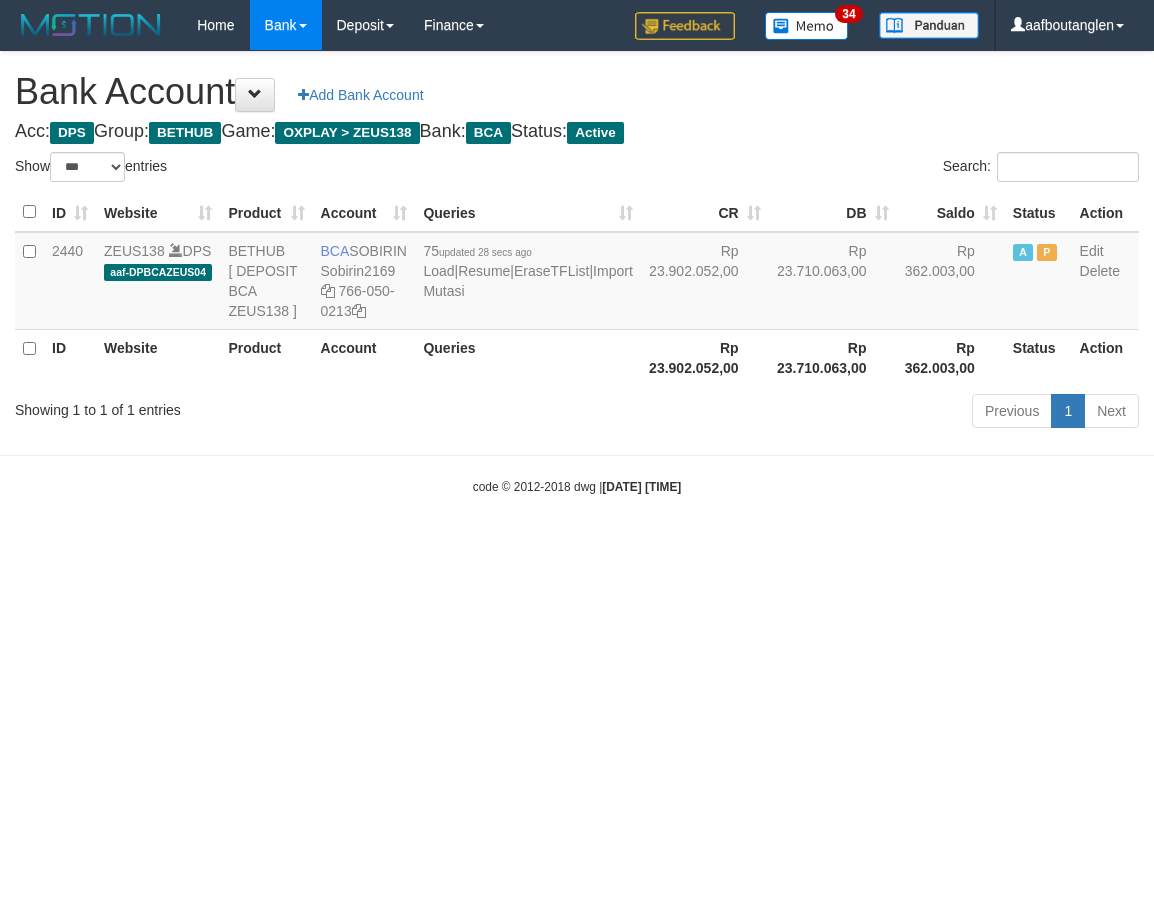 select on "***" 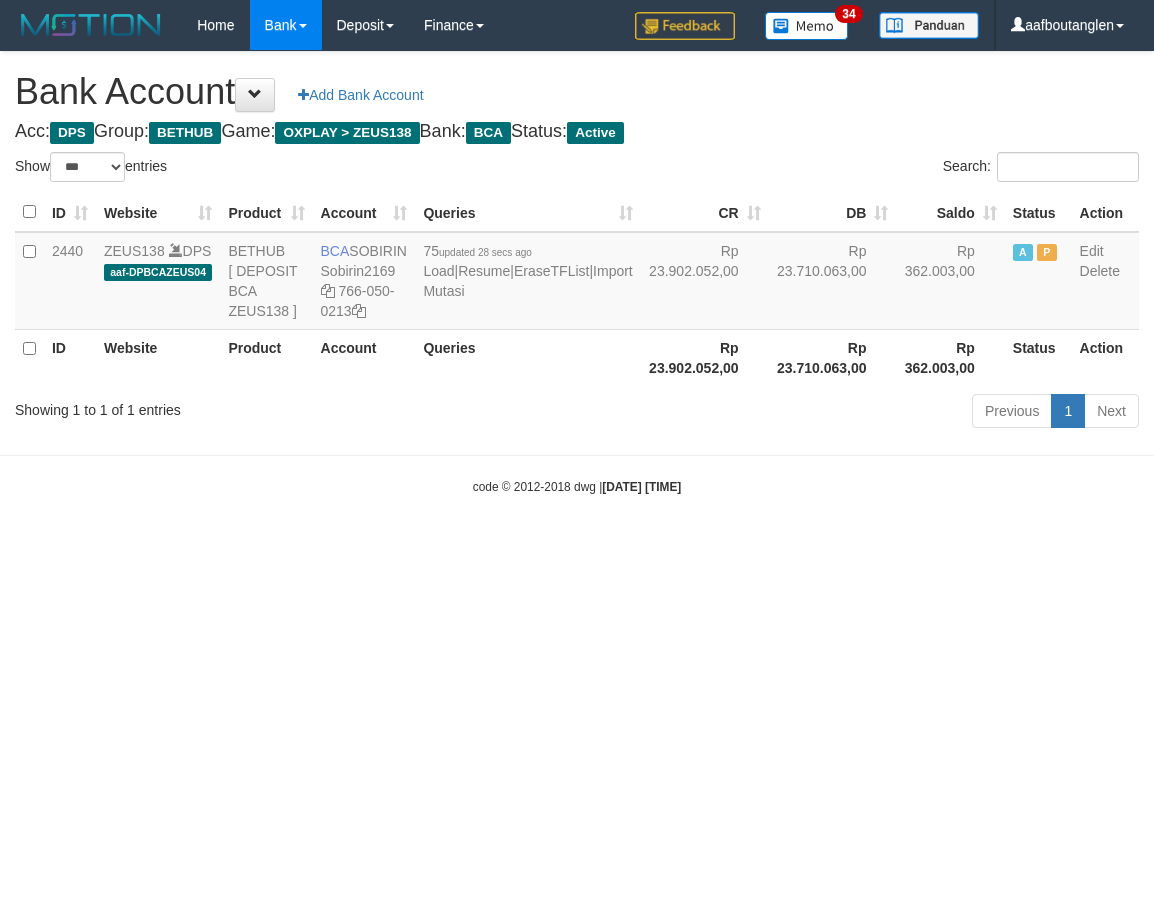 scroll, scrollTop: 0, scrollLeft: 0, axis: both 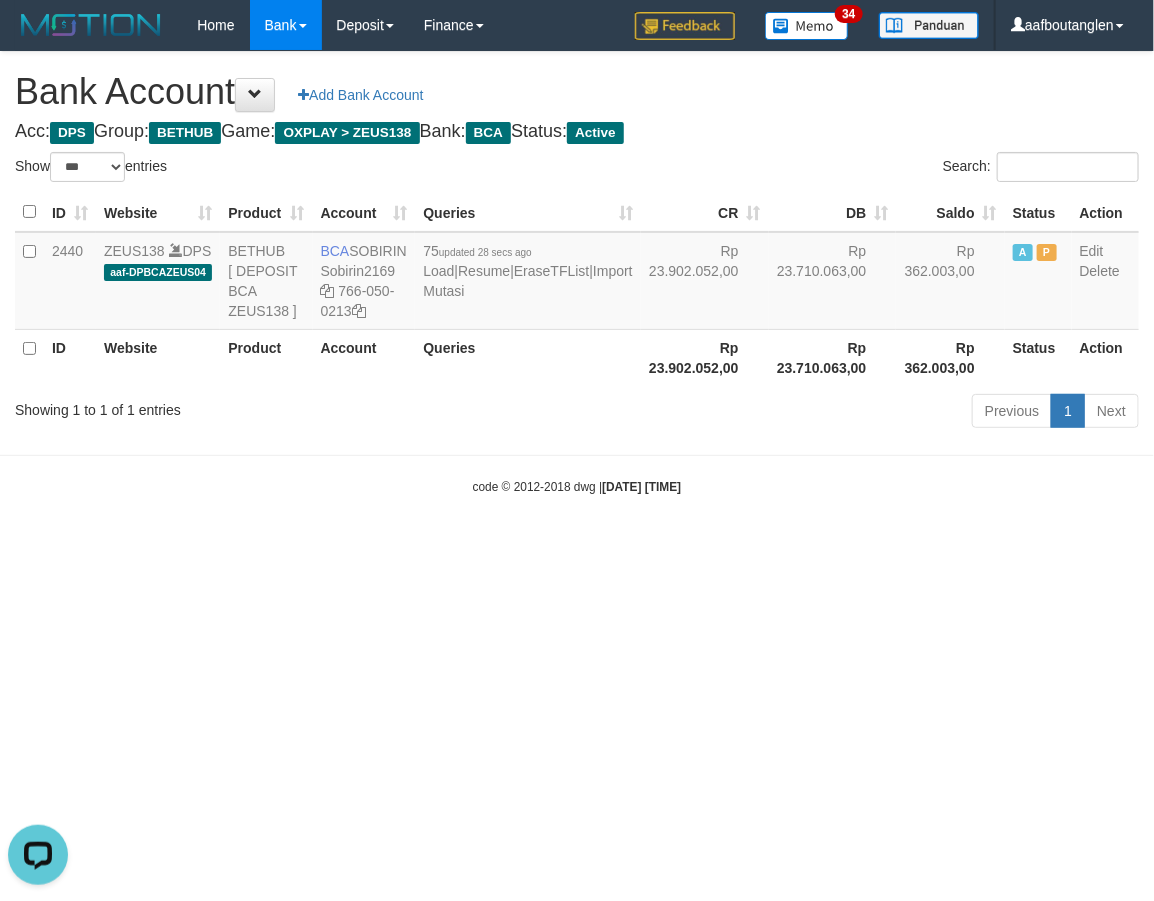 drag, startPoint x: 0, startPoint y: 406, endPoint x: 350, endPoint y: 492, distance: 360.4109 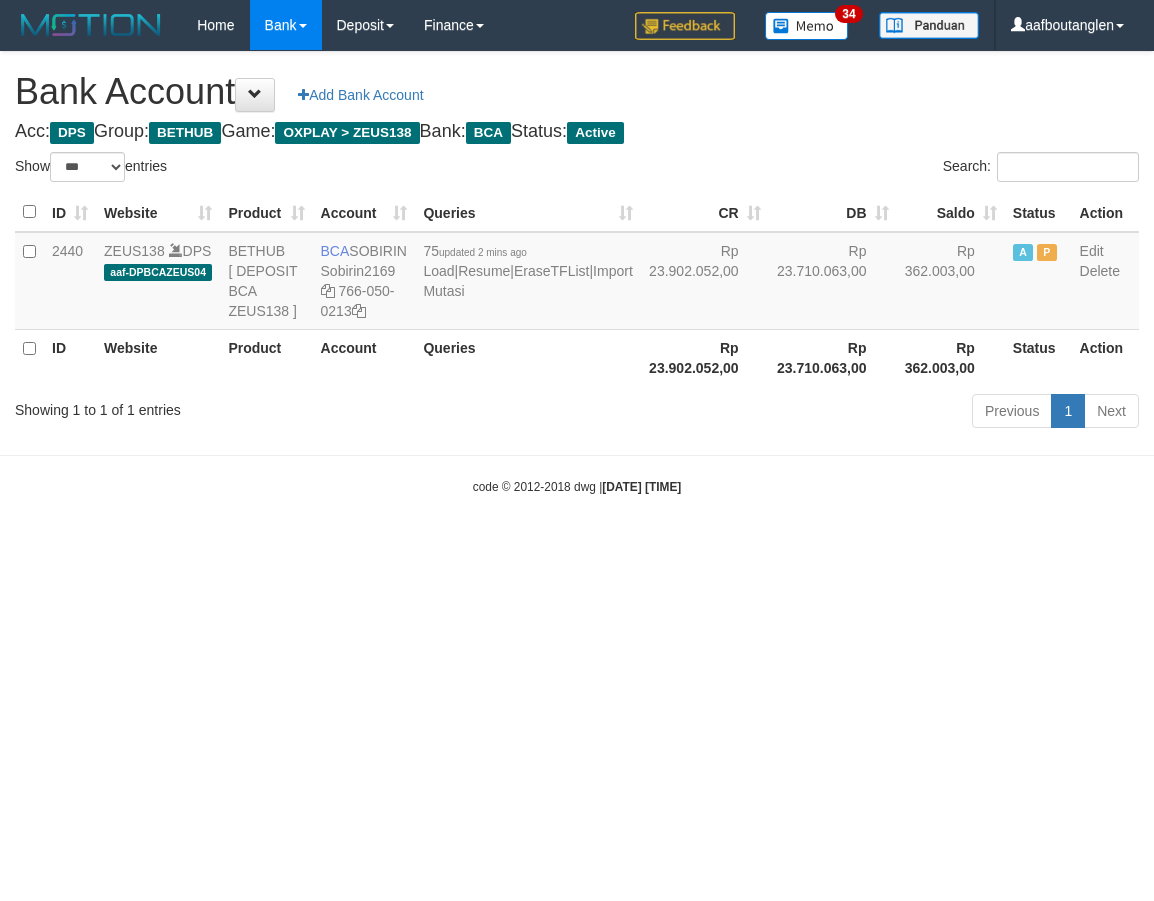 select on "***" 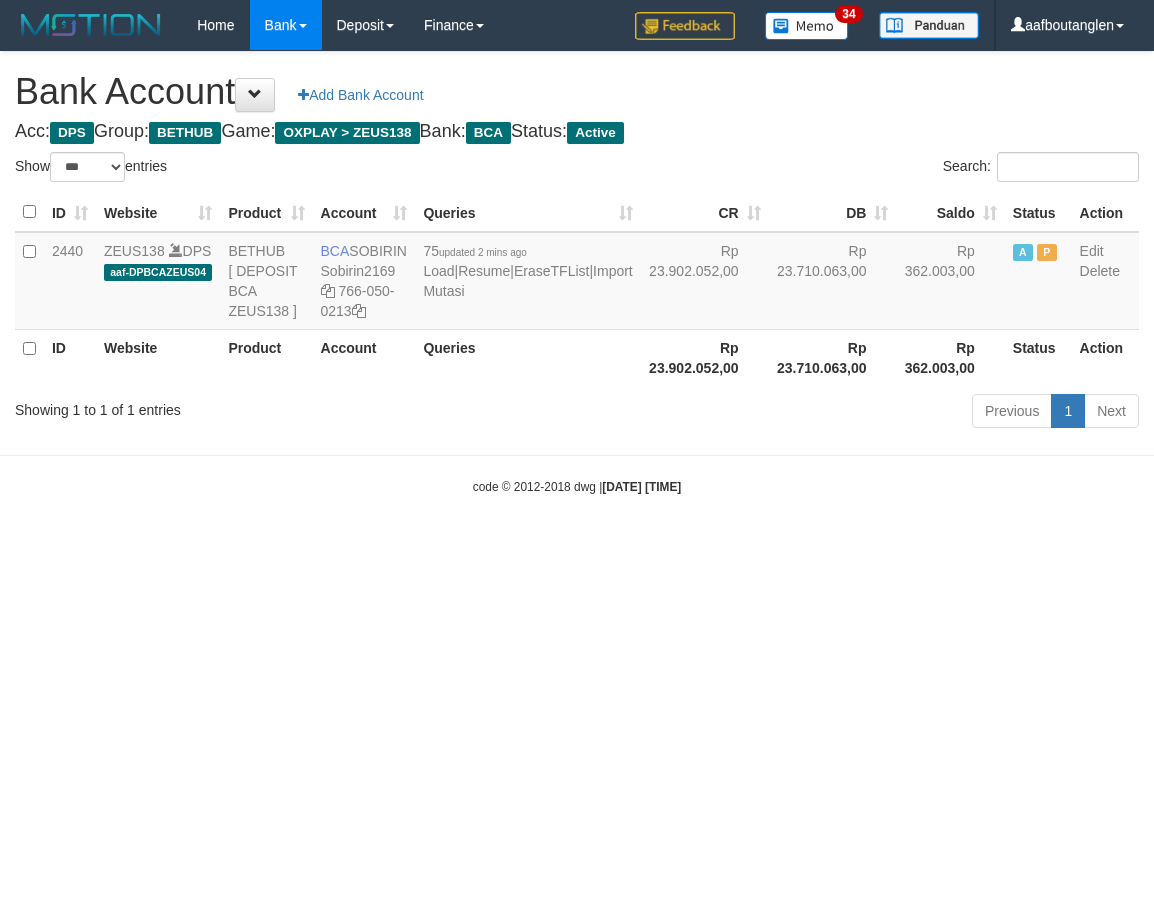 scroll, scrollTop: 0, scrollLeft: 0, axis: both 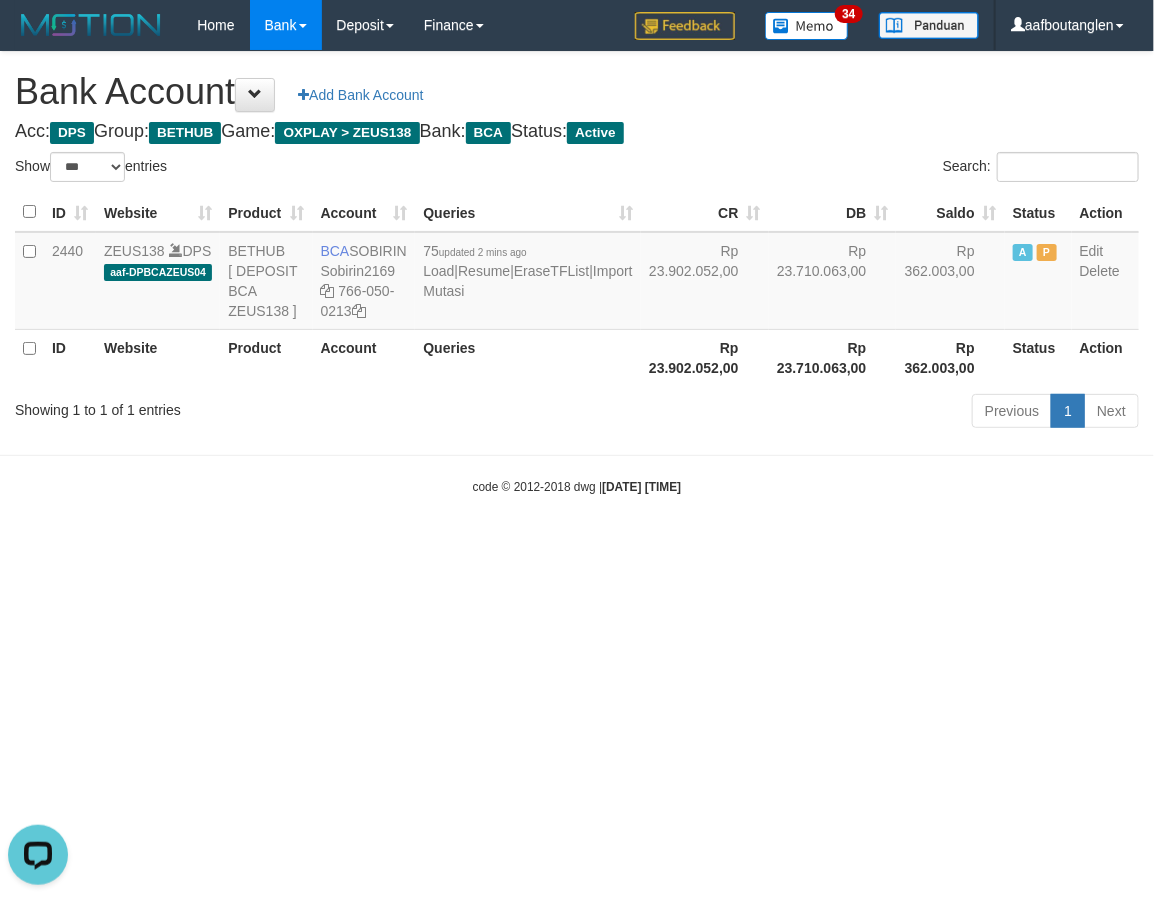 drag, startPoint x: 62, startPoint y: 477, endPoint x: 171, endPoint y: 494, distance: 110.317726 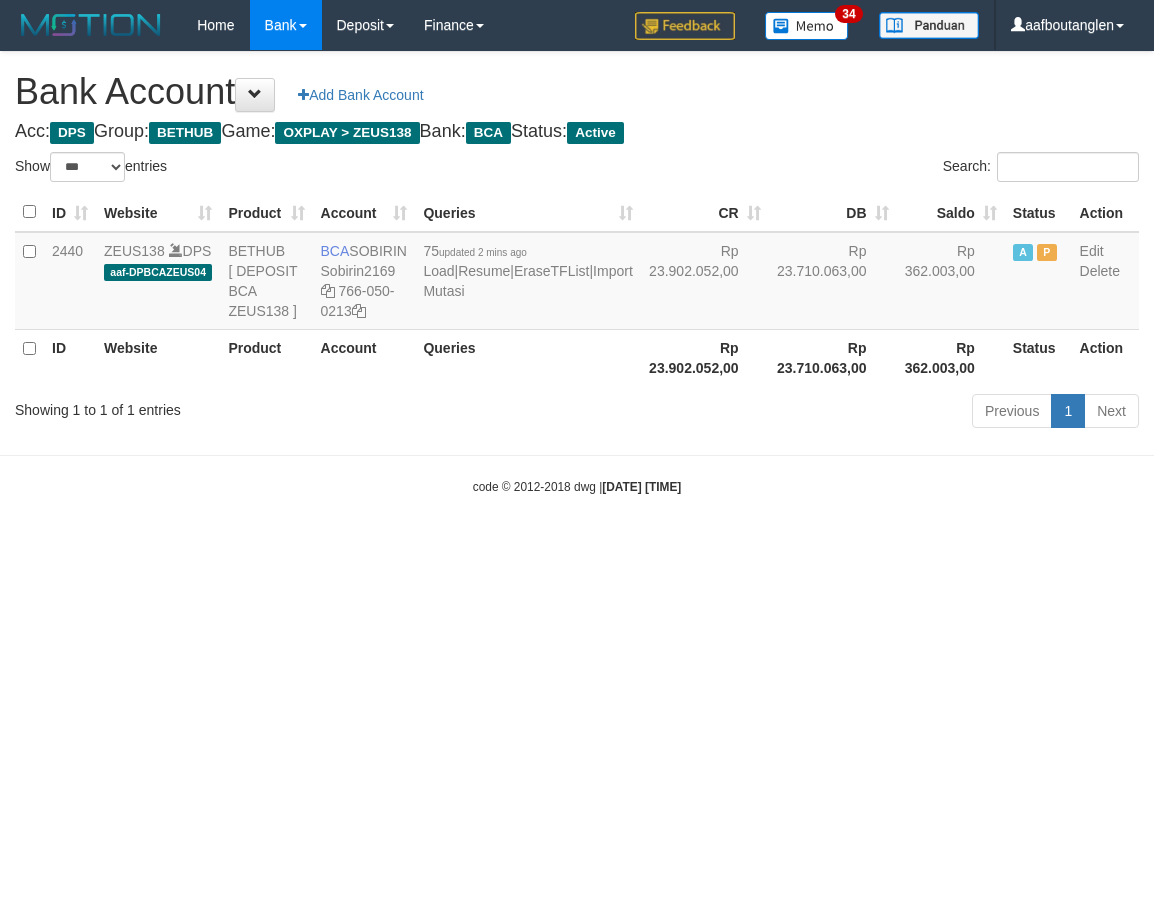 select on "***" 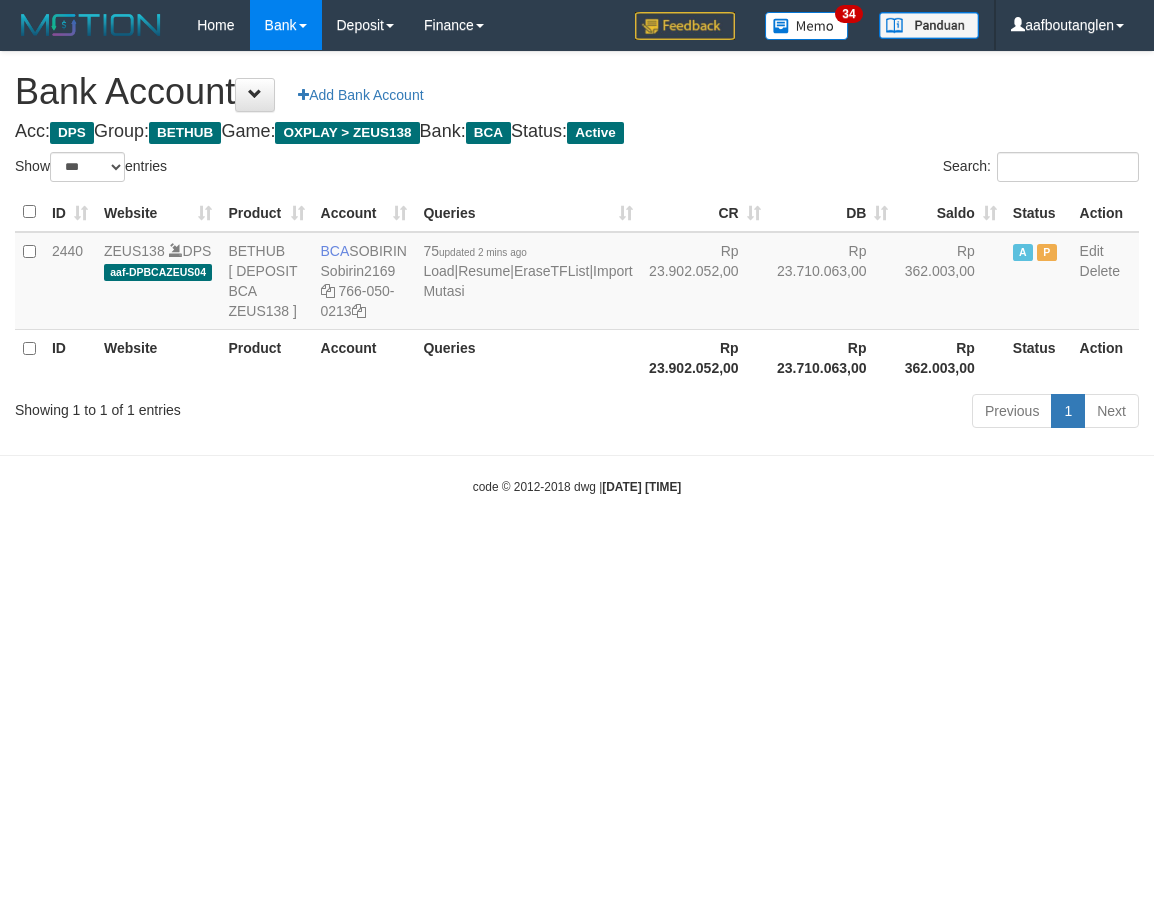 scroll, scrollTop: 0, scrollLeft: 0, axis: both 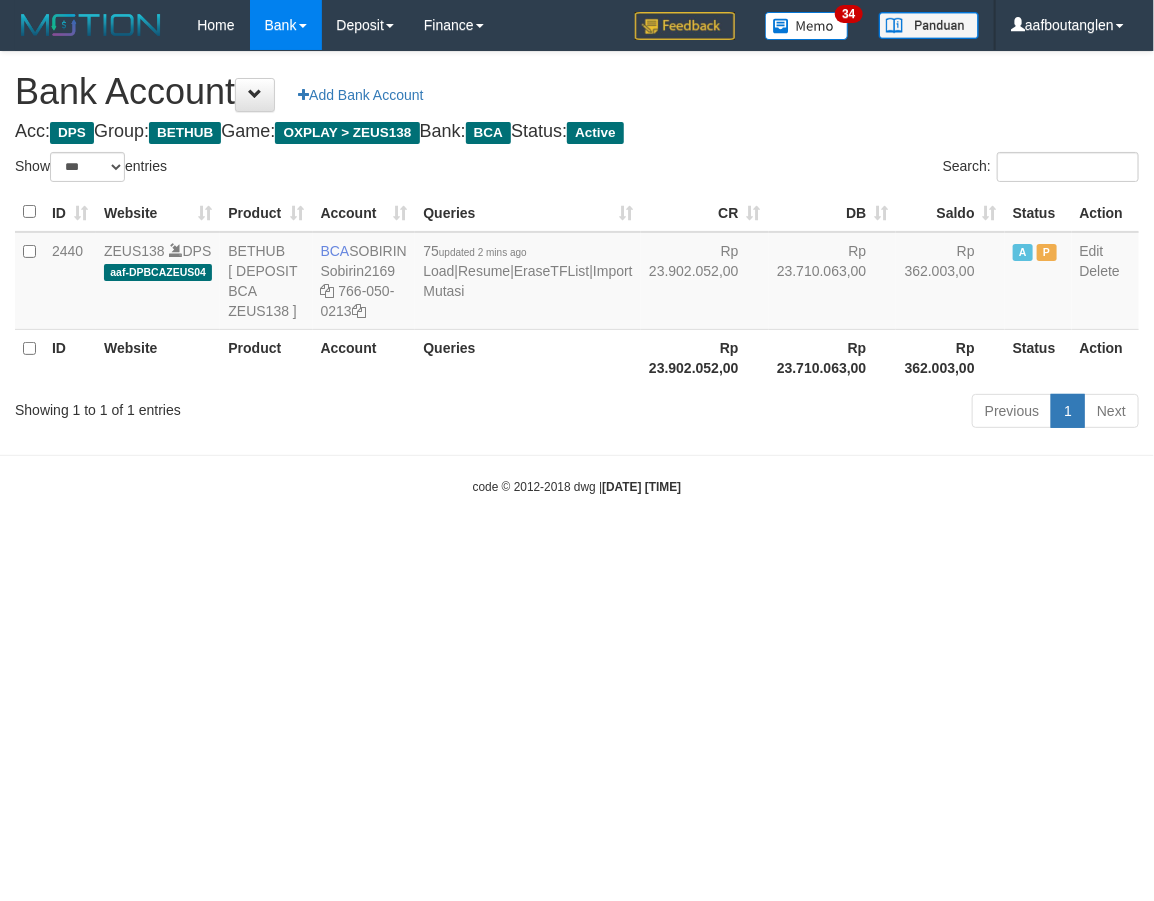 click on "Toggle navigation
Home
Bank
Account List
Deposit
DPS List
History
Note DPS
Finance
Financial Data
aafboutanglen
My Profile
Log Out
34" at bounding box center (577, 273) 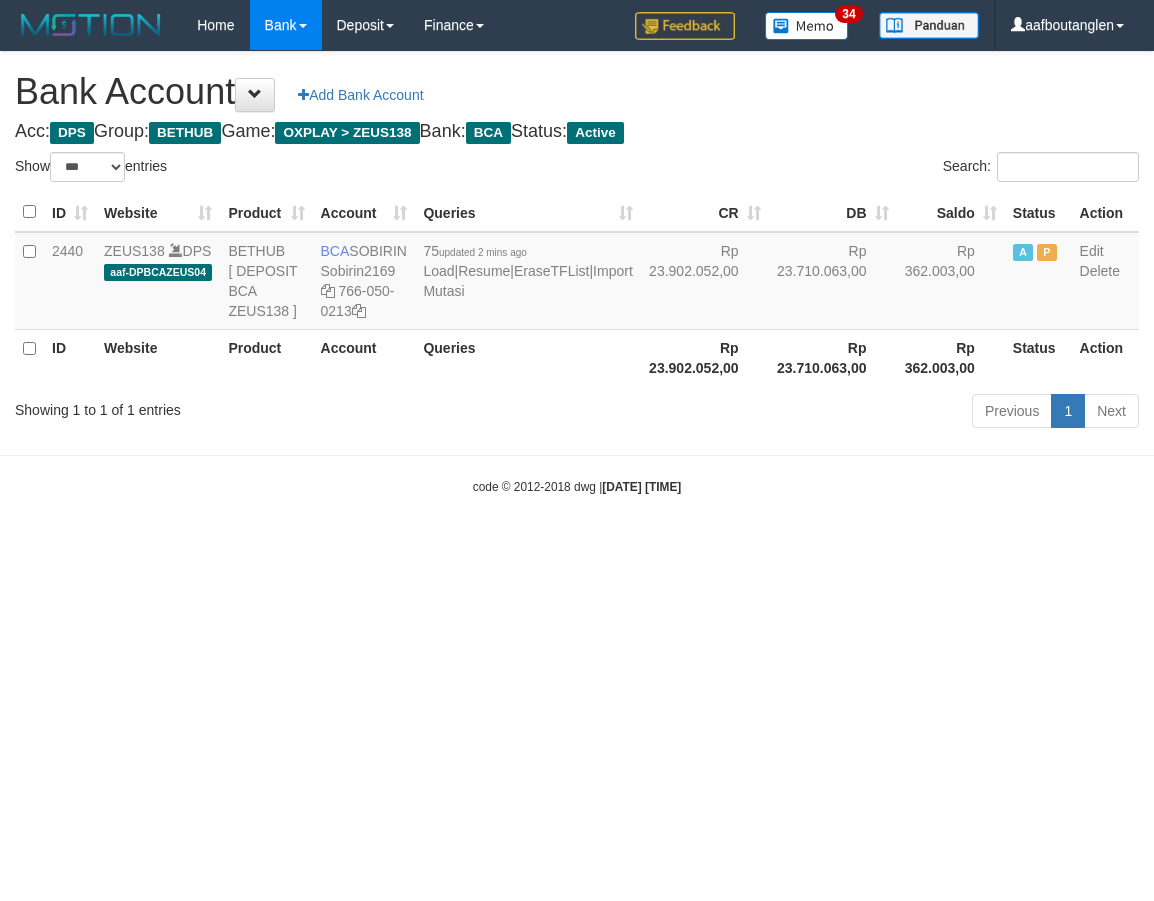 select on "***" 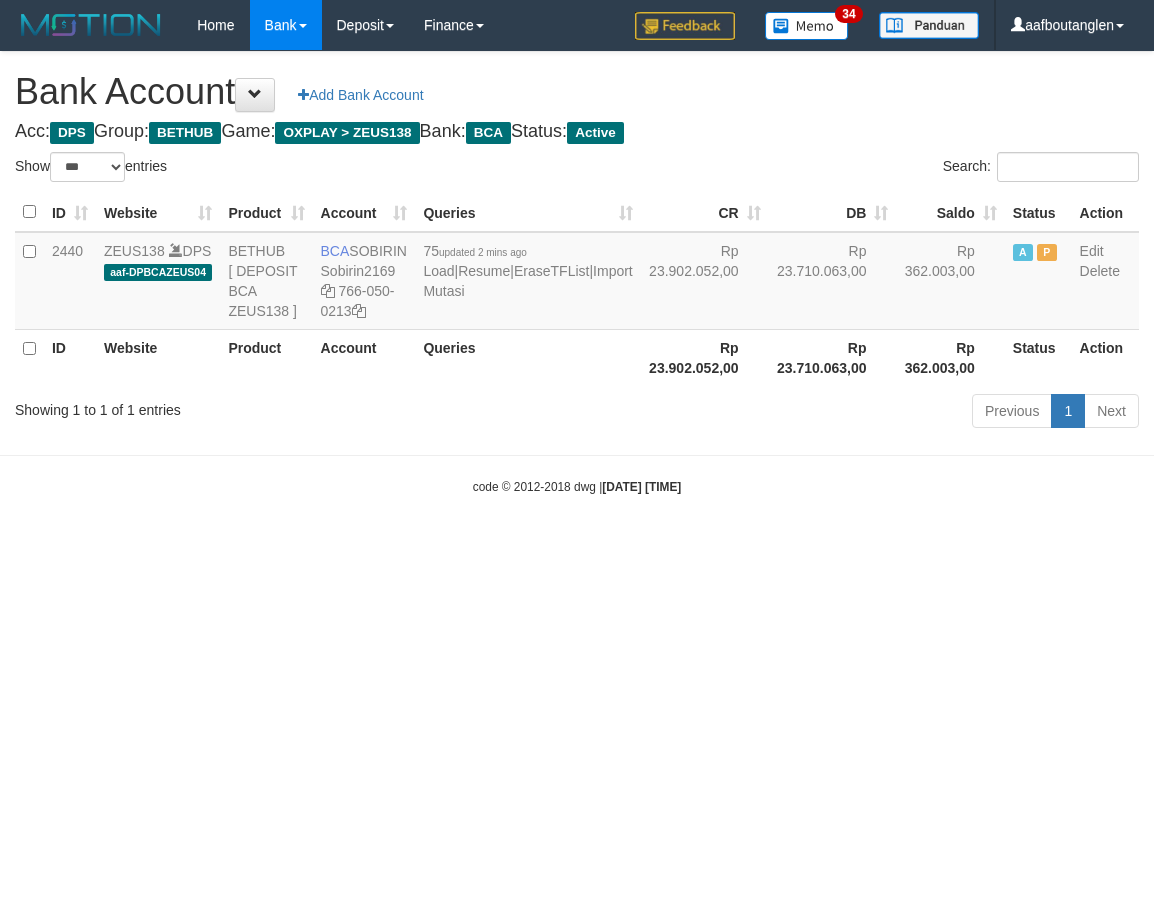 scroll, scrollTop: 0, scrollLeft: 0, axis: both 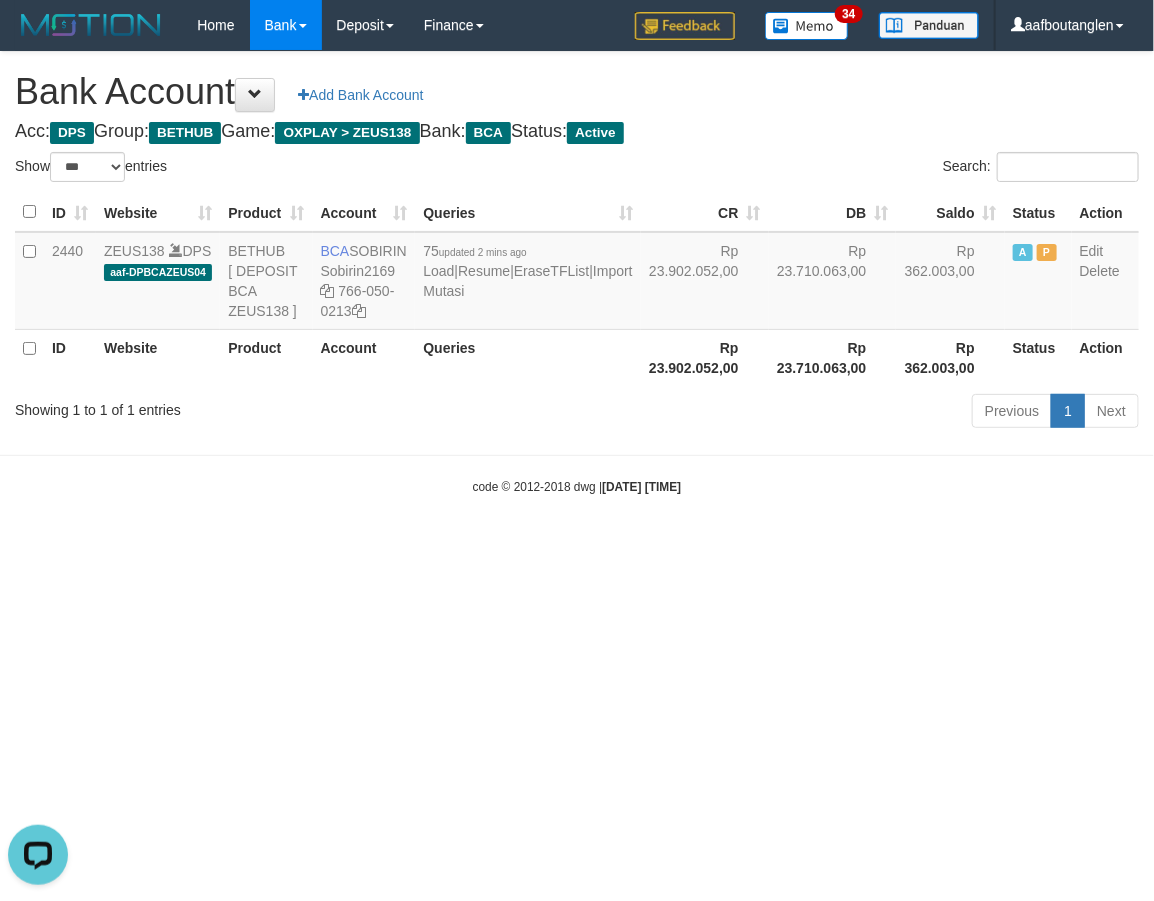 drag, startPoint x: 44, startPoint y: 511, endPoint x: 67, endPoint y: 494, distance: 28.600698 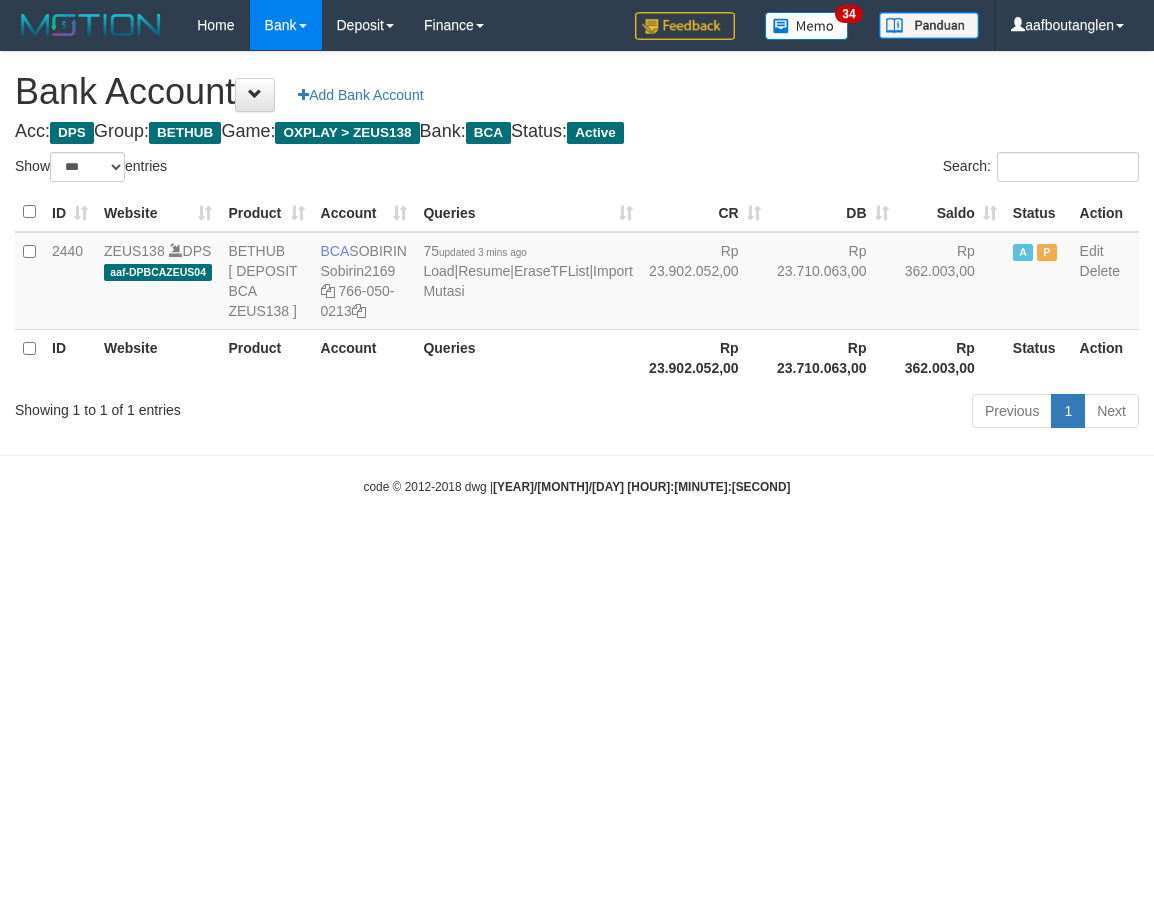 select on "***" 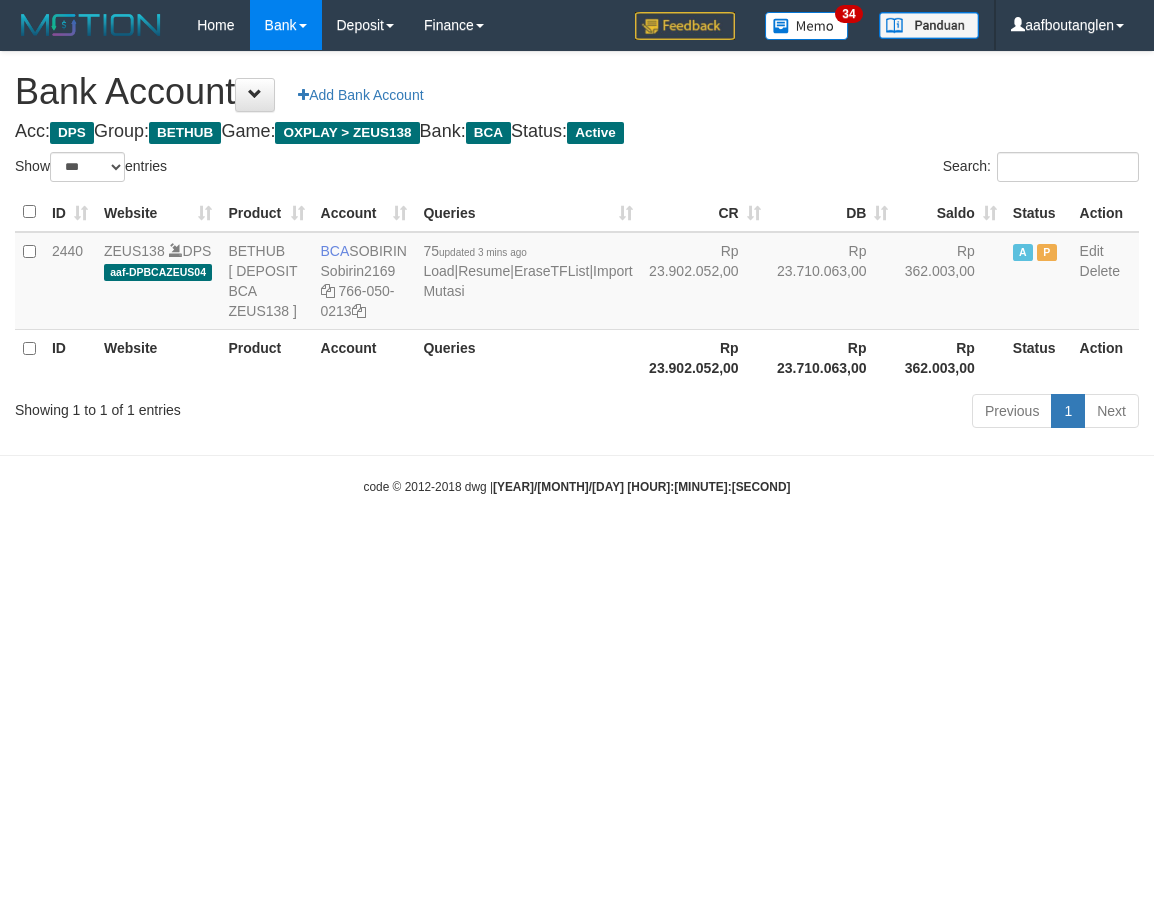 scroll, scrollTop: 0, scrollLeft: 0, axis: both 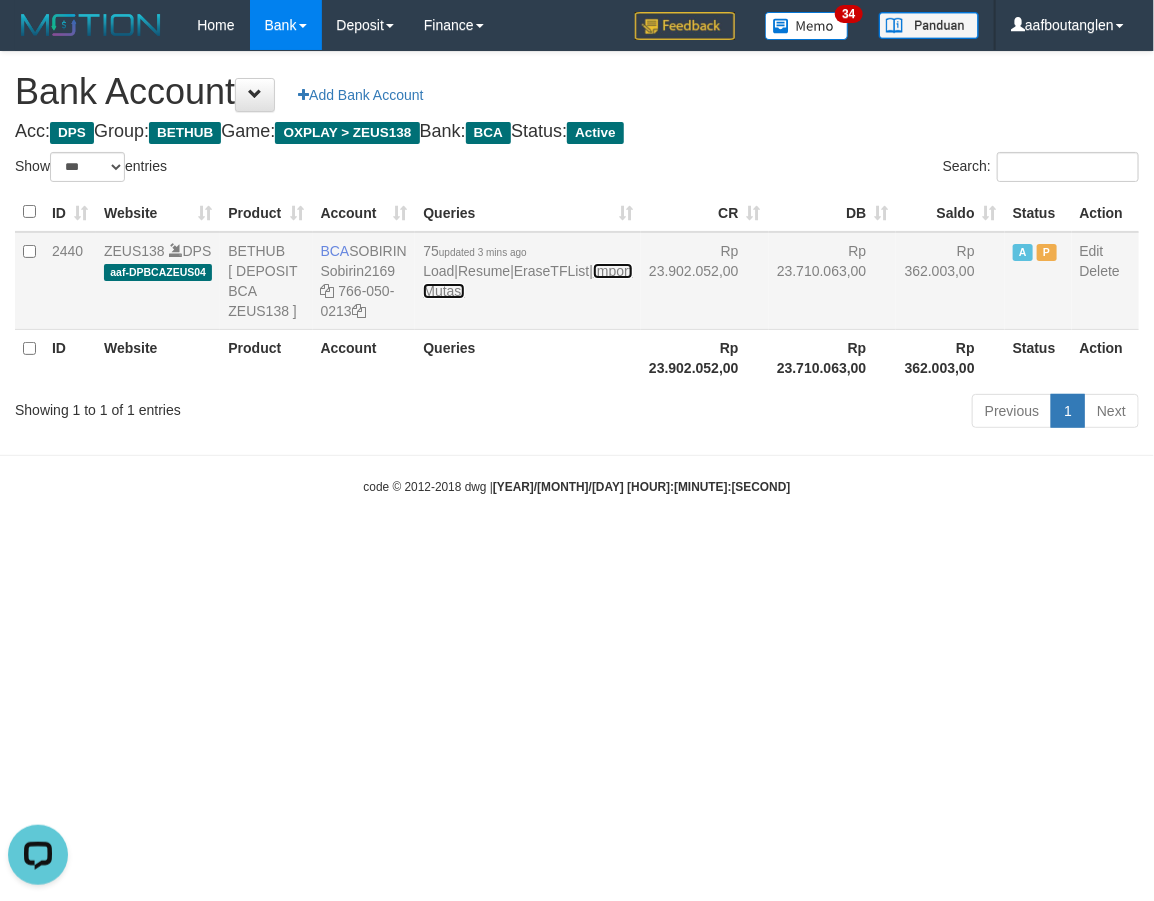 click on "Import Mutasi" at bounding box center [527, 281] 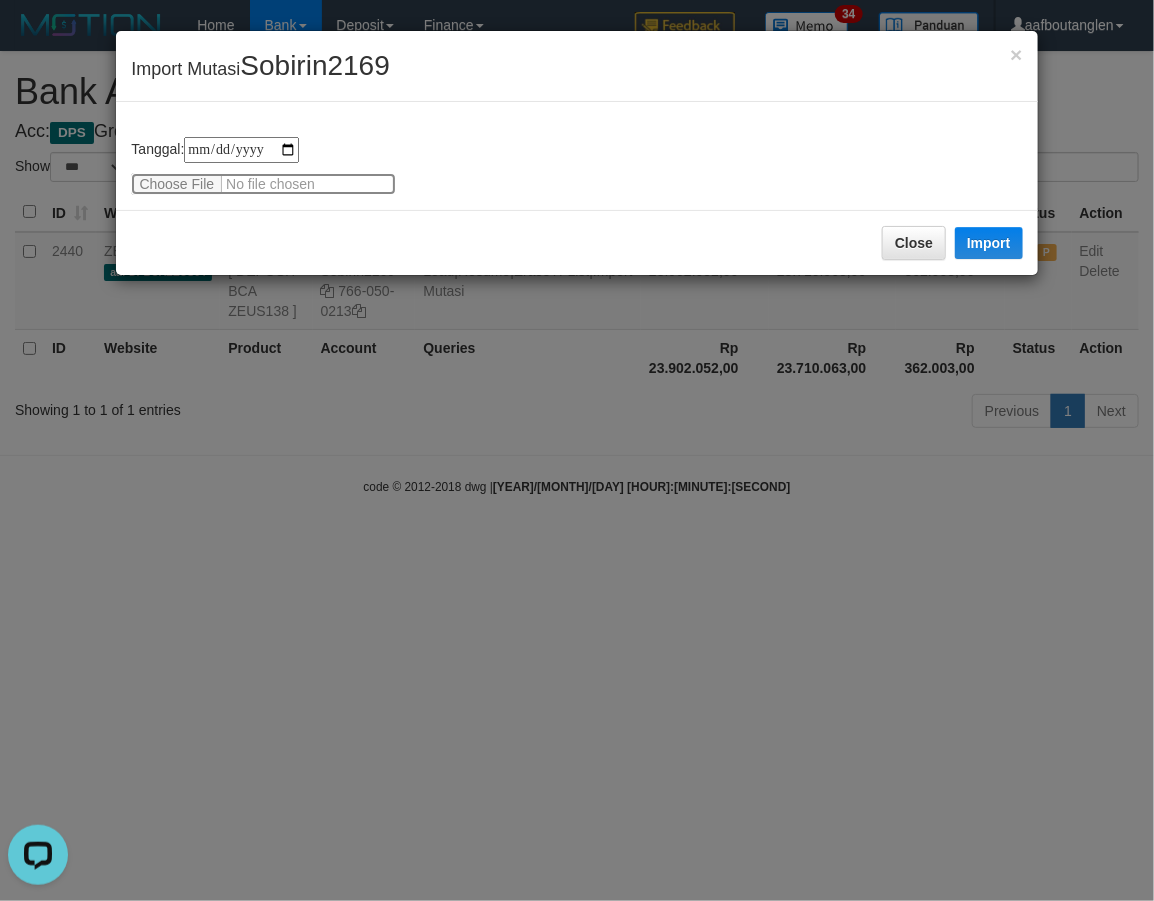 click at bounding box center (263, 184) 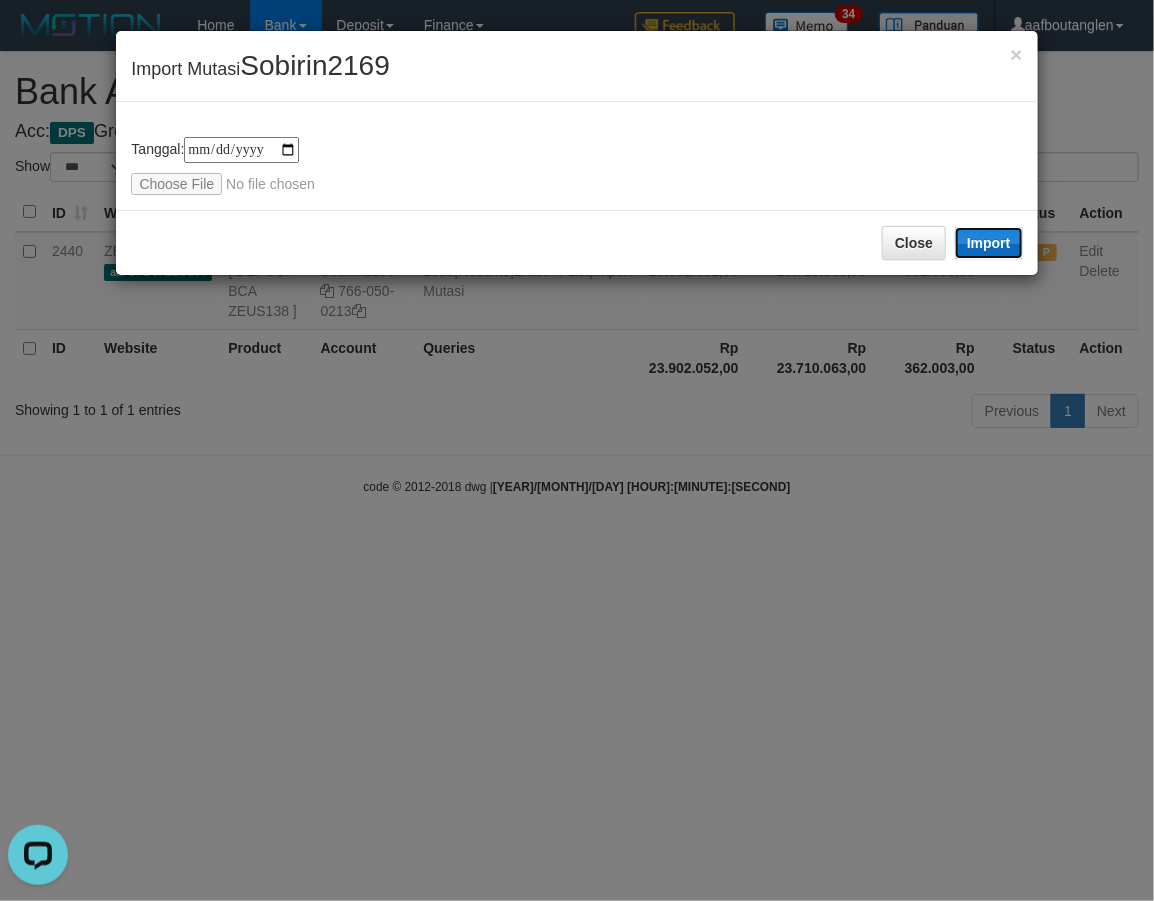 click on "Import" at bounding box center (989, 243) 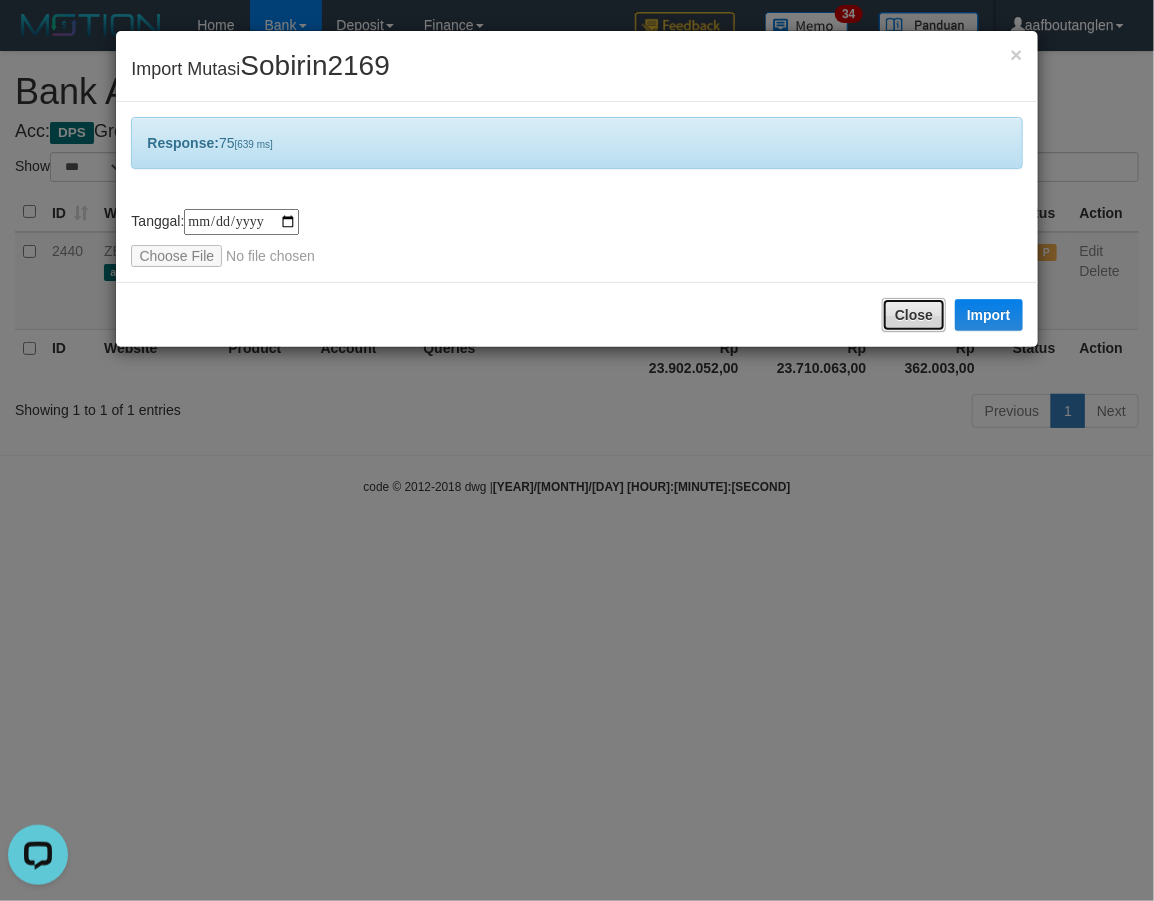 click on "Close" at bounding box center (914, 315) 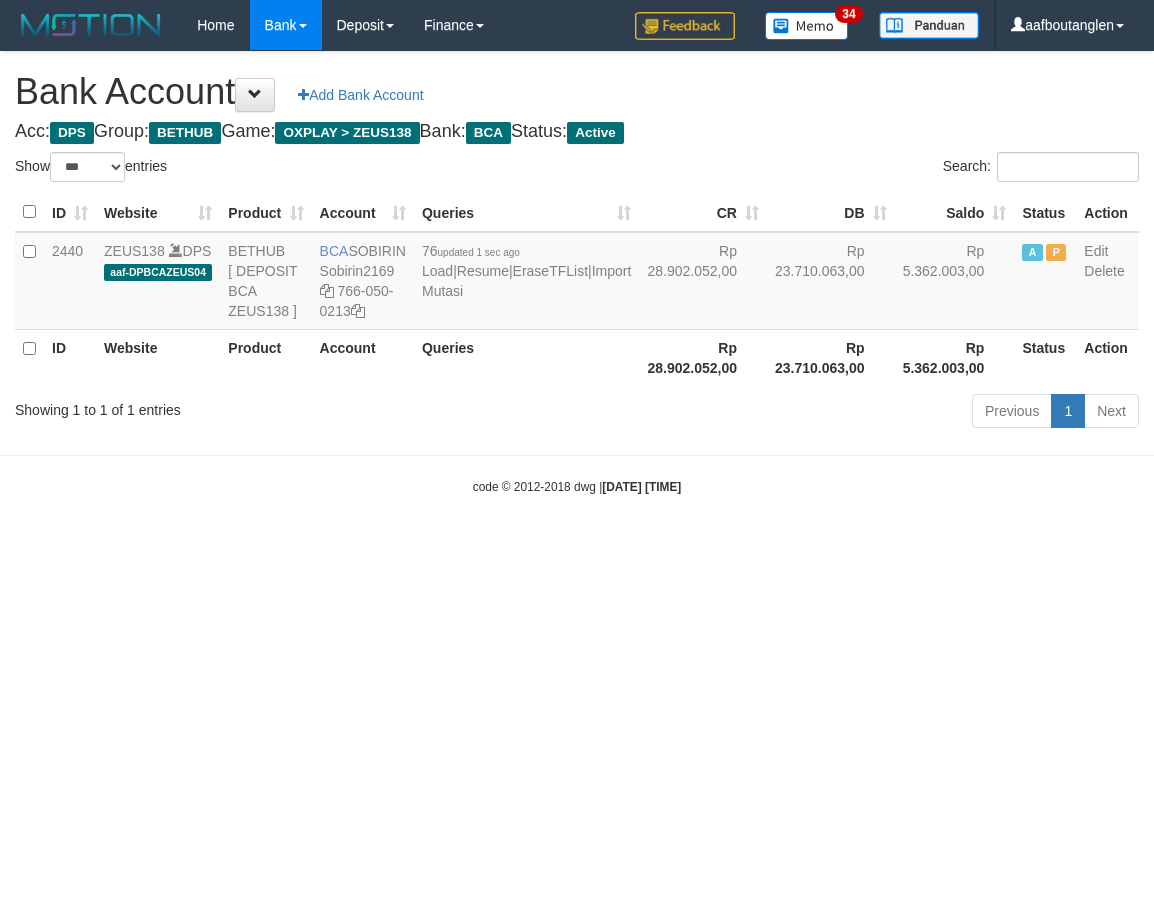 select on "***" 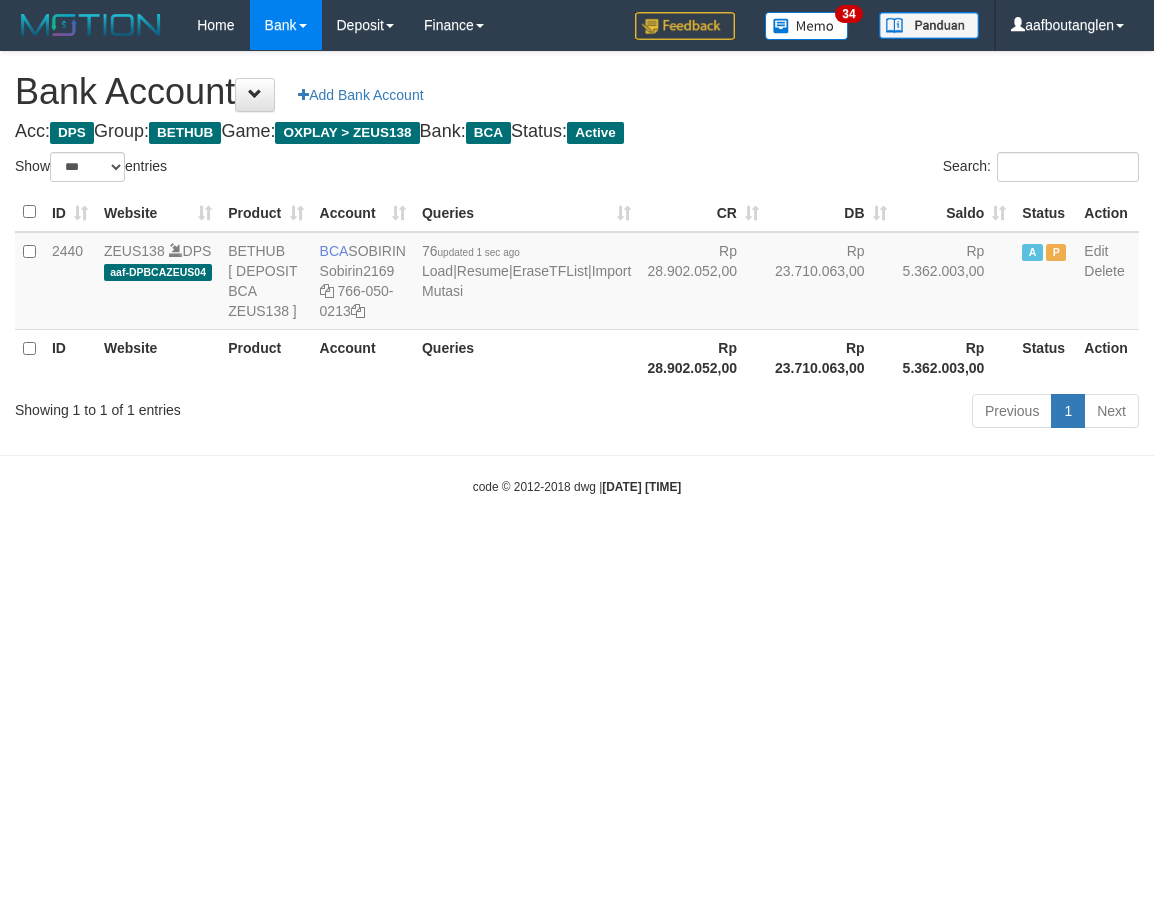 scroll, scrollTop: 0, scrollLeft: 0, axis: both 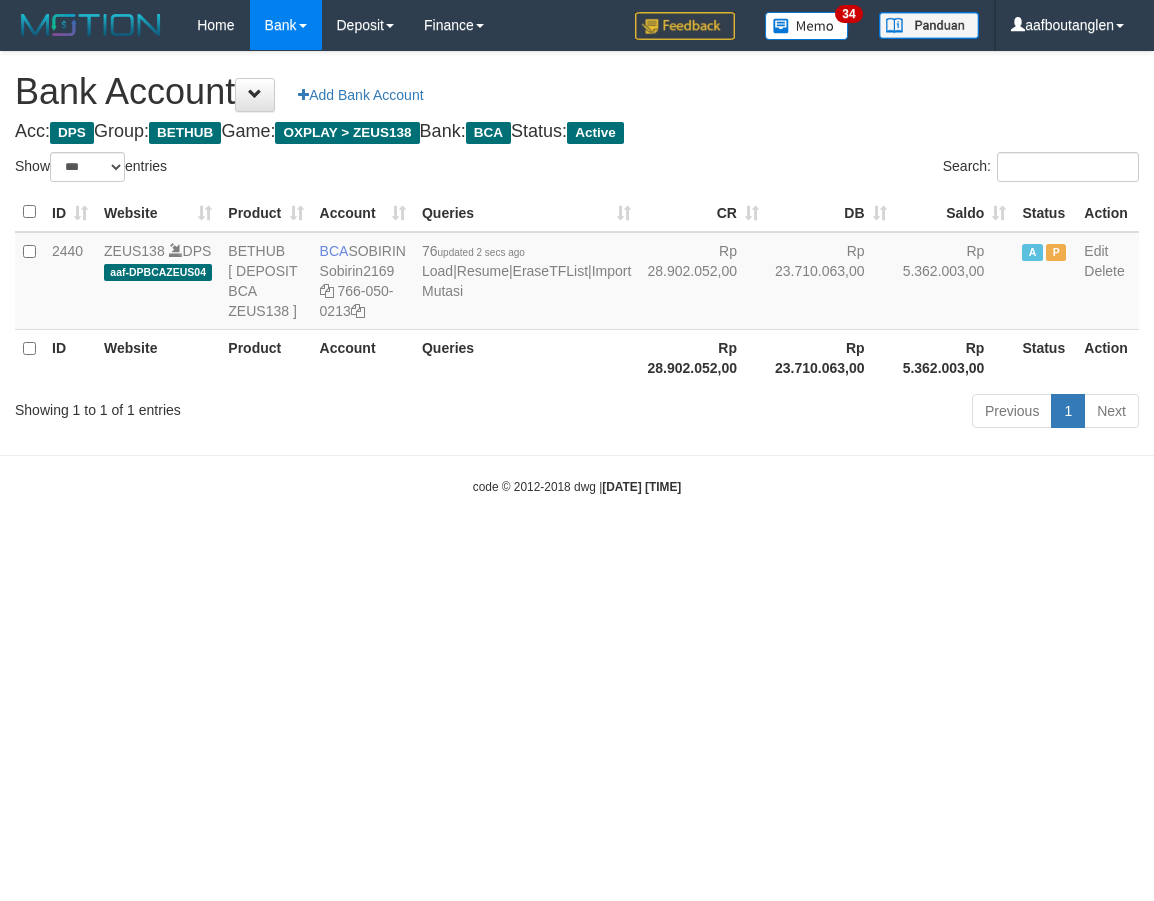 select on "***" 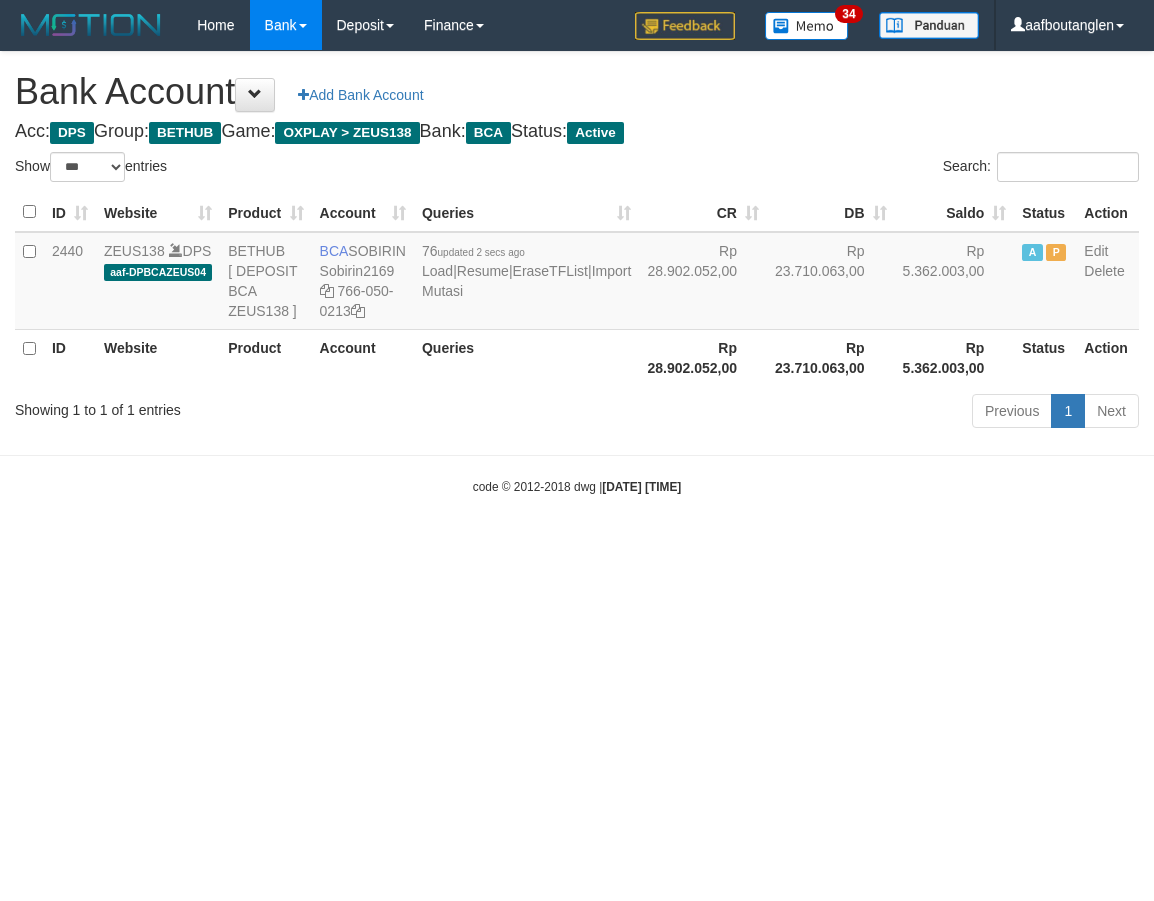 scroll, scrollTop: 0, scrollLeft: 0, axis: both 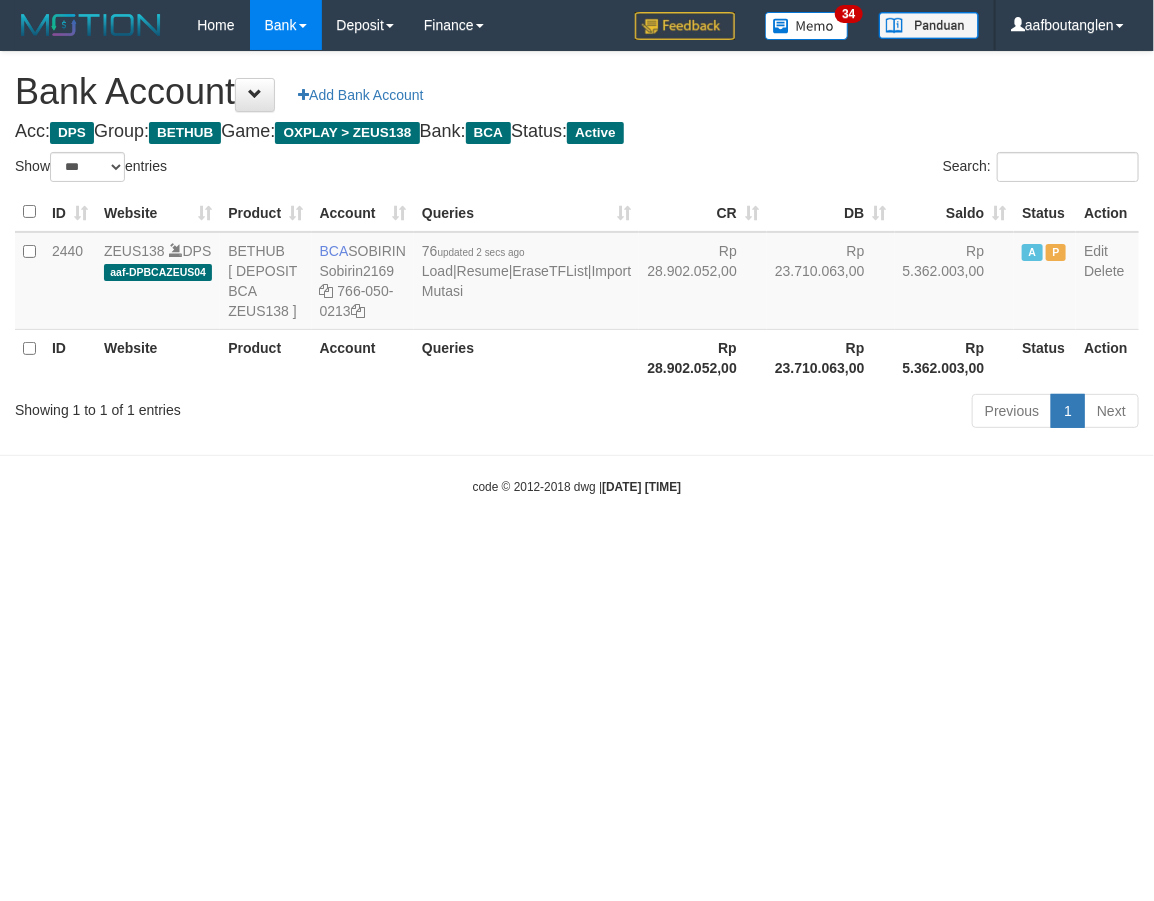click on "code © 2012-2018 dwg |  [DATE] [TIME]" at bounding box center [577, 486] 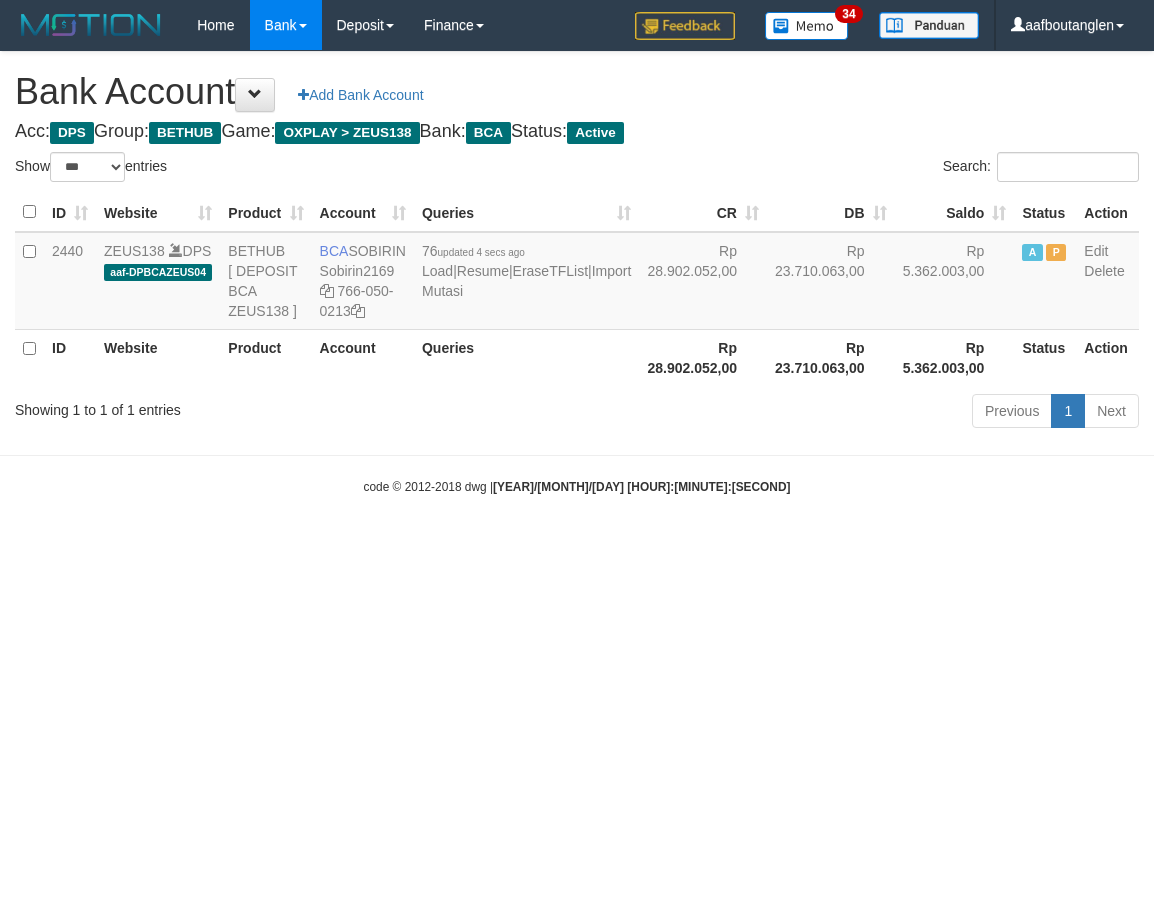 select on "***" 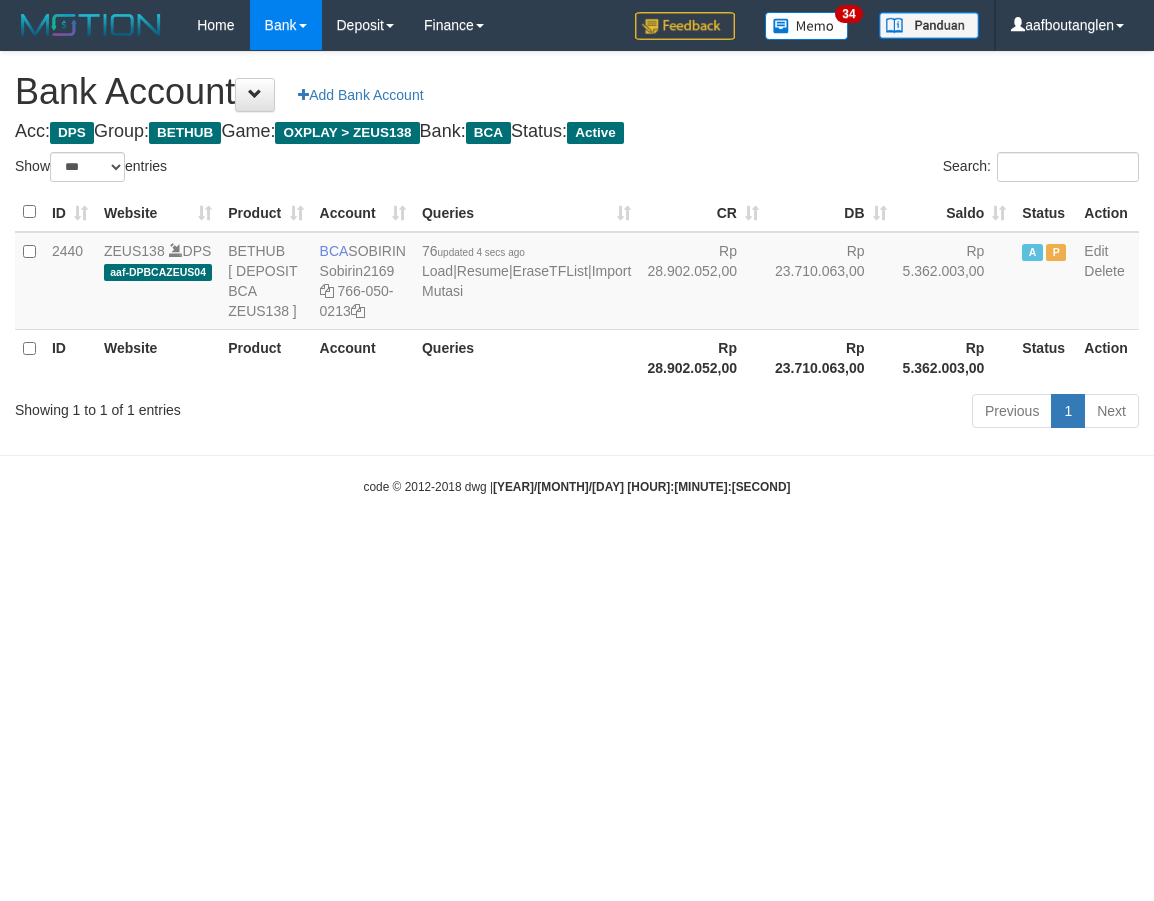 scroll, scrollTop: 0, scrollLeft: 0, axis: both 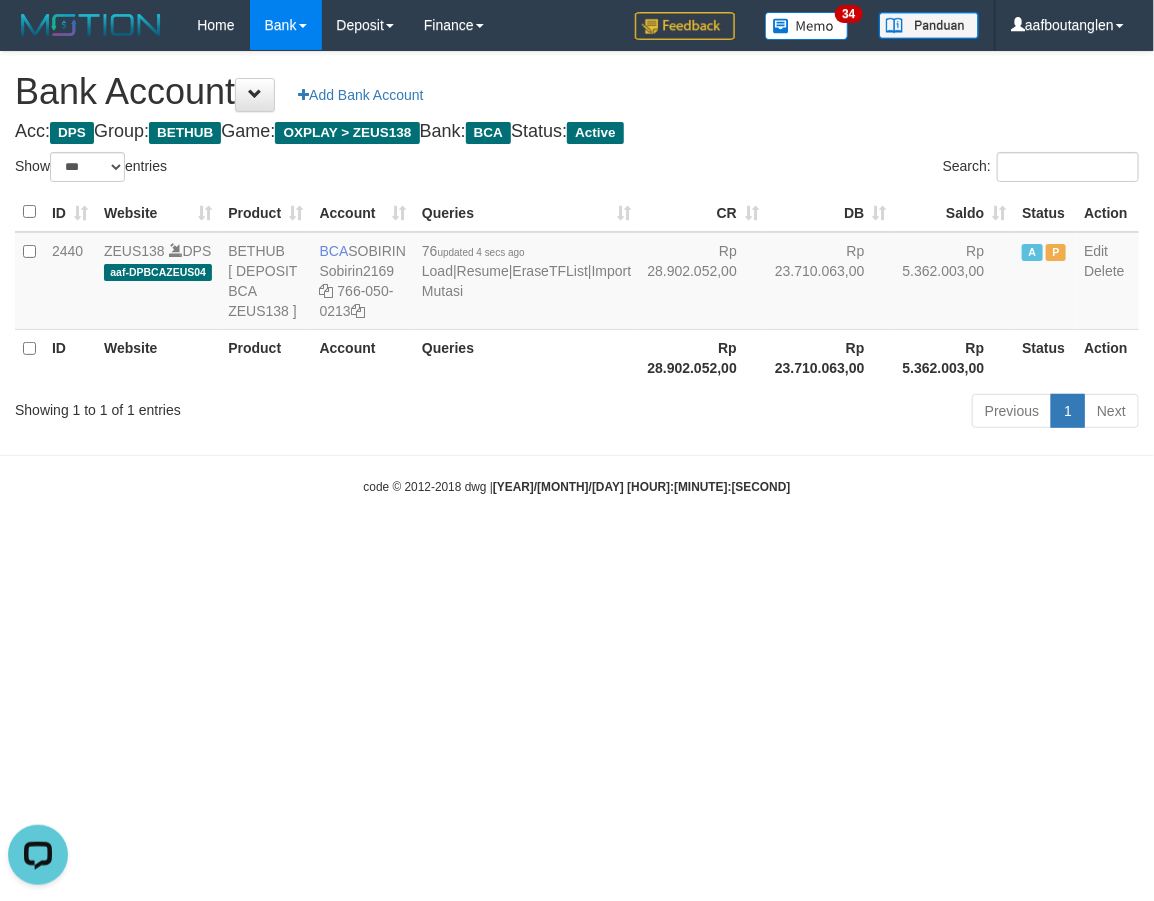 click on "Toggle navigation
Home
Bank
Account List
Deposit
DPS List
History
Note DPS
Finance
Financial Data
aafboutanglen
My Profile
Log Out
34" at bounding box center [577, 273] 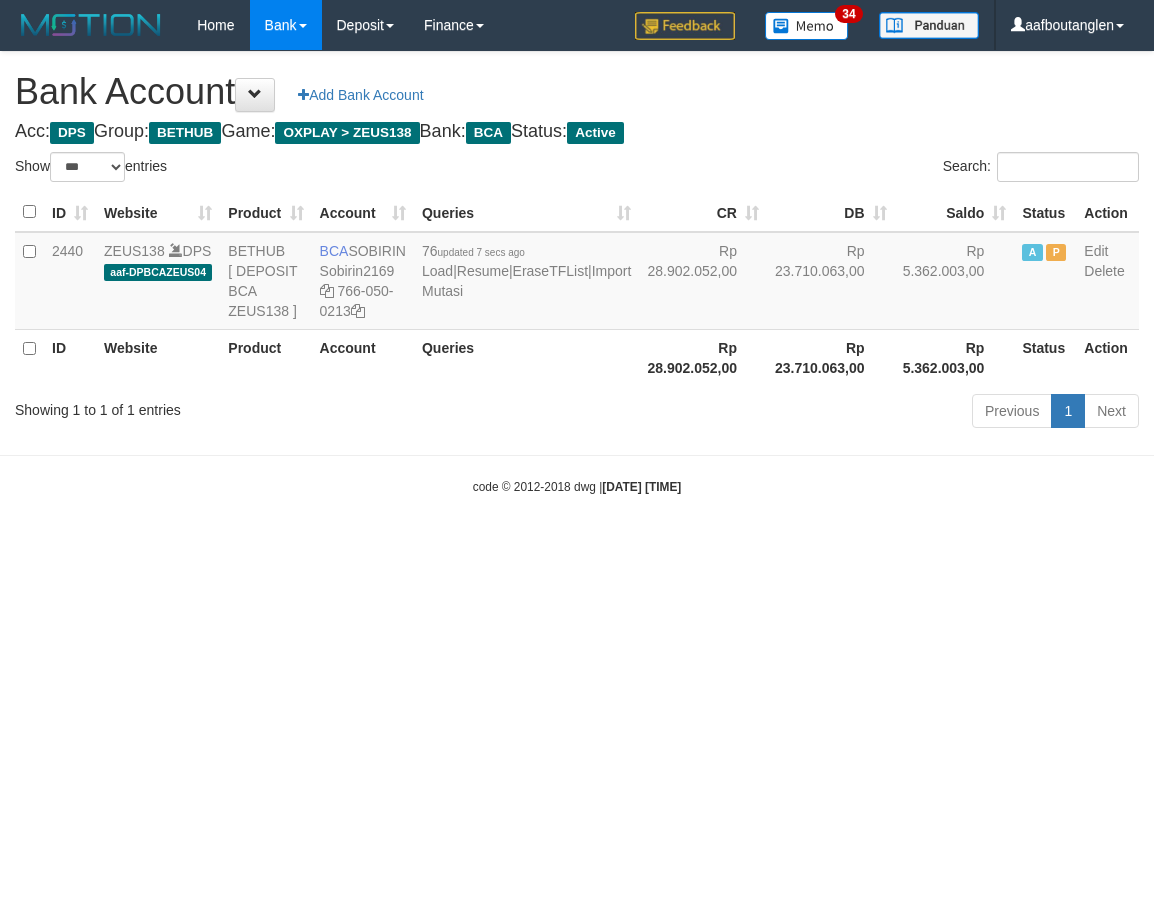 select on "***" 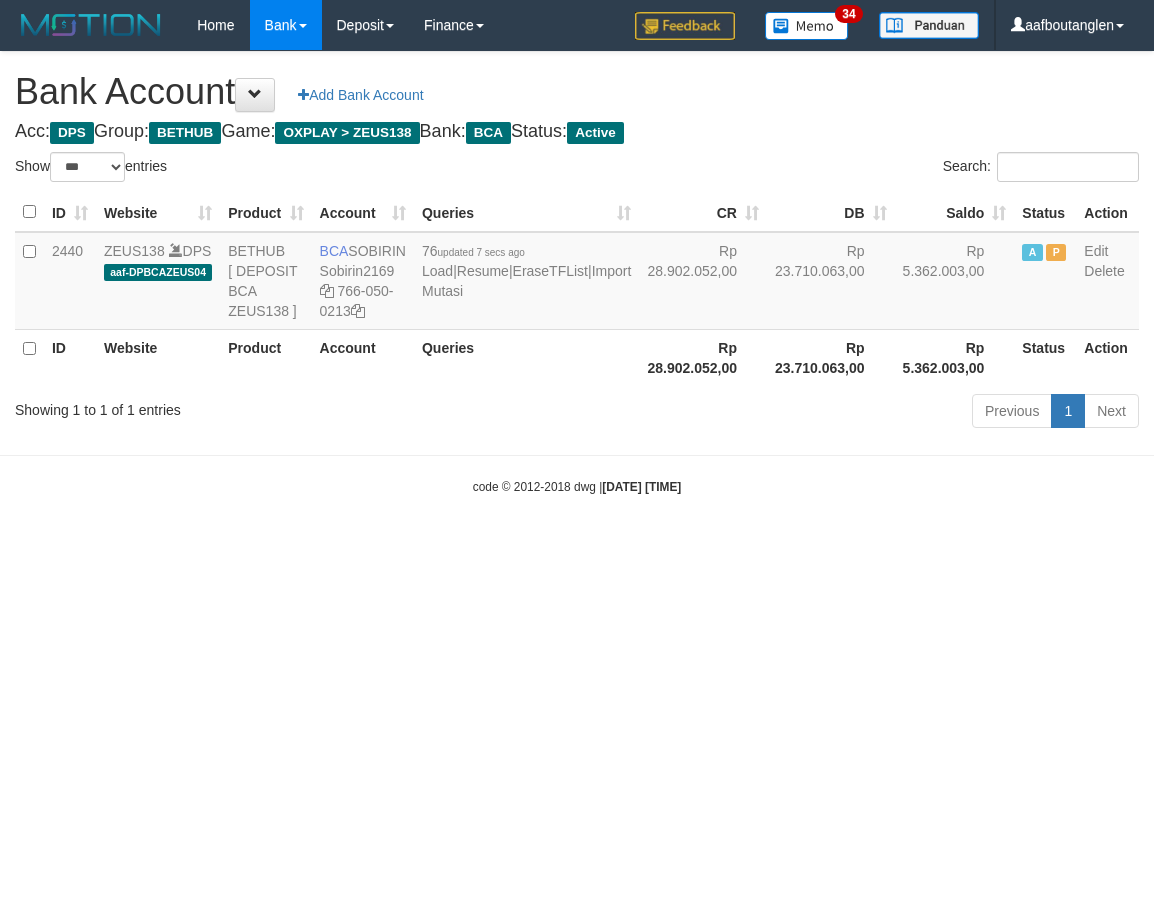 scroll, scrollTop: 0, scrollLeft: 0, axis: both 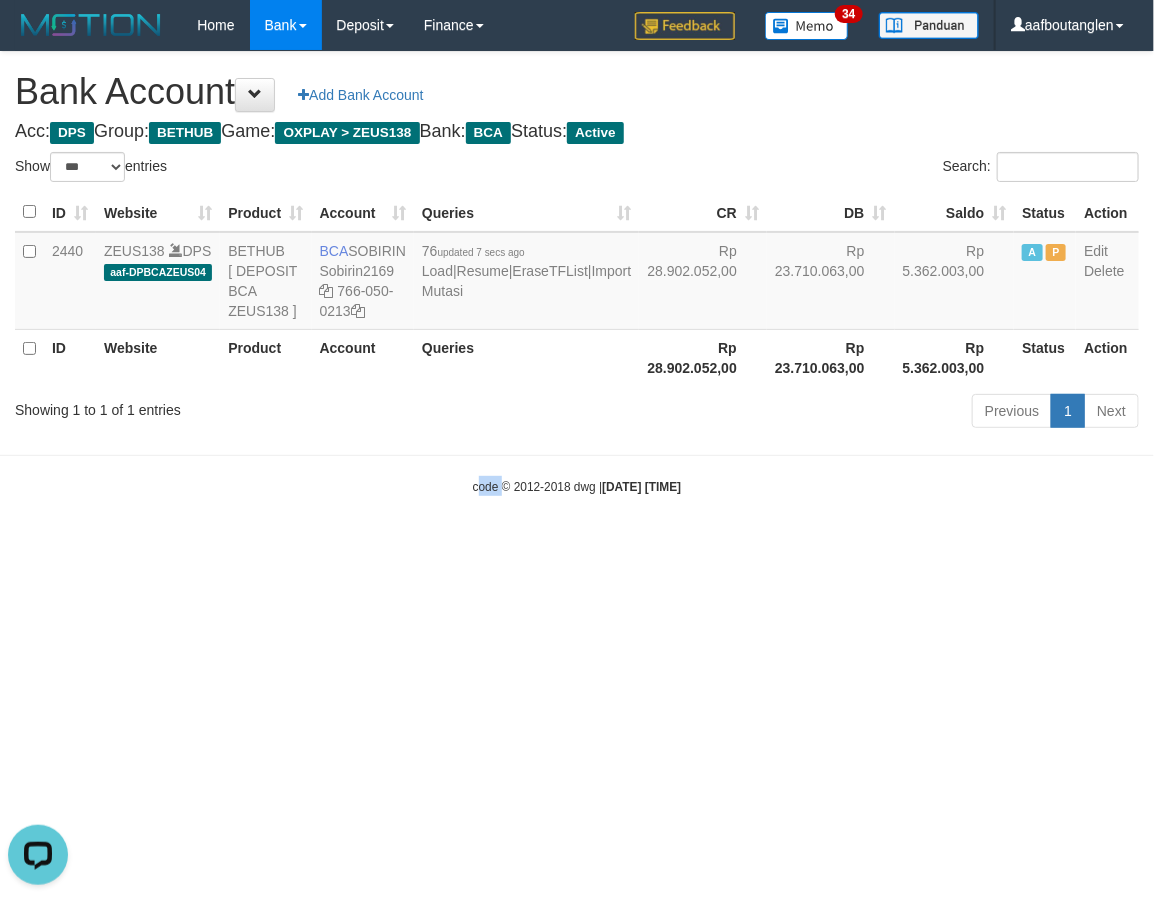 click on "Toggle navigation
Home
Bank
Account List
Deposit
DPS List
History
Note DPS
Finance
Financial Data
aafboutanglen
My Profile
Log Out
34" at bounding box center [577, 273] 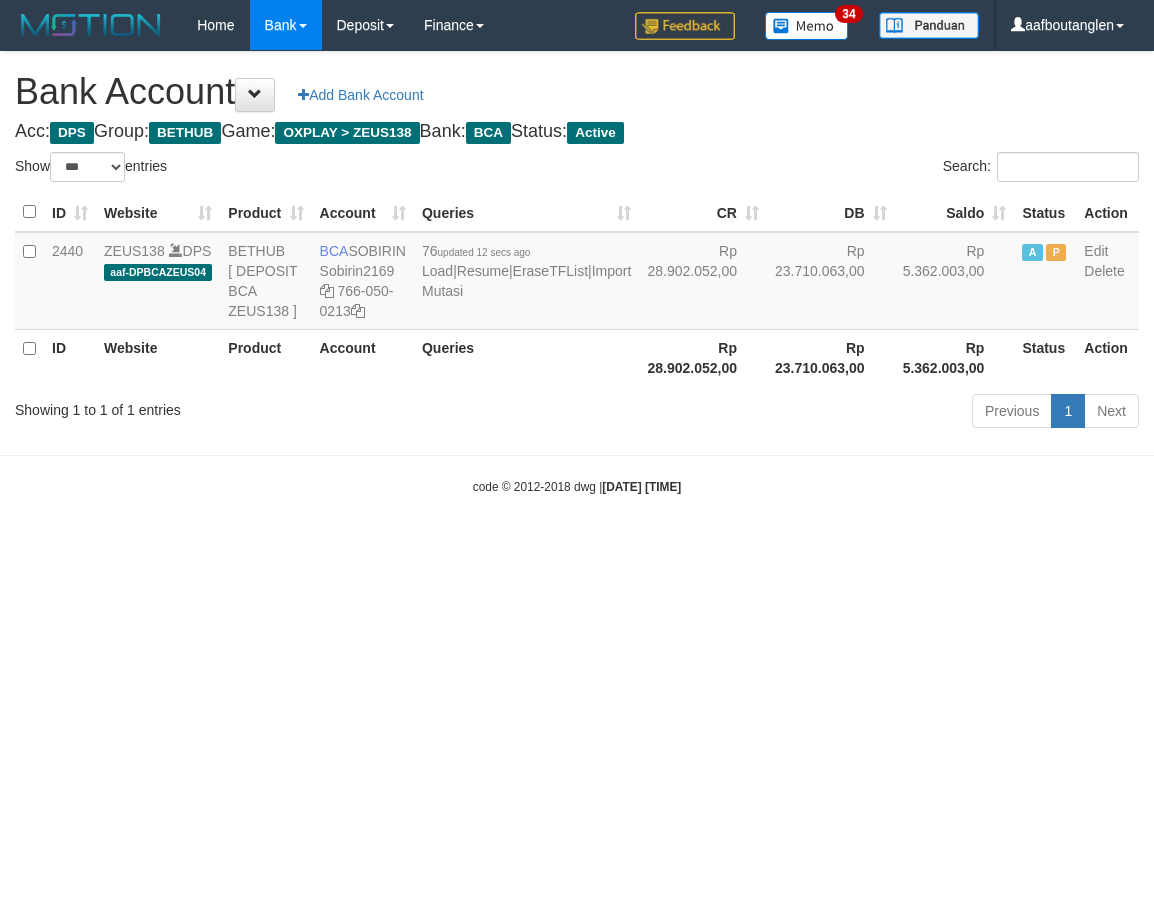 select on "***" 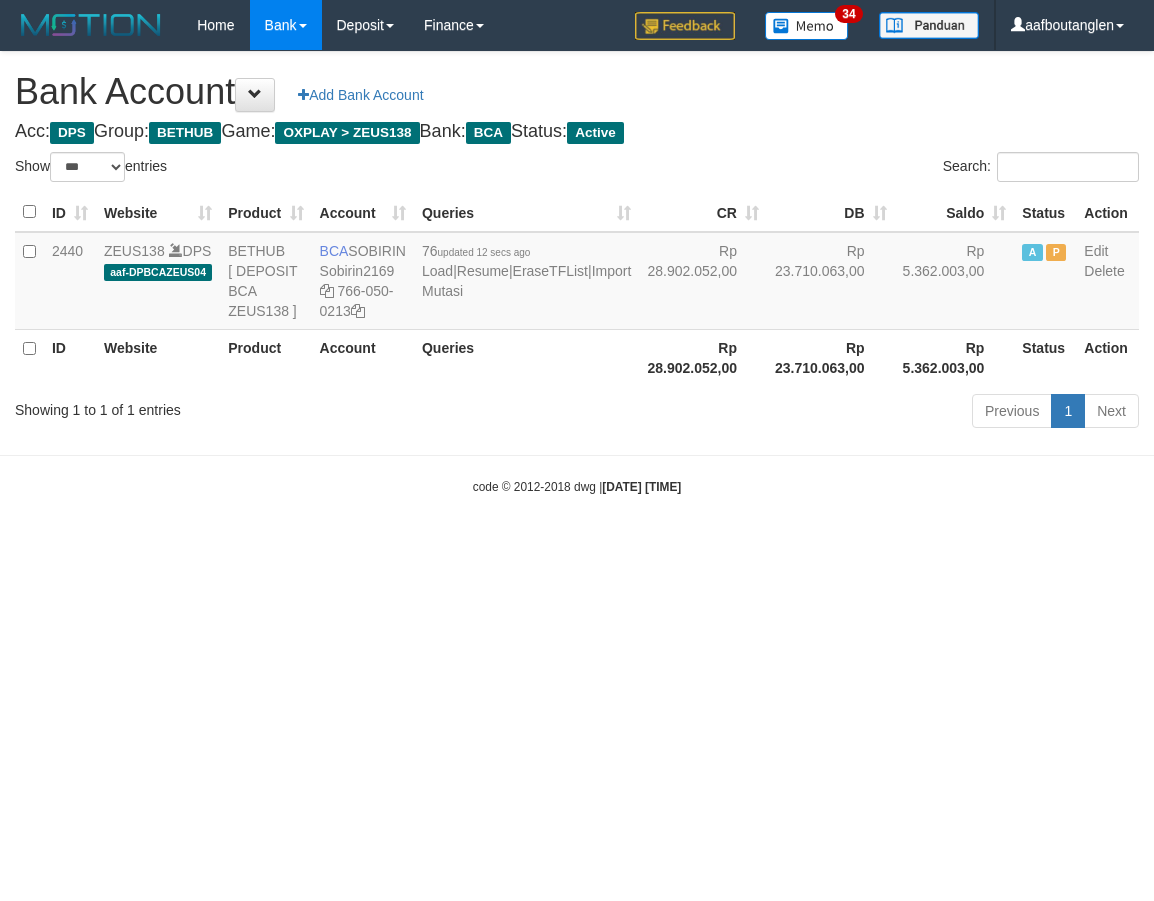 scroll, scrollTop: 0, scrollLeft: 0, axis: both 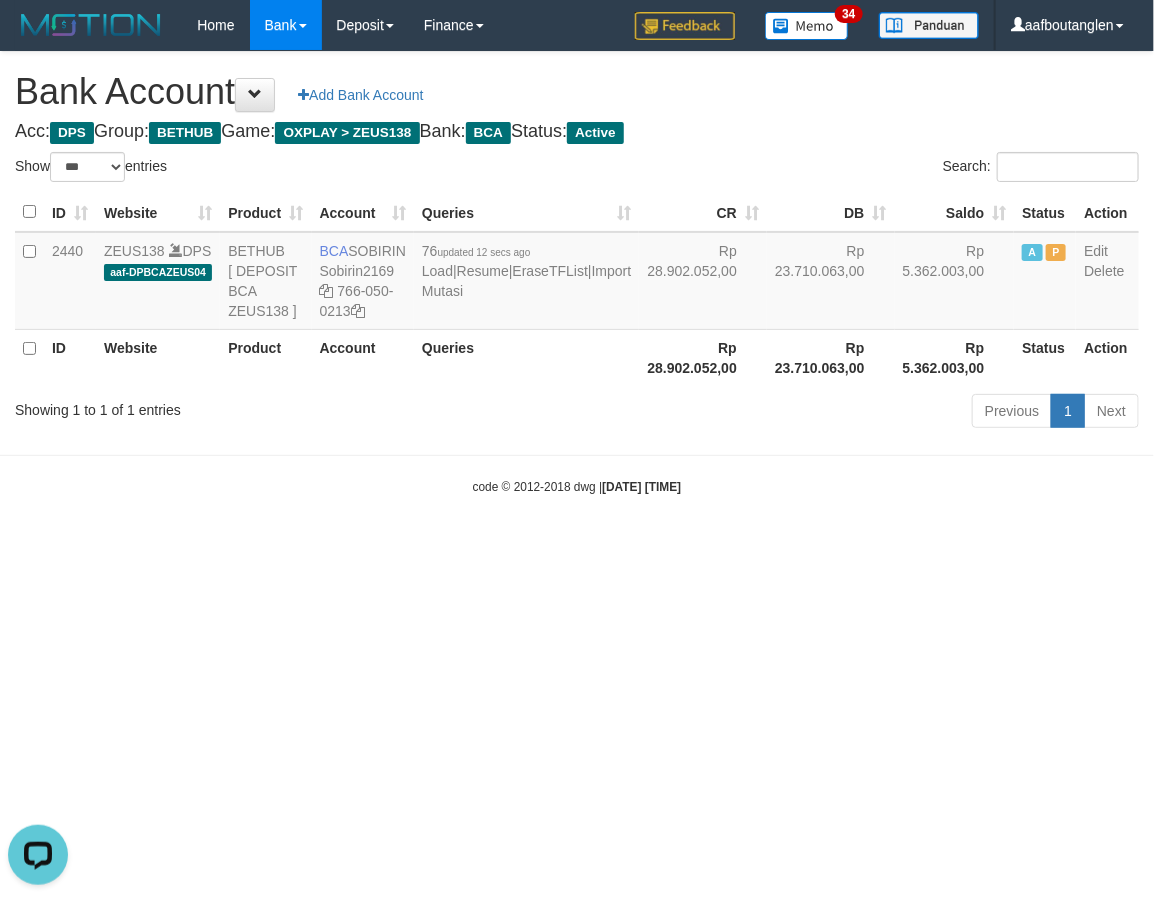 drag, startPoint x: 688, startPoint y: 727, endPoint x: 733, endPoint y: 711, distance: 47.759815 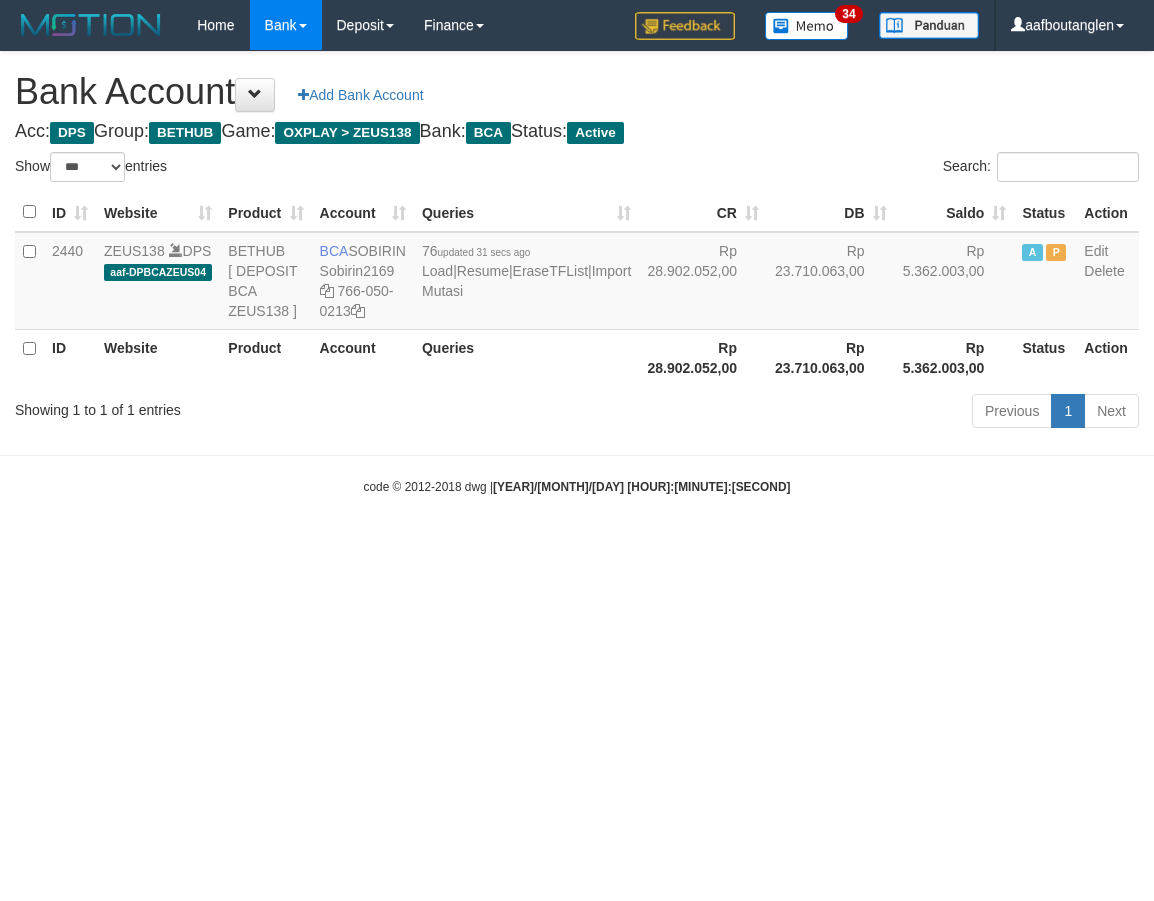 select on "***" 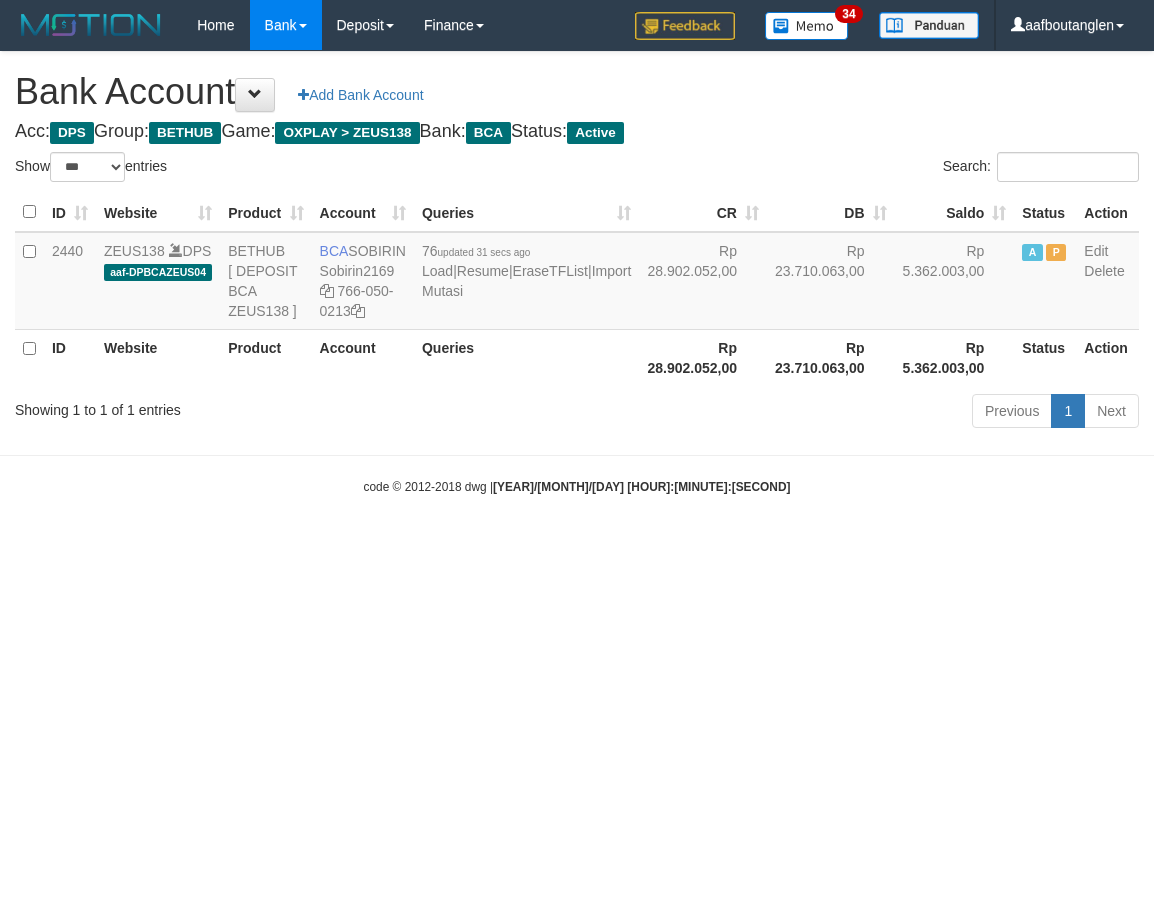 scroll, scrollTop: 0, scrollLeft: 0, axis: both 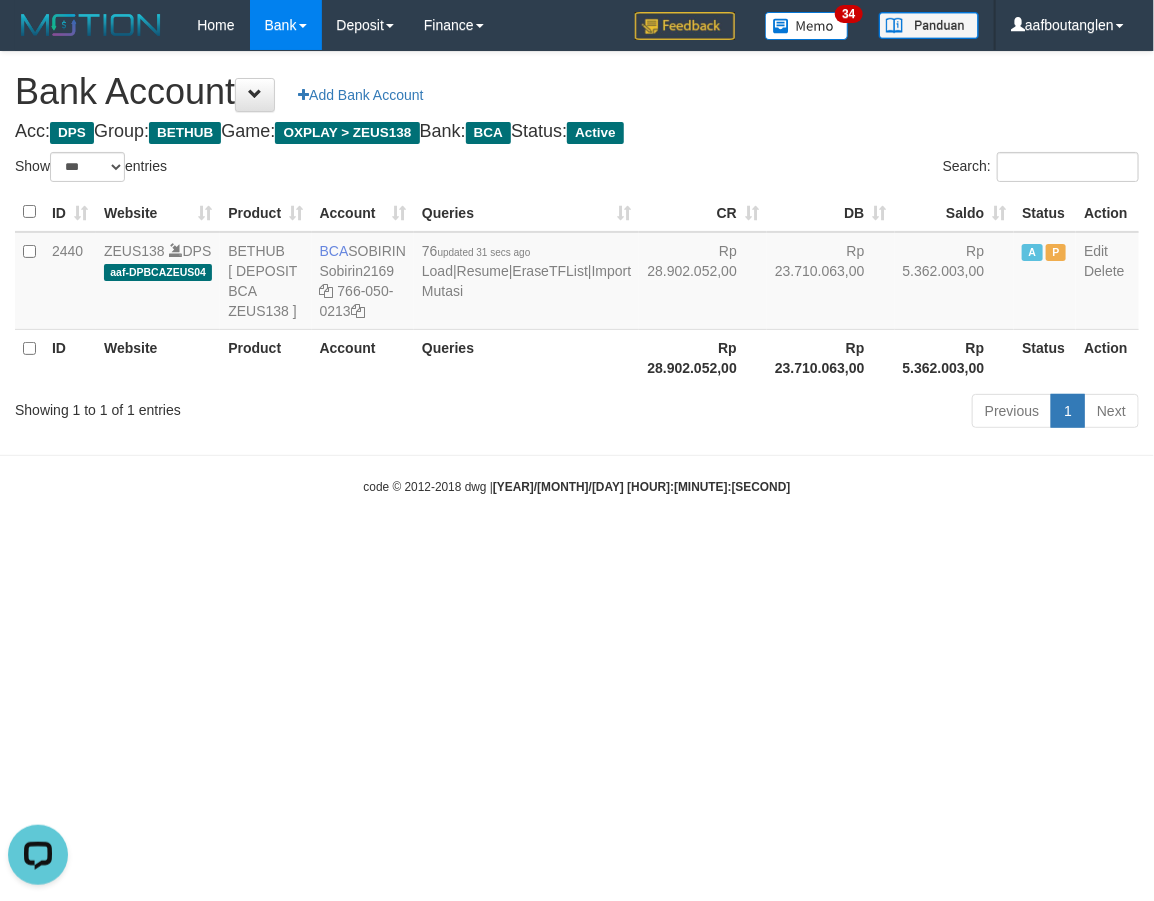 click on "Toggle navigation
Home
Bank
Account List
Deposit
DPS List
History
Note DPS
Finance
Financial Data
aafboutanglen
My Profile
Log Out
34" at bounding box center [577, 273] 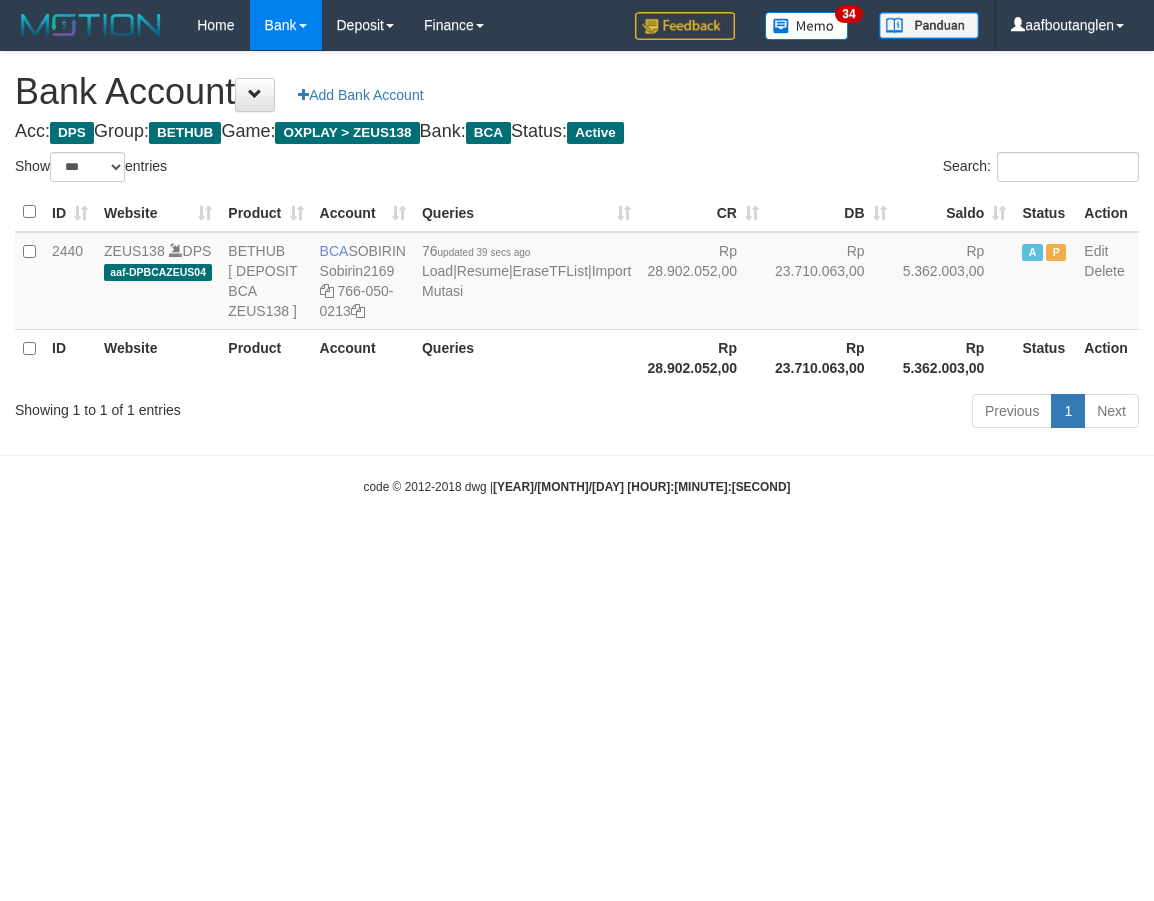 select on "***" 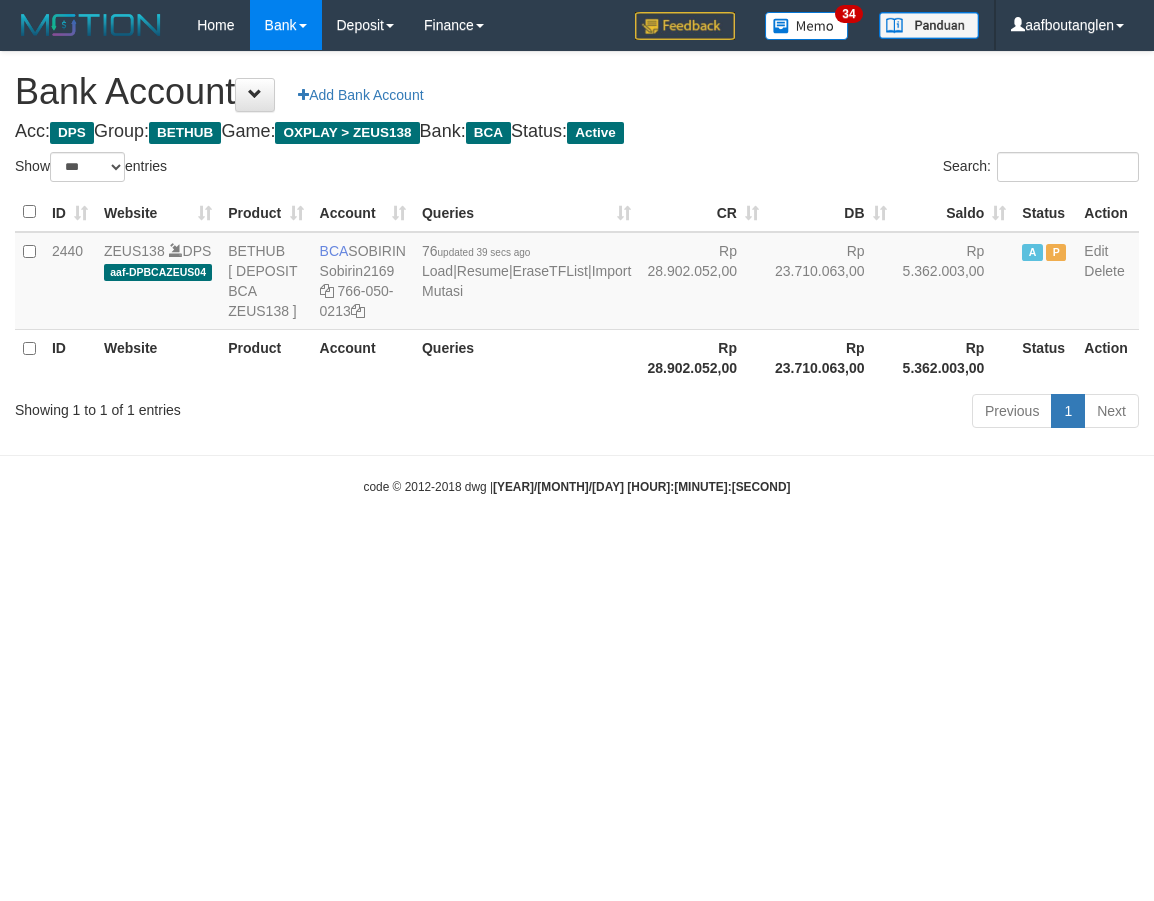 scroll, scrollTop: 0, scrollLeft: 0, axis: both 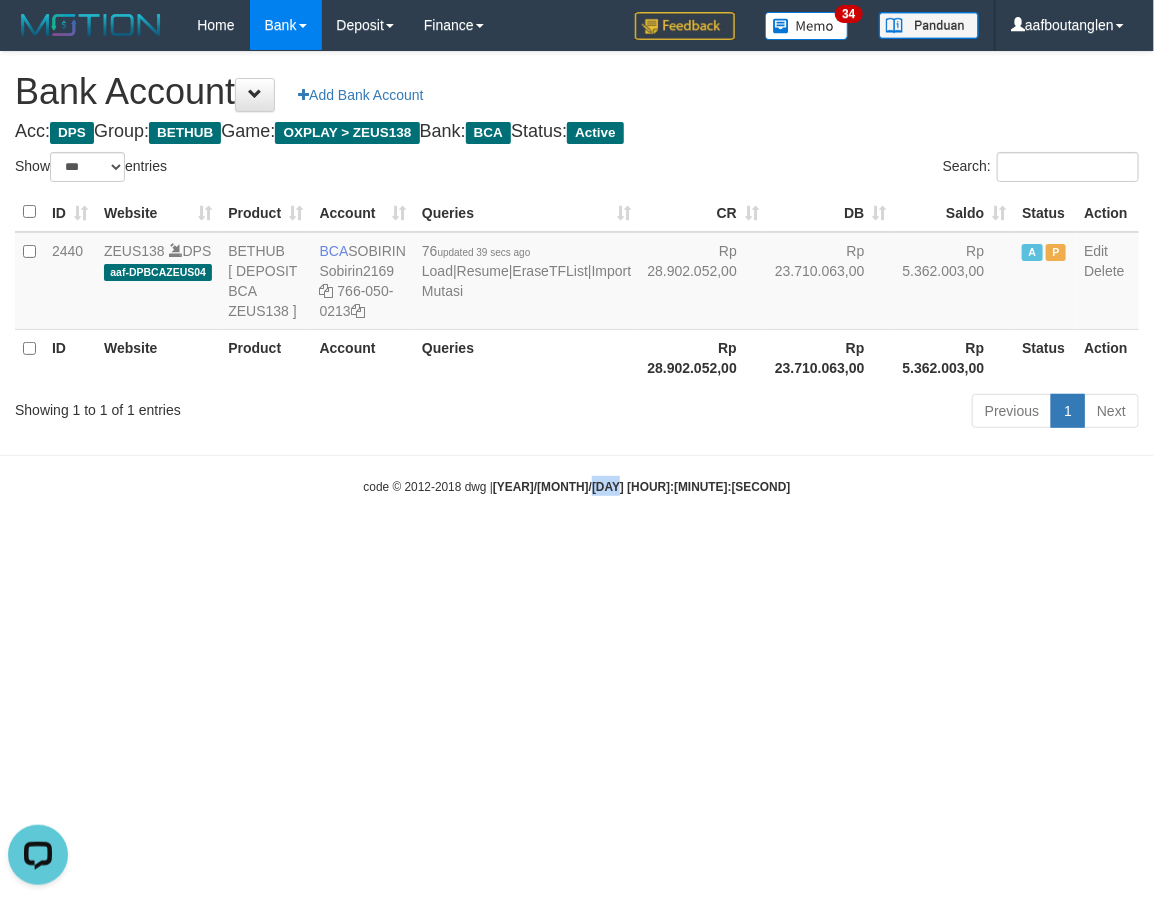 drag, startPoint x: 676, startPoint y: 503, endPoint x: 688, endPoint y: 488, distance: 19.209373 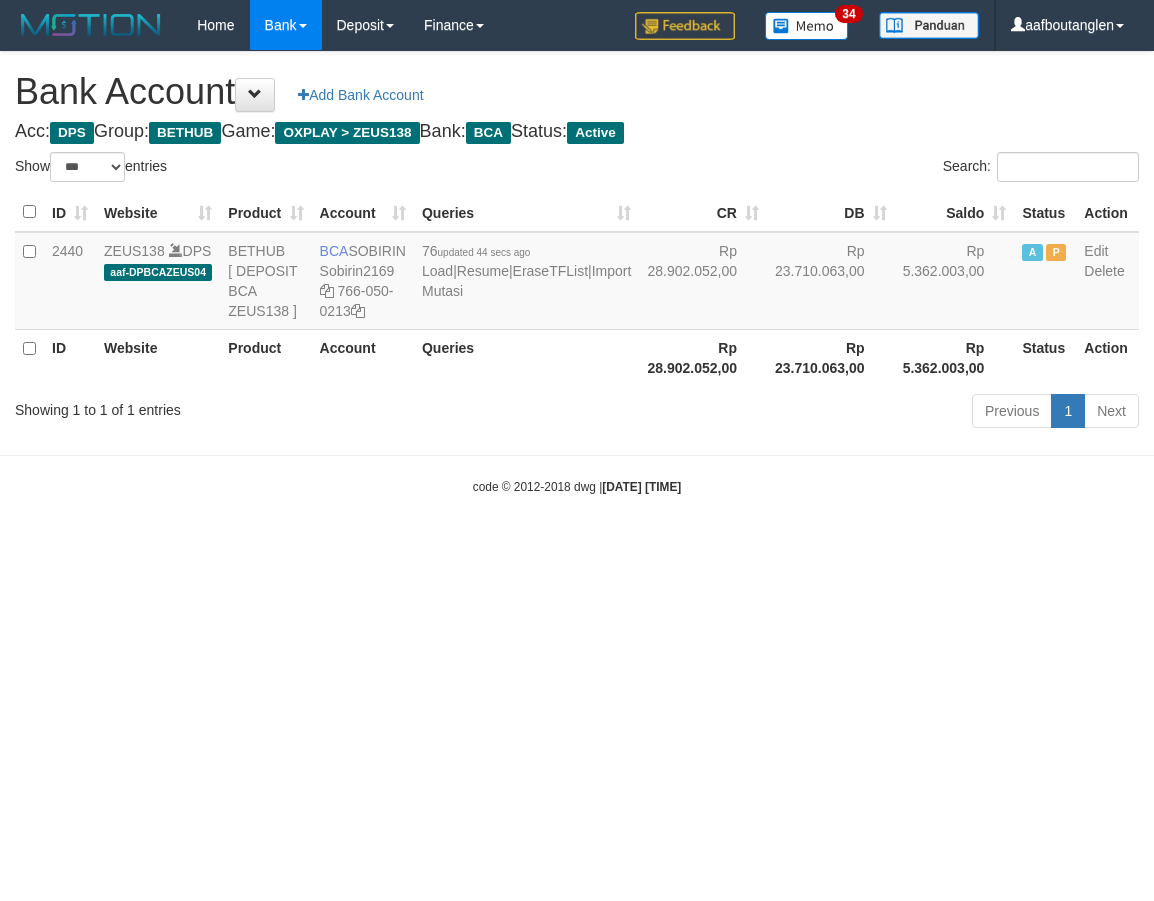 select on "***" 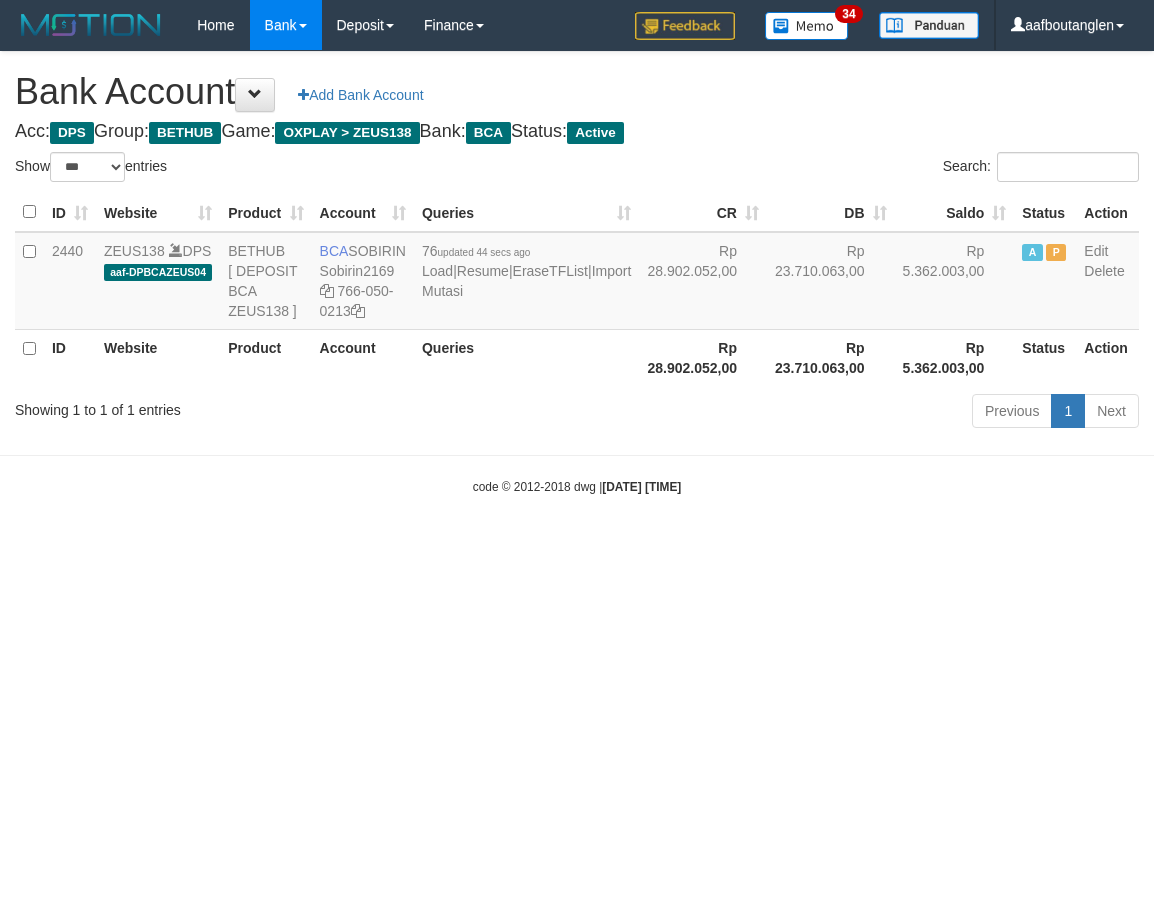 scroll, scrollTop: 0, scrollLeft: 0, axis: both 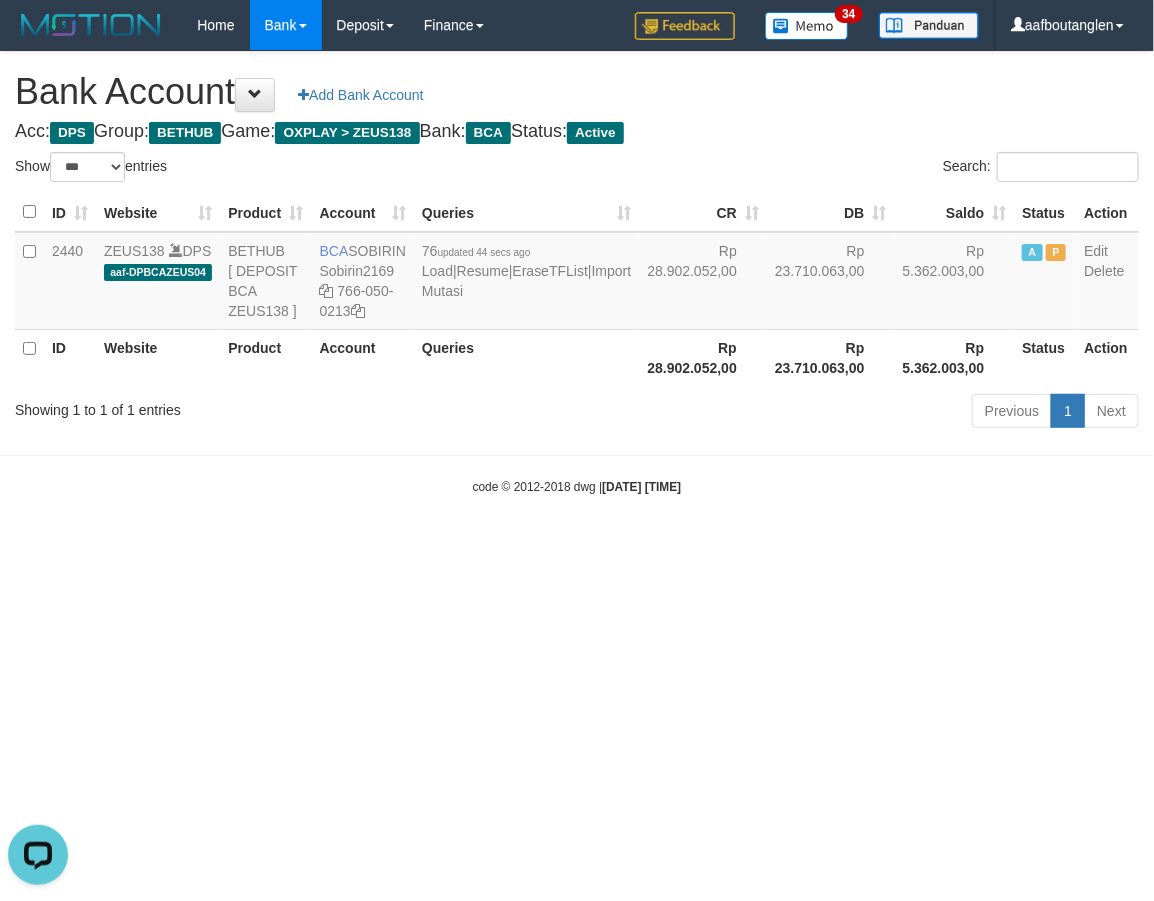 click on "Toggle navigation
Home
Bank
Account List
Deposit
DPS List
History
Note DPS
Finance
Financial Data
aafboutanglen
My Profile
Log Out
34" at bounding box center [577, 273] 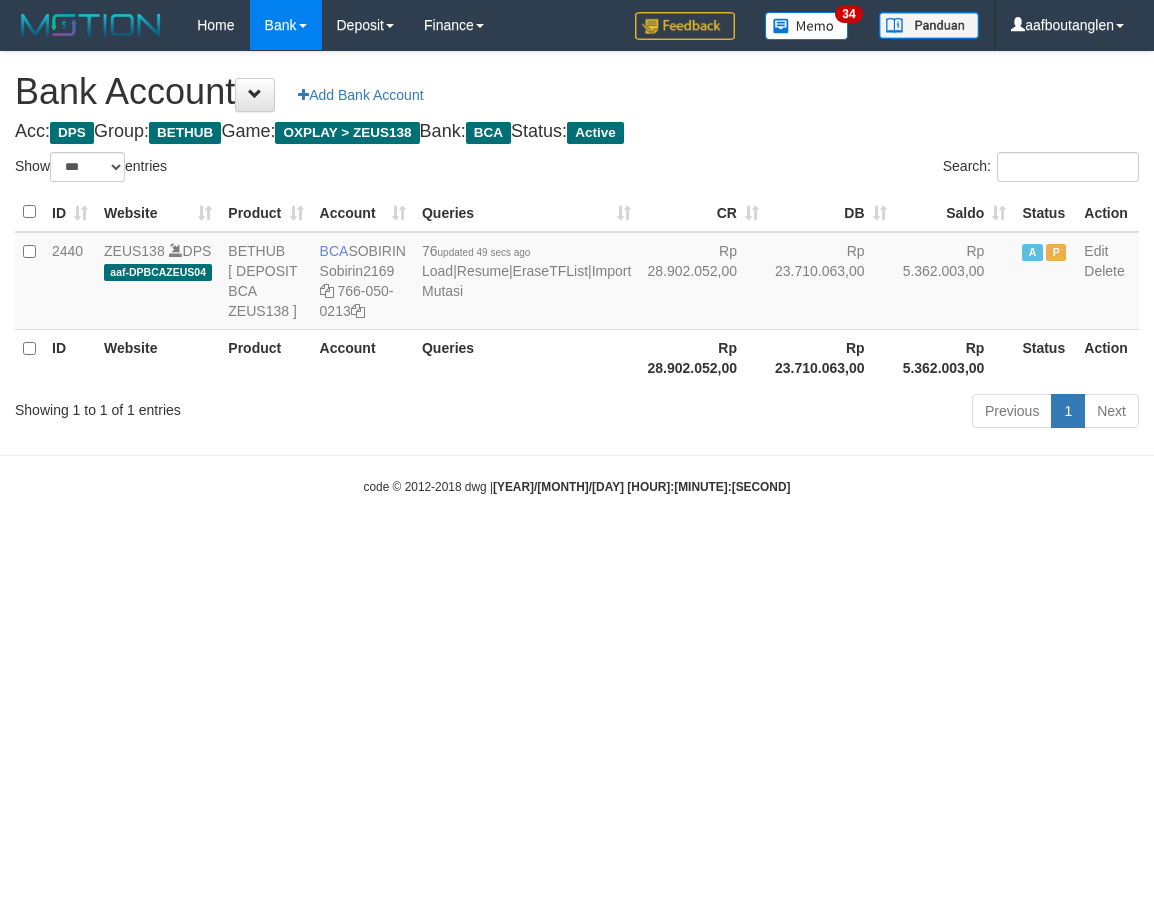 select on "***" 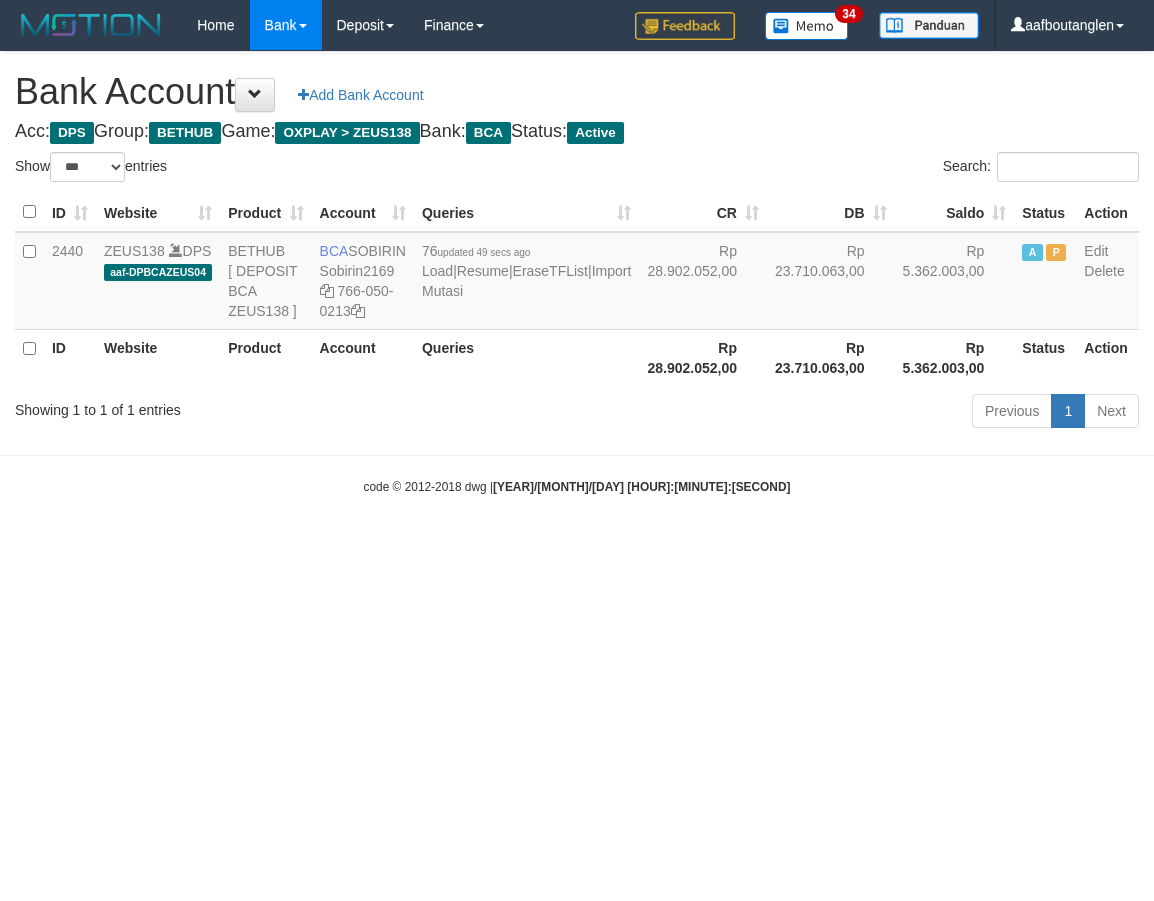 scroll, scrollTop: 0, scrollLeft: 0, axis: both 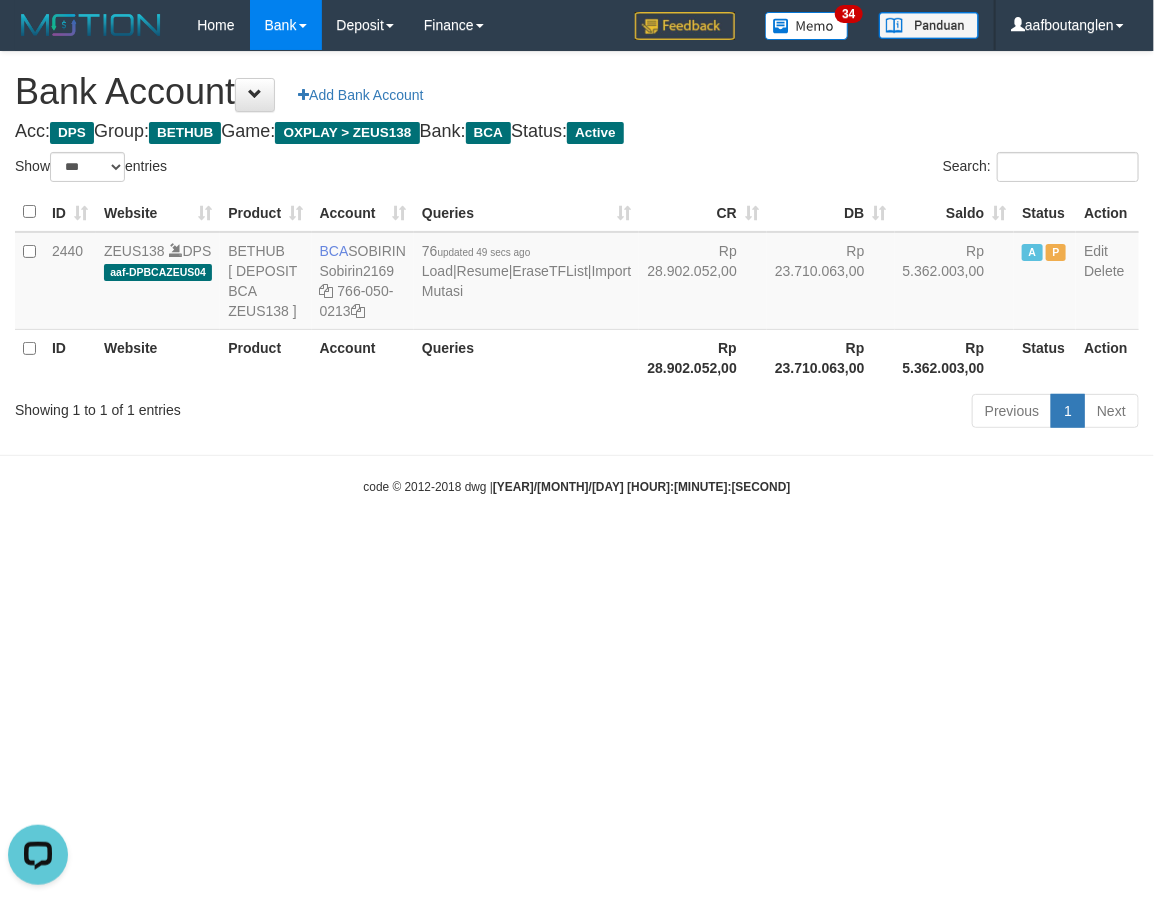 drag, startPoint x: 795, startPoint y: 622, endPoint x: 765, endPoint y: 581, distance: 50.803543 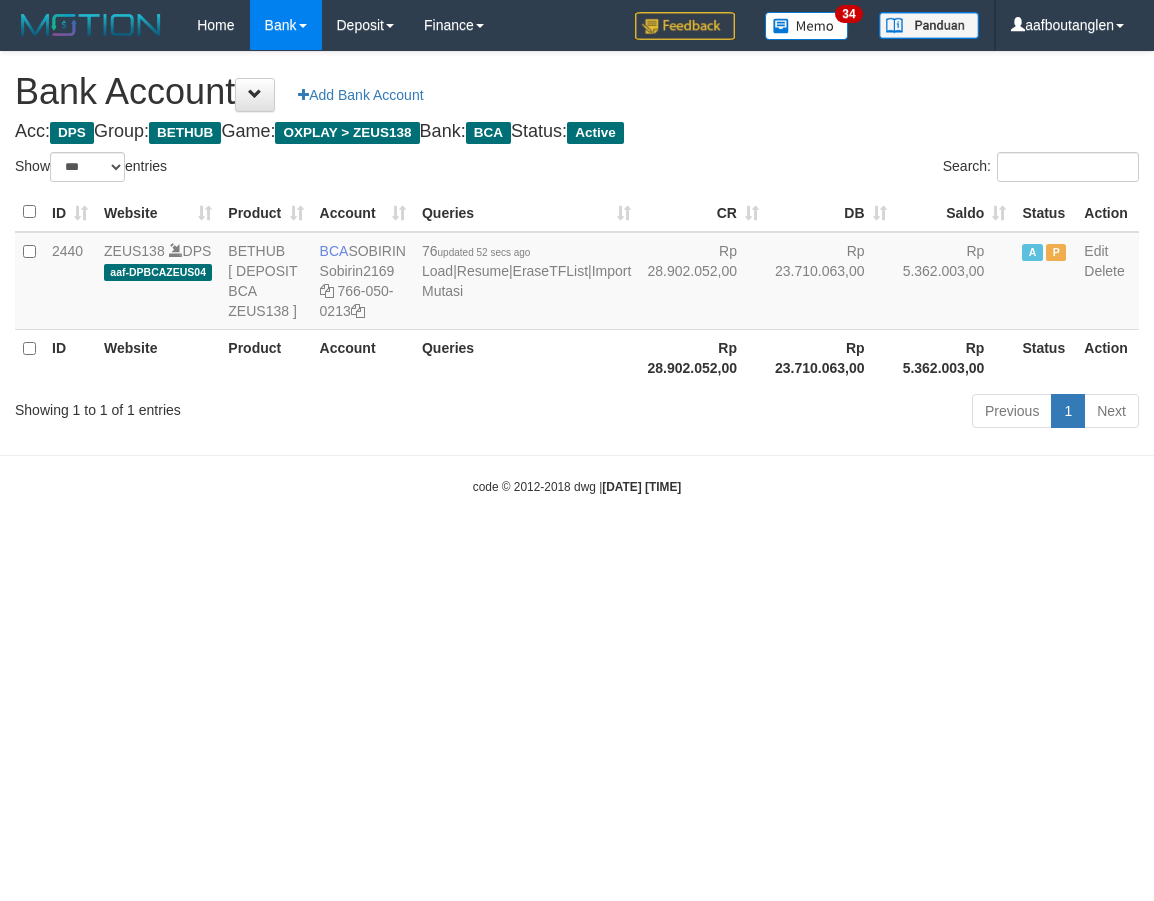 select on "***" 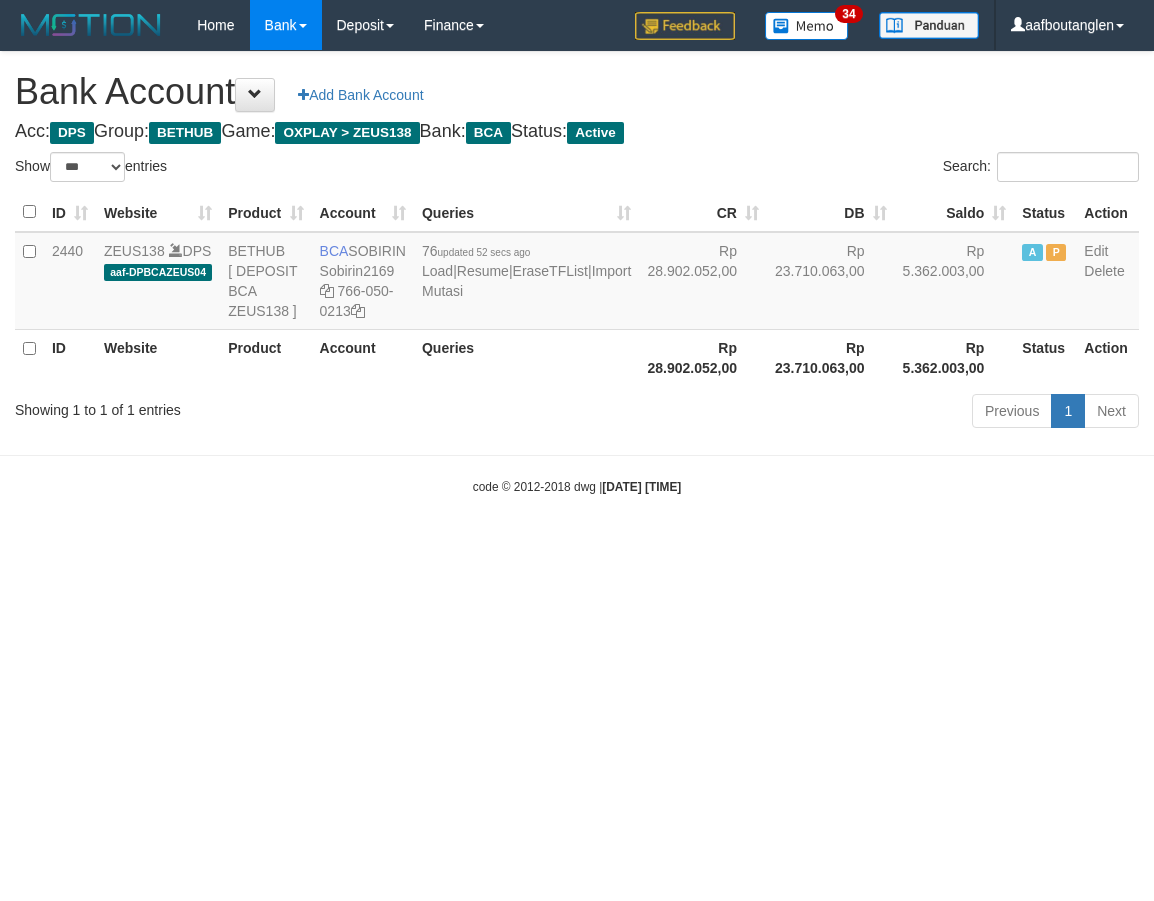 scroll, scrollTop: 0, scrollLeft: 0, axis: both 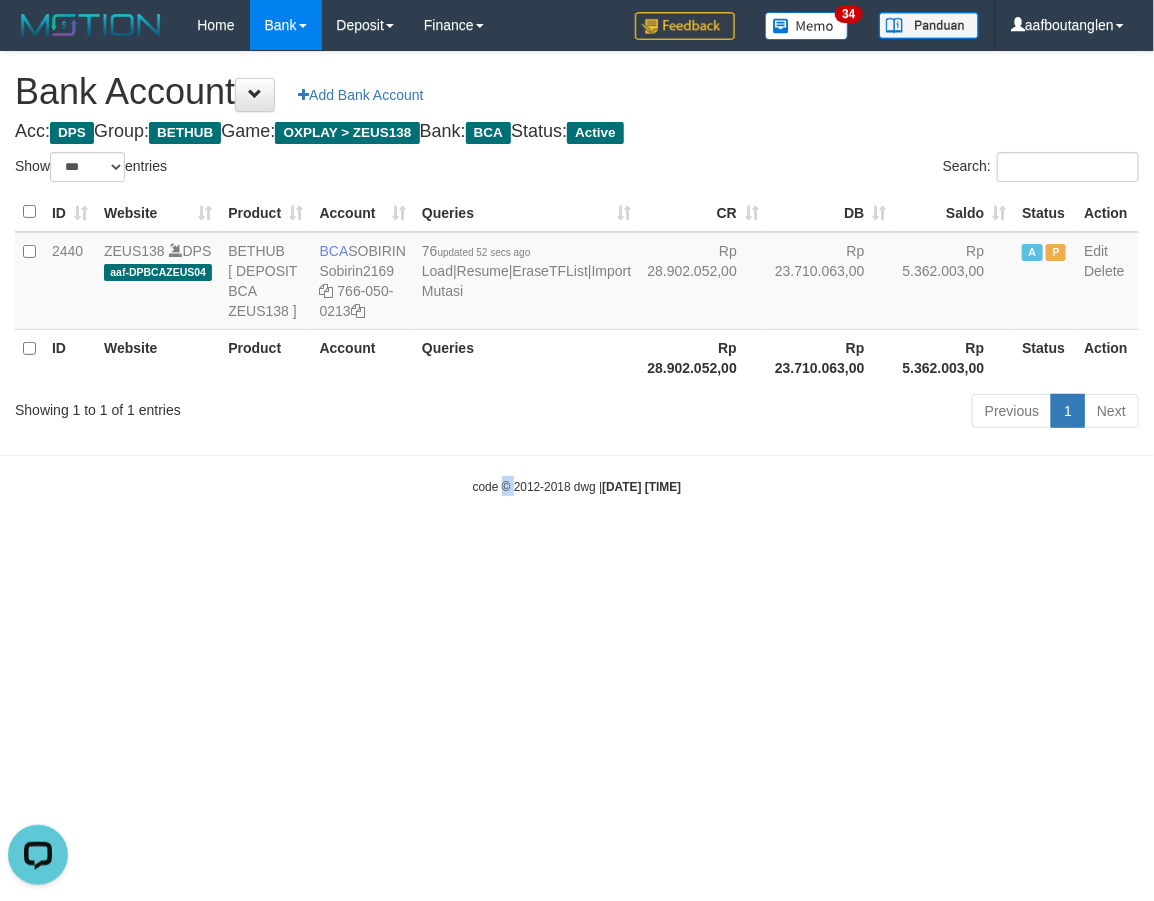 drag, startPoint x: 490, startPoint y: 573, endPoint x: 541, endPoint y: 556, distance: 53.75872 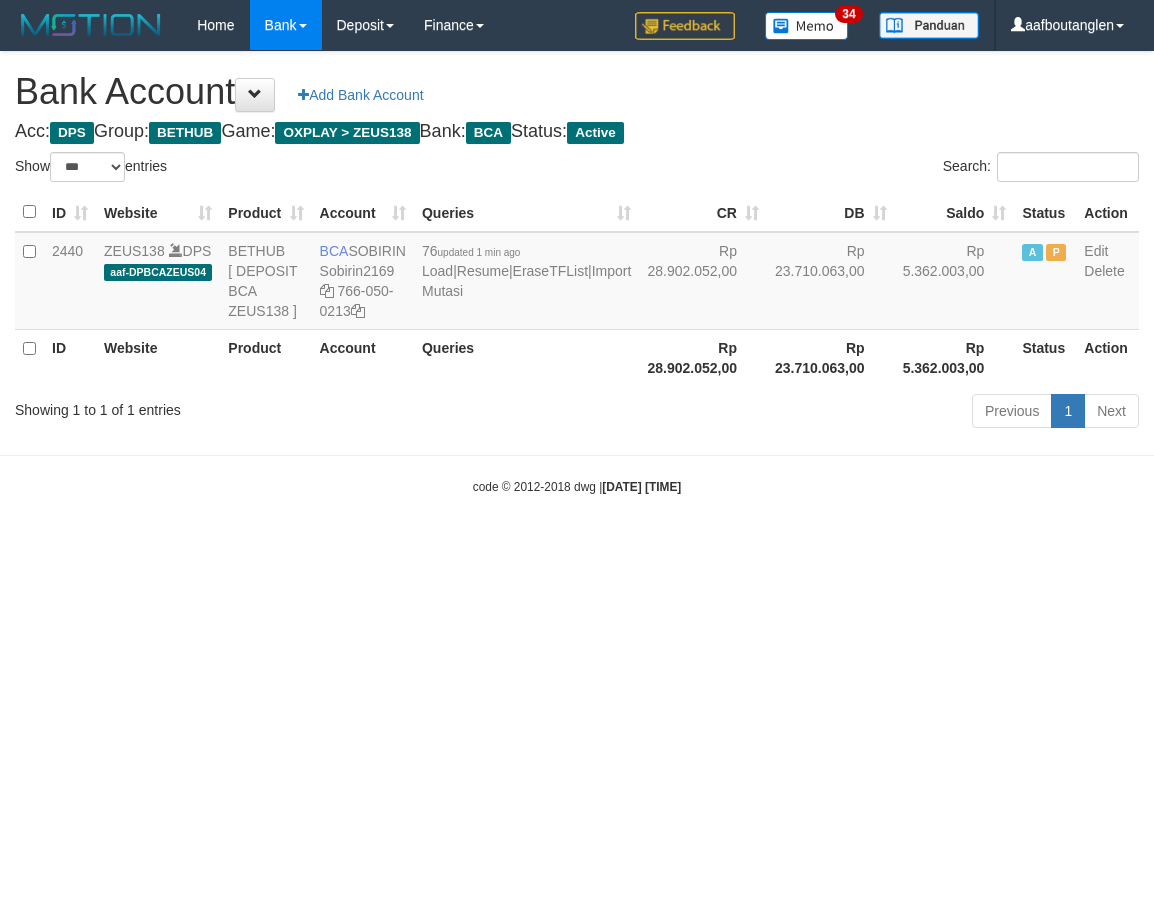 select on "***" 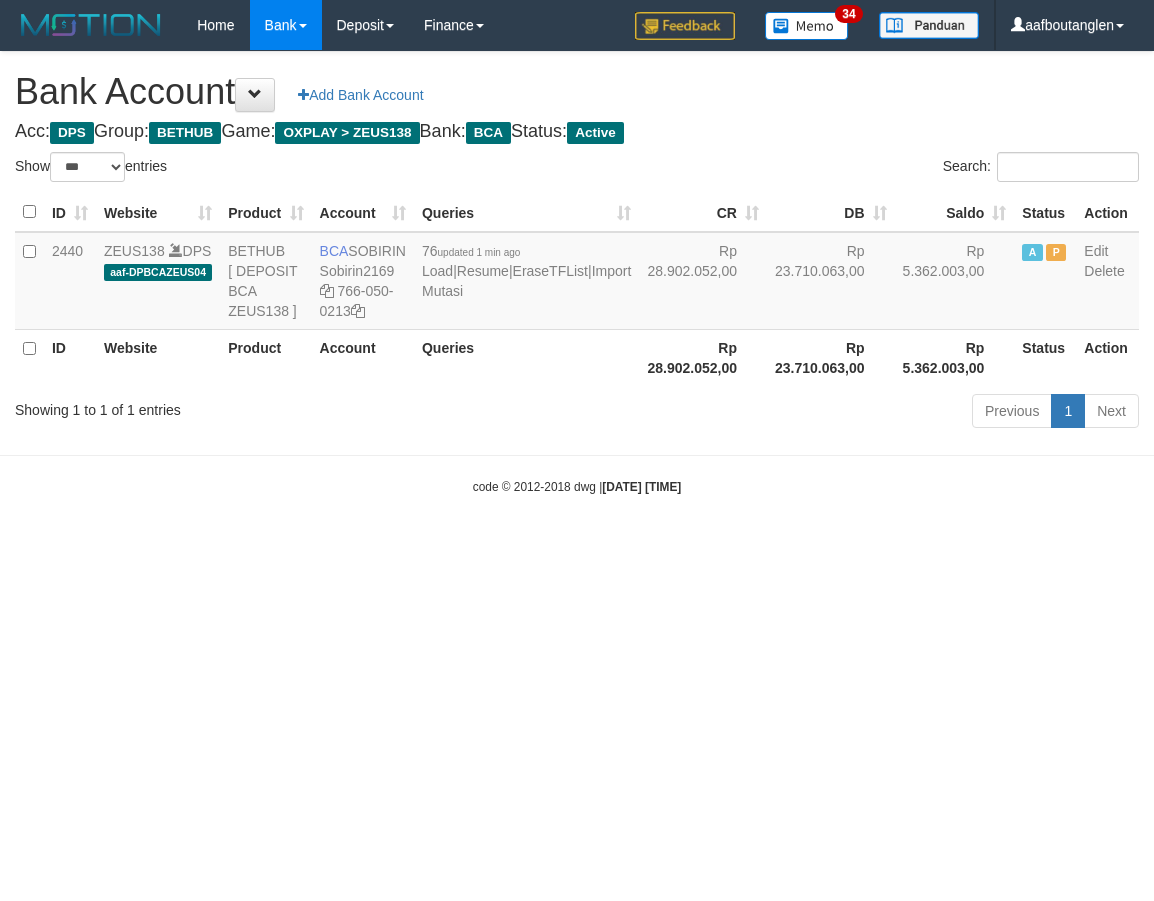 scroll, scrollTop: 0, scrollLeft: 0, axis: both 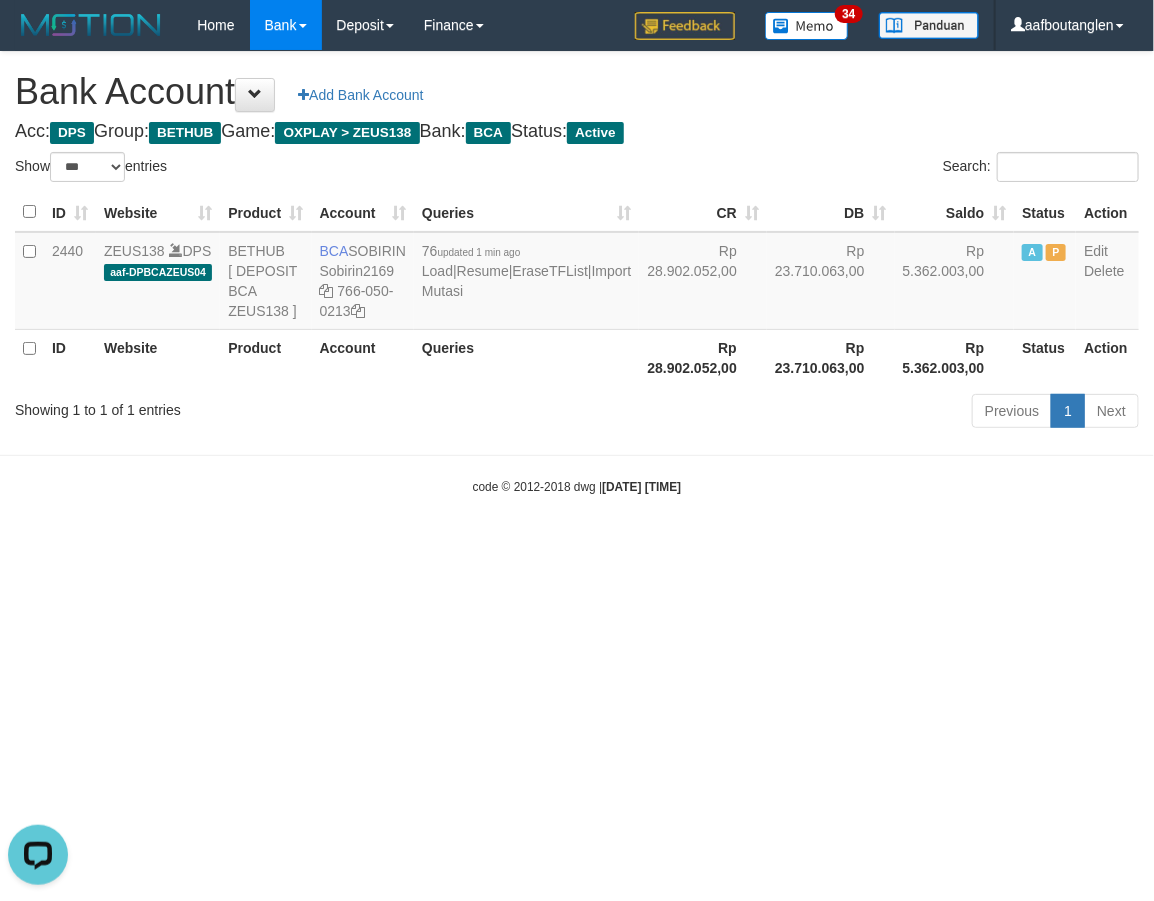 drag, startPoint x: 731, startPoint y: 594, endPoint x: 728, endPoint y: 583, distance: 11.401754 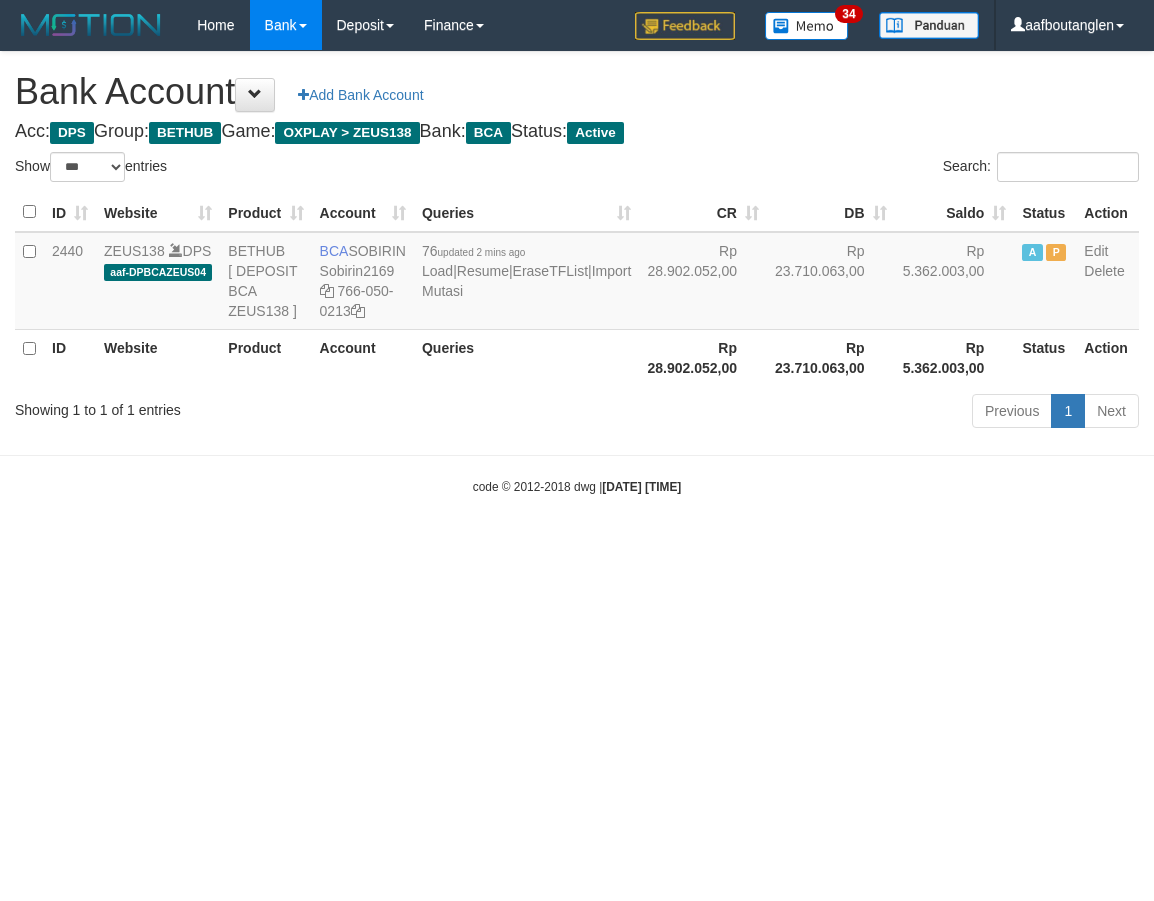 select on "***" 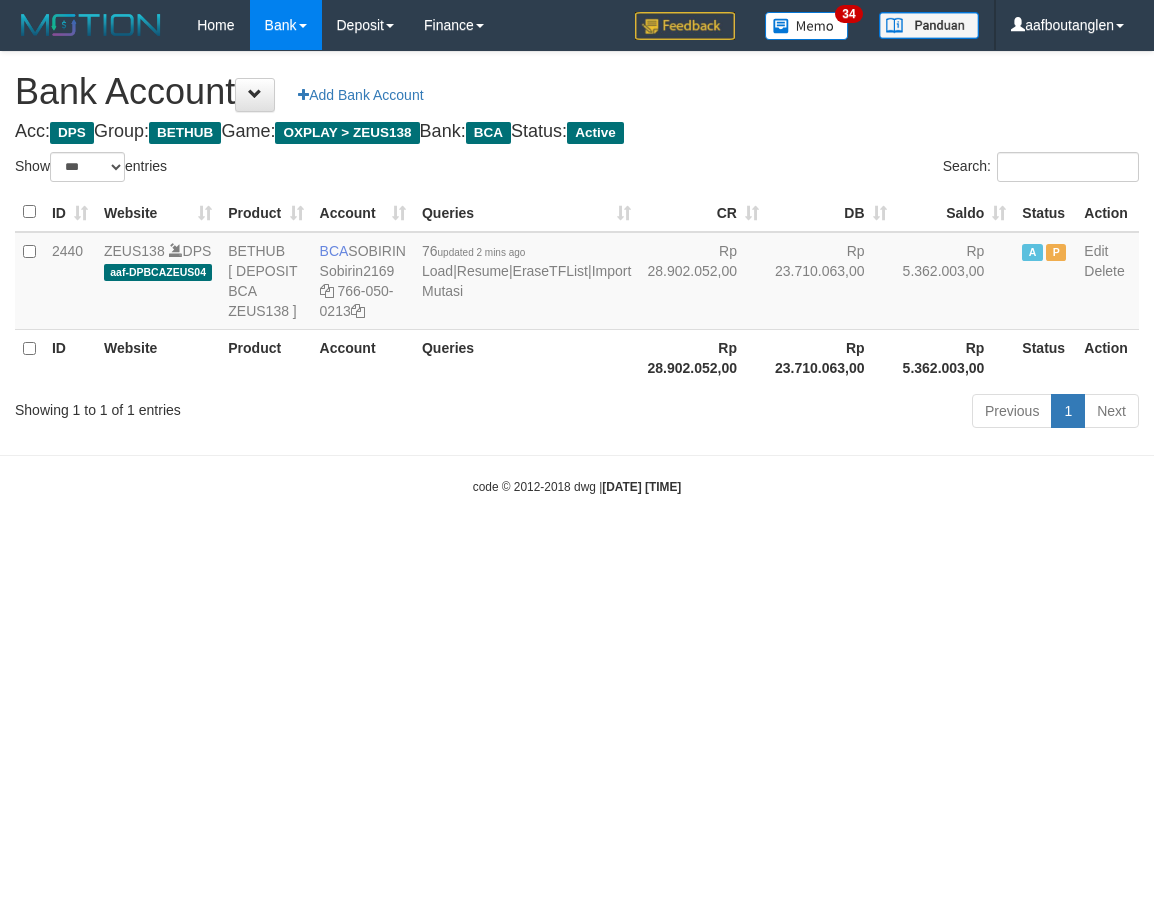 scroll, scrollTop: 0, scrollLeft: 0, axis: both 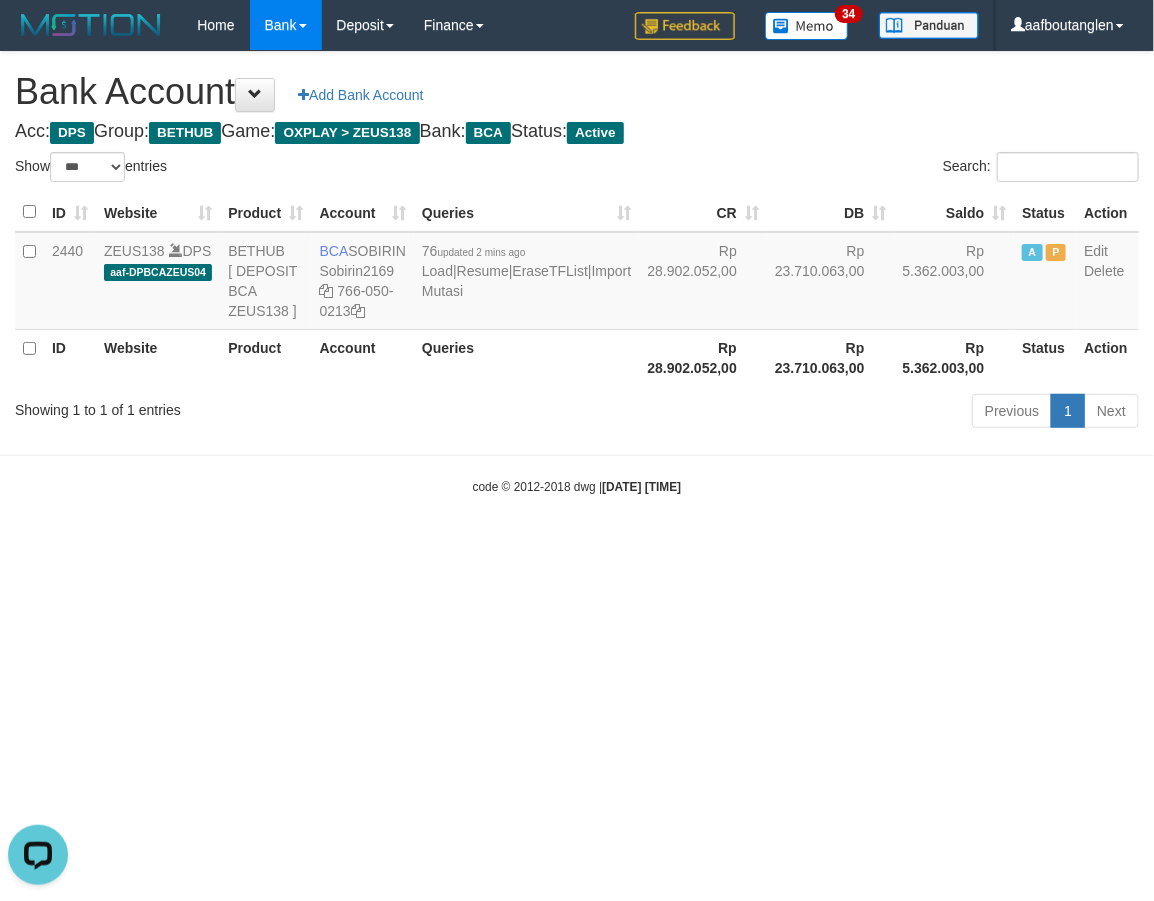 drag, startPoint x: 768, startPoint y: 552, endPoint x: 772, endPoint y: 541, distance: 11.7046995 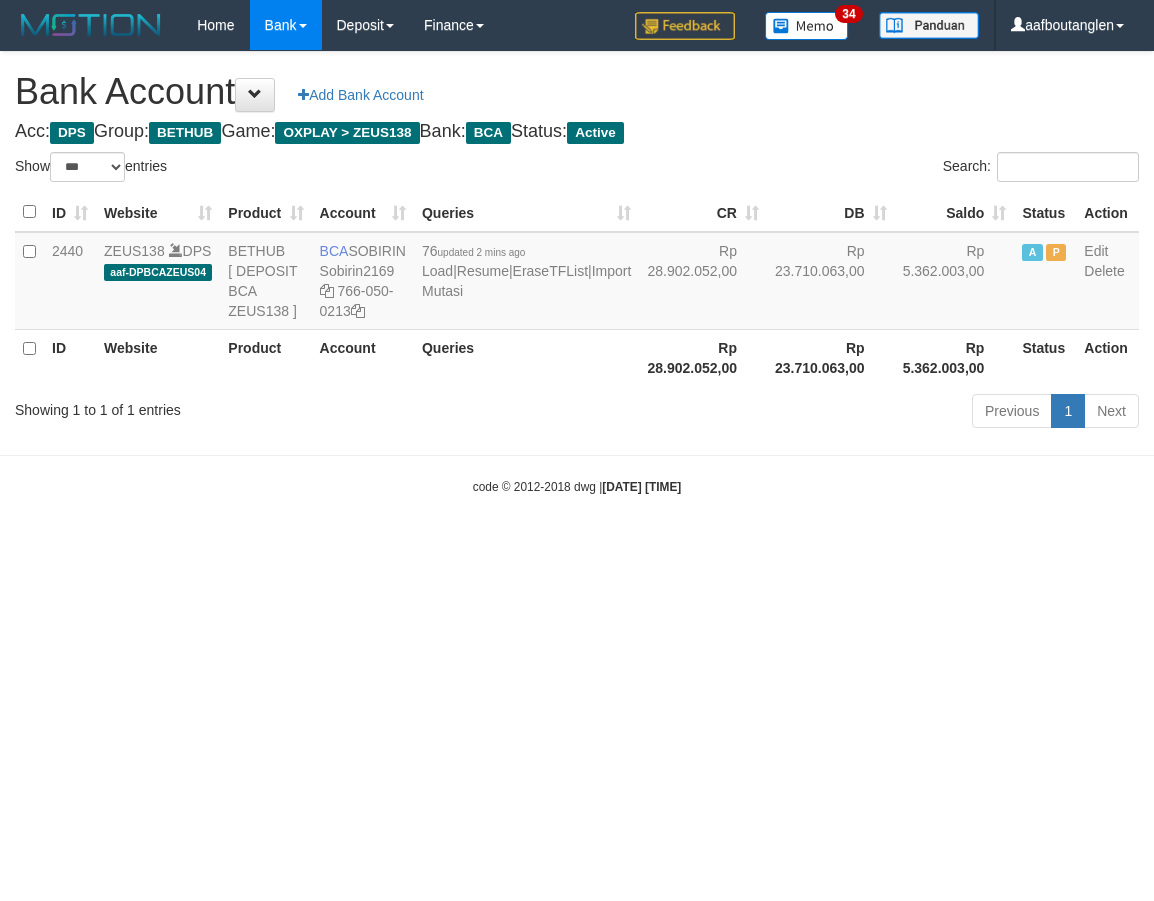 select on "***" 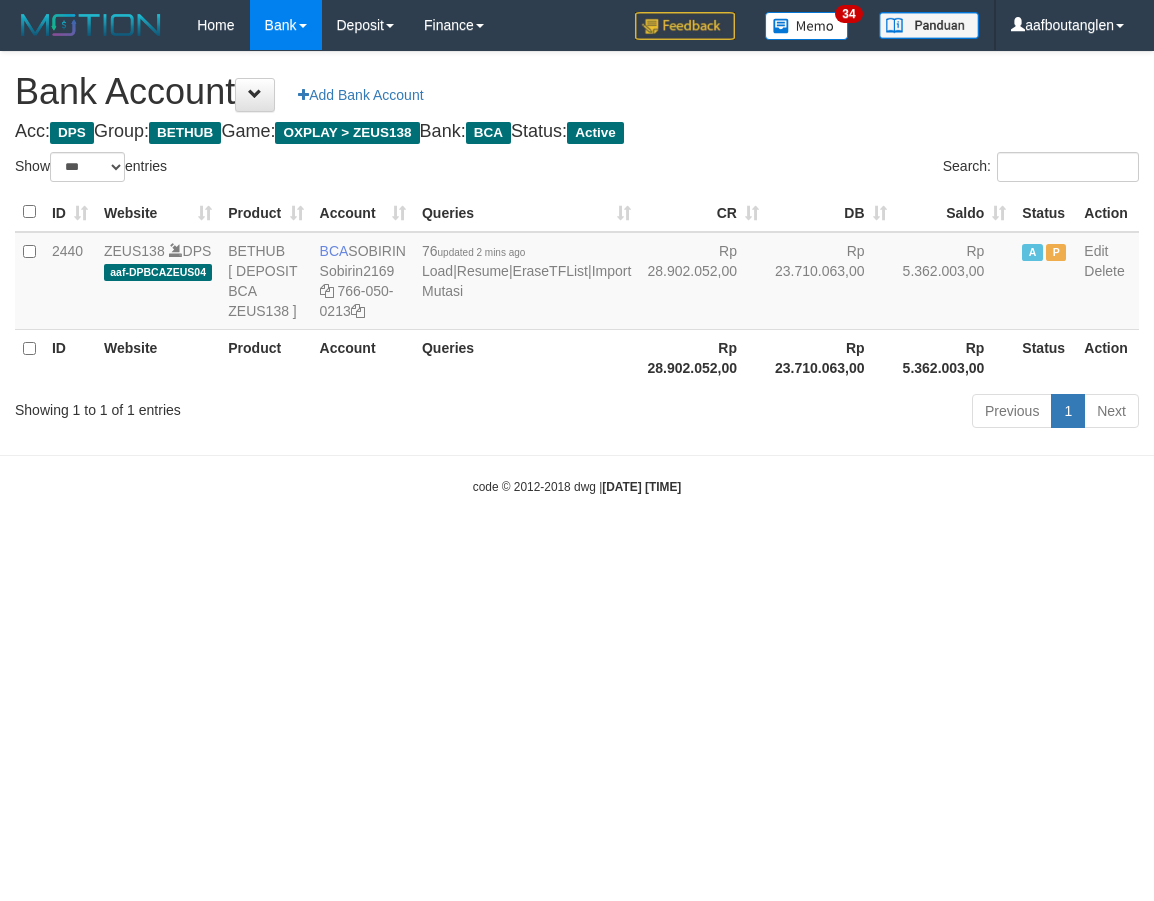 scroll, scrollTop: 0, scrollLeft: 0, axis: both 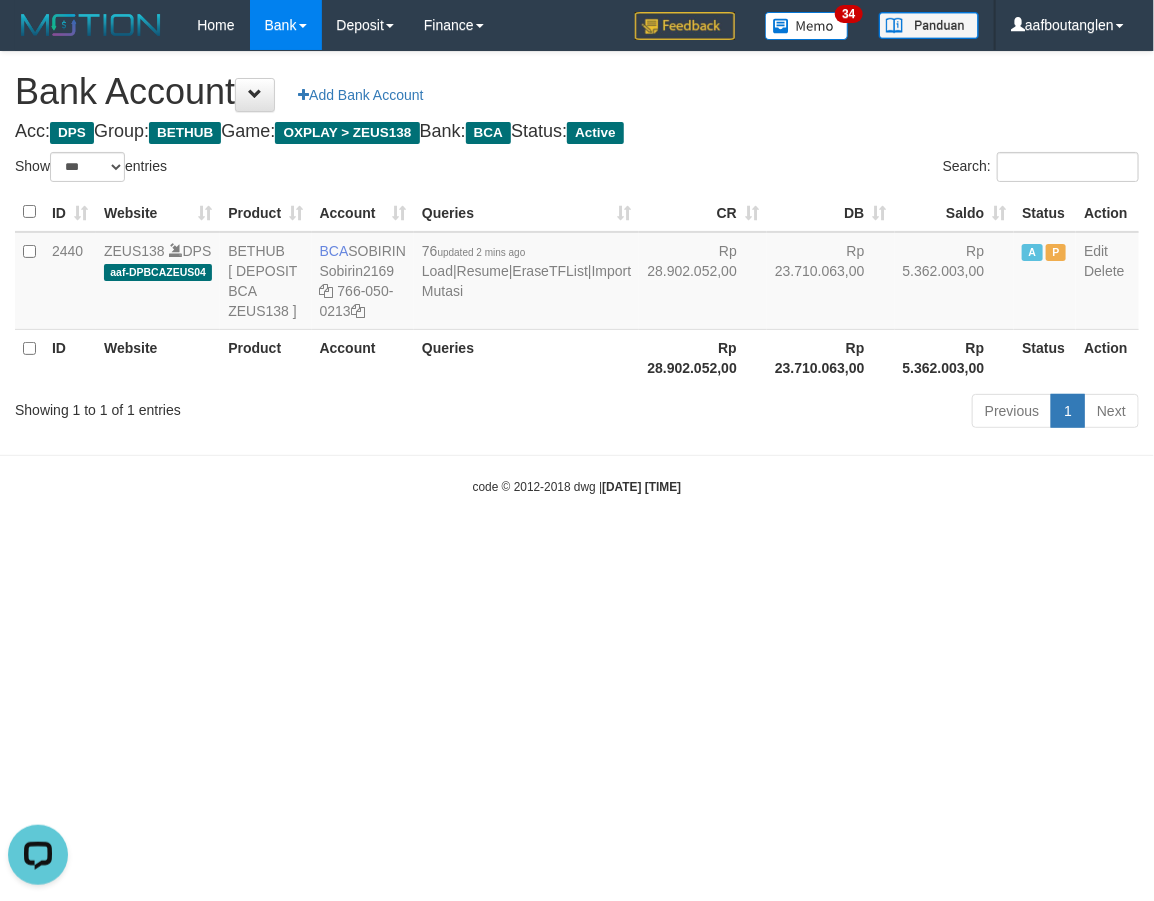 drag, startPoint x: 873, startPoint y: 663, endPoint x: 1047, endPoint y: 663, distance: 174 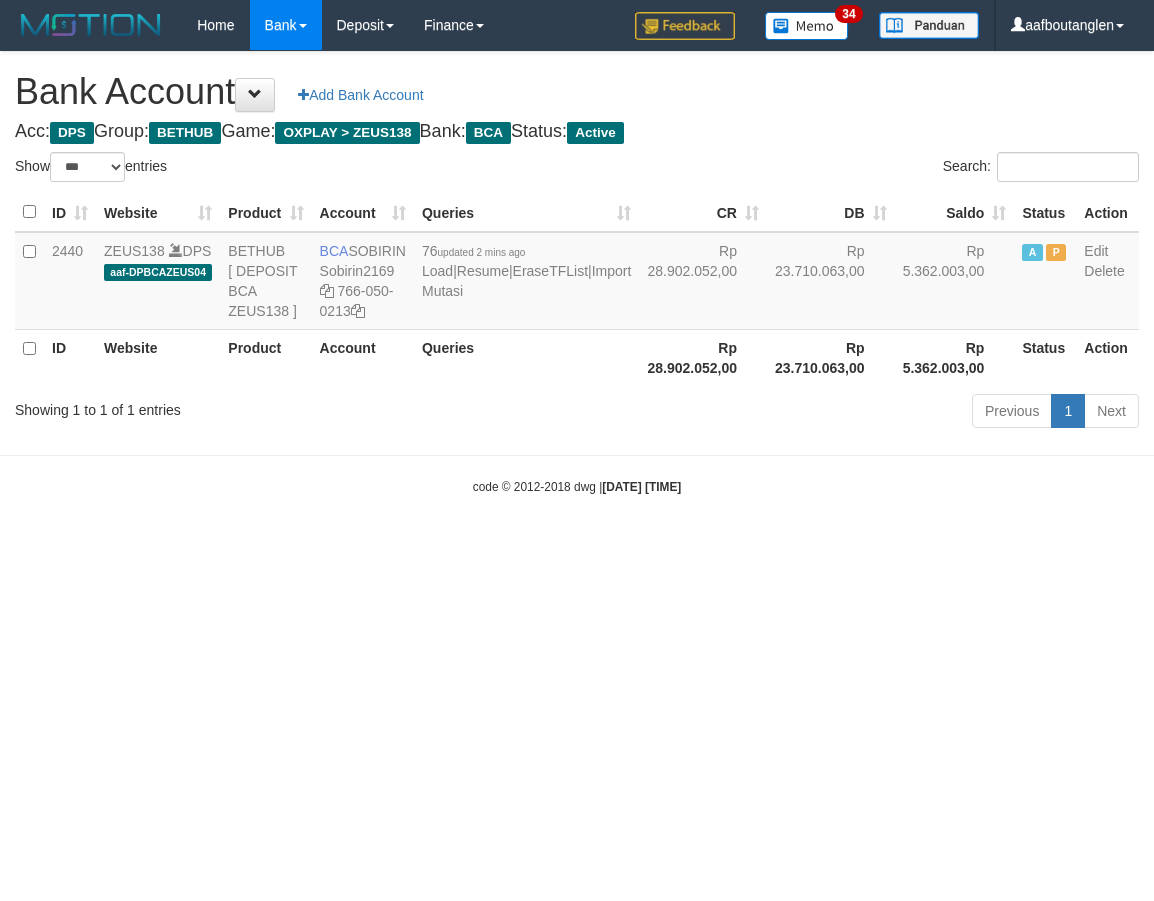select on "***" 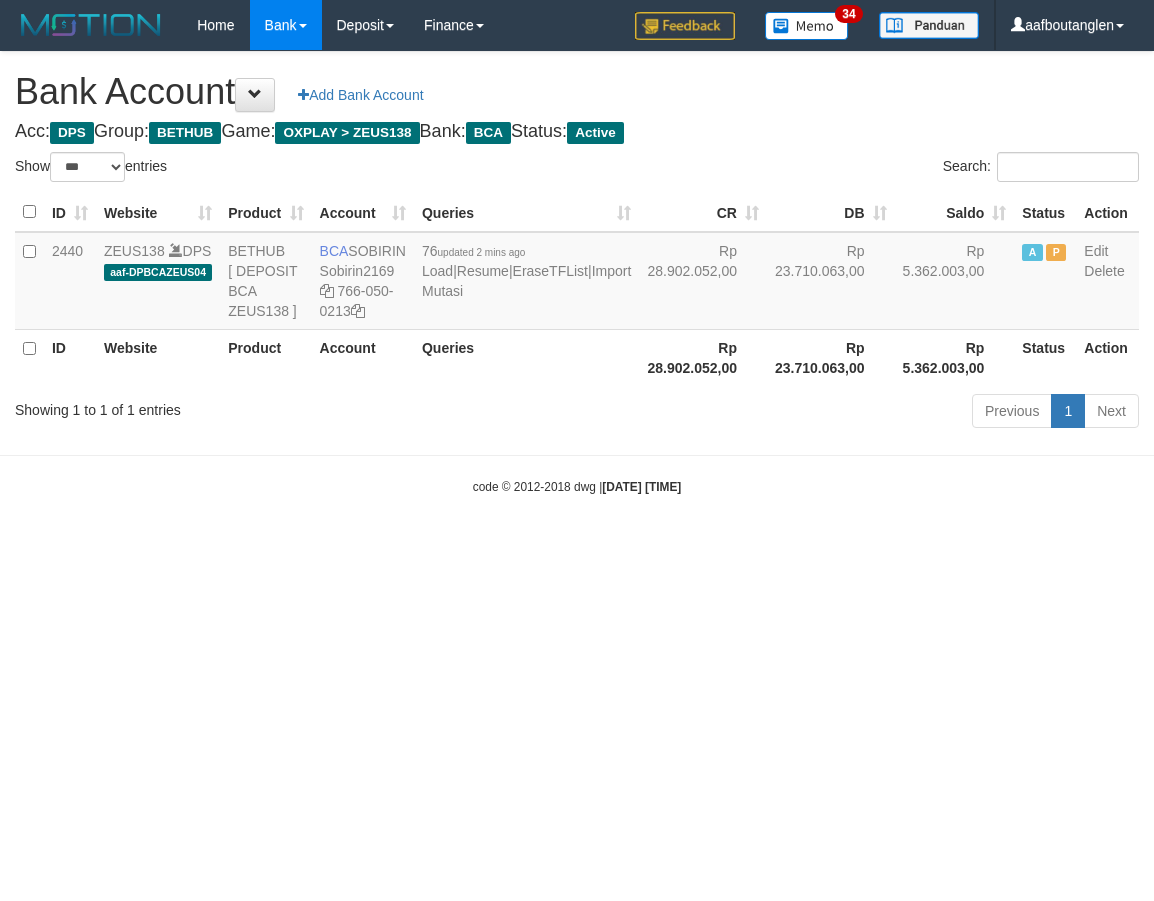 scroll, scrollTop: 0, scrollLeft: 0, axis: both 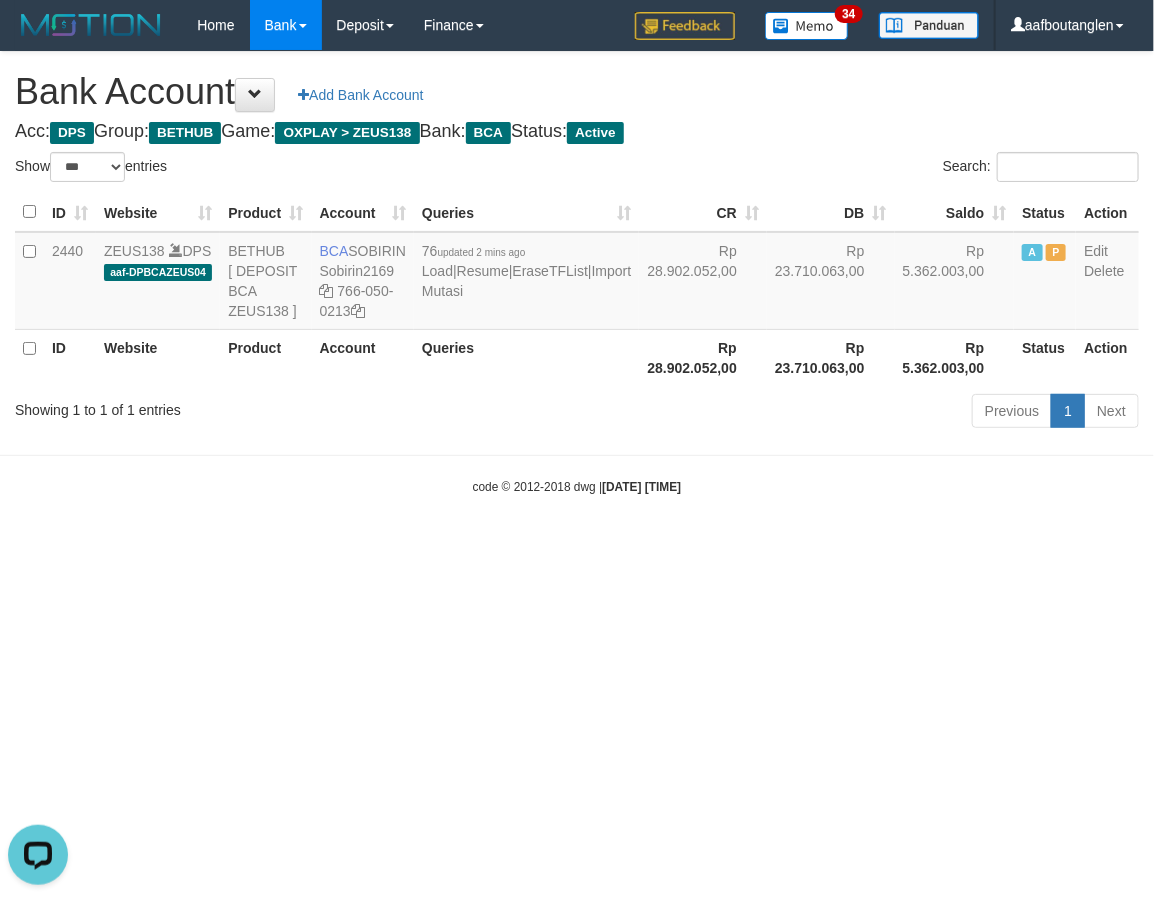 click on "Toggle navigation
Home
Bank
Account List
Deposit
DPS List
History
Note DPS
Finance
Financial Data
aafboutanglen
My Profile
Log Out
34" at bounding box center [577, 273] 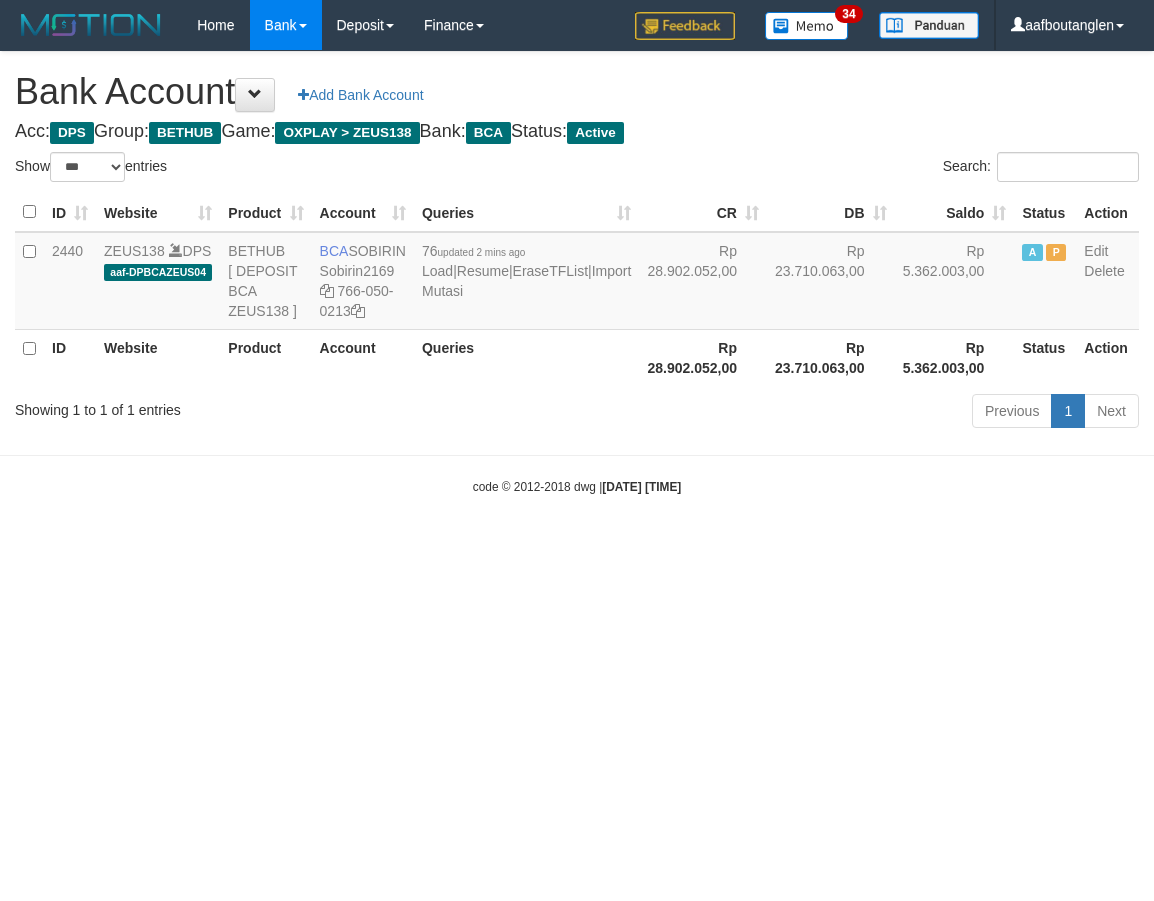 select on "***" 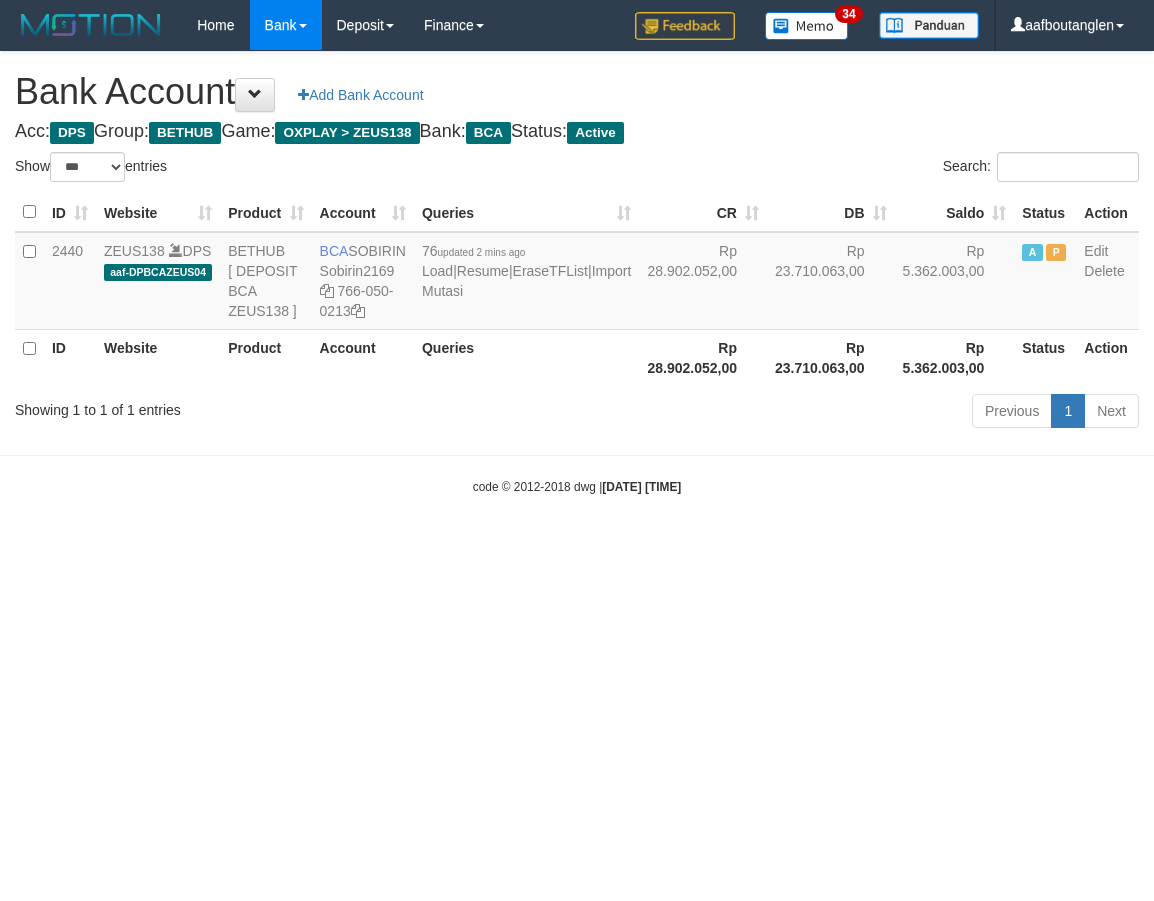 scroll, scrollTop: 0, scrollLeft: 0, axis: both 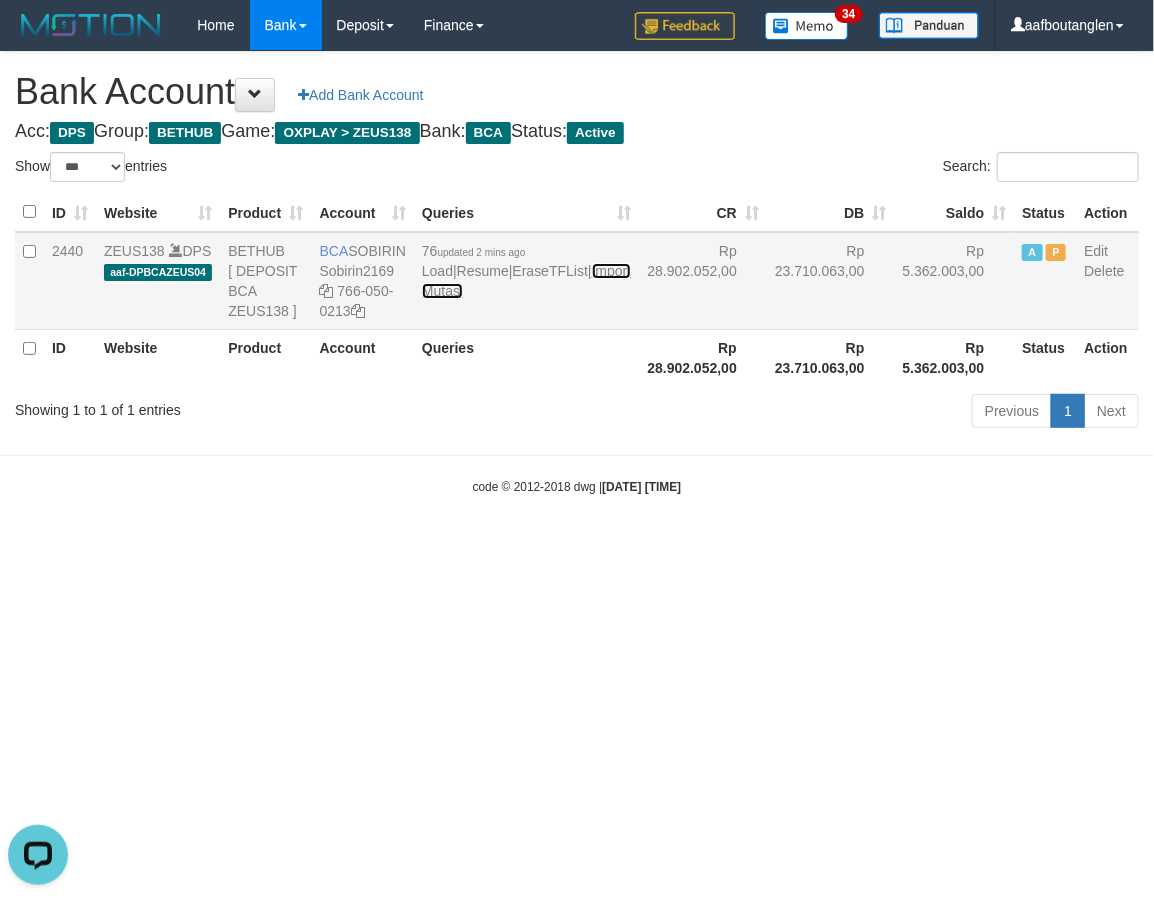 click on "Import Mutasi" at bounding box center (526, 281) 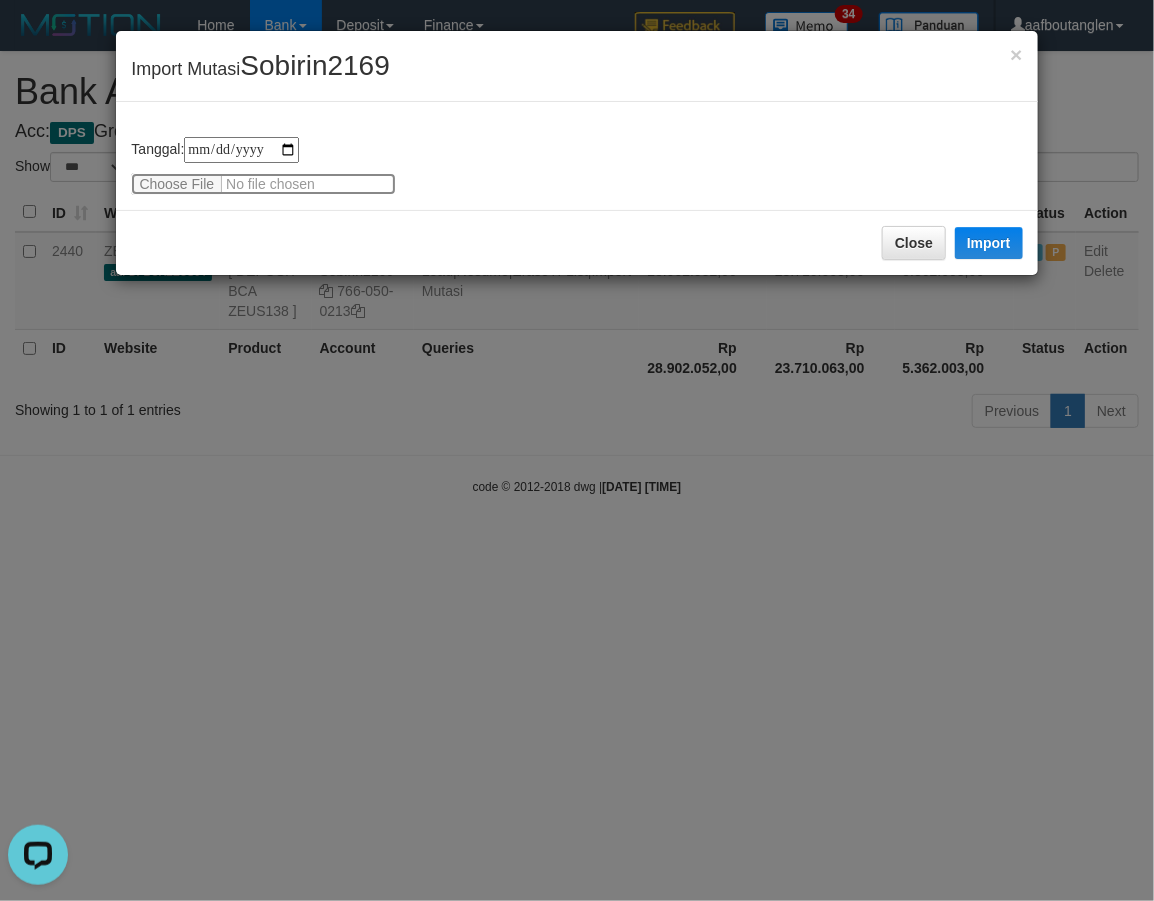 click at bounding box center [263, 184] 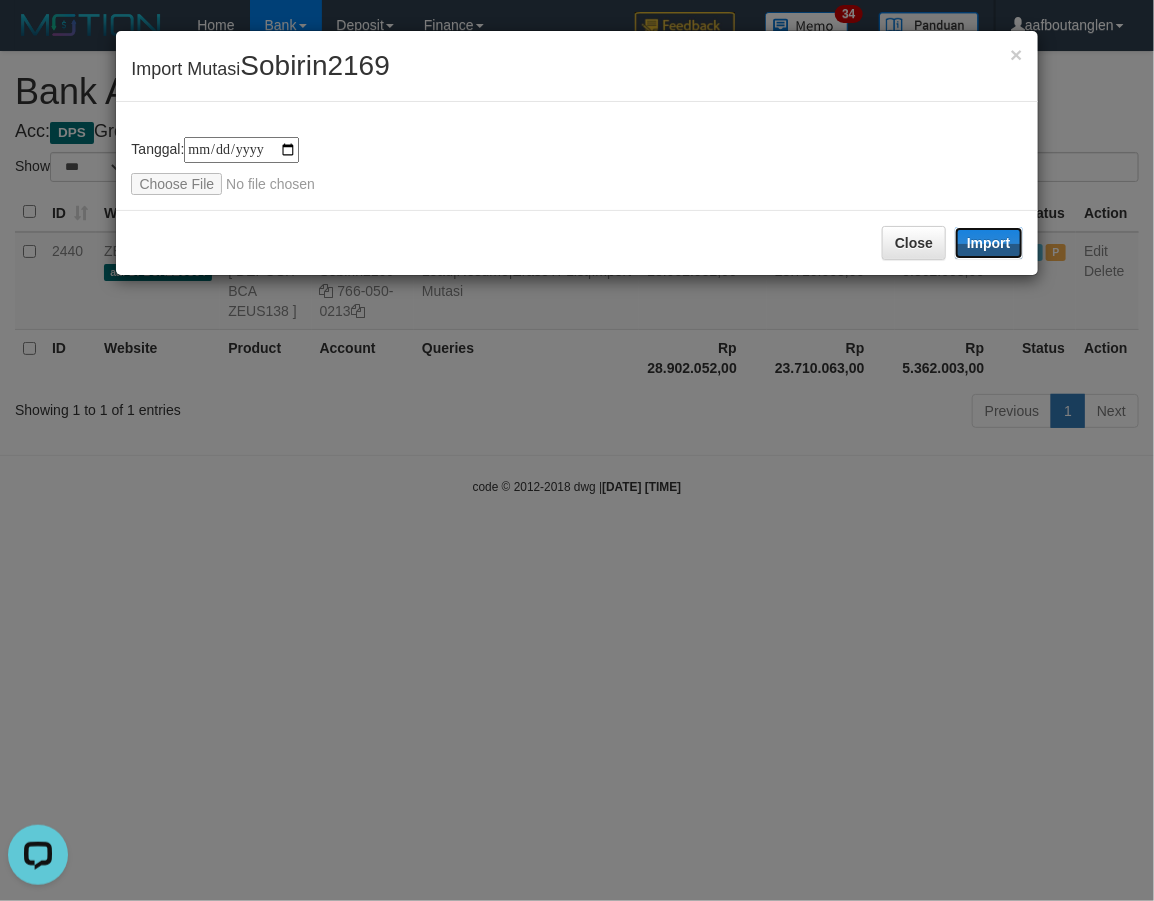 click on "Import" at bounding box center [989, 243] 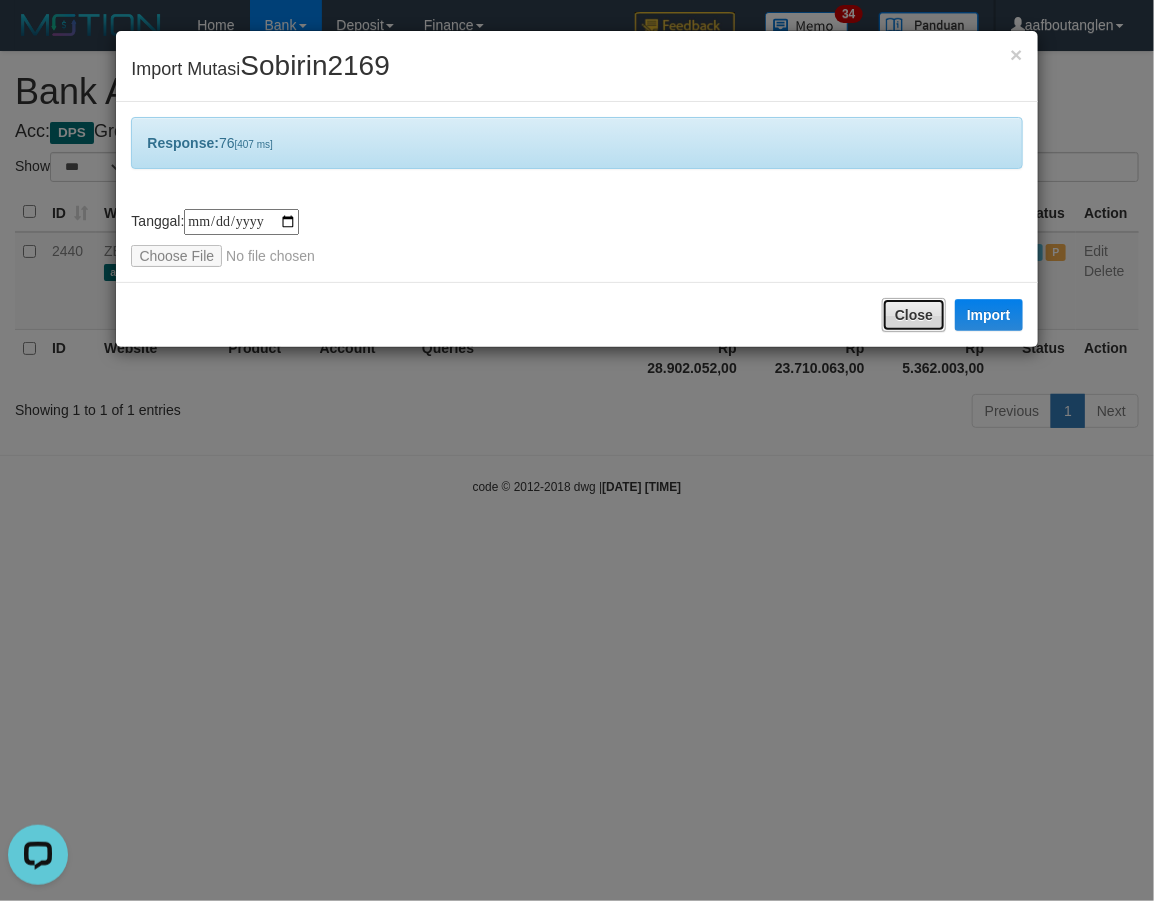 click on "Close" at bounding box center (914, 315) 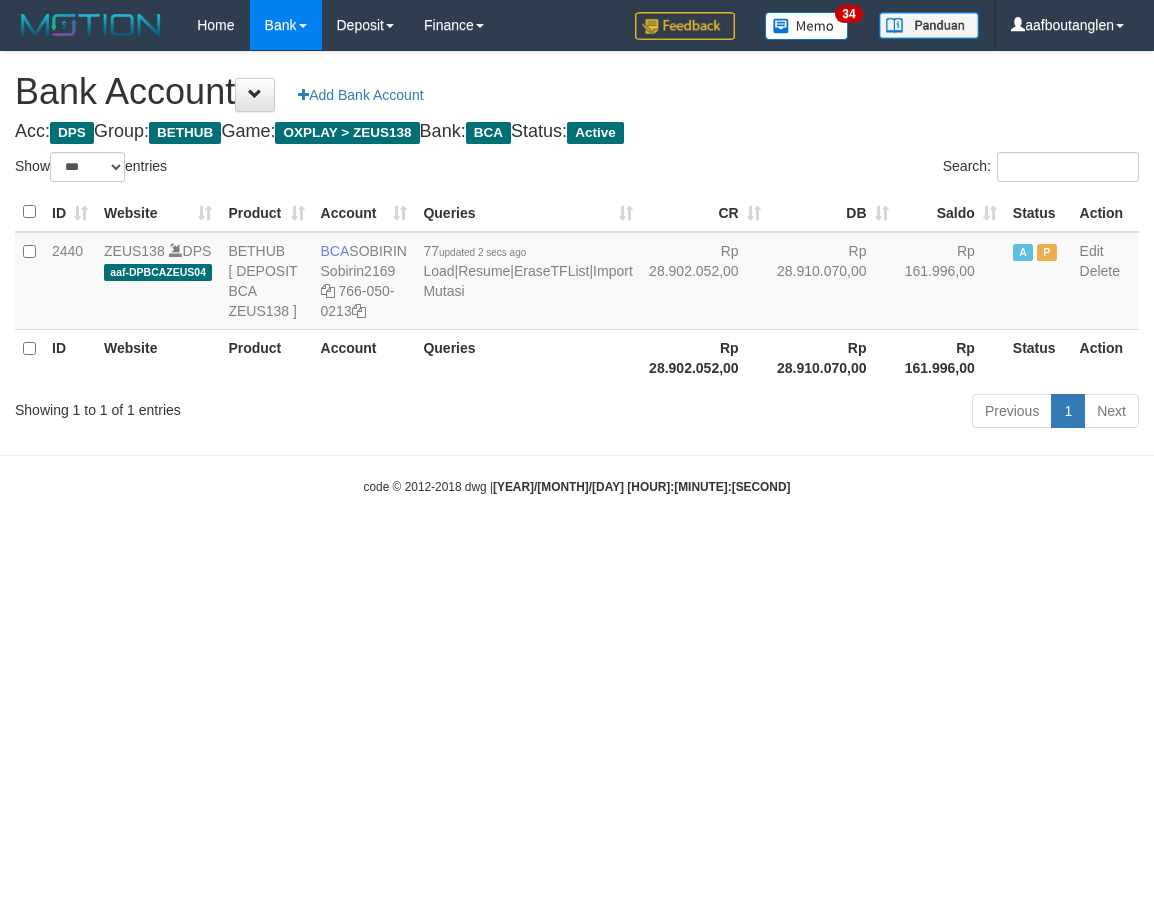 select on "***" 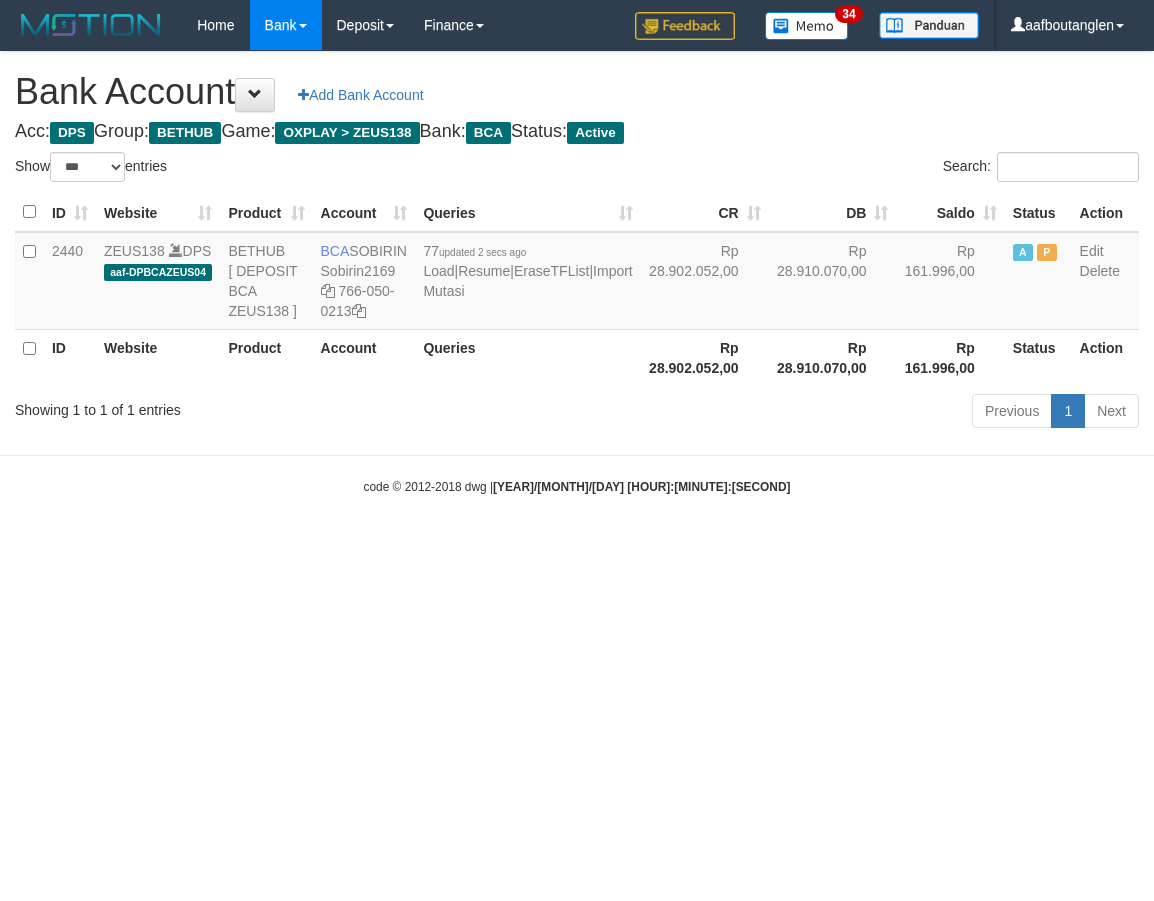 scroll, scrollTop: 0, scrollLeft: 0, axis: both 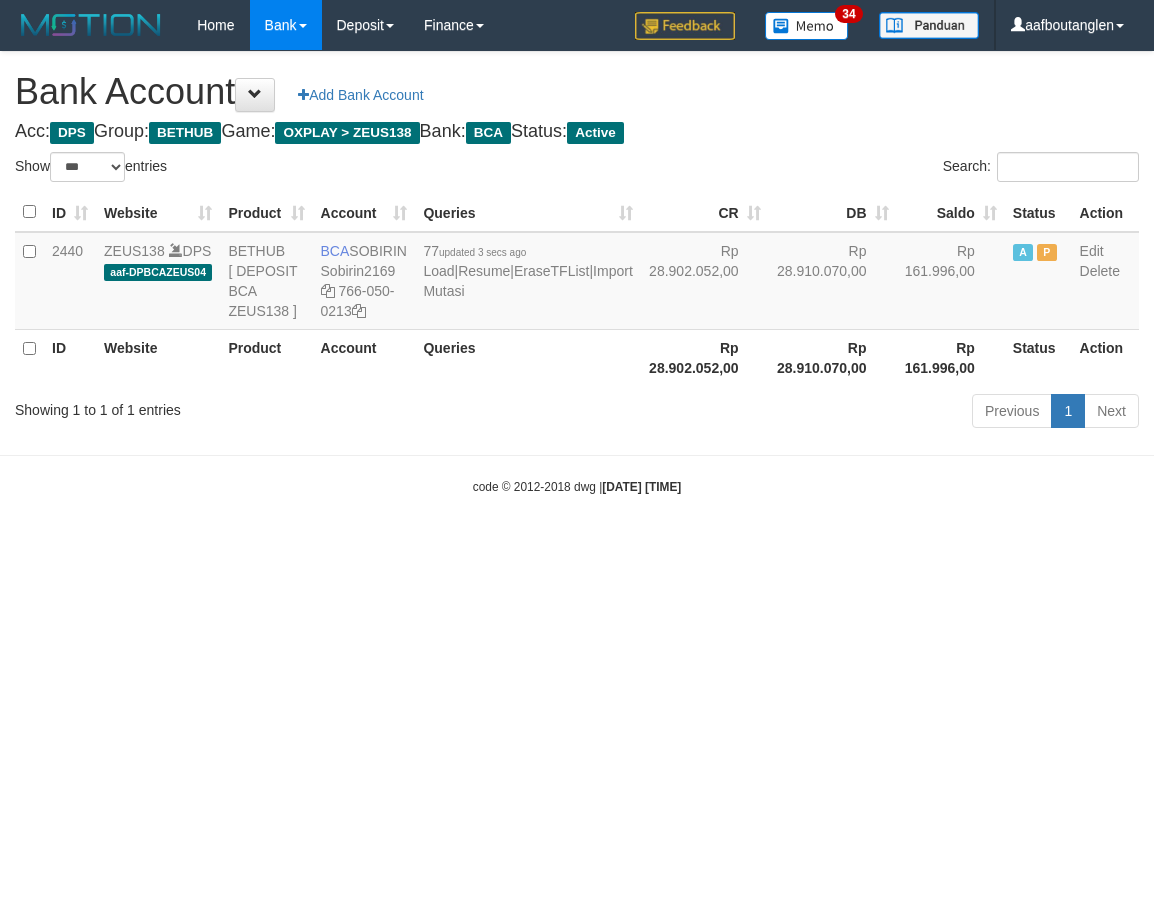 select on "***" 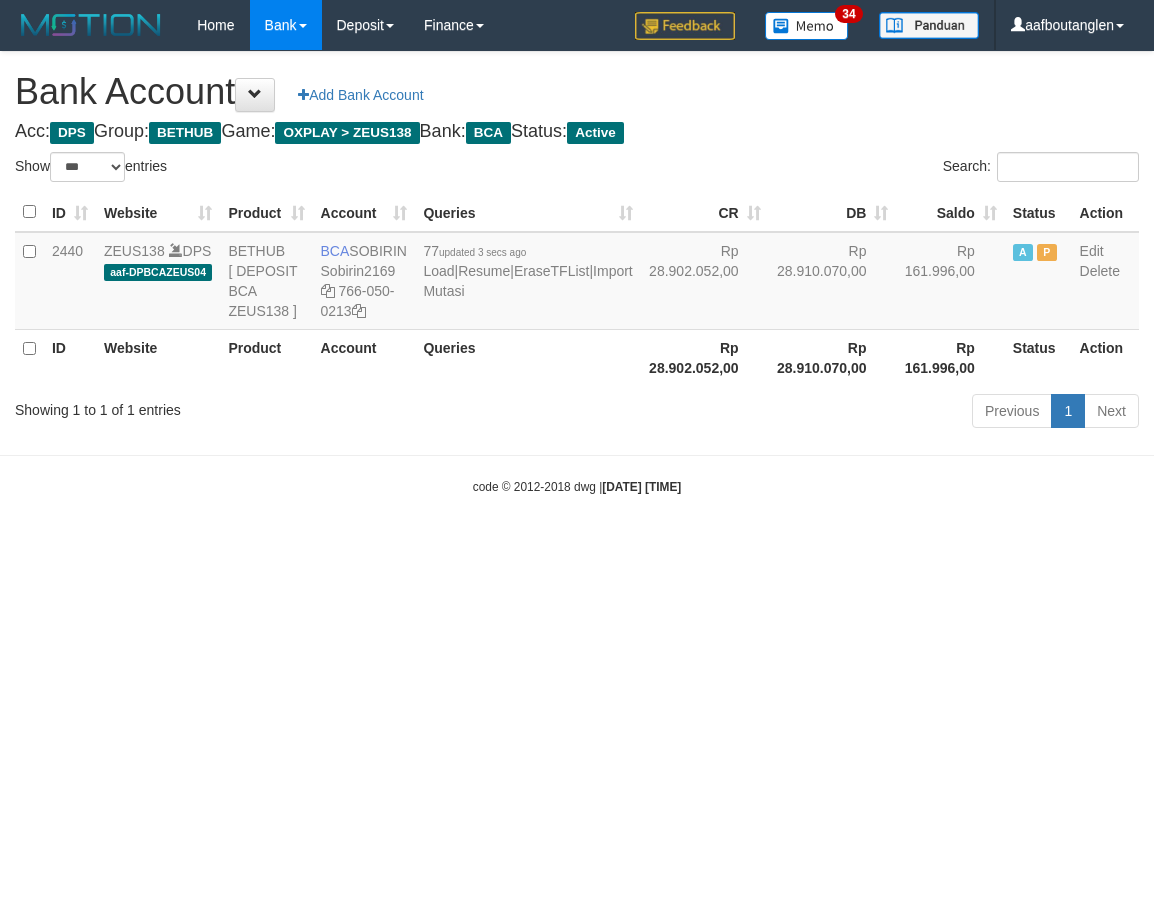 scroll, scrollTop: 0, scrollLeft: 0, axis: both 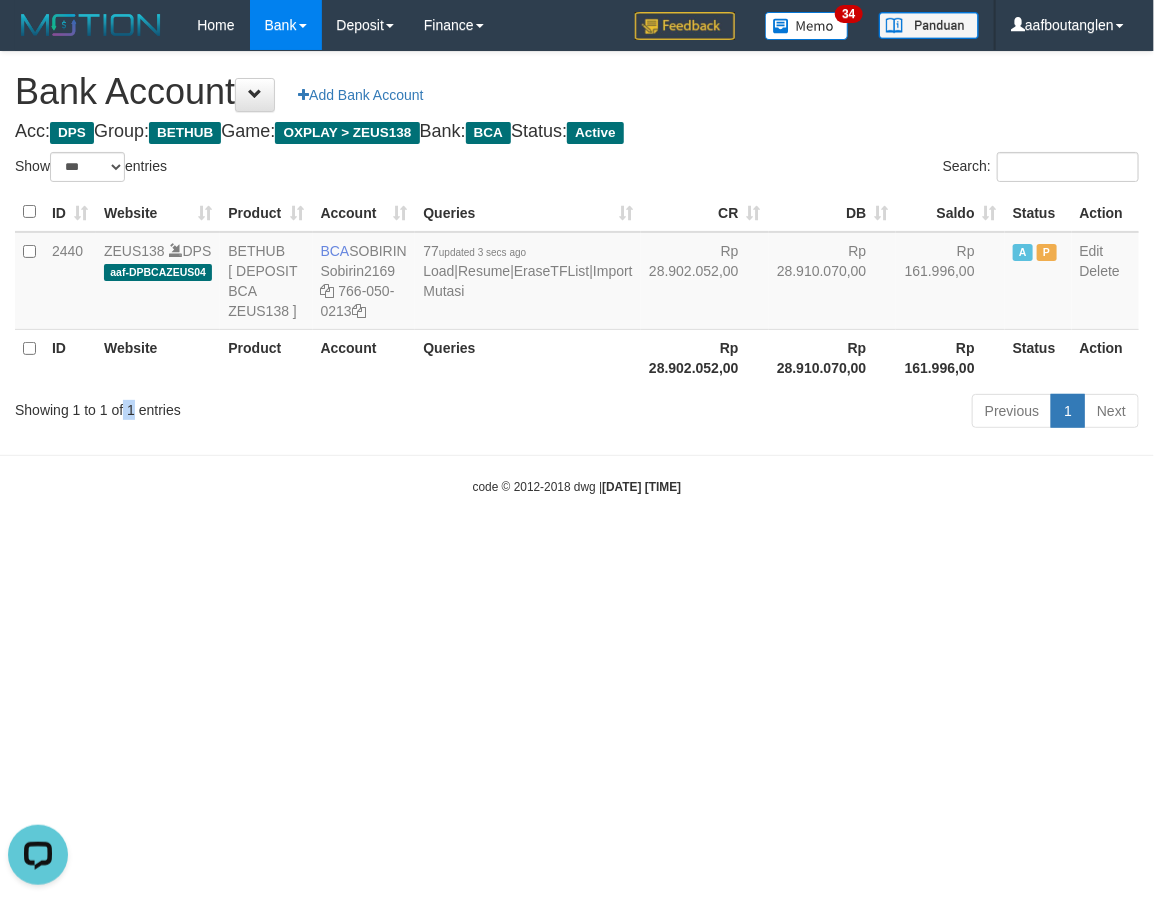 click on "Showing 1 to 1 of 1 entries Previous 1 Next" at bounding box center [577, 413] 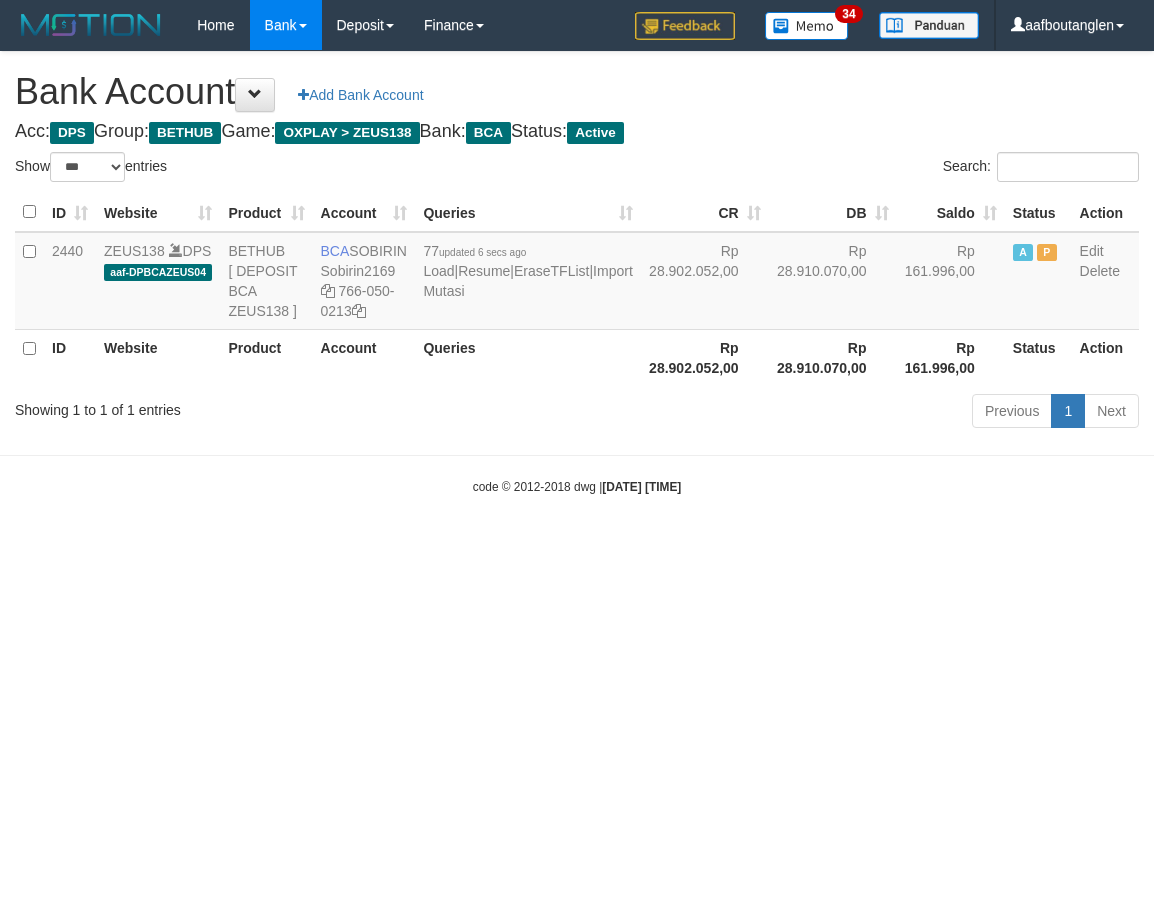 select on "***" 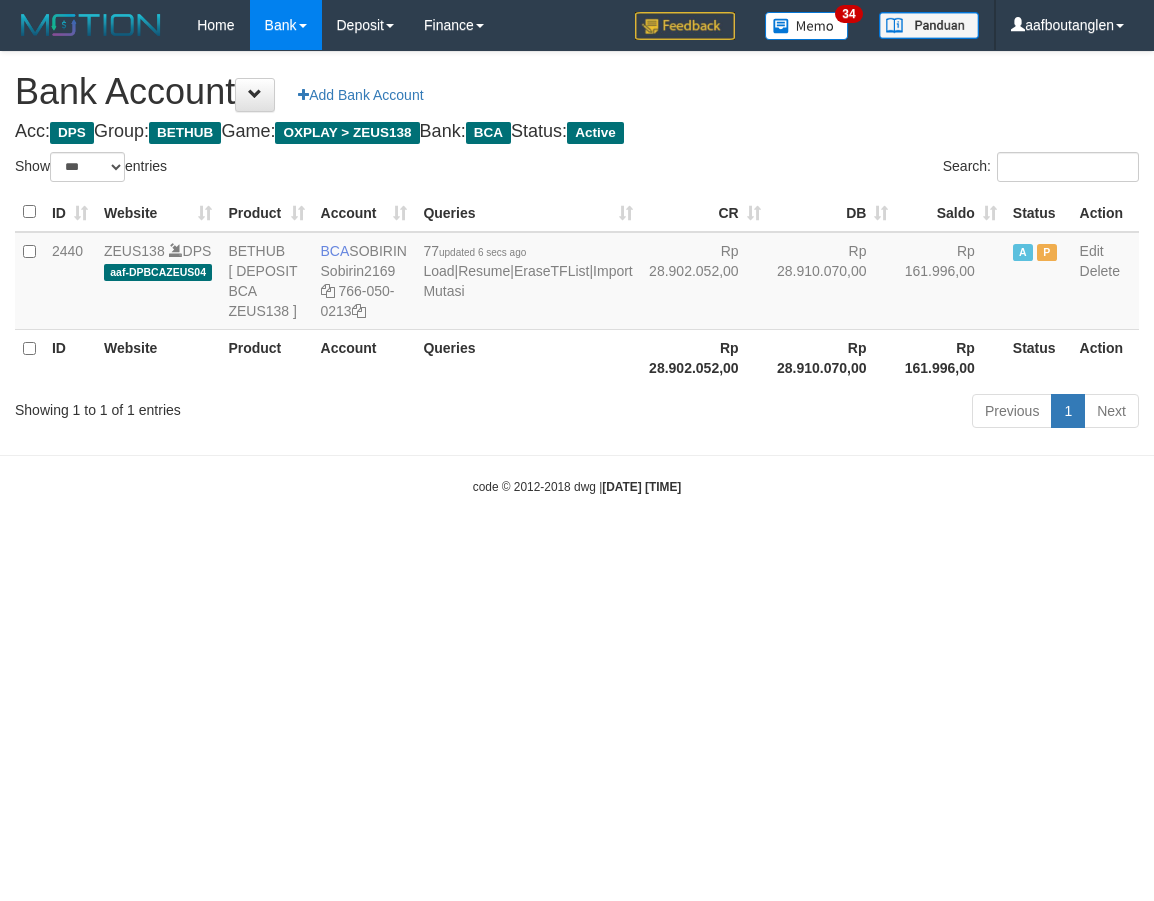 scroll, scrollTop: 0, scrollLeft: 0, axis: both 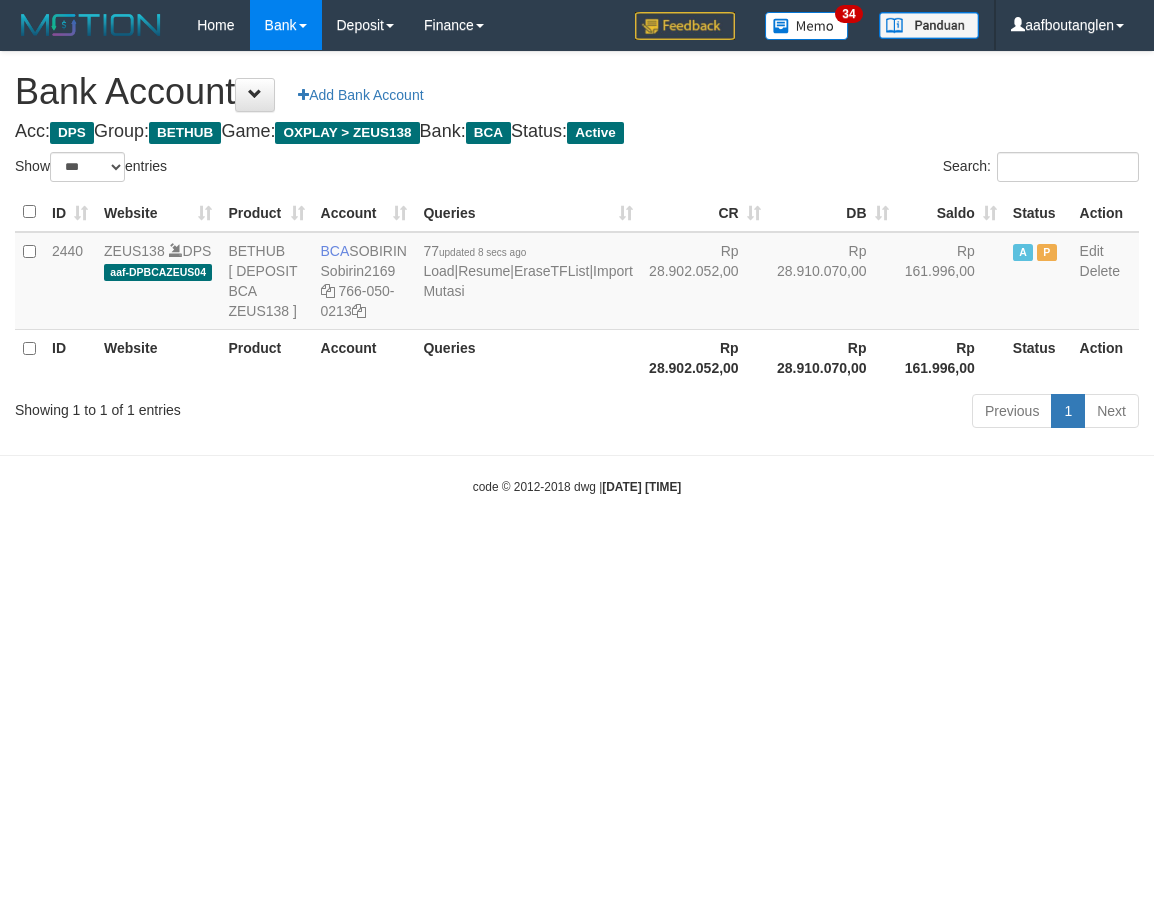 select on "***" 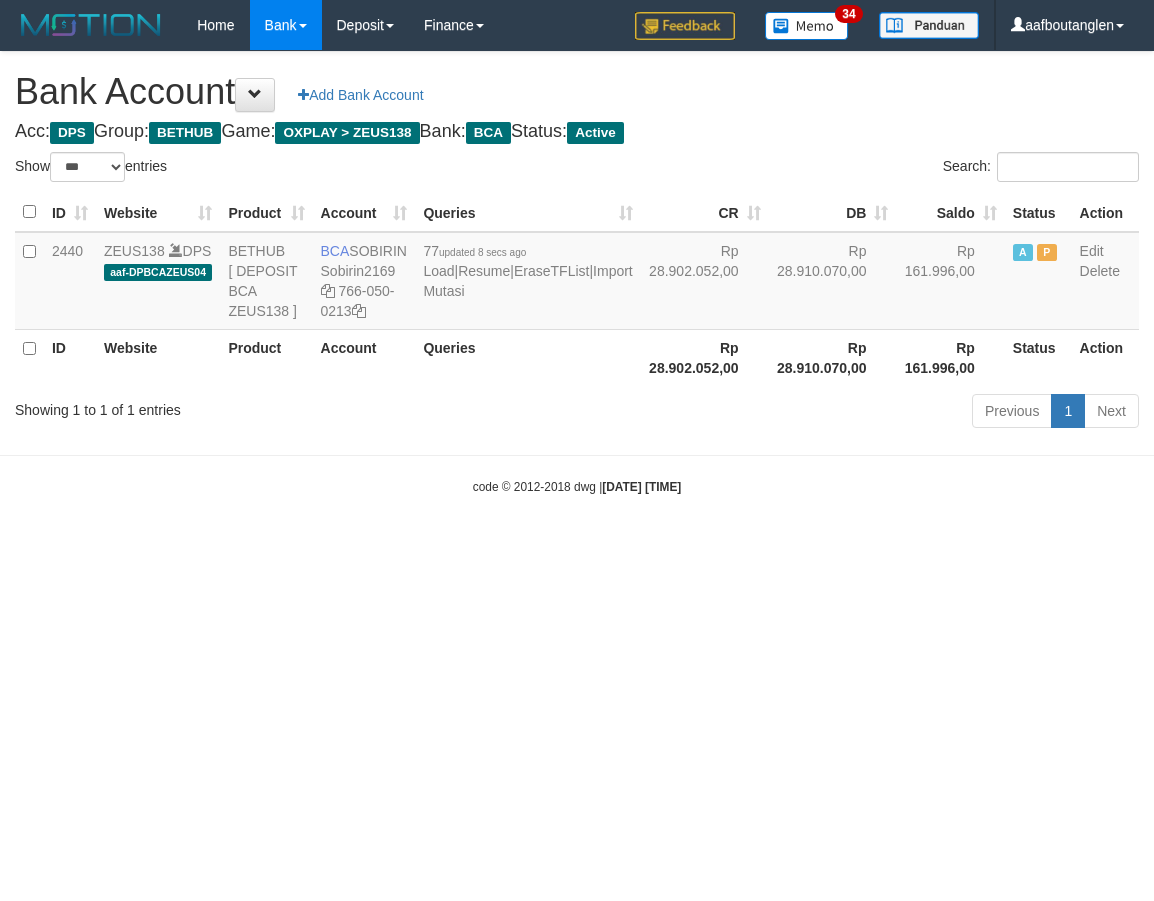 scroll, scrollTop: 0, scrollLeft: 0, axis: both 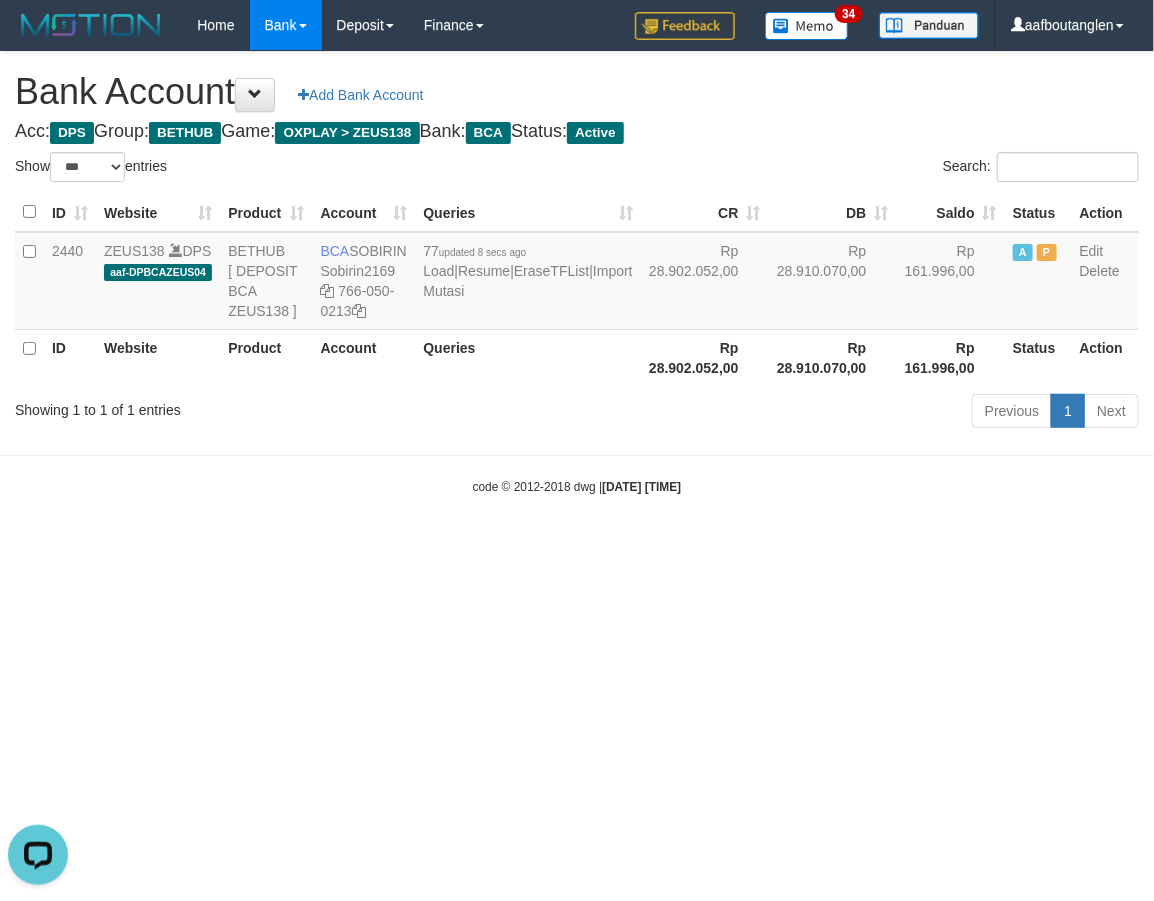 click on "Toggle navigation
Home
Bank
Account List
Deposit
DPS List
History
Note DPS
Finance
Financial Data
aafboutanglen
My Profile
Log Out
34" at bounding box center [577, 273] 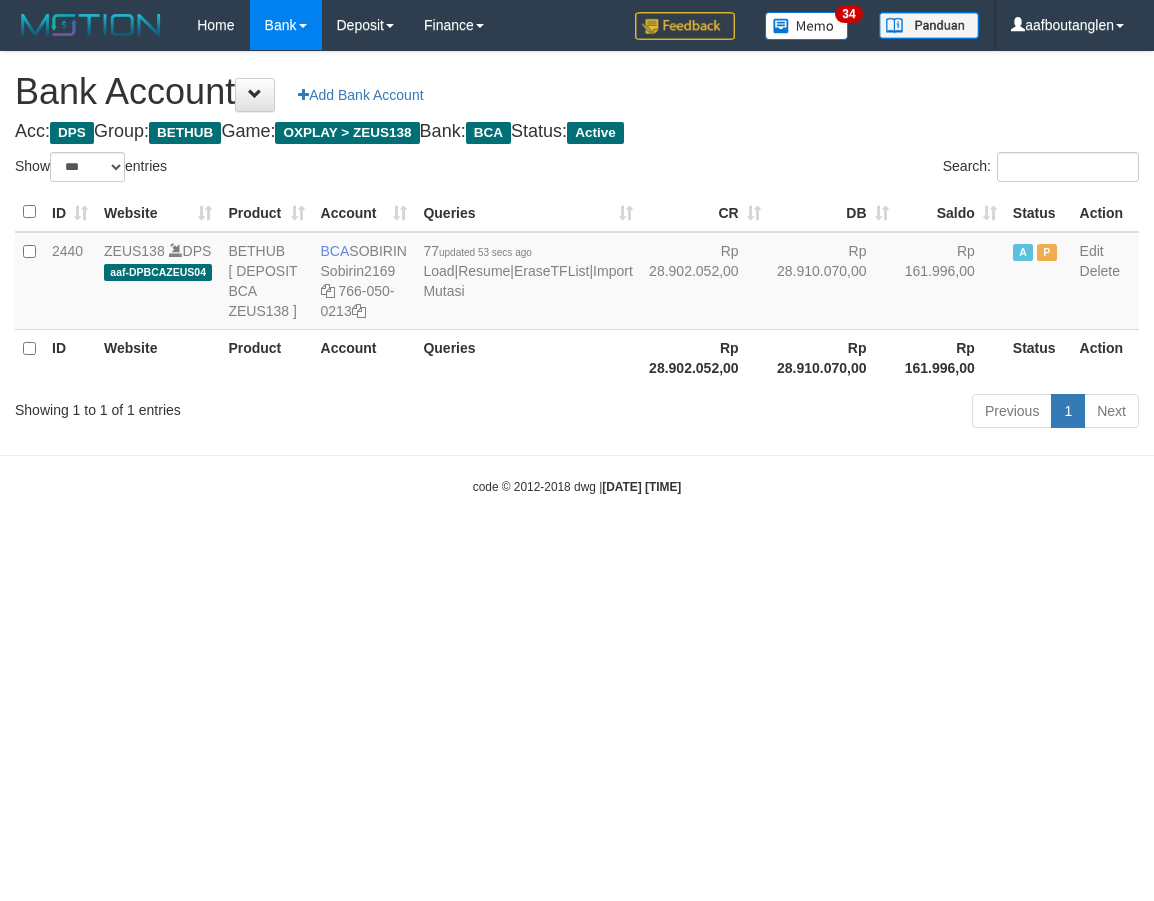 select on "***" 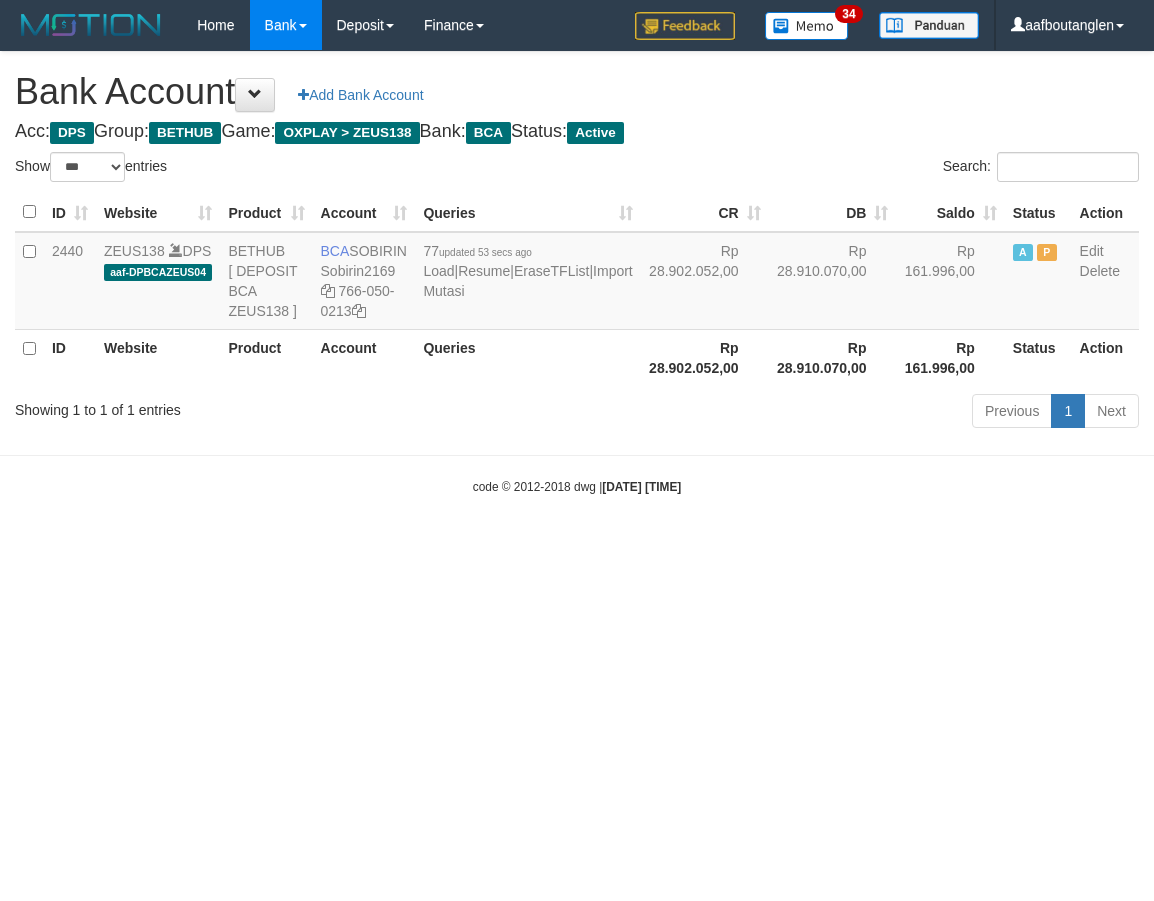 scroll, scrollTop: 0, scrollLeft: 0, axis: both 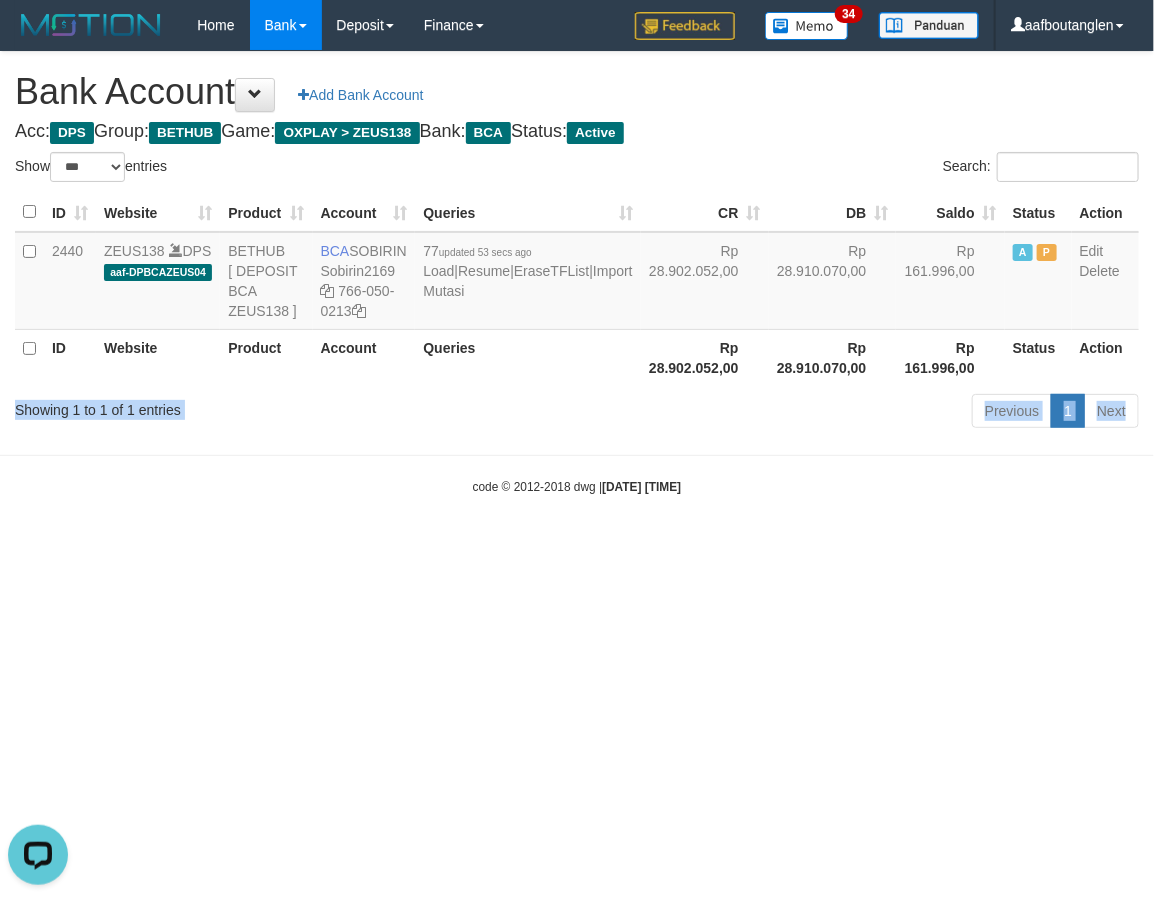 drag, startPoint x: 0, startPoint y: 464, endPoint x: 3, endPoint y: 412, distance: 52.086468 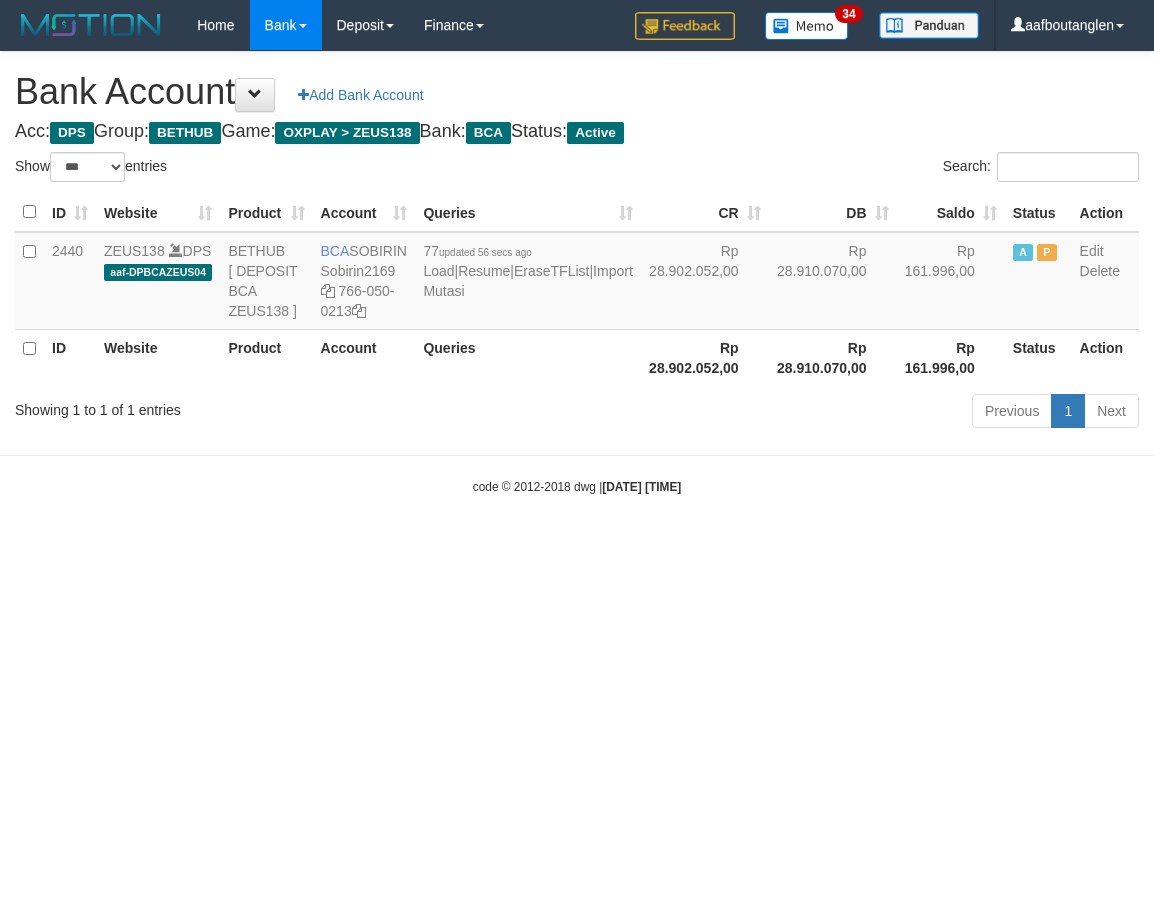 select on "***" 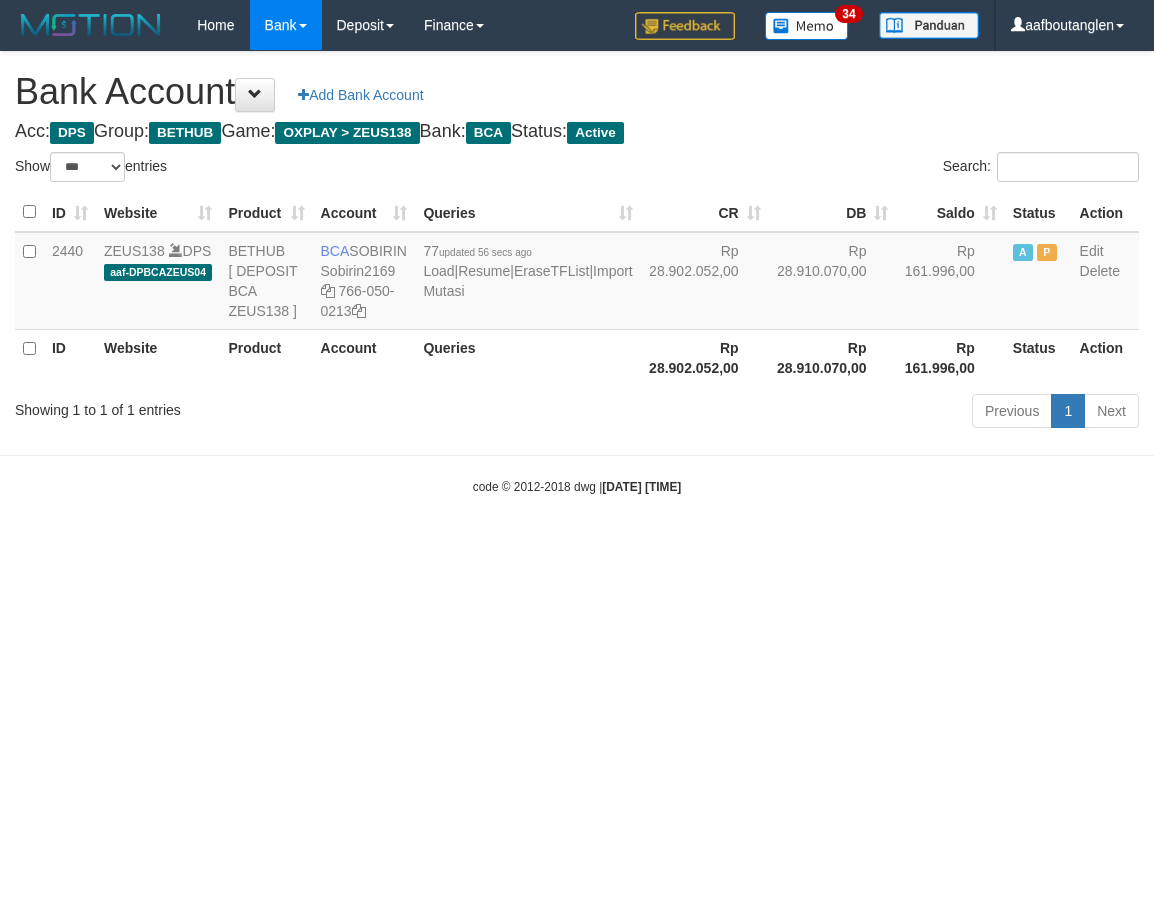 scroll, scrollTop: 0, scrollLeft: 0, axis: both 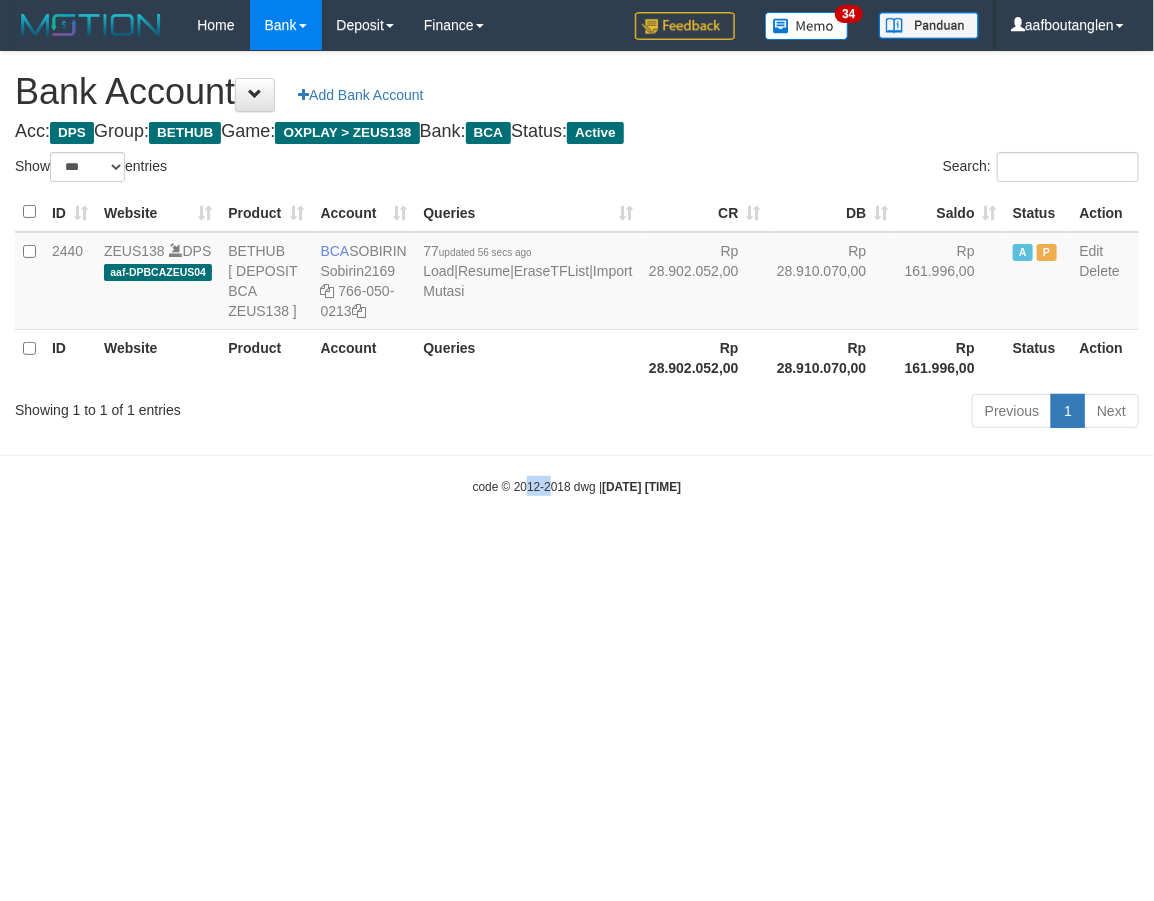 click on "Toggle navigation
Home
Bank
Account List
Deposit
DPS List
History
Note DPS
Finance
Financial Data
aafboutanglen
My Profile
Log Out
34" at bounding box center [577, 273] 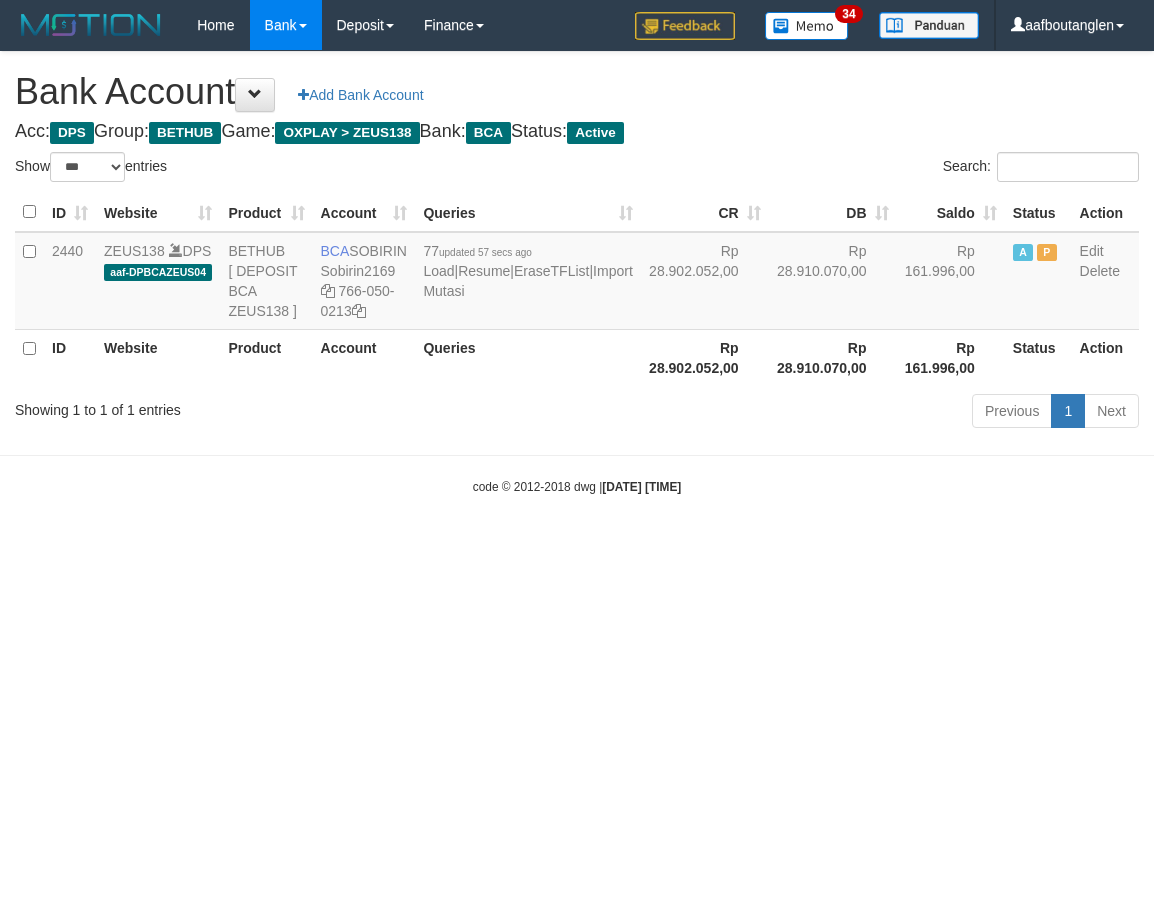 select on "***" 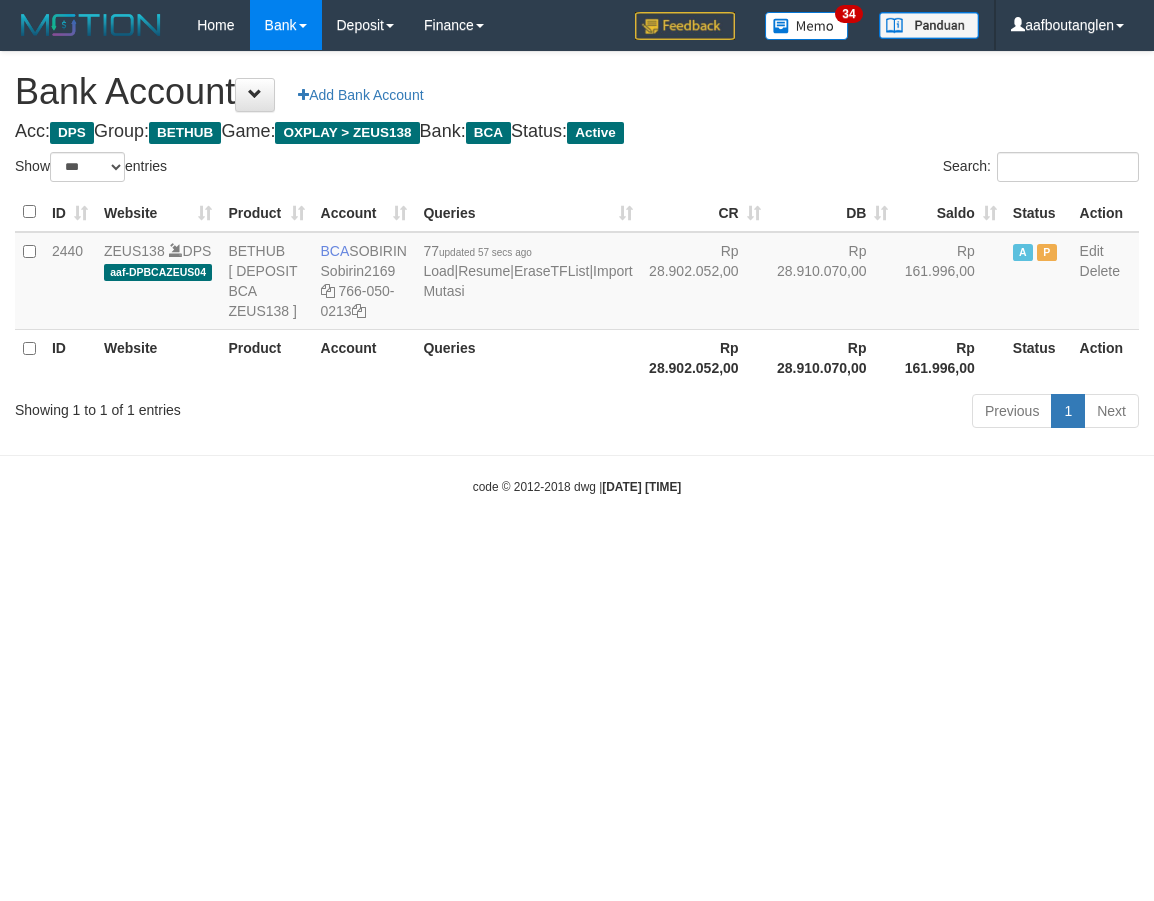 scroll, scrollTop: 0, scrollLeft: 0, axis: both 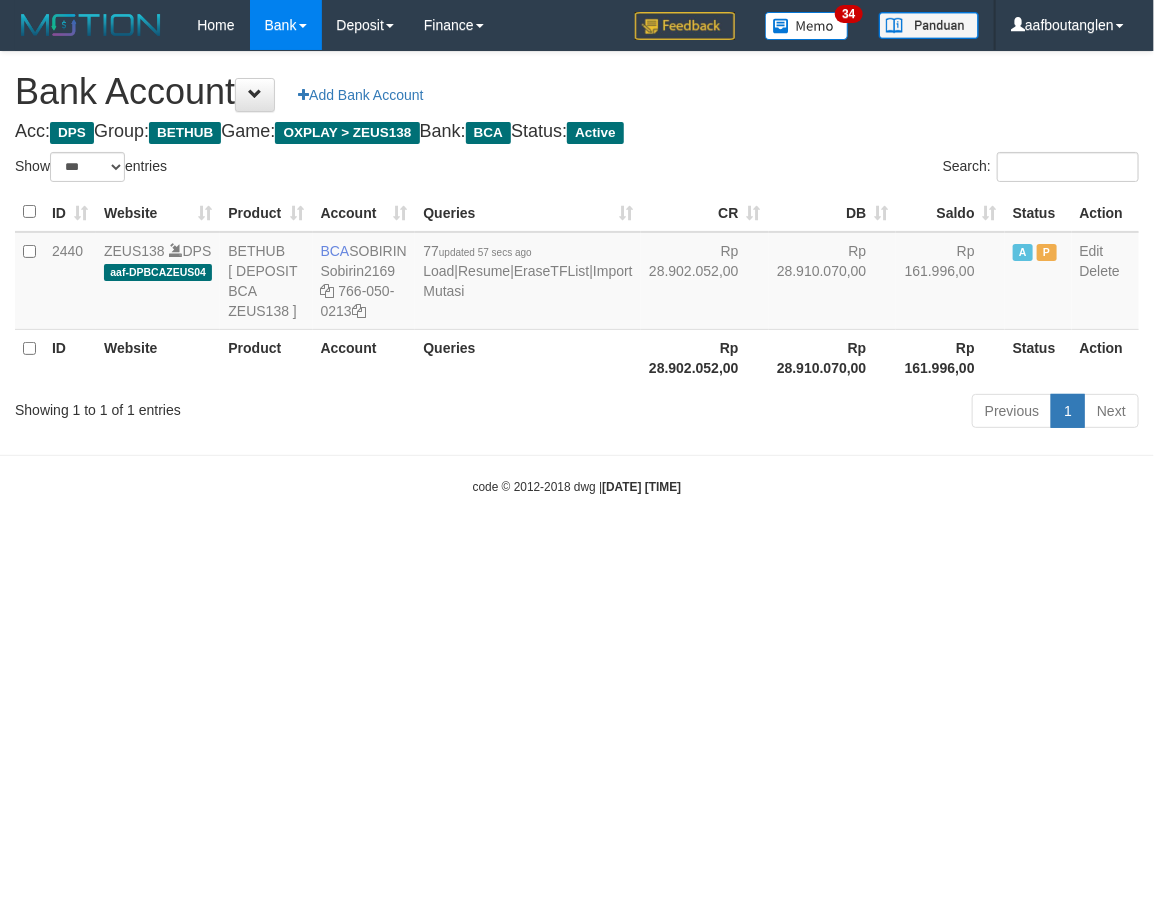 drag, startPoint x: 838, startPoint y: 577, endPoint x: 777, endPoint y: 587, distance: 61.81424 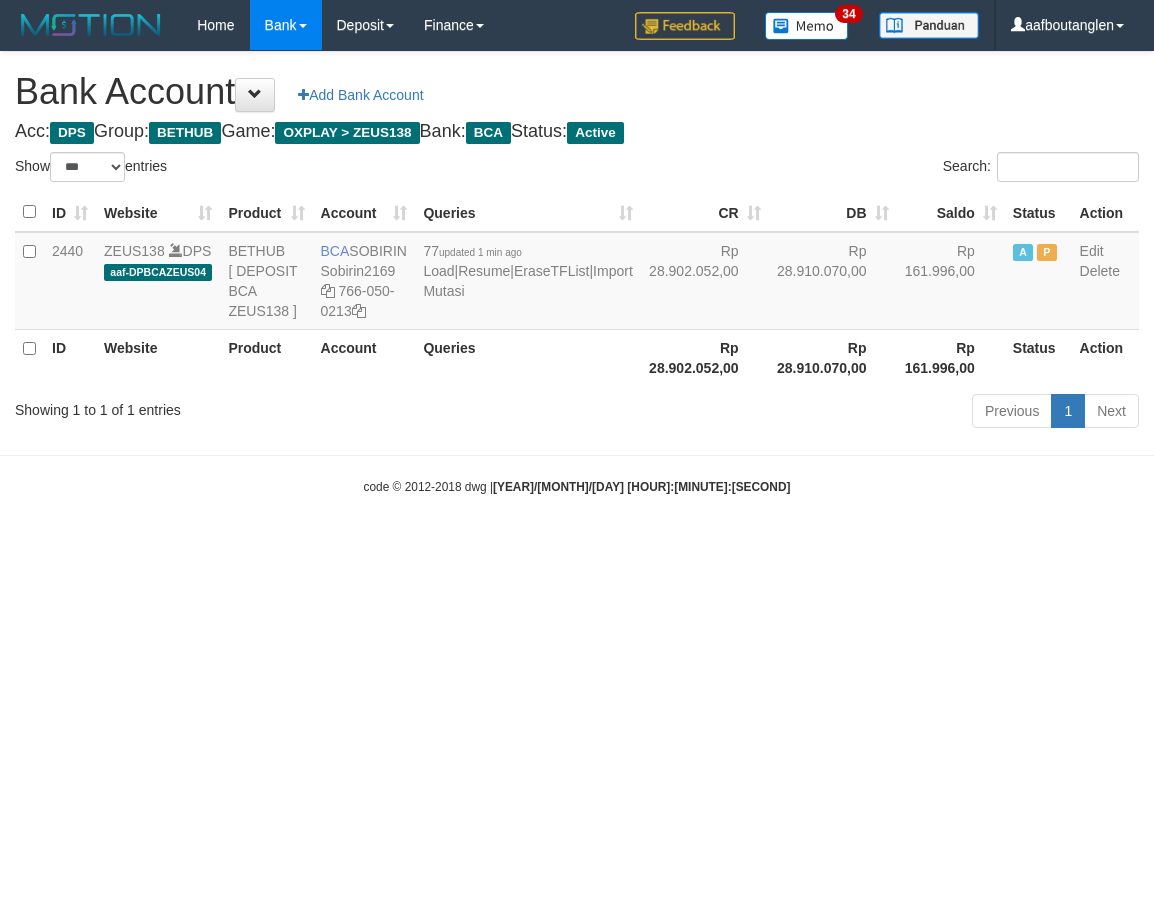 select on "***" 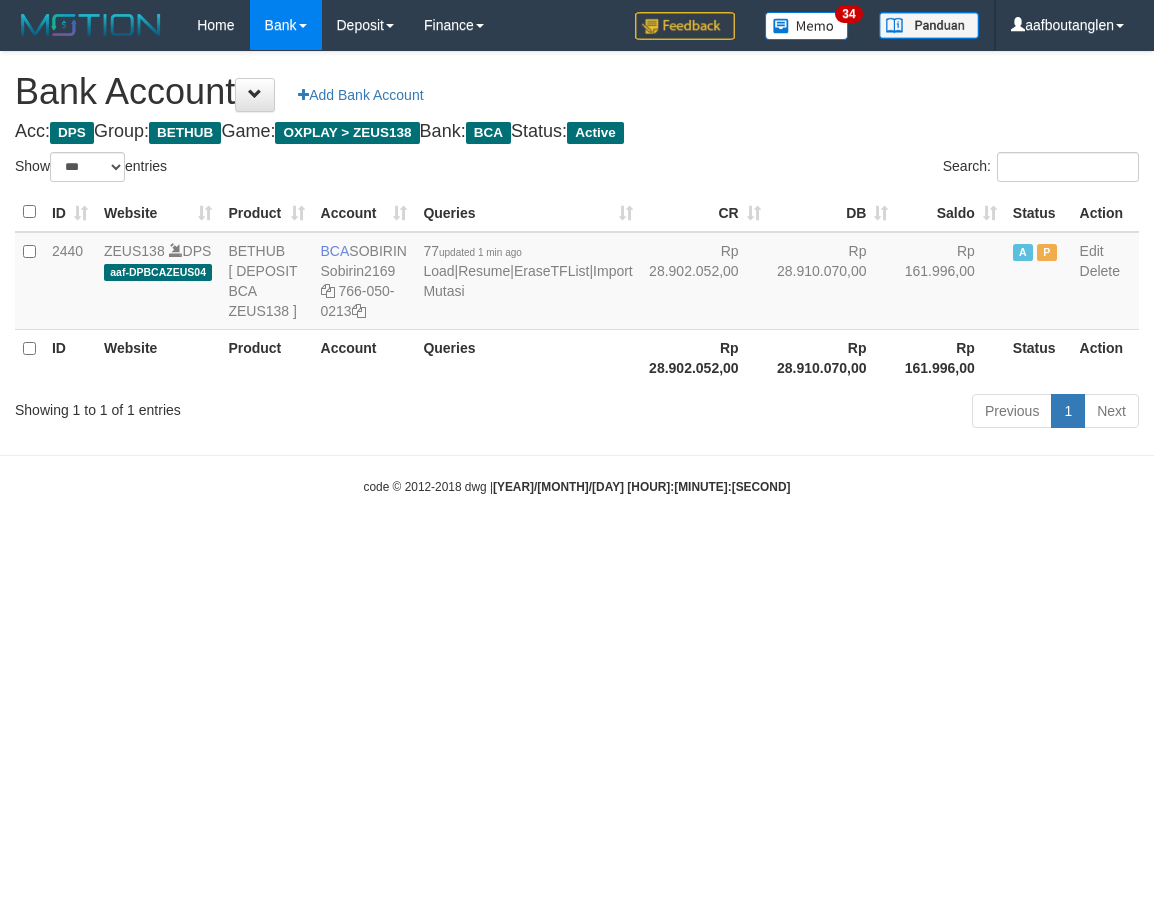 scroll, scrollTop: 0, scrollLeft: 0, axis: both 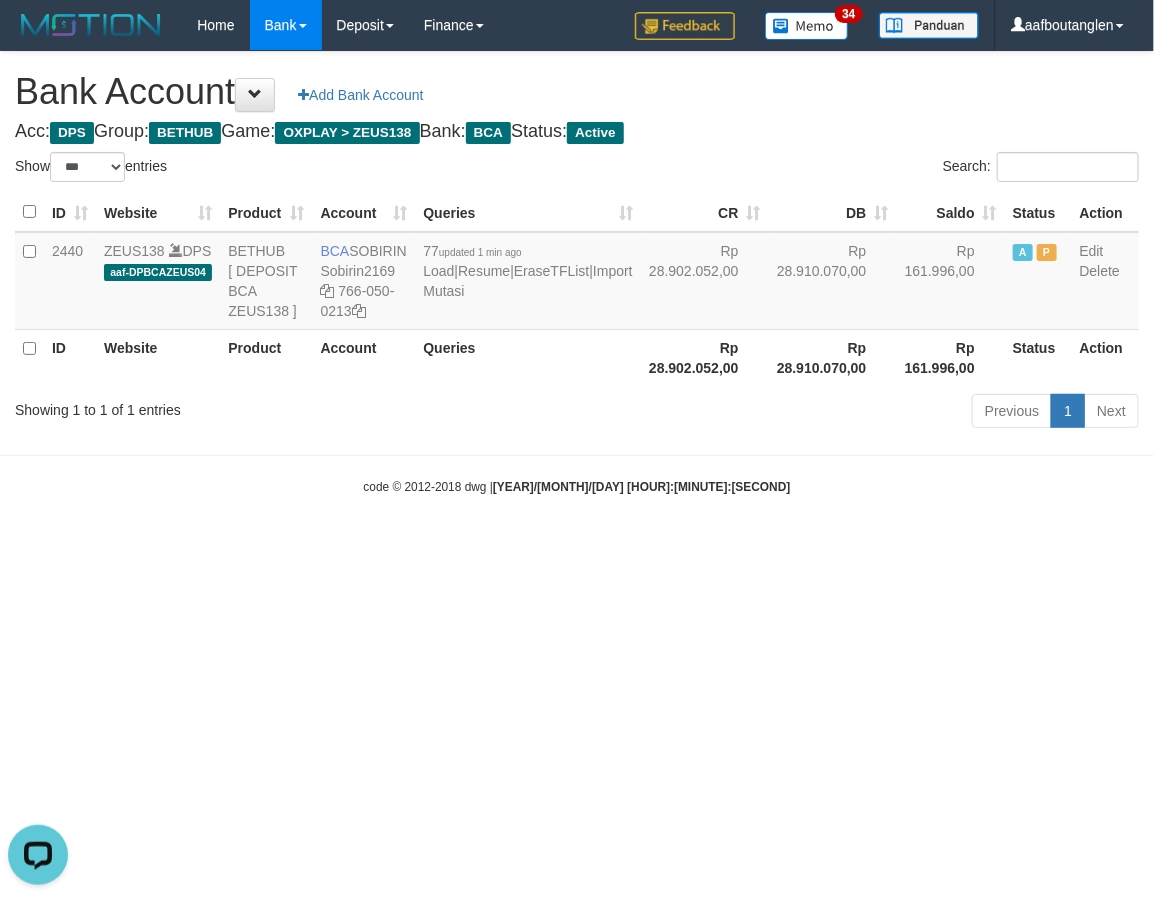 drag, startPoint x: 845, startPoint y: 664, endPoint x: 857, endPoint y: 663, distance: 12.0415945 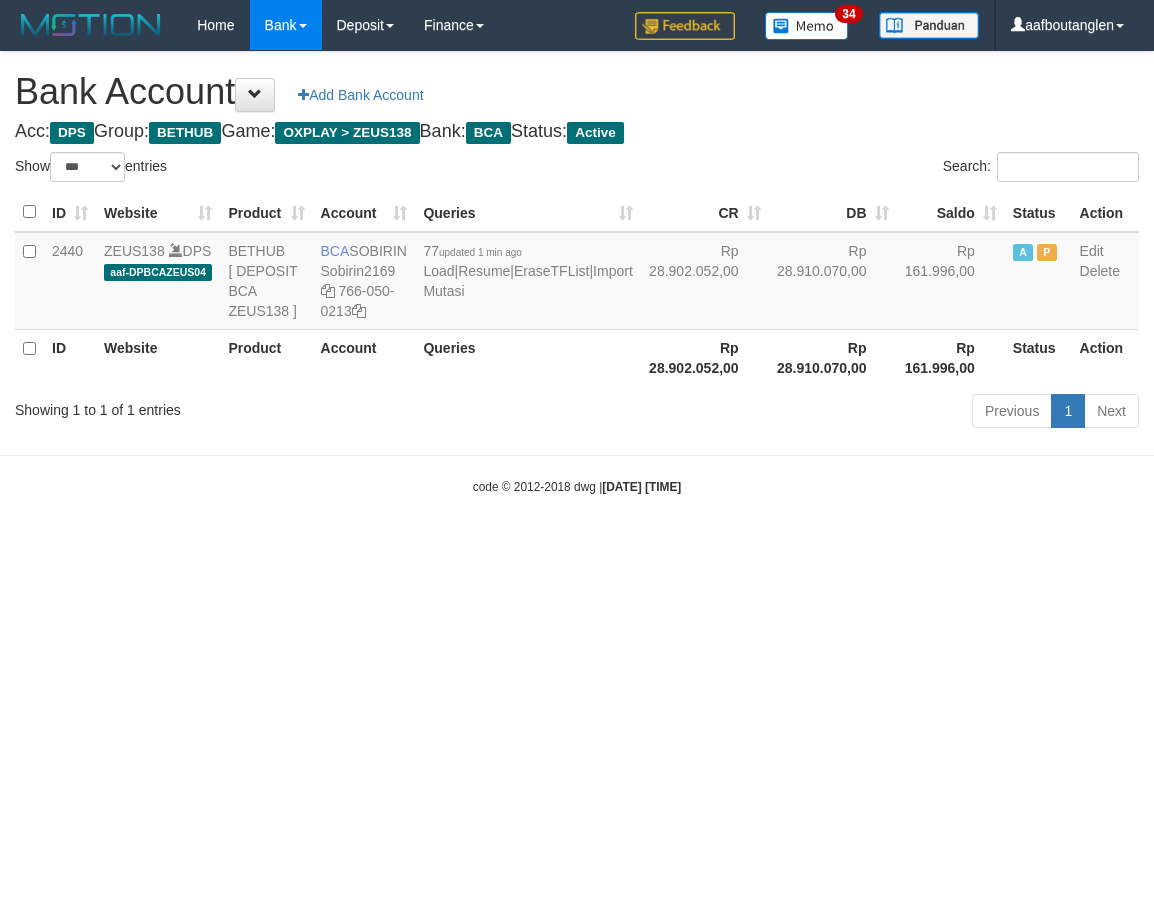 select on "***" 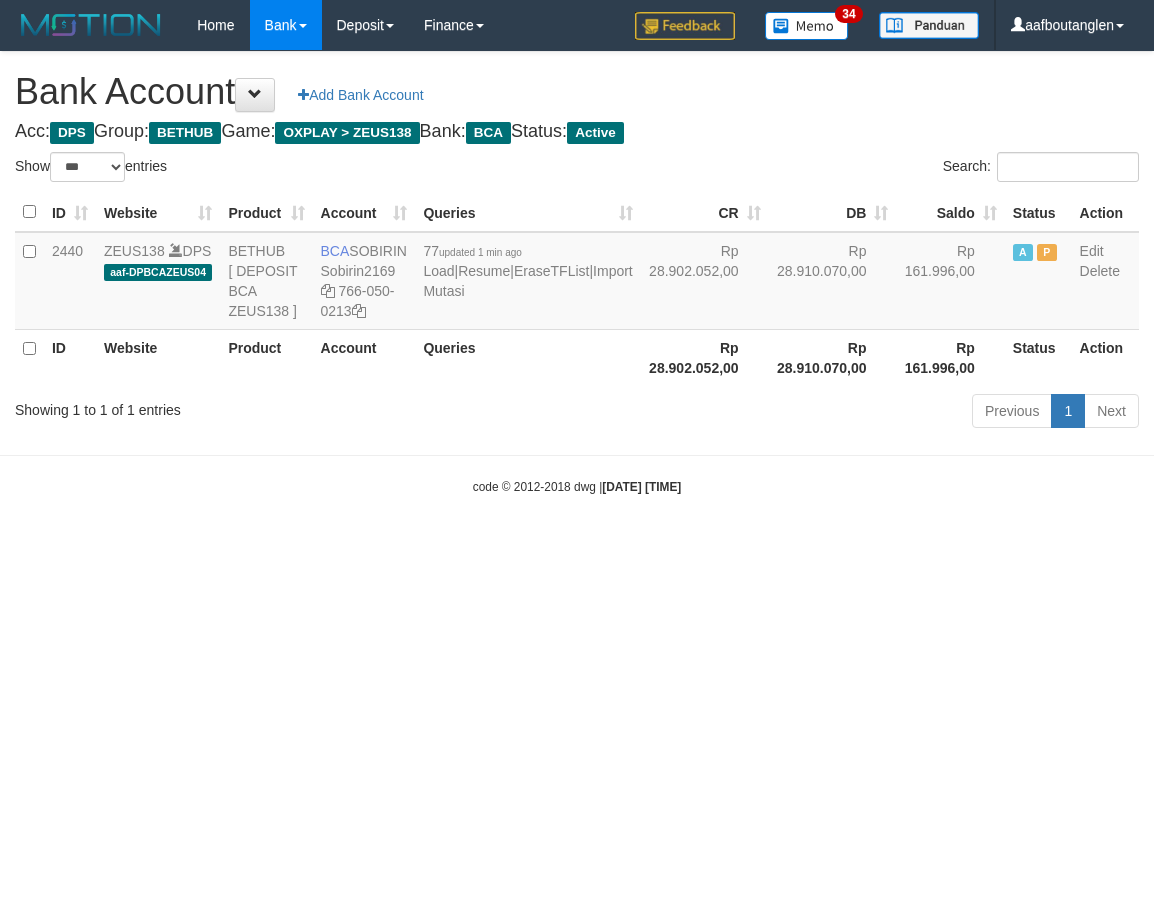 scroll, scrollTop: 0, scrollLeft: 0, axis: both 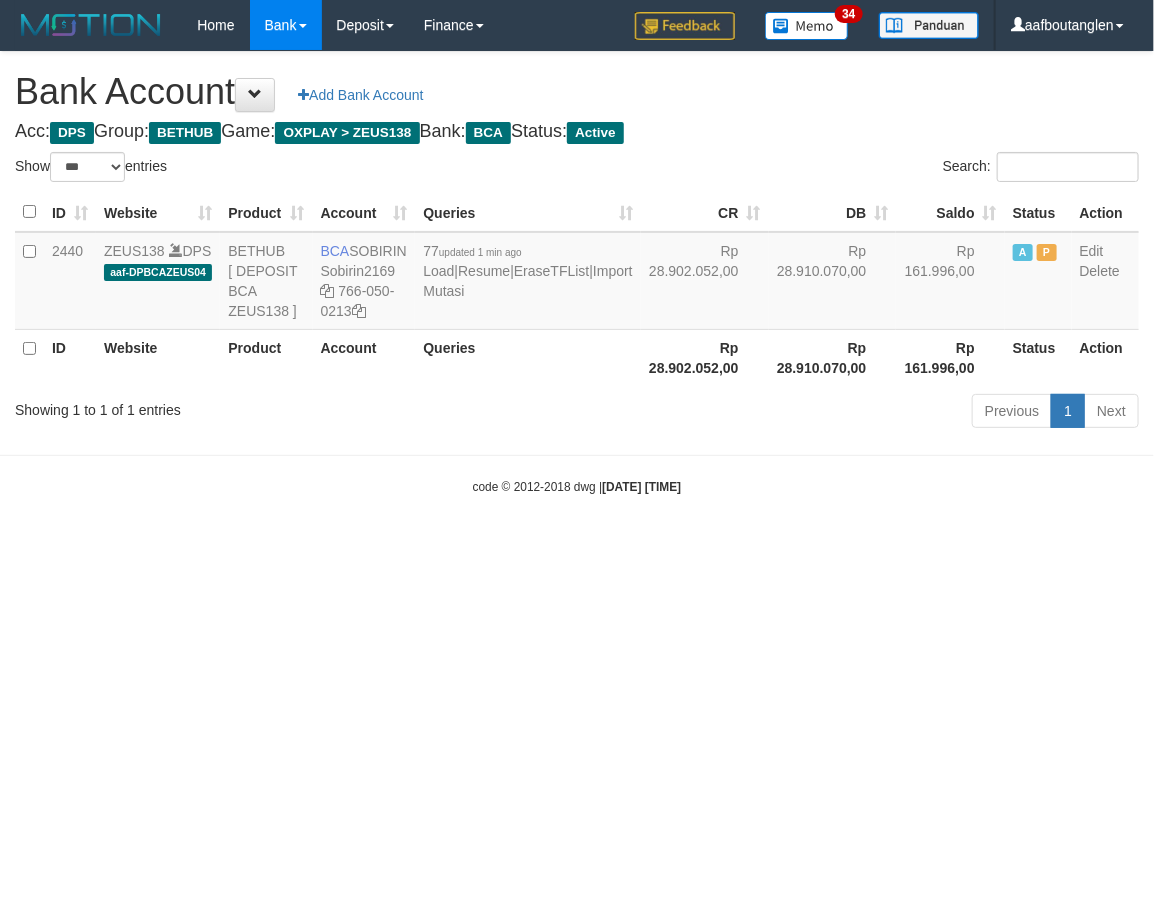 click on "Toggle navigation
Home
Bank
Account List
Deposit
DPS List
History
Note DPS
Finance
Financial Data
aafboutanglen
My Profile
Log Out
34" at bounding box center [577, 273] 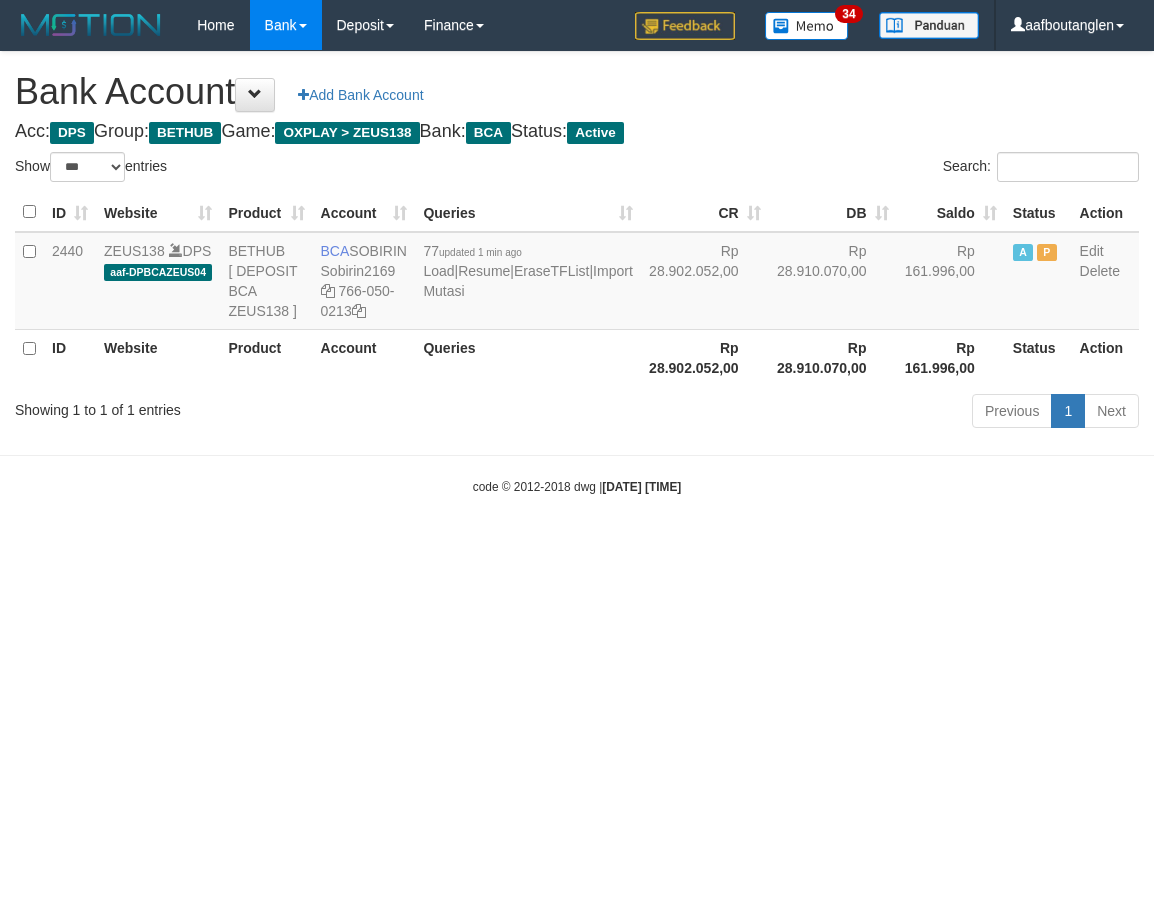 select on "***" 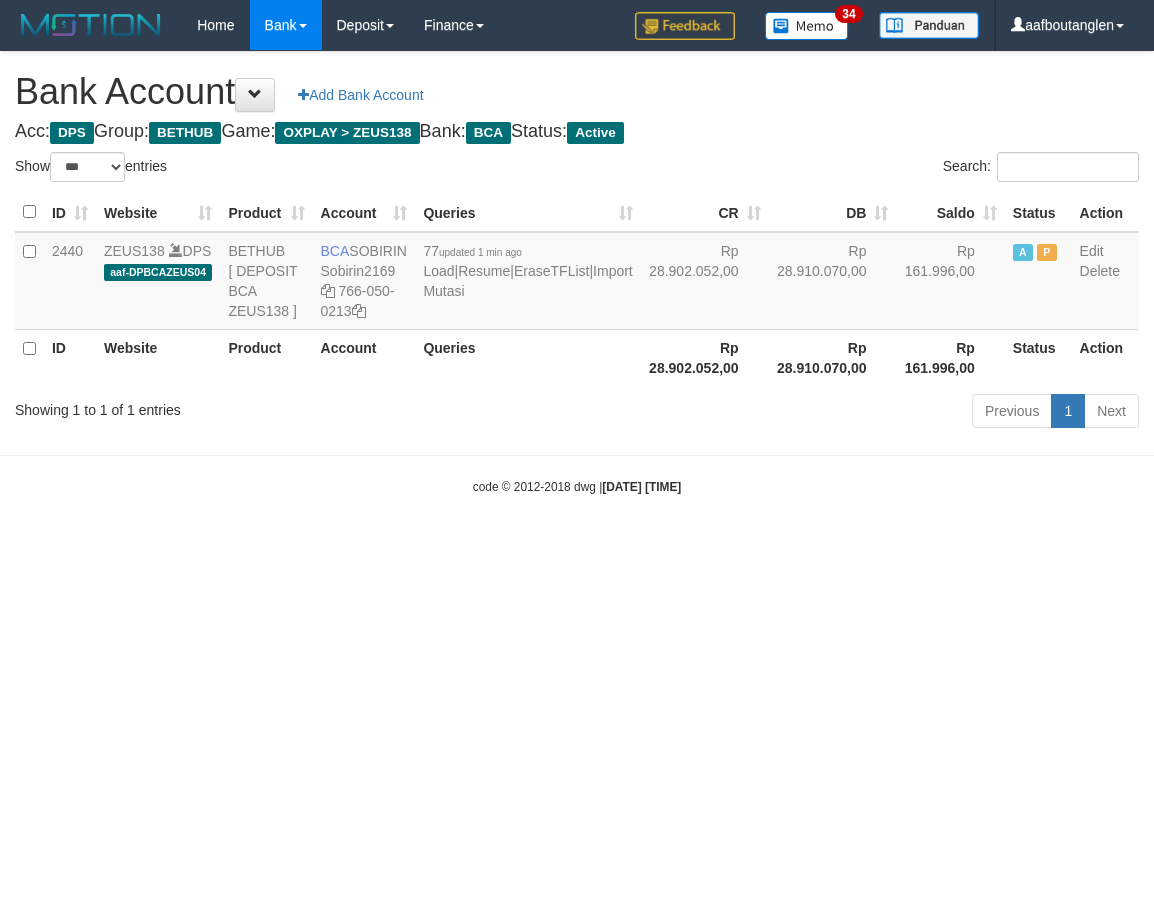 scroll, scrollTop: 0, scrollLeft: 0, axis: both 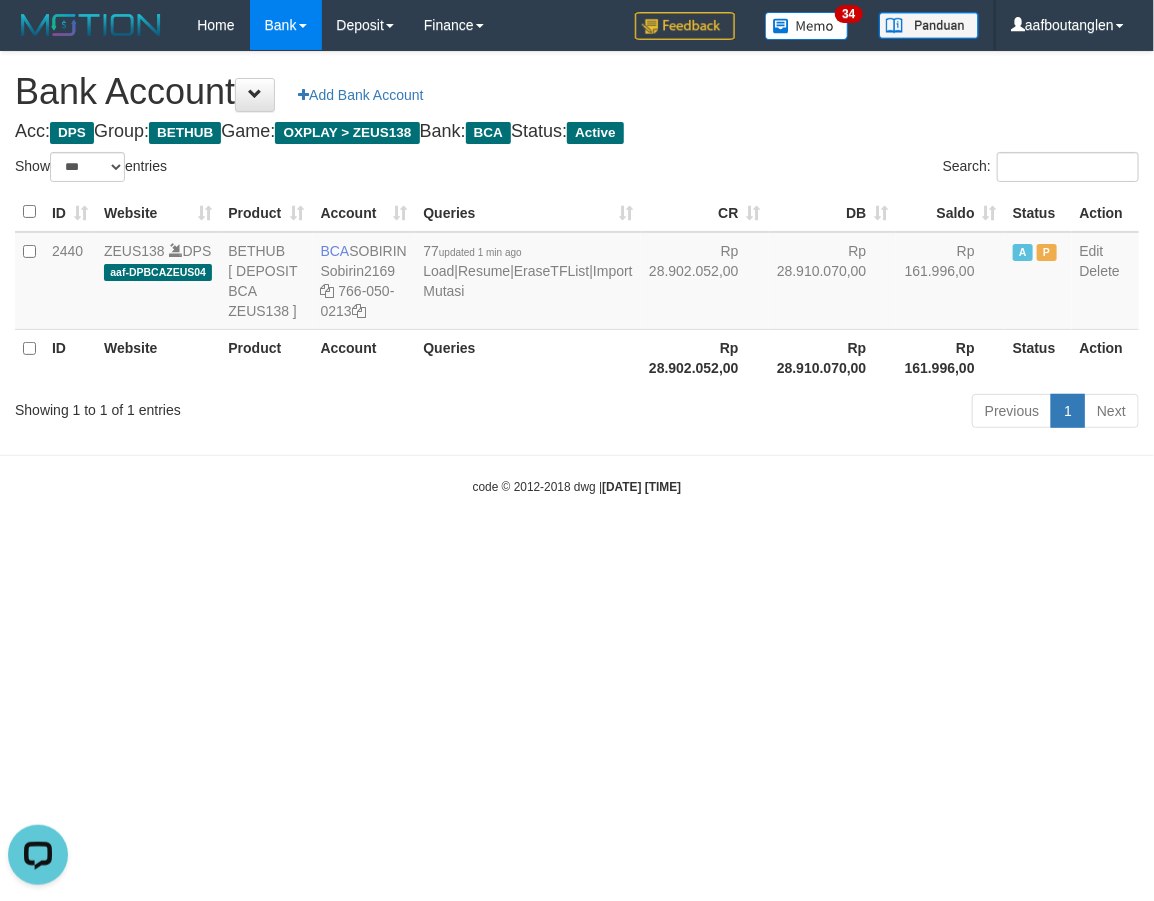 click on "Toggle navigation
Home
Bank
Account List
Deposit
DPS List
History
Note DPS
Finance
Financial Data
aafboutanglen
My Profile
Log Out
34" at bounding box center [577, 273] 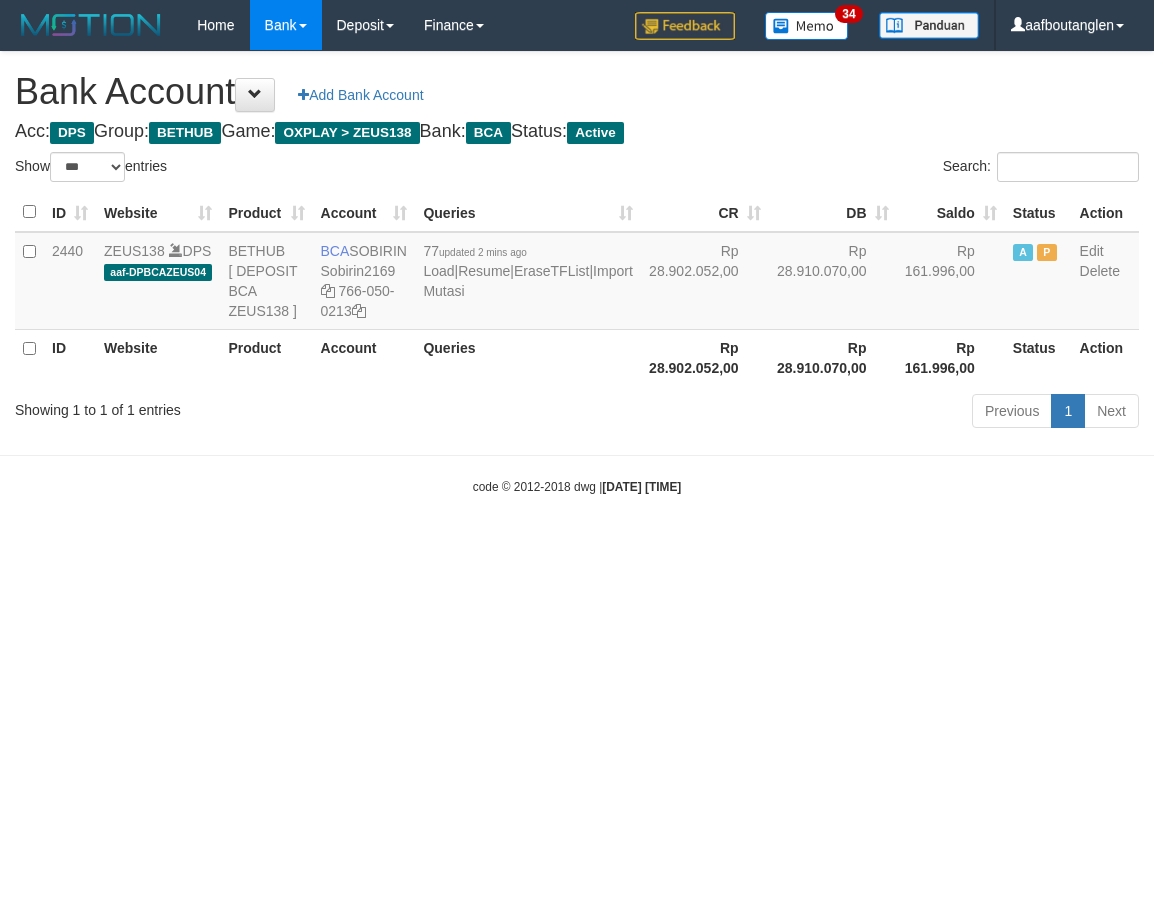 select on "***" 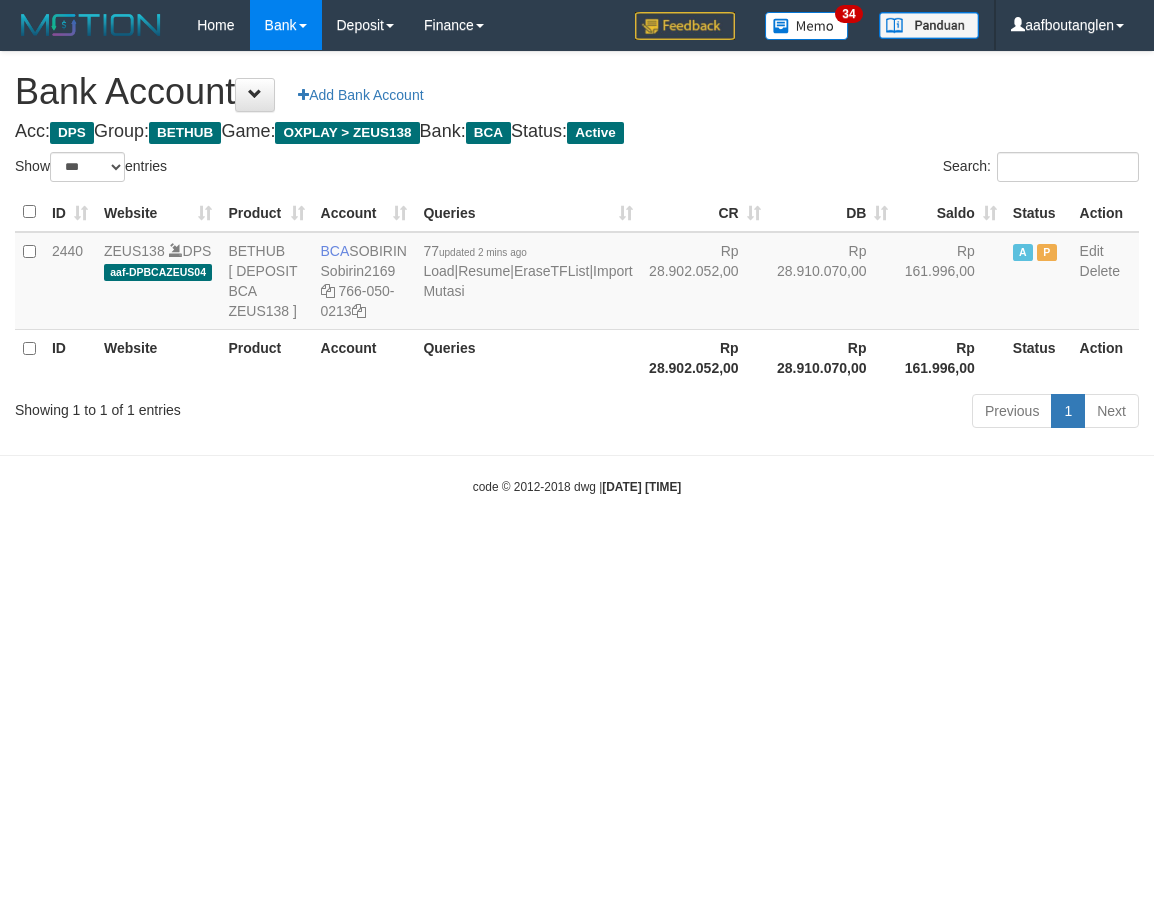 scroll, scrollTop: 0, scrollLeft: 0, axis: both 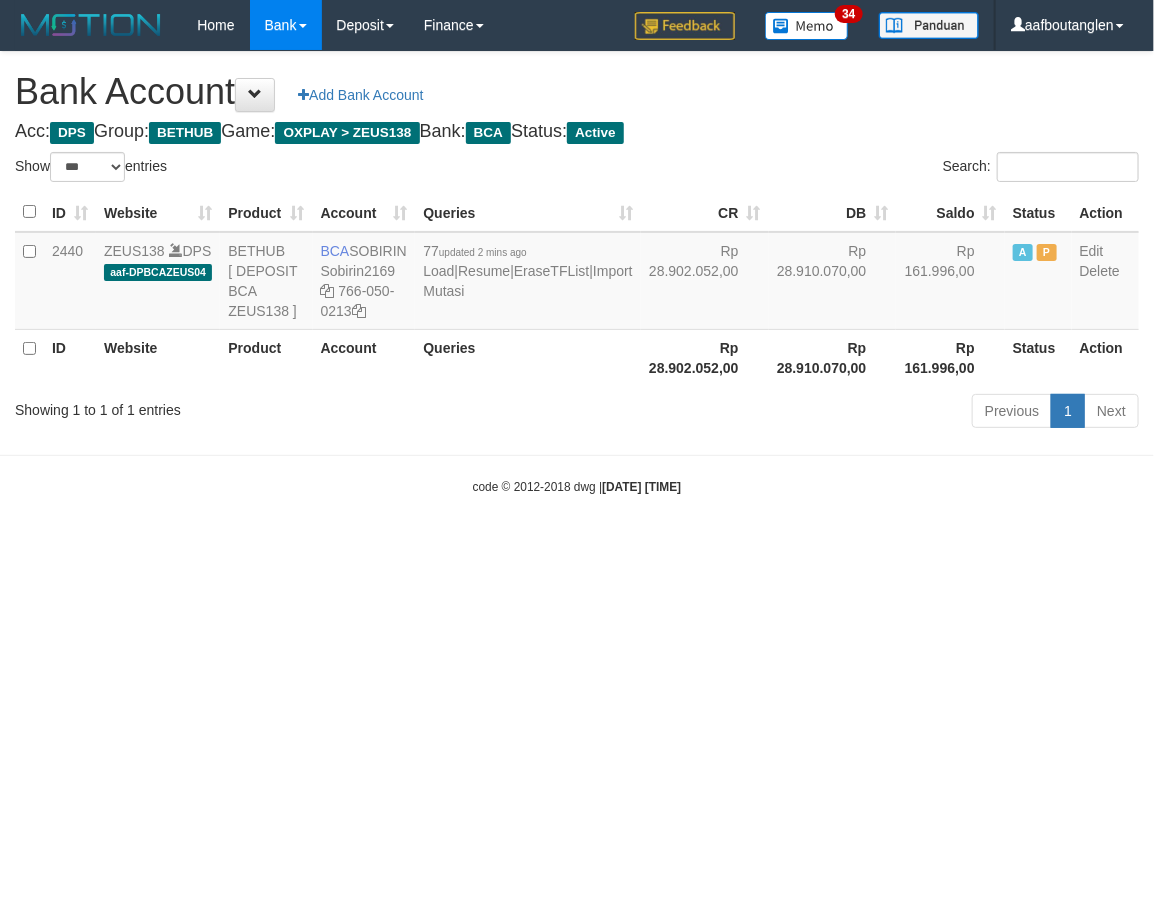 drag, startPoint x: 92, startPoint y: 551, endPoint x: 115, endPoint y: 524, distance: 35.468296 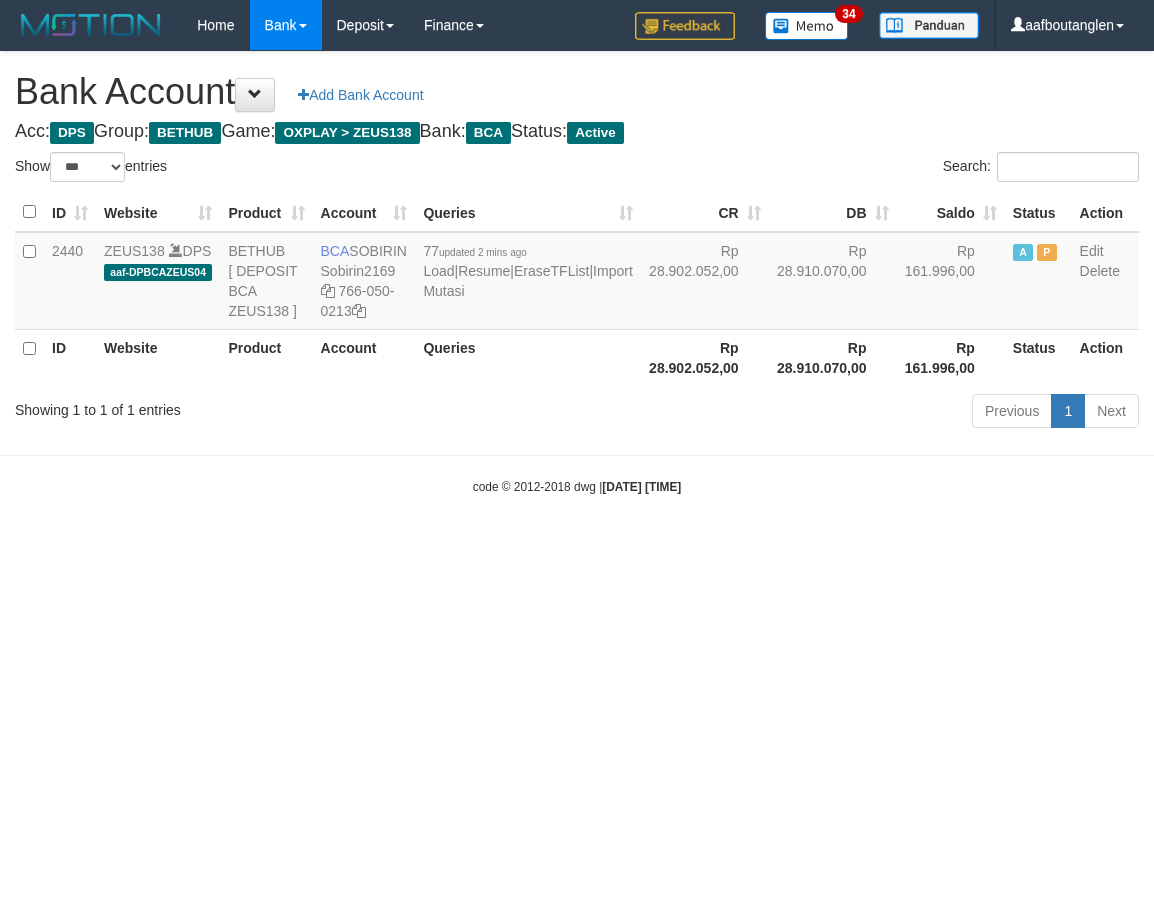 select on "***" 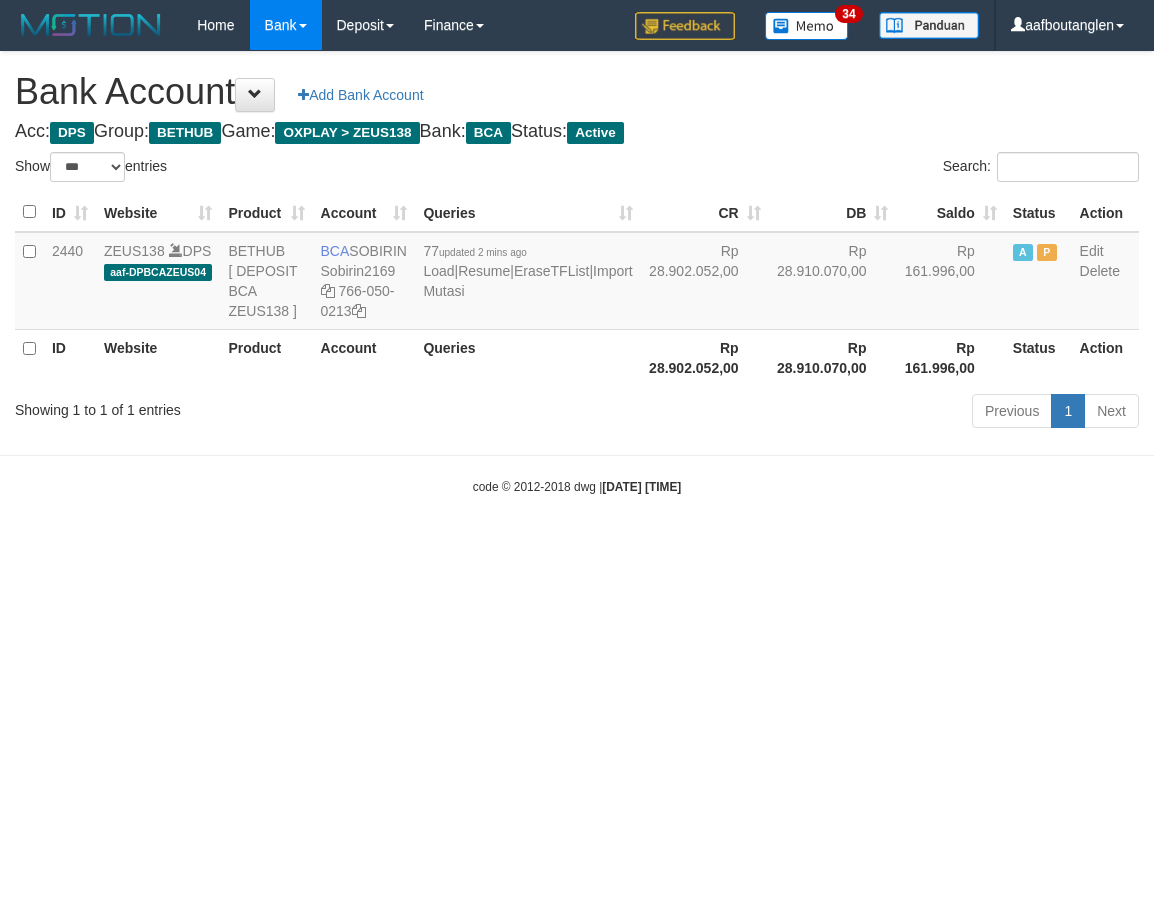 scroll, scrollTop: 0, scrollLeft: 0, axis: both 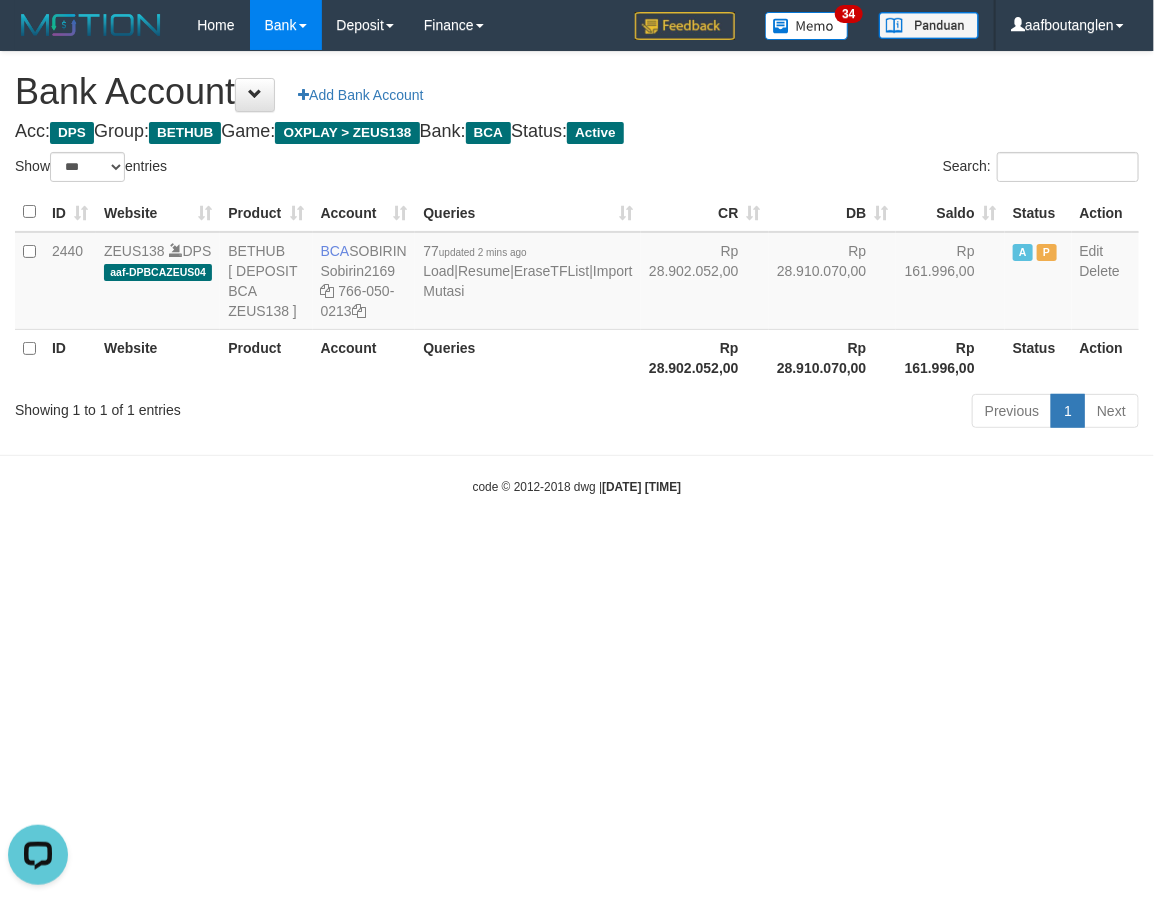 drag, startPoint x: 393, startPoint y: 522, endPoint x: 431, endPoint y: 566, distance: 58.137768 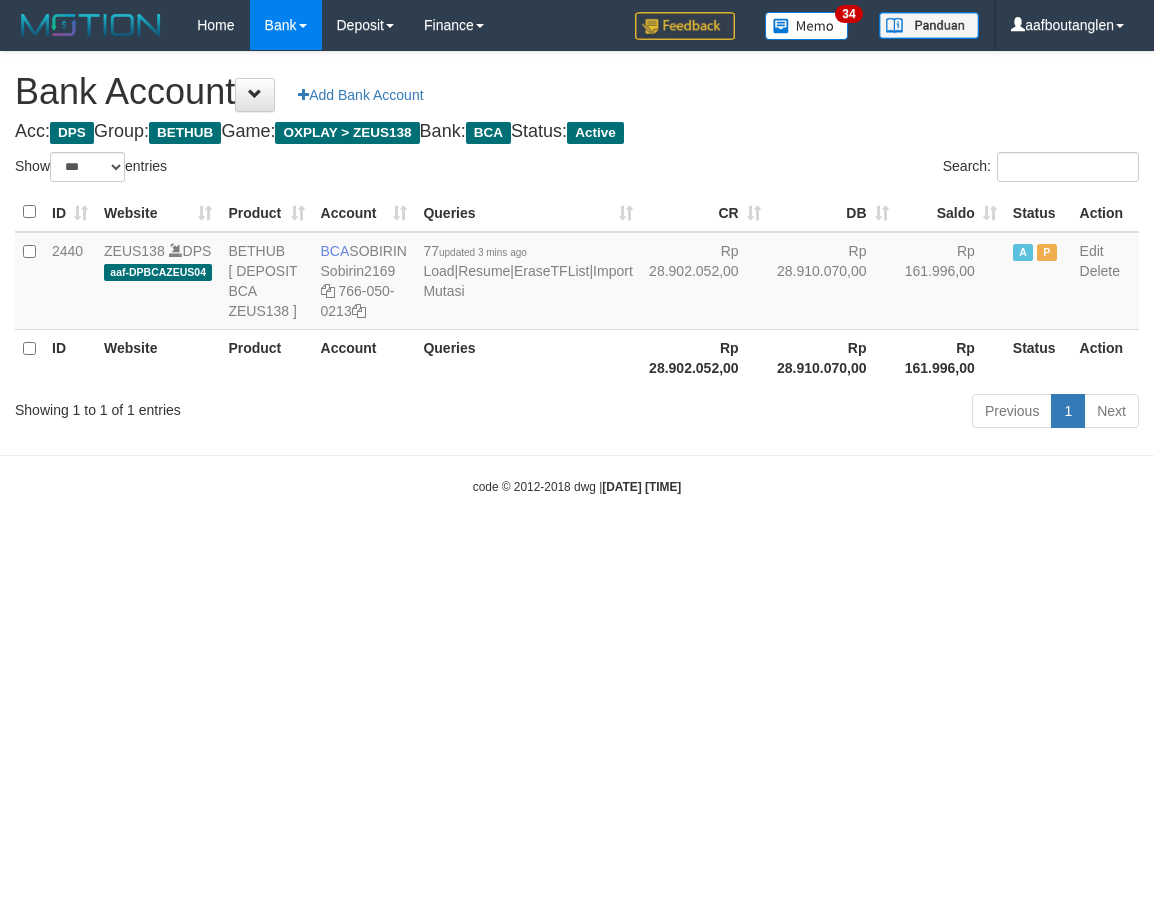 select on "***" 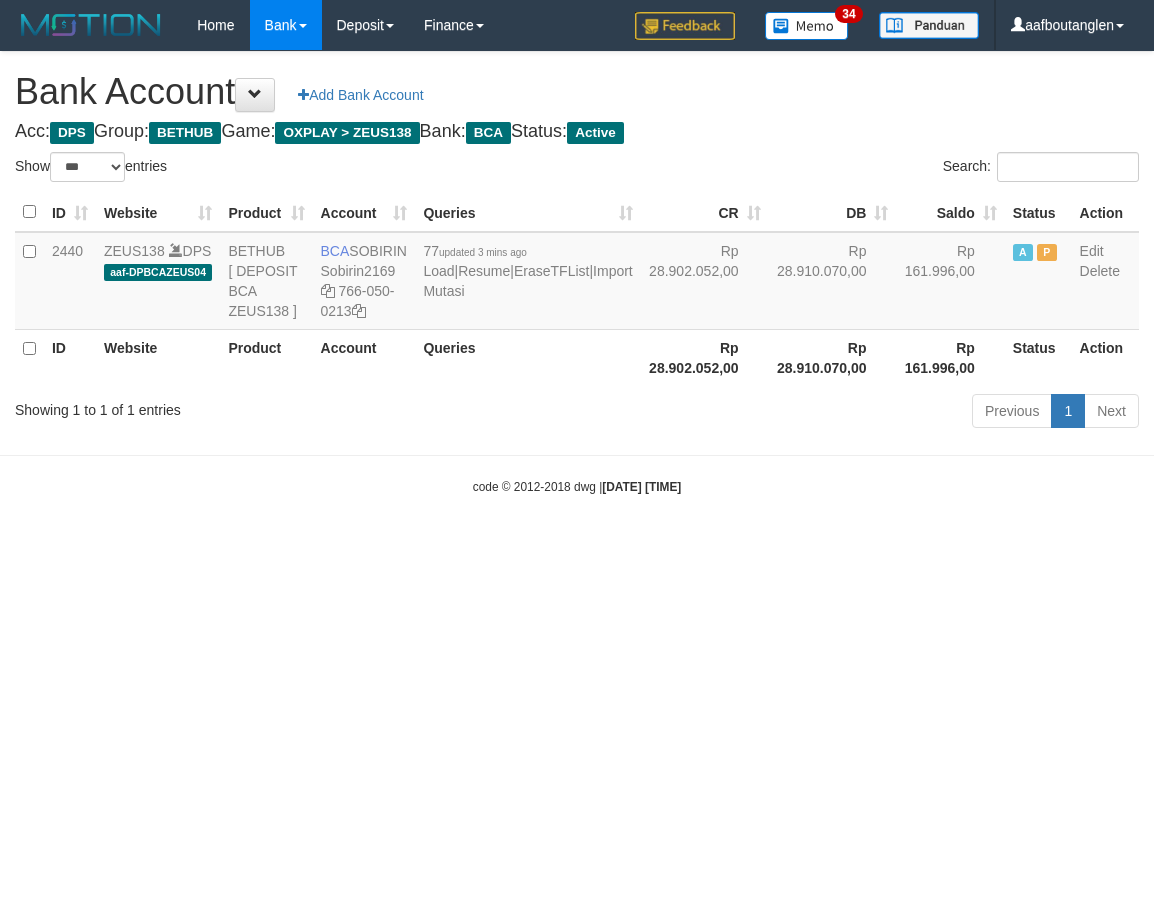scroll, scrollTop: 0, scrollLeft: 0, axis: both 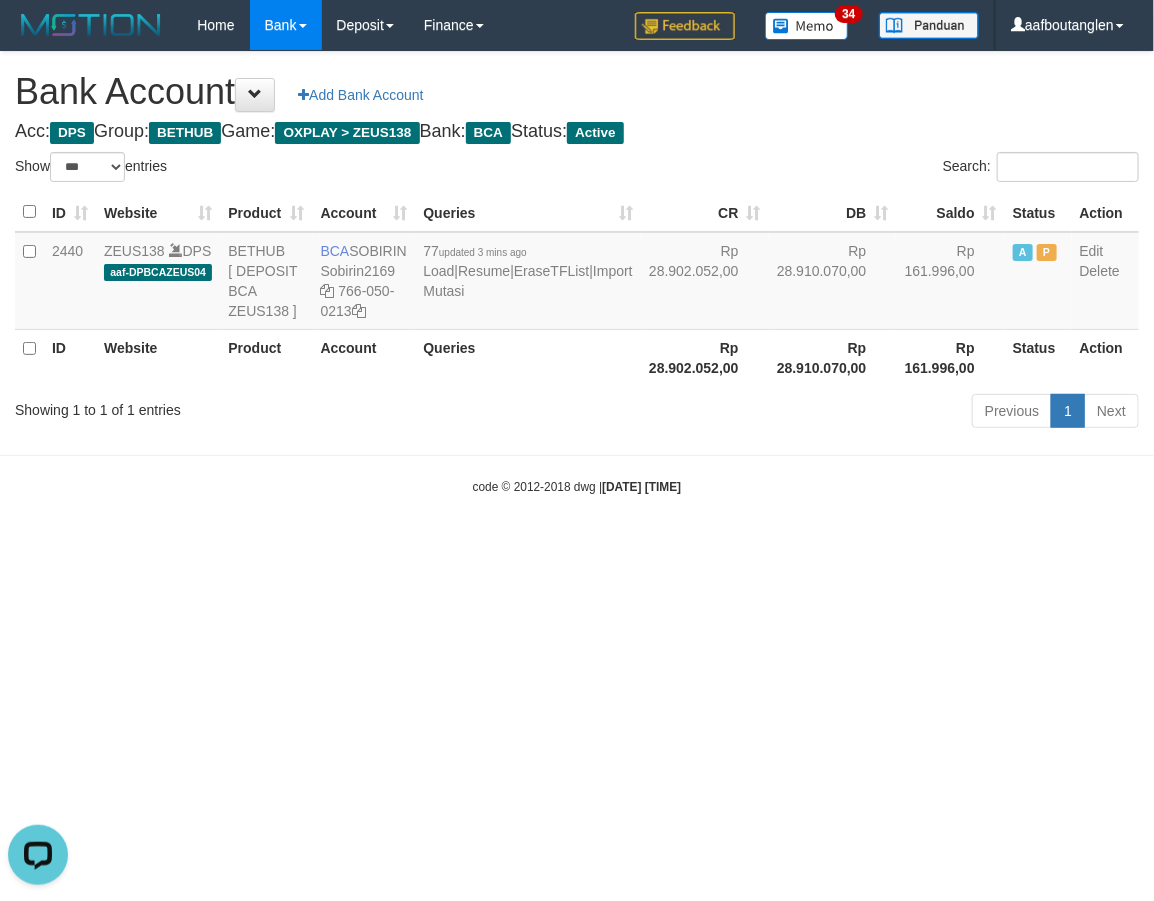 click on "Toggle navigation
Home
Bank
Account List
Deposit
DPS List
History
Note DPS
Finance
Financial Data
aafboutanglen
My Profile
Log Out
34" at bounding box center (577, 273) 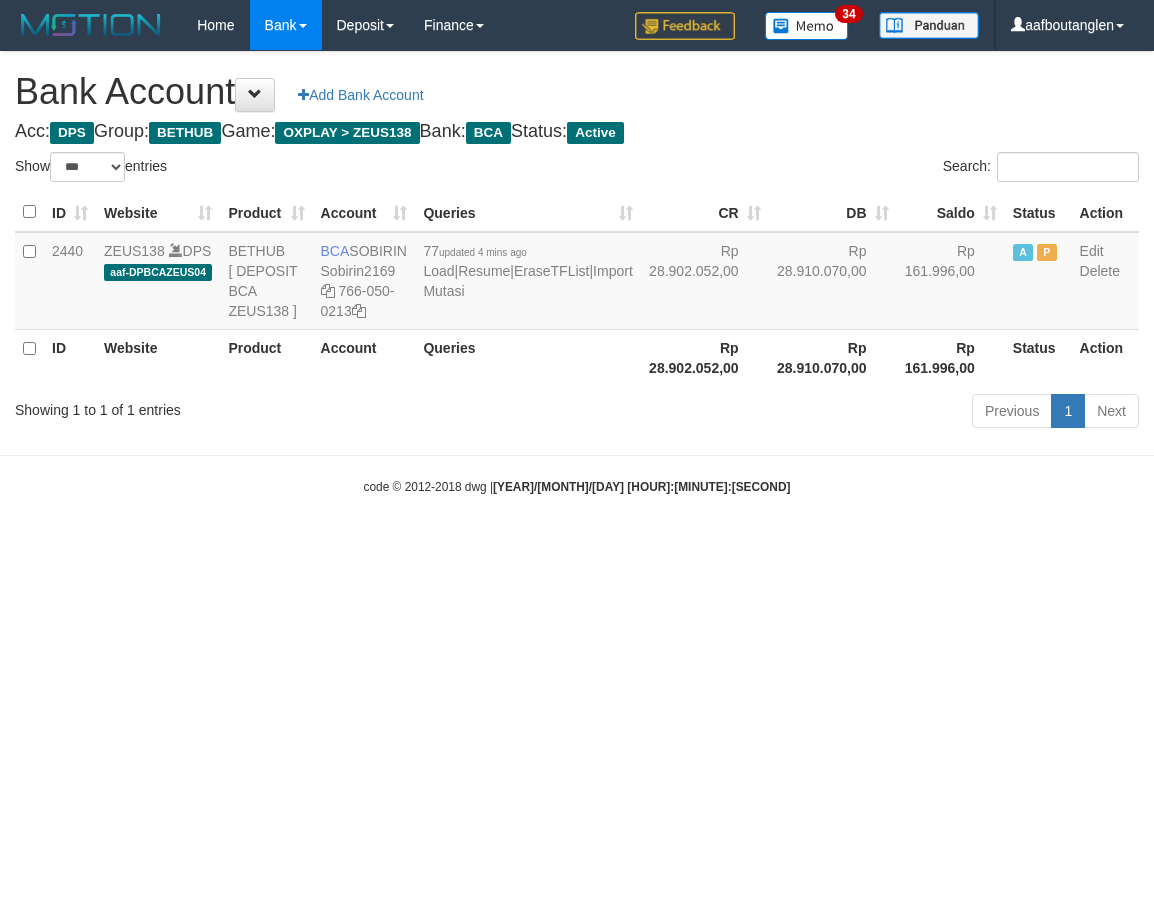 select on "***" 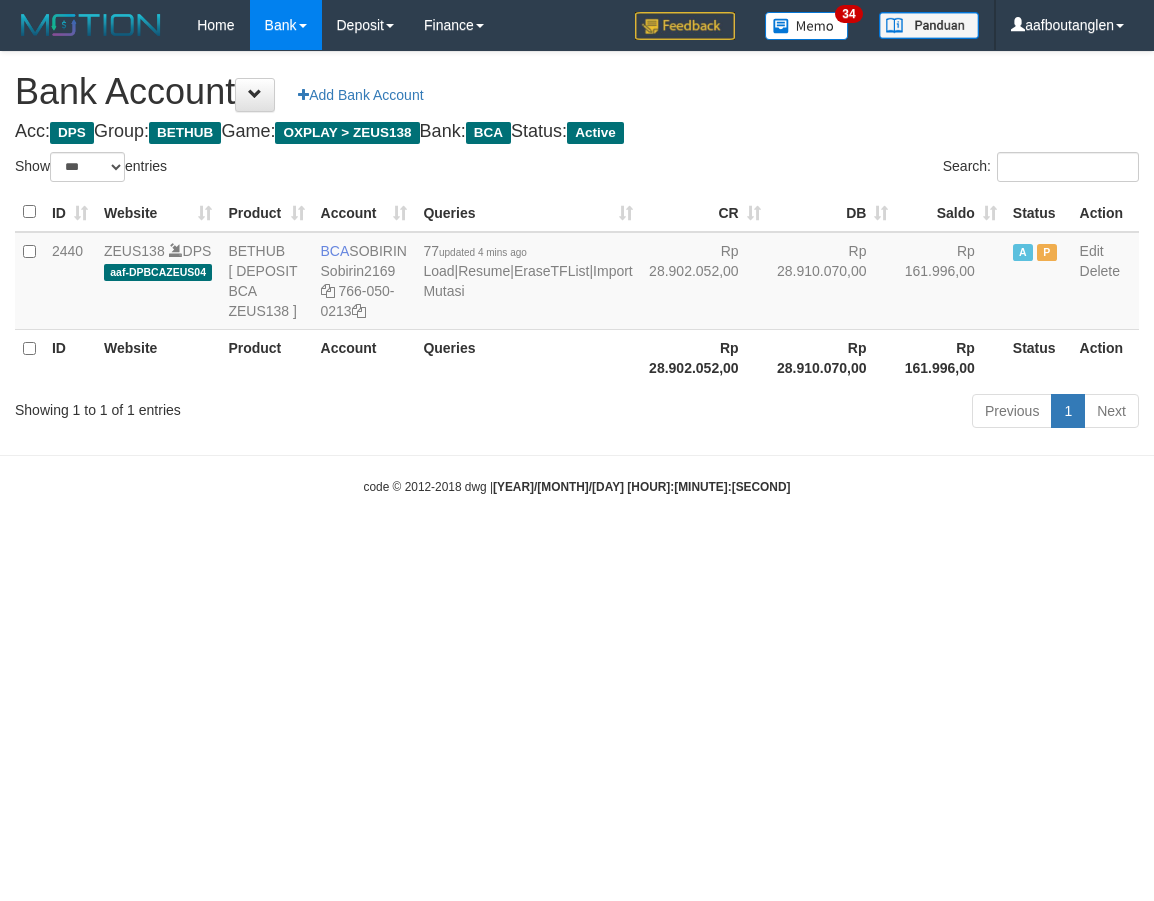 scroll, scrollTop: 0, scrollLeft: 0, axis: both 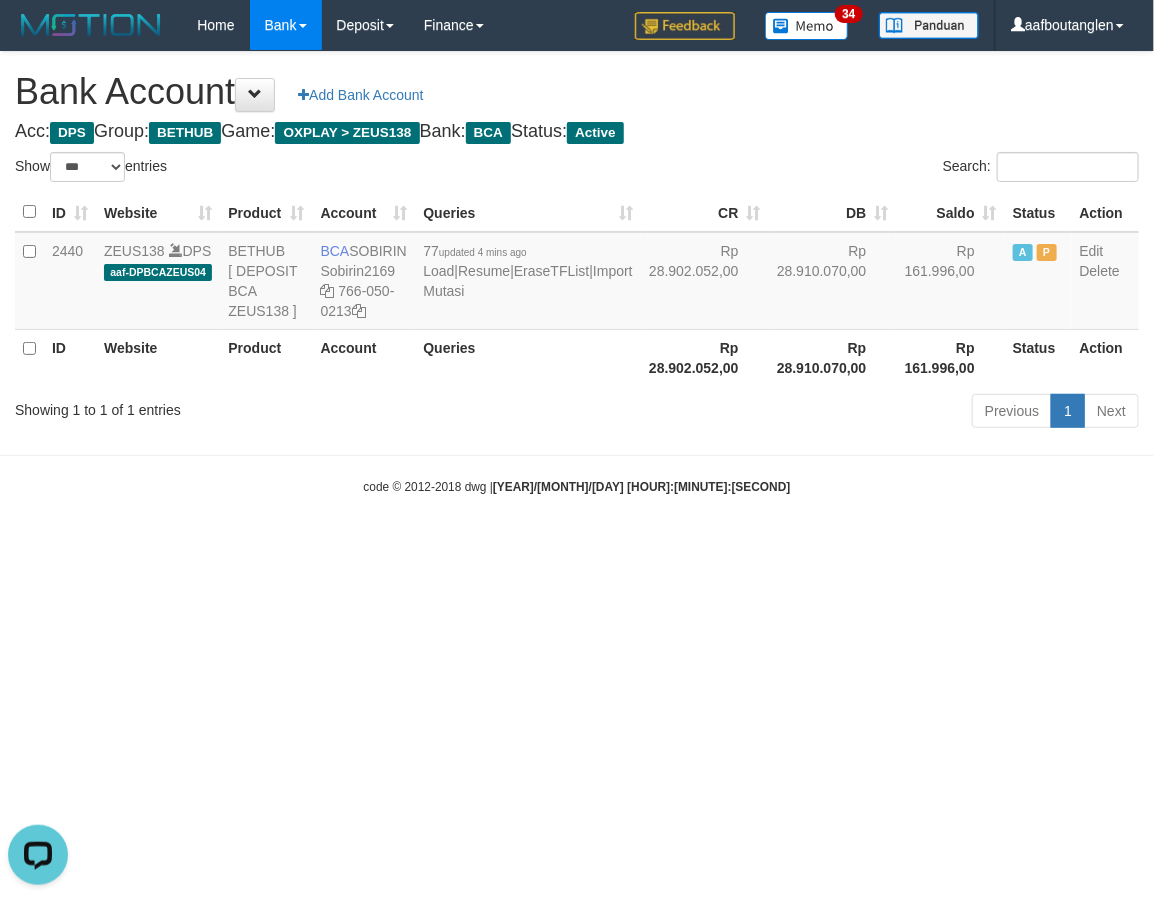 click on "Toggle navigation
Home
Bank
Account List
Deposit
DPS List
History
Note DPS
Finance
Financial Data
aafboutanglen
My Profile
Log Out
34" at bounding box center (577, 273) 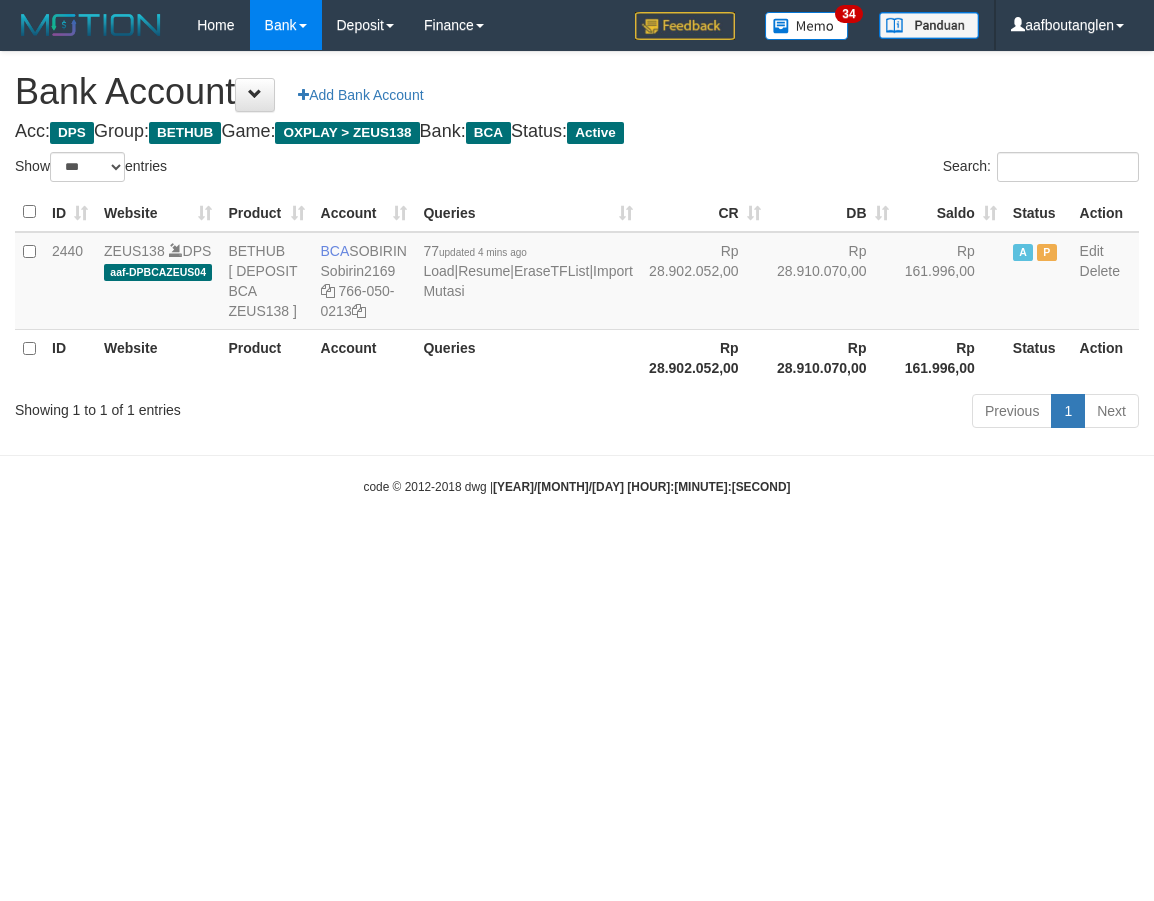 select on "***" 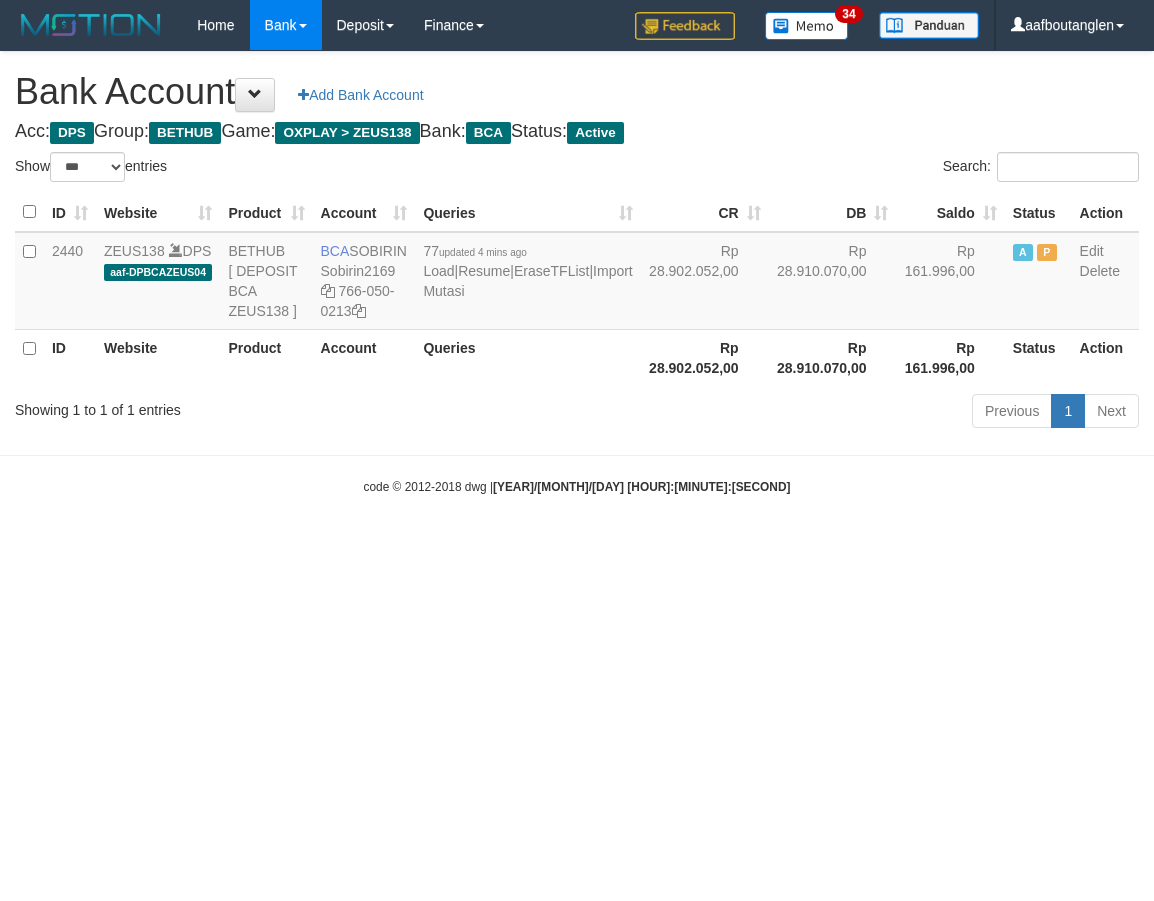scroll, scrollTop: 0, scrollLeft: 0, axis: both 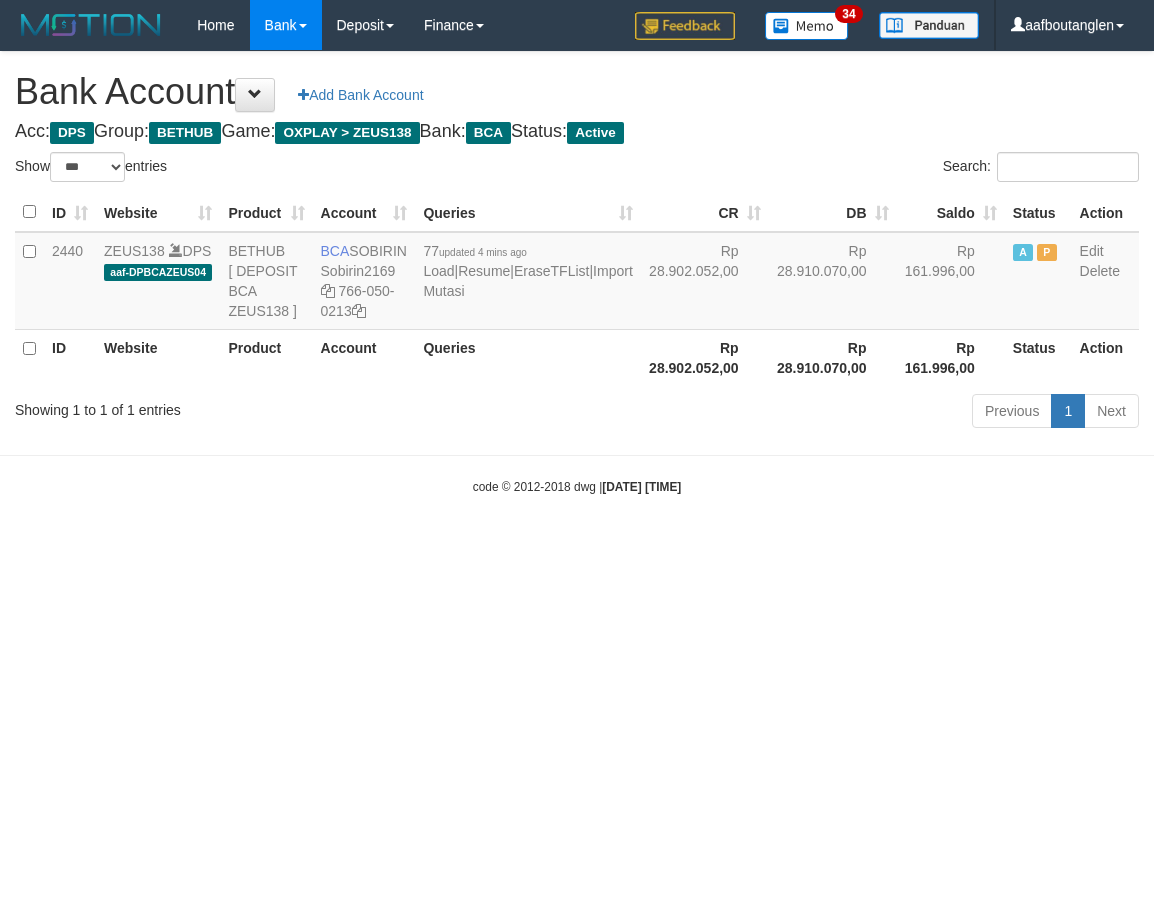 select on "***" 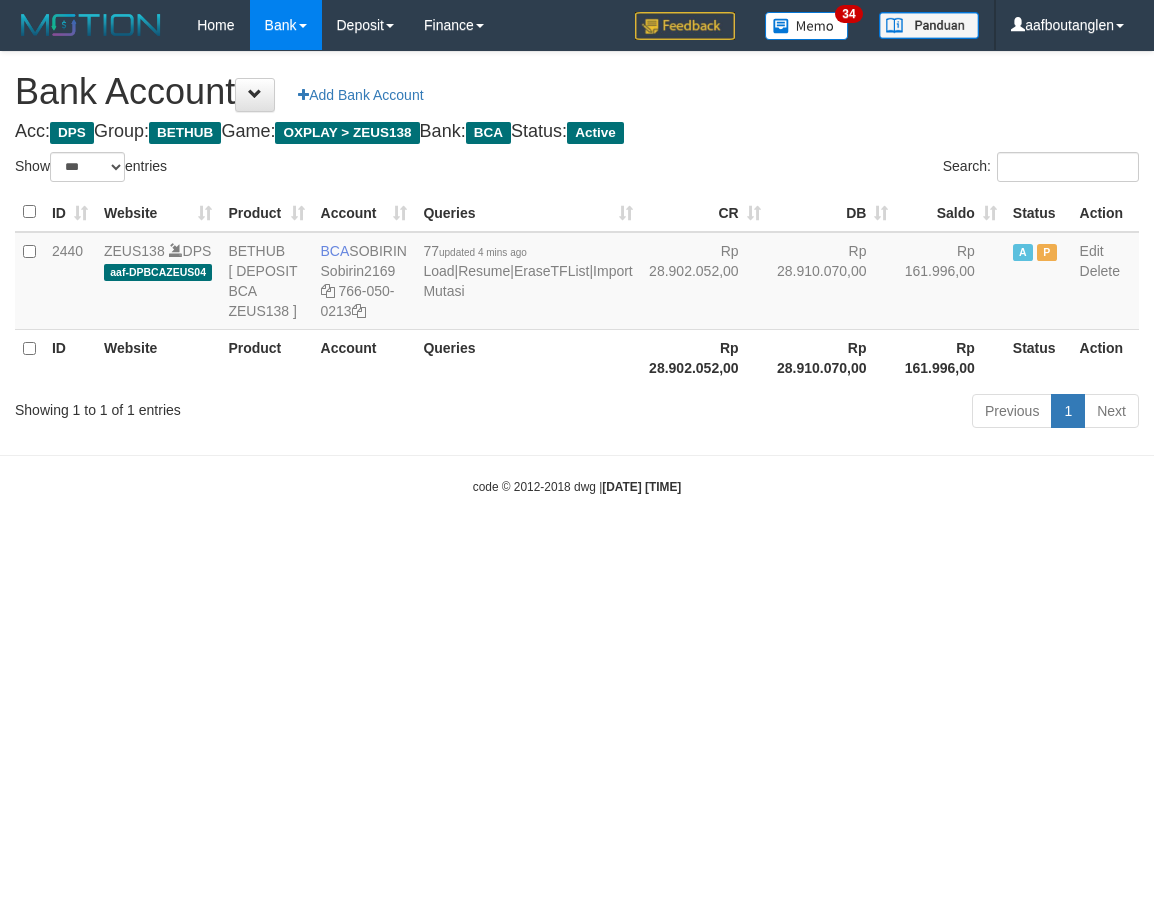 scroll, scrollTop: 0, scrollLeft: 0, axis: both 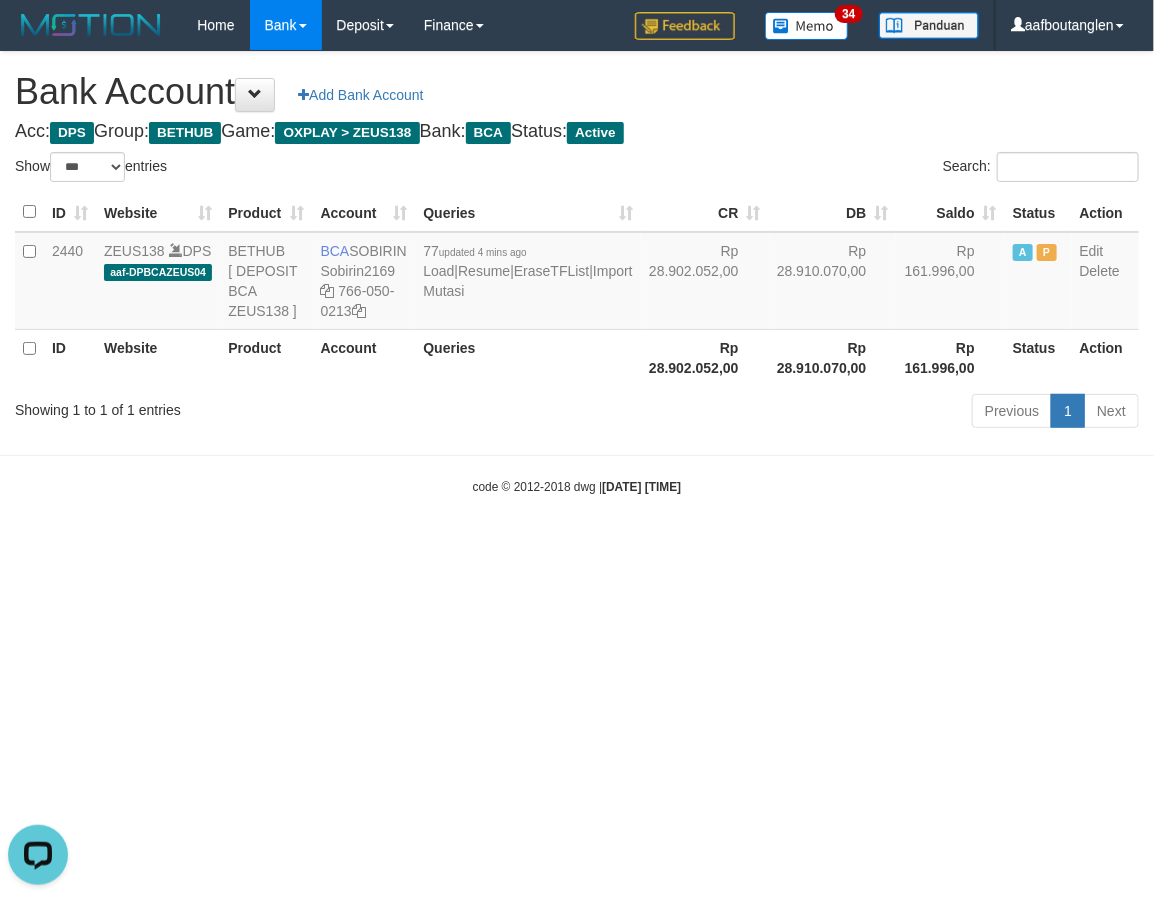 click on "Toggle navigation
Home
Bank
Account List
Deposit
DPS List
History
Note DPS
Finance
Financial Data
aafboutanglen
My Profile
Log Out
34" at bounding box center (577, 273) 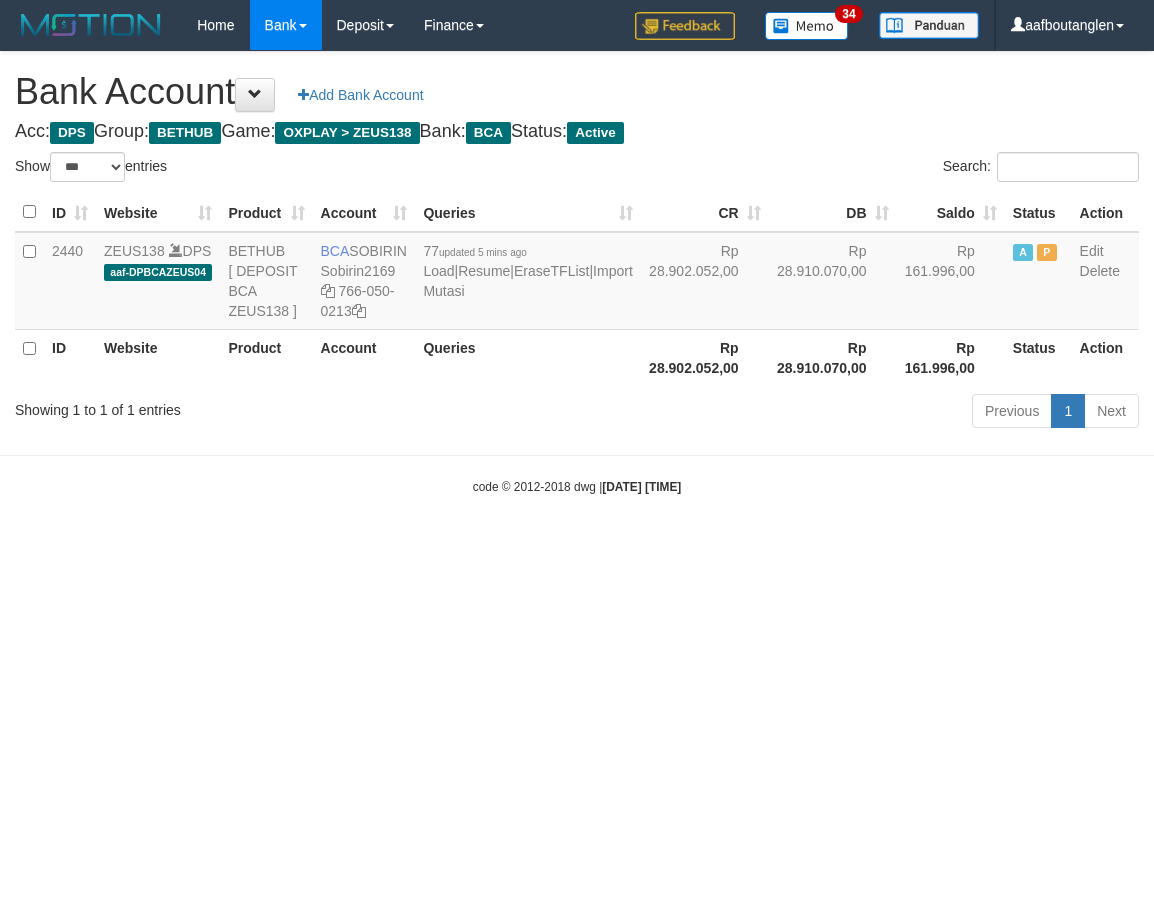 select on "***" 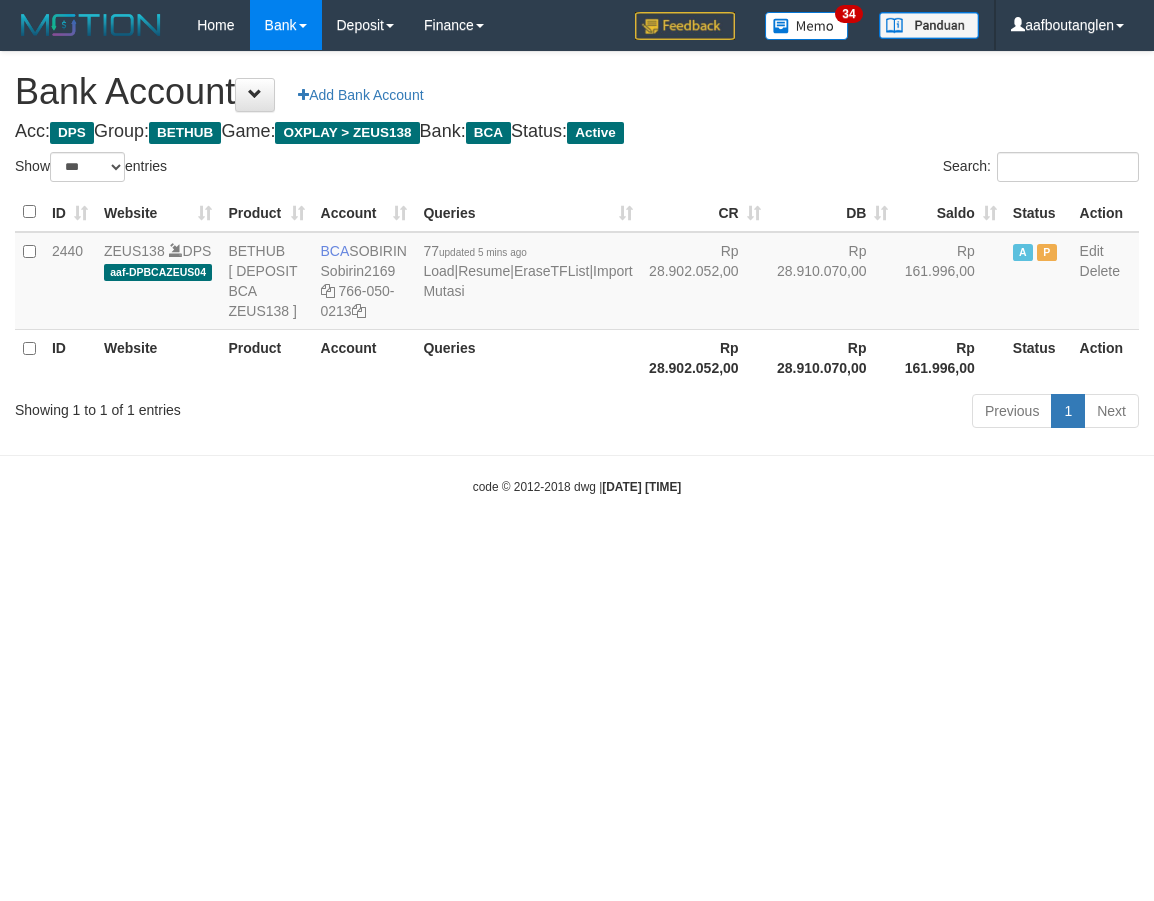 scroll, scrollTop: 0, scrollLeft: 0, axis: both 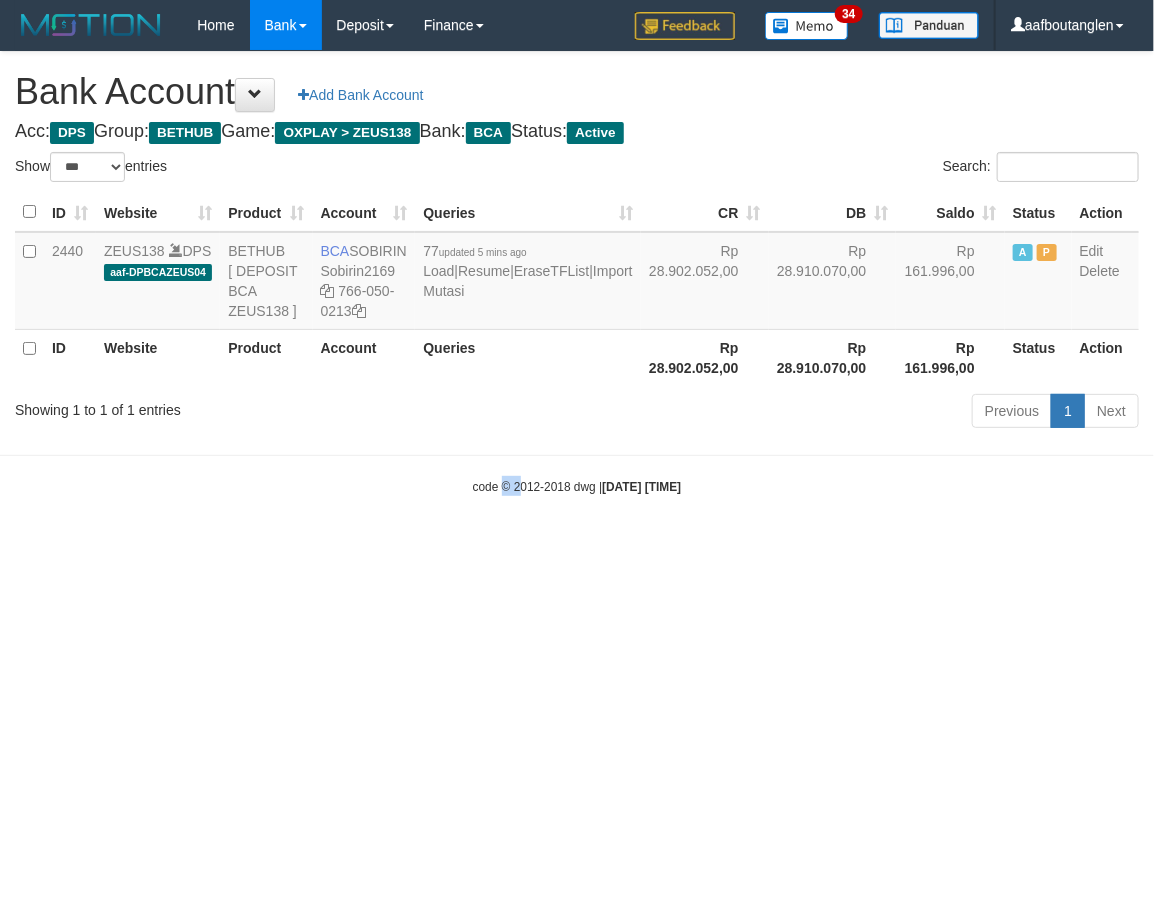 click on "Toggle navigation
Home
Bank
Account List
Deposit
DPS List
History
Note DPS
Finance
Financial Data
aafboutanglen
My Profile
Log Out
34" at bounding box center [577, 273] 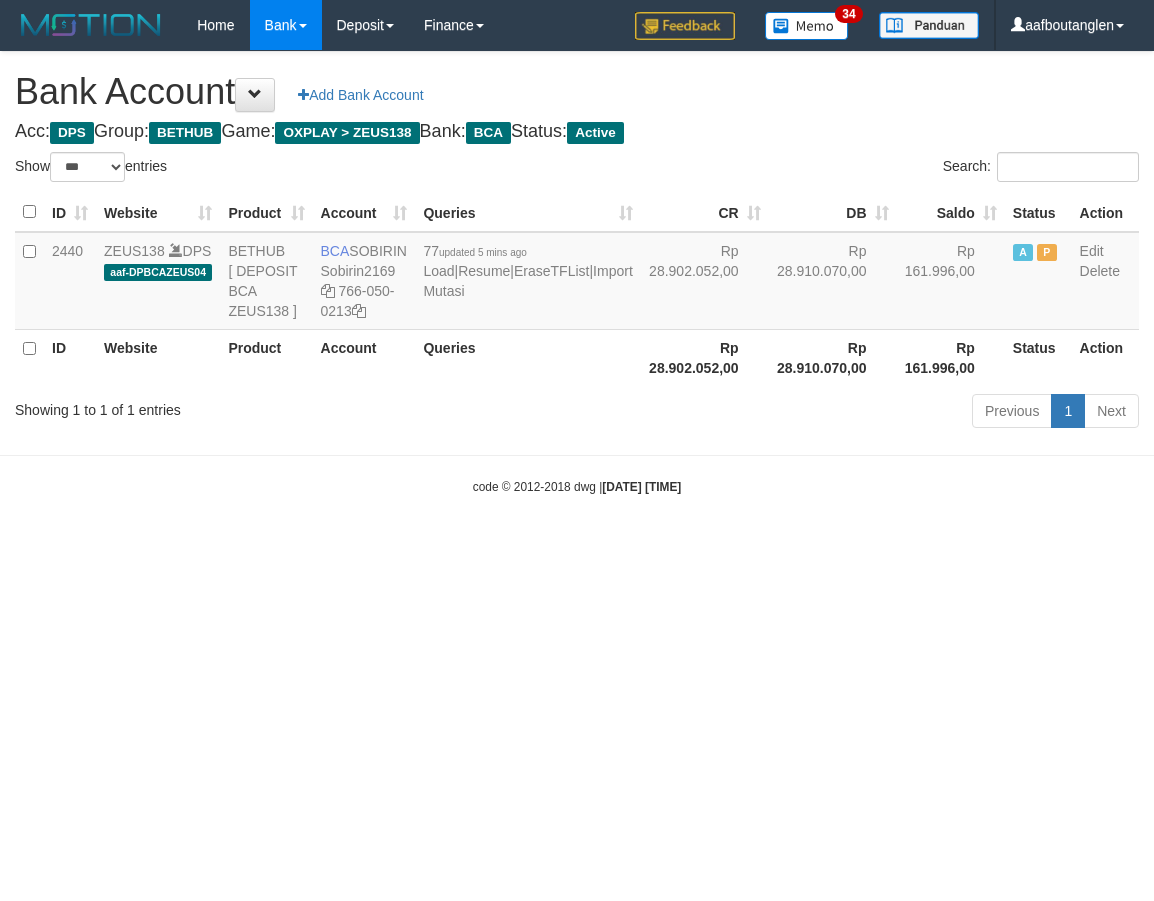 select on "***" 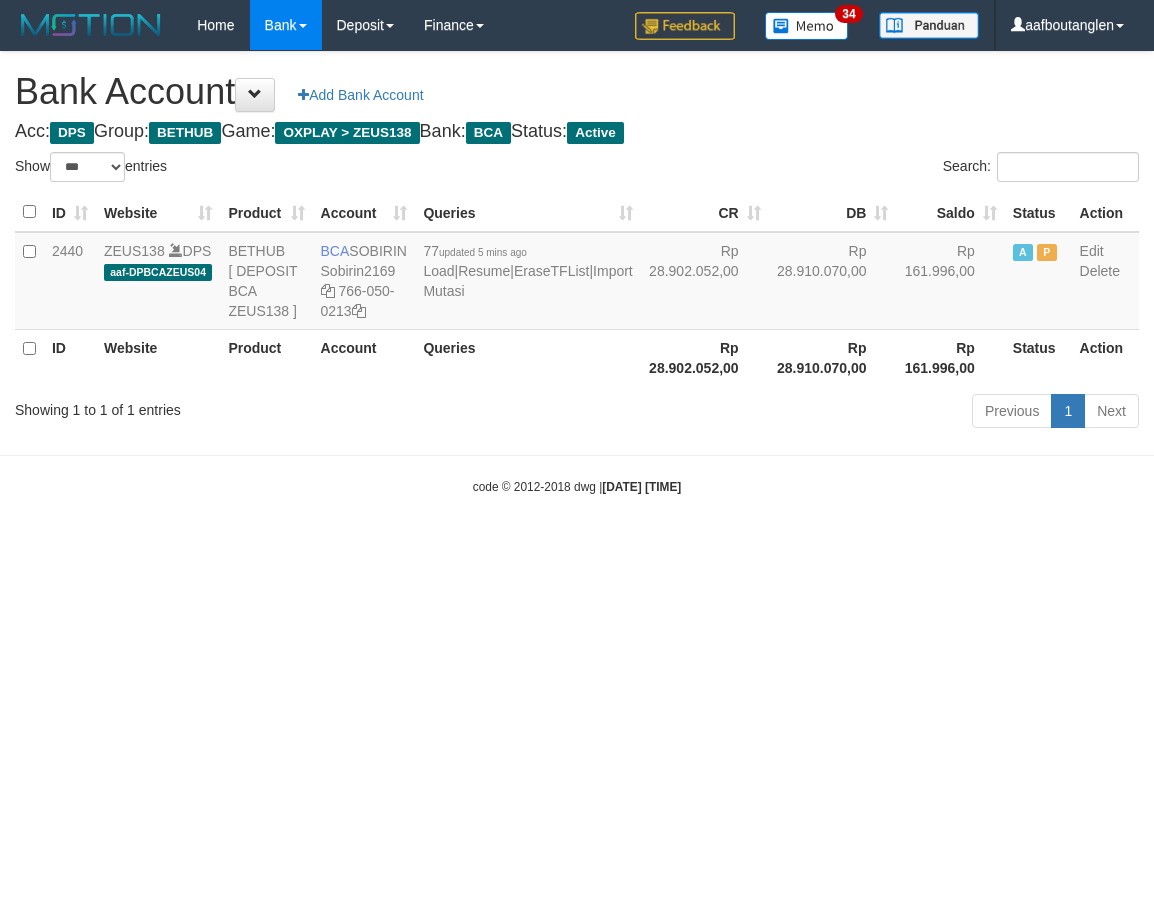 scroll, scrollTop: 0, scrollLeft: 0, axis: both 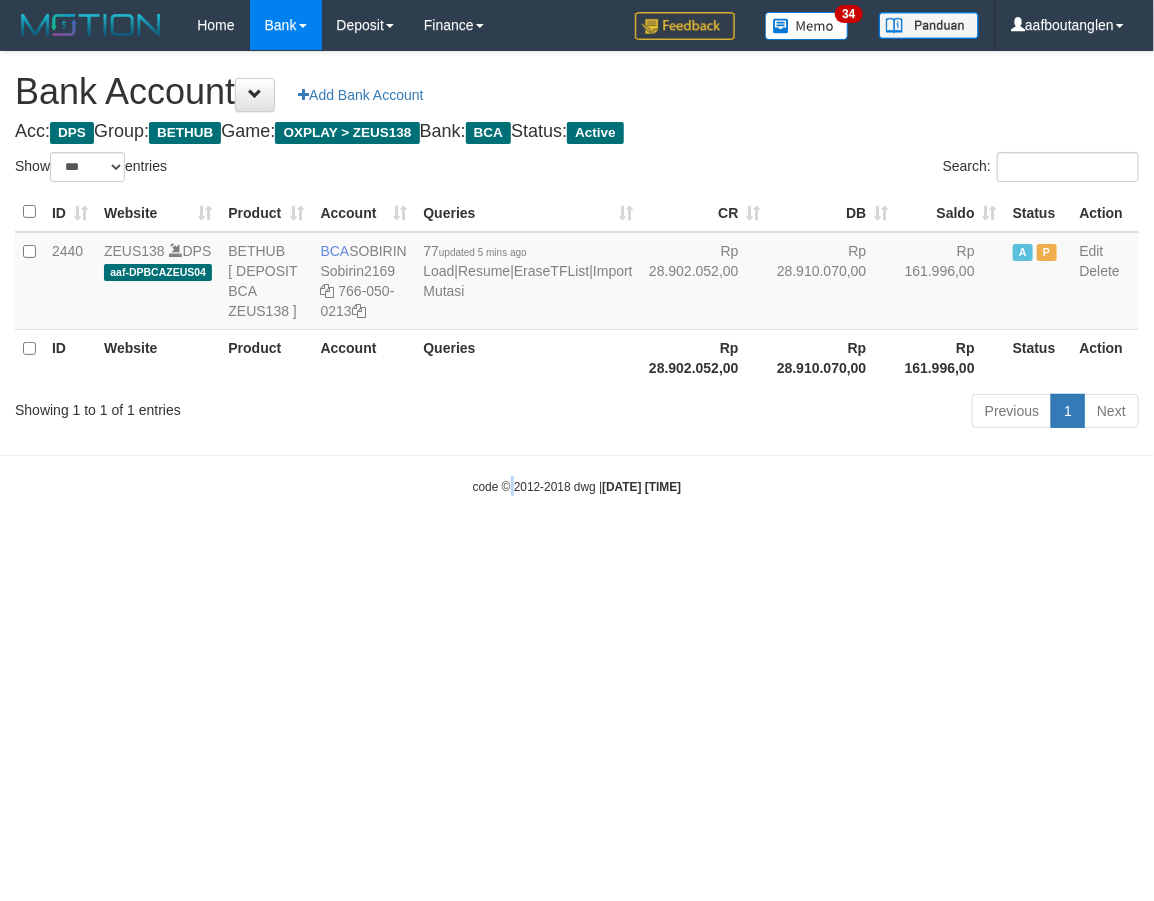 click on "Toggle navigation
Home
Bank
Account List
Deposit
DPS List
History
Note DPS
Finance
Financial Data
aafboutanglen
My Profile
Log Out
34" at bounding box center (577, 273) 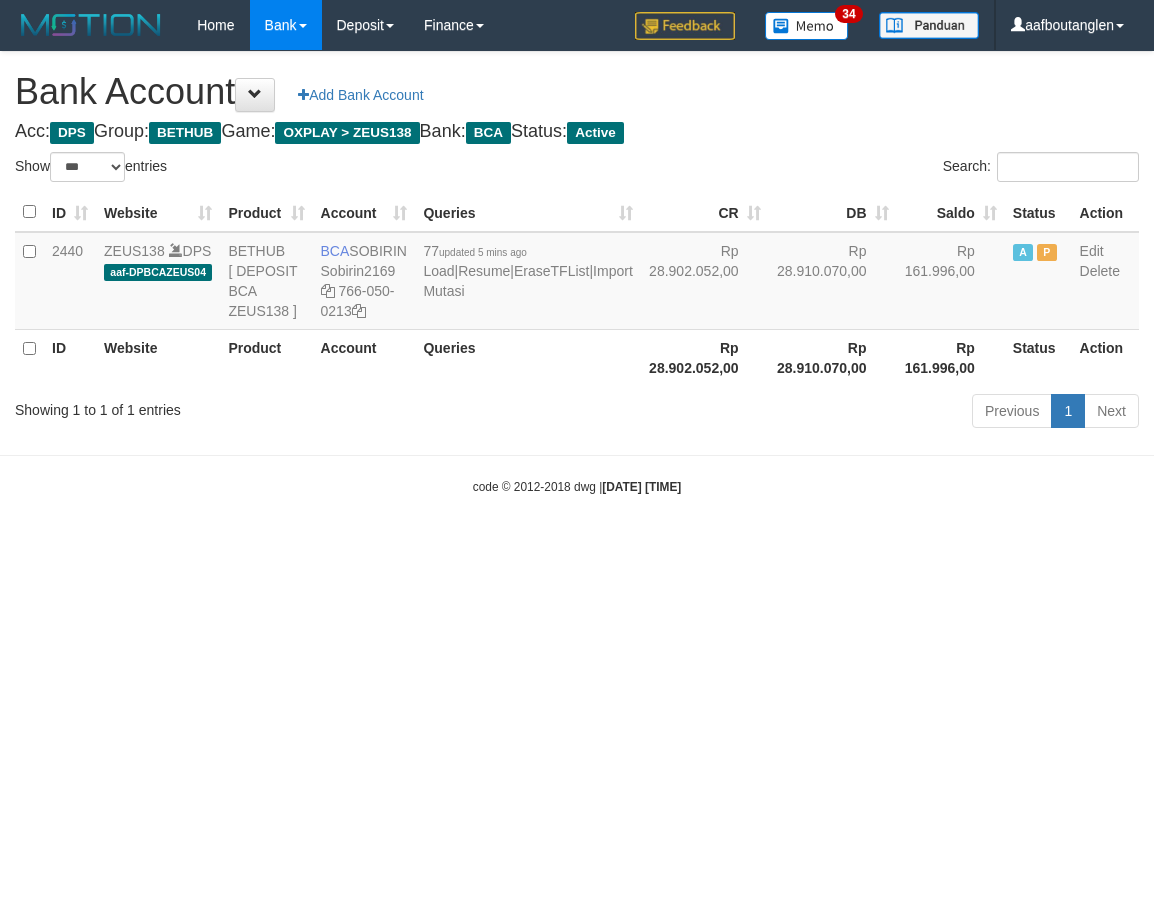 select on "***" 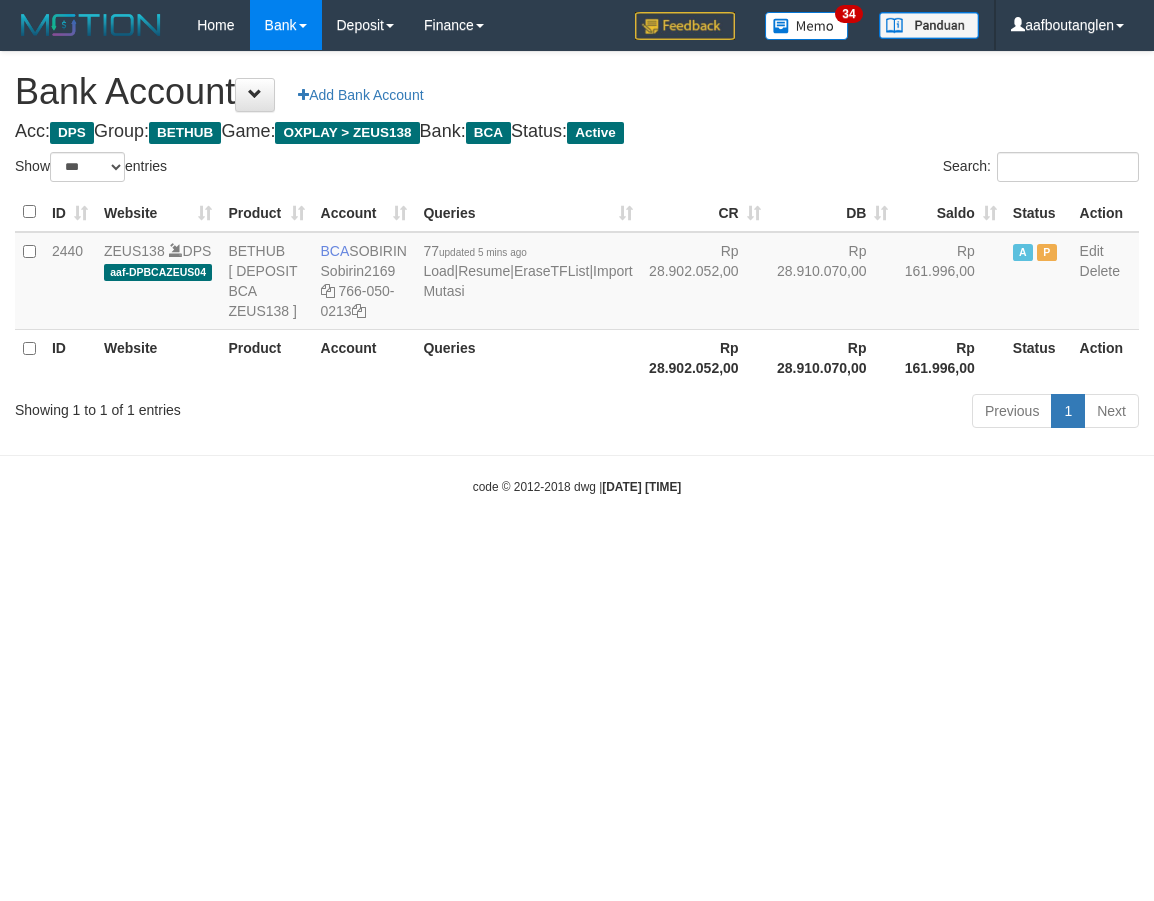 scroll, scrollTop: 0, scrollLeft: 0, axis: both 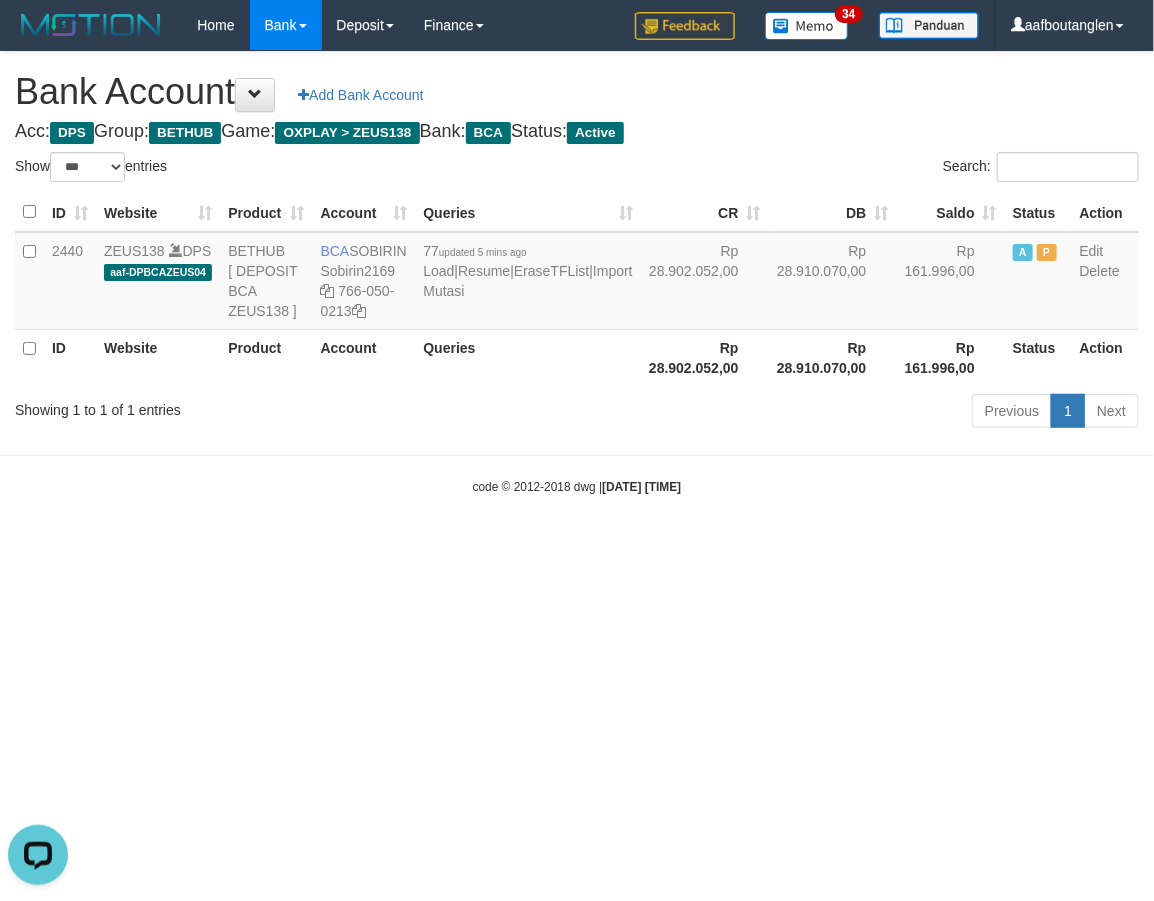 click on "Toggle navigation
Home
Bank
Account List
Deposit
DPS List
History
Note DPS
Finance
Financial Data
aafboutanglen
My Profile
Log Out
34" at bounding box center [577, 273] 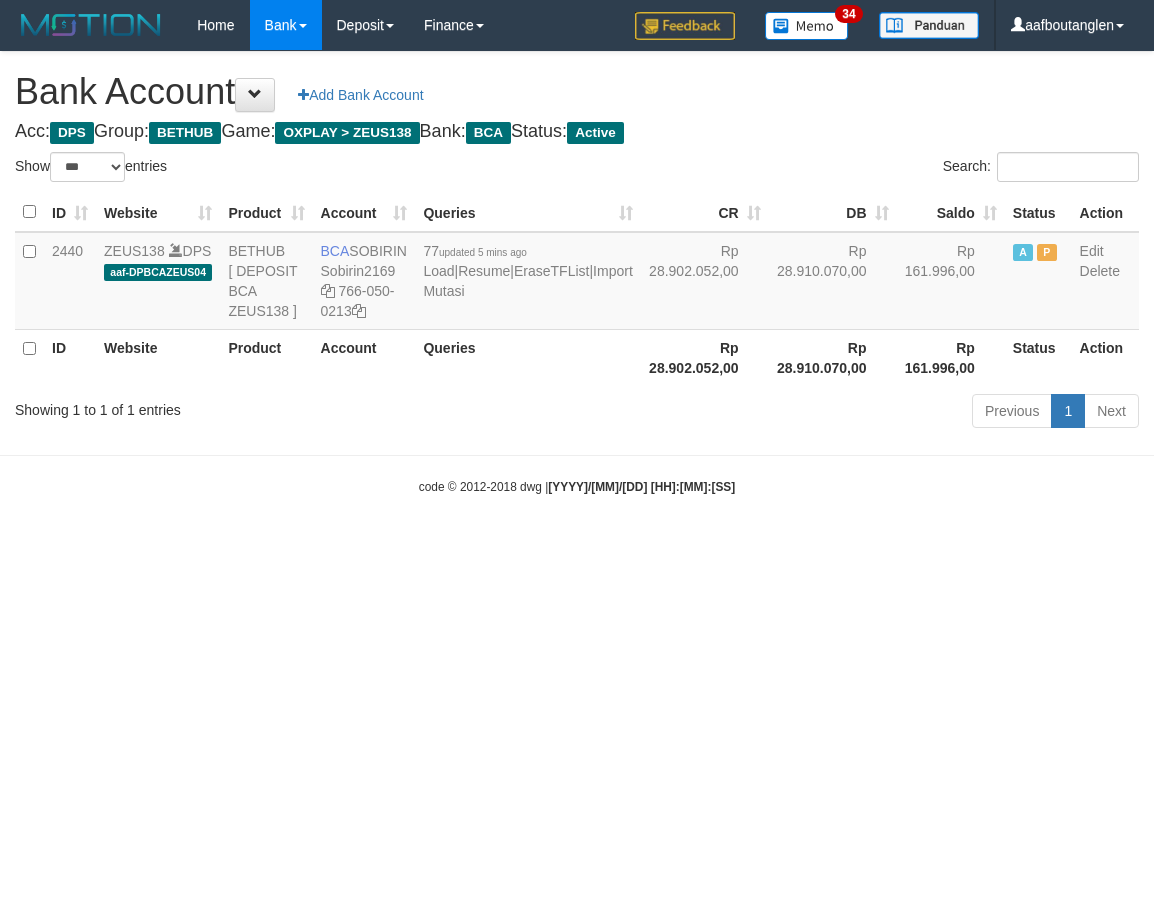 select on "***" 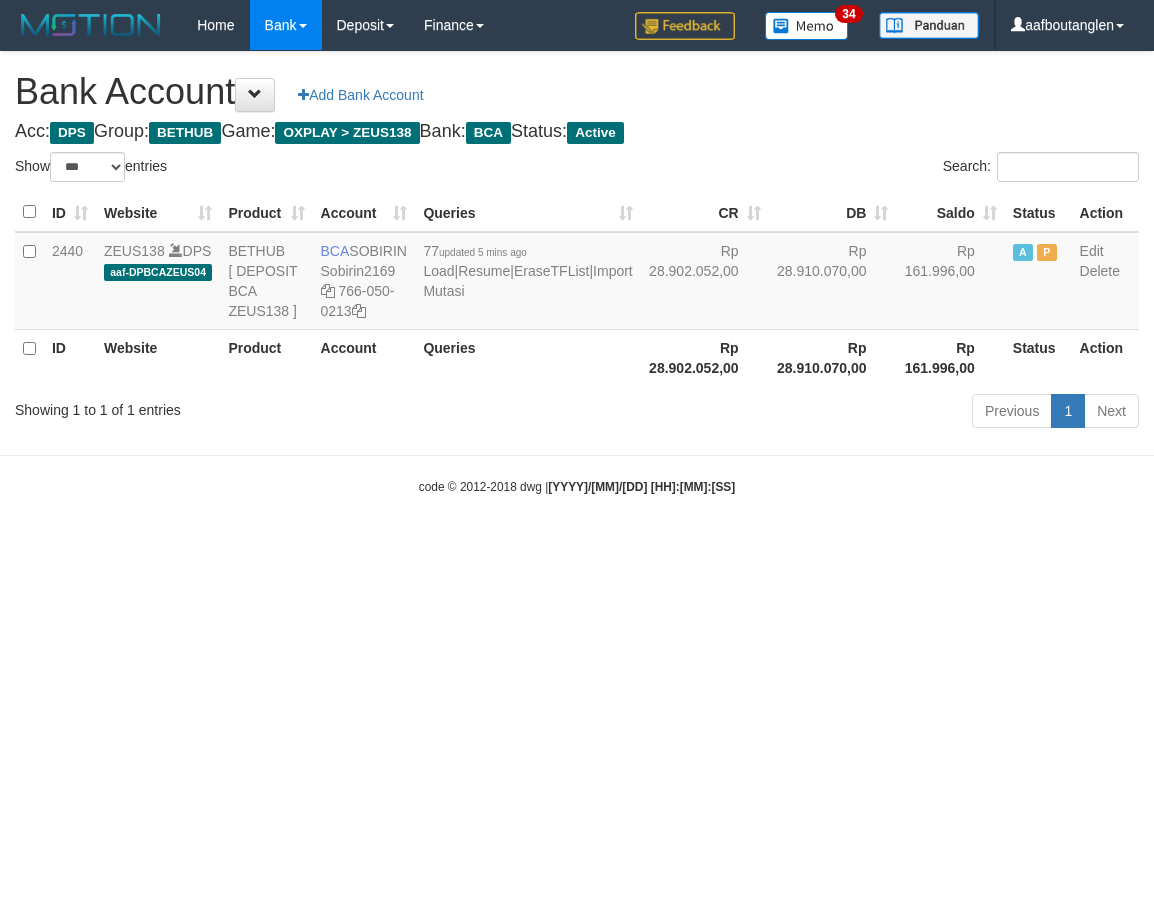 scroll, scrollTop: 0, scrollLeft: 0, axis: both 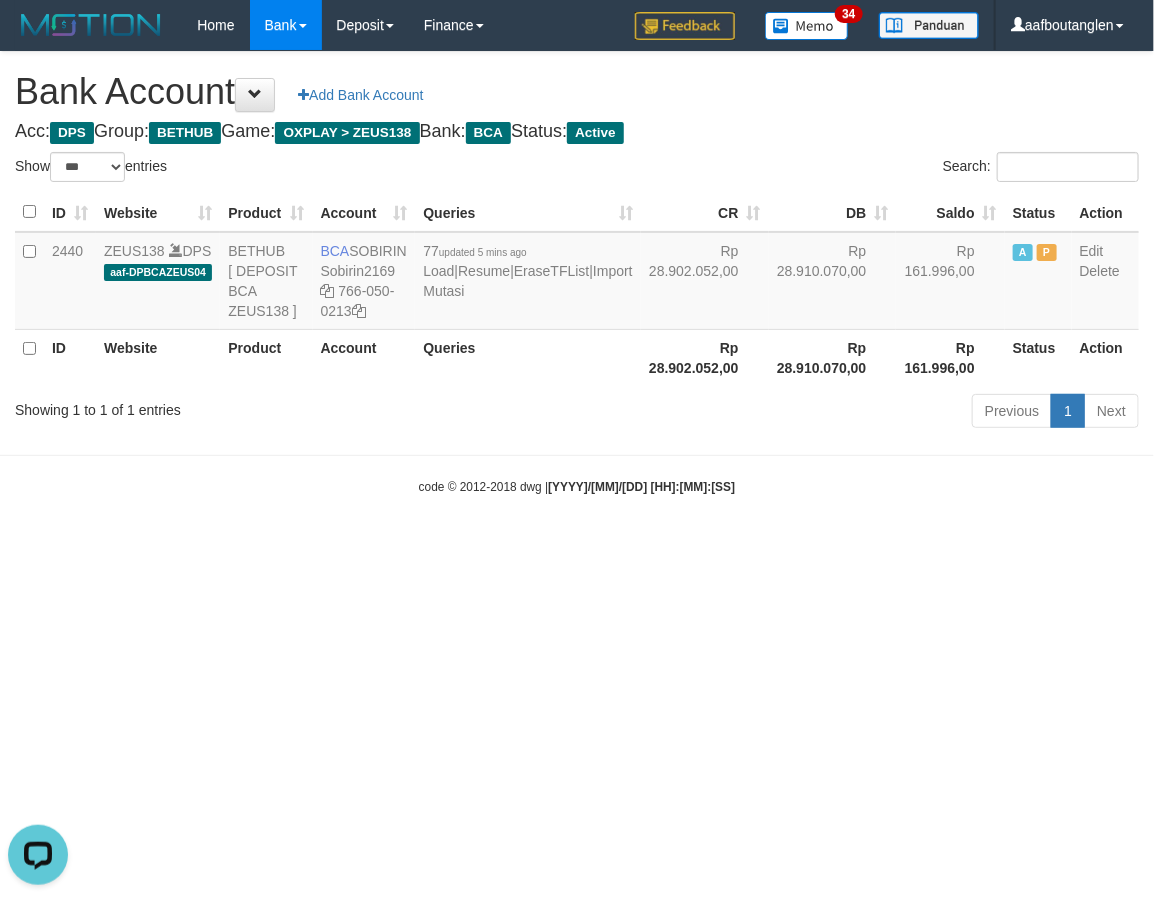 click on "Toggle navigation
Home
Bank
Account List
Deposit
DPS List
History
Note DPS
Finance
Financial Data
aafboutanglen
My Profile
Log Out
34" at bounding box center [577, 273] 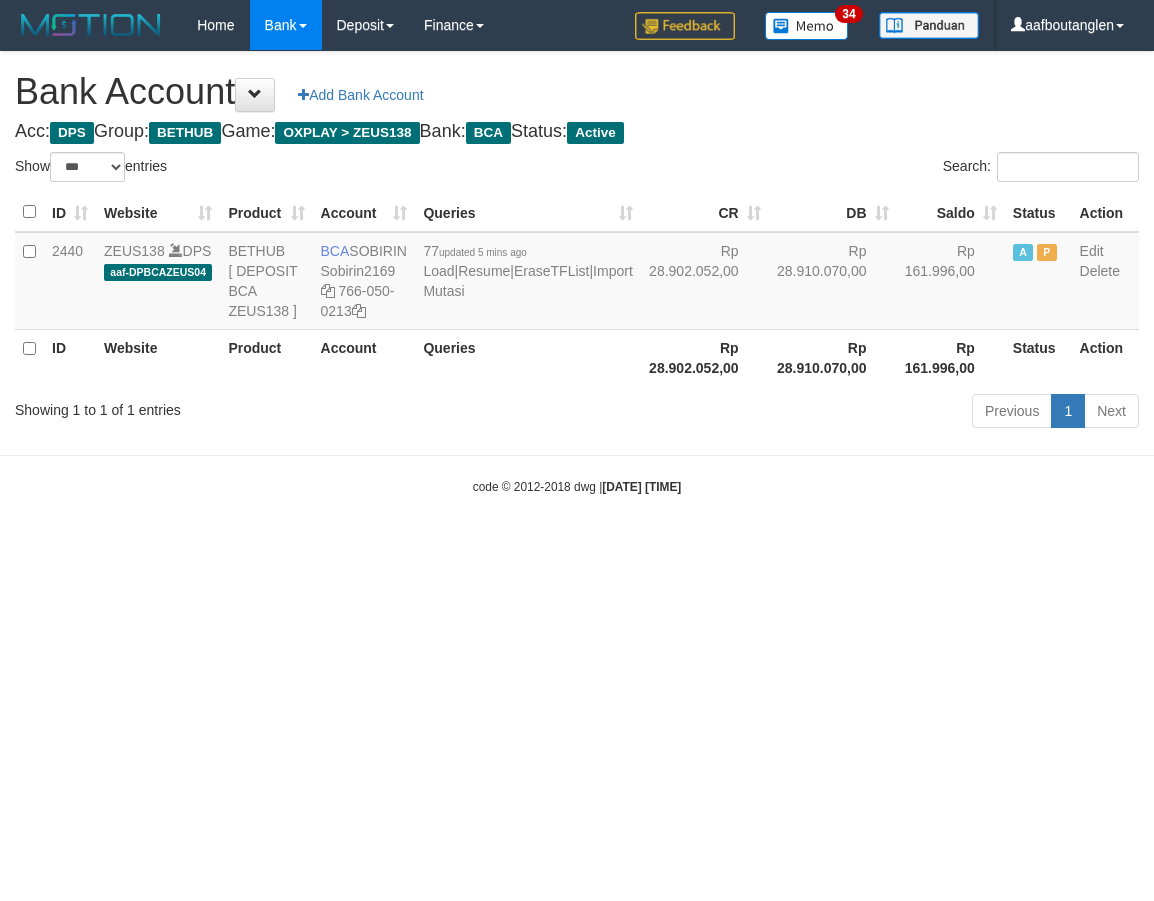 select on "***" 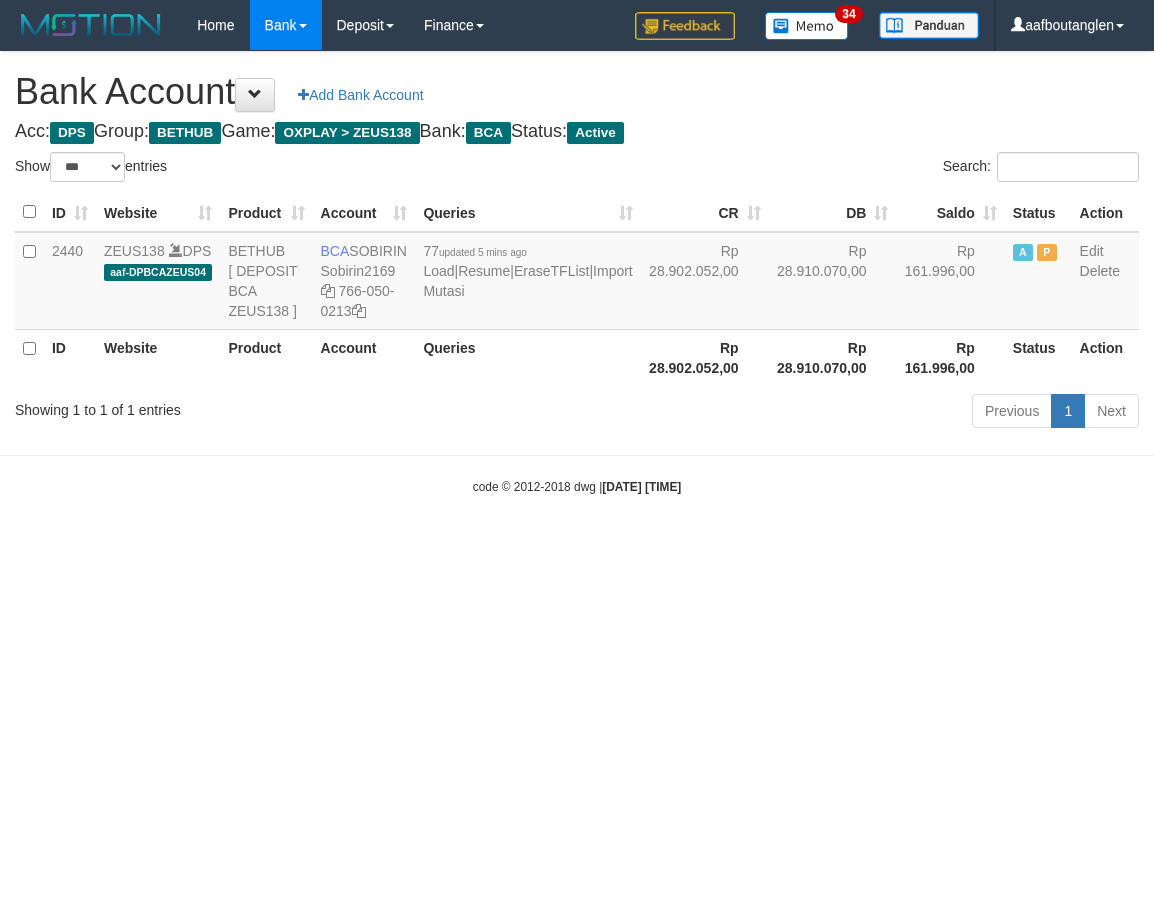 scroll, scrollTop: 0, scrollLeft: 0, axis: both 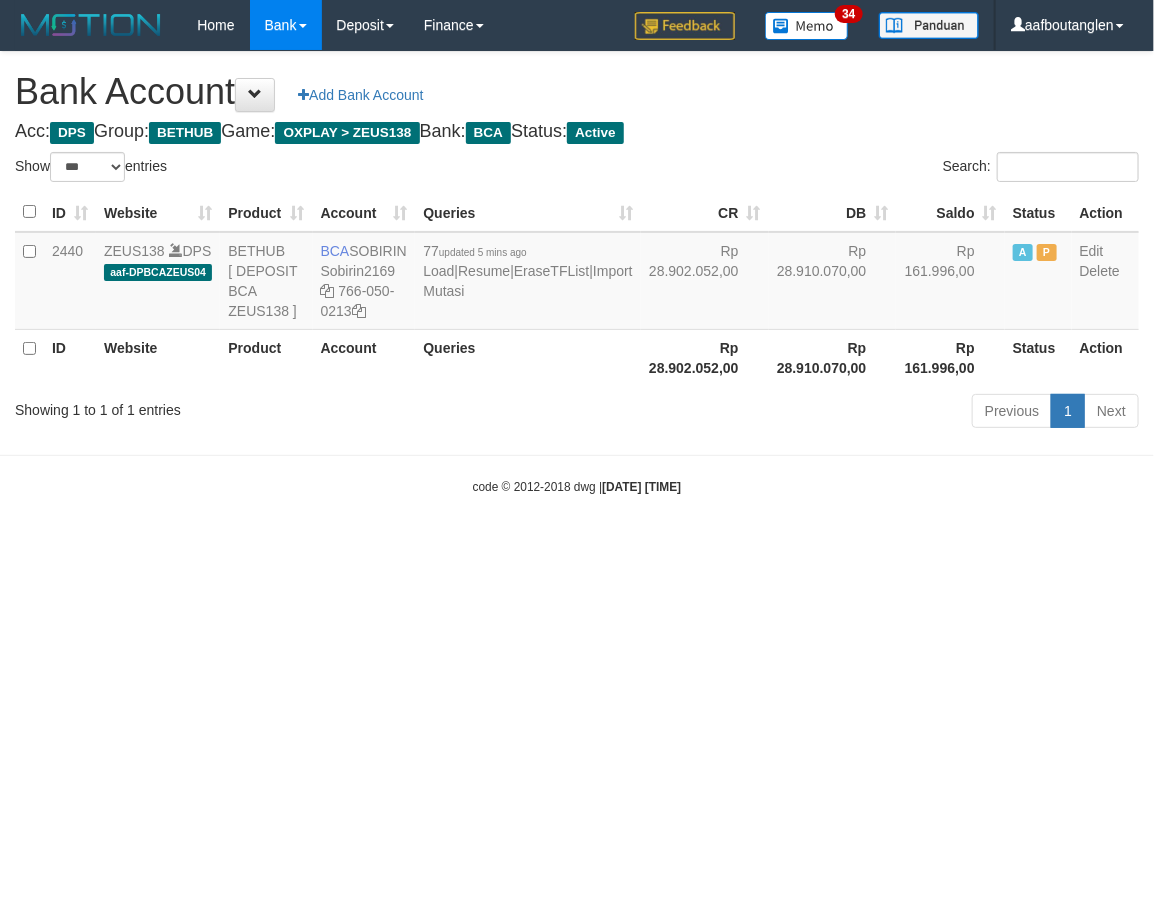 drag, startPoint x: 903, startPoint y: 650, endPoint x: 876, endPoint y: 652, distance: 27.073973 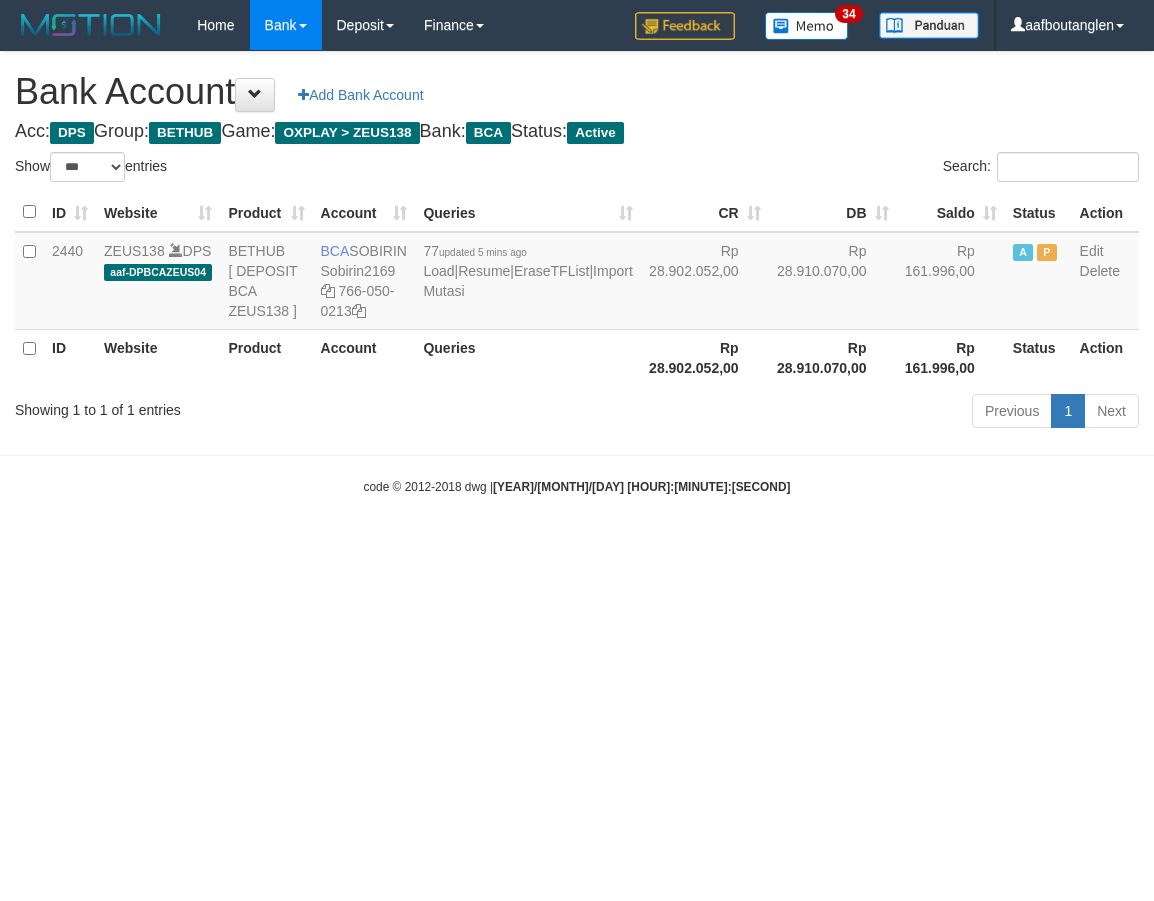 select on "***" 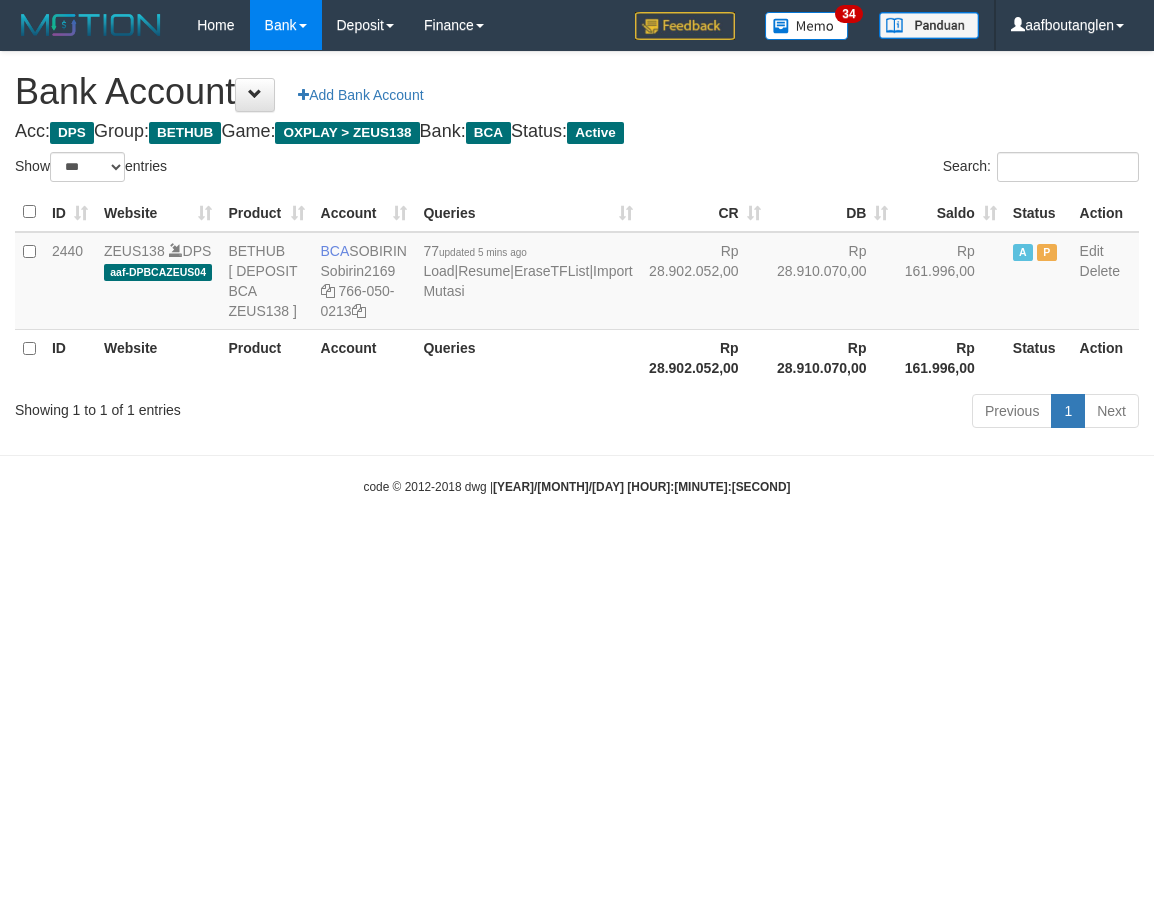 scroll, scrollTop: 0, scrollLeft: 0, axis: both 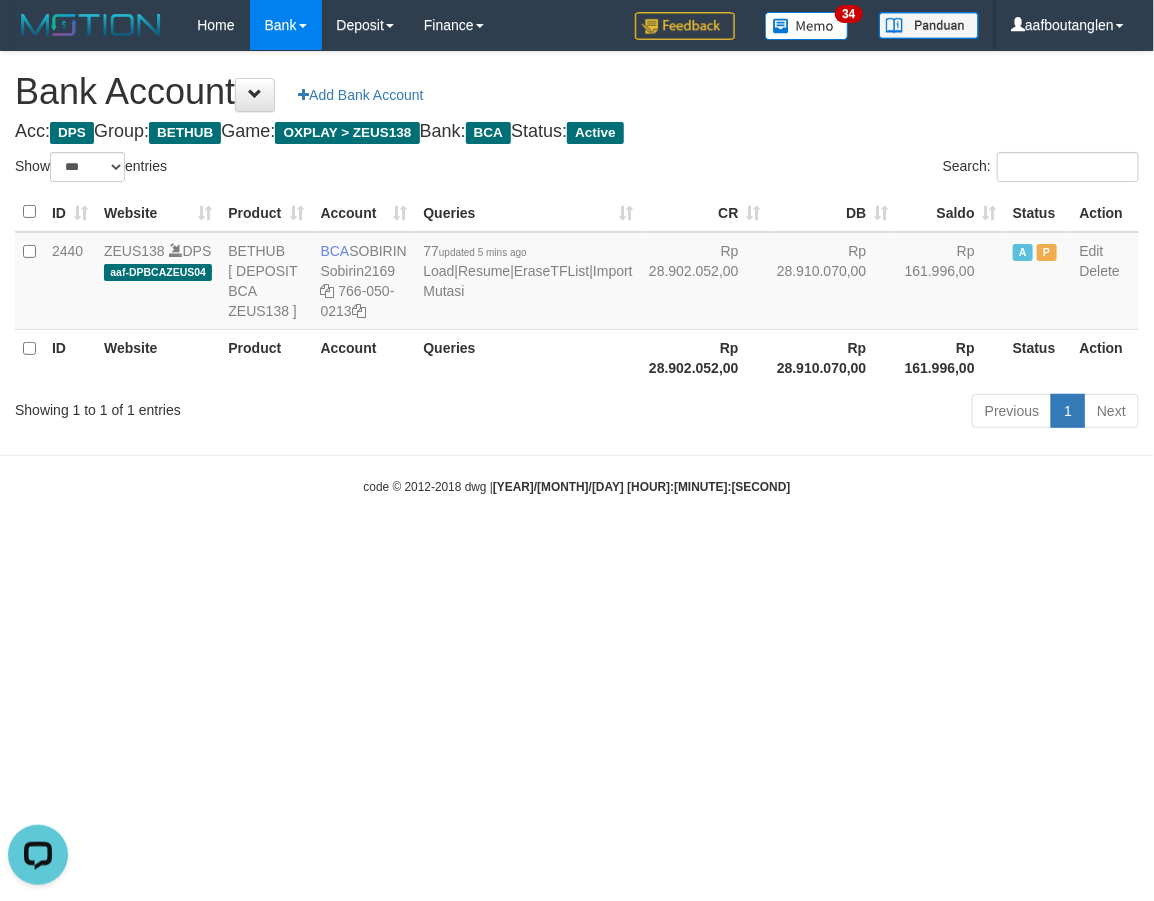 drag, startPoint x: 781, startPoint y: 682, endPoint x: 751, endPoint y: 672, distance: 31.622776 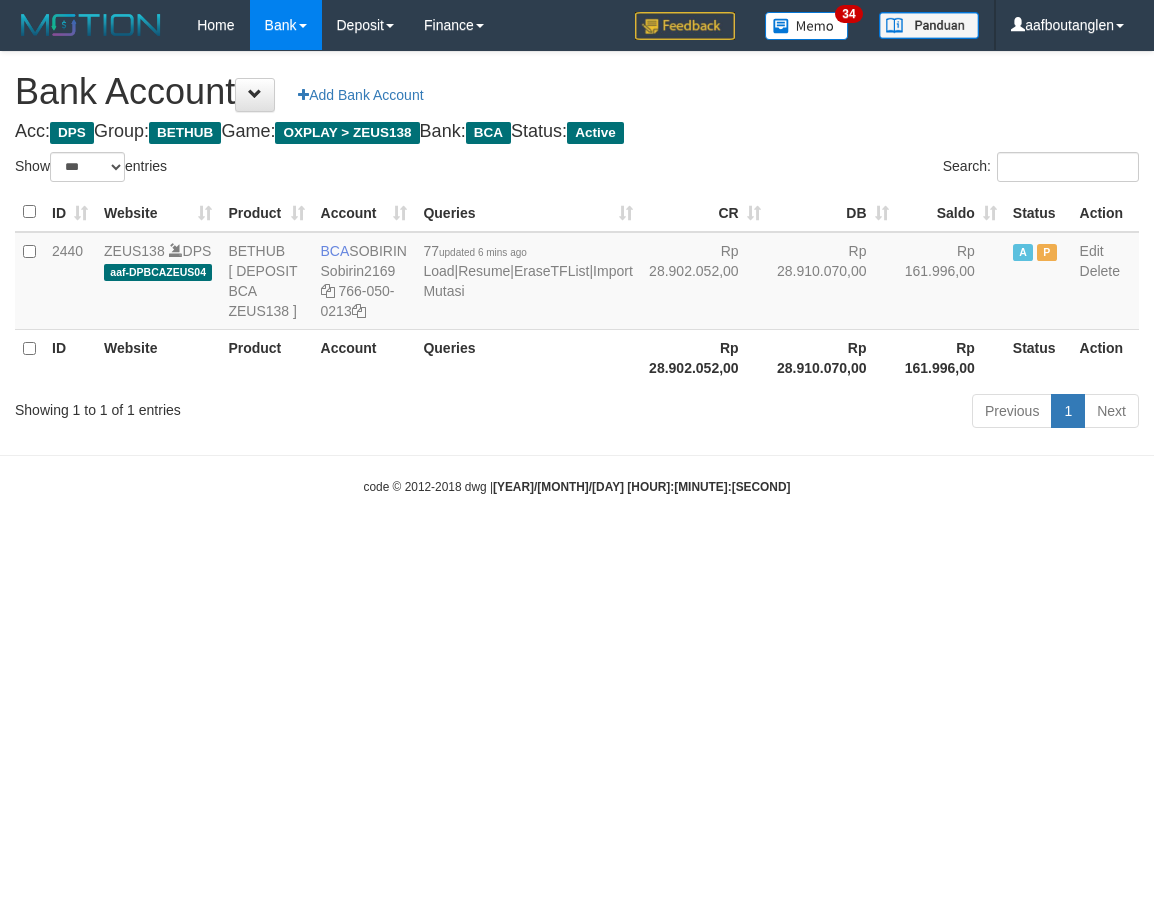 select on "***" 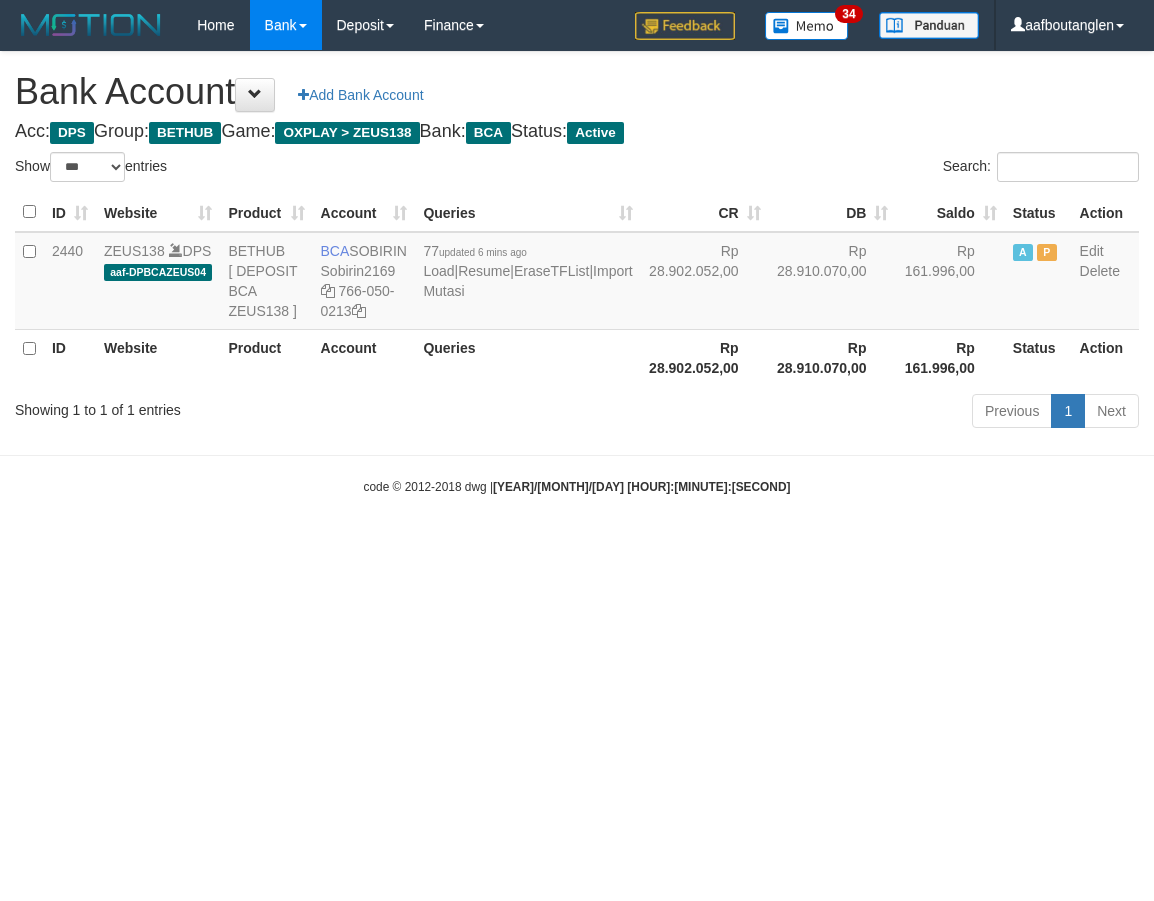 scroll, scrollTop: 0, scrollLeft: 0, axis: both 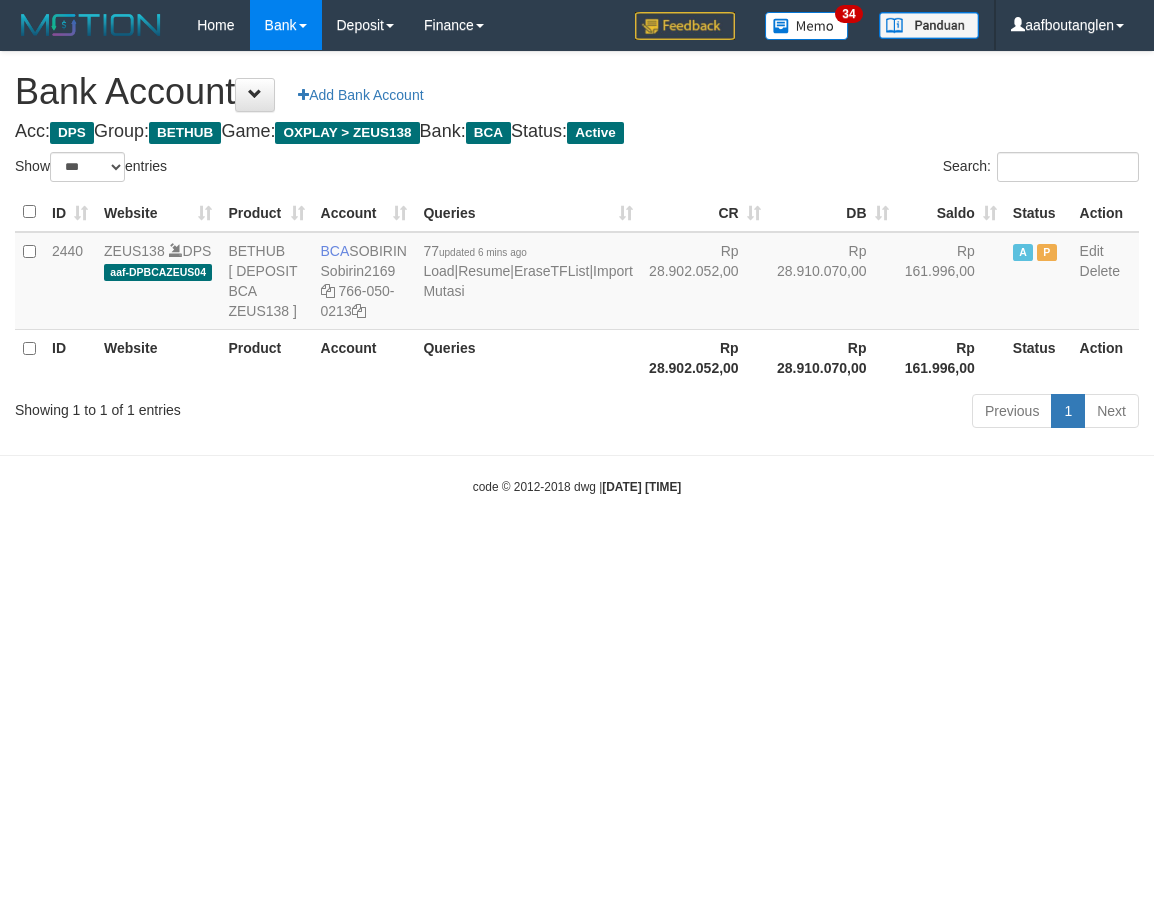 select on "***" 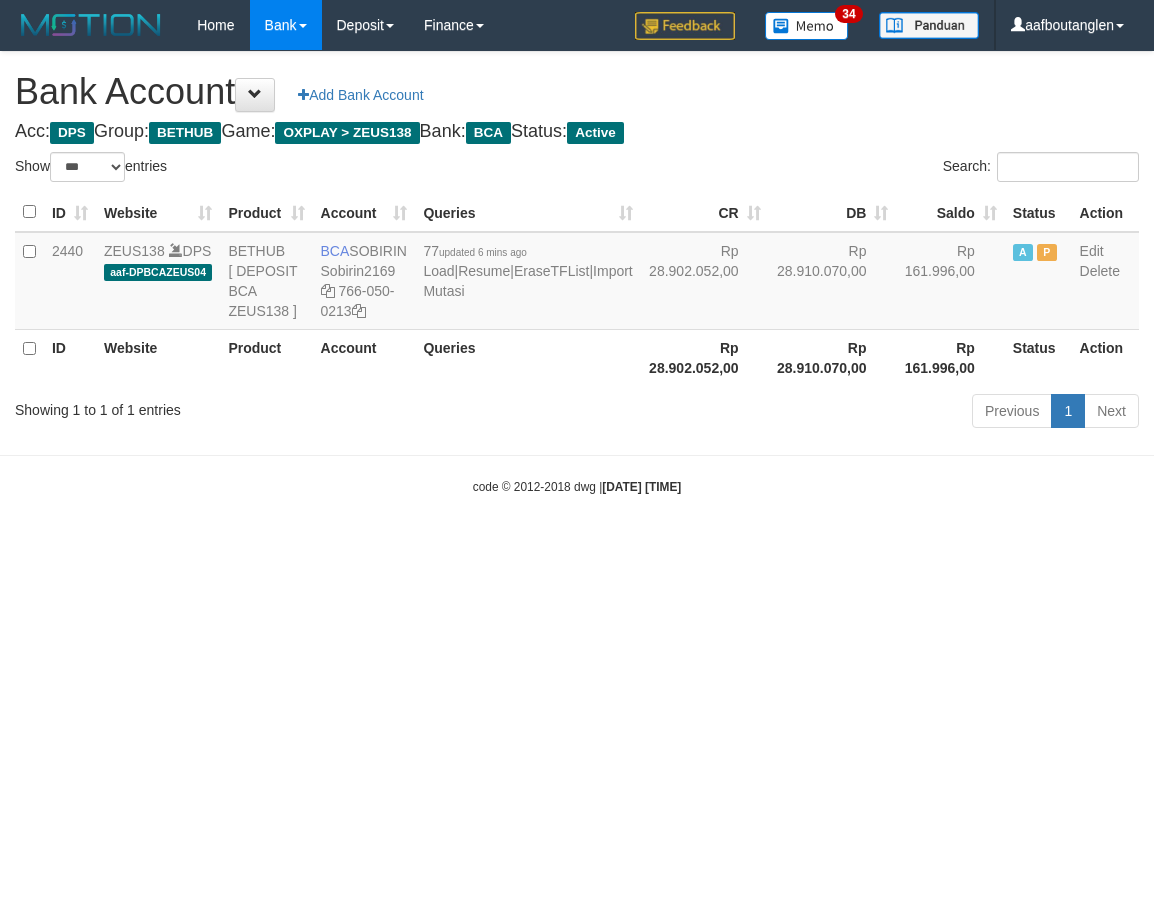 scroll, scrollTop: 0, scrollLeft: 0, axis: both 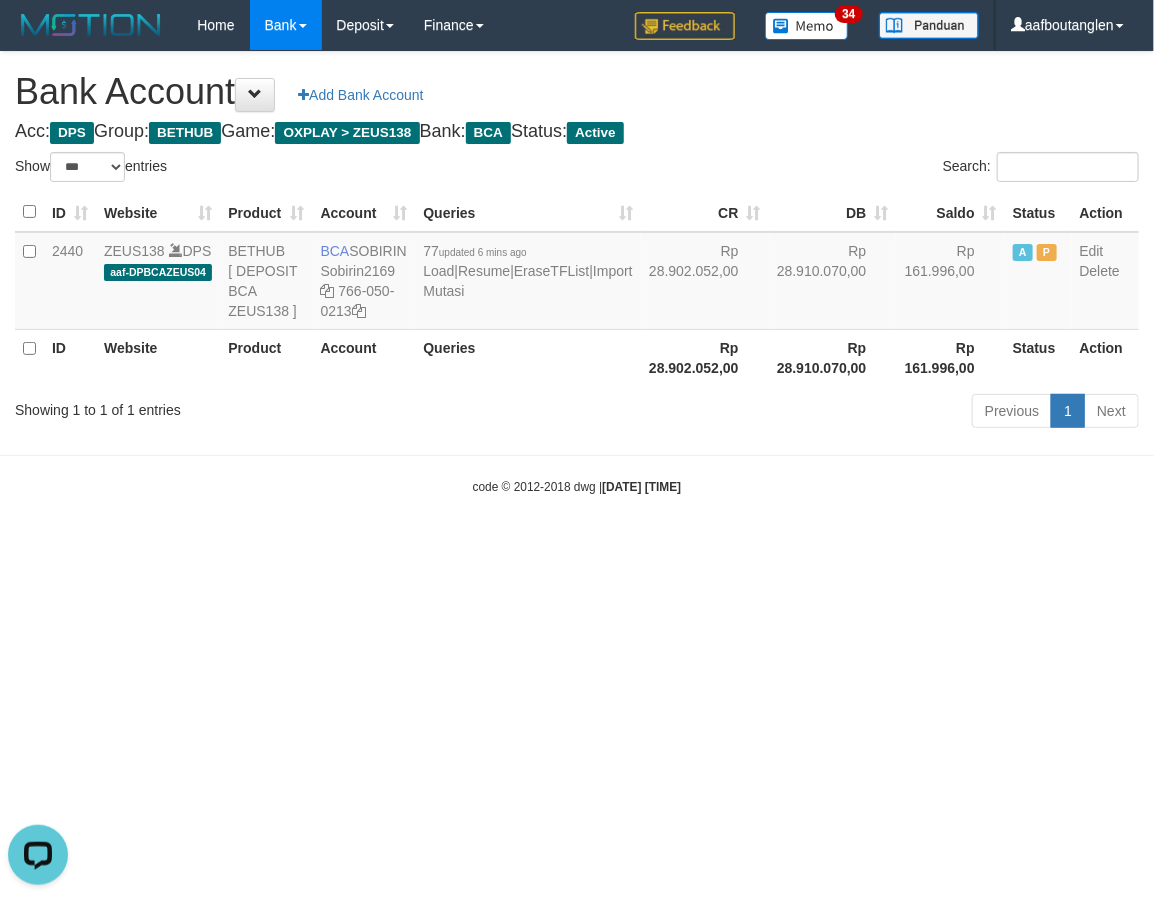 drag, startPoint x: 842, startPoint y: 582, endPoint x: 892, endPoint y: 588, distance: 50.358715 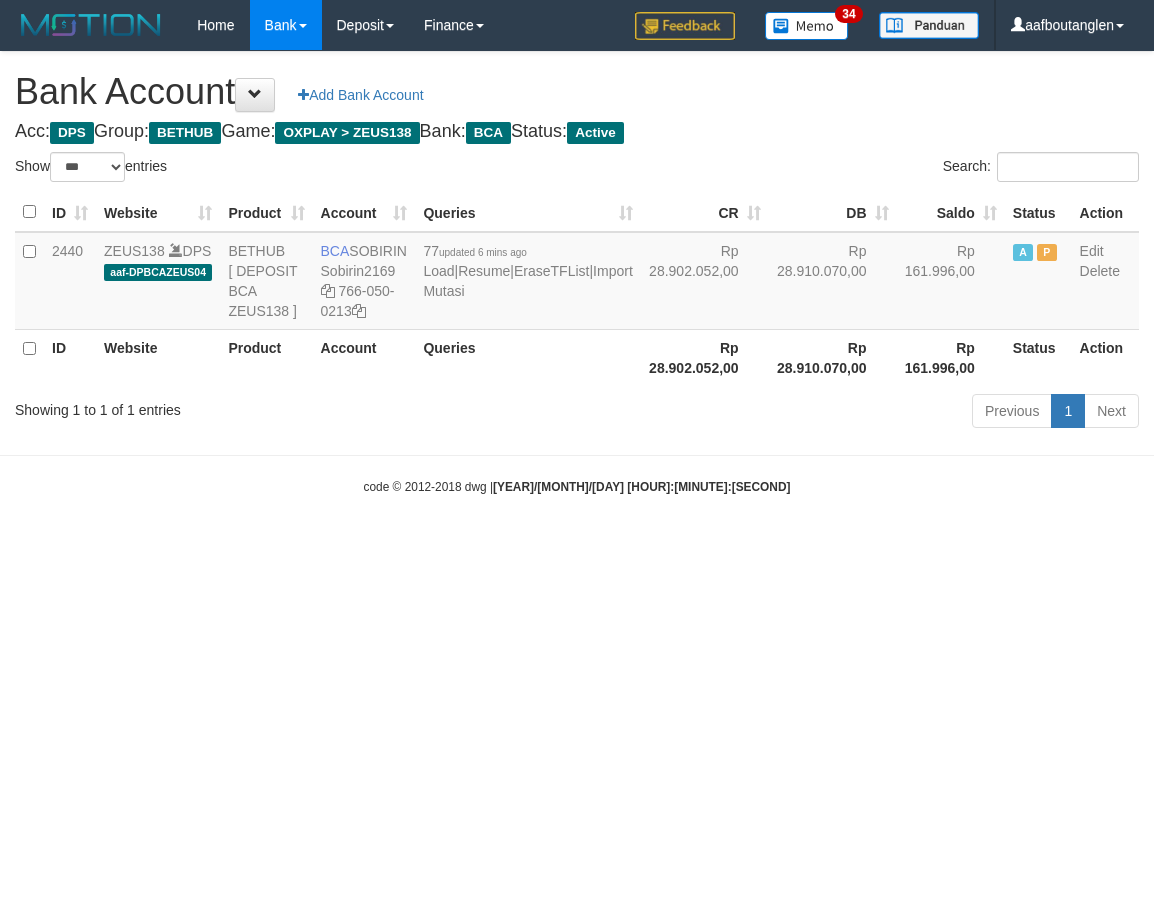 select on "***" 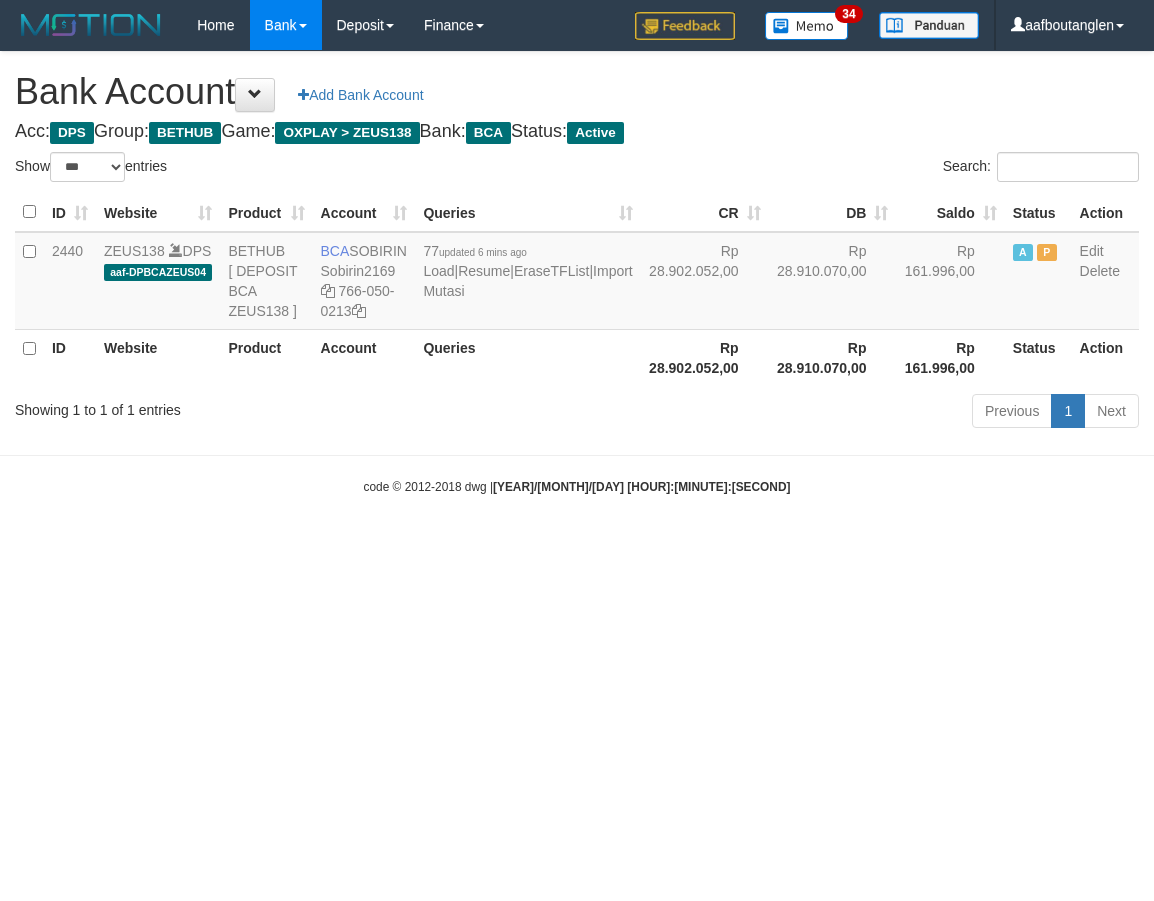 scroll, scrollTop: 0, scrollLeft: 0, axis: both 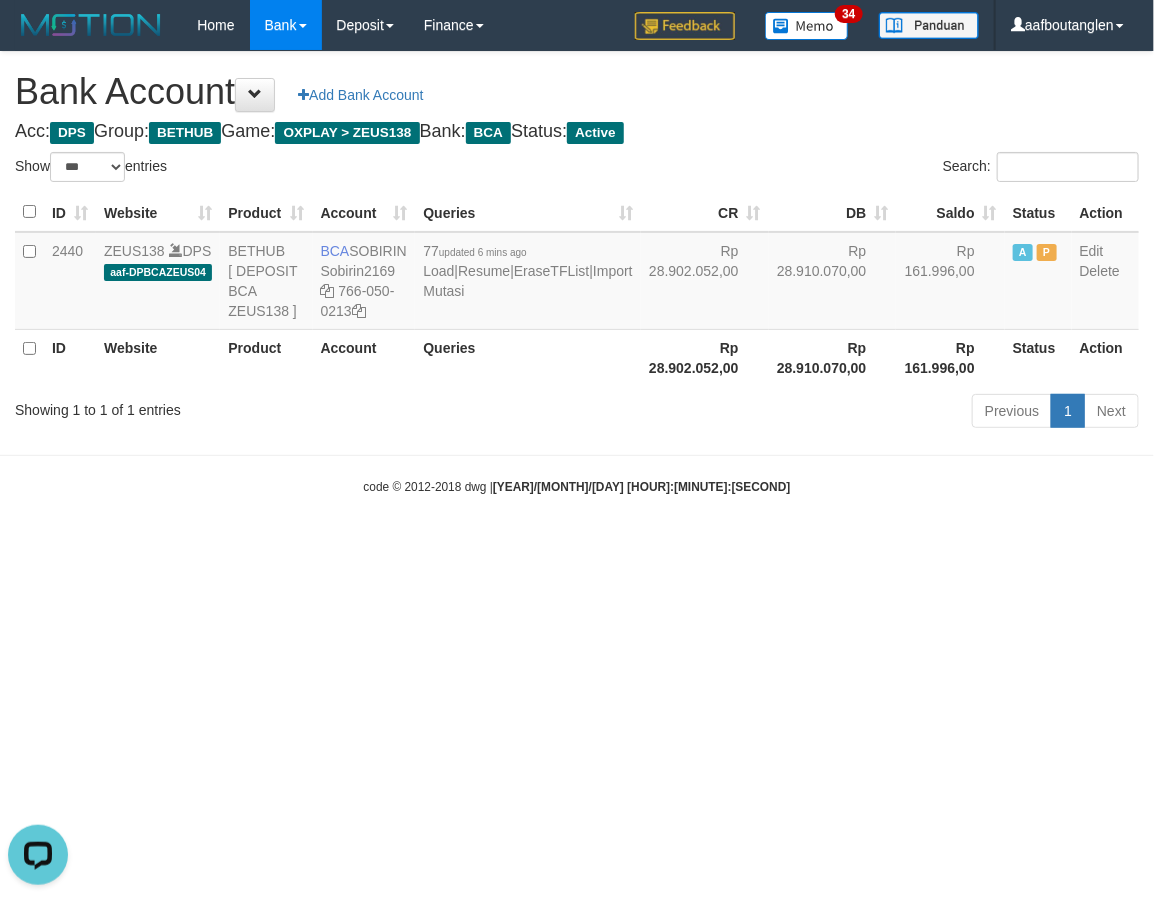 drag, startPoint x: 734, startPoint y: 610, endPoint x: 722, endPoint y: 611, distance: 12.0415945 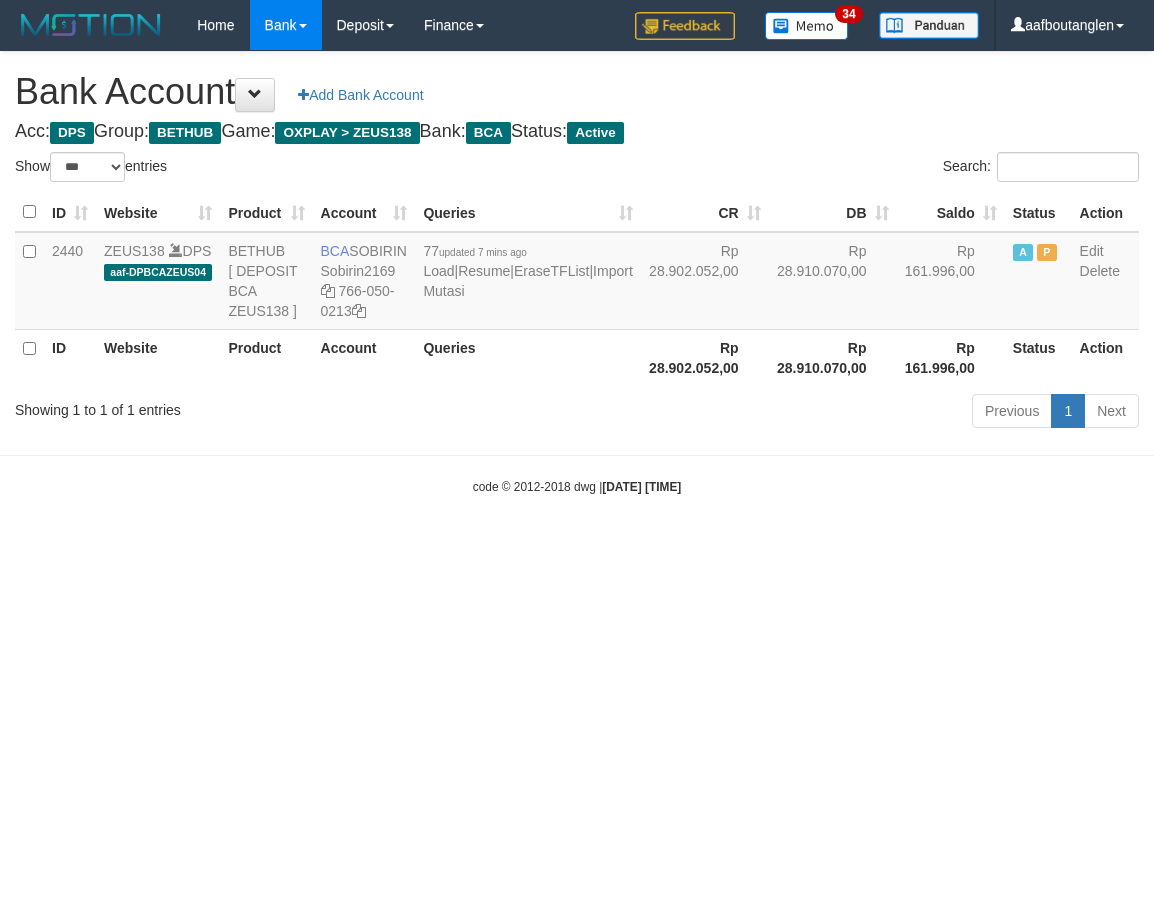 select on "***" 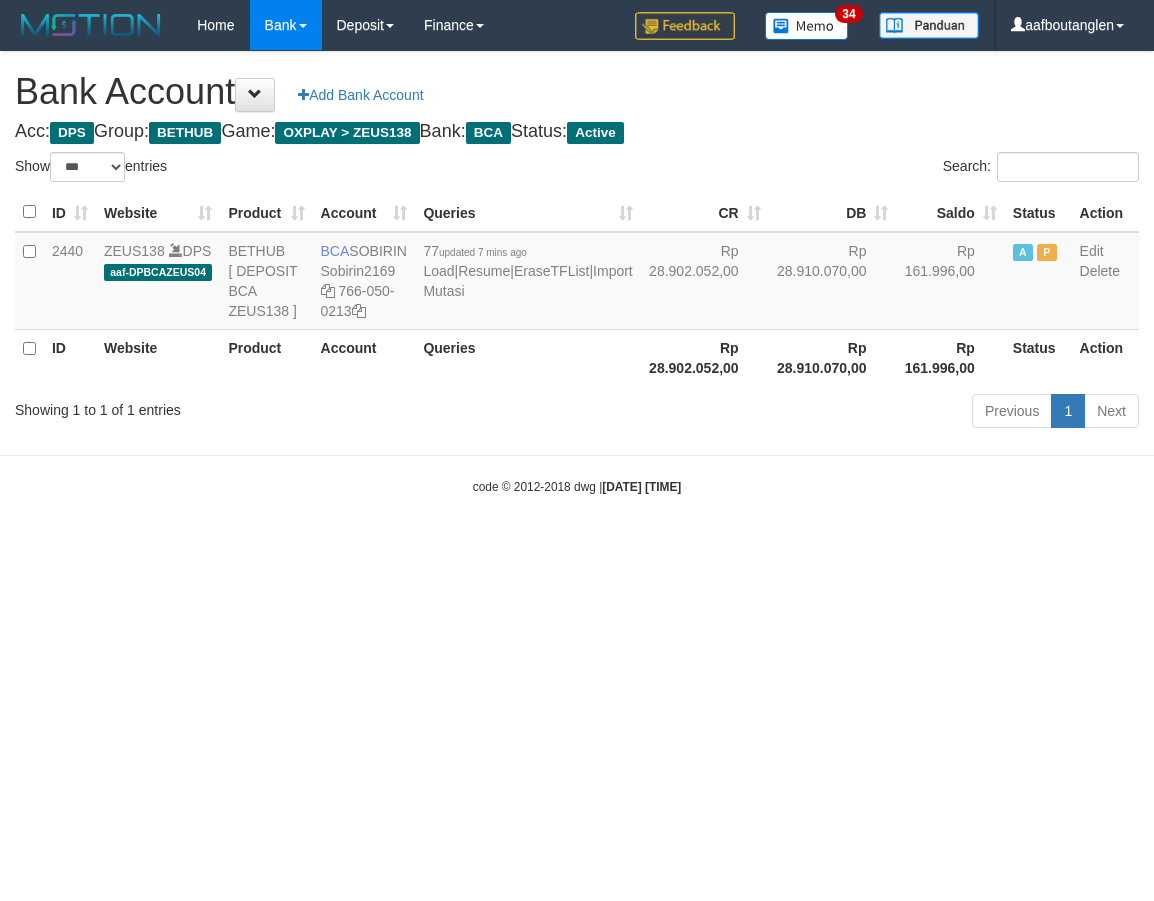 scroll, scrollTop: 0, scrollLeft: 0, axis: both 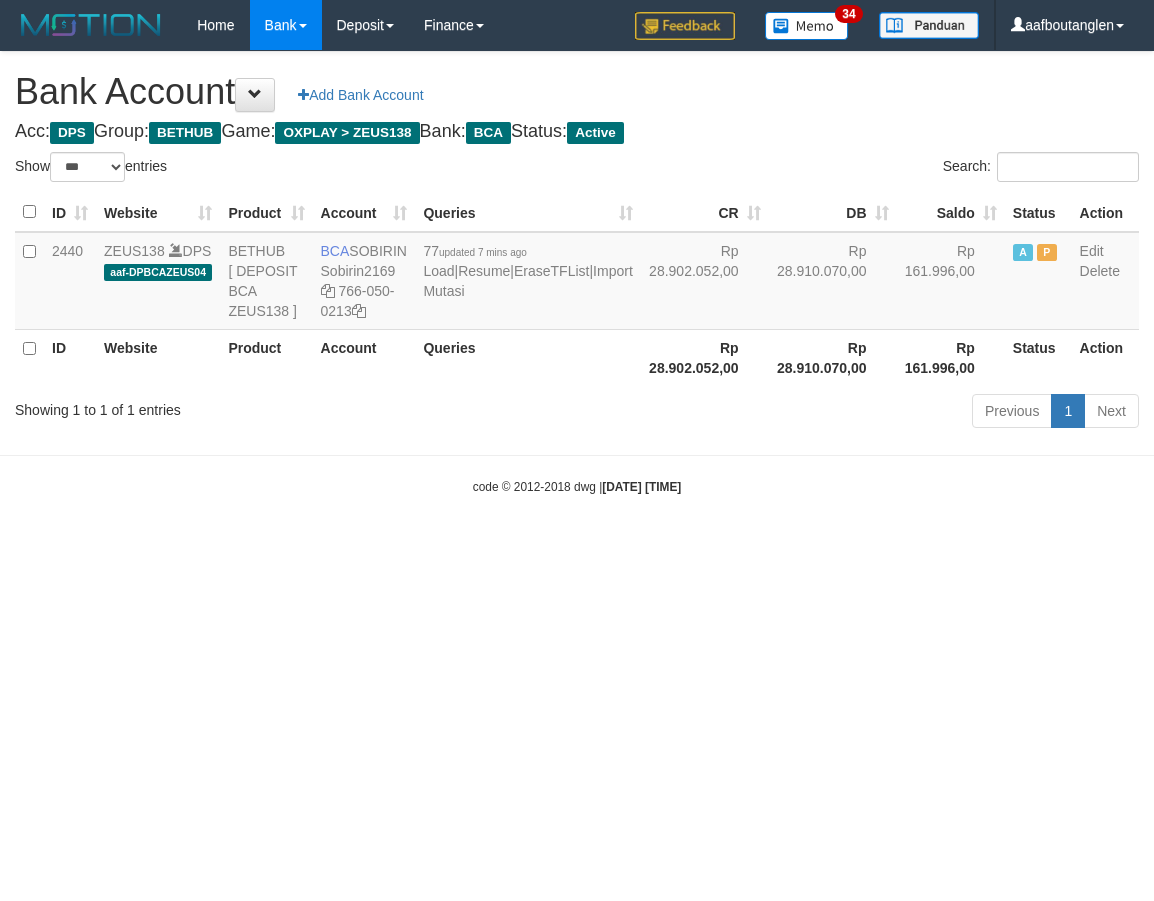 select on "***" 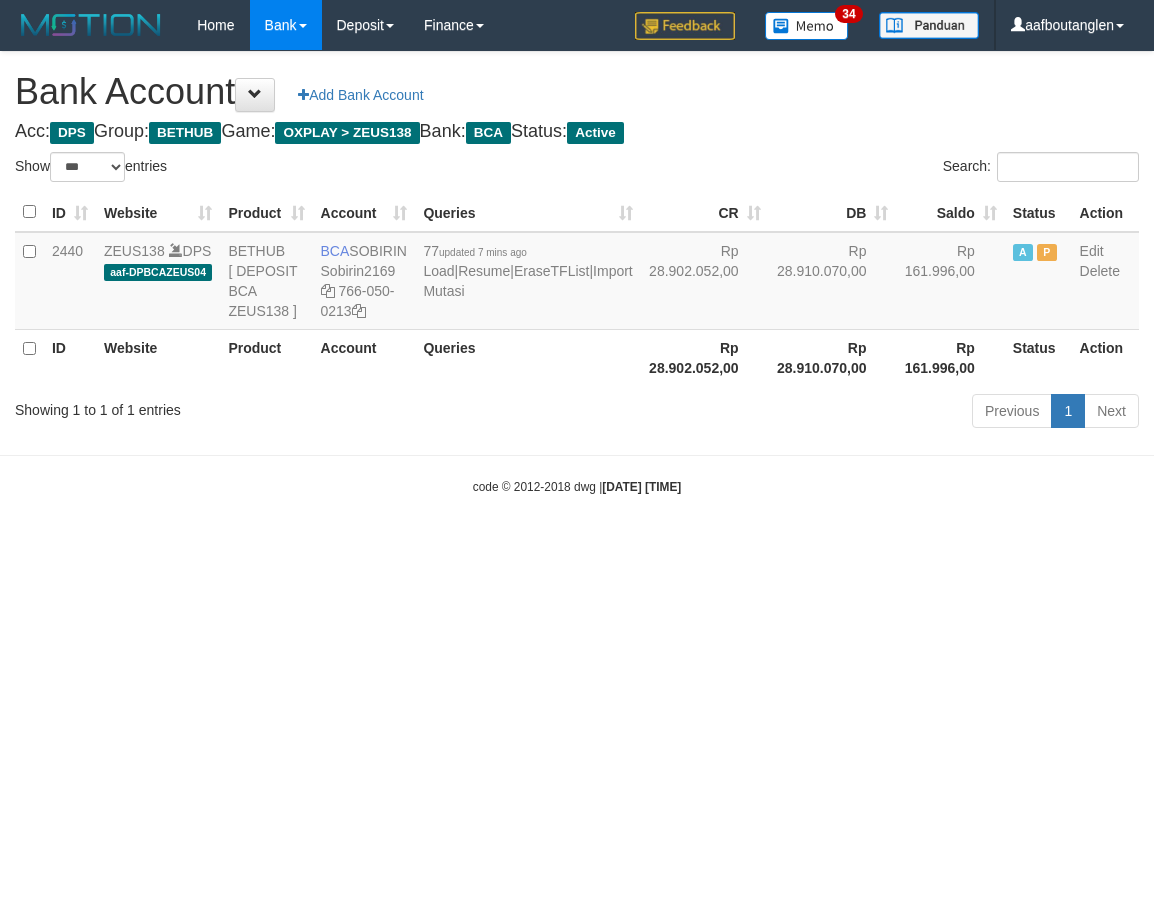 scroll, scrollTop: 0, scrollLeft: 0, axis: both 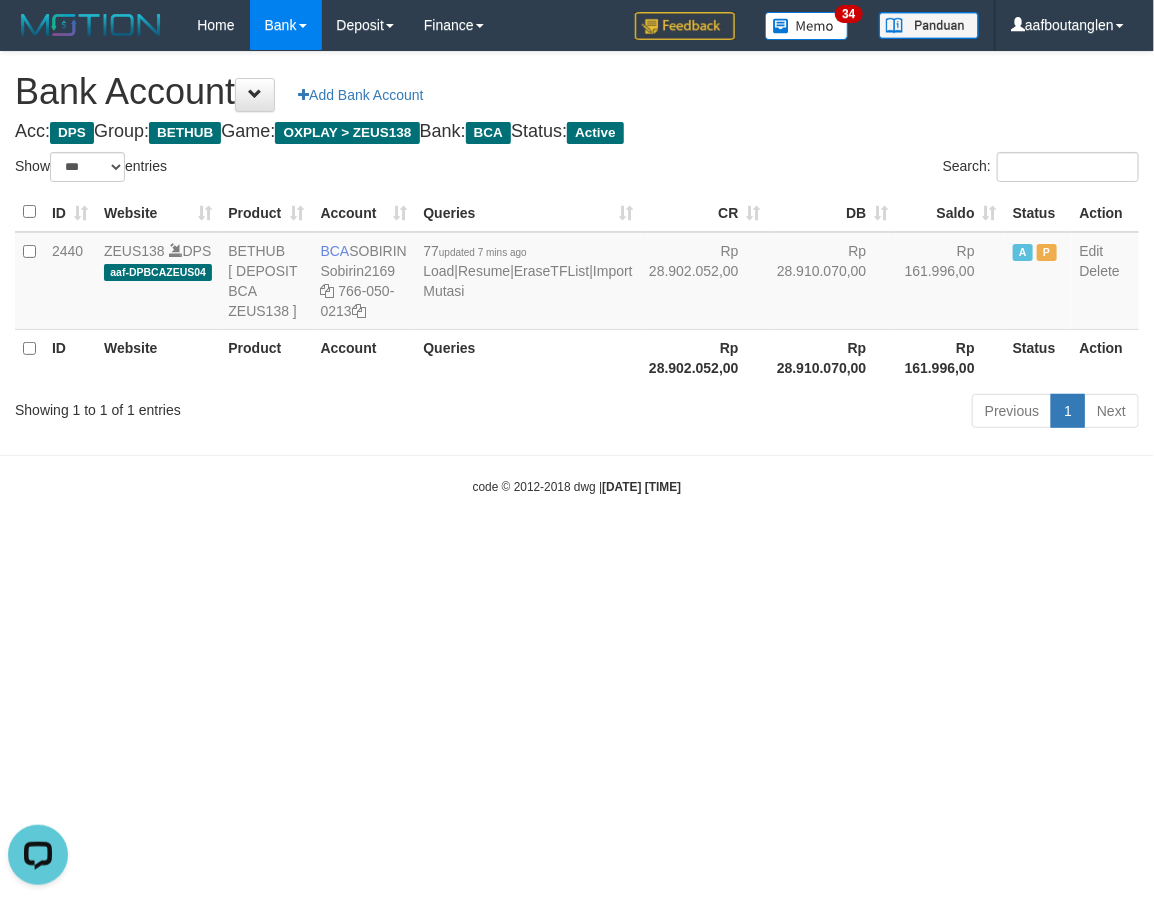 click on "Toggle navigation
Home
Bank
Account List
Deposit
DPS List
History
Note DPS
Finance
Financial Data
aafboutanglen
My Profile
Log Out
34" at bounding box center [577, 273] 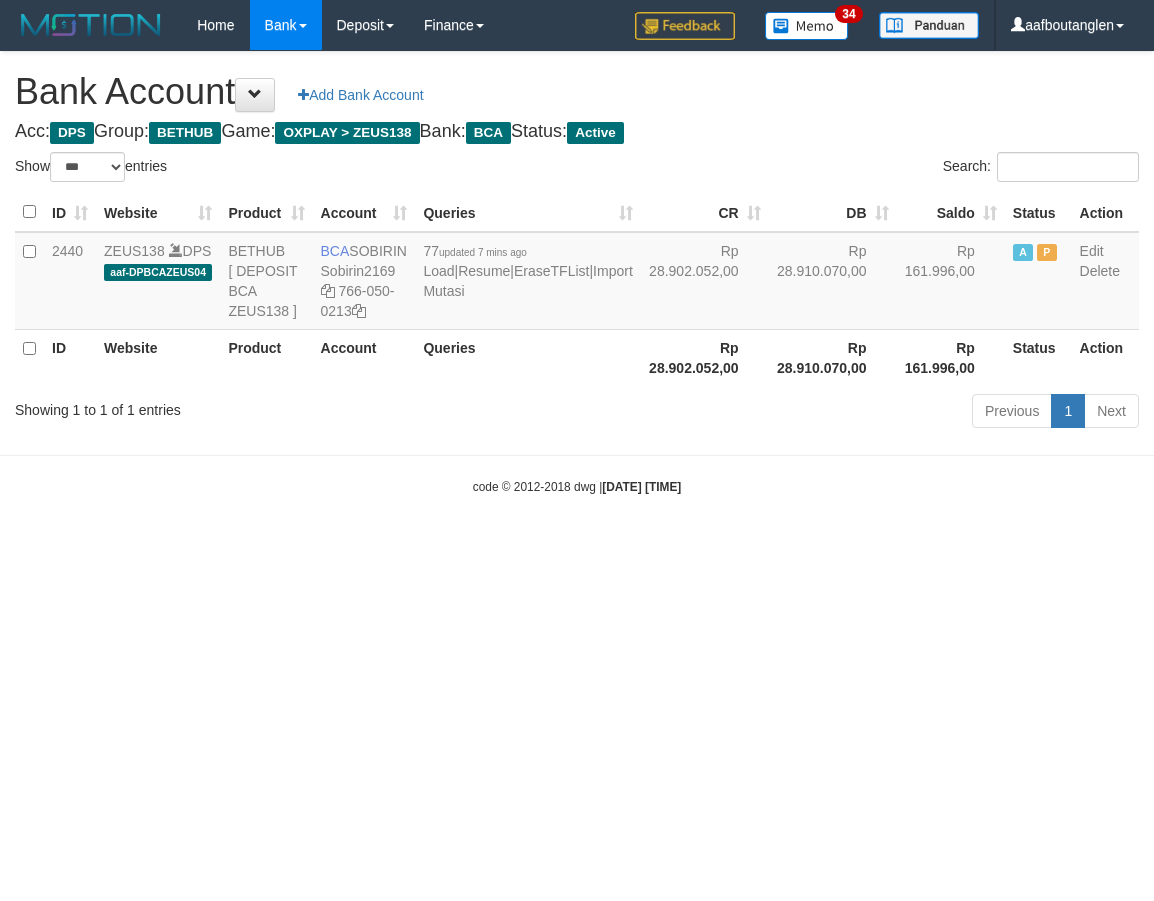 select on "***" 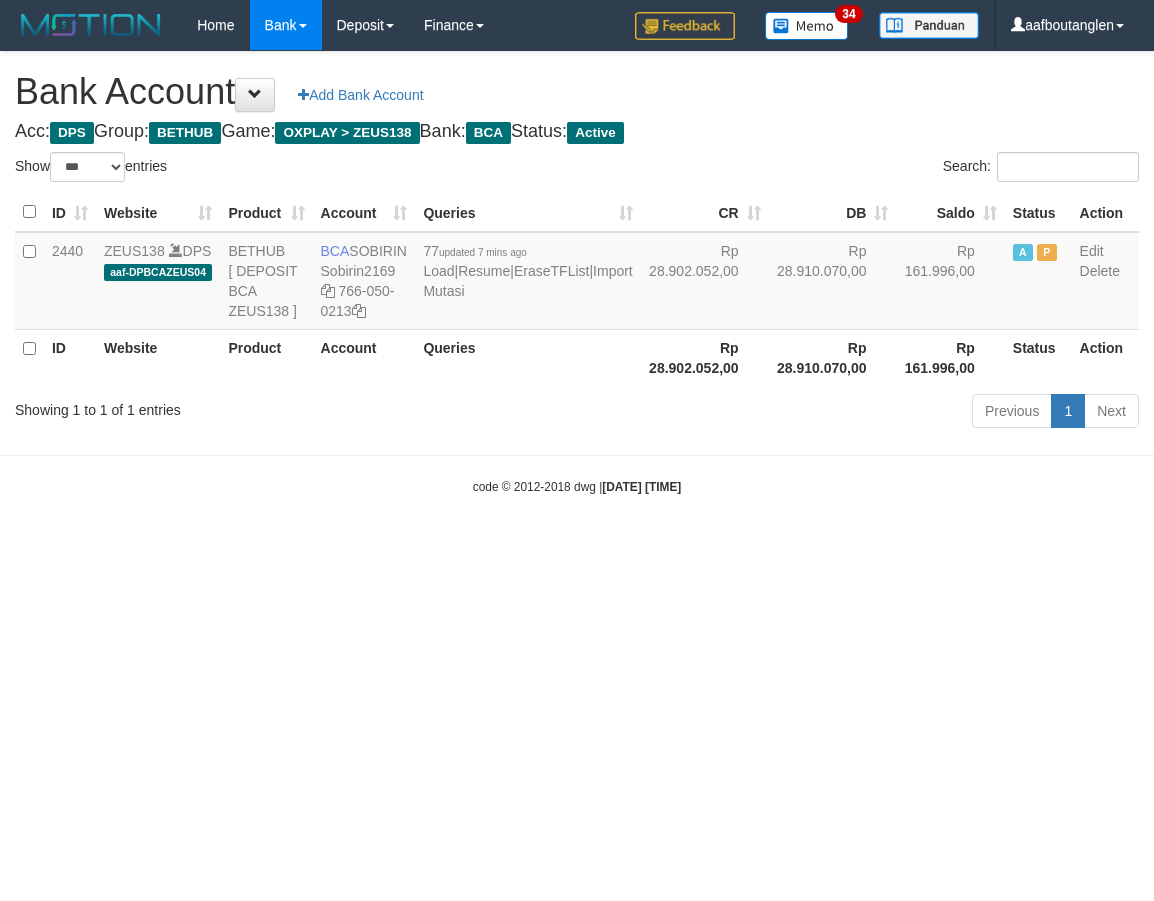 scroll, scrollTop: 0, scrollLeft: 0, axis: both 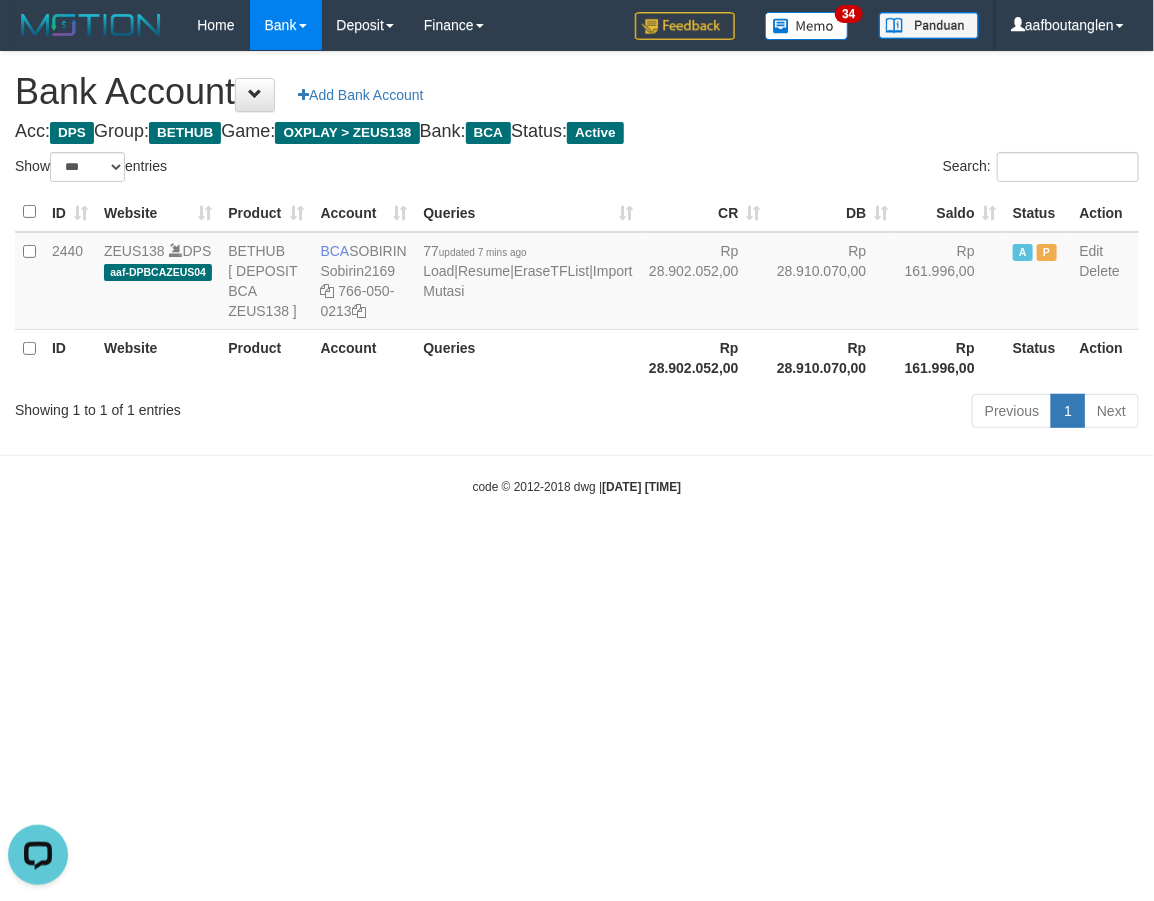 drag, startPoint x: 70, startPoint y: 516, endPoint x: 57, endPoint y: 516, distance: 13 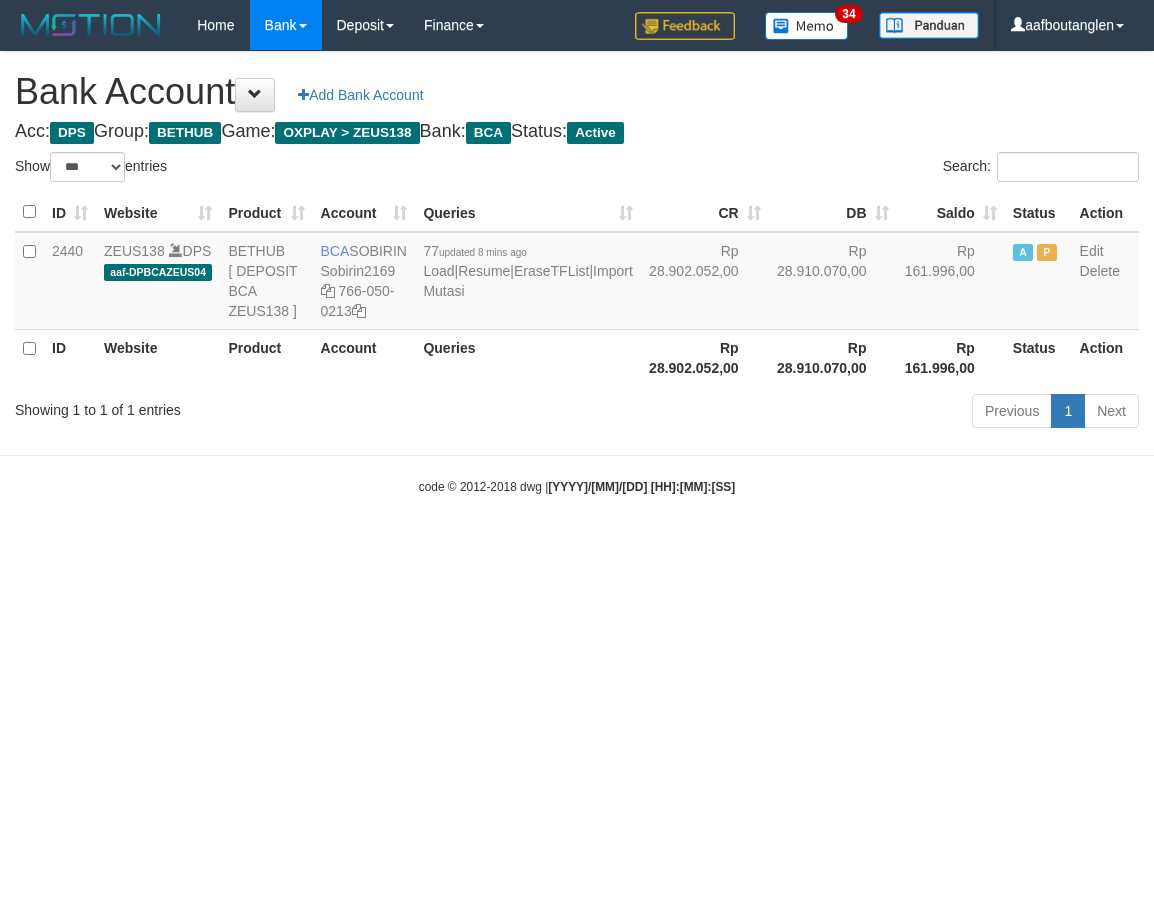 select on "***" 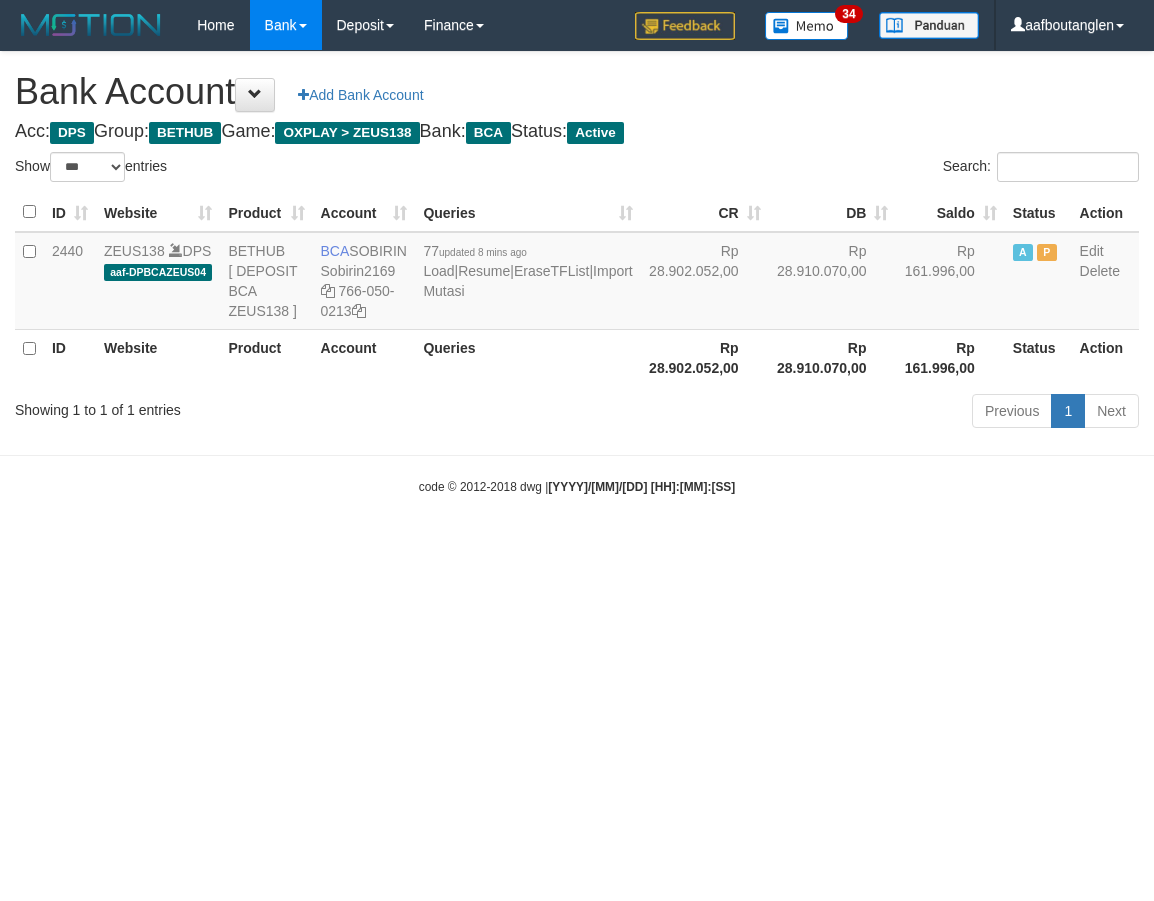 scroll, scrollTop: 0, scrollLeft: 0, axis: both 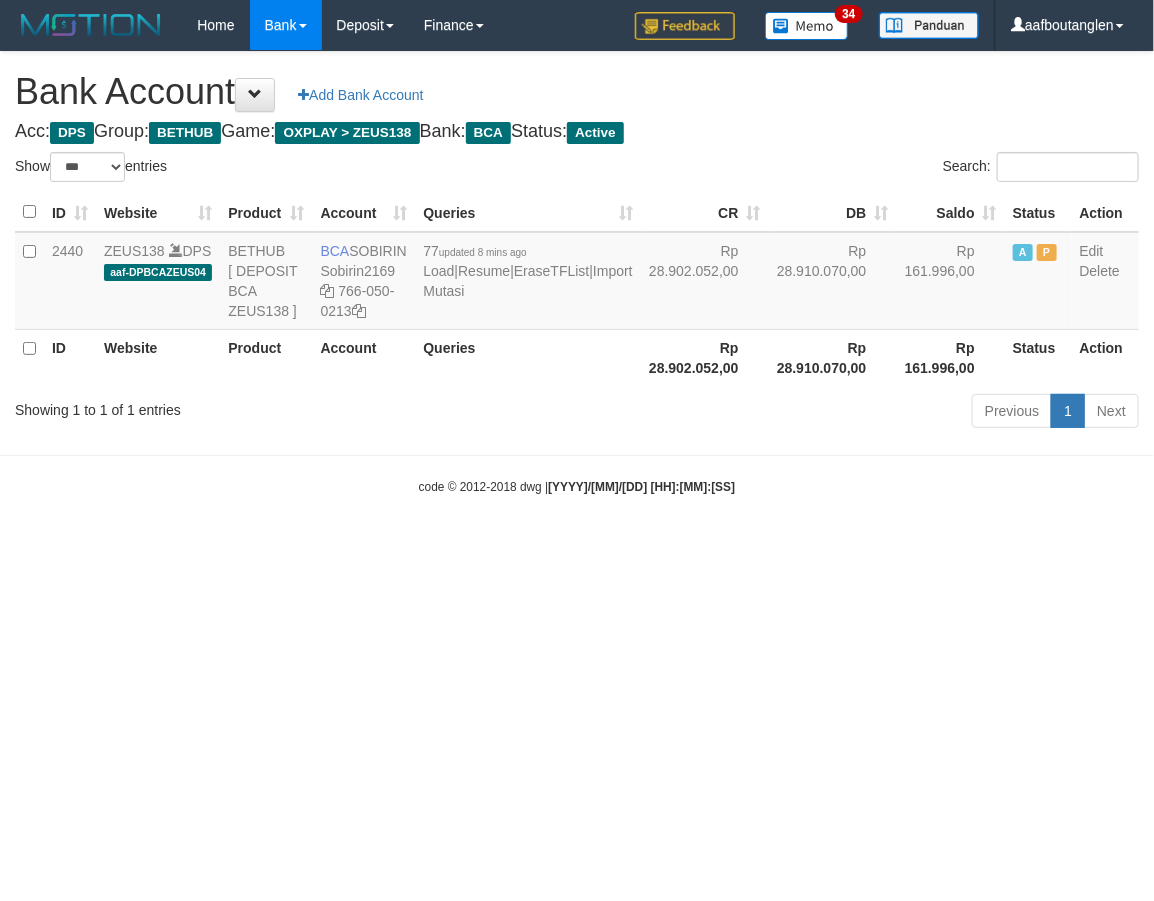 click on "Toggle navigation
Home
Bank
Account List
Deposit
DPS List
History
Note DPS
Finance
Financial Data
aafboutanglen
My Profile
Log Out
34" at bounding box center (577, 273) 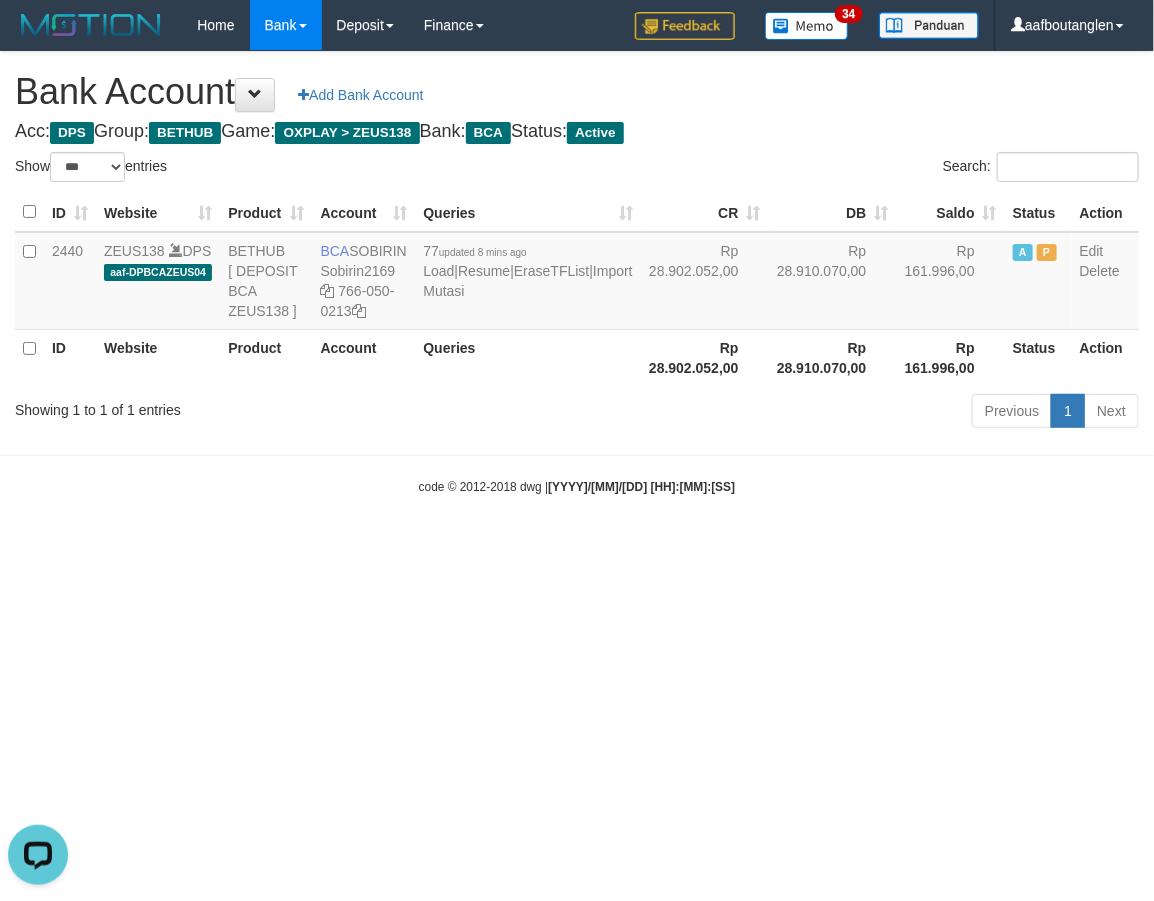 scroll, scrollTop: 0, scrollLeft: 0, axis: both 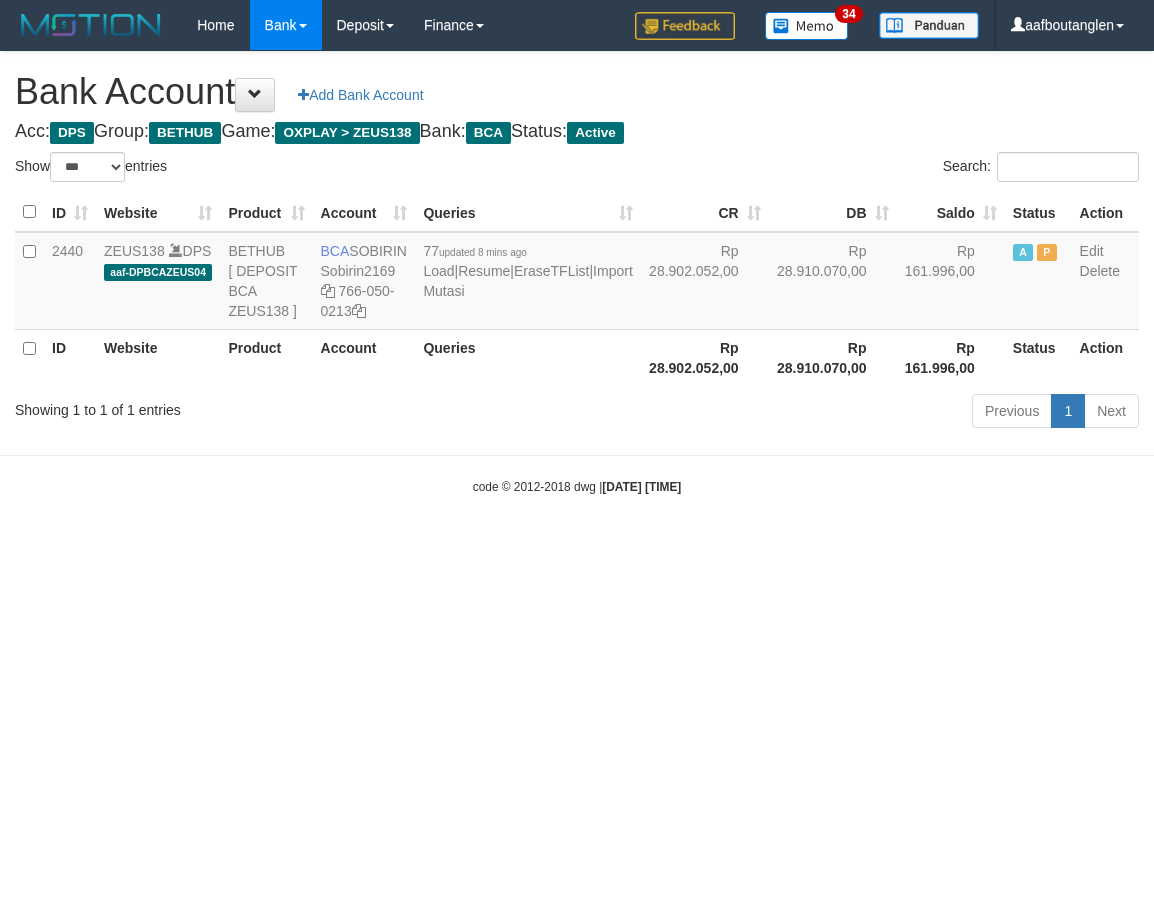 select on "***" 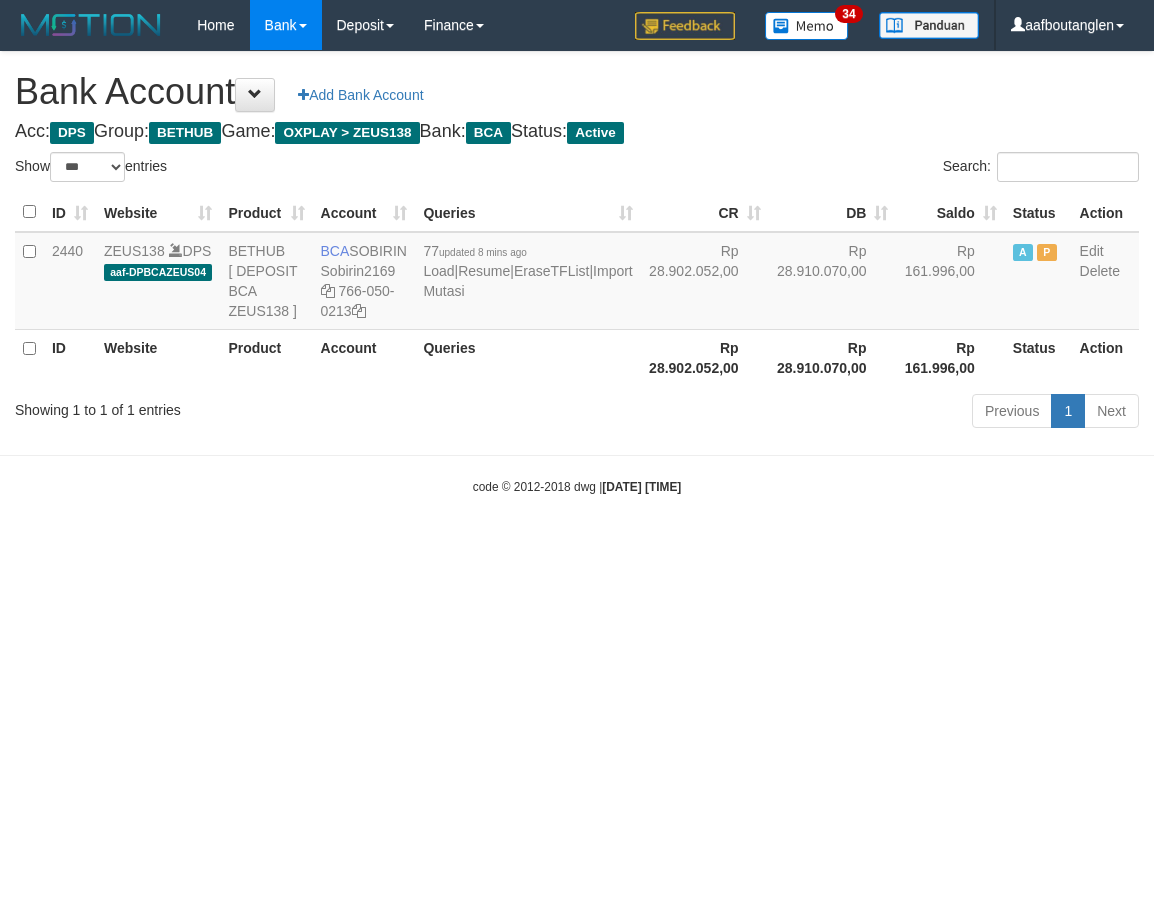 scroll, scrollTop: 0, scrollLeft: 0, axis: both 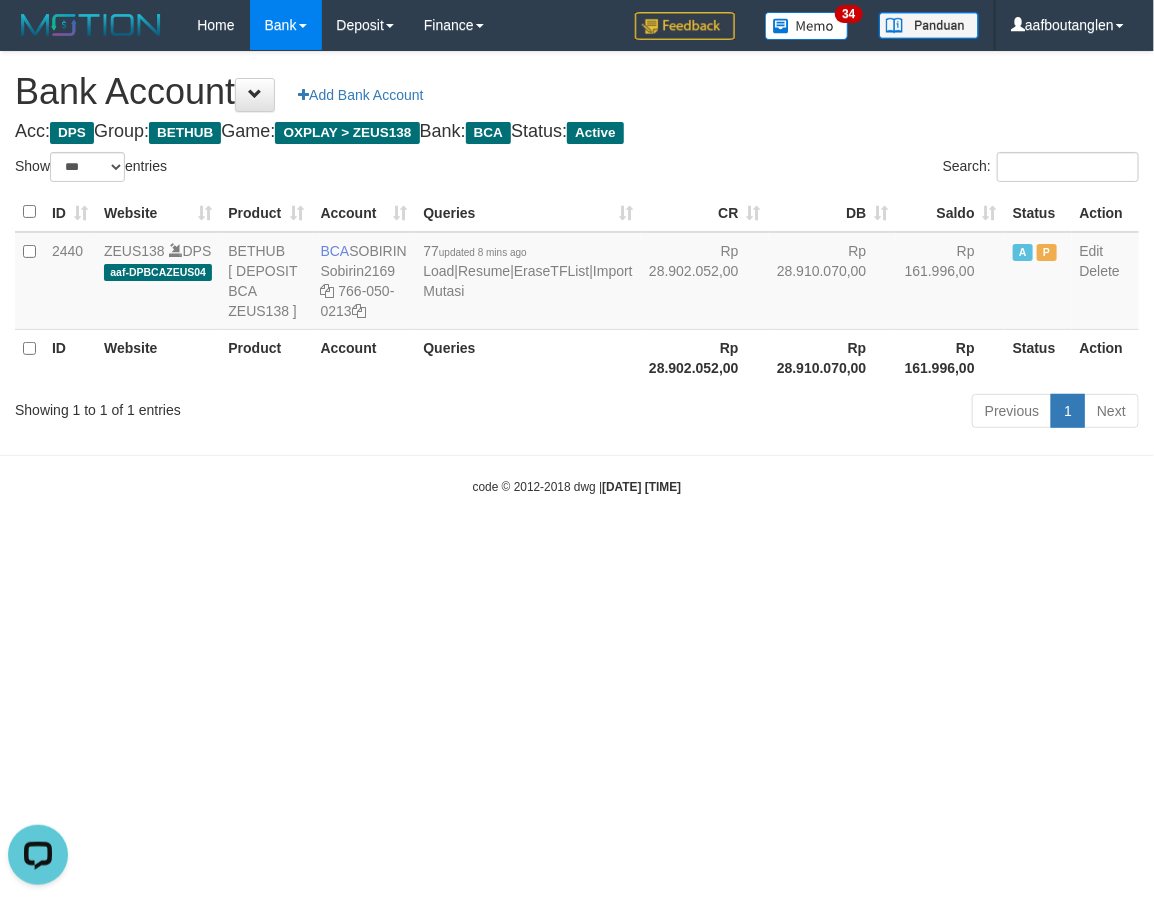 drag, startPoint x: 848, startPoint y: 708, endPoint x: 874, endPoint y: 708, distance: 26 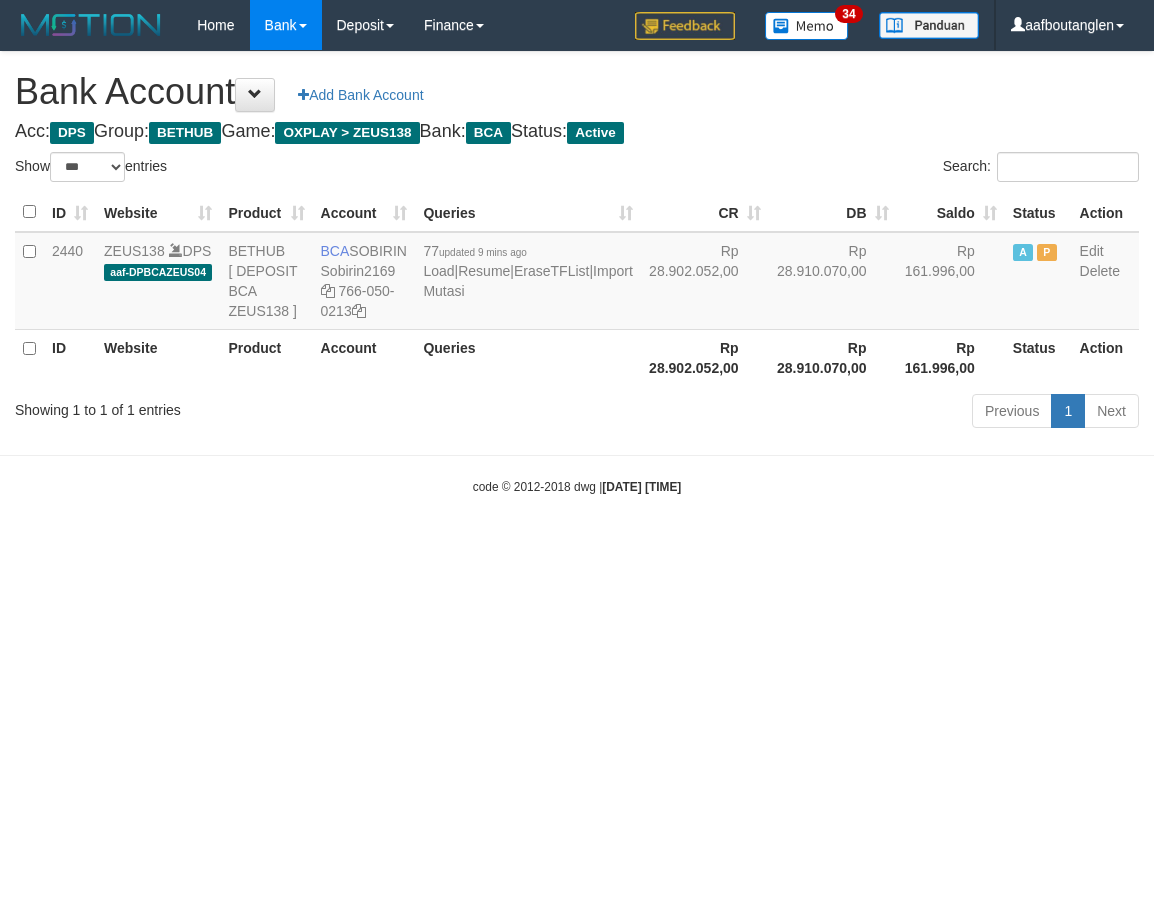 select on "***" 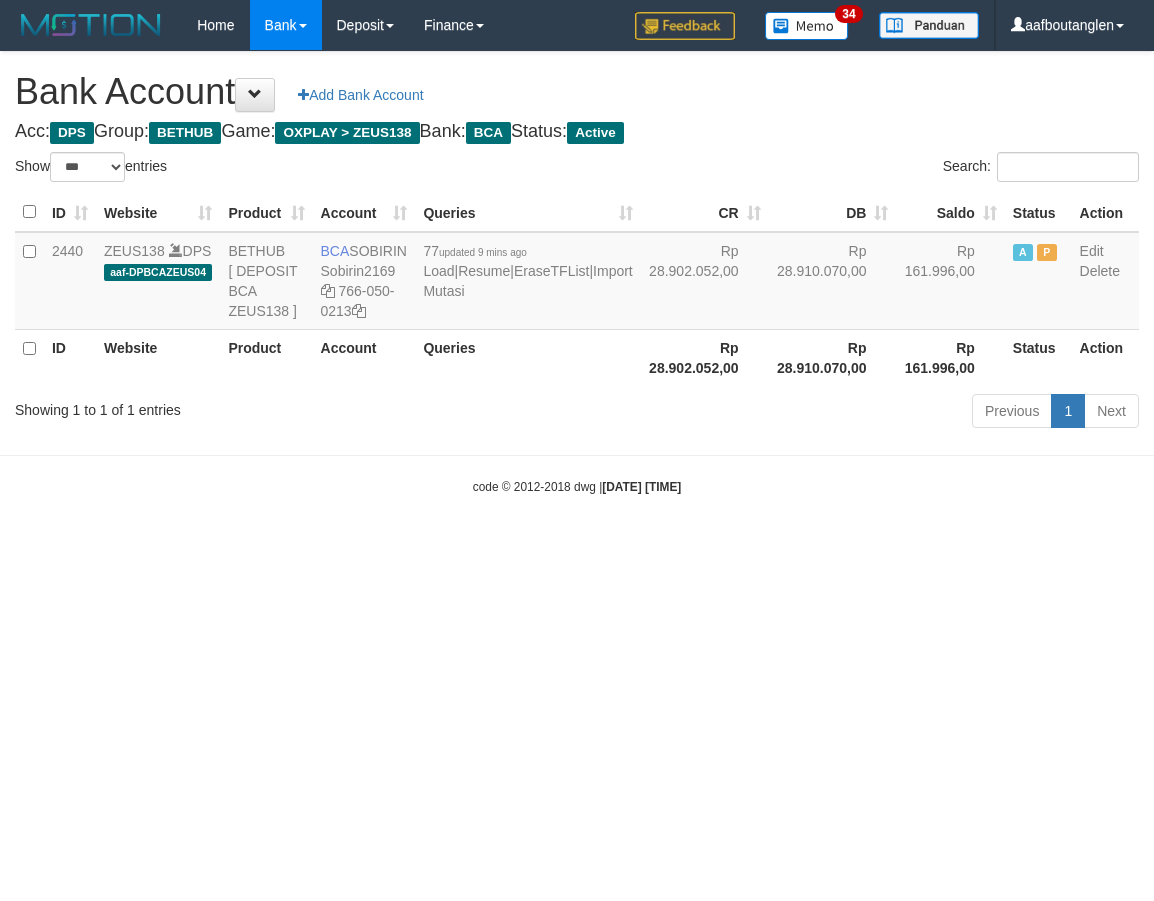 scroll, scrollTop: 0, scrollLeft: 0, axis: both 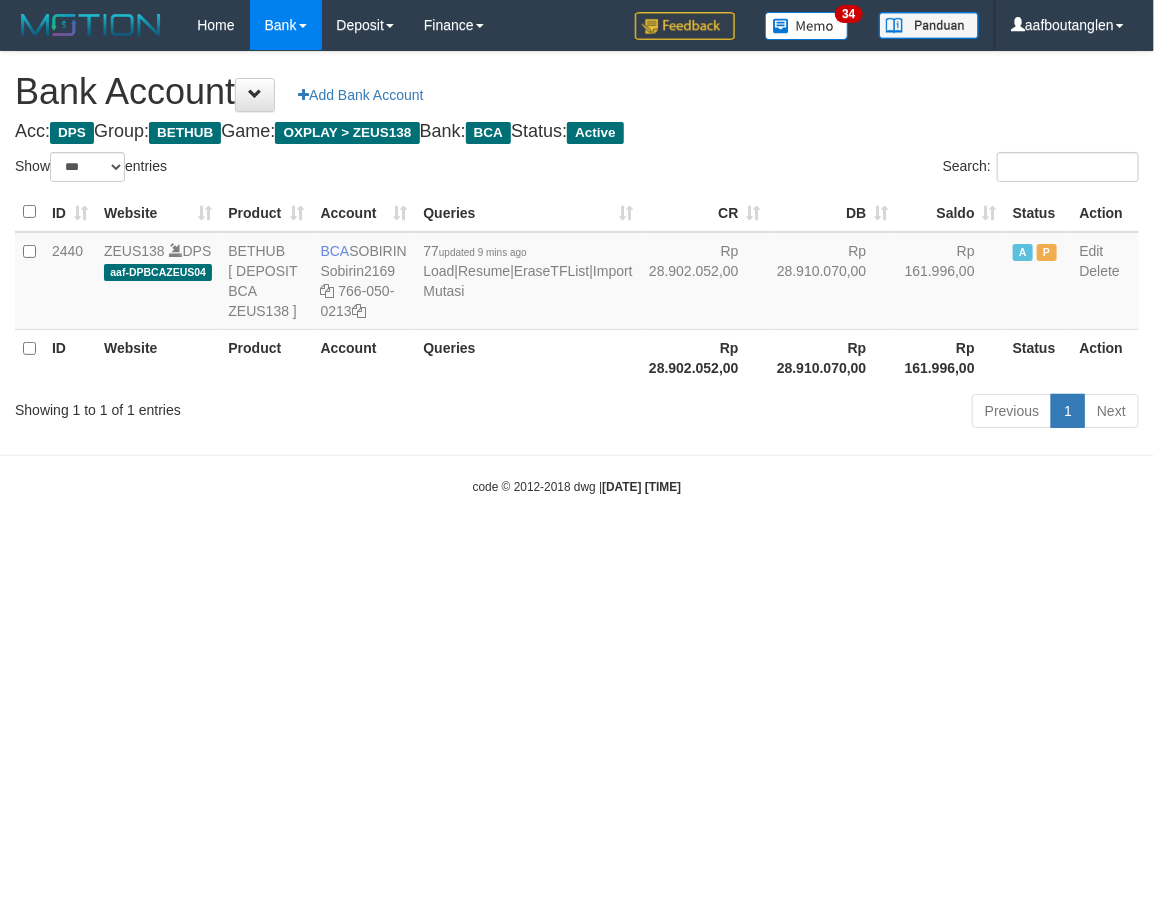 drag, startPoint x: 371, startPoint y: 492, endPoint x: 503, endPoint y: 508, distance: 132.96616 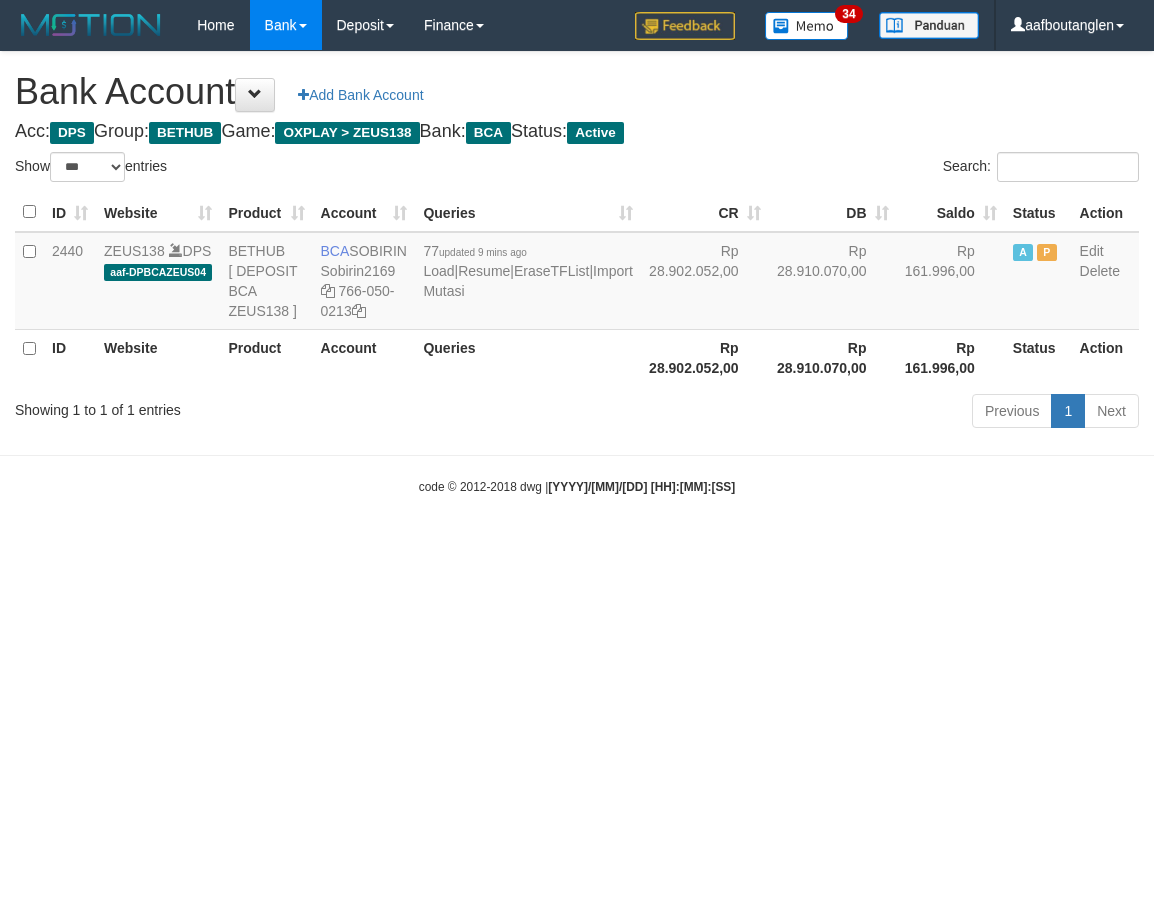 select on "***" 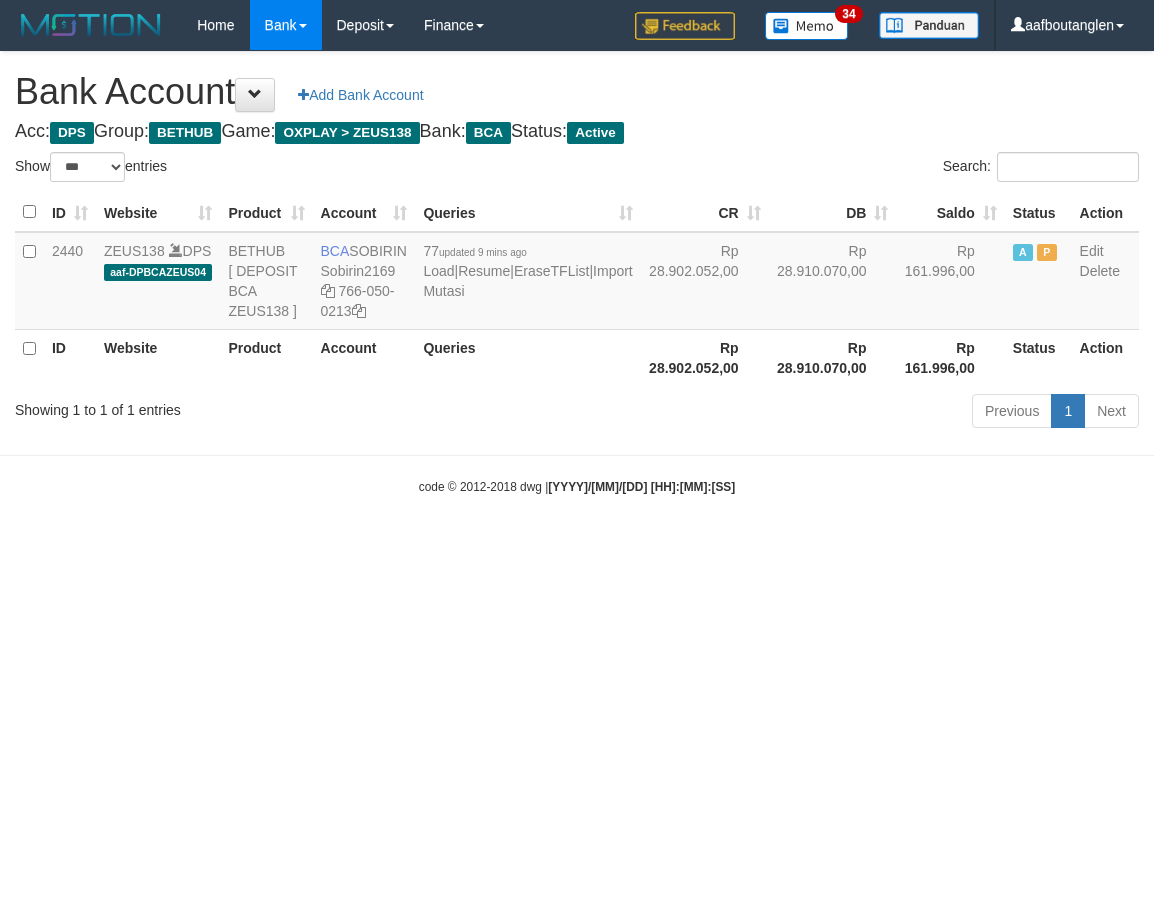 scroll, scrollTop: 0, scrollLeft: 0, axis: both 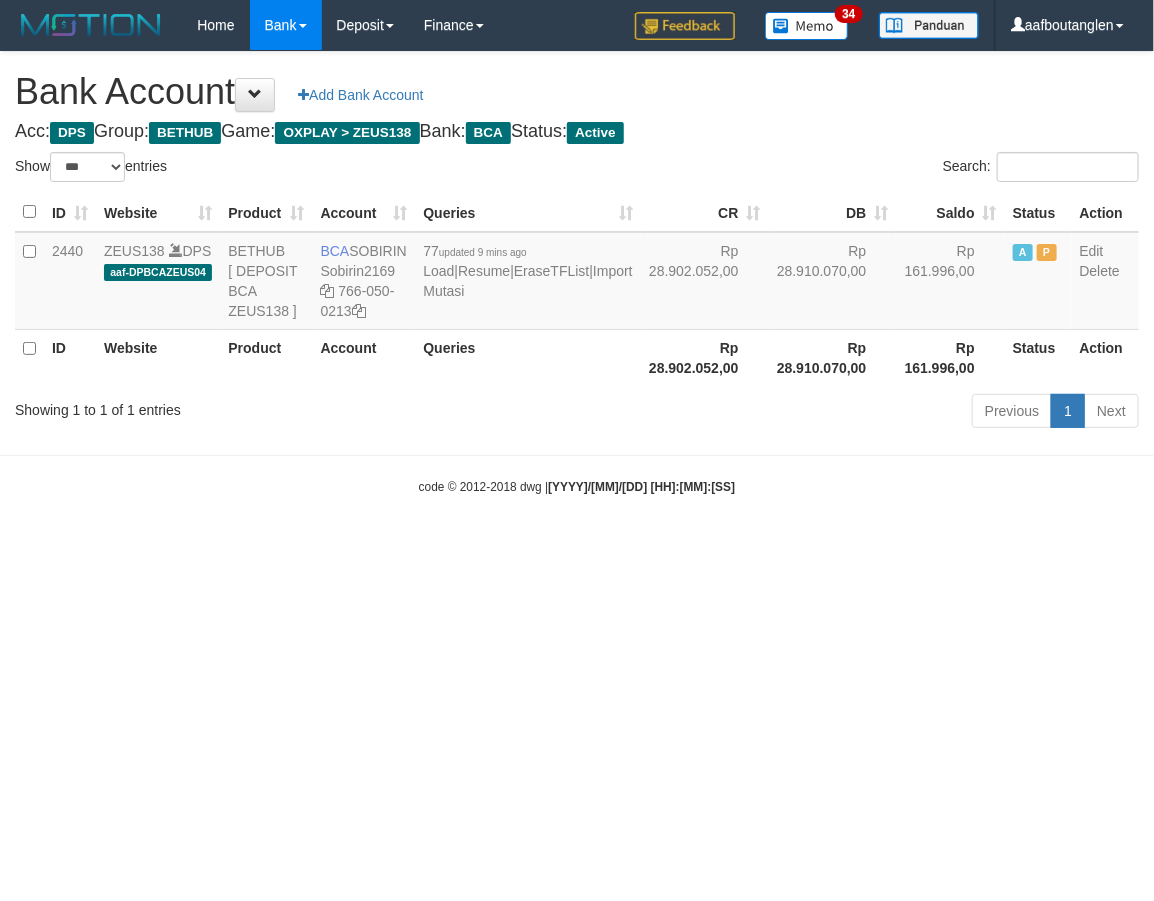 click on "Toggle navigation
Home
Bank
Account List
Deposit
DPS List
History
Note DPS
Finance
Financial Data
aafboutanglen
My Profile
Log Out
34" at bounding box center [577, 273] 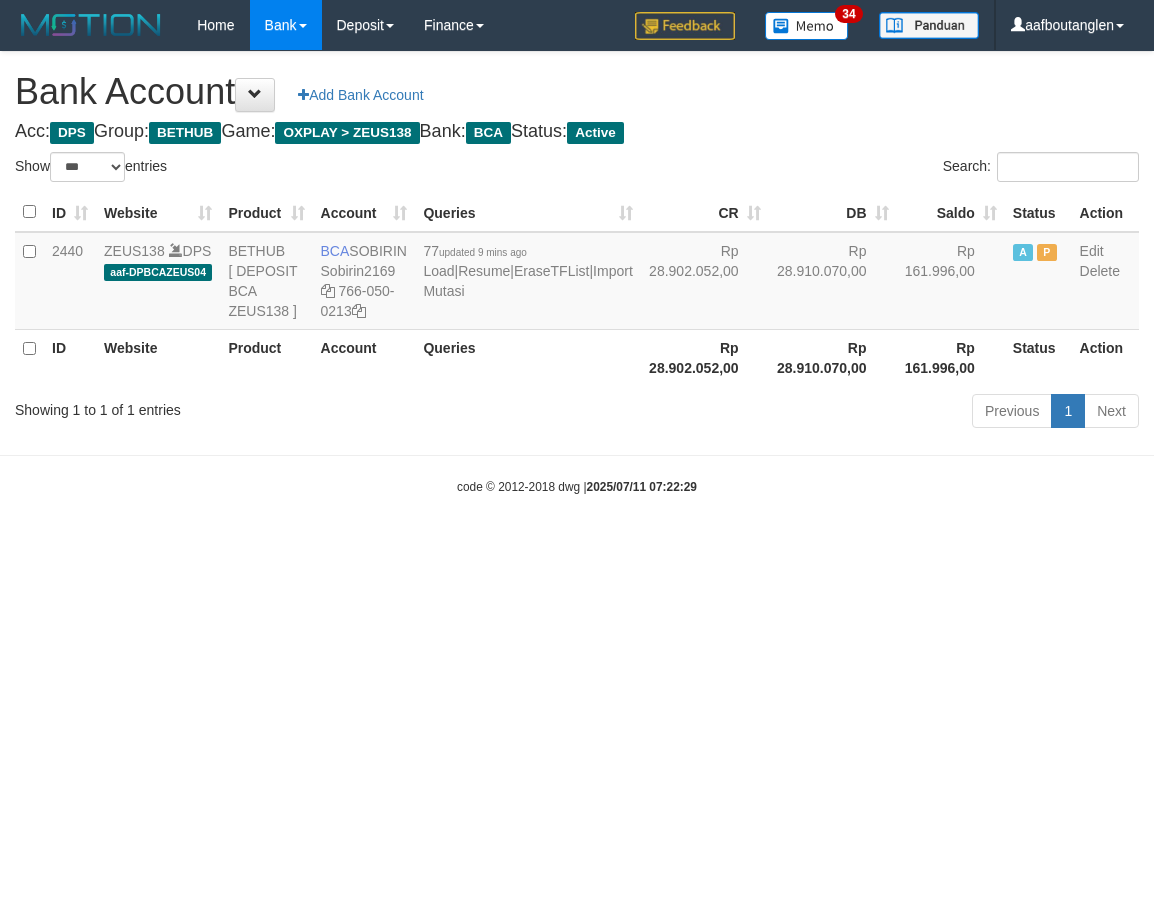 select on "***" 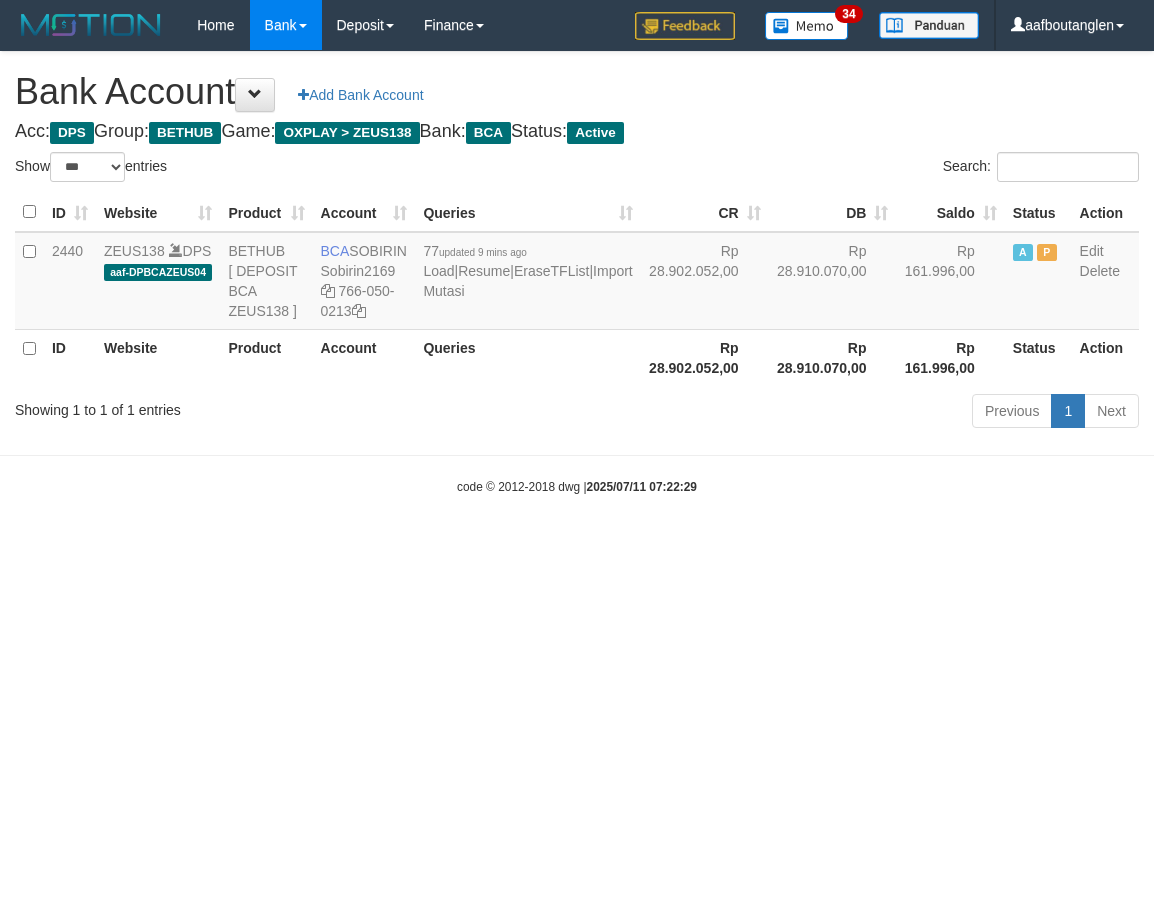 scroll, scrollTop: 0, scrollLeft: 0, axis: both 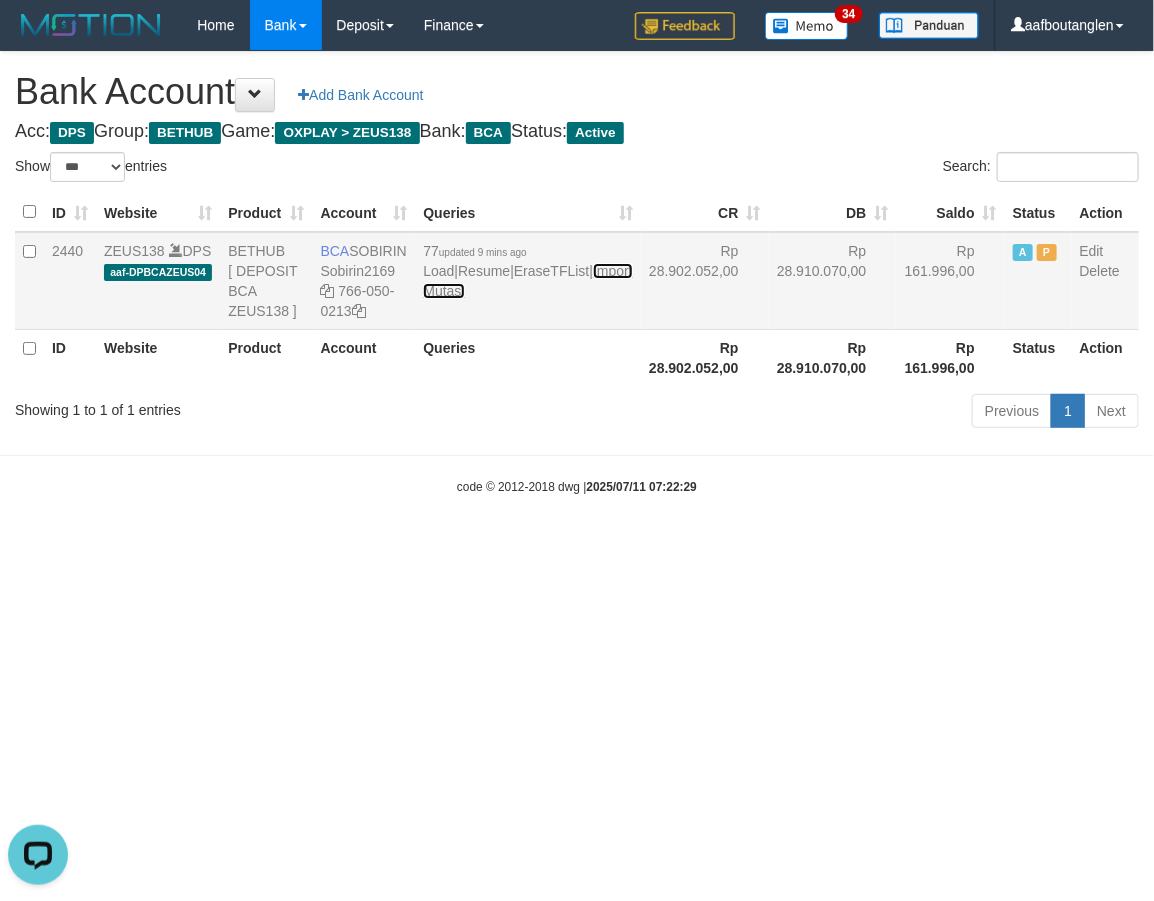 click on "Import Mutasi" at bounding box center [527, 281] 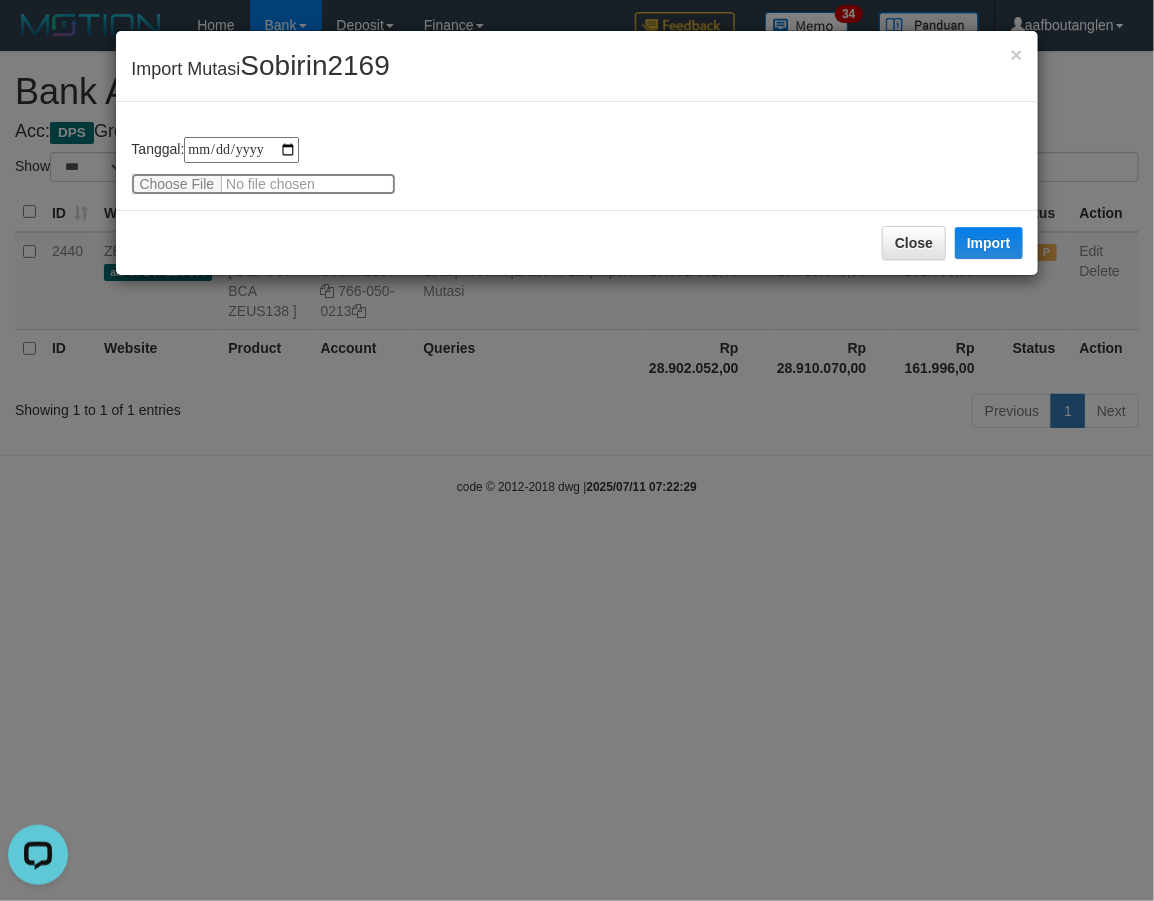 click at bounding box center [263, 184] 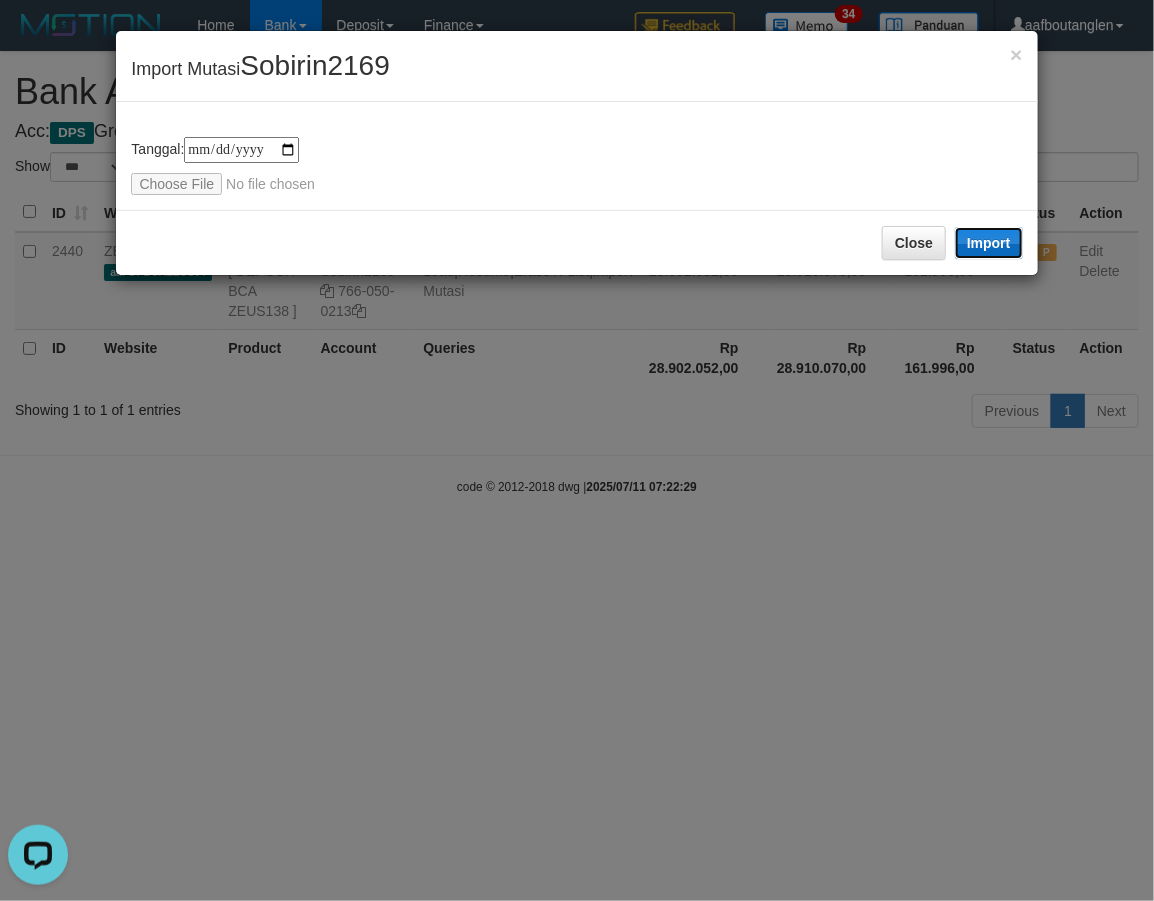 click on "Import" at bounding box center (989, 243) 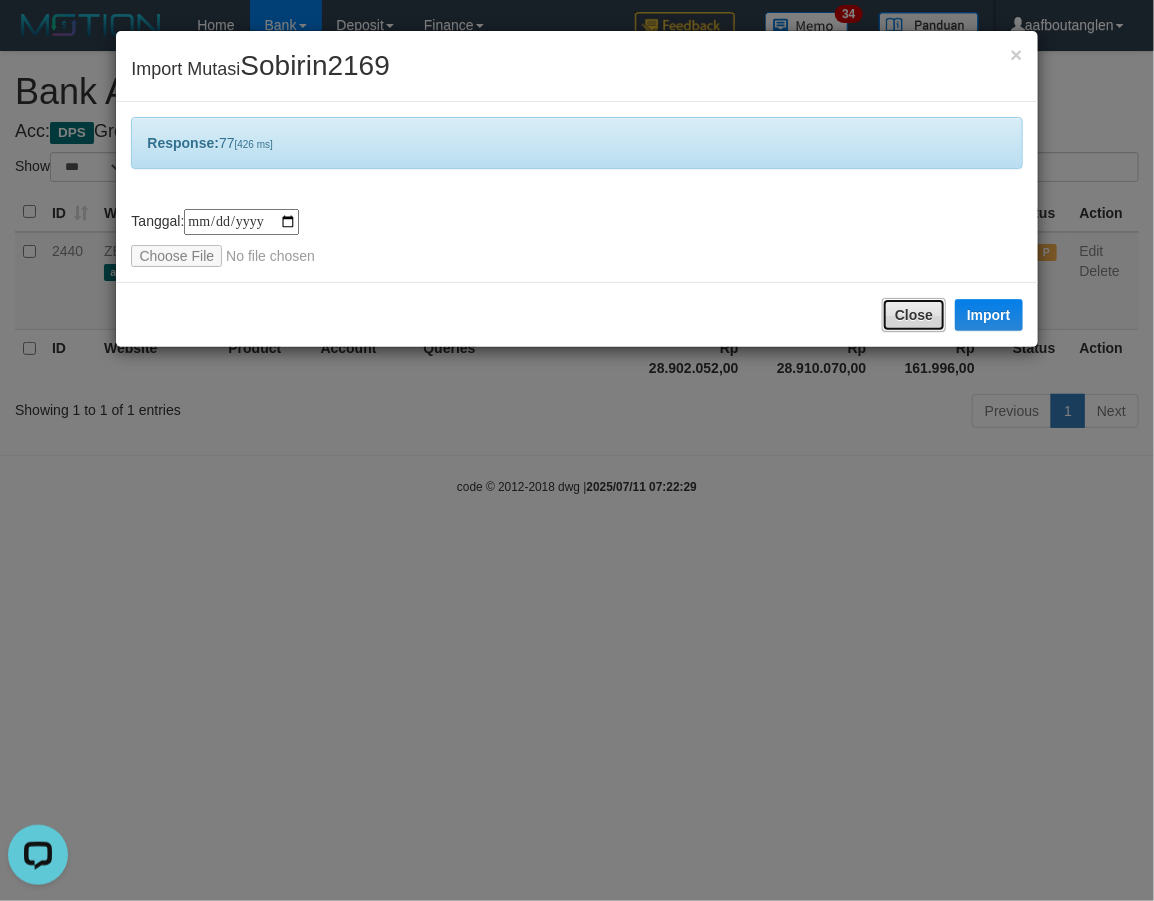 click on "Close" at bounding box center [914, 315] 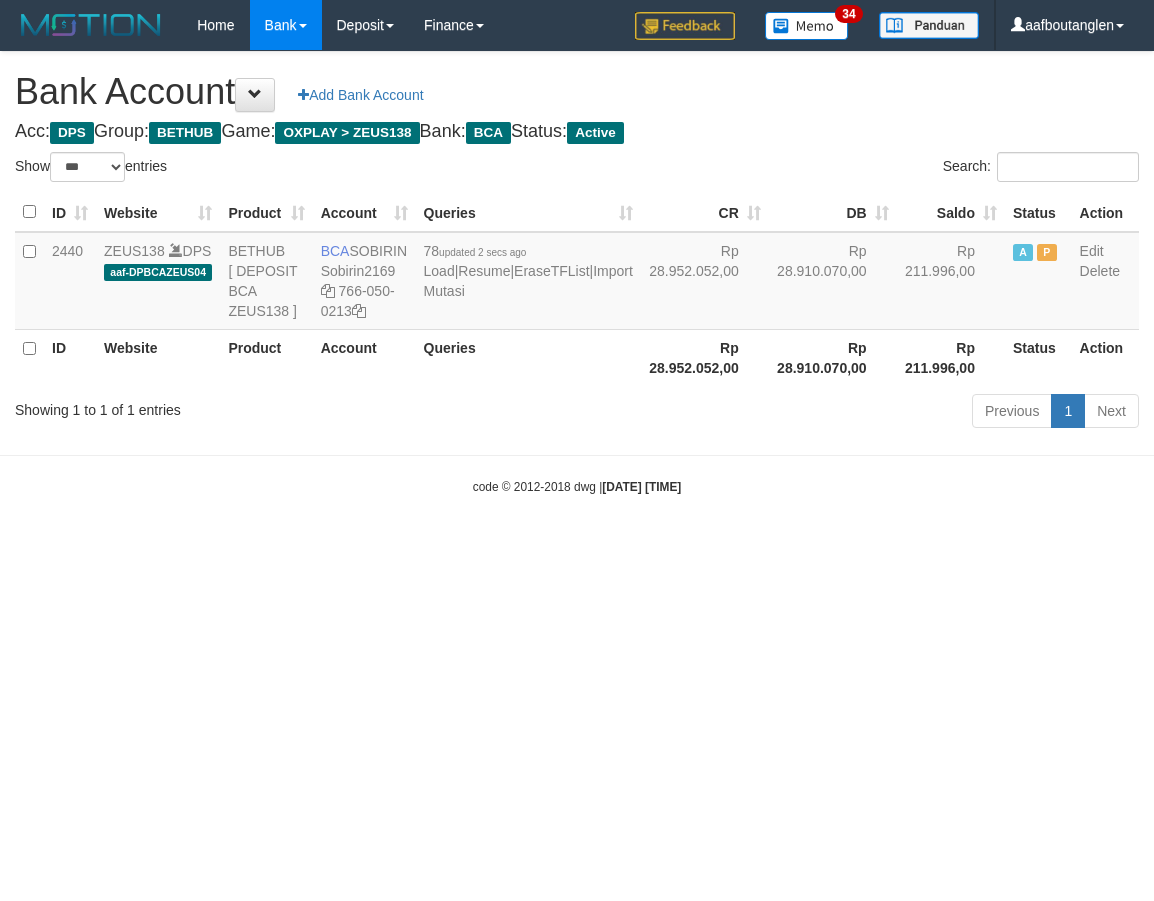 select on "***" 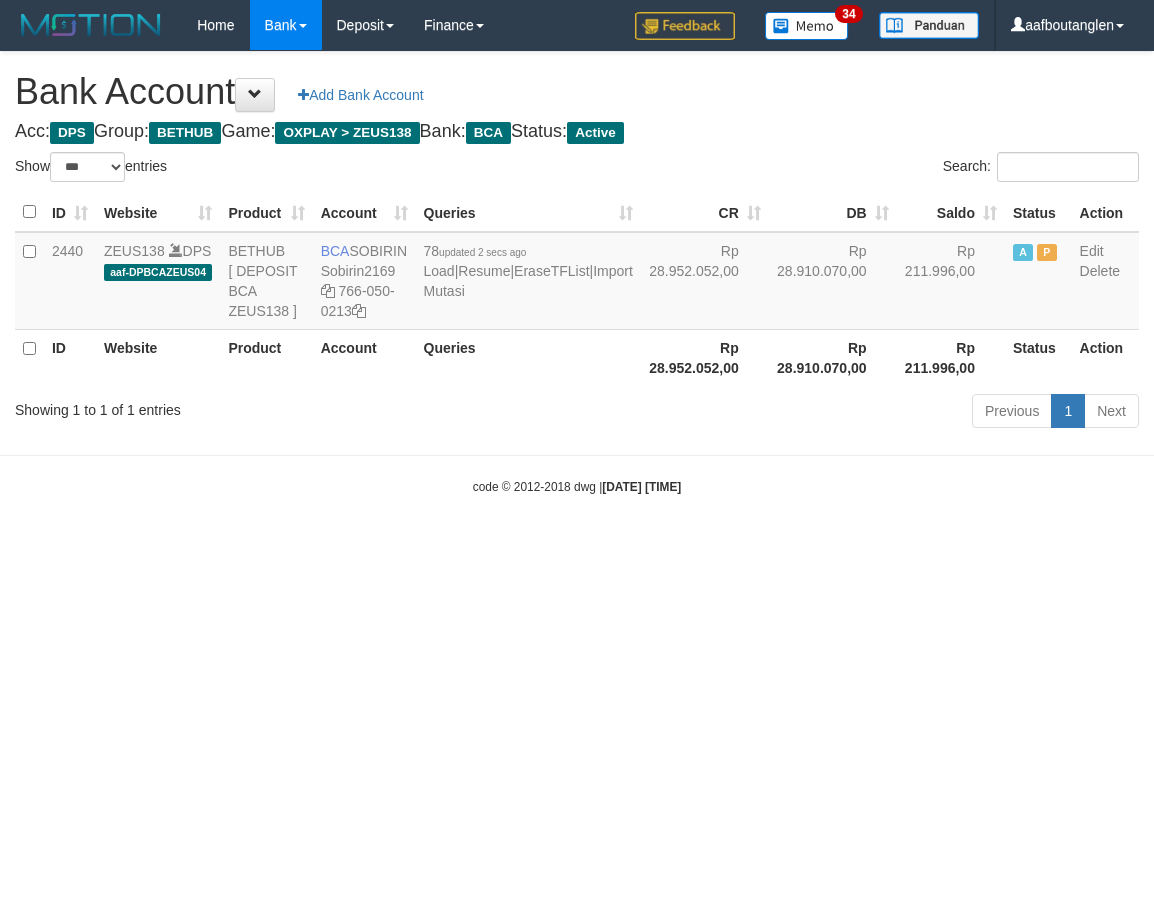 scroll, scrollTop: 0, scrollLeft: 0, axis: both 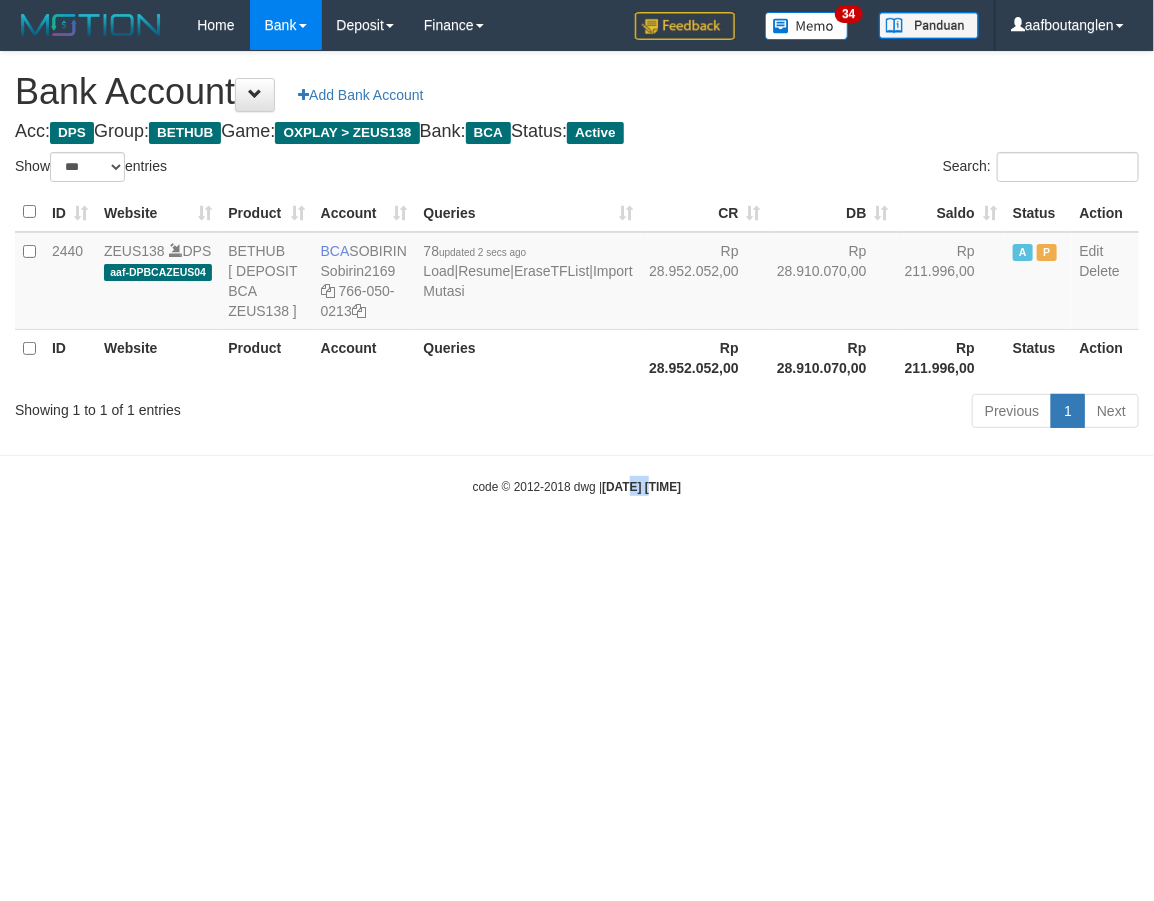 drag, startPoint x: 637, startPoint y: 636, endPoint x: 612, endPoint y: 636, distance: 25 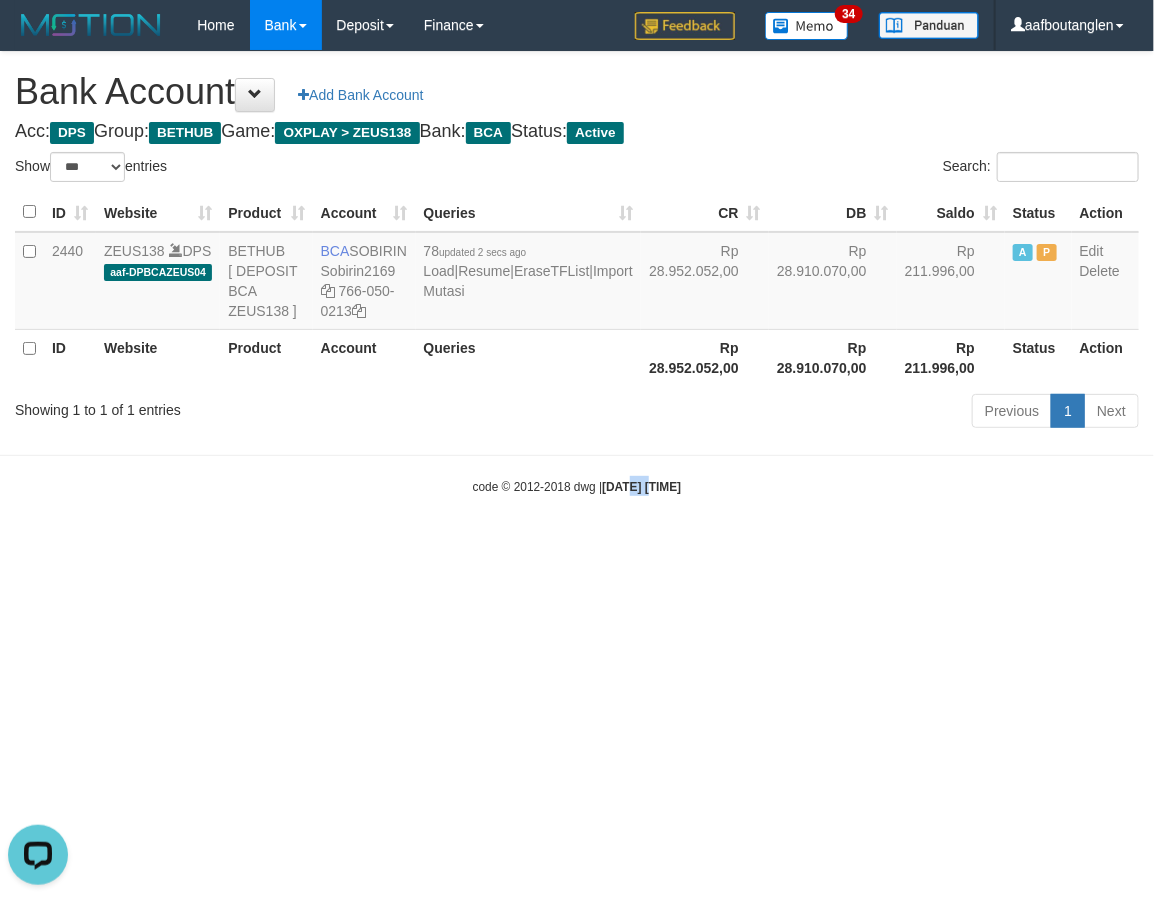 scroll, scrollTop: 0, scrollLeft: 0, axis: both 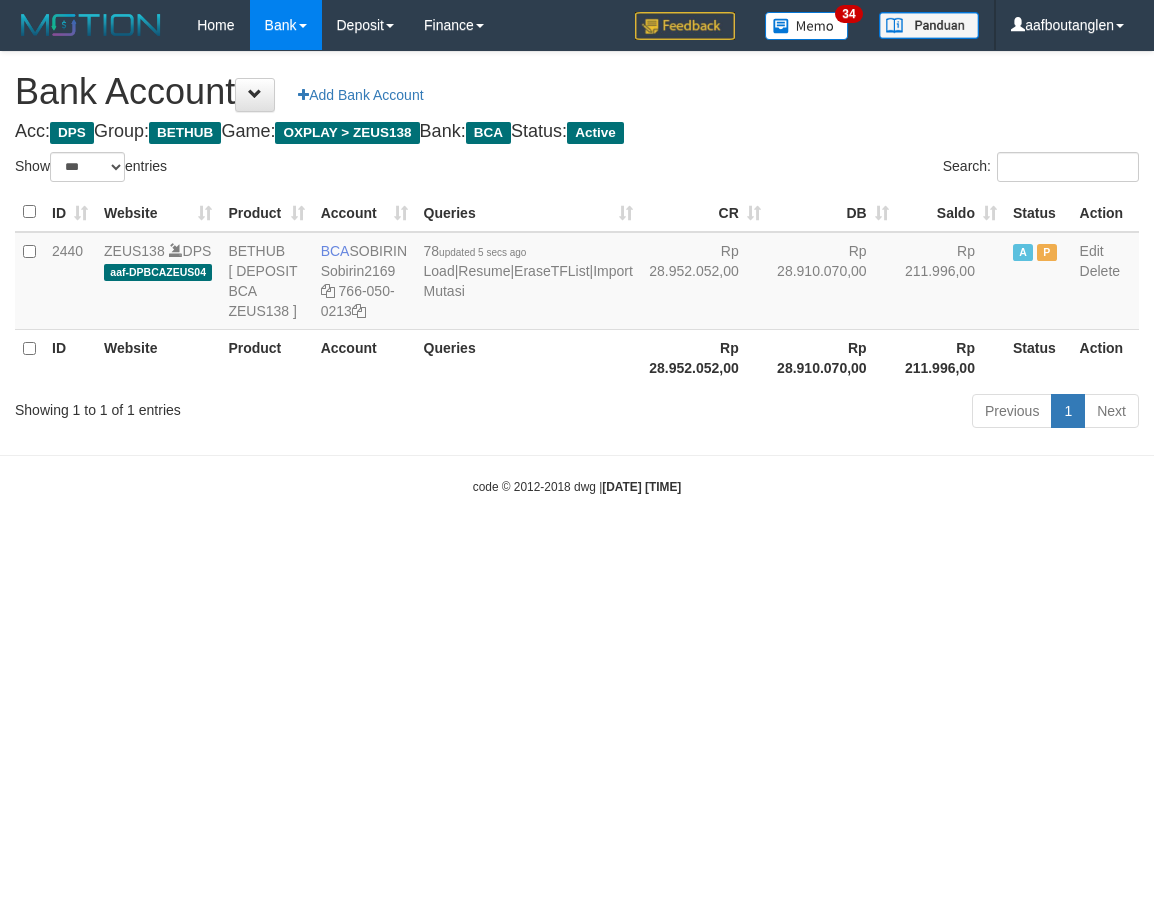 select on "***" 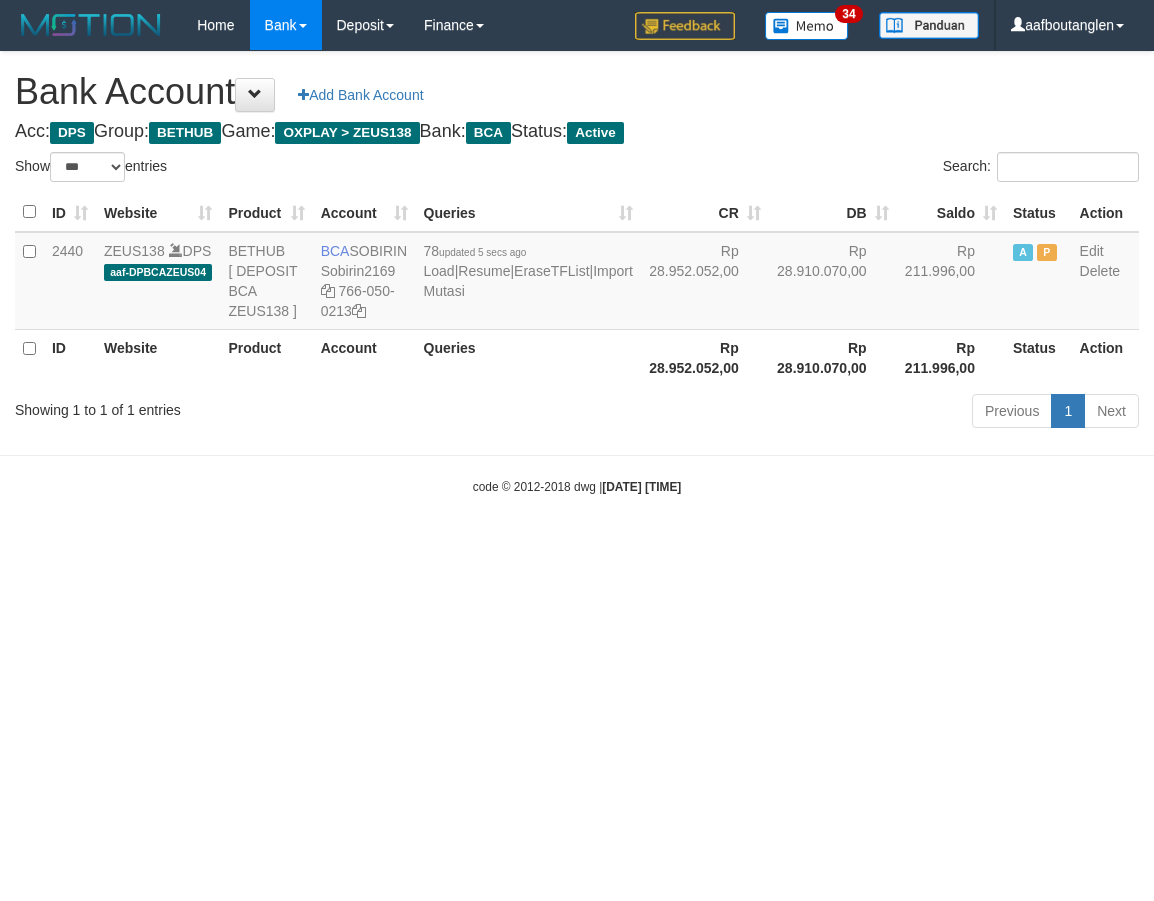 scroll, scrollTop: 0, scrollLeft: 0, axis: both 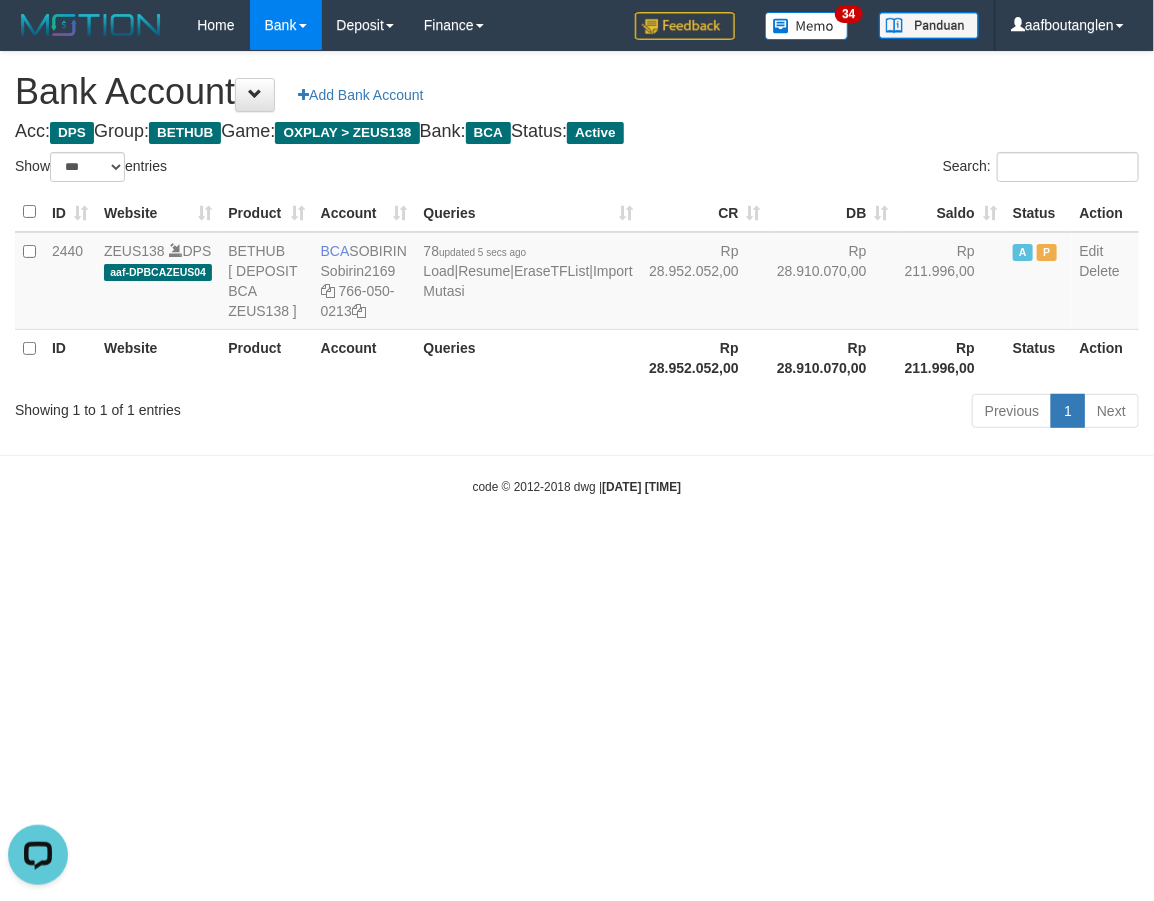 drag, startPoint x: 48, startPoint y: 467, endPoint x: 14, endPoint y: 457, distance: 35.44009 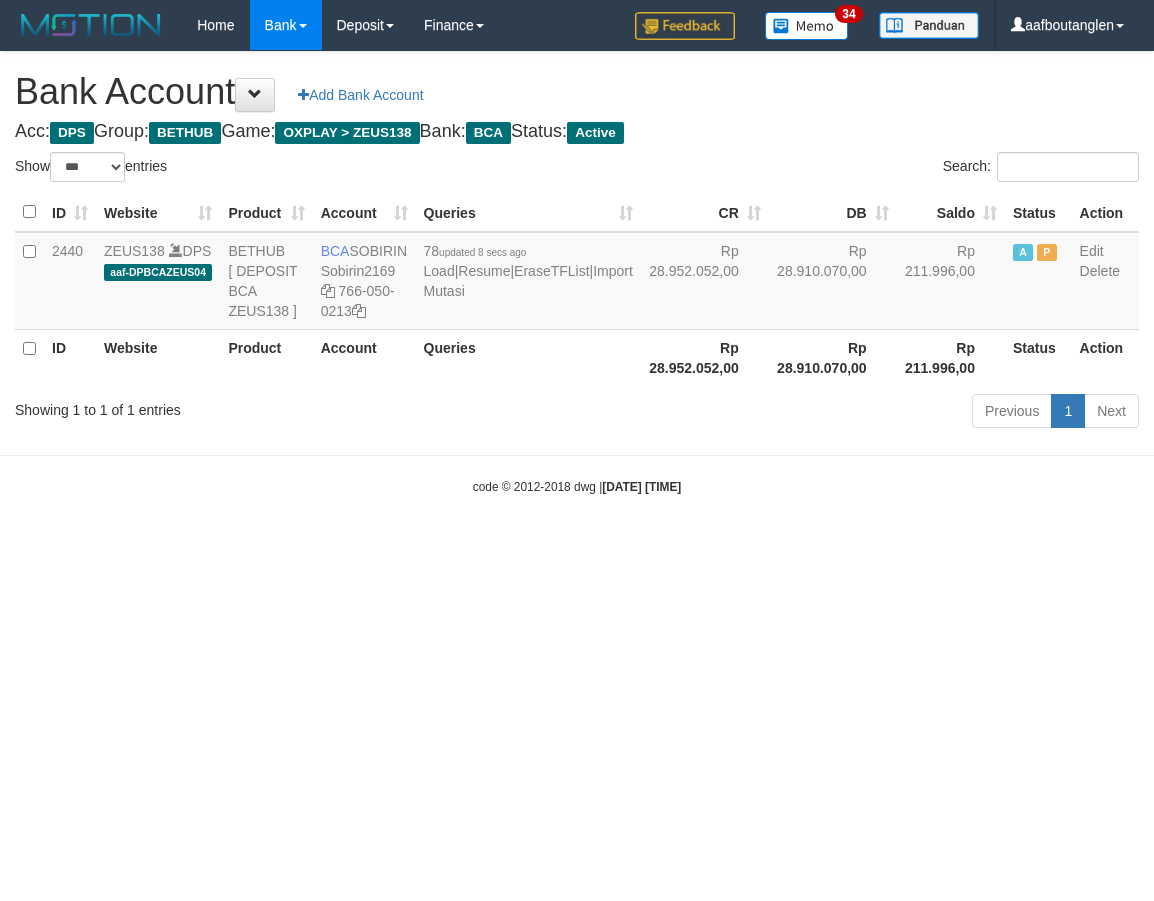 select on "***" 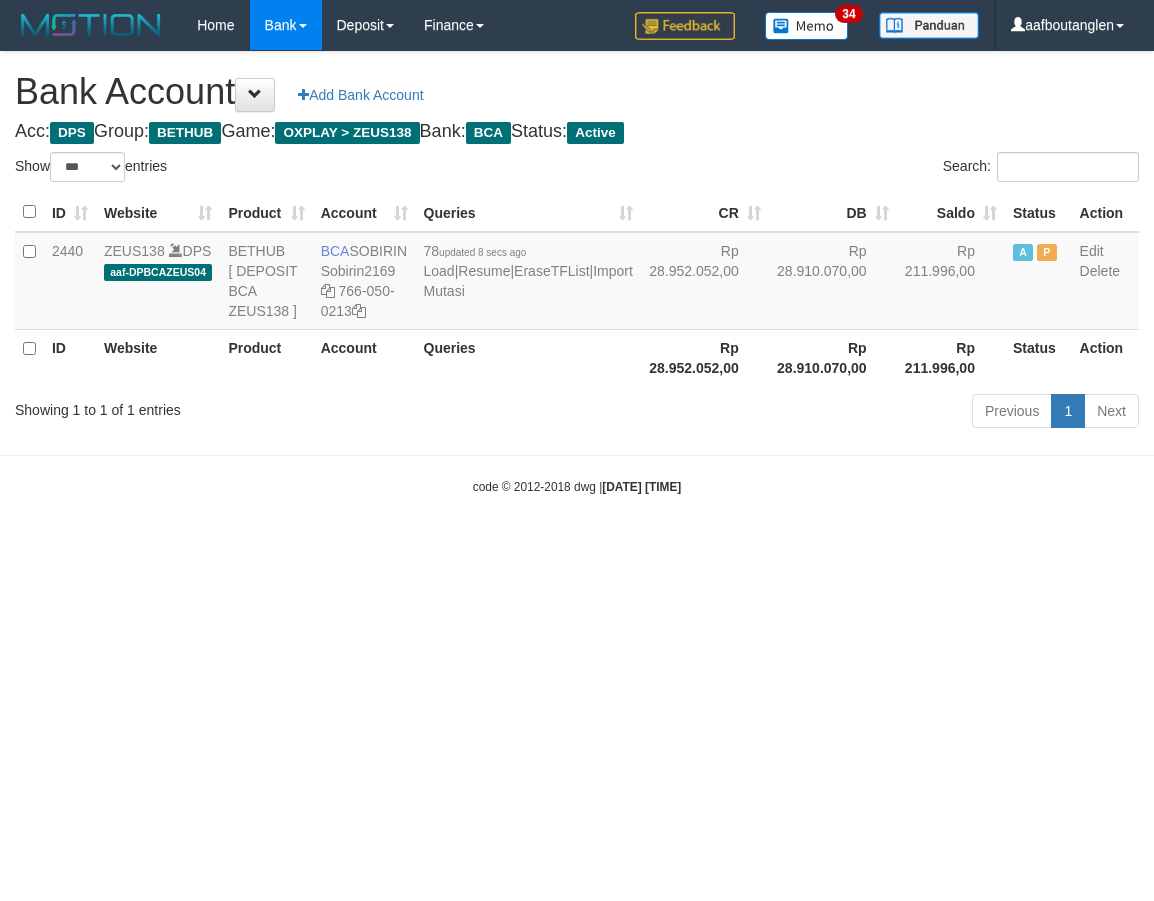 scroll, scrollTop: 0, scrollLeft: 0, axis: both 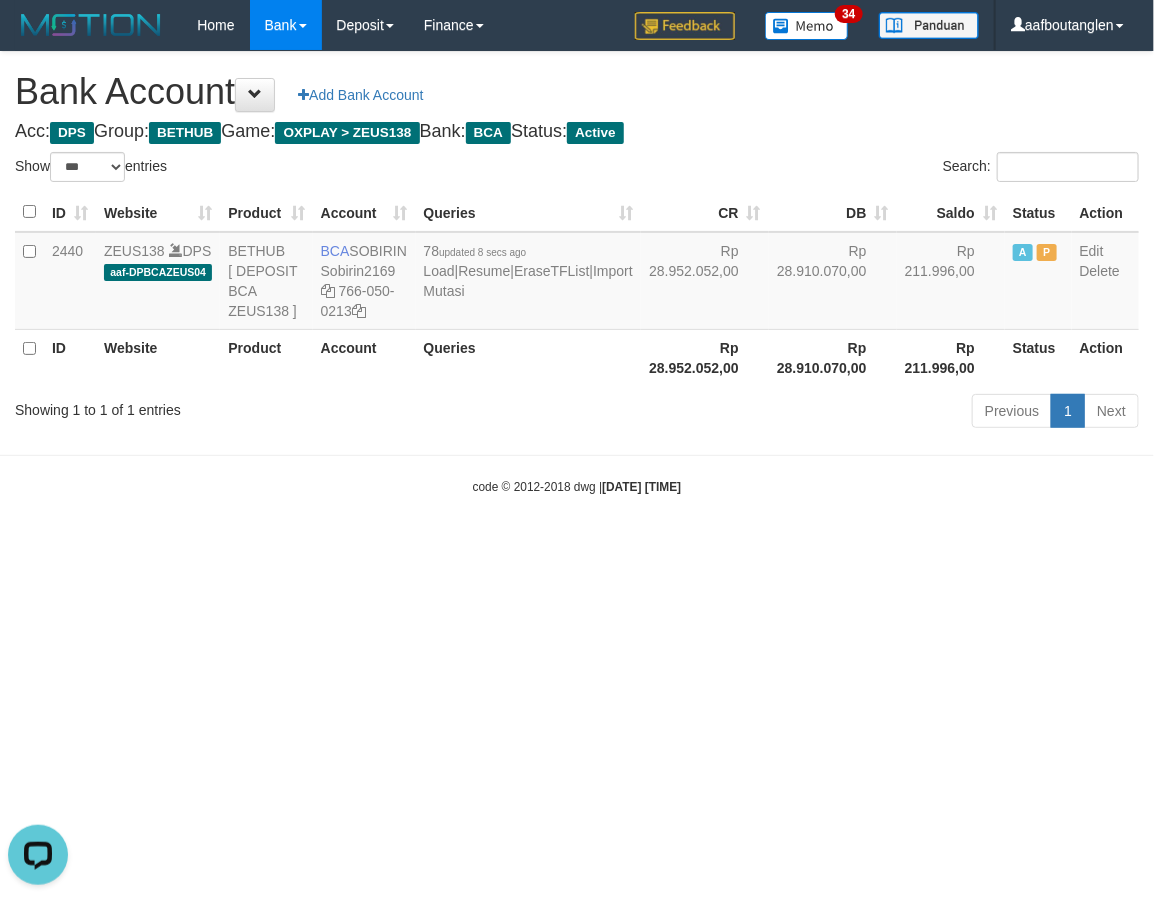 drag, startPoint x: 868, startPoint y: 678, endPoint x: 863, endPoint y: 666, distance: 13 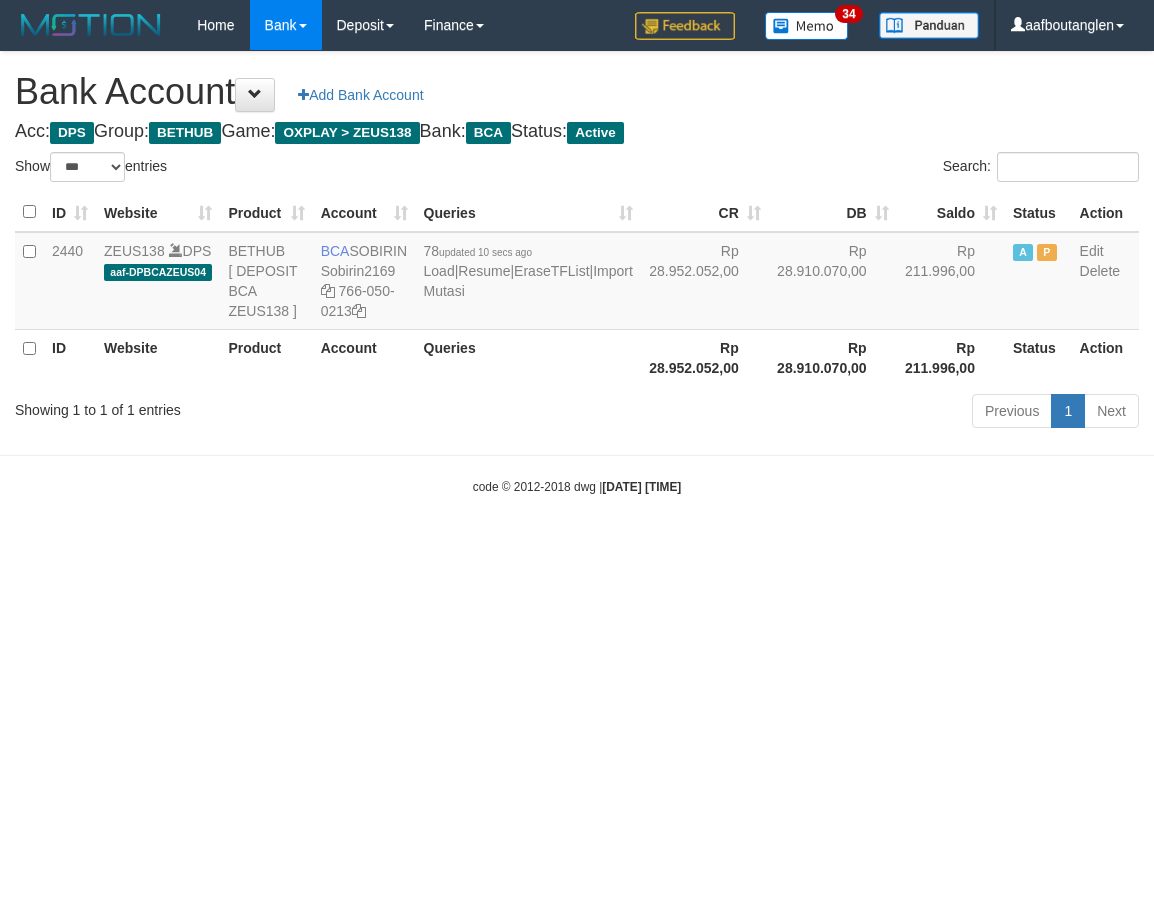 select on "***" 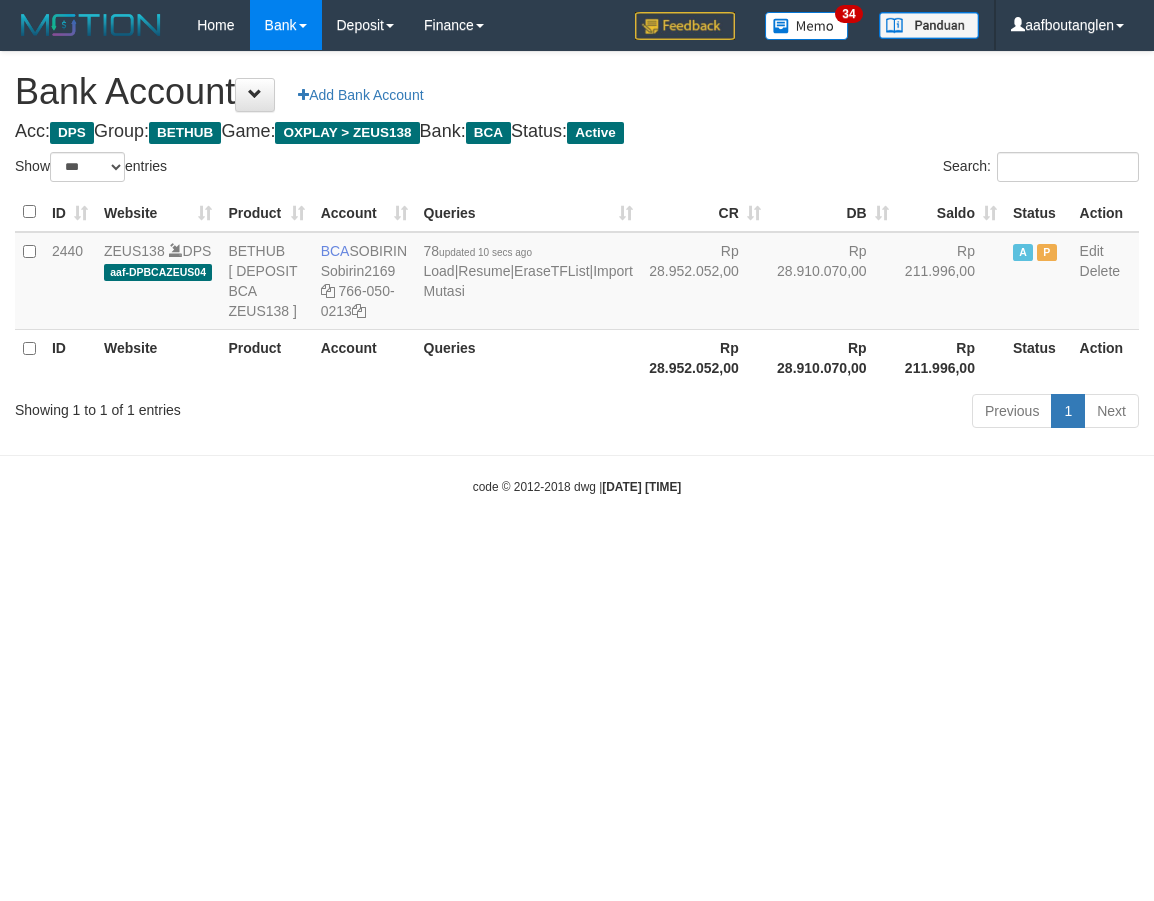 scroll, scrollTop: 0, scrollLeft: 0, axis: both 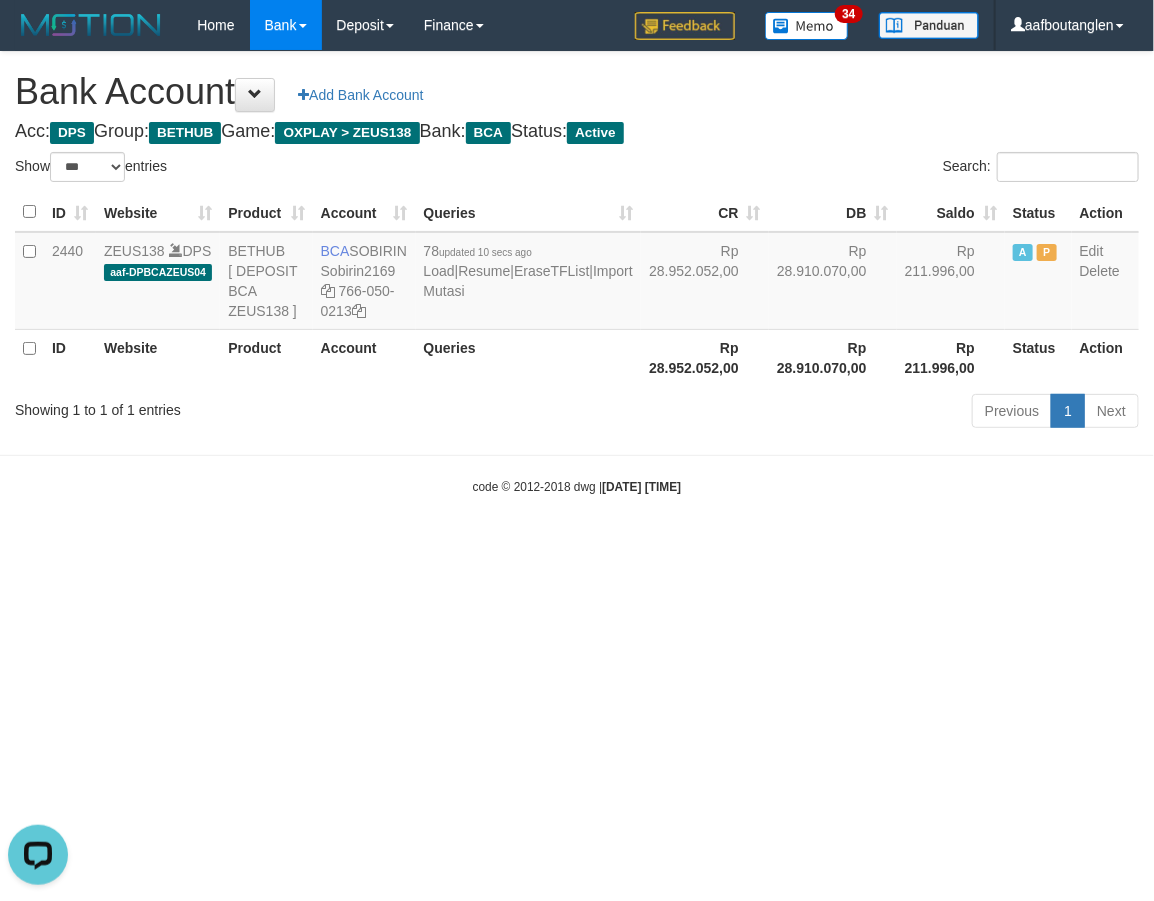 drag, startPoint x: 954, startPoint y: 627, endPoint x: 953, endPoint y: 604, distance: 23.021729 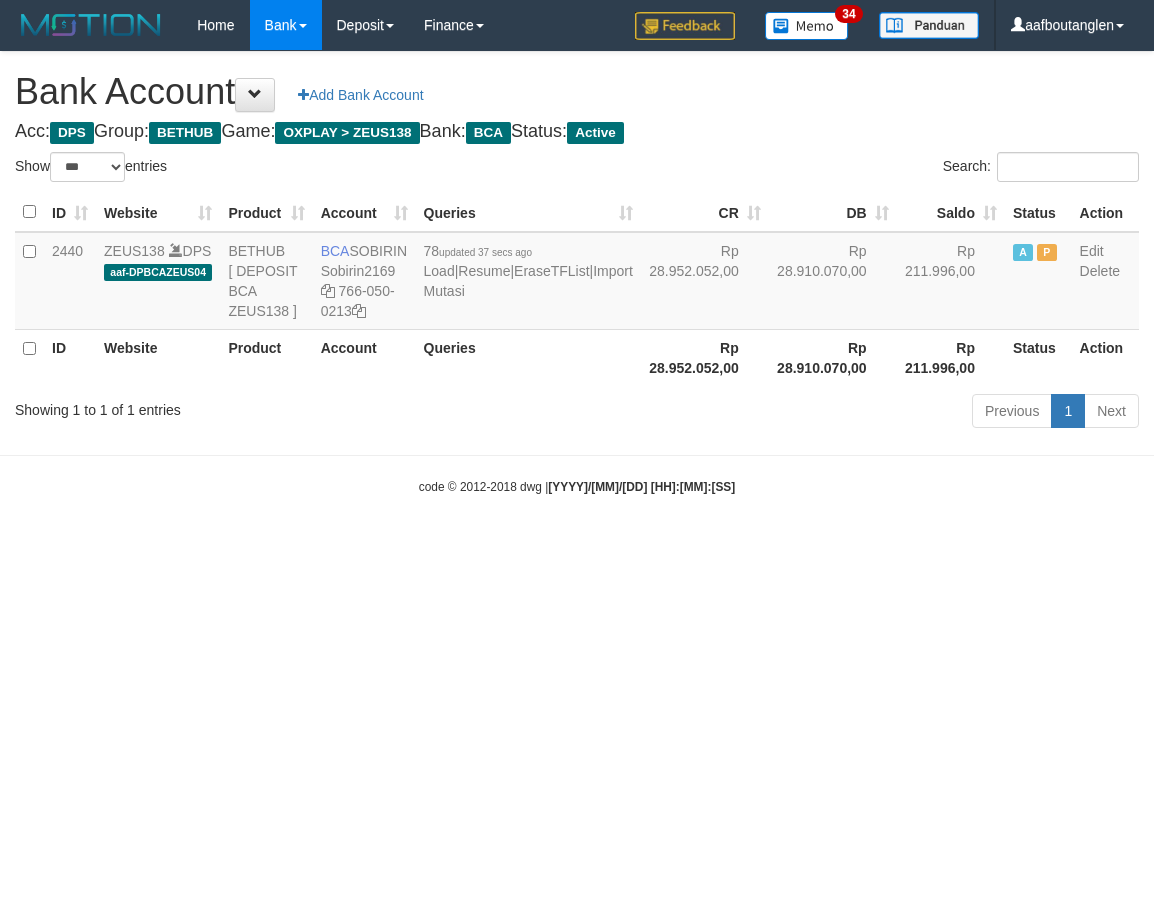 select on "***" 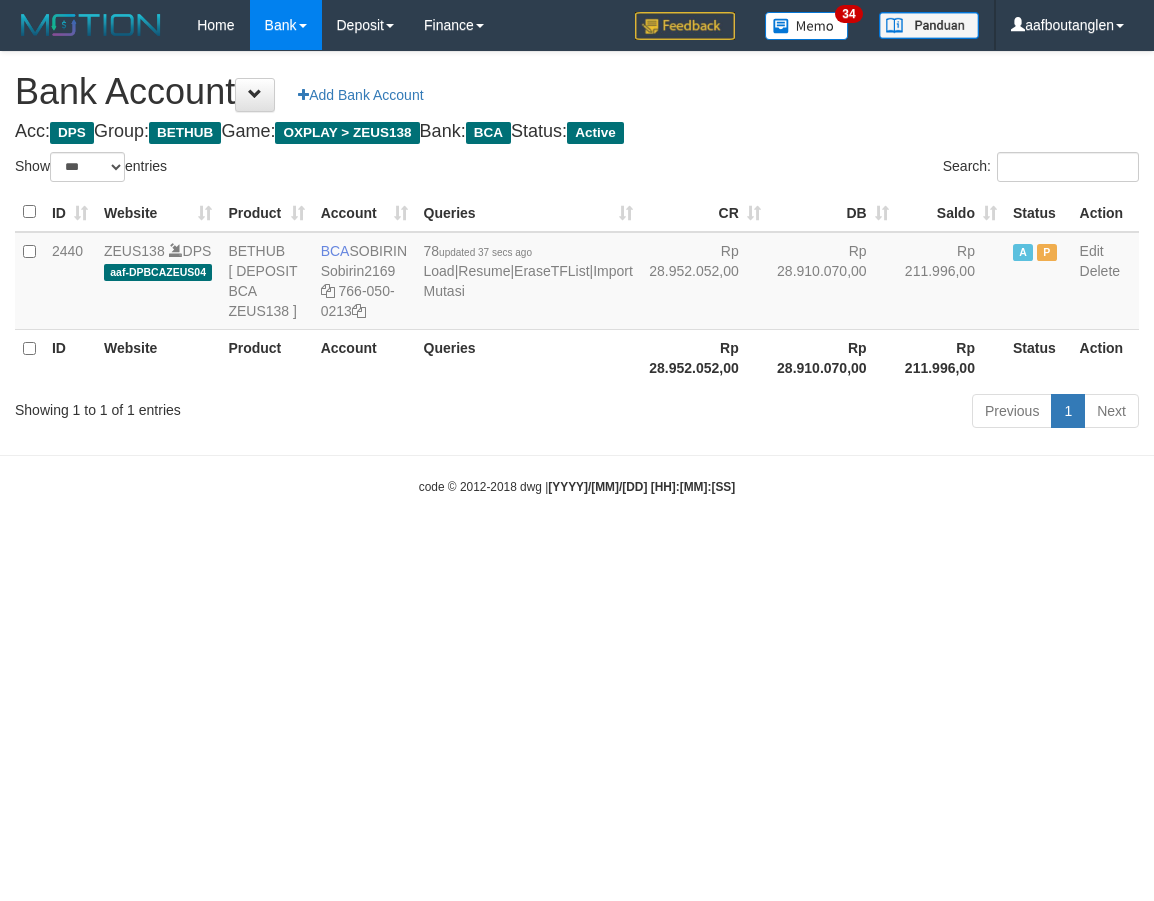 scroll, scrollTop: 0, scrollLeft: 0, axis: both 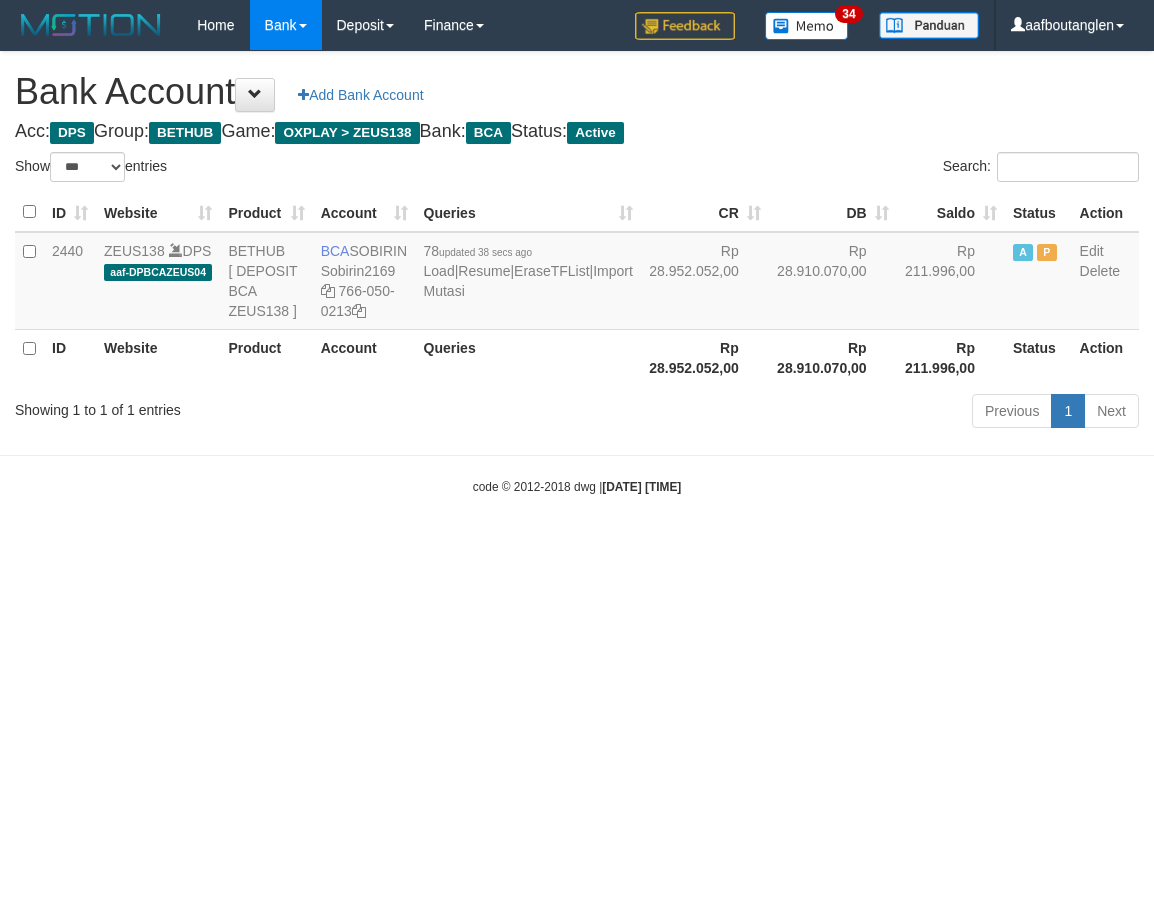 select on "***" 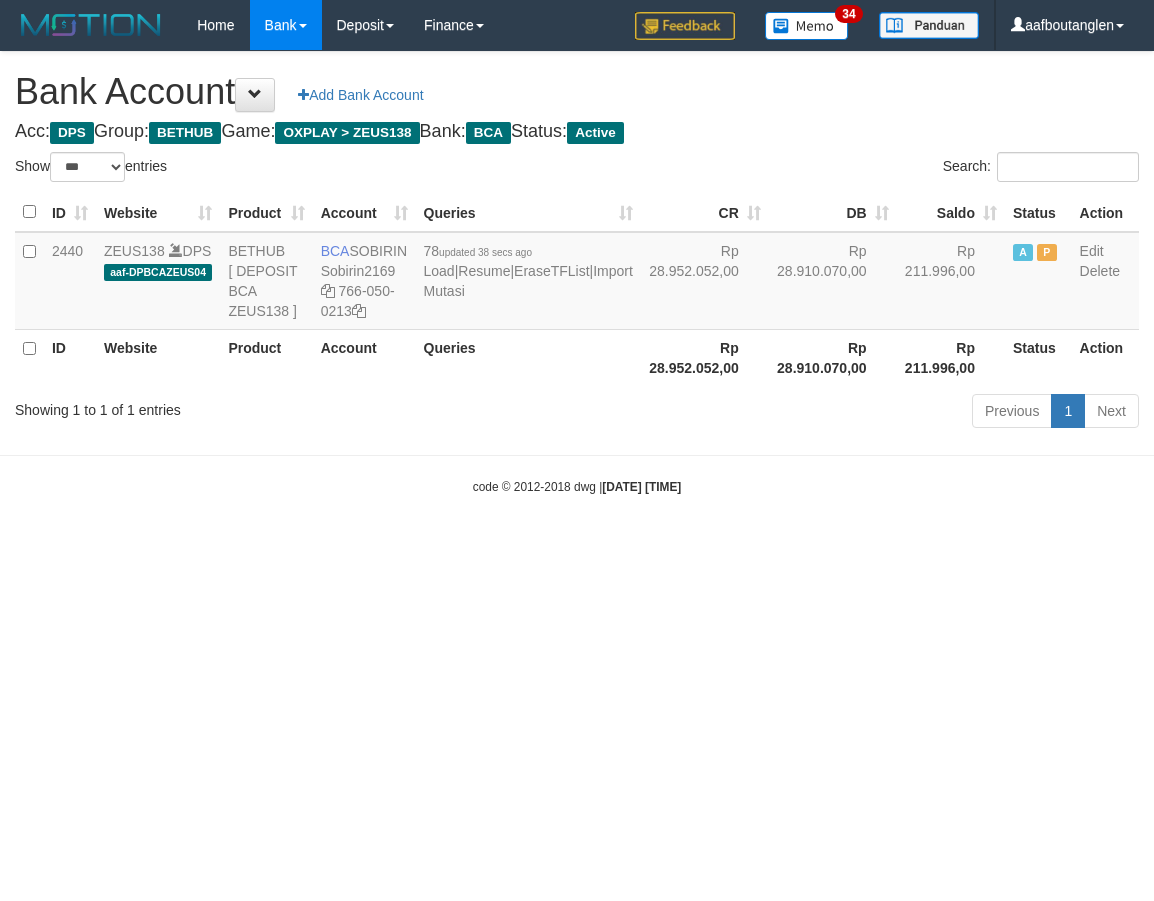 scroll, scrollTop: 0, scrollLeft: 0, axis: both 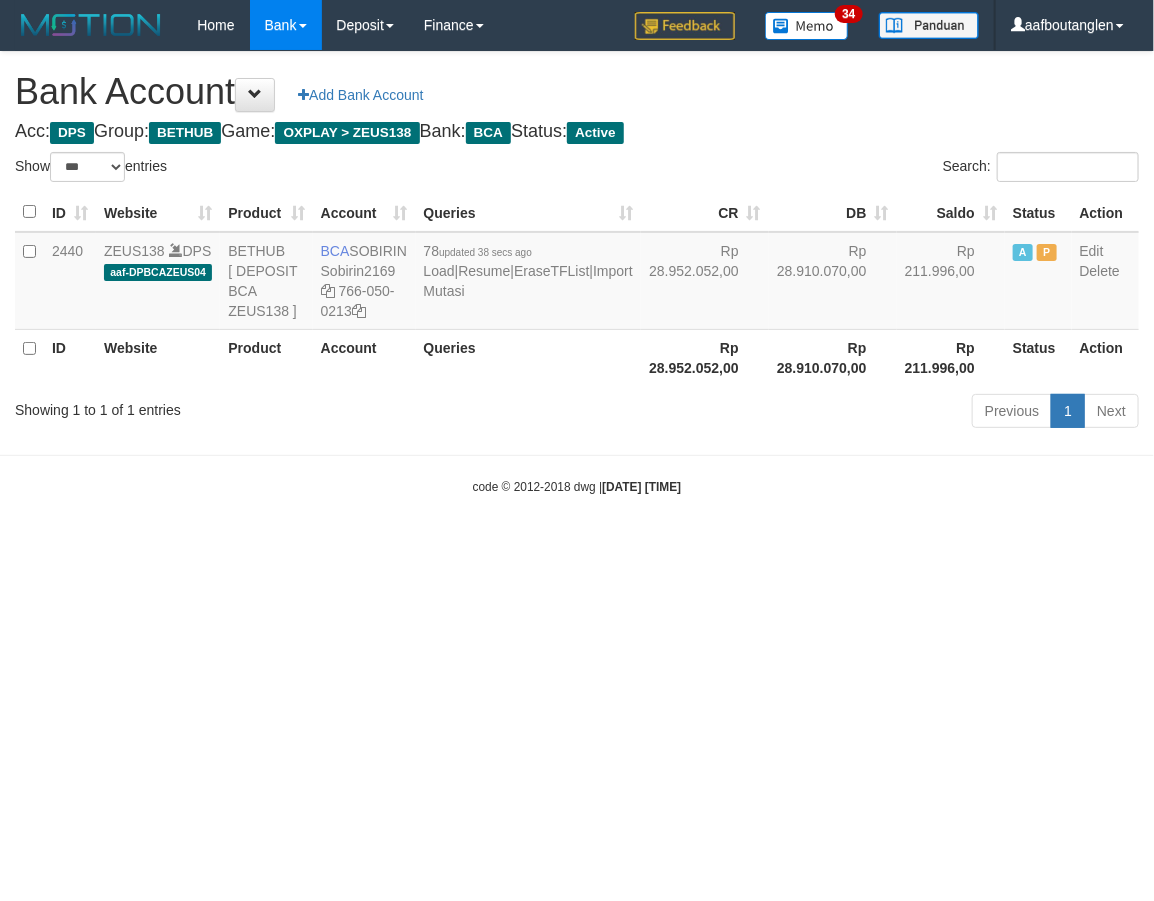 click on "Toggle navigation
Home
Bank
Account List
Deposit
DPS List
History
Note DPS
Finance
Financial Data
aafboutanglen
My Profile
Log Out
34" at bounding box center (577, 273) 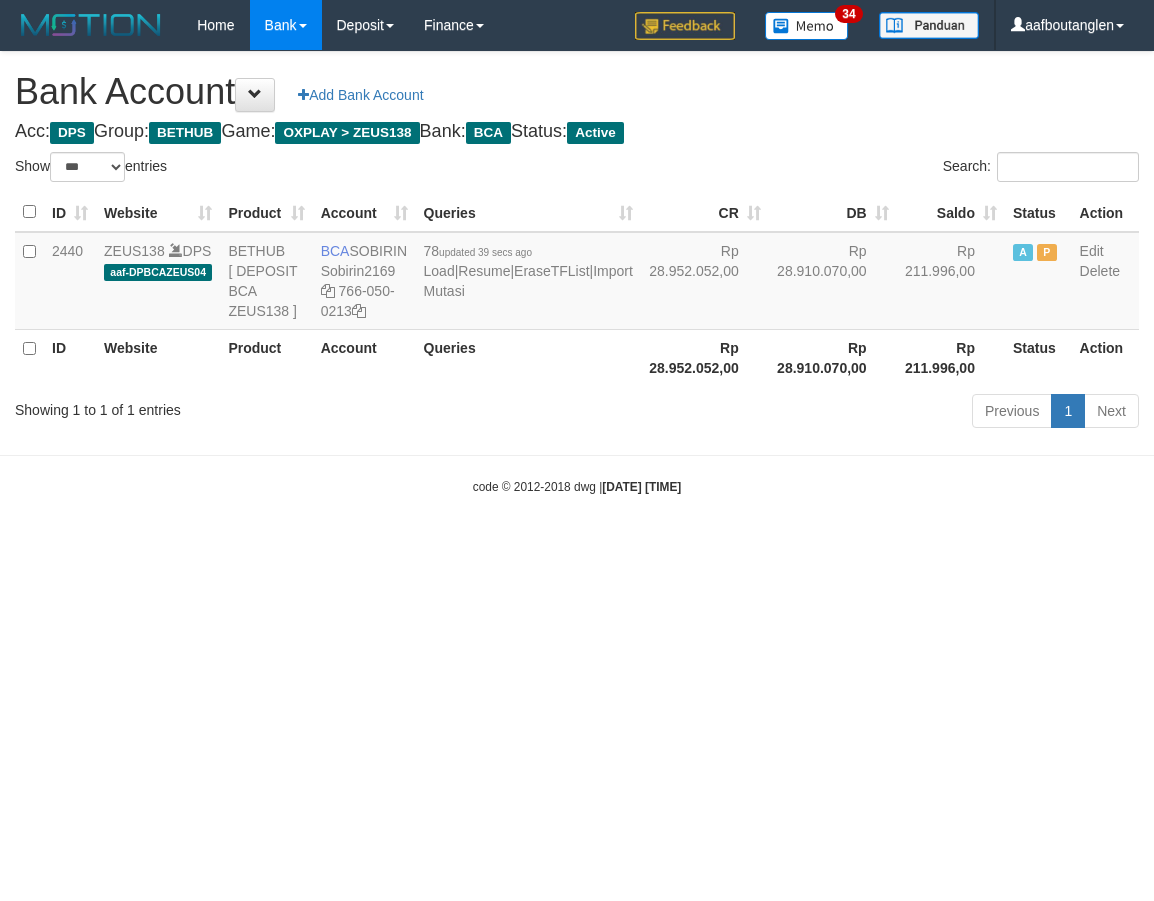 select on "***" 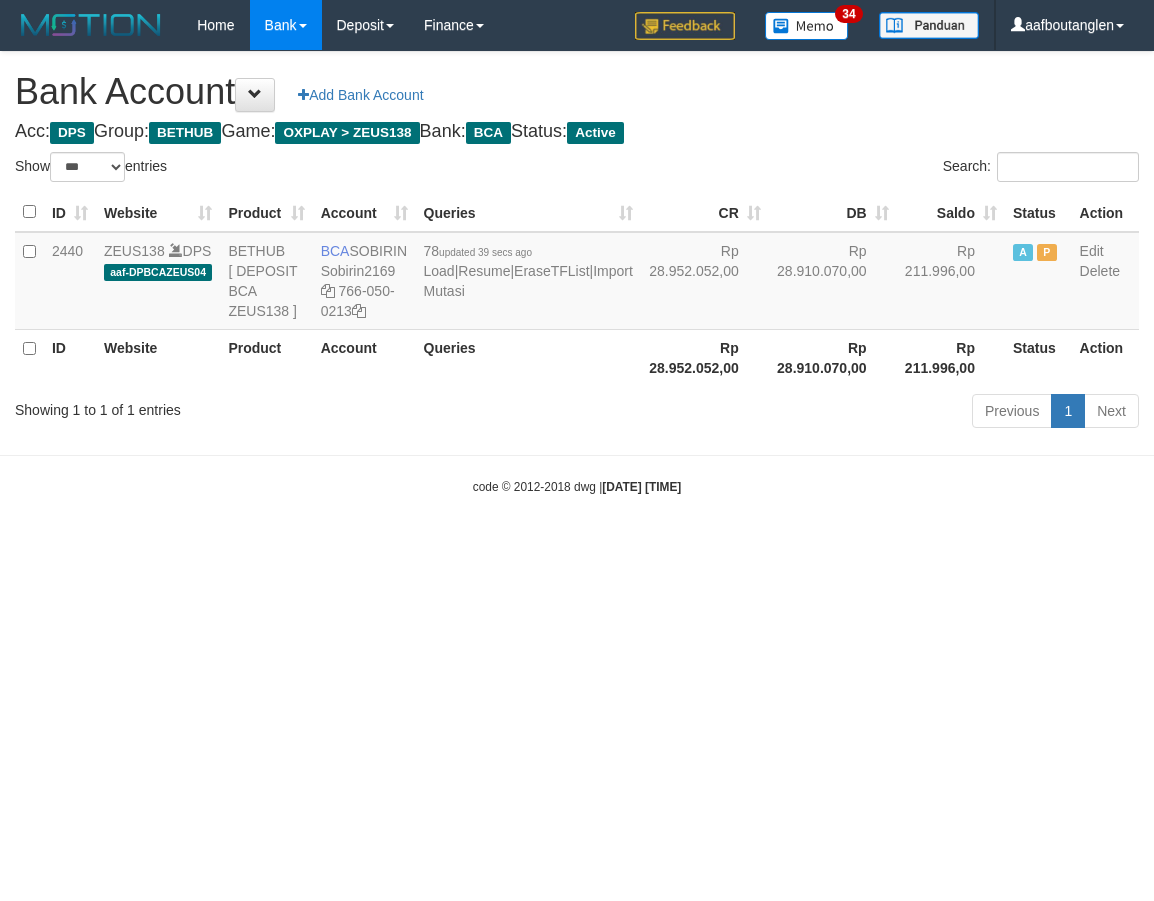 scroll, scrollTop: 0, scrollLeft: 0, axis: both 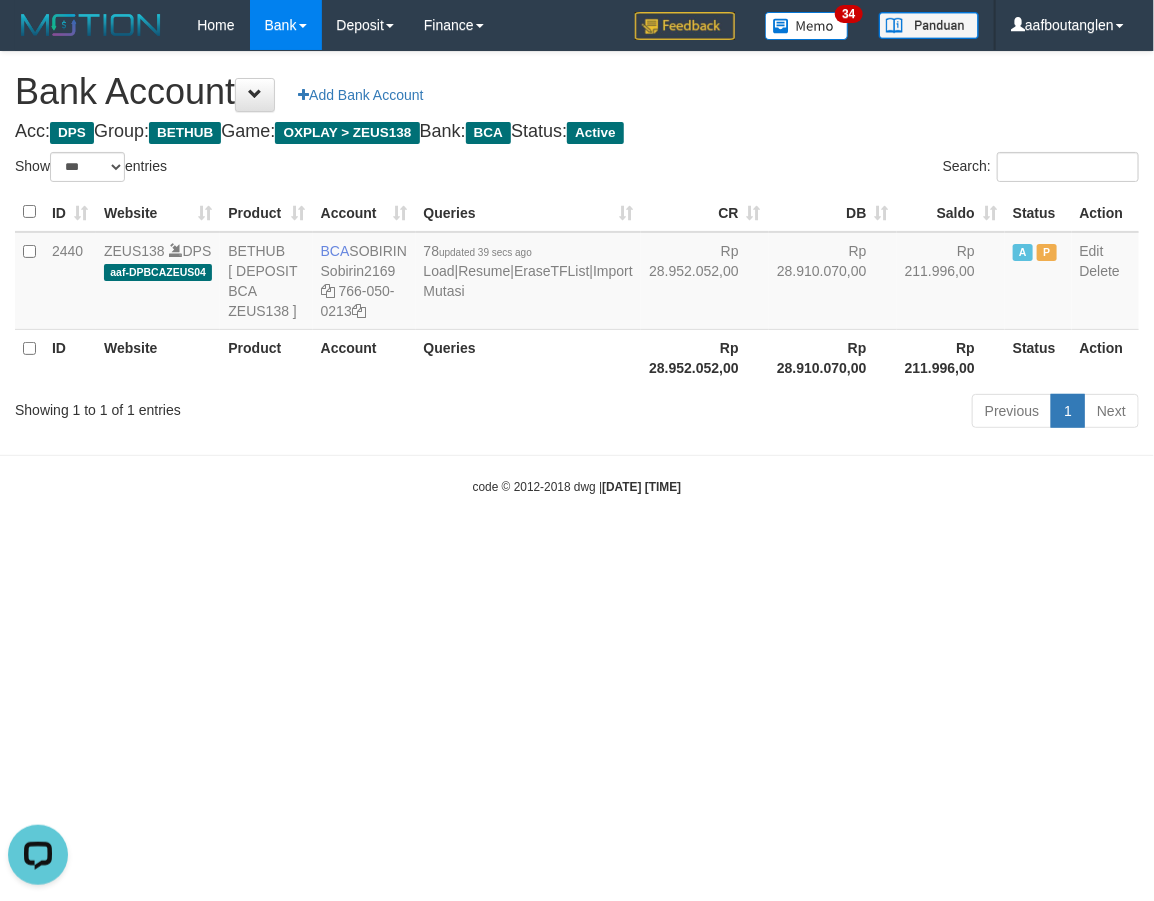 click on "code © 2012-2018 dwg |  [DATE] [TIME]" at bounding box center [577, 486] 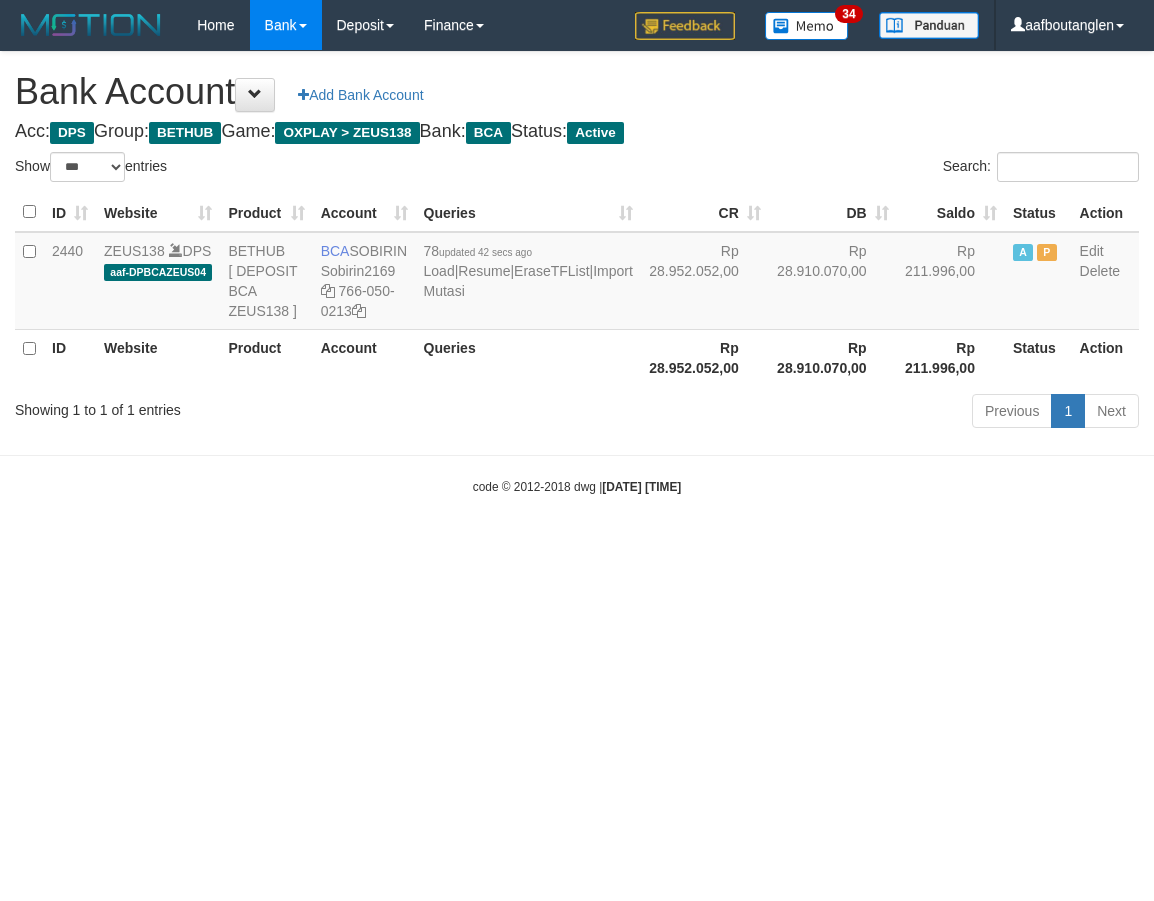 select on "***" 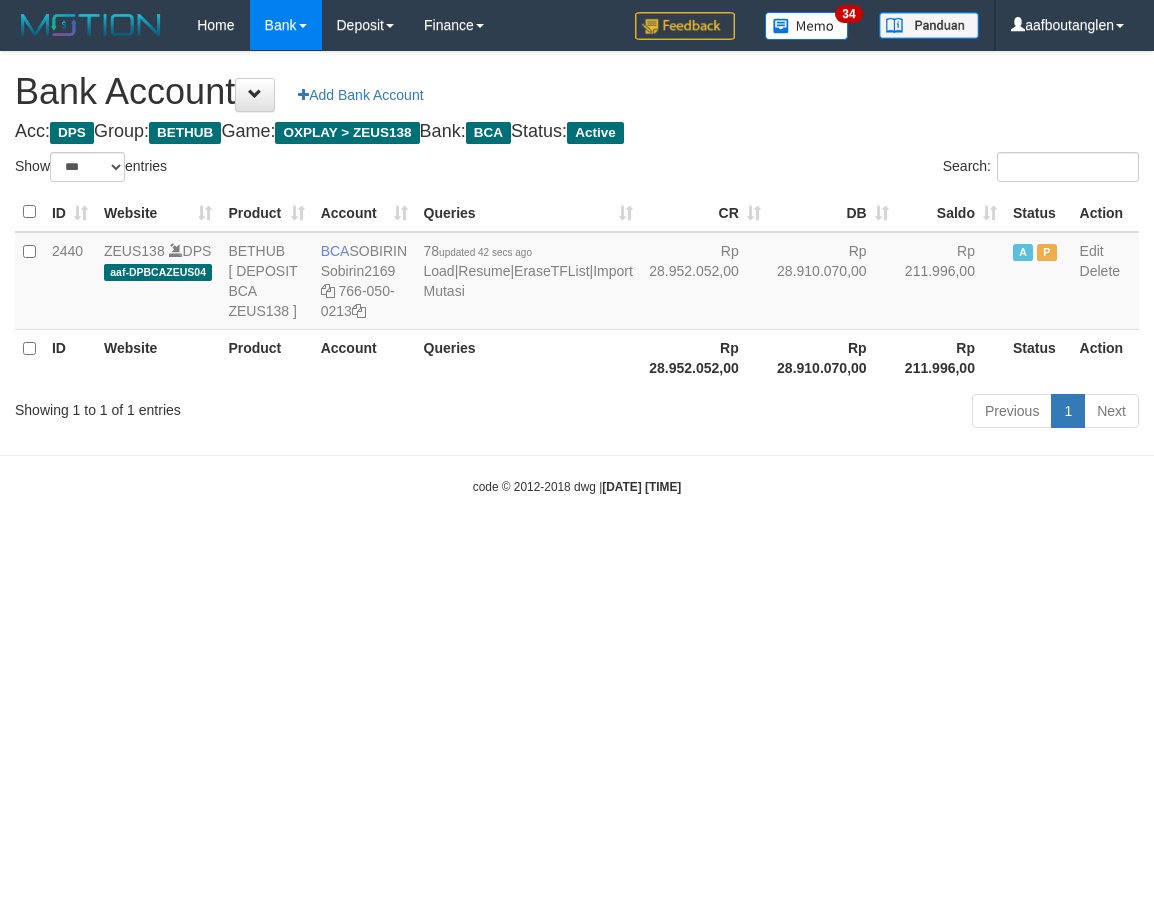 scroll, scrollTop: 0, scrollLeft: 0, axis: both 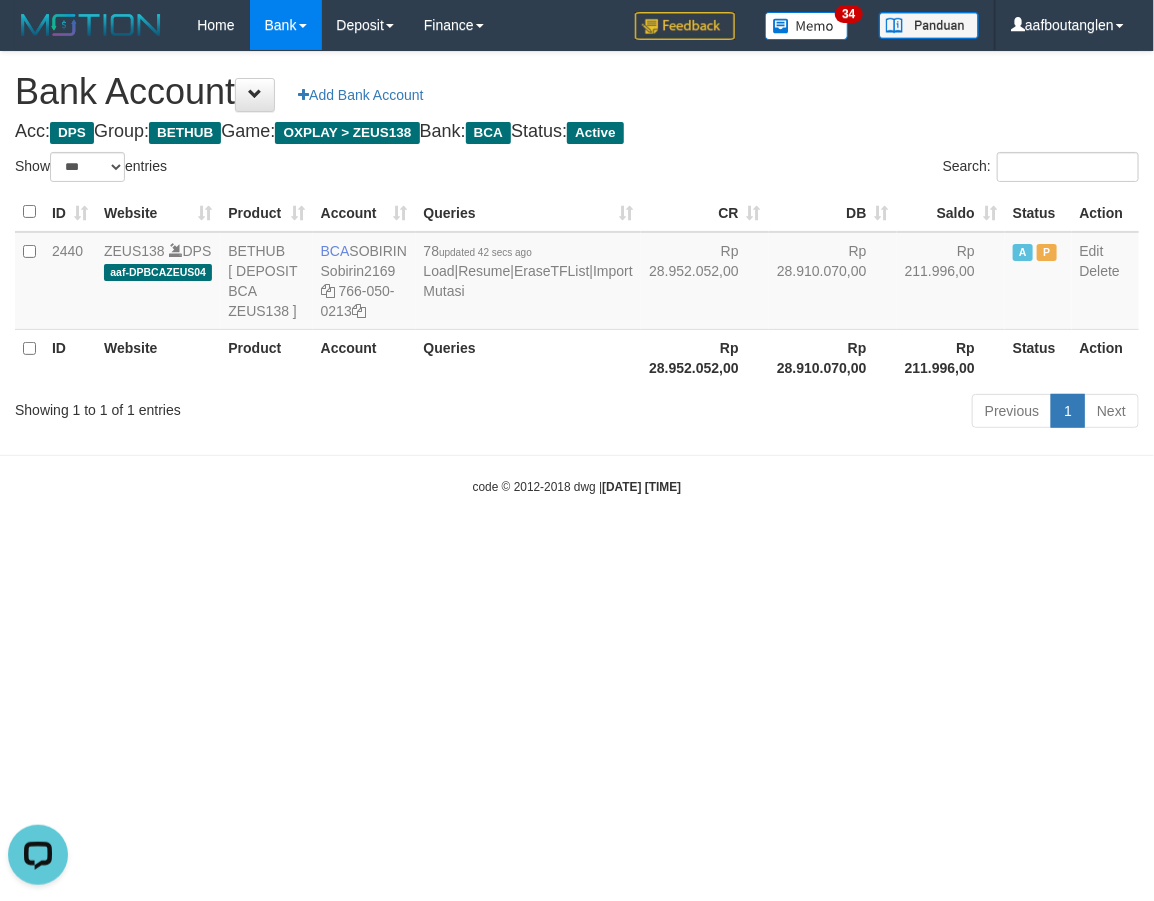 drag, startPoint x: 730, startPoint y: 548, endPoint x: 716, endPoint y: 543, distance: 14.866069 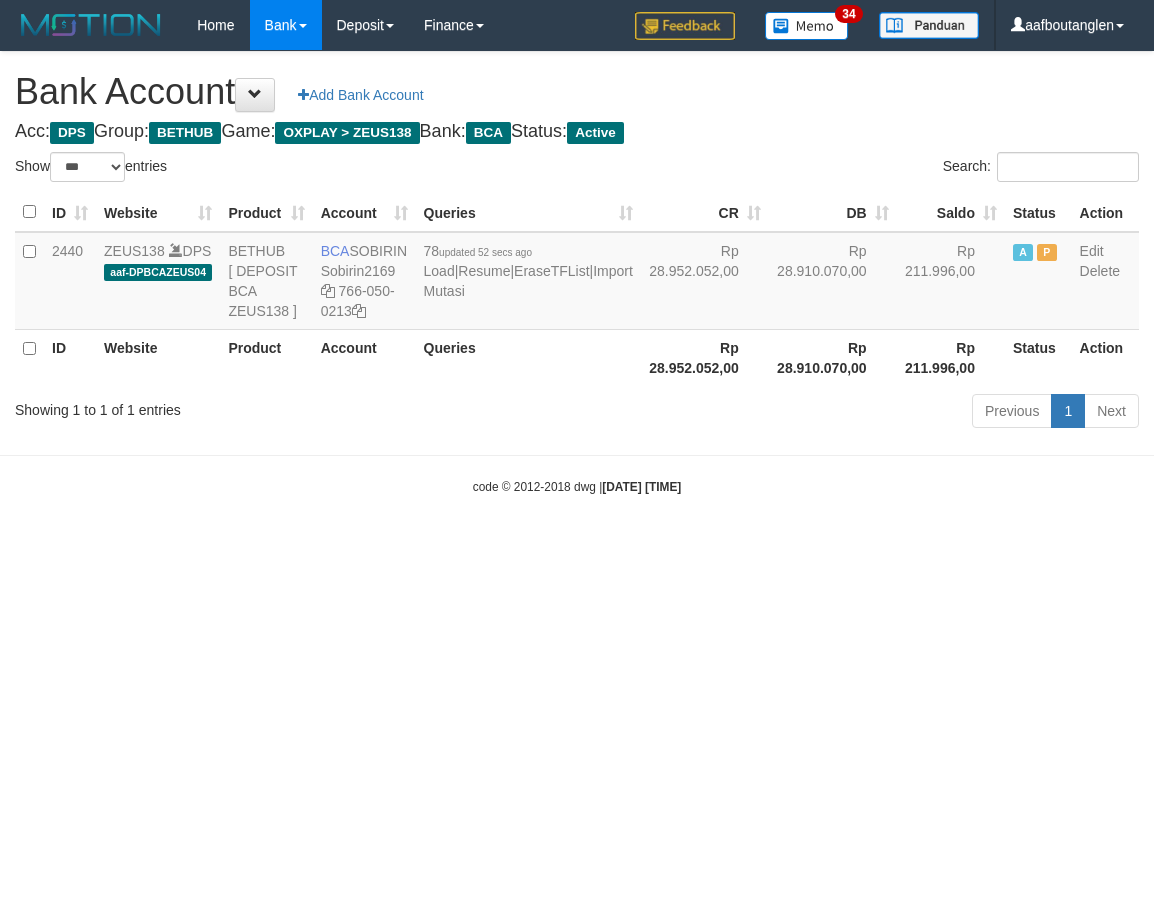 select on "***" 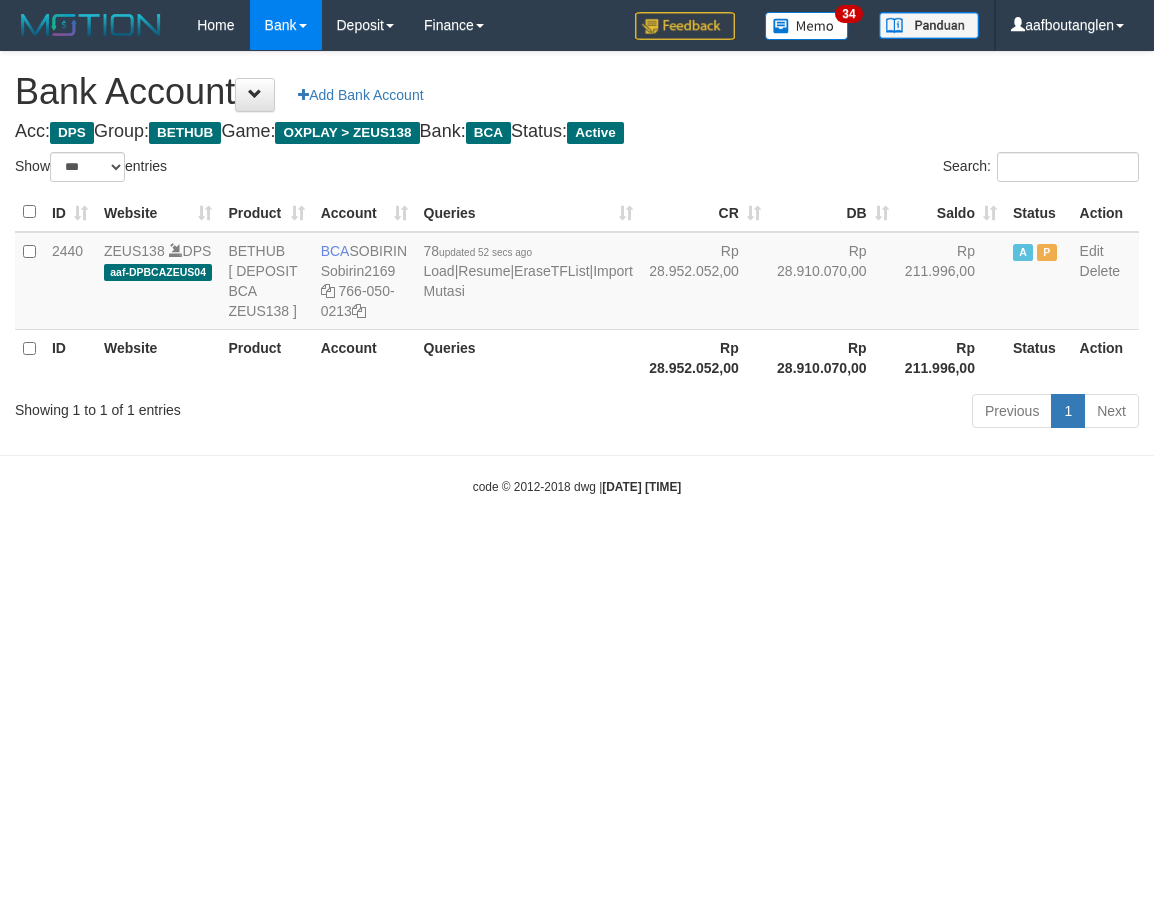 scroll, scrollTop: 0, scrollLeft: 0, axis: both 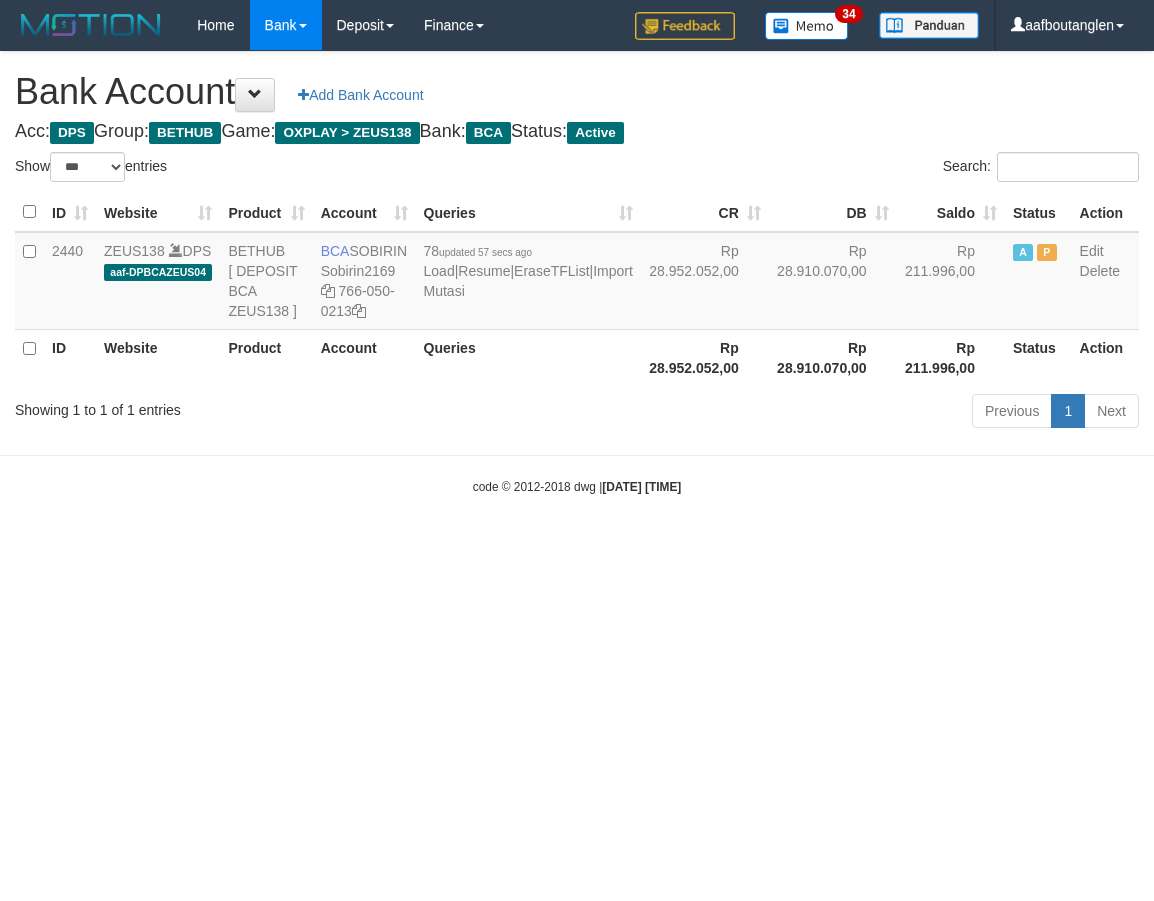 select on "***" 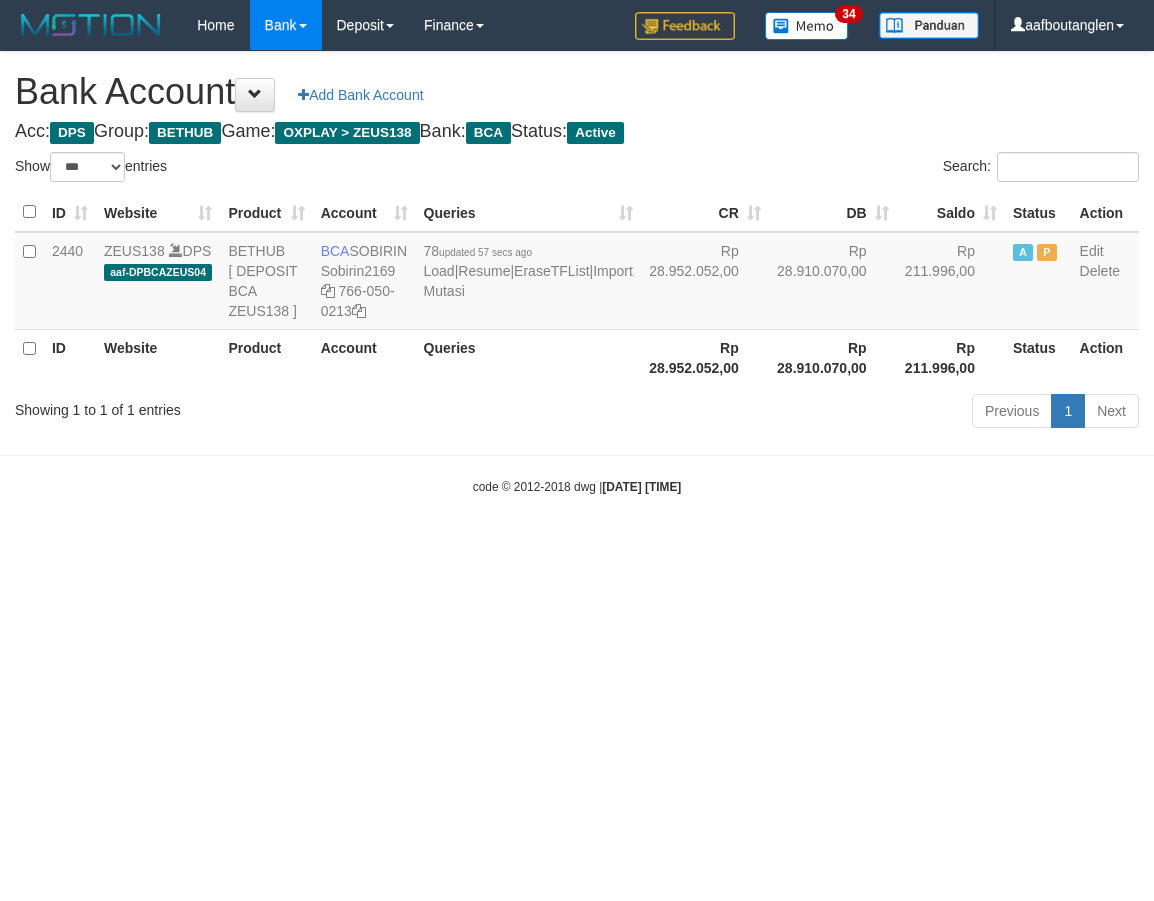 scroll, scrollTop: 0, scrollLeft: 0, axis: both 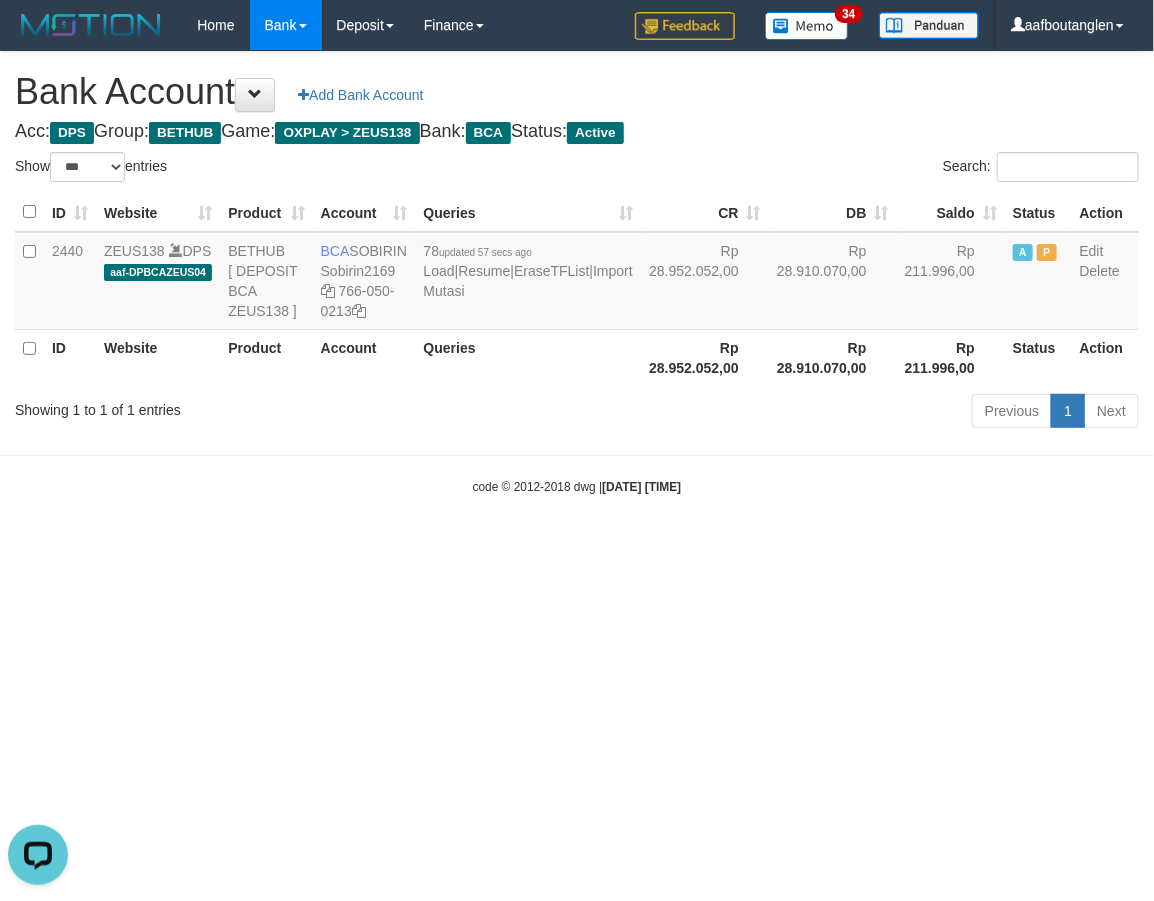 click on "Toggle navigation
Home
Bank
Account List
Deposit
DPS List
History
Note DPS
Finance
Financial Data
aafboutanglen
My Profile
Log Out
34" at bounding box center [577, 273] 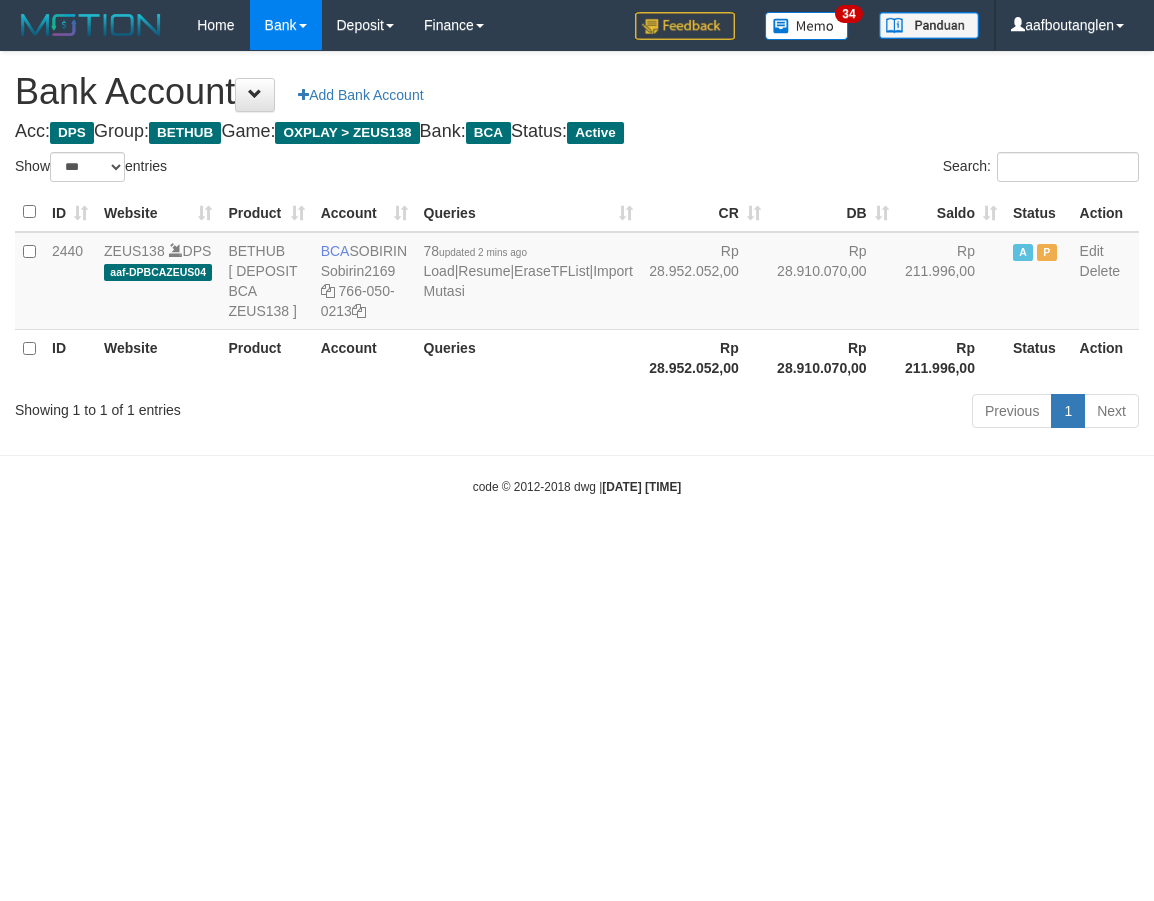 select on "***" 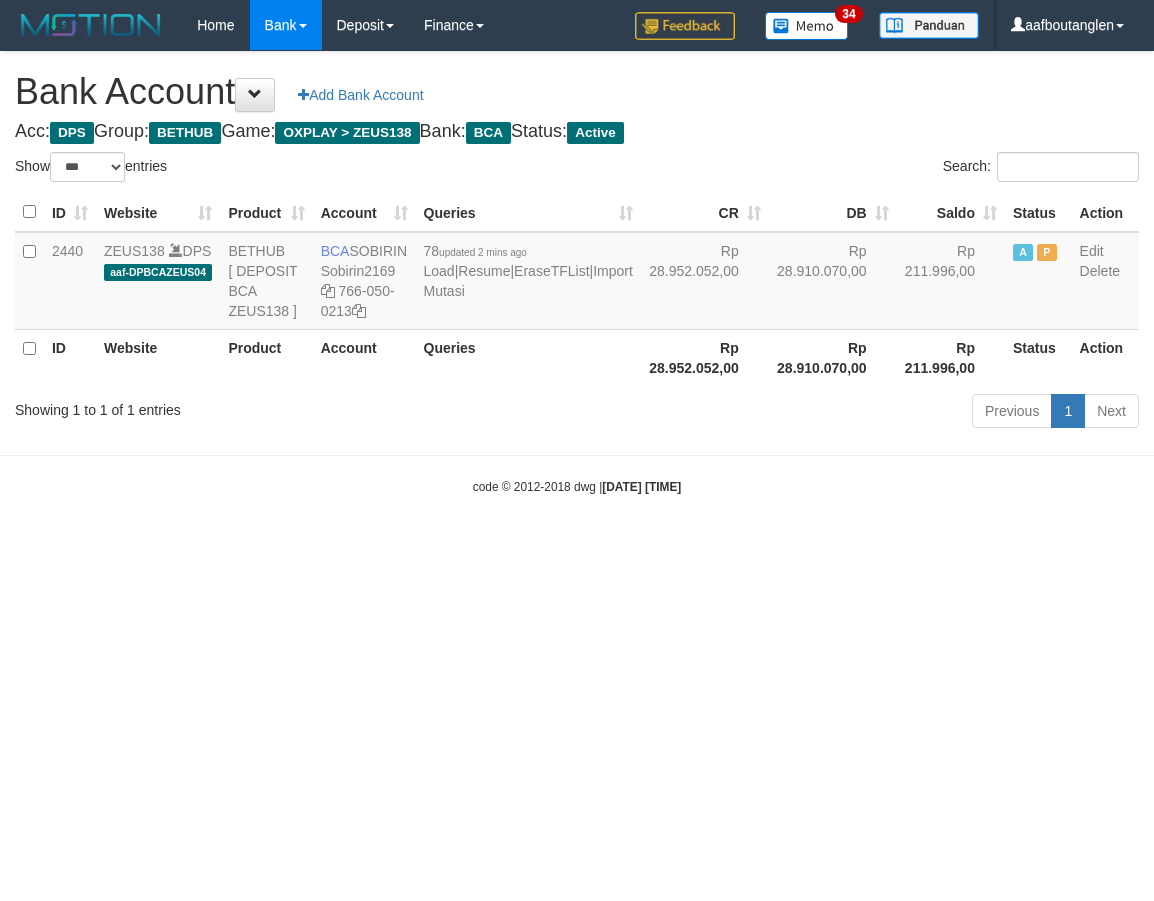 scroll, scrollTop: 0, scrollLeft: 0, axis: both 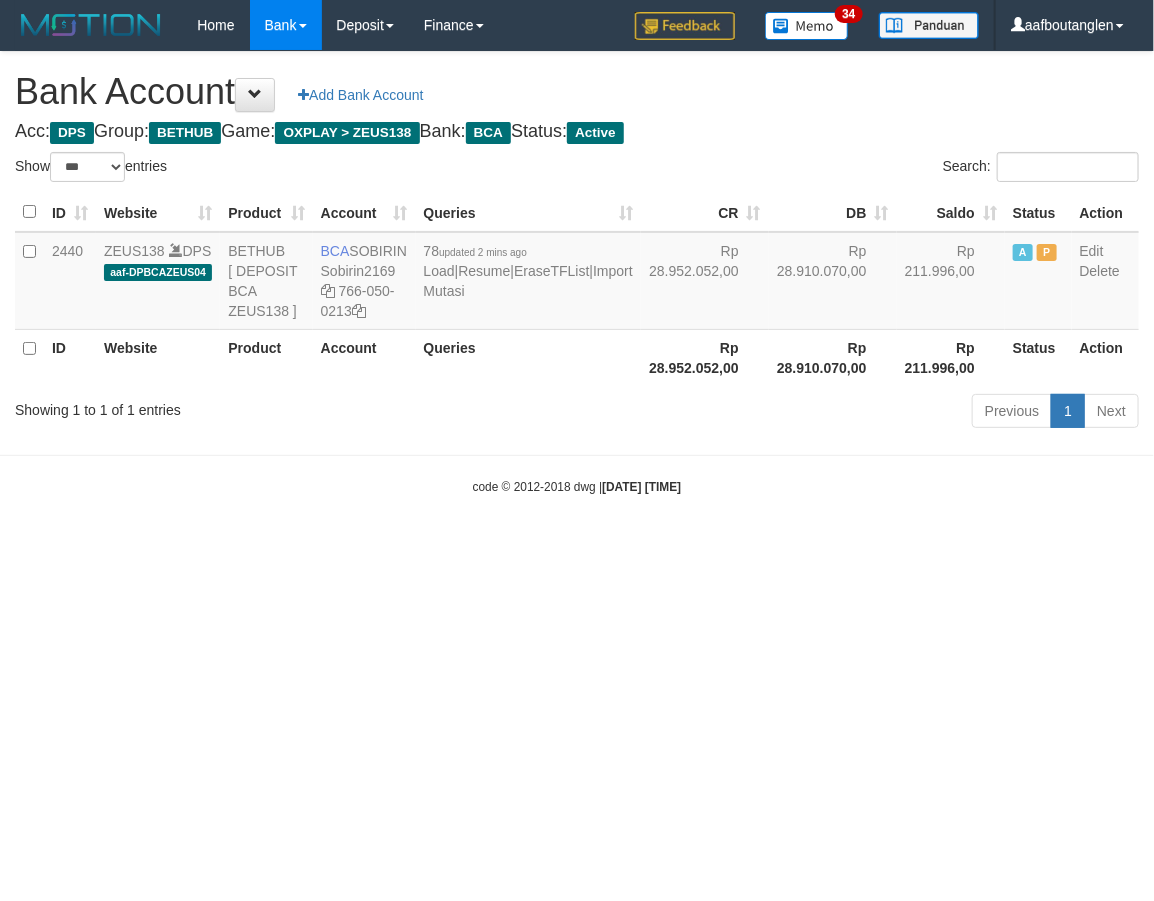 drag, startPoint x: 918, startPoint y: 598, endPoint x: 840, endPoint y: 604, distance: 78.23043 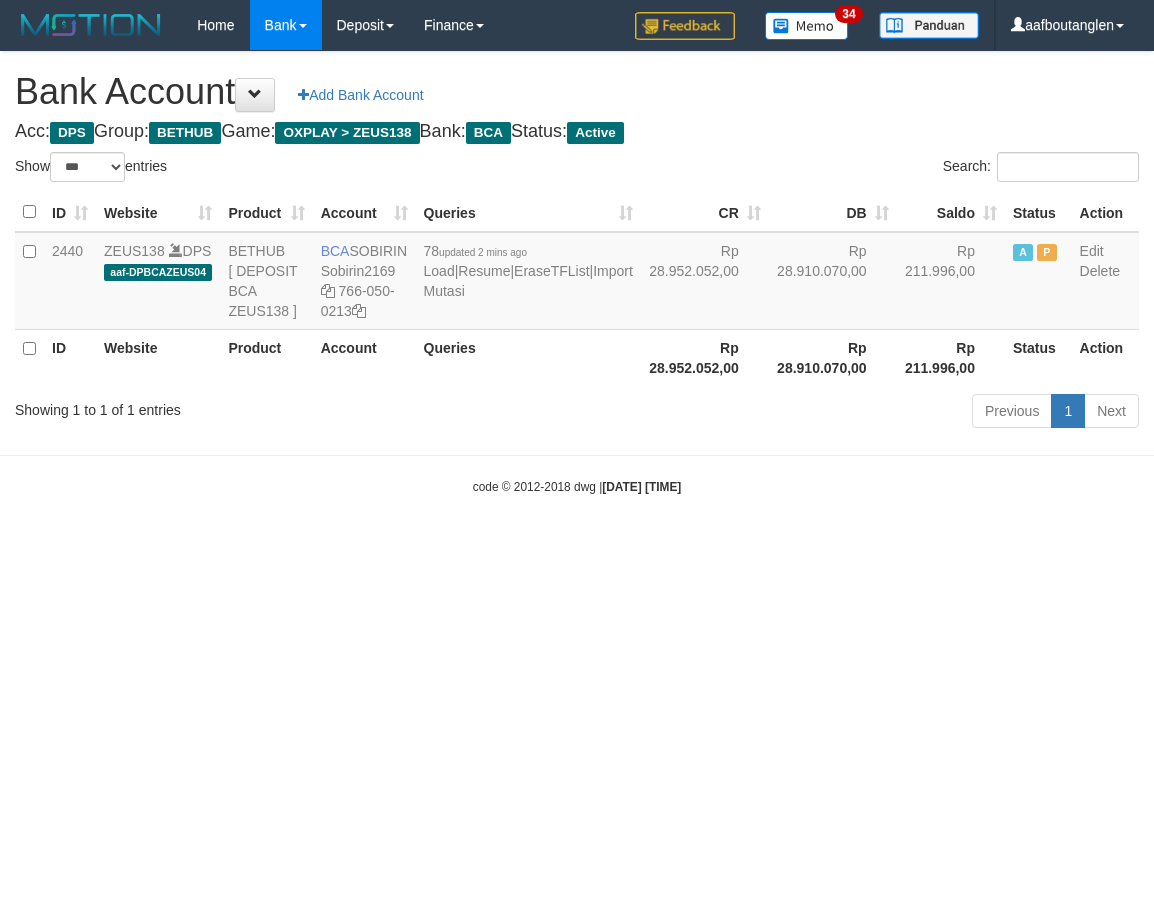 select on "***" 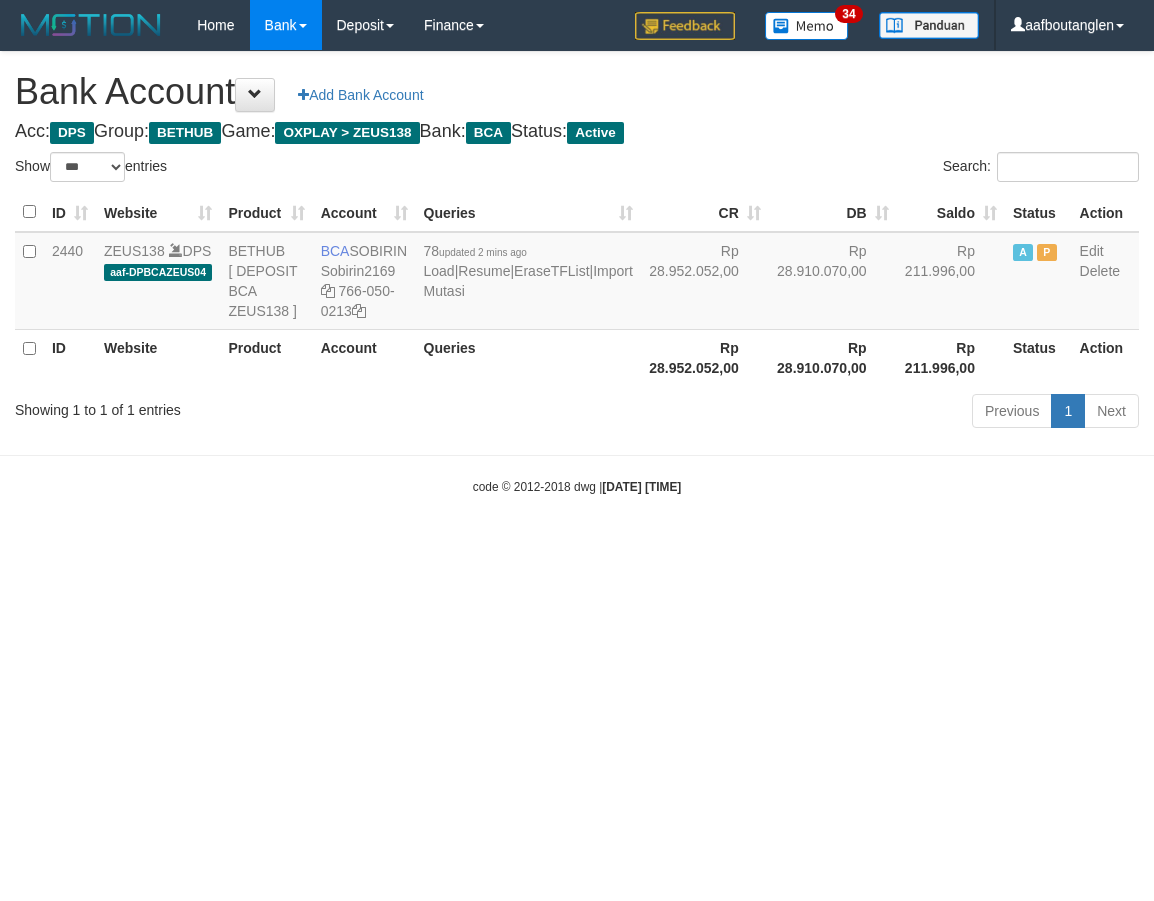 scroll, scrollTop: 0, scrollLeft: 0, axis: both 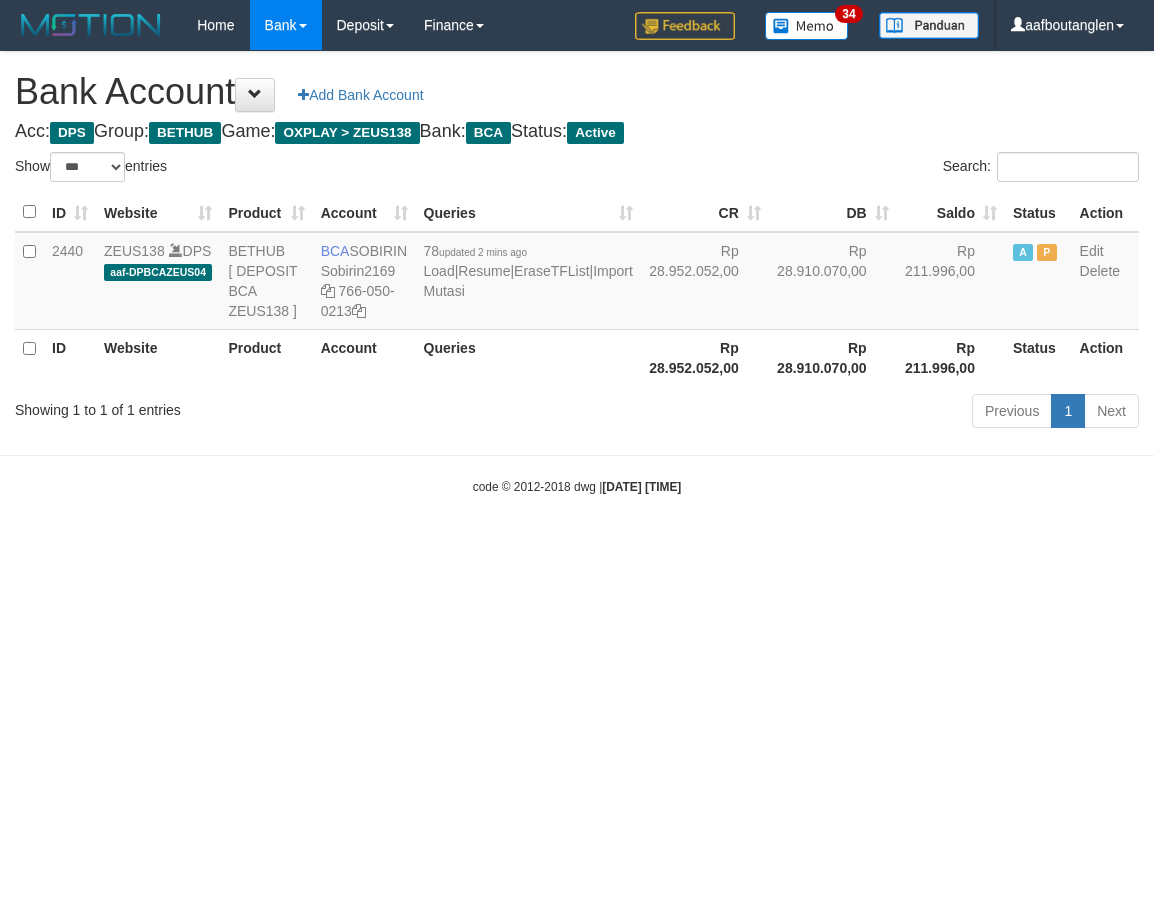 select on "***" 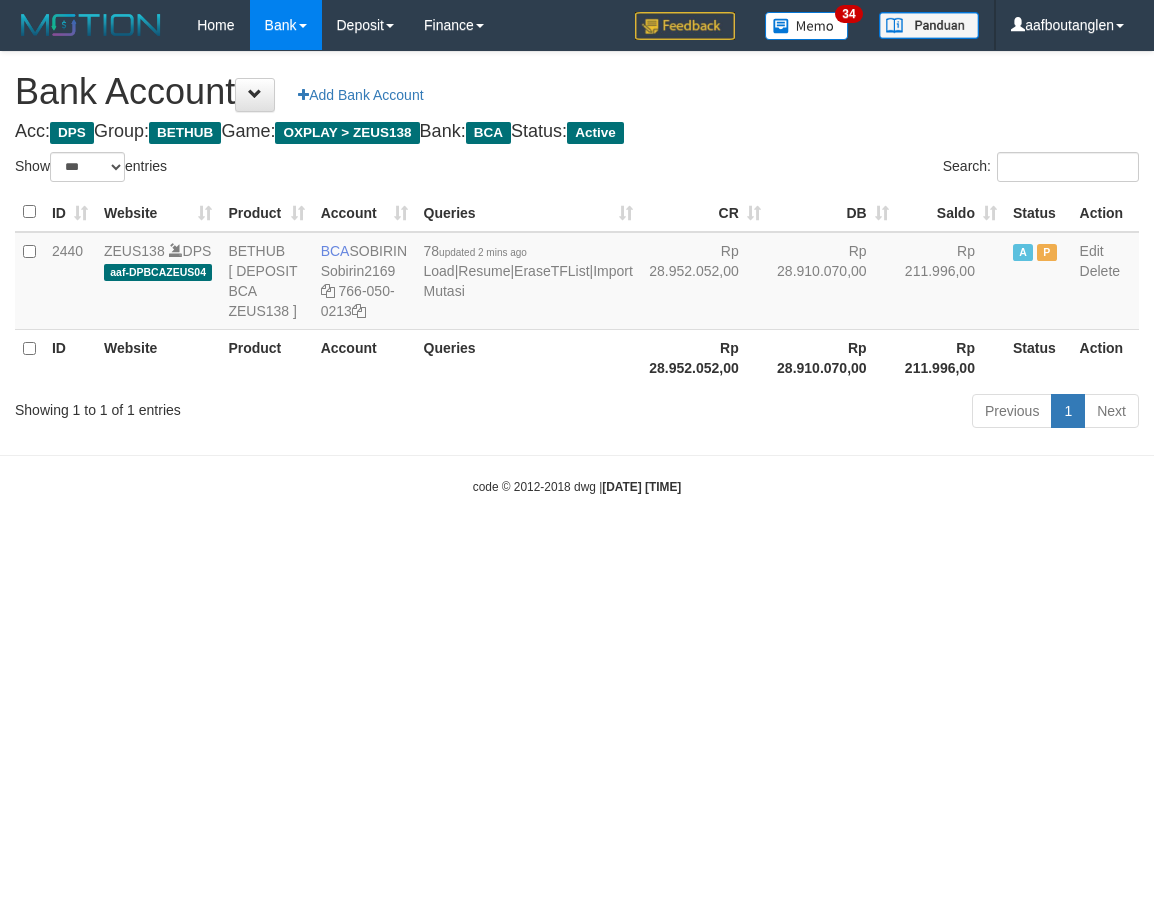 scroll, scrollTop: 0, scrollLeft: 0, axis: both 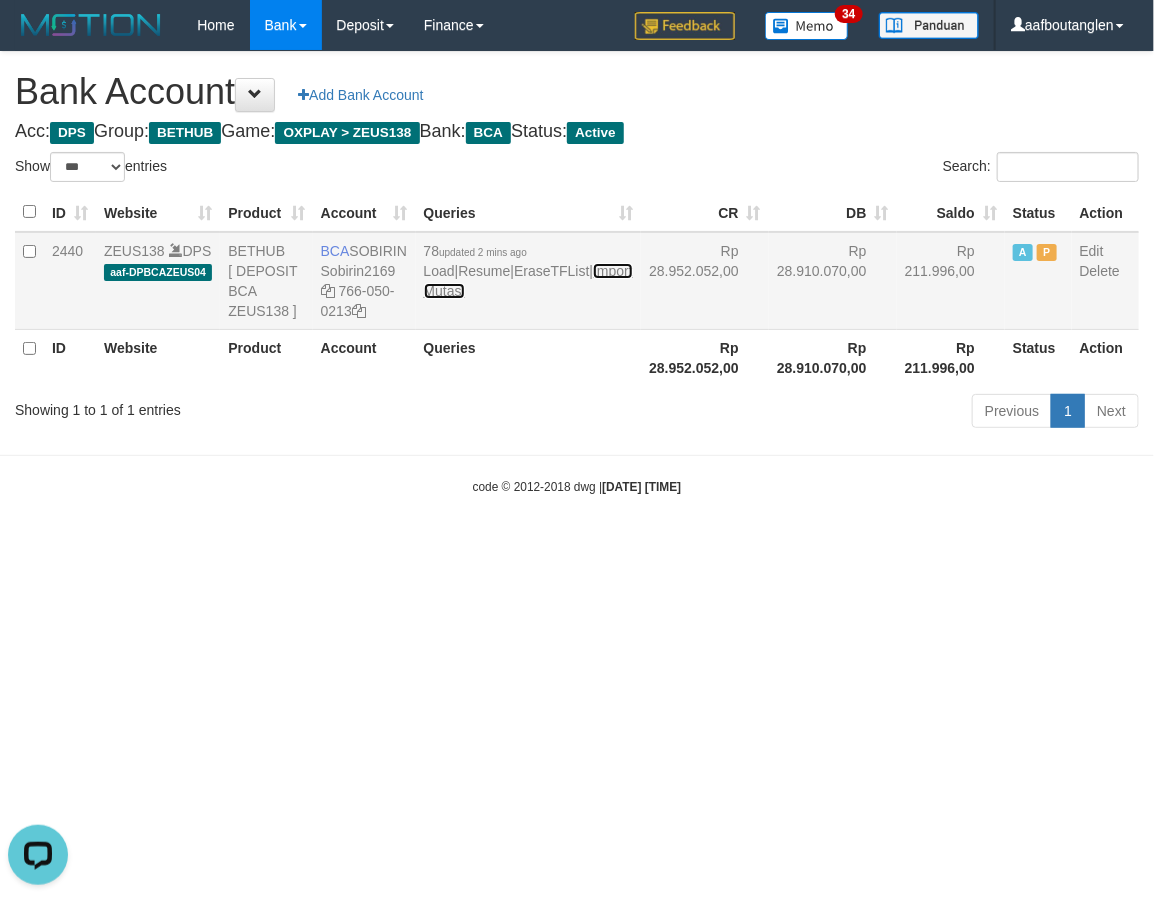 click on "Import Mutasi" at bounding box center (528, 281) 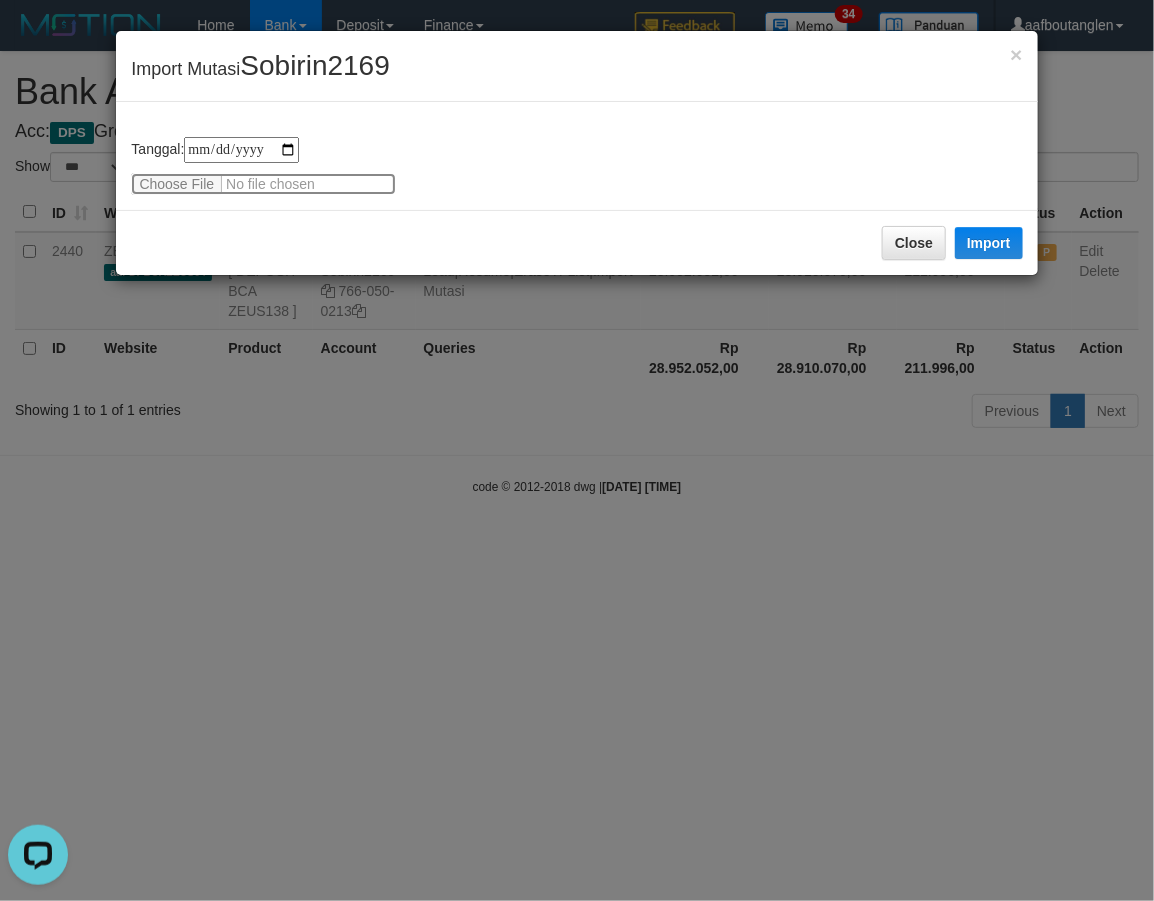 click at bounding box center [263, 184] 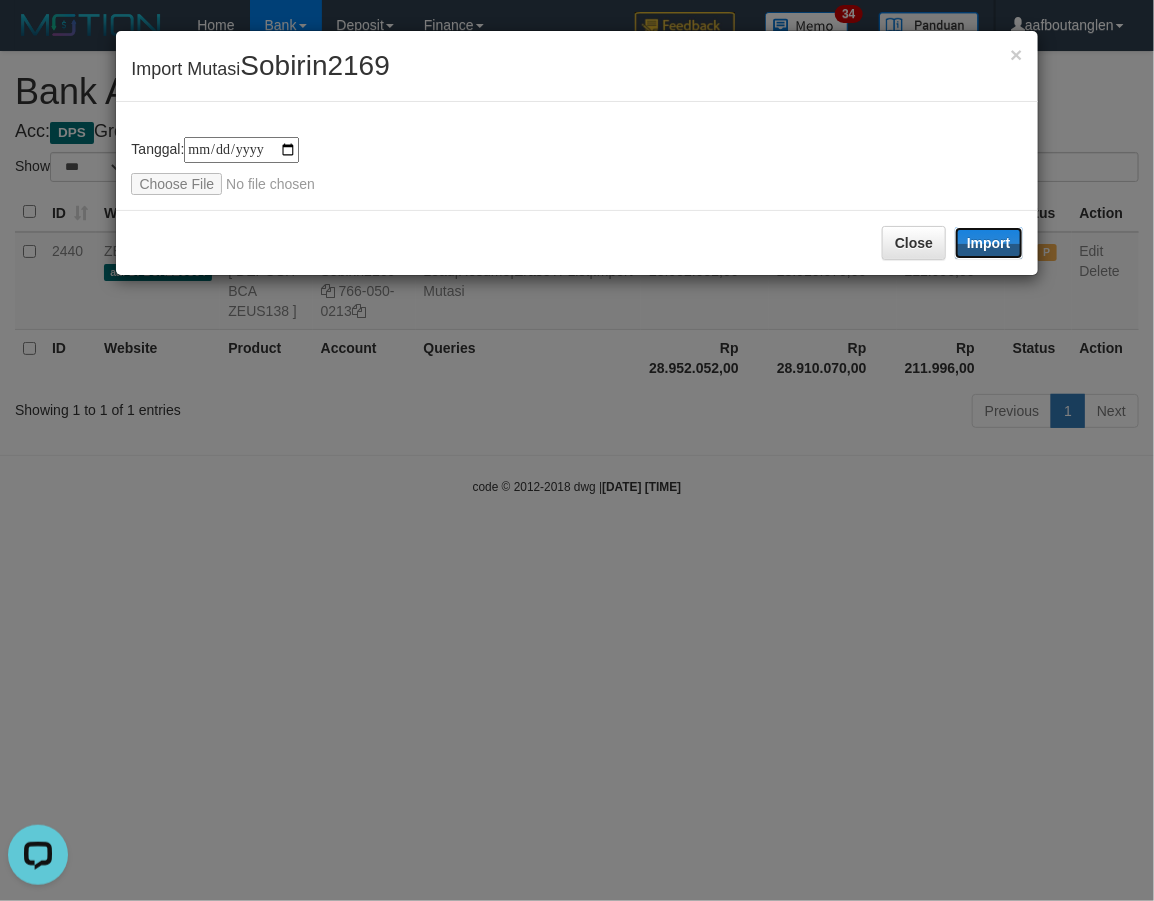 click on "Import" at bounding box center (989, 243) 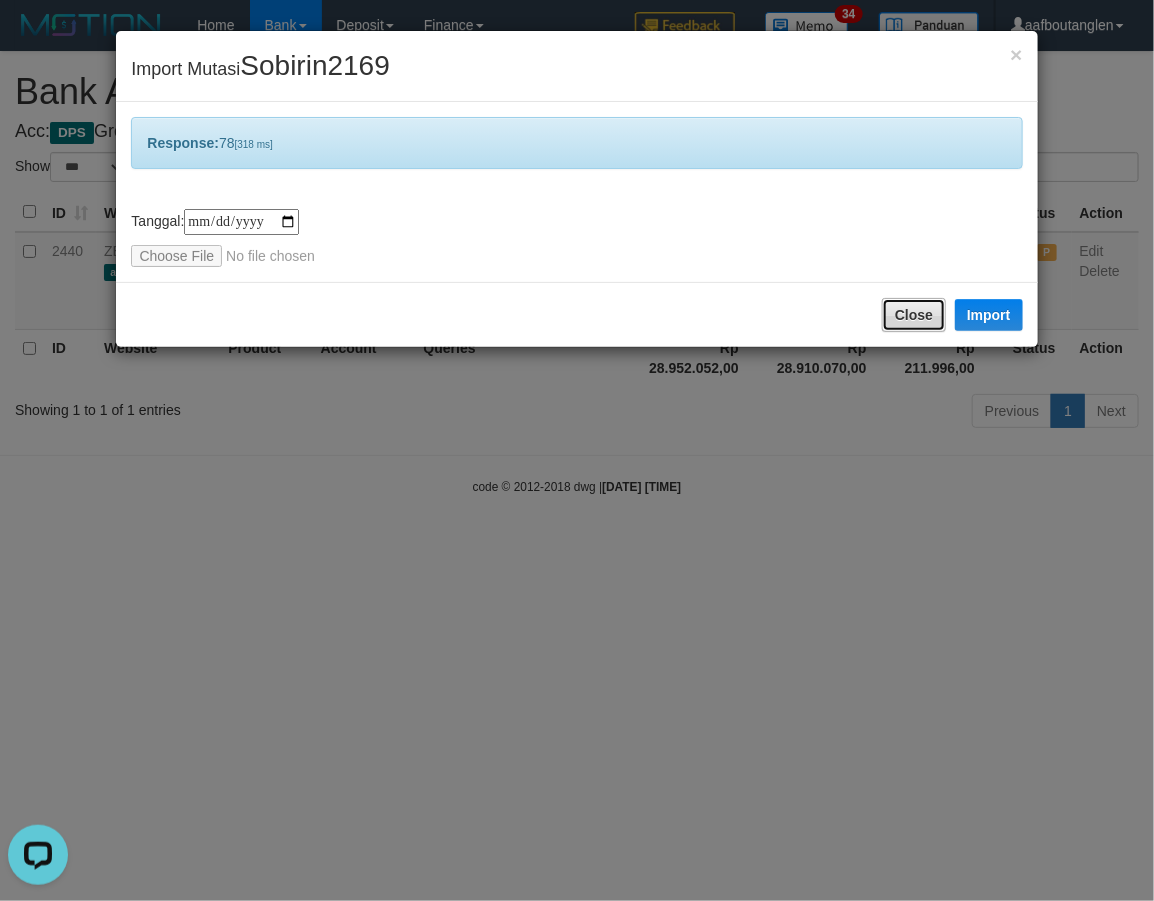 click on "Close" at bounding box center [914, 315] 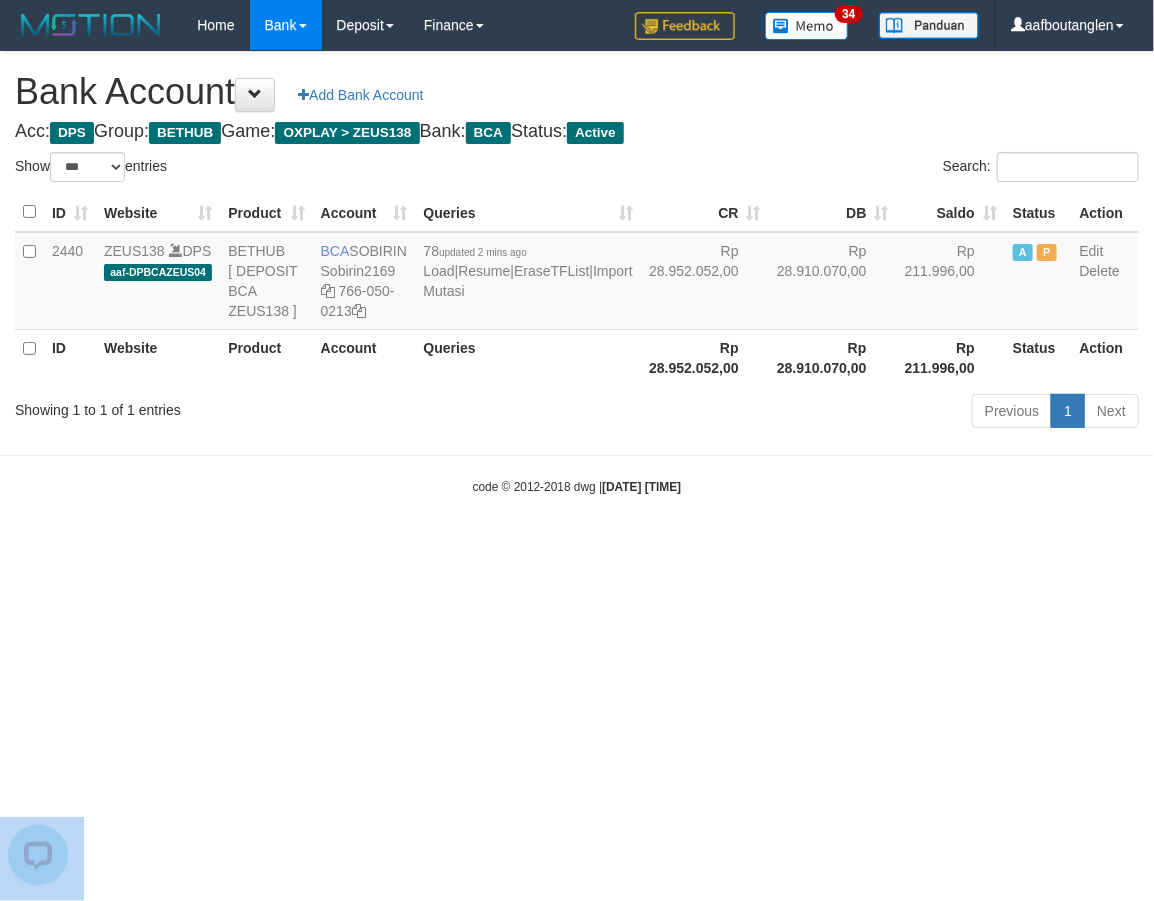 drag, startPoint x: 664, startPoint y: 491, endPoint x: 667, endPoint y: 472, distance: 19.235384 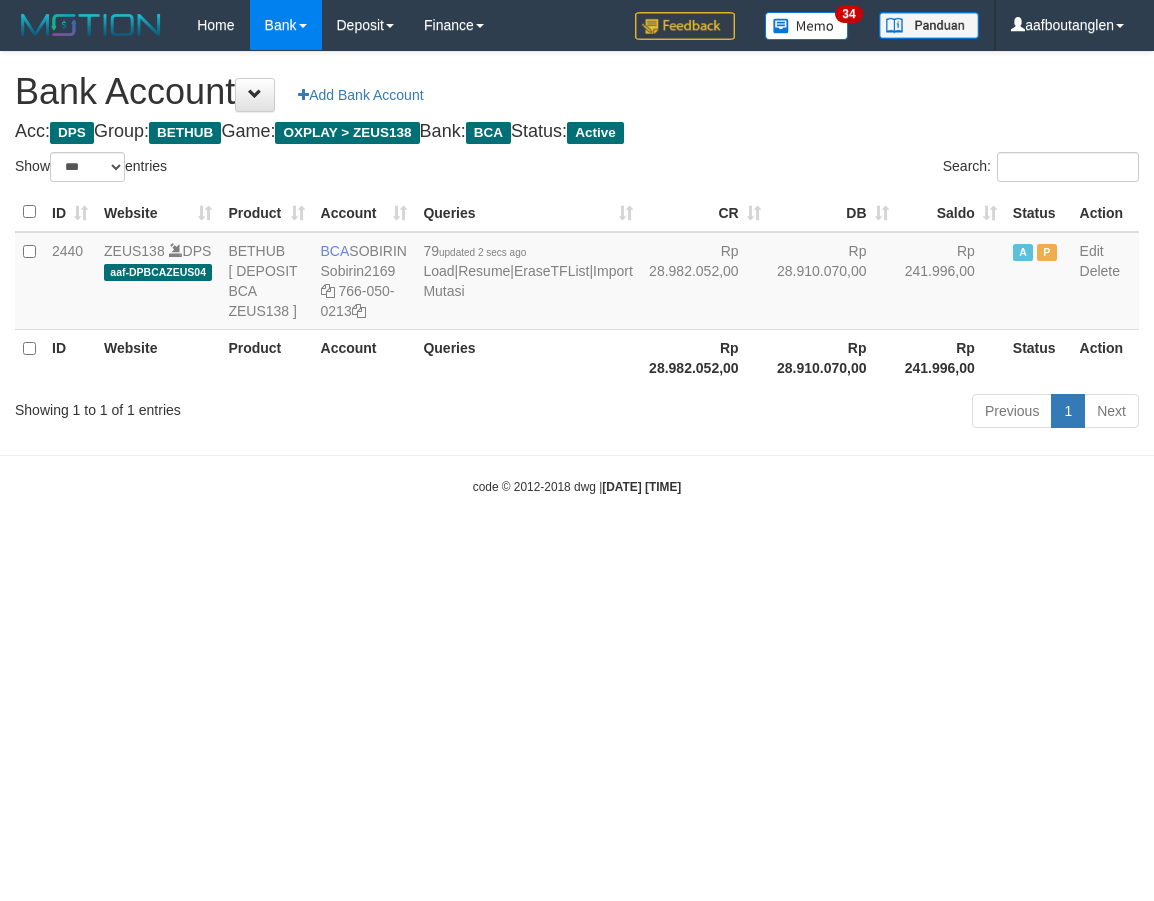select on "***" 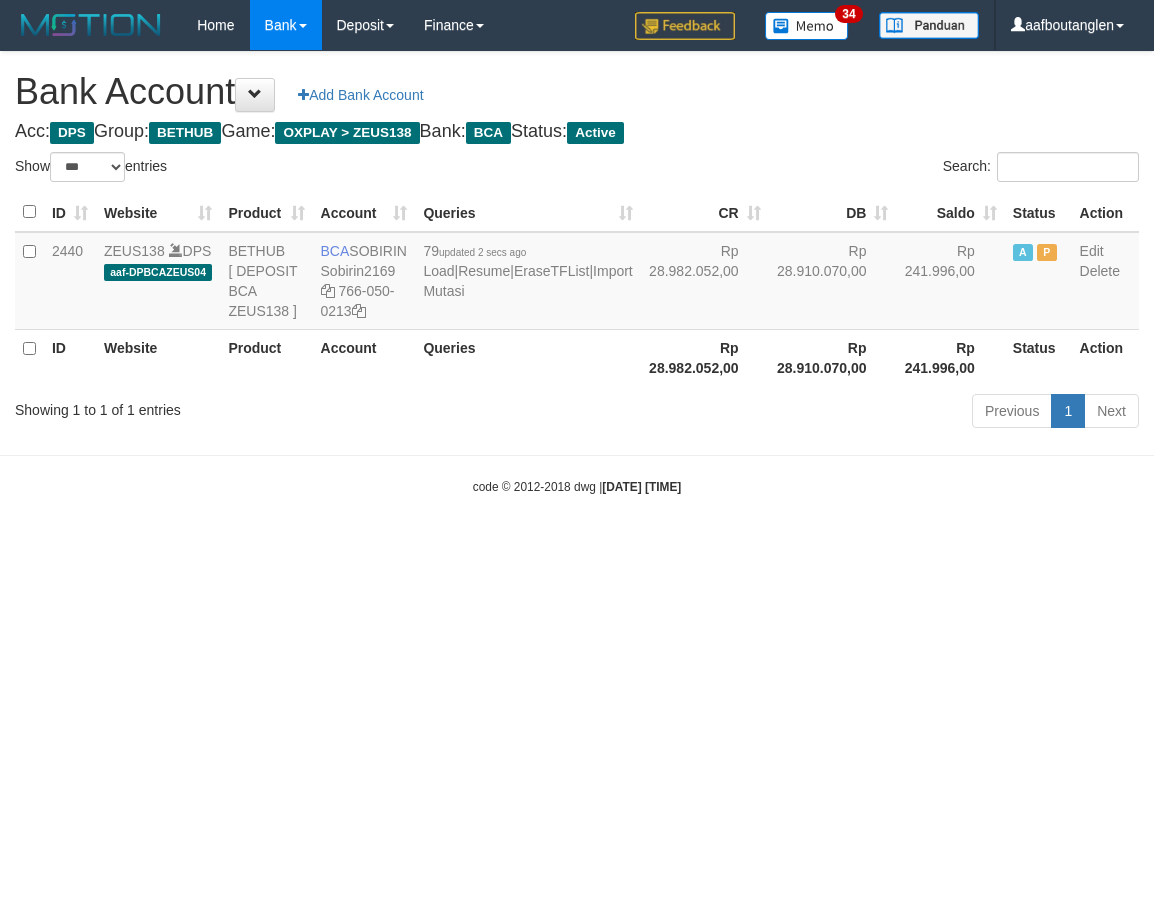scroll, scrollTop: 0, scrollLeft: 0, axis: both 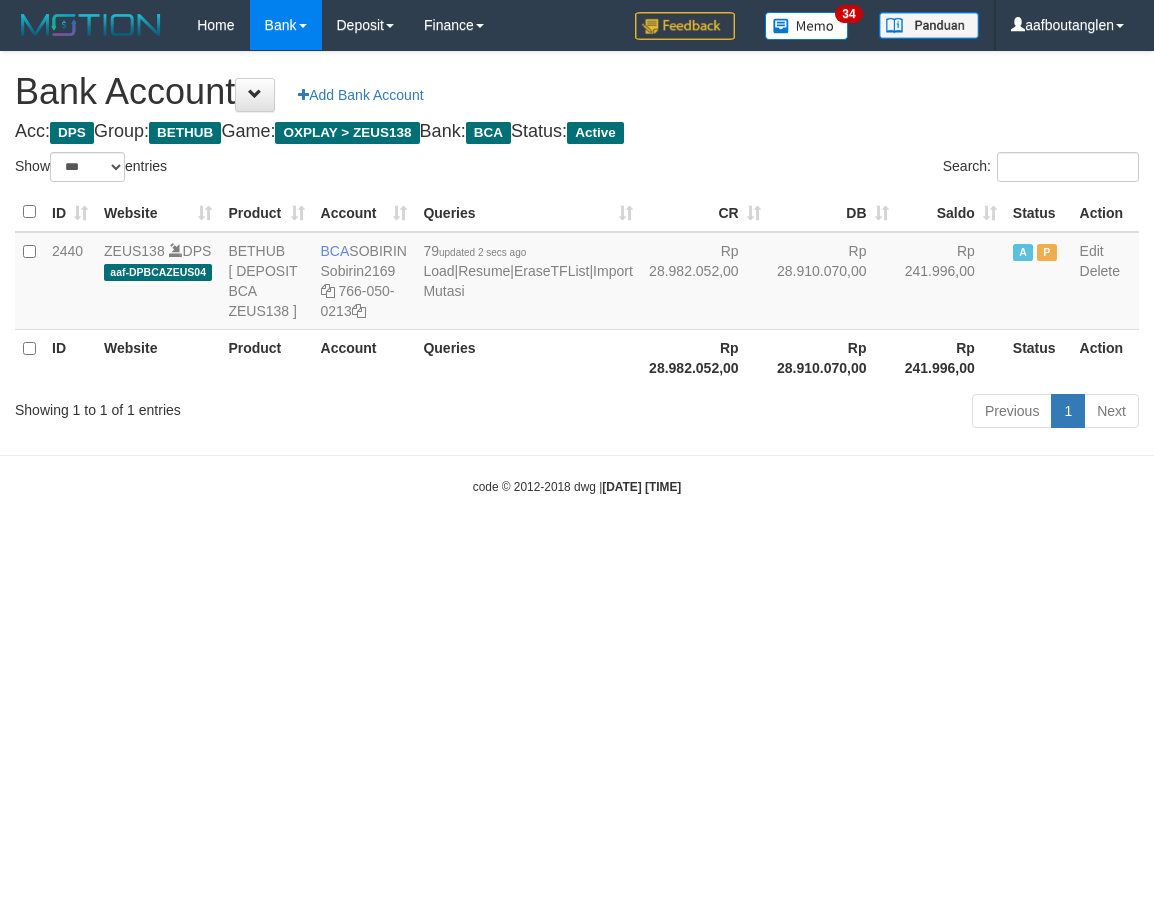 select on "***" 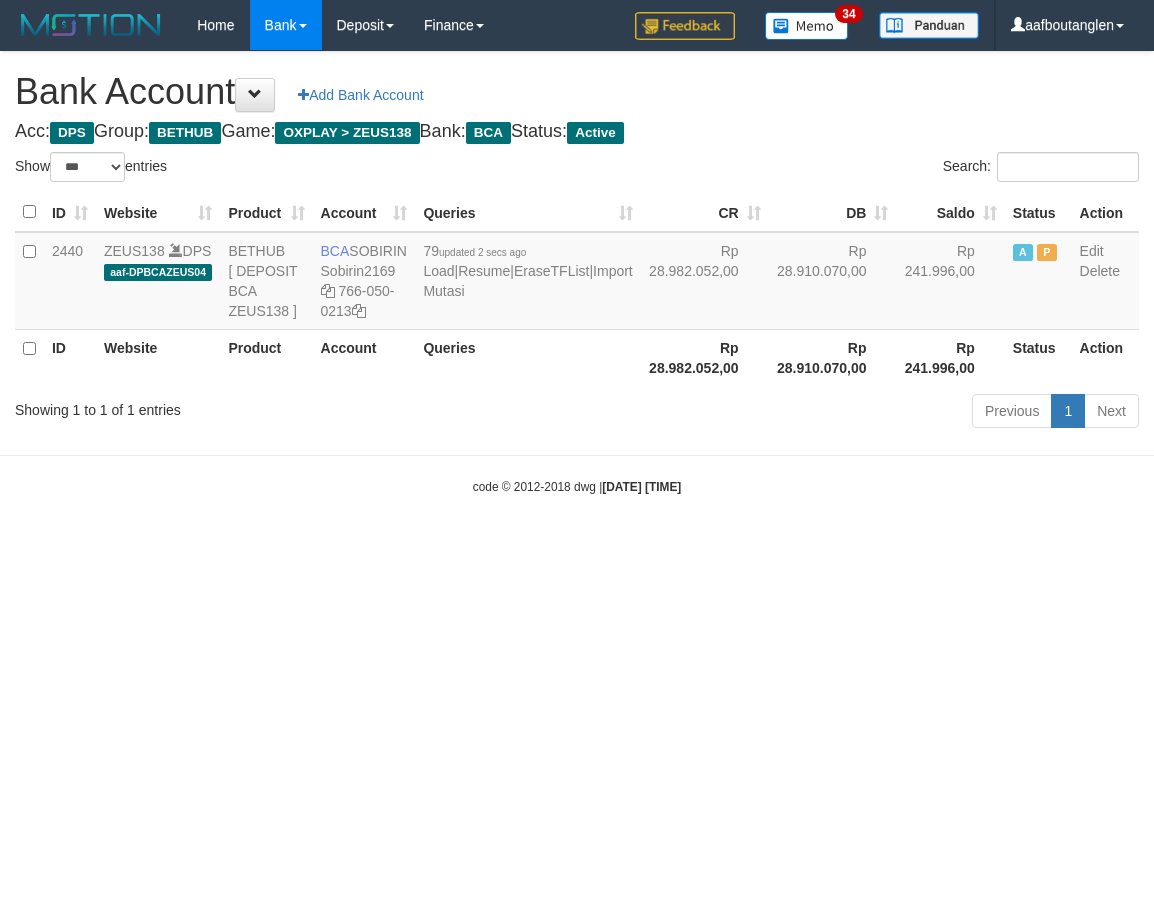 scroll, scrollTop: 0, scrollLeft: 0, axis: both 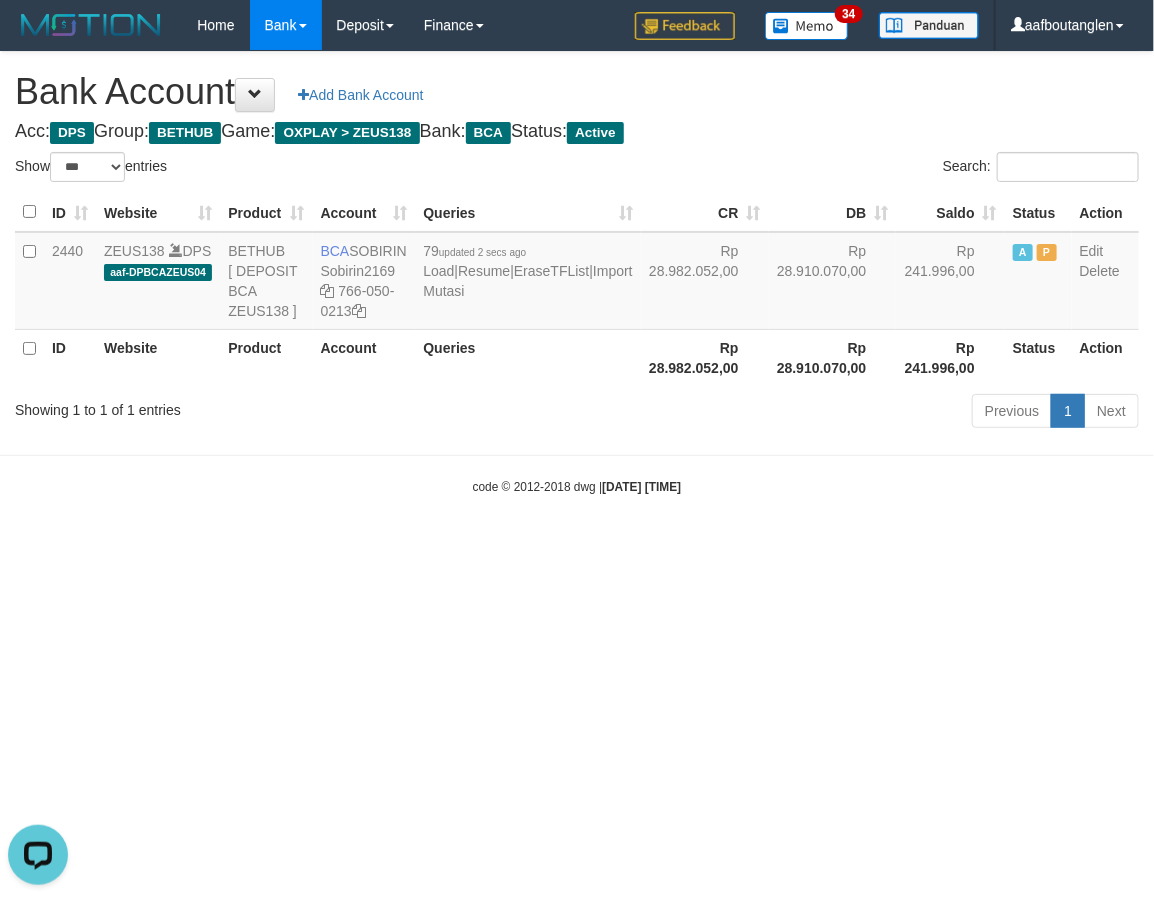 drag, startPoint x: 26, startPoint y: 567, endPoint x: 391, endPoint y: 502, distance: 370.7425 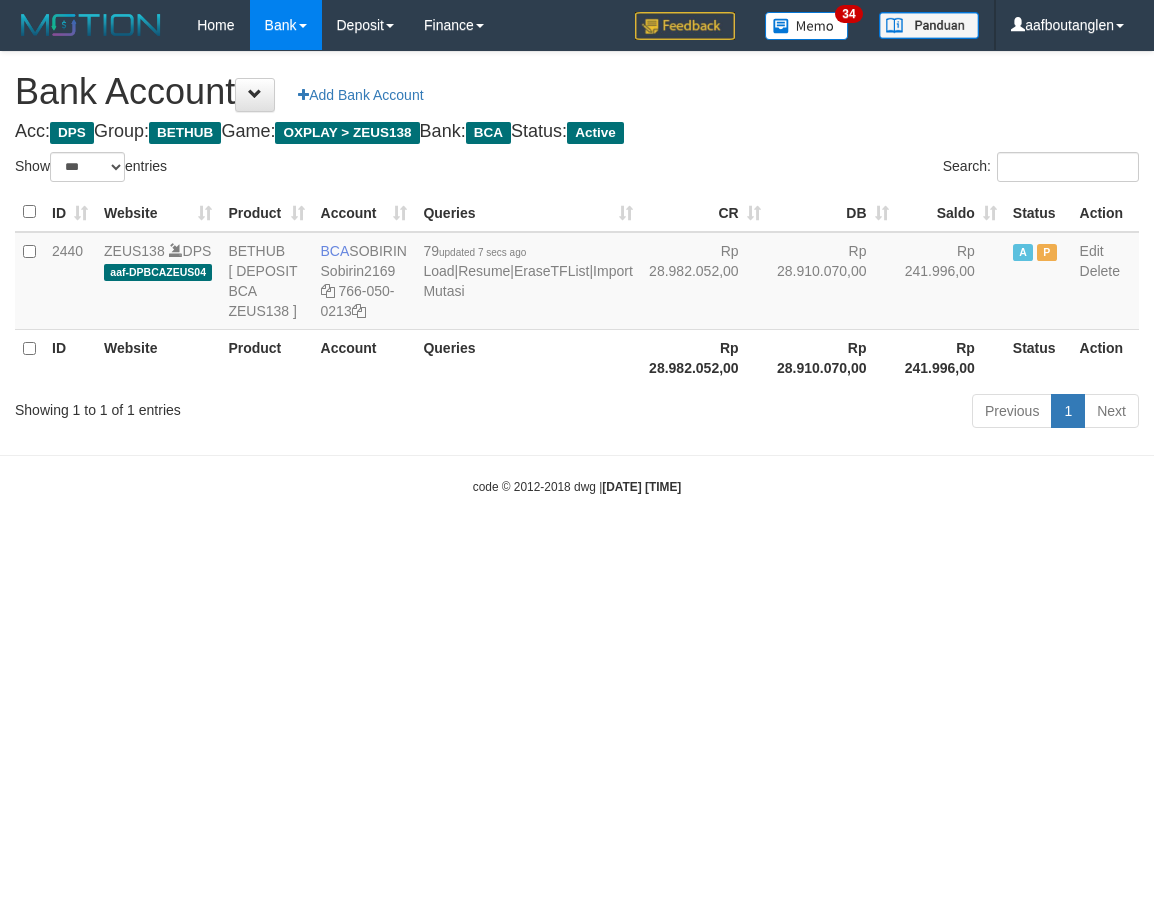 select on "***" 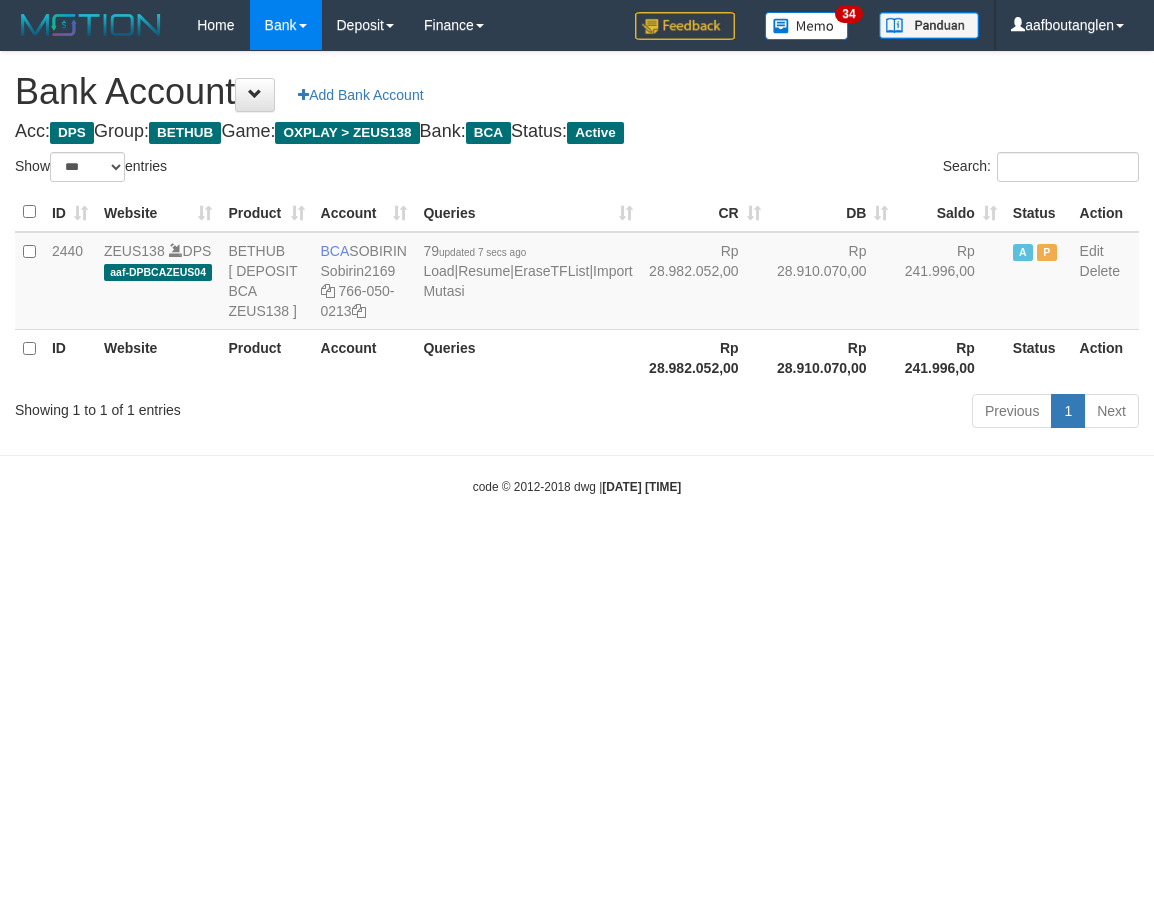 scroll, scrollTop: 0, scrollLeft: 0, axis: both 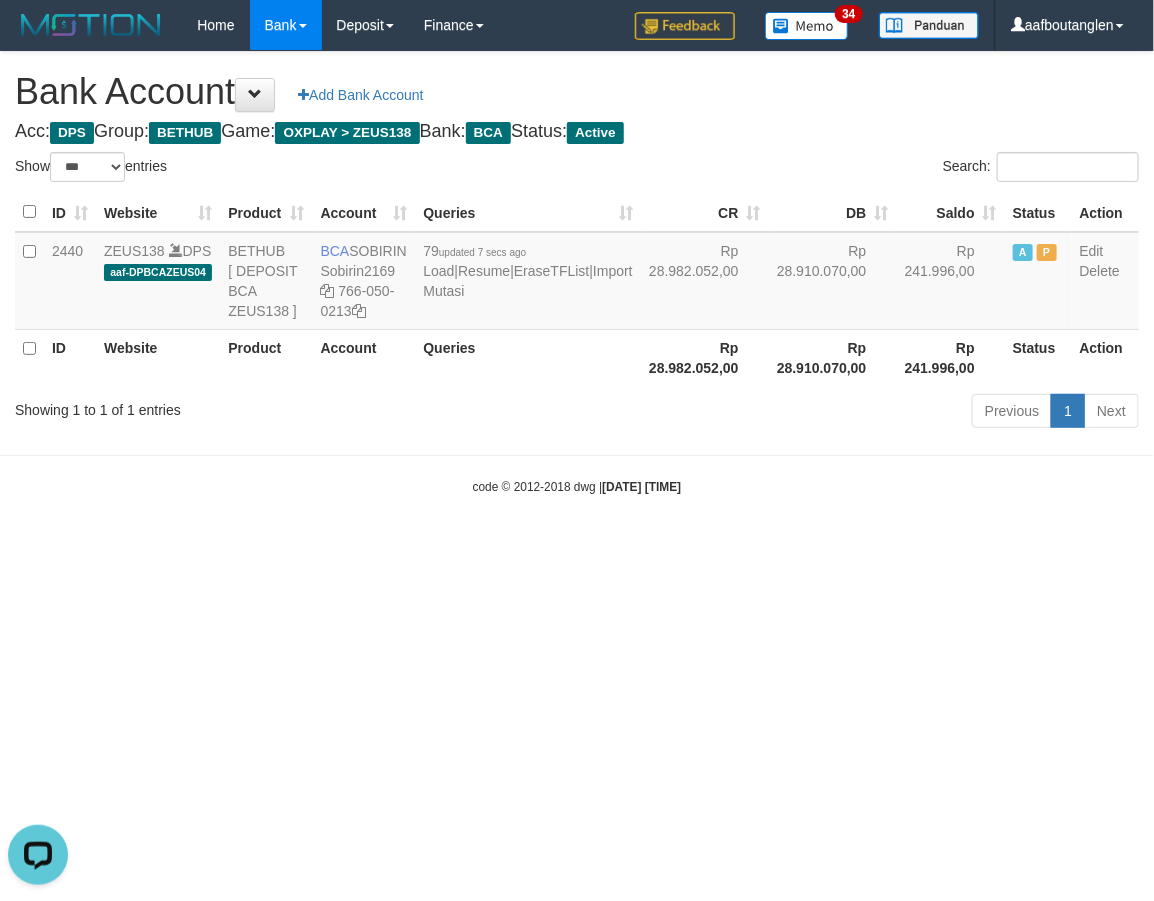 drag, startPoint x: 806, startPoint y: 425, endPoint x: 795, endPoint y: 416, distance: 14.21267 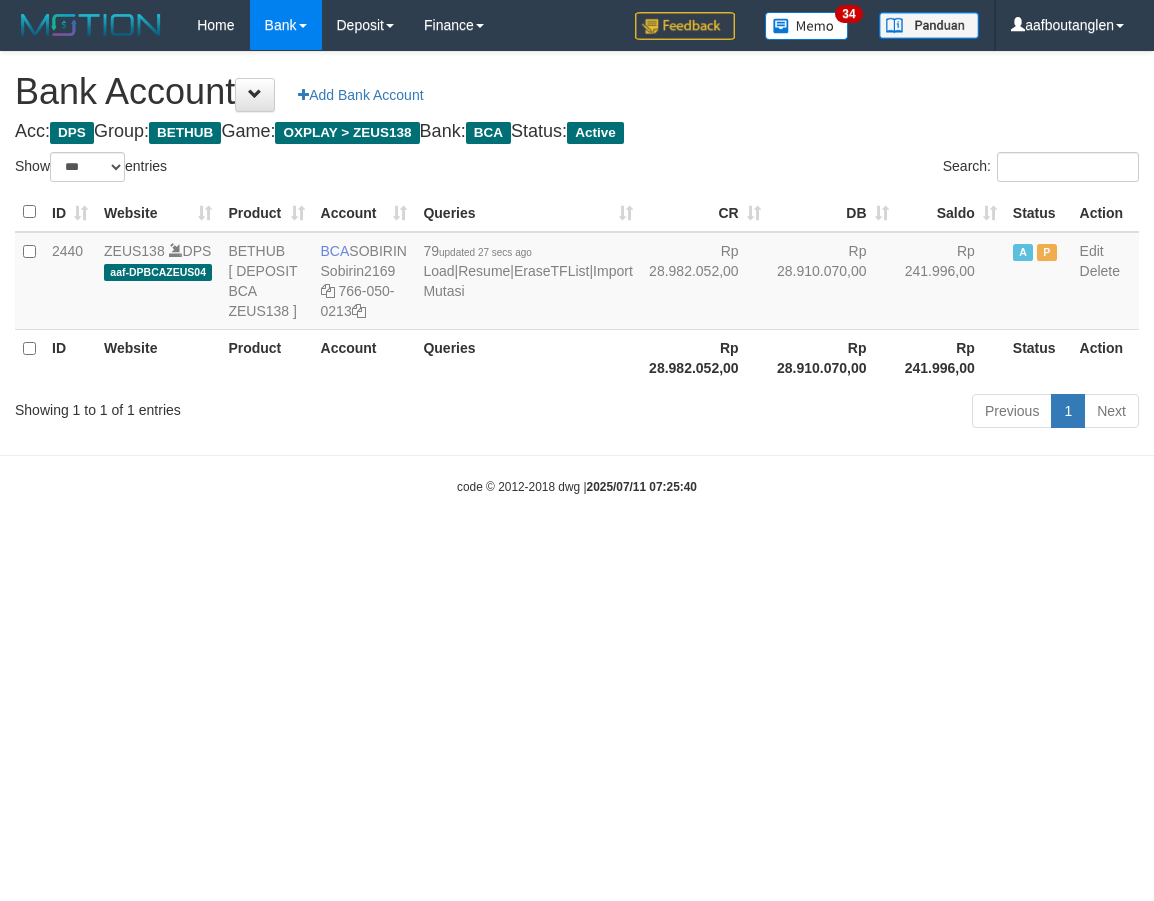select on "***" 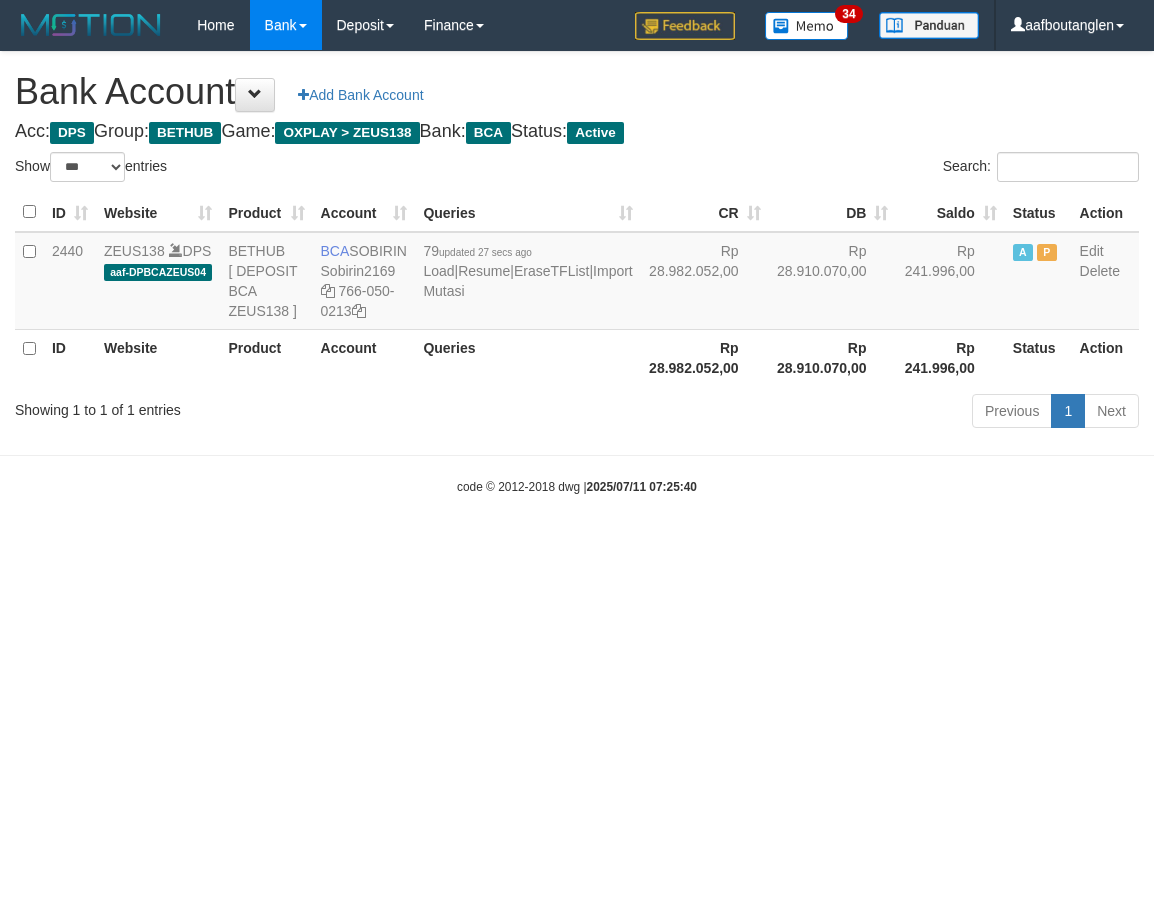 scroll, scrollTop: 0, scrollLeft: 0, axis: both 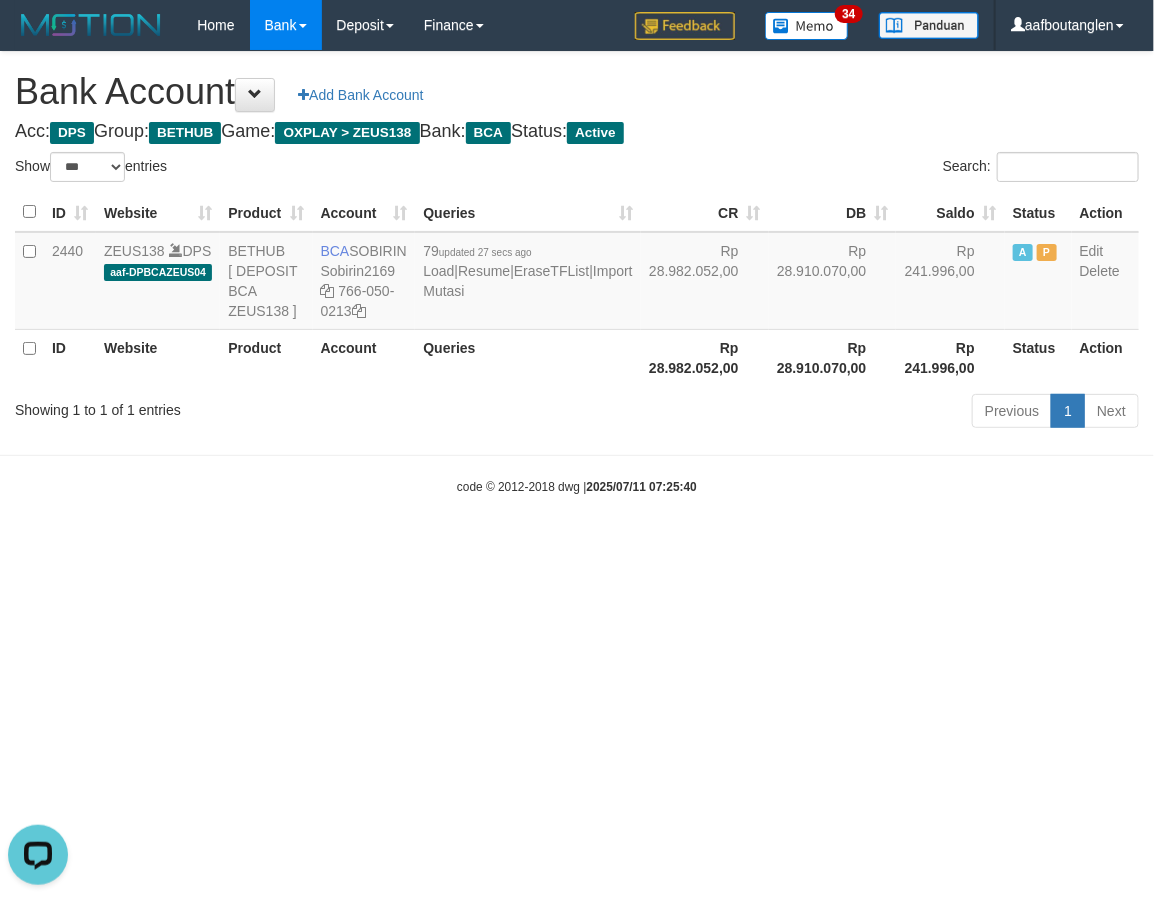 drag, startPoint x: 72, startPoint y: 584, endPoint x: 84, endPoint y: 578, distance: 13.416408 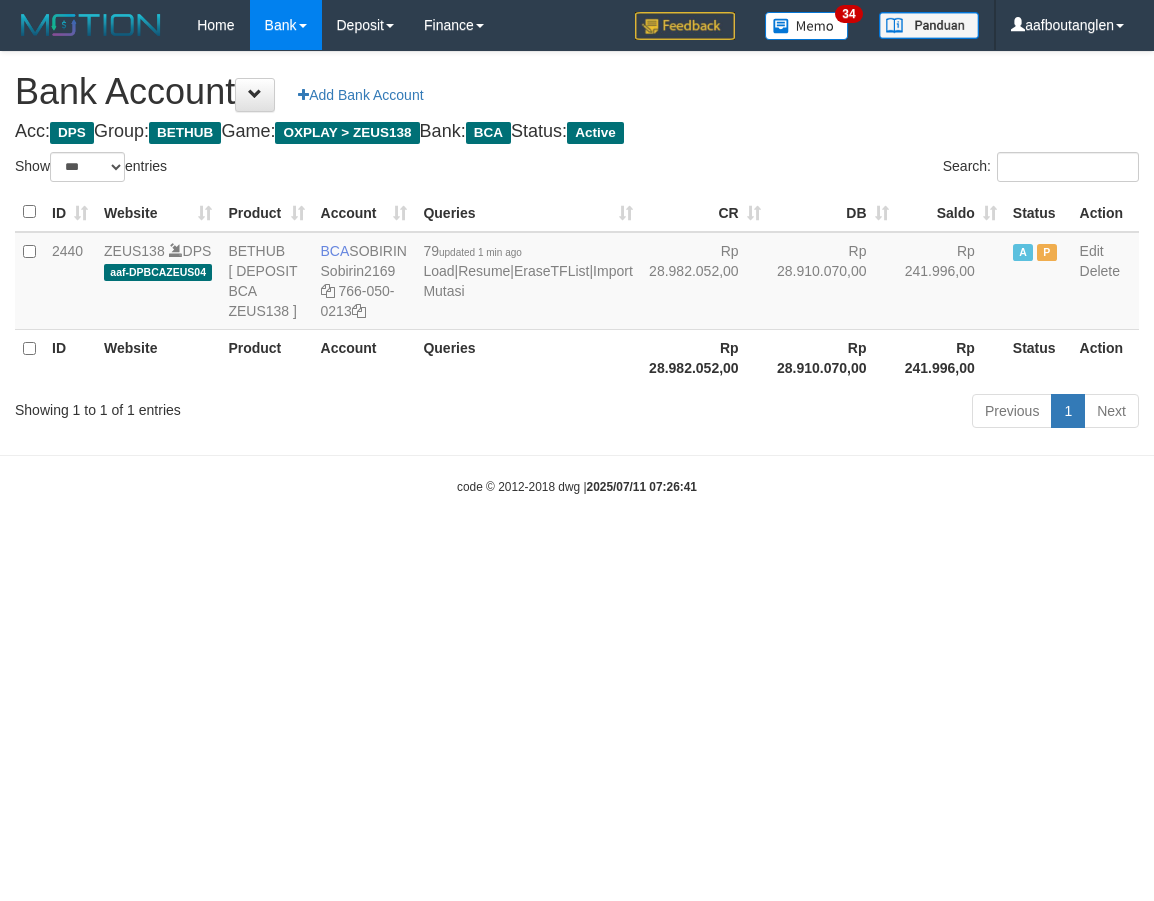 select on "***" 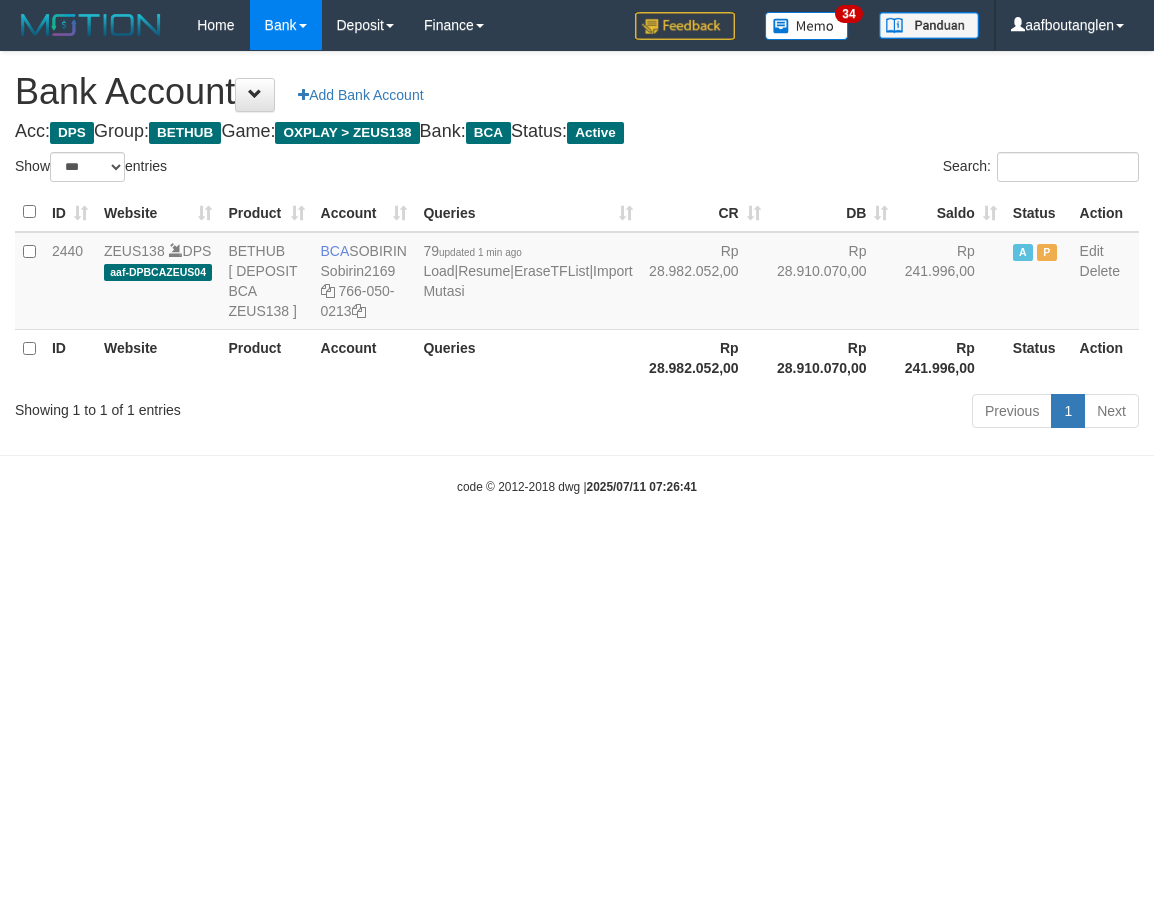 scroll, scrollTop: 0, scrollLeft: 0, axis: both 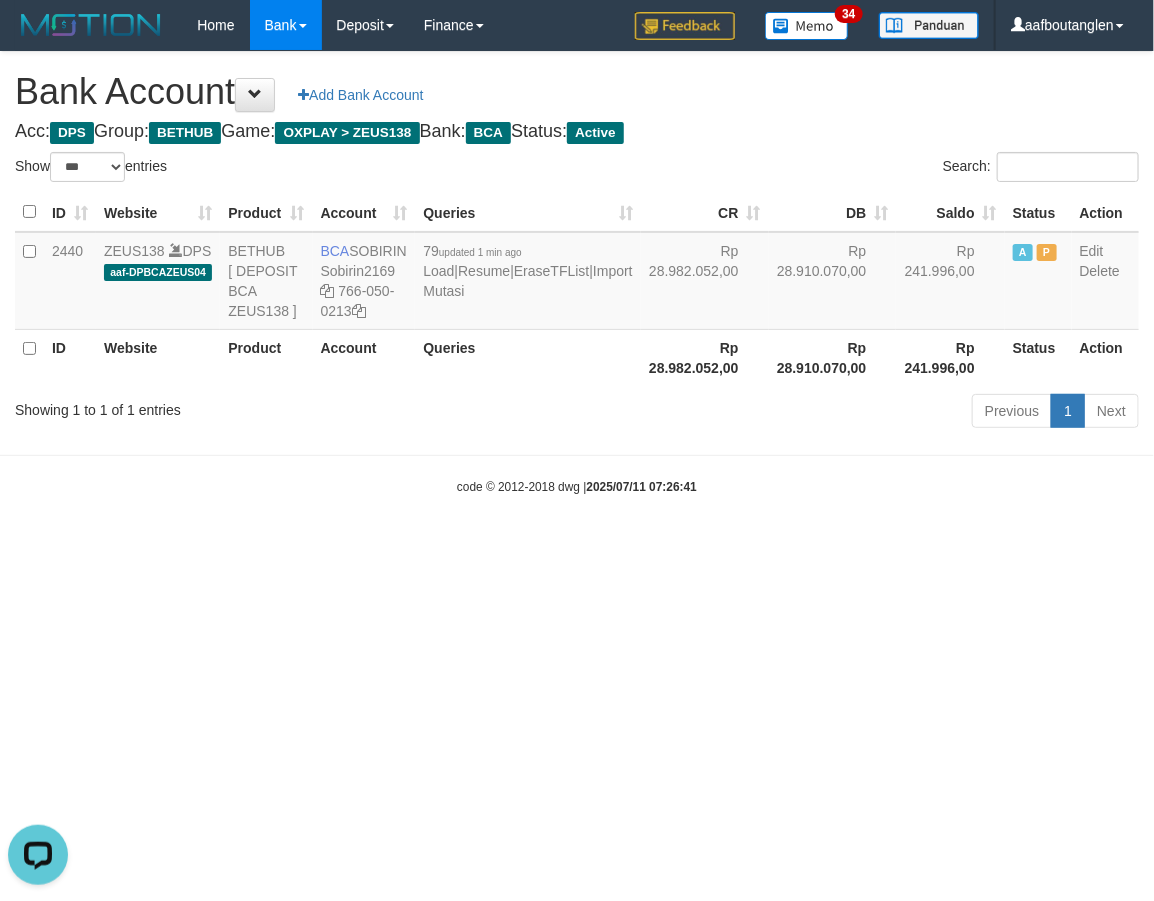 click on "Toggle navigation
Home
Bank
Account List
Deposit
DPS List
History
Note DPS
Finance
Financial Data
aafboutanglen
My Profile
Log Out
34" at bounding box center [577, 273] 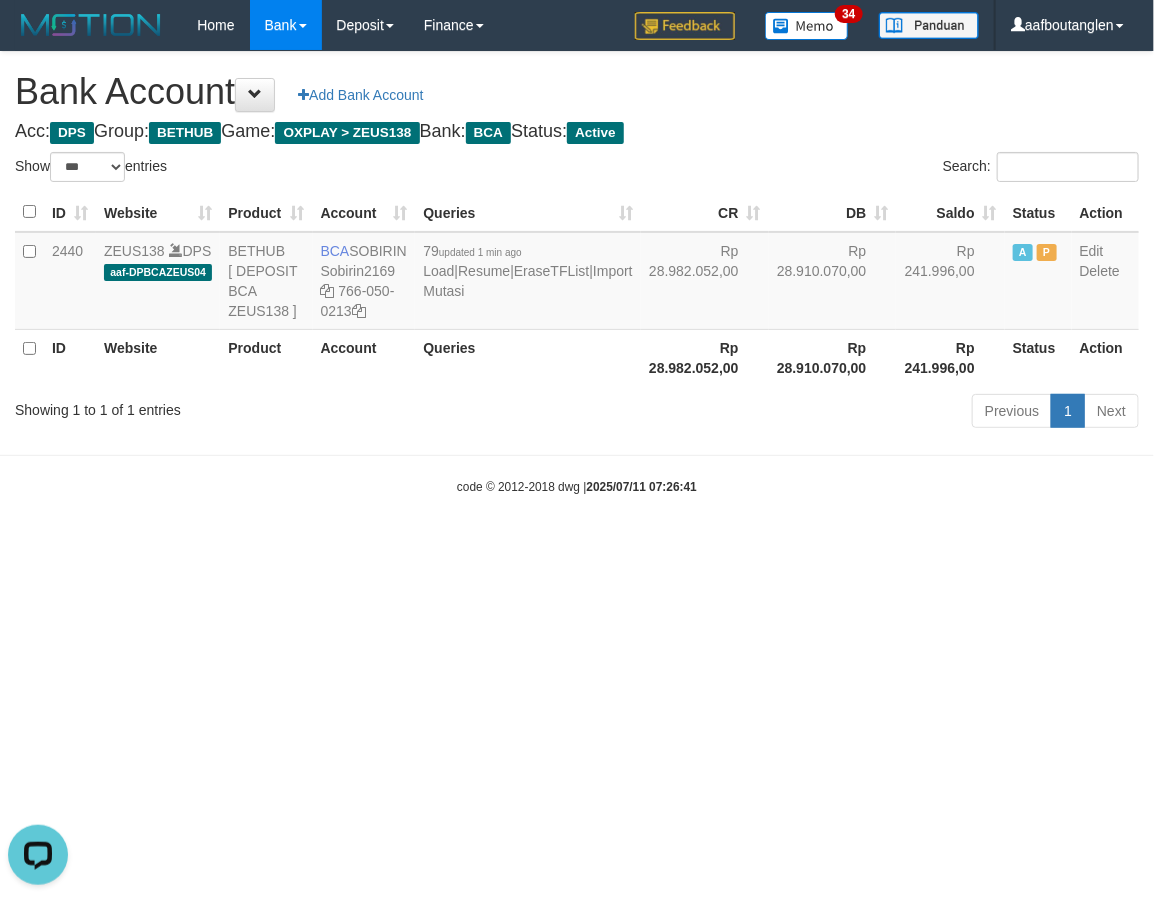 click on "Toggle navigation
Home
Bank
Account List
Deposit
DPS List
History
Note DPS
Finance
Financial Data
aafboutanglen
My Profile
Log Out
34" at bounding box center (577, 273) 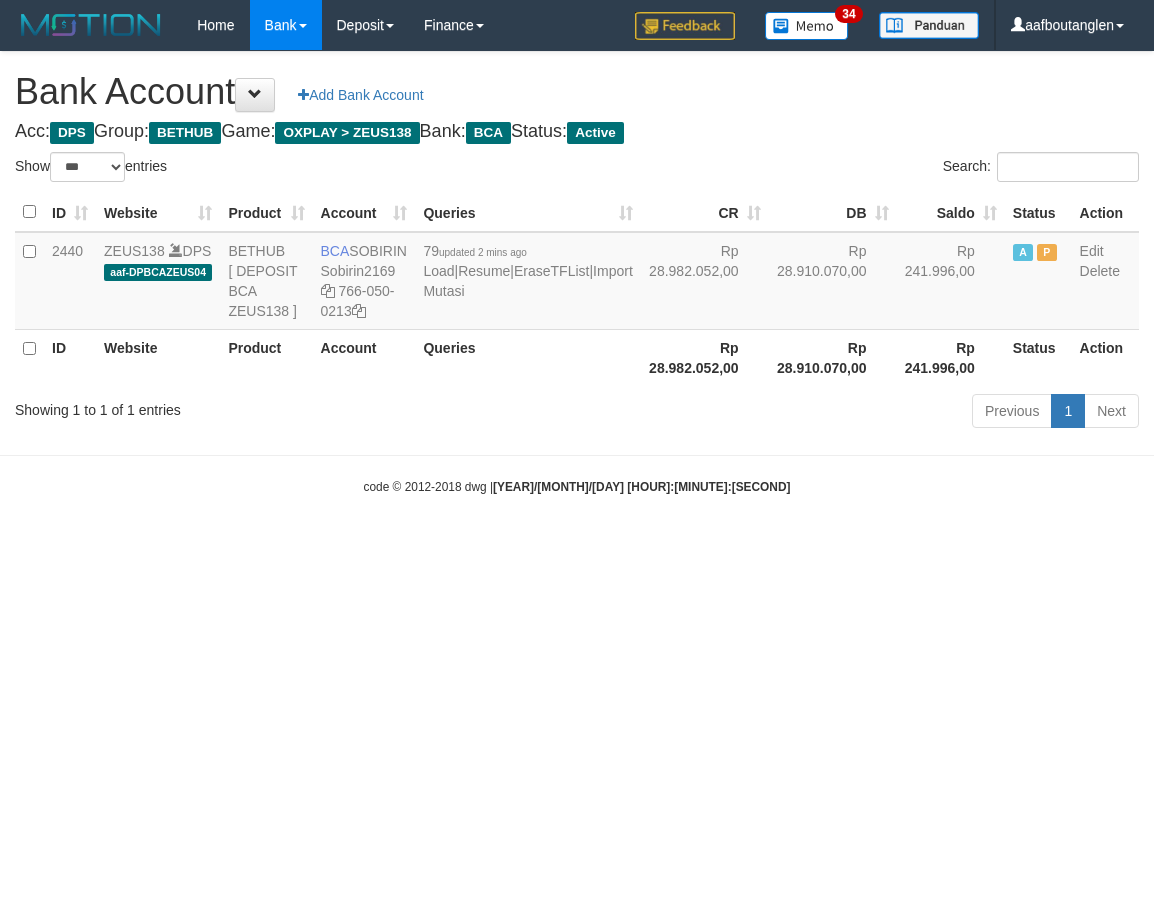 select on "***" 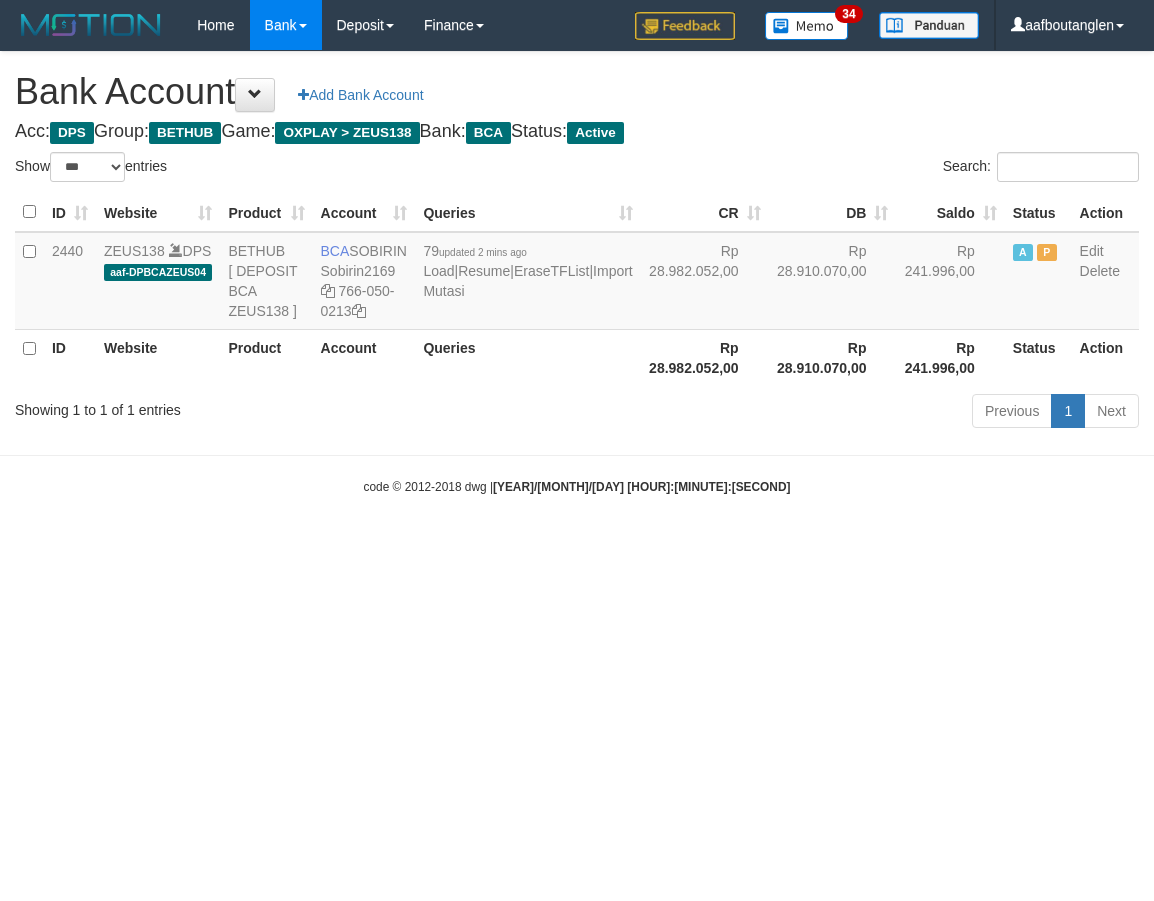 scroll, scrollTop: 0, scrollLeft: 0, axis: both 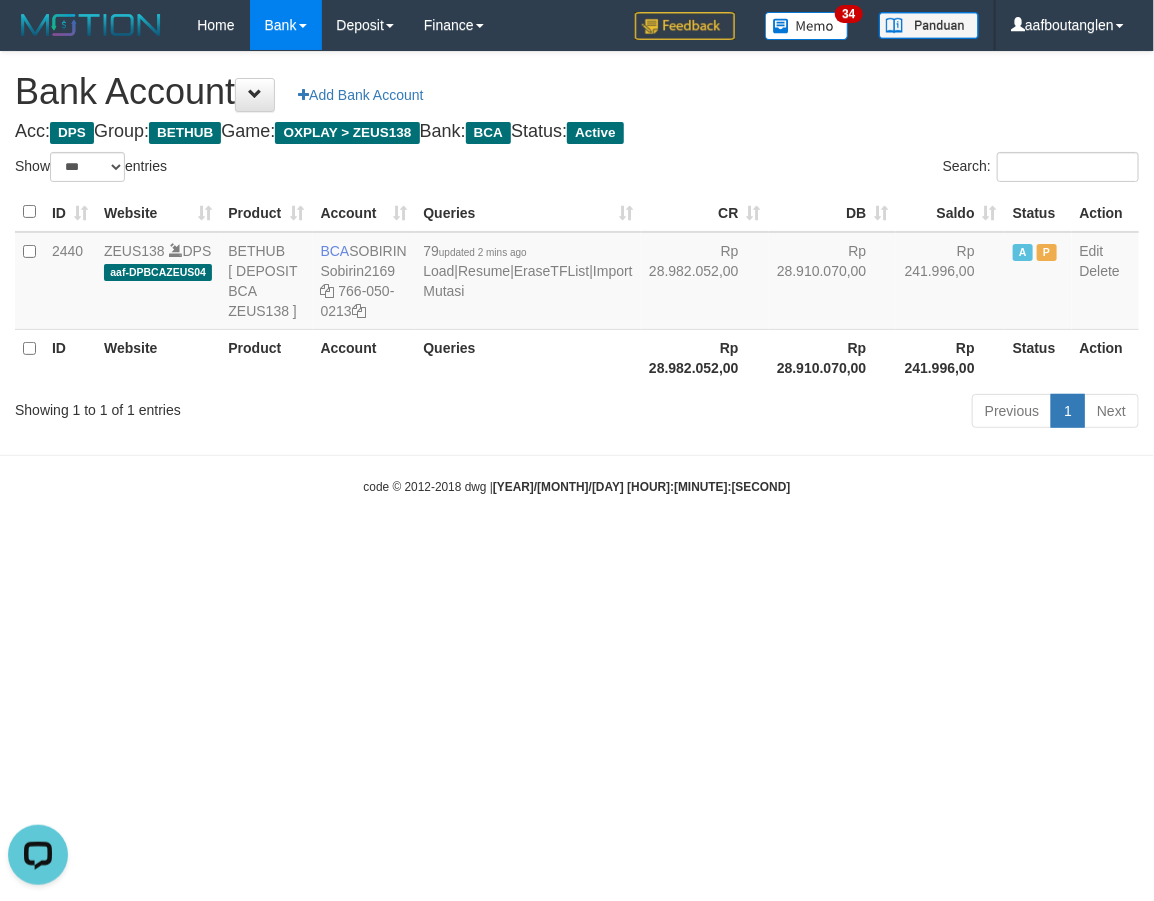 drag, startPoint x: 835, startPoint y: 541, endPoint x: 884, endPoint y: 543, distance: 49.0408 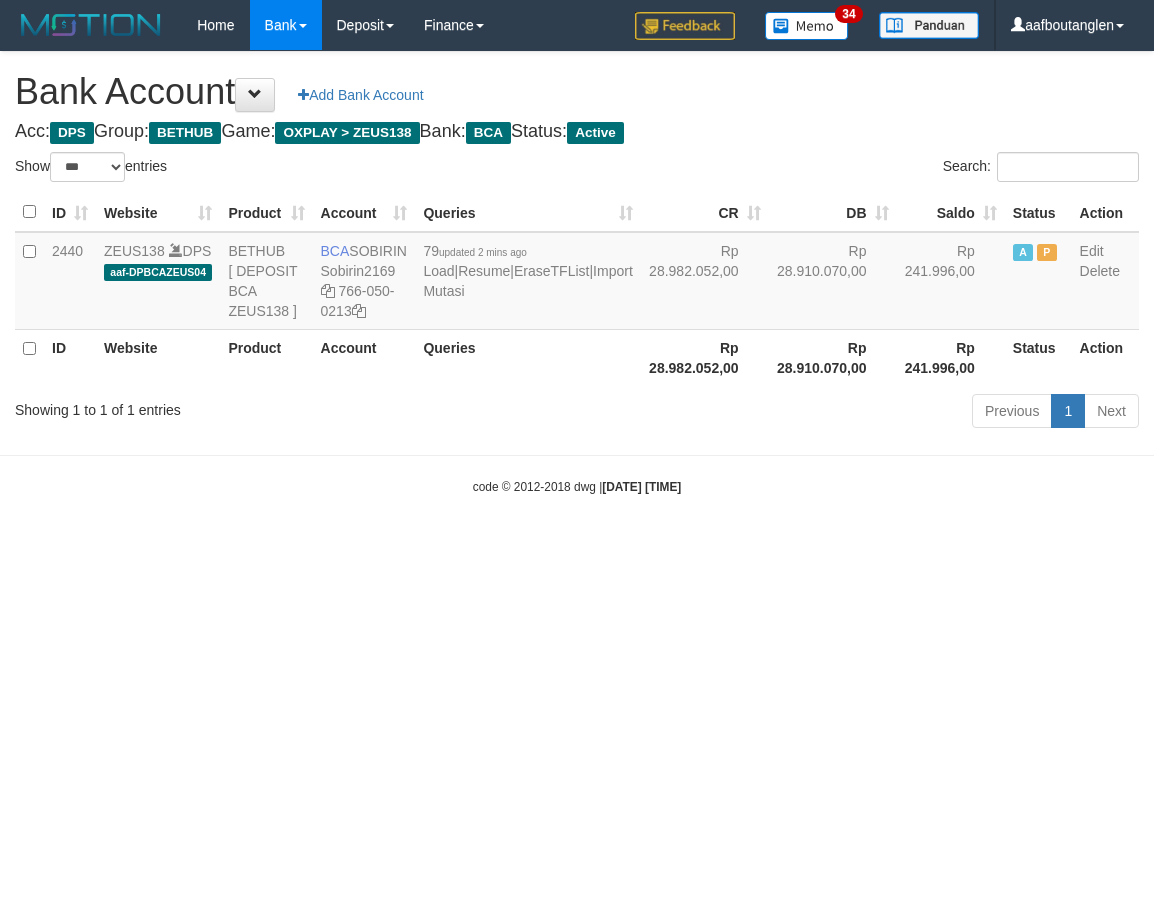 select on "***" 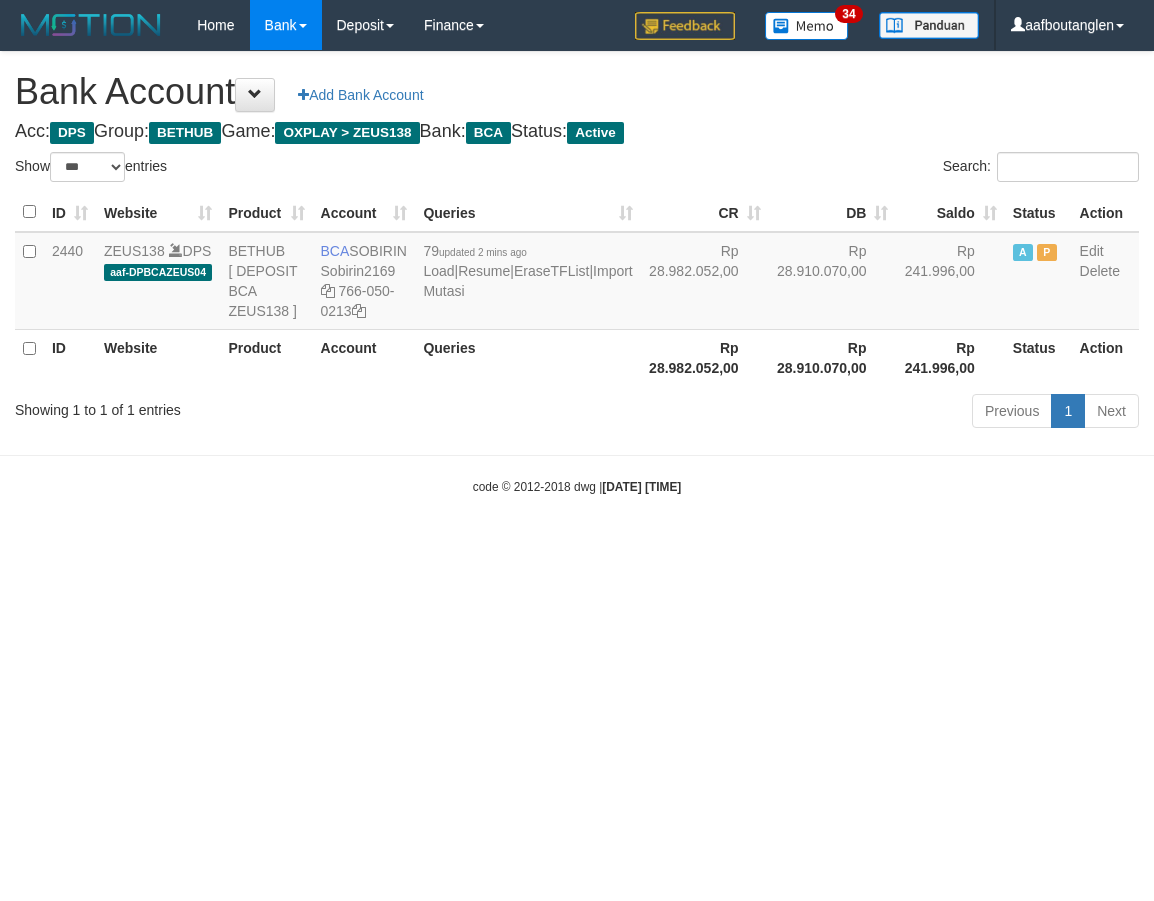 scroll, scrollTop: 0, scrollLeft: 0, axis: both 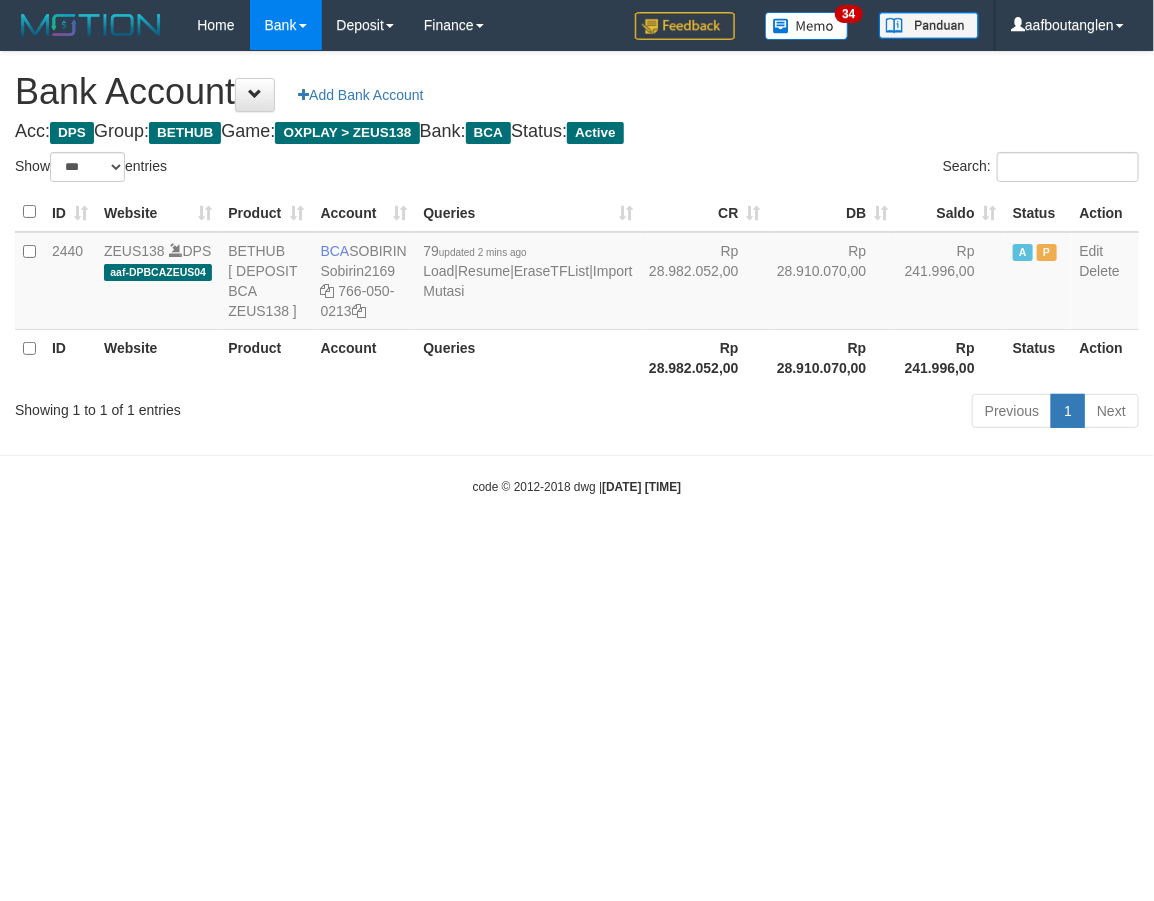 drag, startPoint x: 868, startPoint y: 742, endPoint x: 887, endPoint y: 734, distance: 20.615528 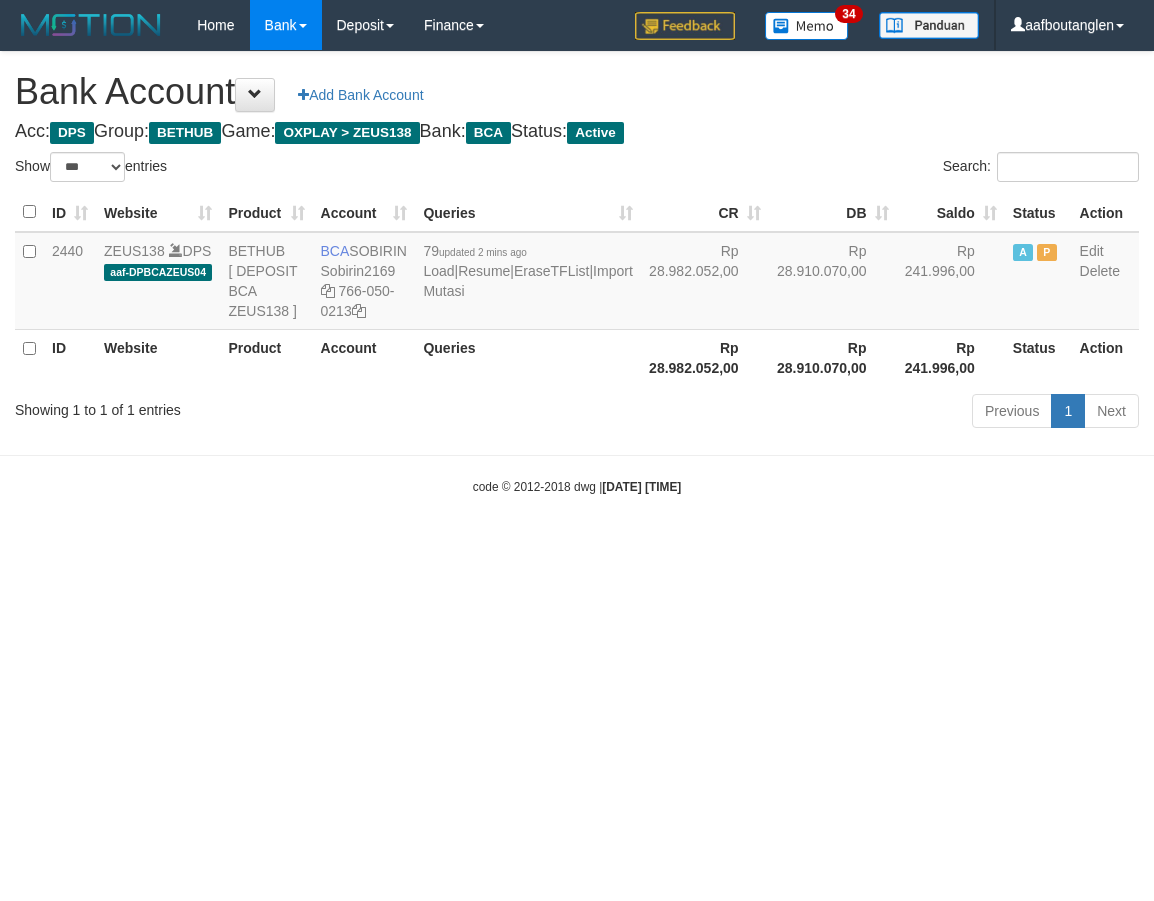 select on "***" 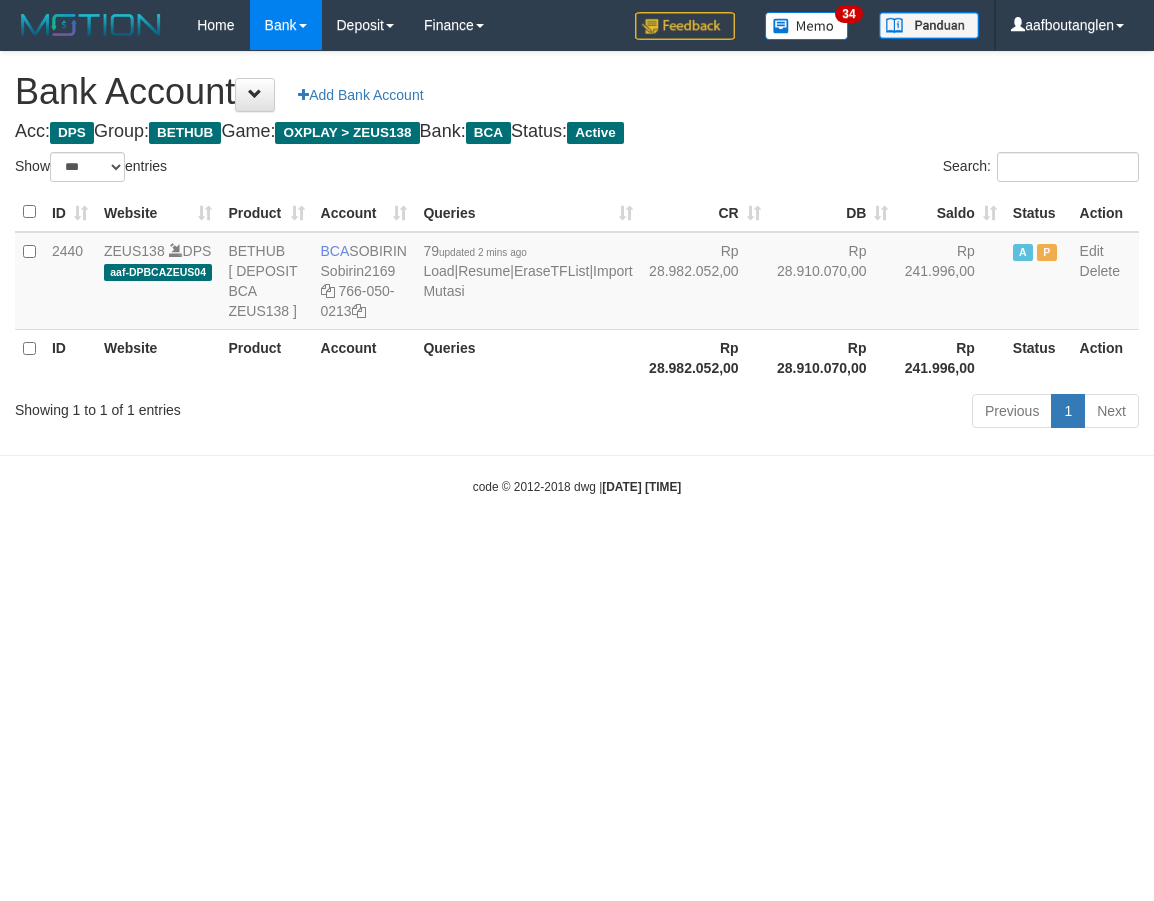 scroll, scrollTop: 0, scrollLeft: 0, axis: both 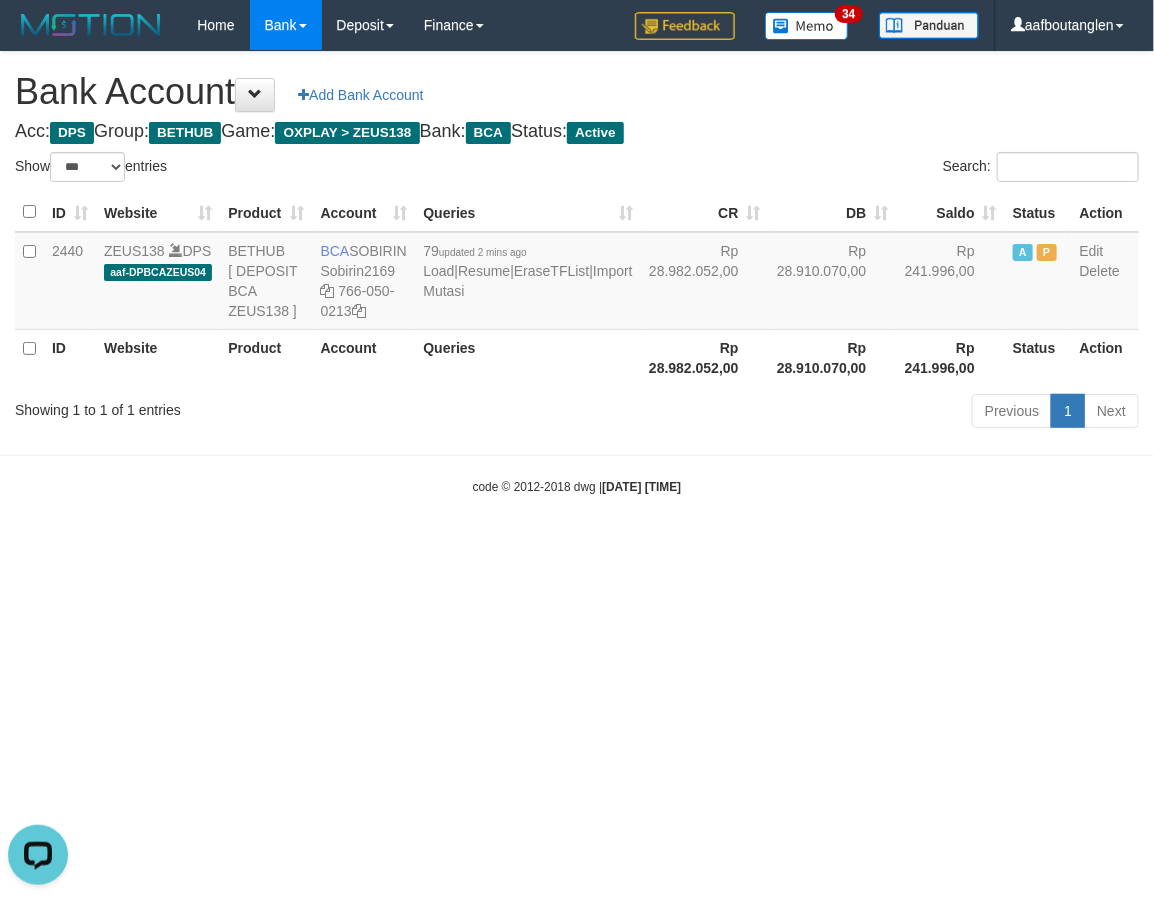 click on "code © 2012-2018 dwg |  2025/07/11 07:26:58" at bounding box center [577, 486] 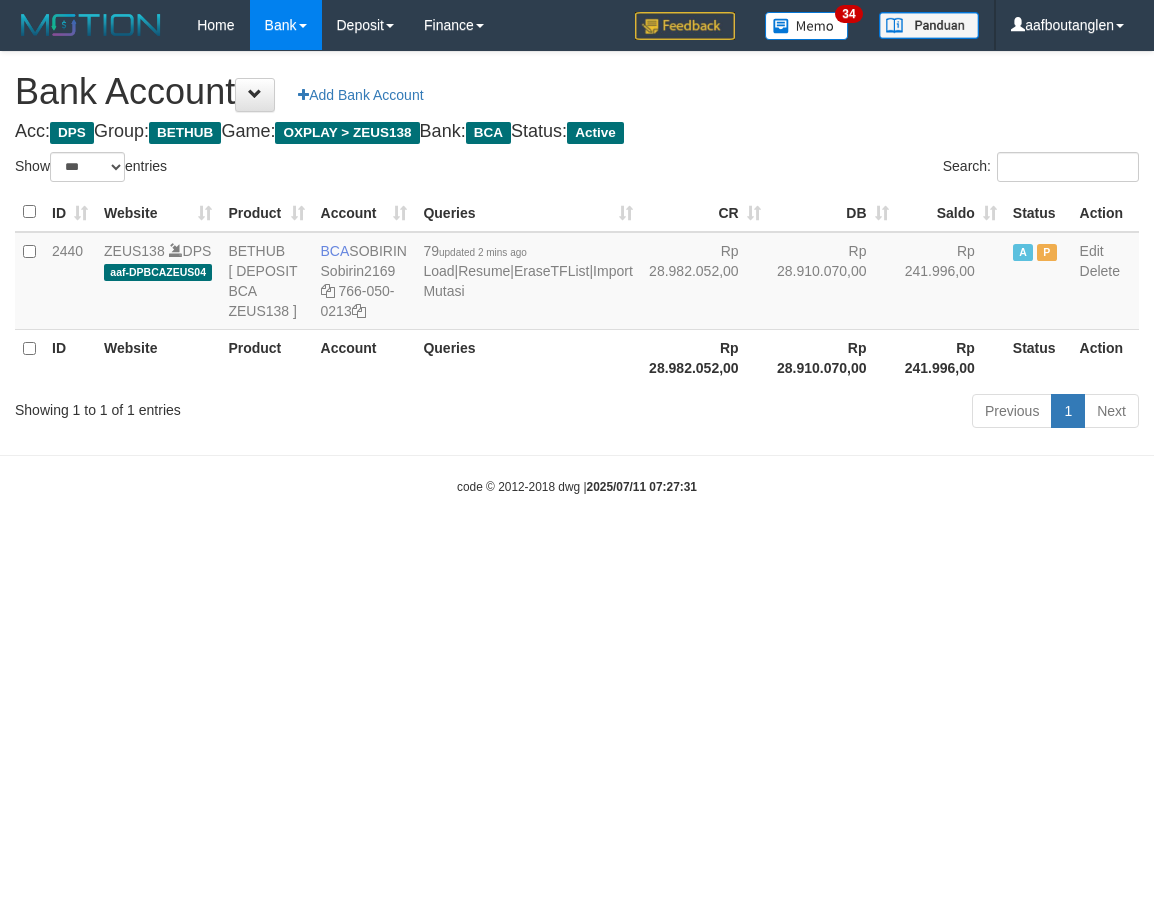 select on "***" 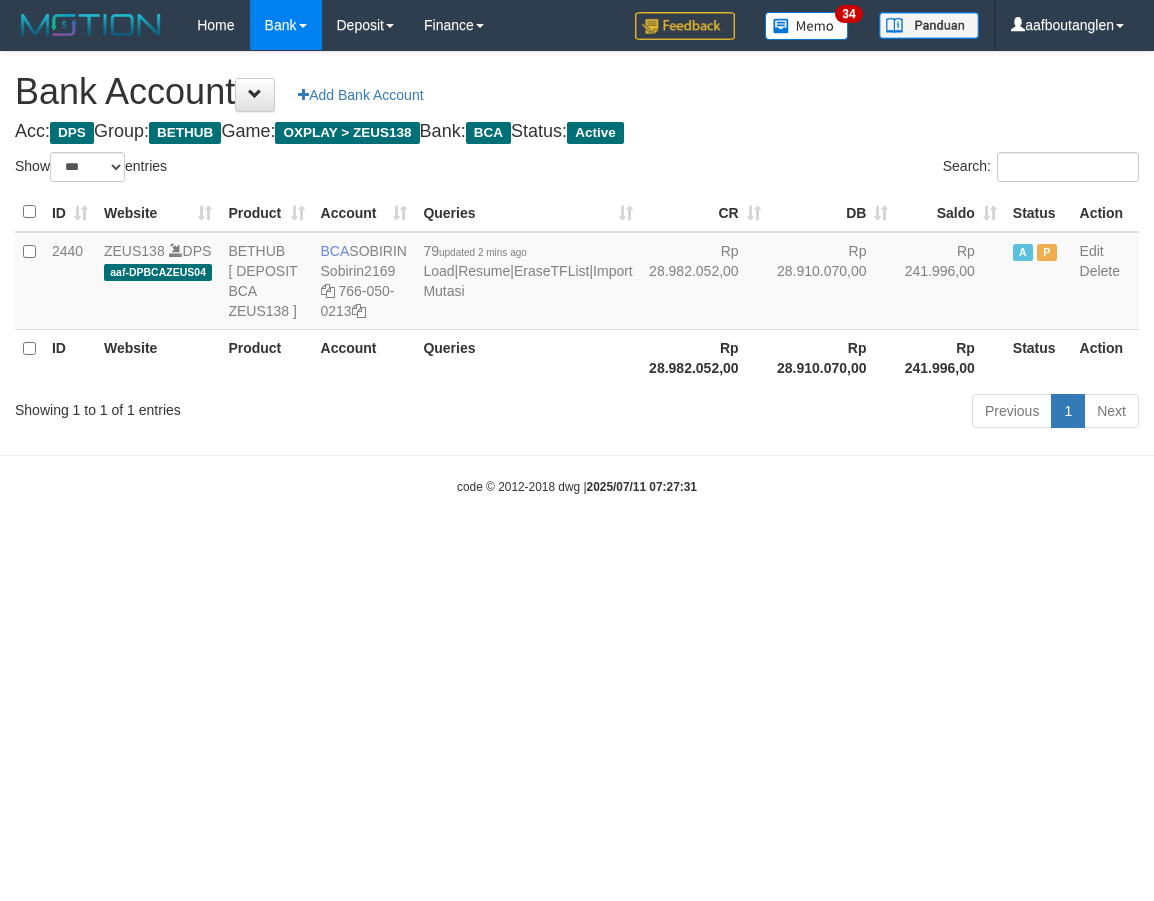scroll, scrollTop: 0, scrollLeft: 0, axis: both 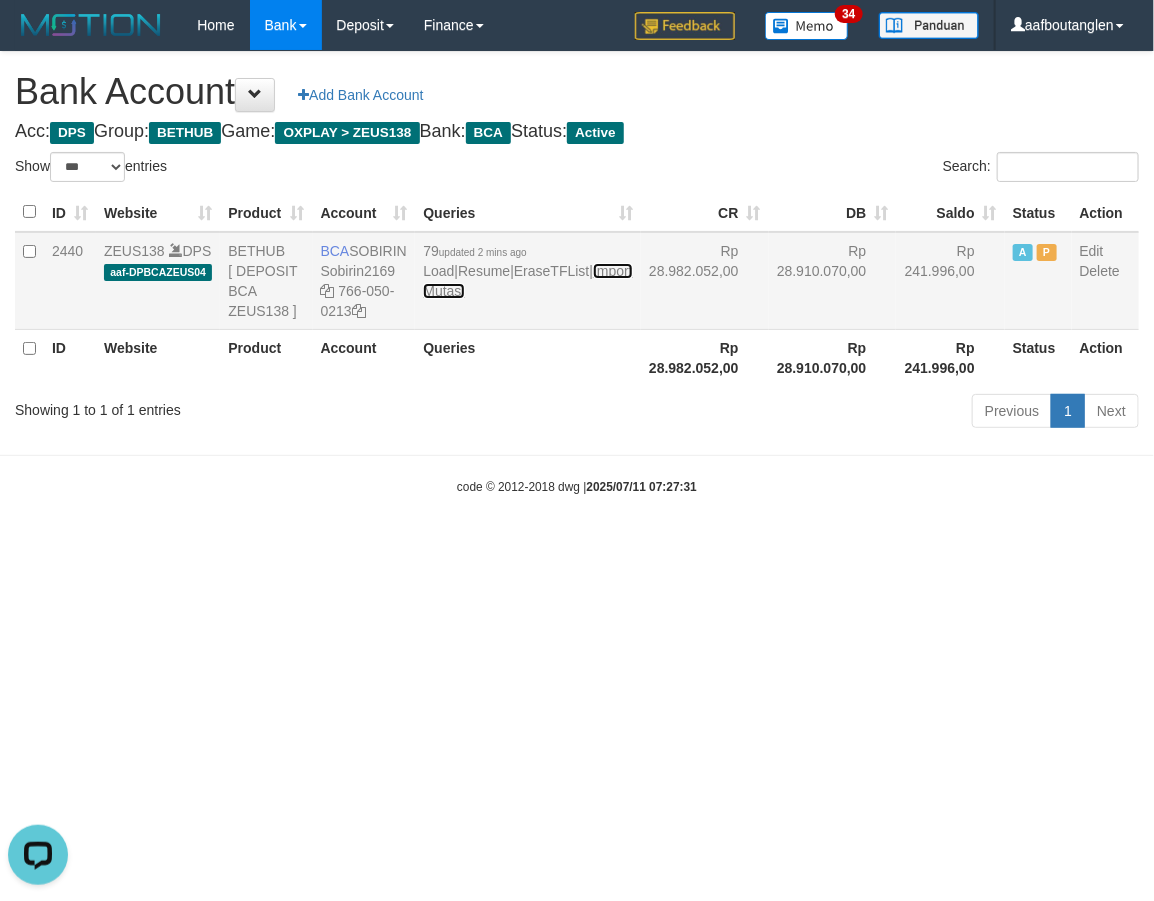 click on "Import Mutasi" at bounding box center (527, 281) 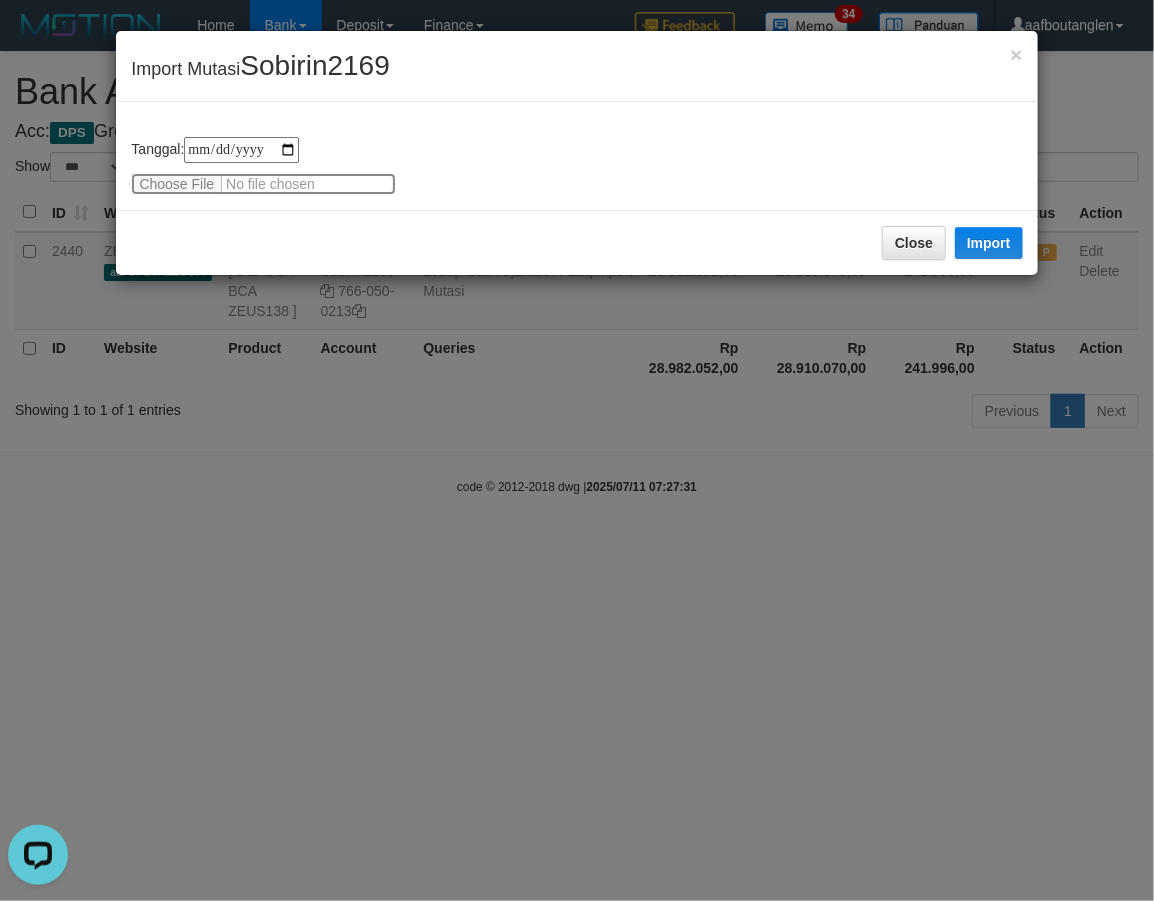 click at bounding box center [263, 184] 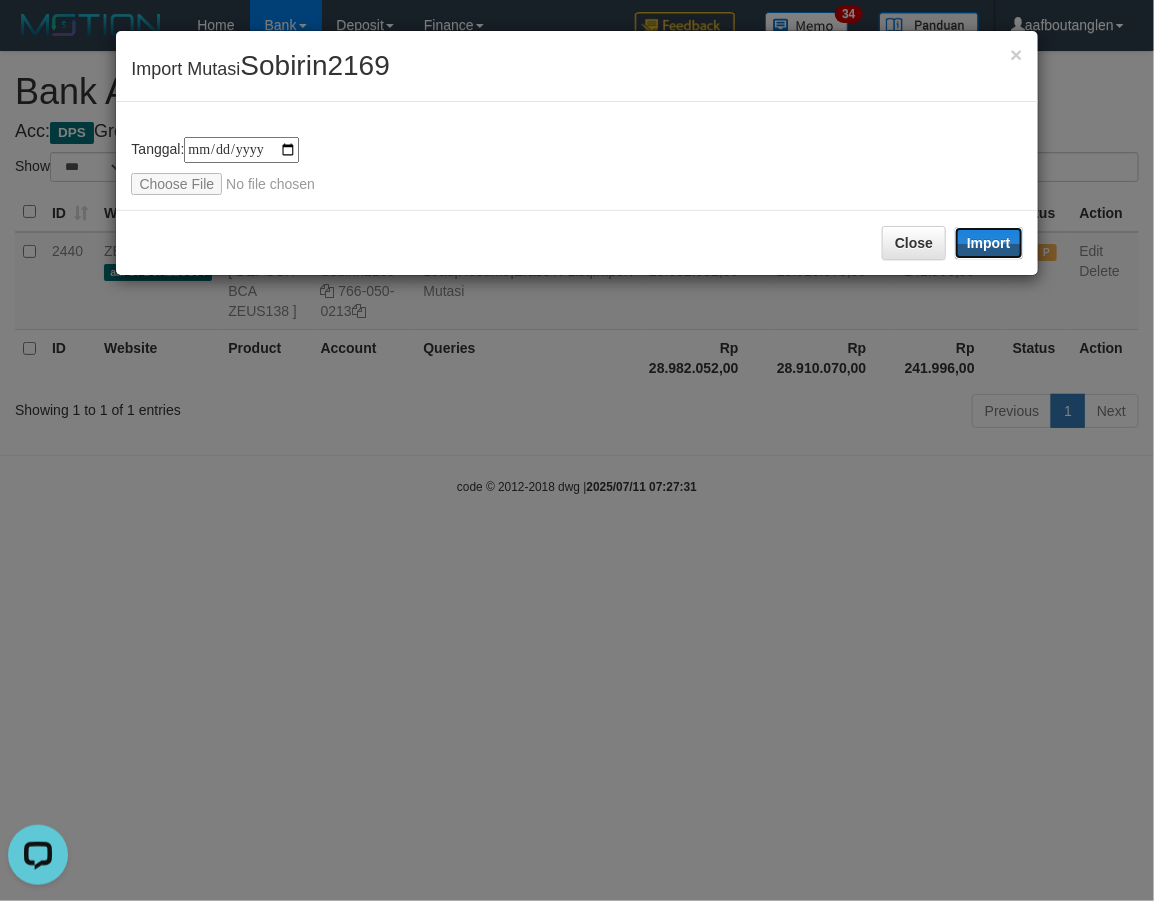 drag, startPoint x: 993, startPoint y: 234, endPoint x: 945, endPoint y: 250, distance: 50.596443 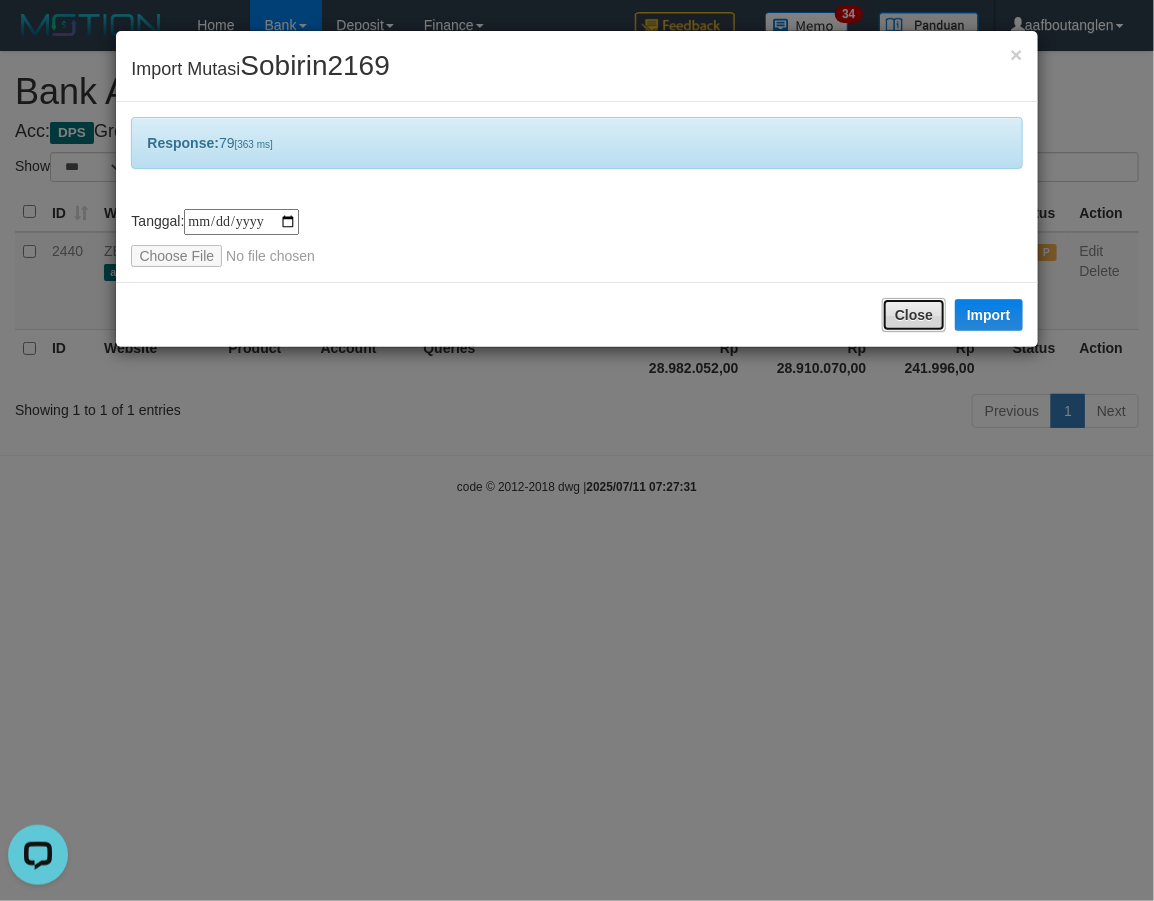 click on "Close" at bounding box center [914, 315] 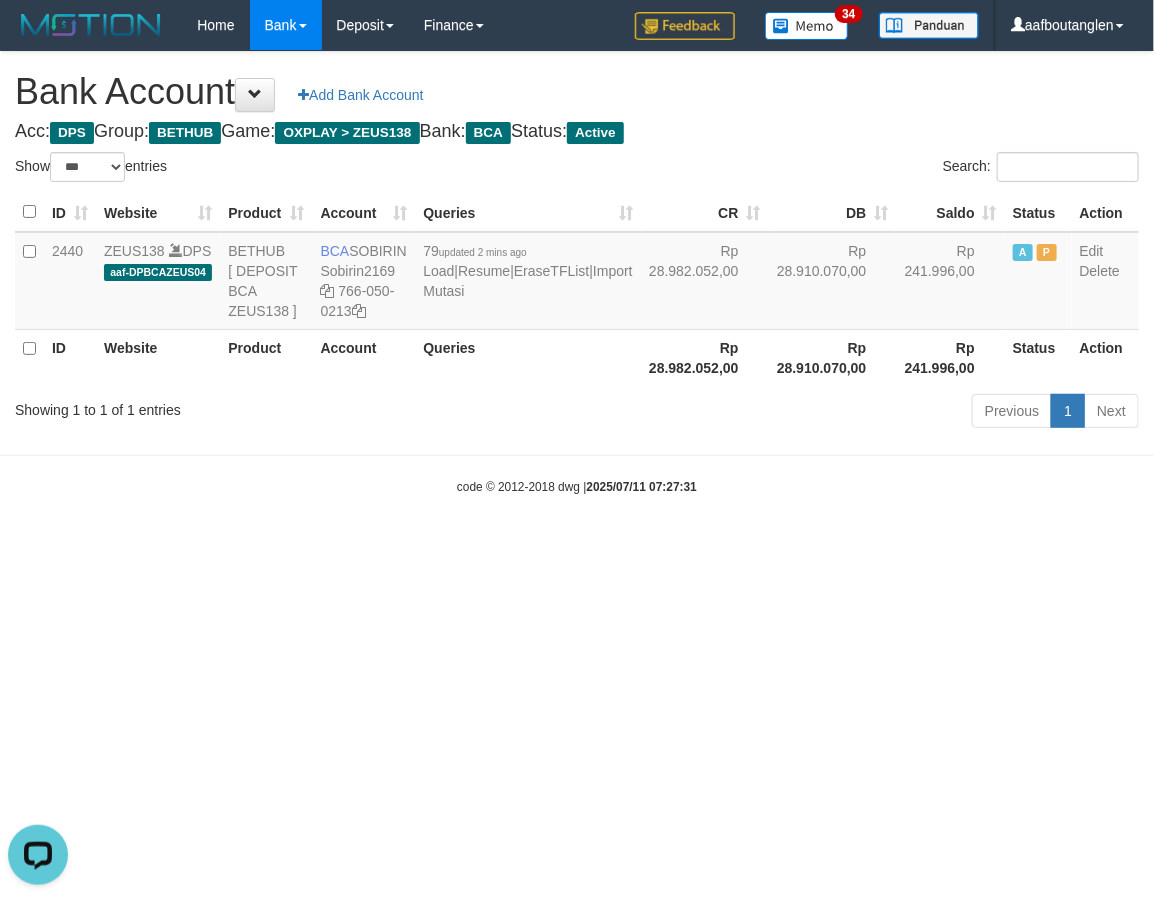 click on "Toggle navigation
Home
Bank
Account List
Deposit
DPS List
History
Note DPS
Finance
Financial Data
aafboutanglen
My Profile
Log Out
34" at bounding box center (577, 273) 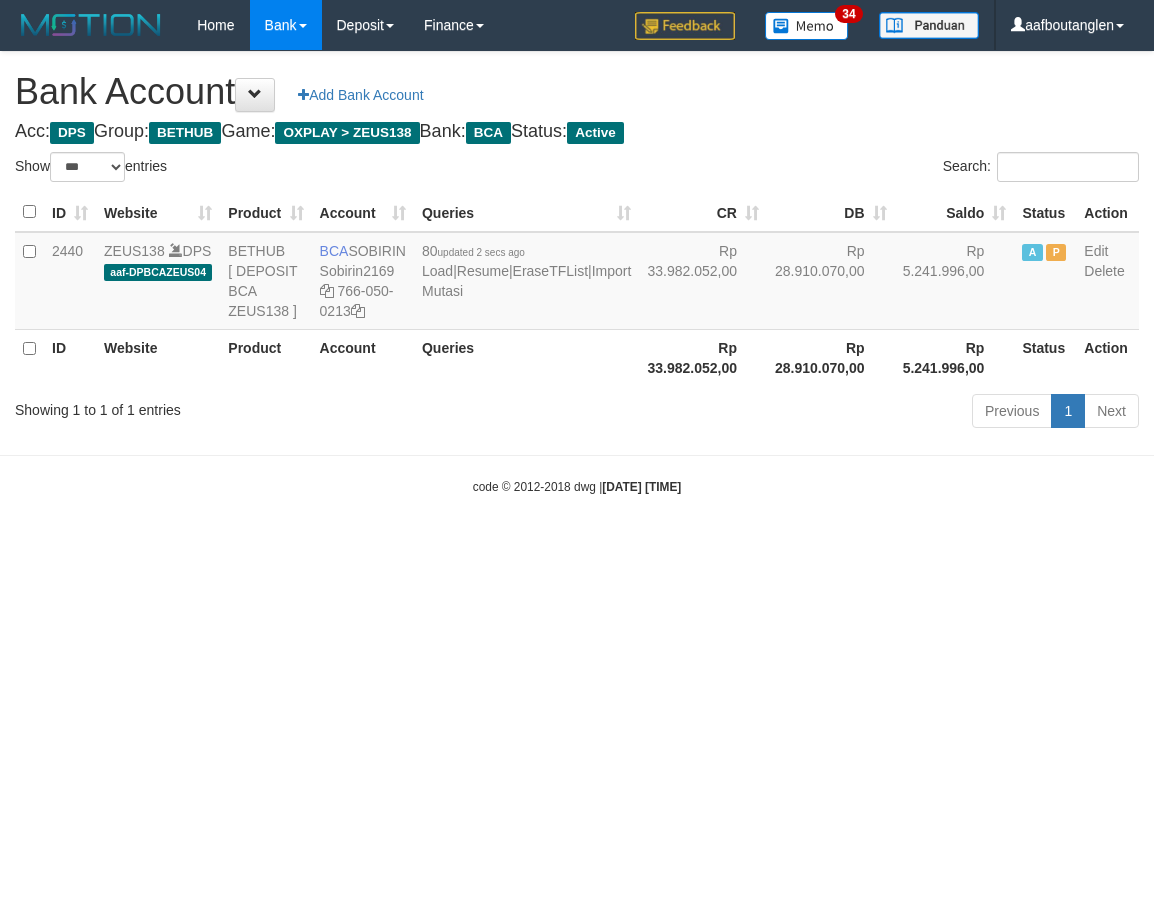select on "***" 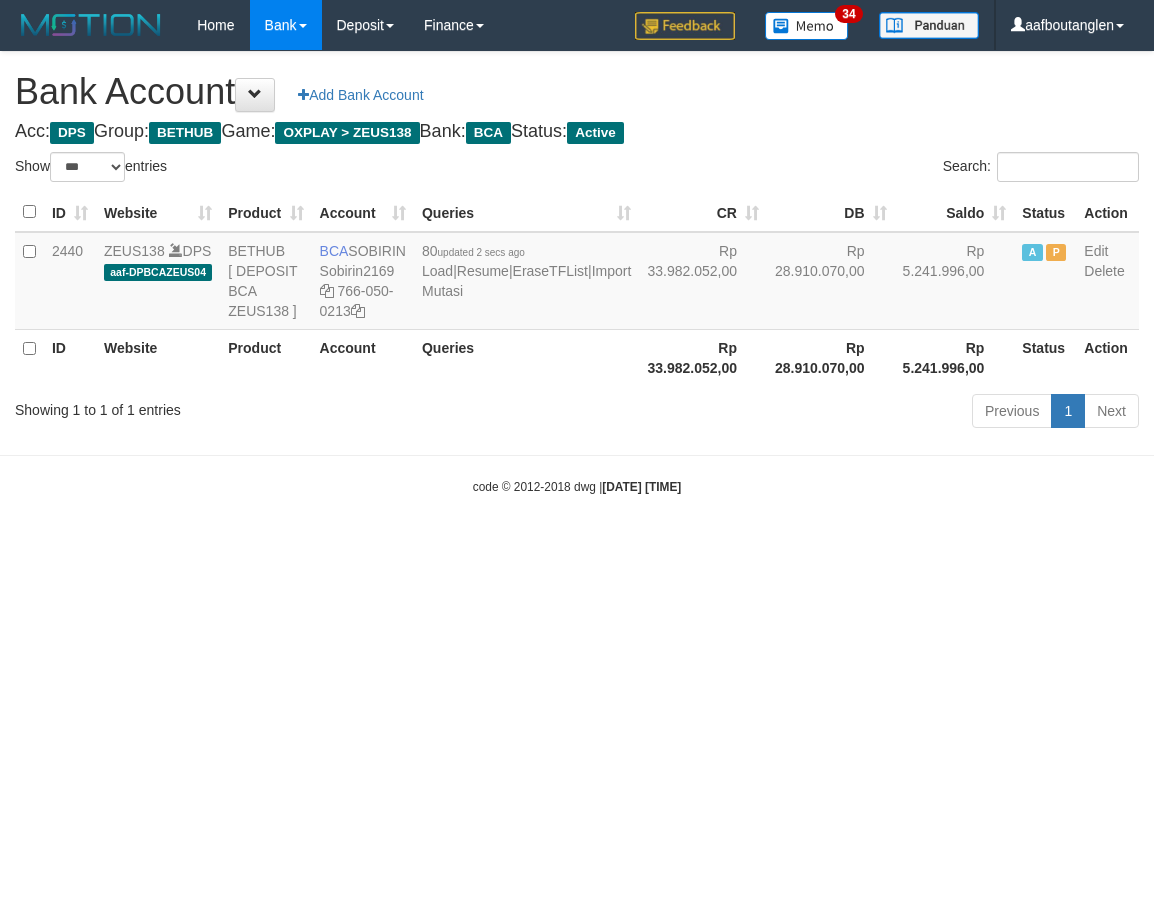scroll, scrollTop: 0, scrollLeft: 0, axis: both 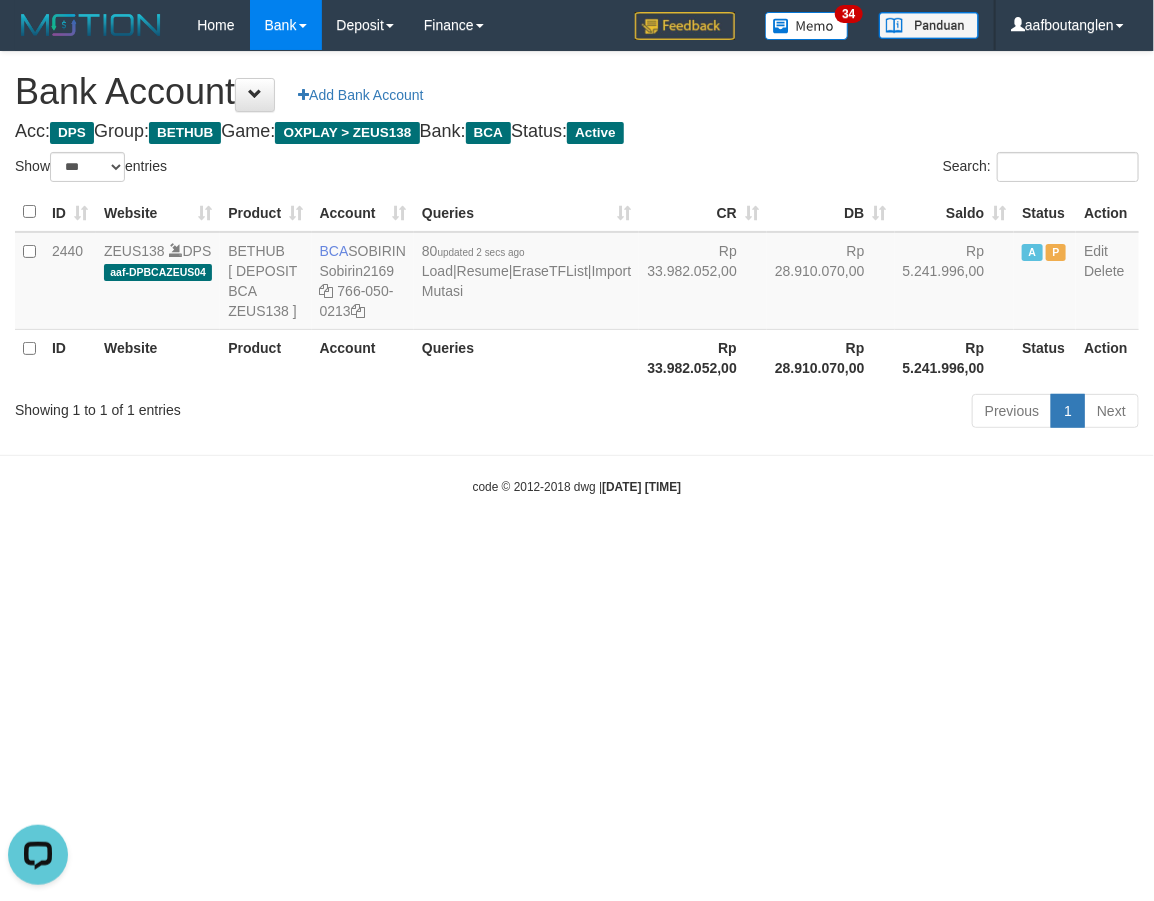 click on "Toggle navigation
Home
Bank
Account List
Deposit
DPS List
History
Note DPS
Finance
Financial Data
aafboutanglen
My Profile
Log Out
34" at bounding box center [577, 273] 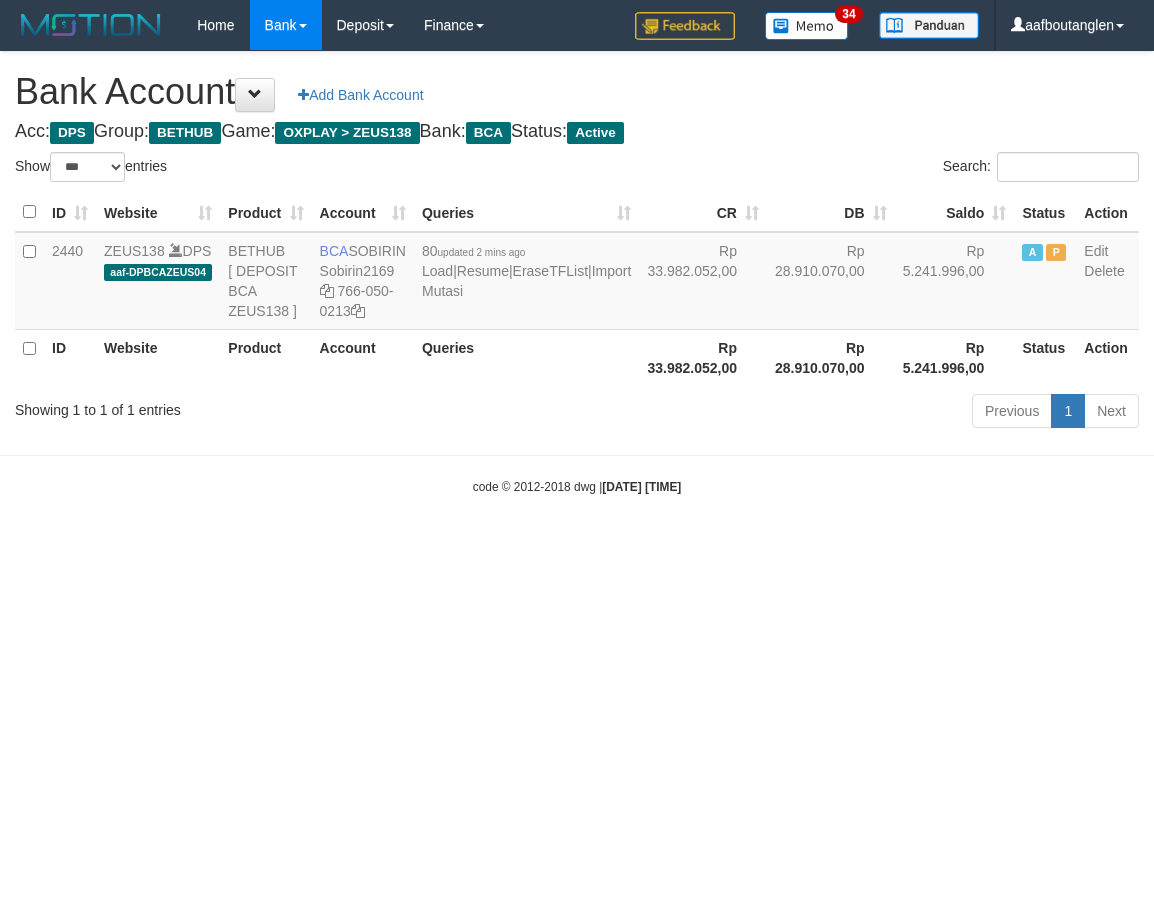 select on "***" 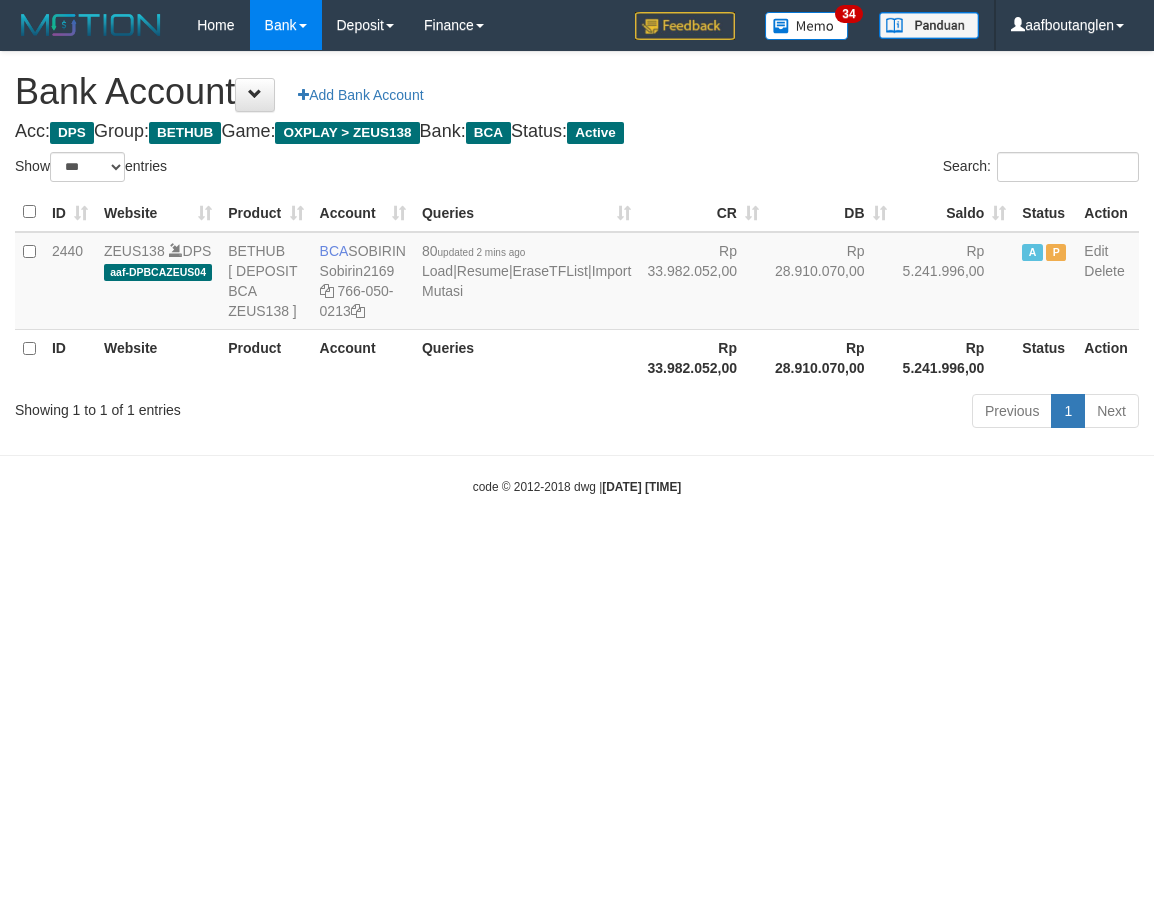 scroll, scrollTop: 0, scrollLeft: 0, axis: both 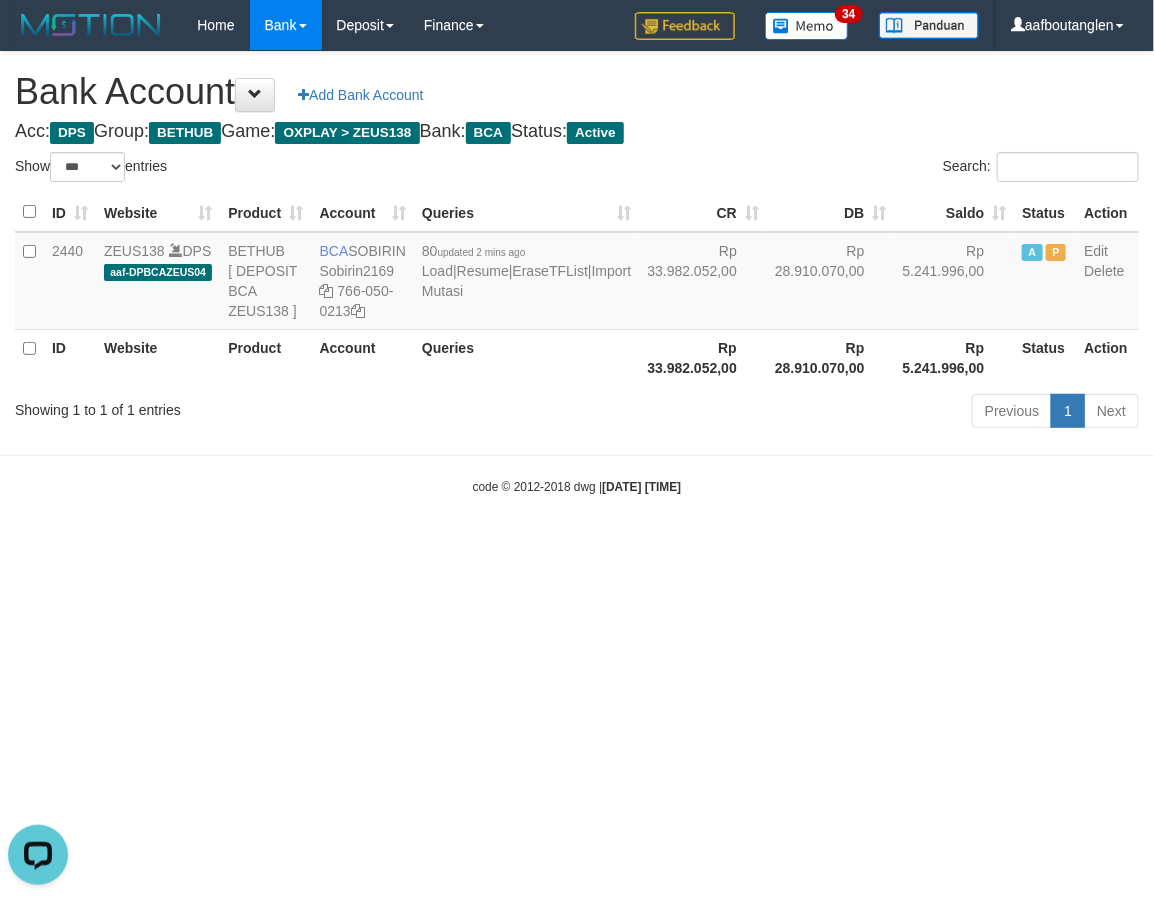 click on "Toggle navigation
Home
Bank
Account List
Deposit
DPS List
History
Note DPS
Finance
Financial Data
aafboutanglen
My Profile
Log Out
34" at bounding box center (577, 273) 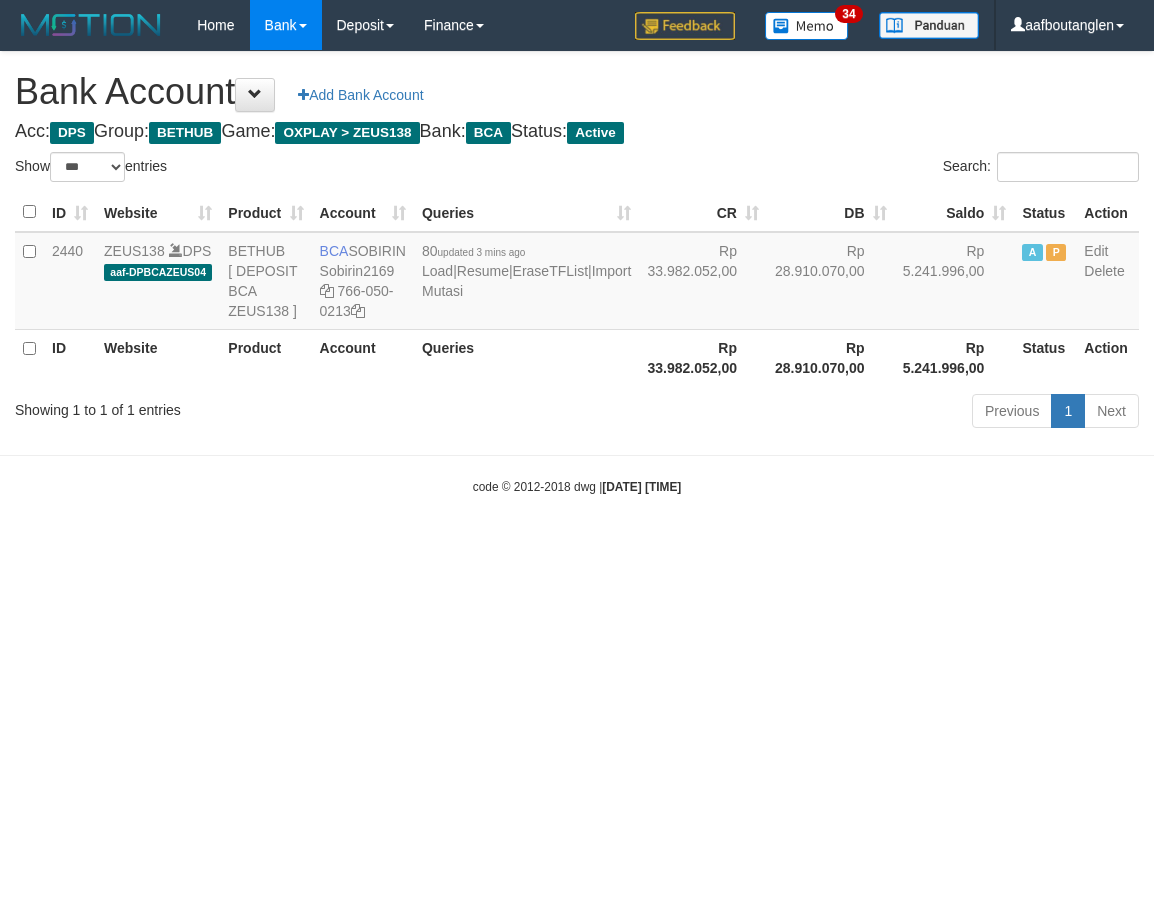 select on "***" 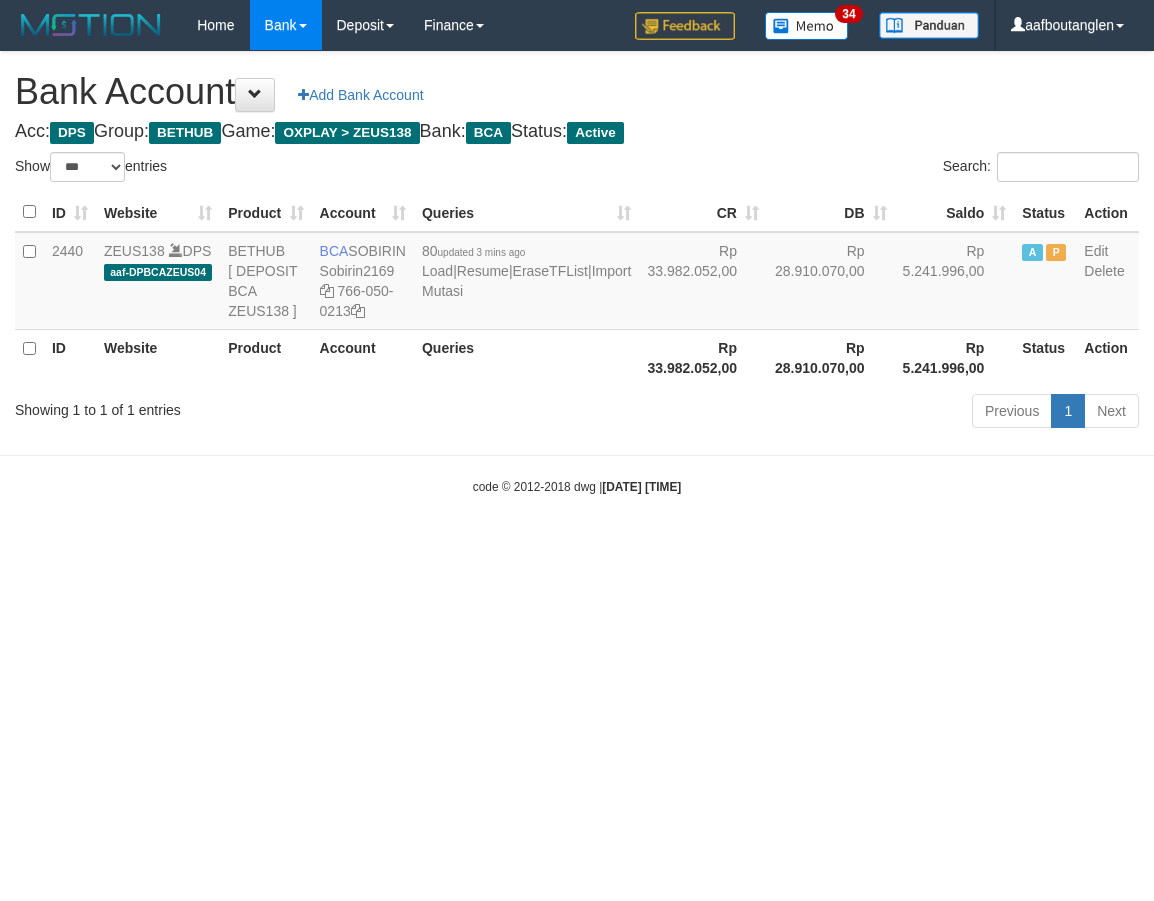 scroll, scrollTop: 0, scrollLeft: 0, axis: both 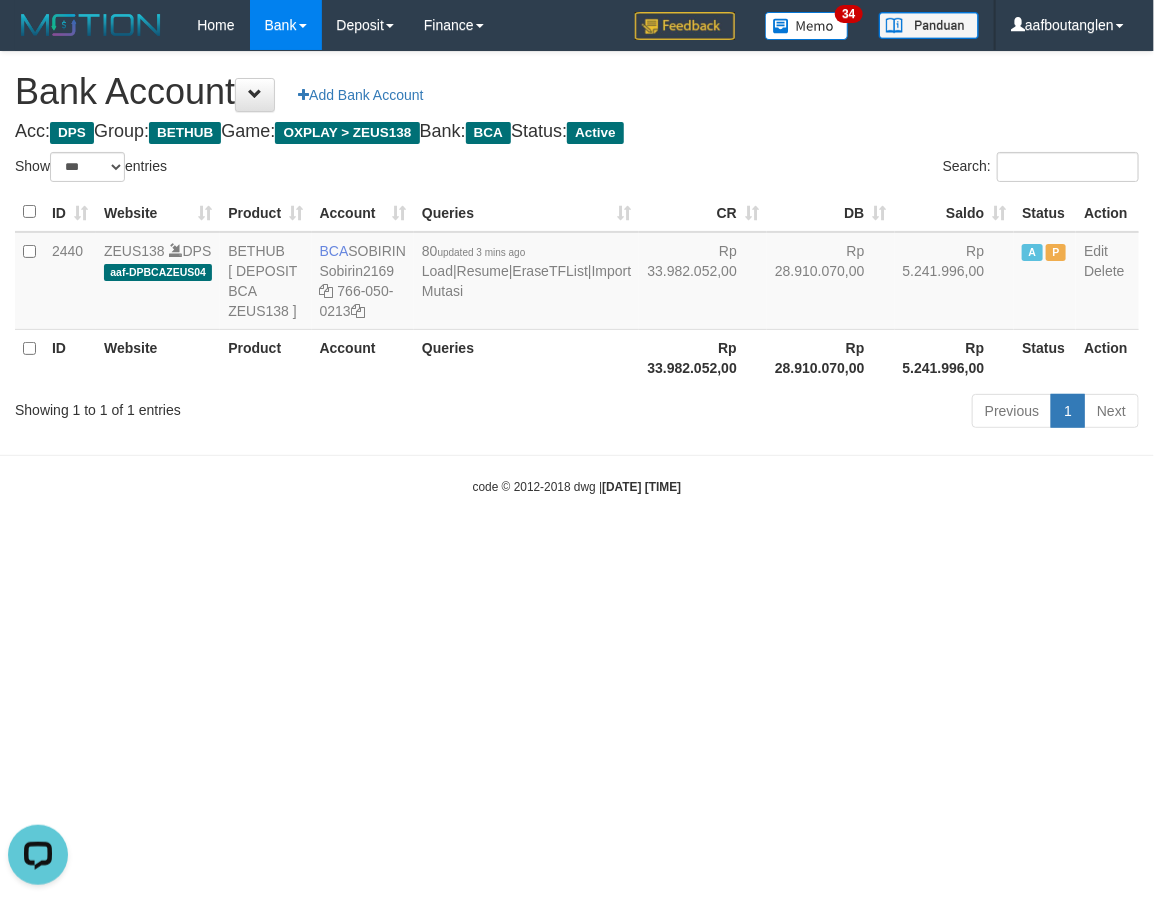 click on "Toggle navigation
Home
Bank
Account List
Deposit
DPS List
History
Note DPS
Finance
Financial Data
aafboutanglen
My Profile
Log Out
34" at bounding box center (577, 273) 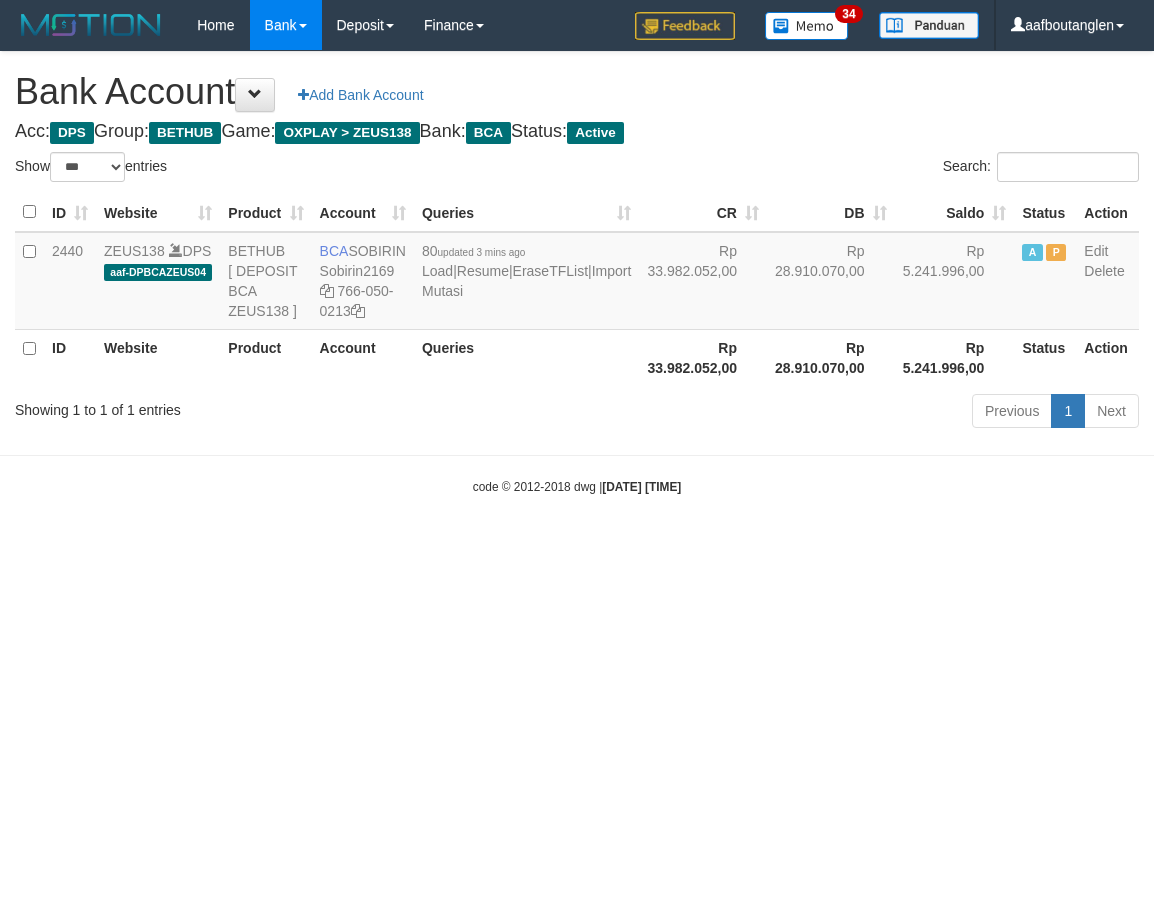 select on "***" 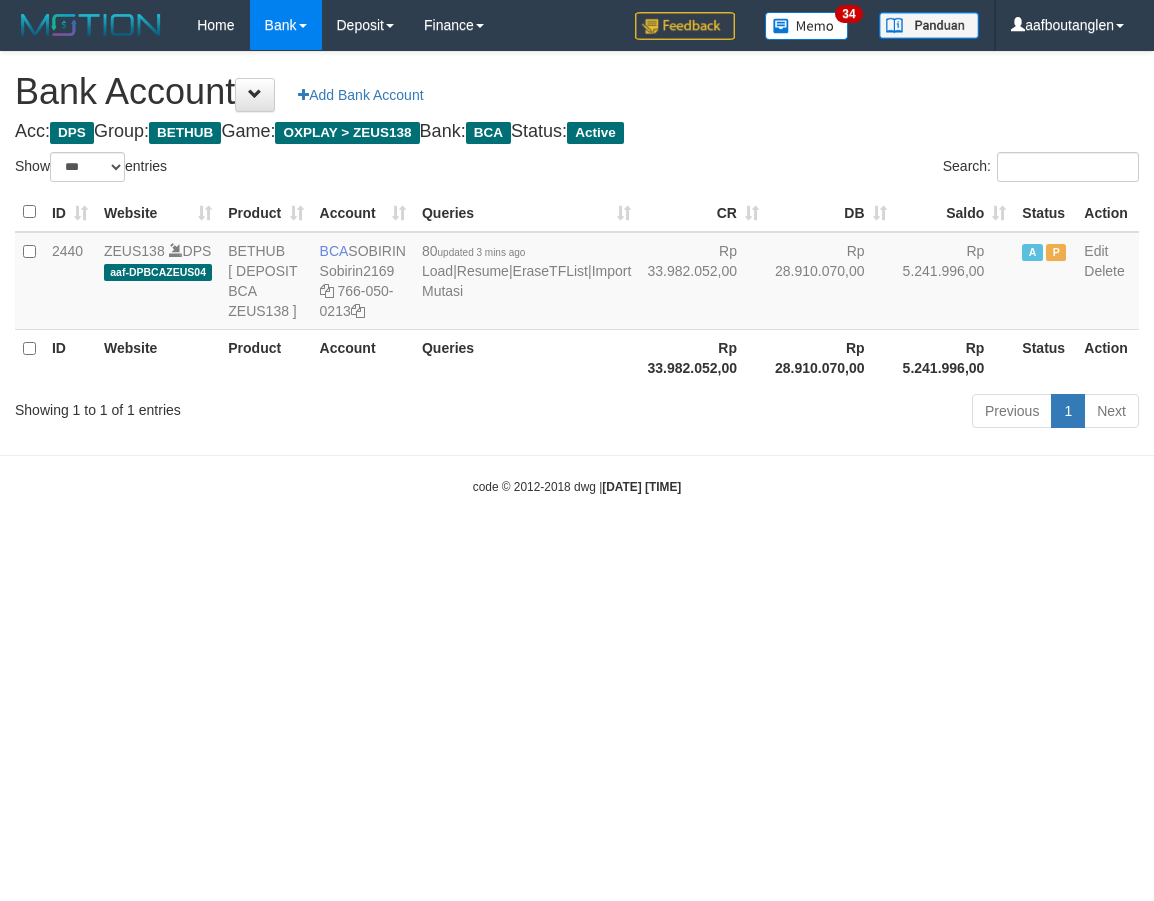 scroll, scrollTop: 0, scrollLeft: 0, axis: both 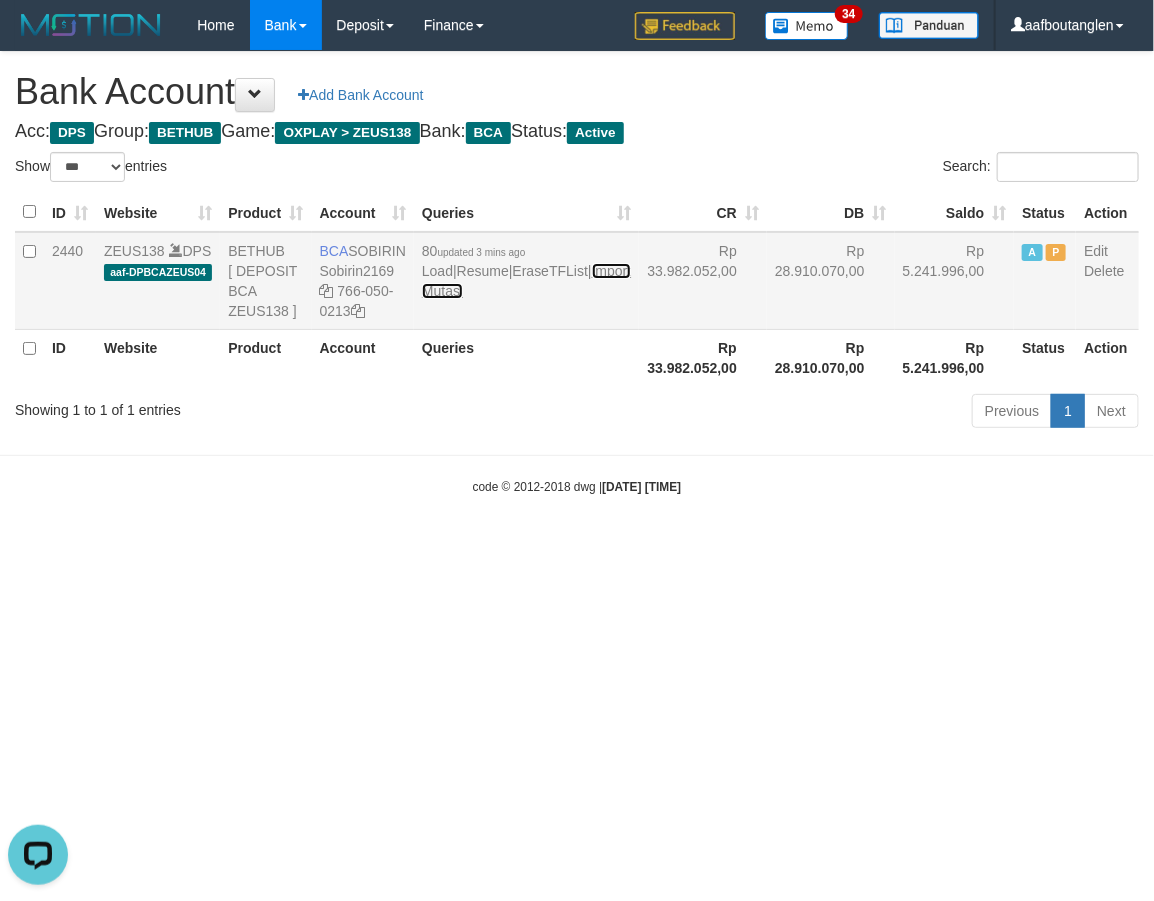 click on "Import Mutasi" at bounding box center (526, 281) 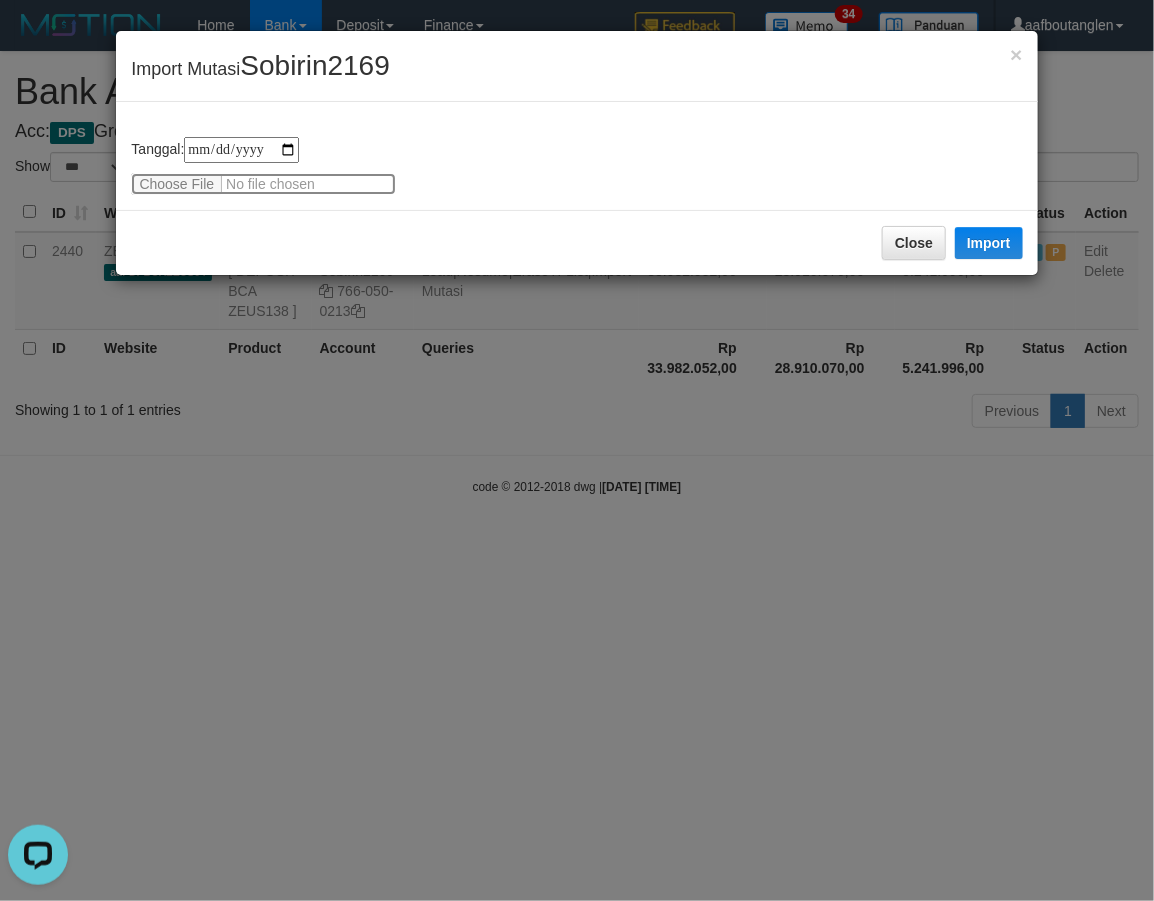 click 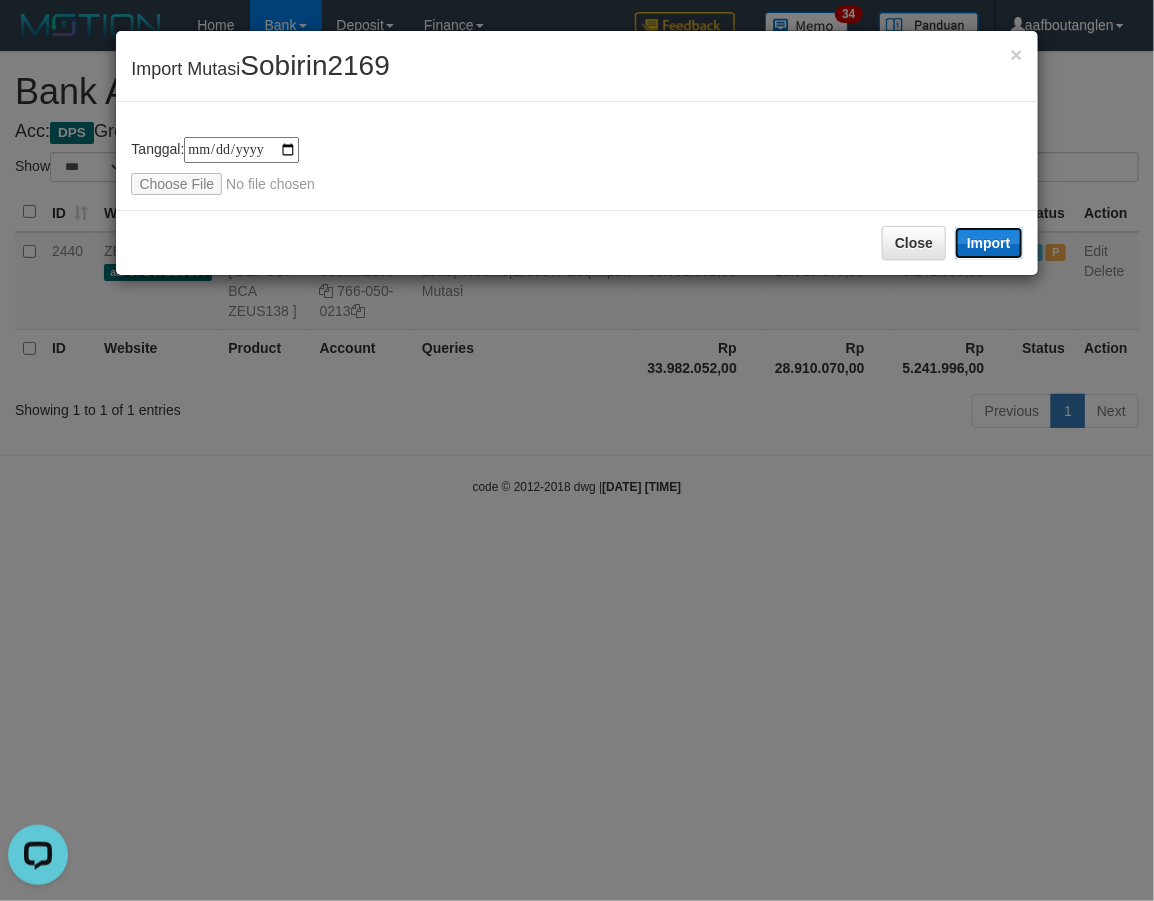 click on "Import" 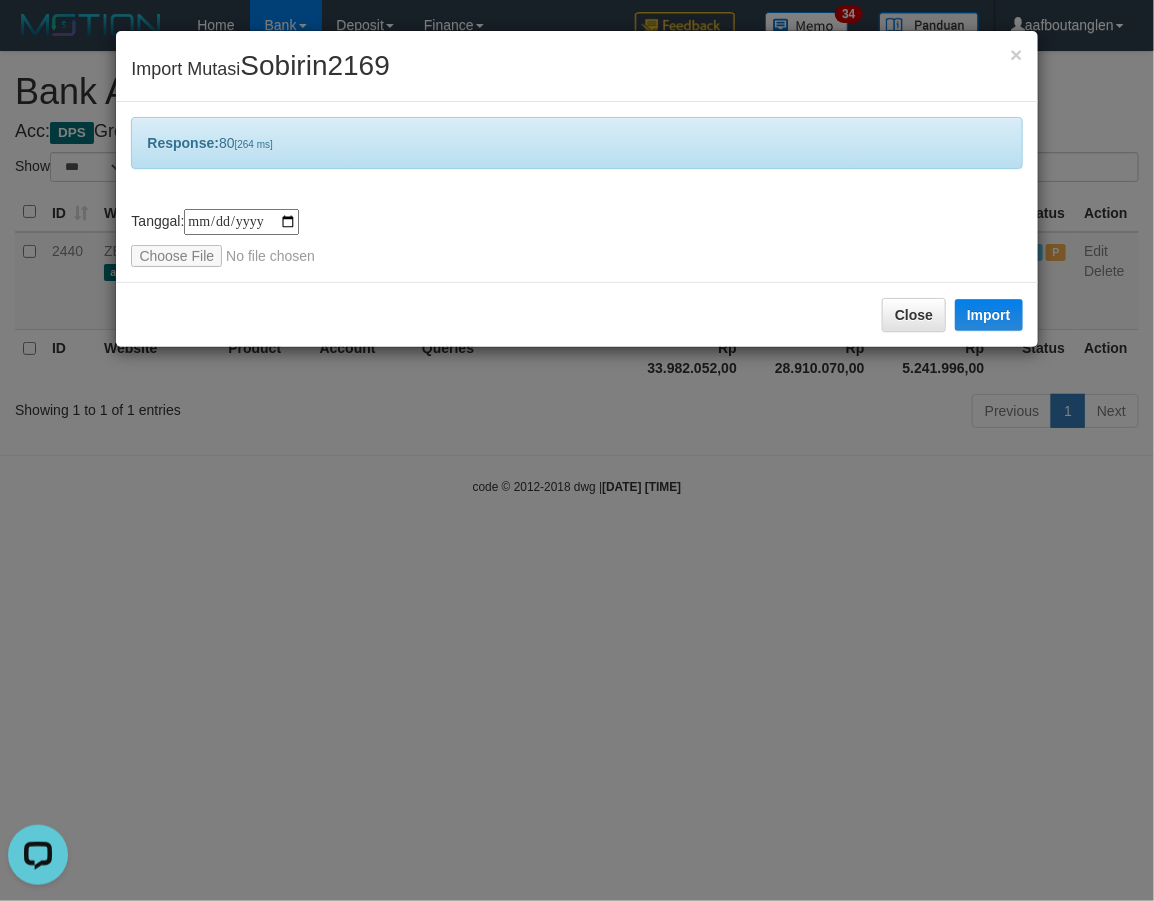 click on "Close
Import" 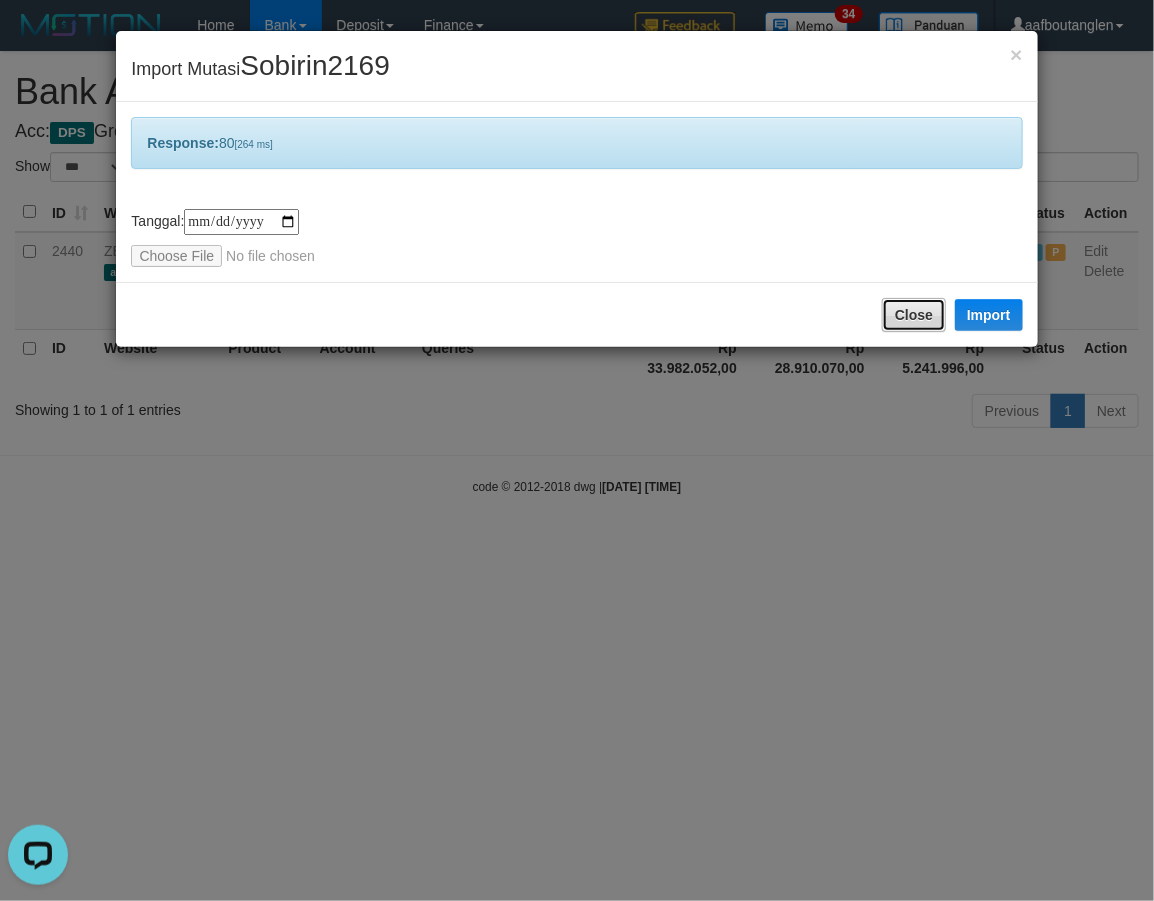click on "Close" 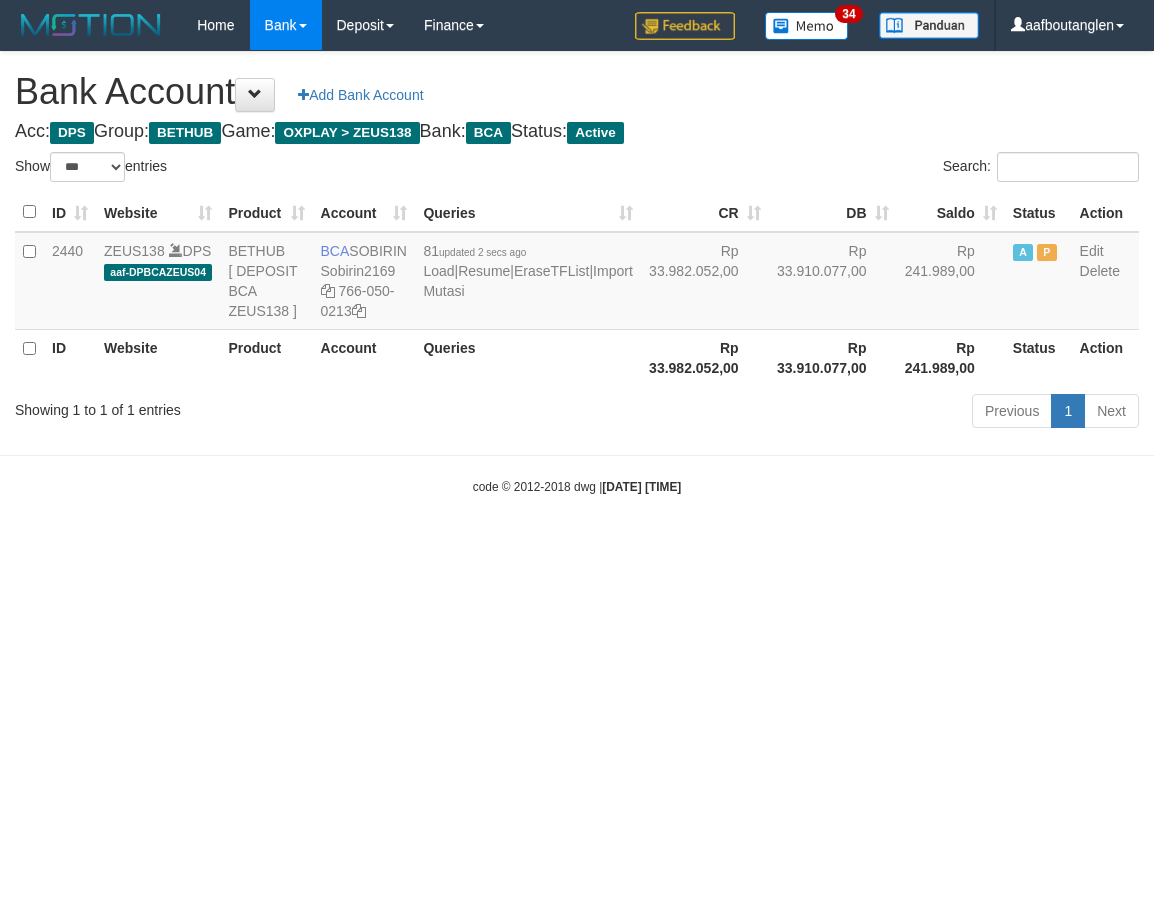 select on "***" 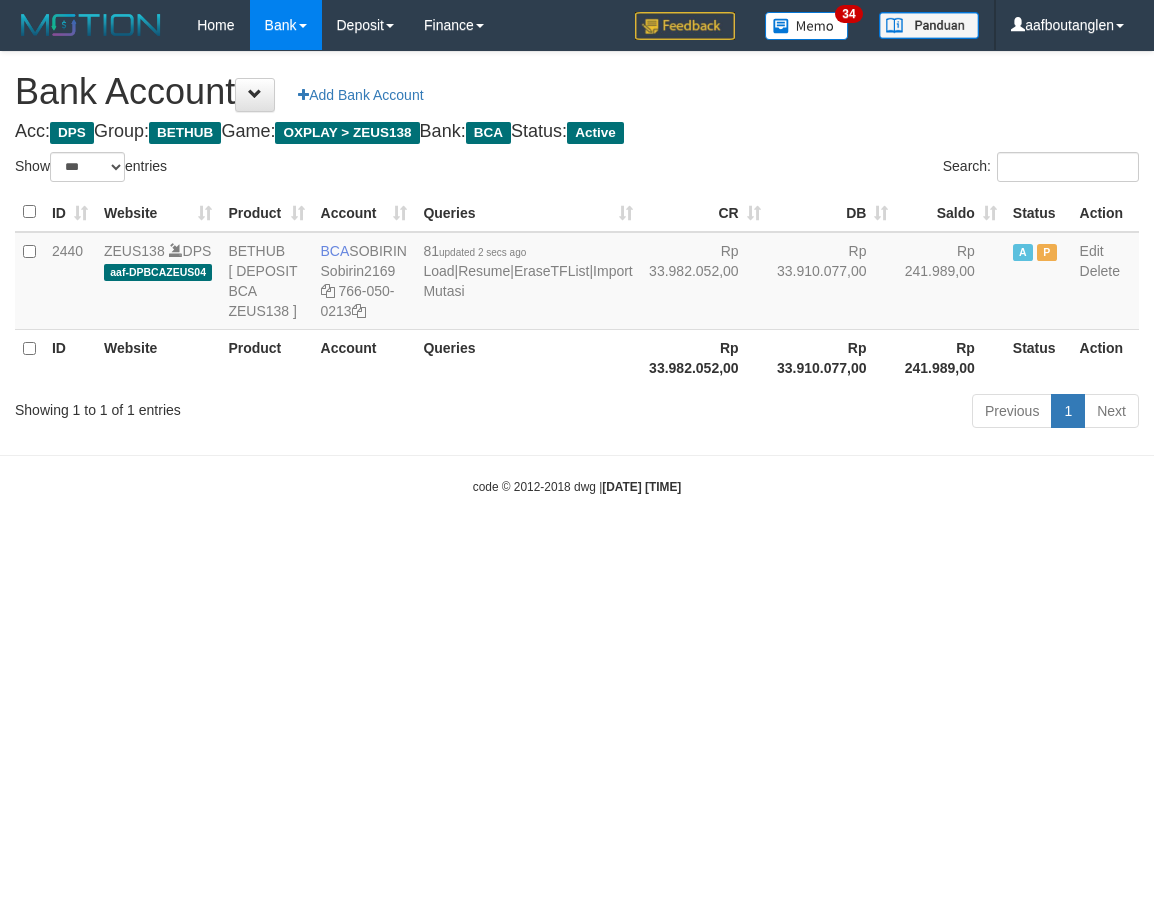 scroll, scrollTop: 0, scrollLeft: 0, axis: both 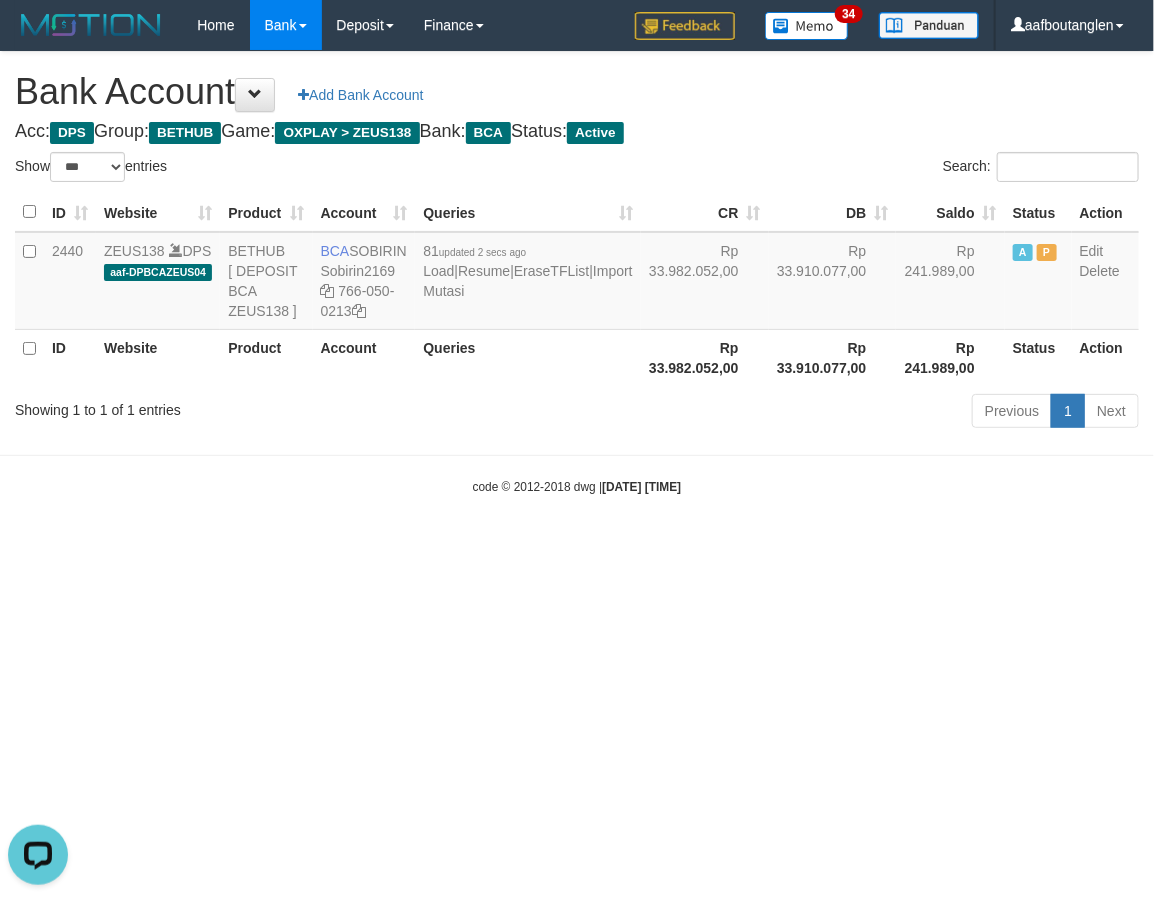 drag, startPoint x: 12, startPoint y: 564, endPoint x: 10, endPoint y: 535, distance: 29.068884 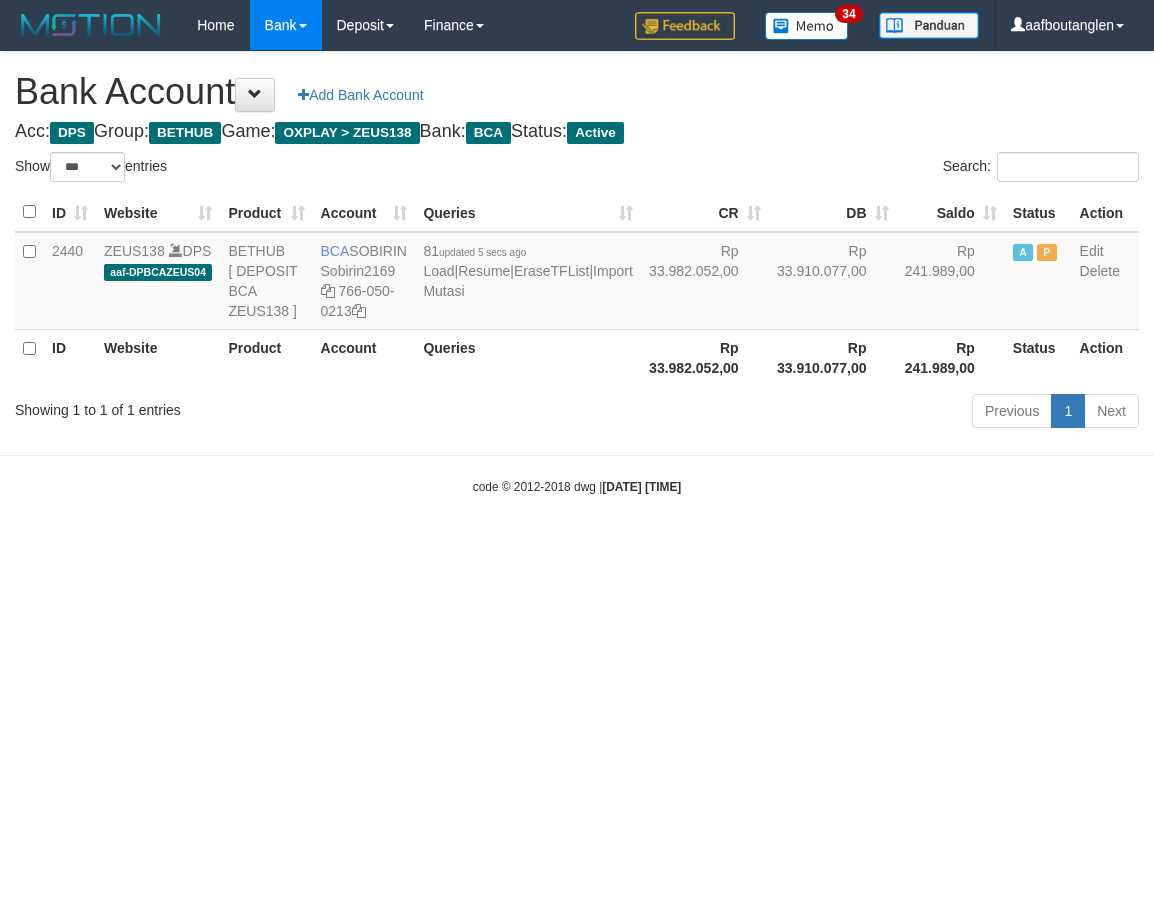 select on "***" 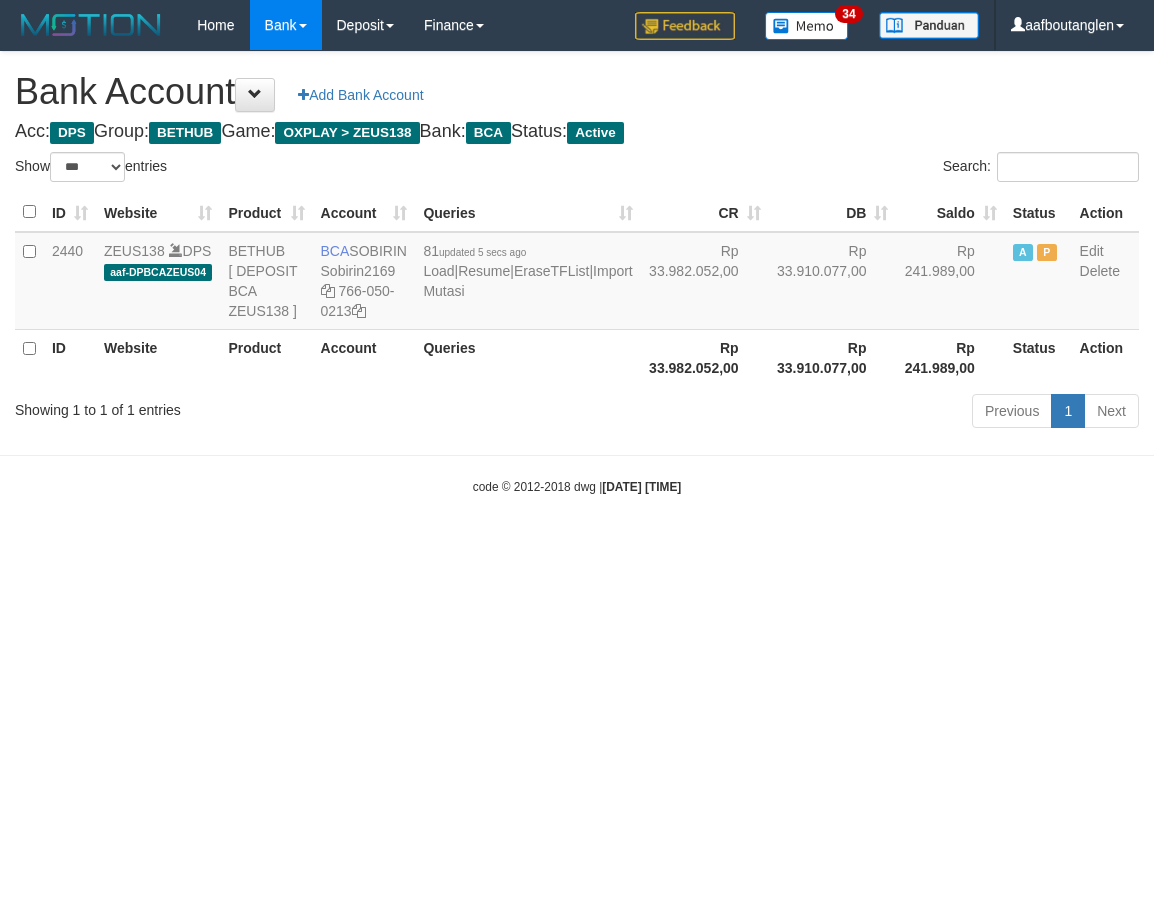 scroll, scrollTop: 0, scrollLeft: 0, axis: both 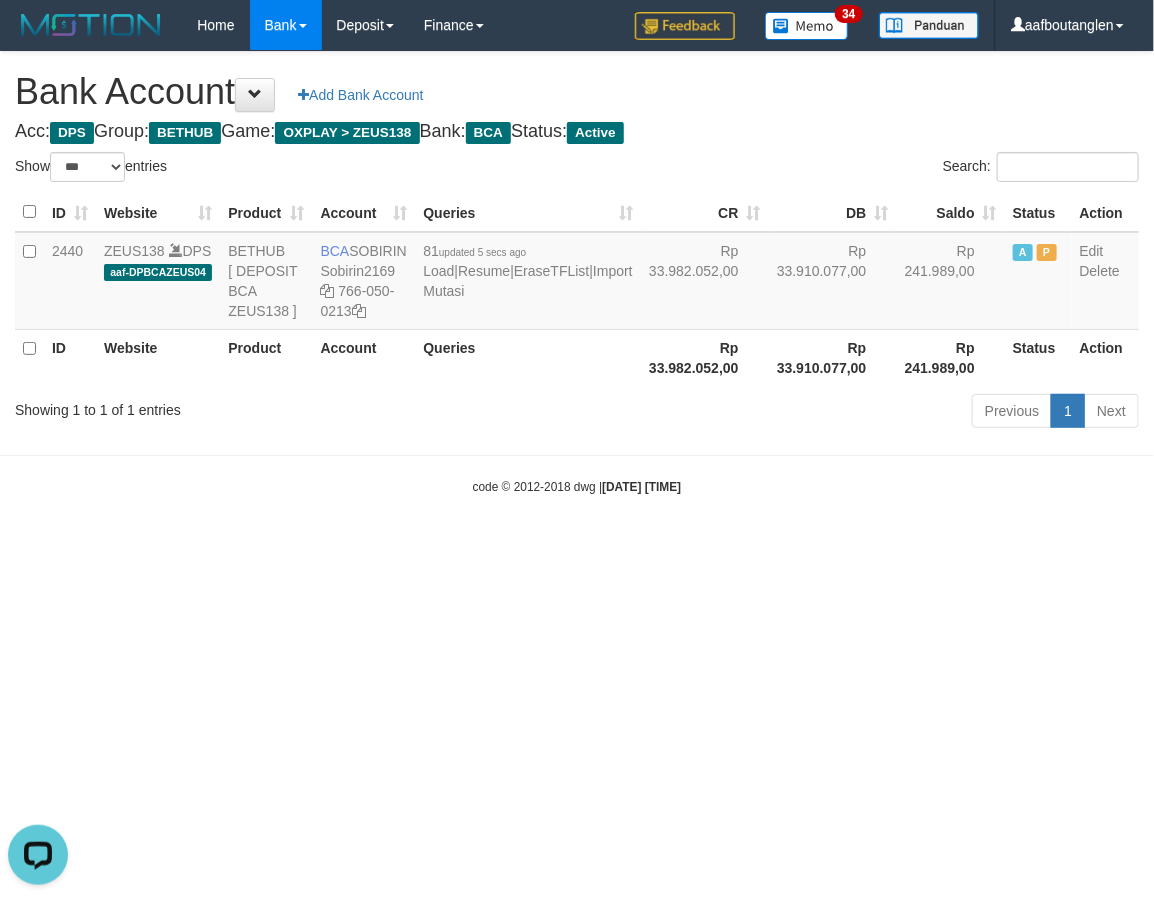 click on "Toggle navigation
Home
Bank
Account List
Deposit
DPS List
History
Note DPS
Finance
Financial Data
aafboutanglen
My Profile
Log Out
34" at bounding box center [577, 273] 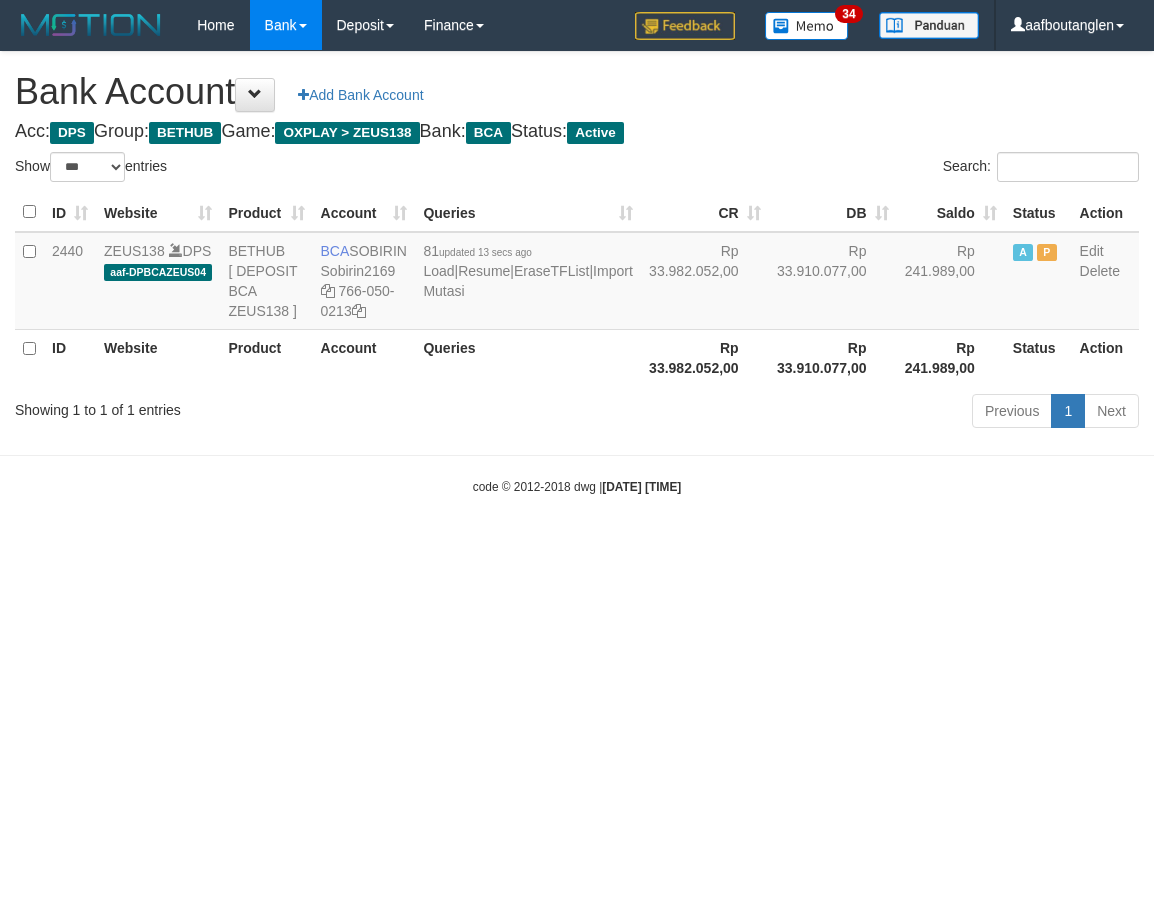 select on "***" 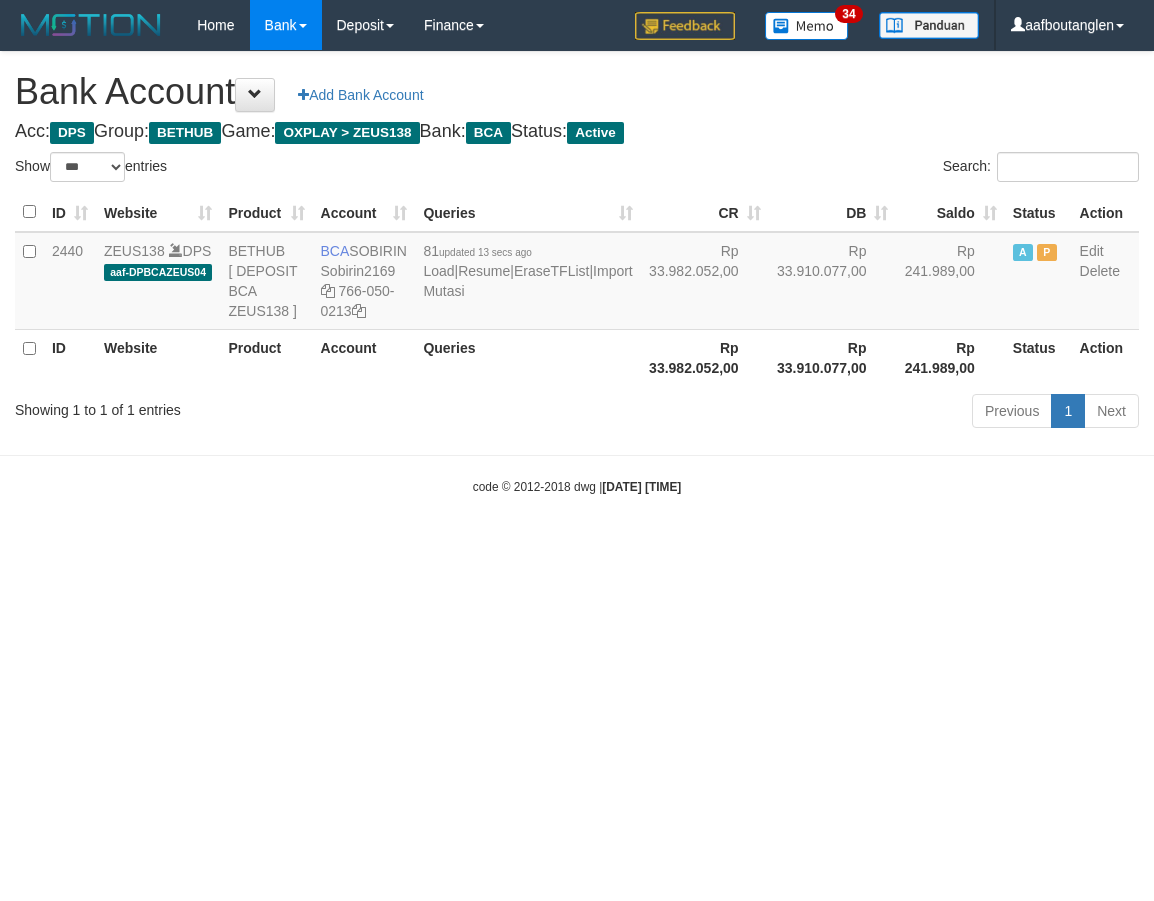 scroll, scrollTop: 0, scrollLeft: 0, axis: both 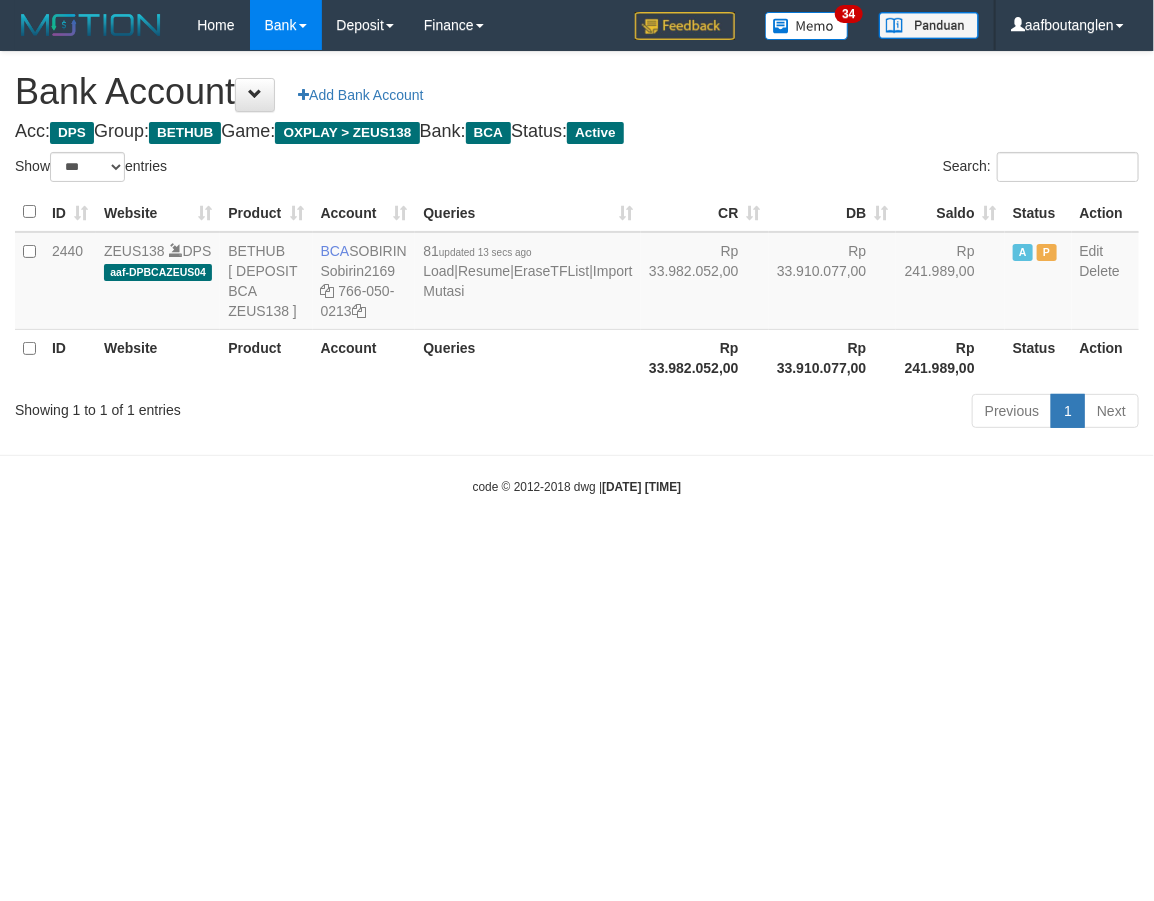 click on "code © 2012-2018 dwg |  [DATE] [TIME]" at bounding box center [577, 486] 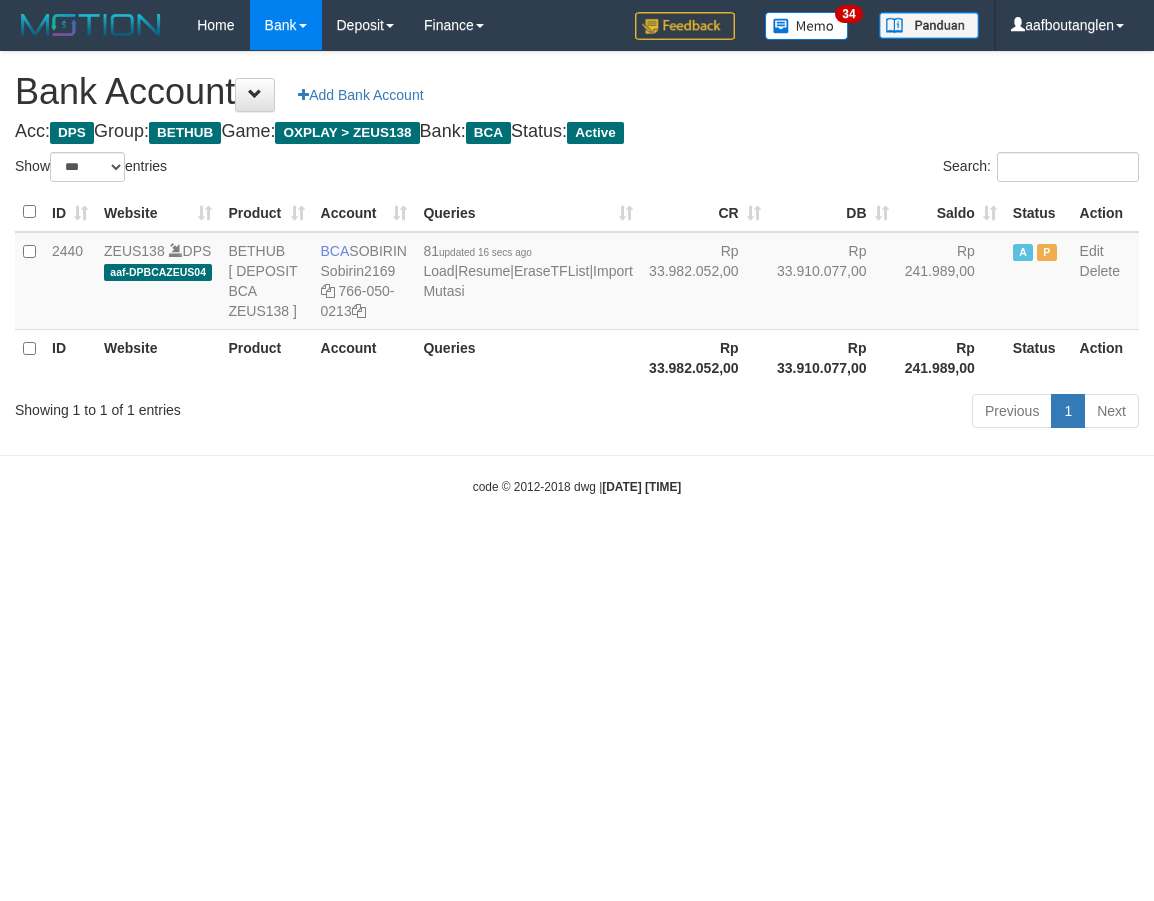 select on "***" 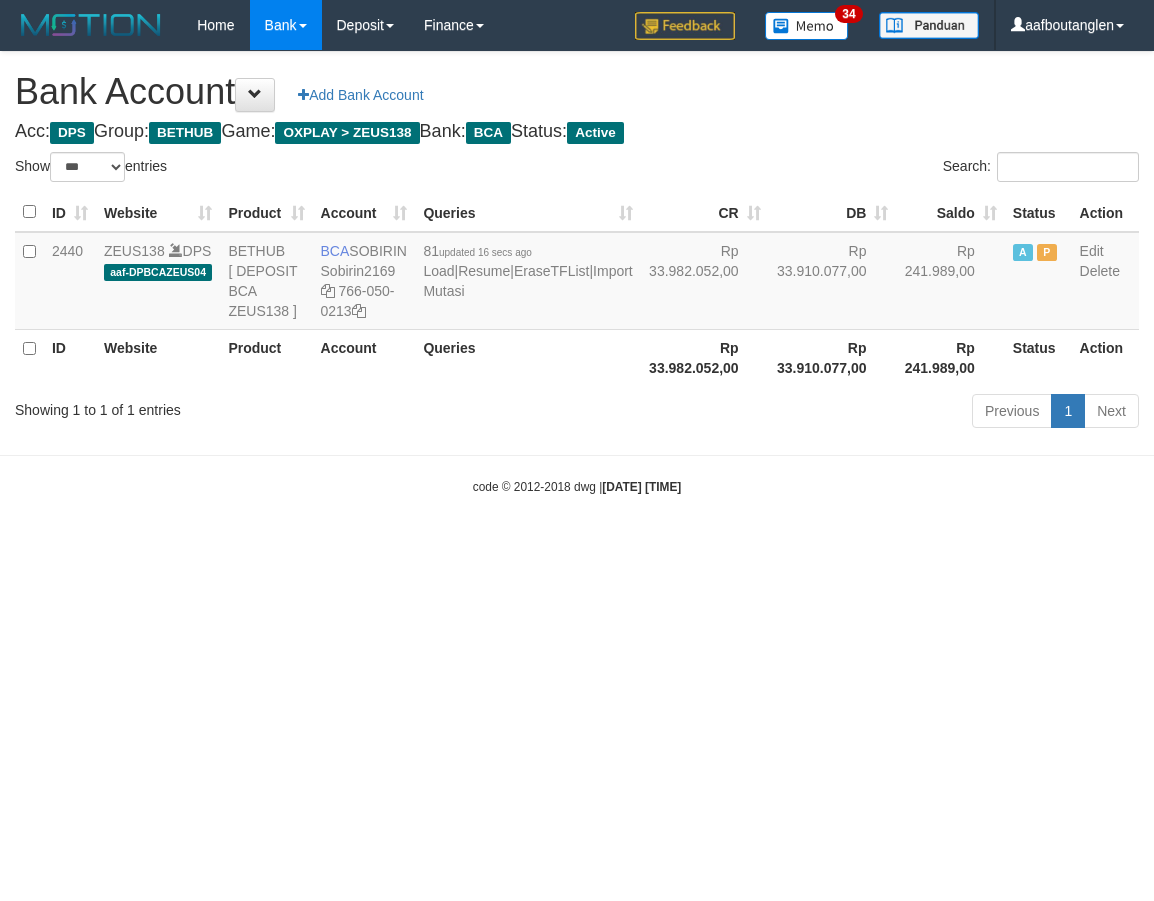 scroll, scrollTop: 0, scrollLeft: 0, axis: both 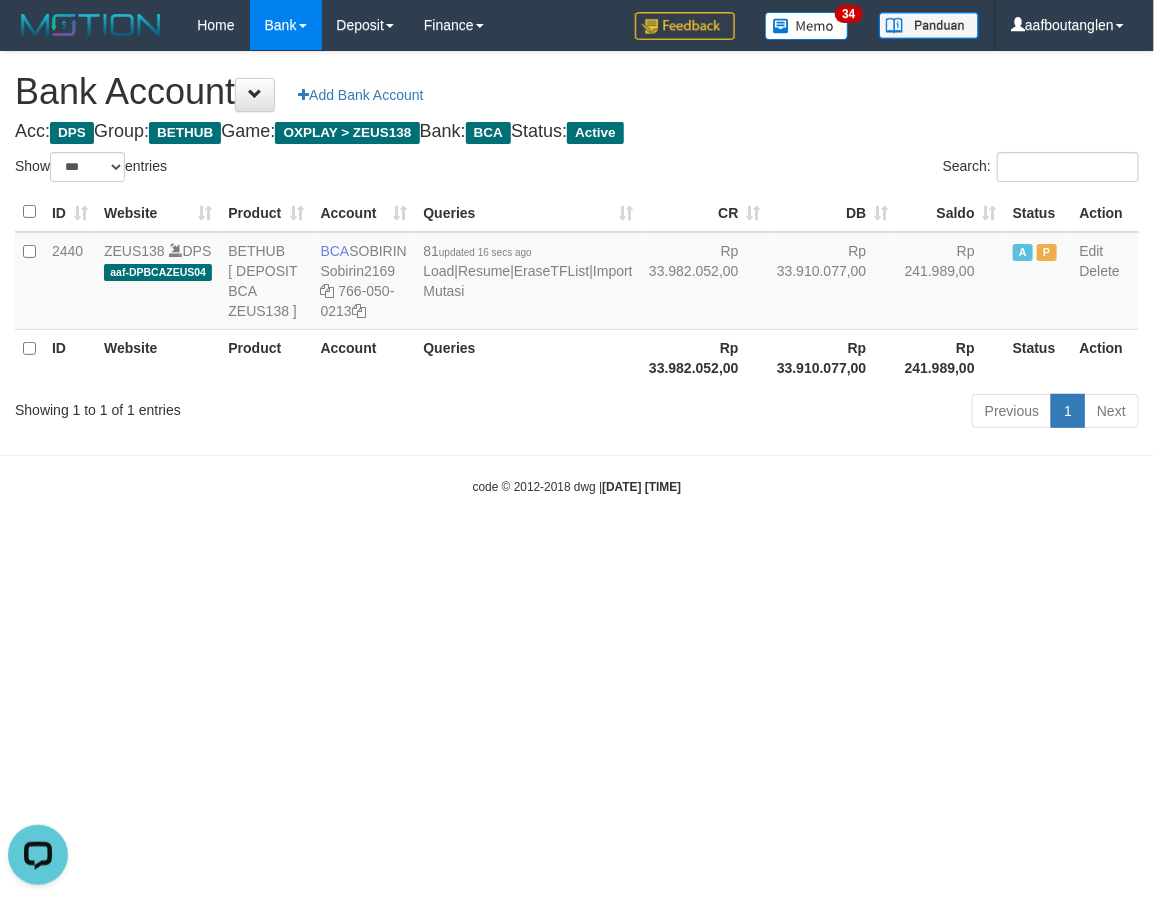 click on "Toggle navigation
Home
Bank
Account List
Deposit
DPS List
History
Note DPS
Finance
Financial Data
aafboutanglen
My Profile
Log Out
34" at bounding box center [577, 273] 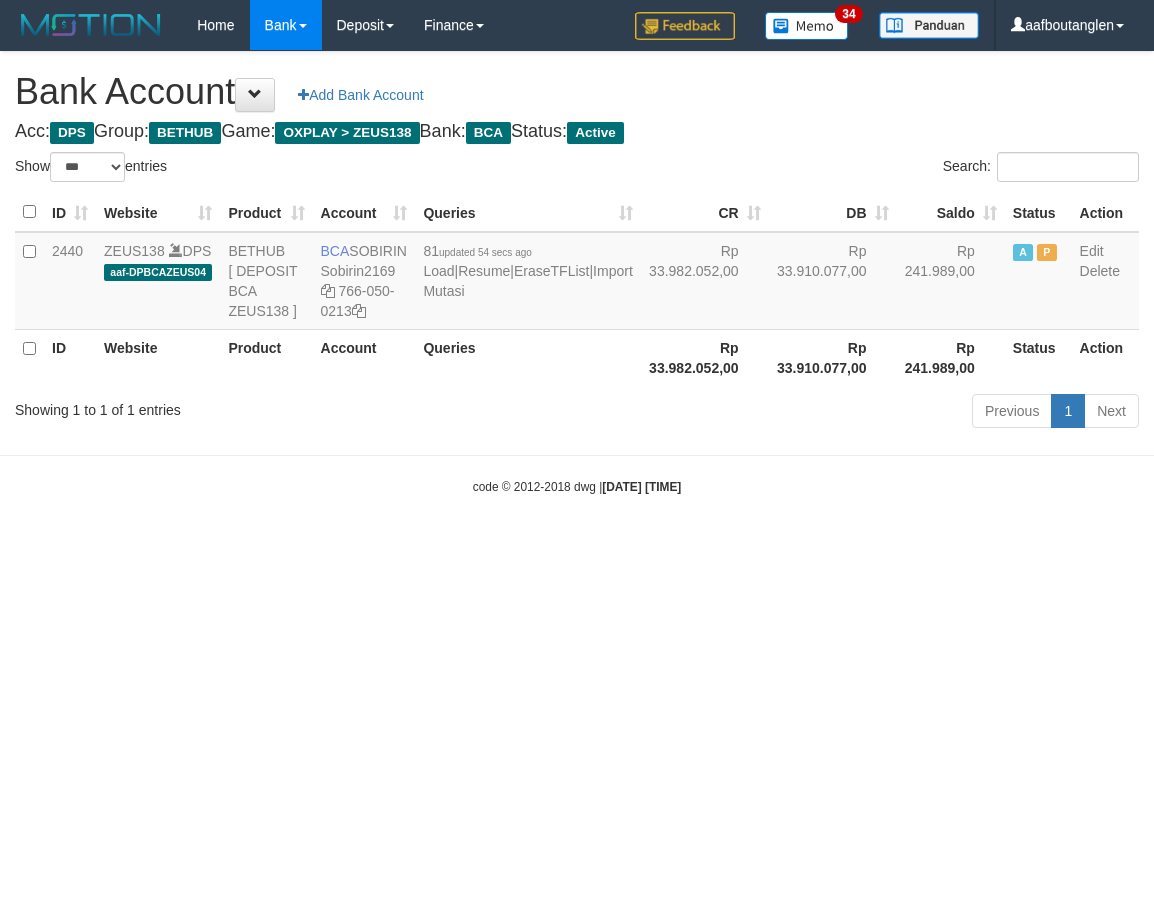 select on "***" 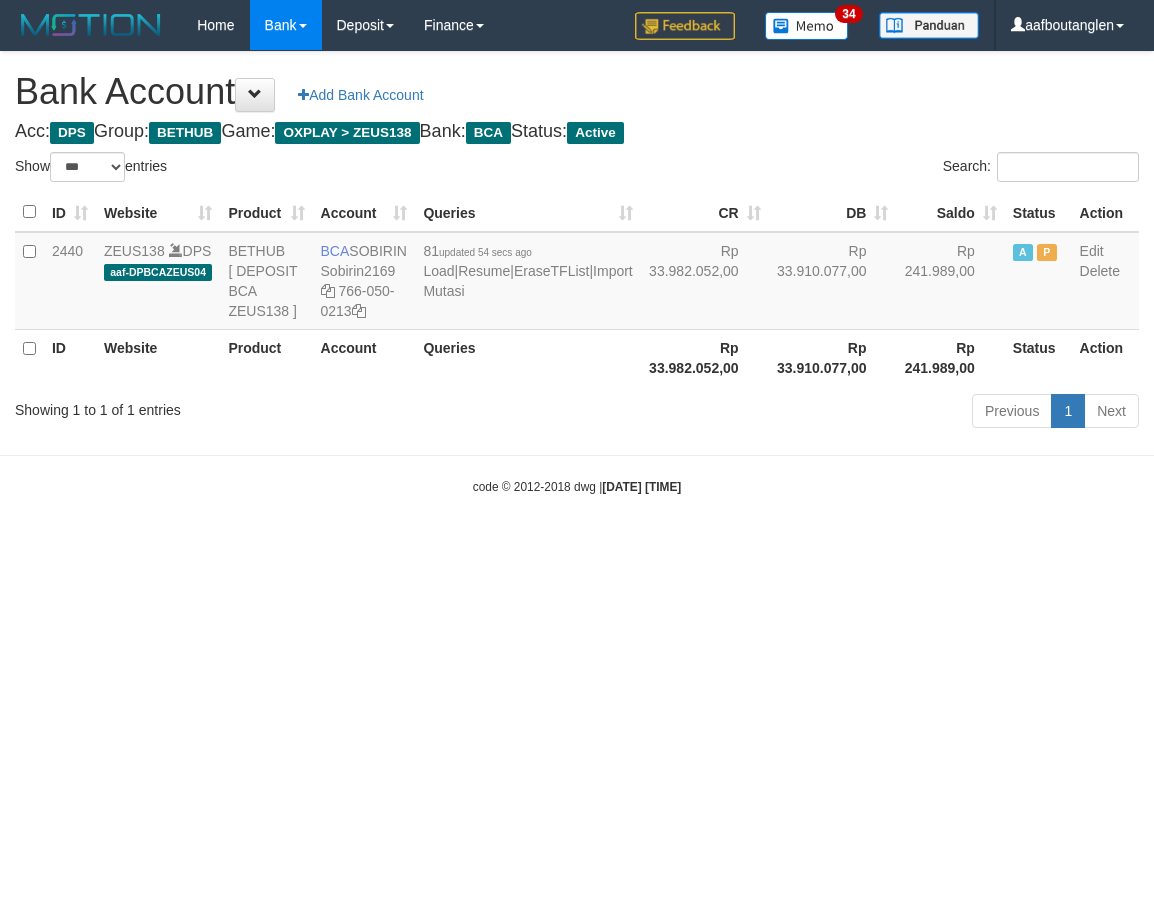 scroll, scrollTop: 0, scrollLeft: 0, axis: both 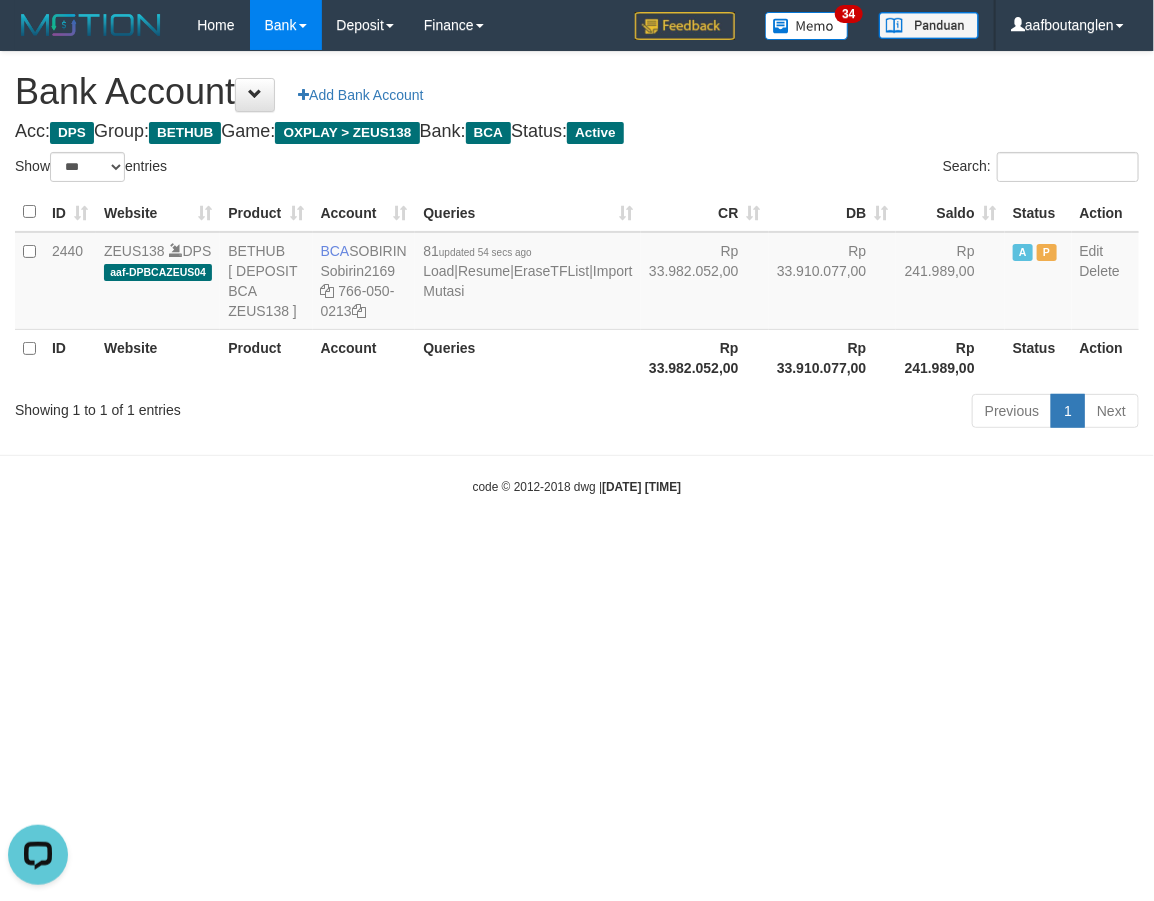 click on "Toggle navigation
Home
Bank
Account List
Deposit
DPS List
History
Note DPS
Finance
Financial Data
aafboutanglen
My Profile
Log Out
34" at bounding box center (577, 273) 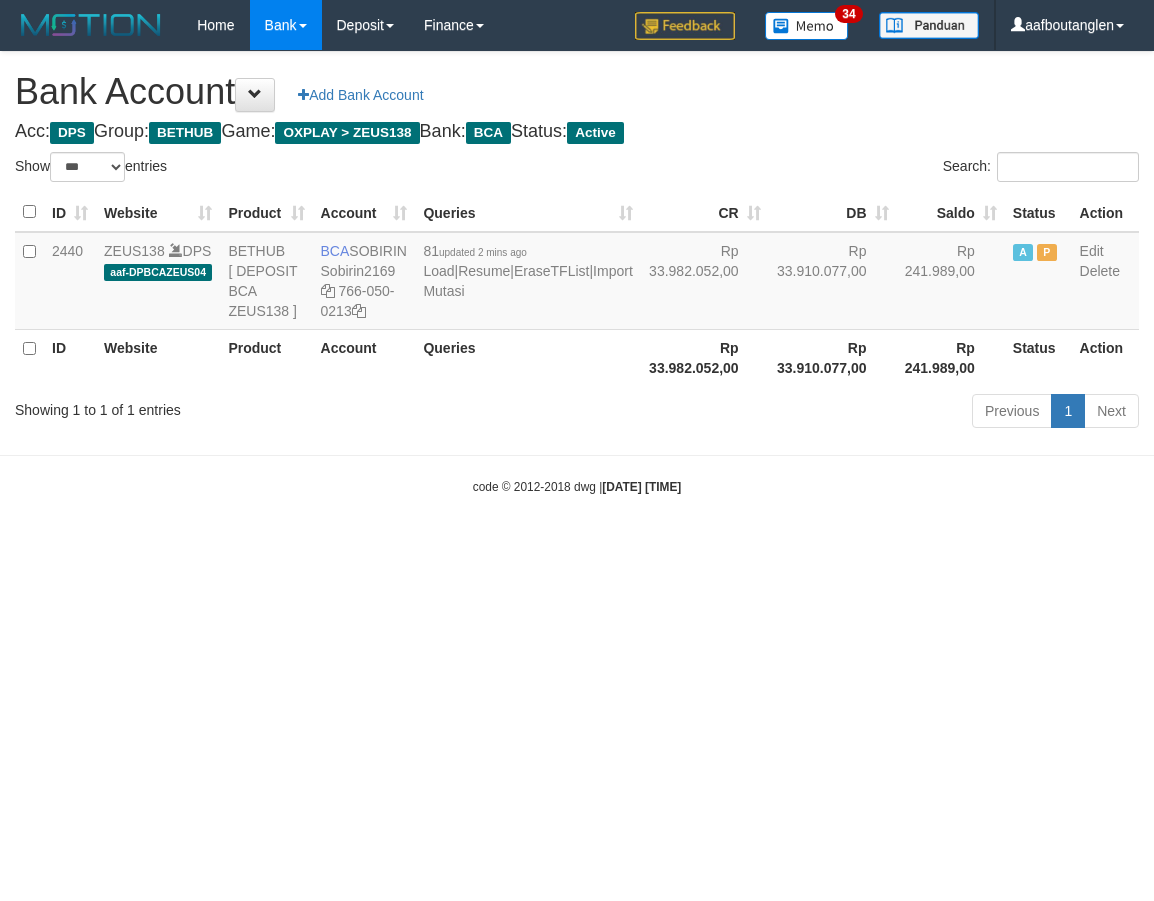 select on "***" 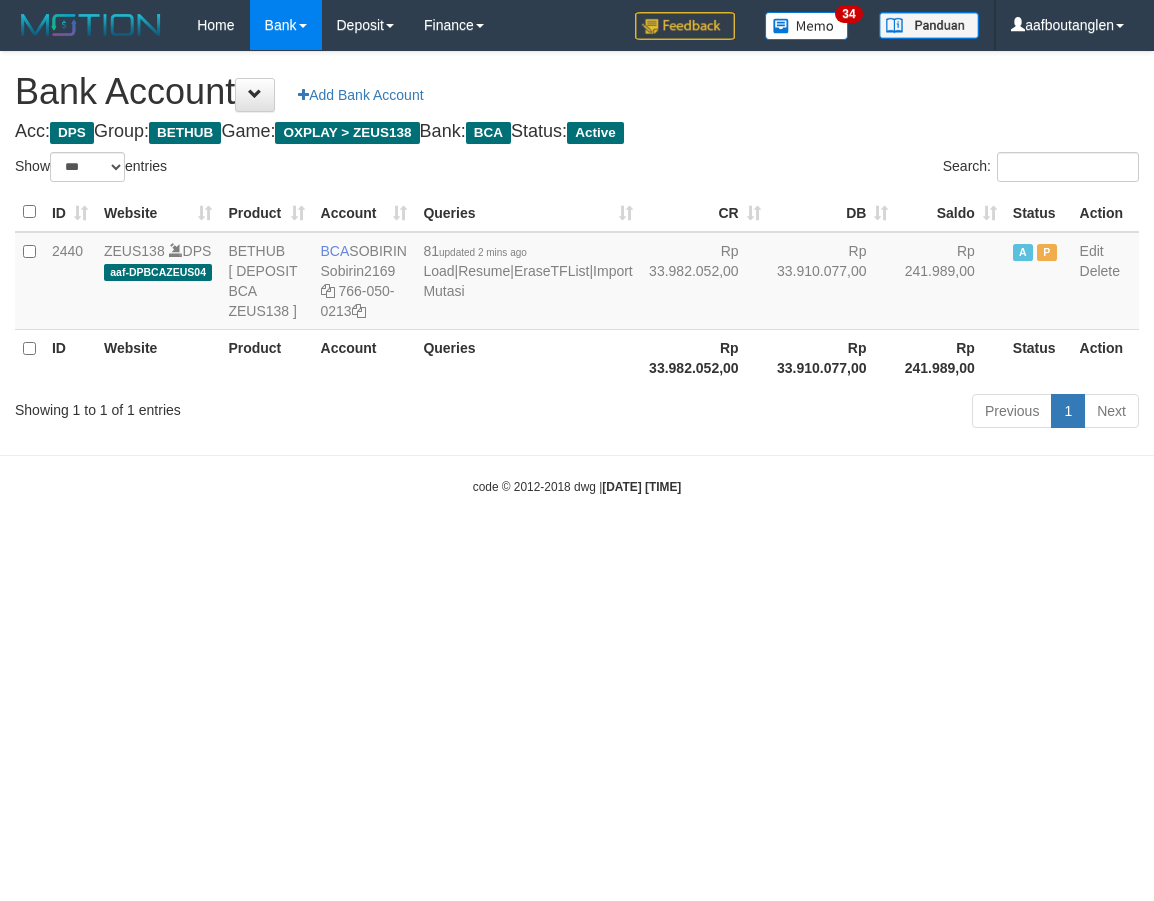 scroll, scrollTop: 0, scrollLeft: 0, axis: both 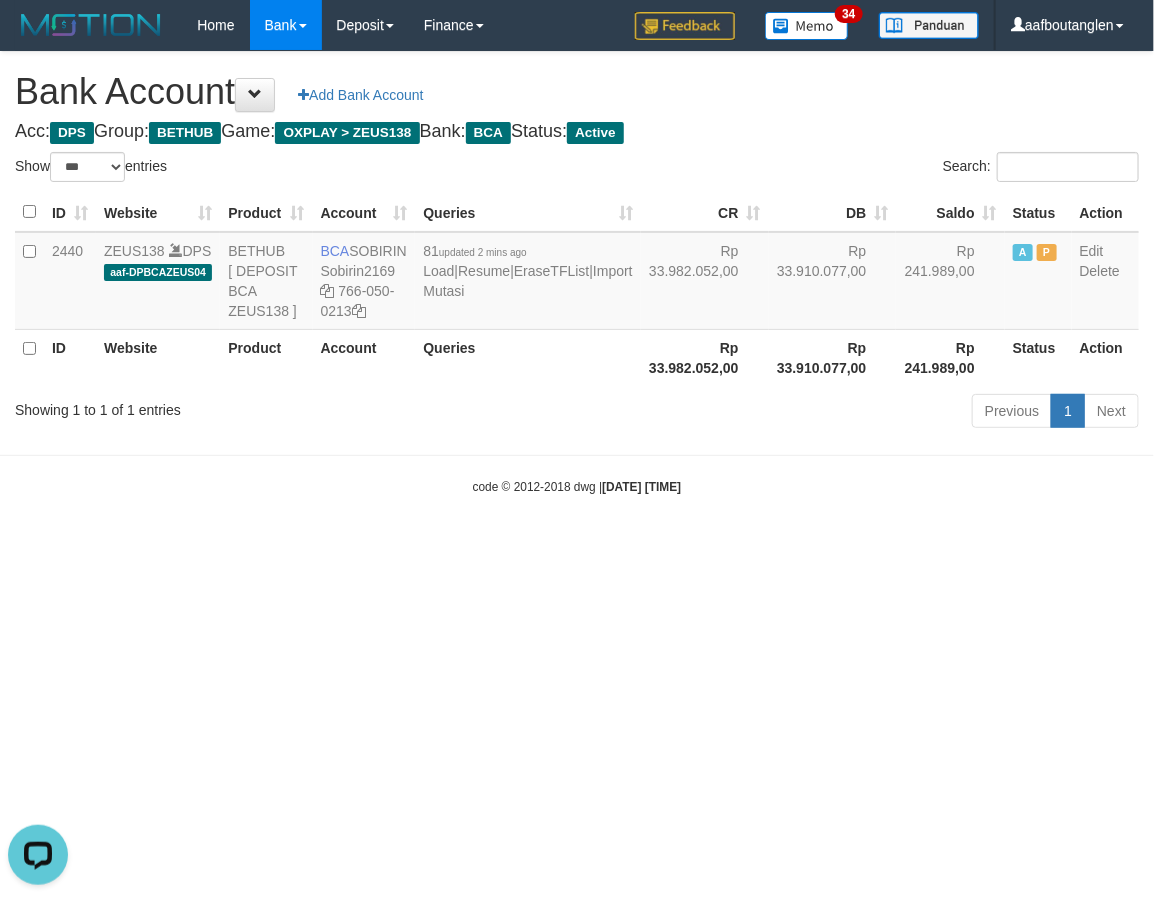 drag, startPoint x: 45, startPoint y: 540, endPoint x: 66, endPoint y: 530, distance: 23.259407 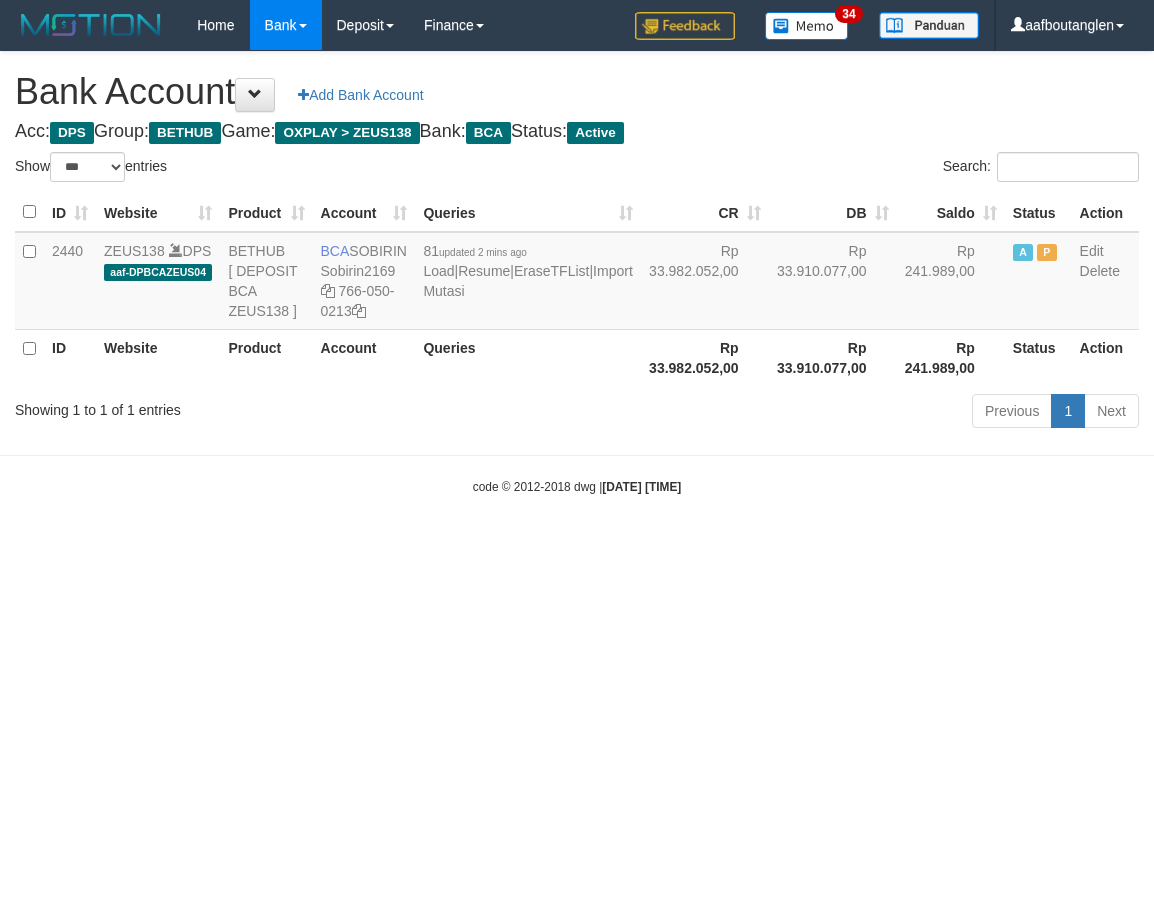 select on "***" 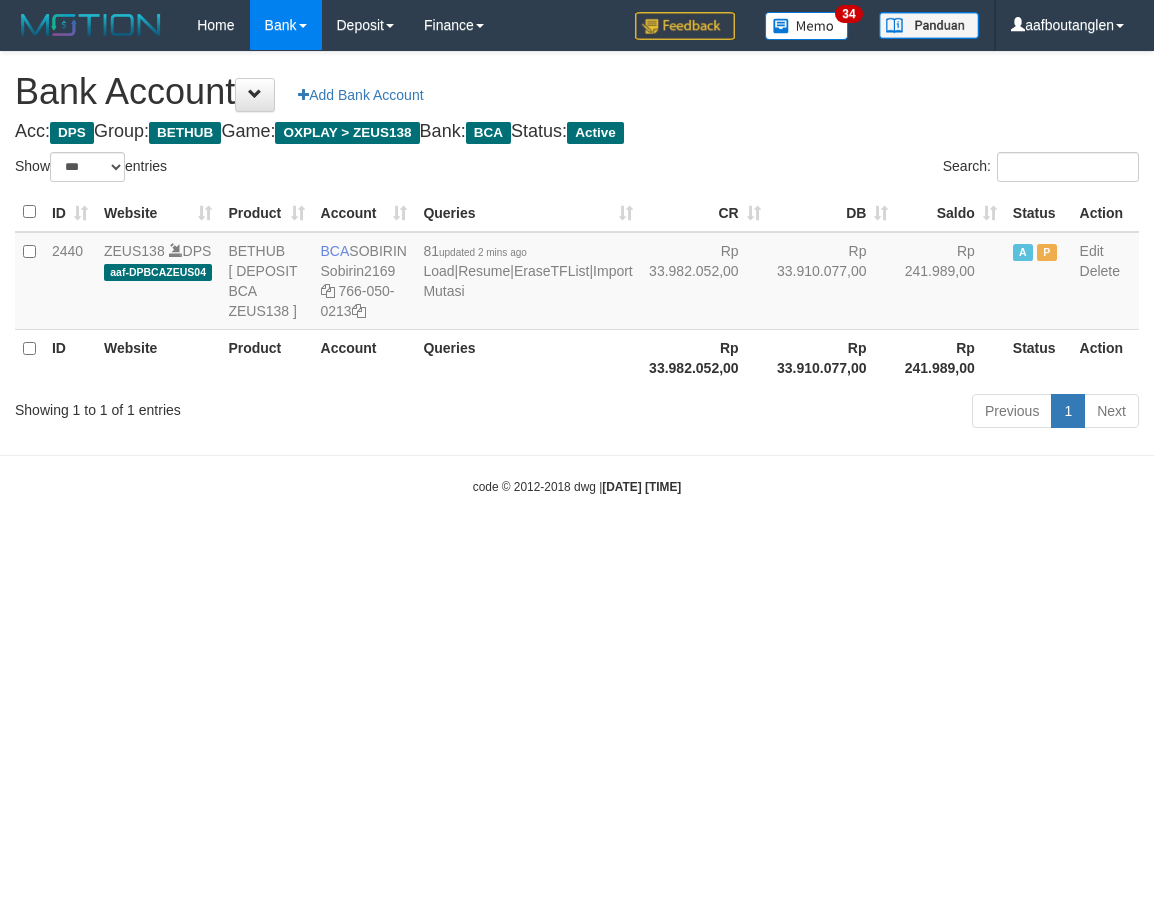scroll, scrollTop: 0, scrollLeft: 0, axis: both 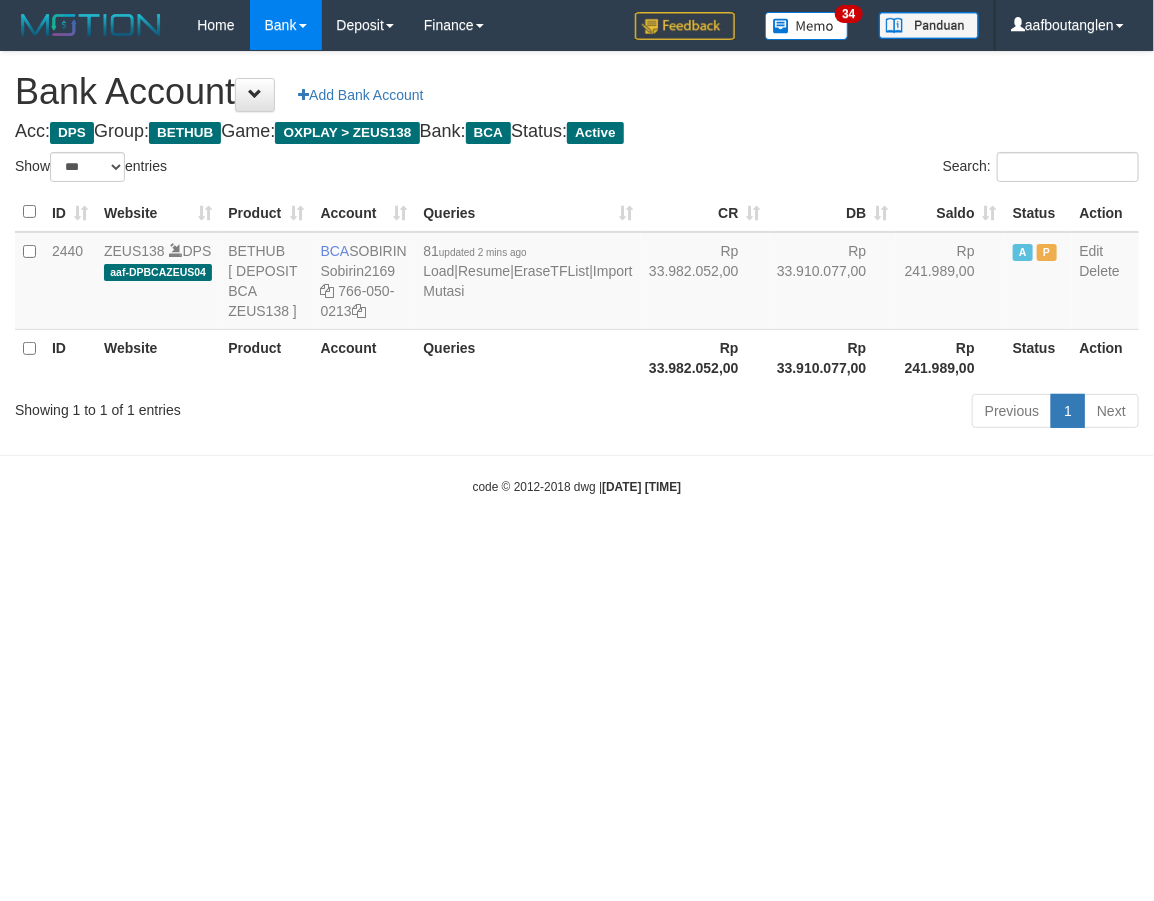drag, startPoint x: 868, startPoint y: 654, endPoint x: 848, endPoint y: 656, distance: 20.09975 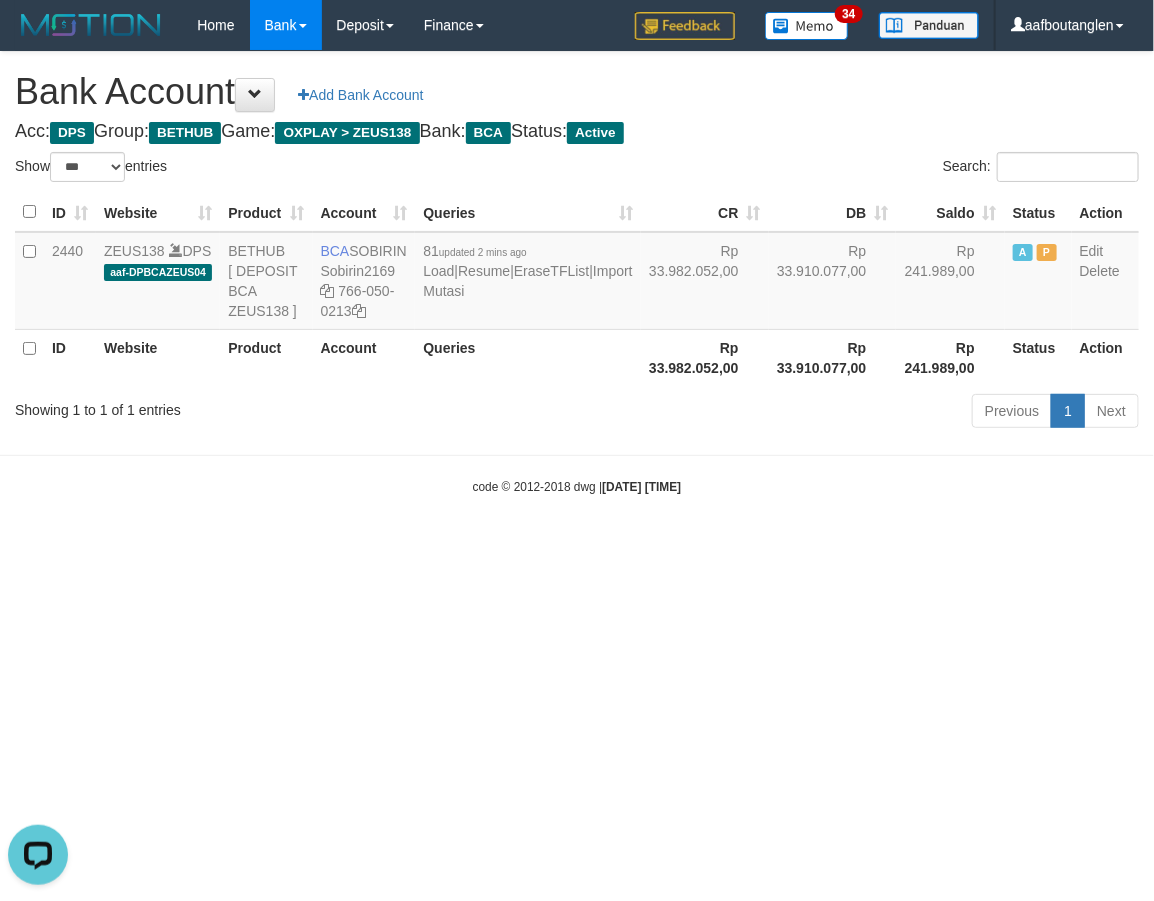 scroll, scrollTop: 0, scrollLeft: 0, axis: both 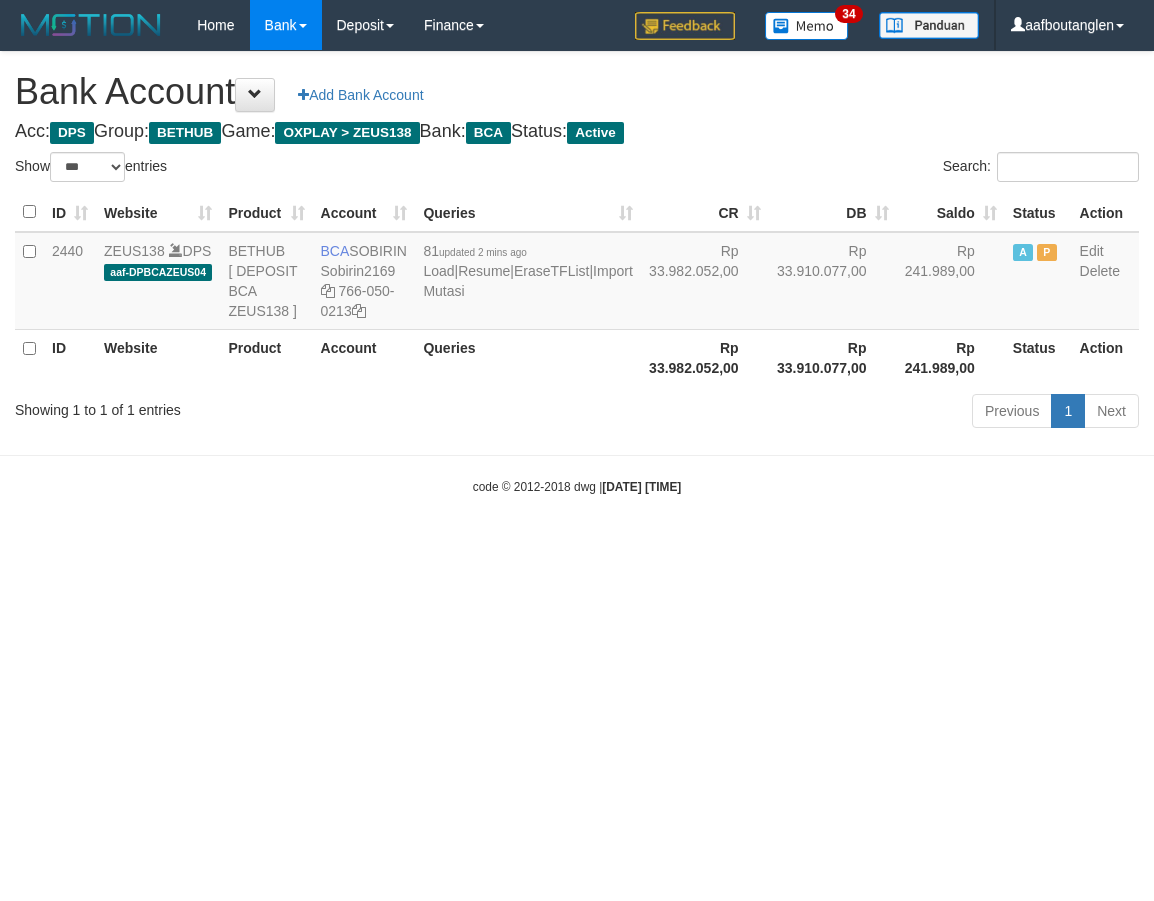 select on "***" 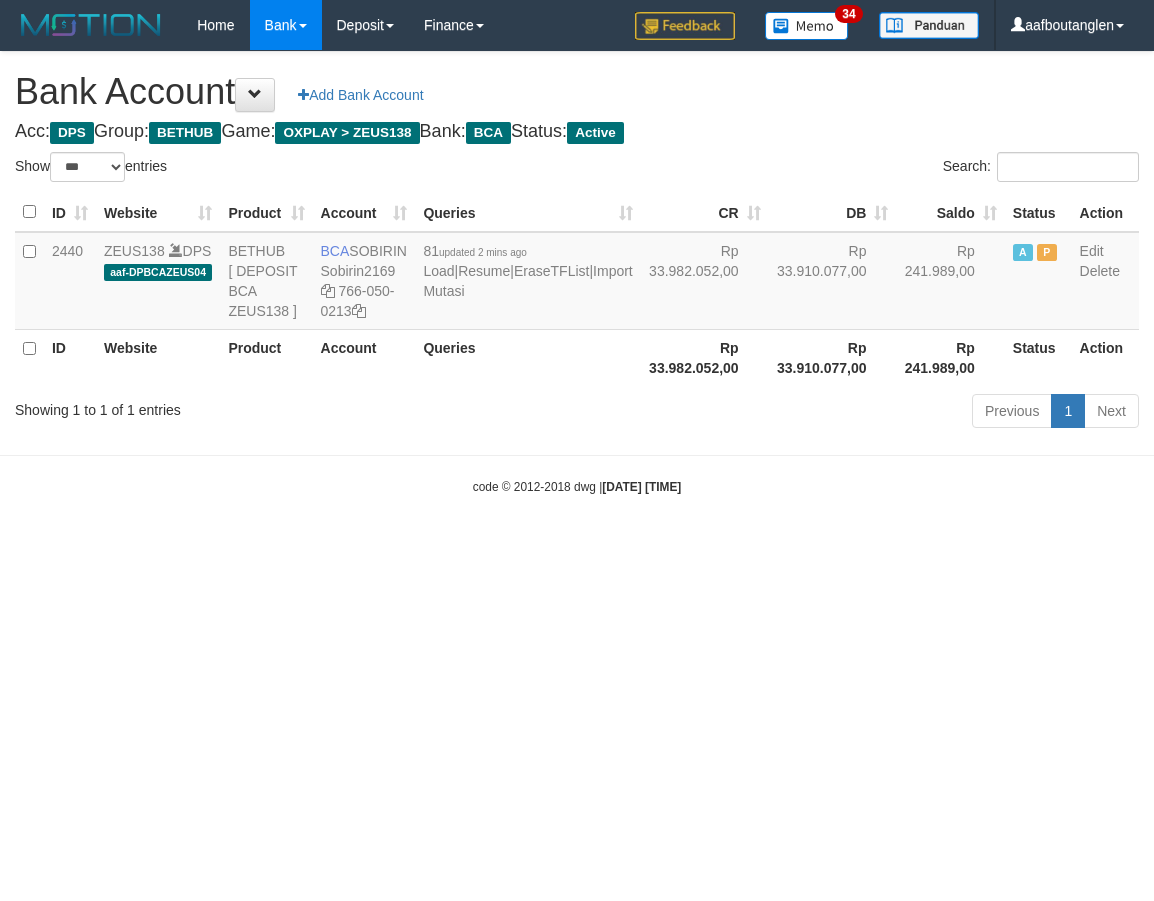 scroll, scrollTop: 0, scrollLeft: 0, axis: both 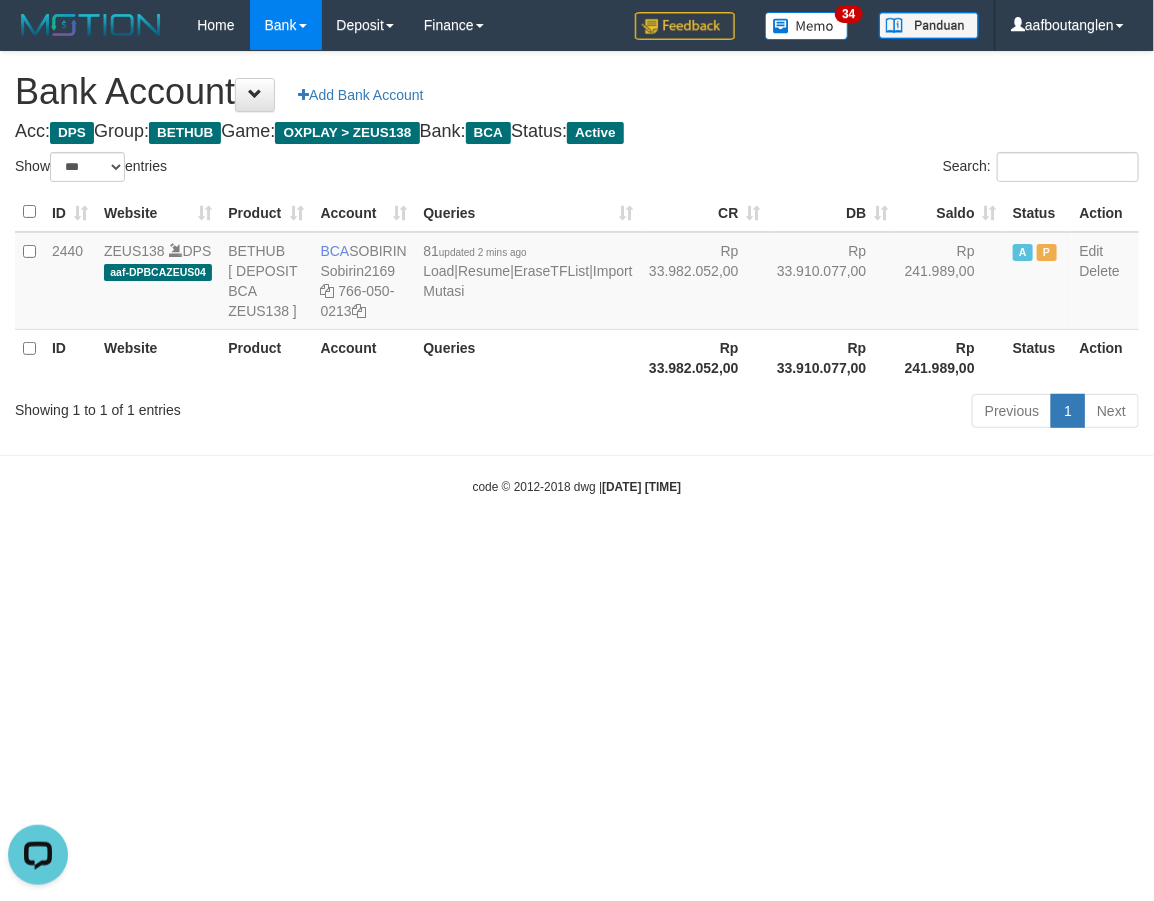 drag, startPoint x: 868, startPoint y: 631, endPoint x: 1082, endPoint y: 855, distance: 309.7935 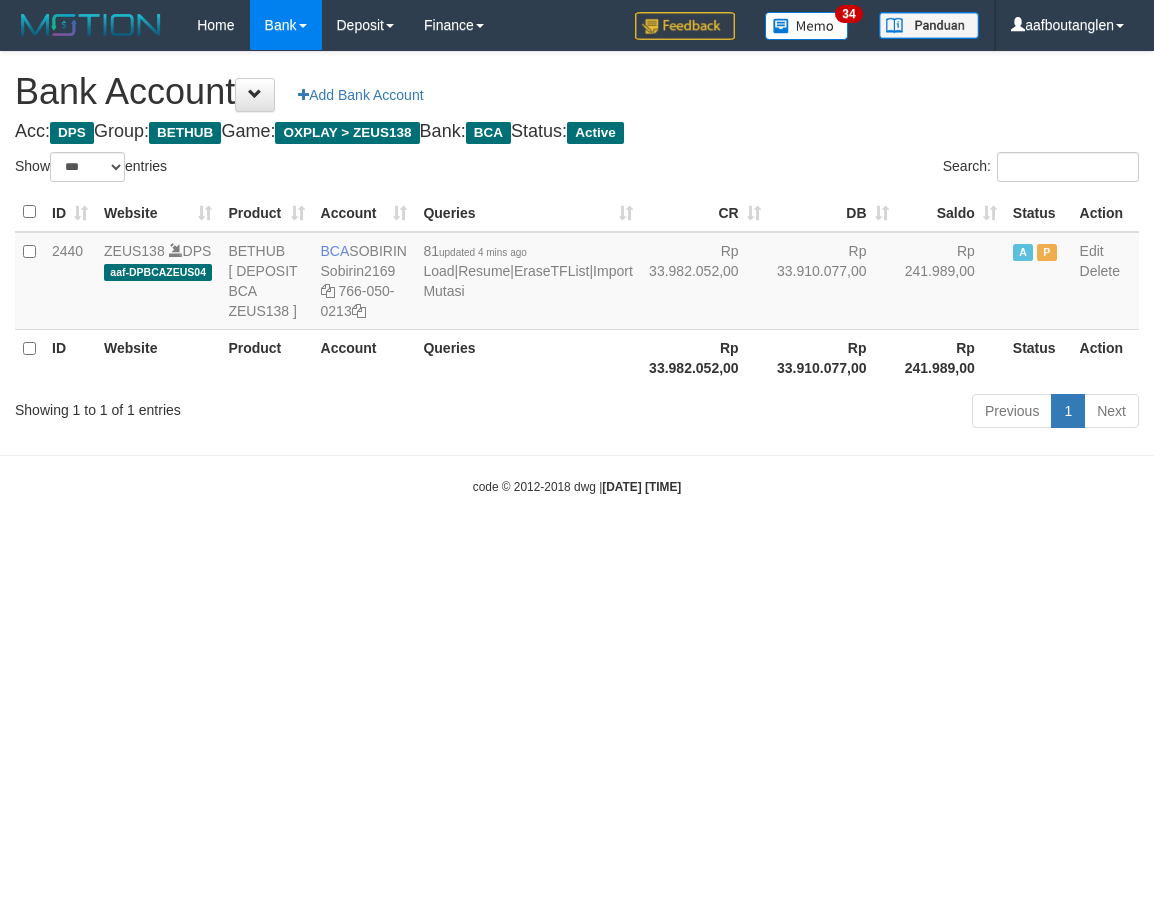 select on "***" 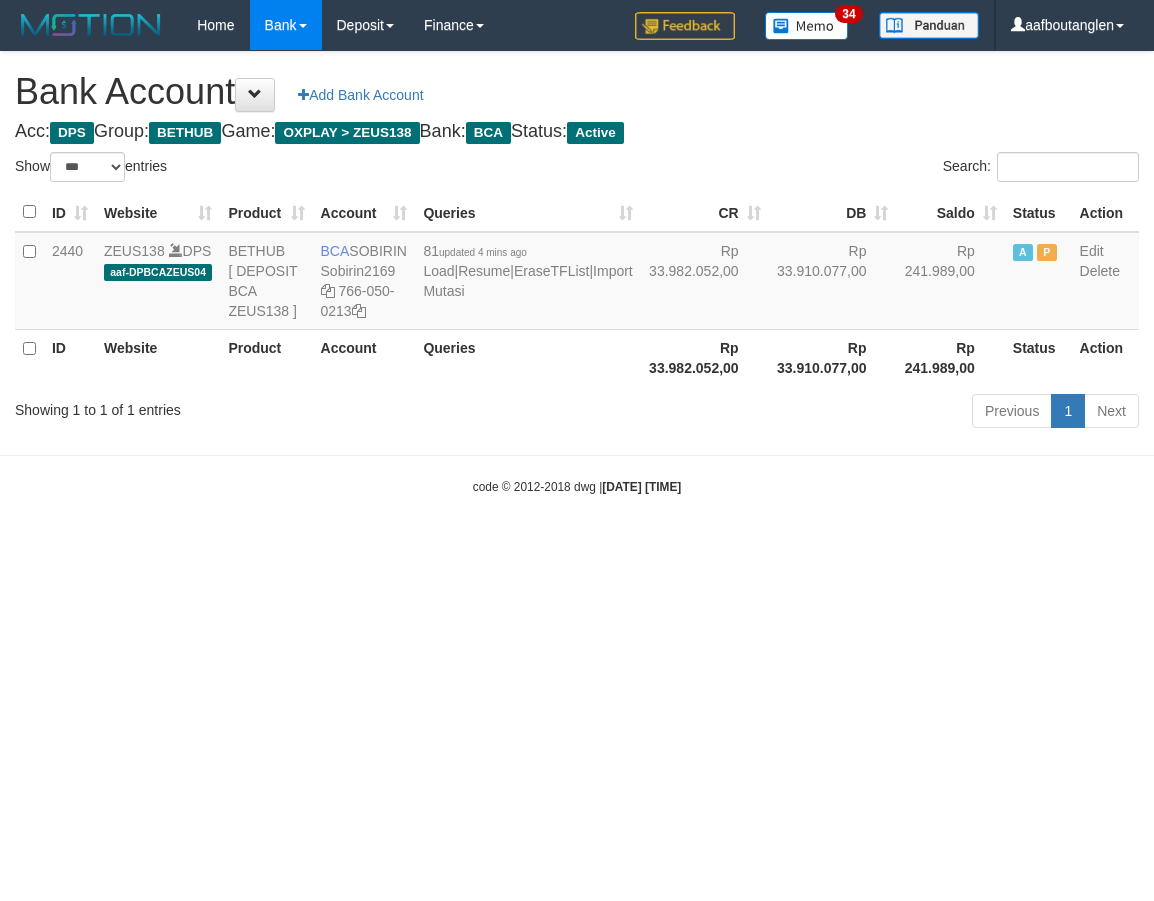 scroll, scrollTop: 0, scrollLeft: 0, axis: both 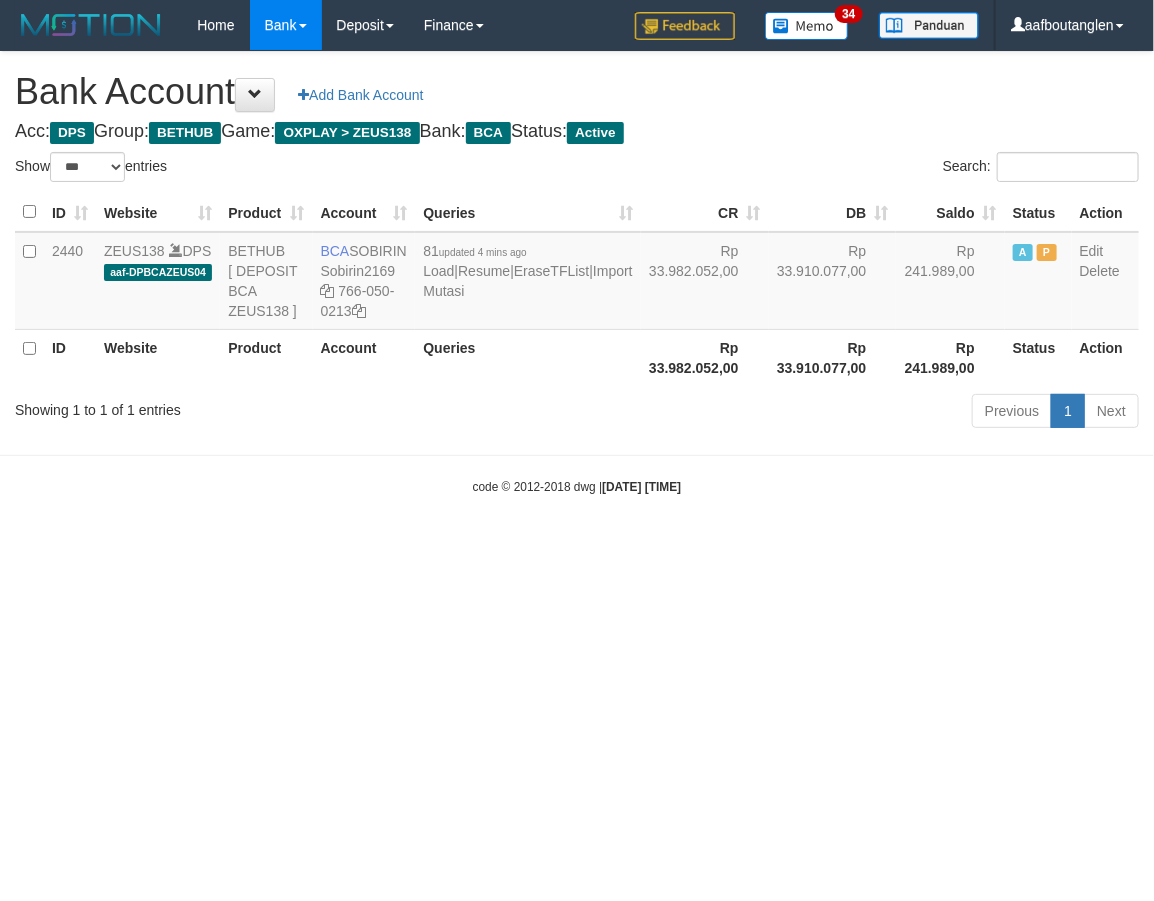drag, startPoint x: 913, startPoint y: 691, endPoint x: 913, endPoint y: 680, distance: 11 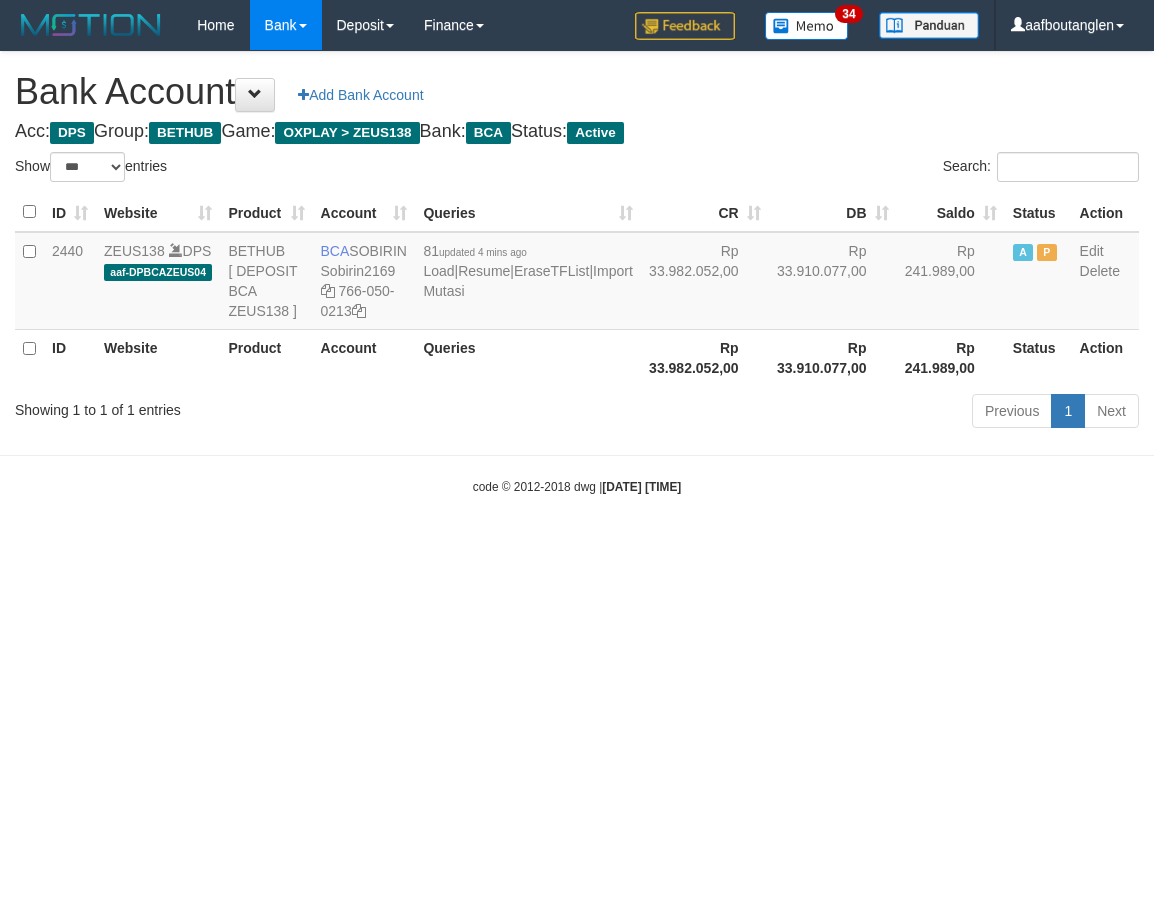 select on "***" 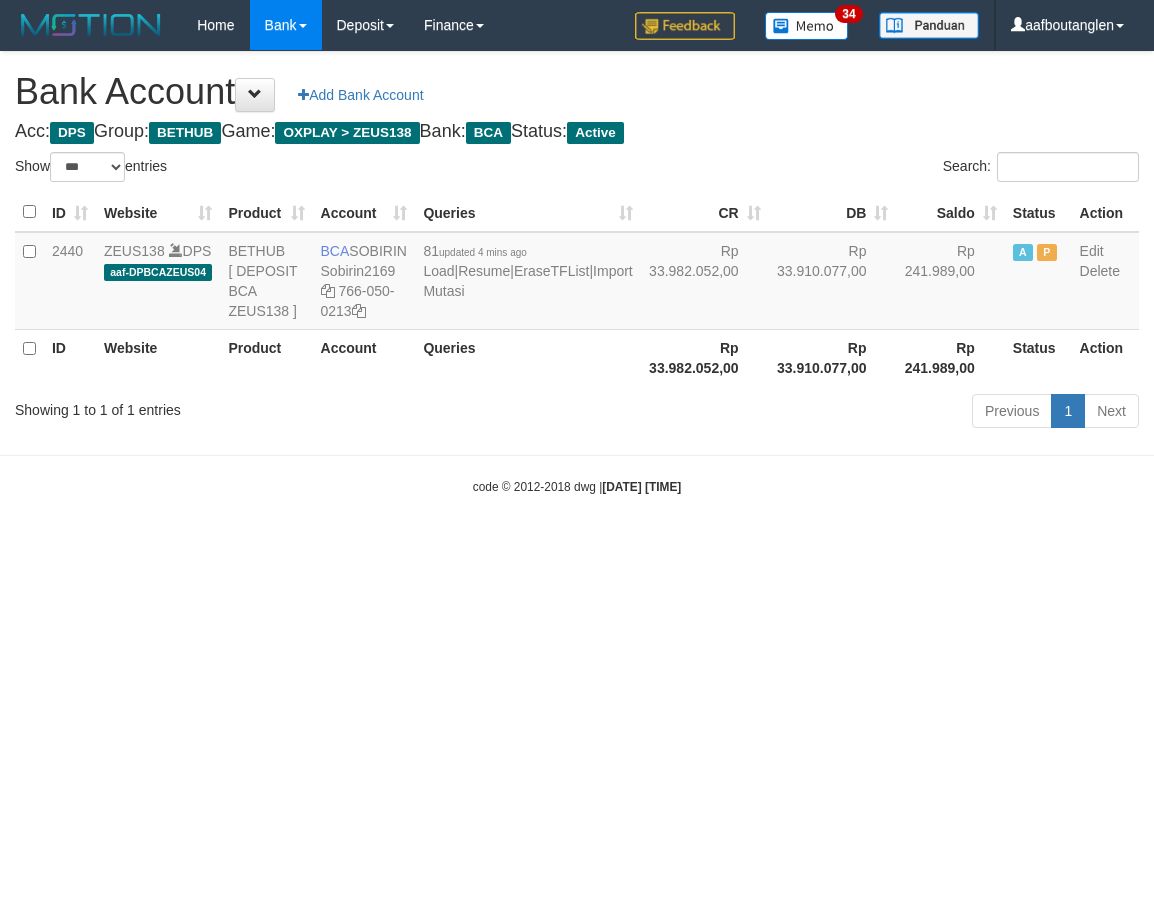 scroll, scrollTop: 0, scrollLeft: 0, axis: both 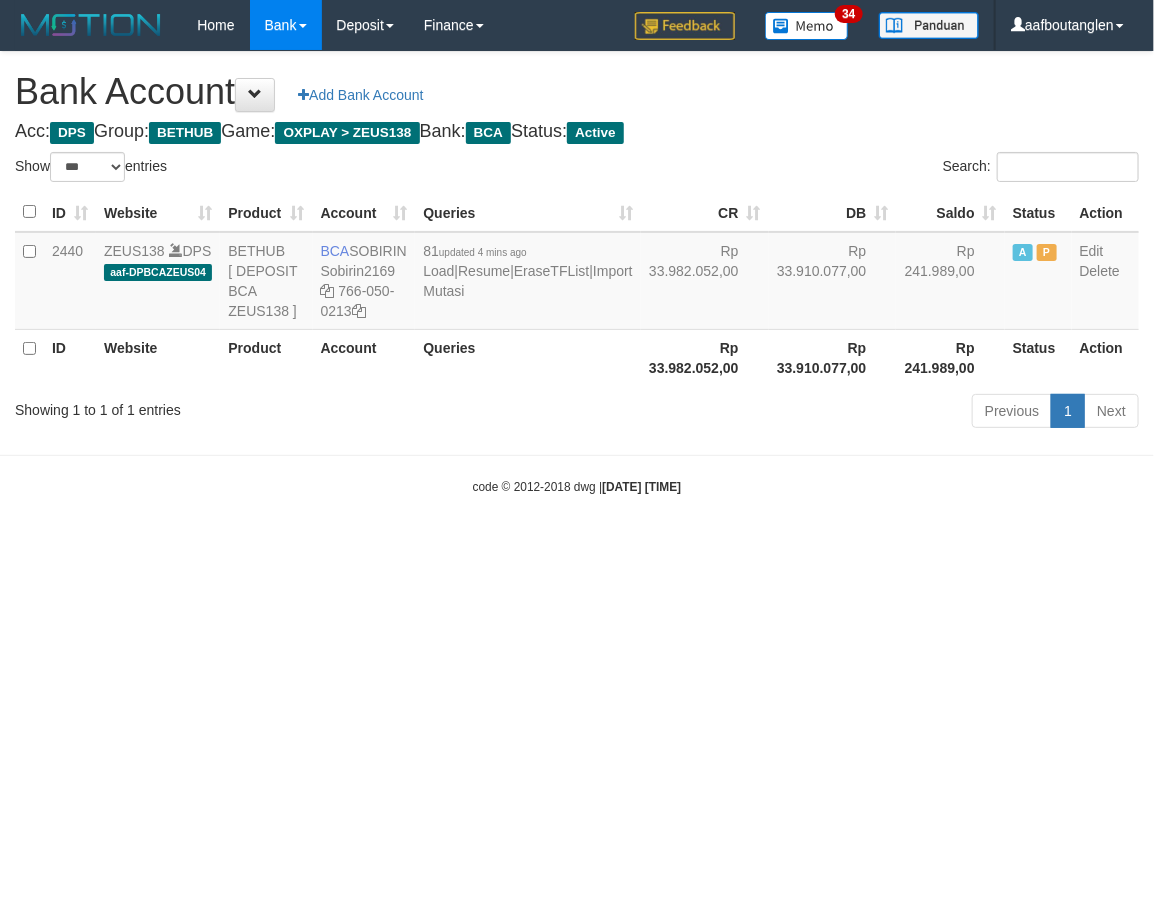 click on "Toggle navigation
Home
Bank
Account List
Deposit
DPS List
History
Note DPS
Finance
Financial Data
aafboutanglen
My Profile
Log Out
34" at bounding box center (577, 273) 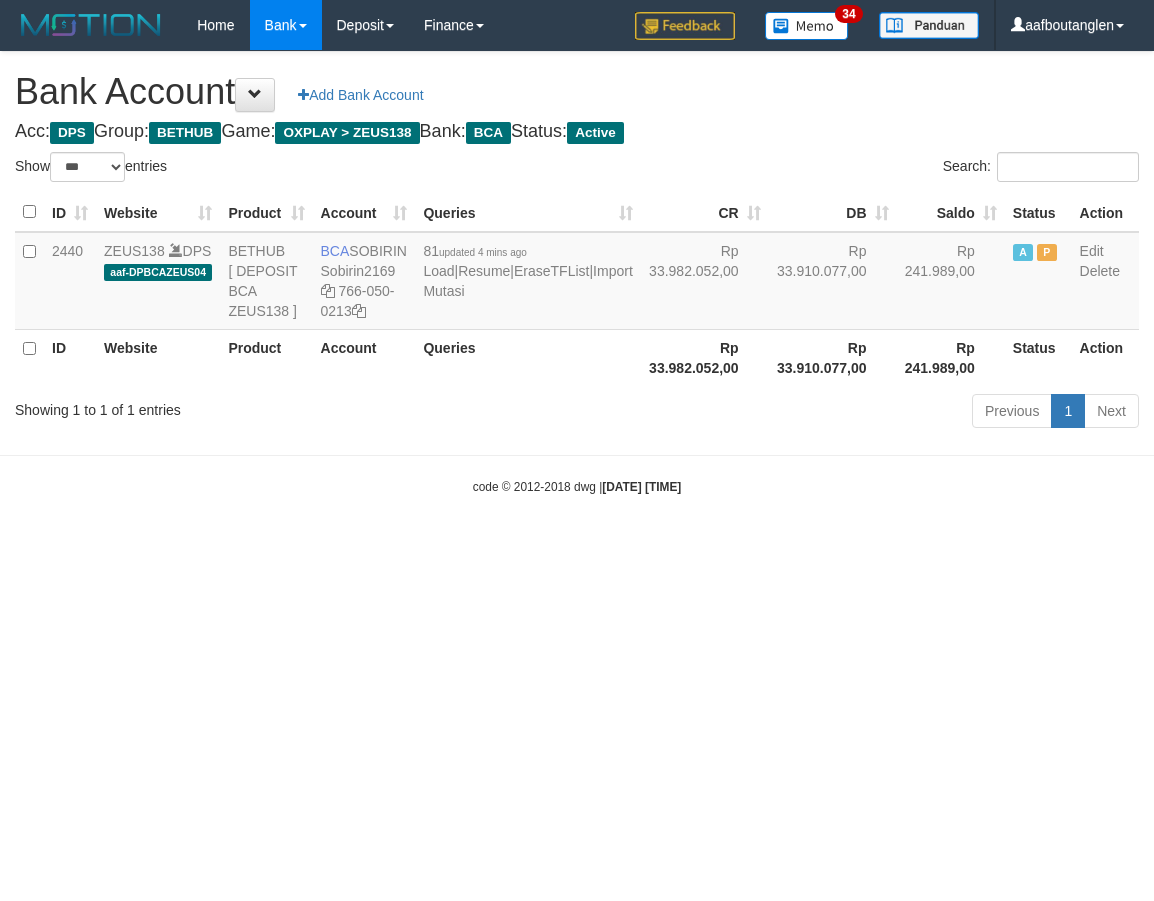 select on "***" 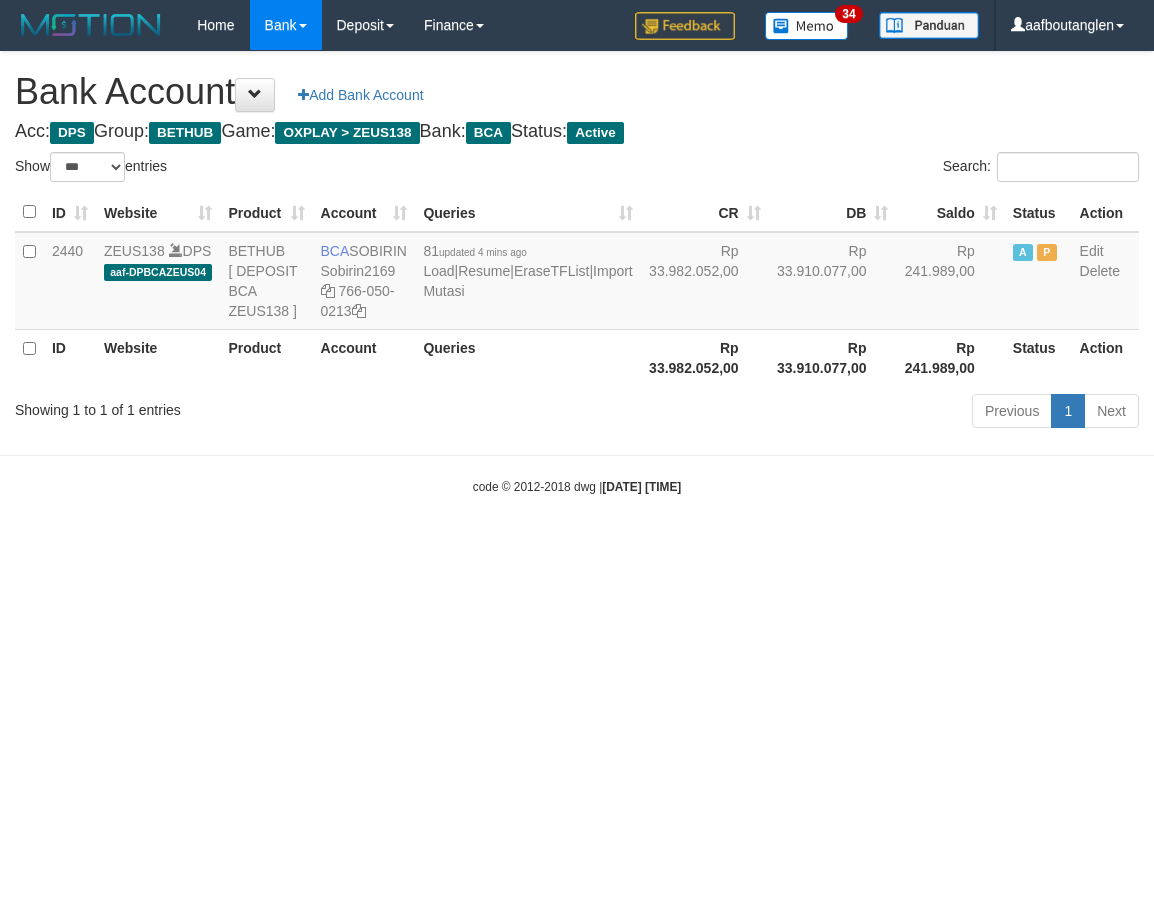 scroll, scrollTop: 0, scrollLeft: 0, axis: both 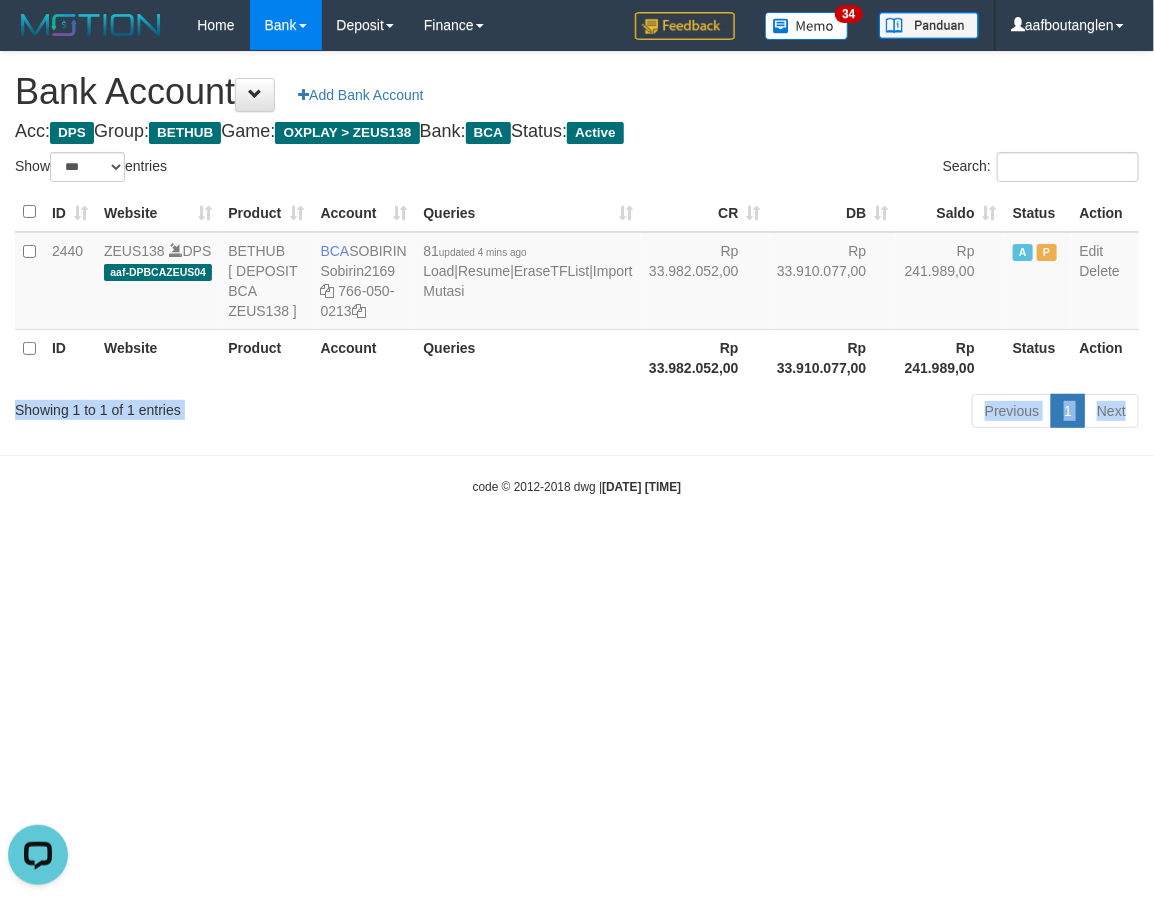 drag, startPoint x: 0, startPoint y: 446, endPoint x: 160, endPoint y: 425, distance: 161.37224 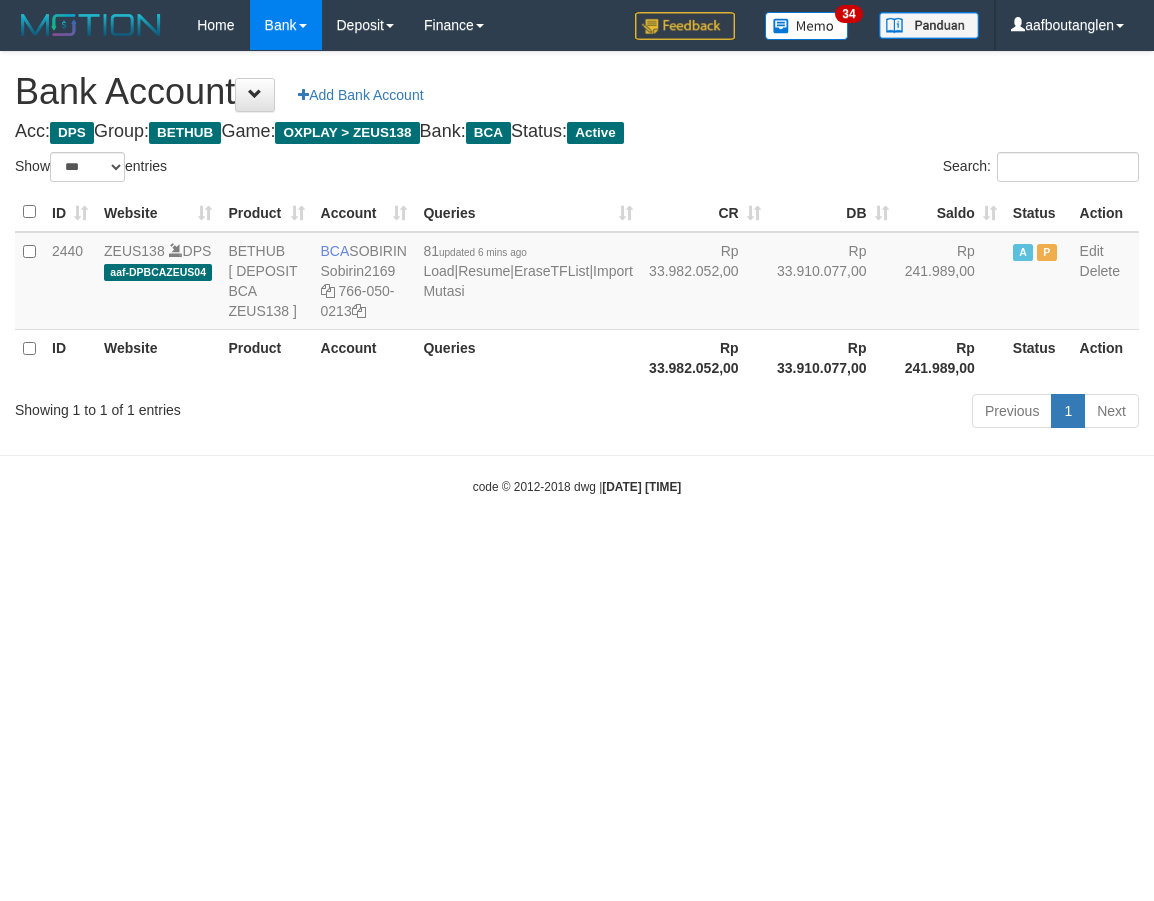 select on "***" 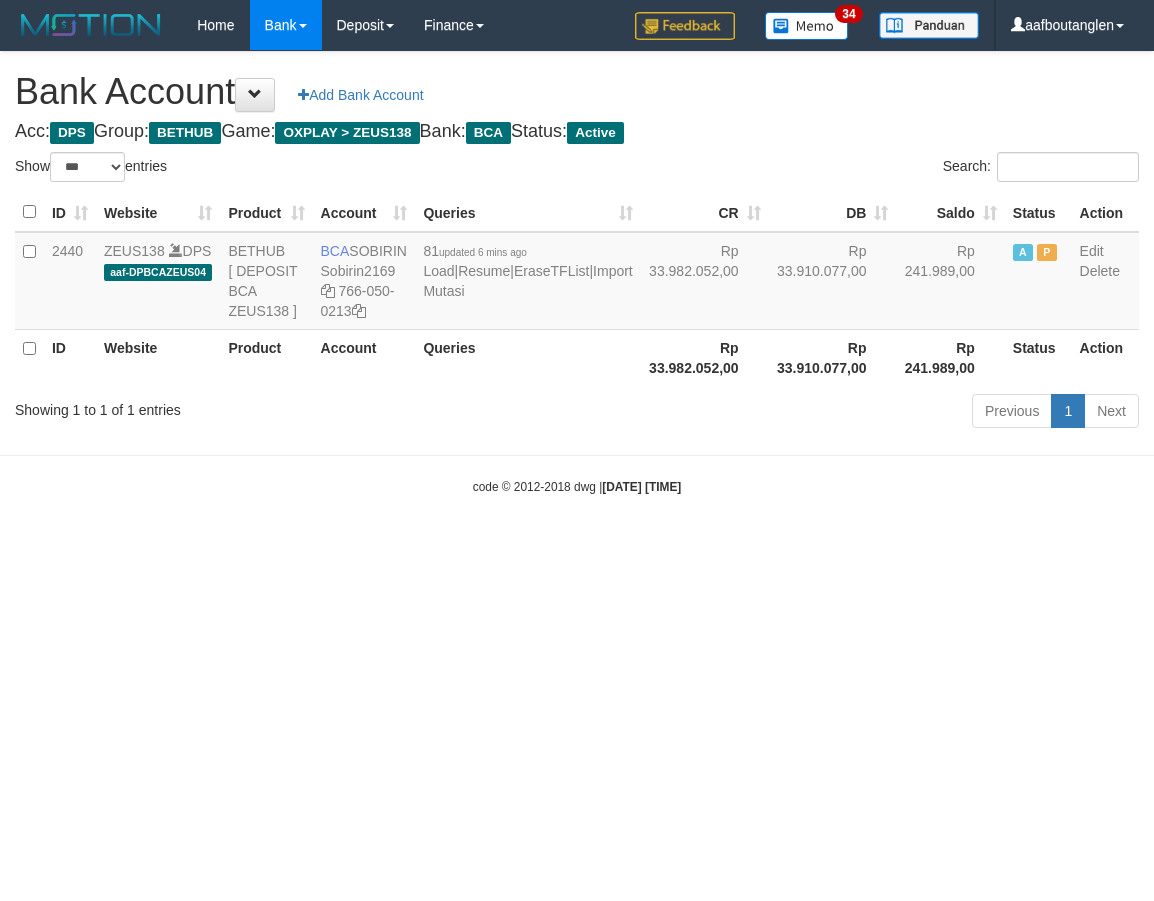 scroll, scrollTop: 0, scrollLeft: 0, axis: both 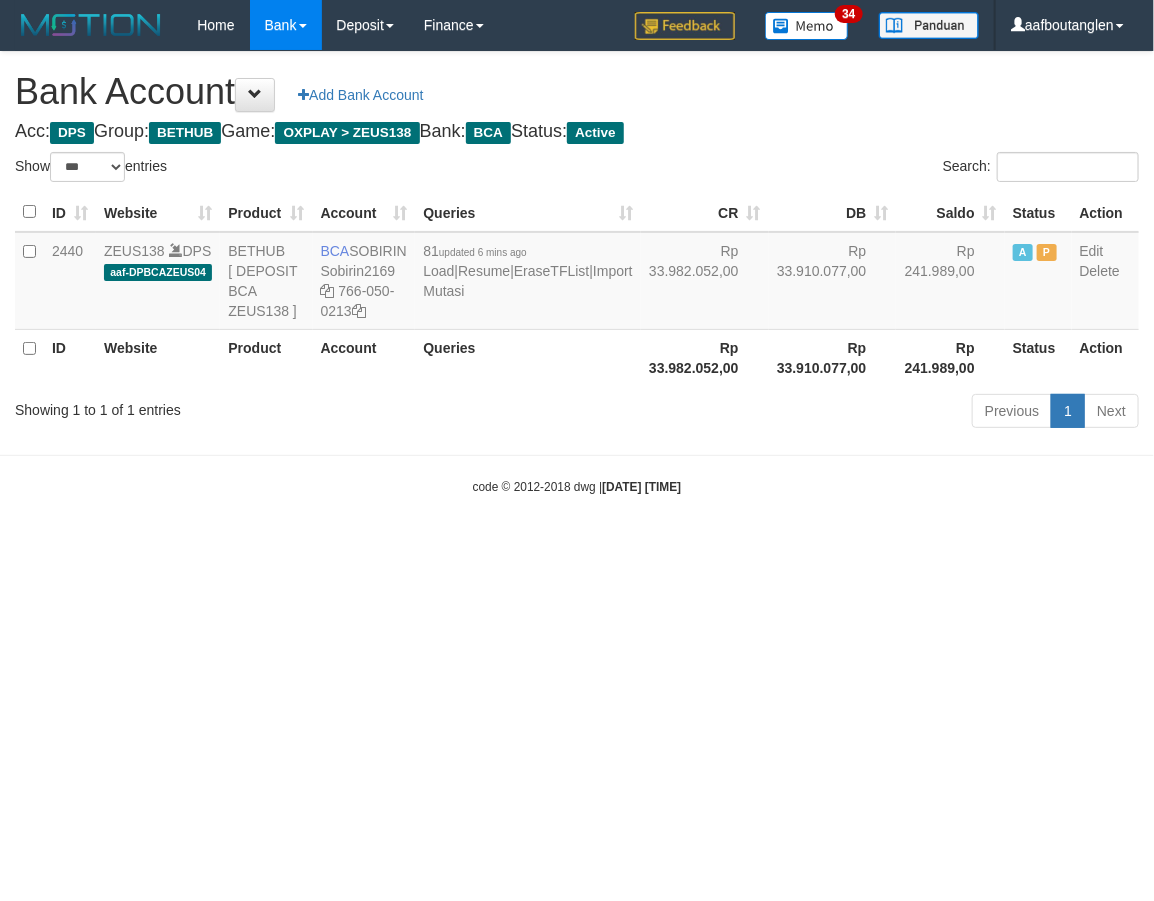drag, startPoint x: 981, startPoint y: 602, endPoint x: 986, endPoint y: 593, distance: 10.29563 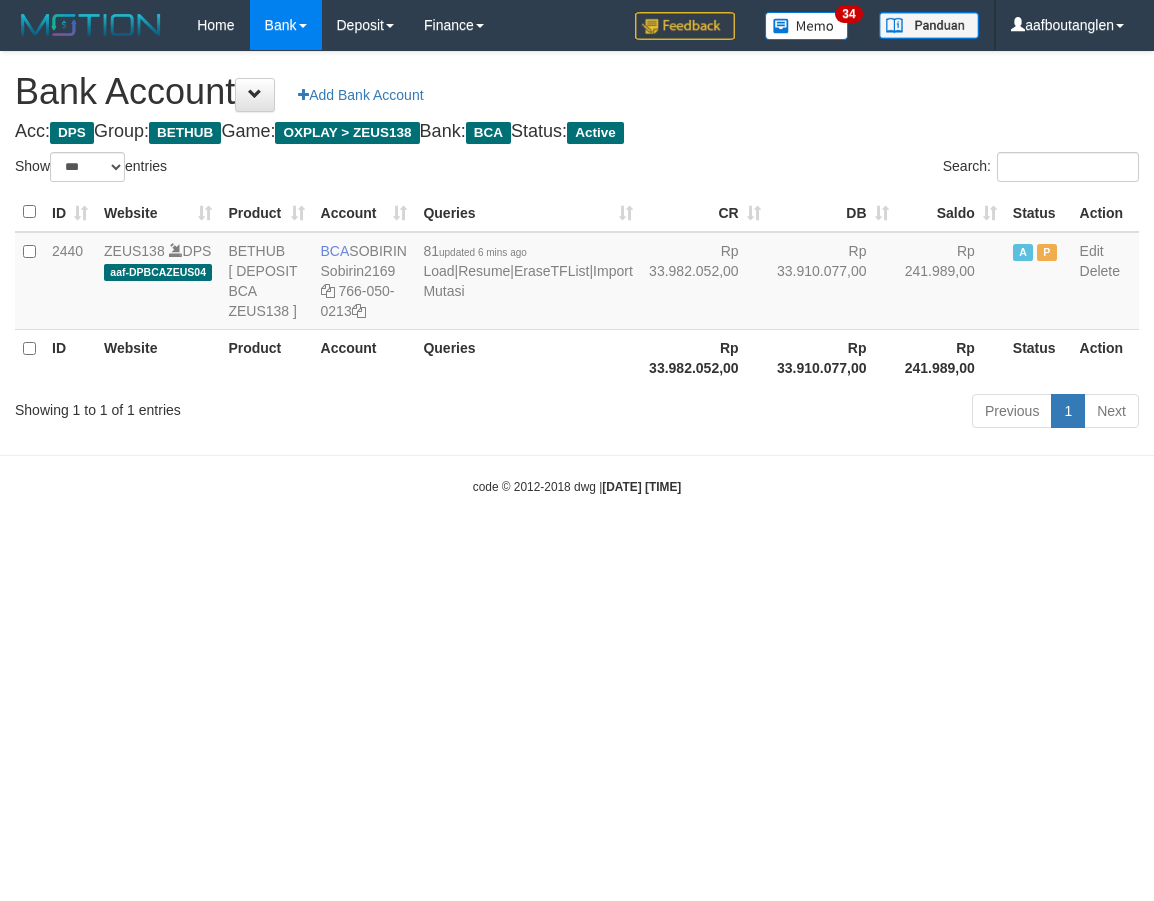 select on "***" 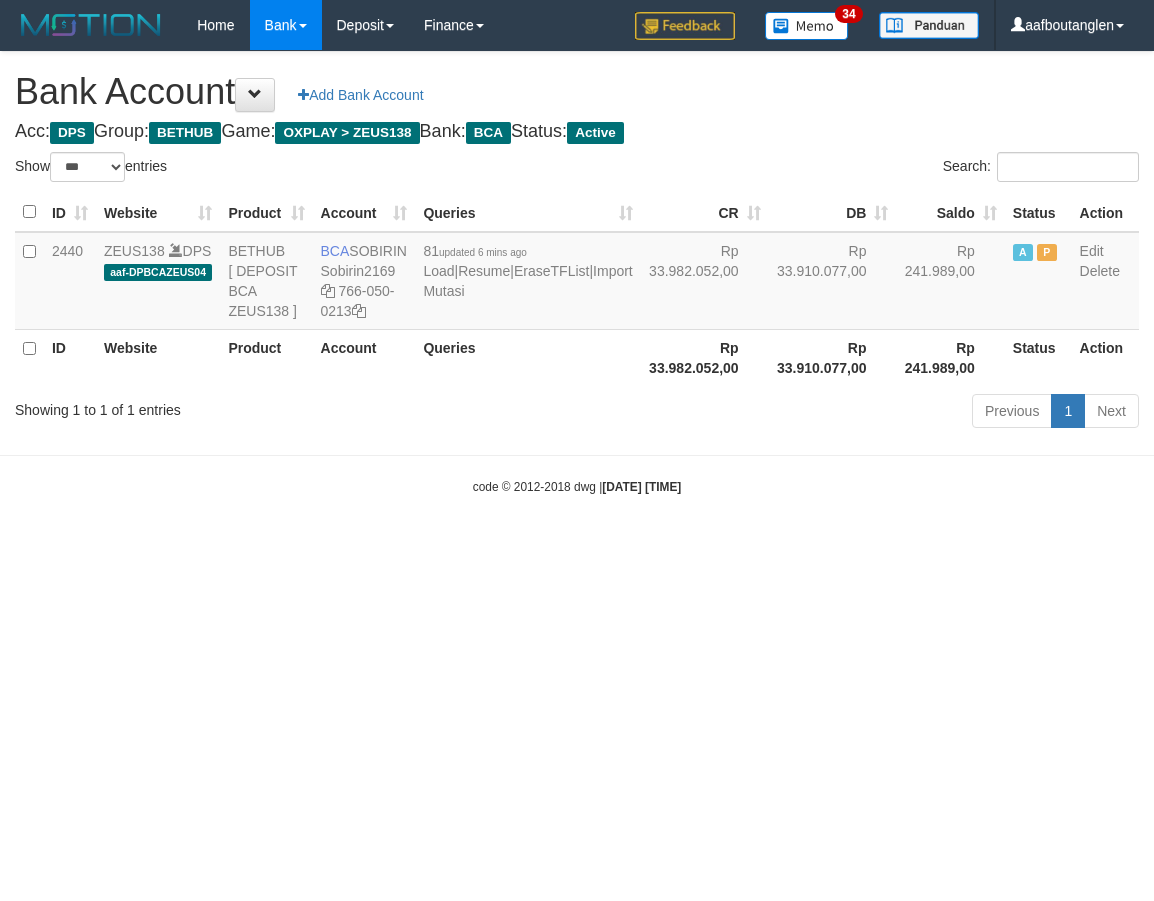scroll, scrollTop: 0, scrollLeft: 0, axis: both 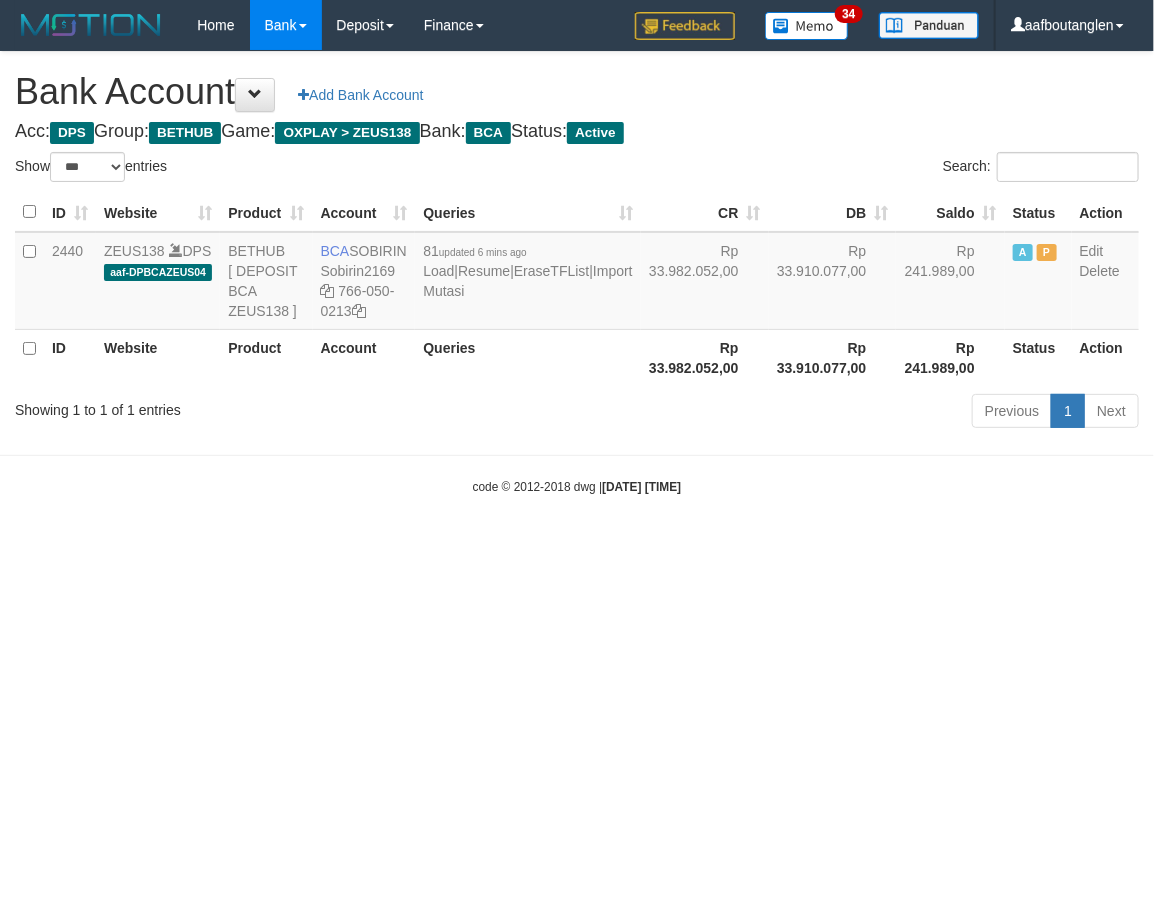 drag, startPoint x: 854, startPoint y: 620, endPoint x: 865, endPoint y: 615, distance: 12.083046 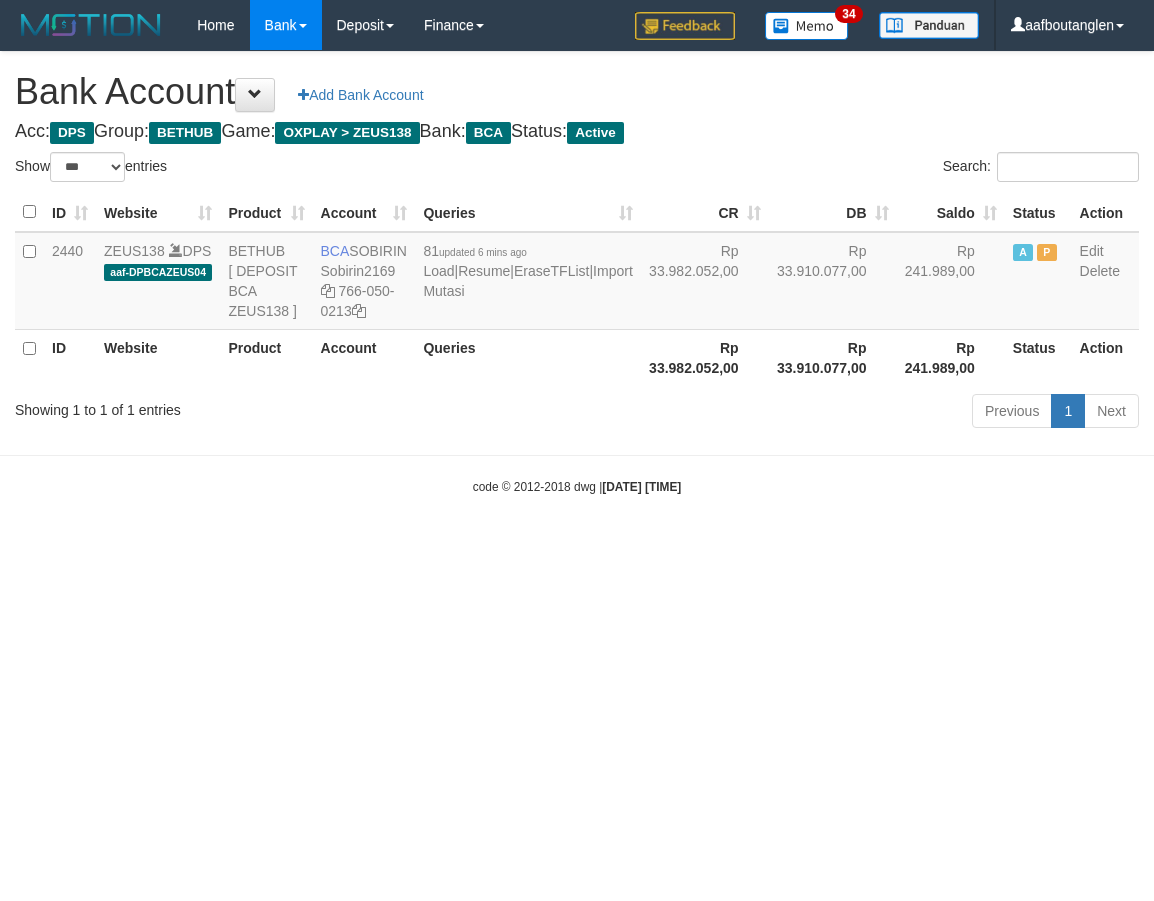 select on "***" 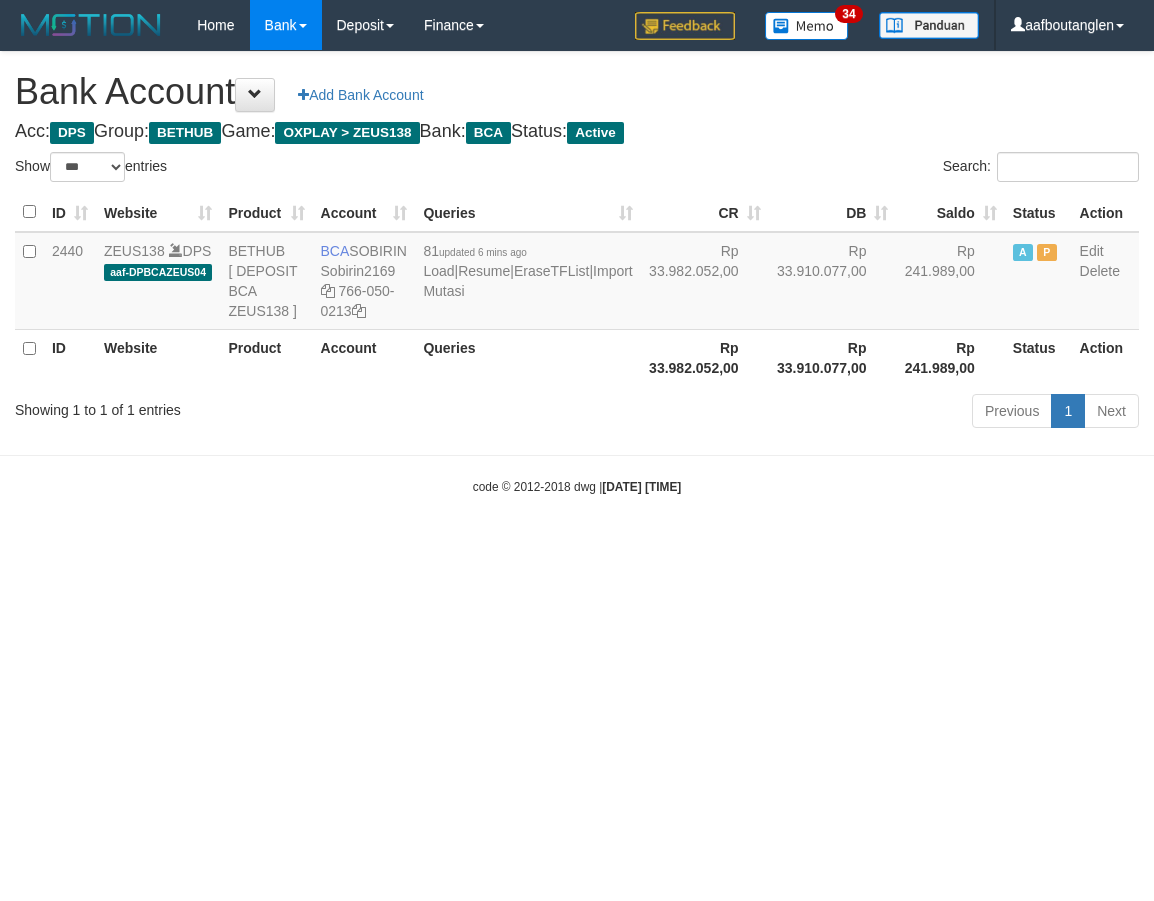 scroll, scrollTop: 0, scrollLeft: 0, axis: both 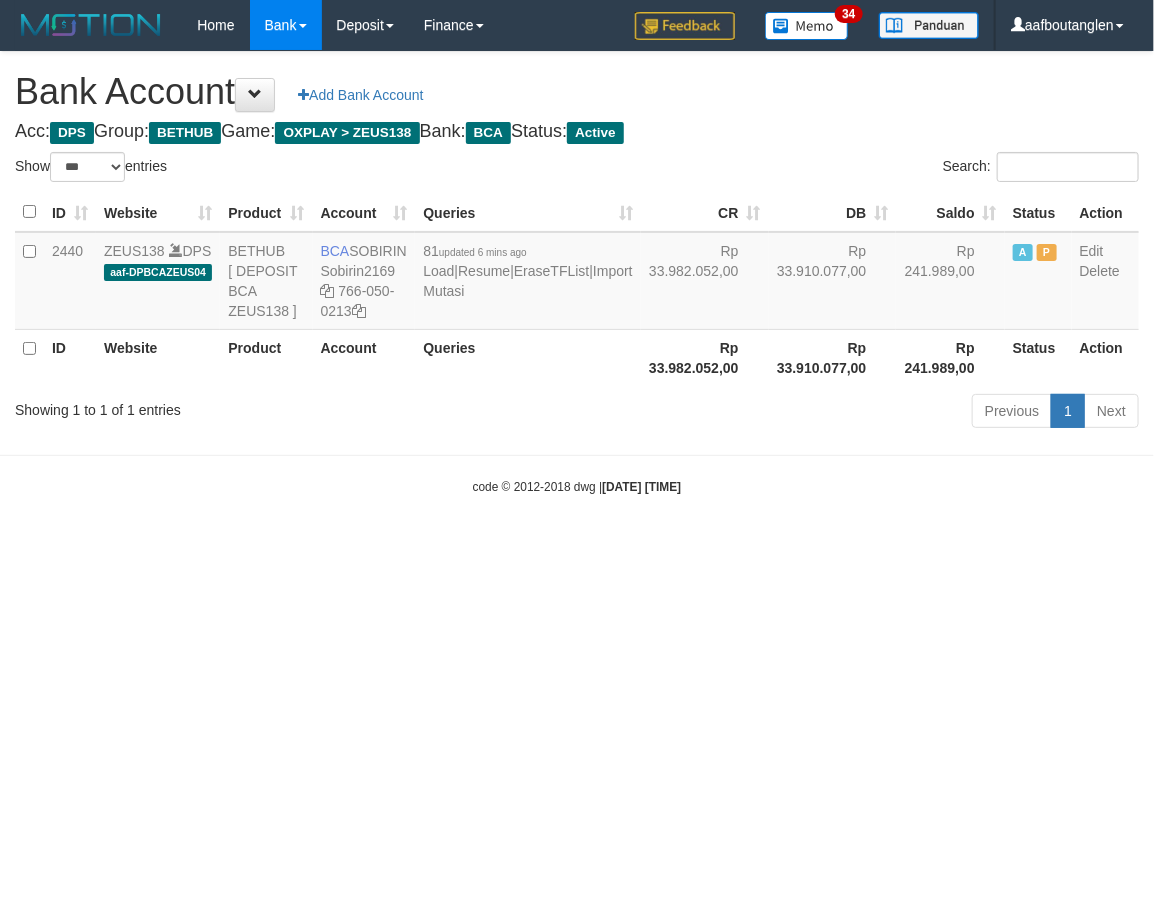 drag, startPoint x: 104, startPoint y: 576, endPoint x: 84, endPoint y: 554, distance: 29.732138 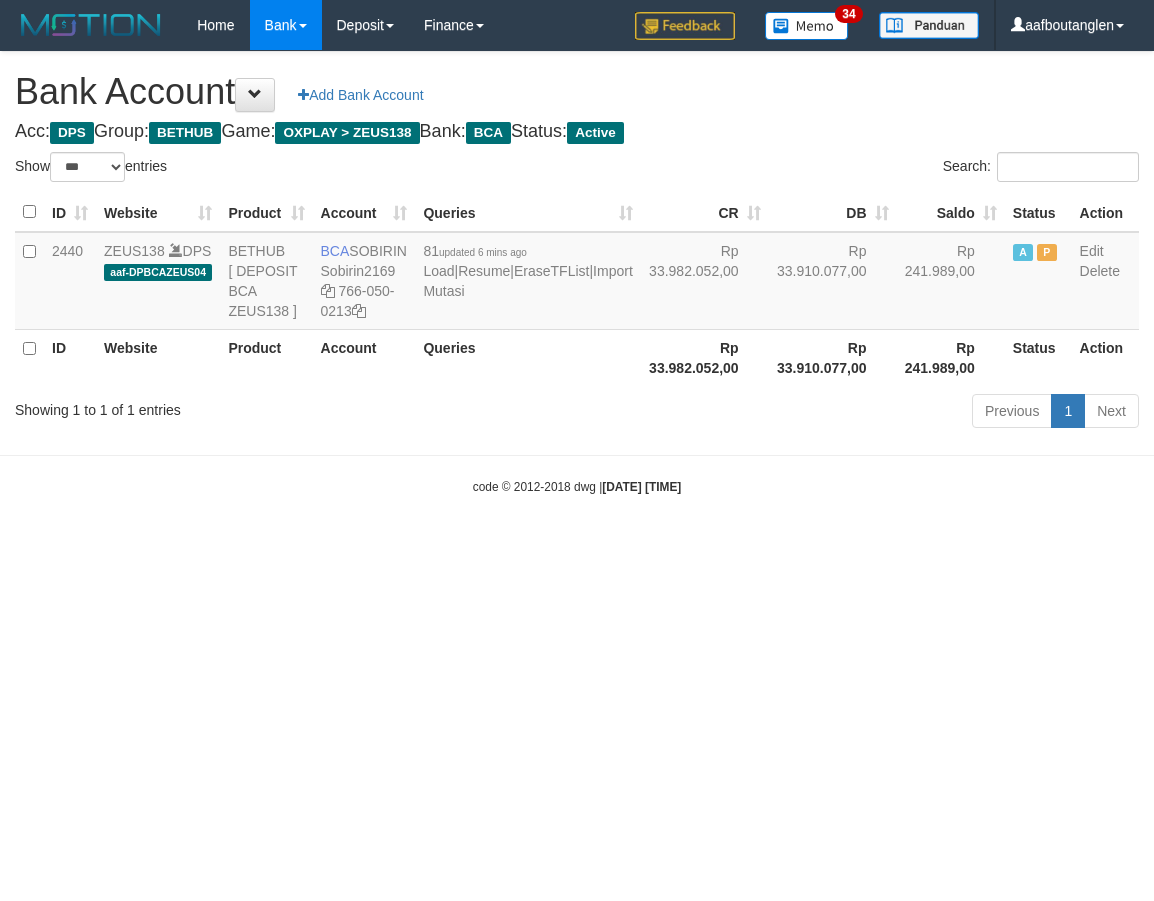 select on "***" 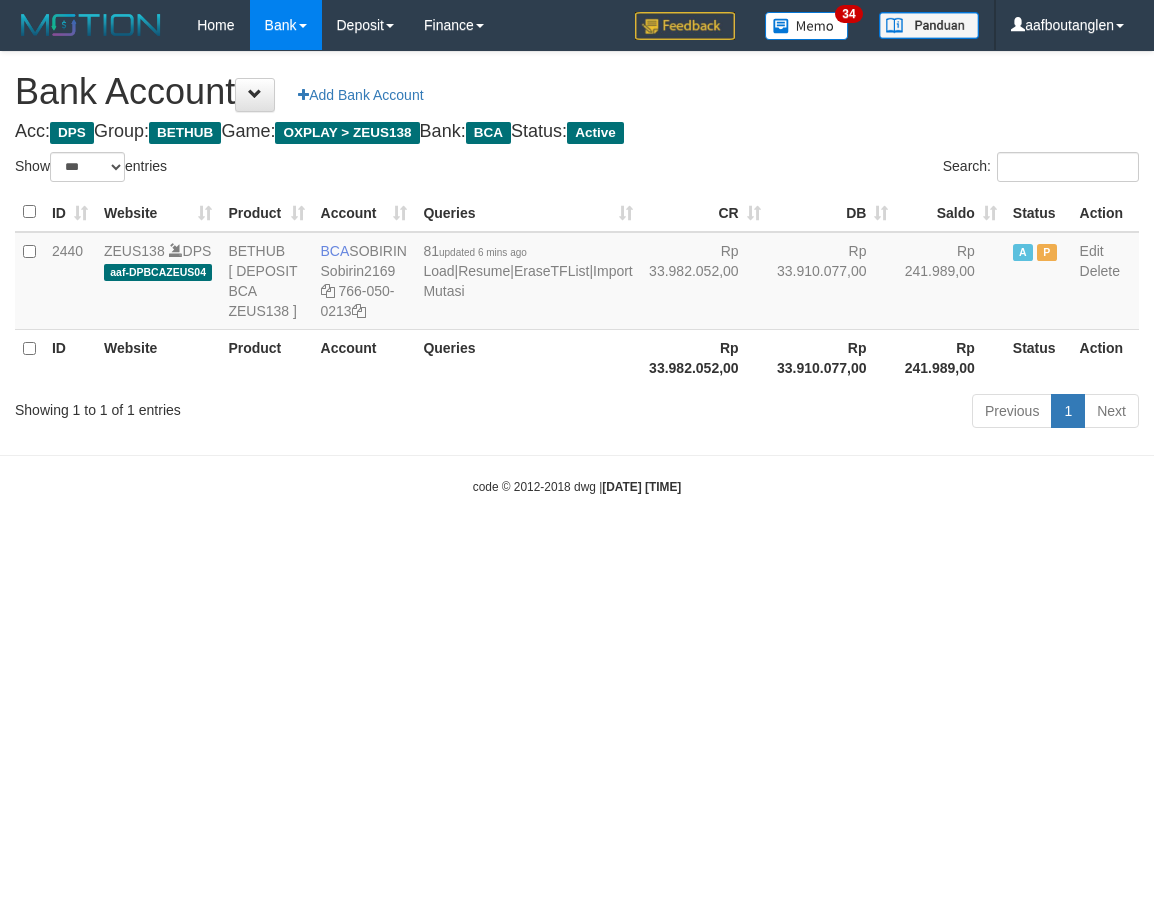 scroll, scrollTop: 0, scrollLeft: 0, axis: both 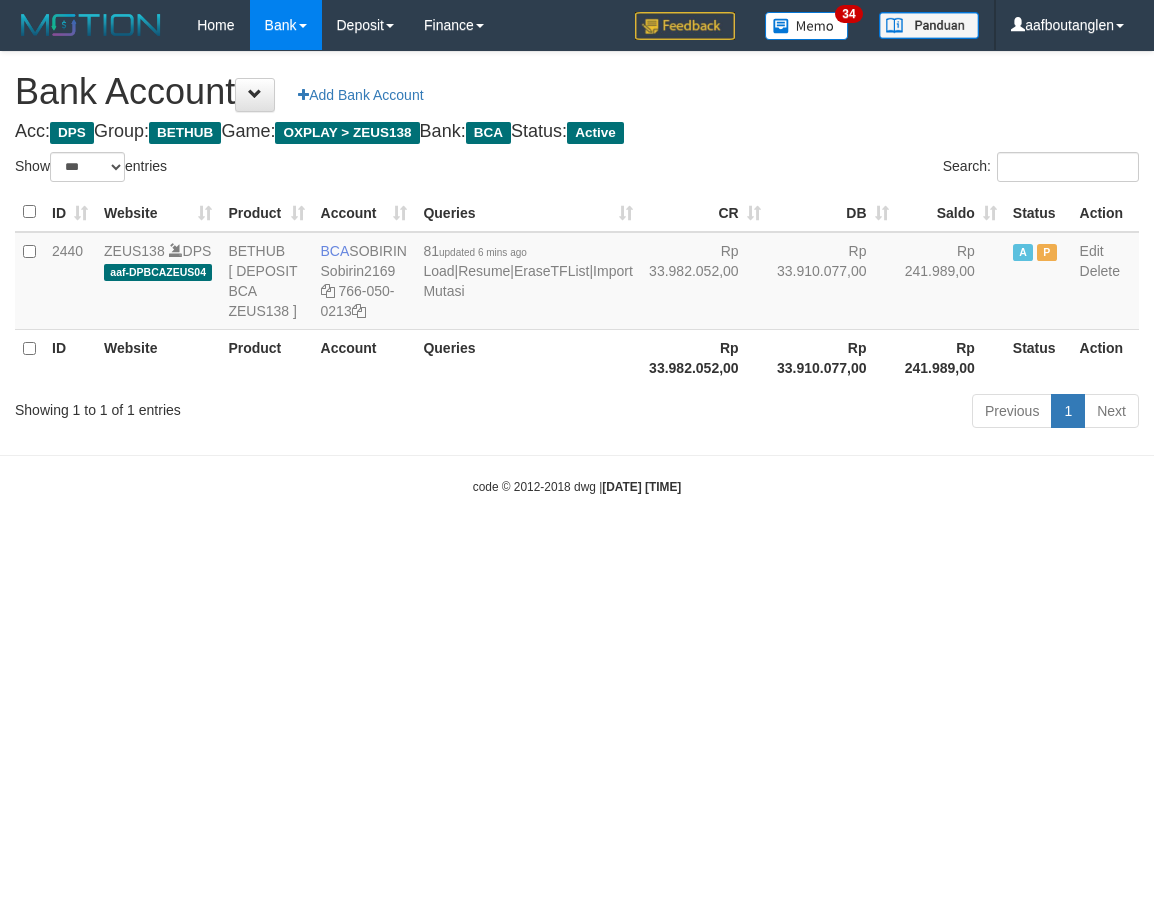select on "***" 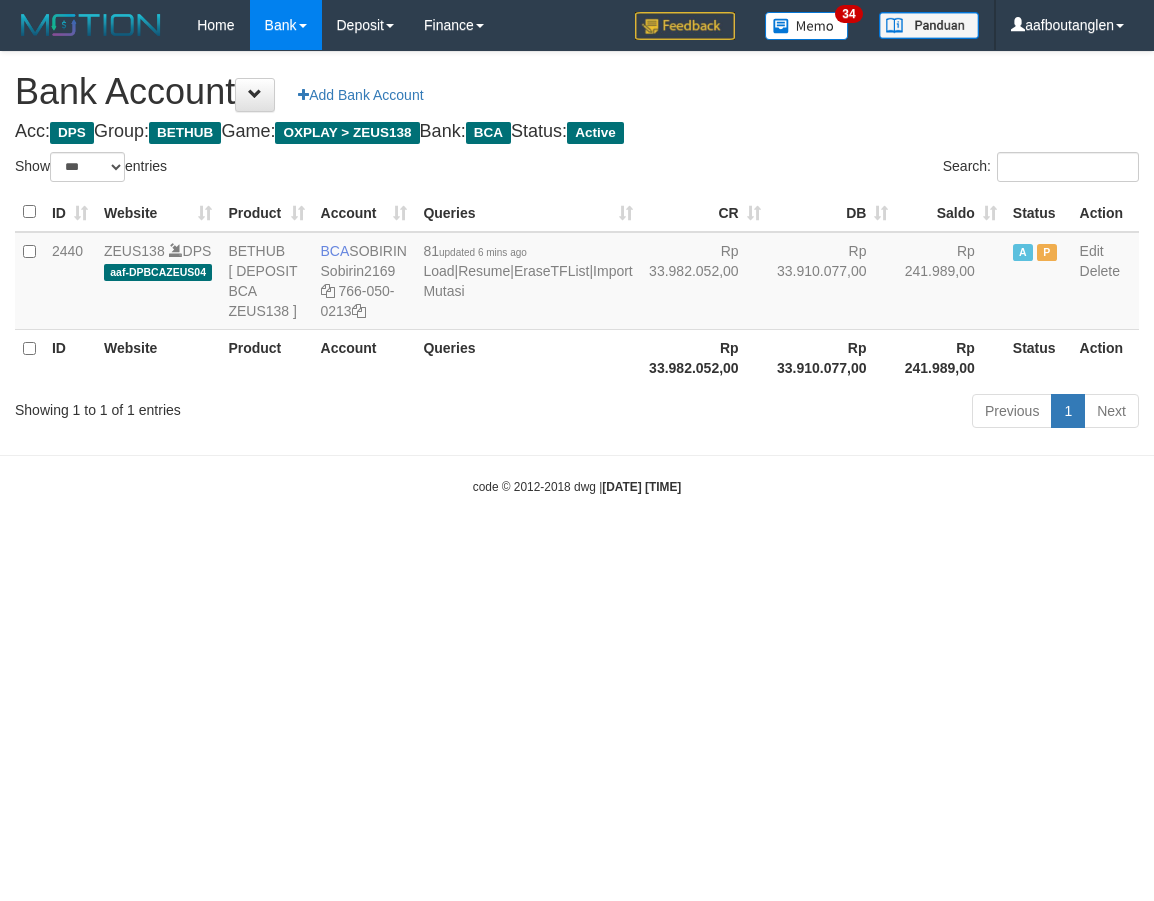 scroll, scrollTop: 0, scrollLeft: 0, axis: both 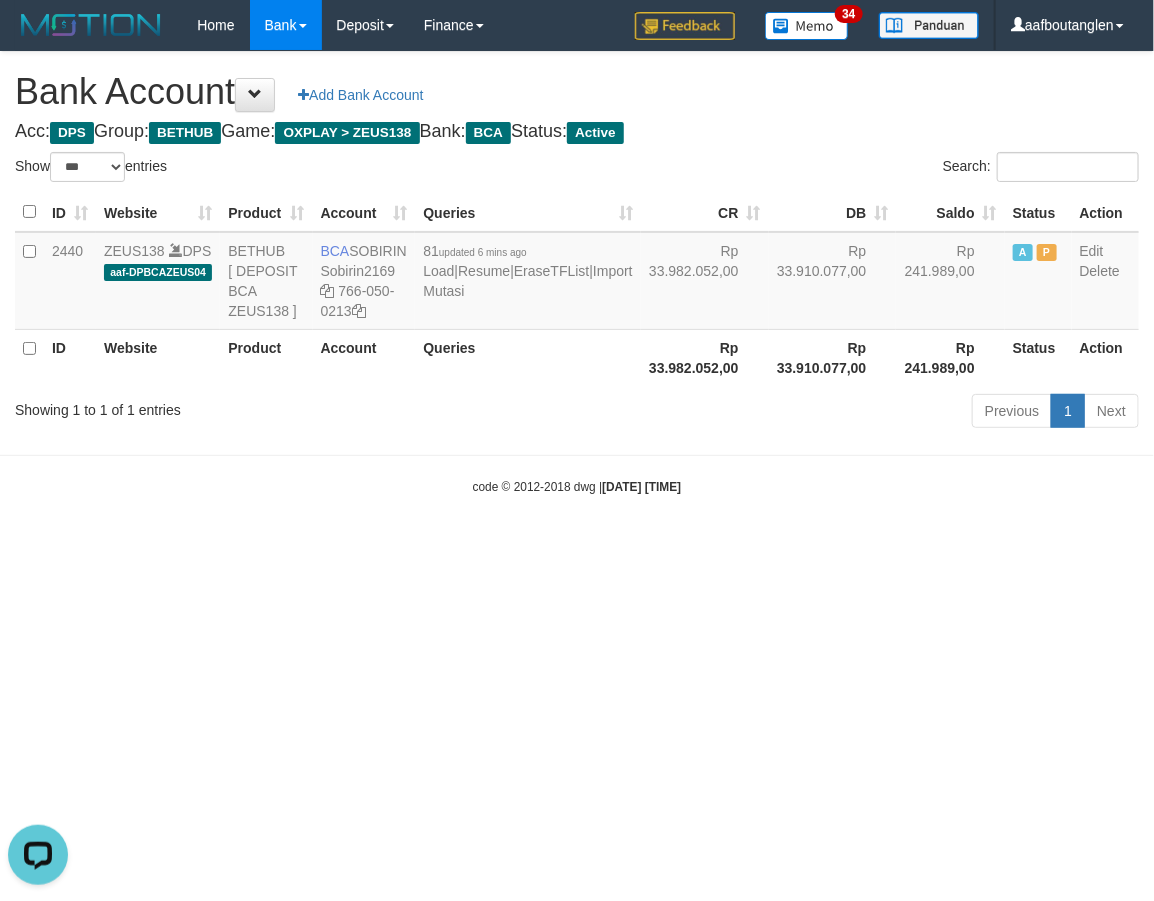 click on "Toggle navigation
Home
Bank
Account List
Deposit
DPS List
History
Note DPS
Finance
Financial Data
aafboutanglen
My Profile
Log Out
34" at bounding box center [577, 273] 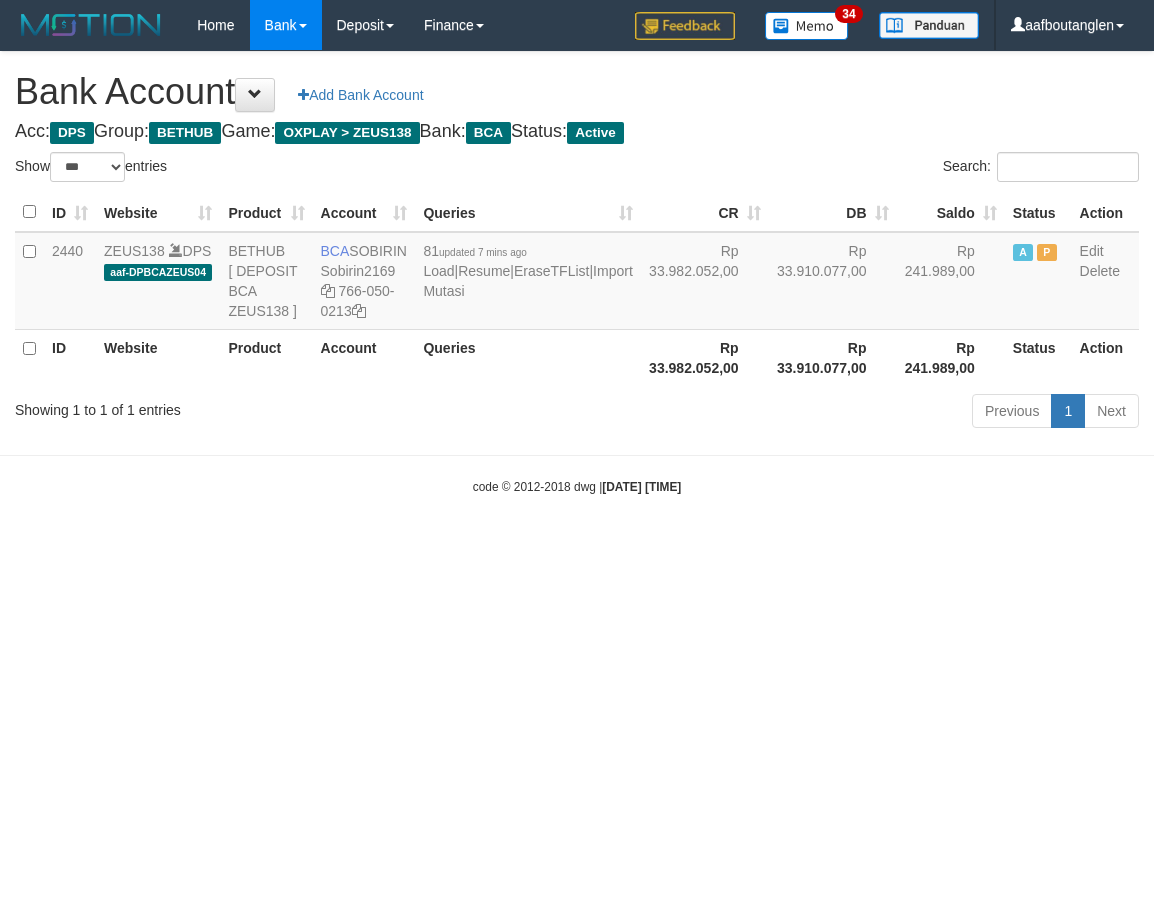 select on "***" 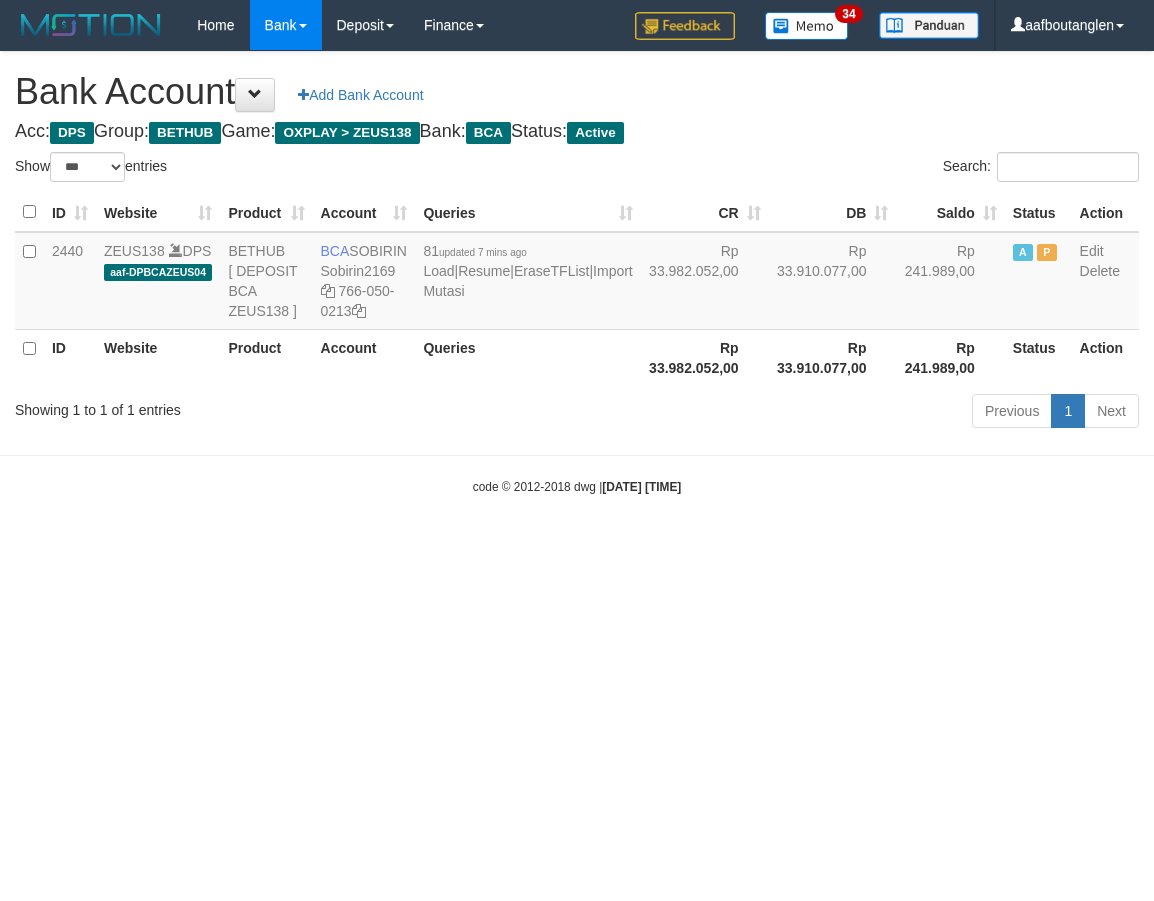 scroll, scrollTop: 0, scrollLeft: 0, axis: both 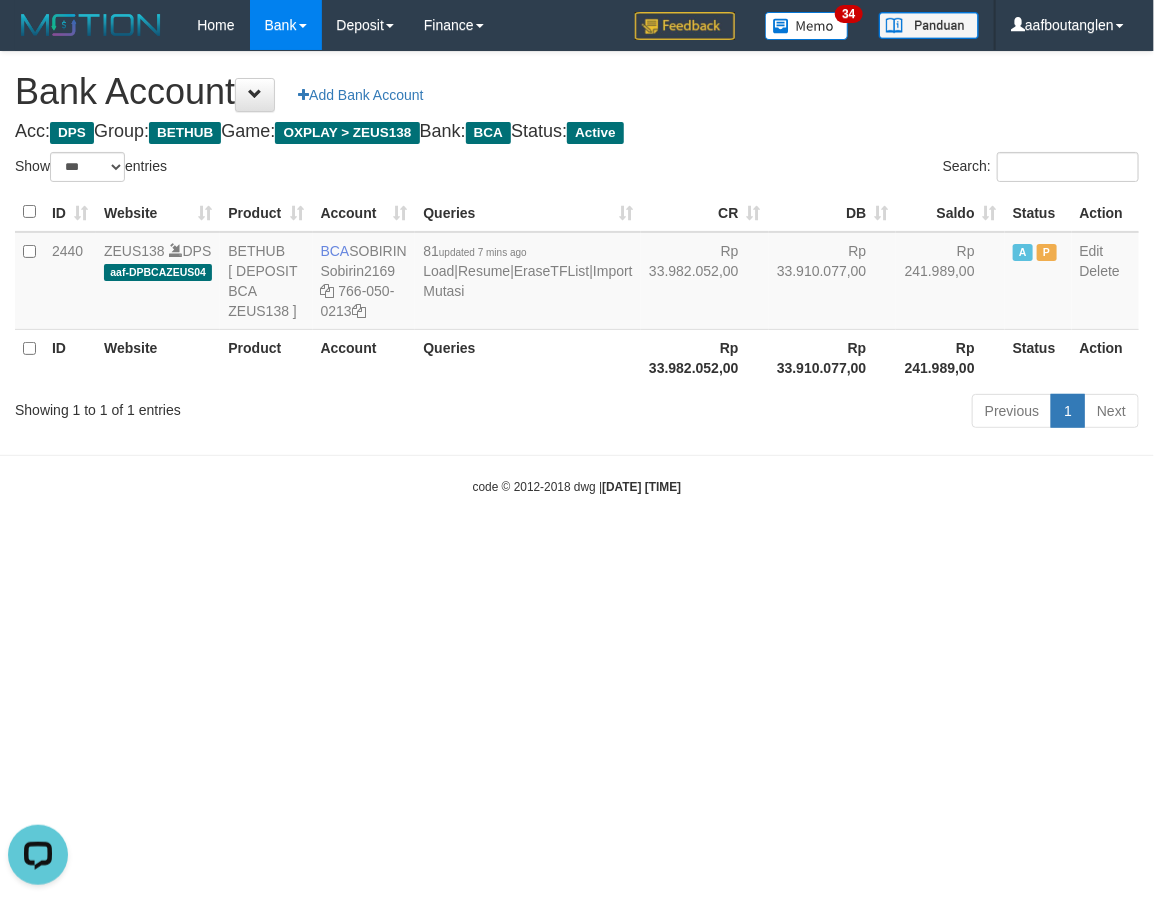 drag, startPoint x: 0, startPoint y: 564, endPoint x: 12, endPoint y: 563, distance: 12.0415945 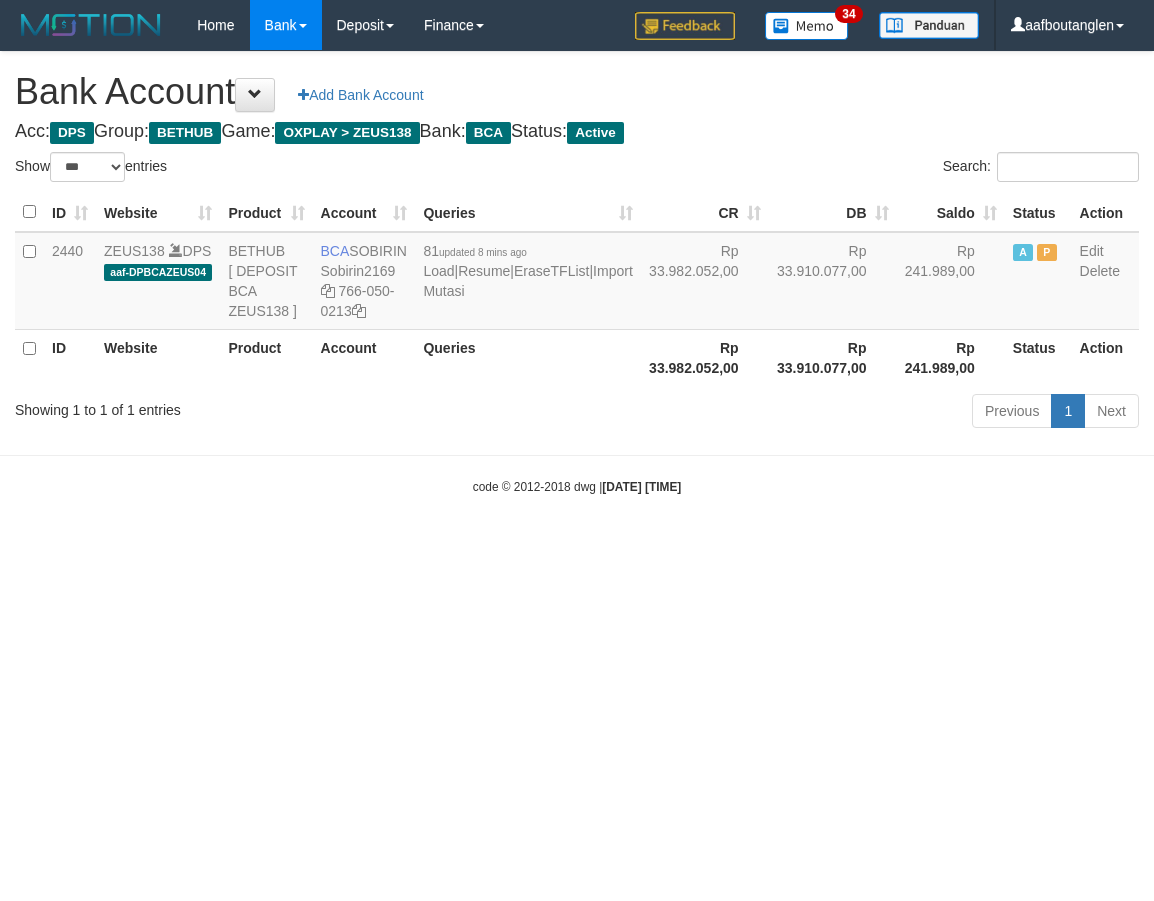 select on "***" 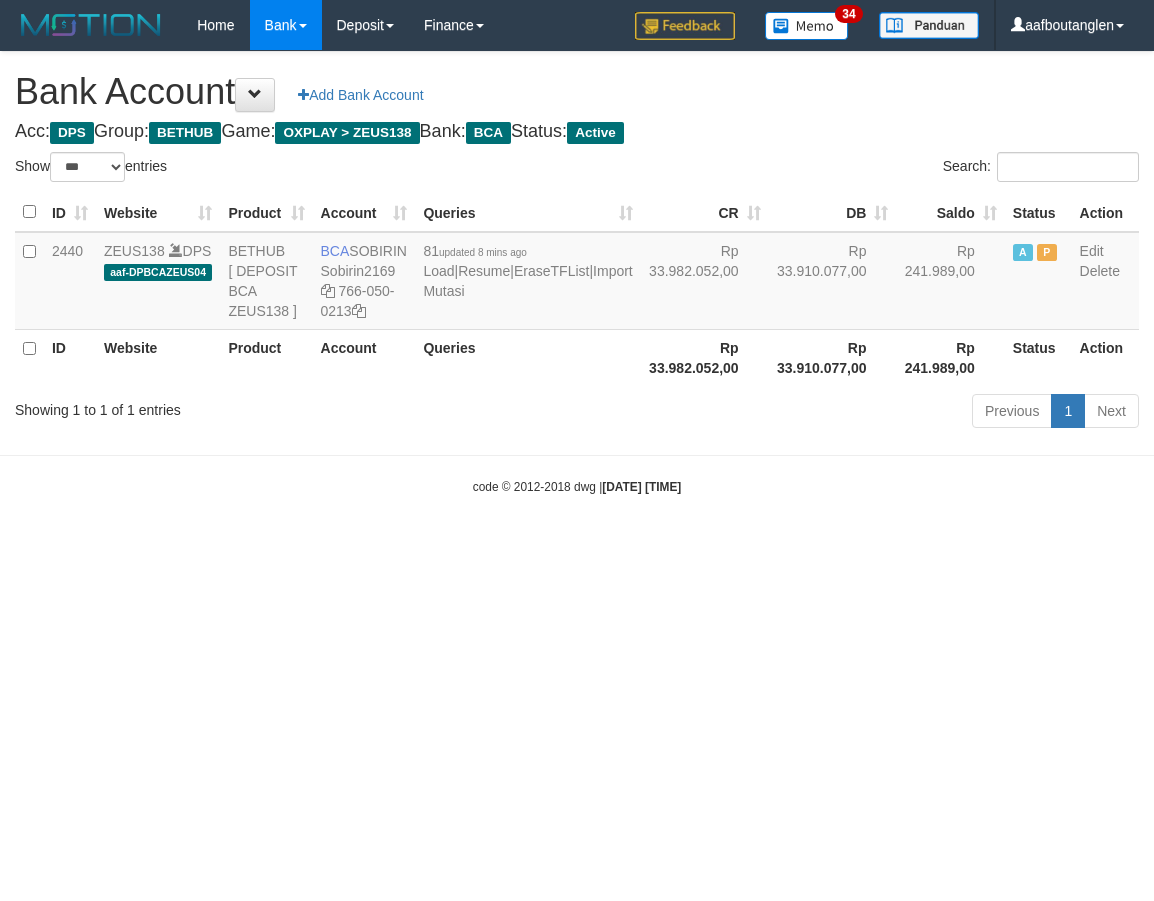 scroll, scrollTop: 0, scrollLeft: 0, axis: both 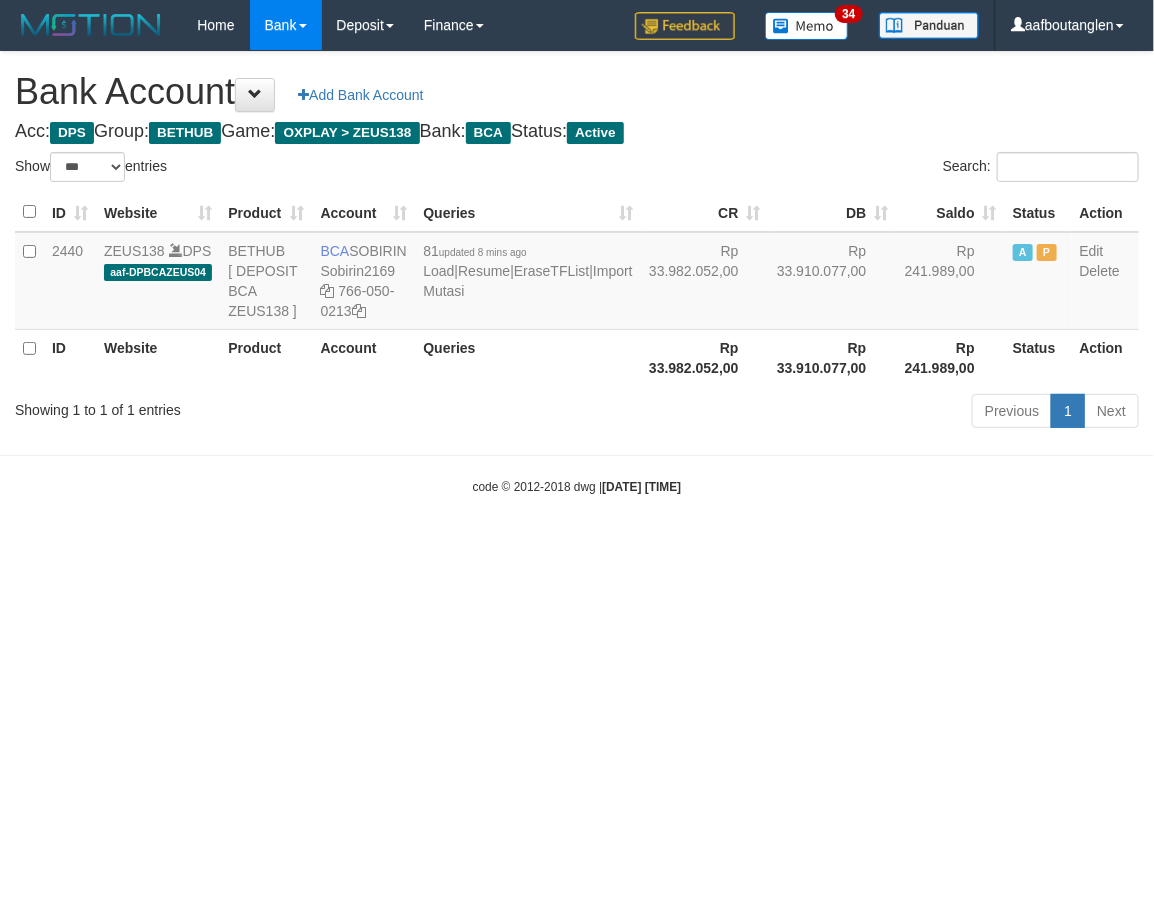 drag, startPoint x: 801, startPoint y: 490, endPoint x: 840, endPoint y: 531, distance: 56.586216 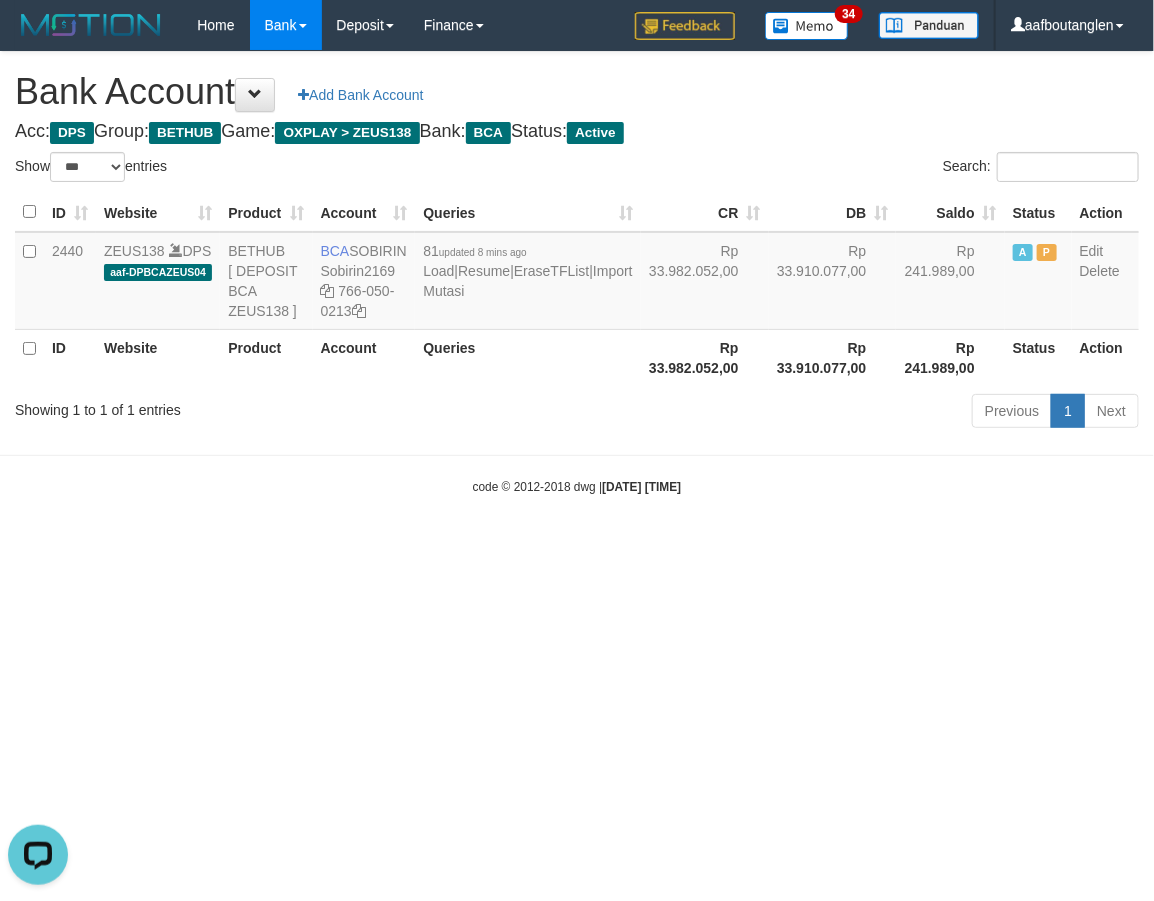 scroll, scrollTop: 0, scrollLeft: 0, axis: both 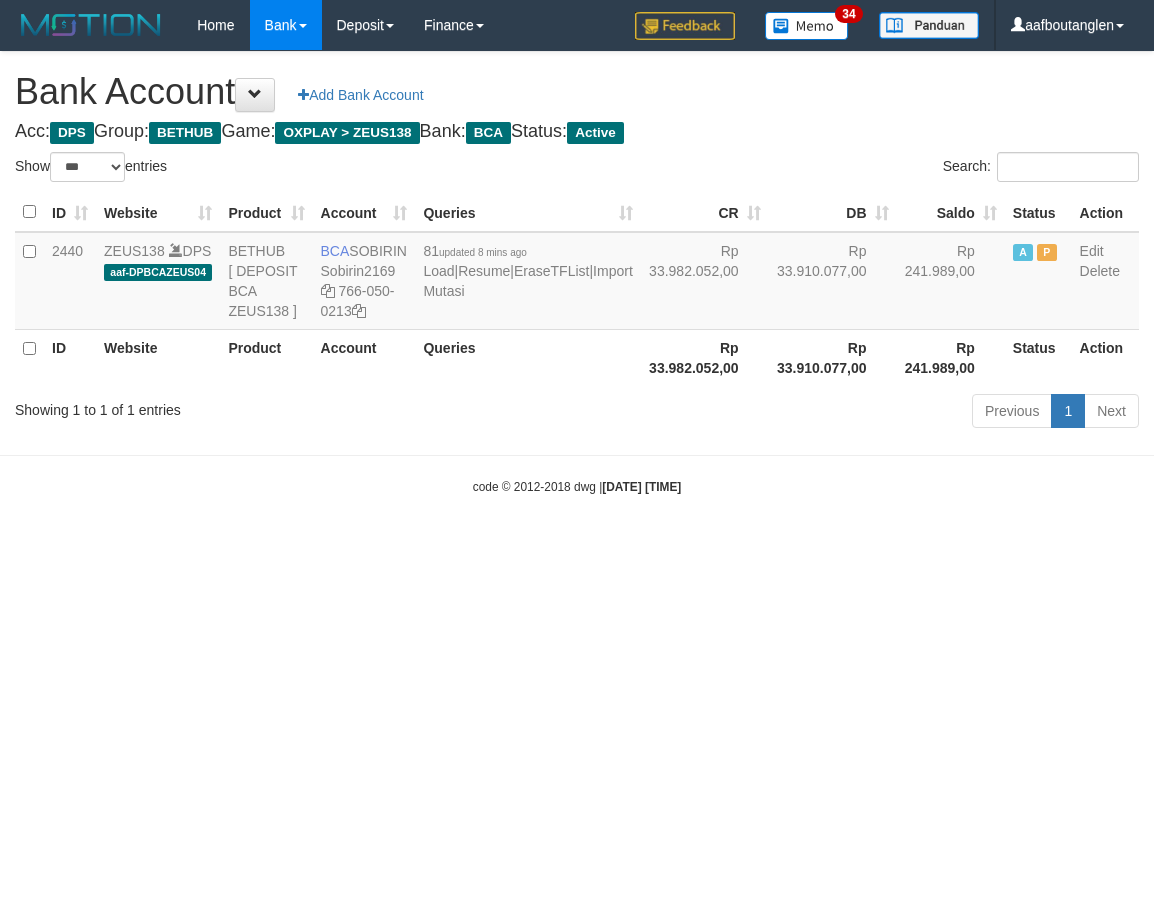 select on "***" 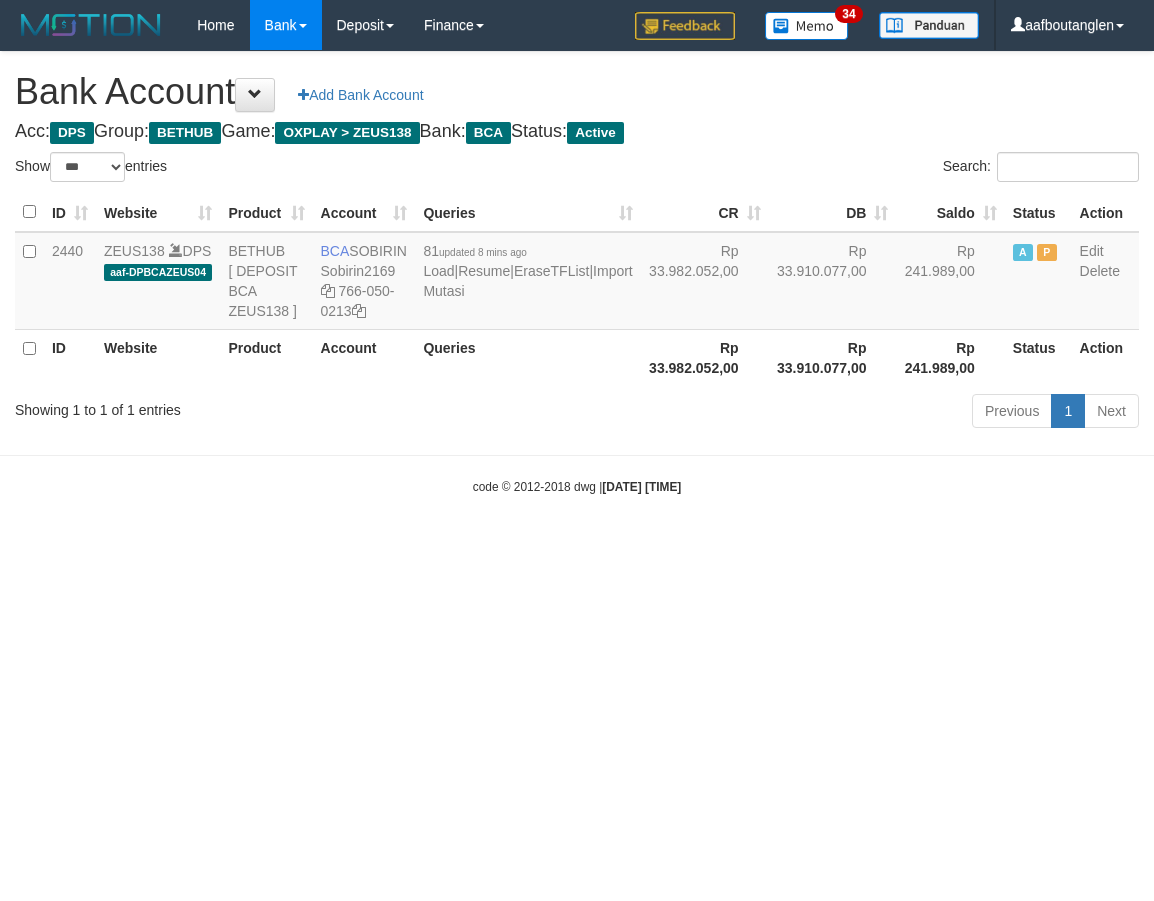 scroll, scrollTop: 0, scrollLeft: 0, axis: both 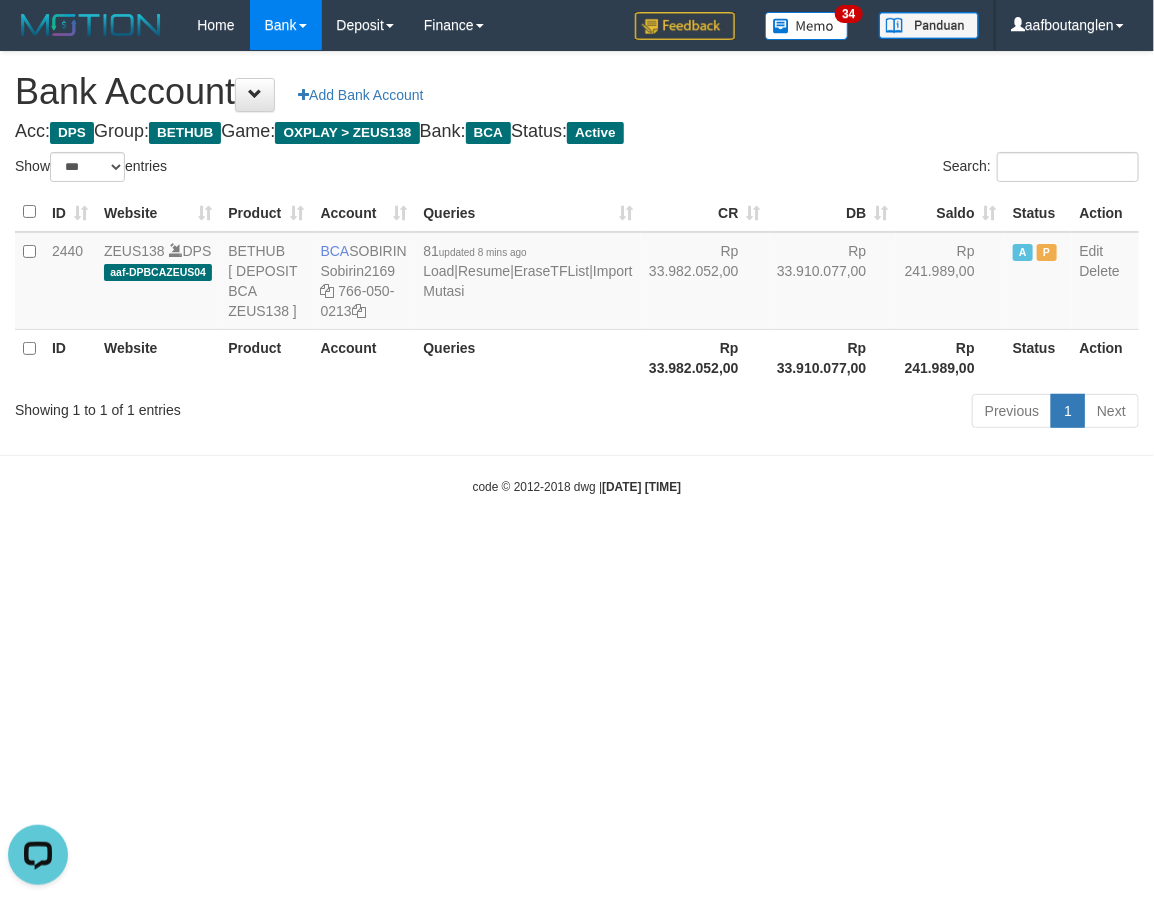 drag, startPoint x: 0, startPoint y: 484, endPoint x: 63, endPoint y: 463, distance: 66.40783 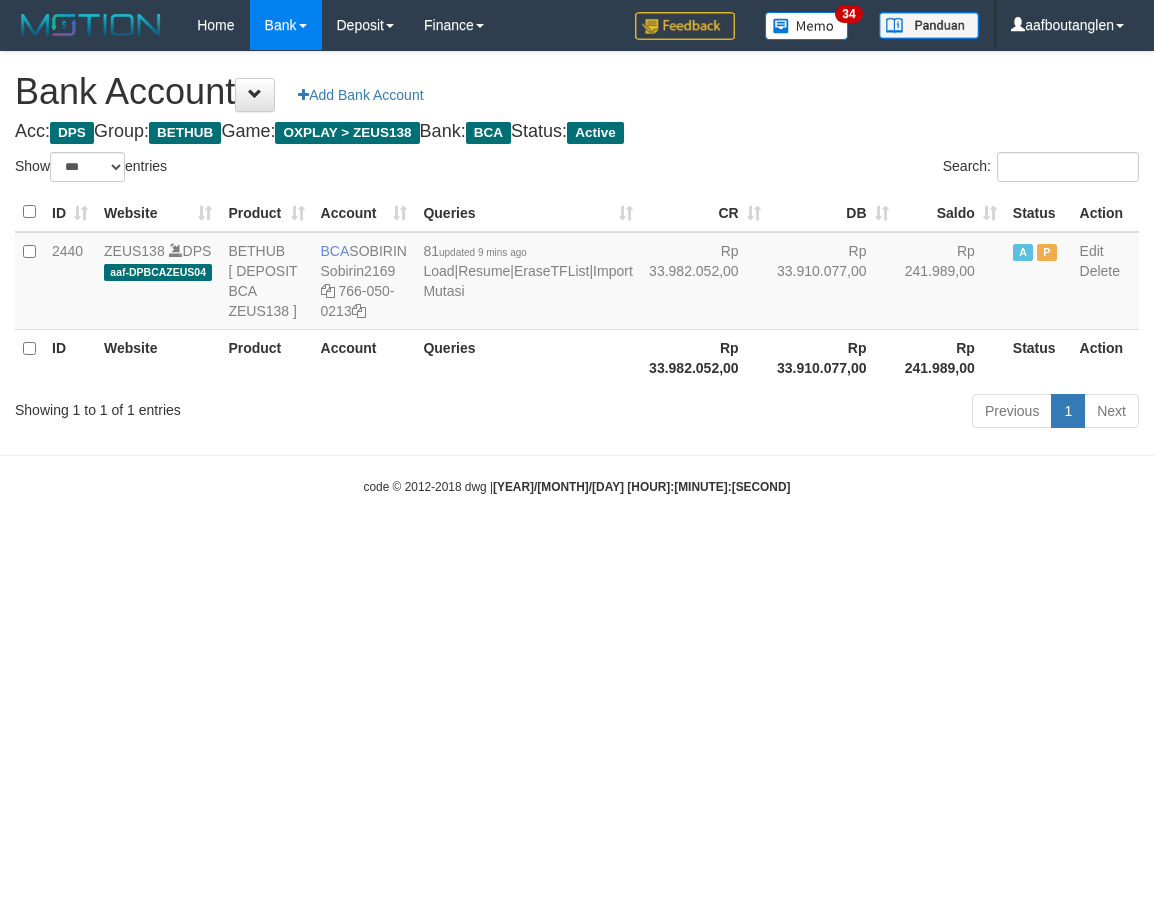 select on "***" 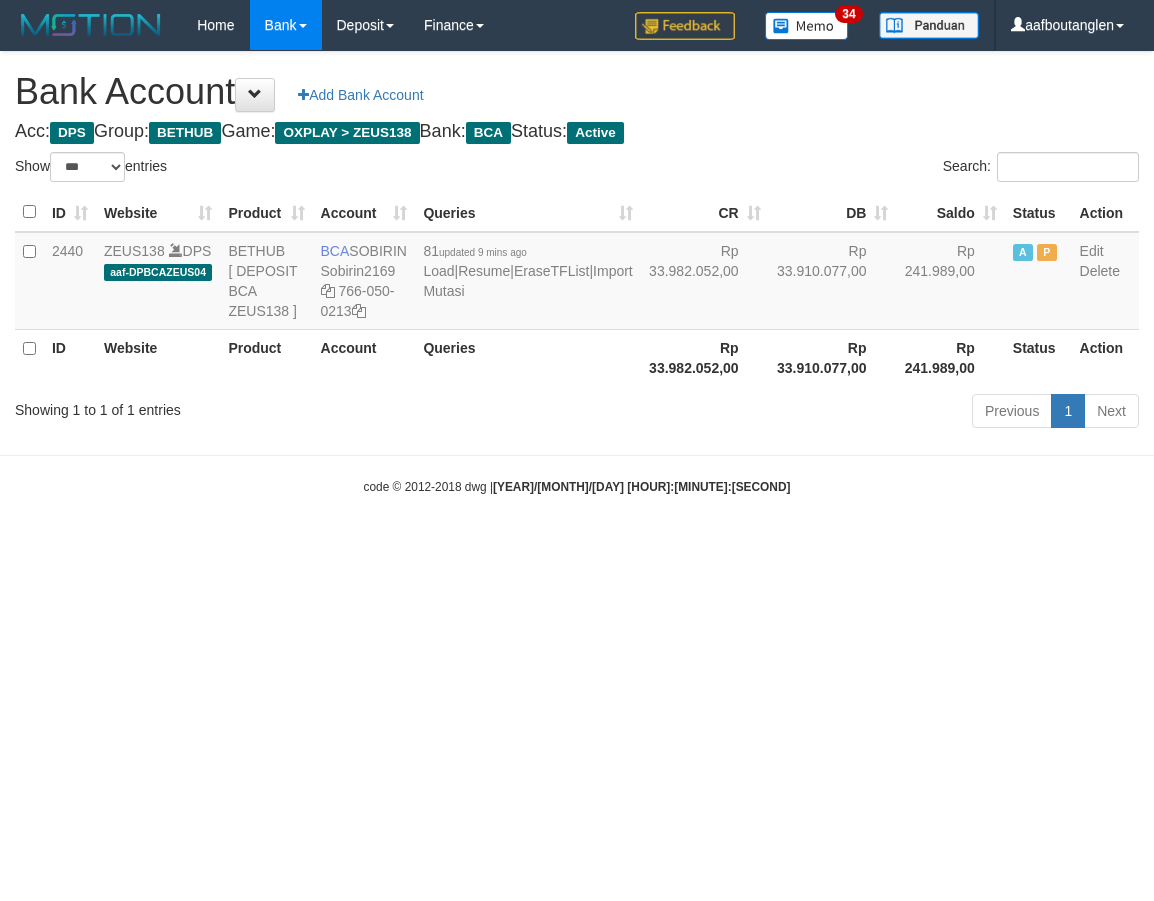 scroll, scrollTop: 0, scrollLeft: 0, axis: both 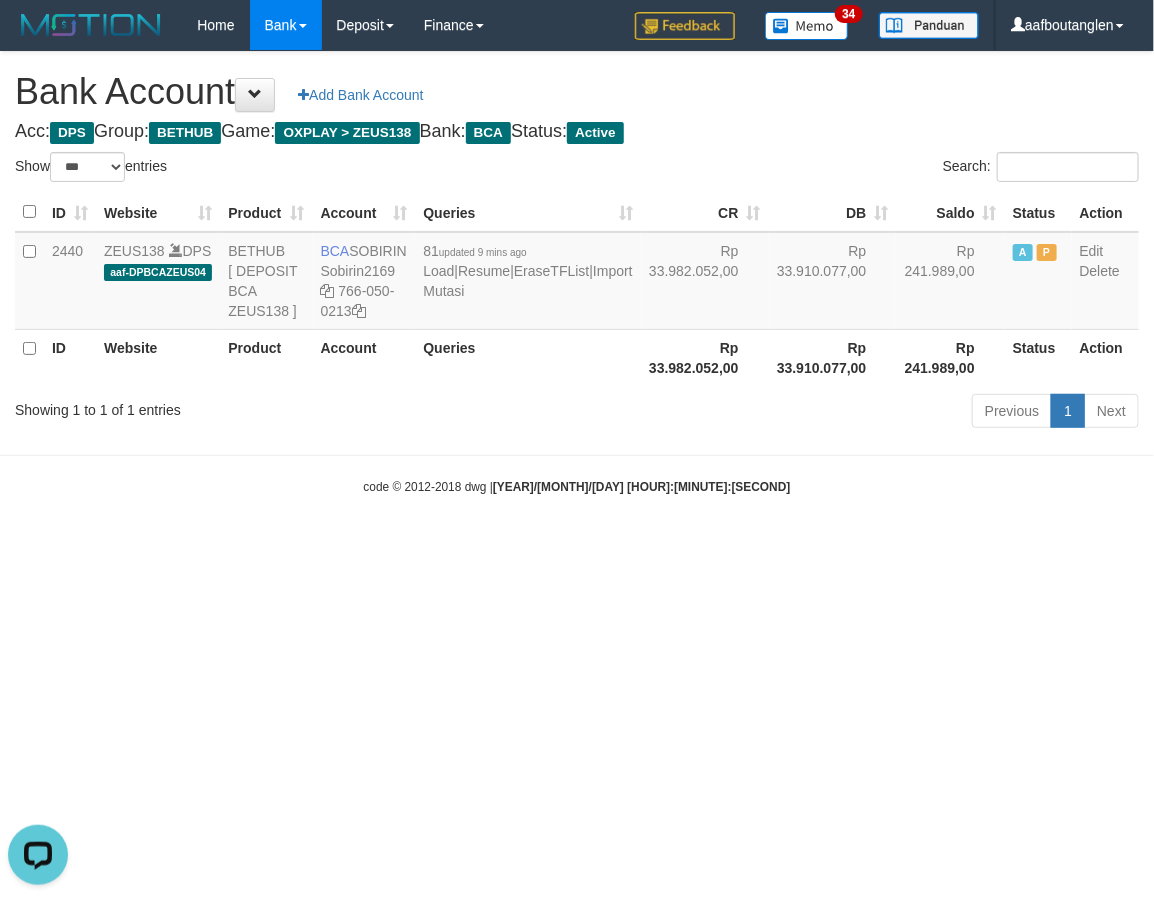 drag, startPoint x: 0, startPoint y: 568, endPoint x: 46, endPoint y: 571, distance: 46.09772 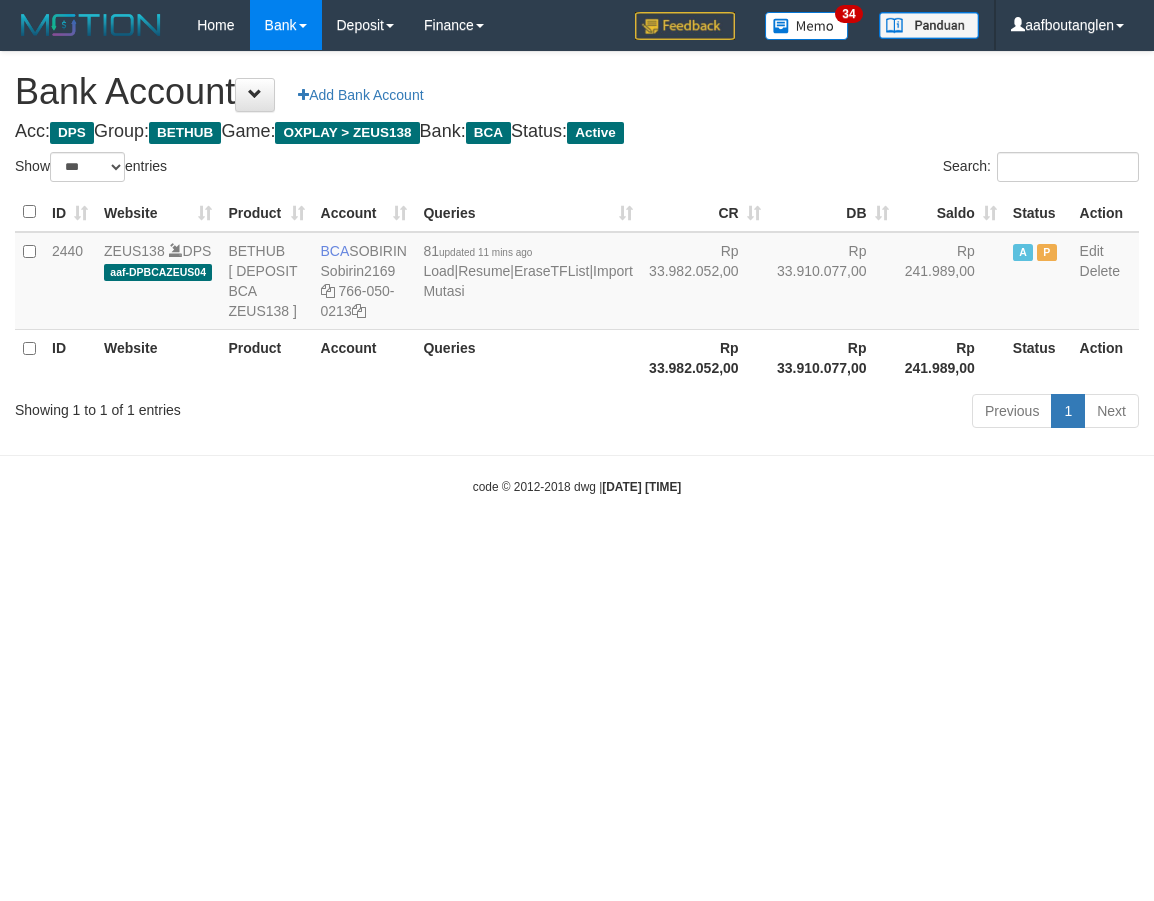 select on "***" 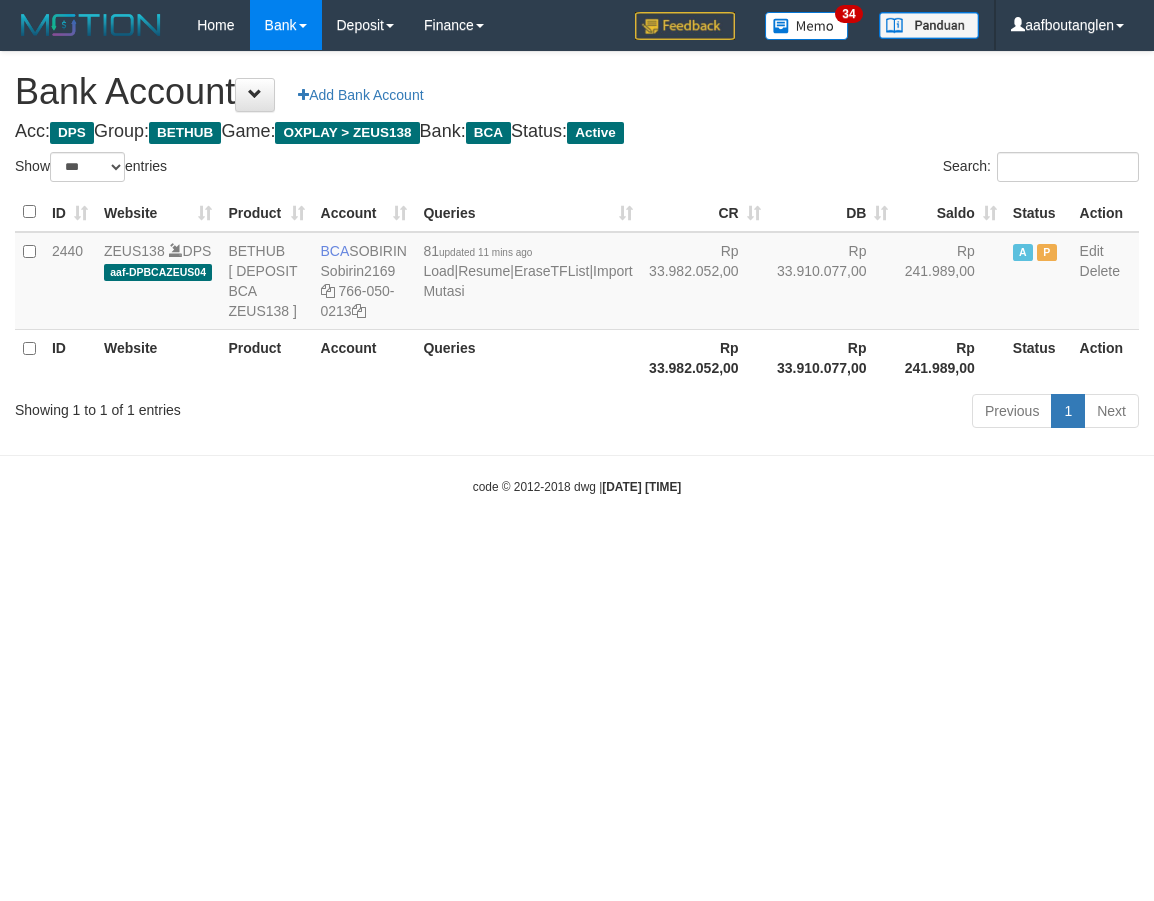 scroll, scrollTop: 0, scrollLeft: 0, axis: both 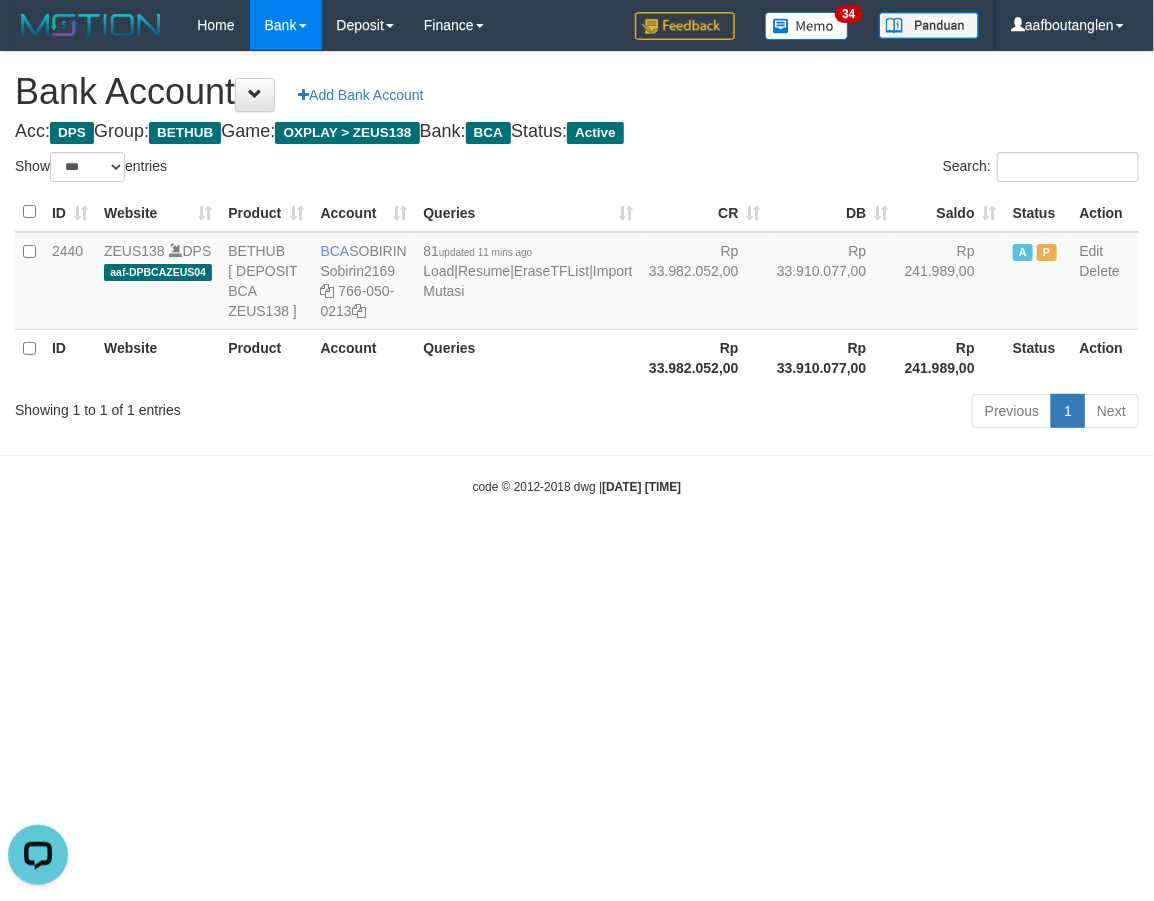 drag, startPoint x: 146, startPoint y: 606, endPoint x: 172, endPoint y: 590, distance: 30.528675 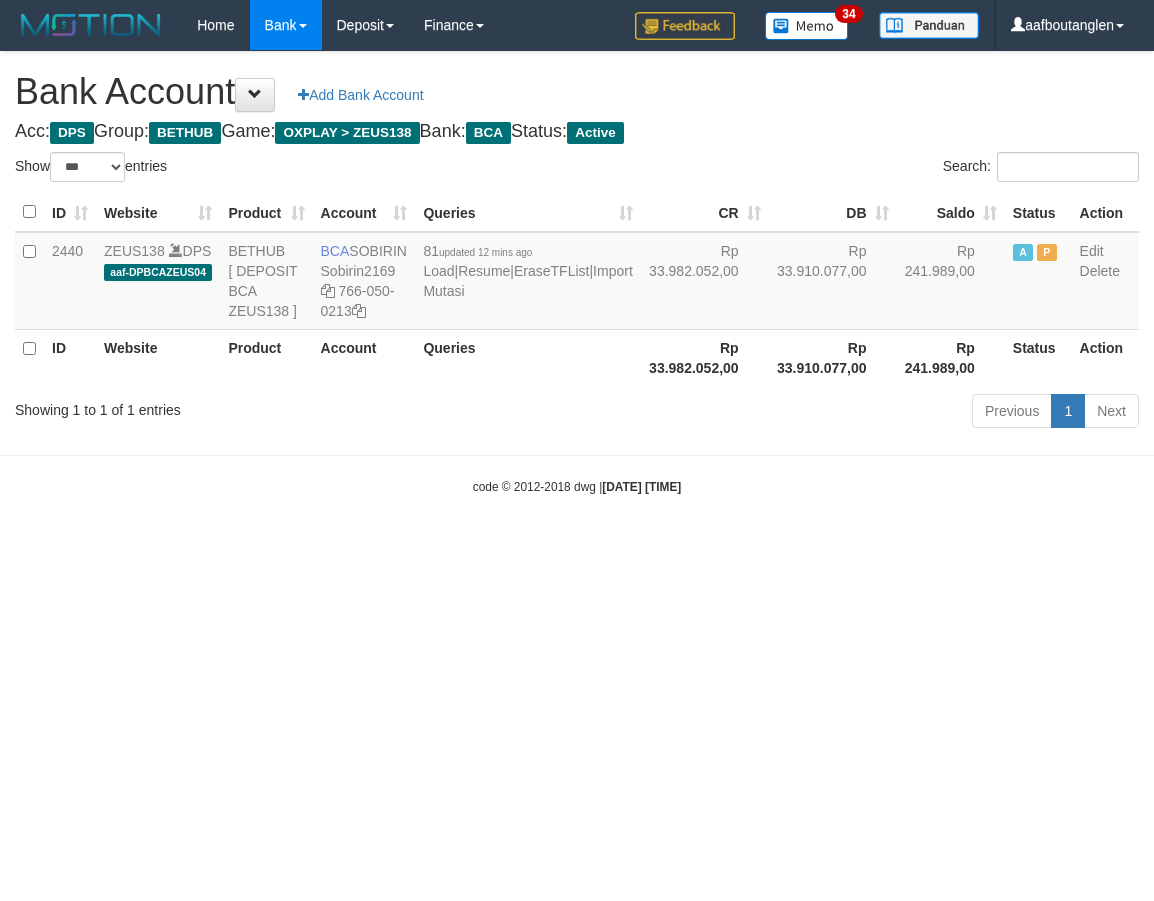 select on "***" 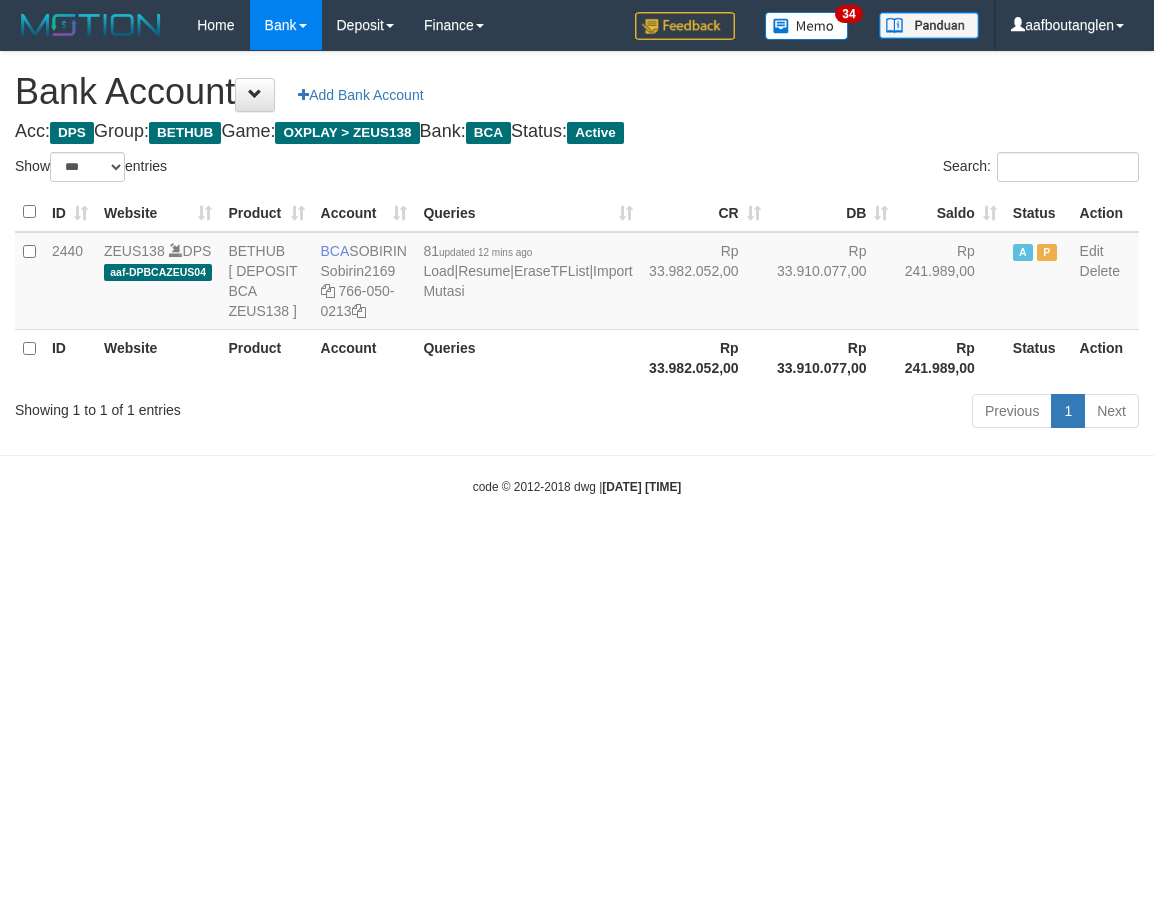 scroll, scrollTop: 0, scrollLeft: 0, axis: both 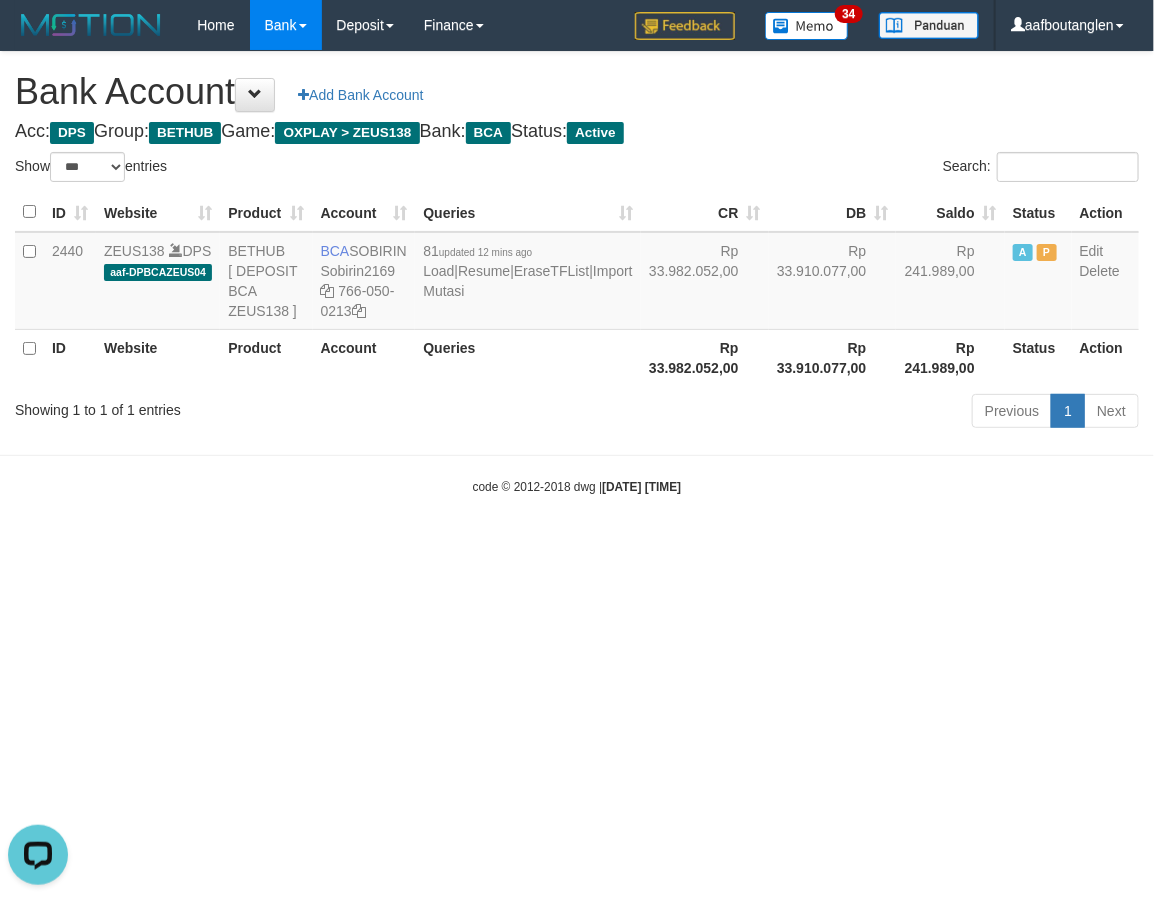 drag, startPoint x: 876, startPoint y: 615, endPoint x: 905, endPoint y: 625, distance: 30.675724 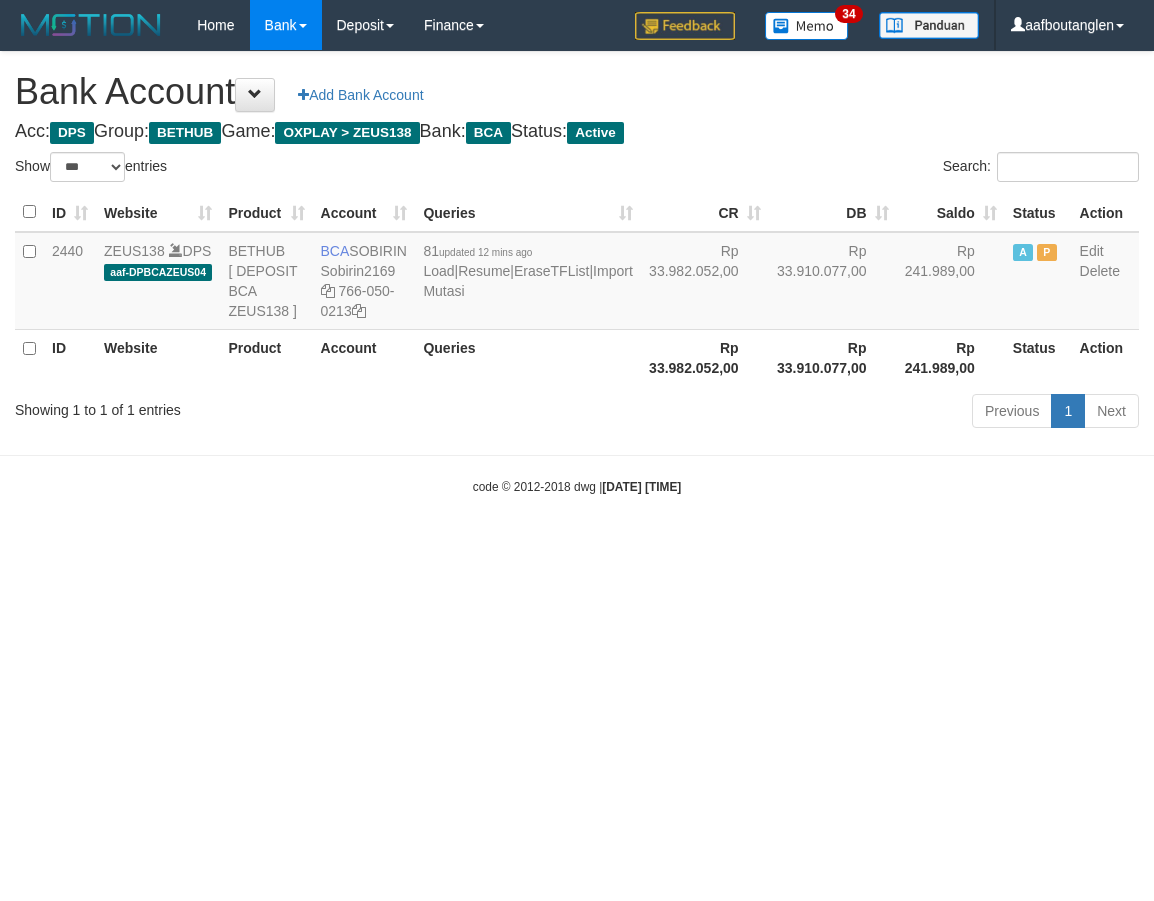 select on "***" 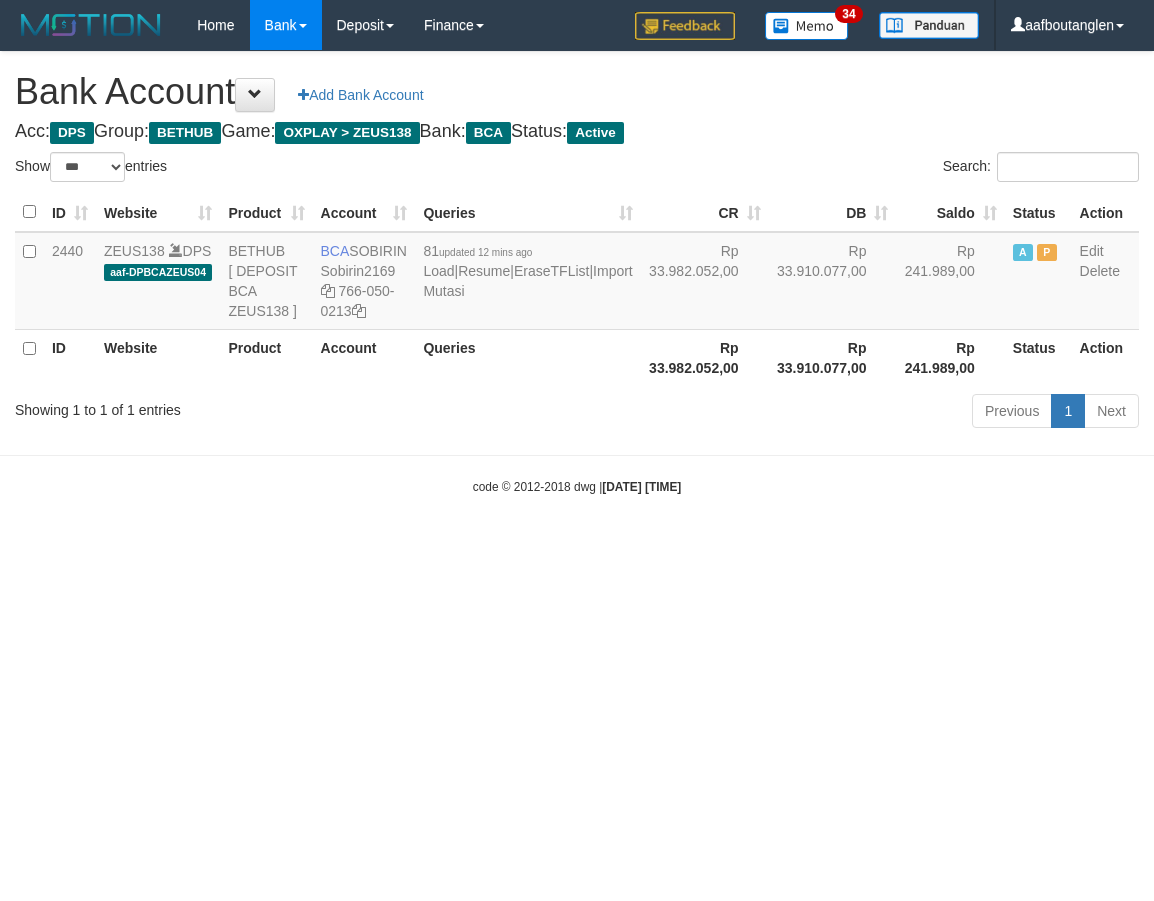 scroll, scrollTop: 0, scrollLeft: 0, axis: both 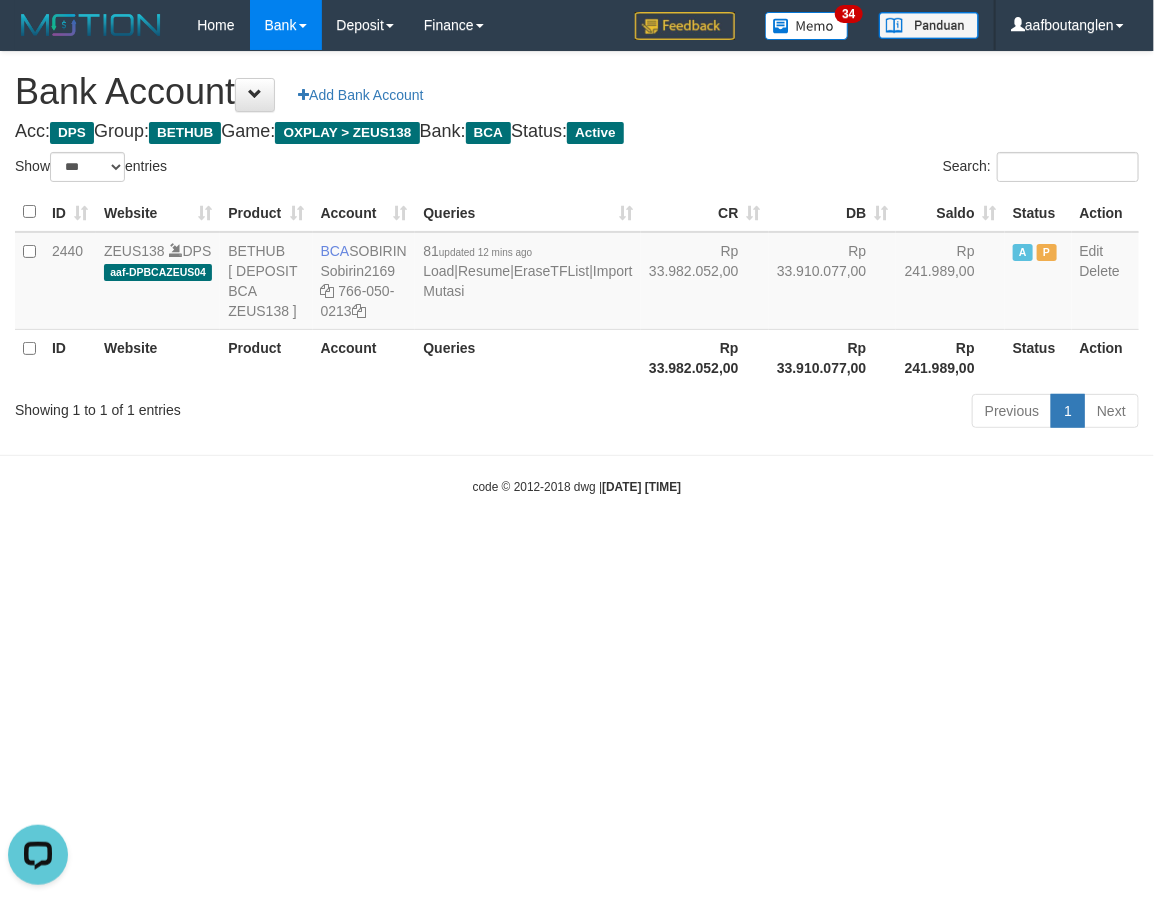 click on "Toggle navigation
Home
Bank
Account List
Deposit
DPS List
History
Note DPS
Finance
Financial Data
aafboutanglen
My Profile
Log Out
34" at bounding box center (577, 273) 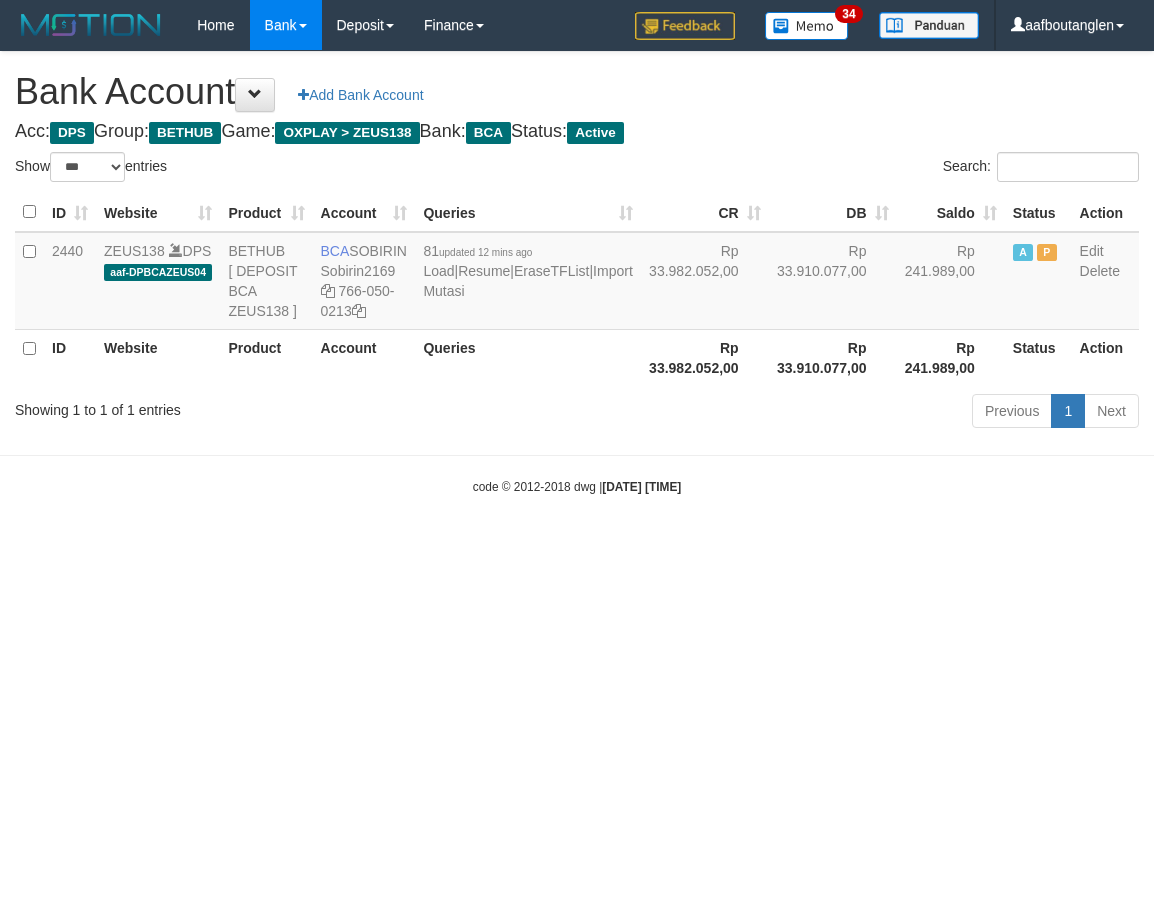 select on "***" 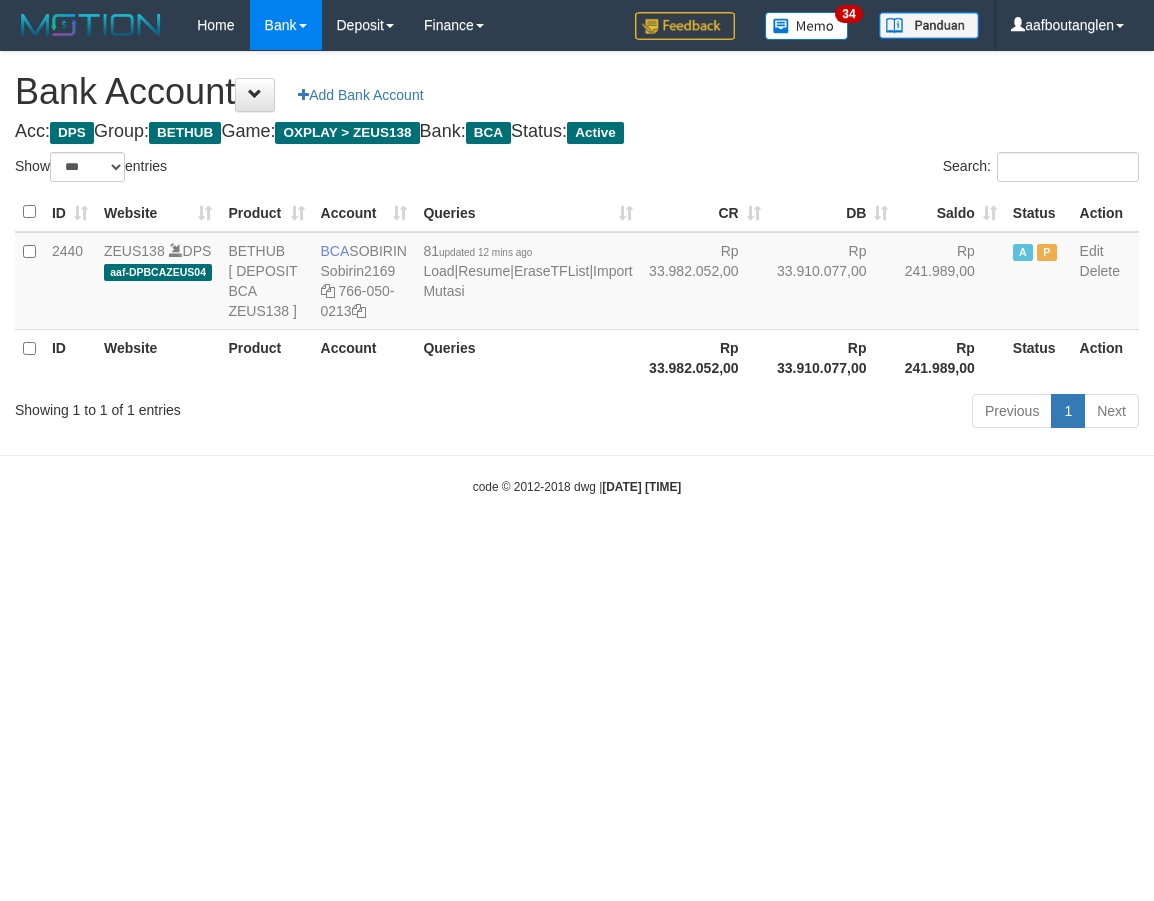 scroll, scrollTop: 0, scrollLeft: 0, axis: both 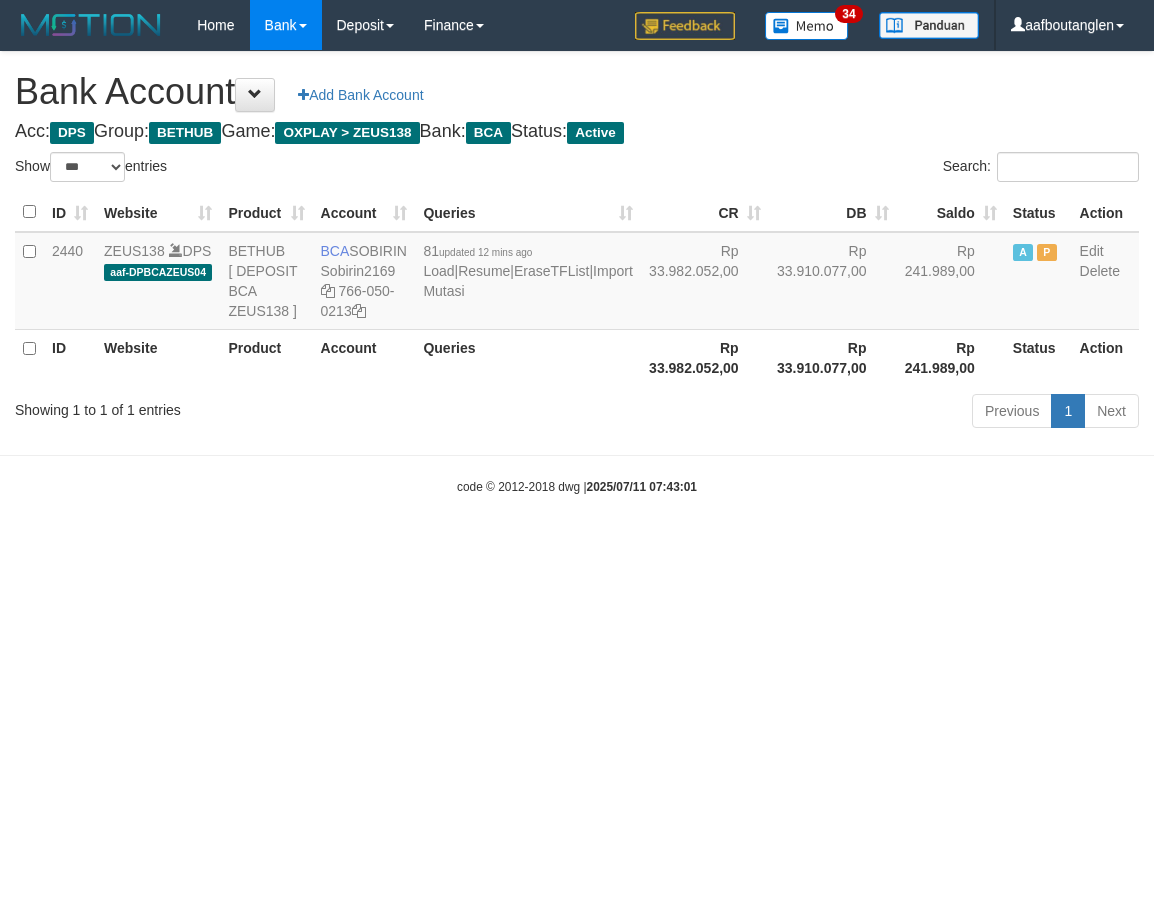 select on "***" 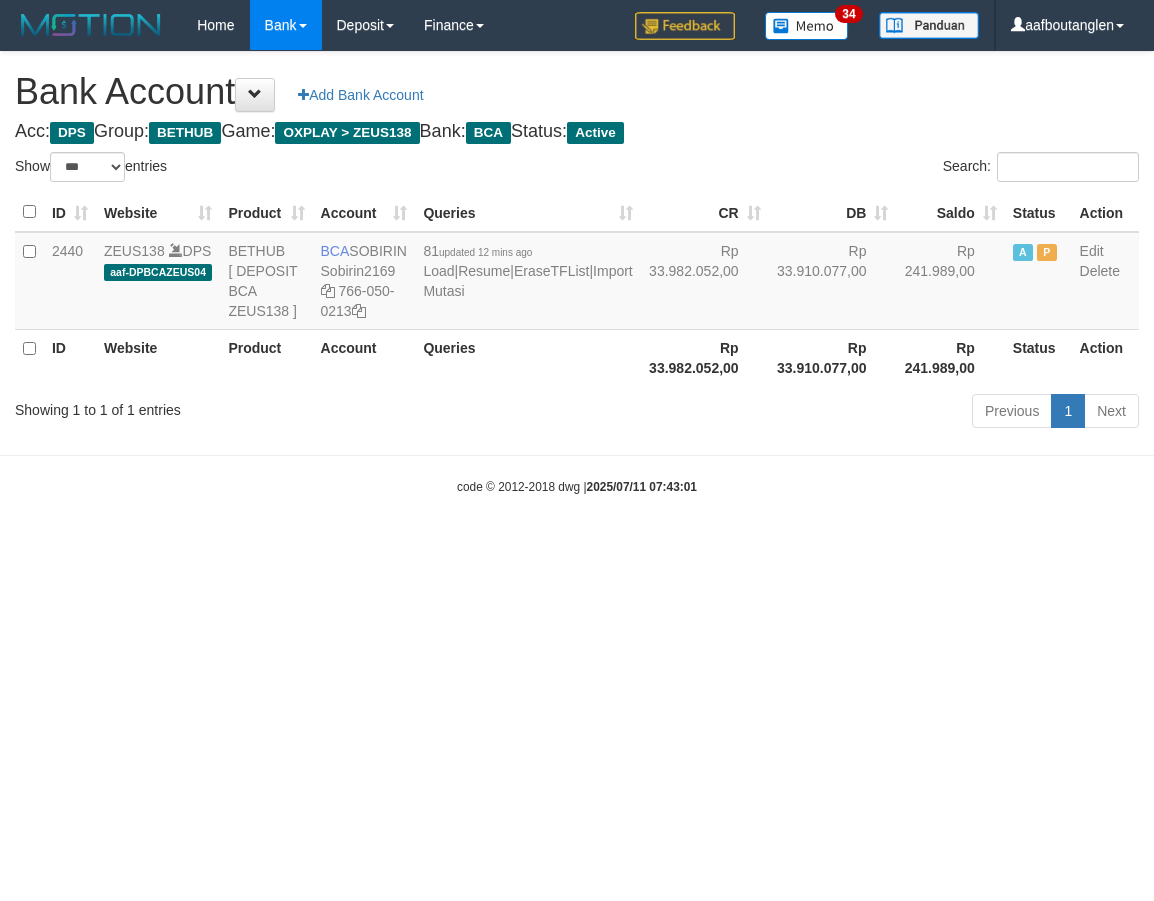 scroll, scrollTop: 0, scrollLeft: 0, axis: both 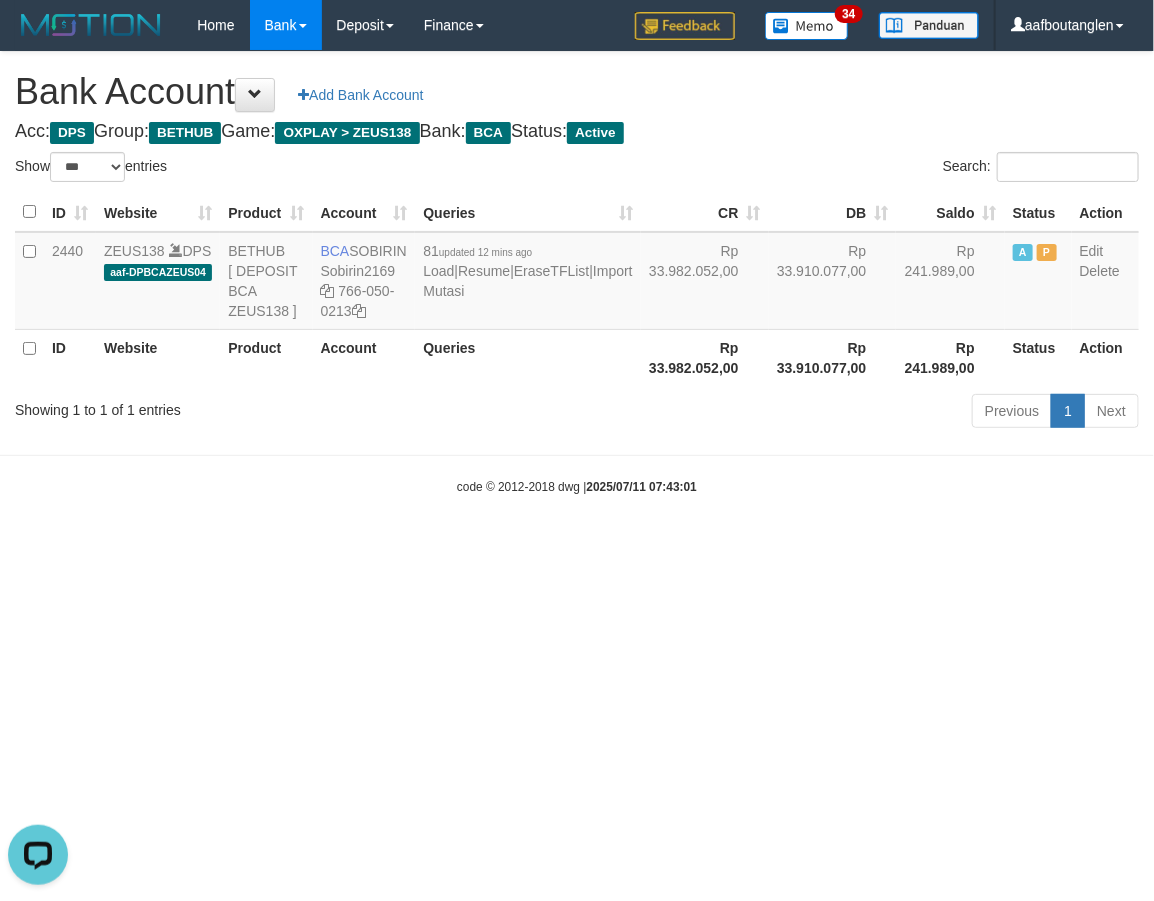 click on "Toggle navigation
Home
Bank
Account List
Deposit
DPS List
History
Note DPS
Finance
Financial Data
aafboutanglen
My Profile
Log Out
34" at bounding box center (577, 273) 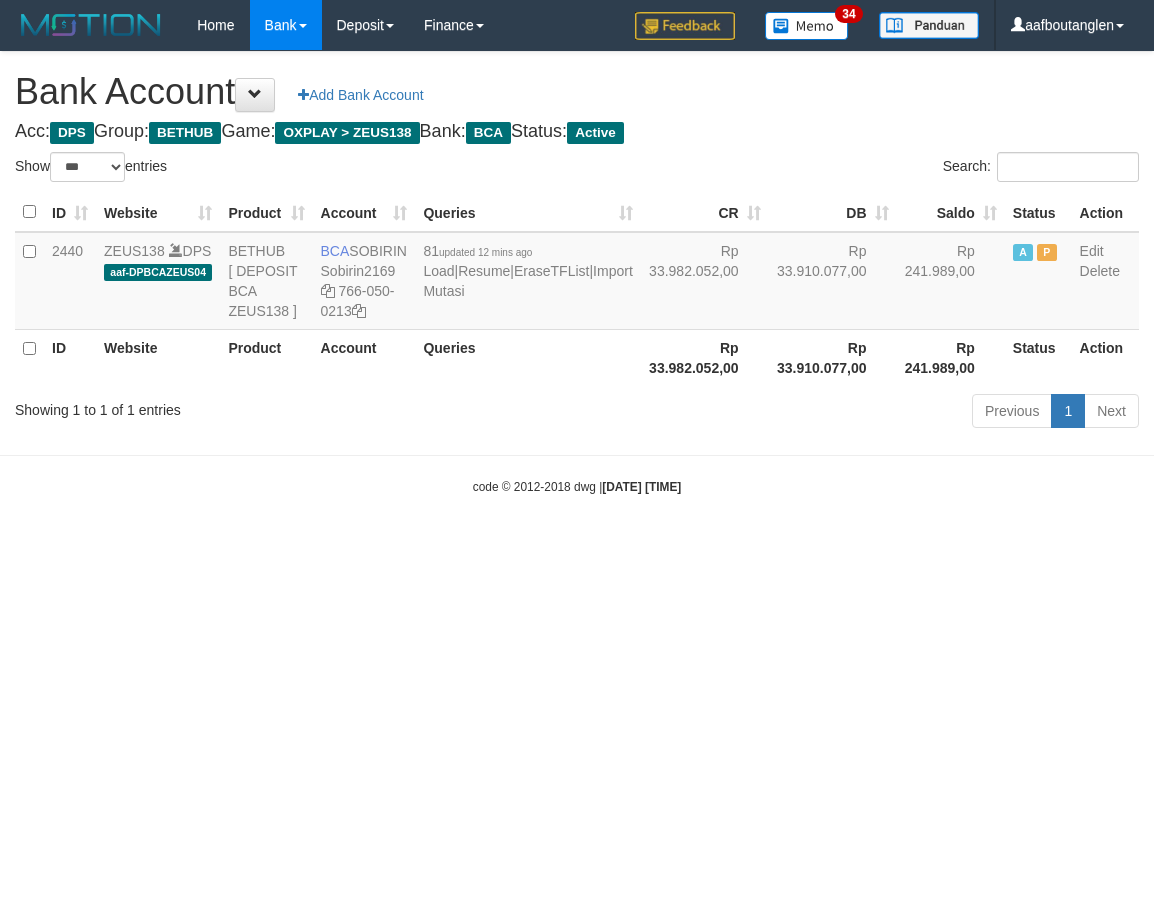 select on "***" 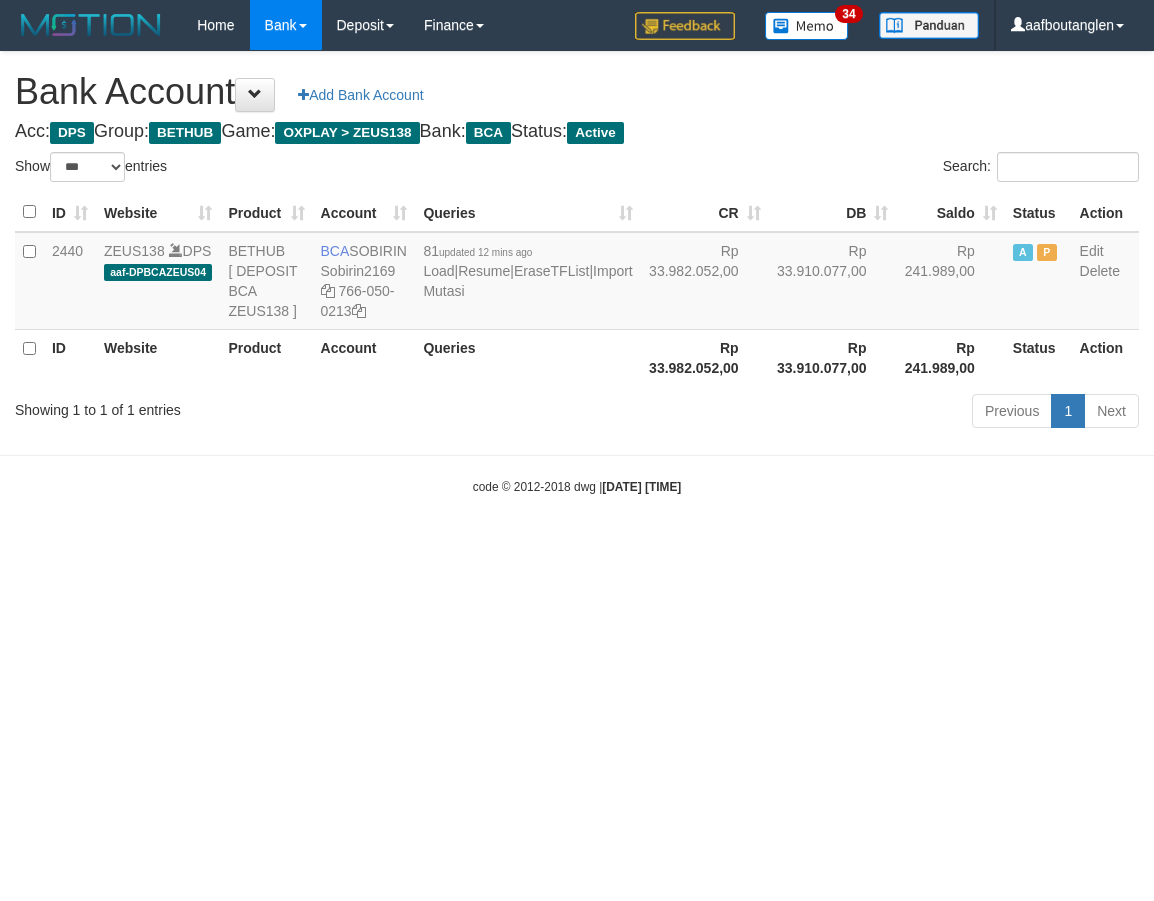 scroll, scrollTop: 0, scrollLeft: 0, axis: both 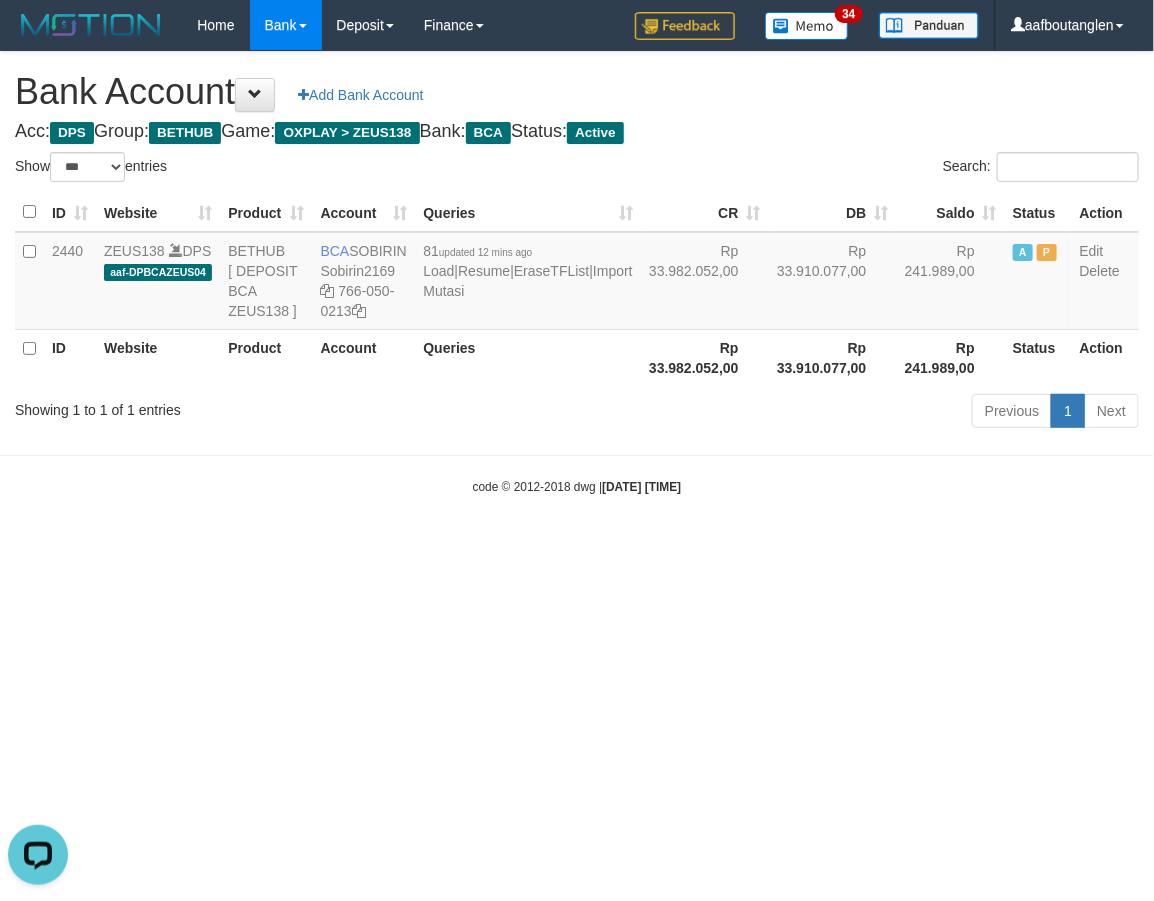 drag, startPoint x: 173, startPoint y: 641, endPoint x: 481, endPoint y: 818, distance: 355.23654 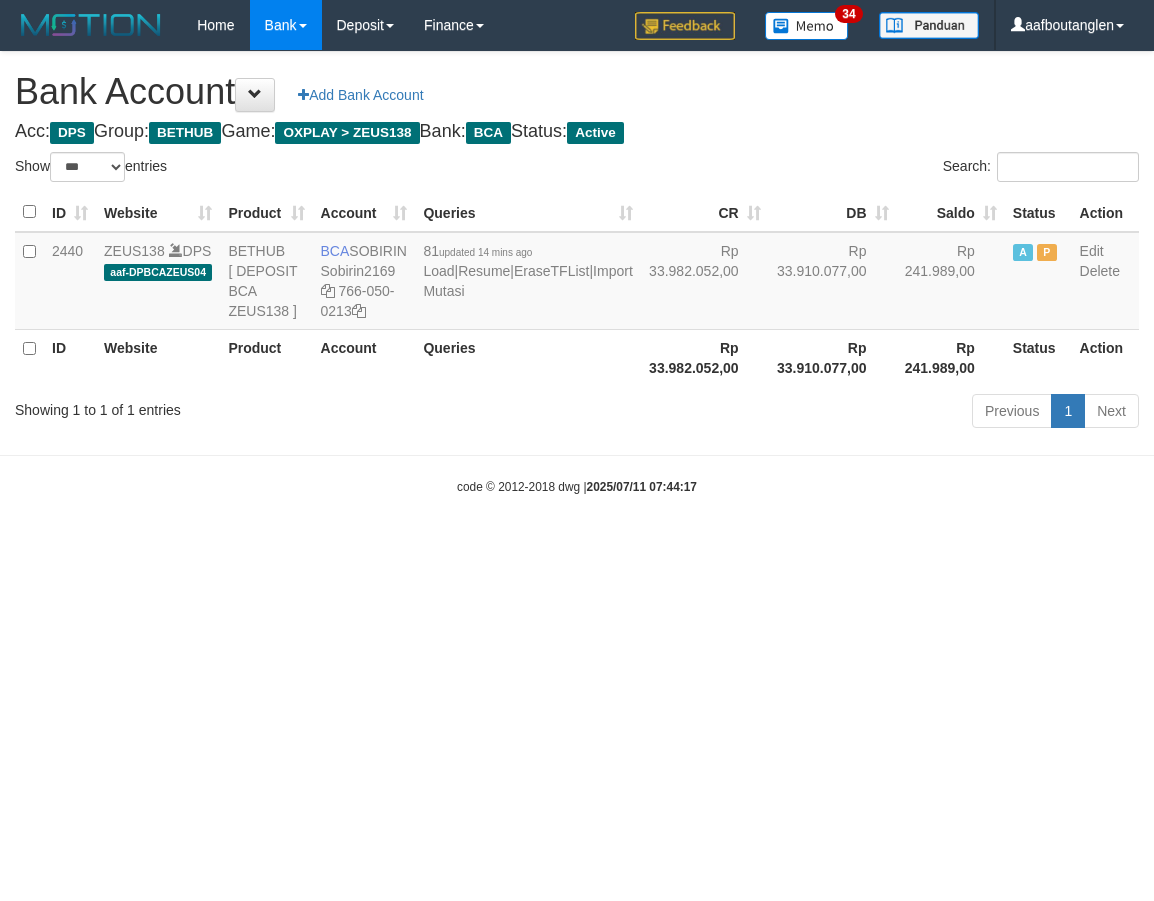 select on "***" 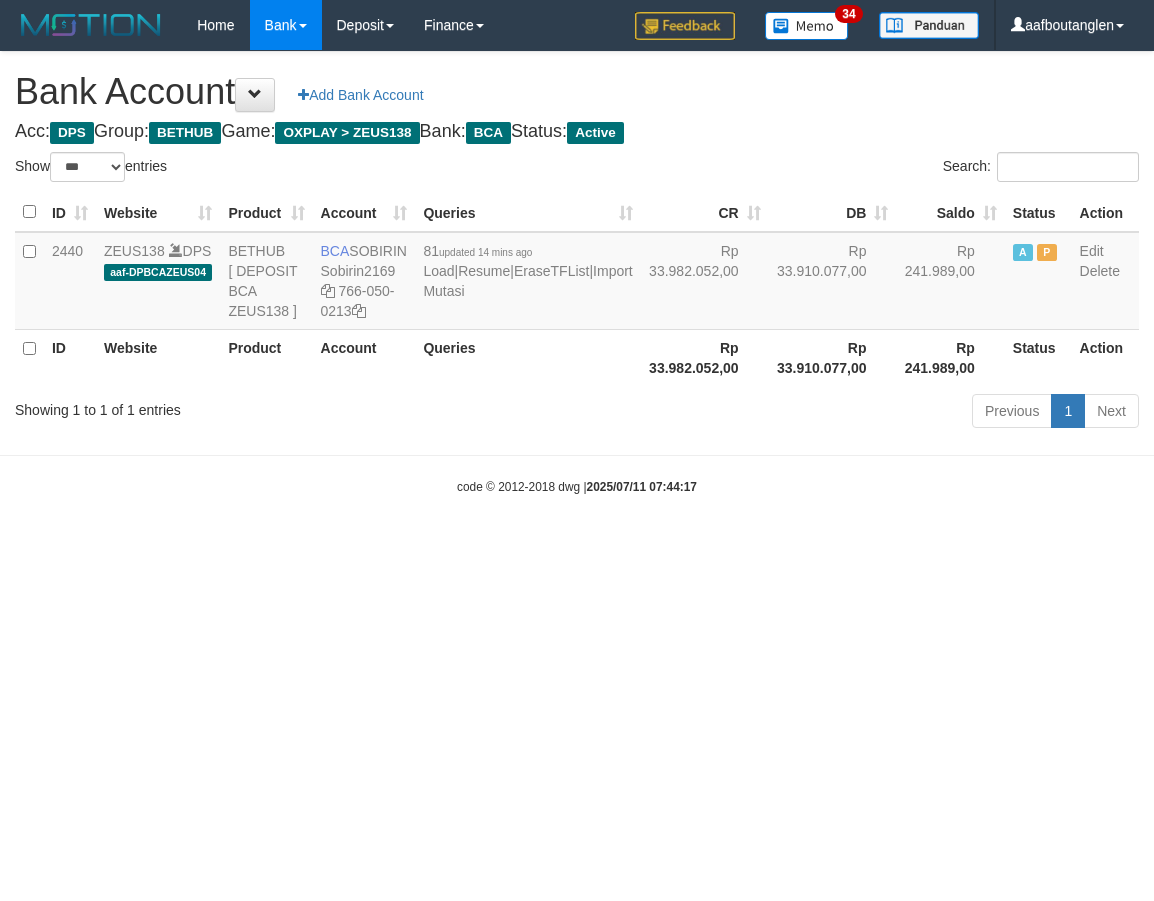 scroll, scrollTop: 0, scrollLeft: 0, axis: both 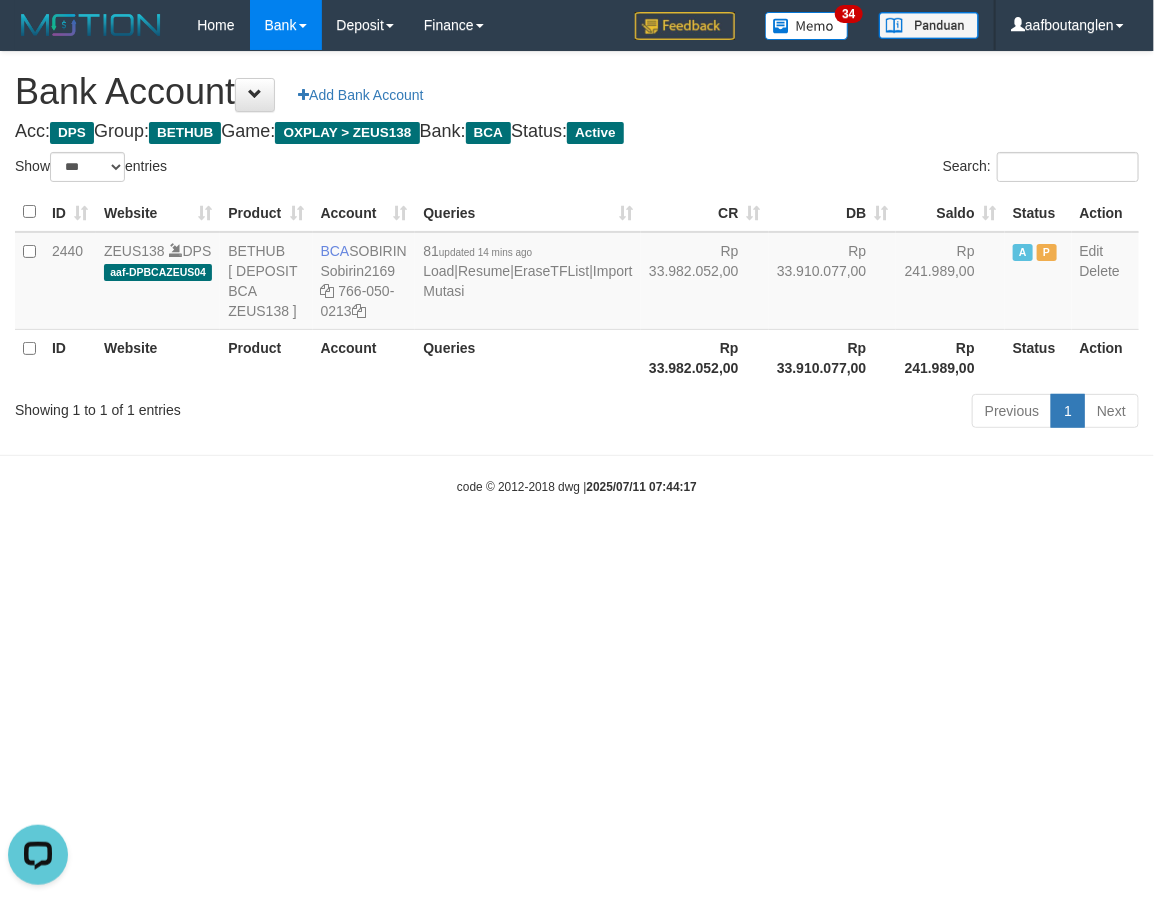 drag, startPoint x: 63, startPoint y: 553, endPoint x: 108, endPoint y: 552, distance: 45.01111 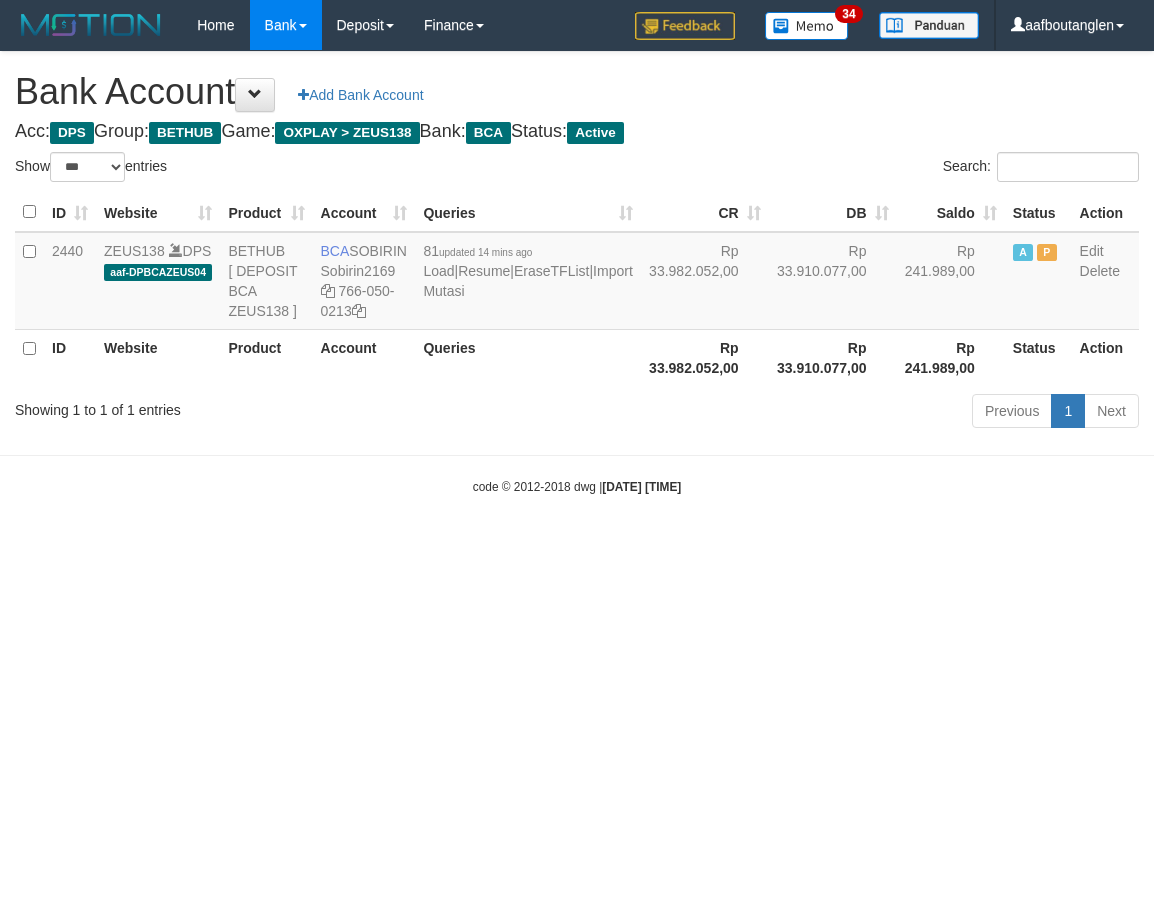 select on "***" 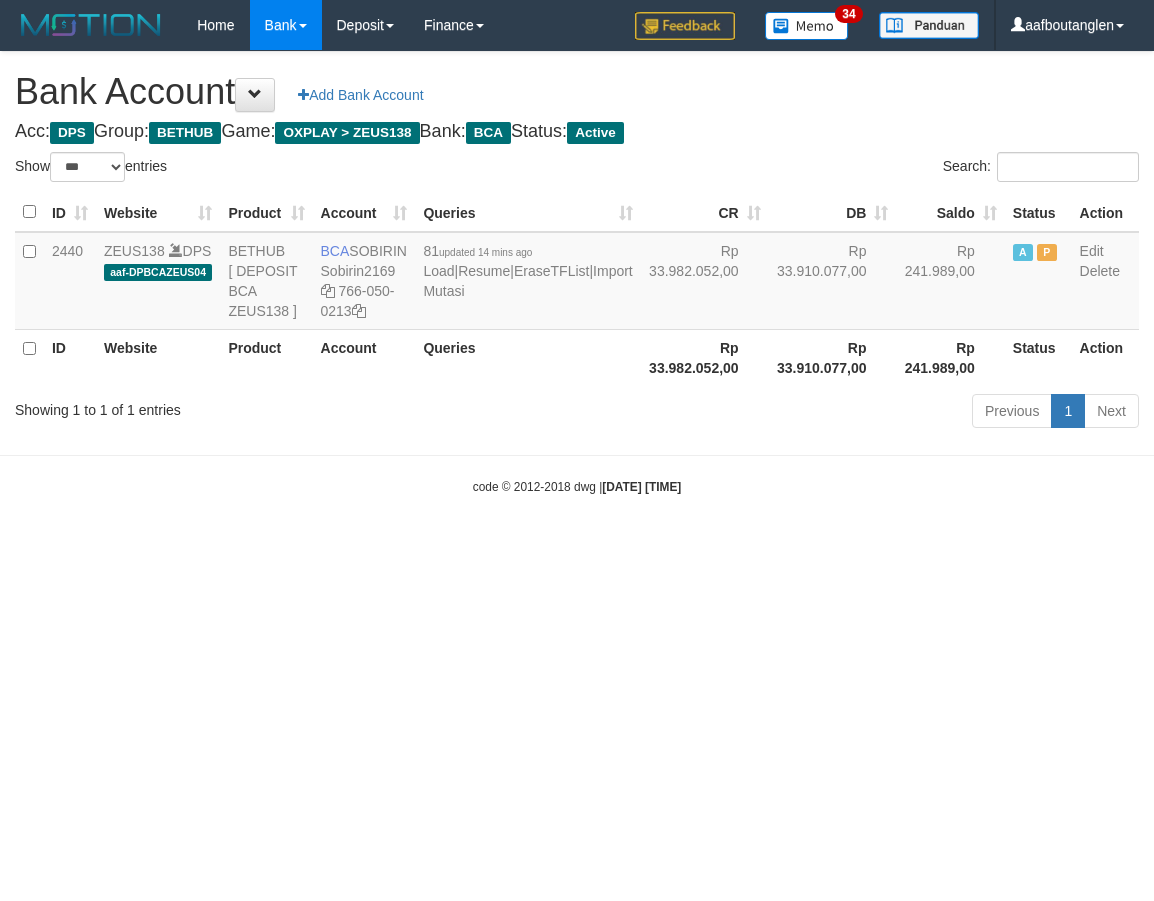 scroll, scrollTop: 0, scrollLeft: 0, axis: both 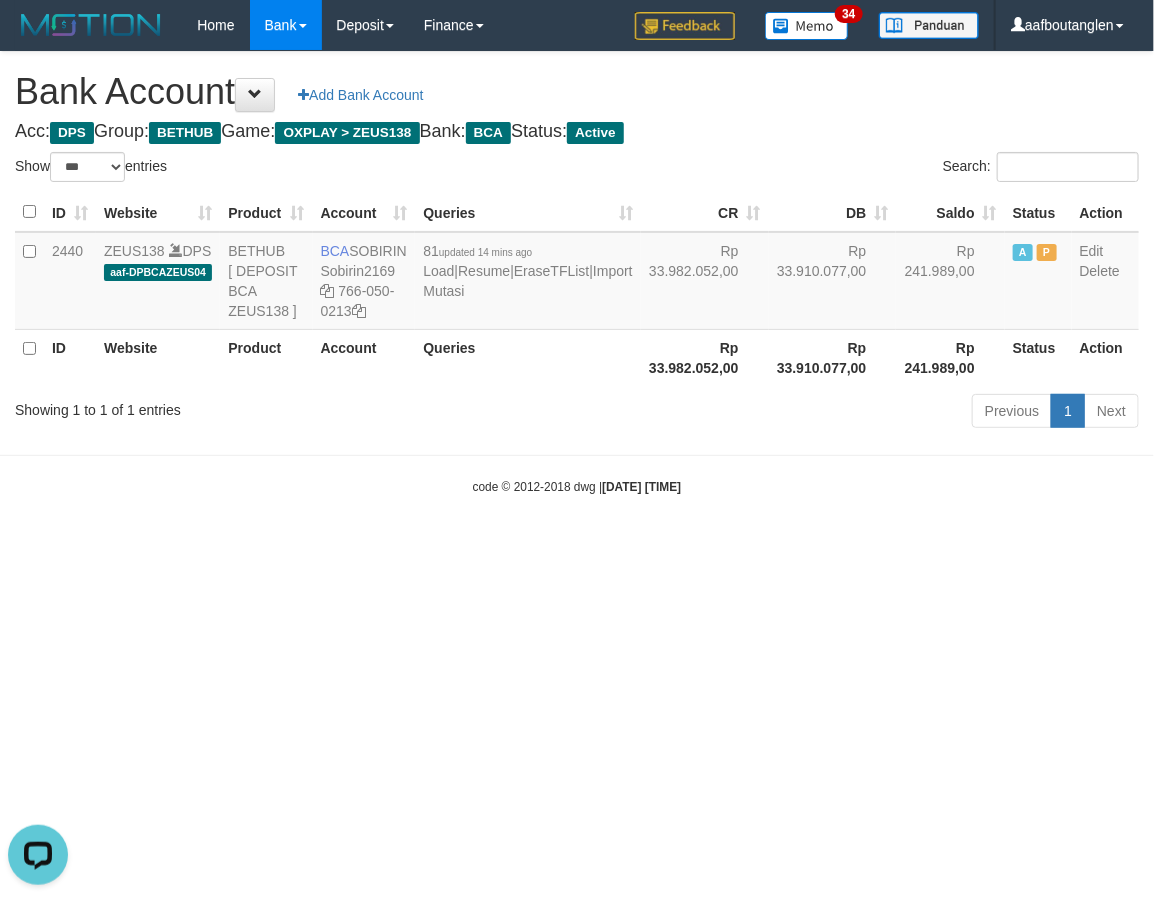 drag, startPoint x: 551, startPoint y: 653, endPoint x: 580, endPoint y: 690, distance: 47.010635 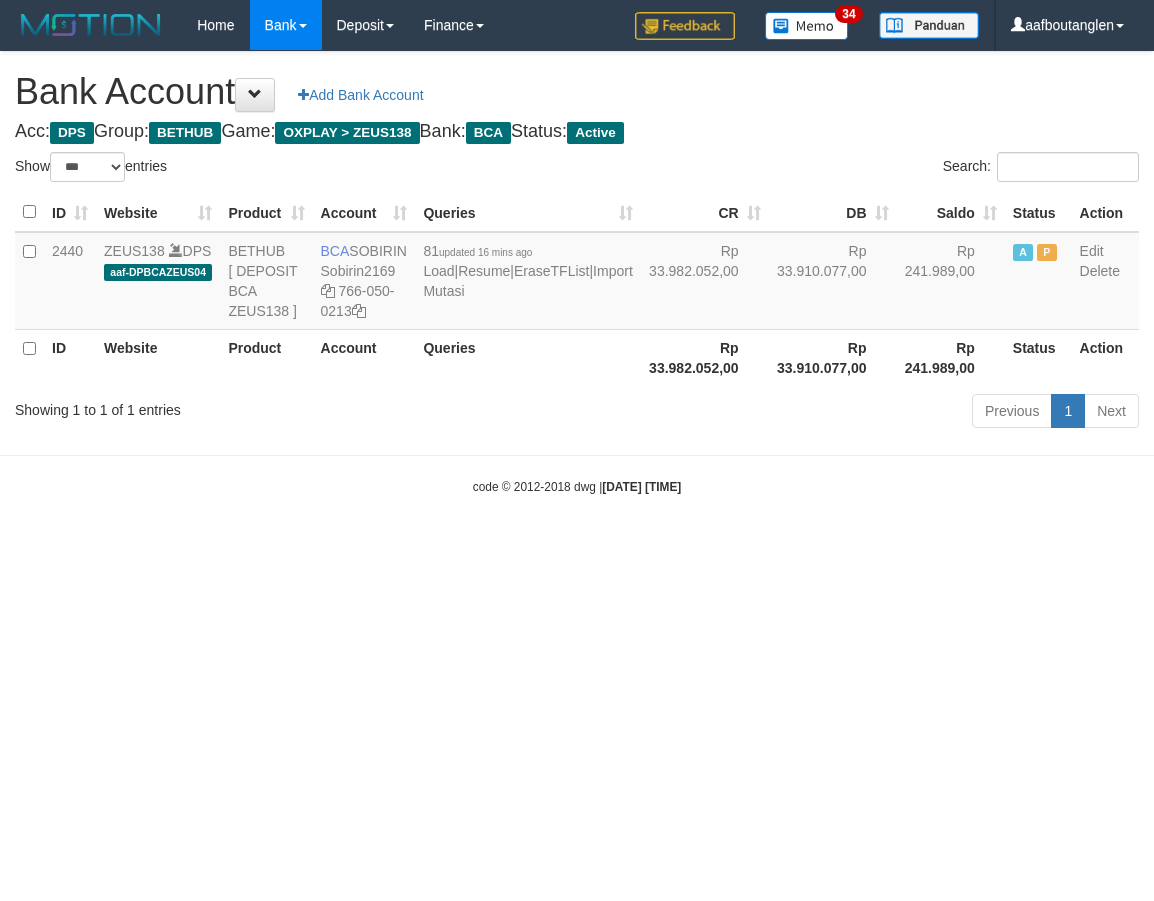 select on "***" 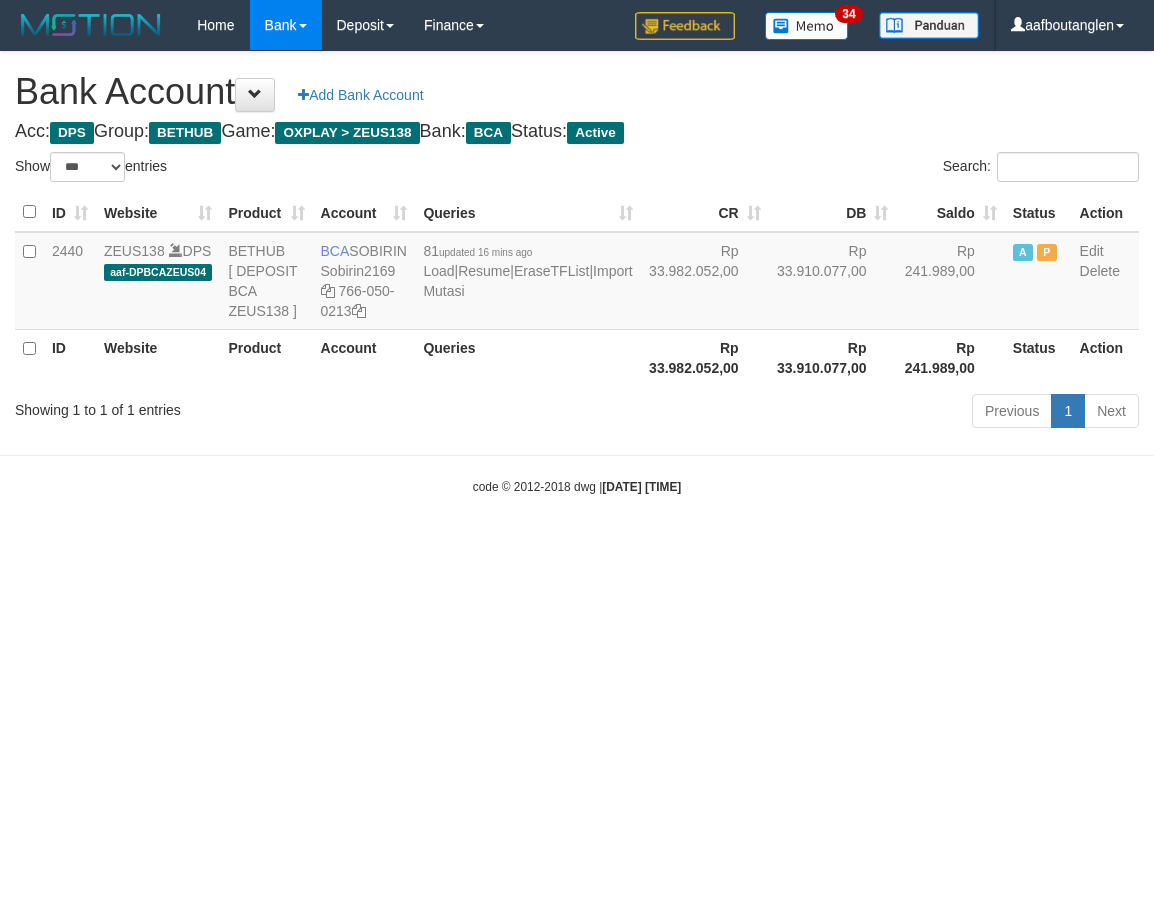scroll, scrollTop: 0, scrollLeft: 0, axis: both 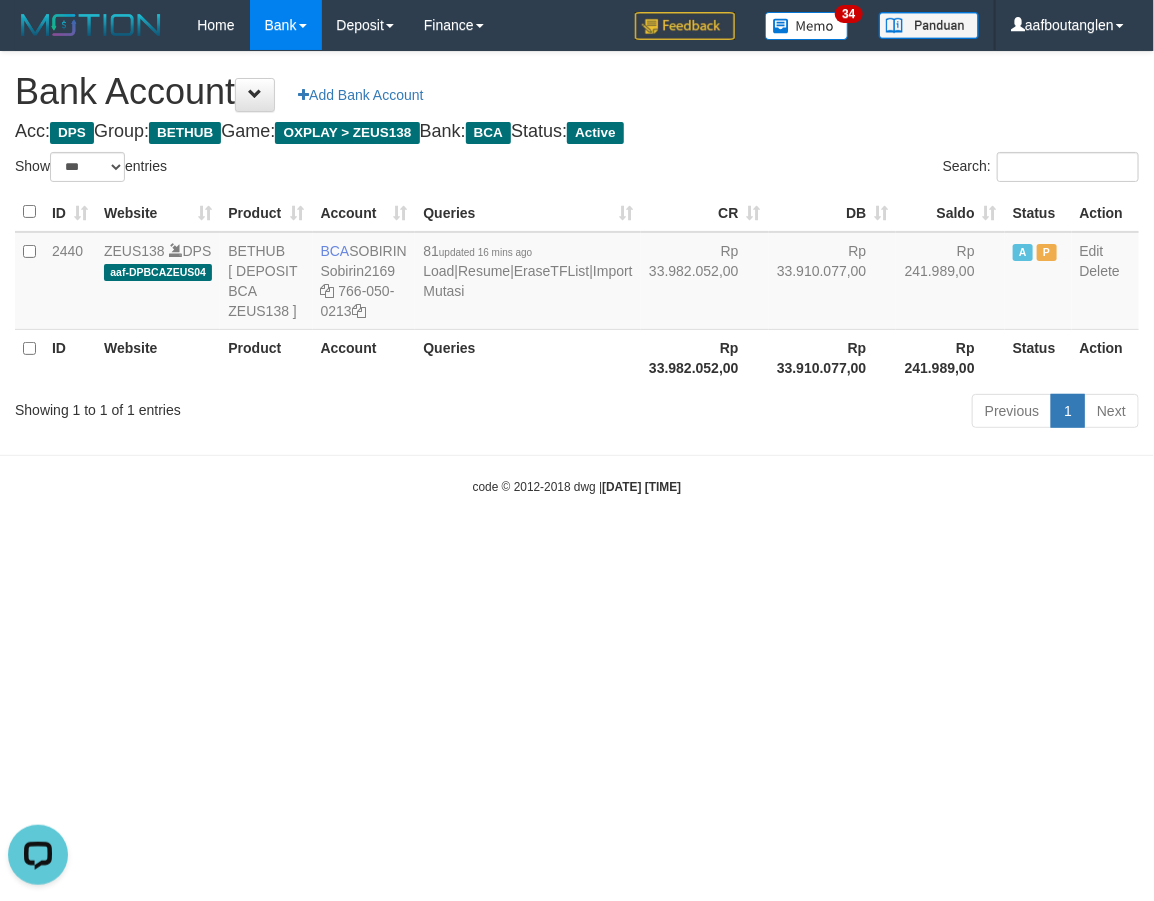 drag, startPoint x: 0, startPoint y: 484, endPoint x: 34, endPoint y: 484, distance: 34 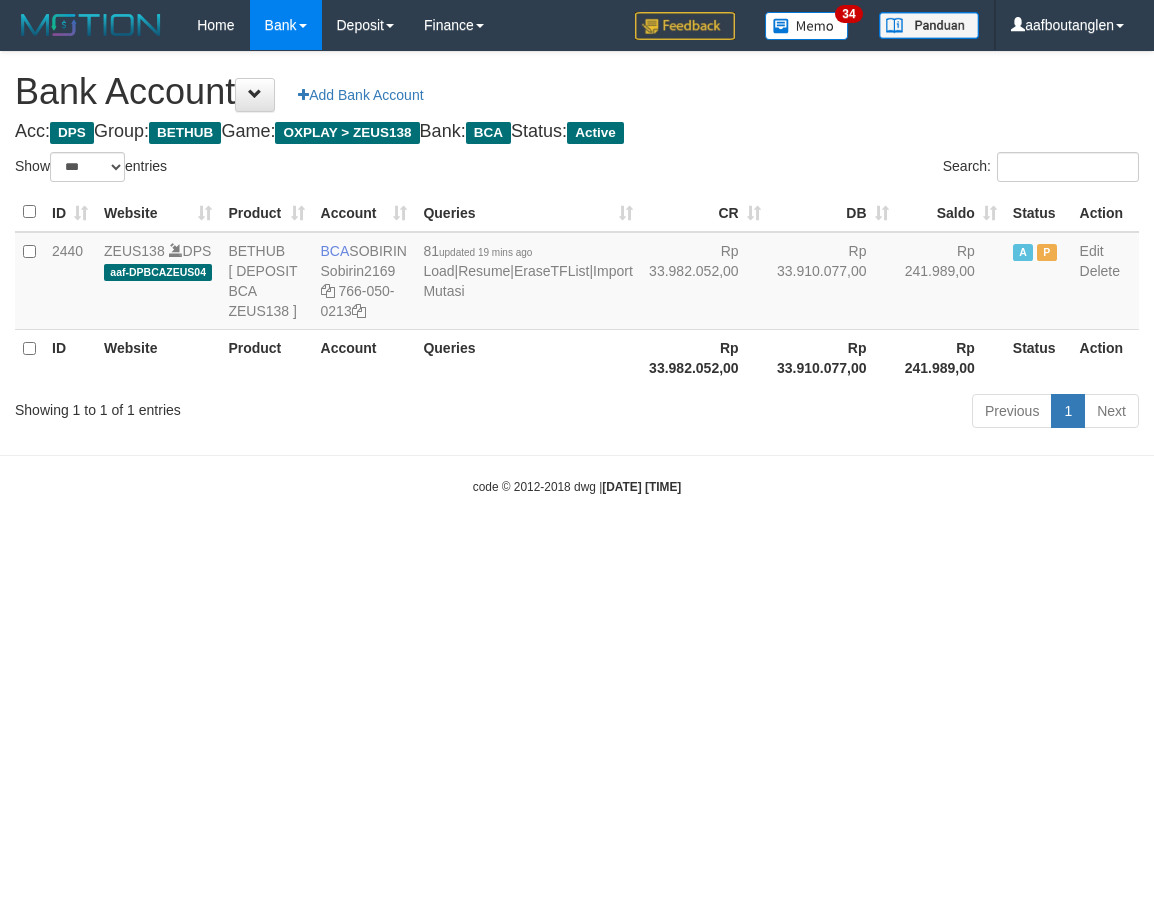 select on "***" 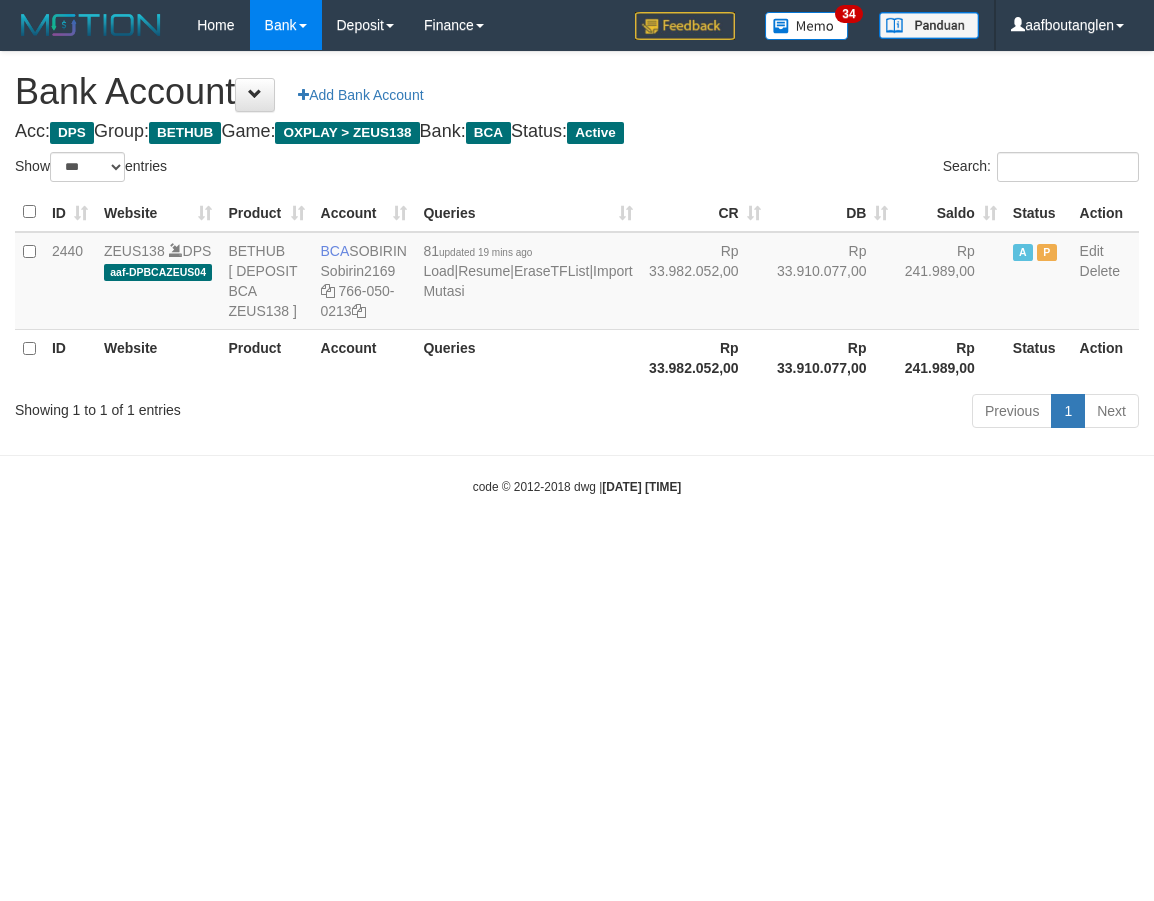 scroll, scrollTop: 0, scrollLeft: 0, axis: both 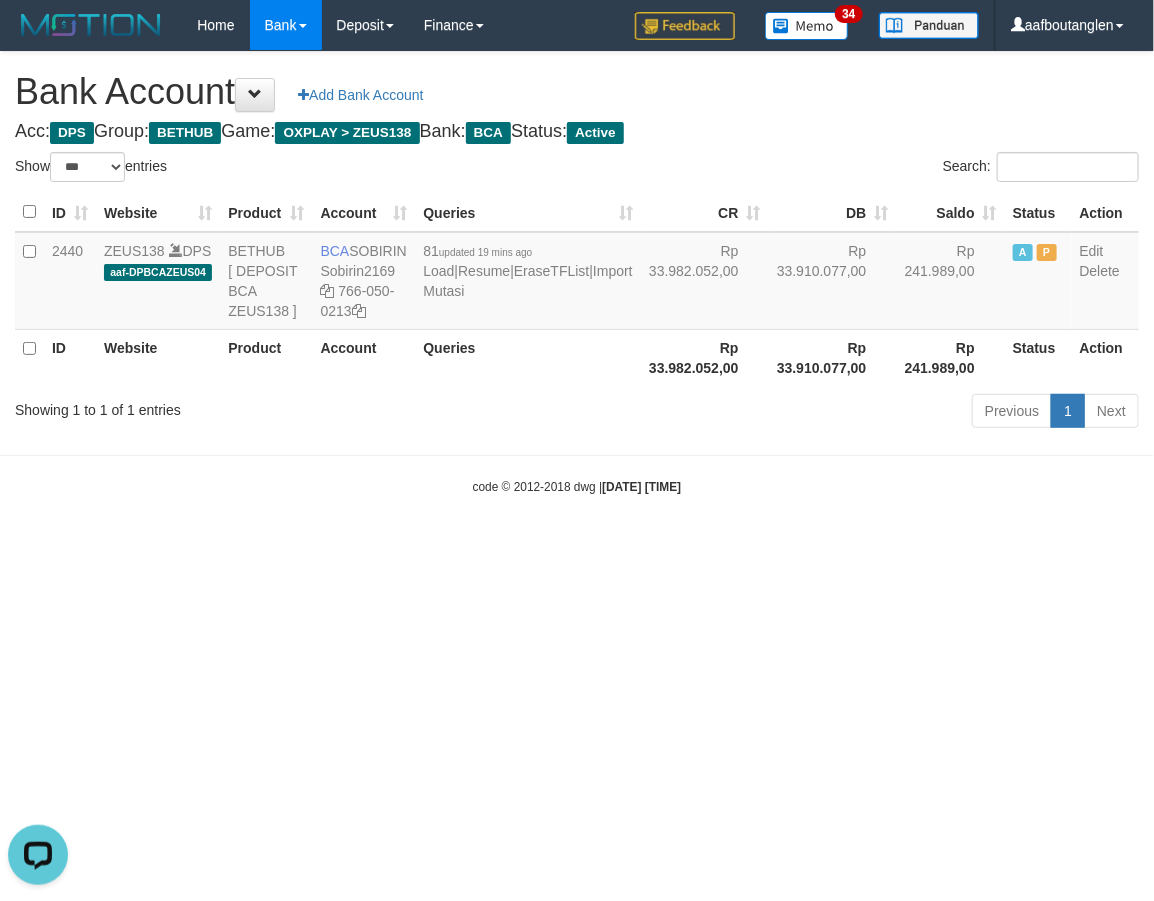 drag, startPoint x: 825, startPoint y: 681, endPoint x: 805, endPoint y: 693, distance: 23.323807 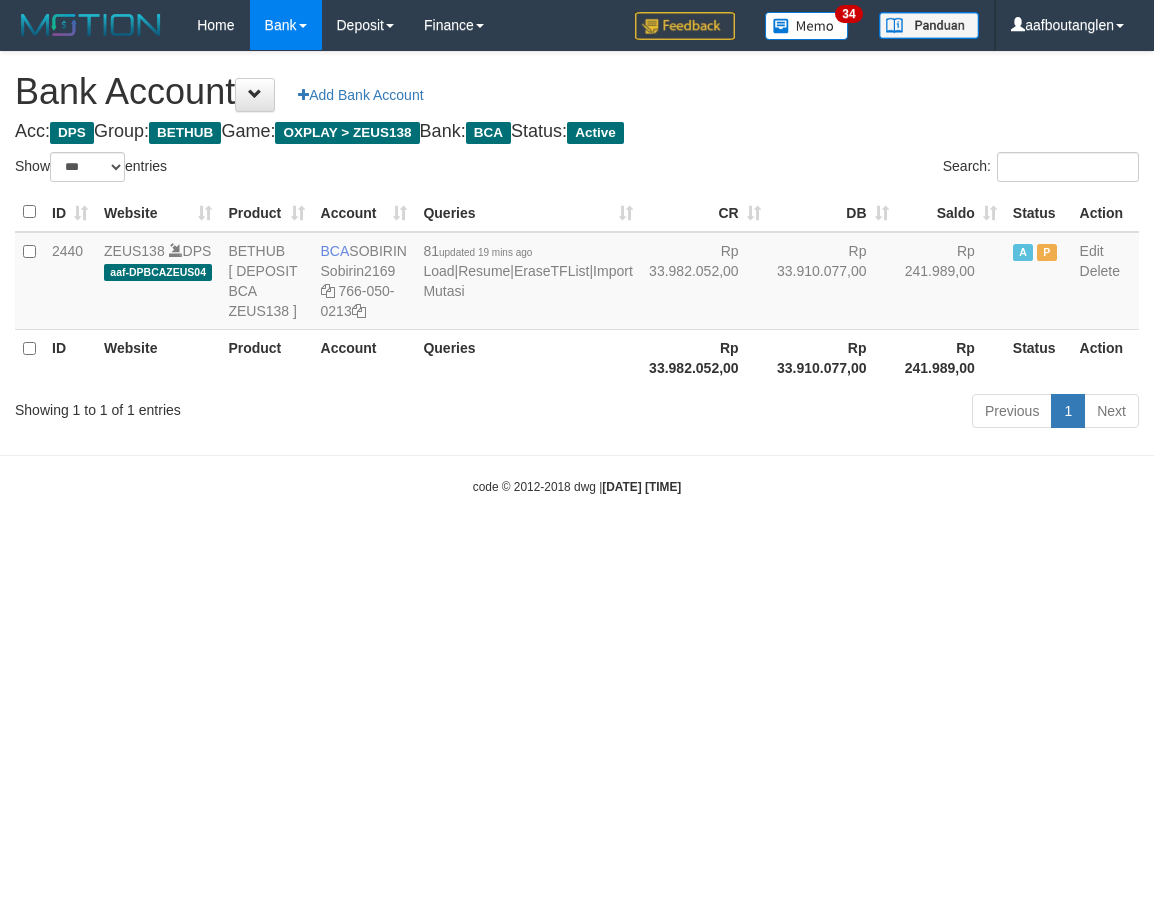 select on "***" 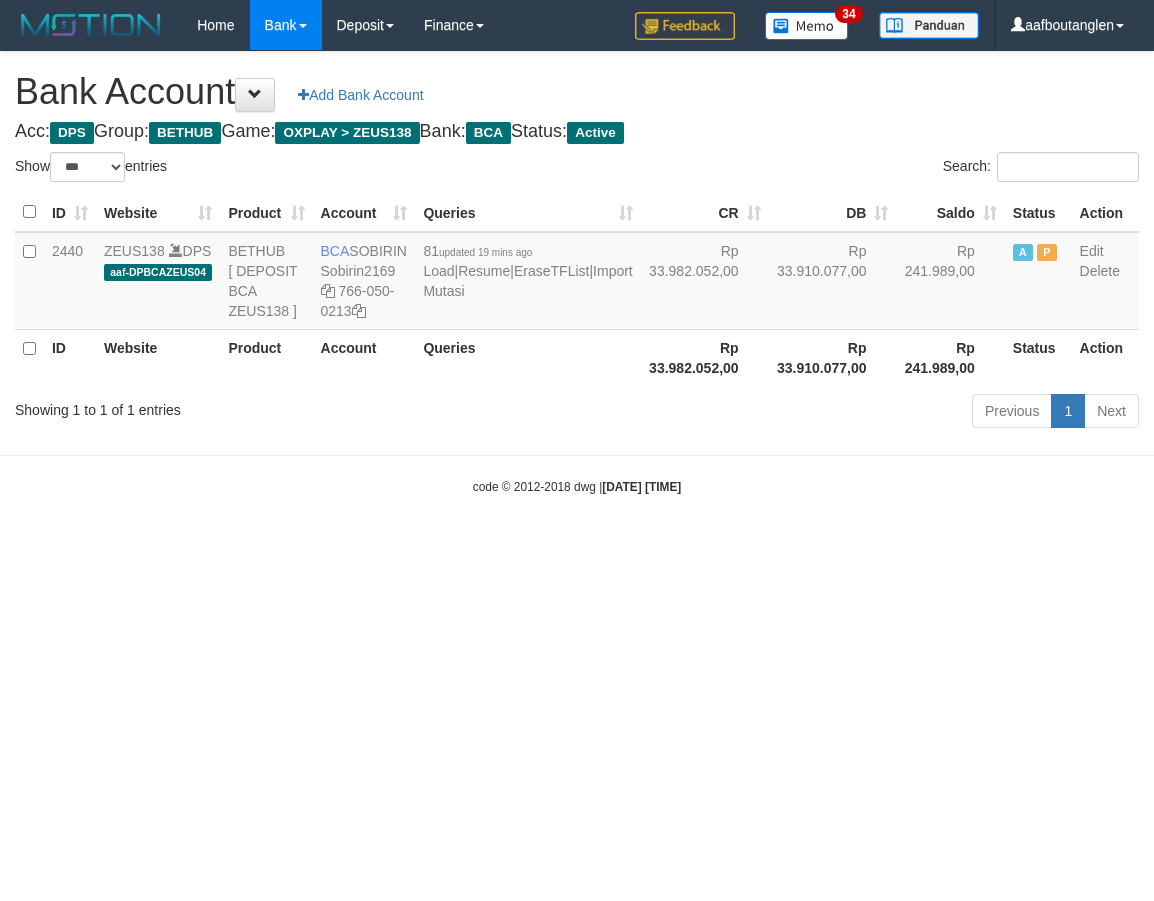 scroll, scrollTop: 0, scrollLeft: 0, axis: both 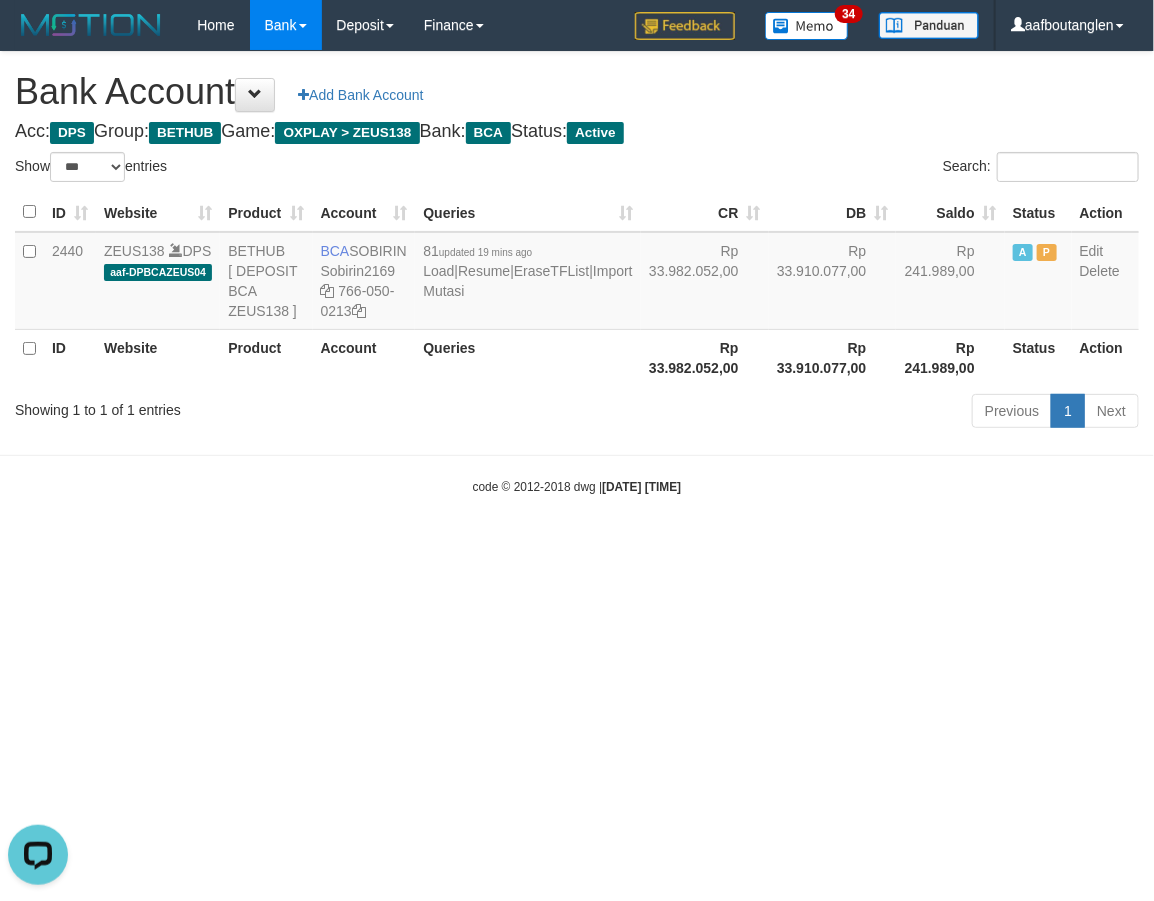 drag, startPoint x: 588, startPoint y: 606, endPoint x: 542, endPoint y: 613, distance: 46.52956 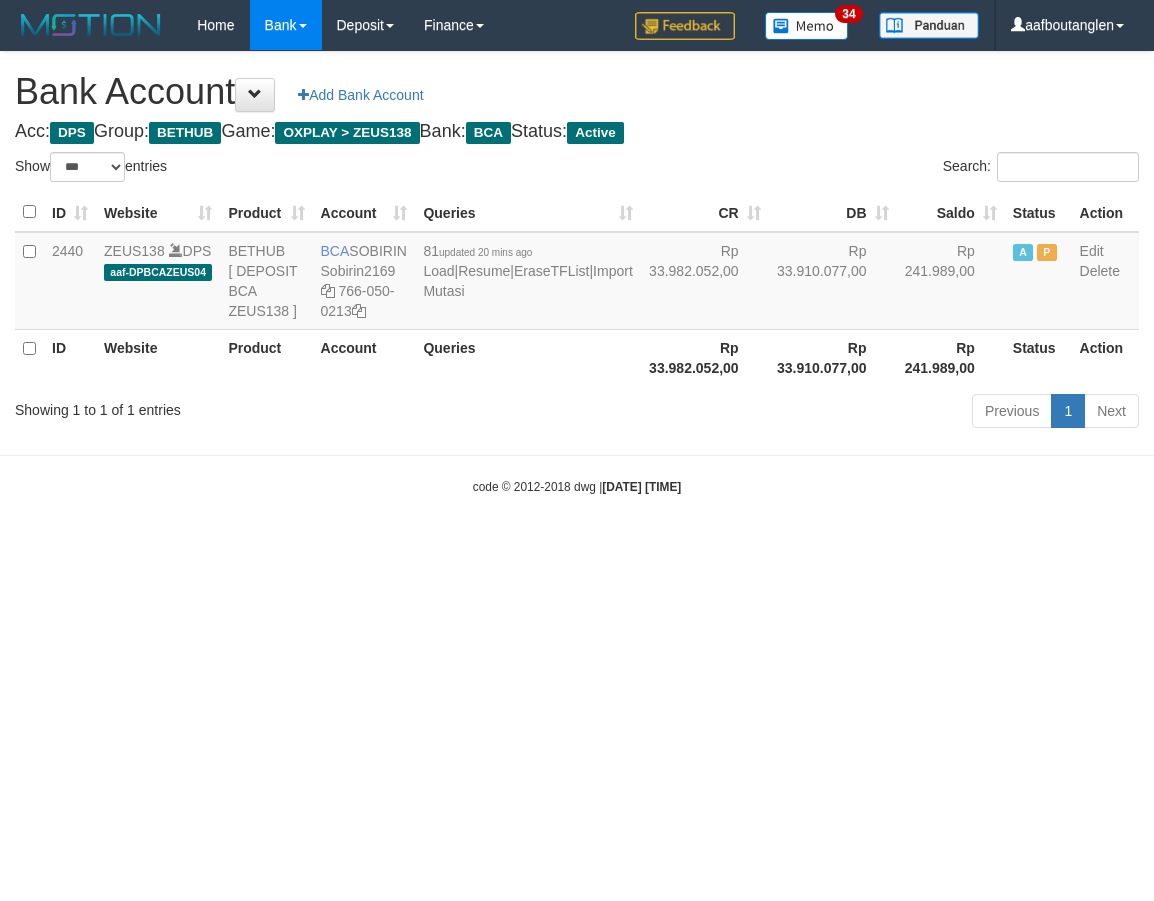 select on "***" 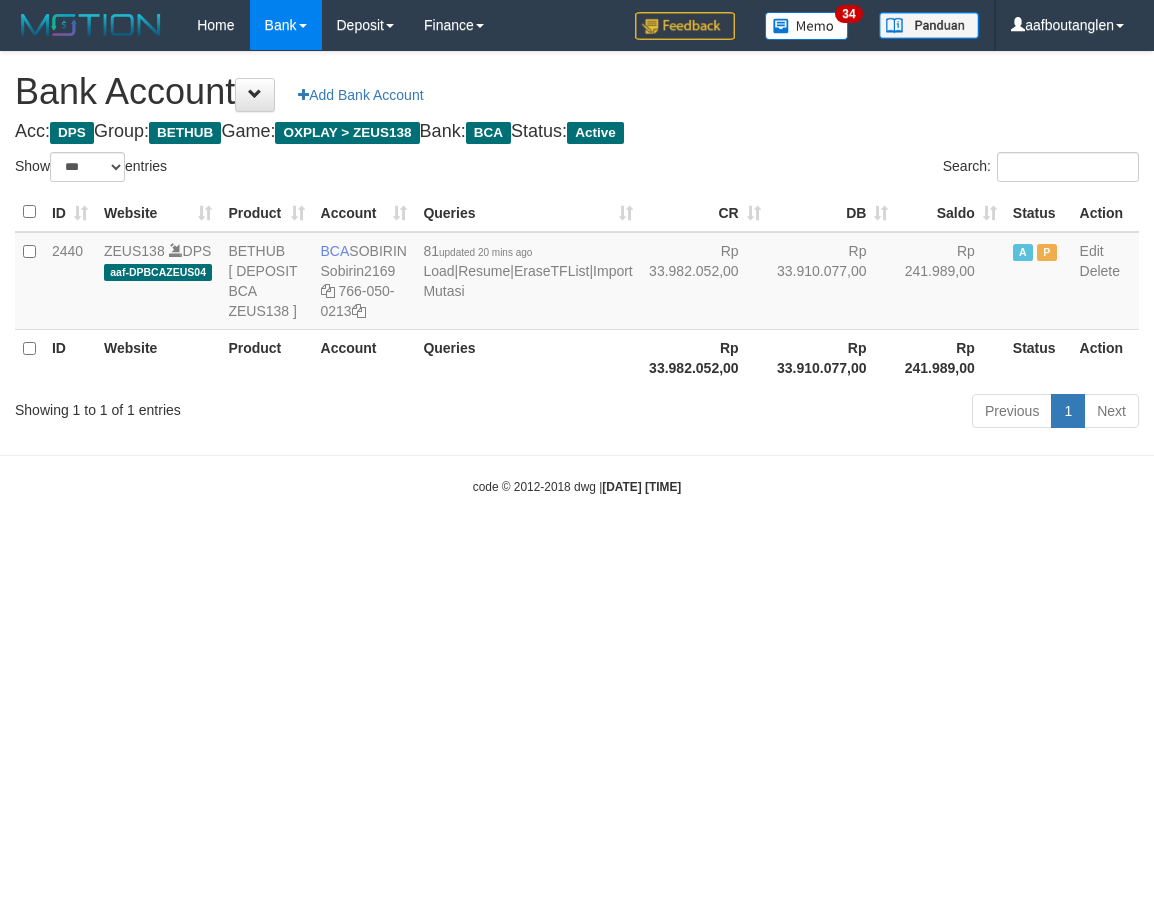 scroll, scrollTop: 0, scrollLeft: 0, axis: both 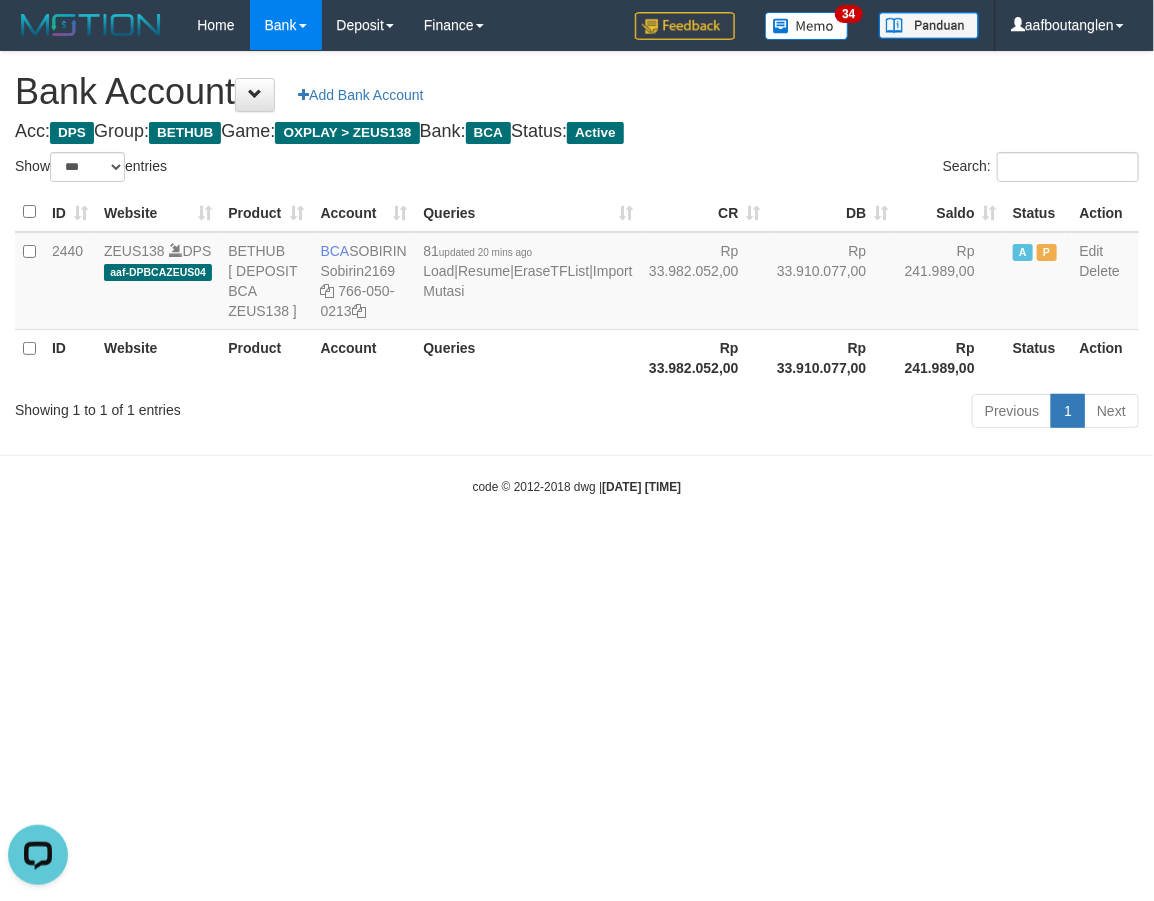 drag, startPoint x: 732, startPoint y: 646, endPoint x: 657, endPoint y: 671, distance: 79.05694 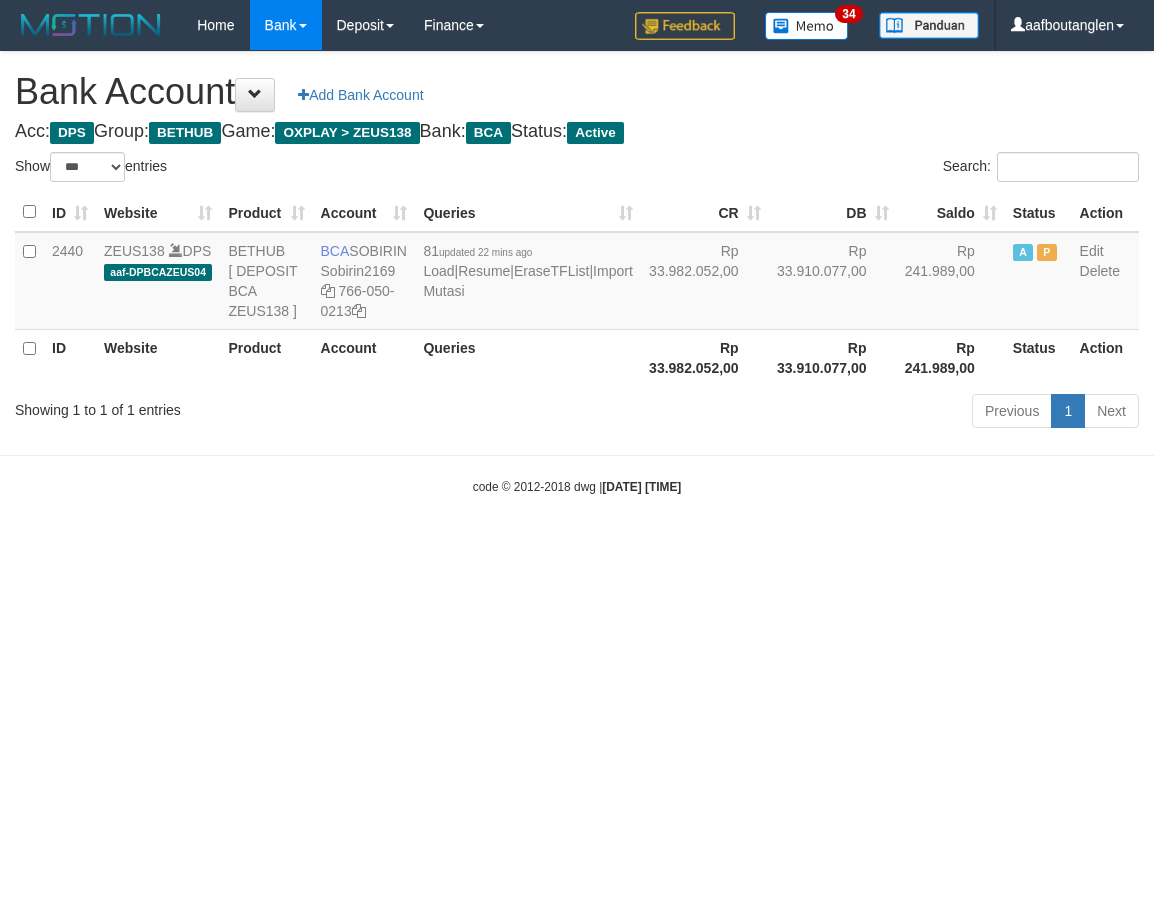 select on "***" 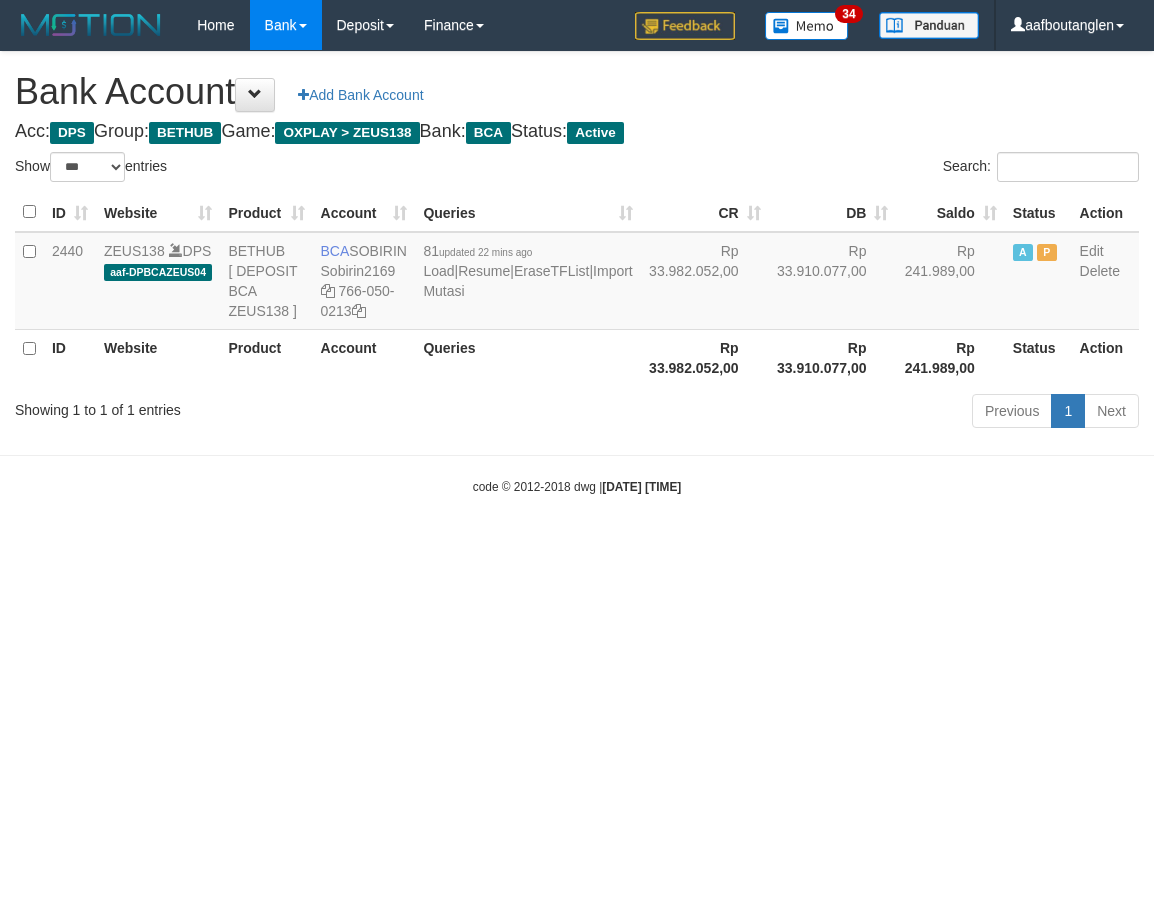 scroll, scrollTop: 0, scrollLeft: 0, axis: both 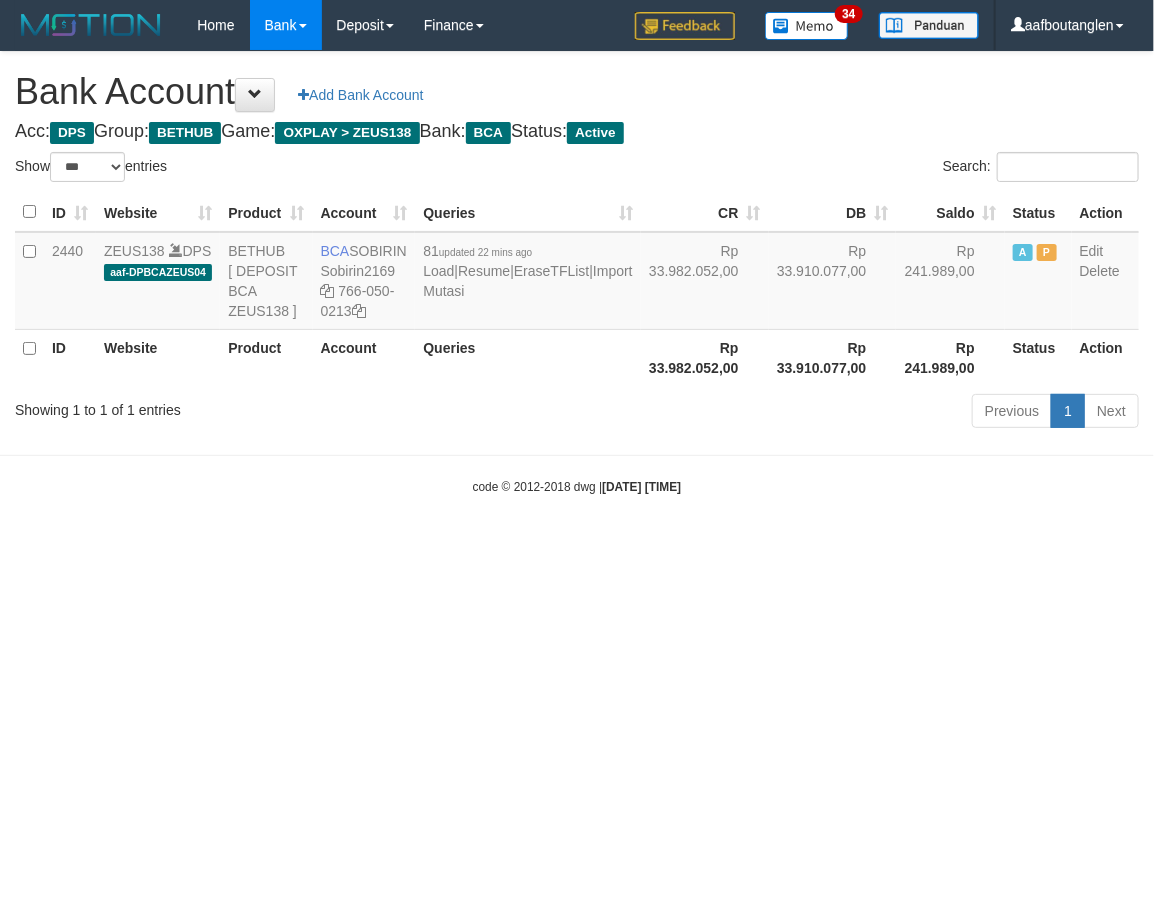 drag, startPoint x: 0, startPoint y: 537, endPoint x: 604, endPoint y: 608, distance: 608.1587 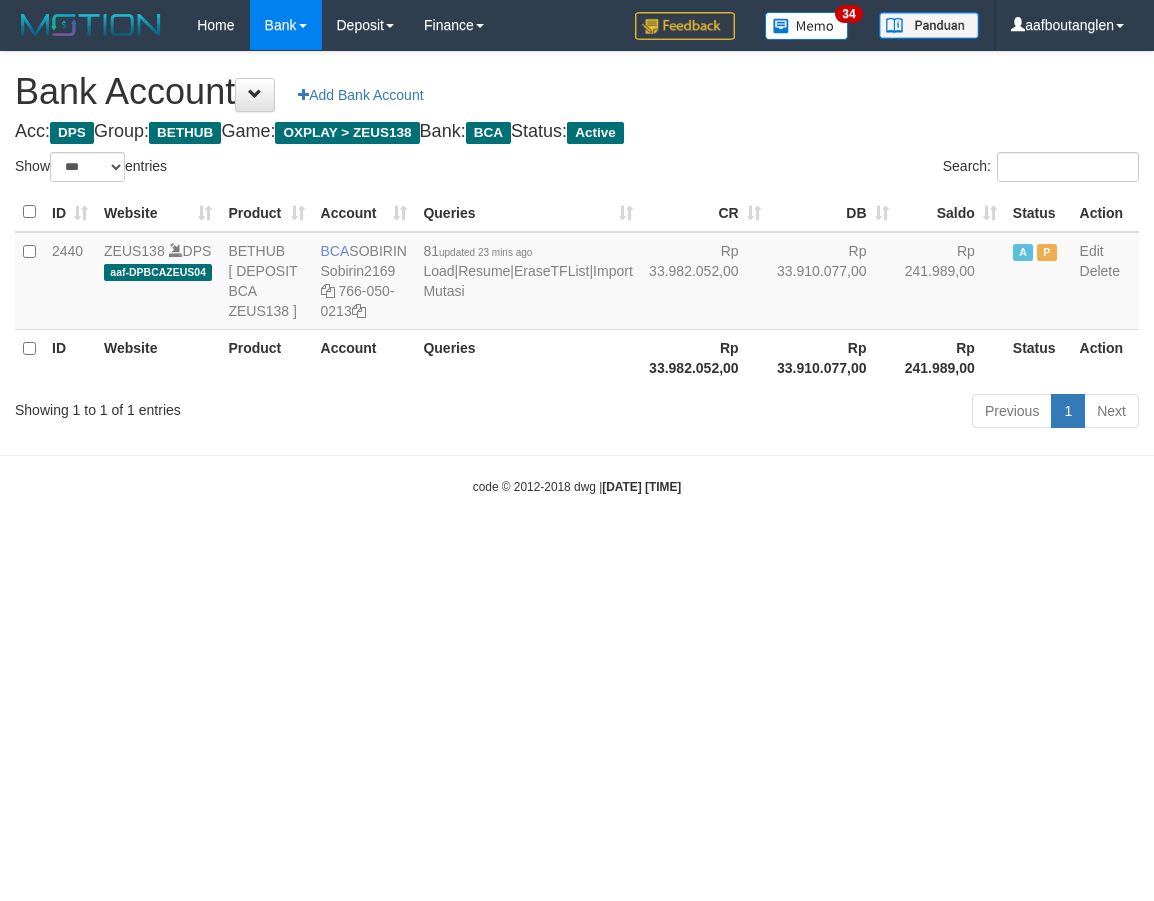 select on "***" 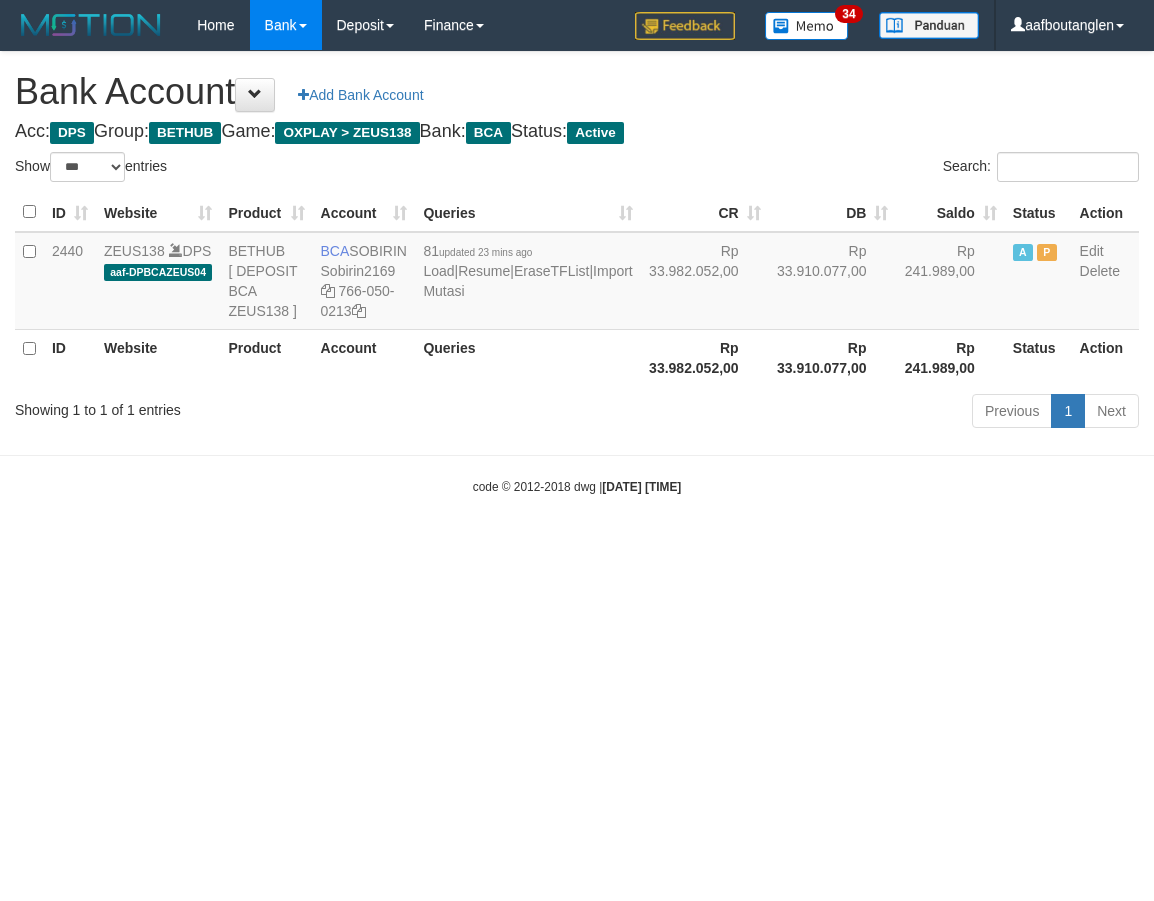scroll, scrollTop: 0, scrollLeft: 0, axis: both 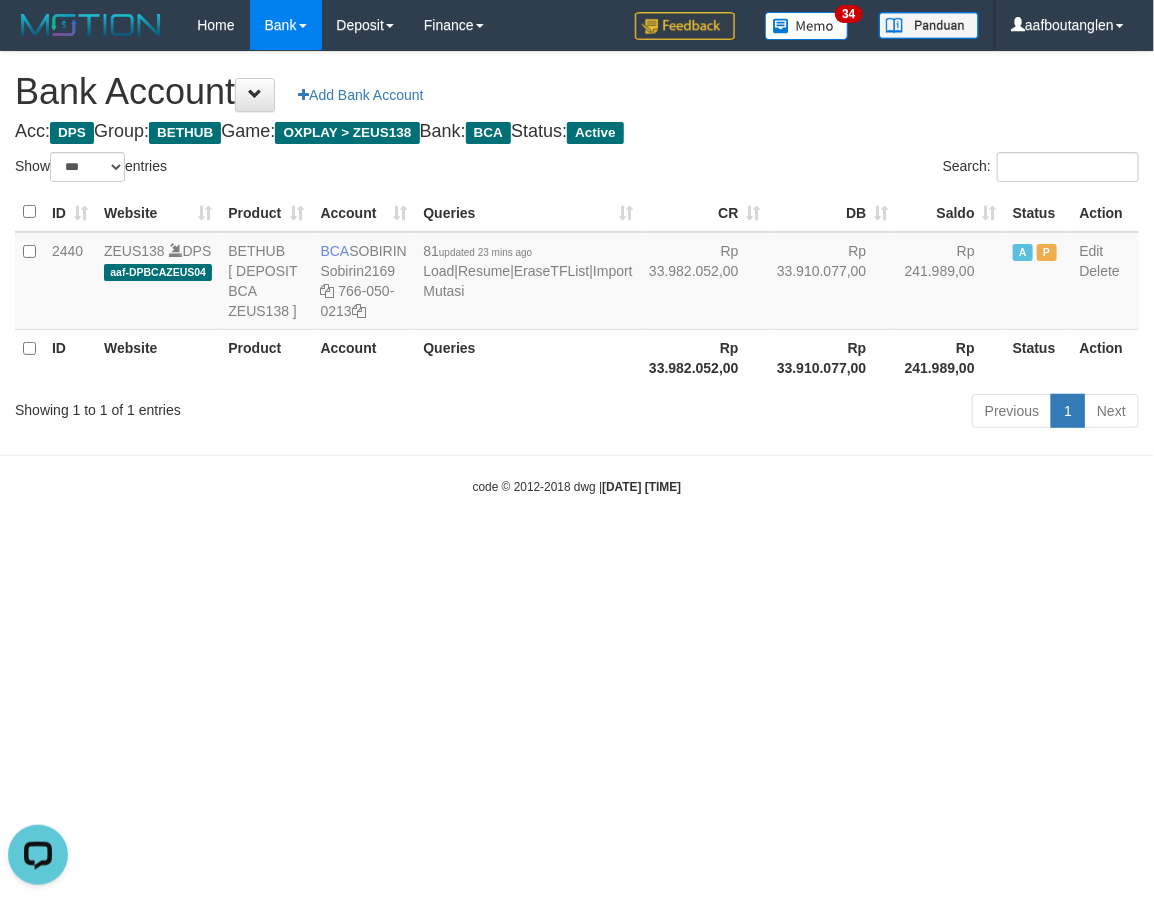 click on "Toggle navigation
Home
Bank
Account List
Deposit
DPS List
History
Note DPS
Finance
Financial Data
aafboutanglen
My Profile
Log Out
34" at bounding box center [577, 273] 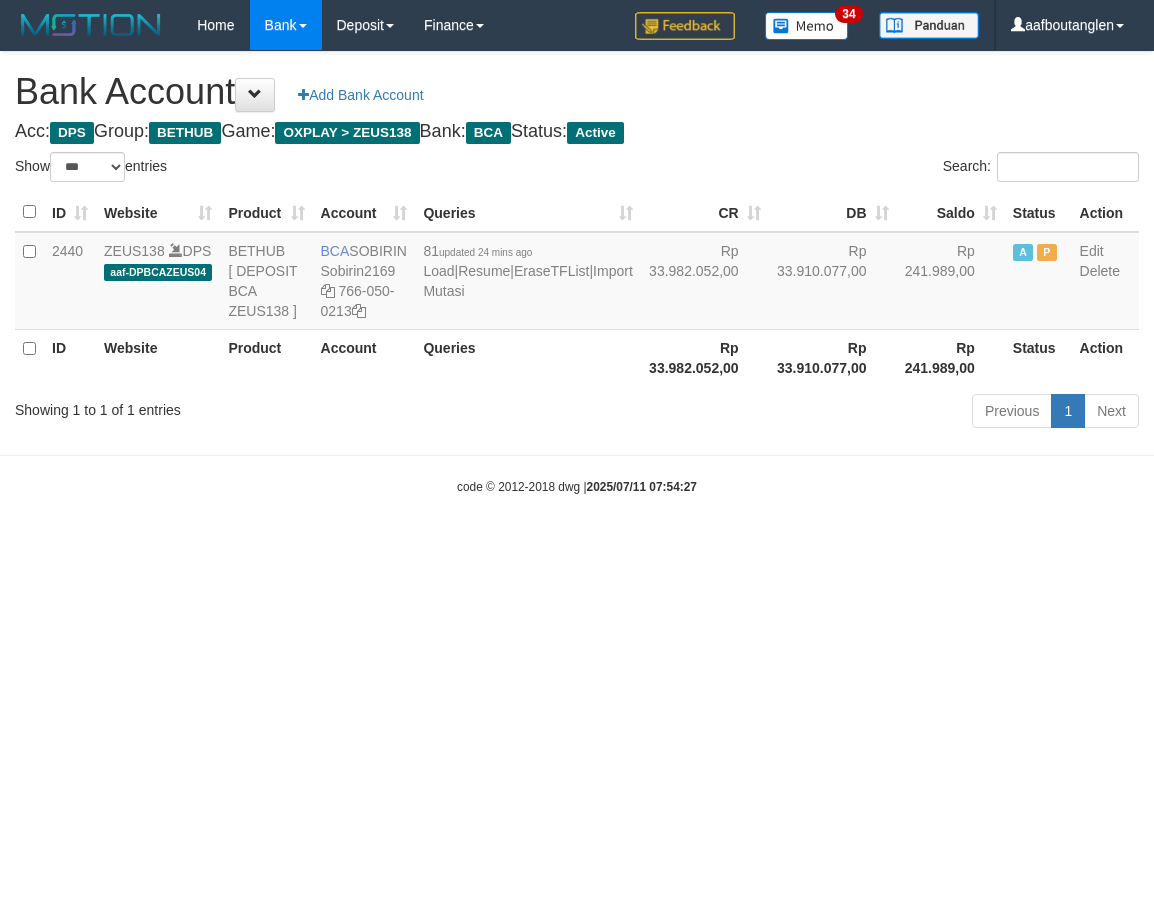 select on "***" 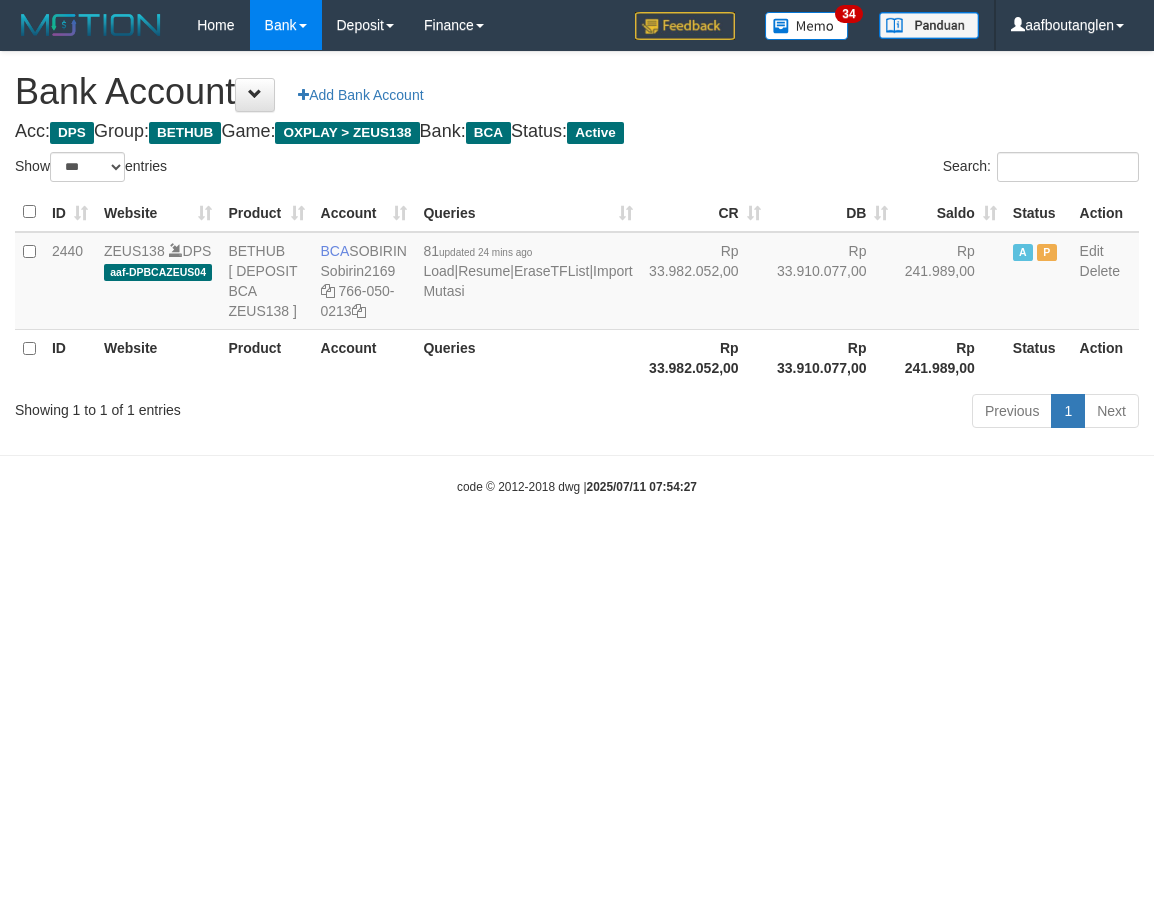 scroll, scrollTop: 0, scrollLeft: 0, axis: both 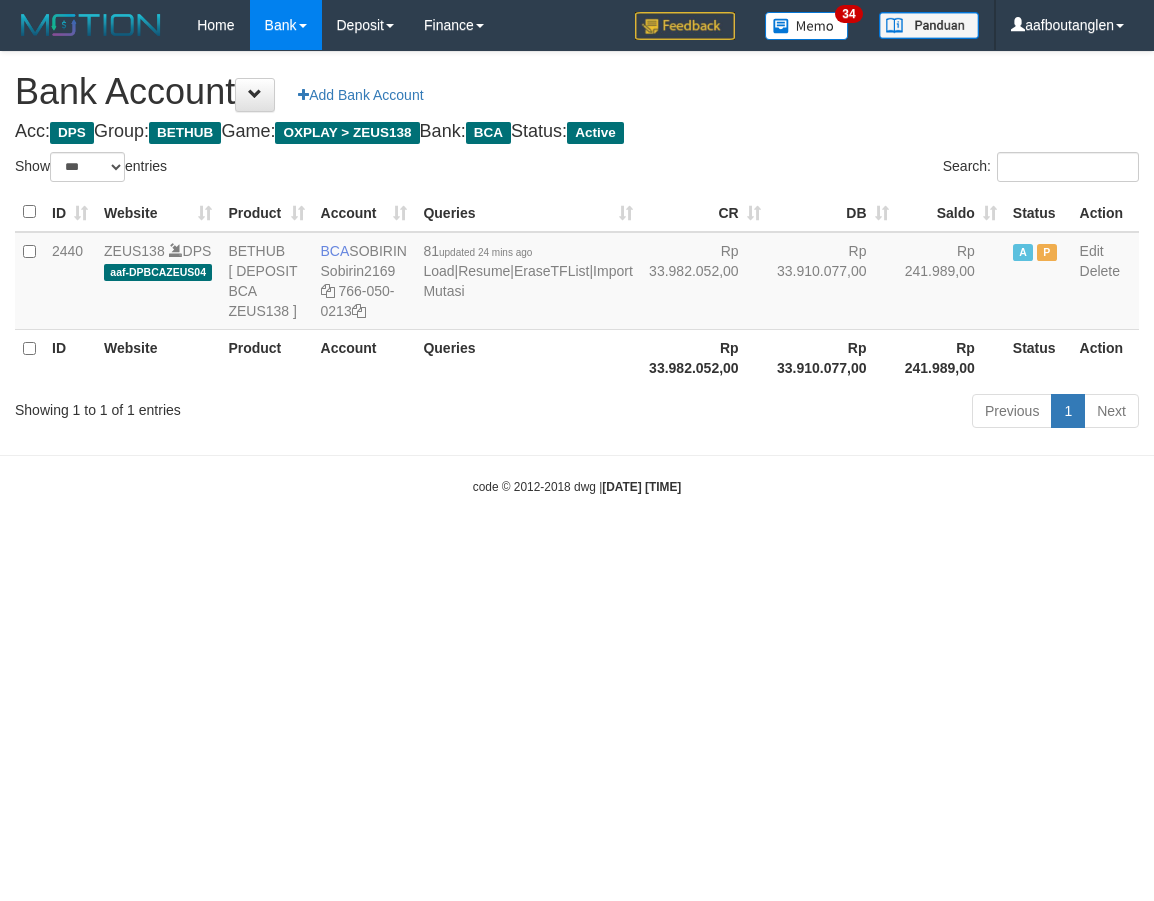 select on "***" 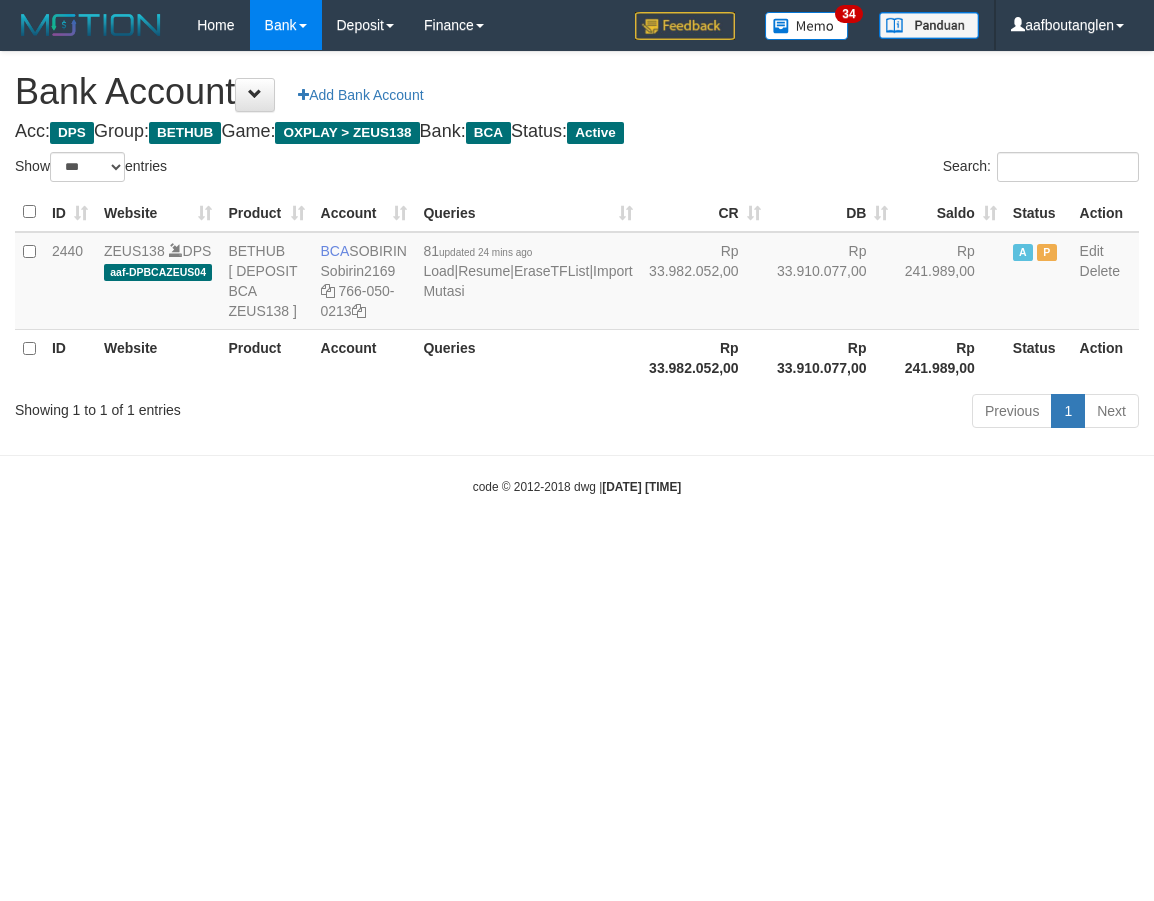scroll, scrollTop: 0, scrollLeft: 0, axis: both 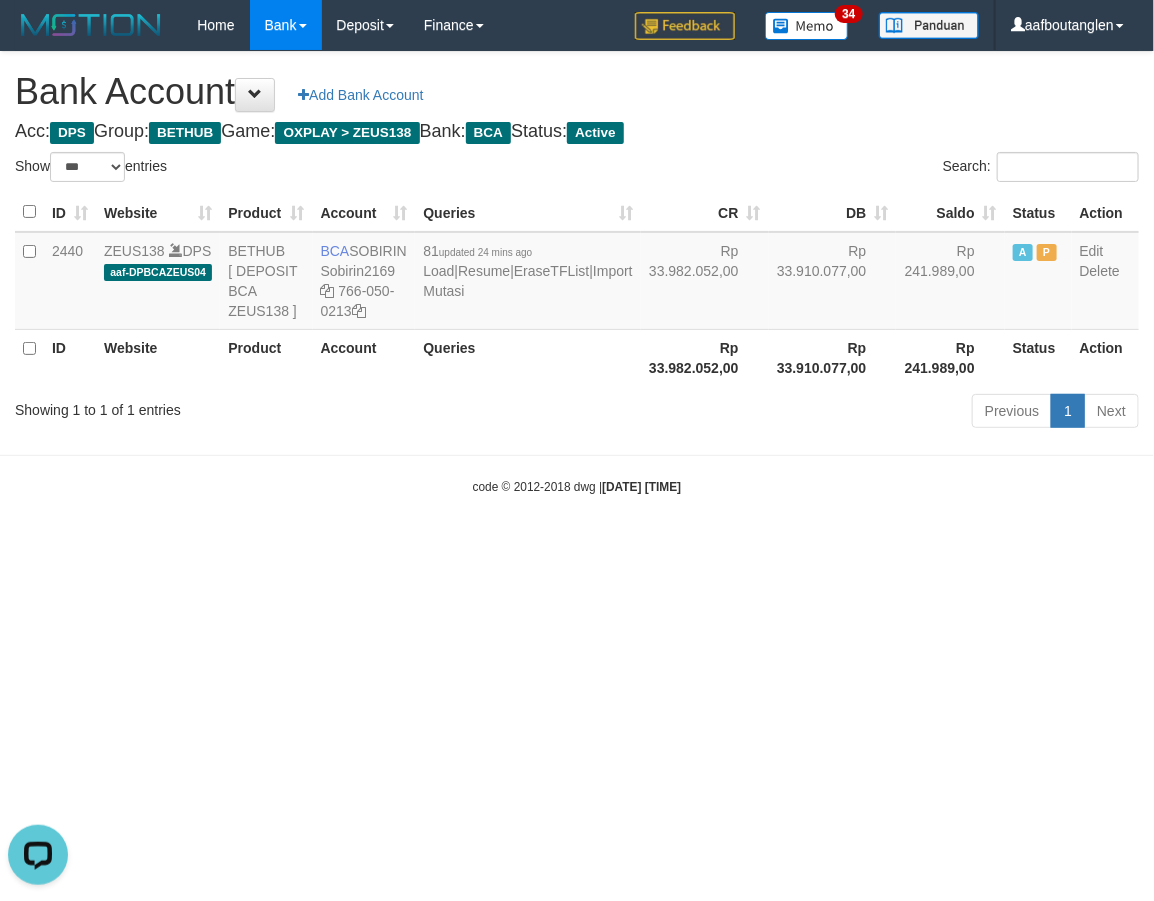 drag, startPoint x: 0, startPoint y: 545, endPoint x: 26, endPoint y: 543, distance: 26.076809 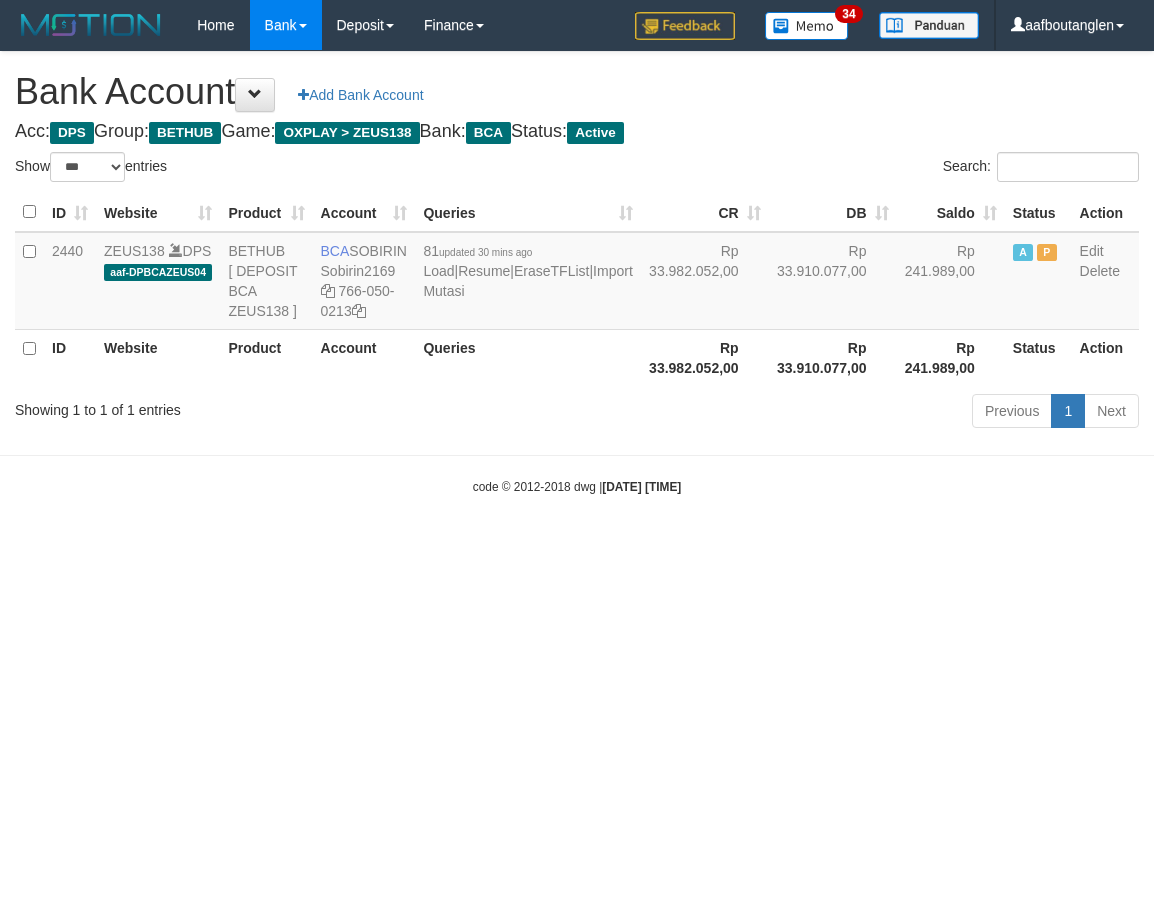 select on "***" 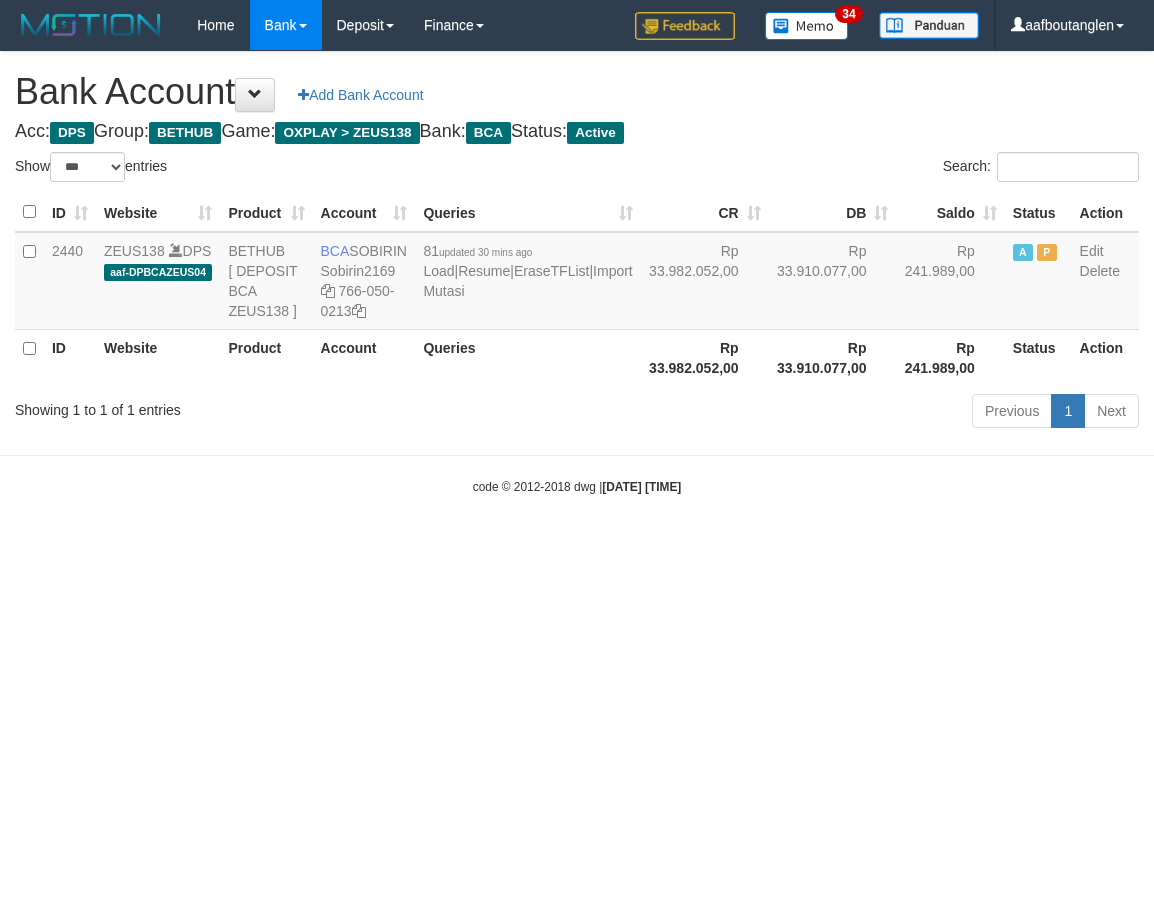 scroll, scrollTop: 0, scrollLeft: 0, axis: both 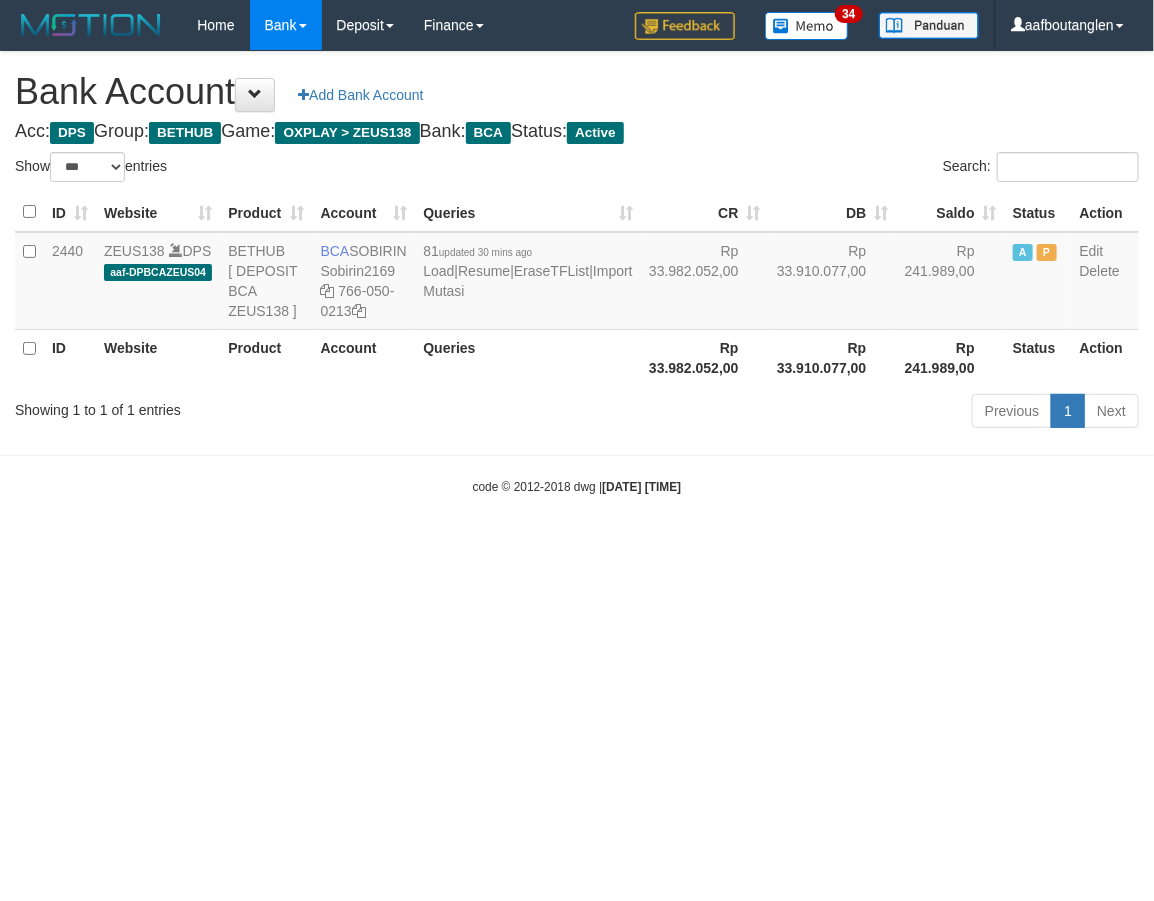 drag, startPoint x: 773, startPoint y: 628, endPoint x: 804, endPoint y: 623, distance: 31.400637 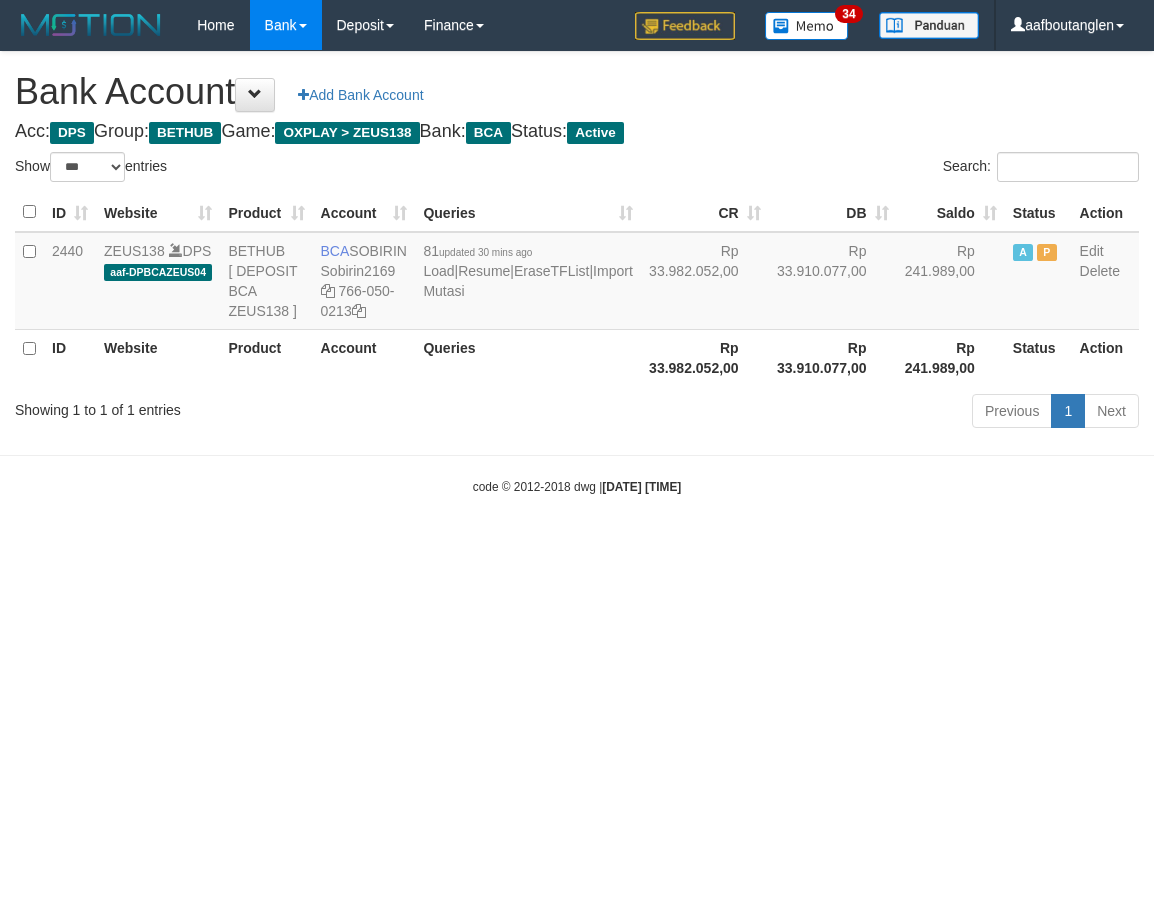 select on "***" 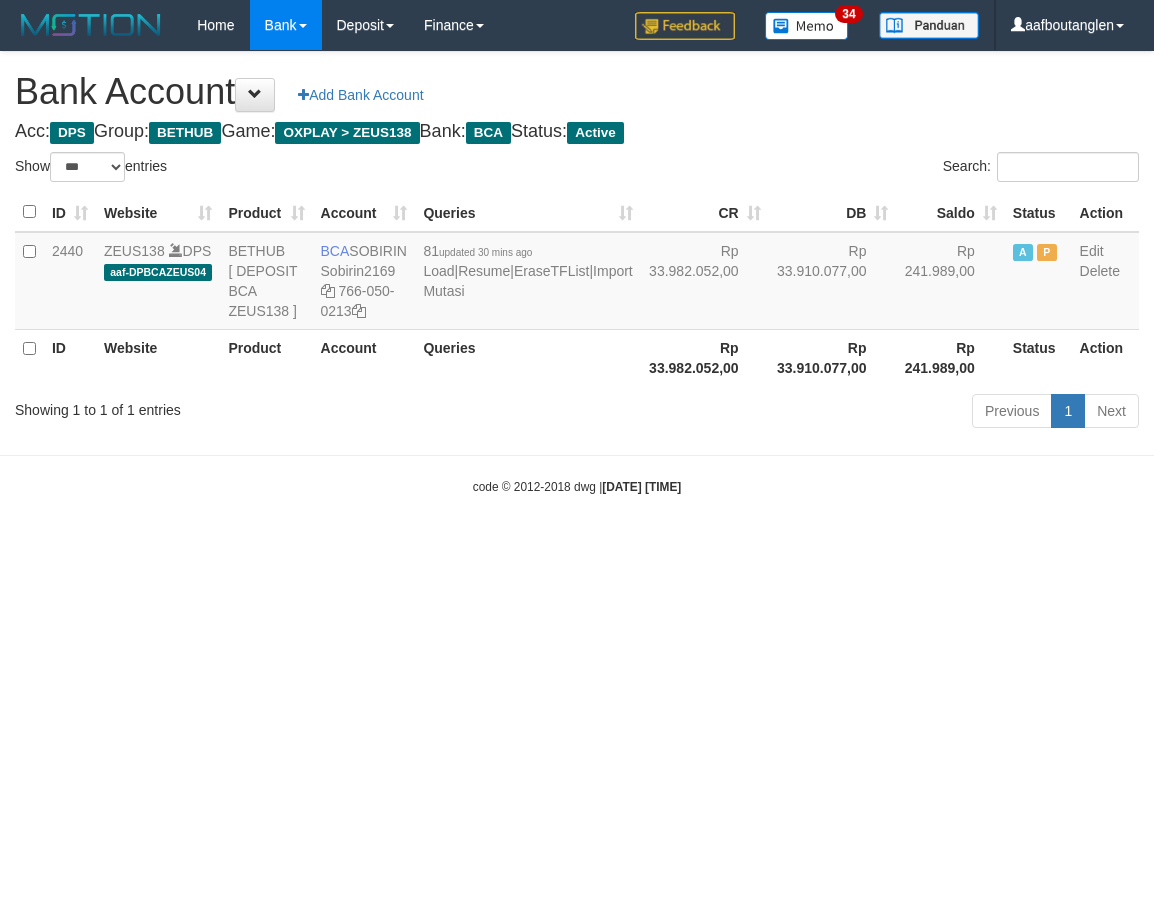 scroll, scrollTop: 0, scrollLeft: 0, axis: both 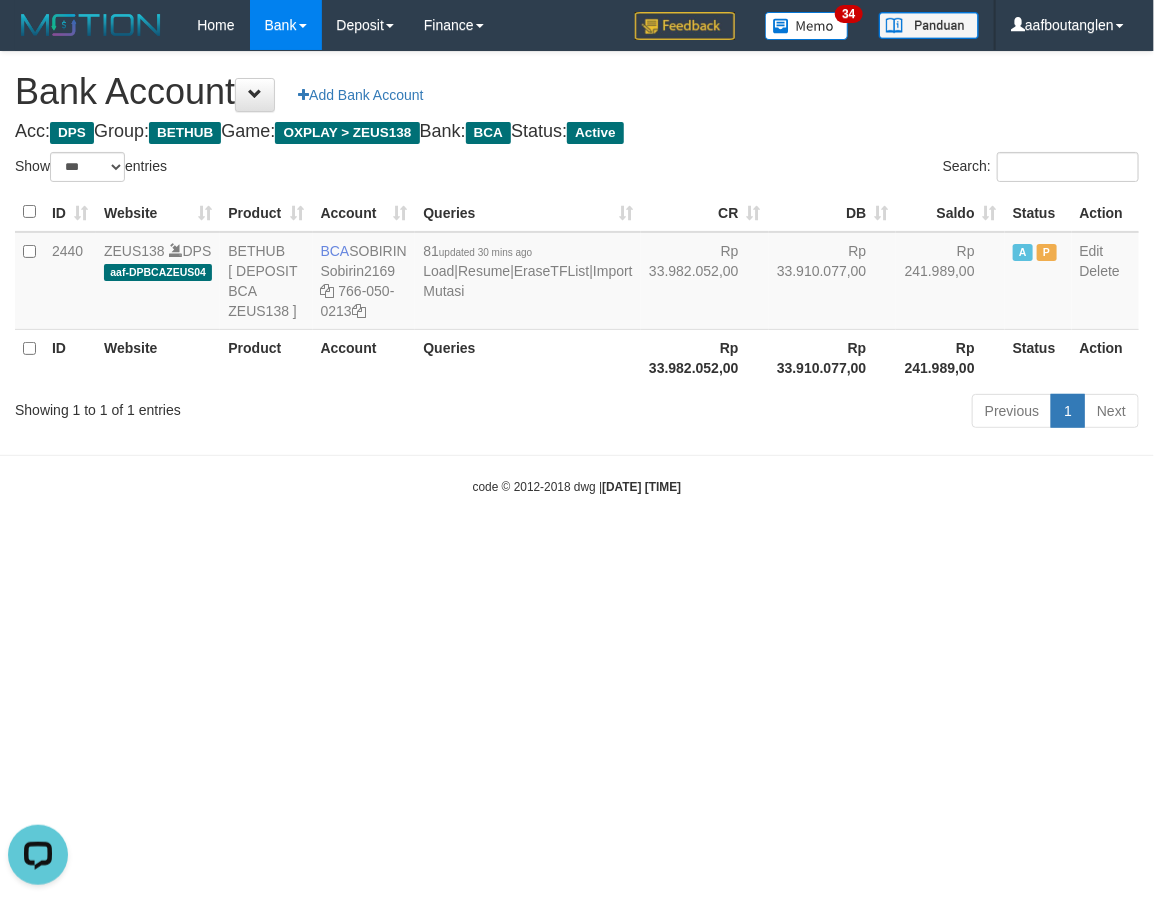 click on "Toggle navigation
Home
Bank
Account List
Deposit
DPS List
History
Note DPS
Finance
Financial Data
aafboutanglen
My Profile
Log Out
34" at bounding box center (577, 273) 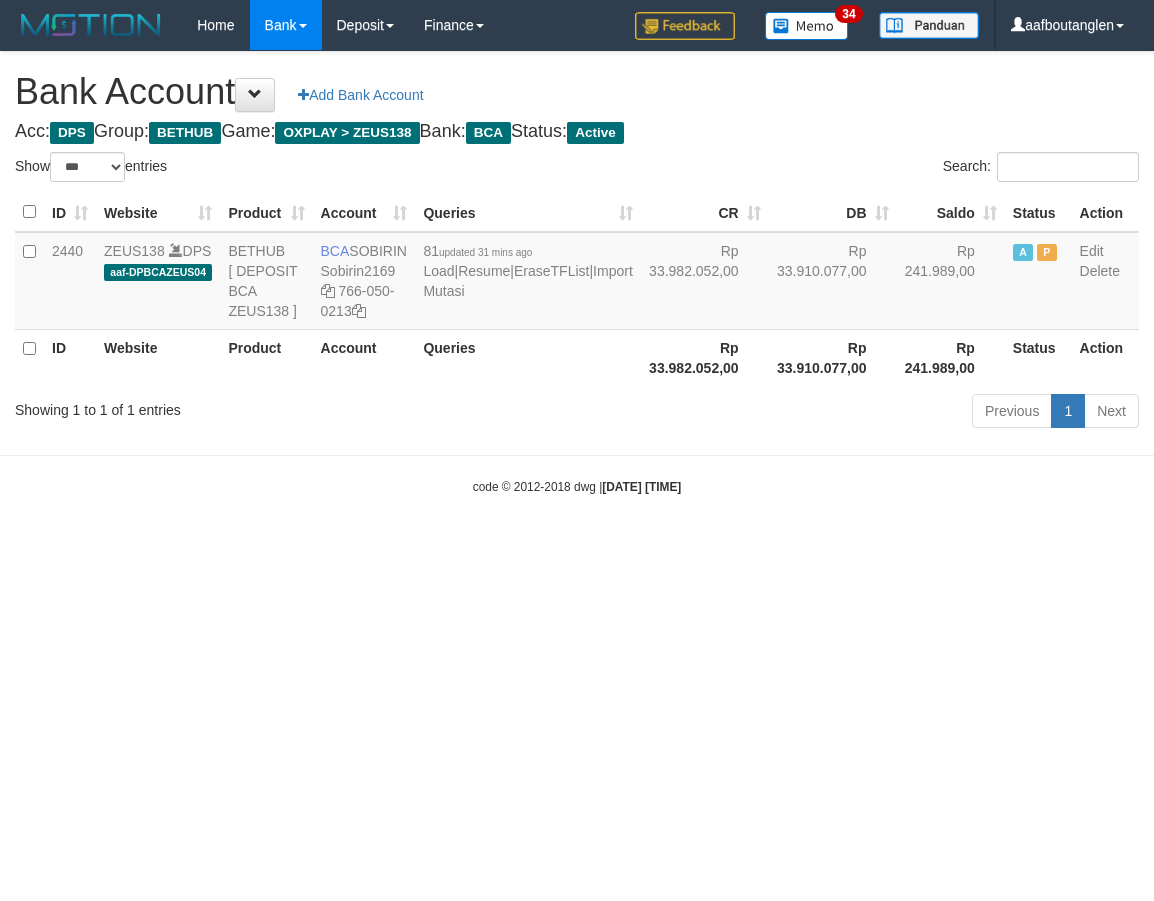 select on "***" 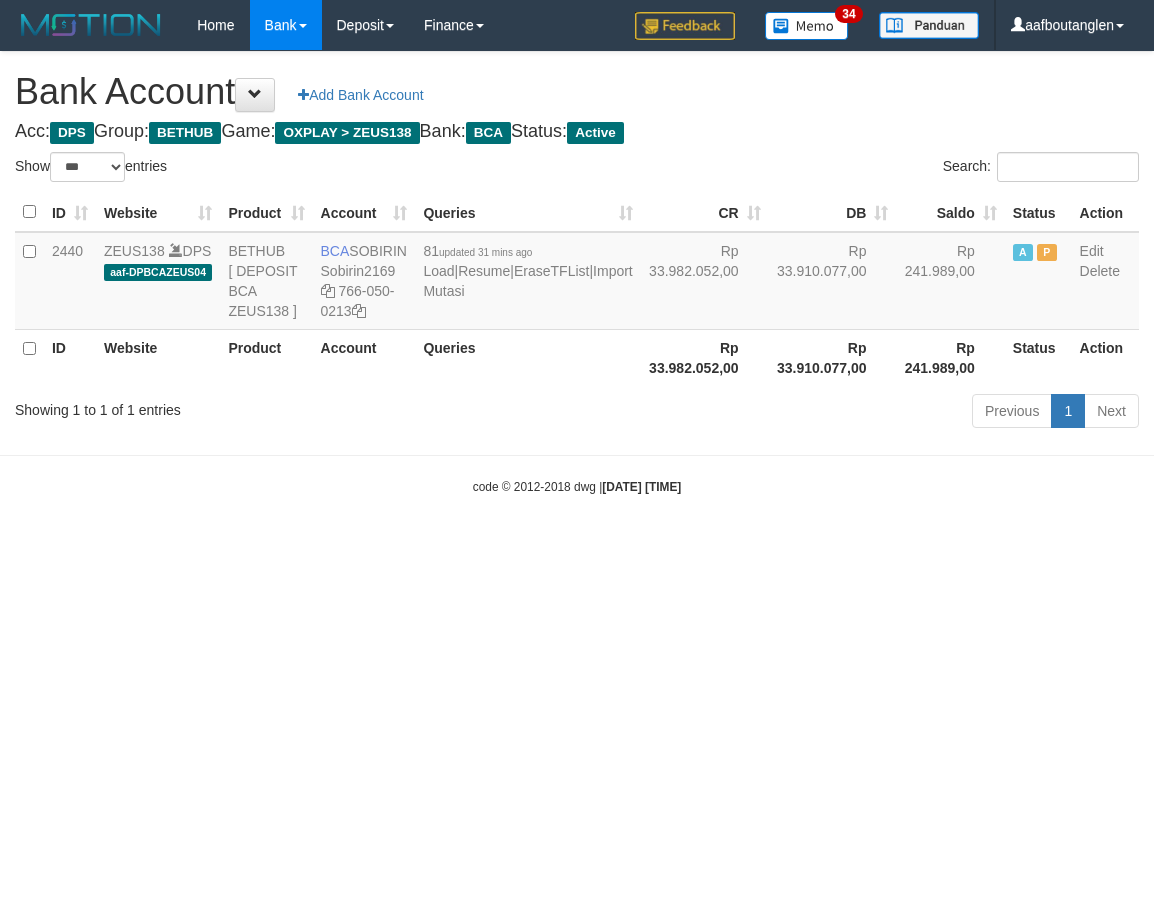 scroll, scrollTop: 0, scrollLeft: 0, axis: both 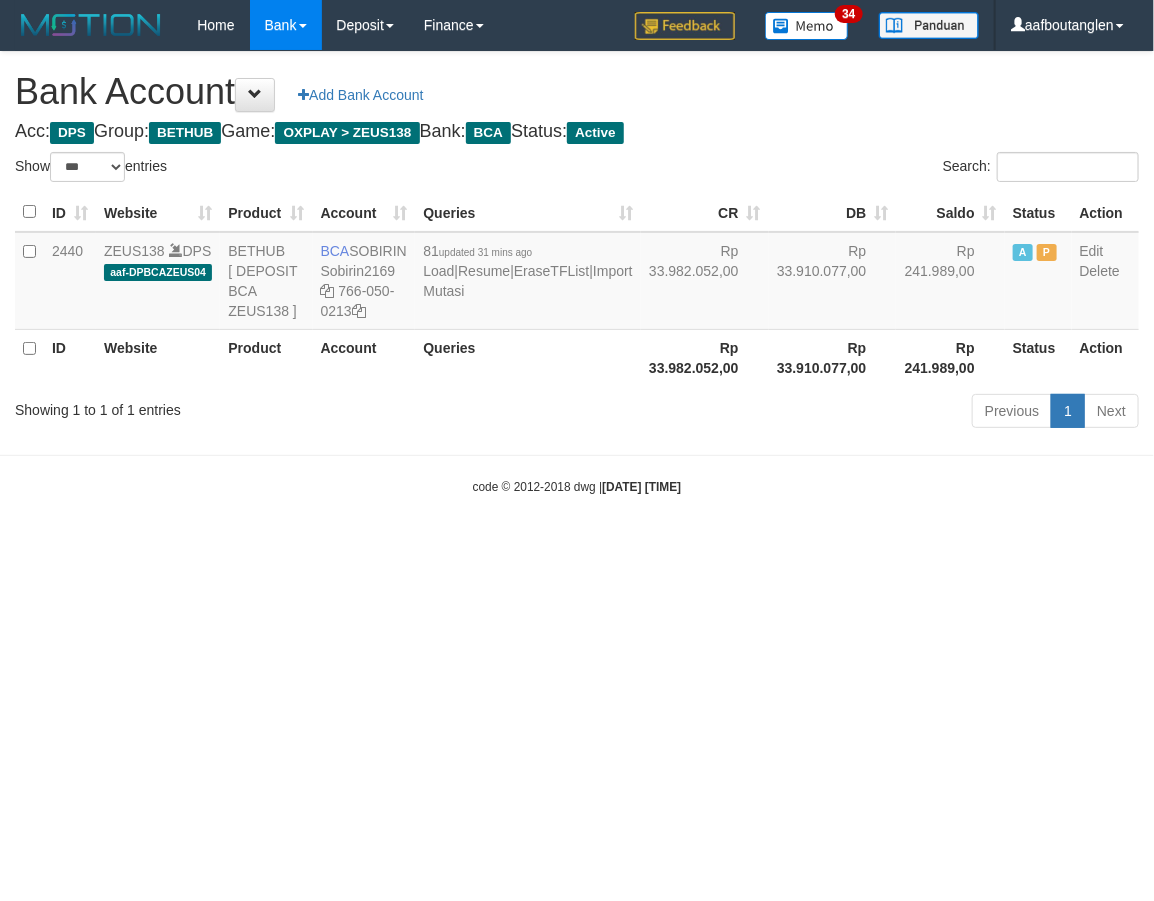 click on "Toggle navigation
Home
Bank
Account List
Deposit
DPS List
History
Note DPS
Finance
Financial Data
aafboutanglen
My Profile
Log Out
34" at bounding box center [577, 273] 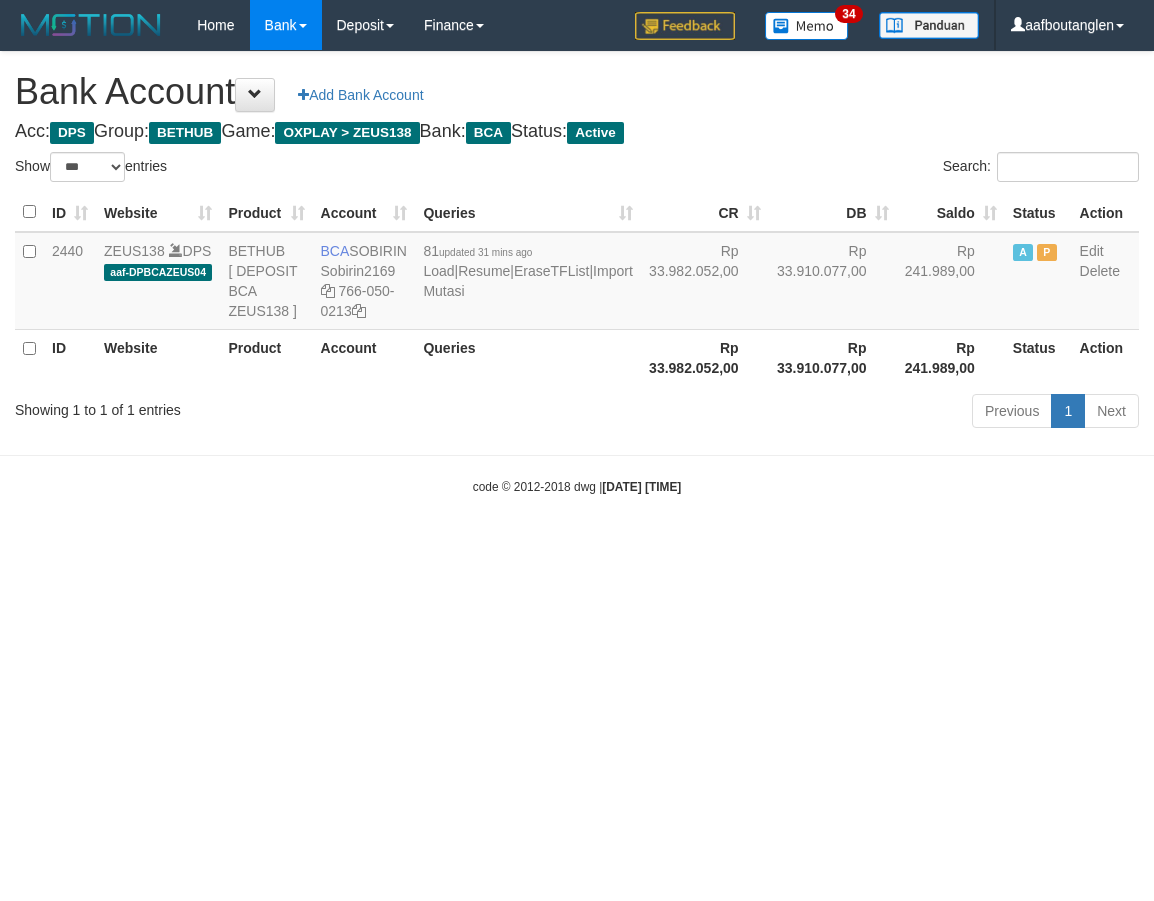 select on "***" 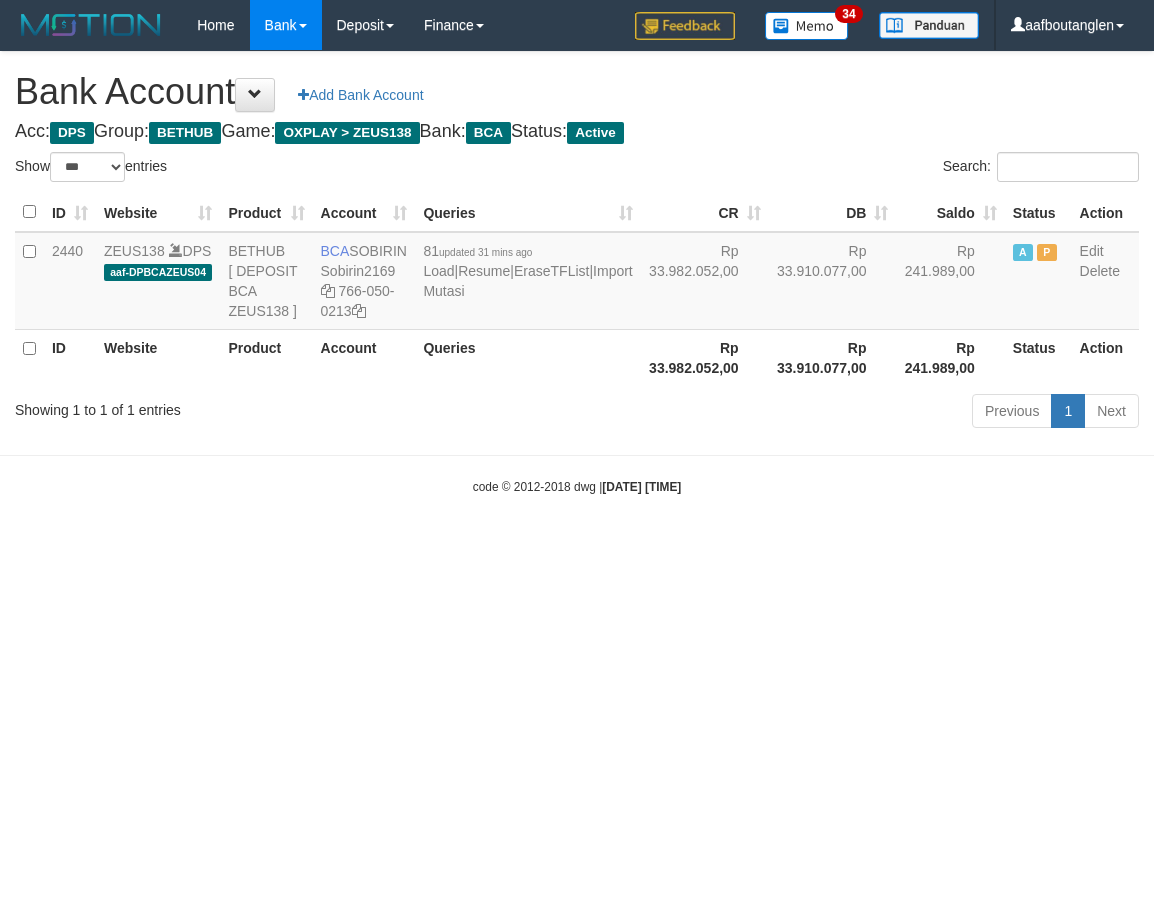 scroll, scrollTop: 0, scrollLeft: 0, axis: both 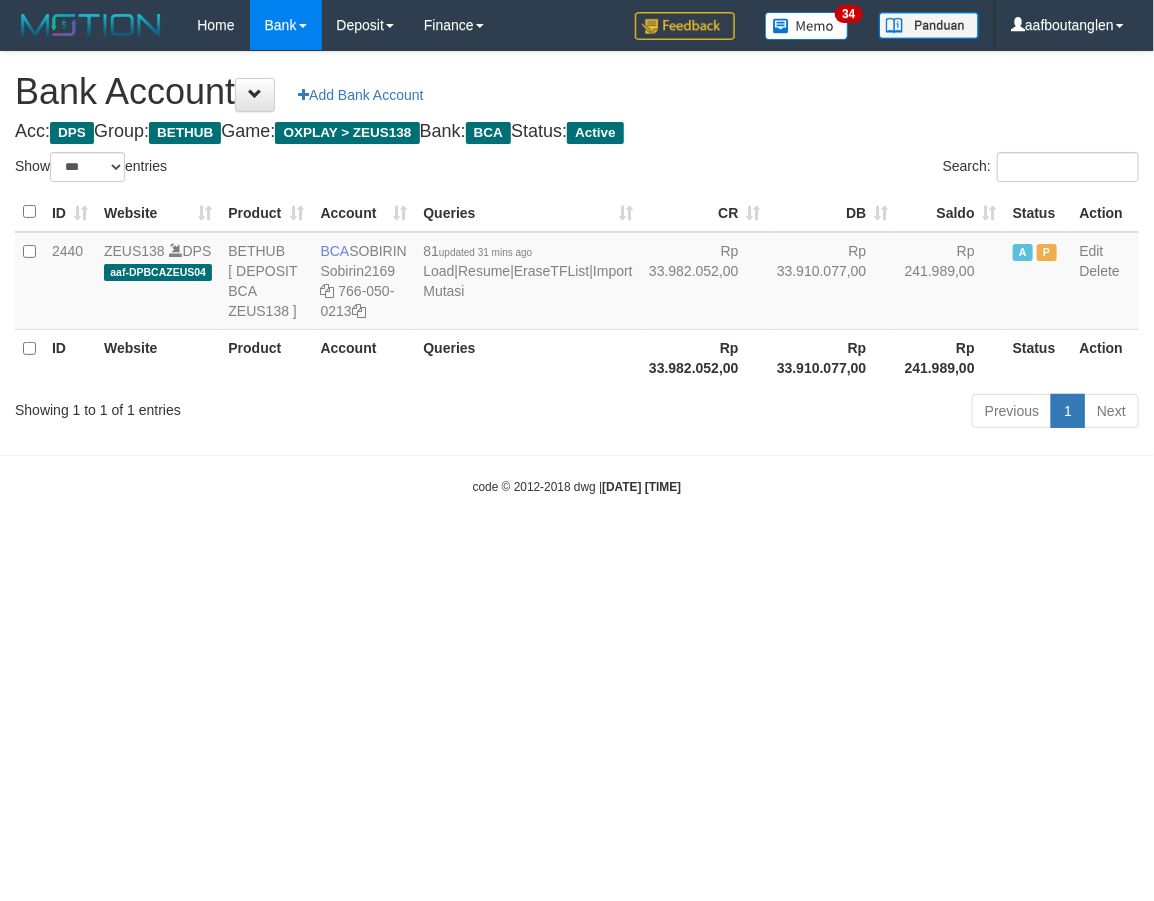 click on "Toggle navigation
Home
Bank
Account List
Deposit
DPS List
History
Note DPS
Finance
Financial Data
aafboutanglen
My Profile
Log Out
34" at bounding box center (577, 273) 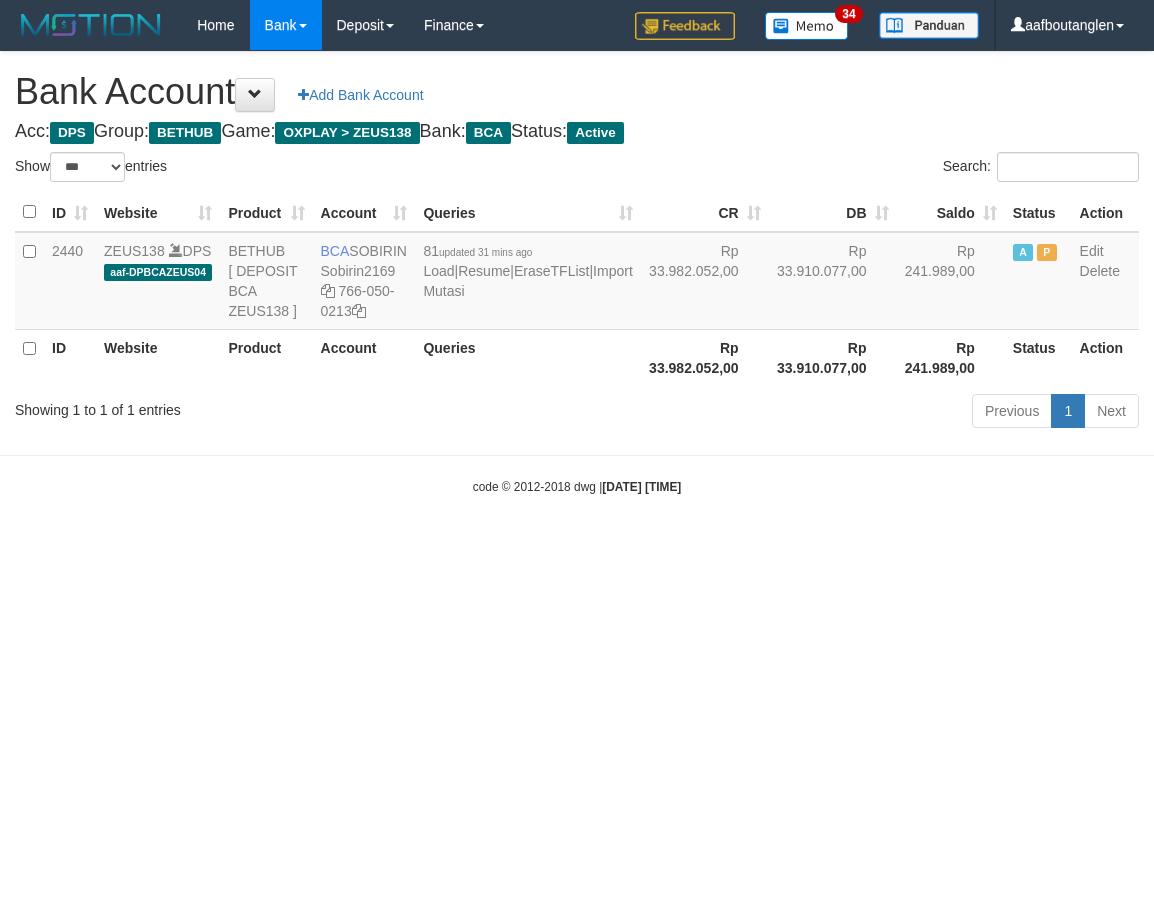 select on "***" 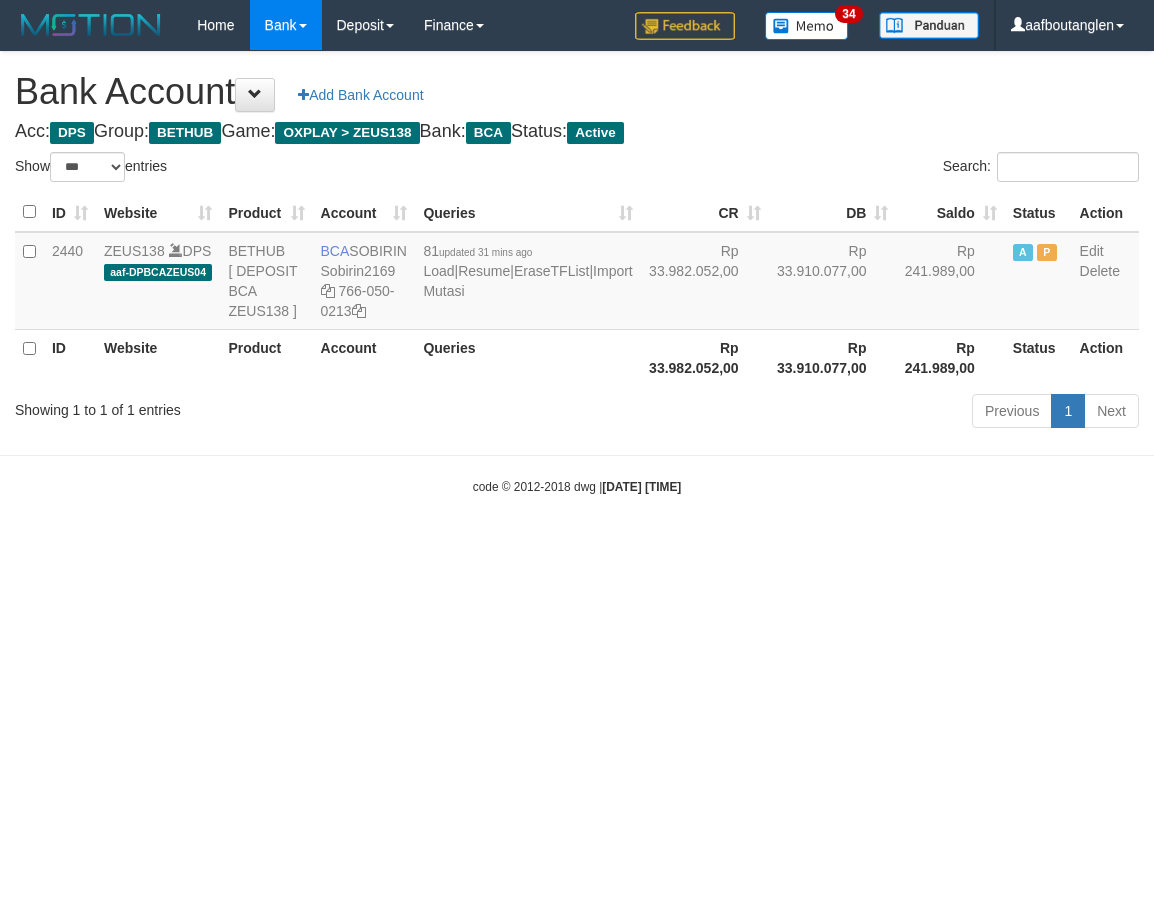 scroll, scrollTop: 0, scrollLeft: 0, axis: both 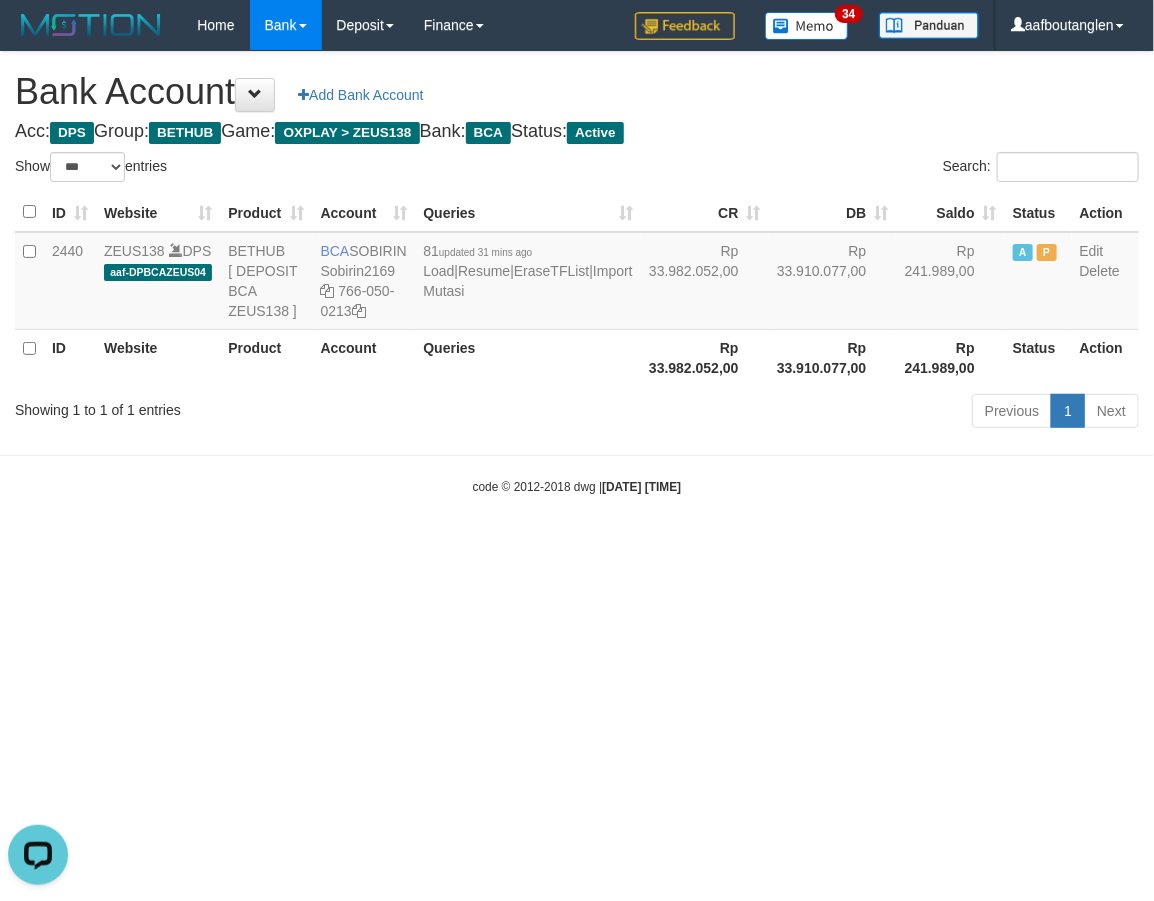 drag, startPoint x: 726, startPoint y: 620, endPoint x: 731, endPoint y: 603, distance: 17.720045 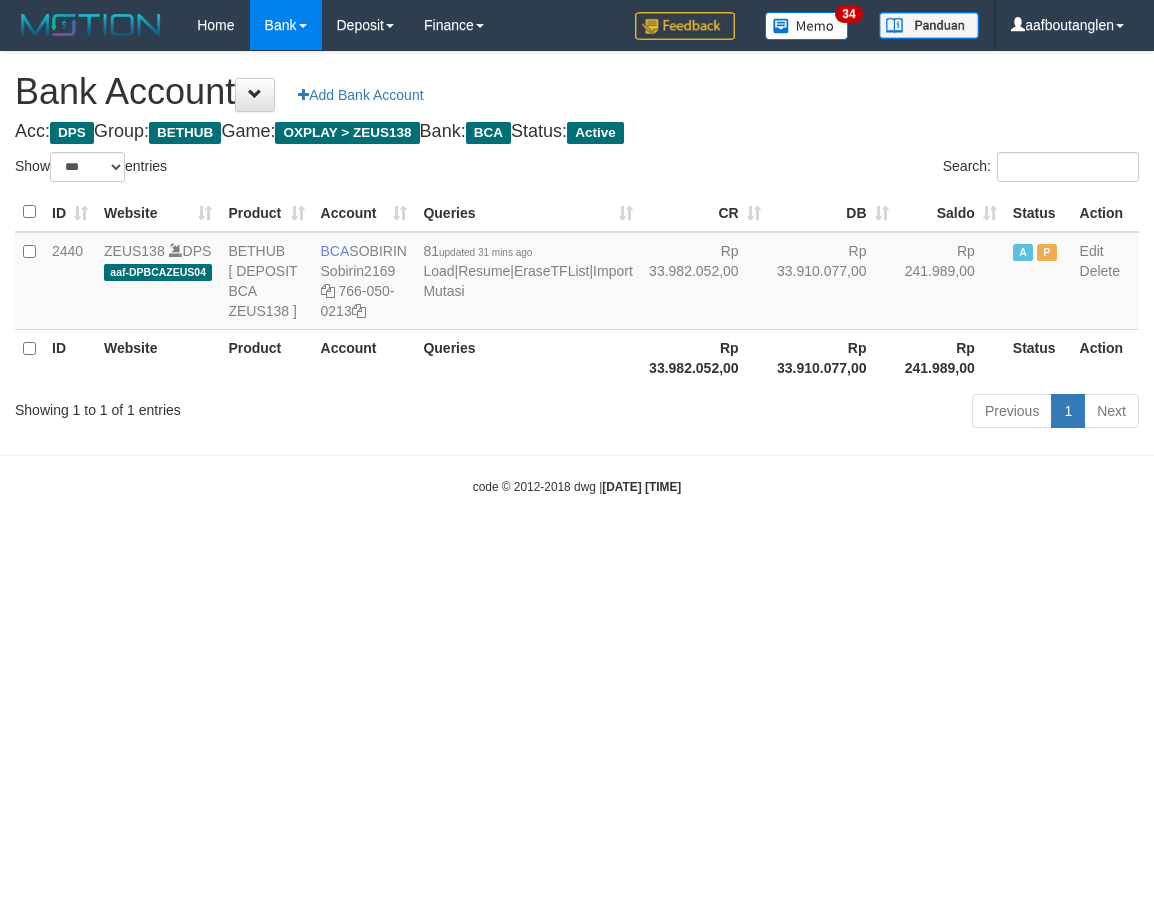 select on "***" 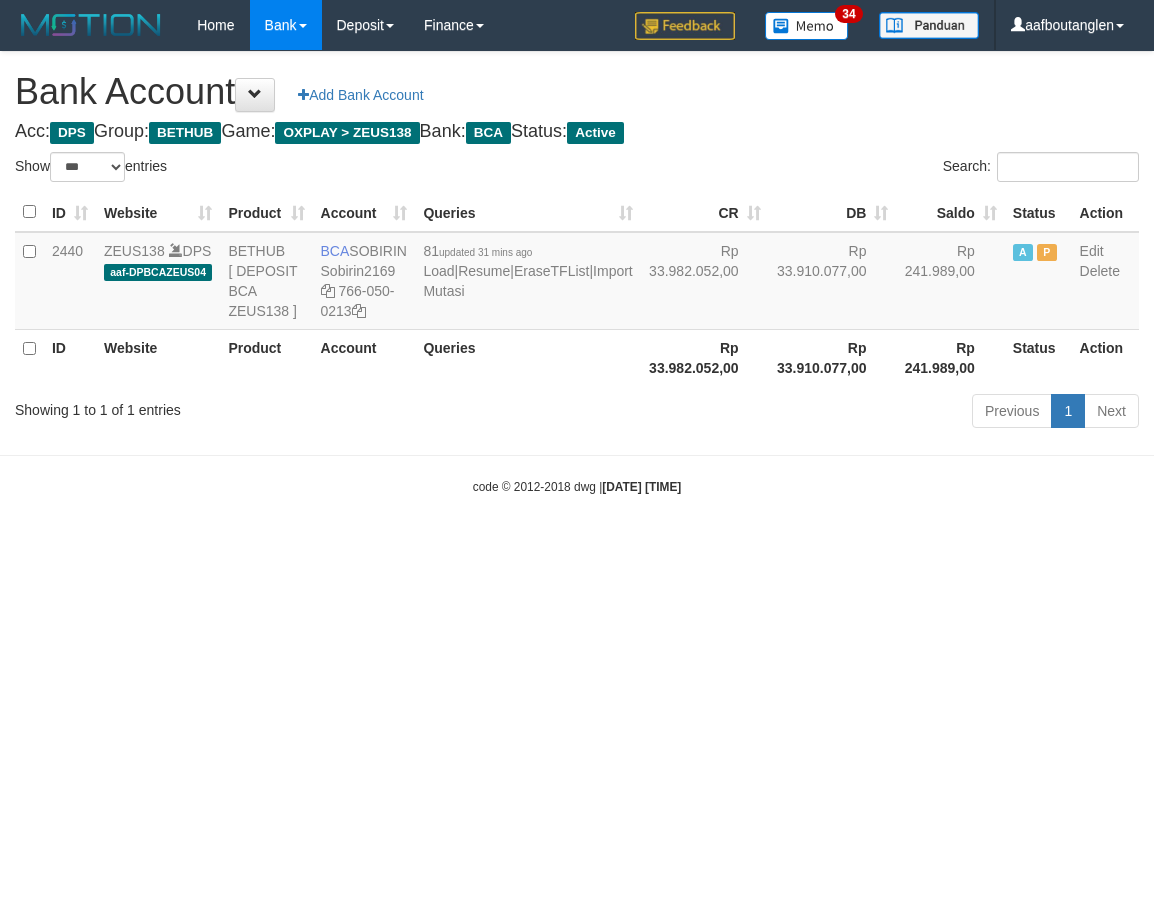 scroll, scrollTop: 0, scrollLeft: 0, axis: both 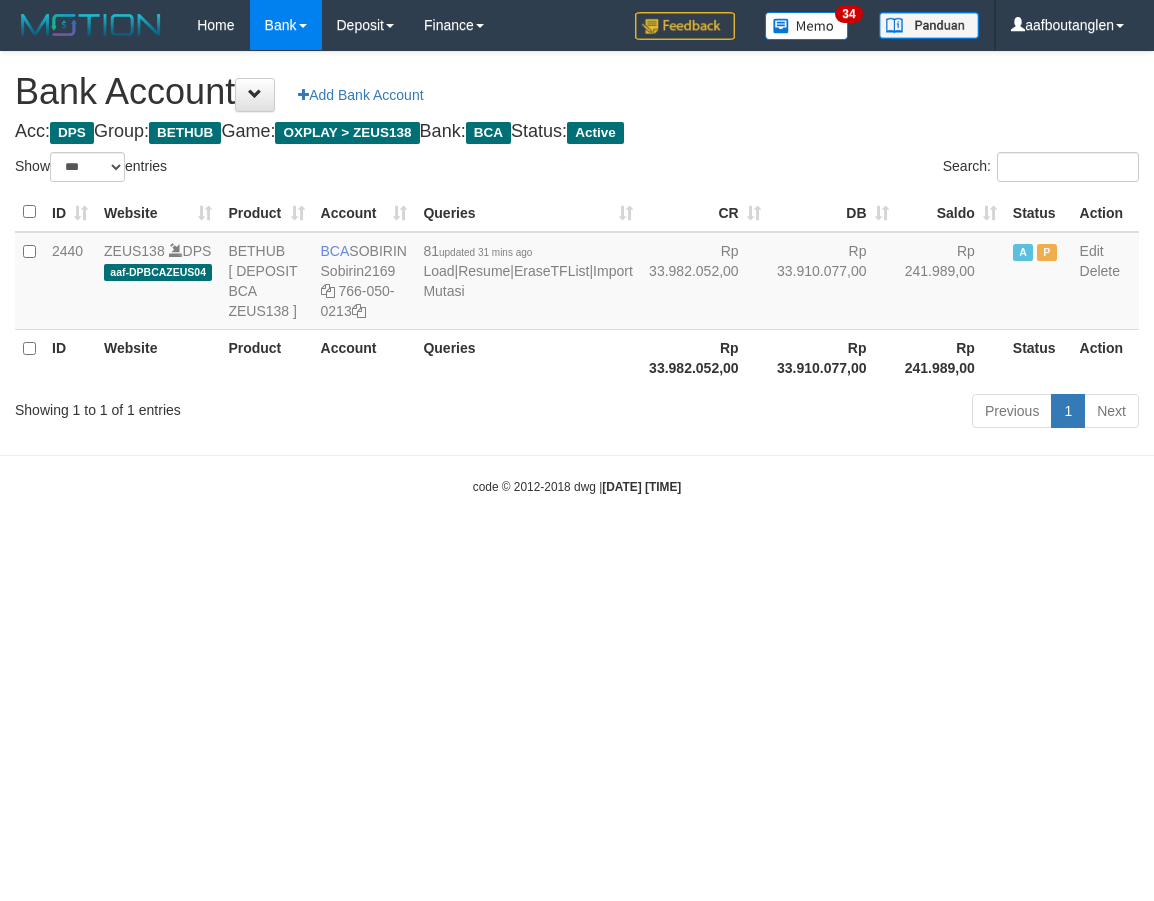 select on "***" 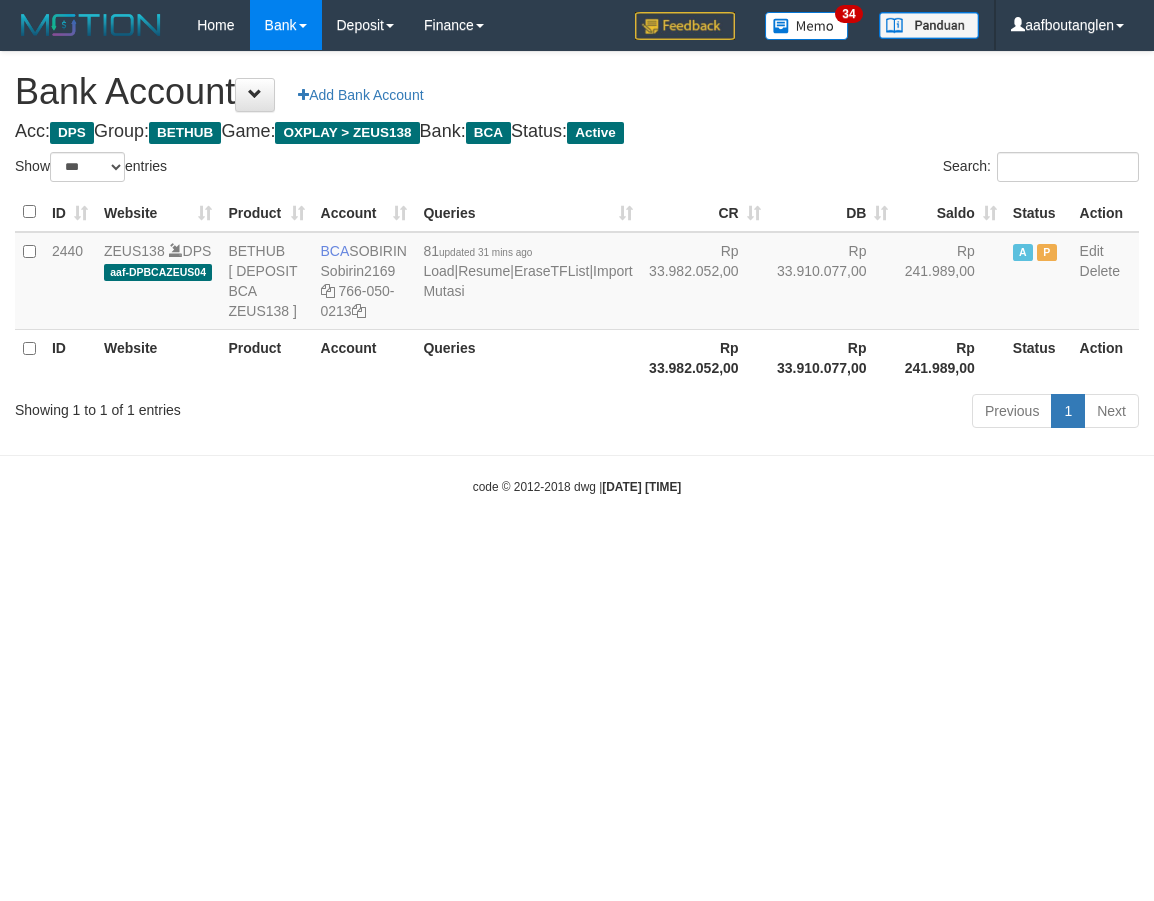 scroll, scrollTop: 0, scrollLeft: 0, axis: both 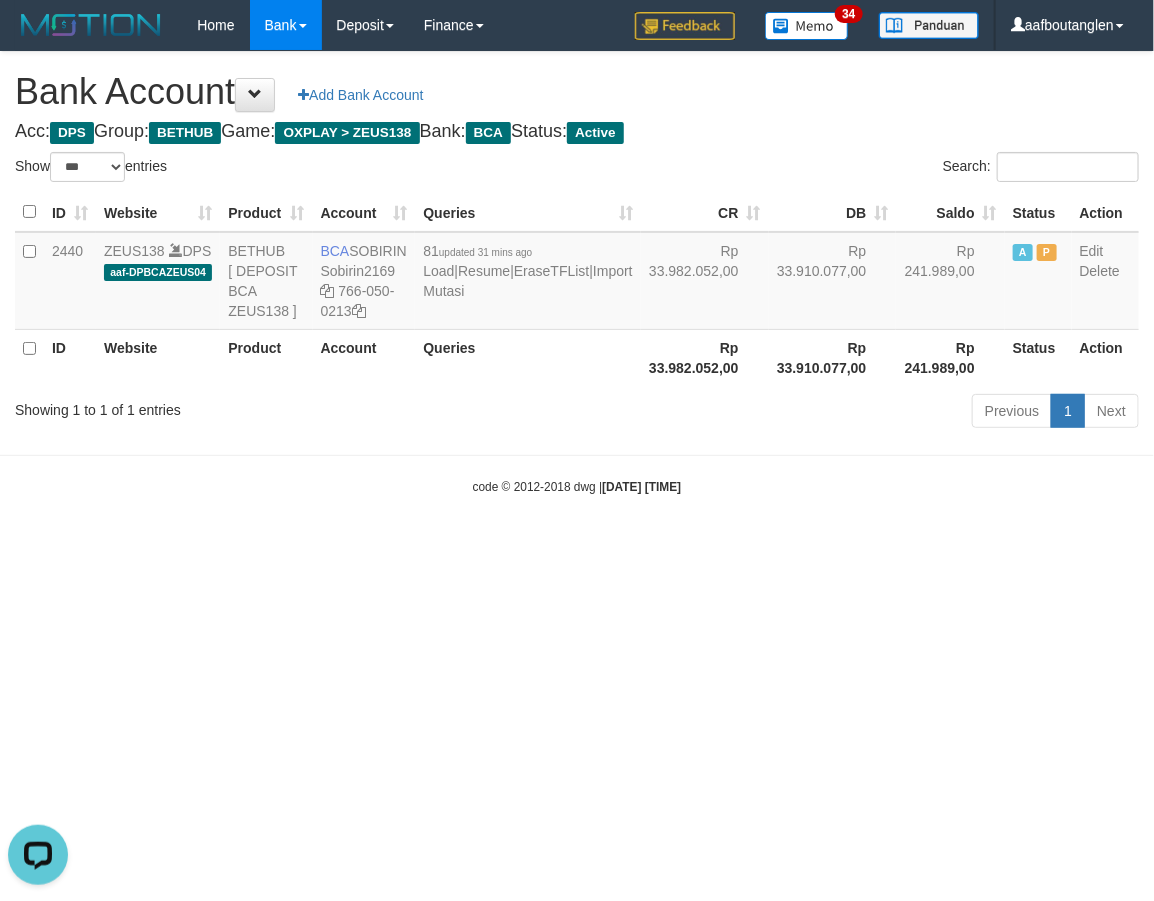 drag, startPoint x: 780, startPoint y: 612, endPoint x: 782, endPoint y: 600, distance: 12.165525 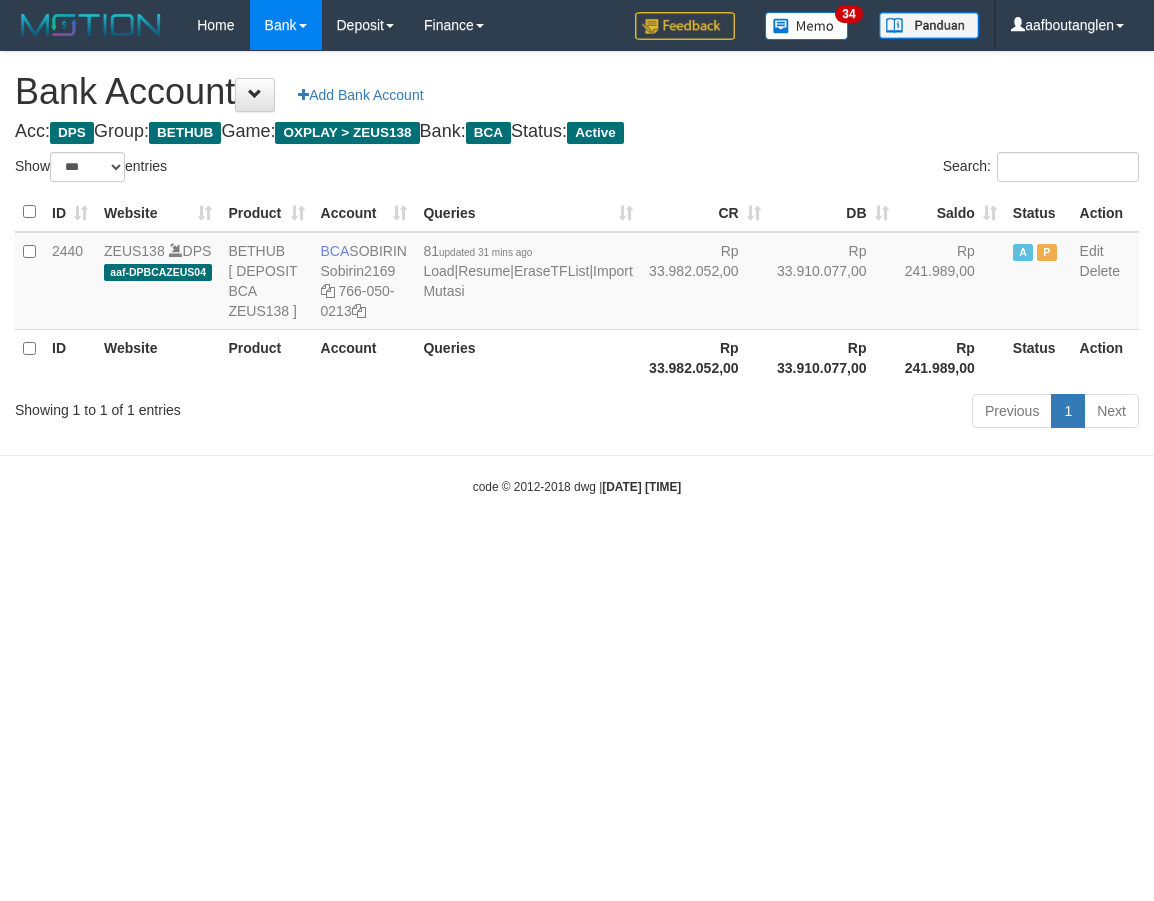 select on "***" 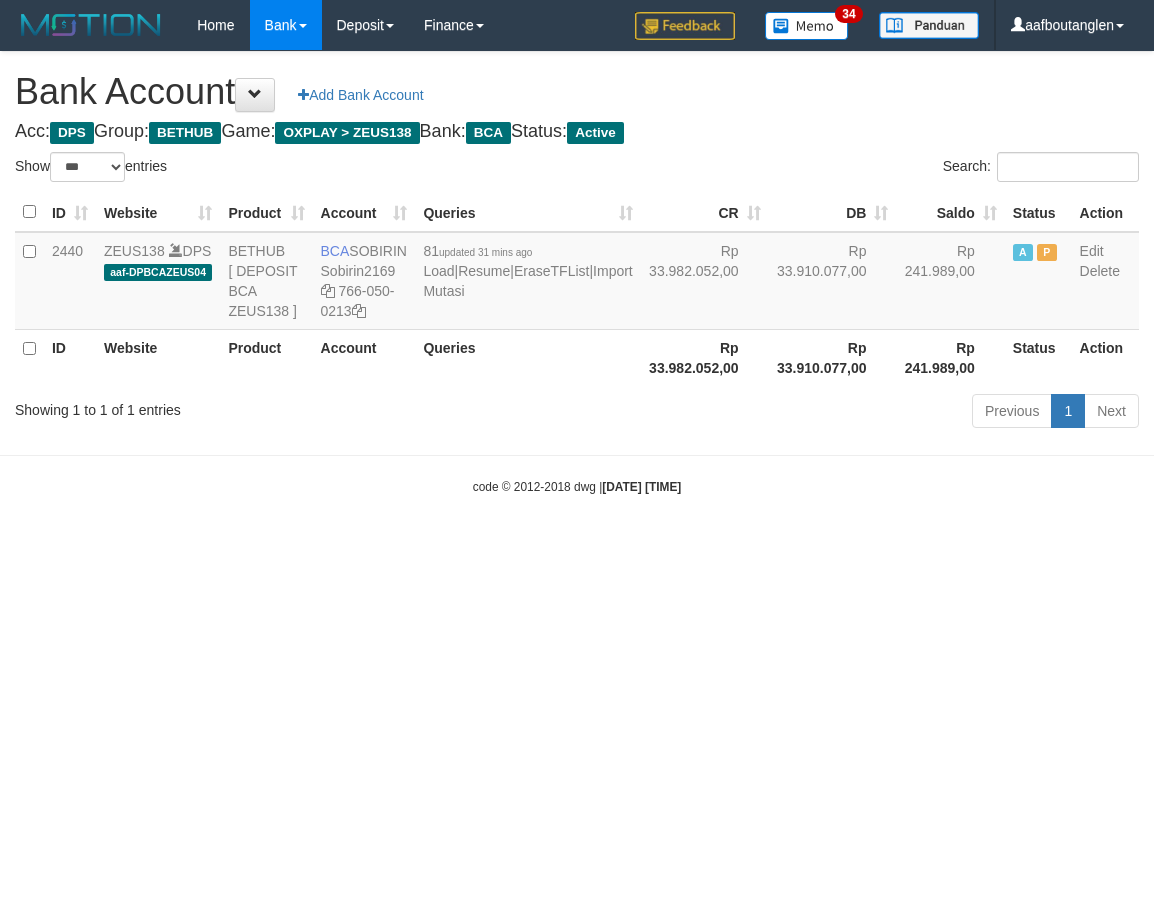 scroll, scrollTop: 0, scrollLeft: 0, axis: both 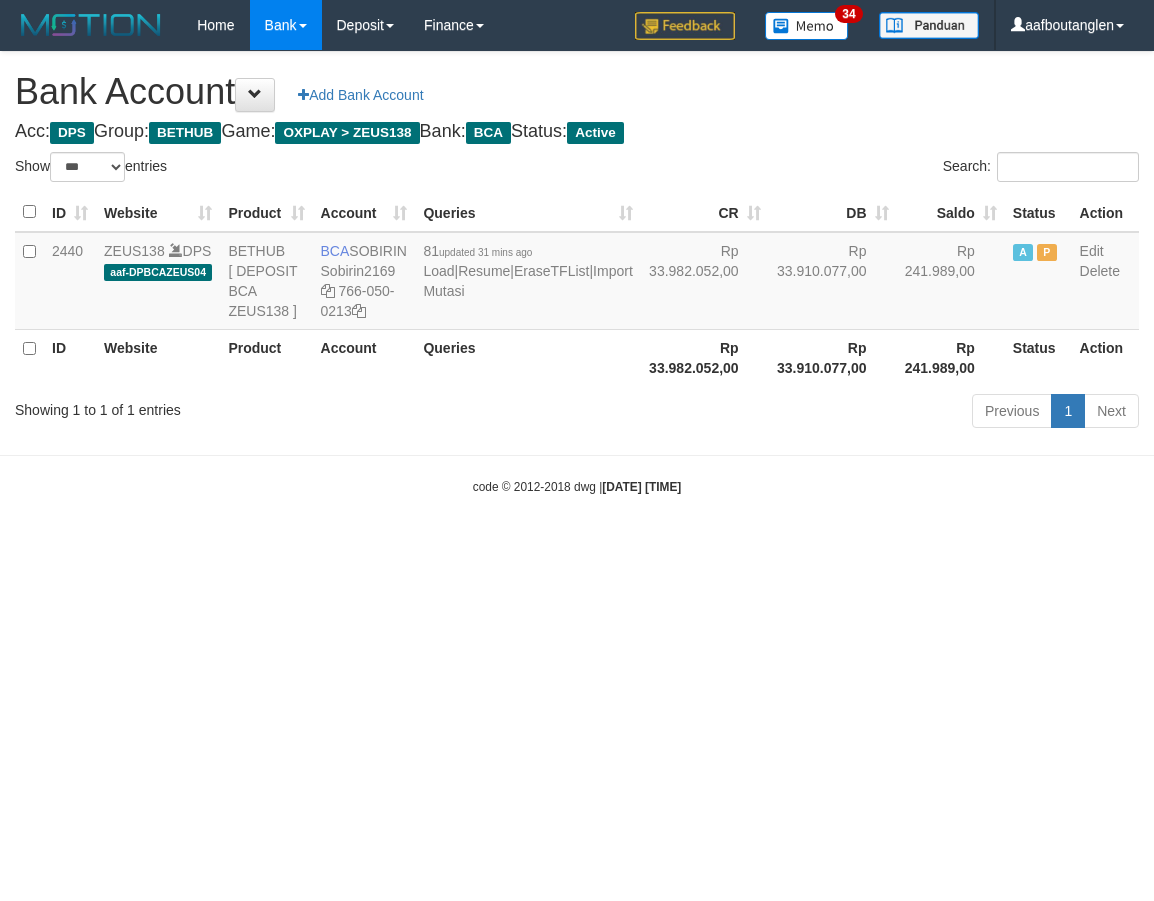 select on "***" 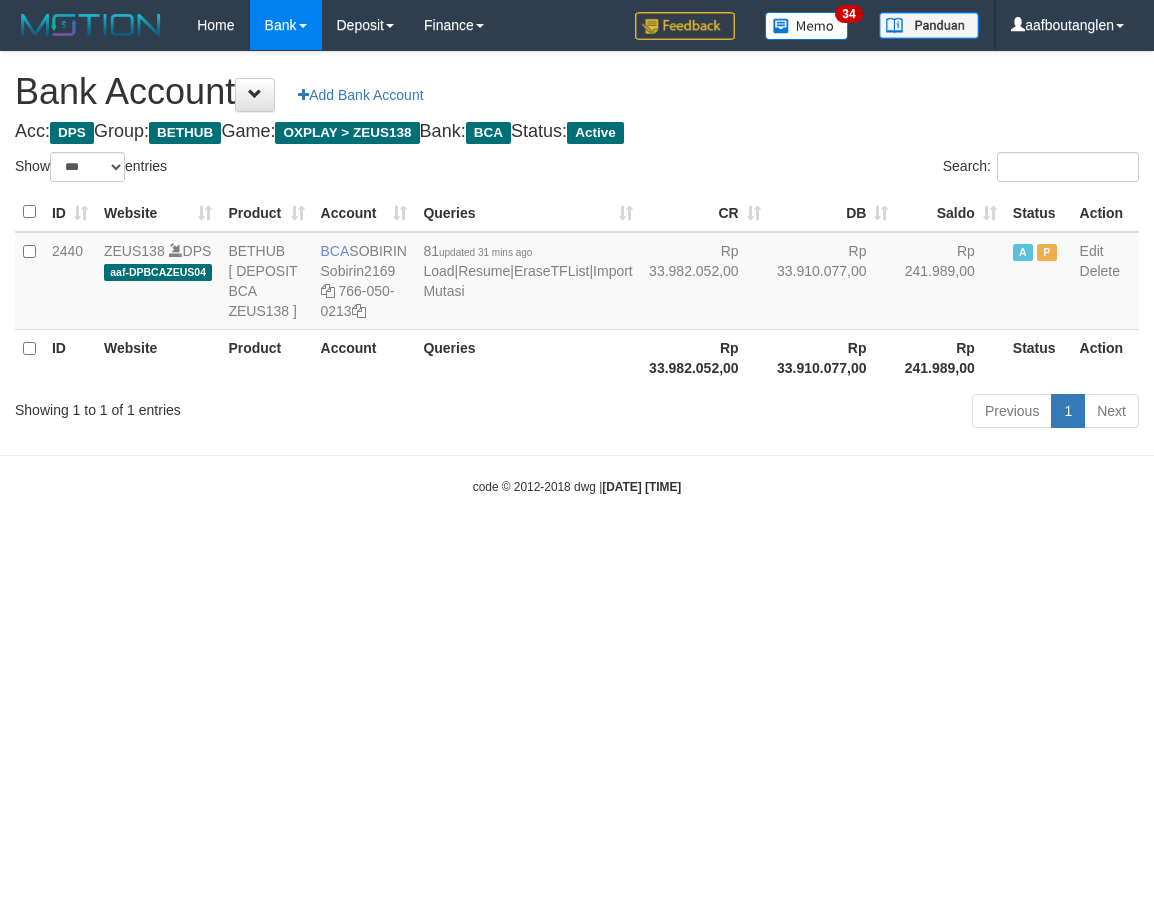scroll, scrollTop: 0, scrollLeft: 0, axis: both 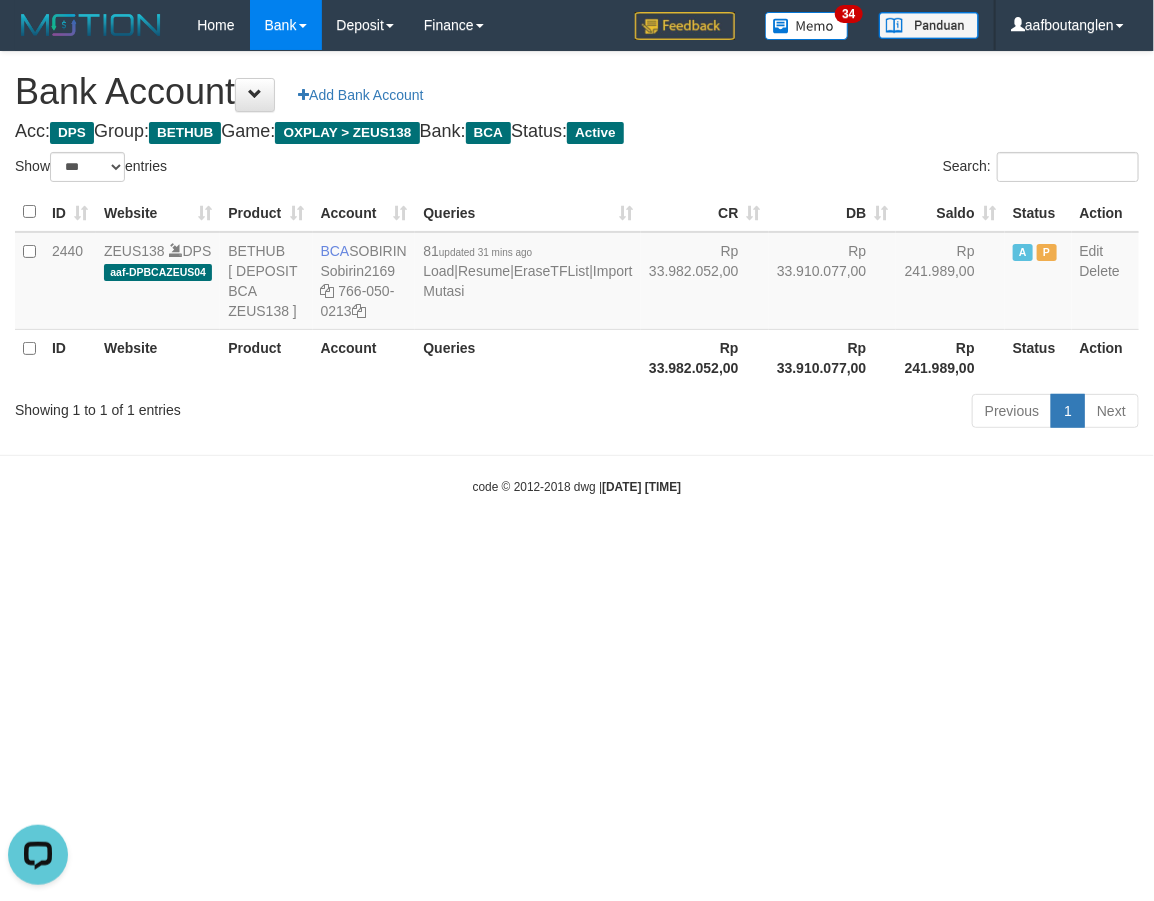 drag, startPoint x: 938, startPoint y: 587, endPoint x: 931, endPoint y: 606, distance: 20.248457 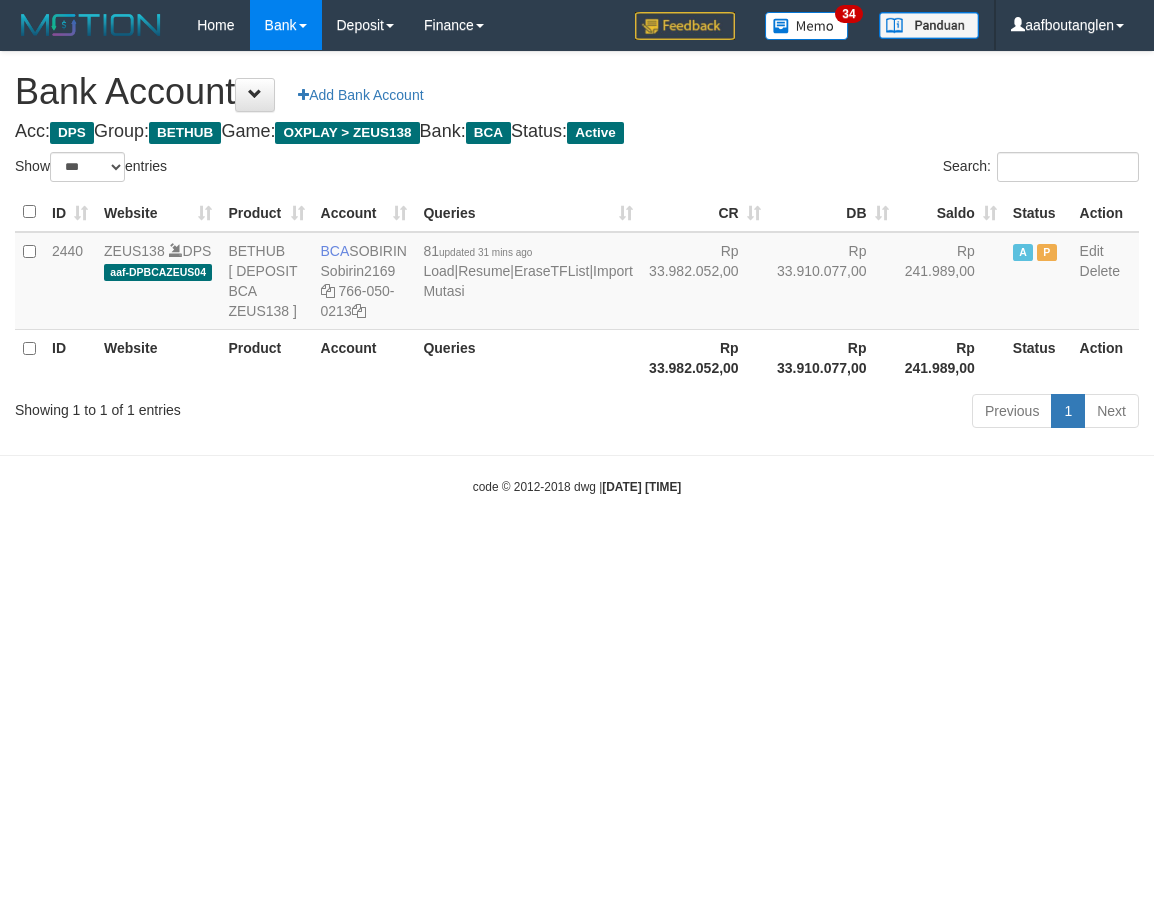 select on "***" 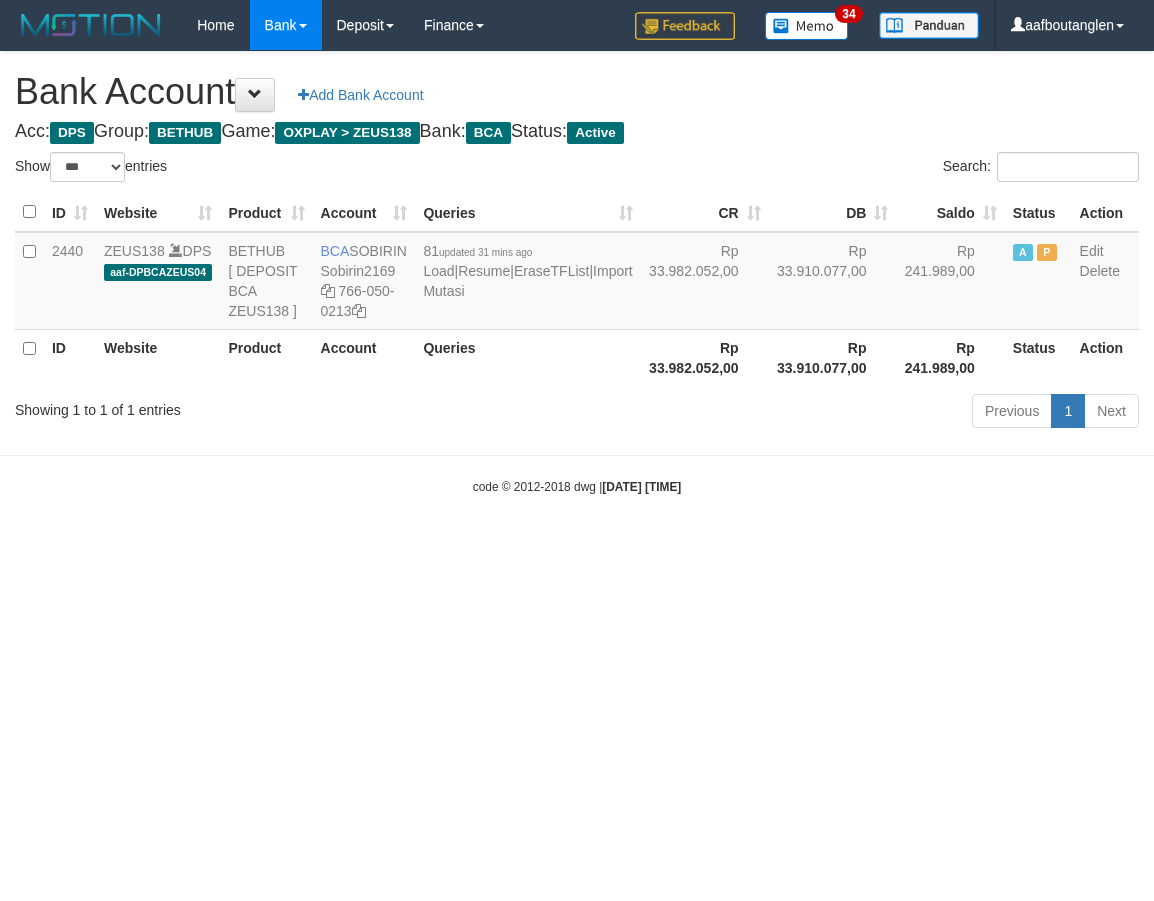 scroll, scrollTop: 0, scrollLeft: 0, axis: both 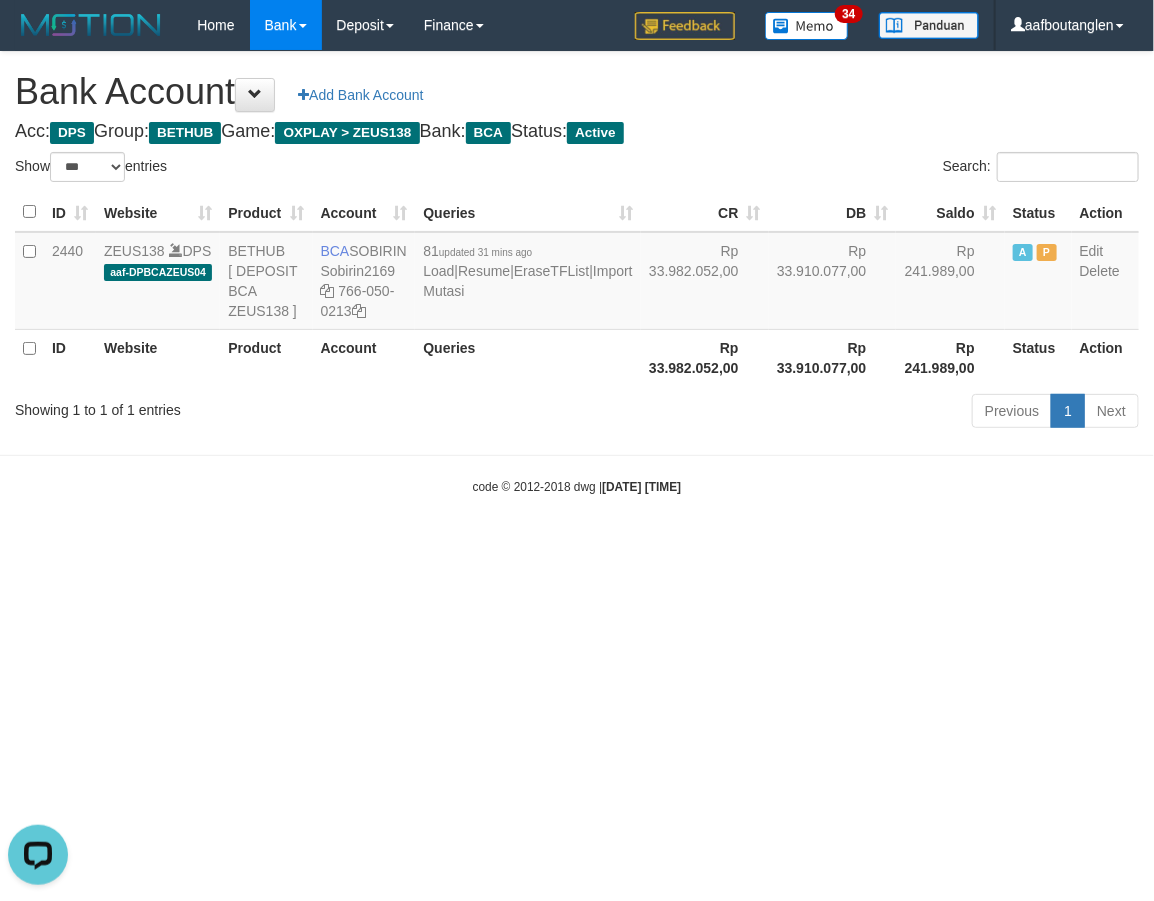 drag, startPoint x: 158, startPoint y: 531, endPoint x: 128, endPoint y: 525, distance: 30.594116 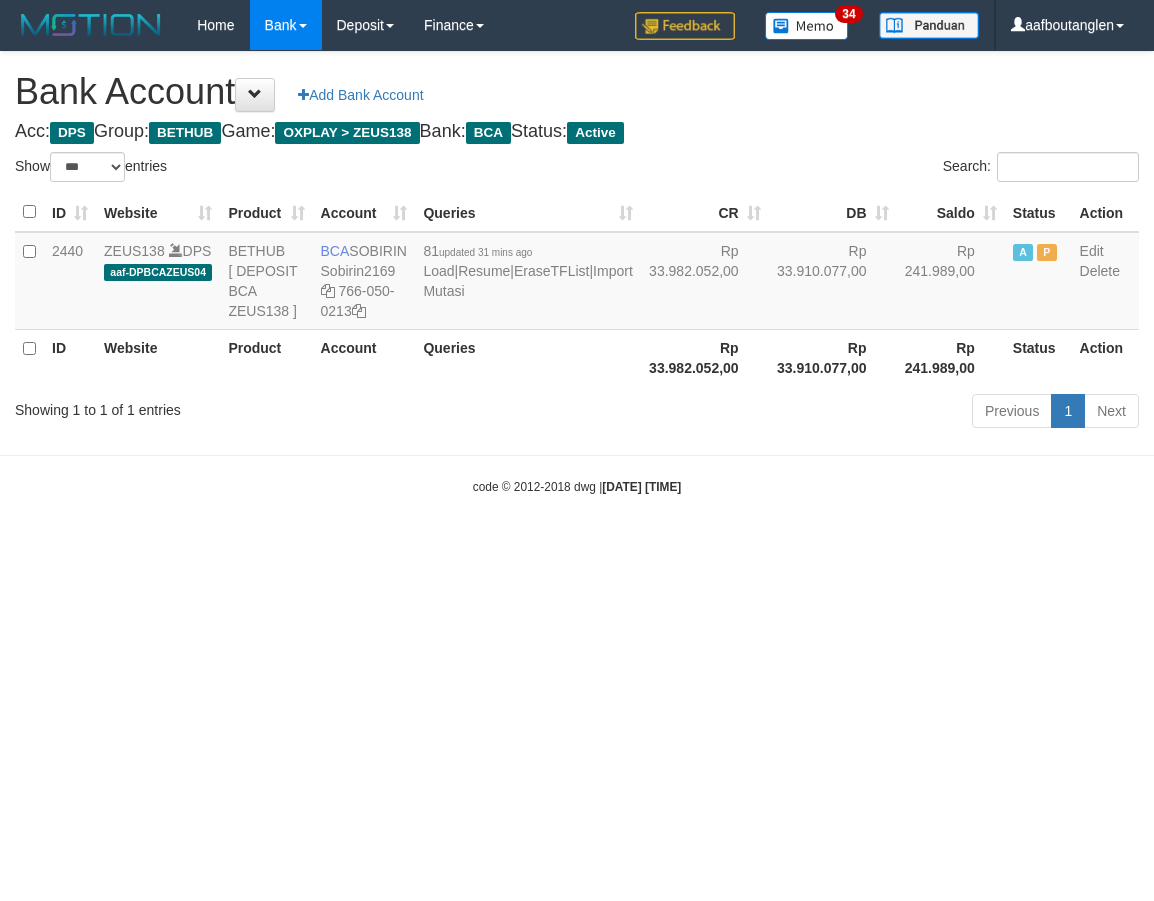 select on "***" 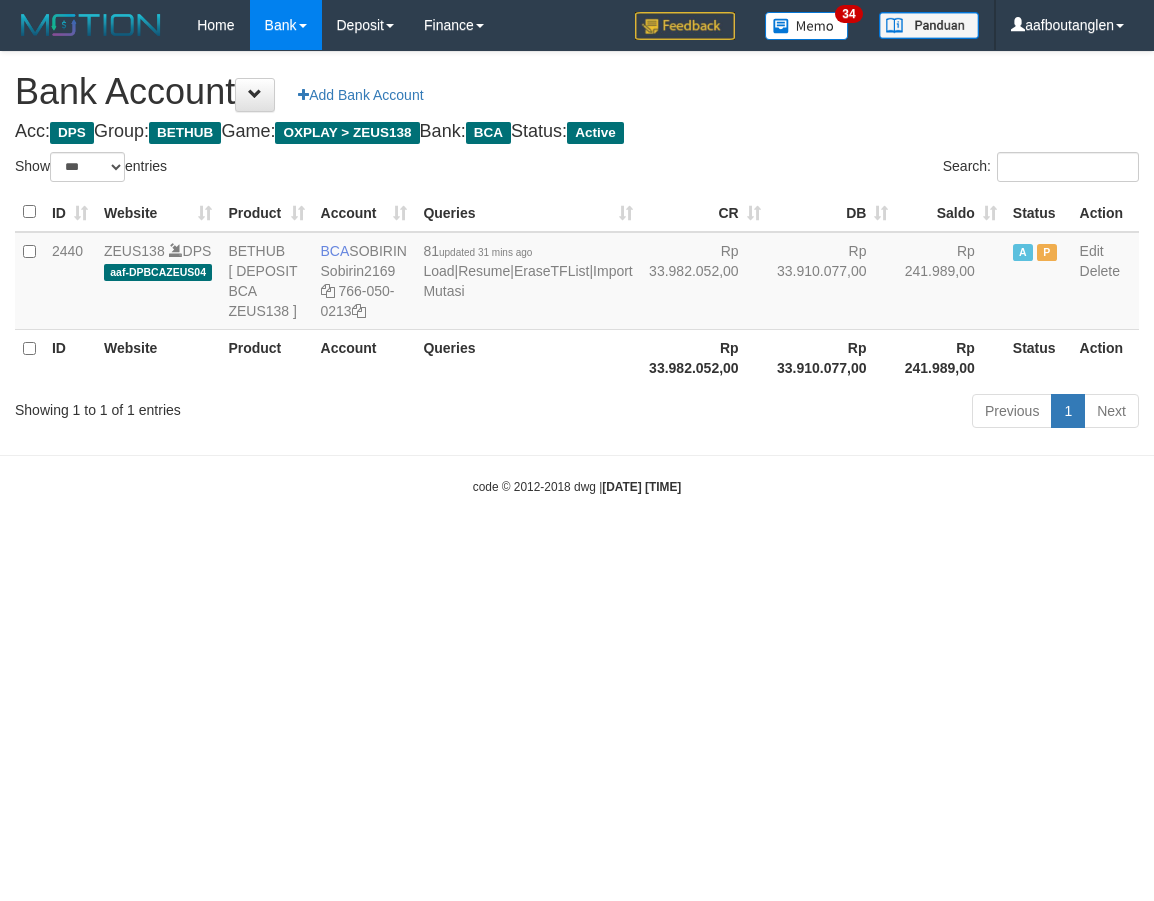 scroll, scrollTop: 0, scrollLeft: 0, axis: both 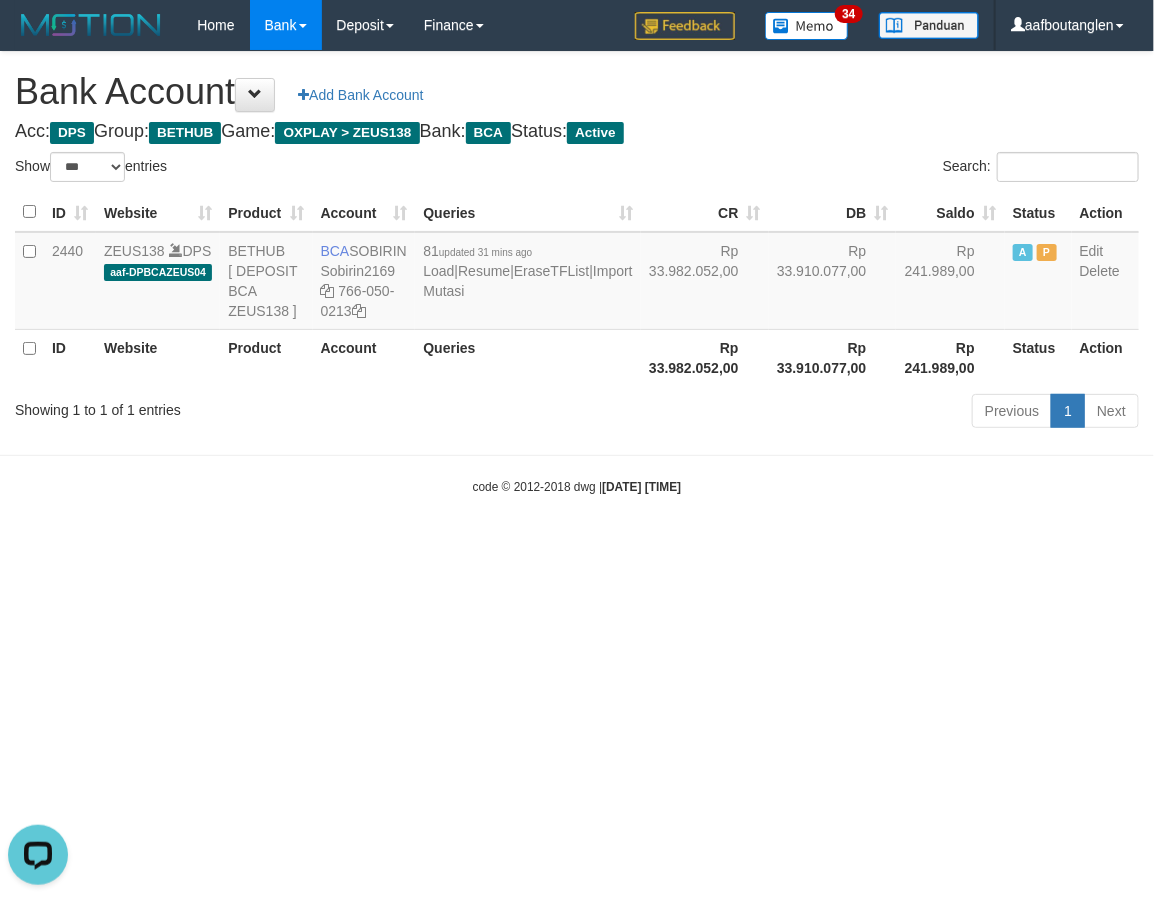 click on "Toggle navigation
Home
Bank
Account List
Deposit
DPS List
History
Note DPS
Finance
Financial Data
aafboutanglen
My Profile
Log Out
34" at bounding box center (577, 273) 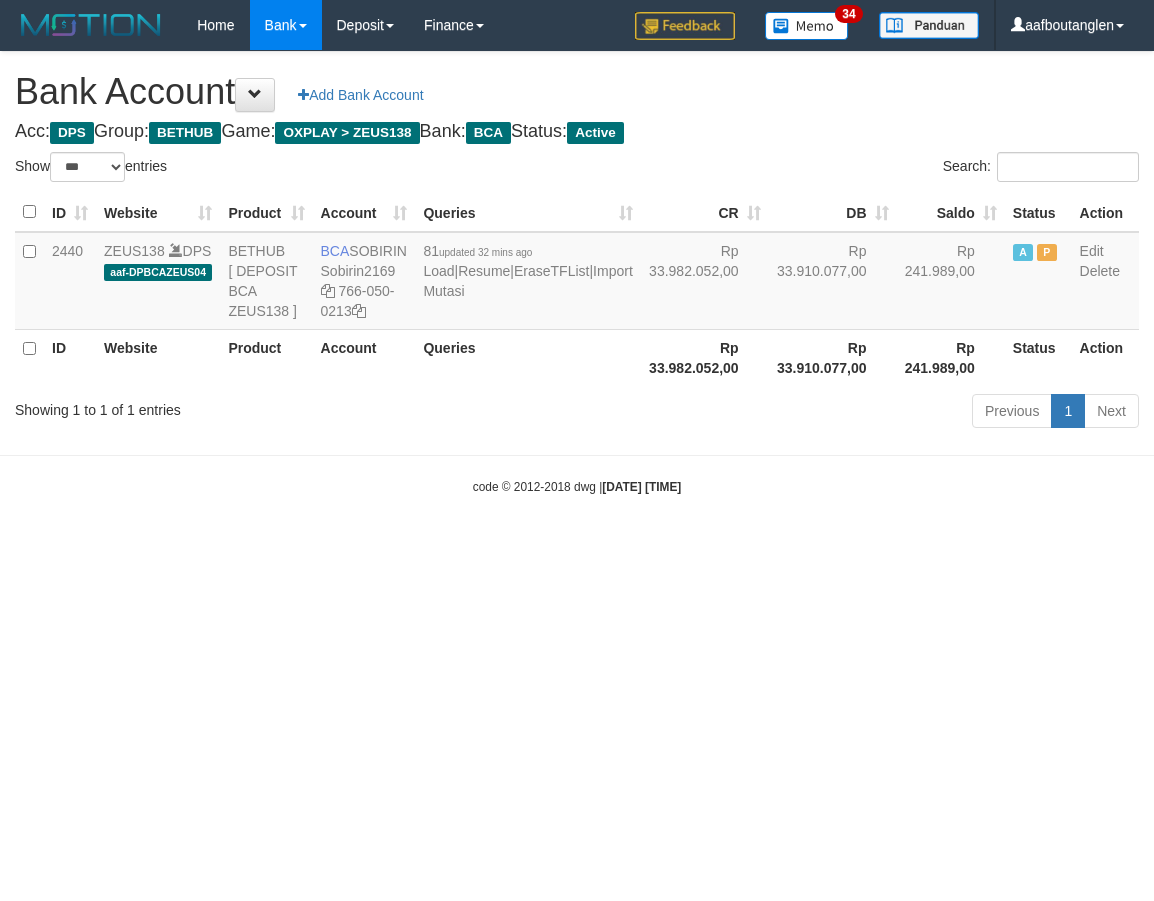 select on "***" 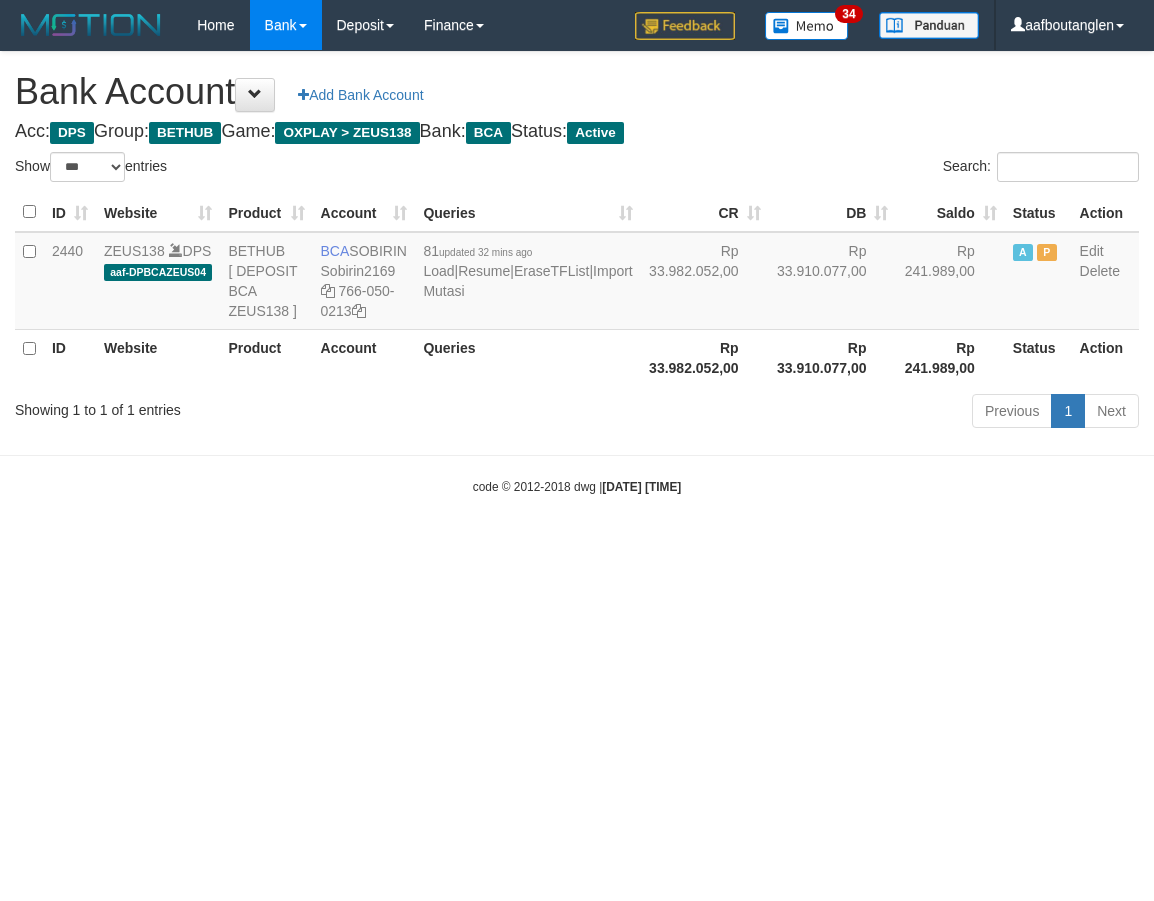 scroll, scrollTop: 0, scrollLeft: 0, axis: both 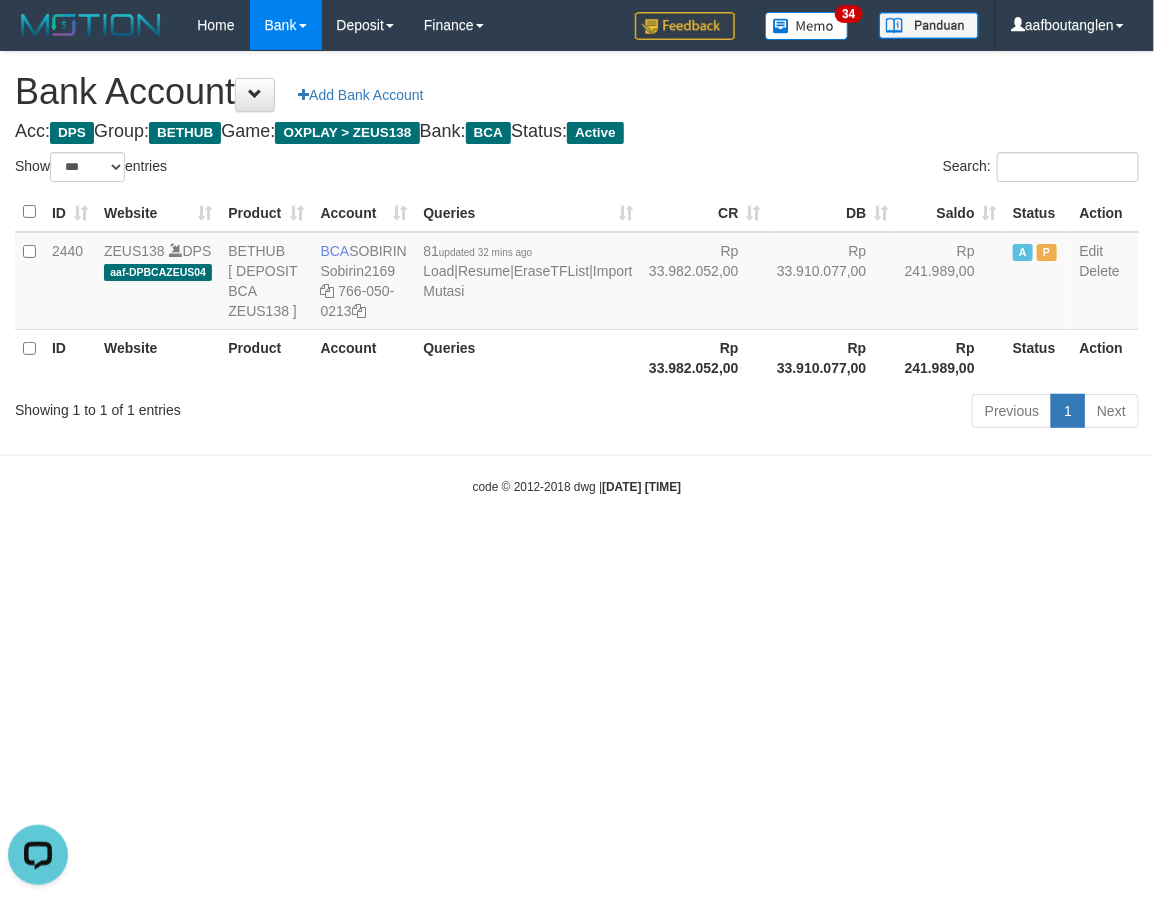 drag, startPoint x: 836, startPoint y: 687, endPoint x: 860, endPoint y: 686, distance: 24.020824 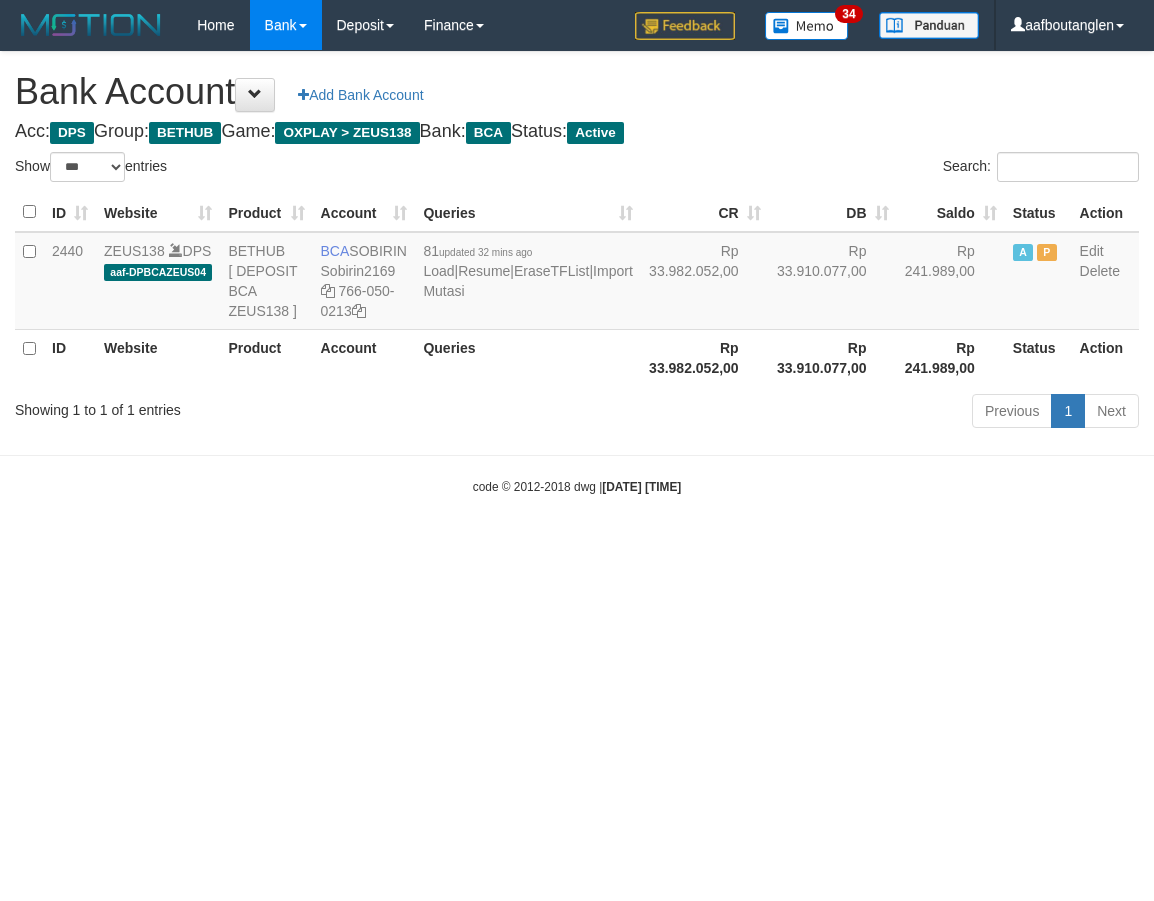select on "***" 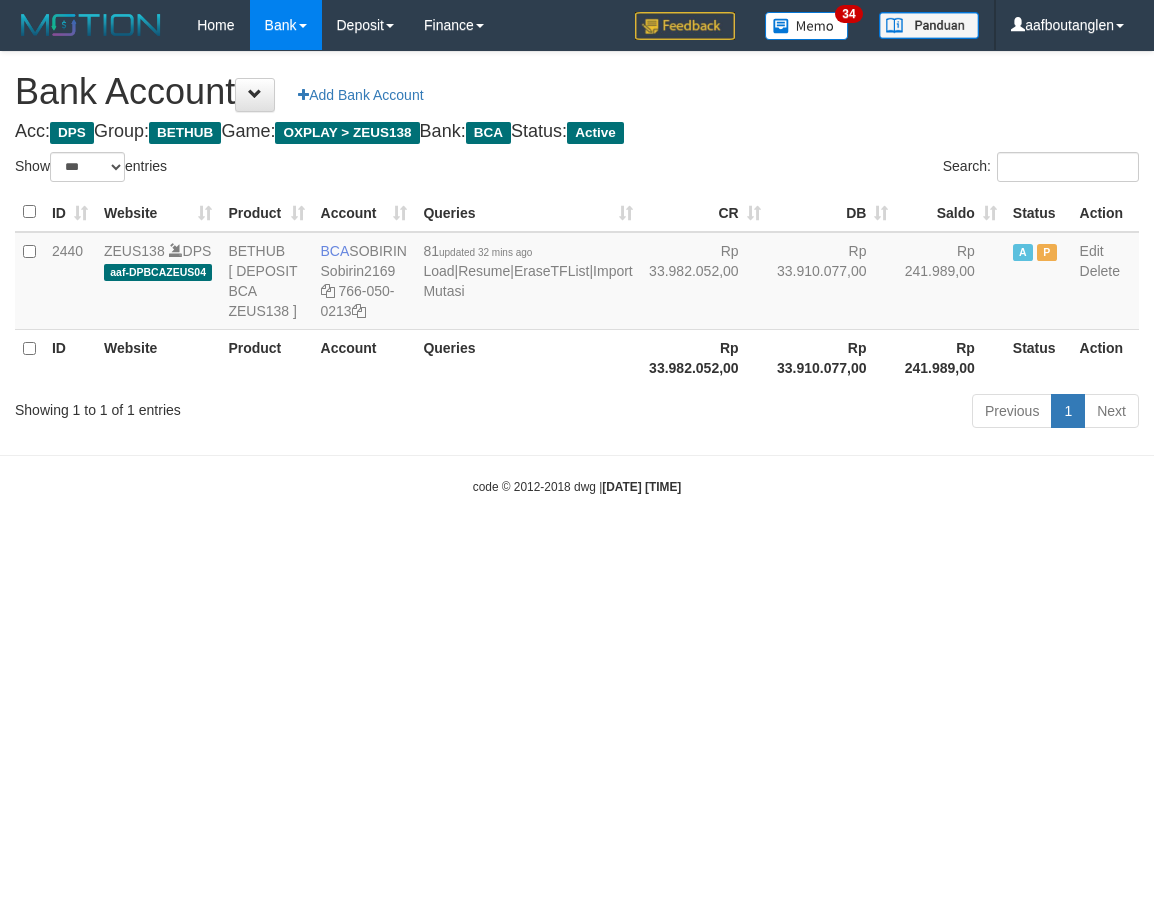 scroll, scrollTop: 0, scrollLeft: 0, axis: both 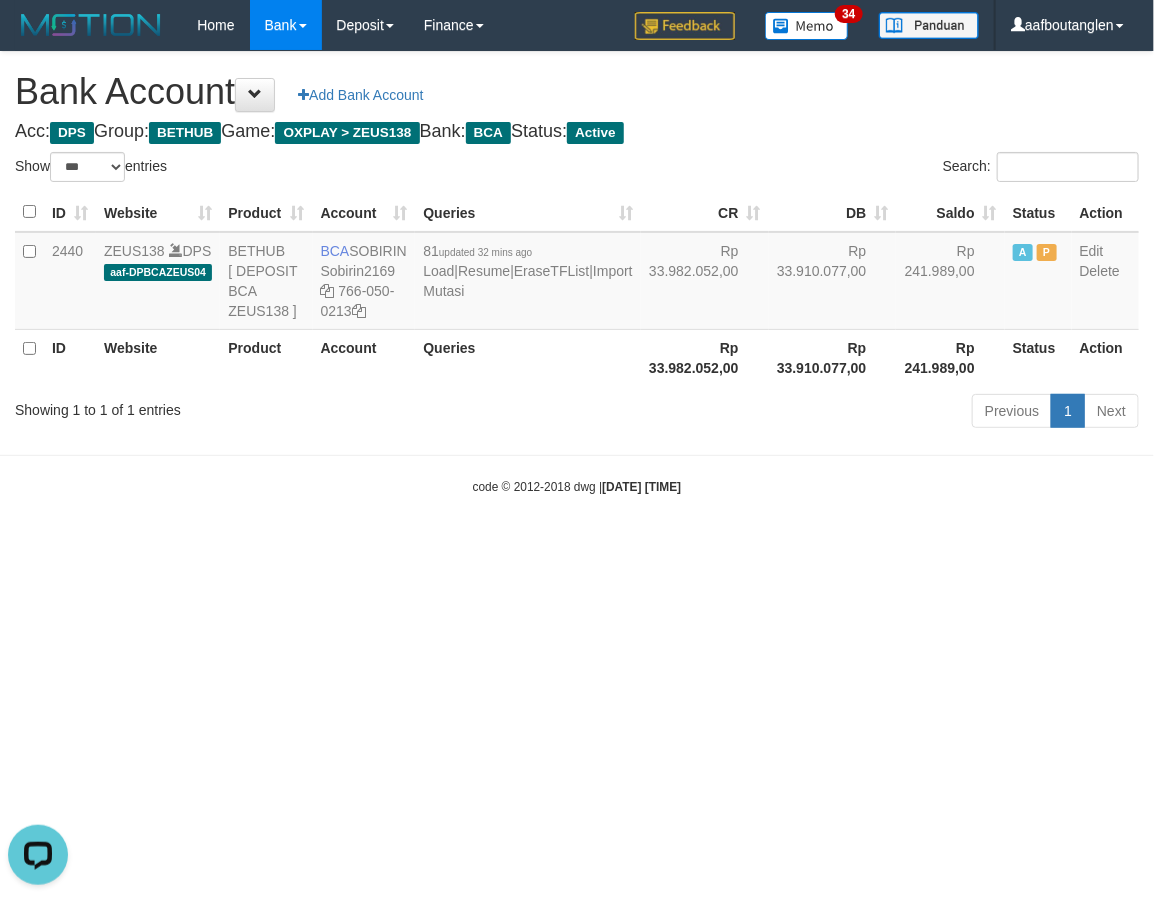 drag, startPoint x: 817, startPoint y: 545, endPoint x: 825, endPoint y: 578, distance: 33.955853 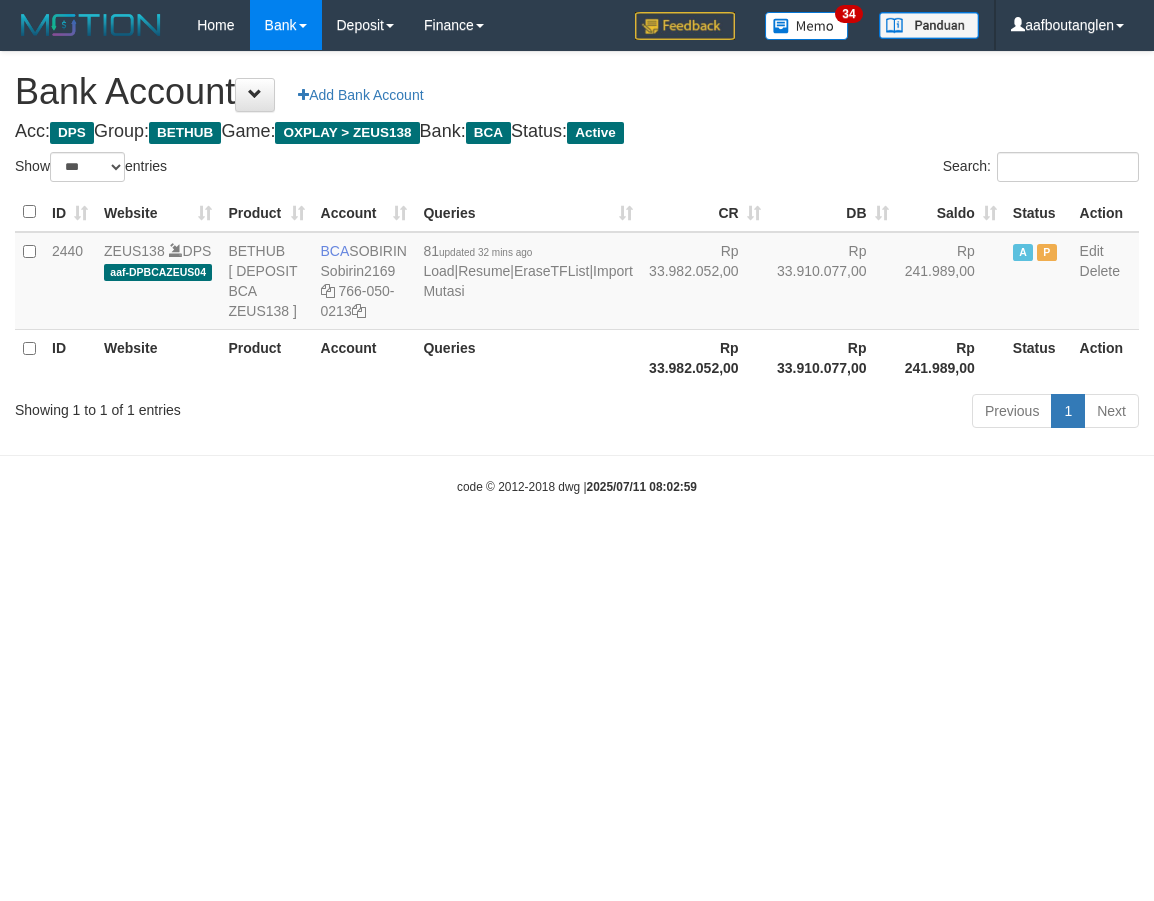 select on "***" 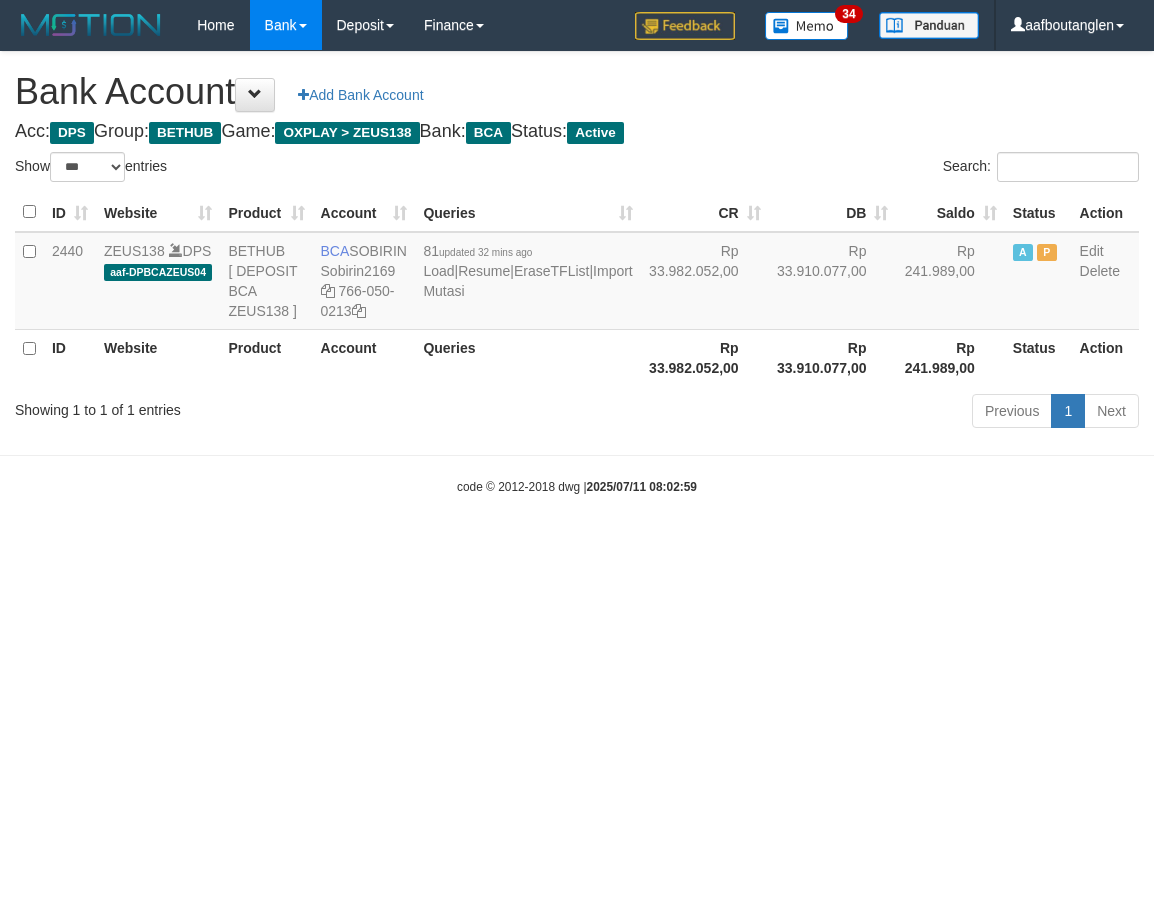 scroll, scrollTop: 0, scrollLeft: 0, axis: both 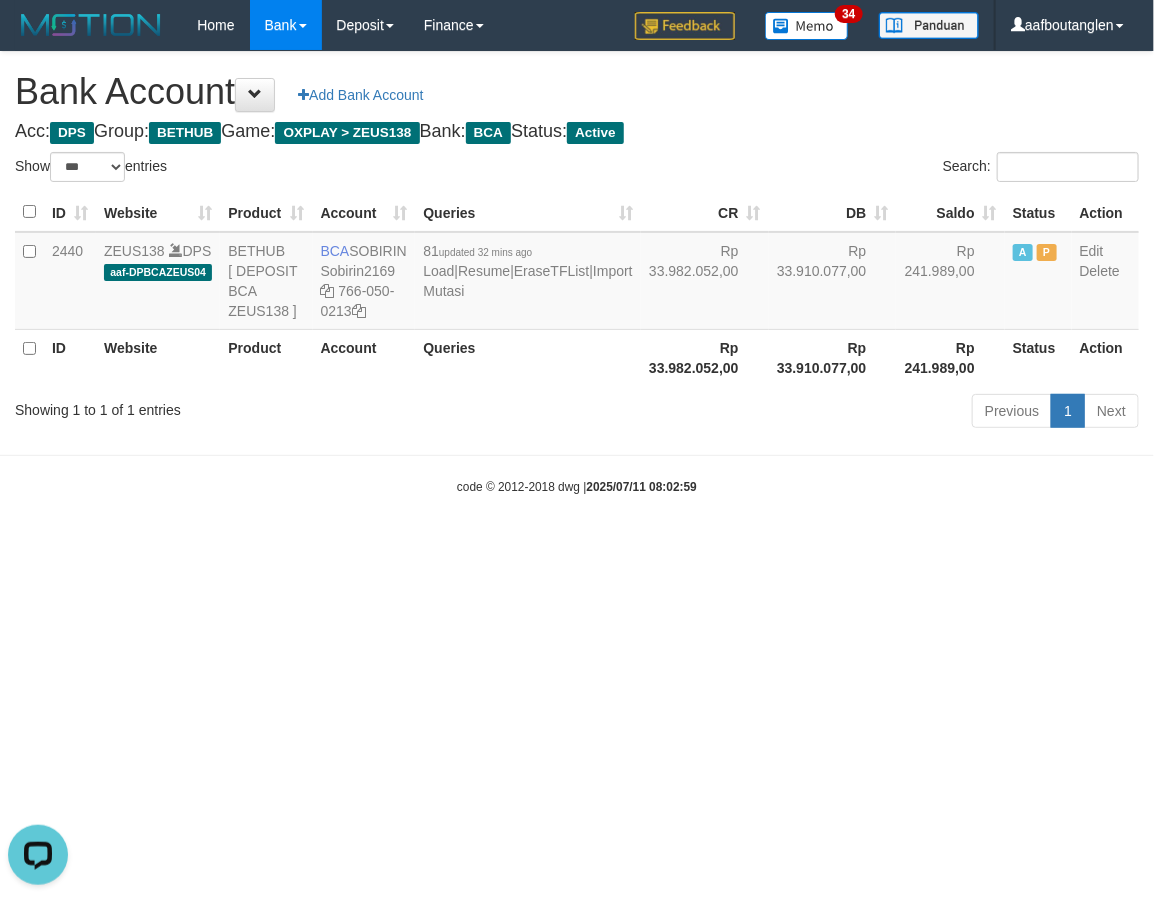 drag, startPoint x: 178, startPoint y: 575, endPoint x: 164, endPoint y: 575, distance: 14 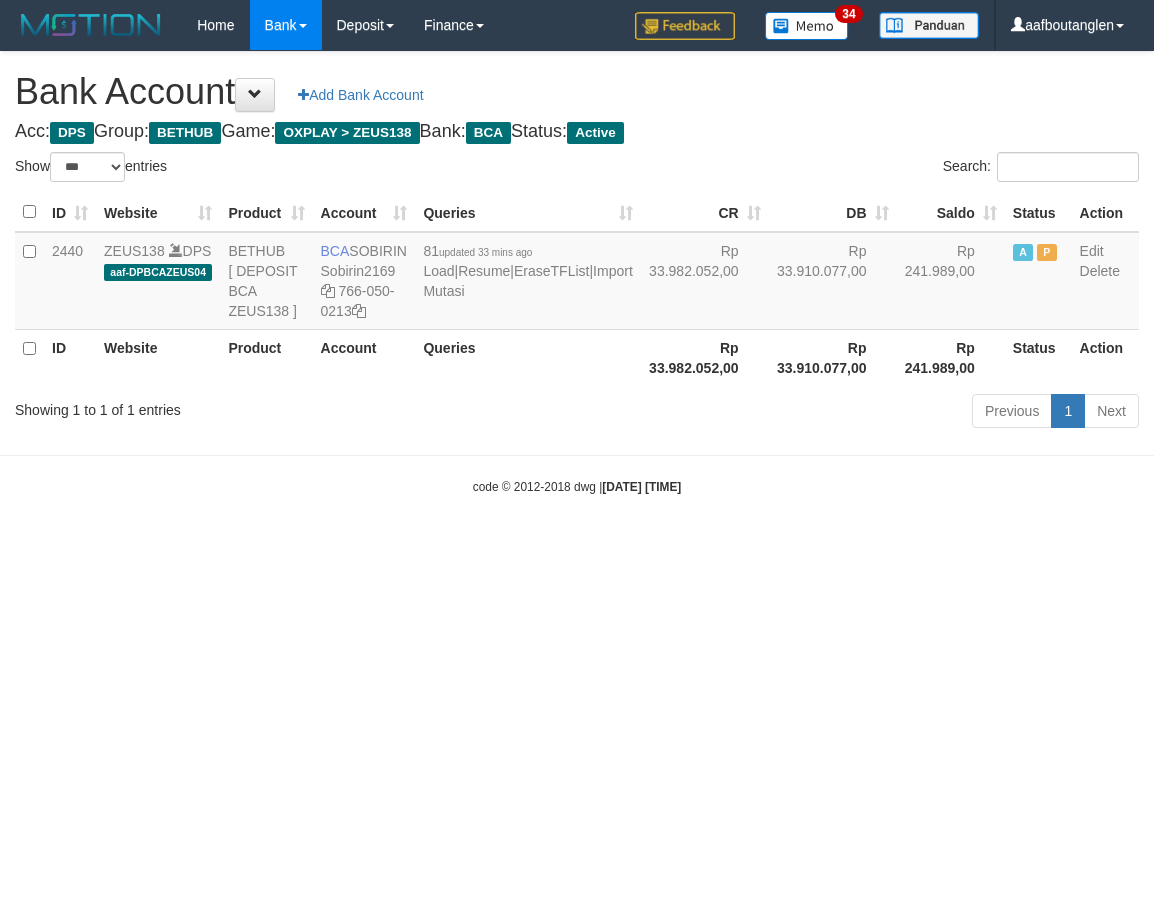 select on "***" 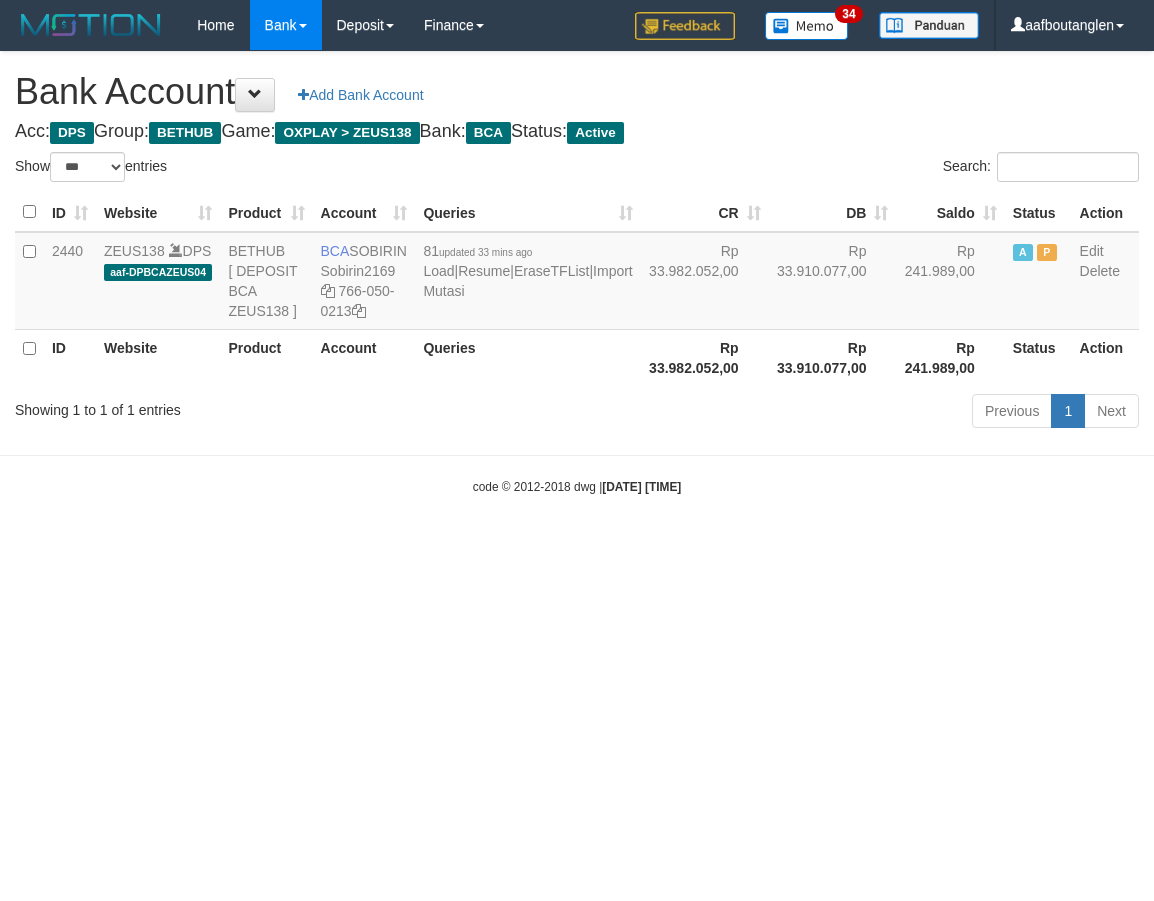 scroll, scrollTop: 0, scrollLeft: 0, axis: both 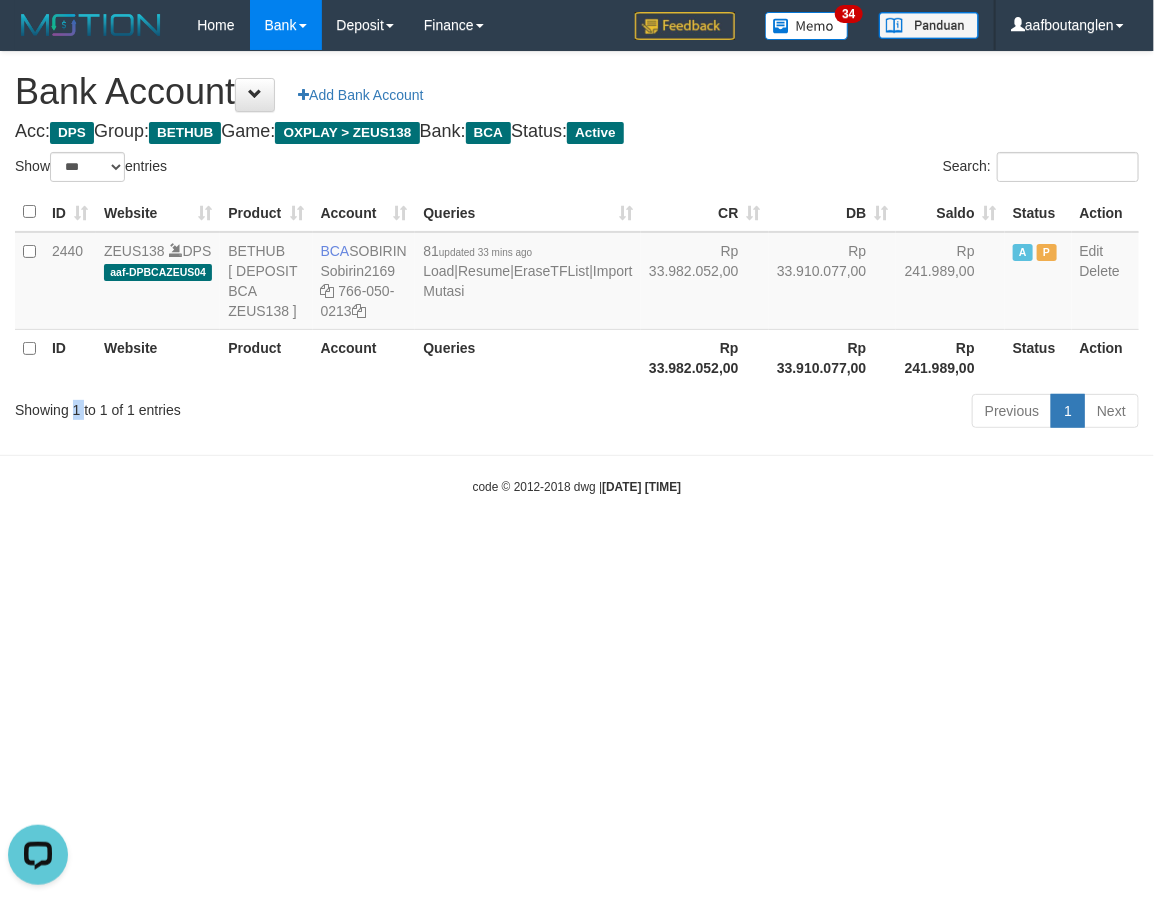drag, startPoint x: 74, startPoint y: 431, endPoint x: 116, endPoint y: 428, distance: 42.107006 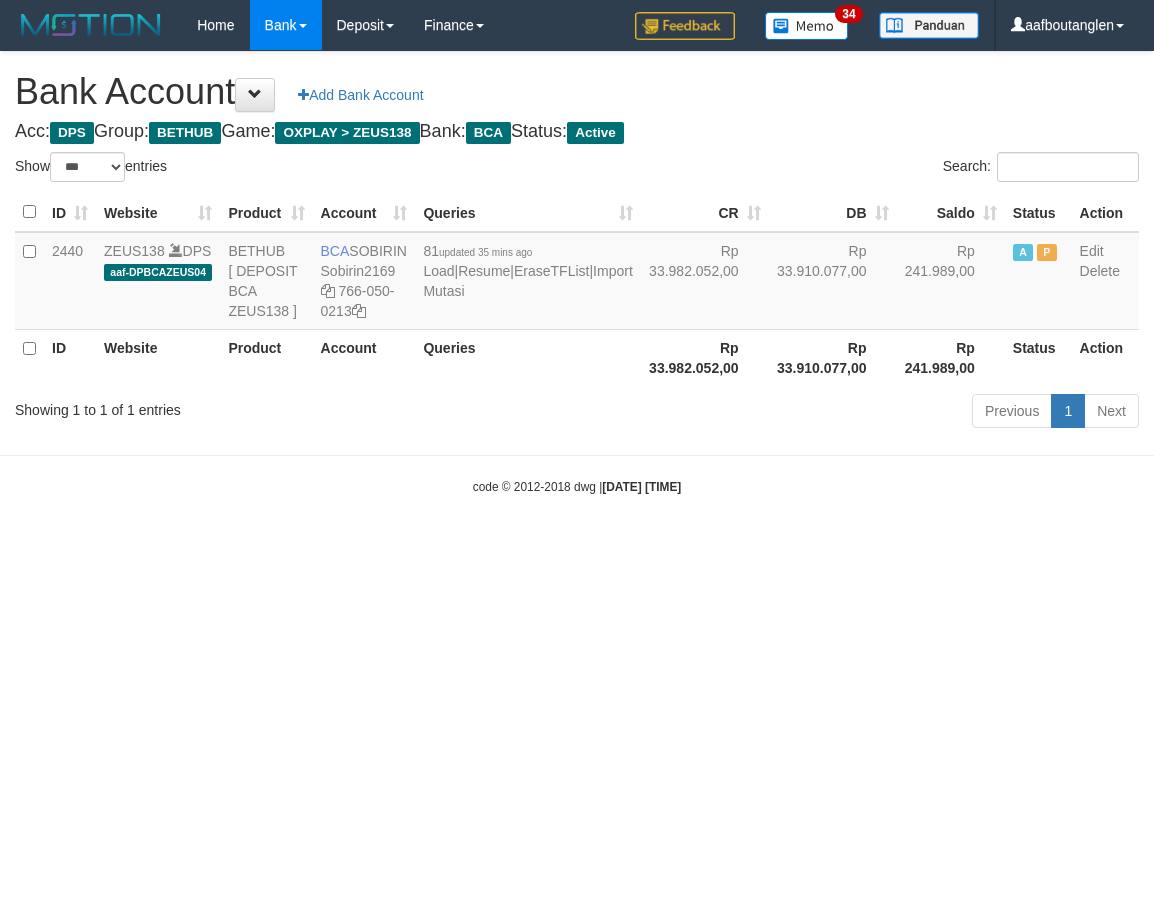select on "***" 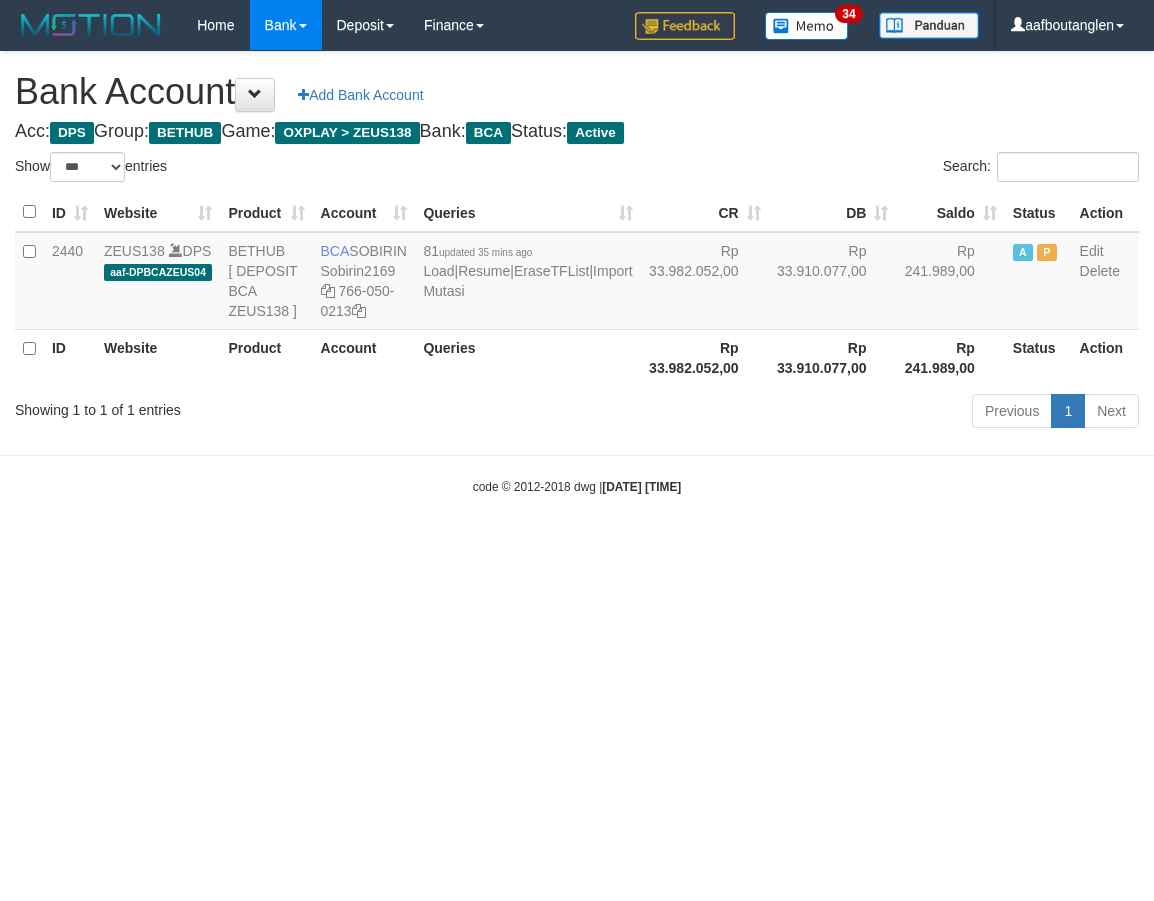 scroll, scrollTop: 0, scrollLeft: 0, axis: both 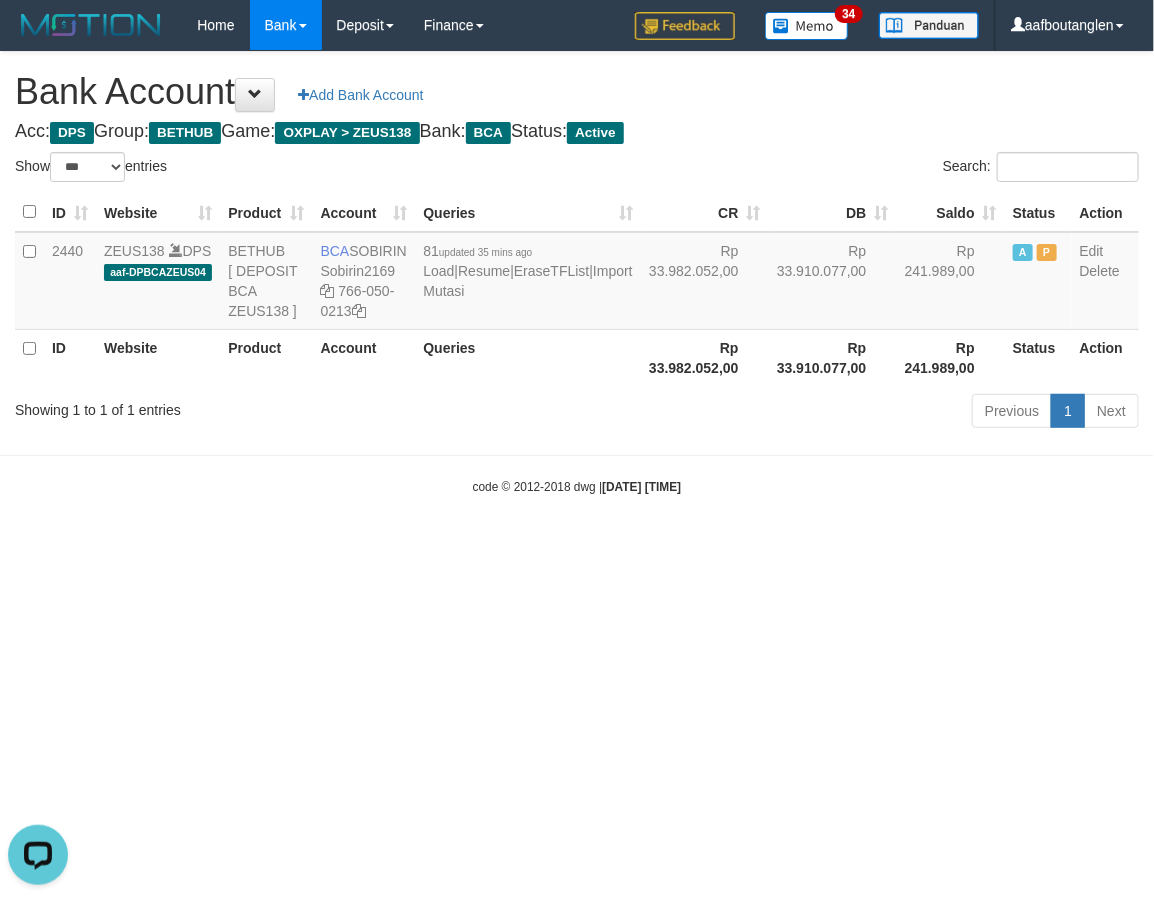 click on "Toggle navigation
Home
Bank
Account List
Deposit
DPS List
History
Note DPS
Finance
Financial Data
aafboutanglen
My Profile
Log Out
34" at bounding box center (577, 273) 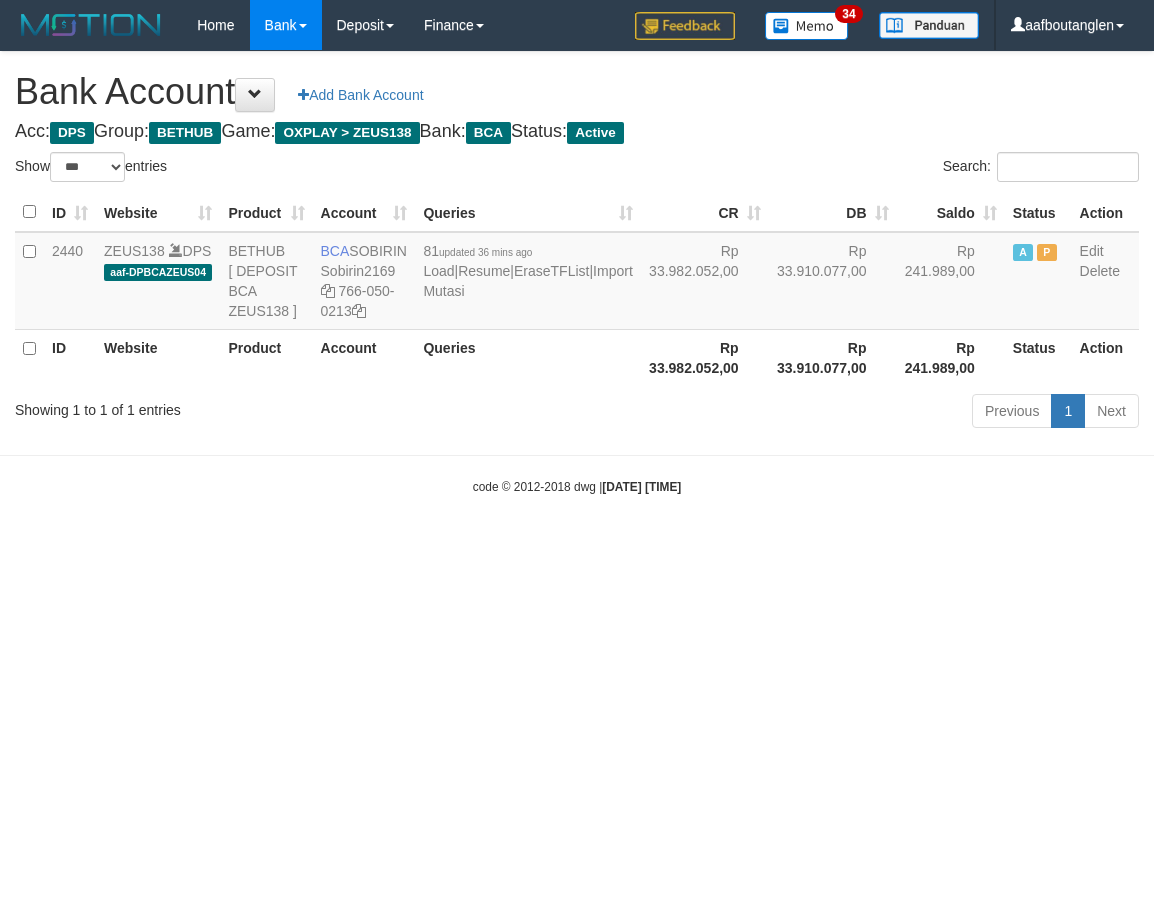 select on "***" 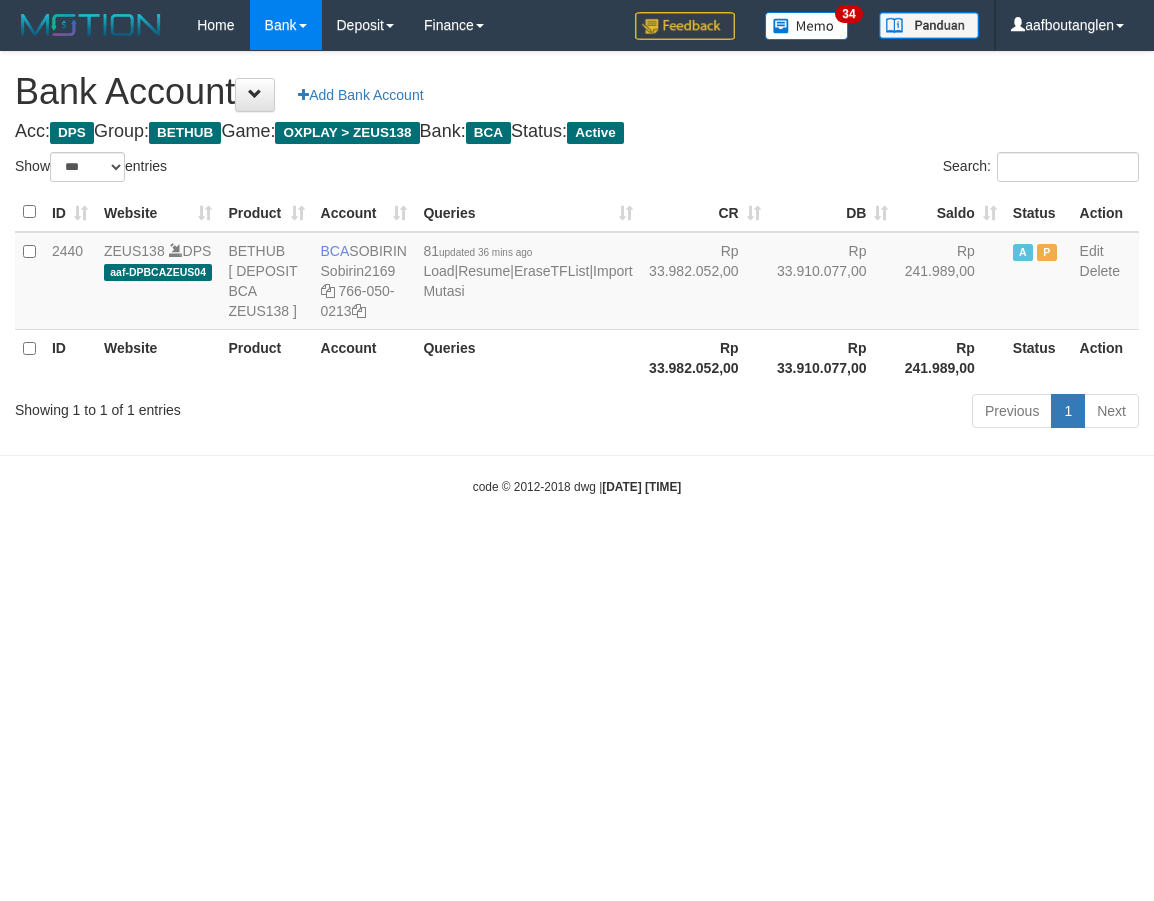 scroll, scrollTop: 0, scrollLeft: 0, axis: both 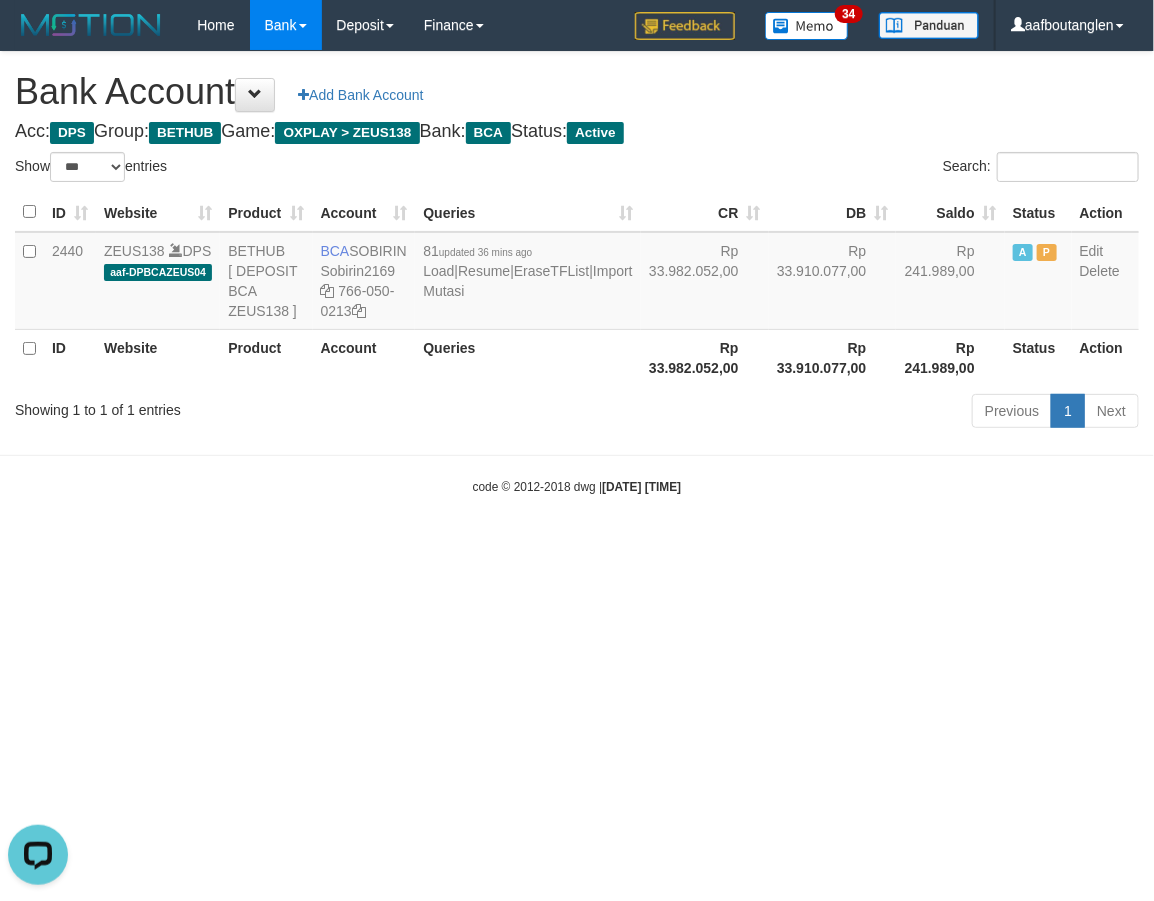 click on "Toggle navigation
Home
Bank
Account List
Deposit
DPS List
History
Note DPS
Finance
Financial Data
aafboutanglen
My Profile
Log Out
34" at bounding box center [577, 273] 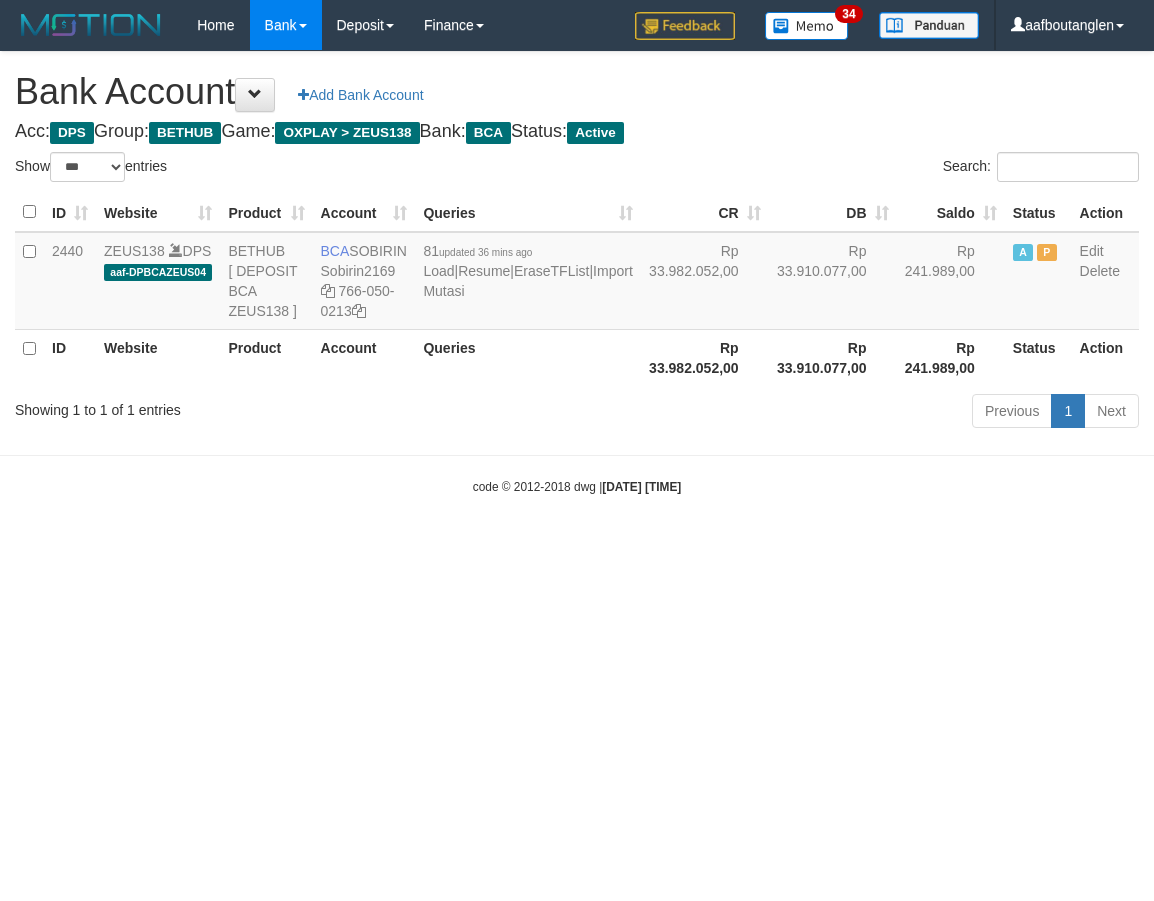 select on "***" 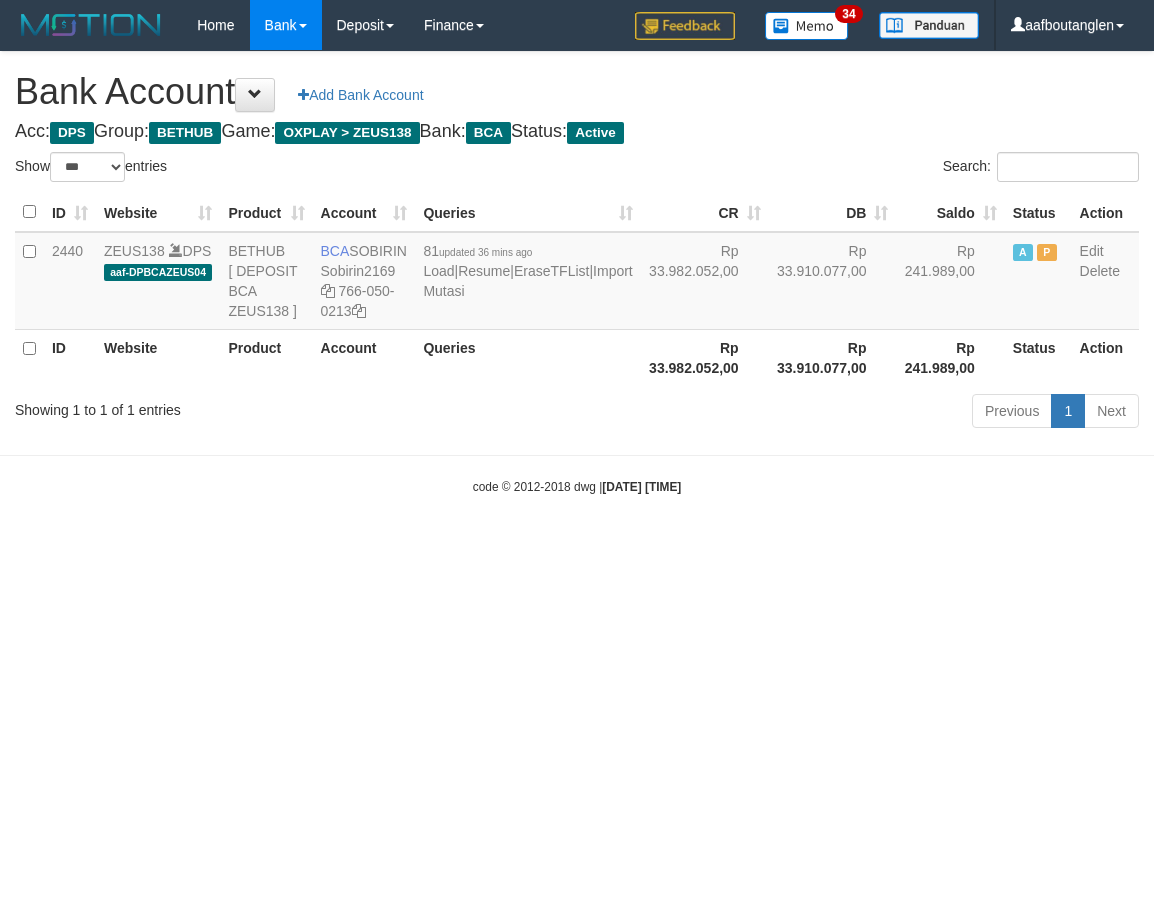 scroll, scrollTop: 0, scrollLeft: 0, axis: both 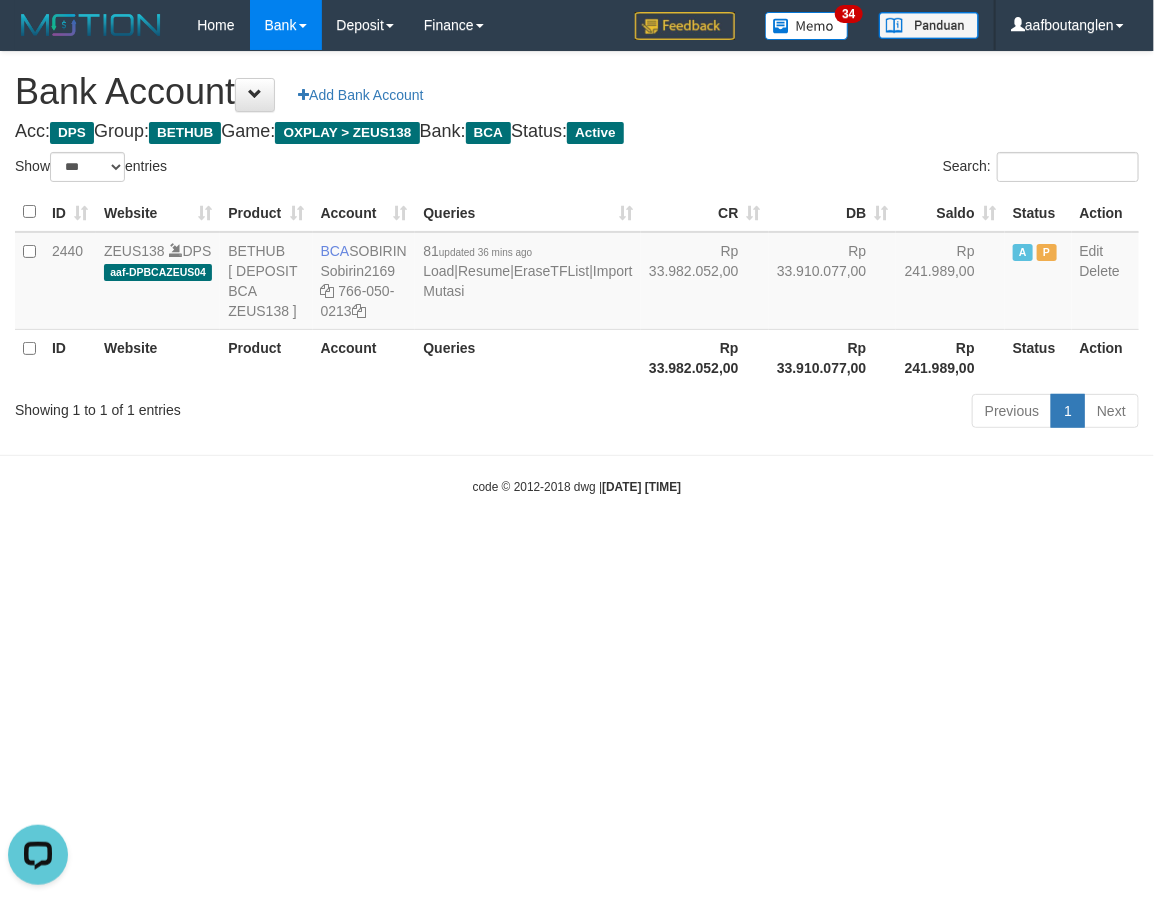 click on "Toggle navigation
Home
Bank
Account List
Deposit
DPS List
History
Note DPS
Finance
Financial Data
aafboutanglen
My Profile
Log Out
34" at bounding box center (577, 273) 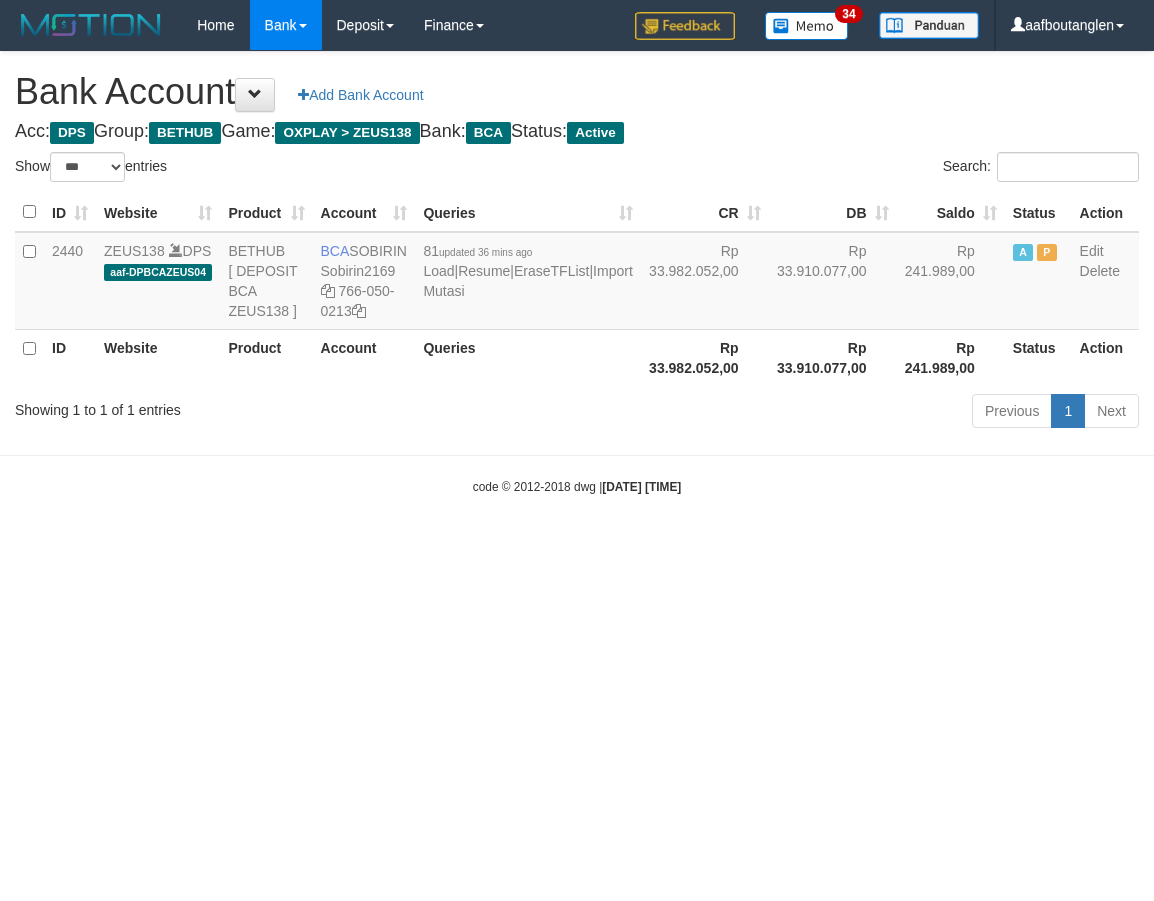 select on "***" 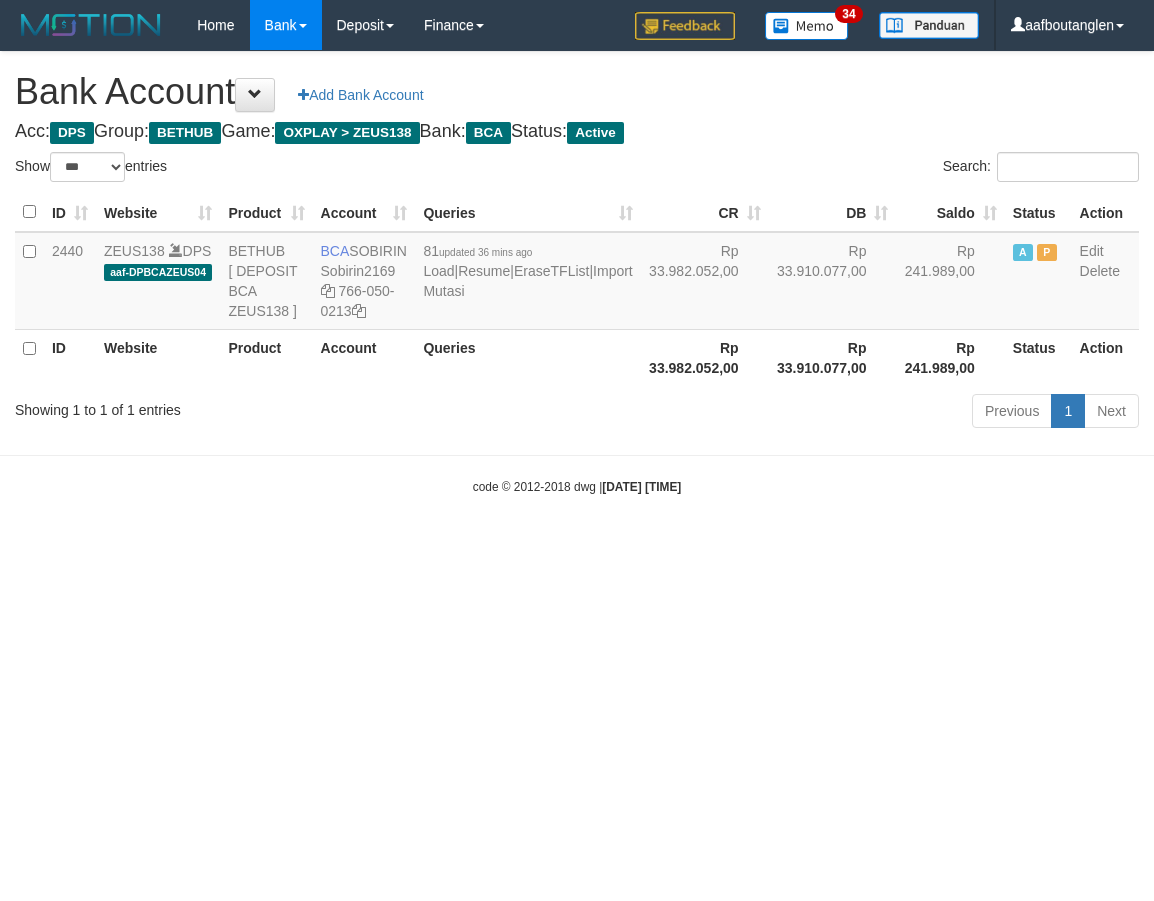 scroll, scrollTop: 0, scrollLeft: 0, axis: both 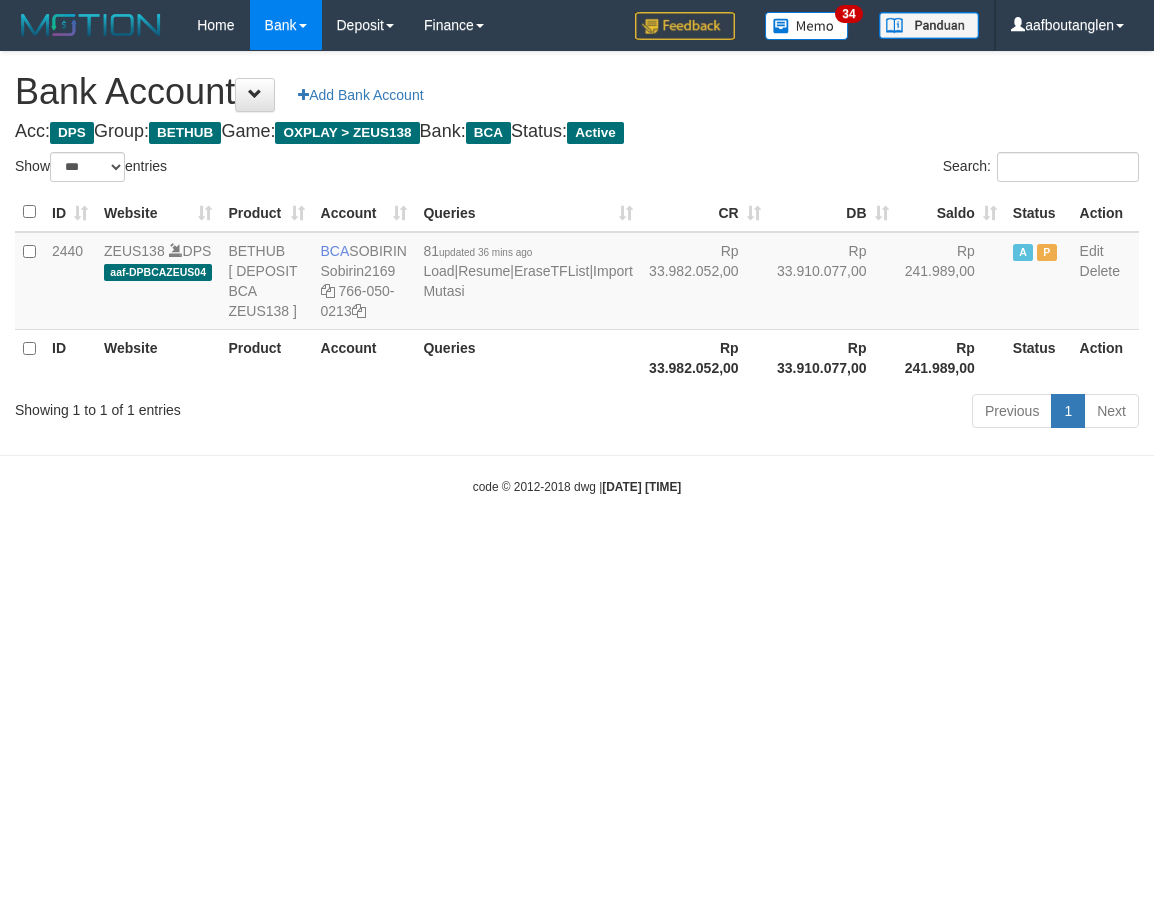 select on "***" 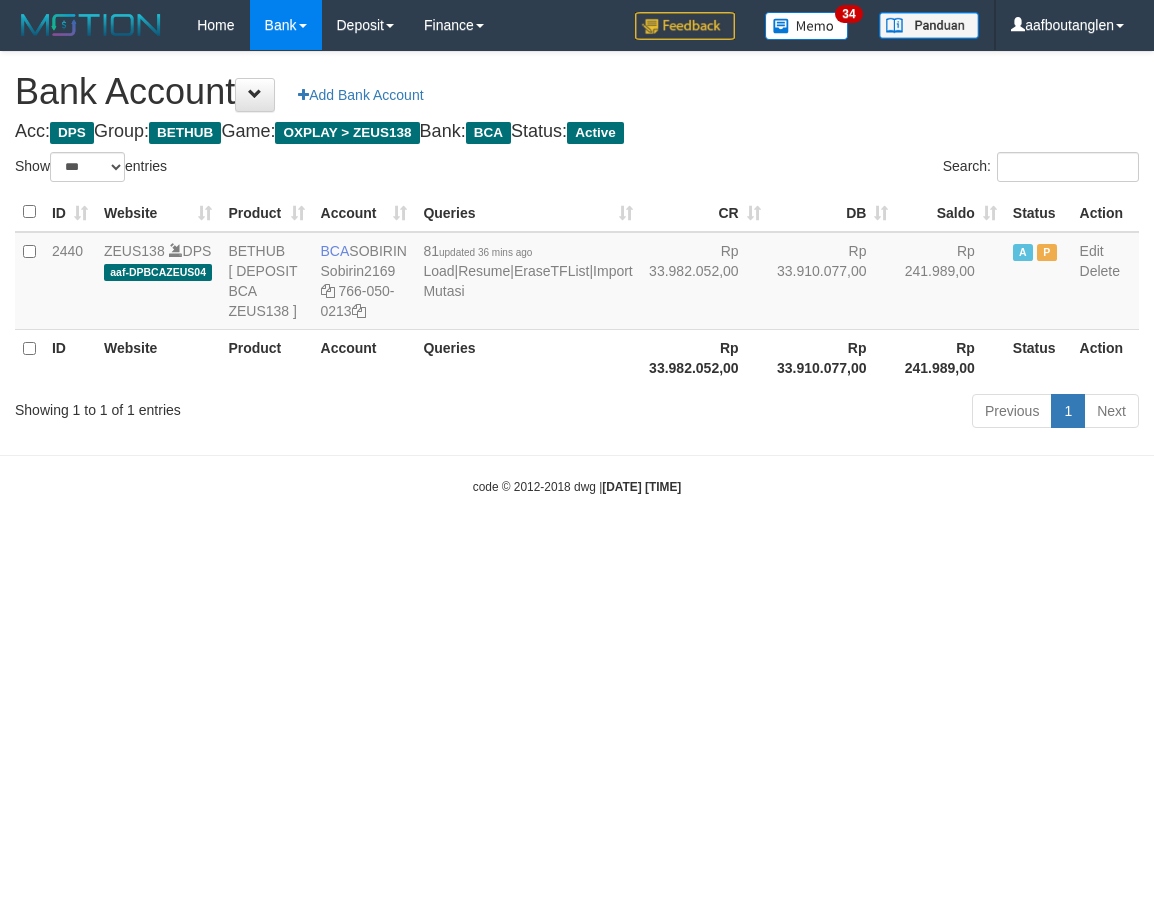 scroll, scrollTop: 0, scrollLeft: 0, axis: both 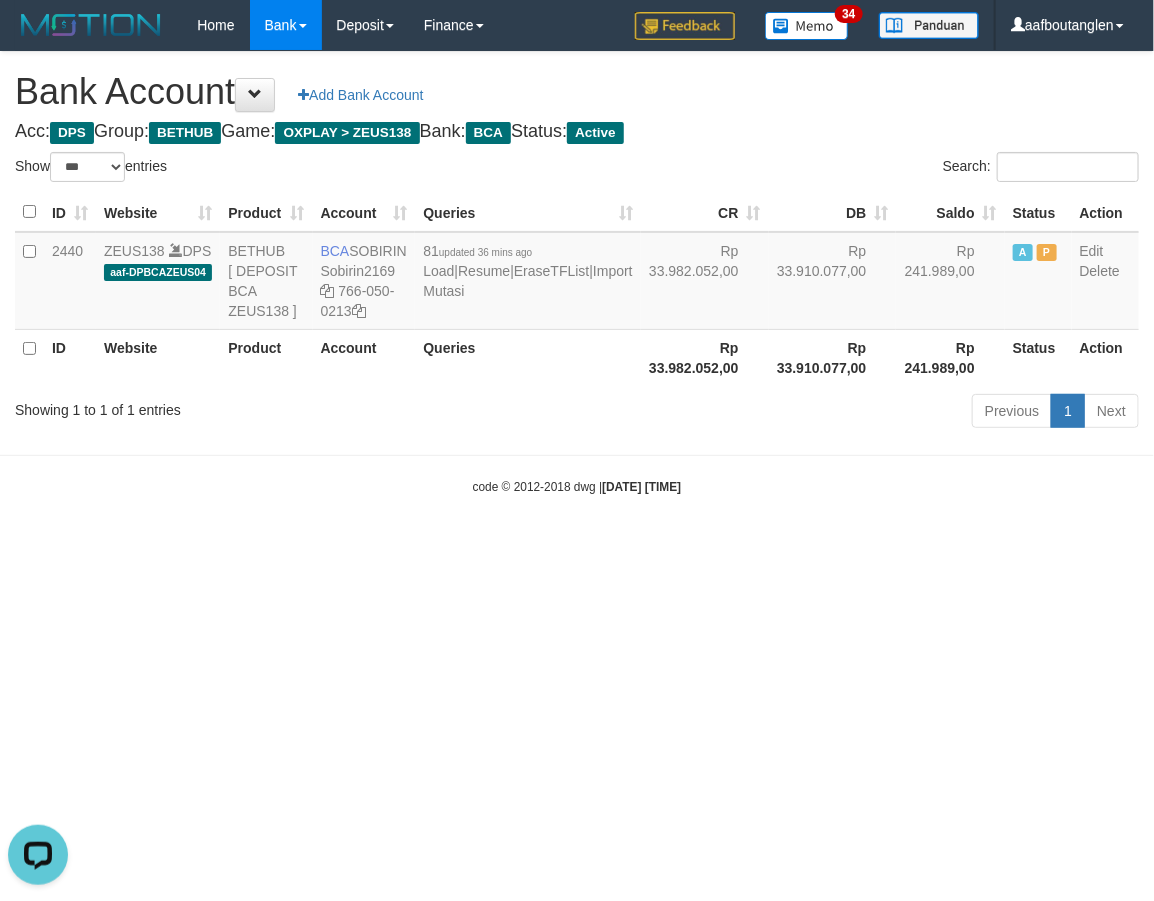 click on "Toggle navigation
Home
Bank
Account List
Deposit
DPS List
History
Note DPS
Finance
Financial Data
aafboutanglen
My Profile
Log Out
34" at bounding box center (577, 273) 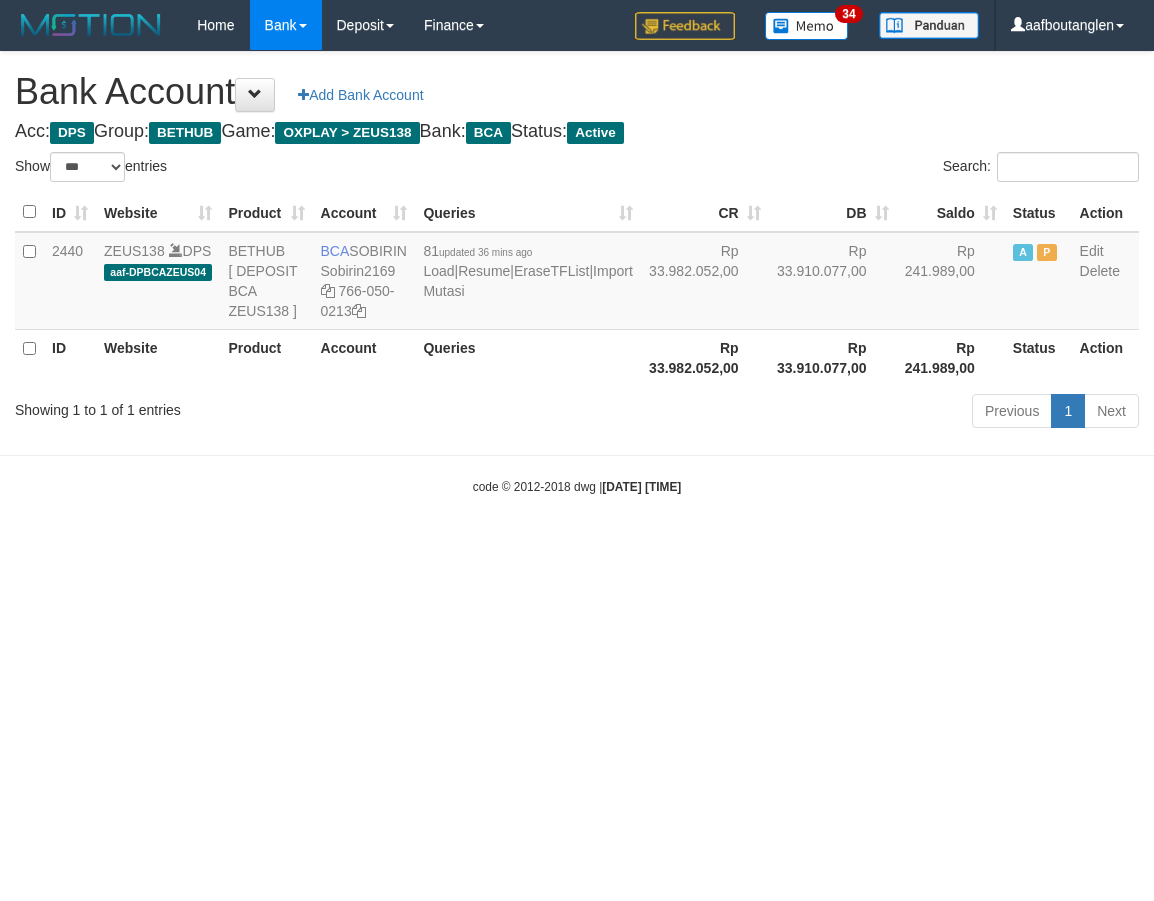 select on "***" 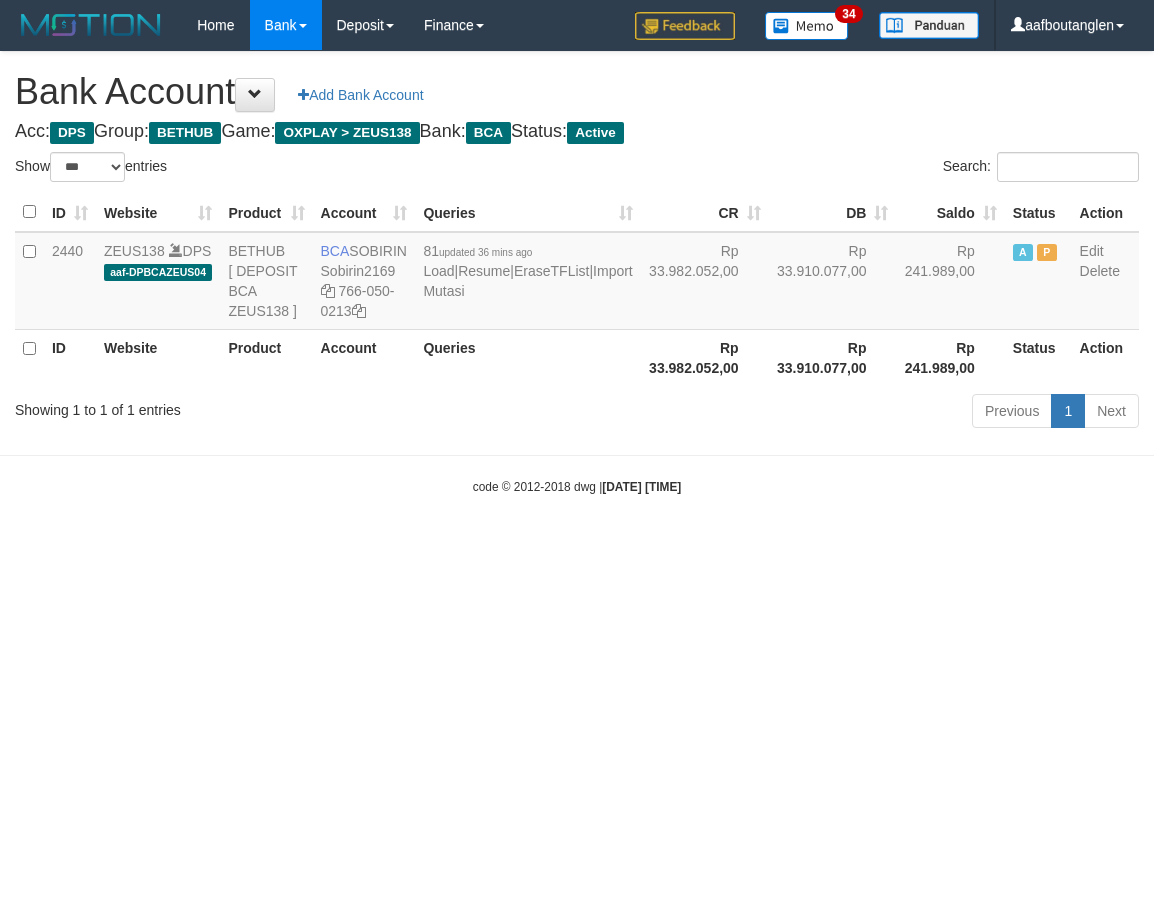 scroll, scrollTop: 0, scrollLeft: 0, axis: both 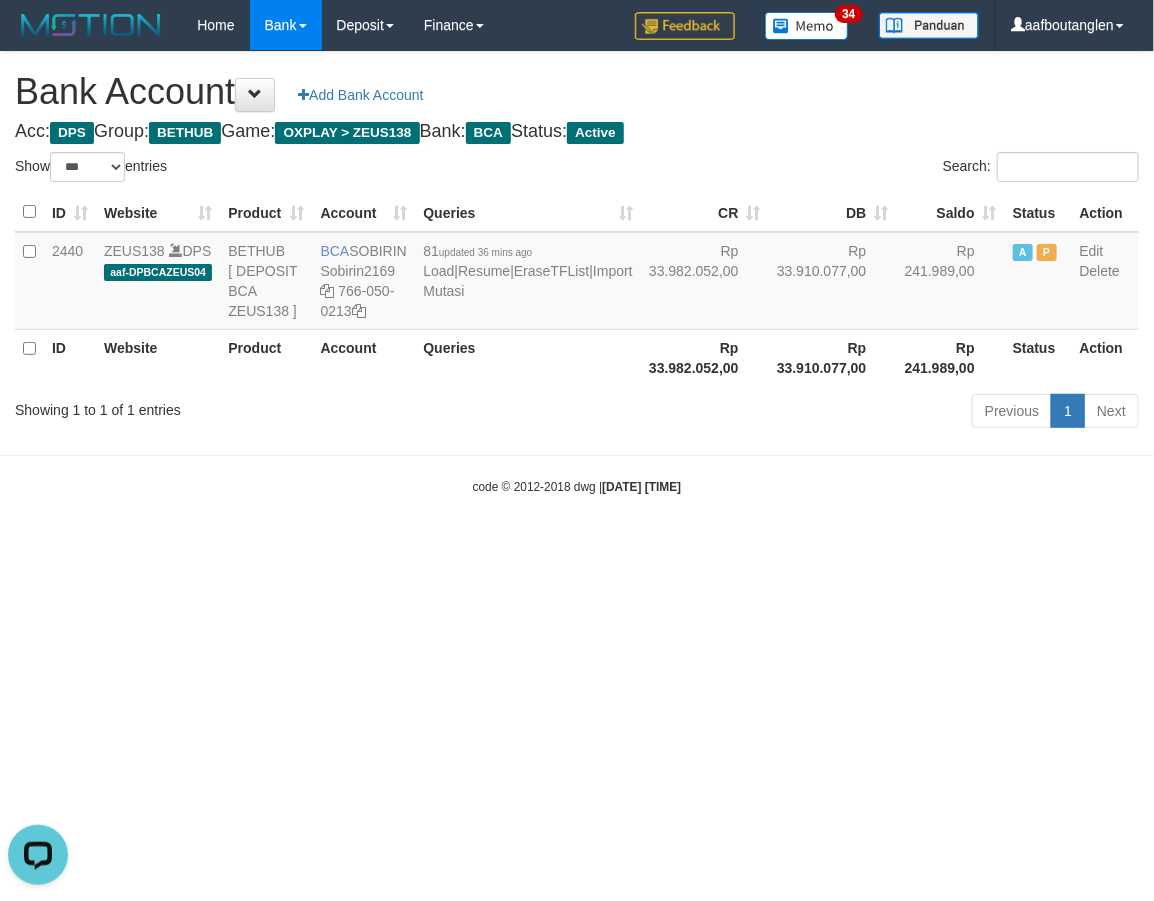 click on "Toggle navigation
Home
Bank
Account List
Deposit
DPS List
History
Note DPS
Finance
Financial Data
aafboutanglen
My Profile
Log Out
34" at bounding box center [577, 273] 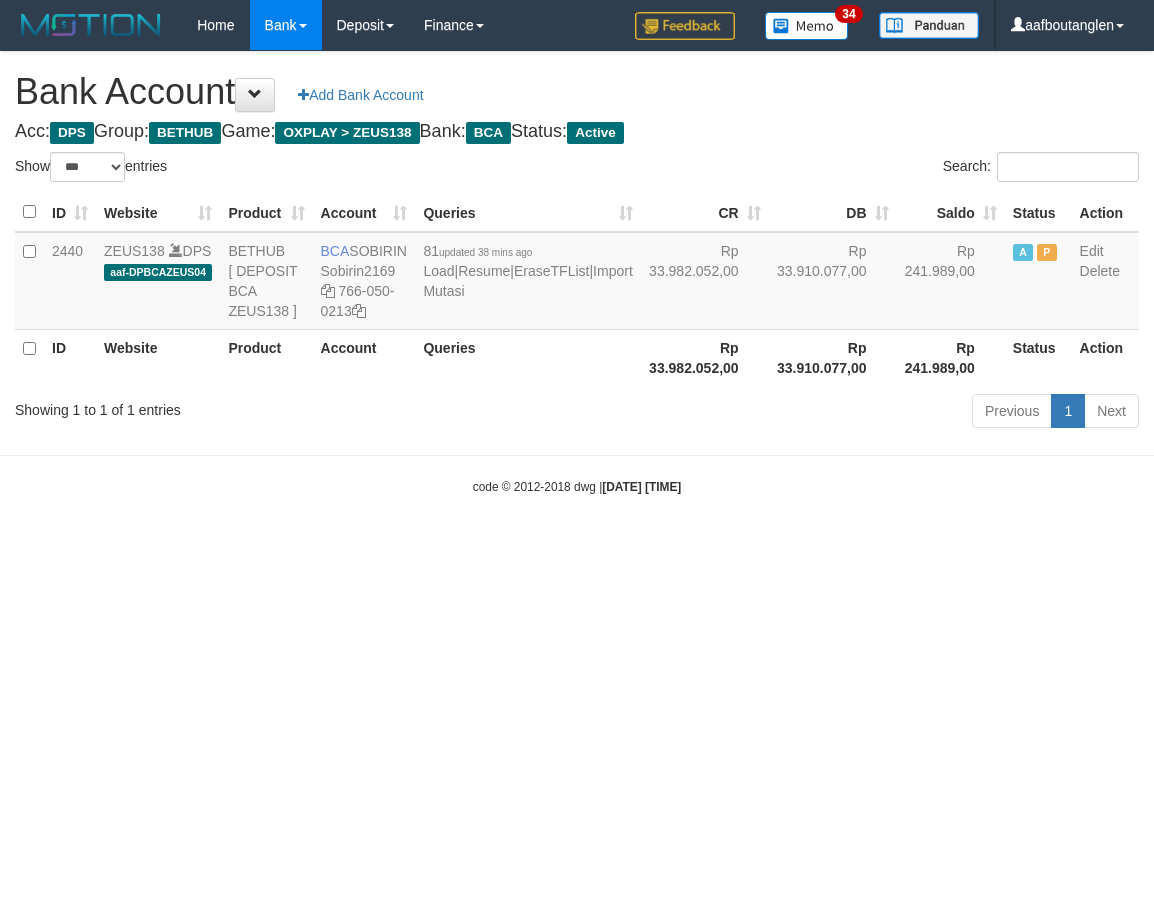 select on "***" 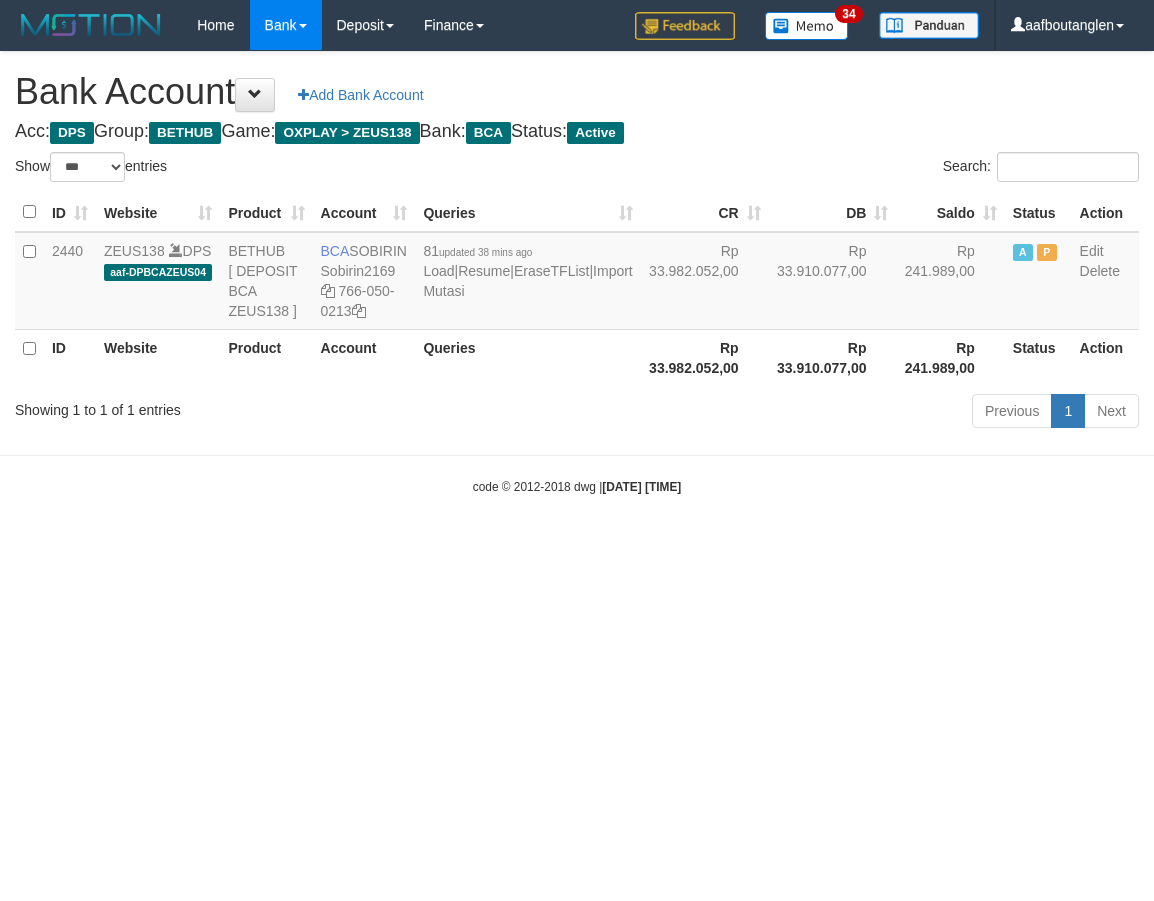 scroll, scrollTop: 0, scrollLeft: 0, axis: both 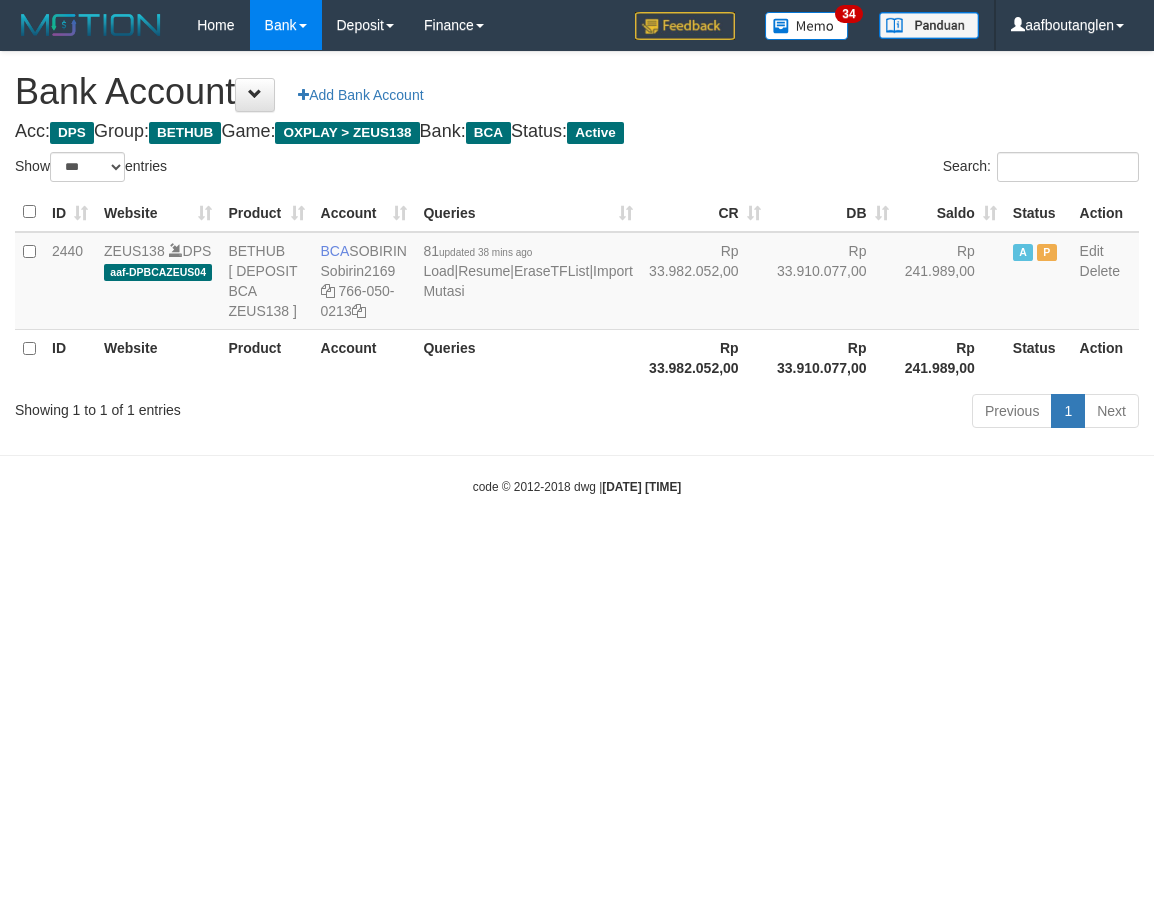 select on "***" 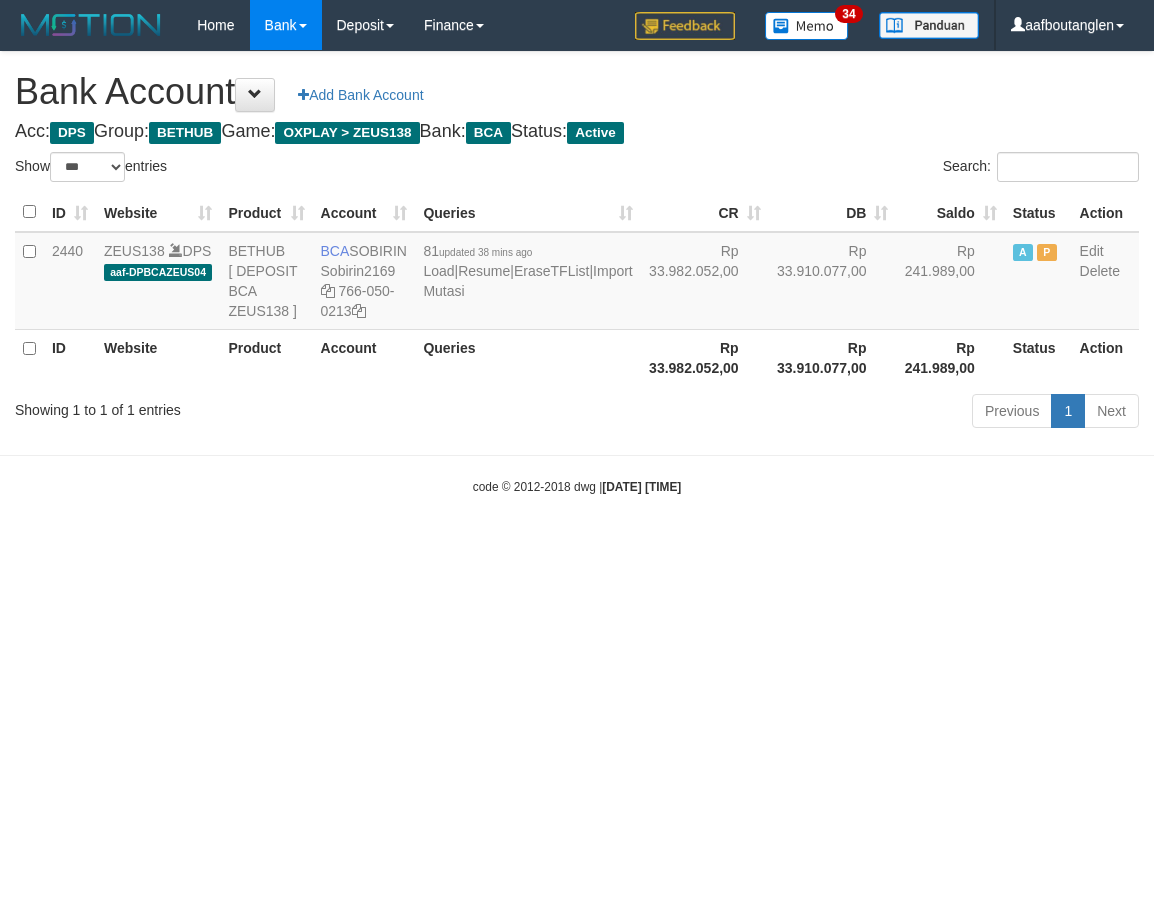 scroll, scrollTop: 0, scrollLeft: 0, axis: both 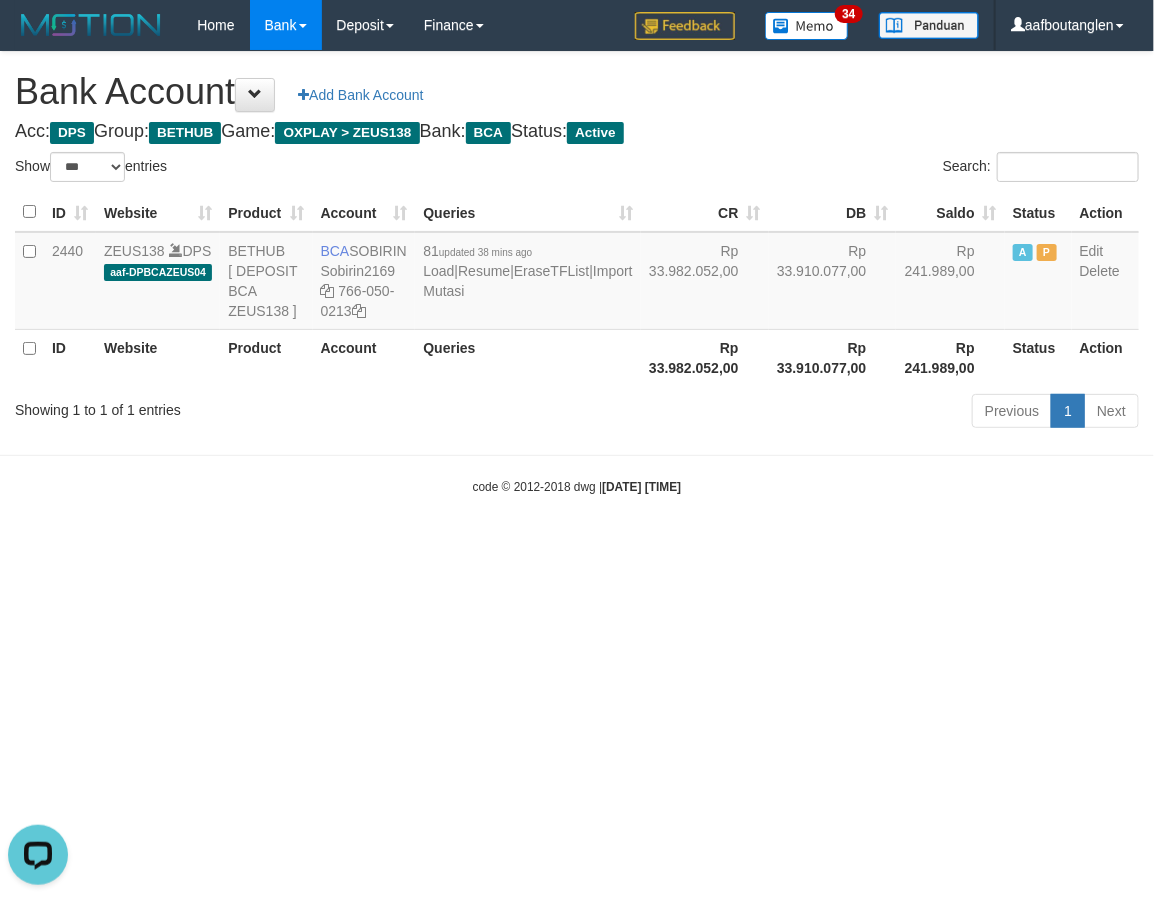 click on "Website" at bounding box center [158, 357] 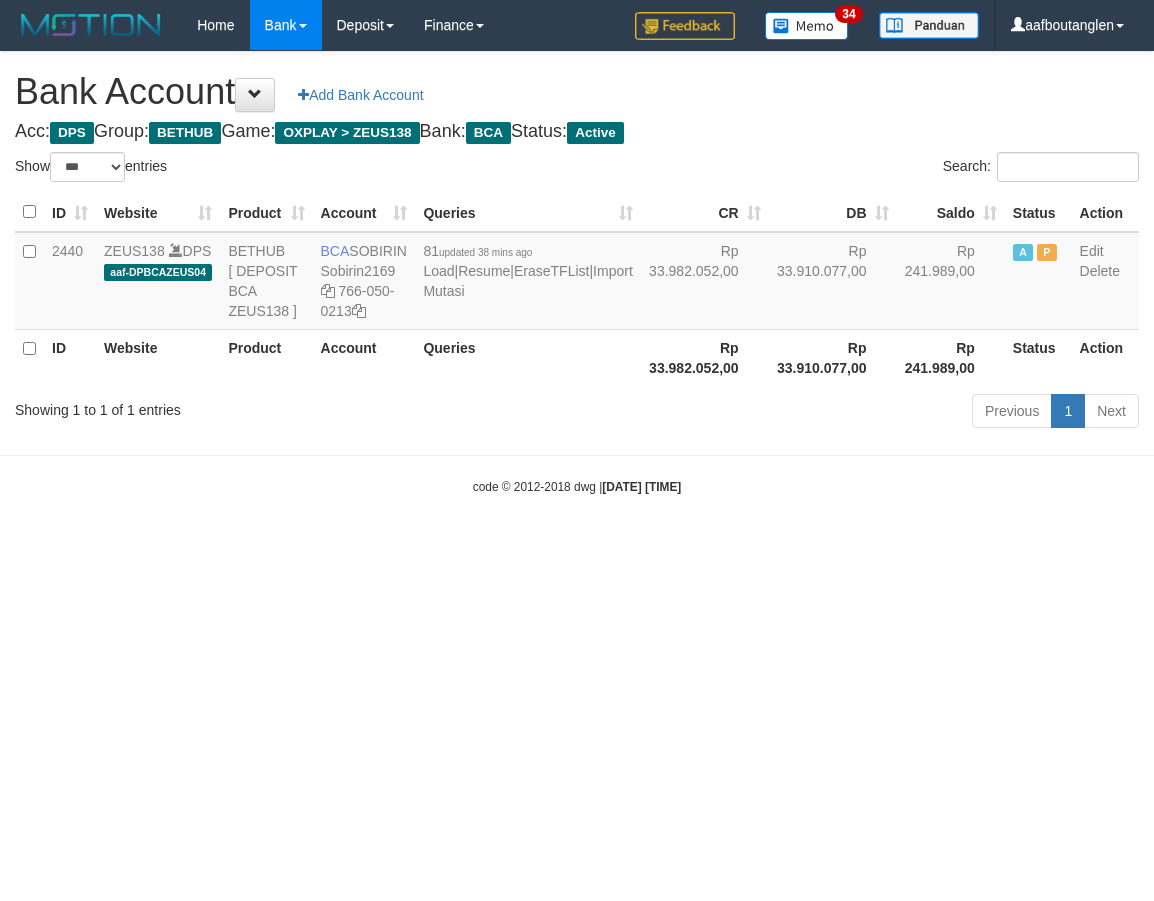 select on "***" 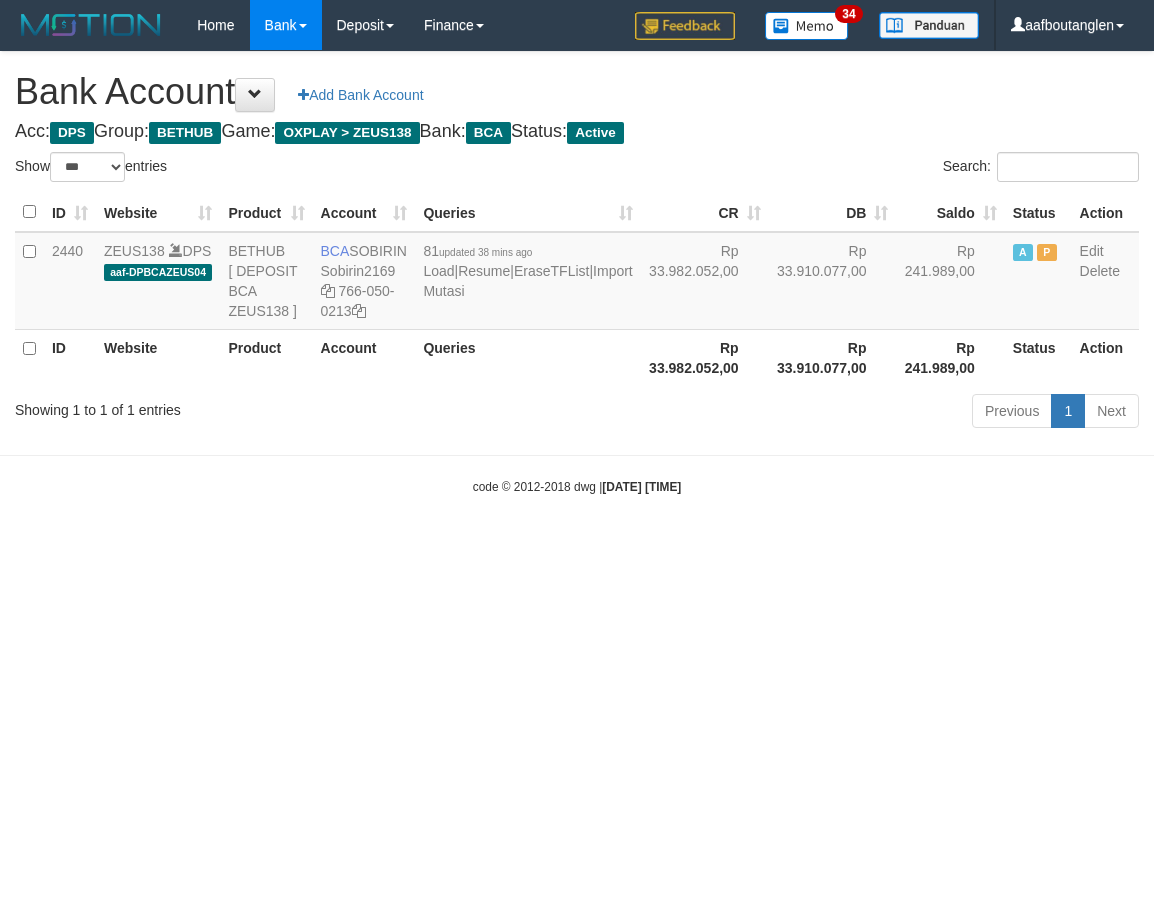 scroll, scrollTop: 0, scrollLeft: 0, axis: both 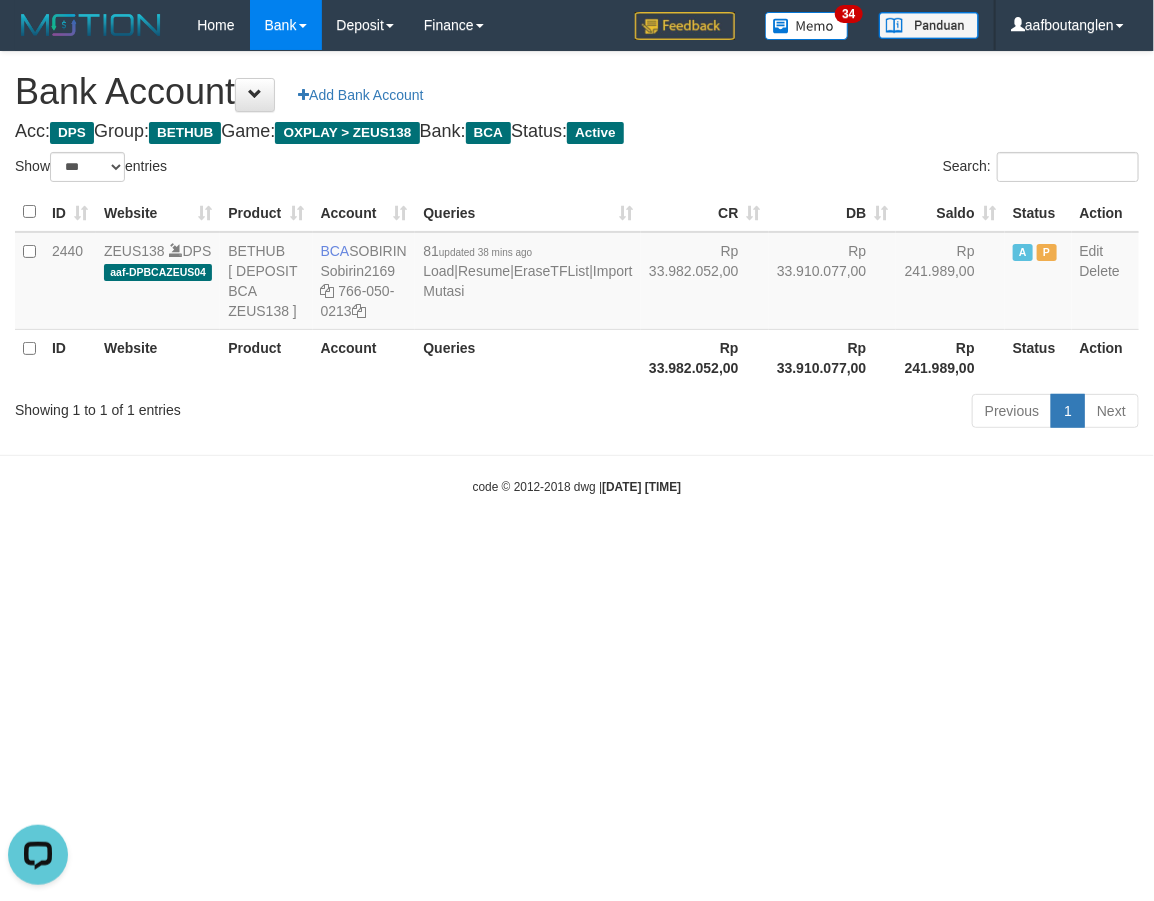 click on "Toggle navigation
Home
Bank
Account List
Deposit
DPS List
History
Note DPS
Finance
Financial Data
aafboutanglen
My Profile
Log Out
34" at bounding box center (577, 273) 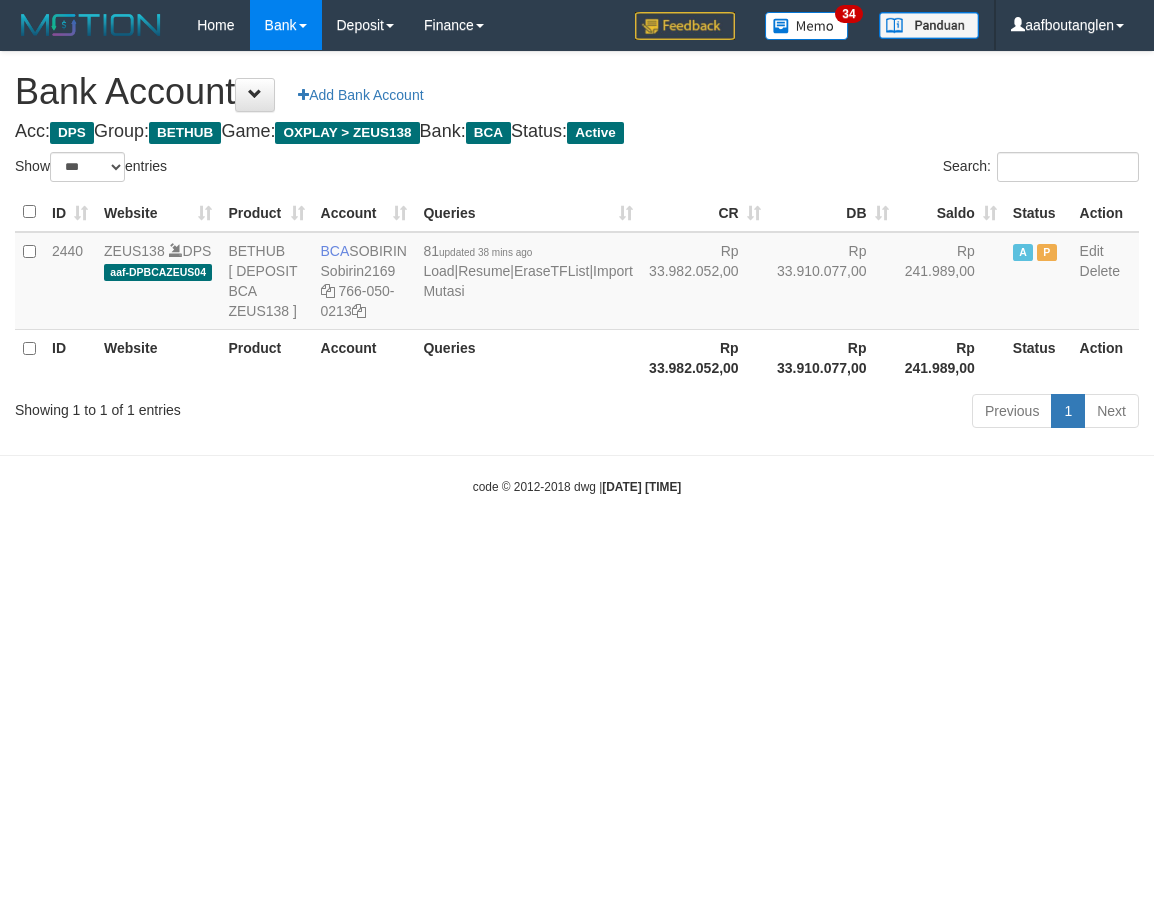 select on "***" 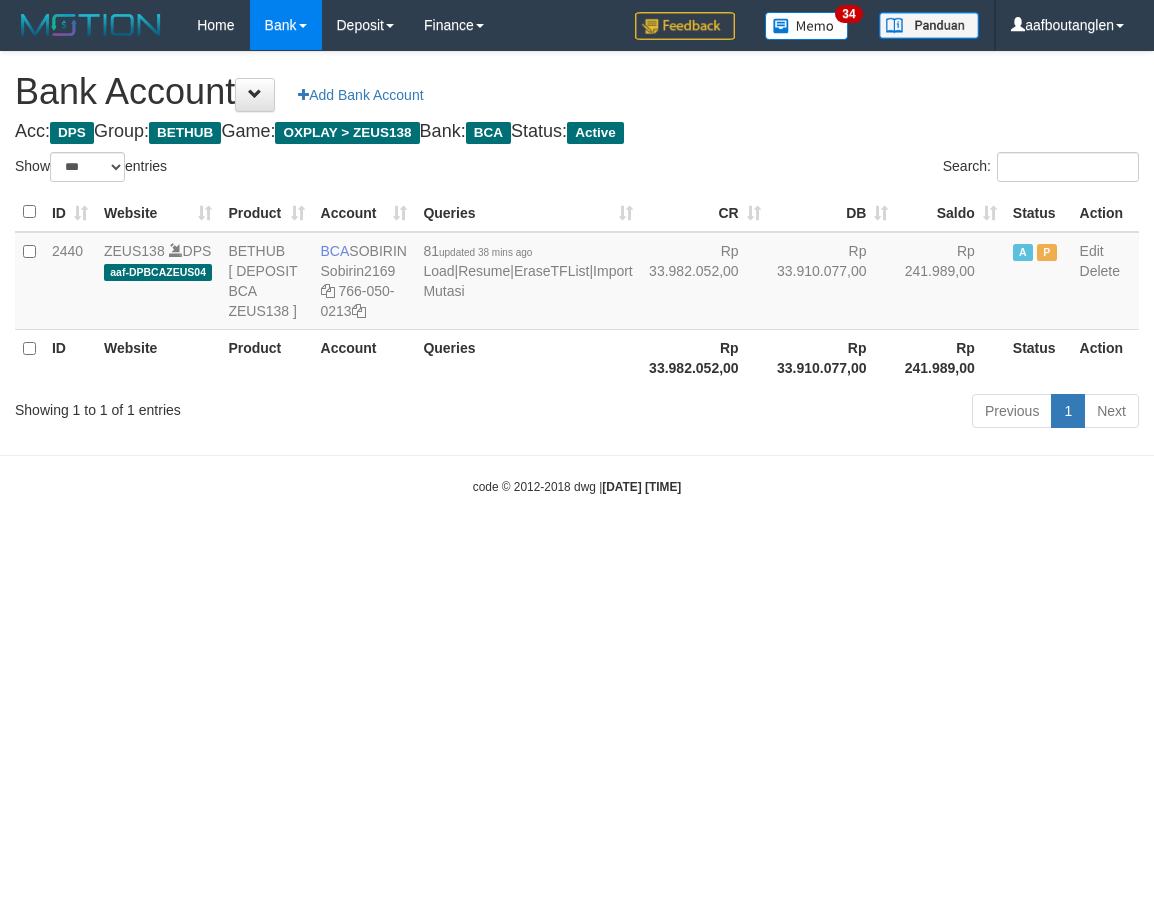 scroll, scrollTop: 0, scrollLeft: 0, axis: both 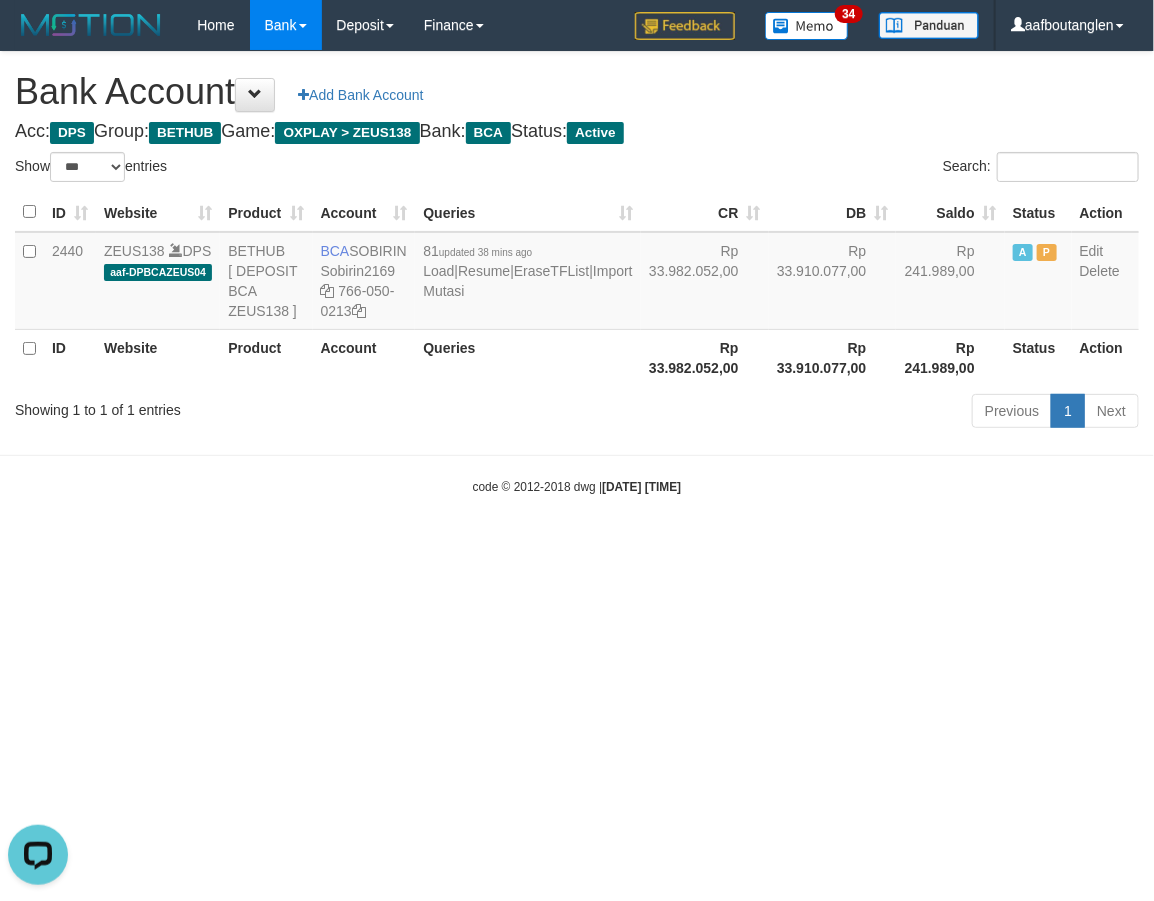 click on "Toggle navigation
Home
Bank
Account List
Deposit
DPS List
History
Note DPS
Finance
Financial Data
aafboutanglen
My Profile
Log Out
34" at bounding box center [577, 273] 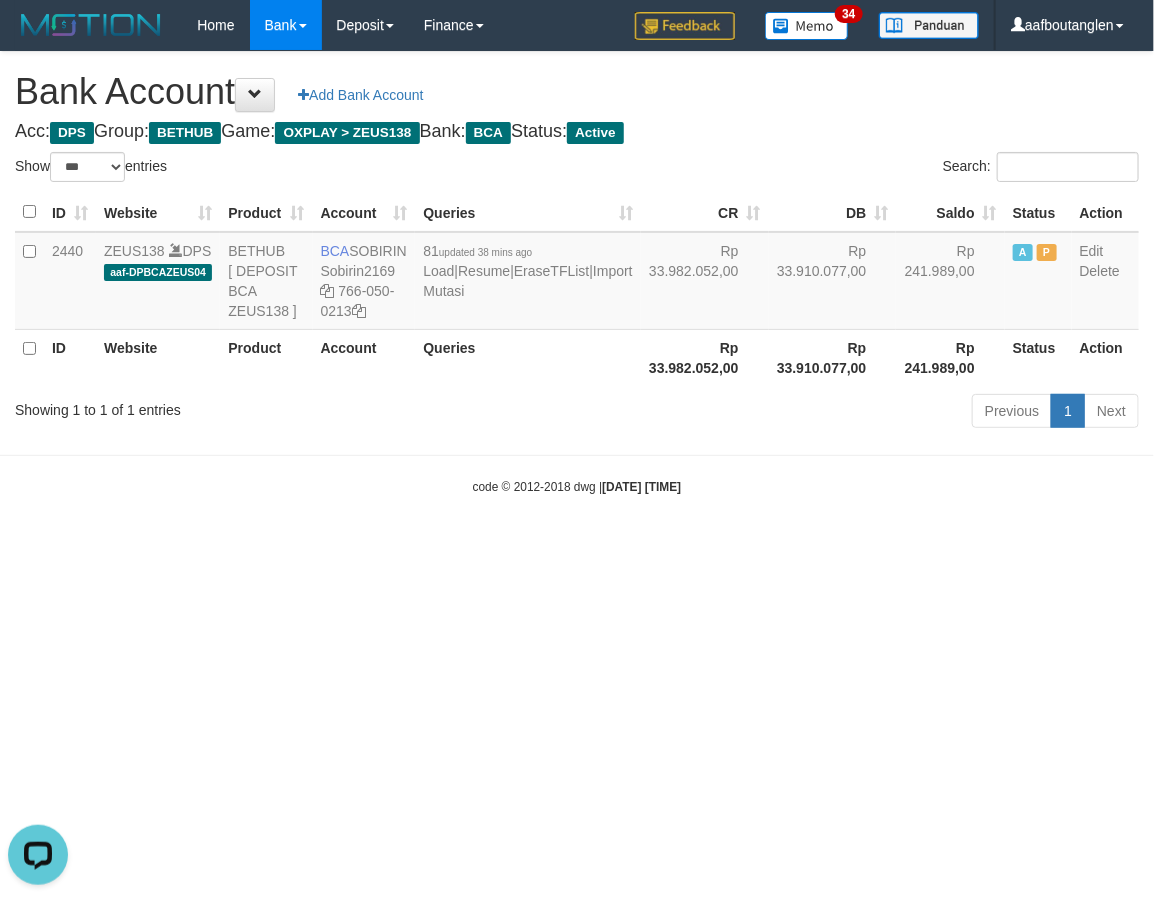 drag, startPoint x: 100, startPoint y: 466, endPoint x: 247, endPoint y: 521, distance: 156.95222 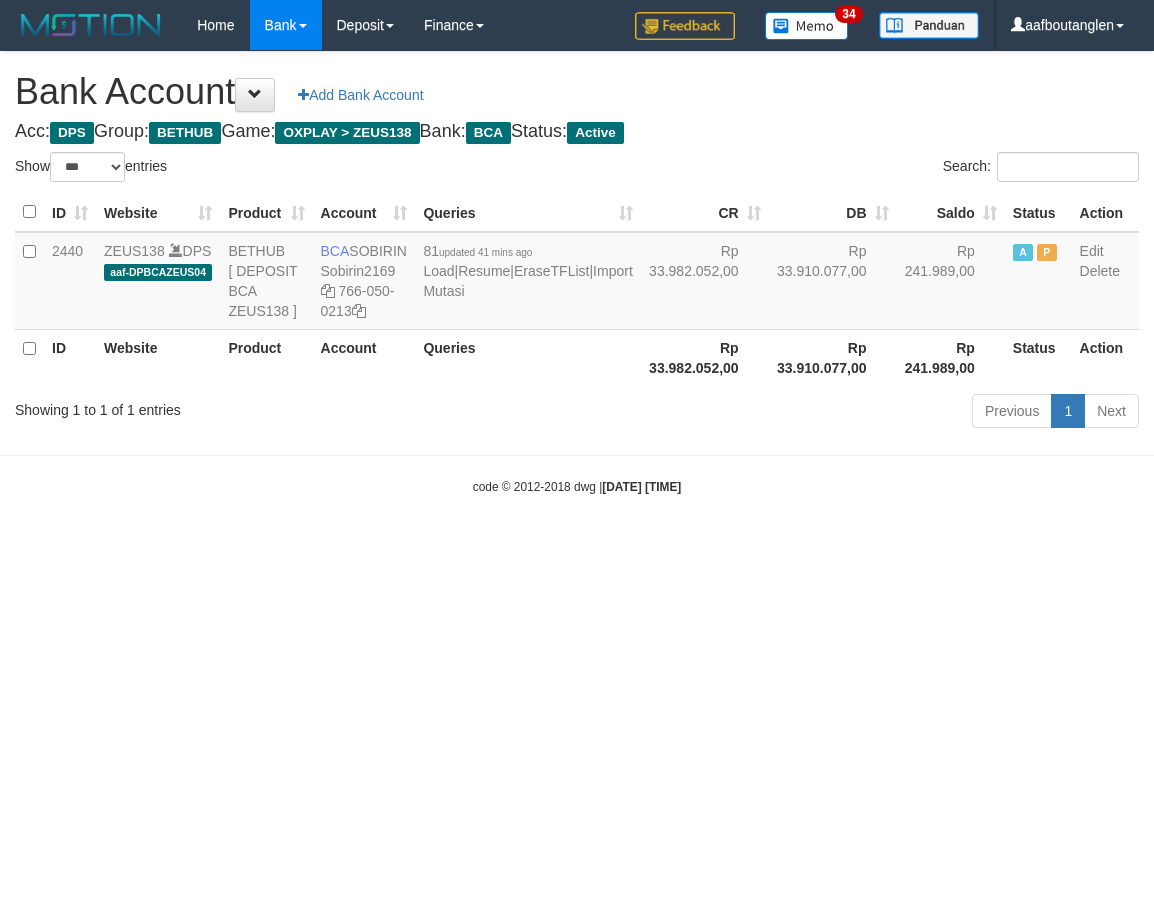 select on "***" 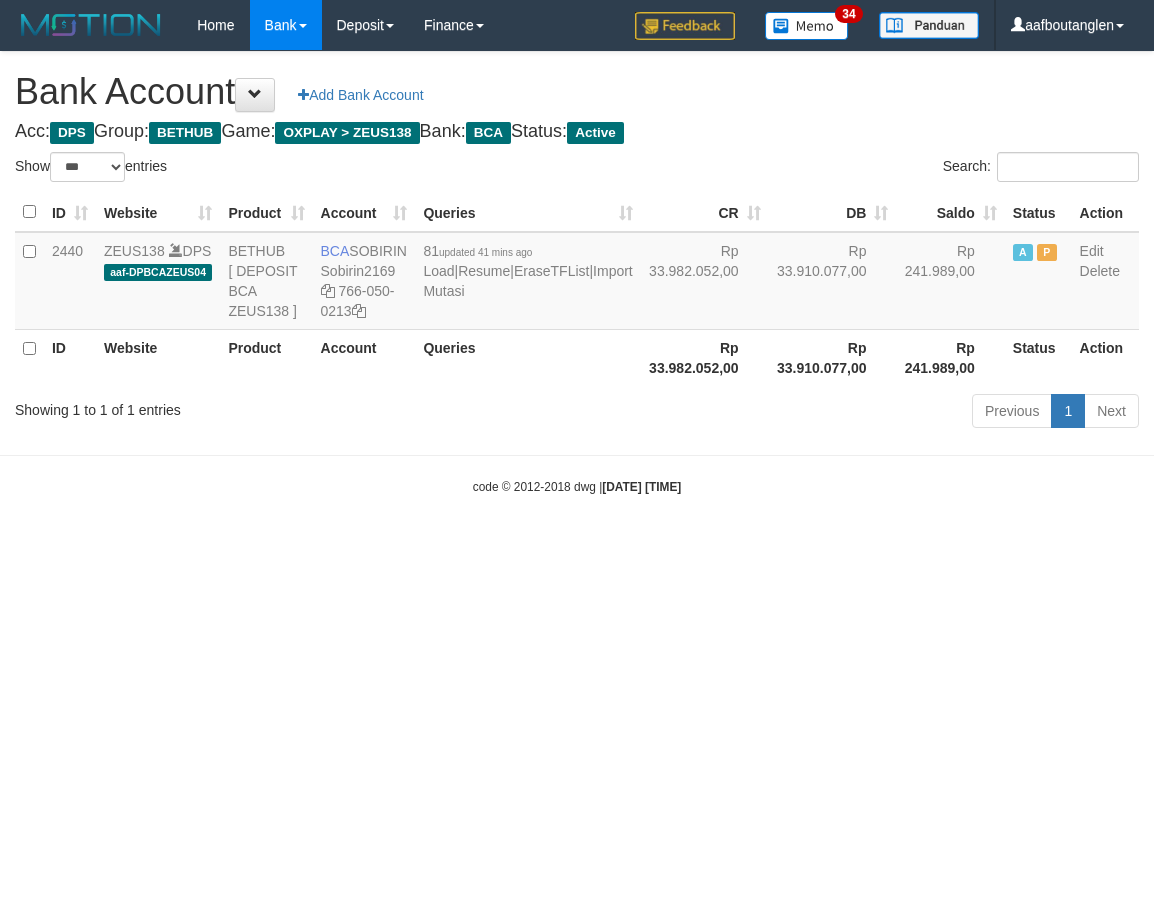 scroll, scrollTop: 0, scrollLeft: 0, axis: both 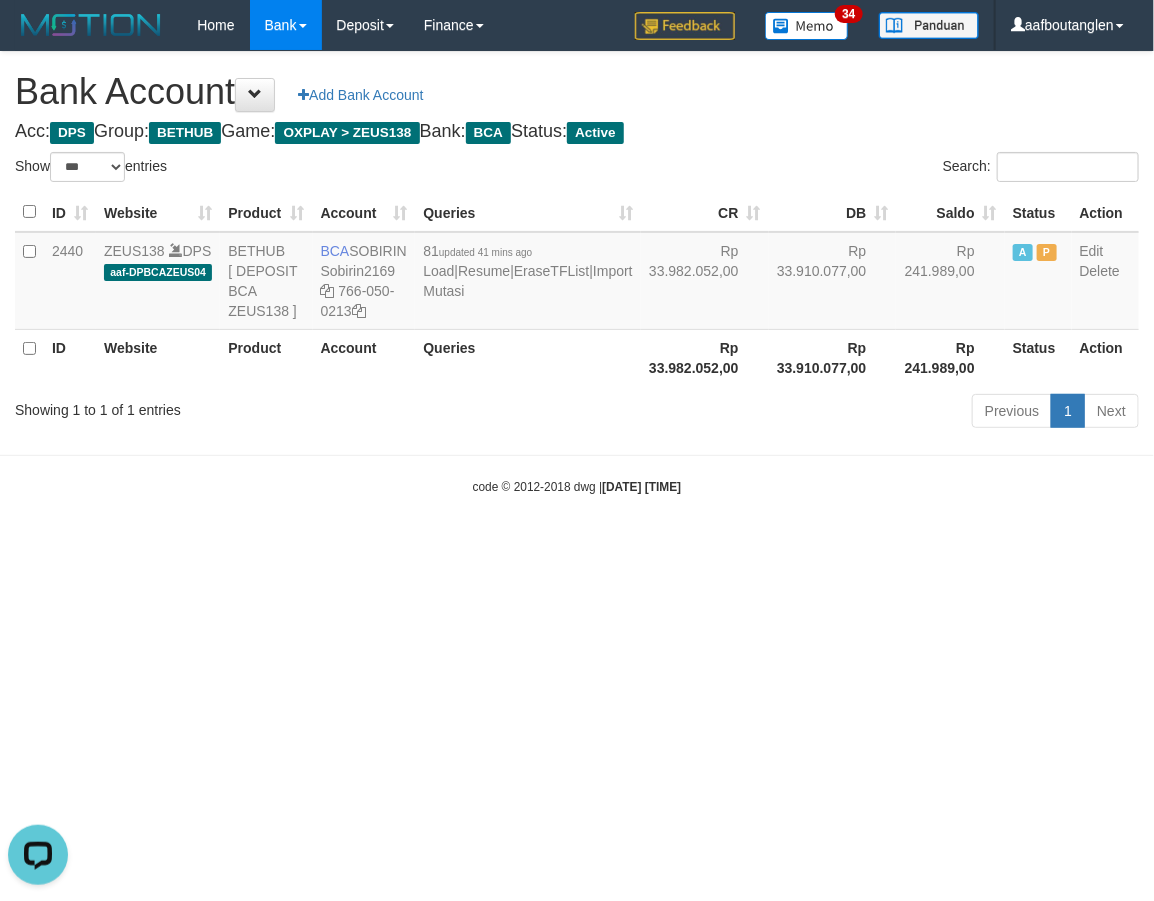 drag, startPoint x: 165, startPoint y: 525, endPoint x: 148, endPoint y: 513, distance: 20.808653 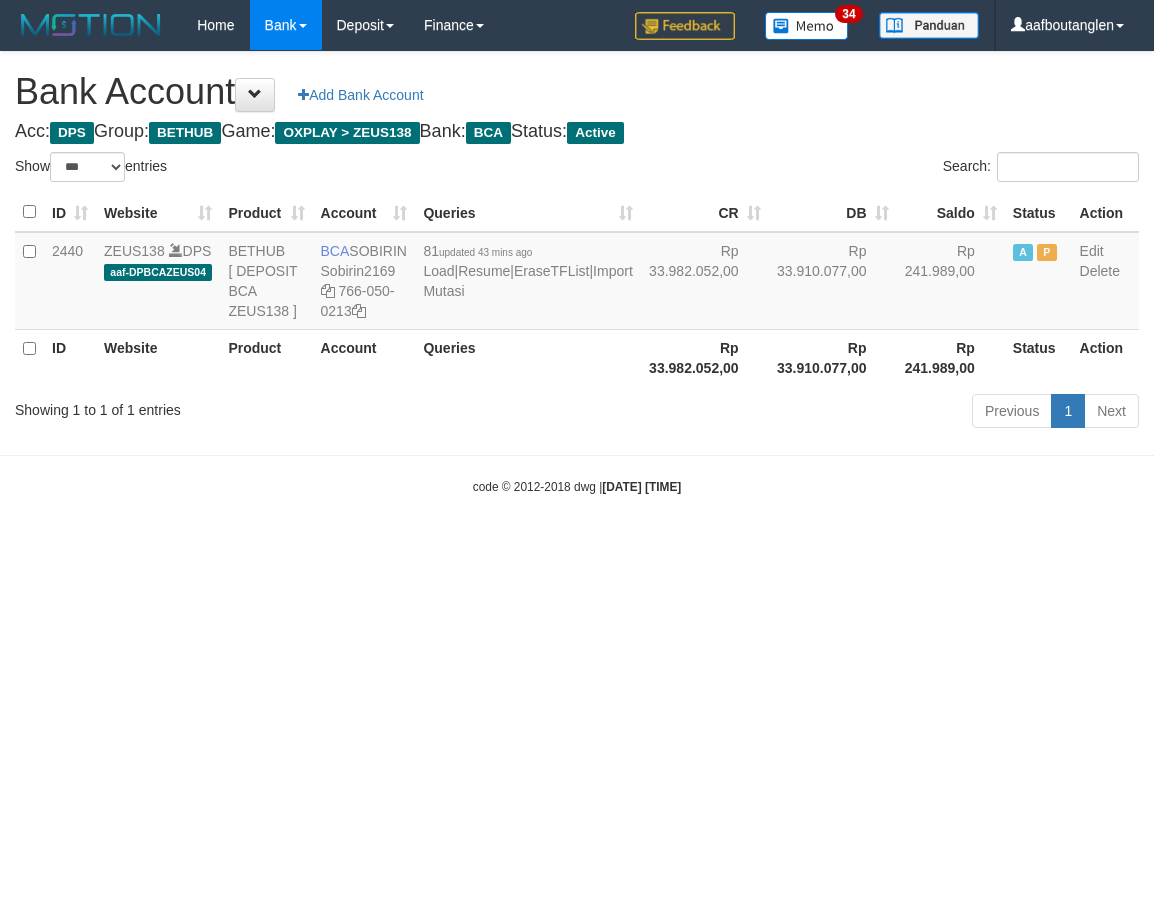 select on "***" 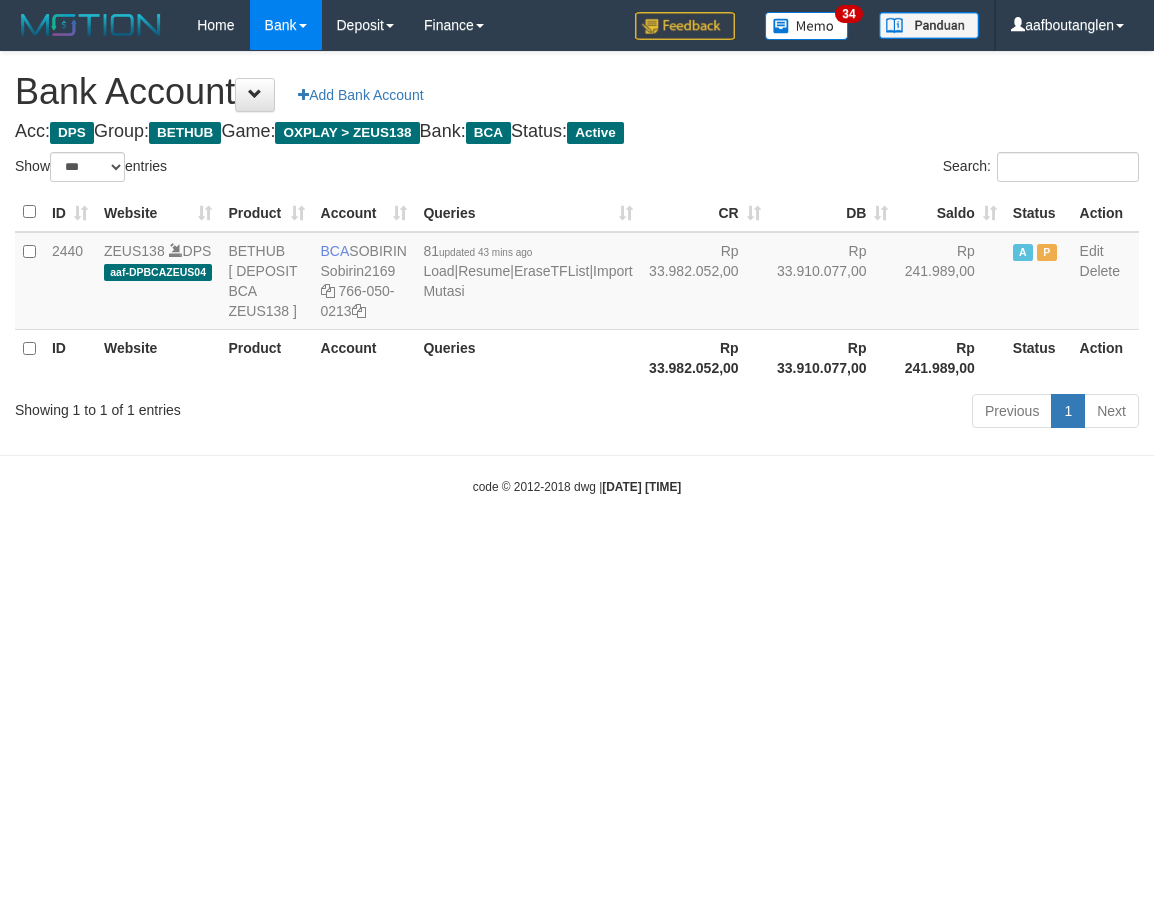scroll, scrollTop: 0, scrollLeft: 0, axis: both 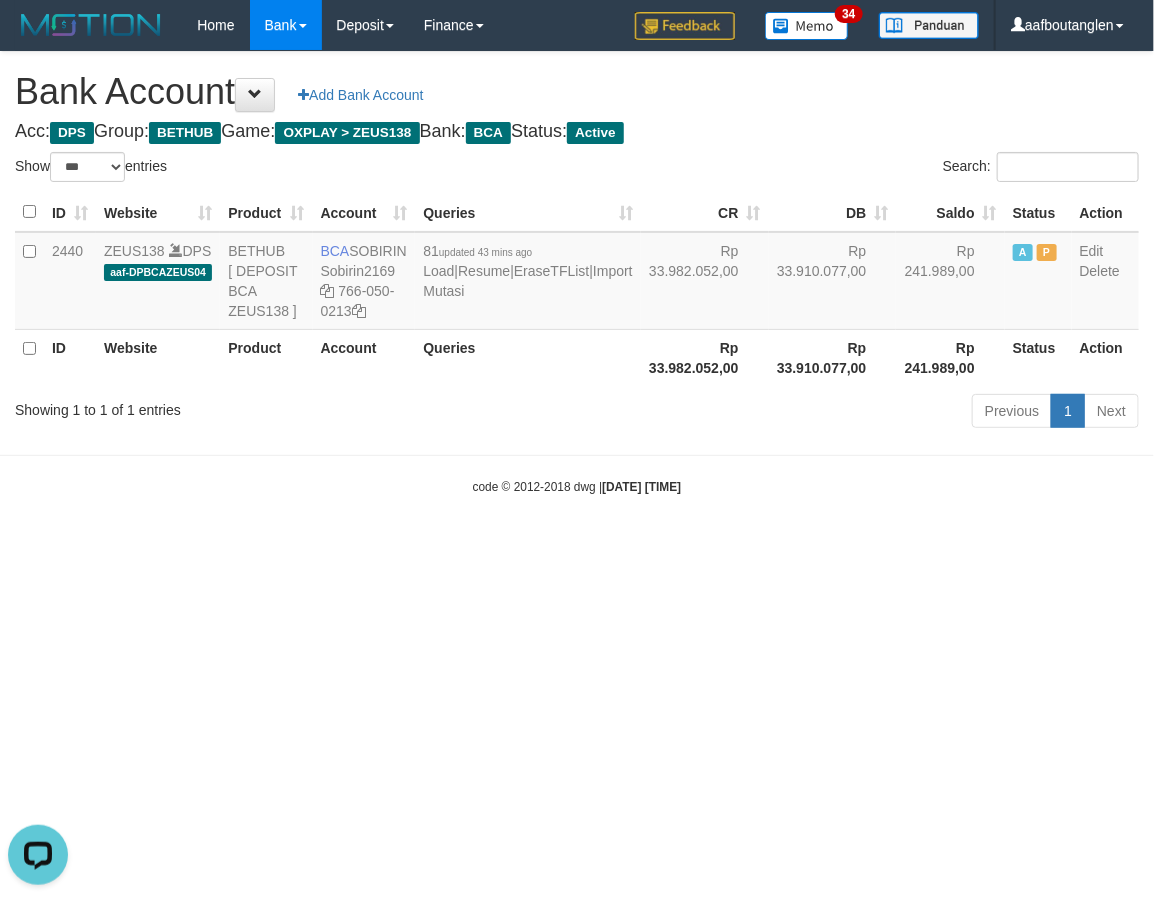 drag, startPoint x: 78, startPoint y: 543, endPoint x: 797, endPoint y: 568, distance: 719.4345 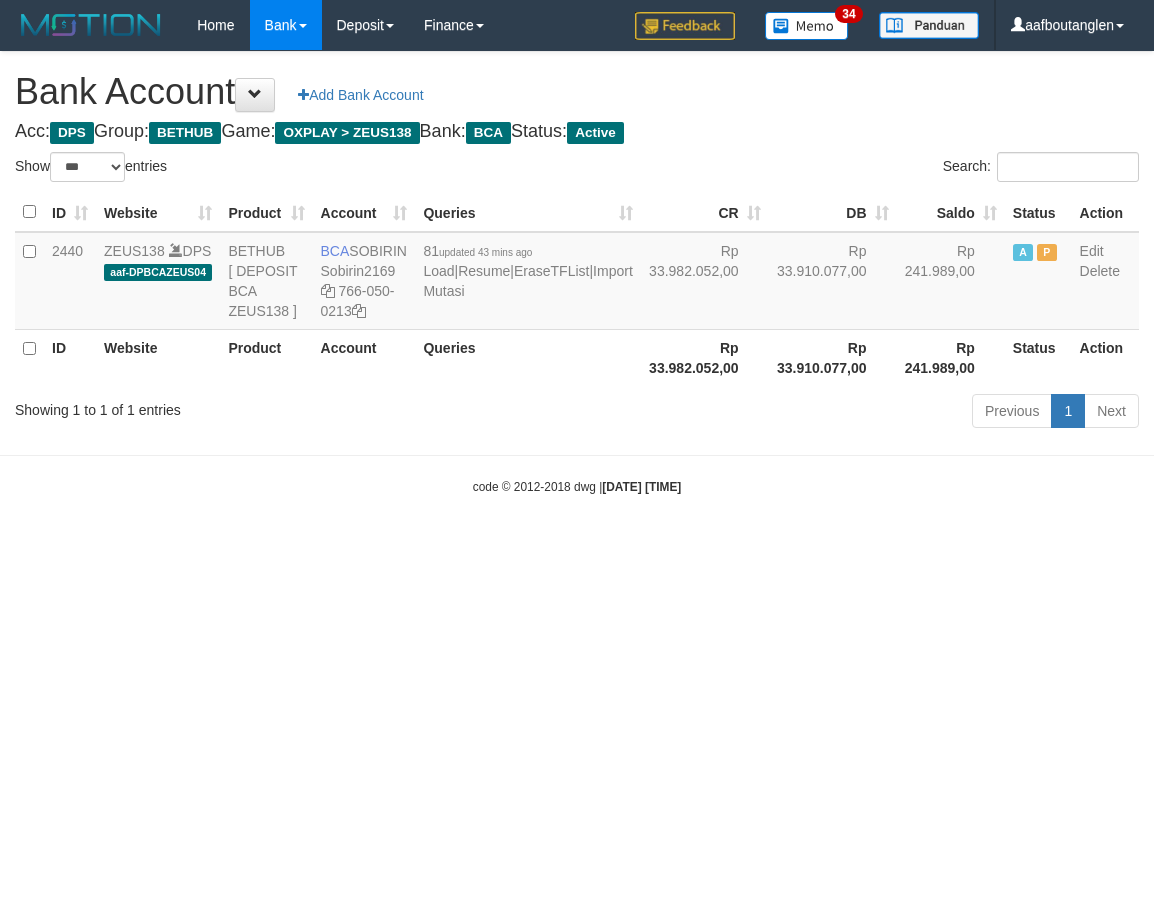 select on "***" 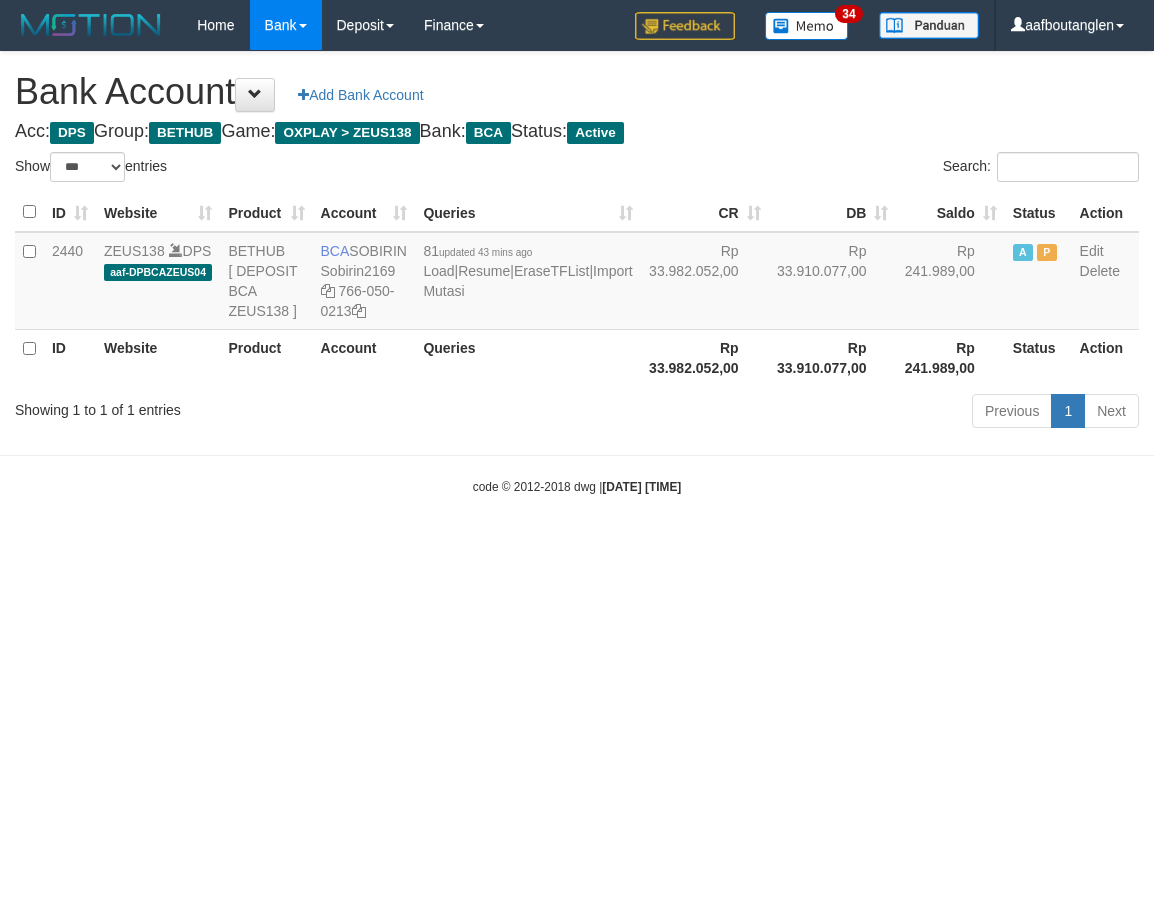 scroll, scrollTop: 0, scrollLeft: 0, axis: both 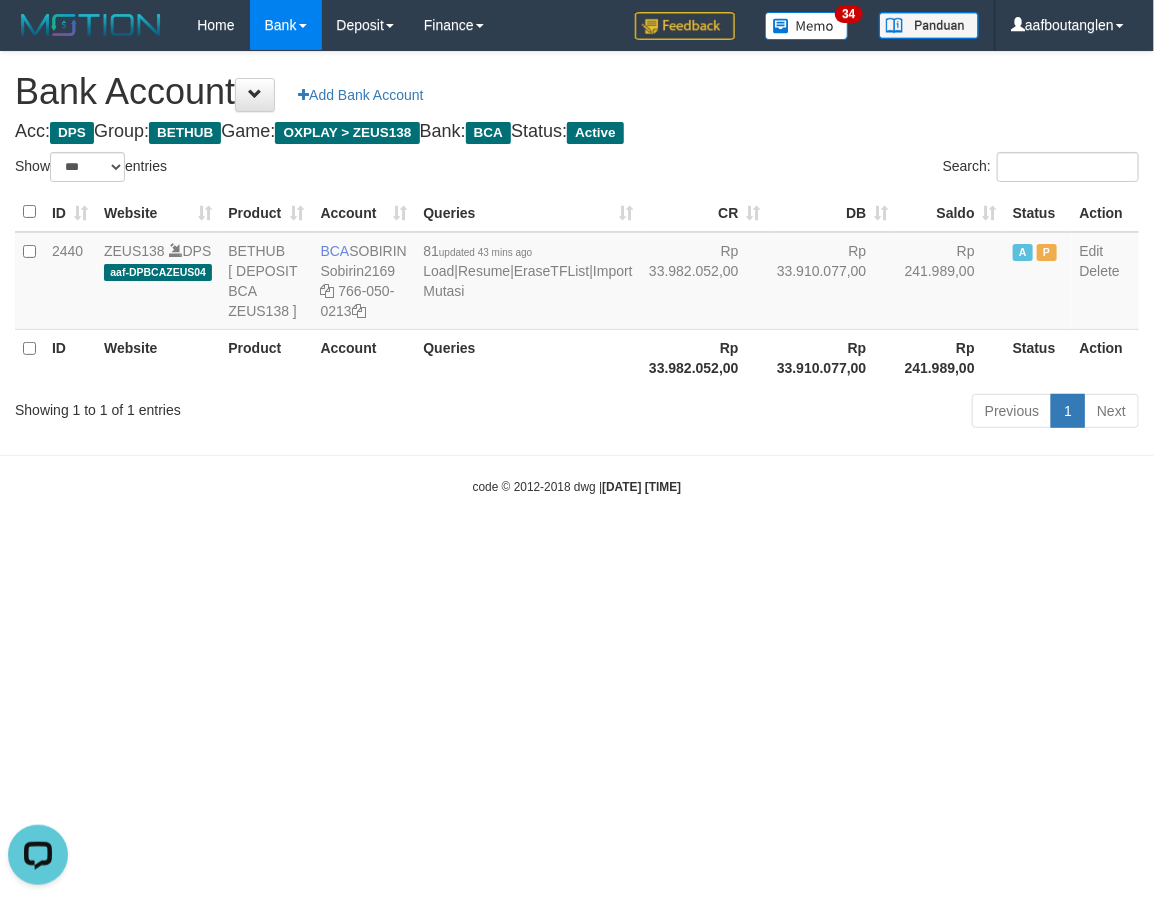 click on "Toggle navigation
Home
Bank
Account List
Deposit
DPS List
History
Note DPS
Finance
Financial Data
aafboutanglen
My Profile
Log Out
34" at bounding box center (577, 273) 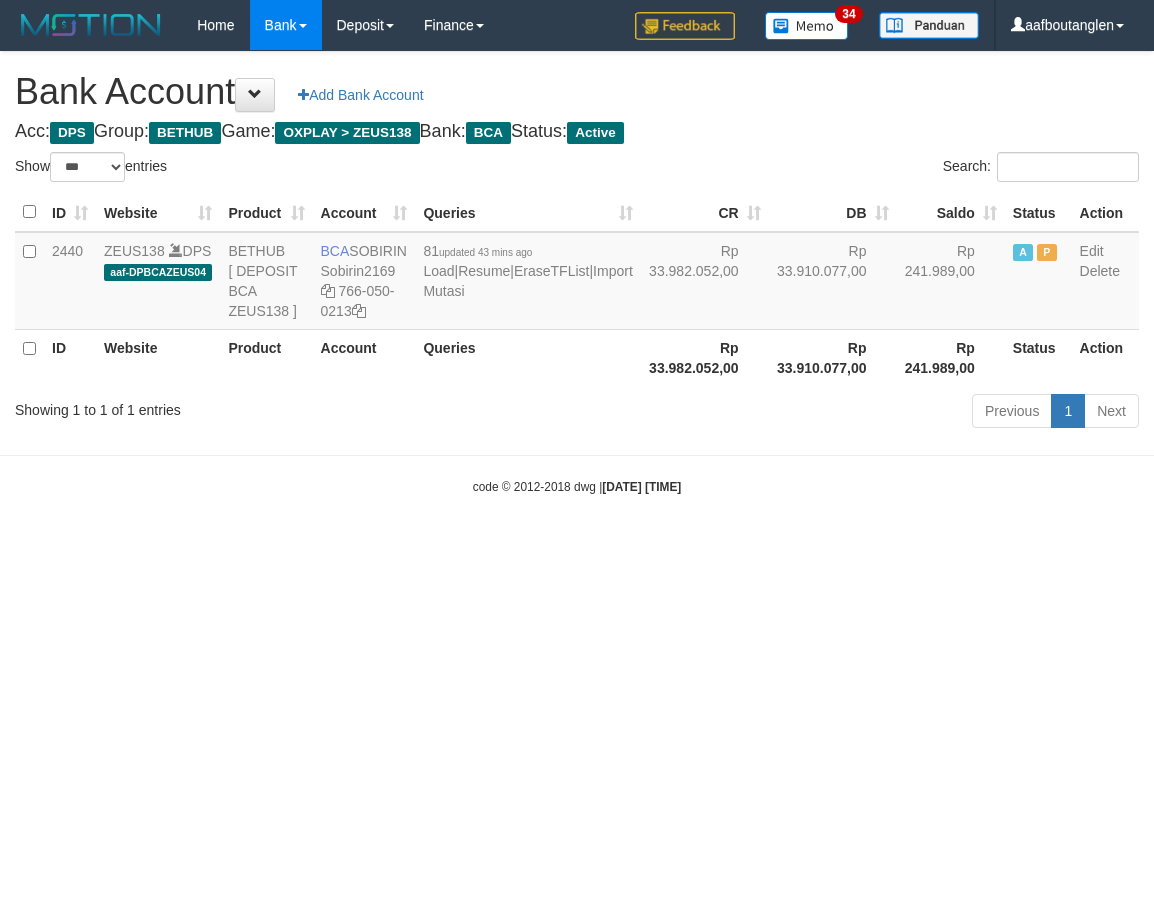 select on "***" 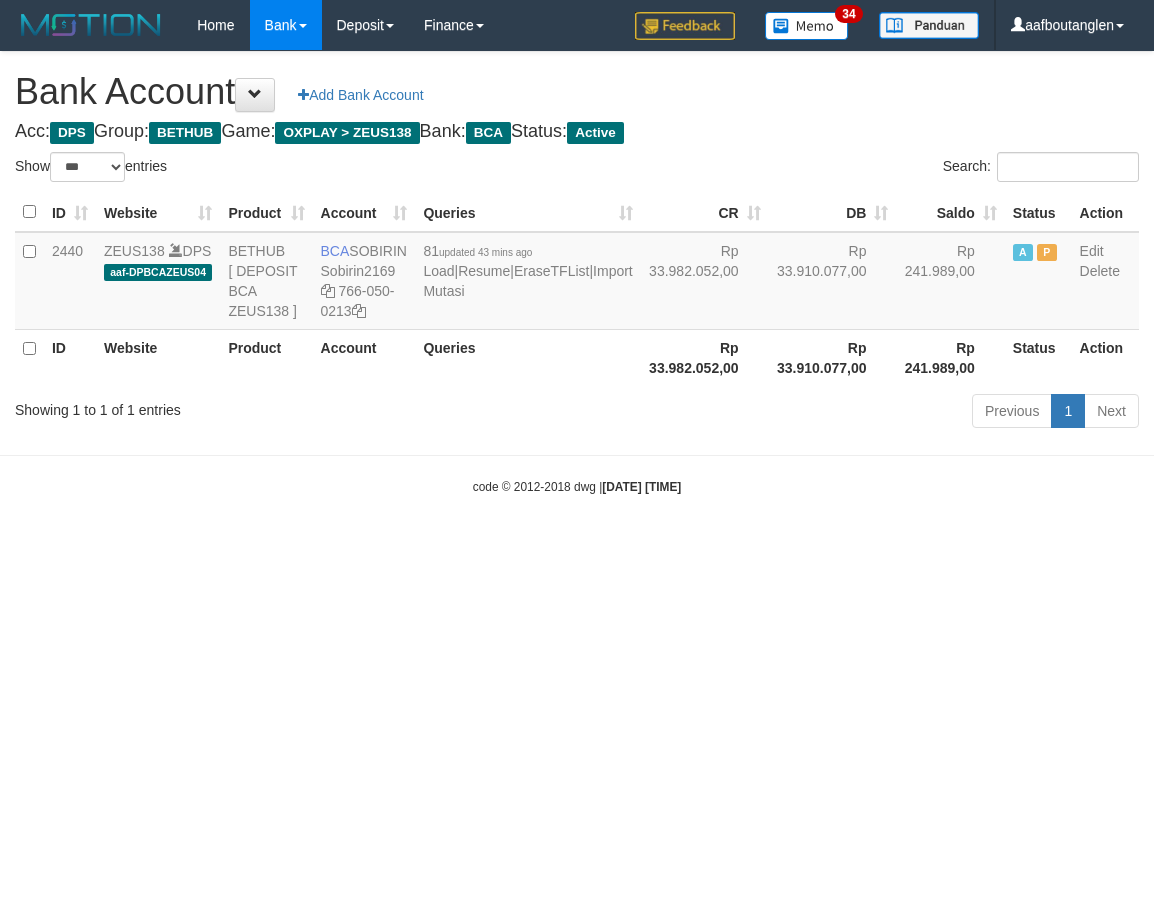 scroll, scrollTop: 0, scrollLeft: 0, axis: both 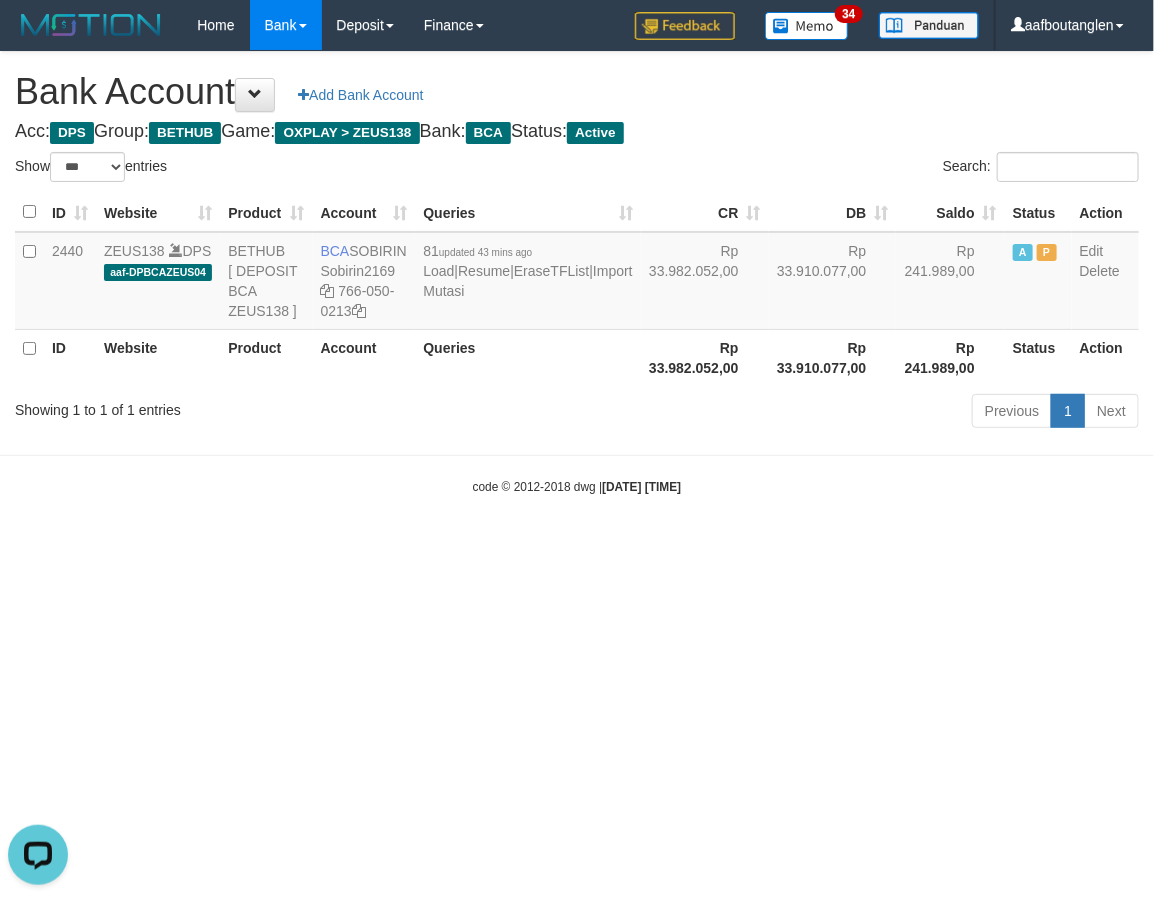 drag, startPoint x: 916, startPoint y: 658, endPoint x: 837, endPoint y: 718, distance: 99.20181 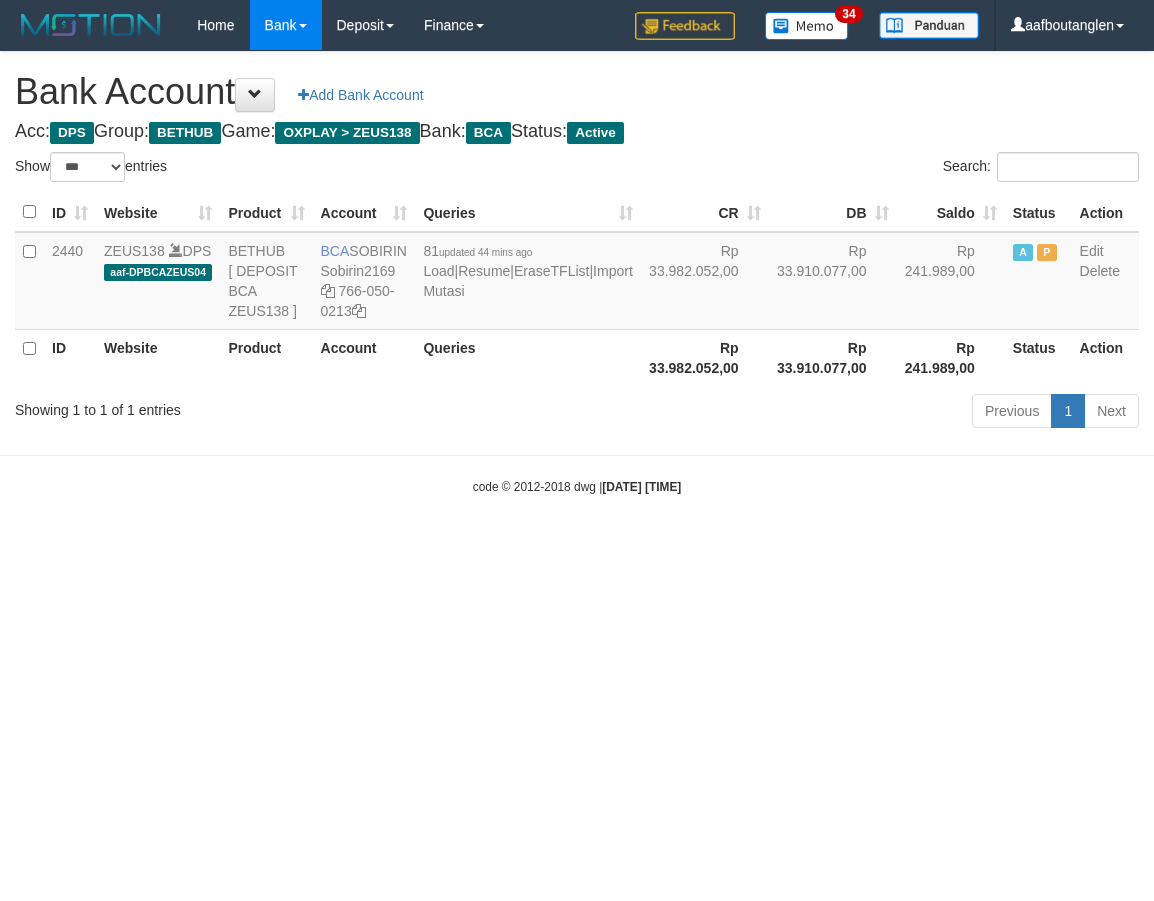 select on "***" 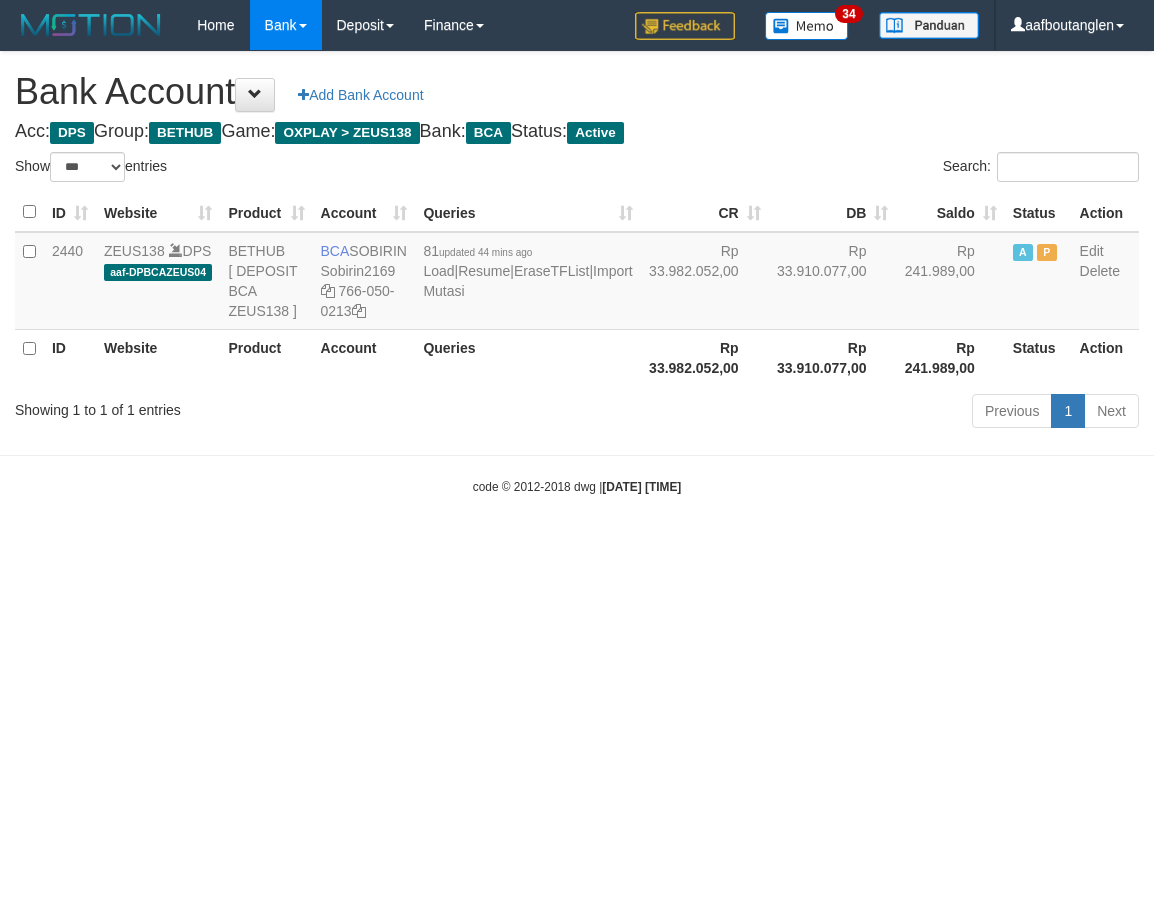 scroll, scrollTop: 0, scrollLeft: 0, axis: both 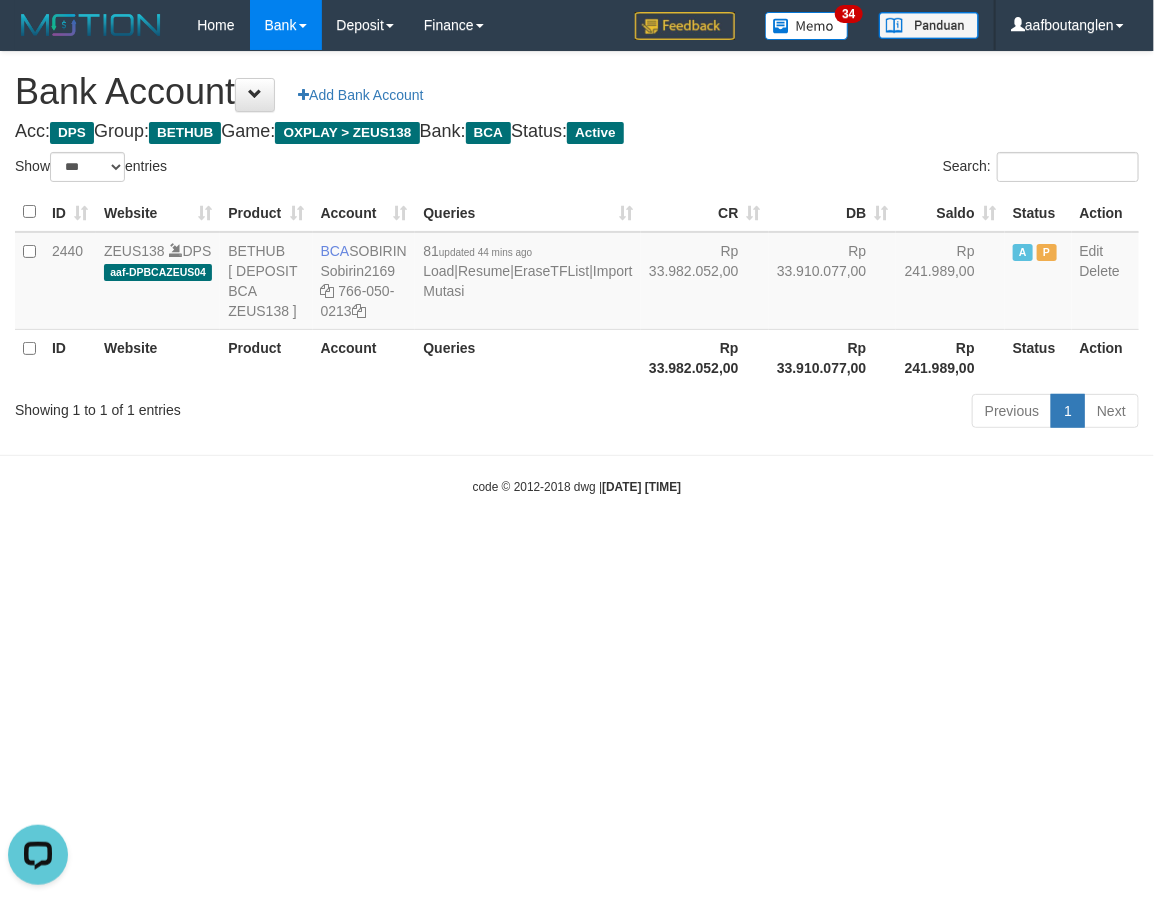 click on "Toggle navigation
Home
Bank
Account List
Deposit
DPS List
History
Note DPS
Finance
Financial Data
aafboutanglen
My Profile
Log Out
34" at bounding box center [577, 273] 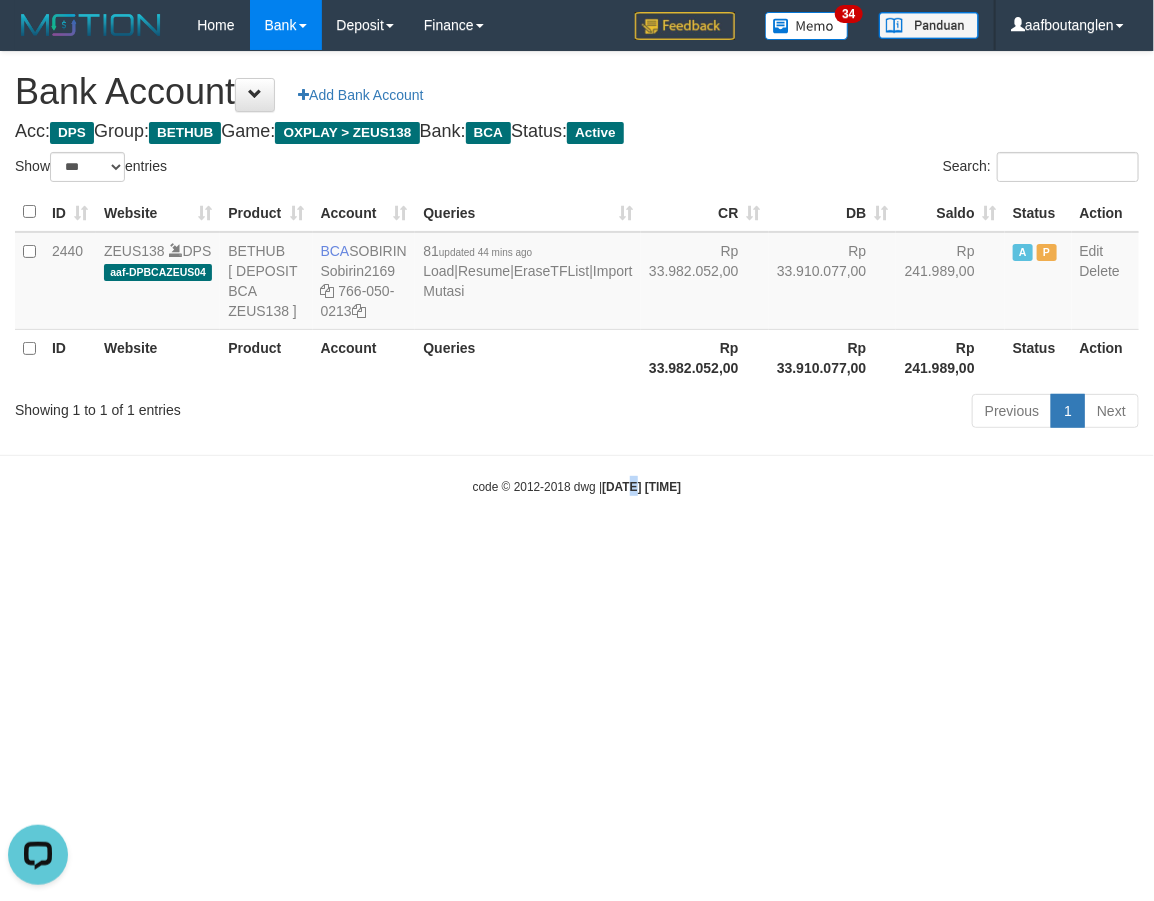 click on "Toggle navigation
Home
Bank
Account List
Deposit
DPS List
History
Note DPS
Finance
Financial Data
aafboutanglen
My Profile
Log Out
34" at bounding box center (577, 273) 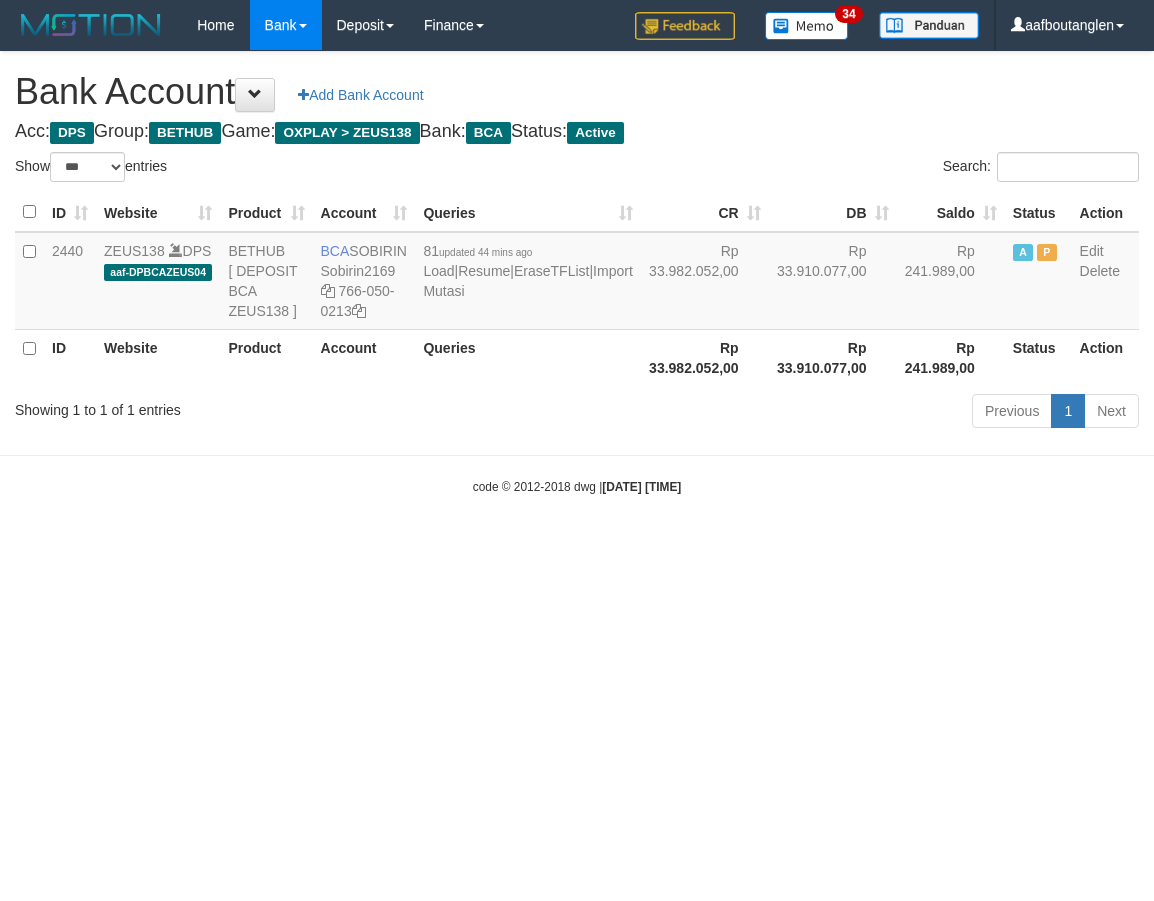 select on "***" 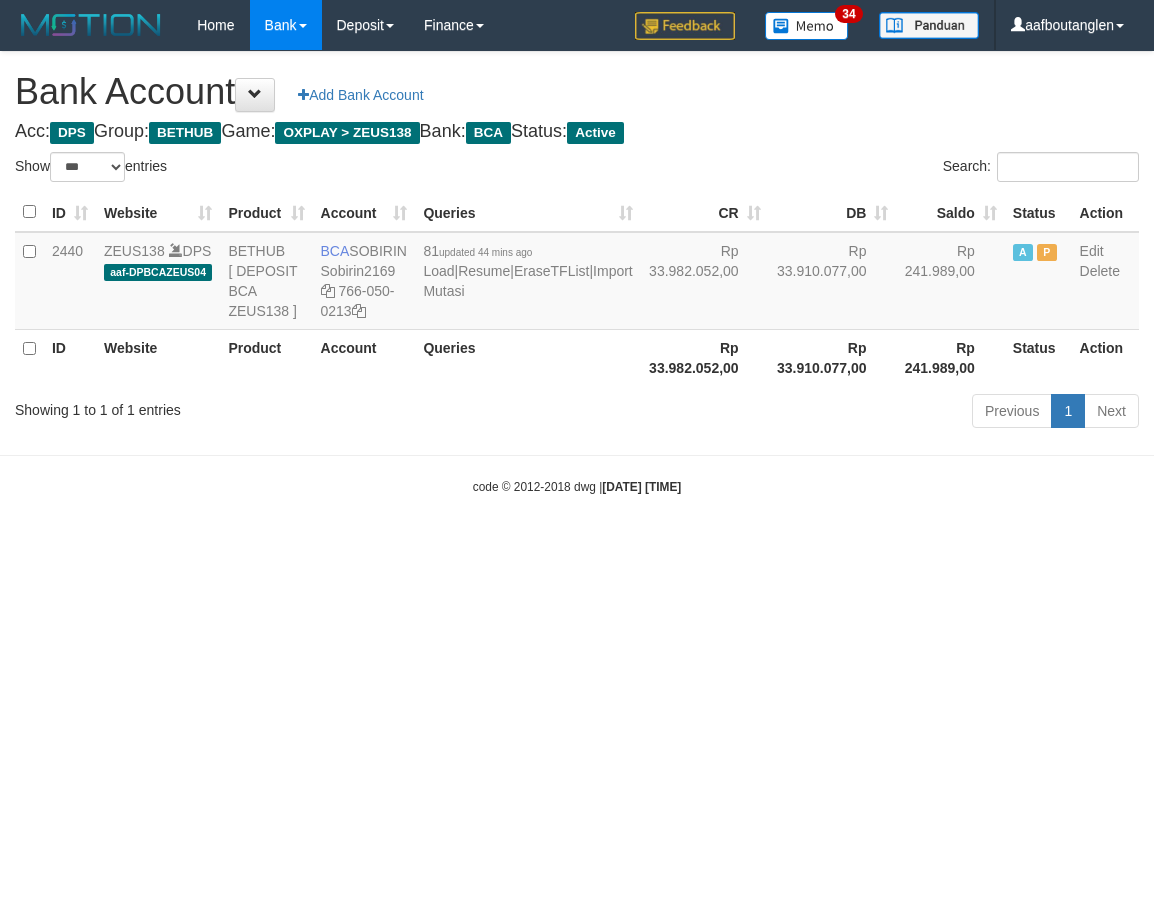 scroll, scrollTop: 0, scrollLeft: 0, axis: both 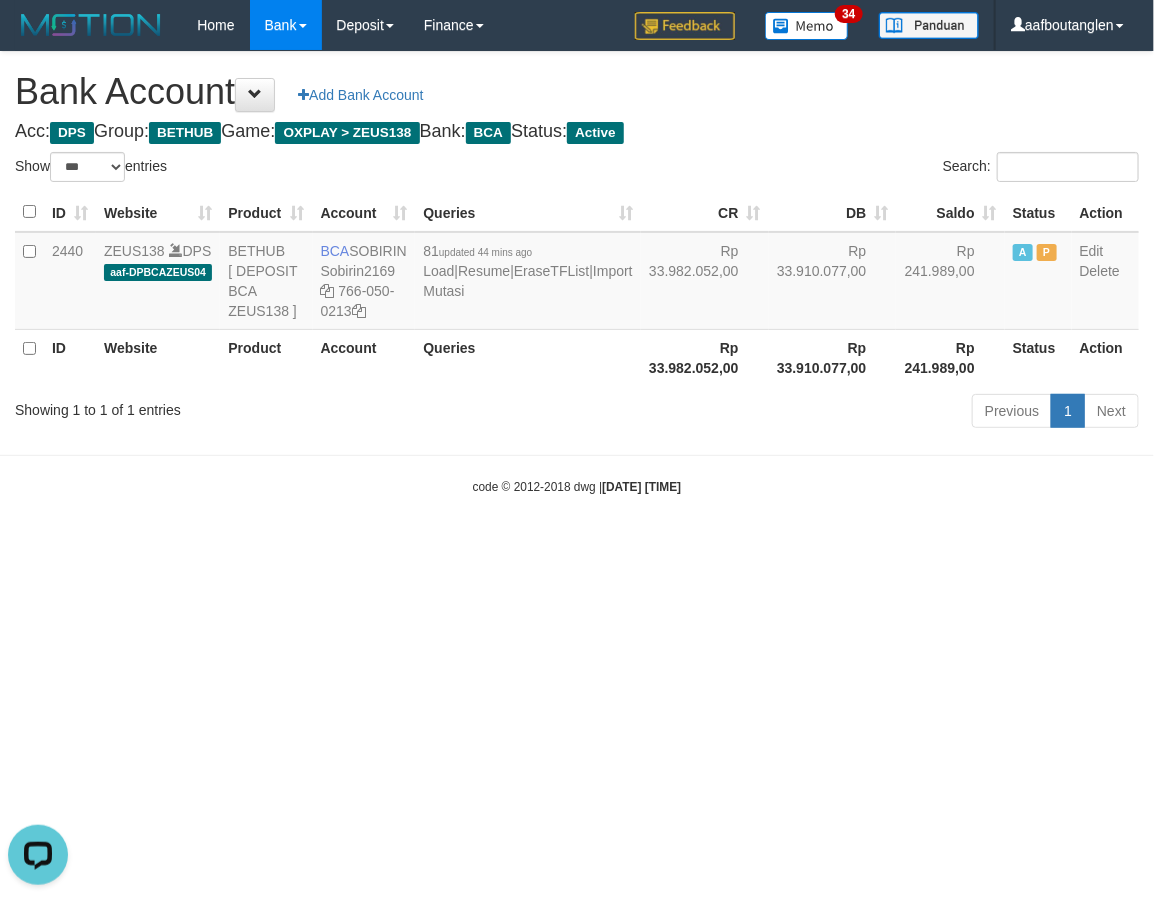 click on "Toggle navigation
Home
Bank
Account List
Deposit
DPS List
History
Note DPS
Finance
Financial Data
aafboutanglen
My Profile
Log Out
34" at bounding box center [577, 273] 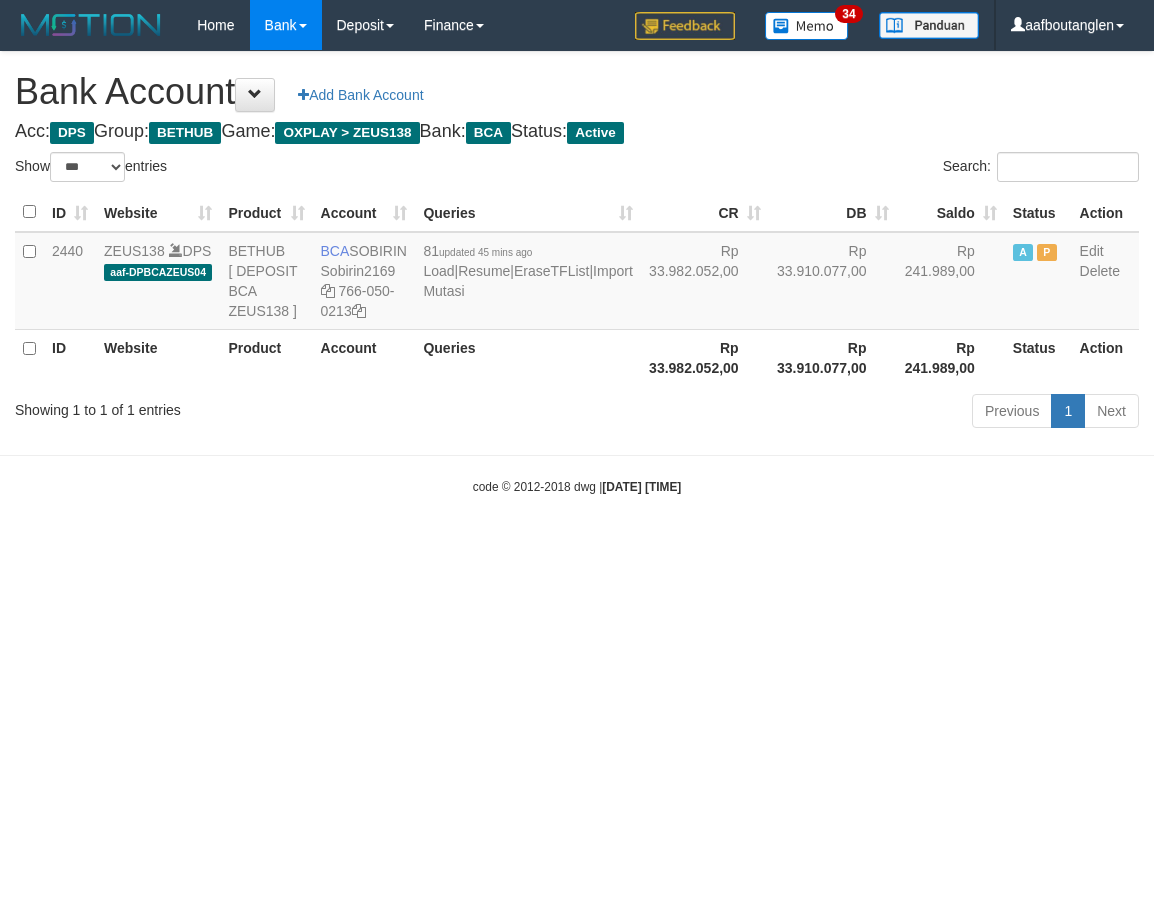 select on "***" 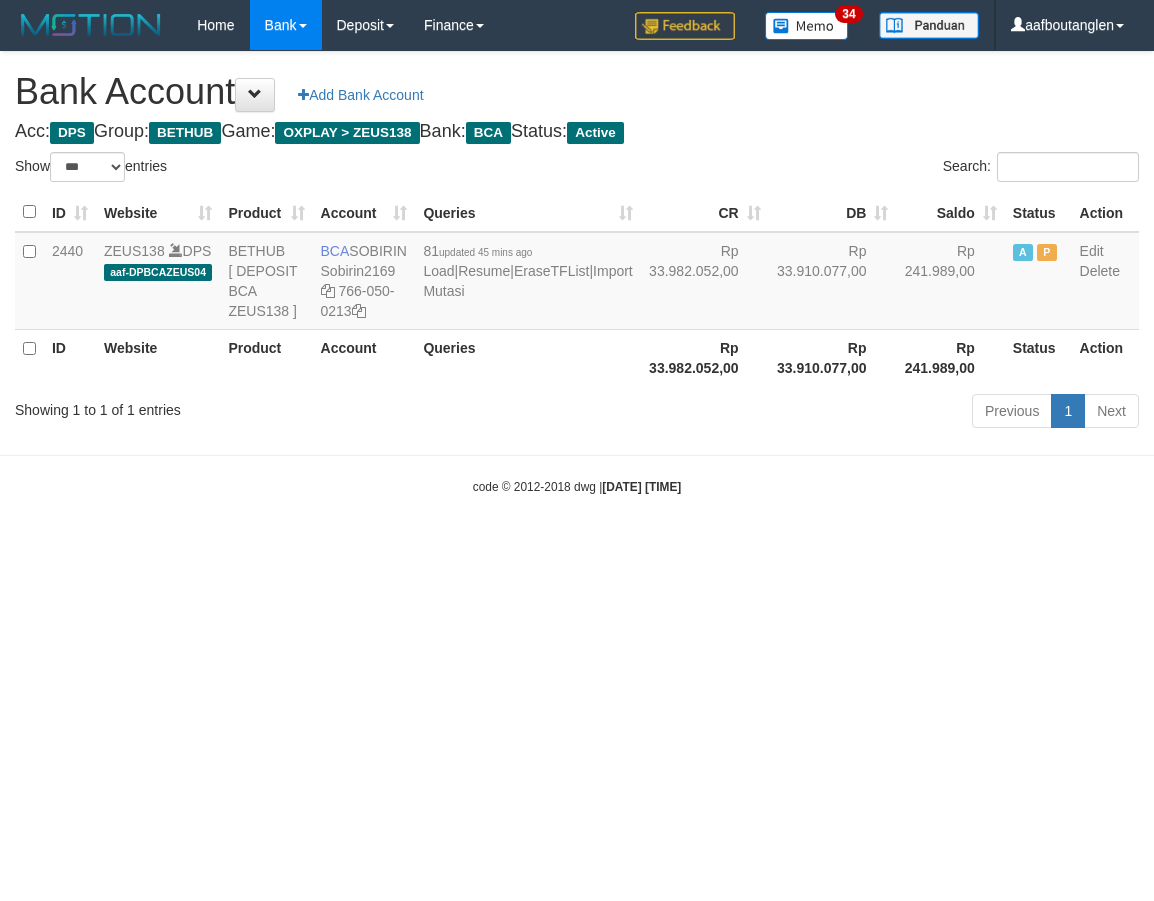 scroll, scrollTop: 0, scrollLeft: 0, axis: both 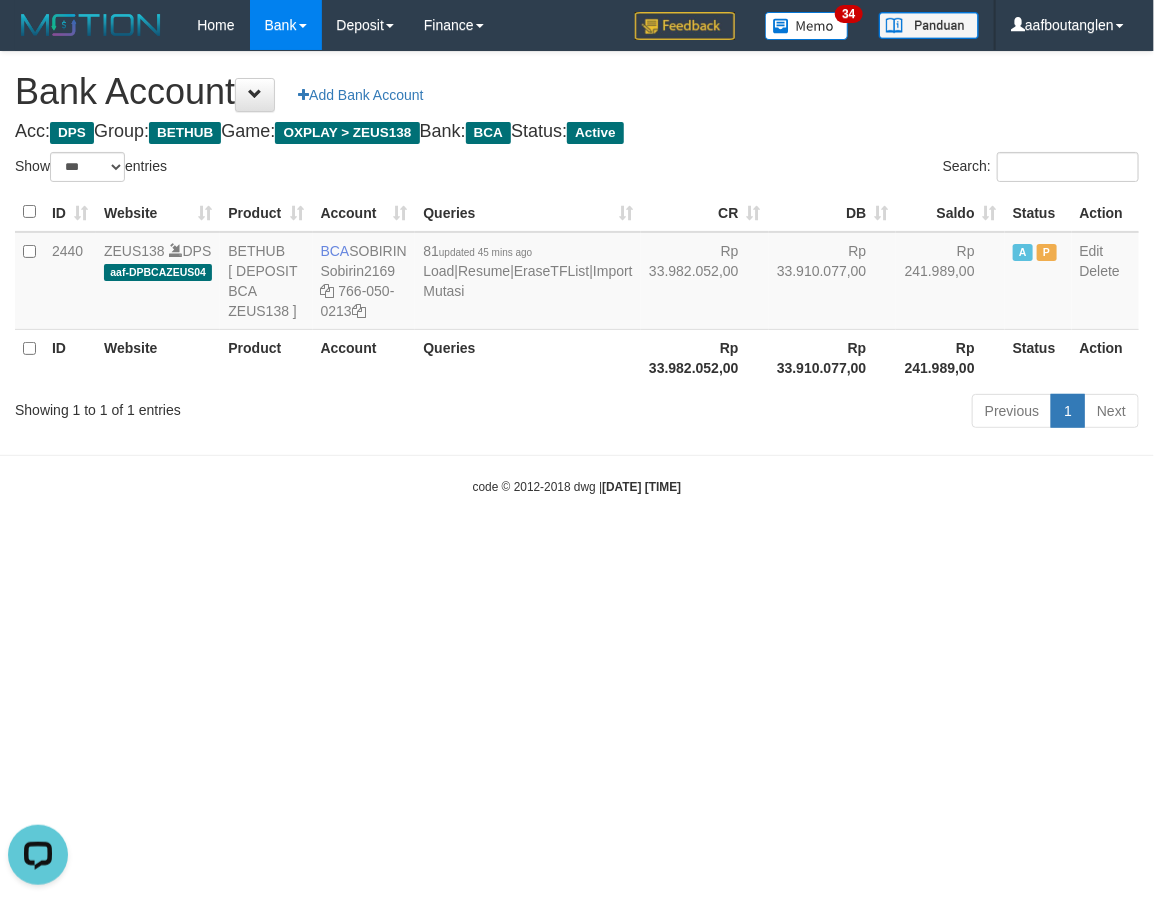 drag, startPoint x: 0, startPoint y: 513, endPoint x: 200, endPoint y: 547, distance: 202.86942 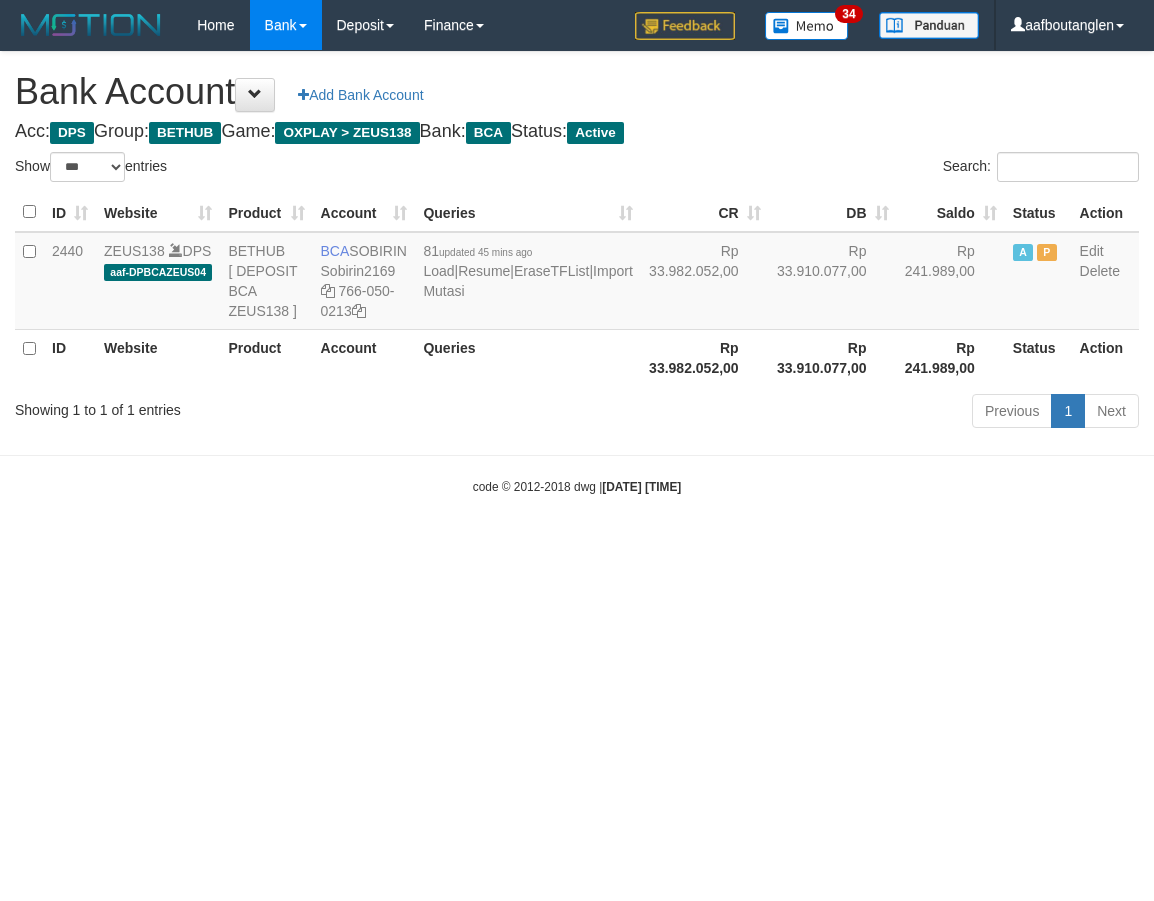 select on "***" 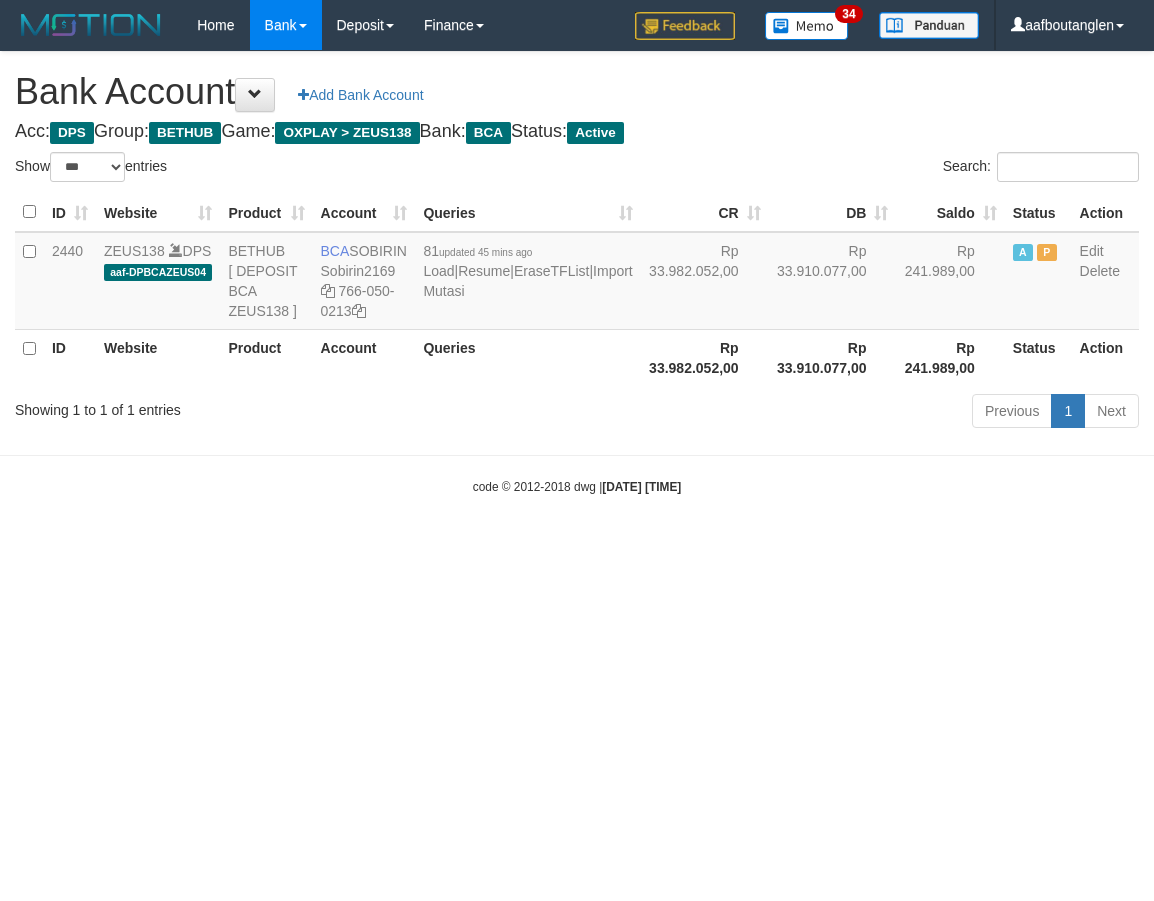 scroll, scrollTop: 0, scrollLeft: 0, axis: both 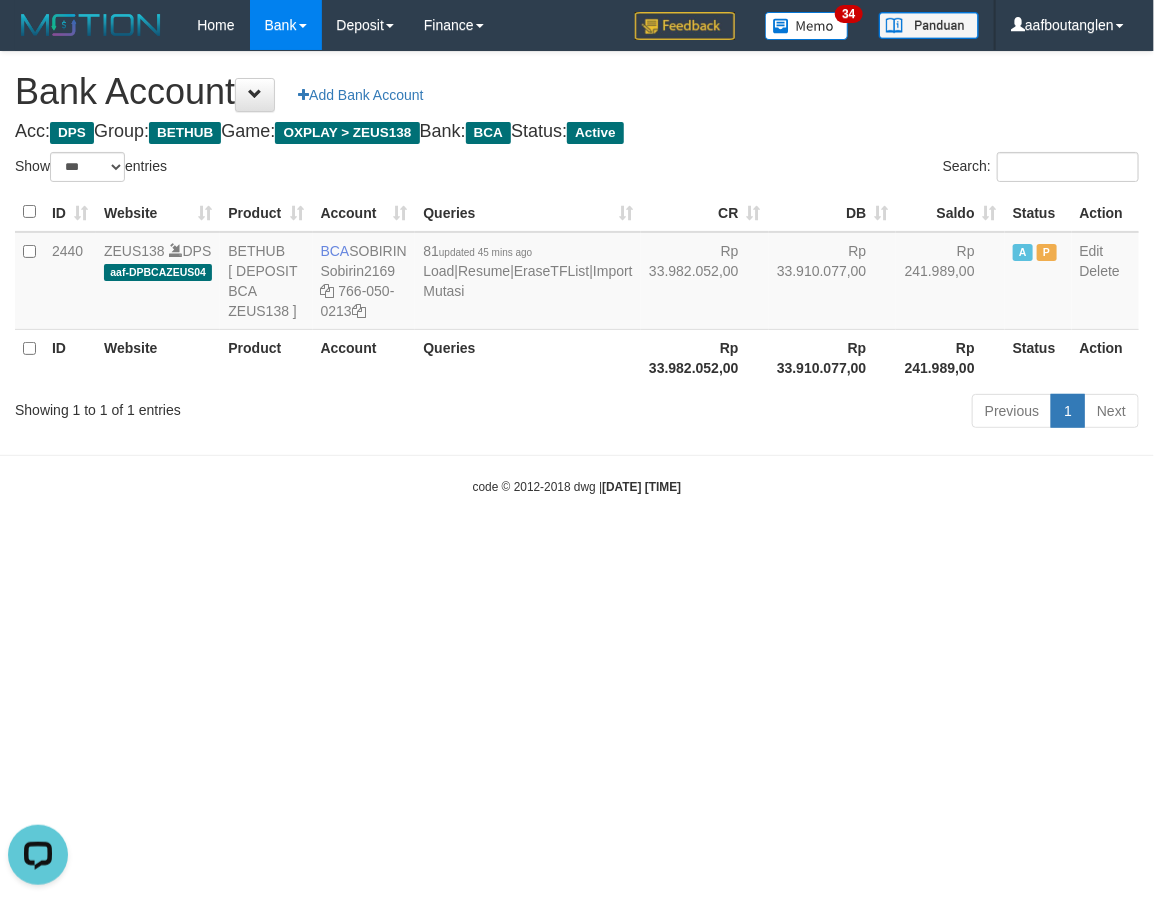 drag, startPoint x: 141, startPoint y: 498, endPoint x: 150, endPoint y: 491, distance: 11.401754 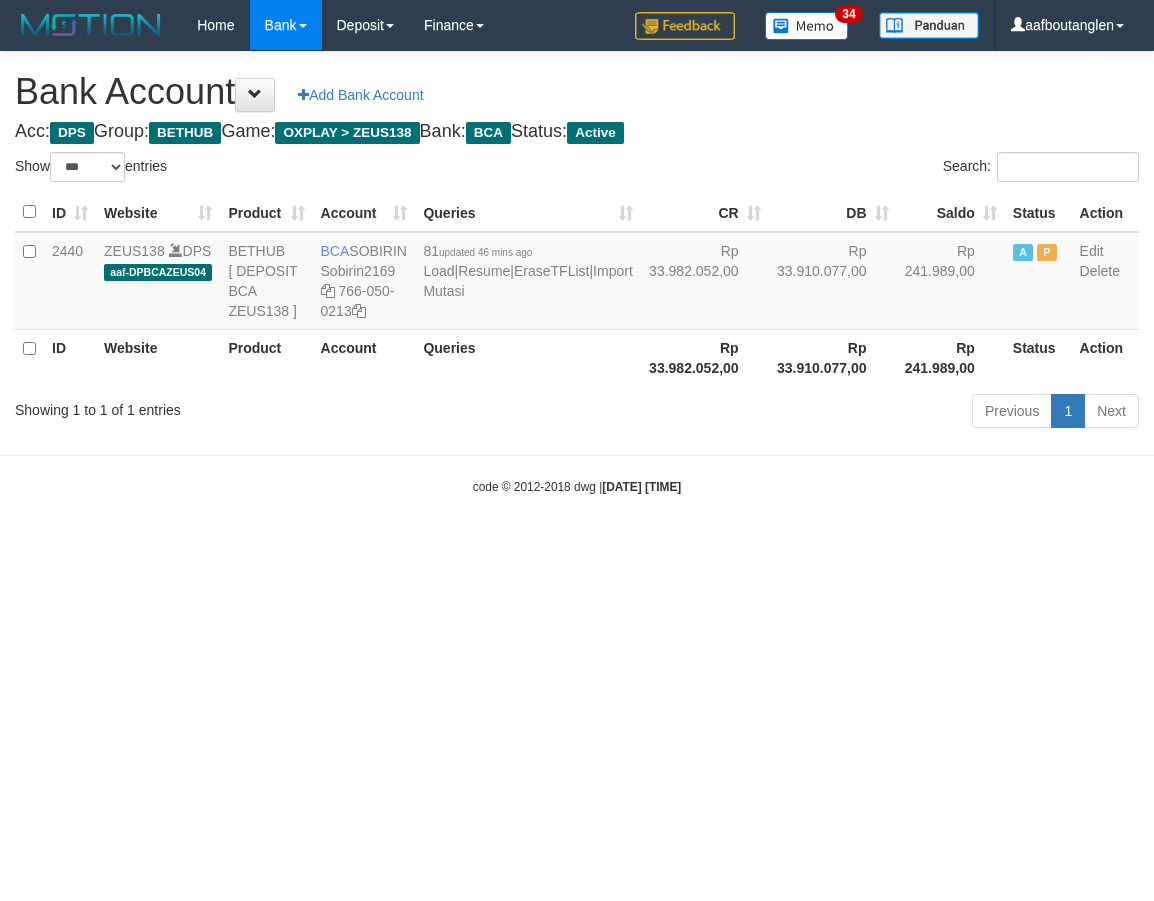 select on "***" 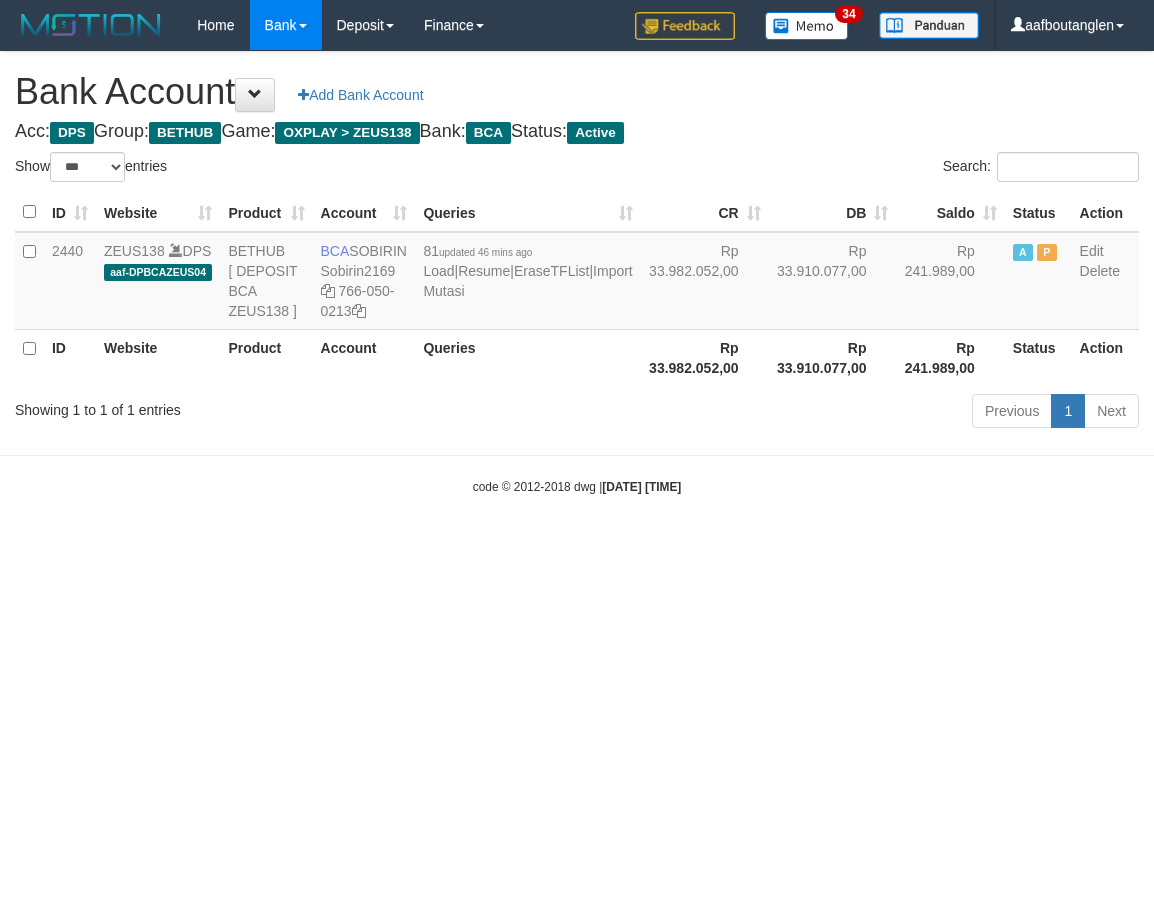 scroll, scrollTop: 0, scrollLeft: 0, axis: both 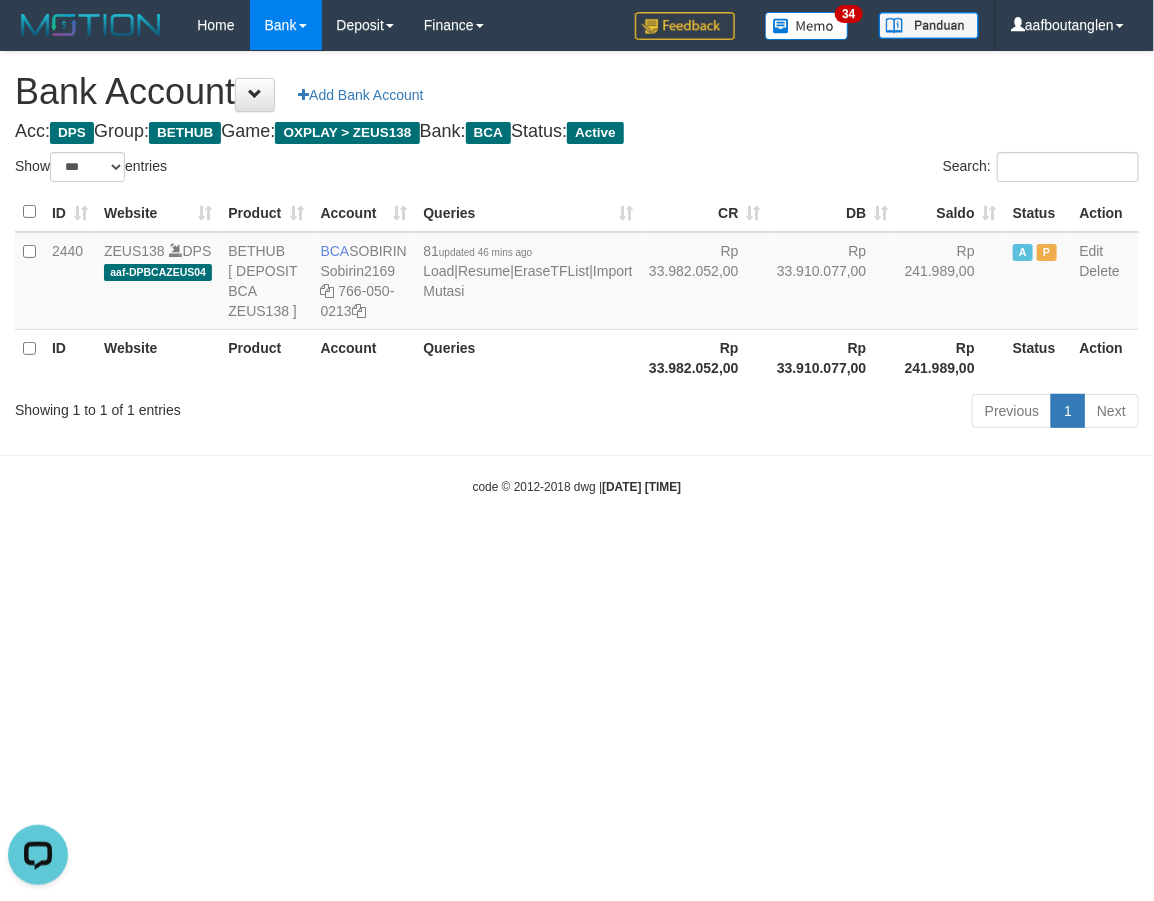 drag, startPoint x: 0, startPoint y: 483, endPoint x: 92, endPoint y: 495, distance: 92.779305 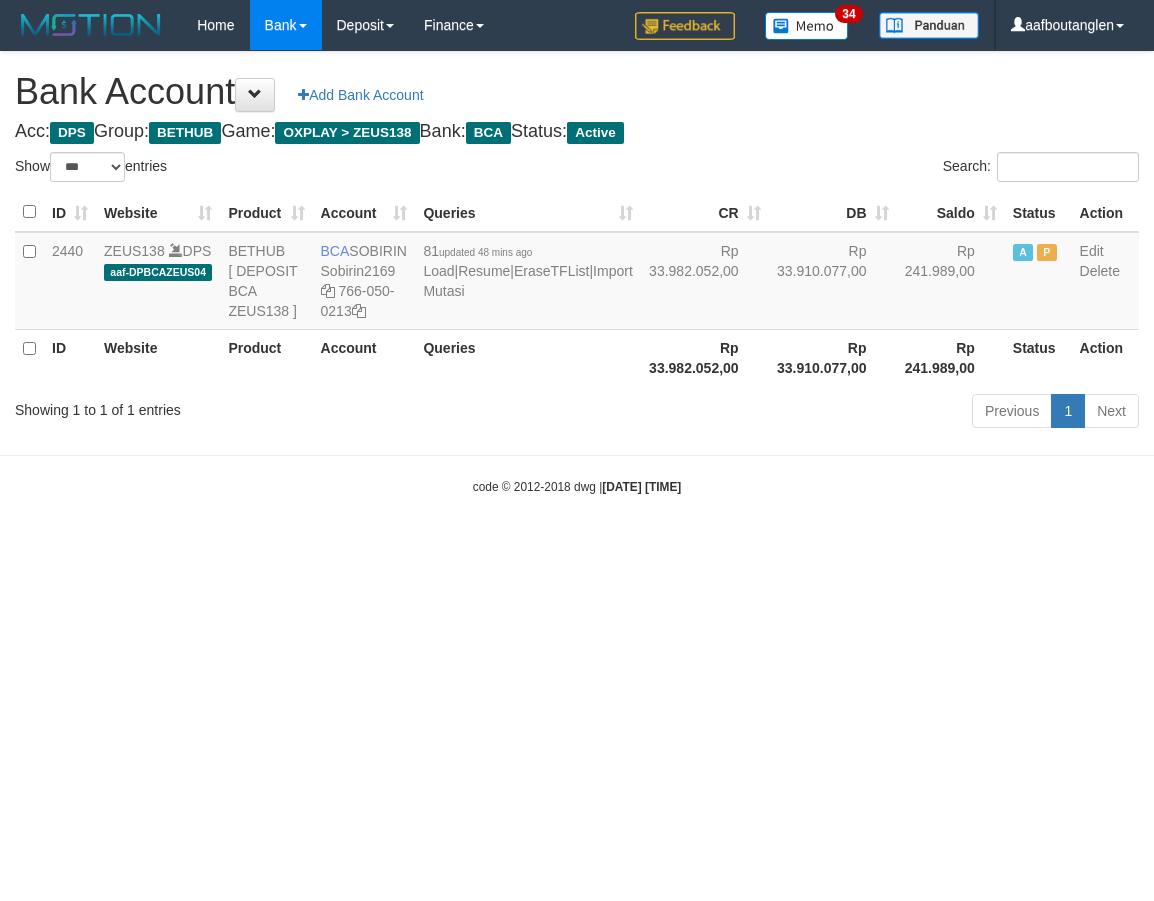 select on "***" 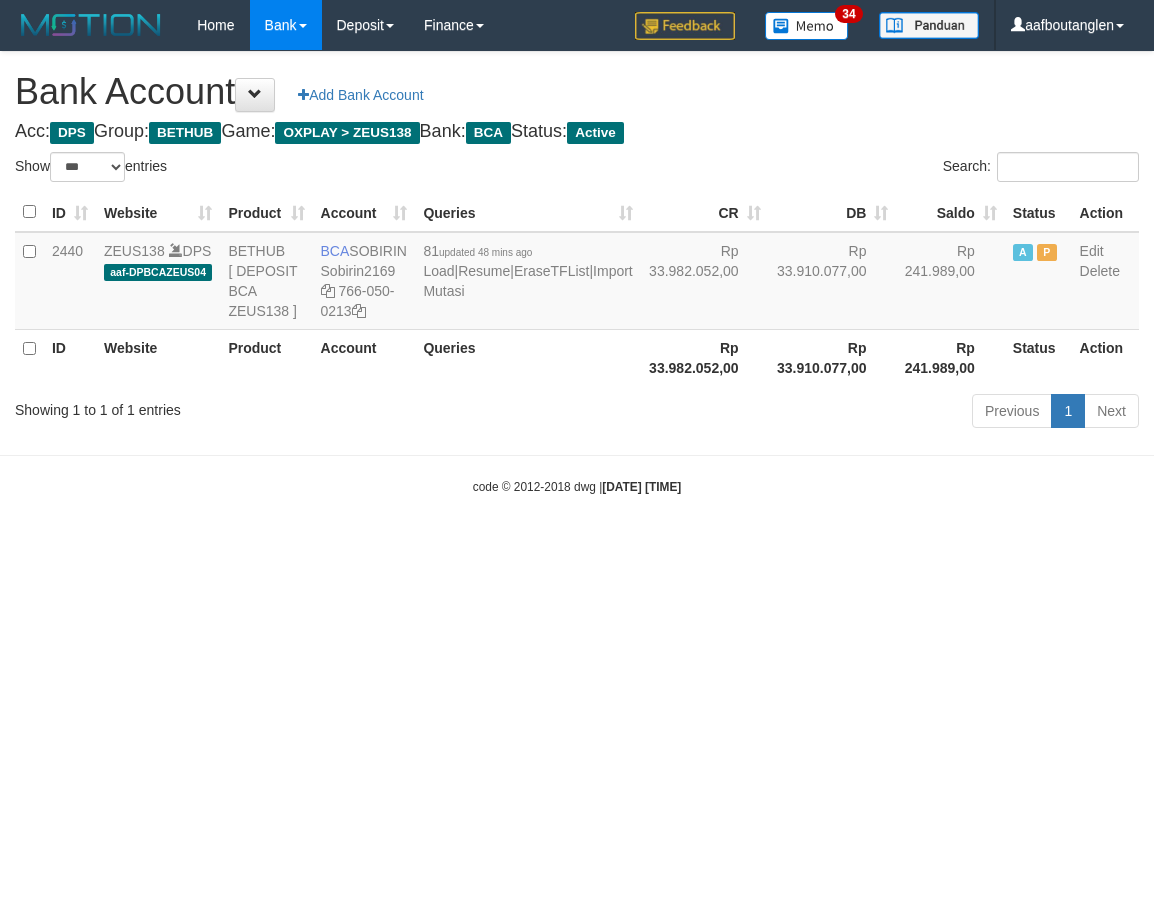 scroll, scrollTop: 0, scrollLeft: 0, axis: both 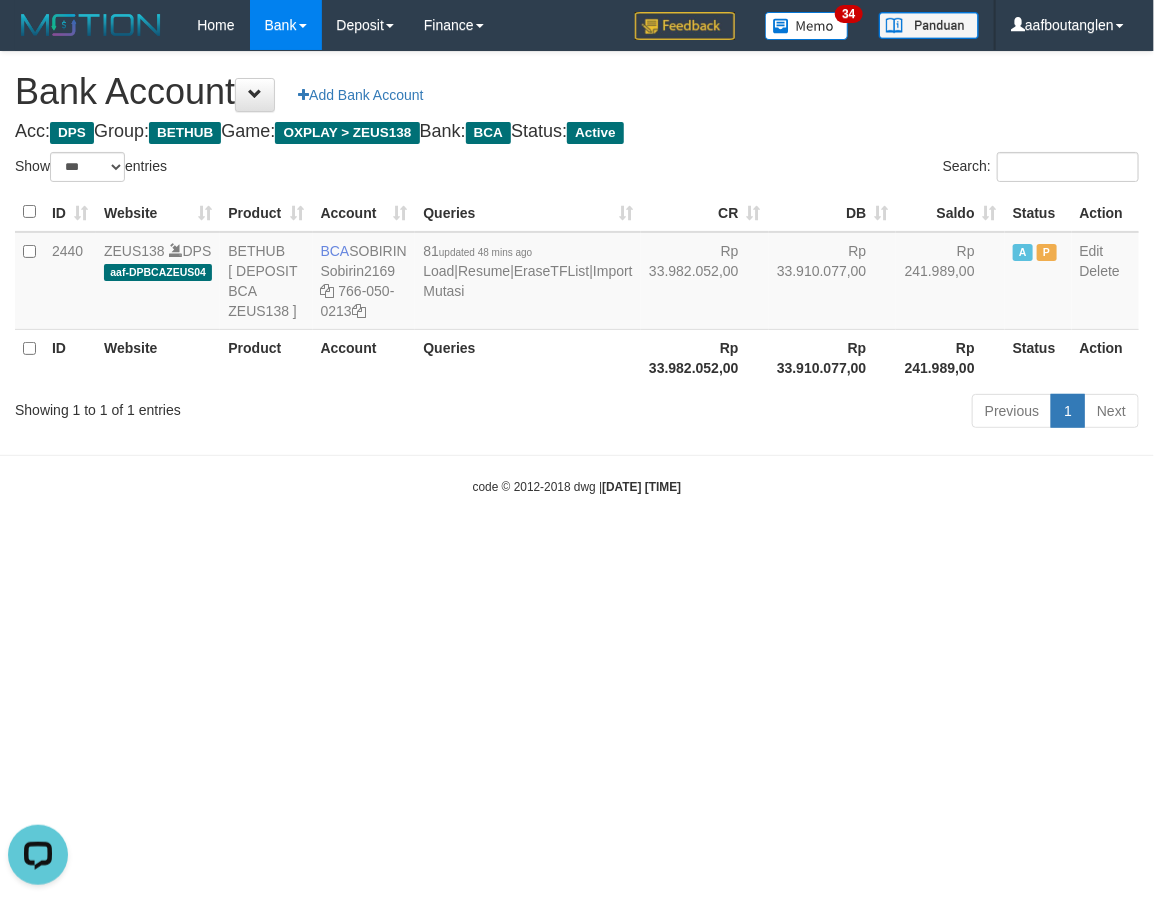 click on "Toggle navigation
Home
Bank
Account List
Deposit
DPS List
History
Note DPS
Finance
Financial Data
aafboutanglen
My Profile
Log Out
34" at bounding box center (577, 273) 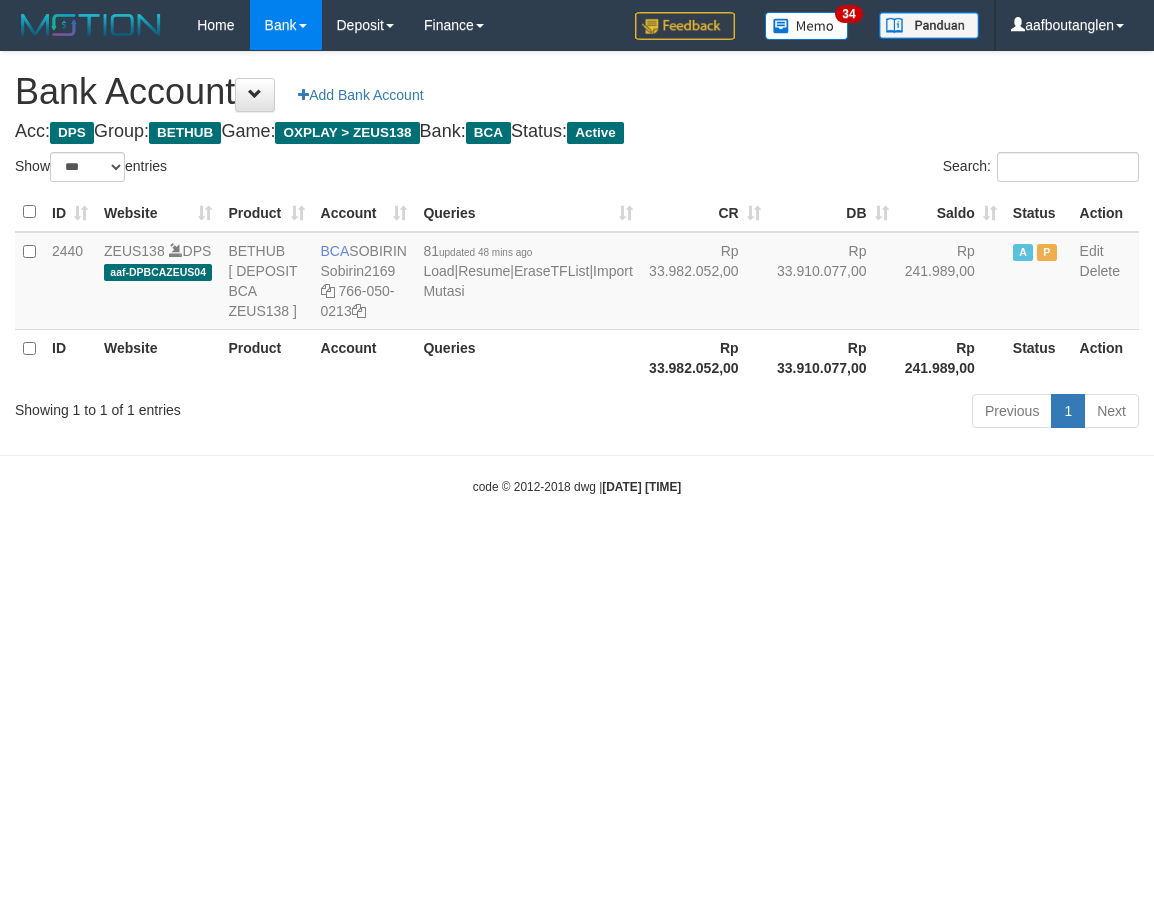 select on "***" 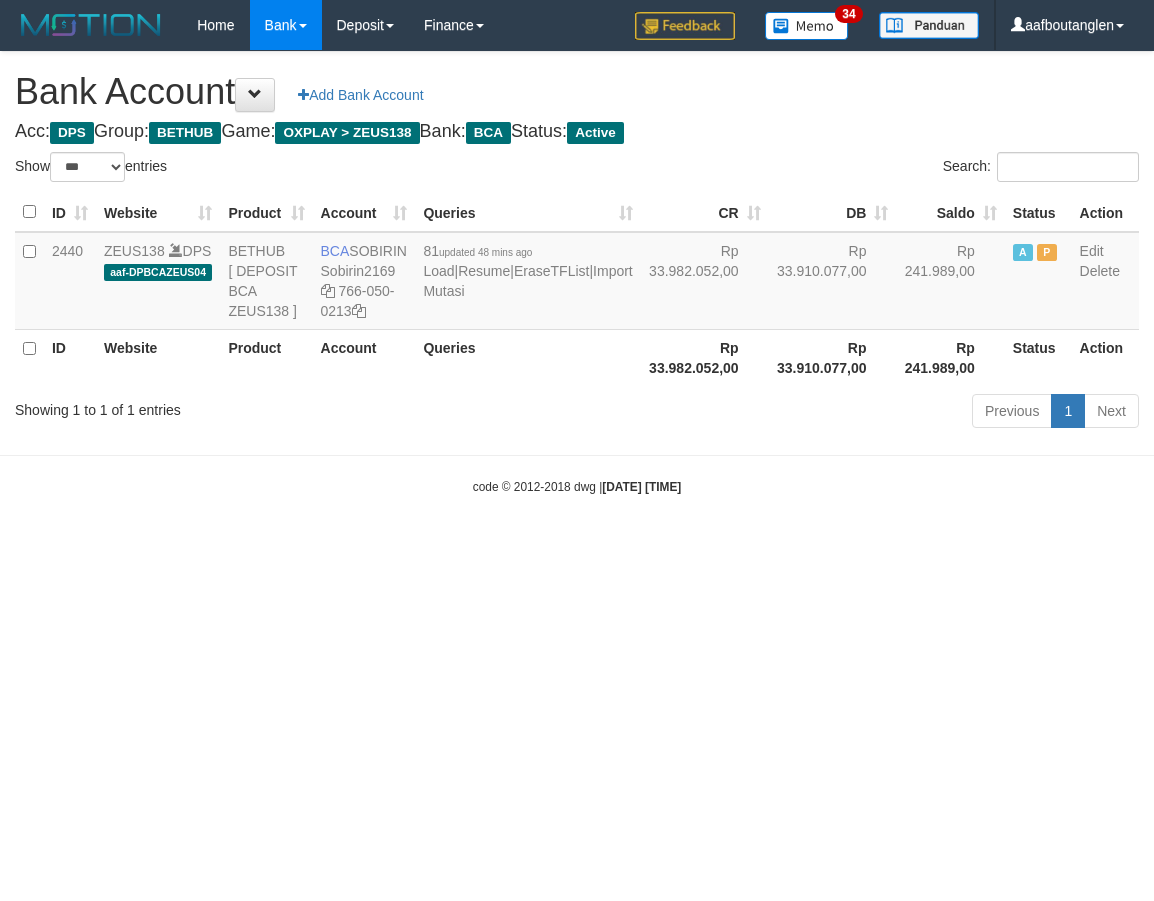 scroll, scrollTop: 0, scrollLeft: 0, axis: both 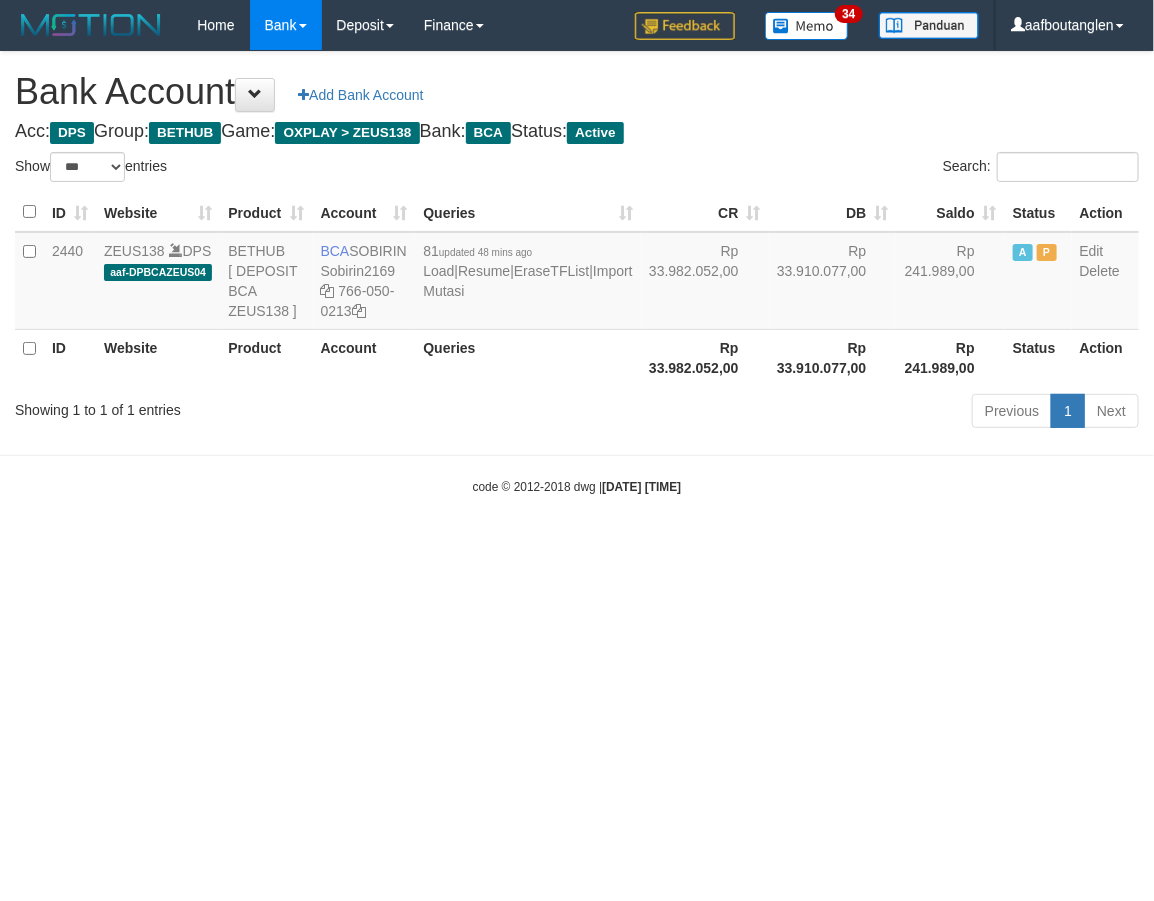 drag, startPoint x: 720, startPoint y: 606, endPoint x: 674, endPoint y: 591, distance: 48.38388 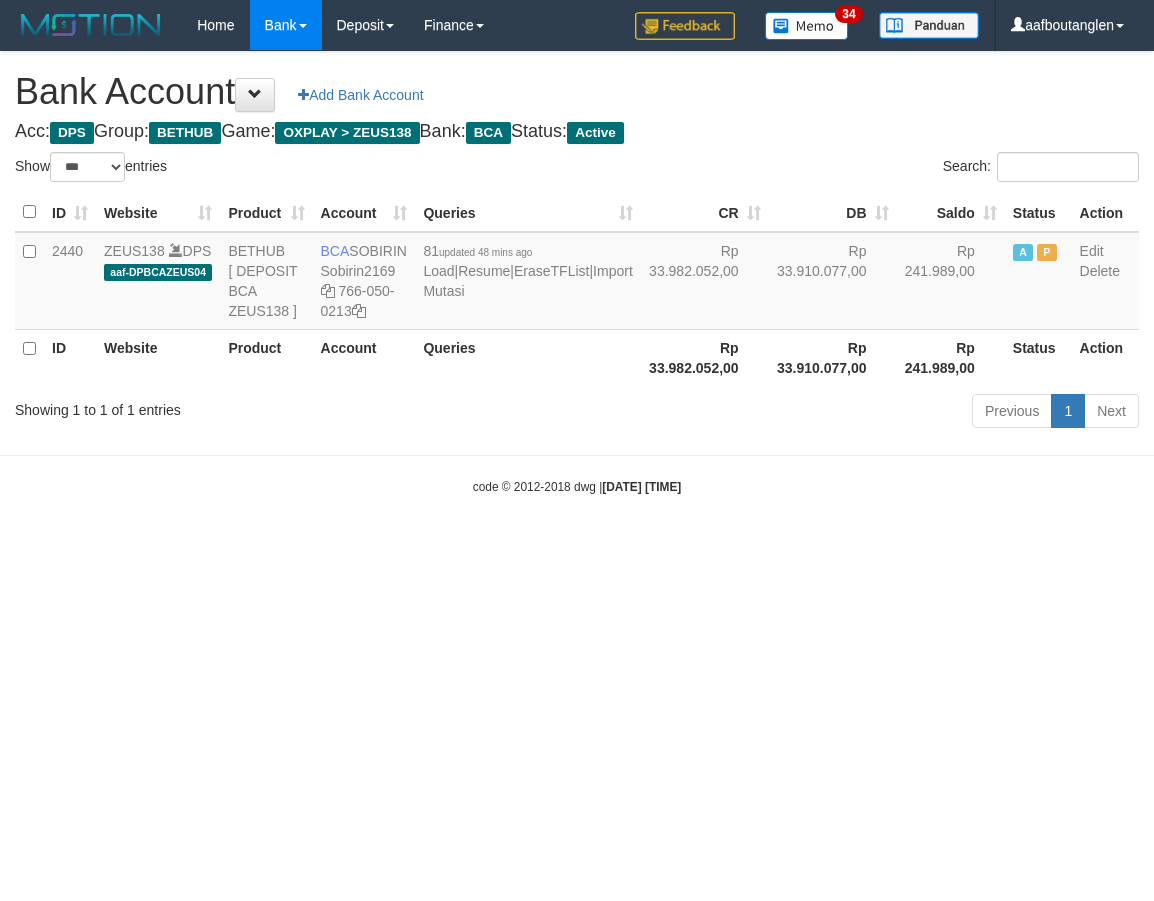 select on "***" 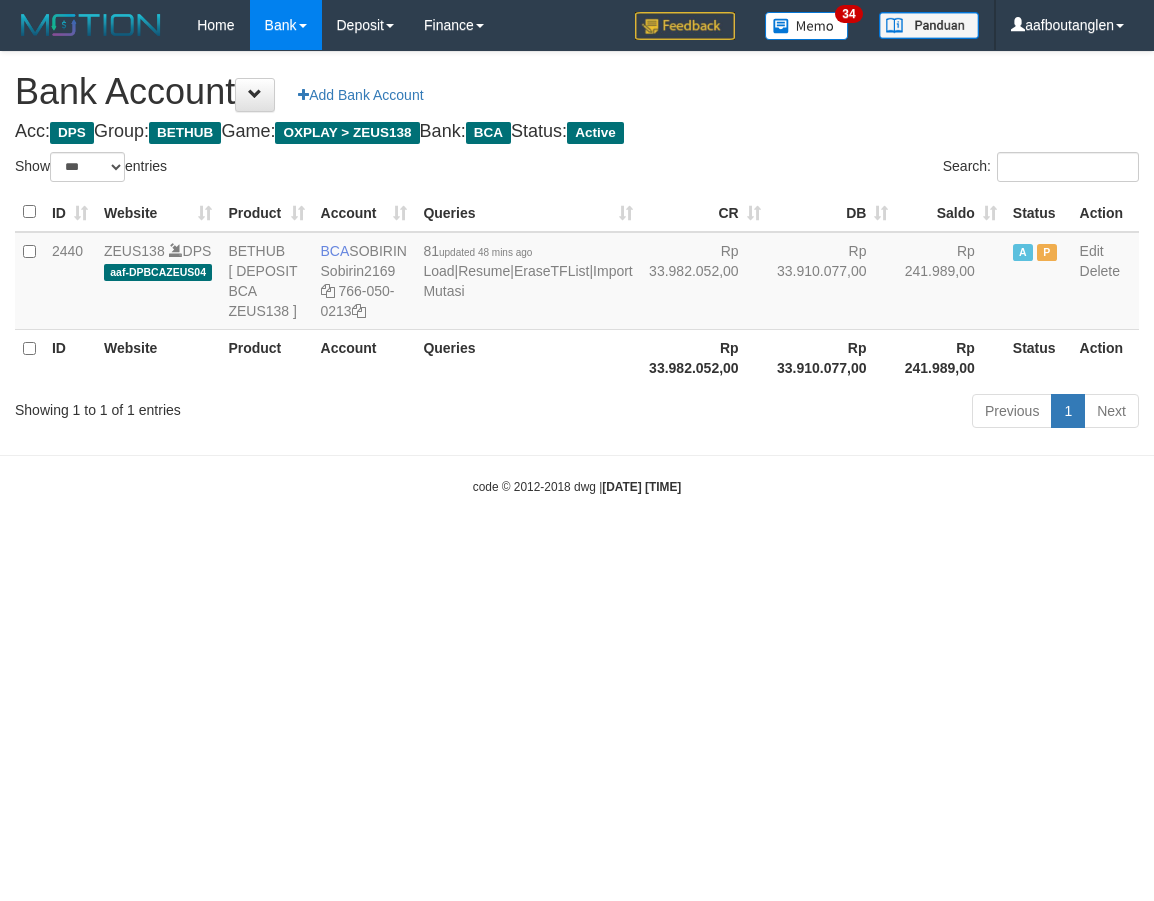 scroll, scrollTop: 0, scrollLeft: 0, axis: both 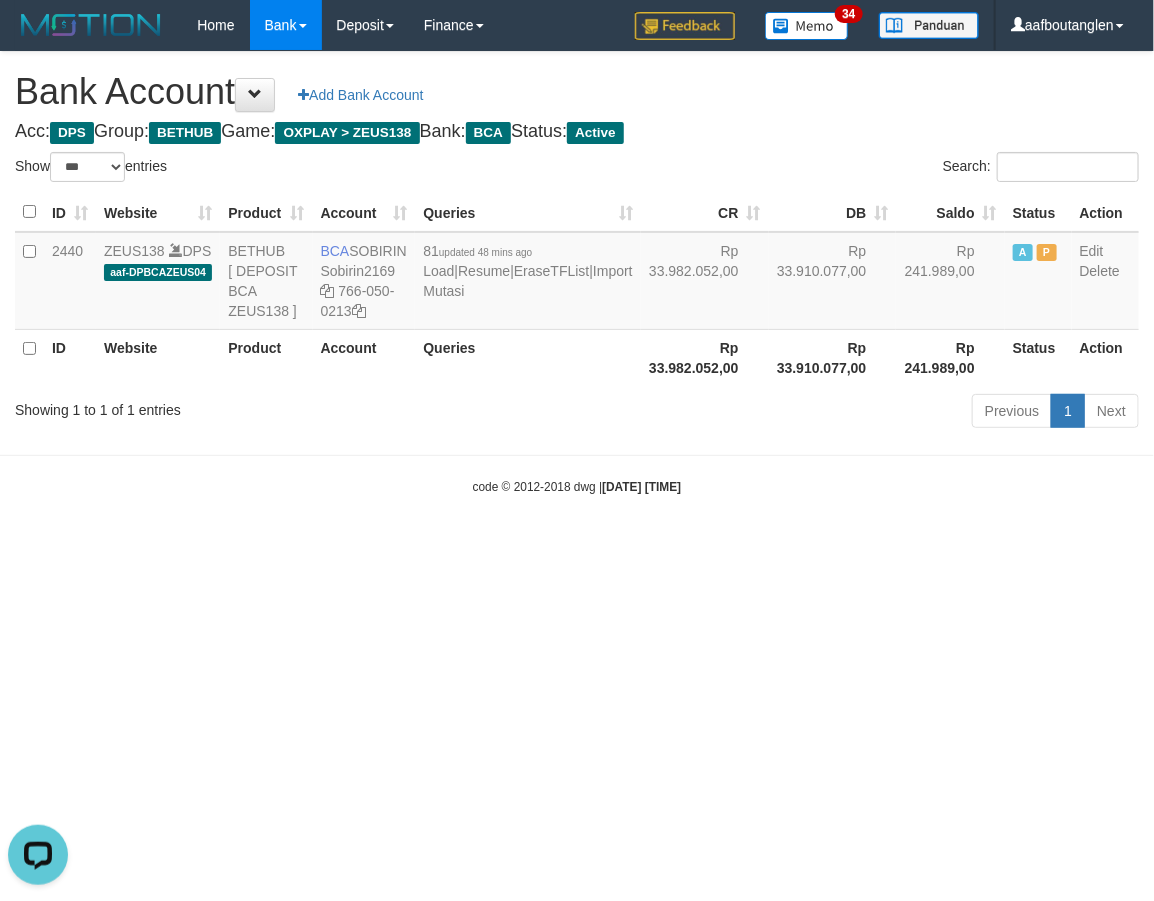 drag, startPoint x: 887, startPoint y: 674, endPoint x: 1134, endPoint y: 898, distance: 333.44415 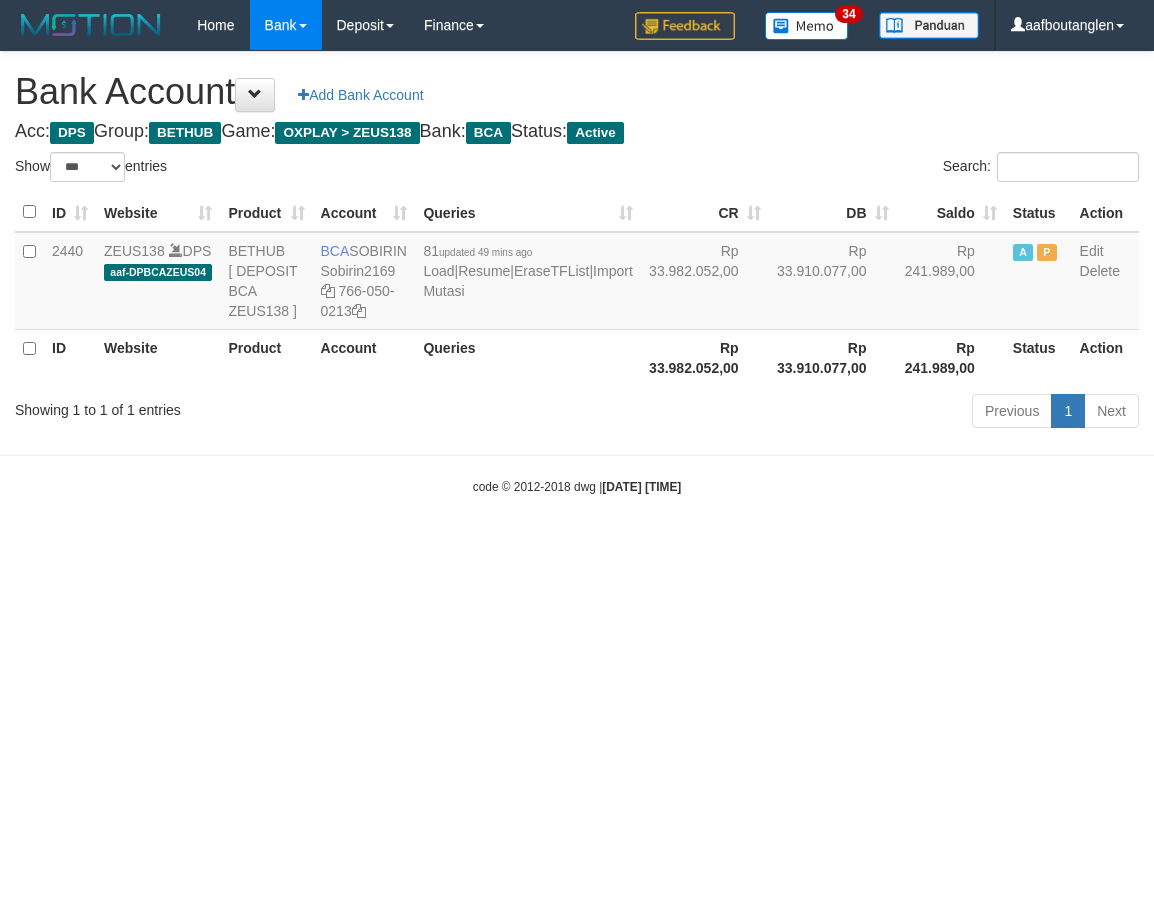select on "***" 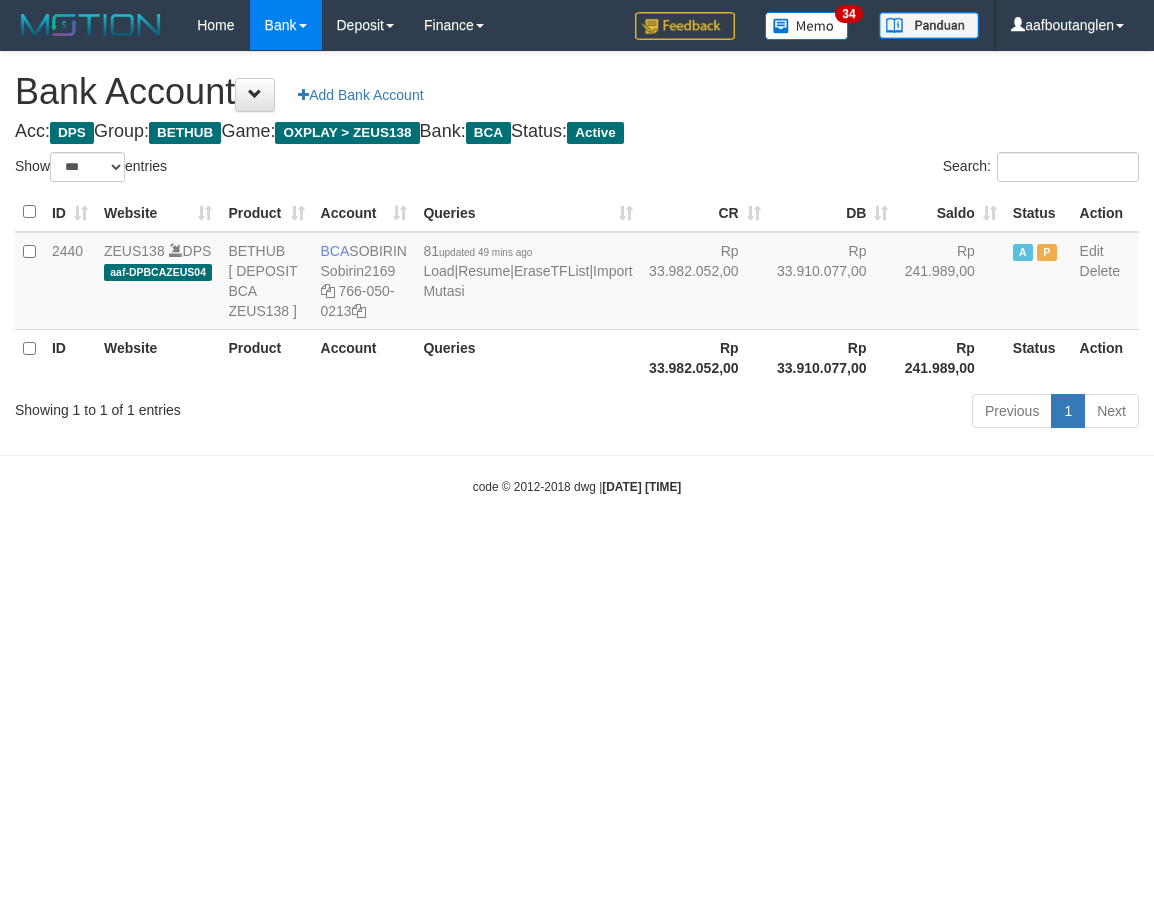 scroll, scrollTop: 0, scrollLeft: 0, axis: both 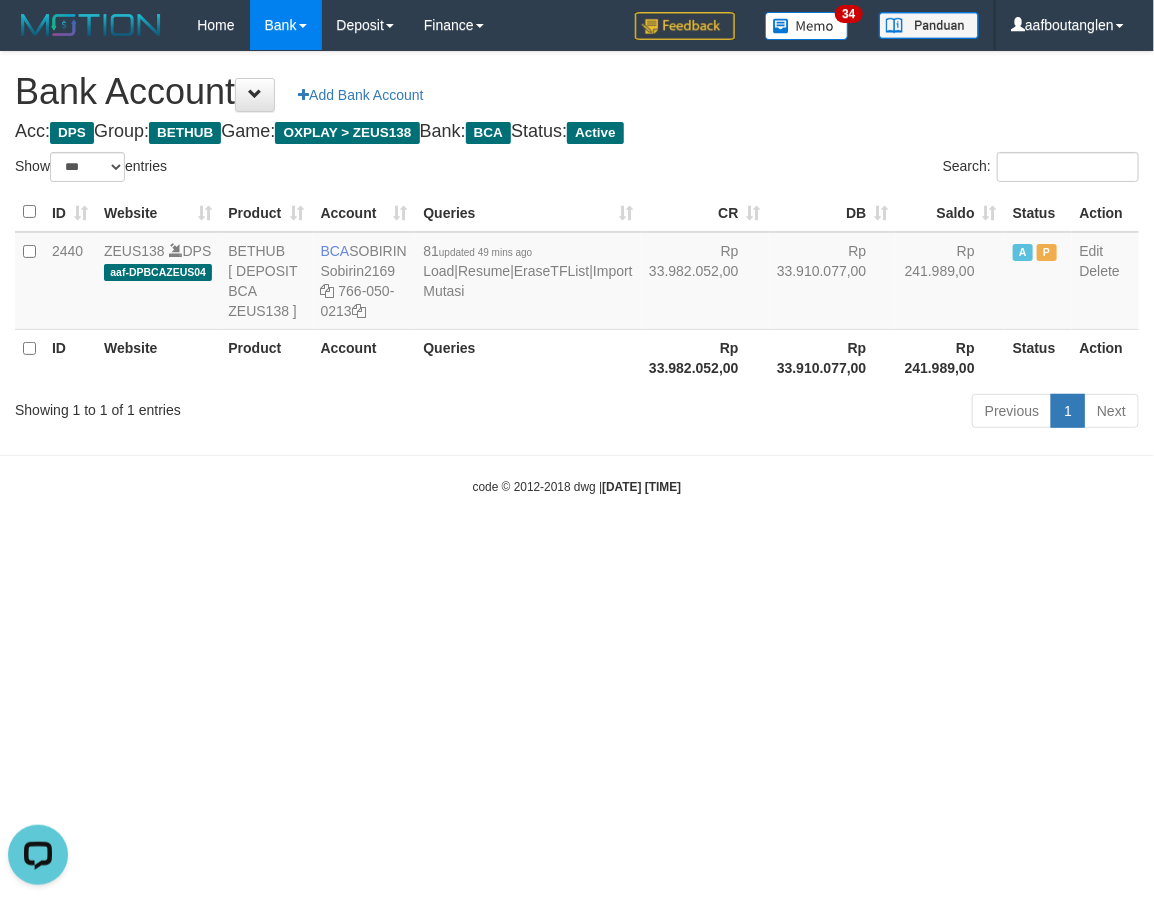 click on "Toggle navigation
Home
Bank
Account List
Deposit
DPS List
History
Note DPS
Finance
Financial Data
aafboutanglen
My Profile
Log Out
34" at bounding box center [577, 273] 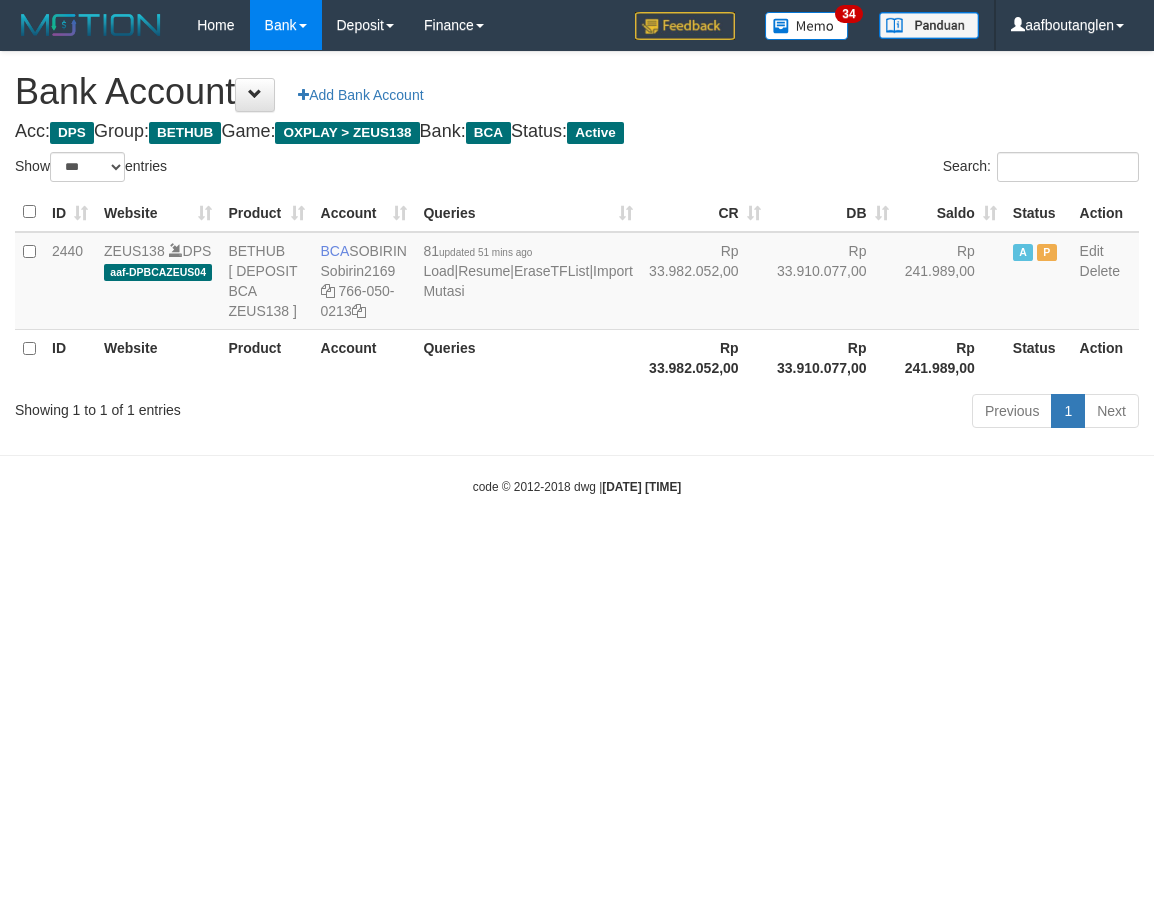 select on "***" 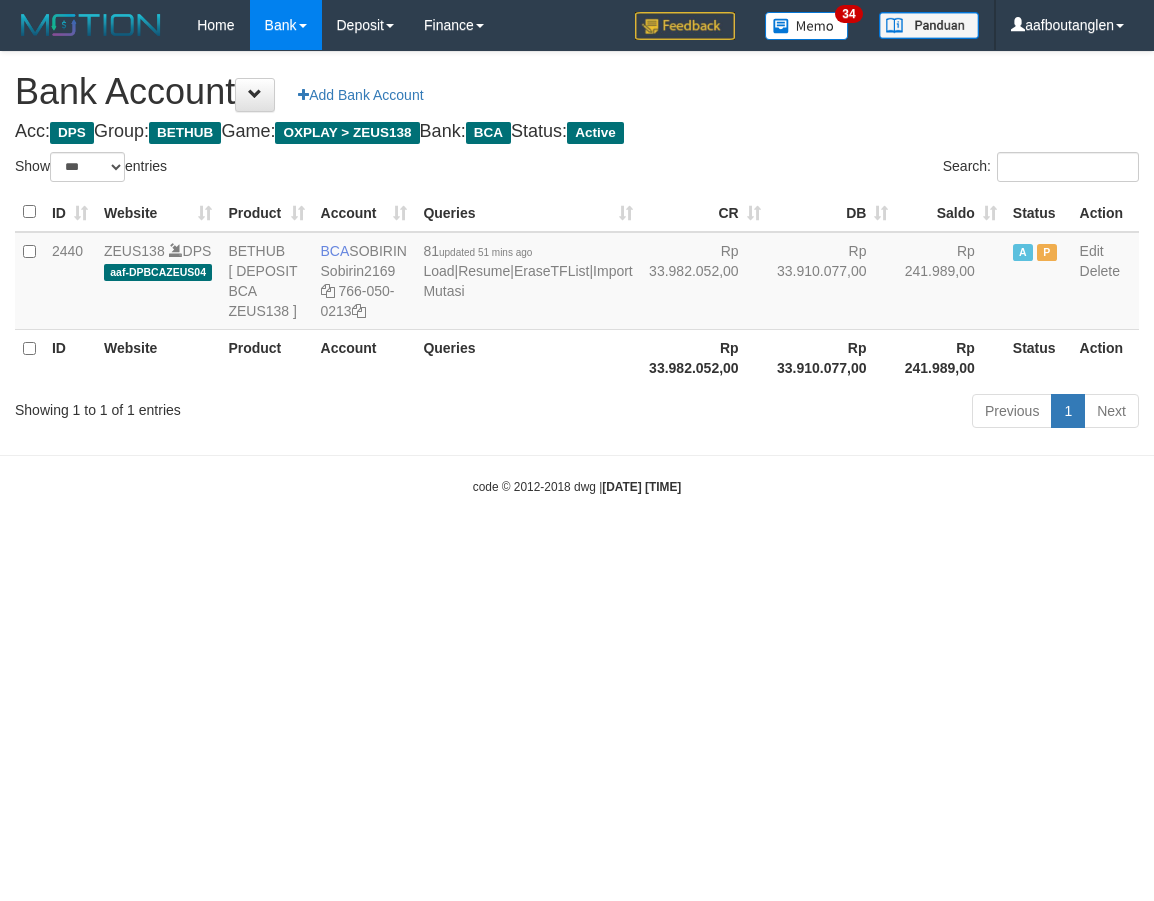 scroll, scrollTop: 0, scrollLeft: 0, axis: both 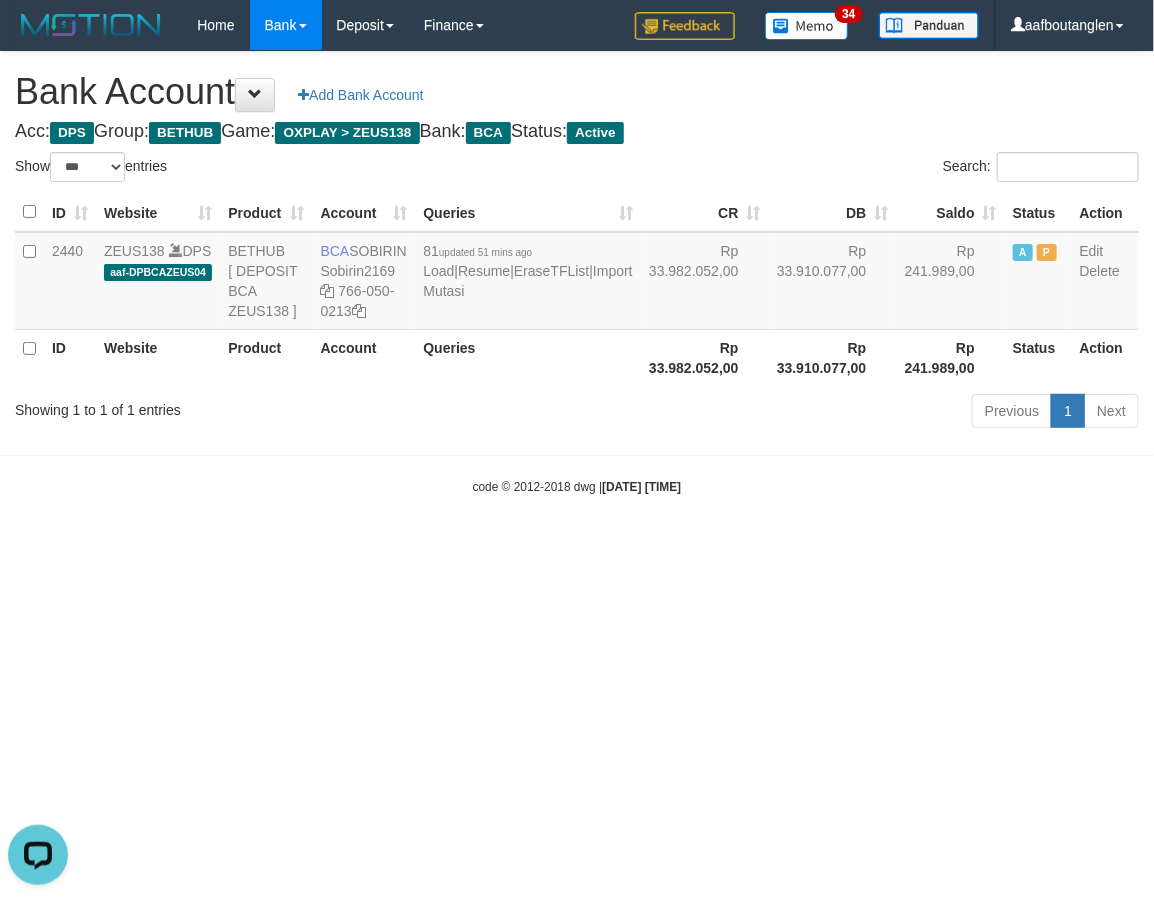 click on "Toggle navigation
Home
Bank
Account List
Deposit
DPS List
History
Note DPS
Finance
Financial Data
aafboutanglen
My Profile
Log Out
34" at bounding box center (577, 273) 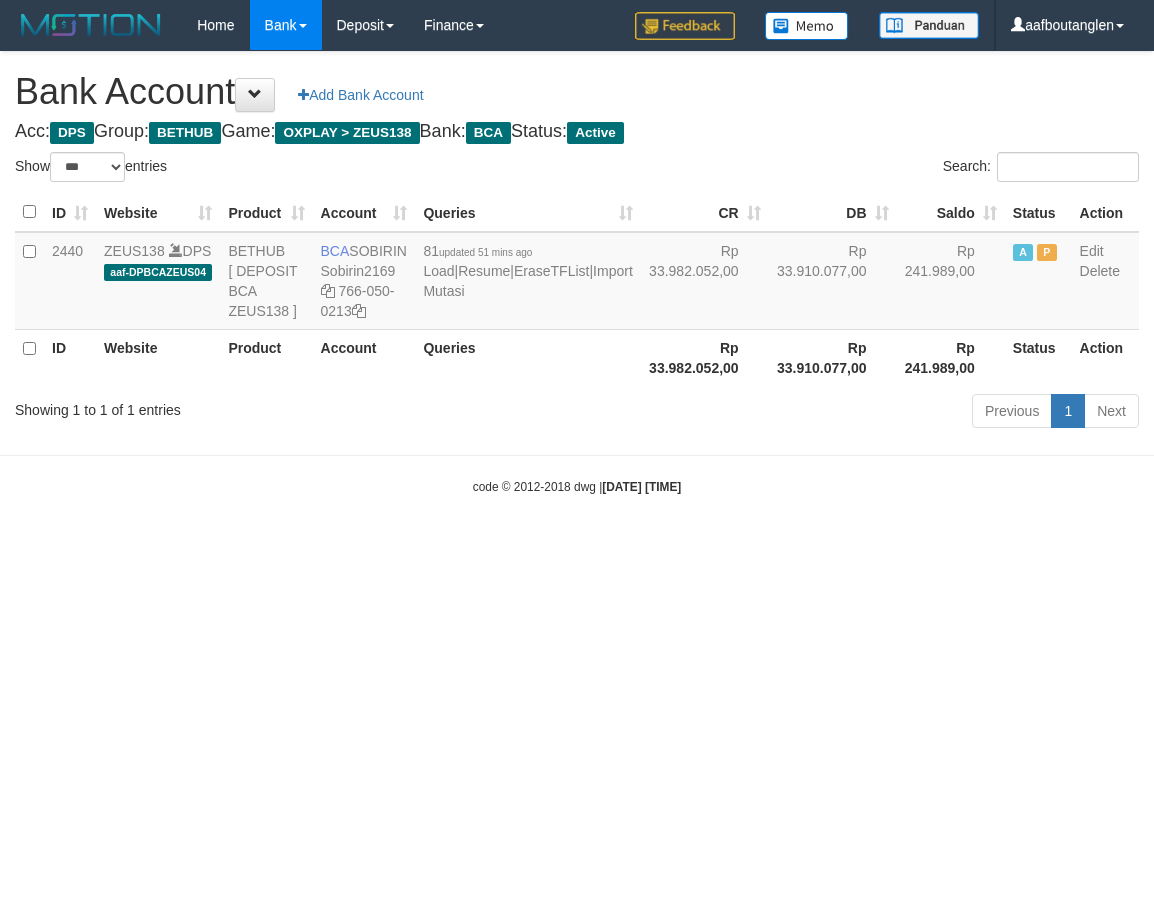 select on "***" 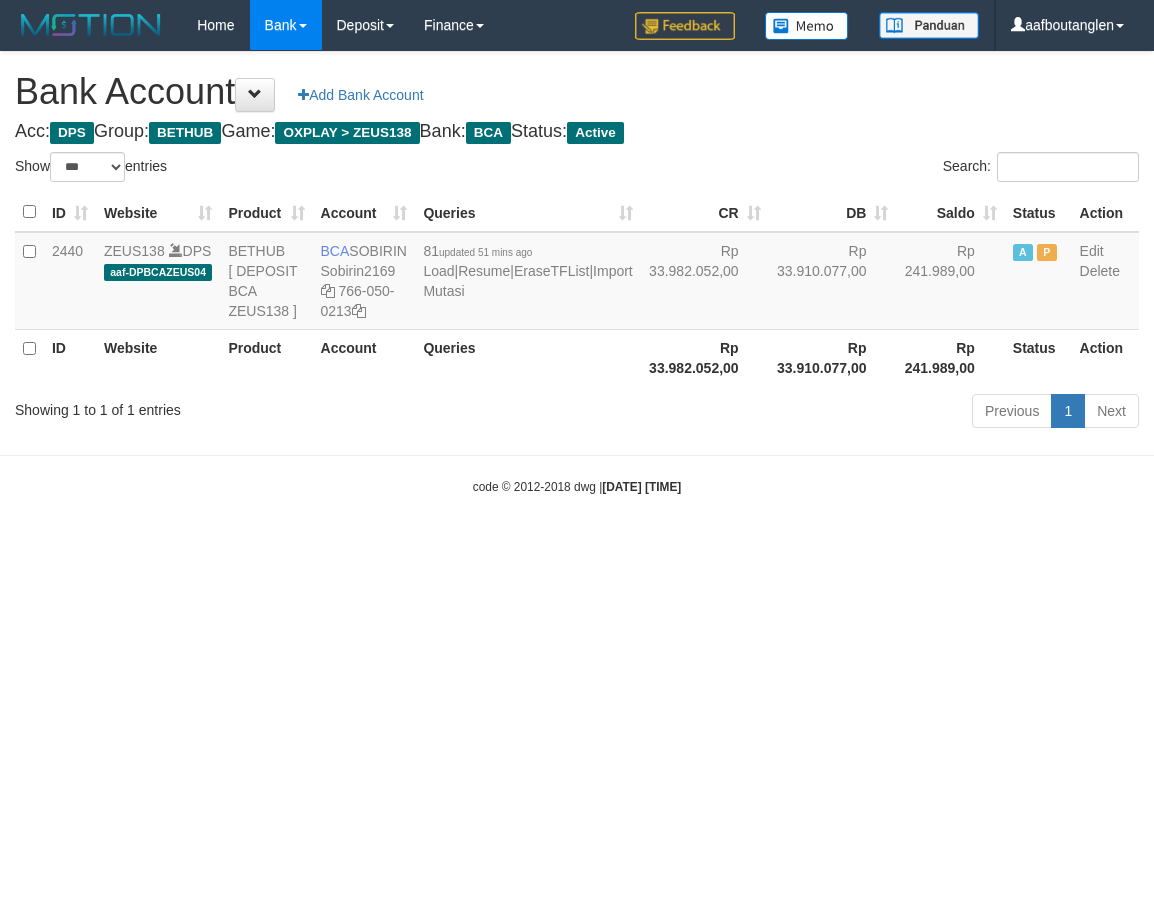 scroll, scrollTop: 0, scrollLeft: 0, axis: both 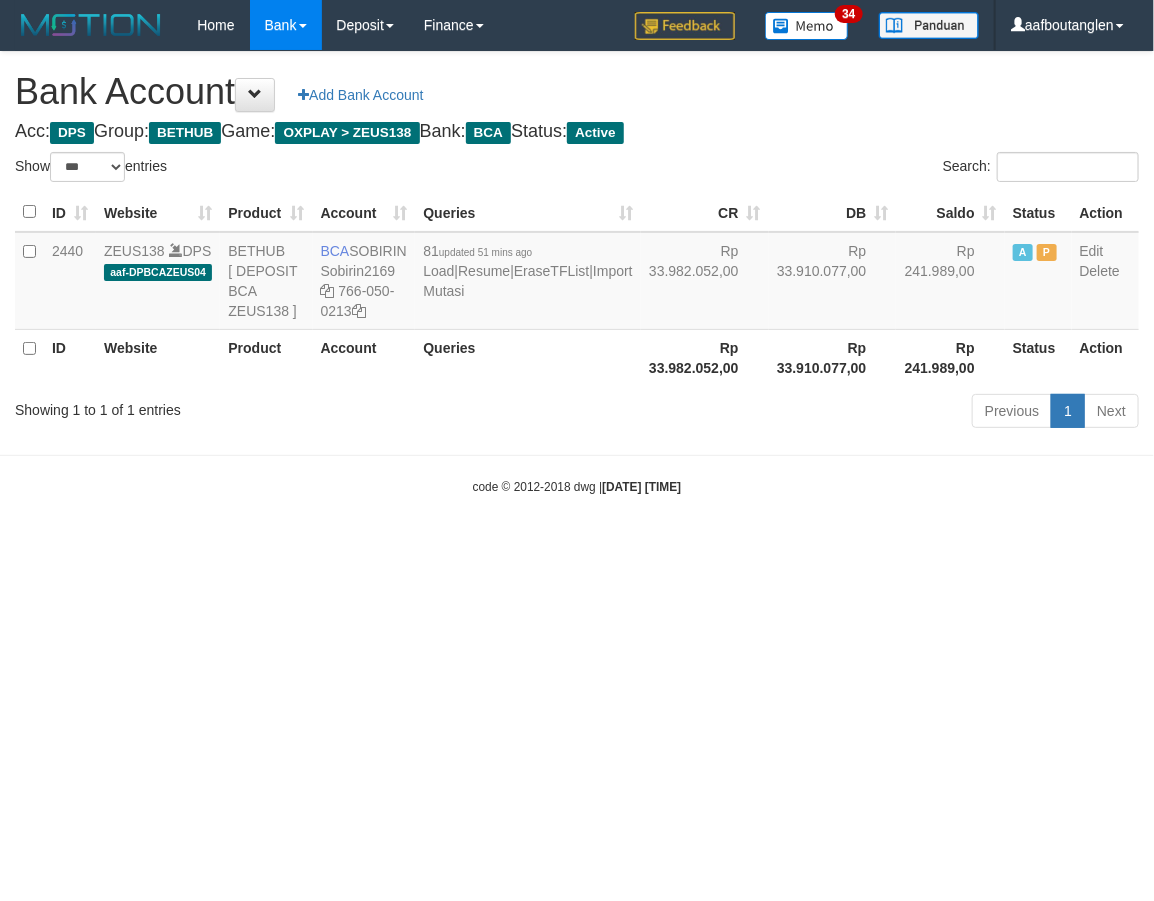 click on "Toggle navigation
Home
Bank
Account List
Deposit
DPS List
History
Note DPS
Finance
Financial Data
aafboutanglen
My Profile
Log Out
34" at bounding box center (577, 273) 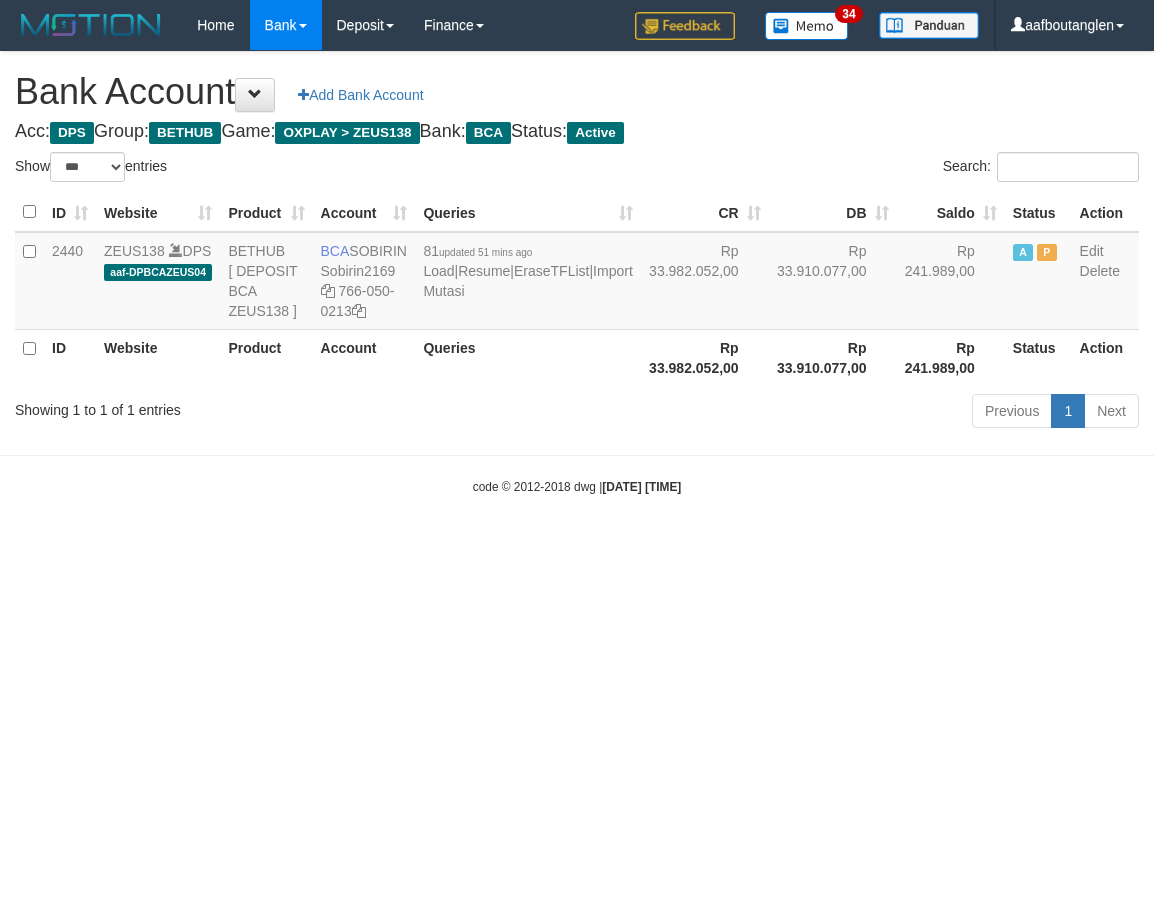 select on "***" 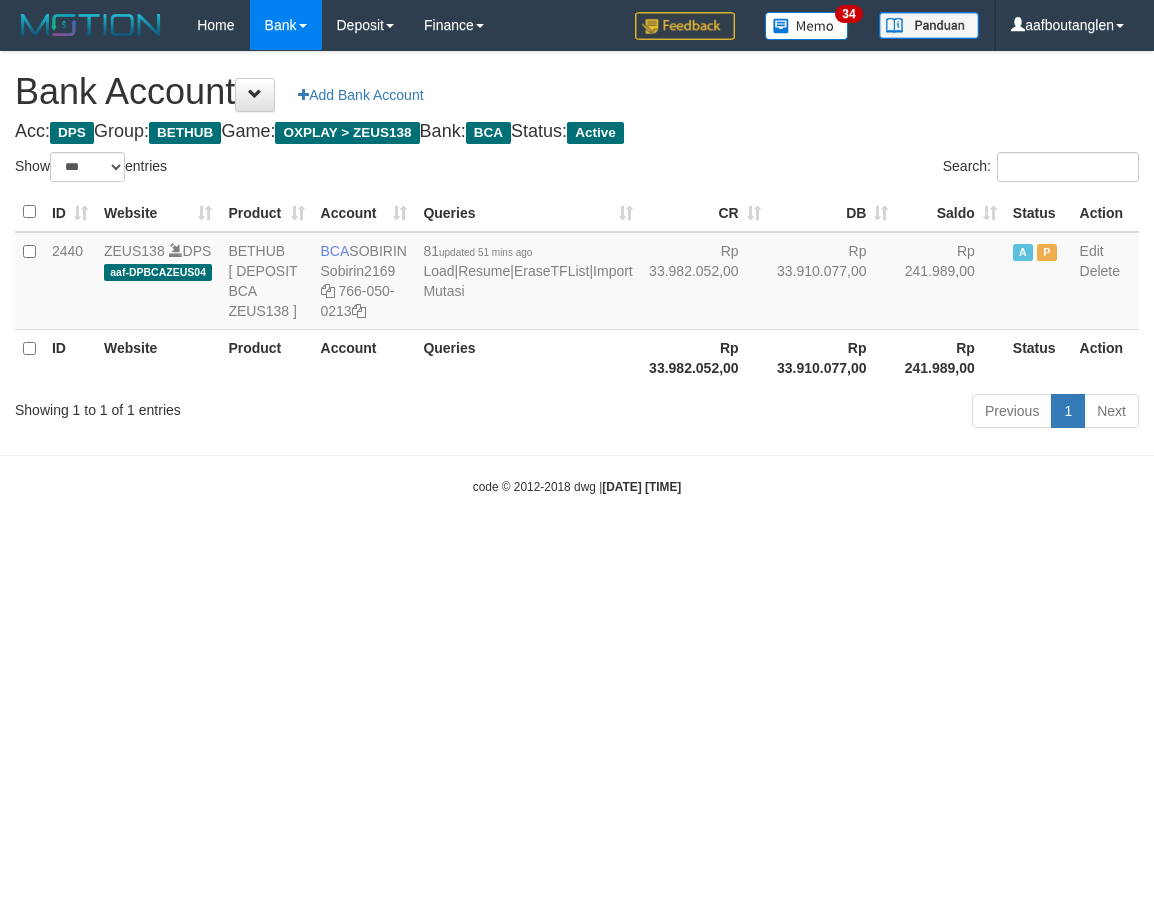 scroll, scrollTop: 0, scrollLeft: 0, axis: both 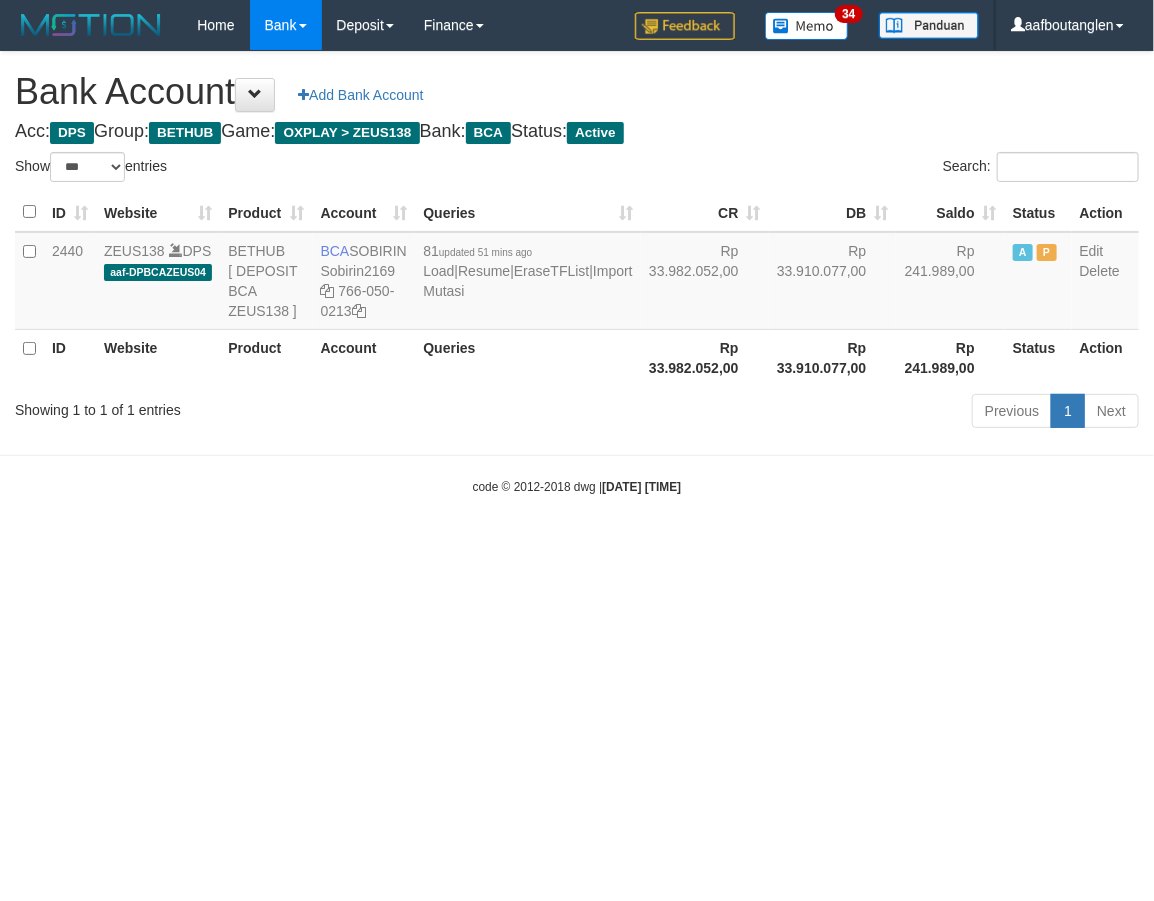 click on "Toggle navigation
Home
Bank
Account List
Deposit
DPS List
History
Note DPS
Finance
Financial Data
aafboutanglen
My Profile
Log Out
34" at bounding box center (577, 273) 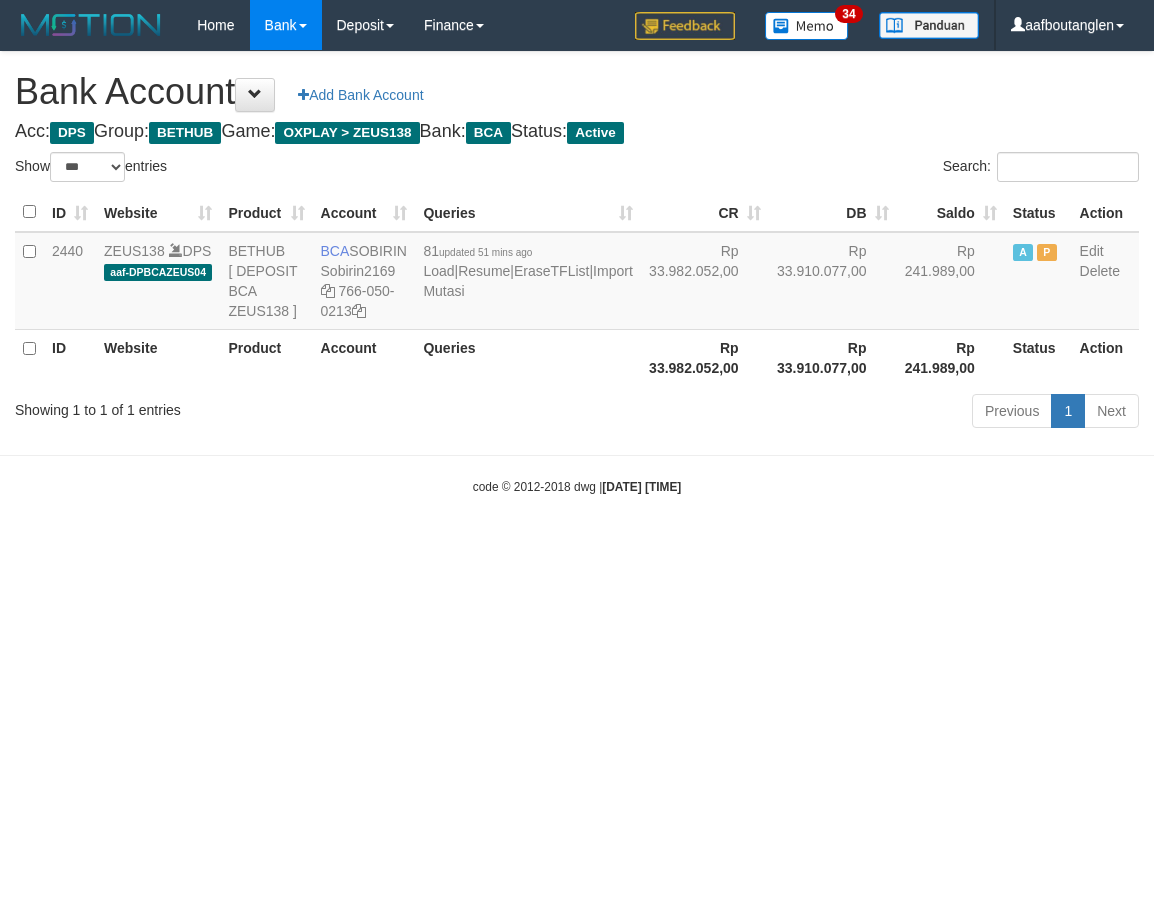 select on "***" 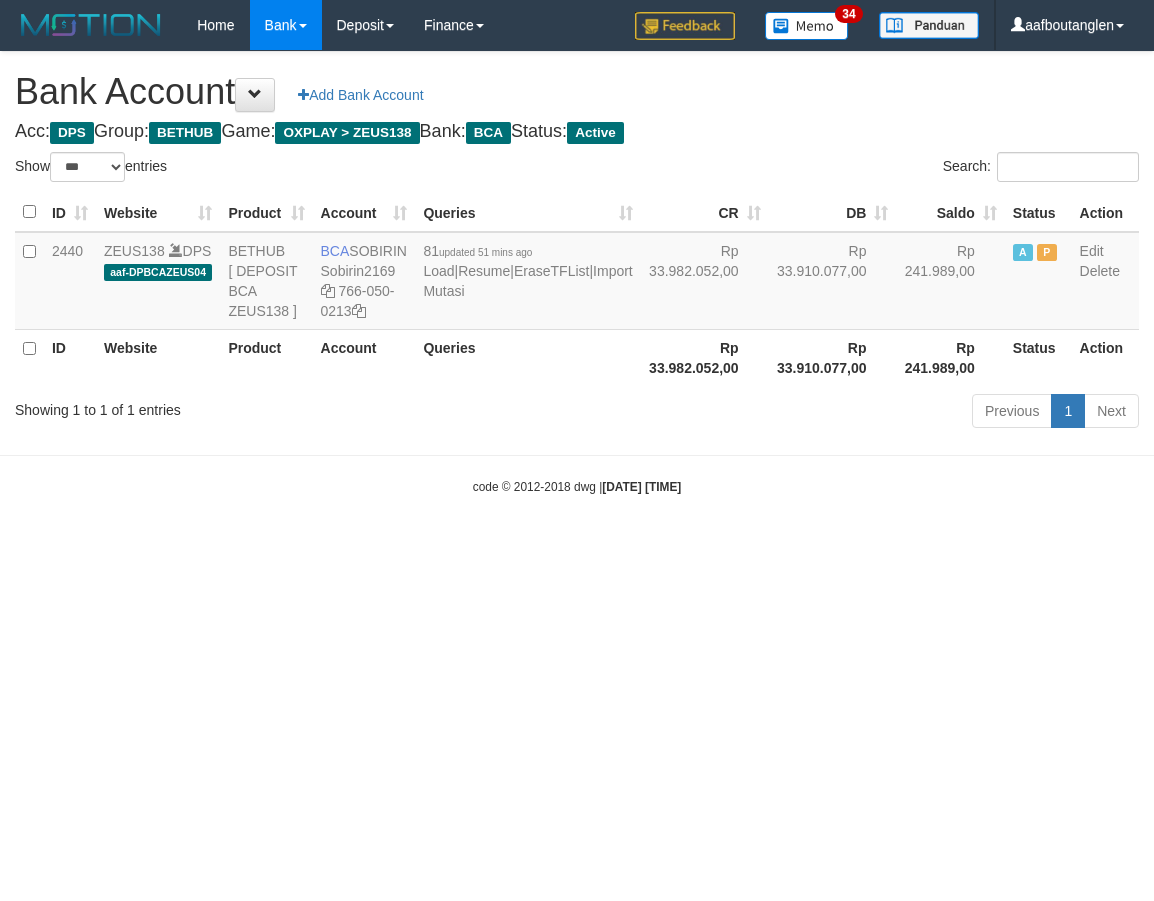 scroll, scrollTop: 0, scrollLeft: 0, axis: both 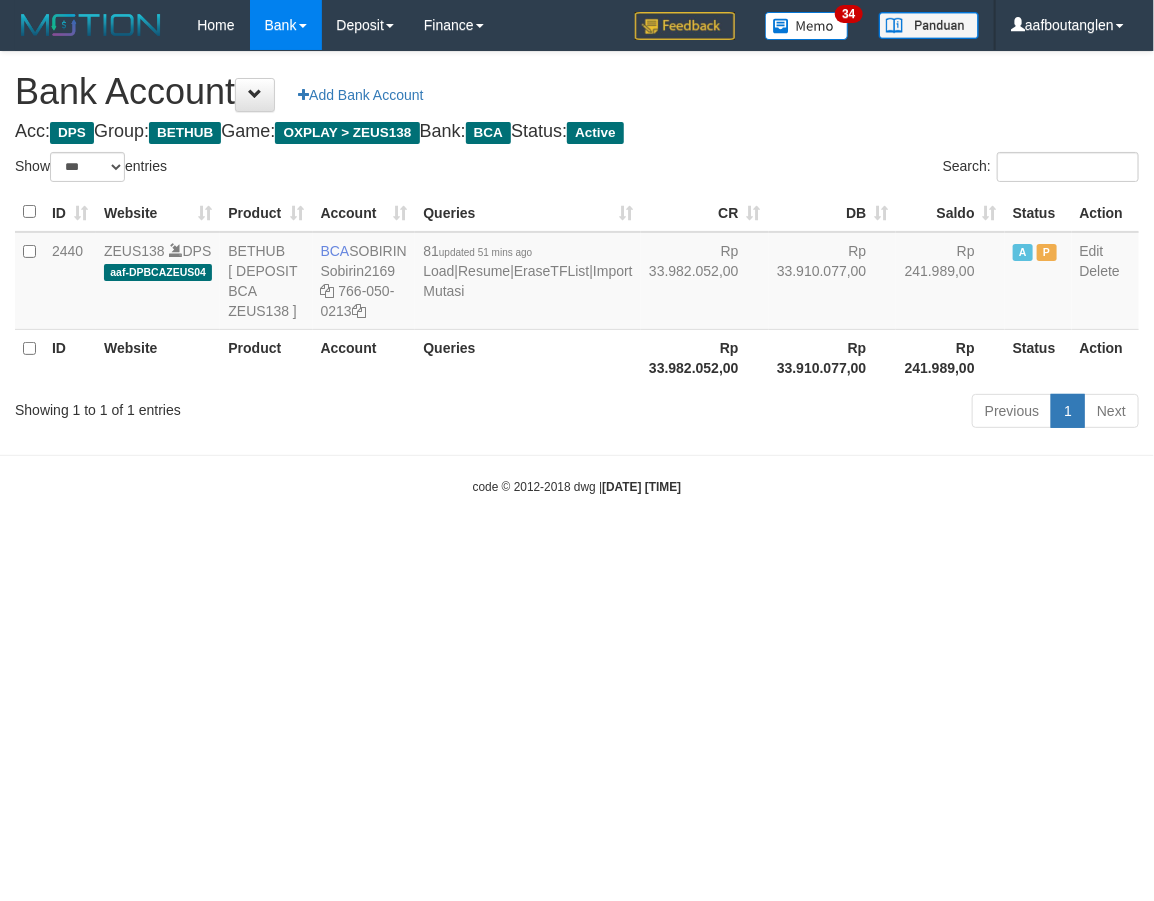 drag, startPoint x: 894, startPoint y: 630, endPoint x: 868, endPoint y: 616, distance: 29.529646 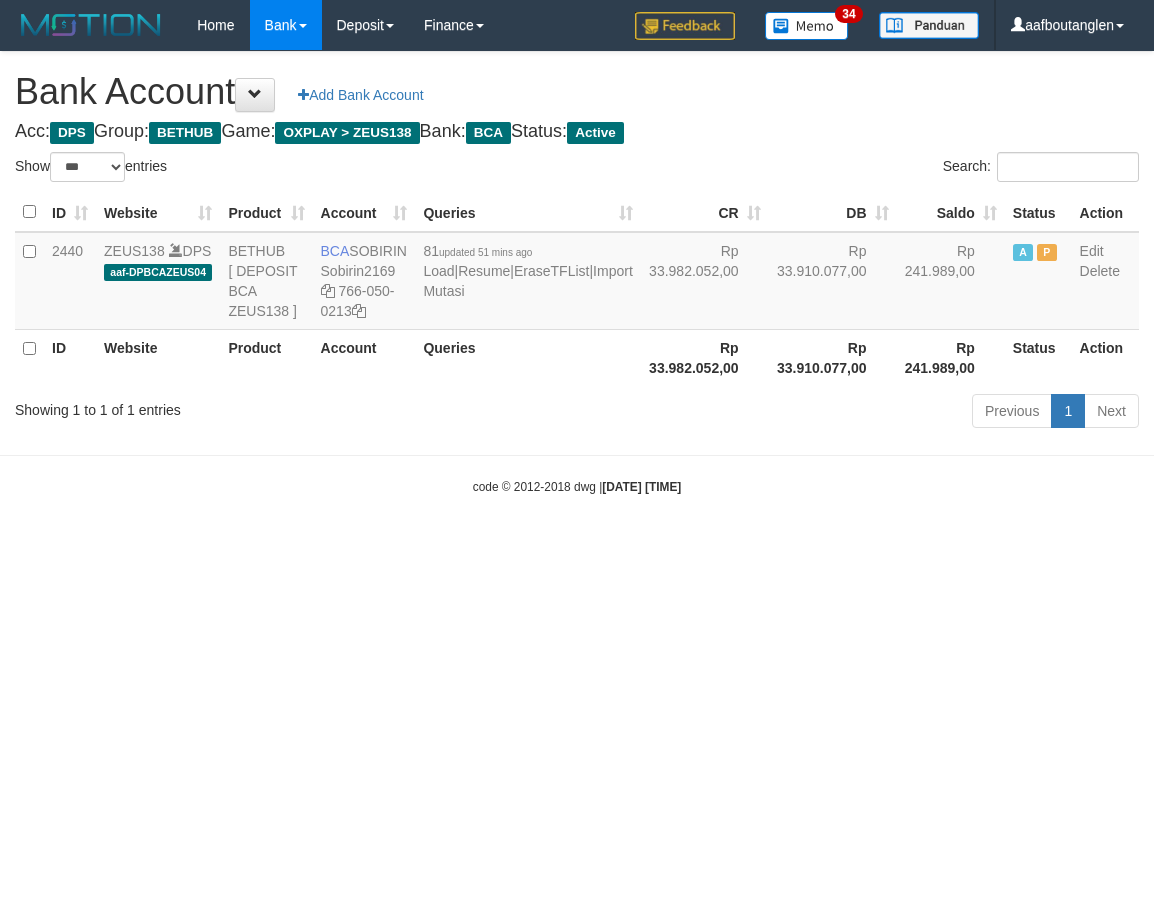 select on "***" 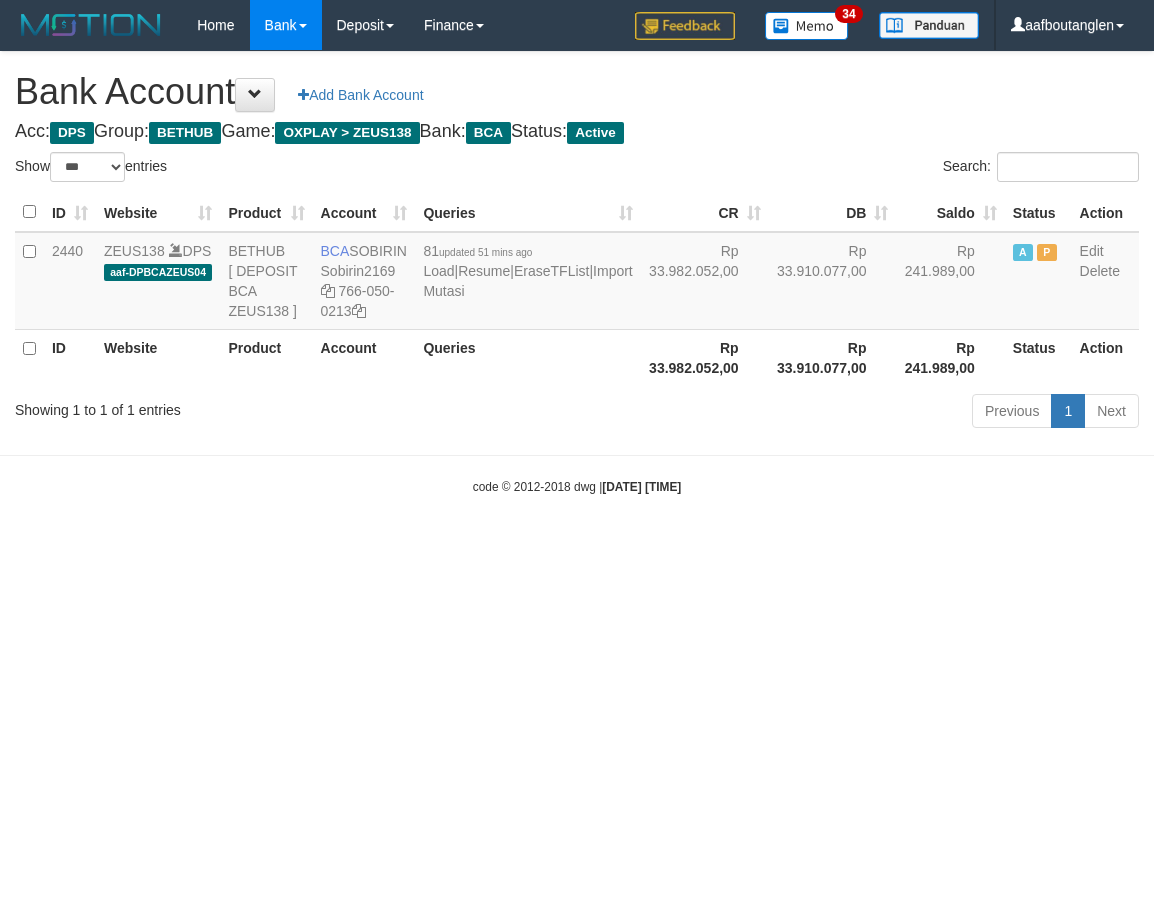 scroll, scrollTop: 0, scrollLeft: 0, axis: both 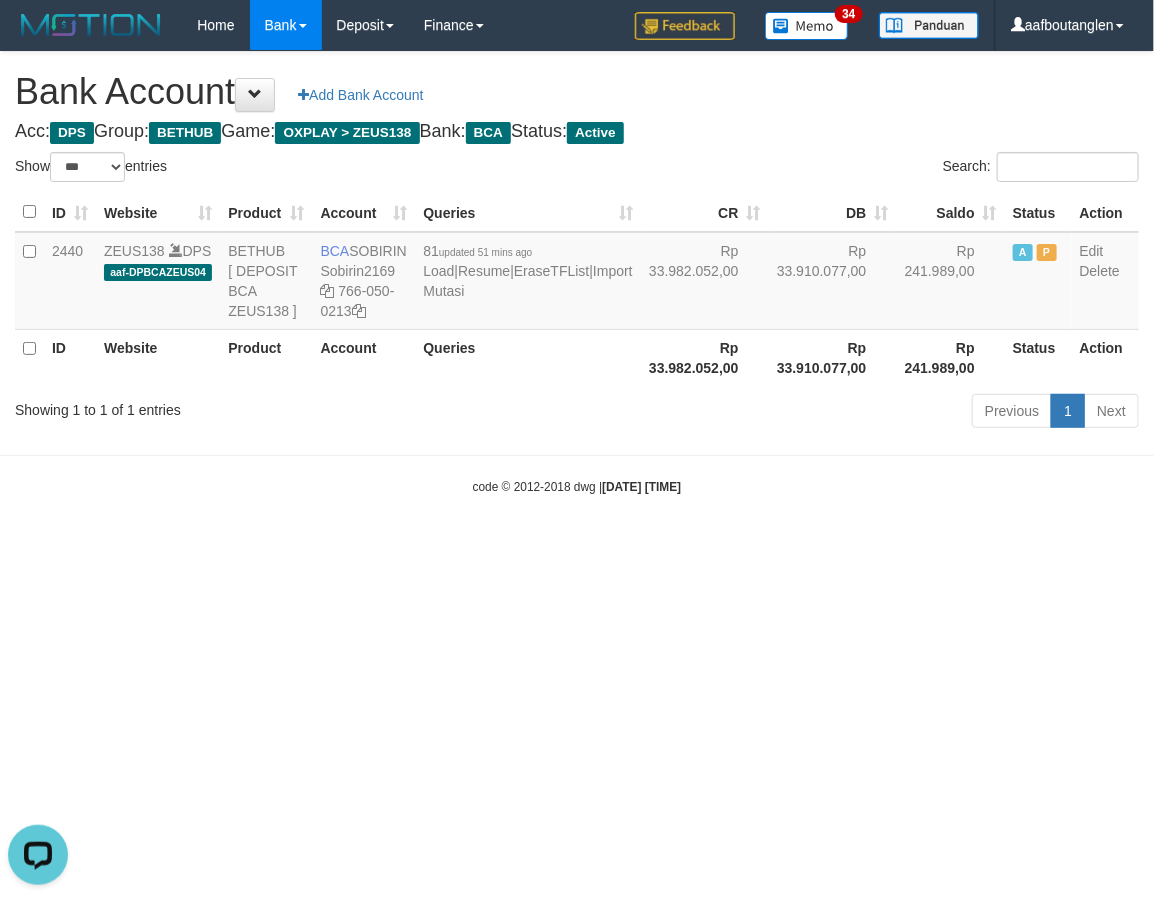 drag, startPoint x: 914, startPoint y: 613, endPoint x: 874, endPoint y: 601, distance: 41.761227 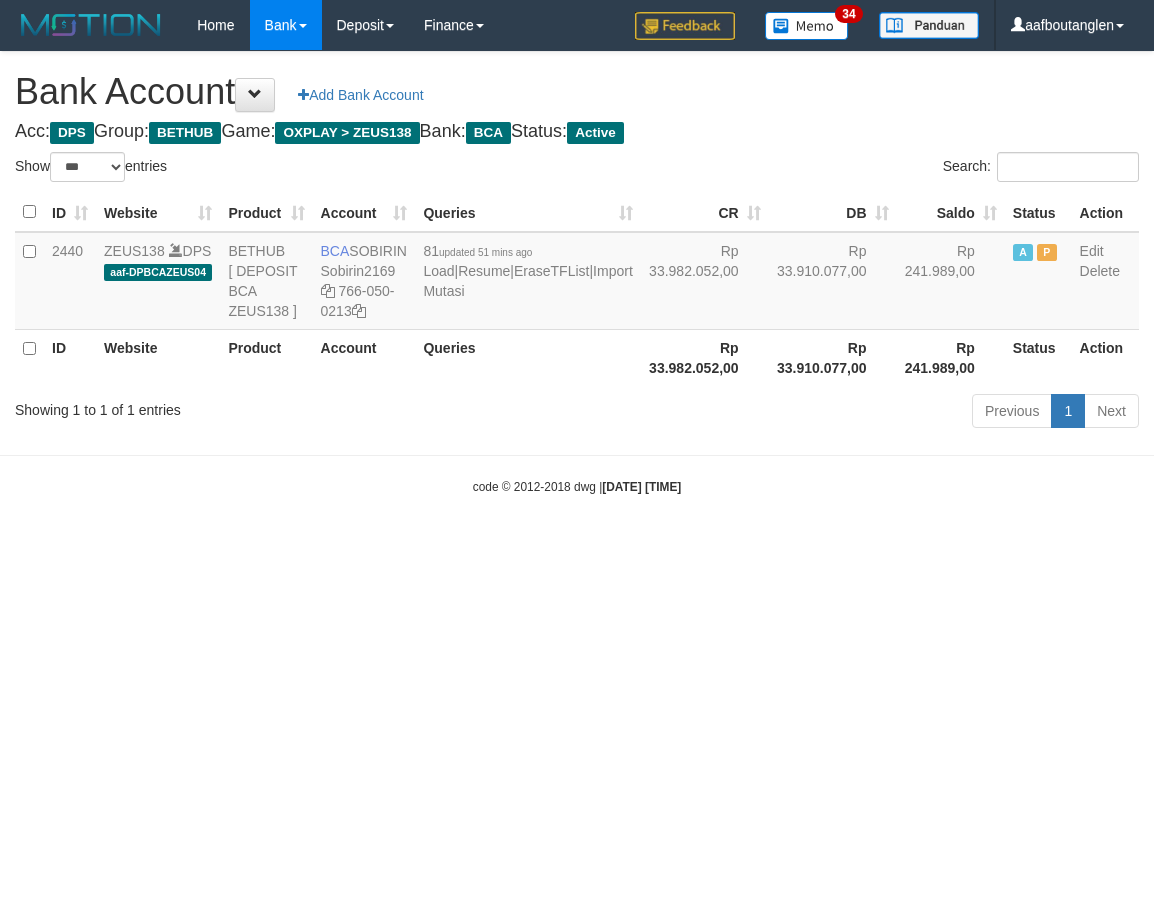 select on "***" 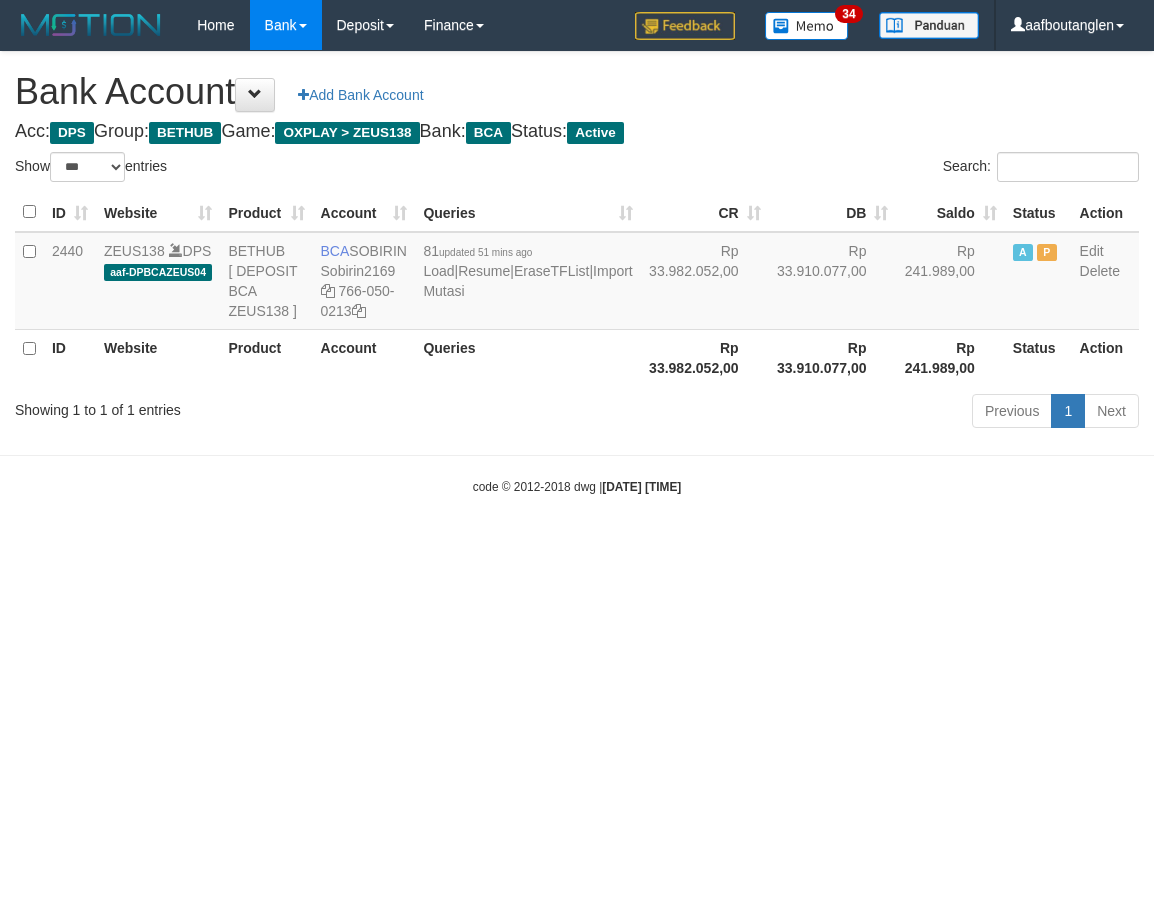 scroll, scrollTop: 0, scrollLeft: 0, axis: both 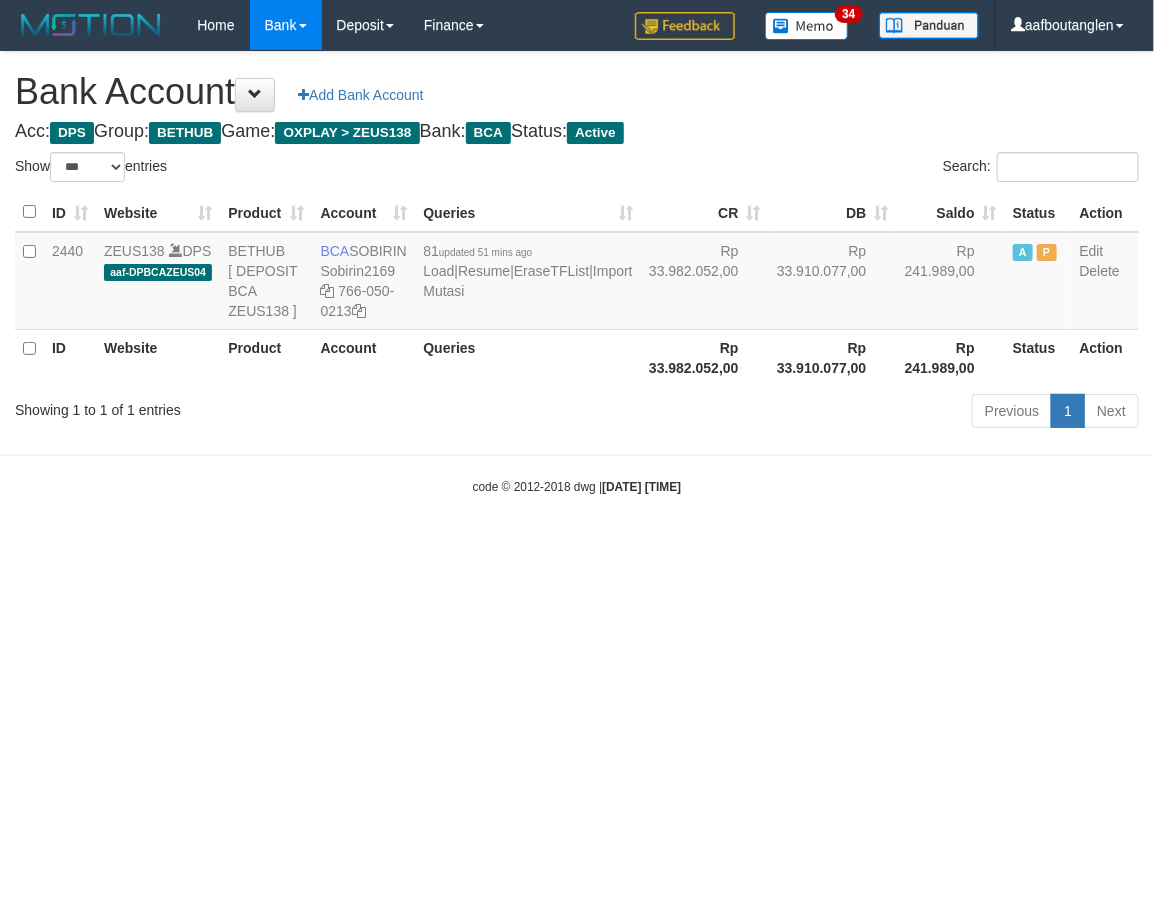 click on "Toggle navigation
Home
Bank
Account List
Deposit
DPS List
History
Note DPS
Finance
Financial Data
aafboutanglen
My Profile
Log Out
34" at bounding box center [577, 273] 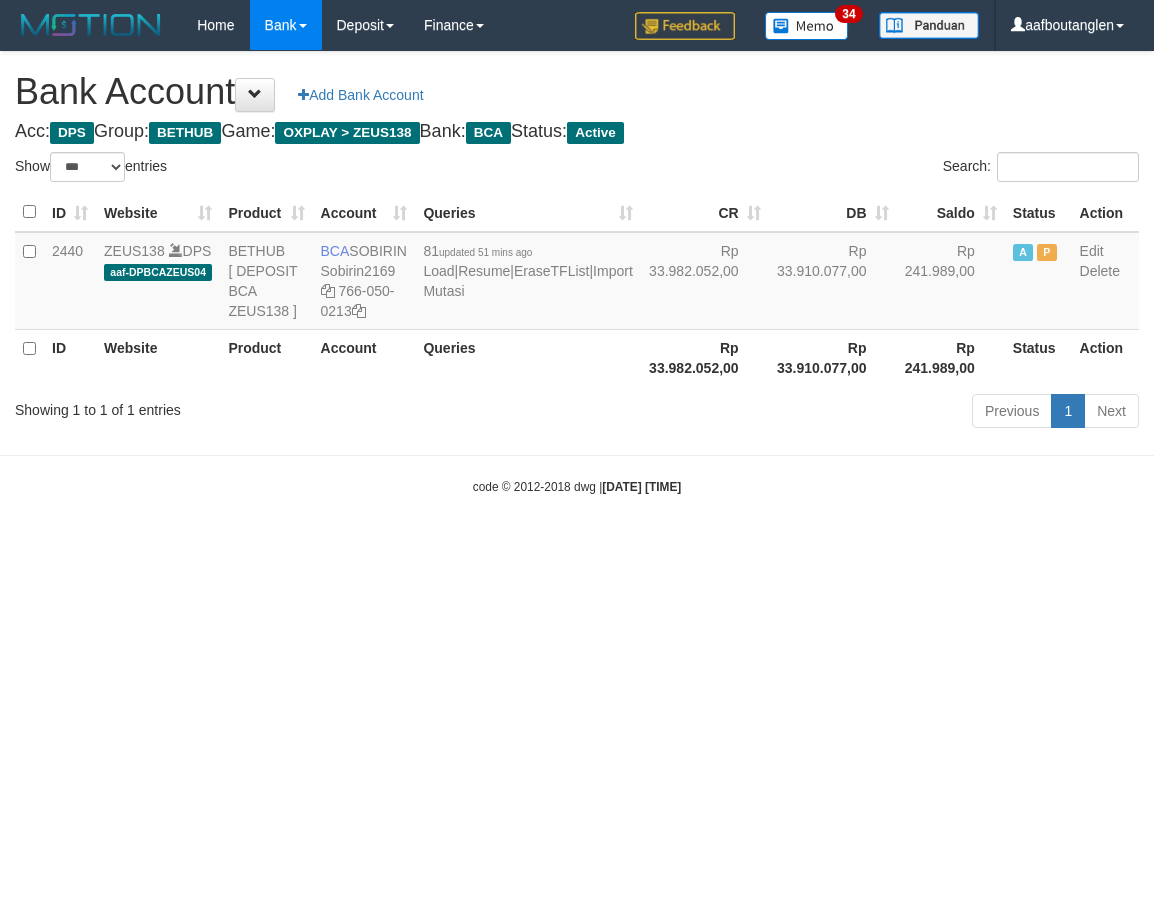 select on "***" 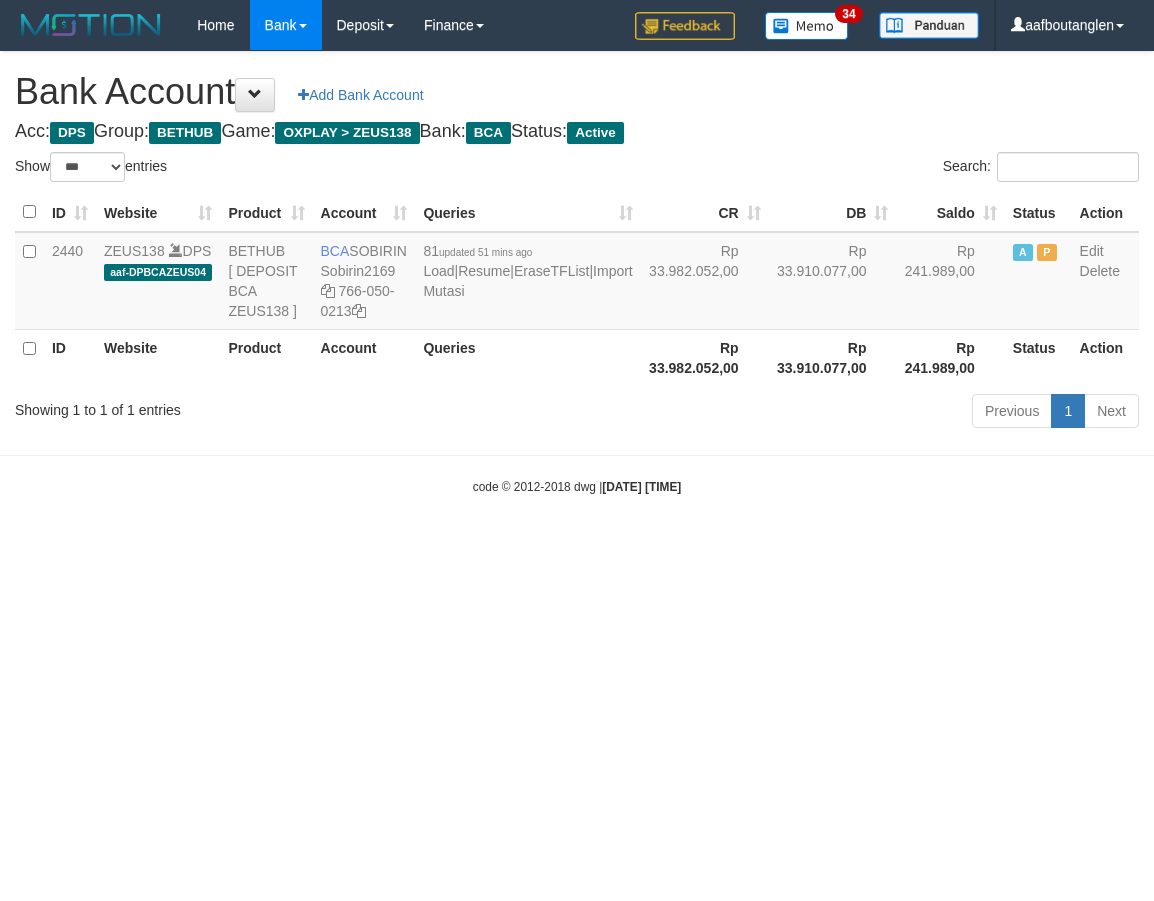 scroll, scrollTop: 0, scrollLeft: 0, axis: both 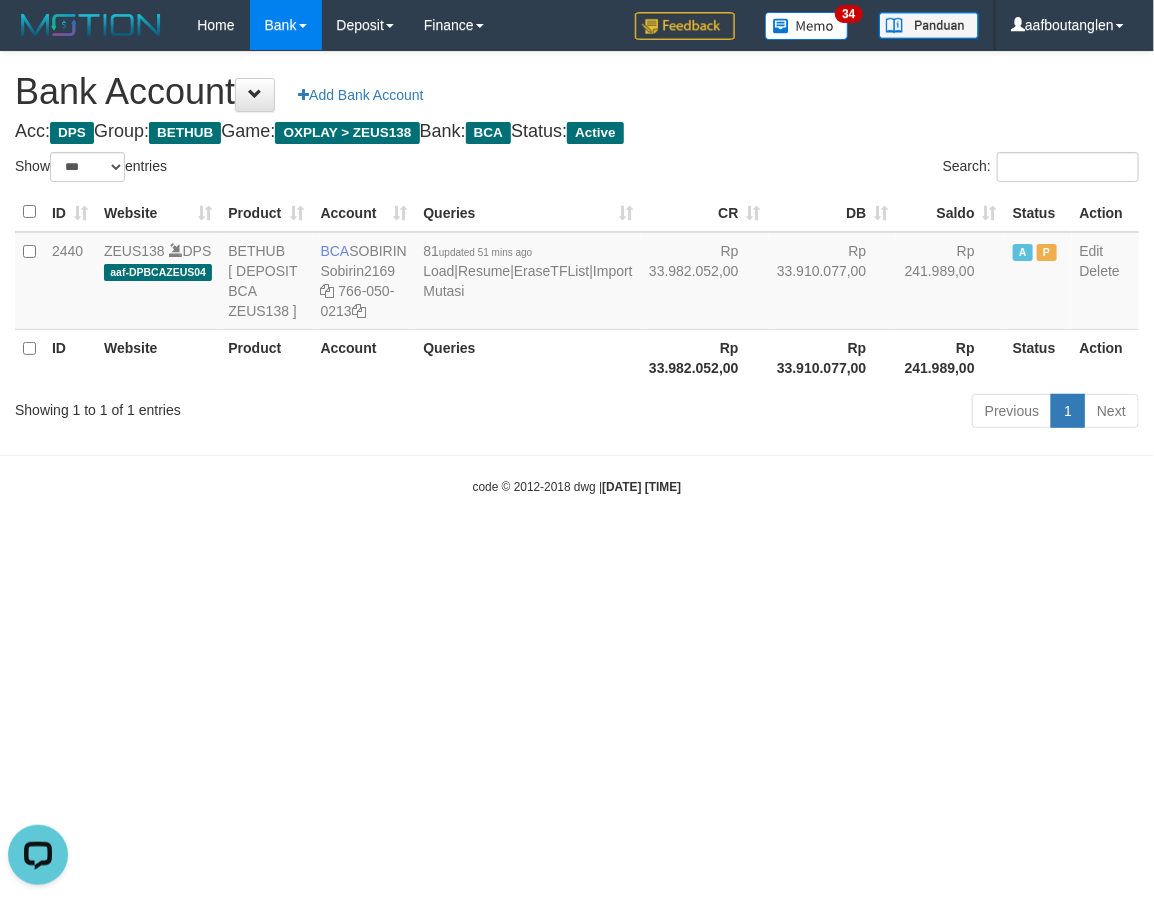 click on "code © 2012-2018 dwg |  2025/07/11 08:22:01" at bounding box center [577, 486] 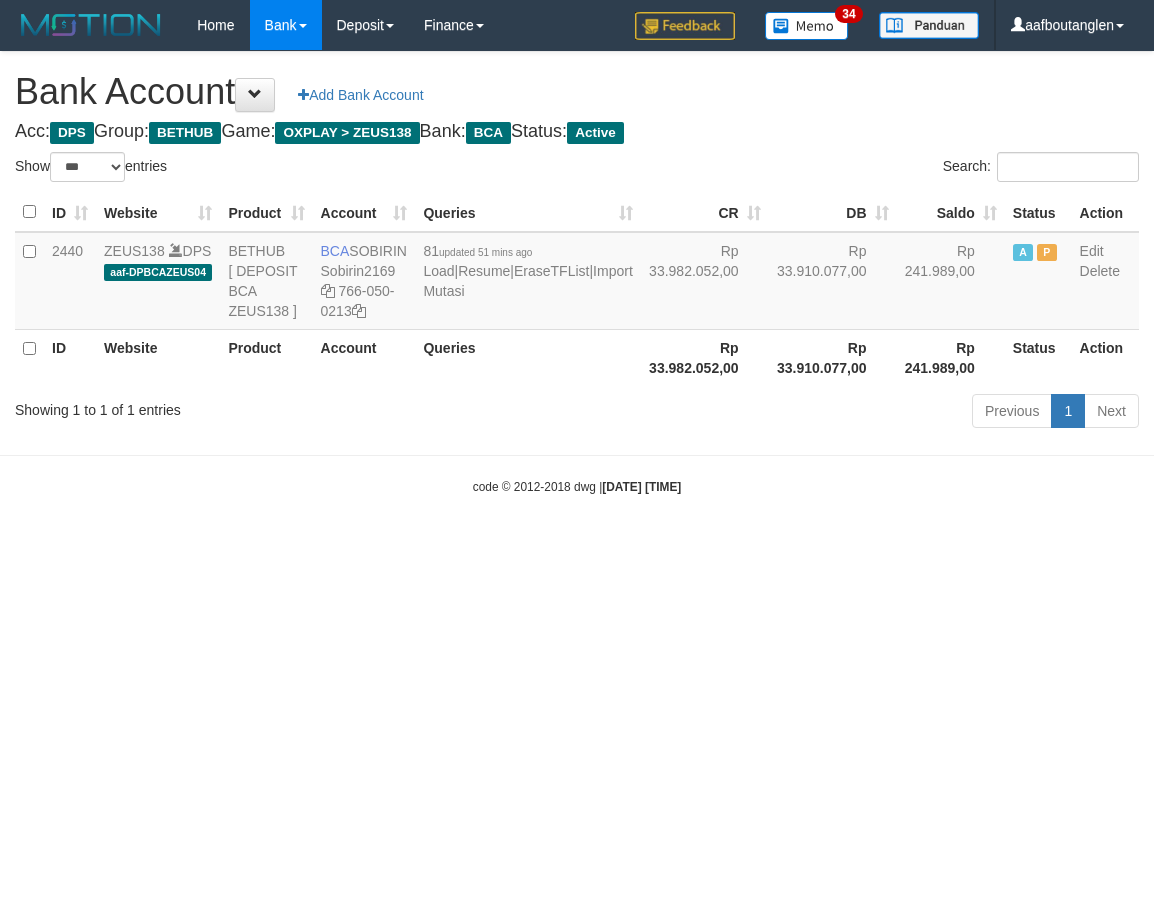 select on "***" 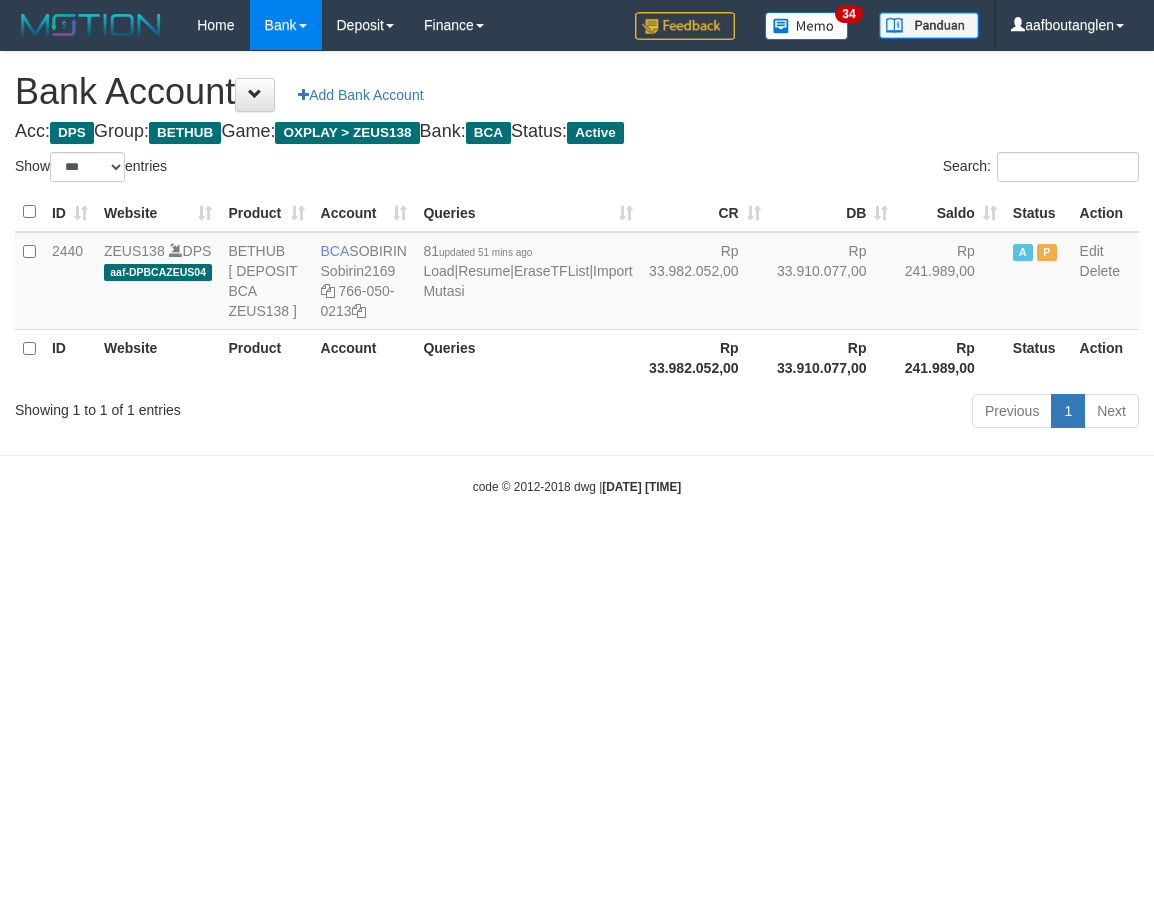 scroll, scrollTop: 0, scrollLeft: 0, axis: both 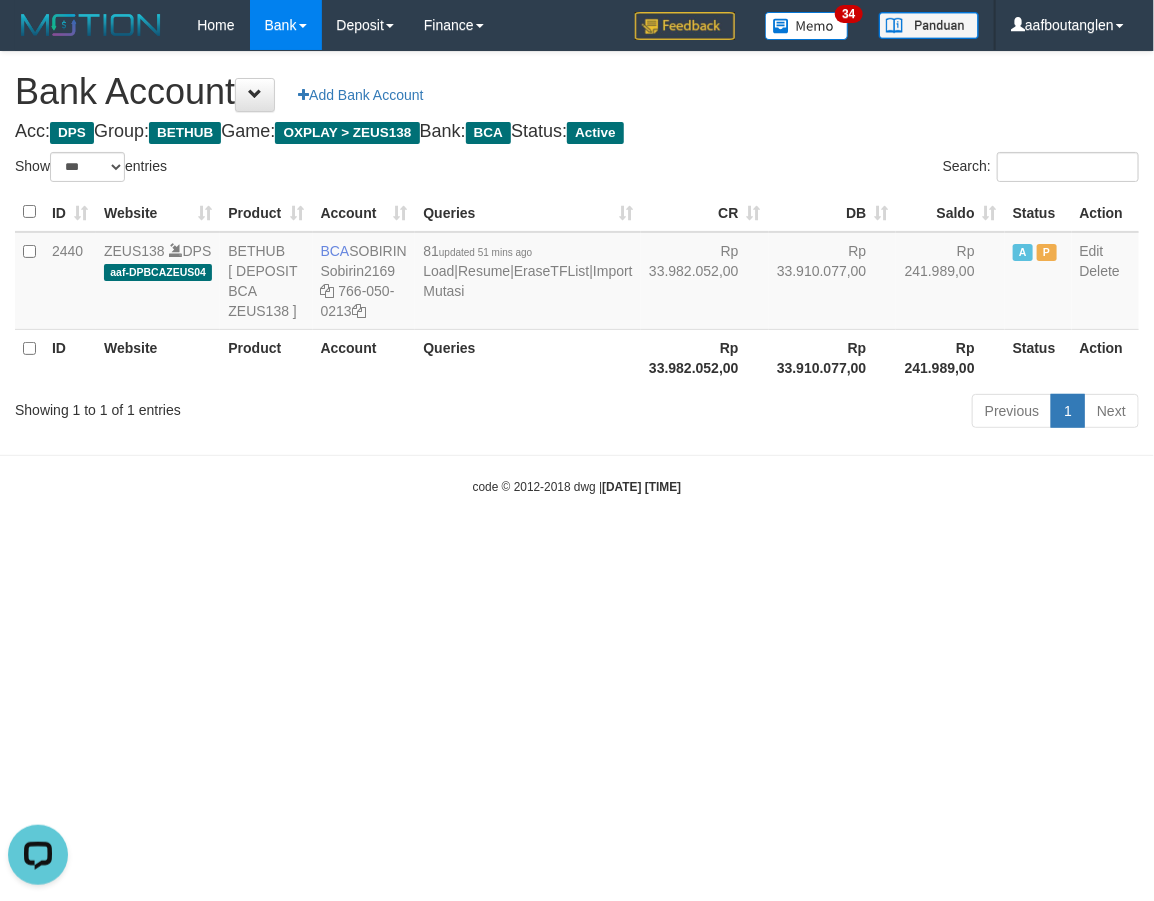 drag, startPoint x: 935, startPoint y: 600, endPoint x: 867, endPoint y: 603, distance: 68.06615 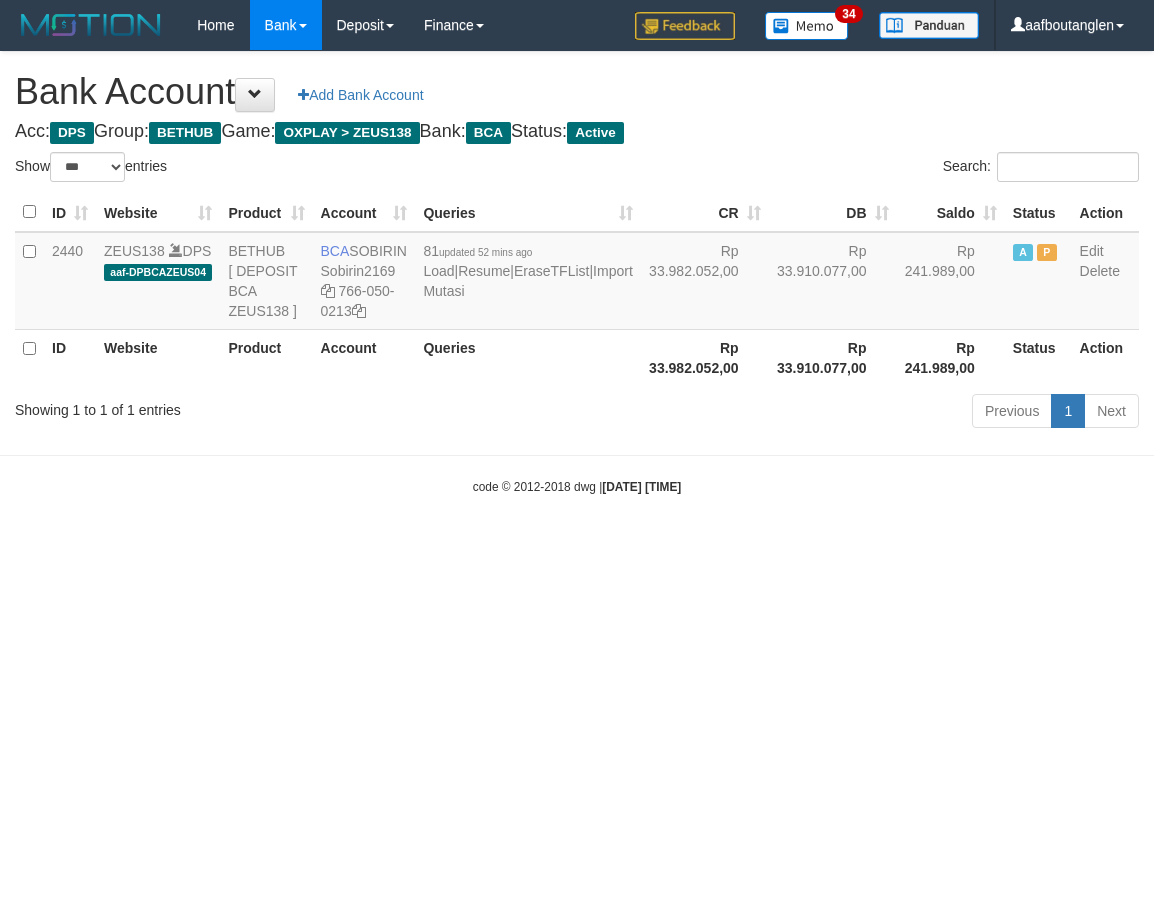 select on "***" 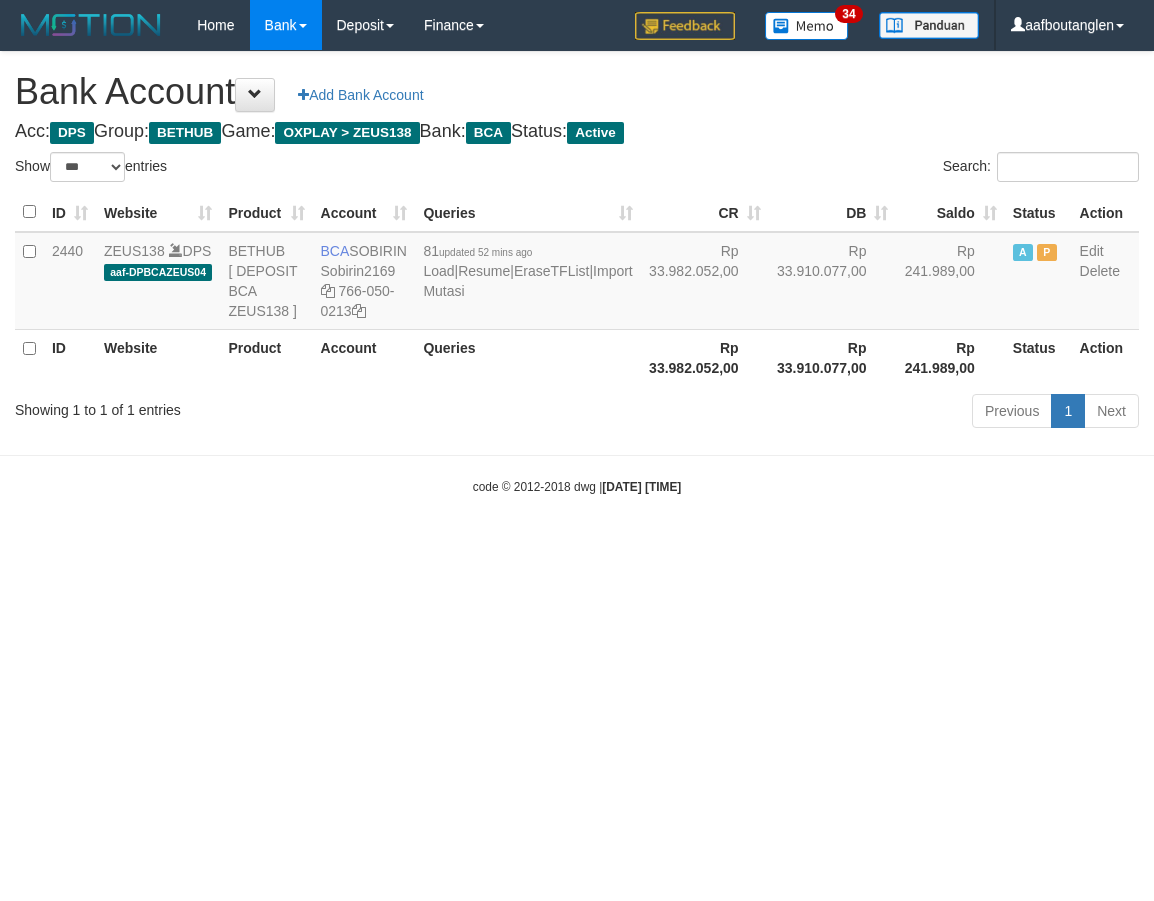 scroll, scrollTop: 0, scrollLeft: 0, axis: both 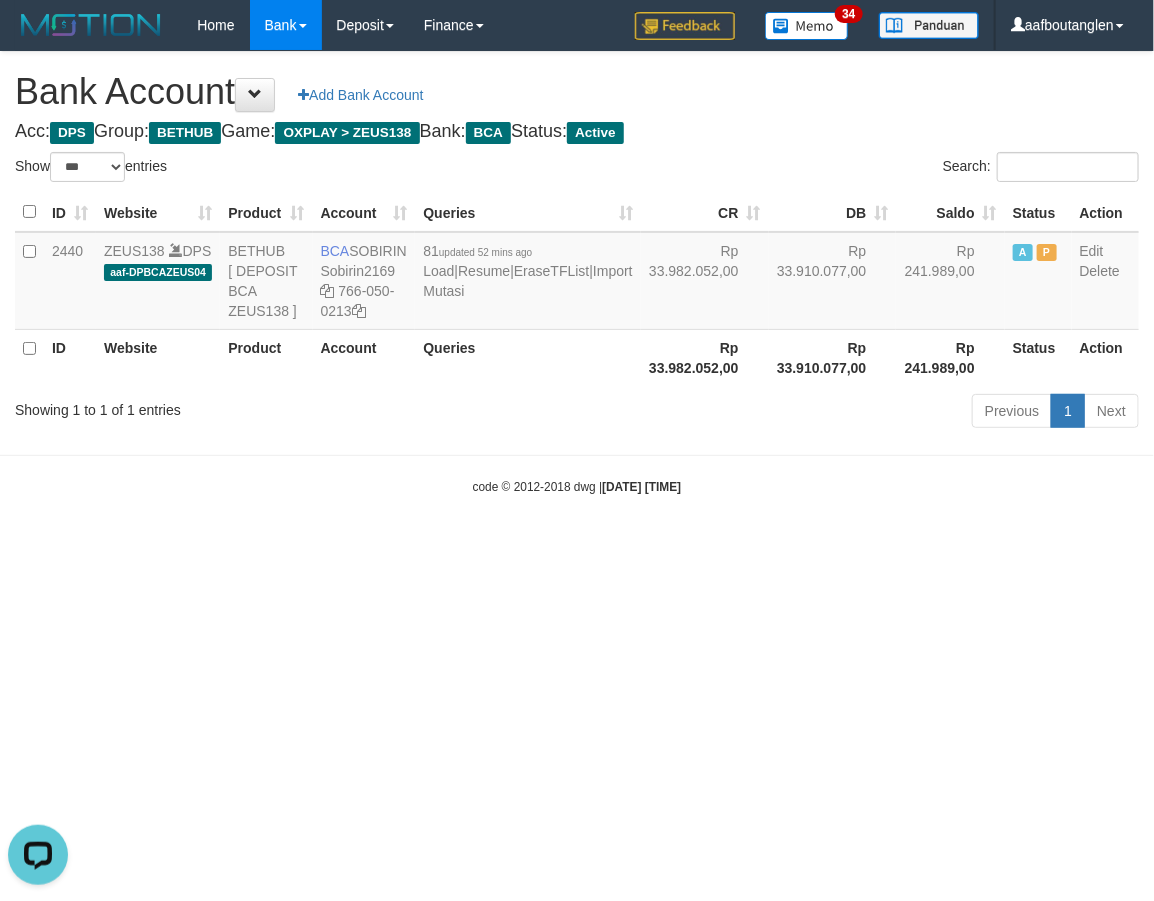 drag, startPoint x: 782, startPoint y: 621, endPoint x: 792, endPoint y: 616, distance: 11.18034 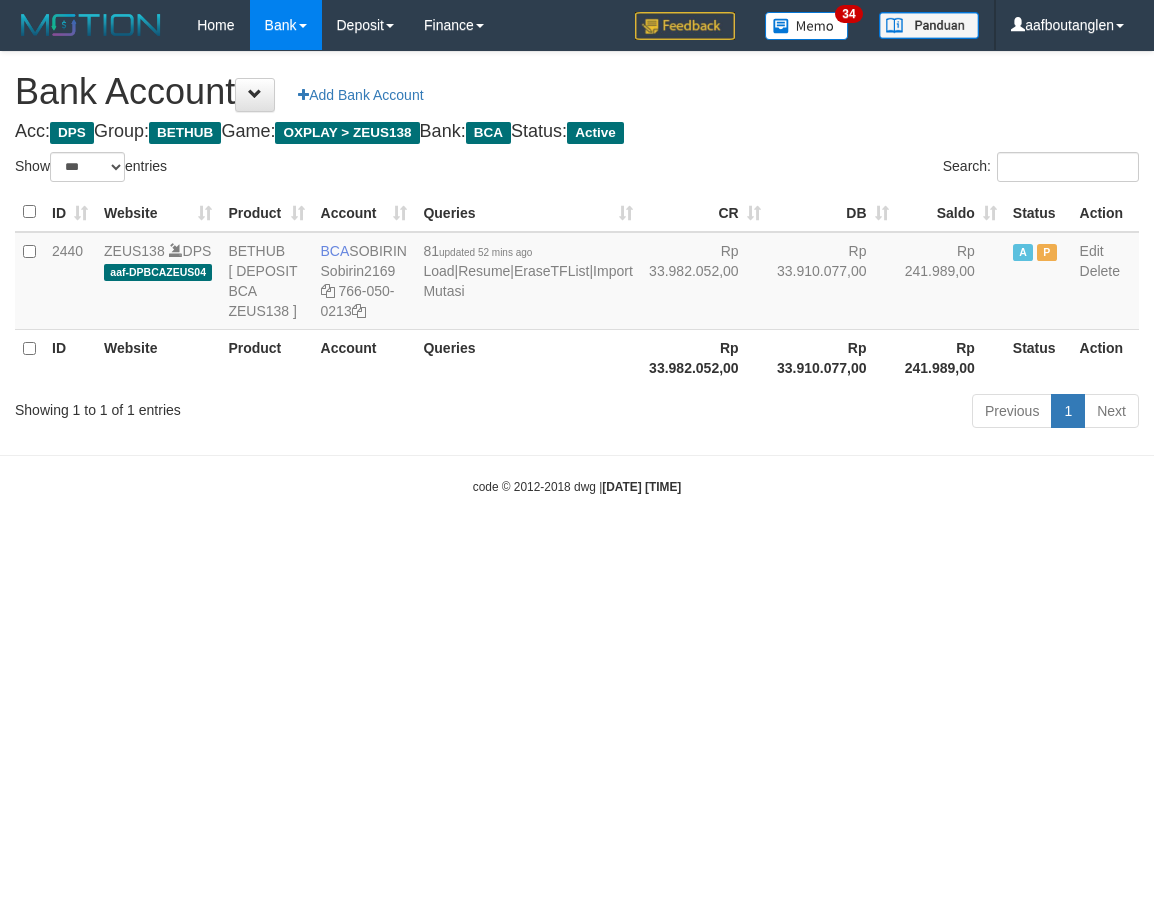 select on "***" 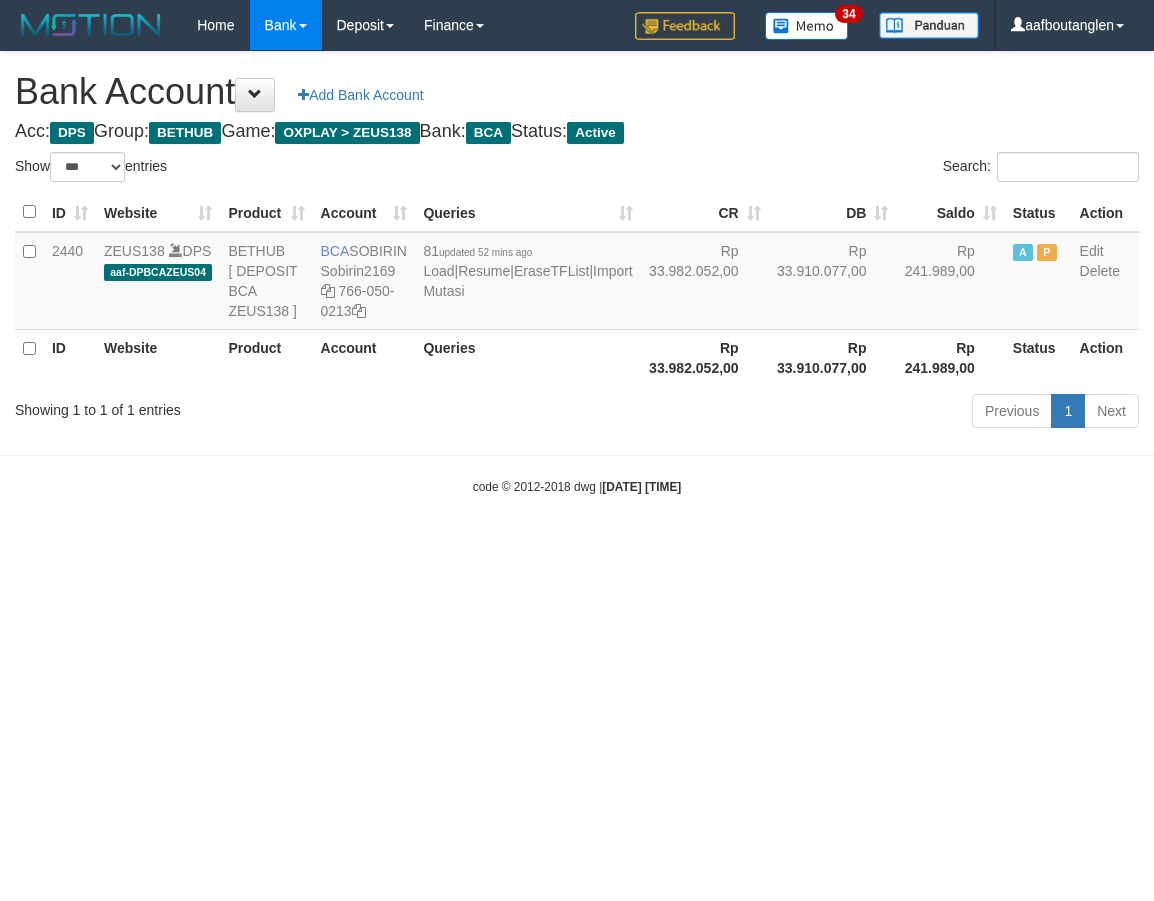 scroll, scrollTop: 0, scrollLeft: 0, axis: both 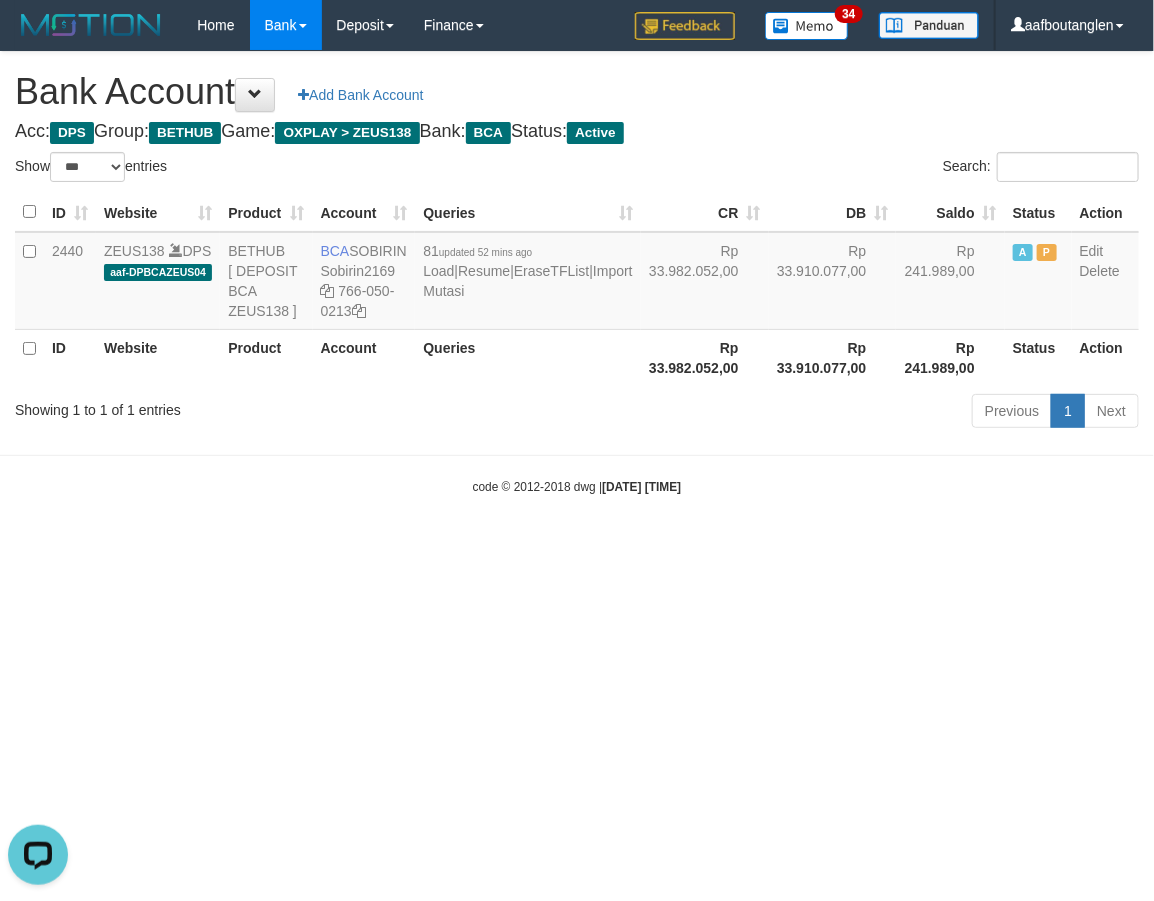 click on "Toggle navigation
Home
Bank
Account List
Deposit
DPS List
History
Note DPS
Finance
Financial Data
aafboutanglen
My Profile
Log Out
34" at bounding box center (577, 273) 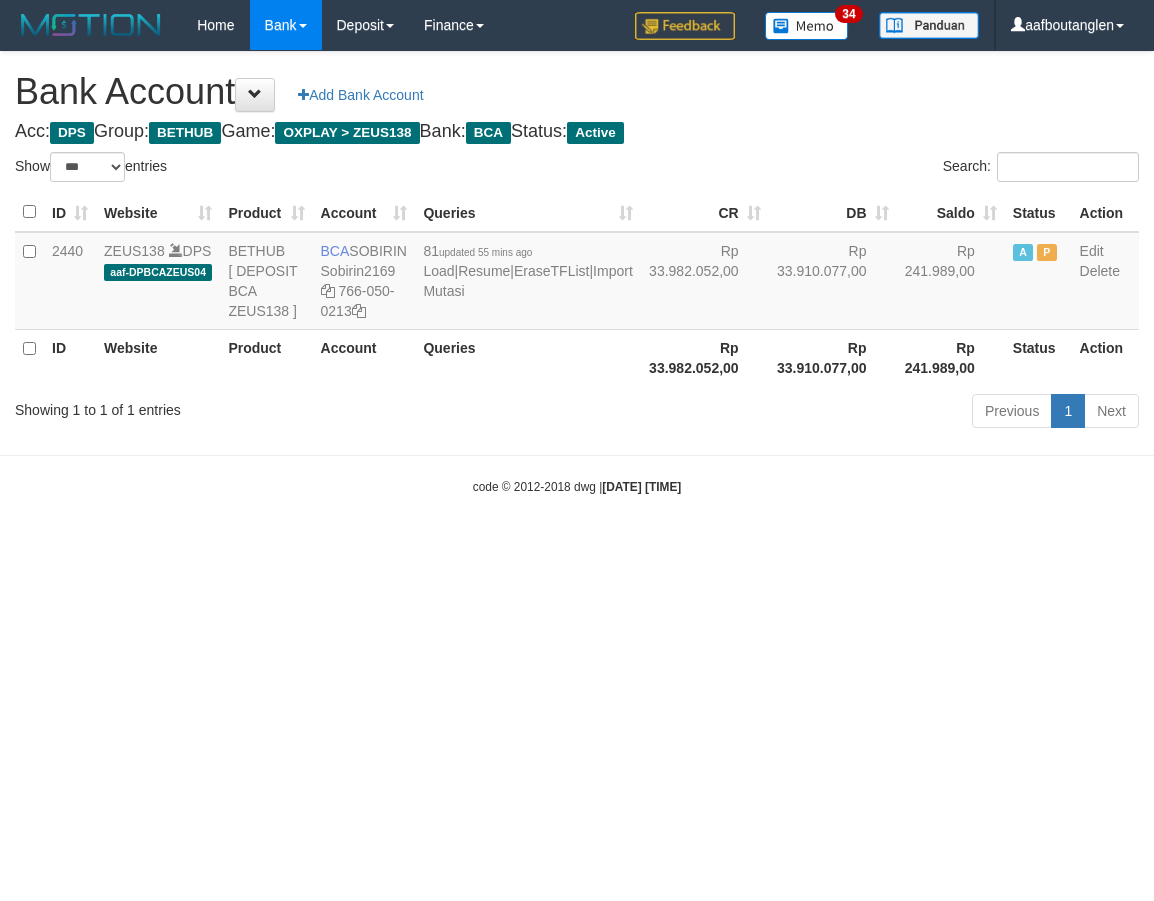 select on "***" 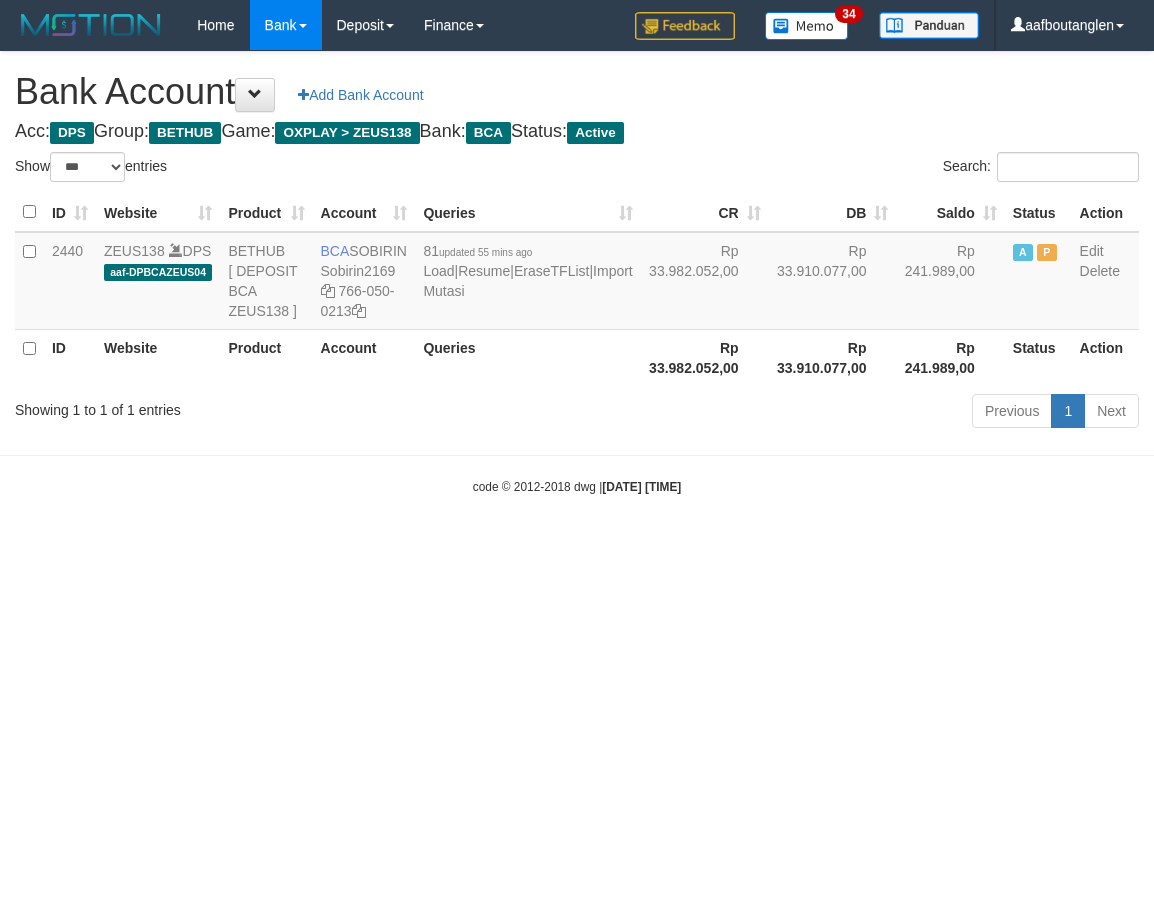 scroll, scrollTop: 0, scrollLeft: 0, axis: both 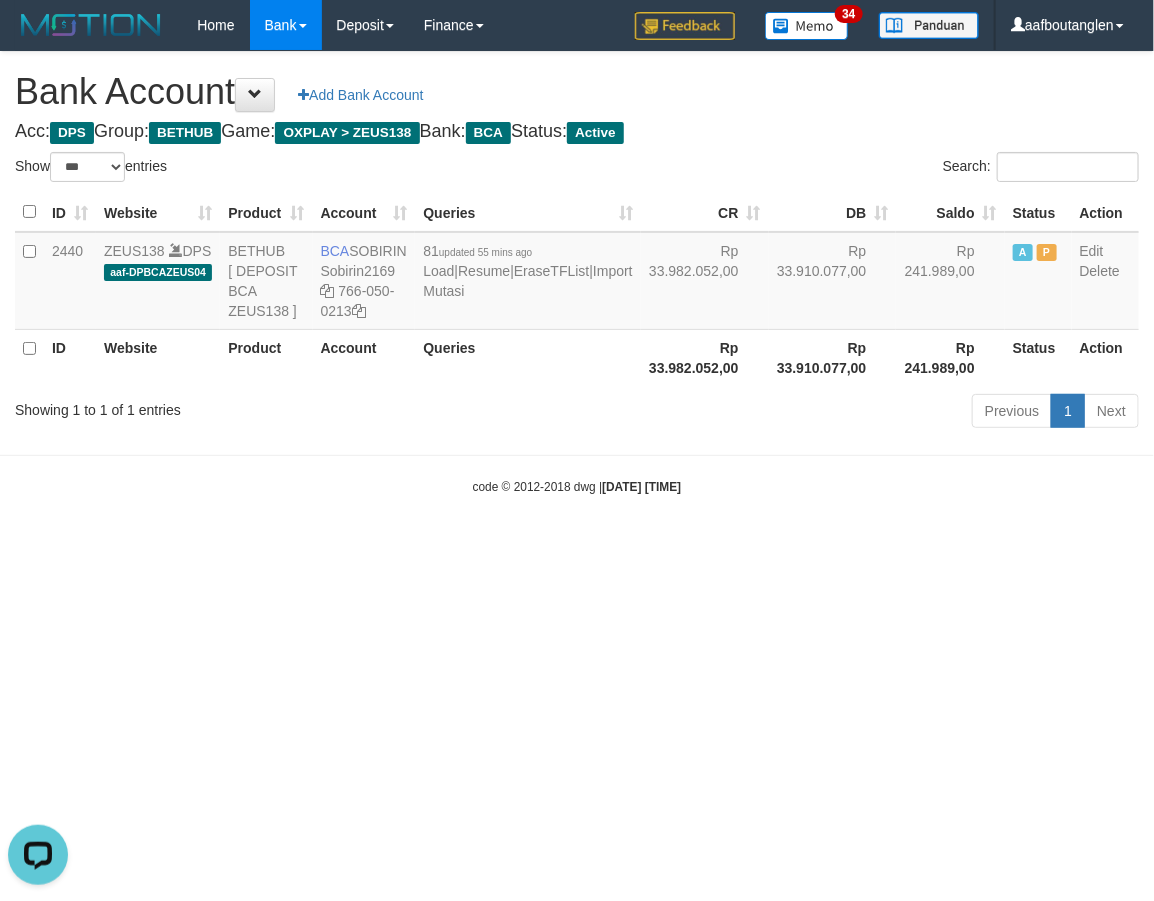 drag, startPoint x: 186, startPoint y: 553, endPoint x: 201, endPoint y: 534, distance: 24.207438 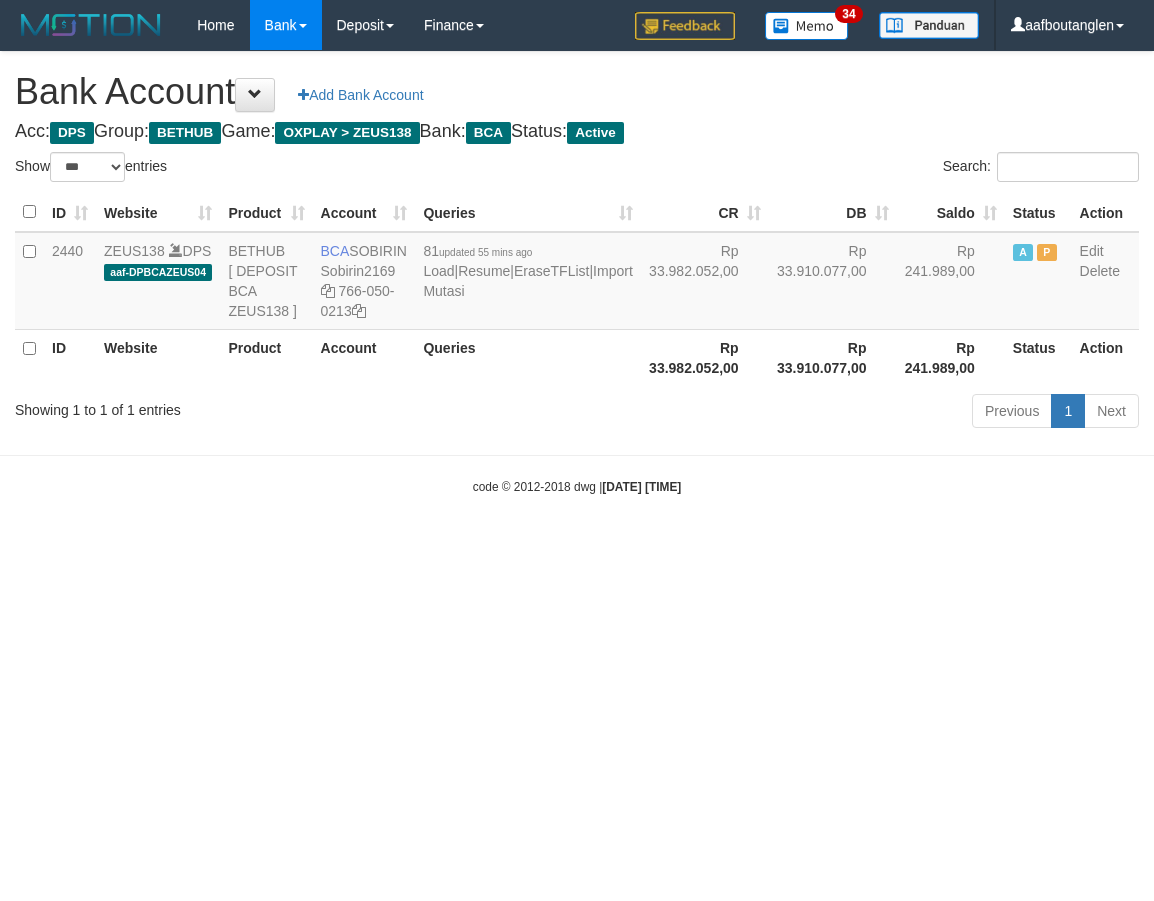 select on "***" 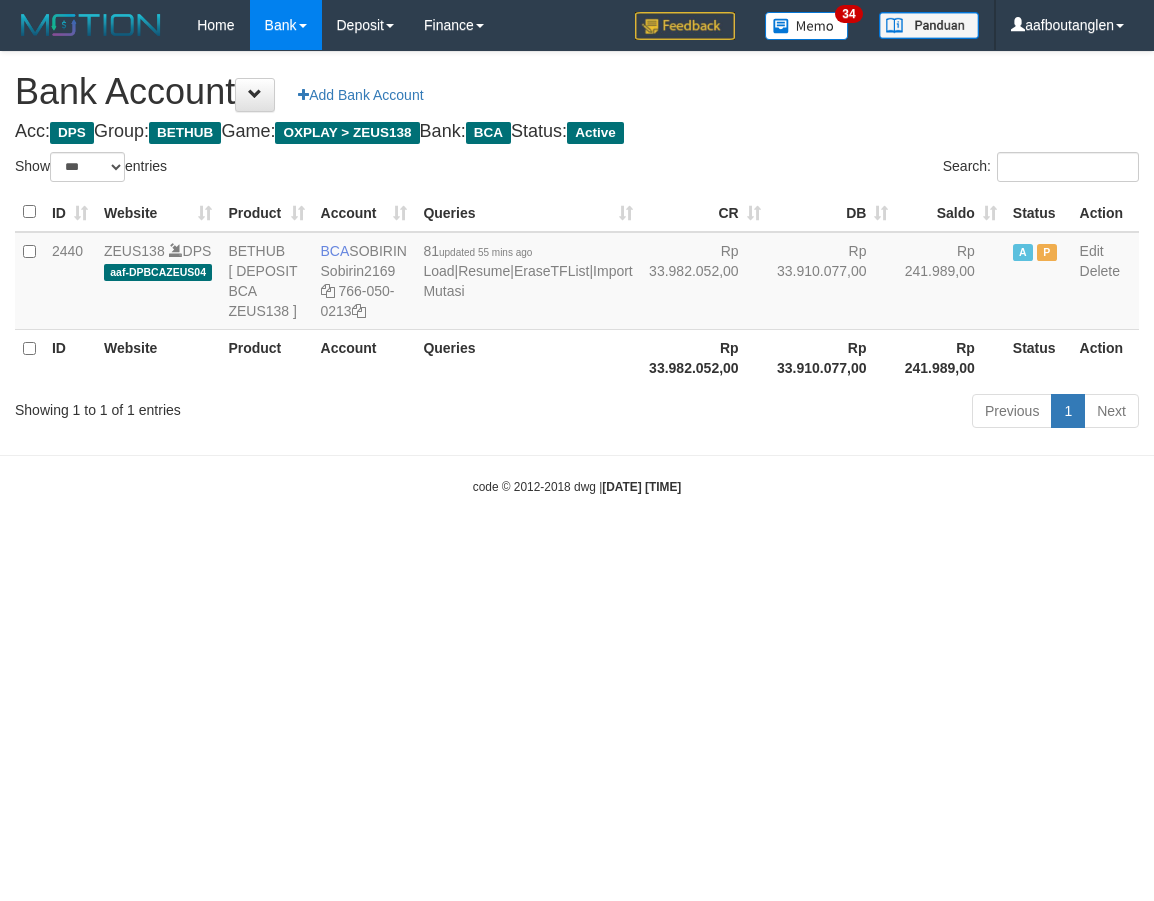 scroll, scrollTop: 0, scrollLeft: 0, axis: both 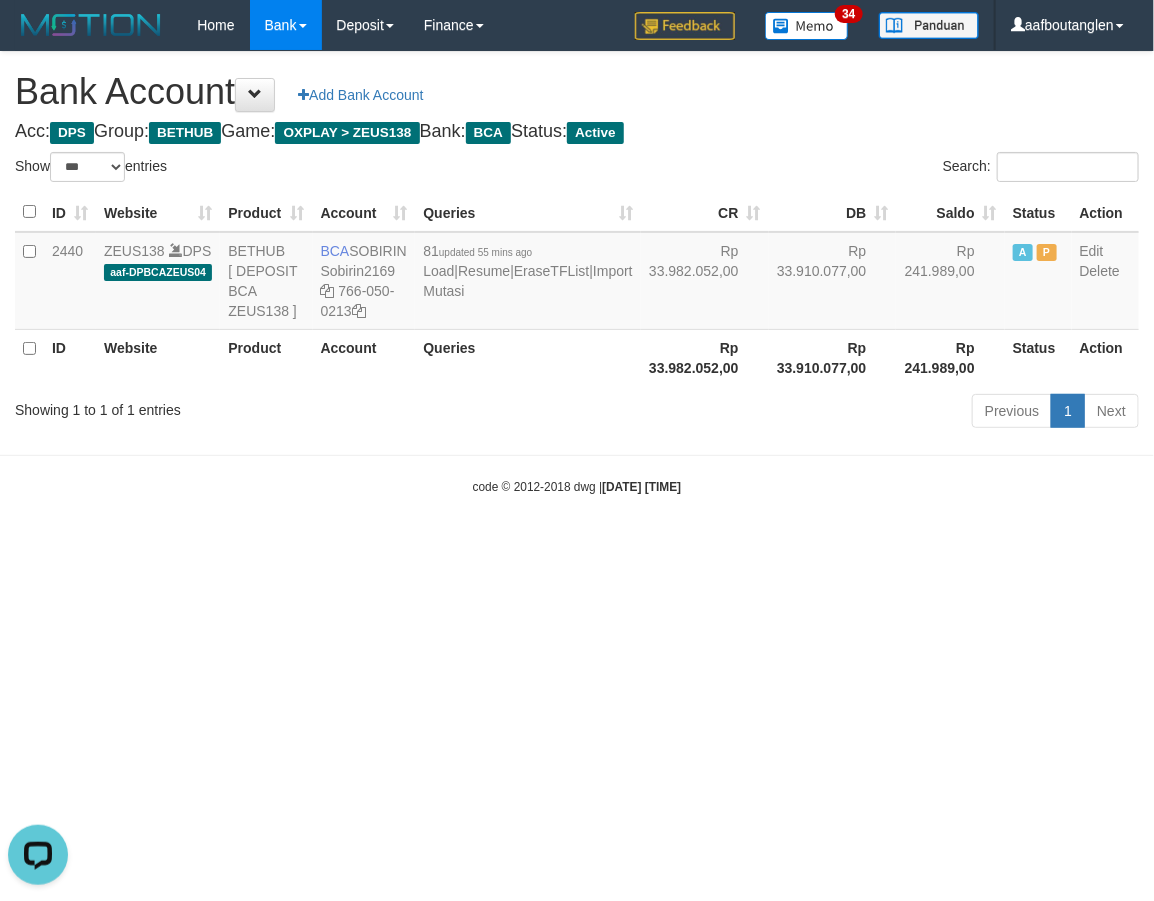 click on "Toggle navigation
Home
Bank
Account List
Deposit
DPS List
History
Note DPS
Finance
Financial Data
aafboutanglen
My Profile
Log Out
34" at bounding box center (577, 273) 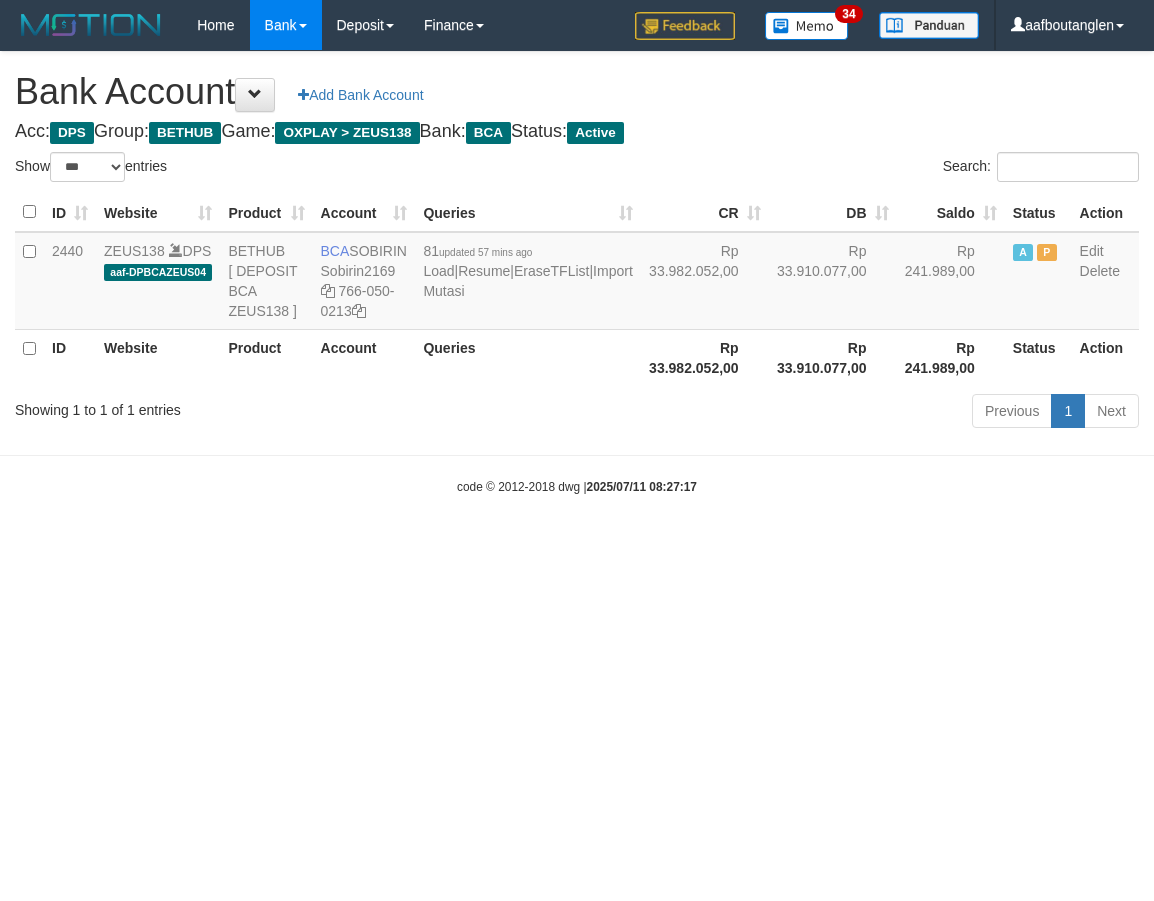select on "***" 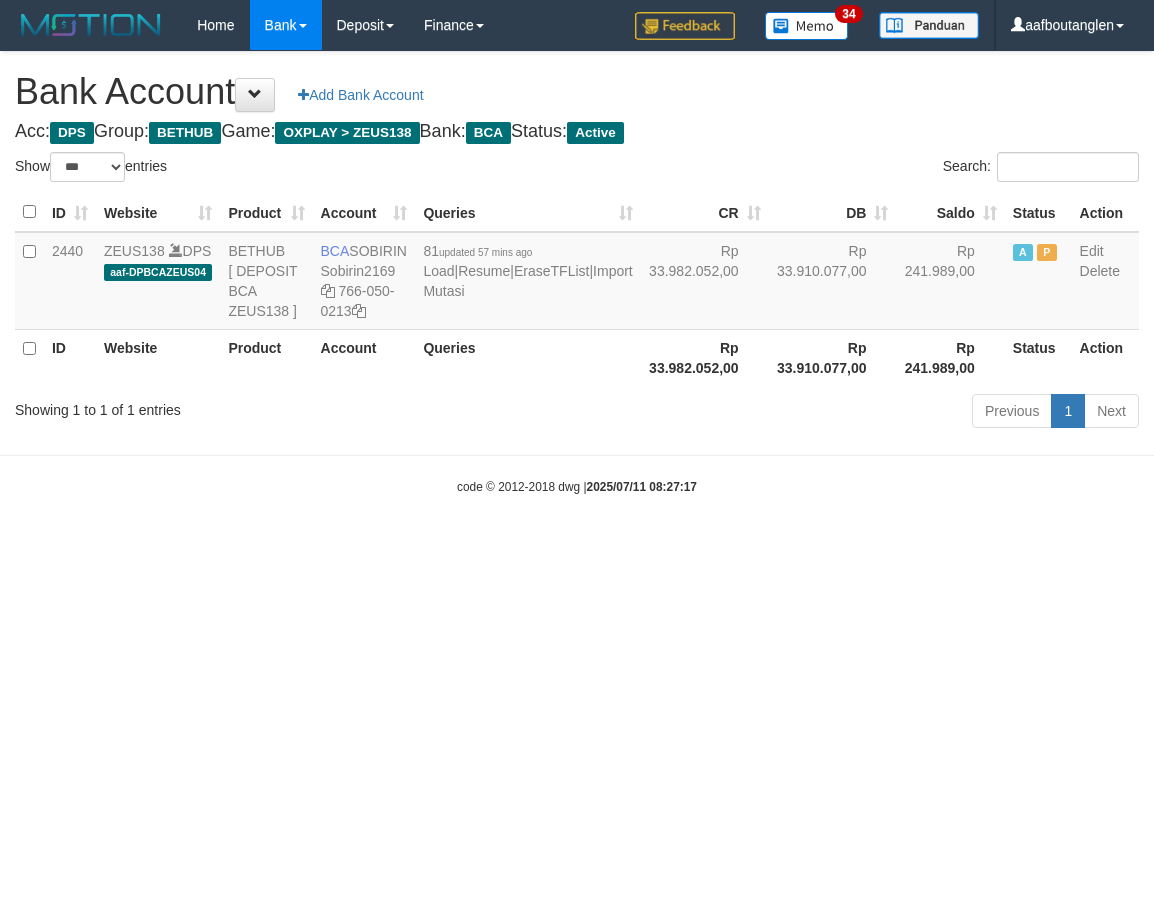 scroll, scrollTop: 0, scrollLeft: 0, axis: both 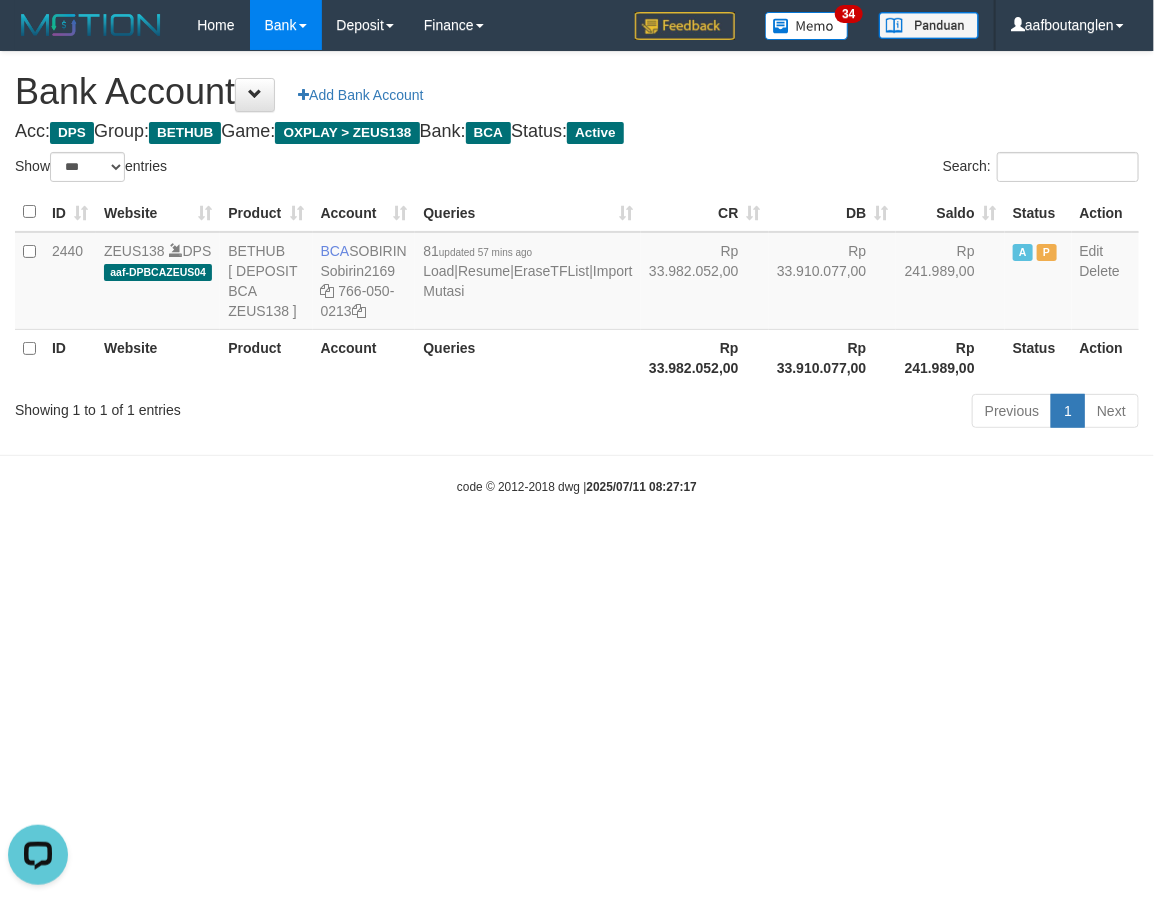 drag, startPoint x: 855, startPoint y: 612, endPoint x: 845, endPoint y: 626, distance: 17.20465 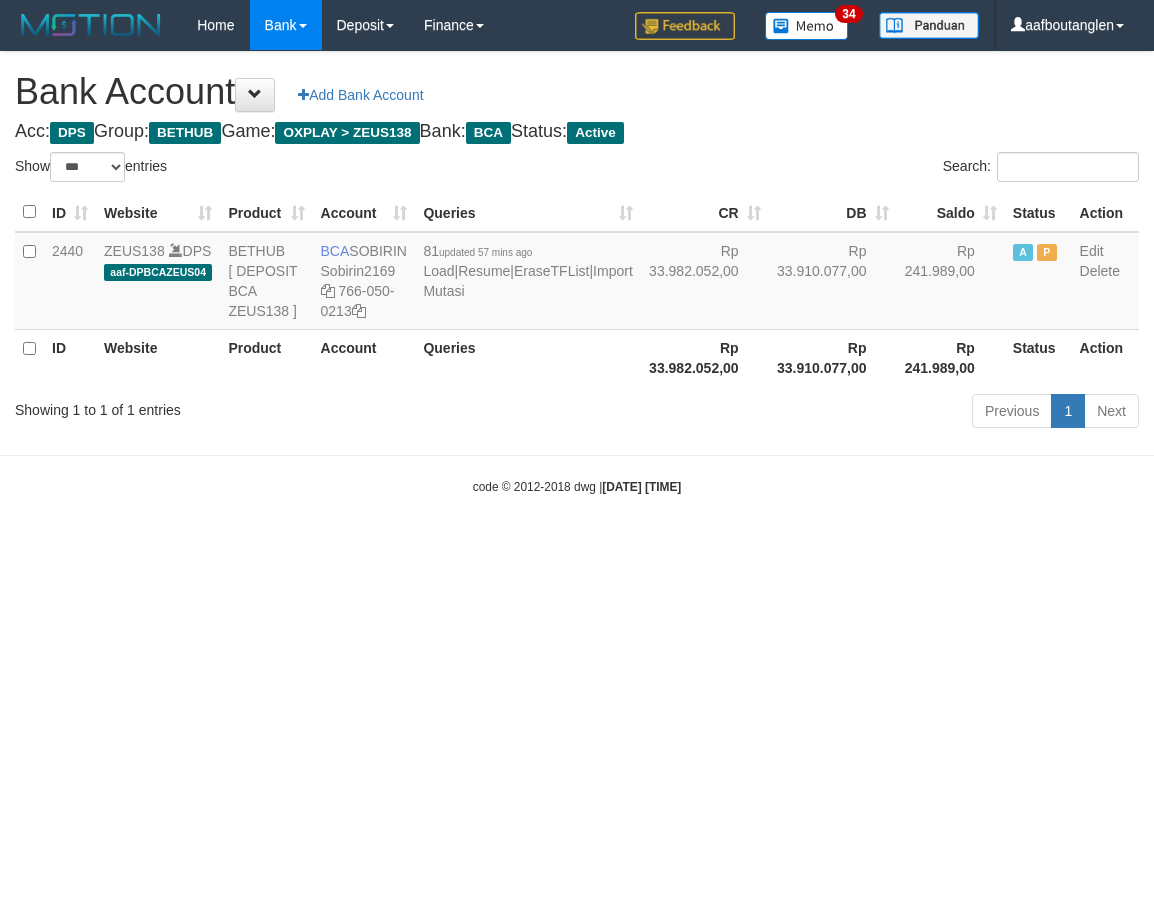 select on "***" 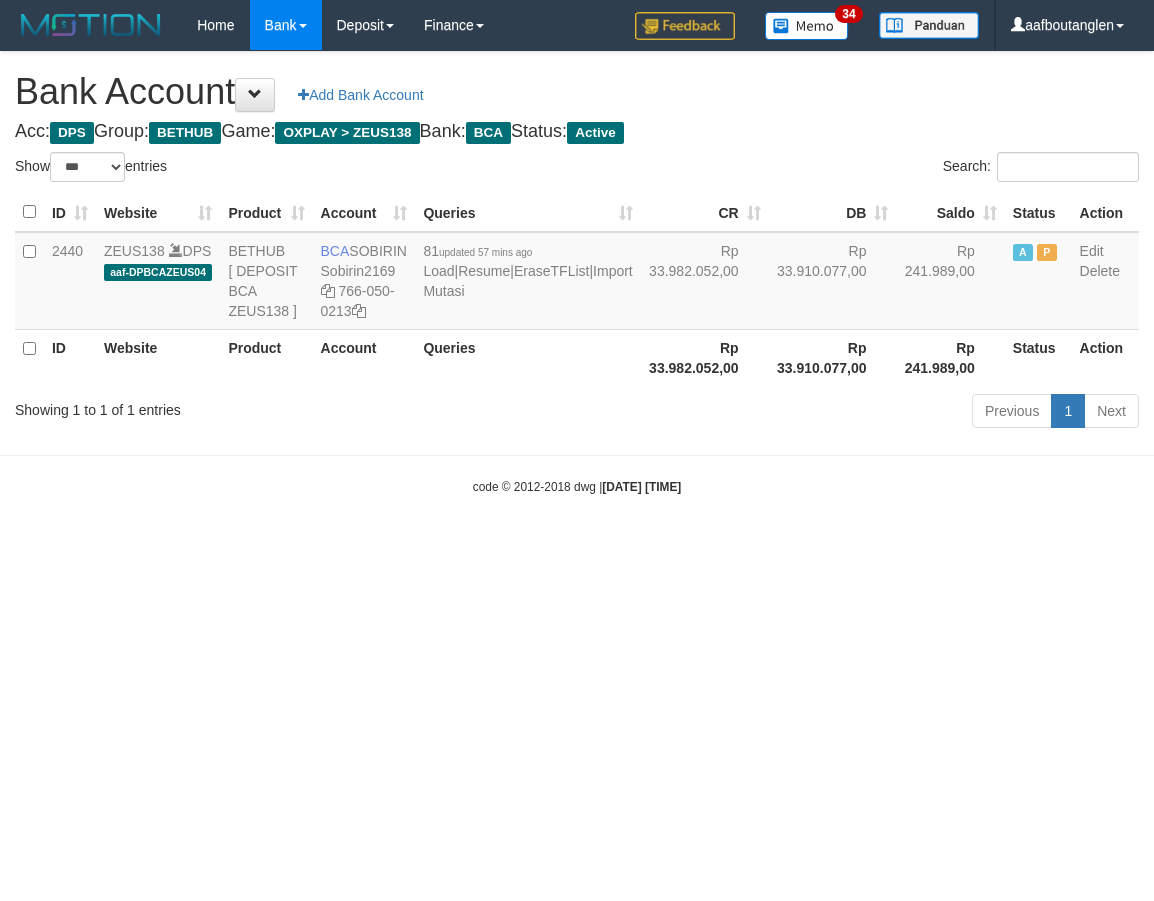 scroll, scrollTop: 0, scrollLeft: 0, axis: both 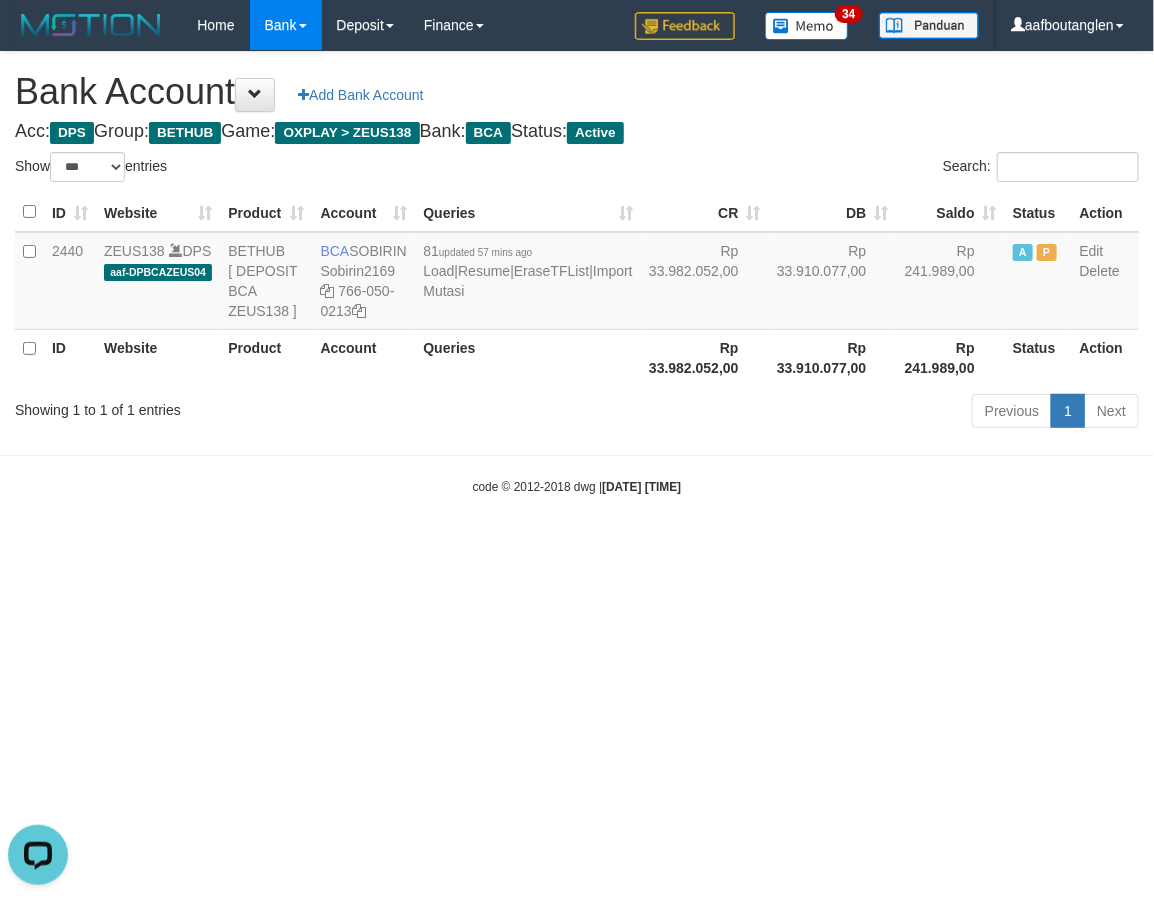 drag, startPoint x: 0, startPoint y: 601, endPoint x: 11, endPoint y: 602, distance: 11.045361 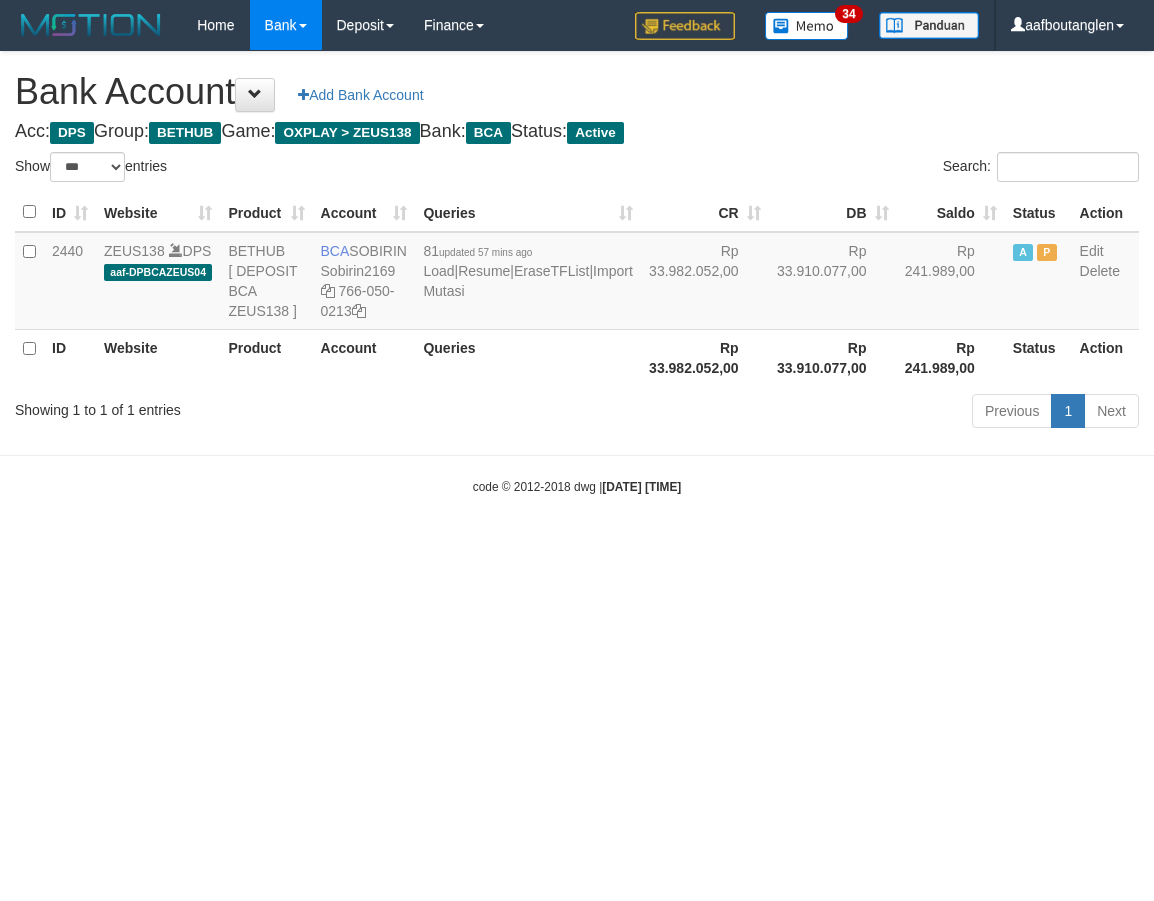 select on "***" 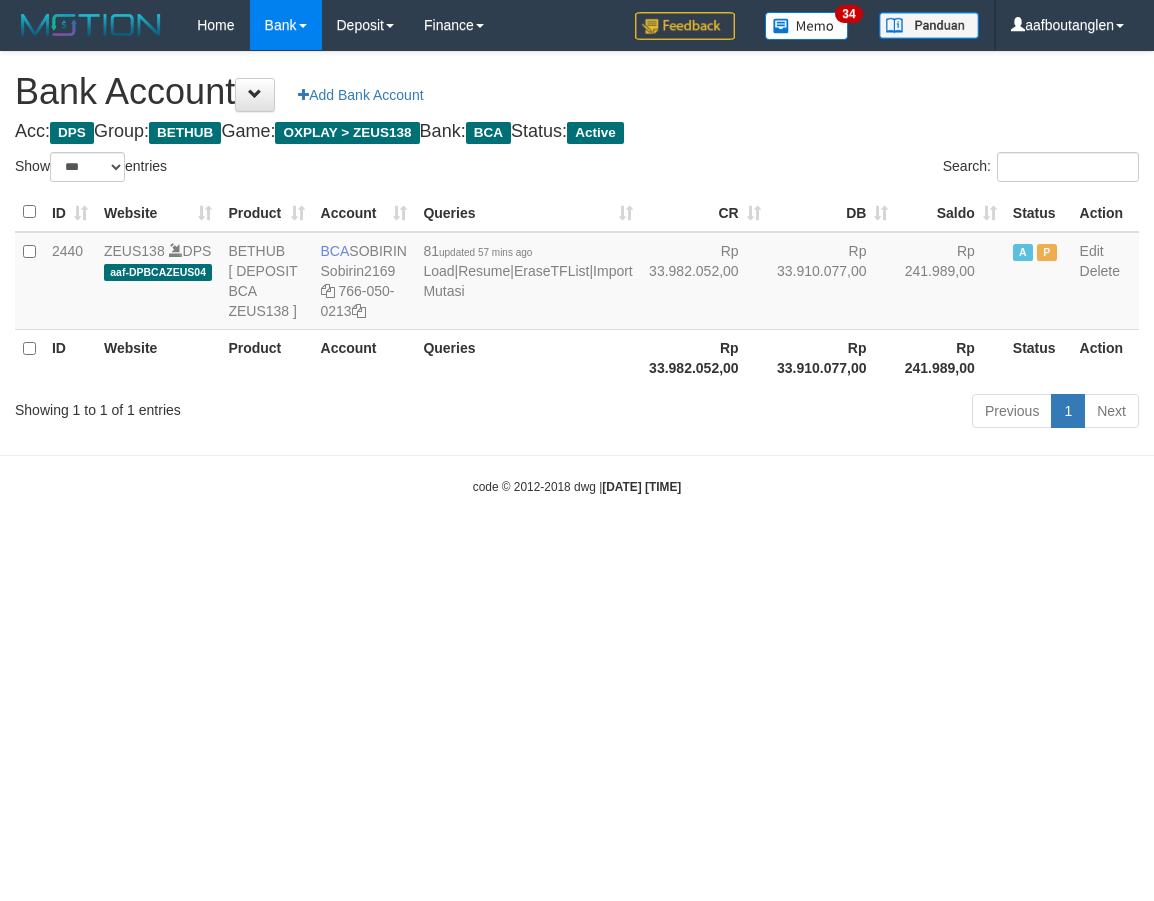 scroll, scrollTop: 0, scrollLeft: 0, axis: both 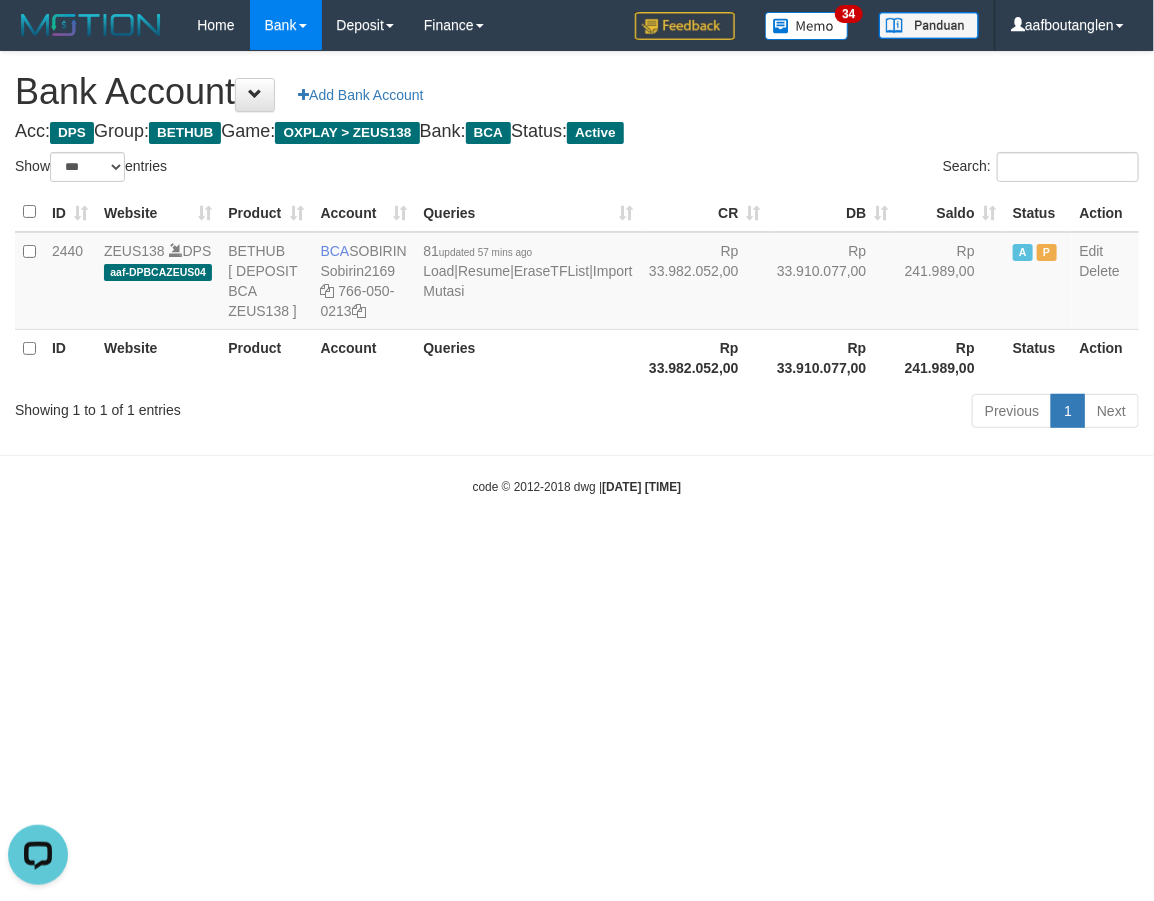 drag, startPoint x: 864, startPoint y: 644, endPoint x: 816, endPoint y: 652, distance: 48.6621 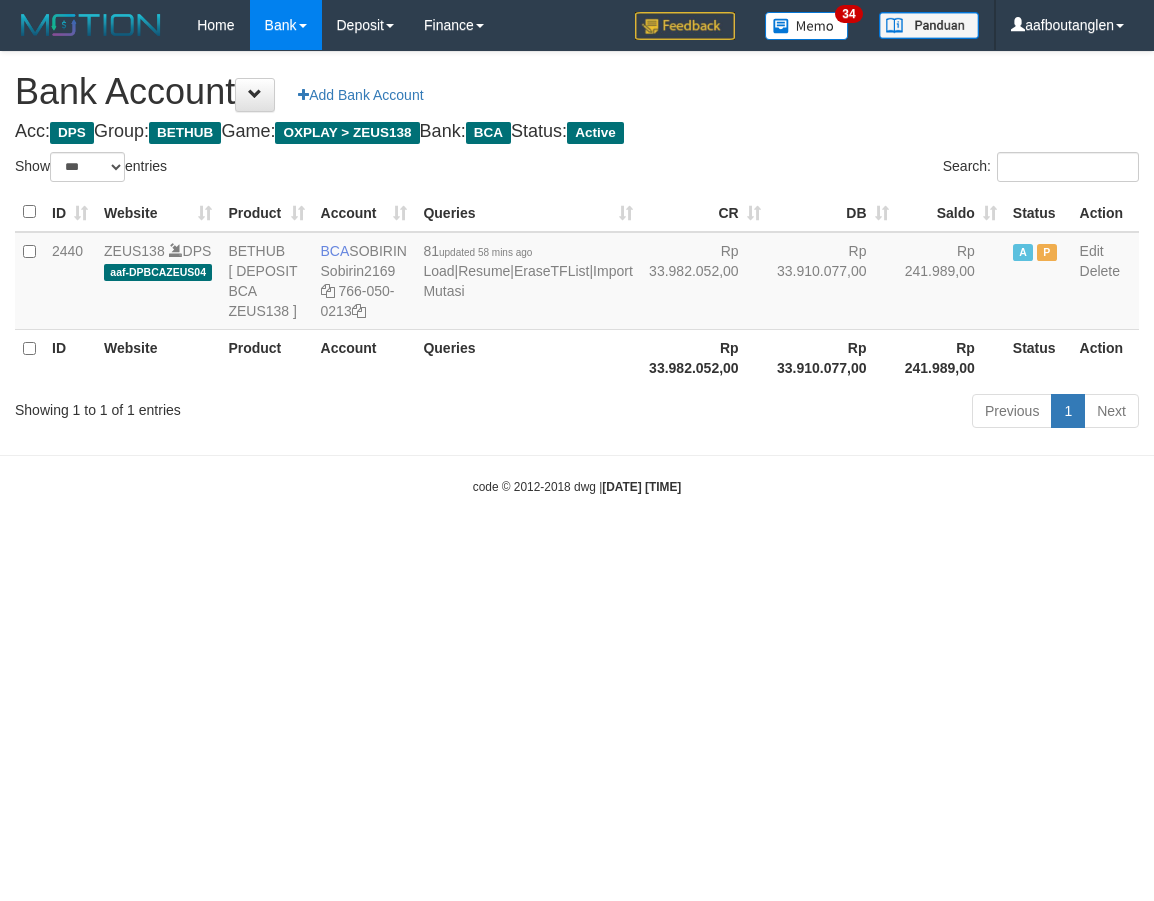 select on "***" 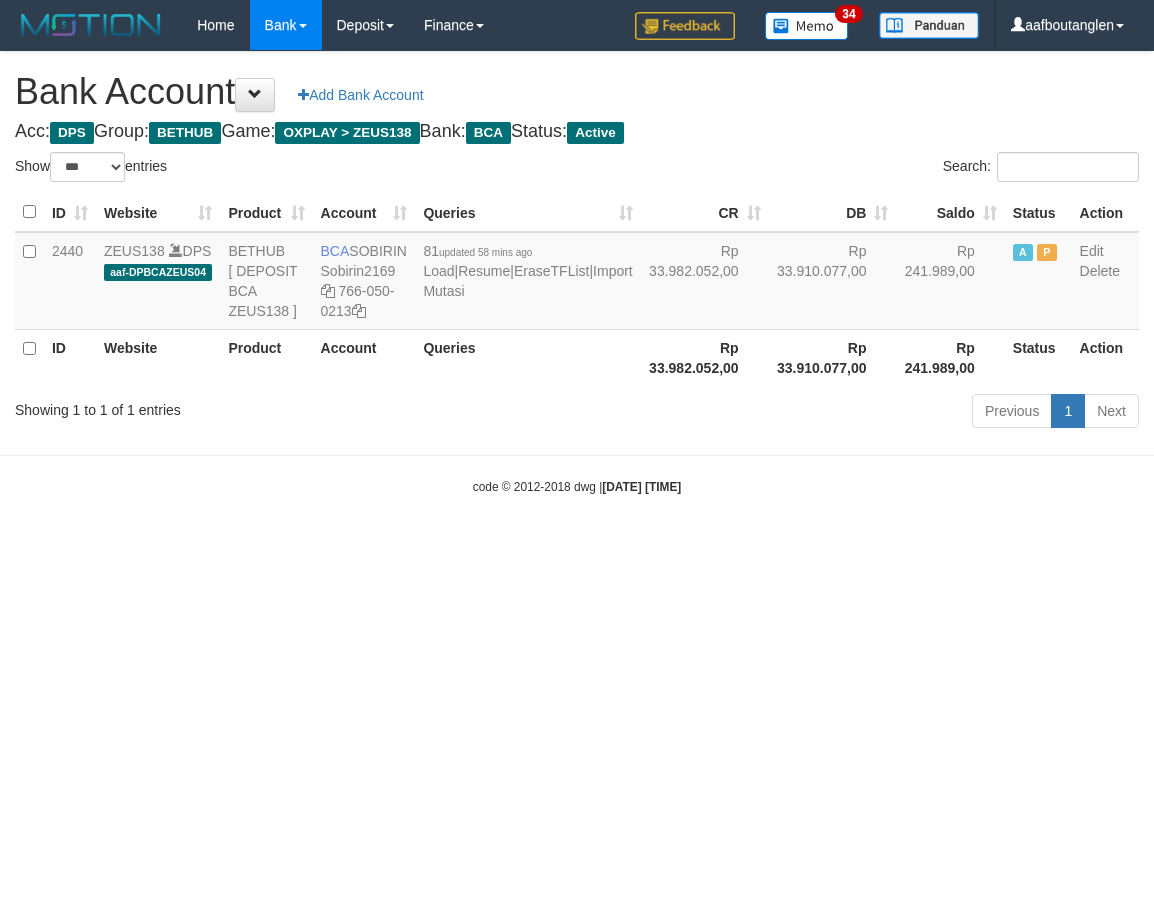 scroll, scrollTop: 0, scrollLeft: 0, axis: both 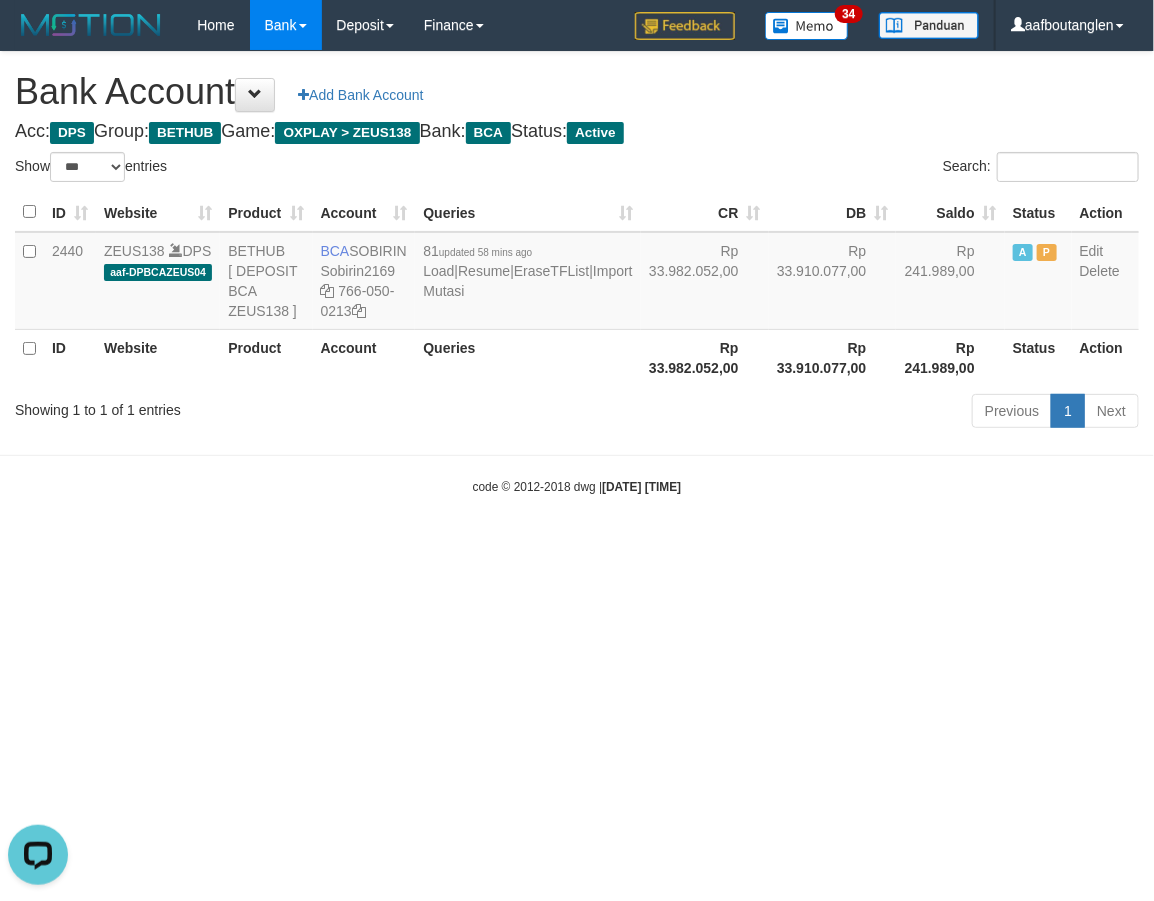 click on "Toggle navigation
Home
Bank
Account List
Deposit
DPS List
History
Note DPS
Finance
Financial Data
aafboutanglen
My Profile
Log Out
34" at bounding box center [577, 273] 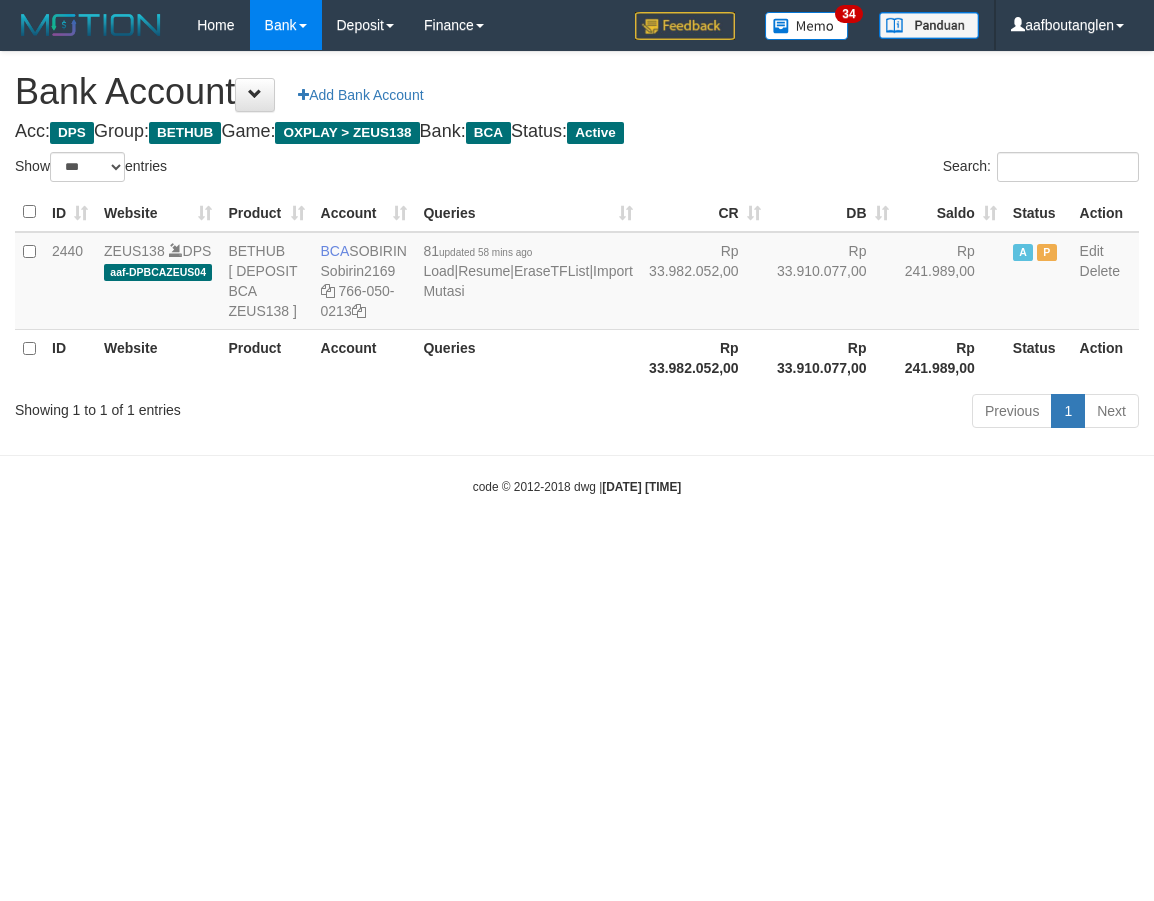 select on "***" 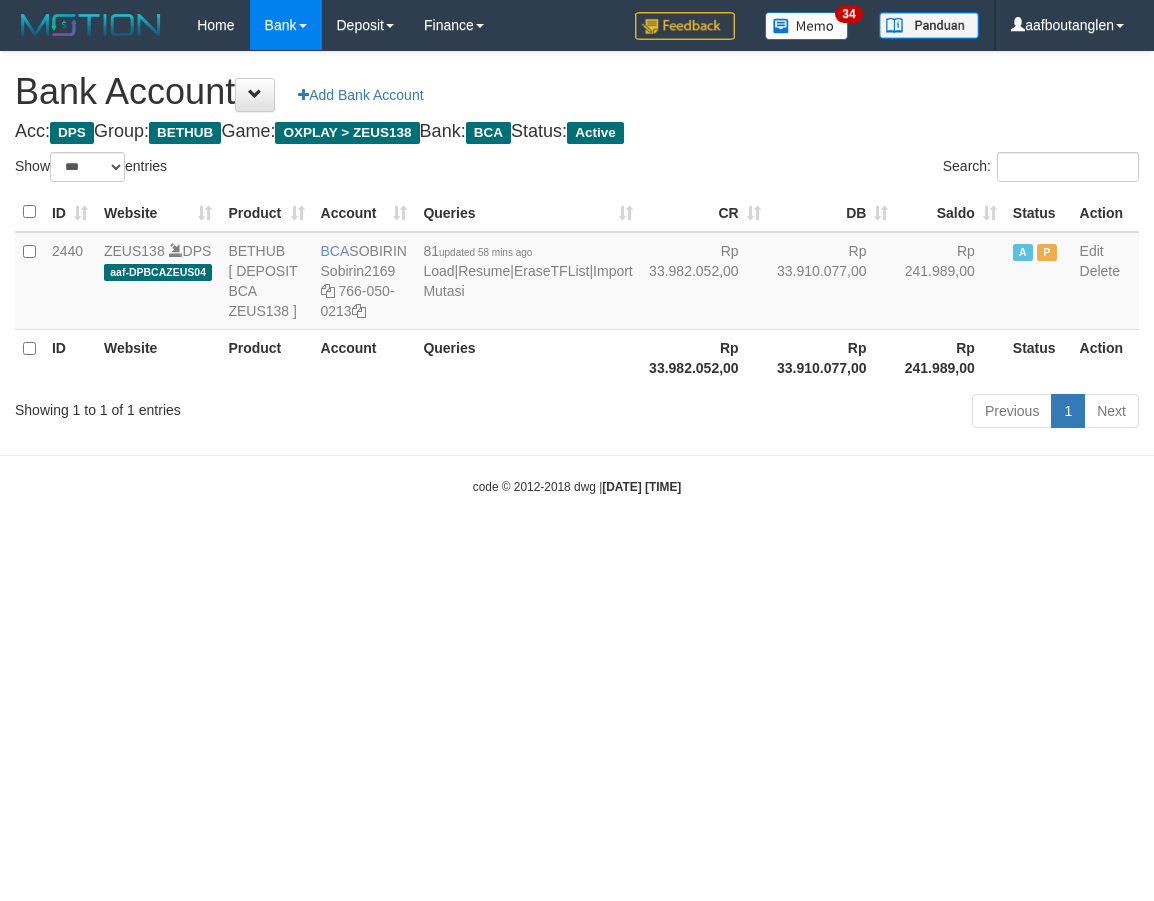 scroll, scrollTop: 0, scrollLeft: 0, axis: both 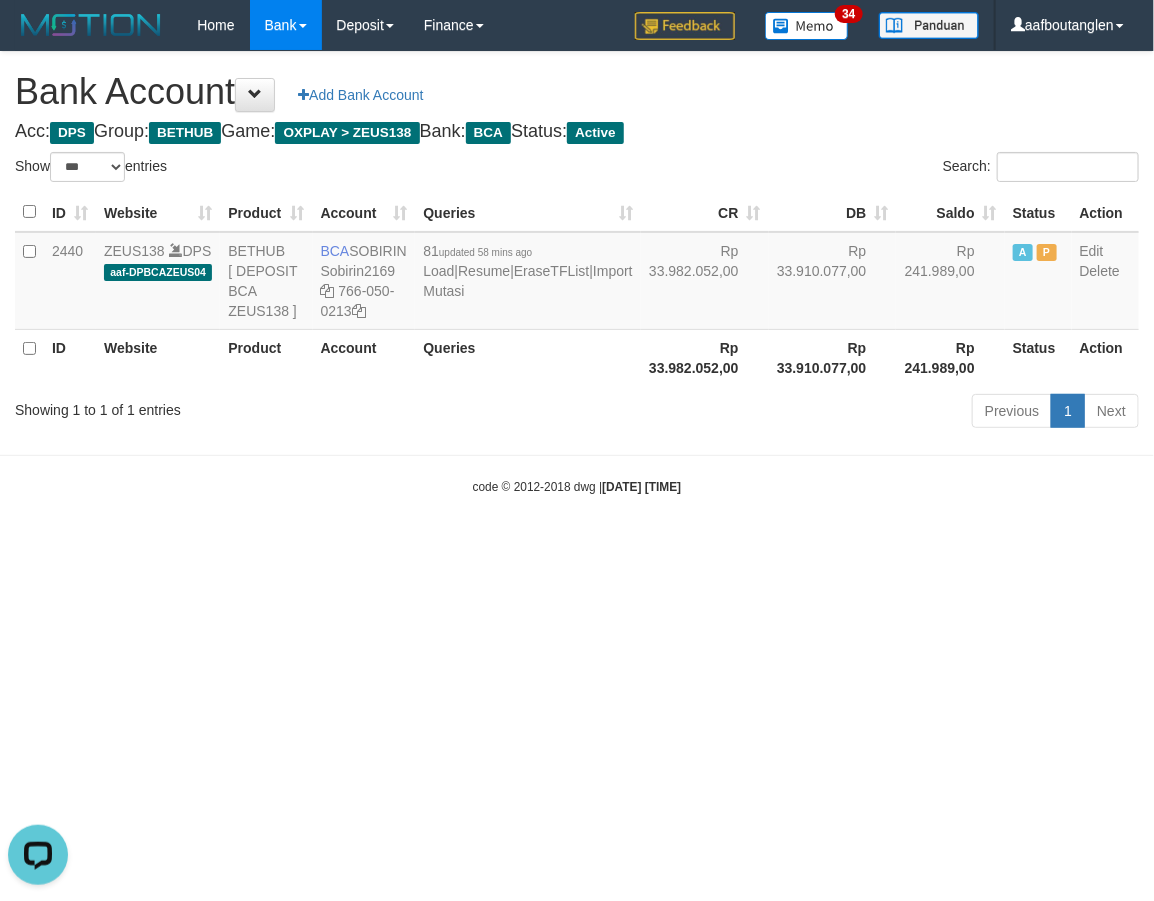 click on "Toggle navigation
Home
Bank
Account List
Deposit
DPS List
History
Note DPS
Finance
Financial Data
aafboutanglen
My Profile
Log Out
34" at bounding box center (577, 273) 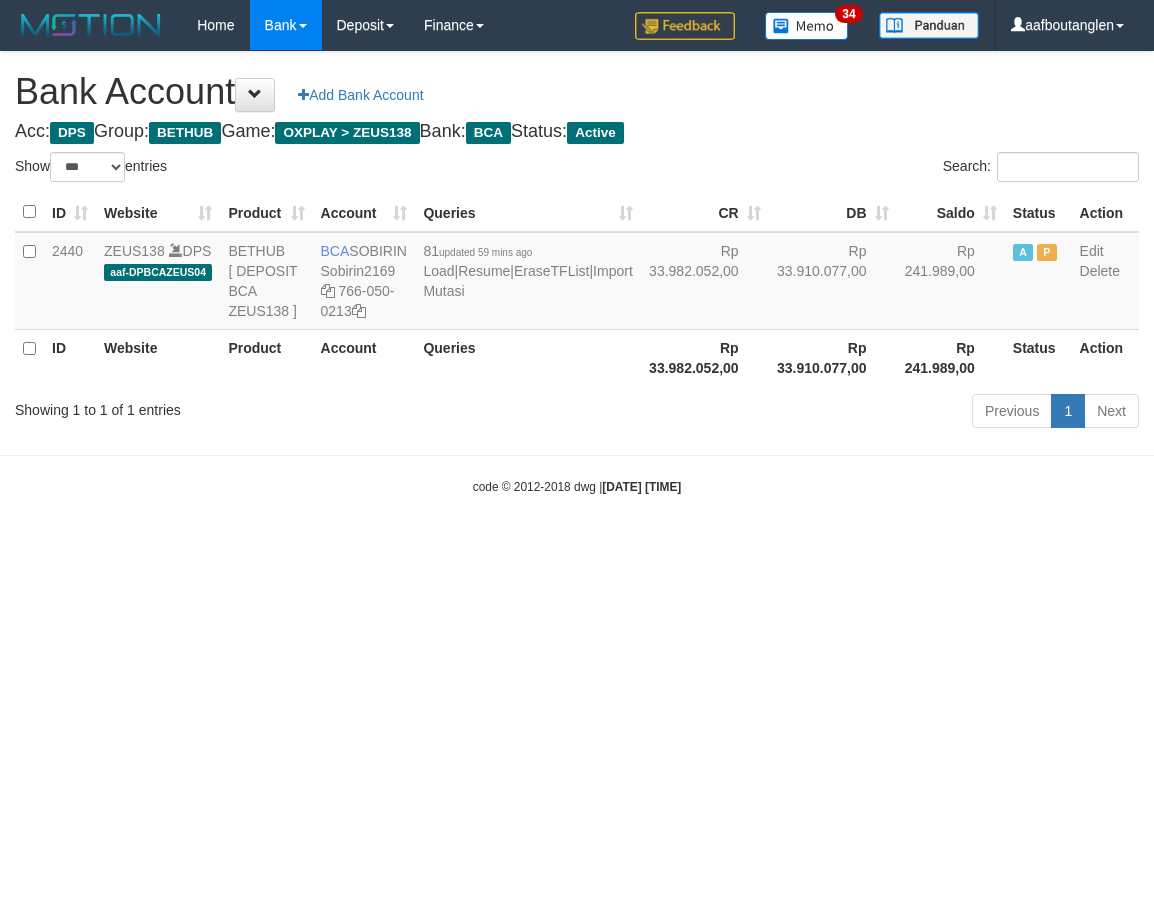 select on "***" 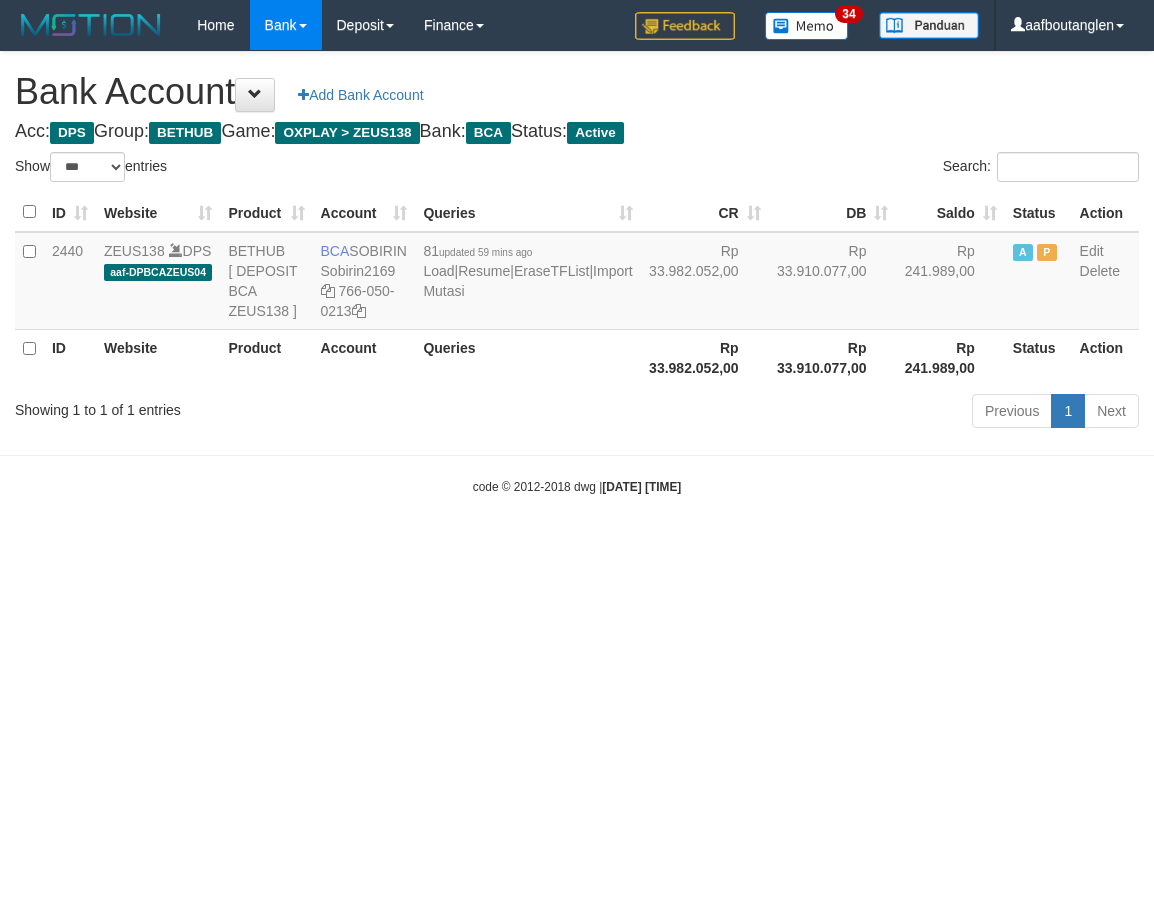 scroll, scrollTop: 0, scrollLeft: 0, axis: both 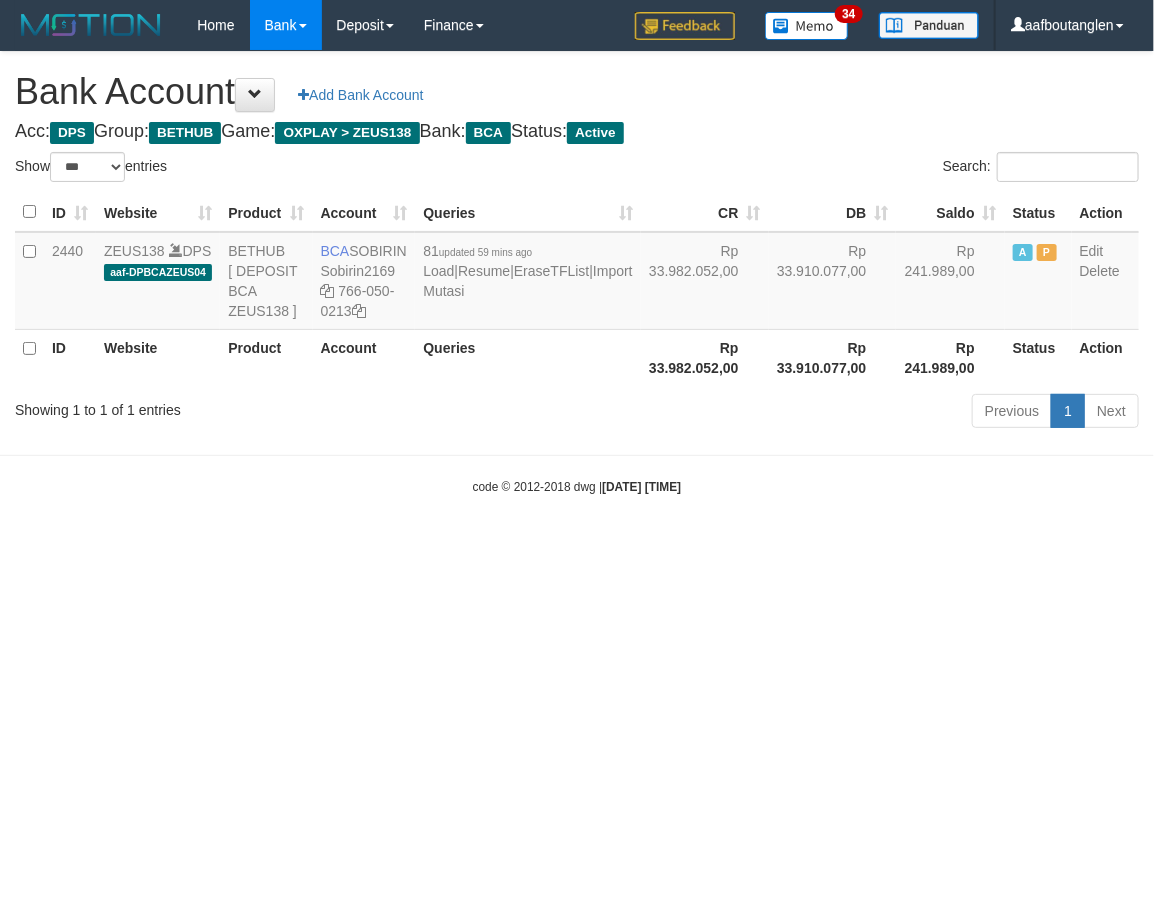 drag, startPoint x: 932, startPoint y: 622, endPoint x: 851, endPoint y: 620, distance: 81.02469 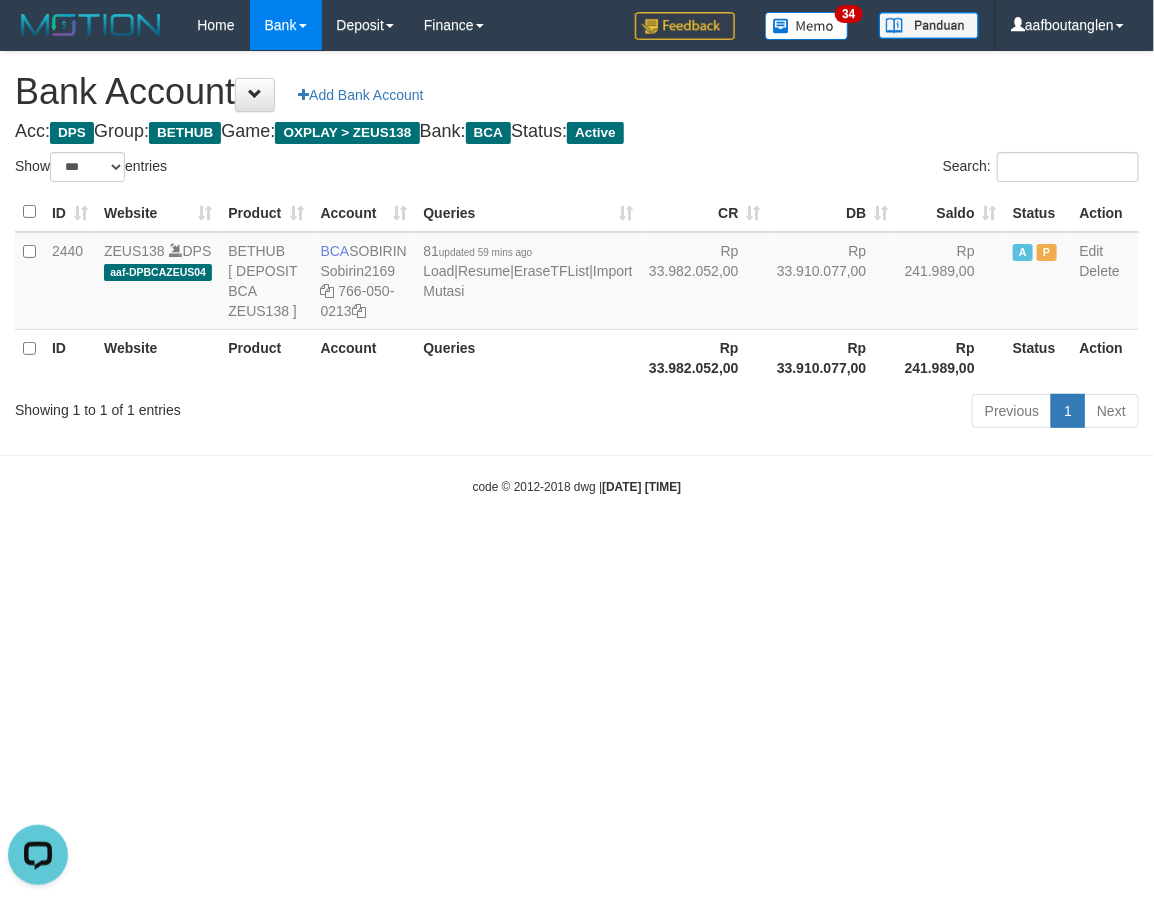 scroll, scrollTop: 0, scrollLeft: 0, axis: both 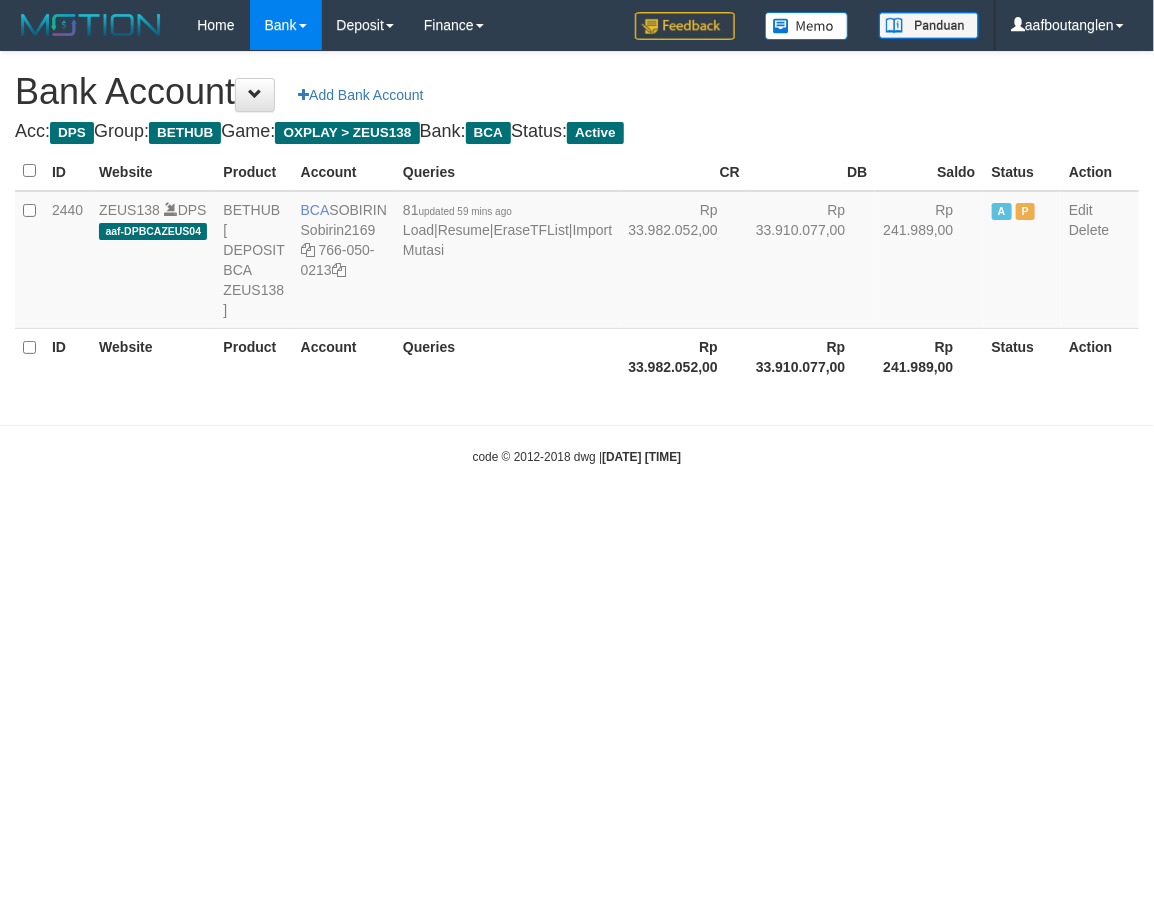 select on "***" 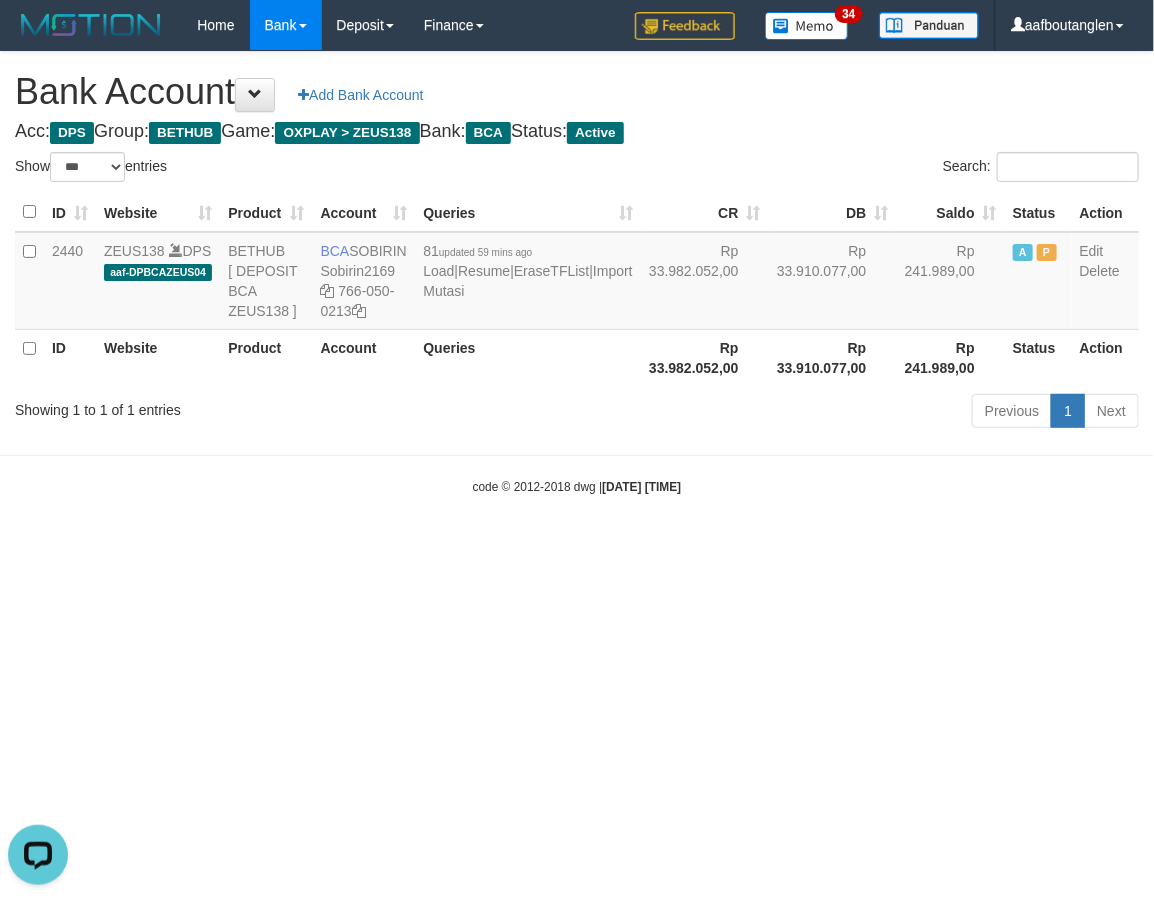 scroll, scrollTop: 0, scrollLeft: 0, axis: both 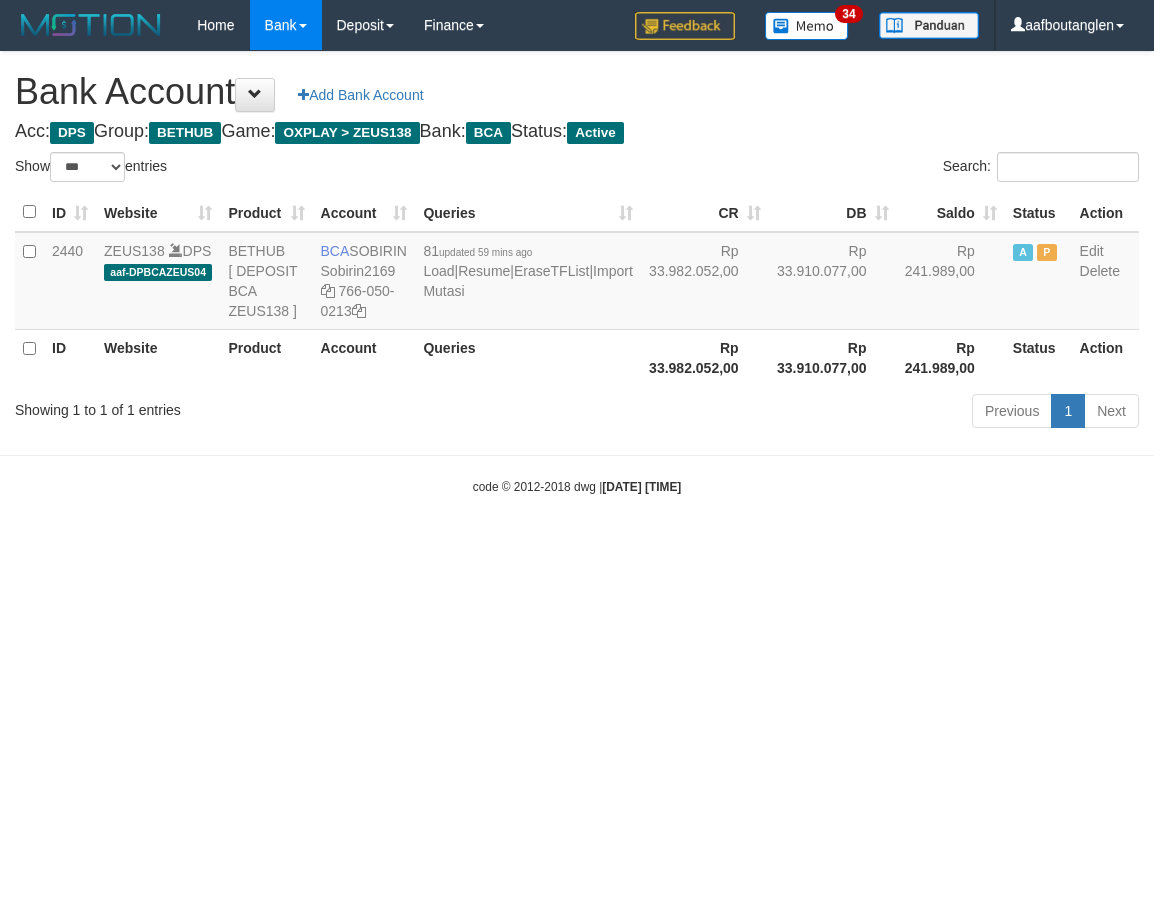 select on "***" 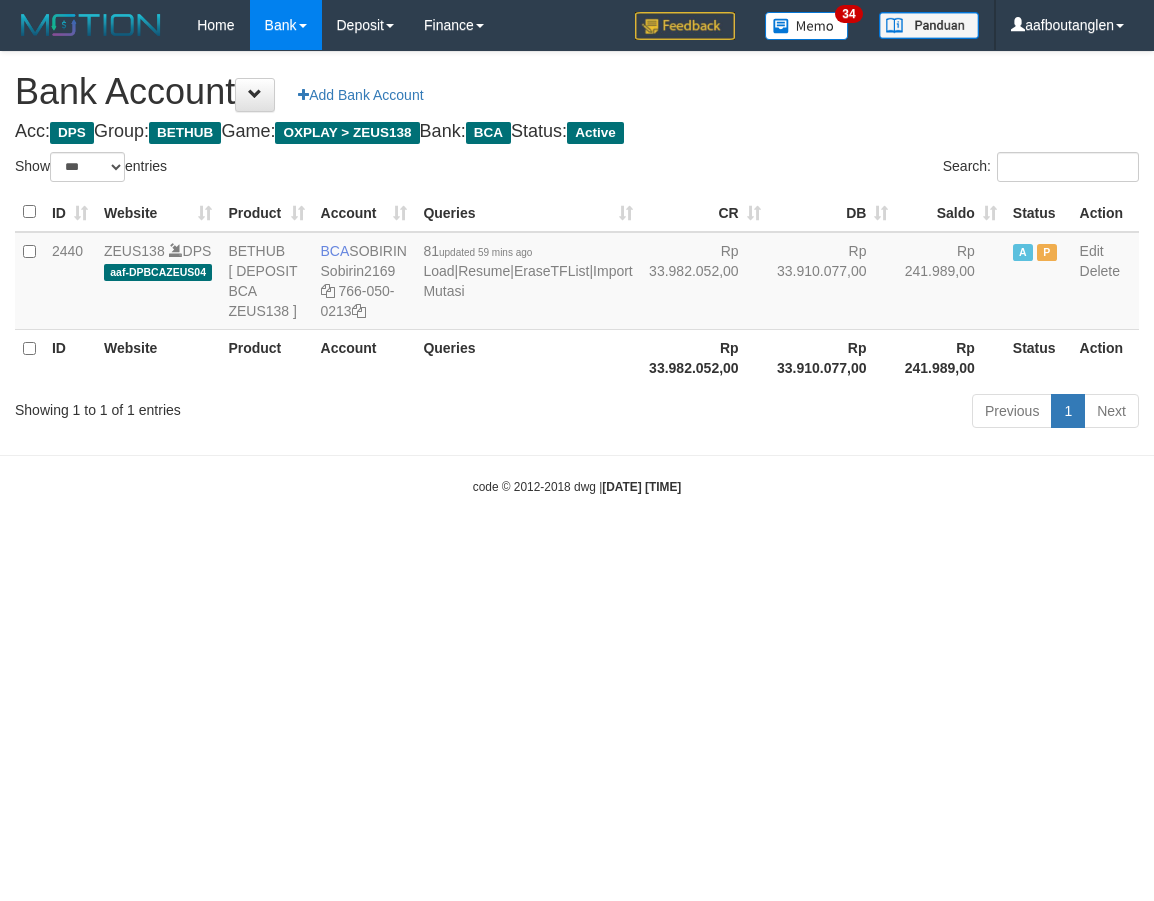 scroll, scrollTop: 0, scrollLeft: 0, axis: both 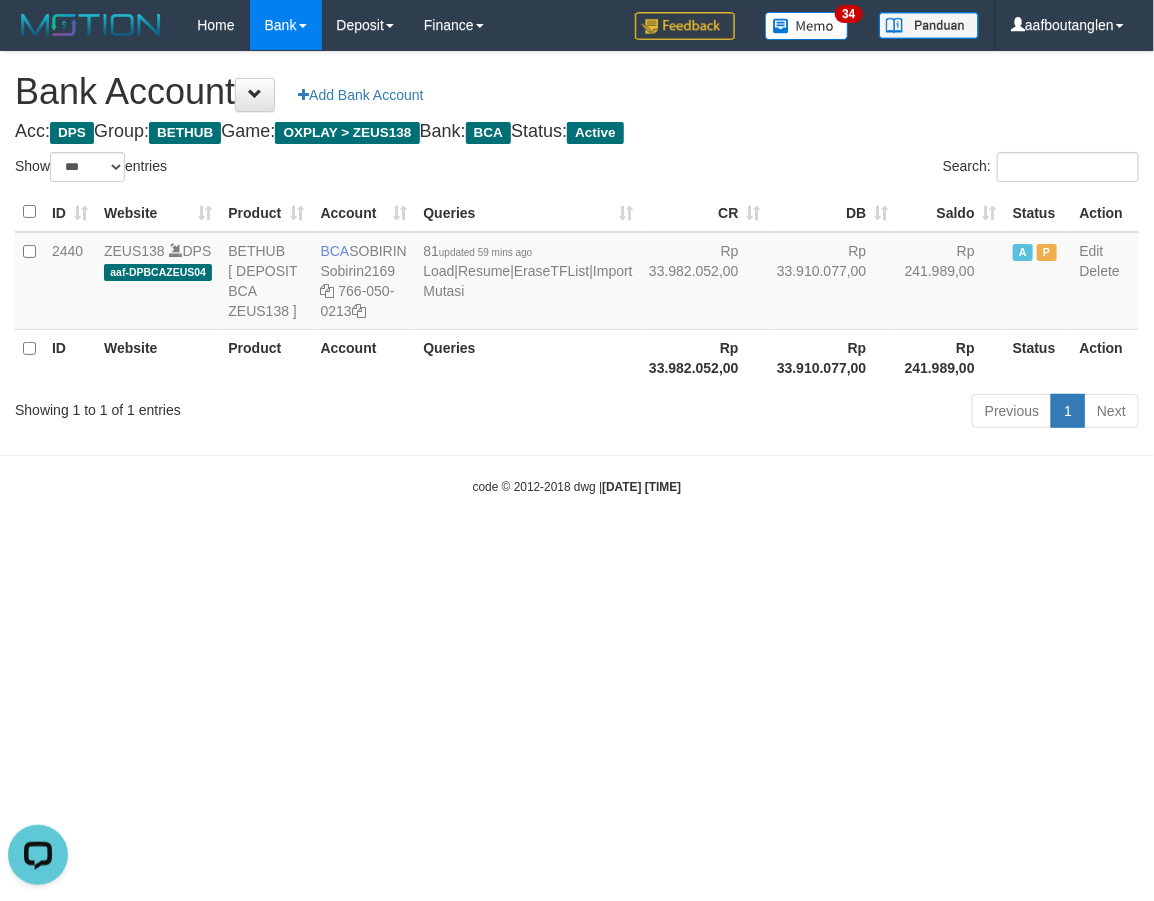 click on "code © 2012-2018 dwg |  2025/07/11 08:30:04" at bounding box center [577, 486] 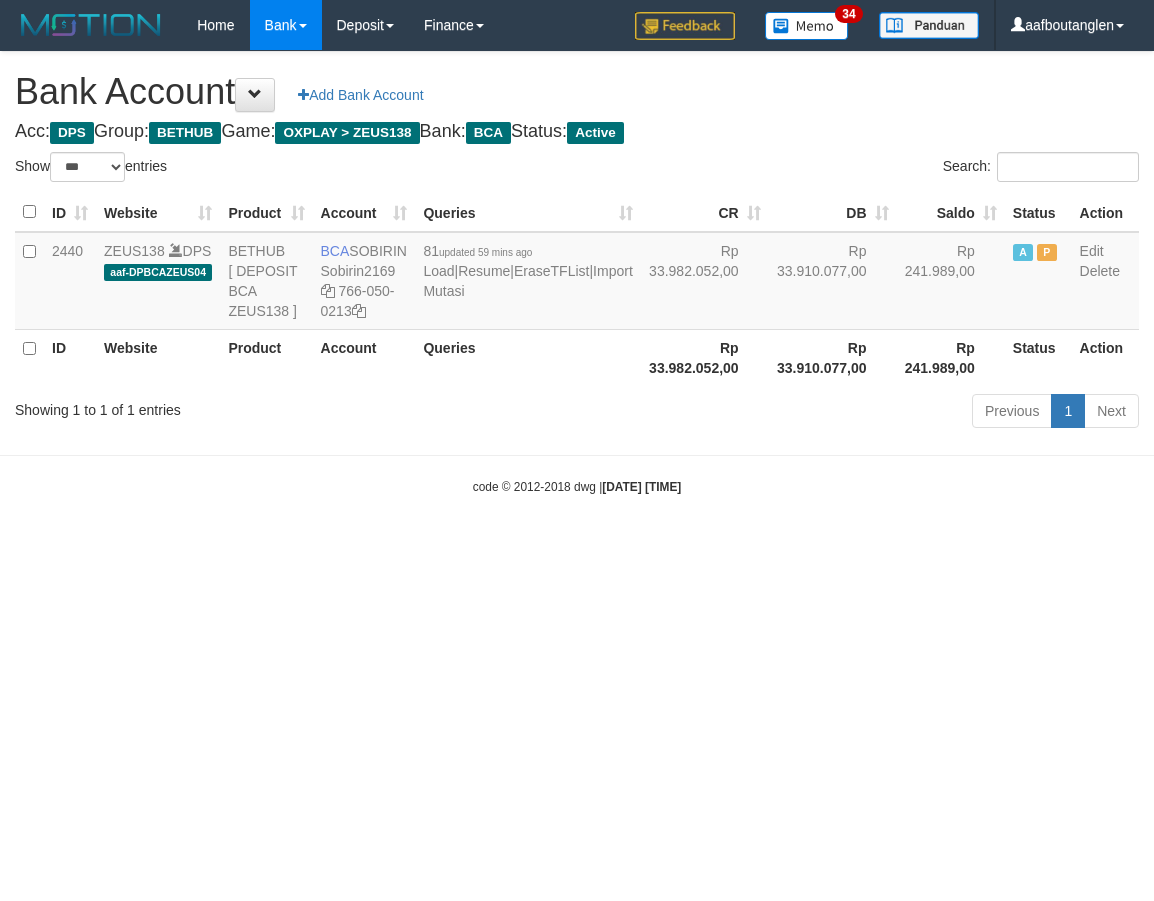 select on "***" 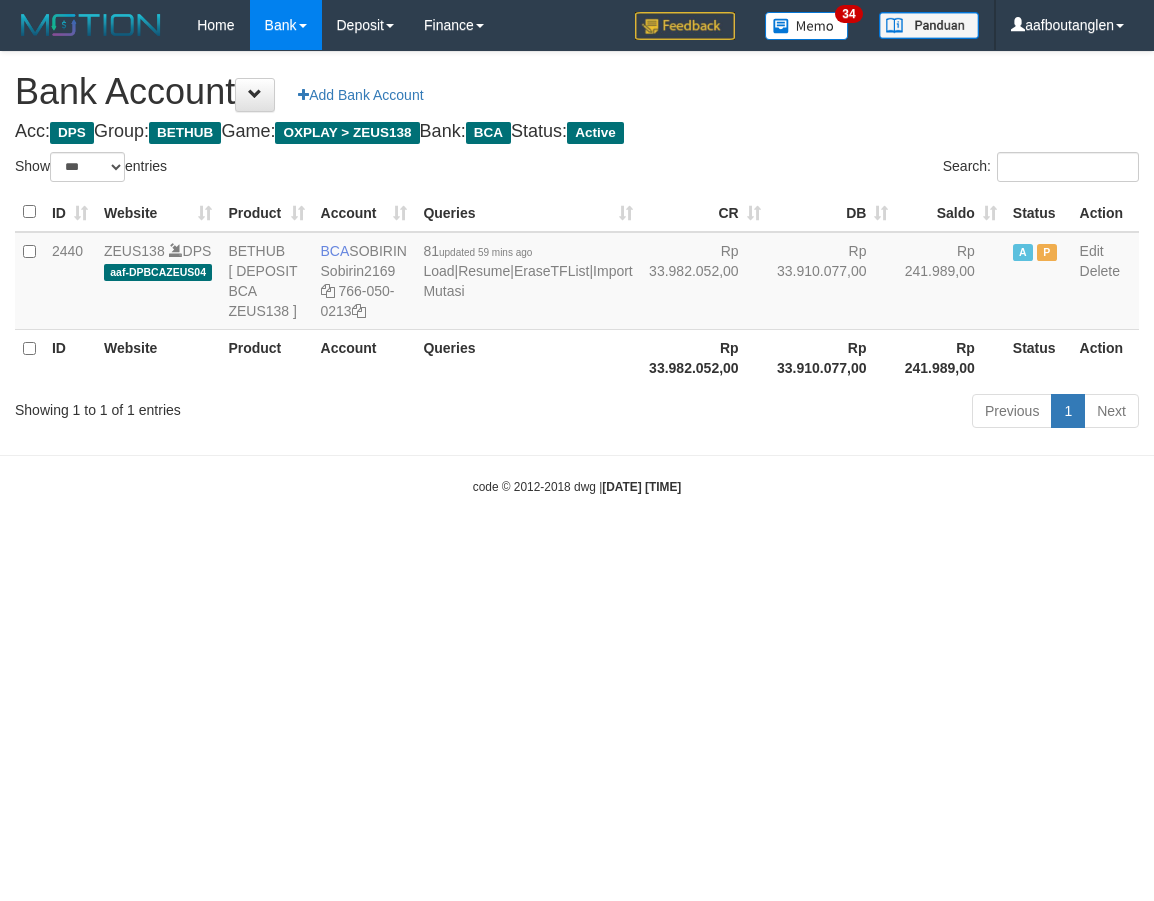 scroll, scrollTop: 0, scrollLeft: 0, axis: both 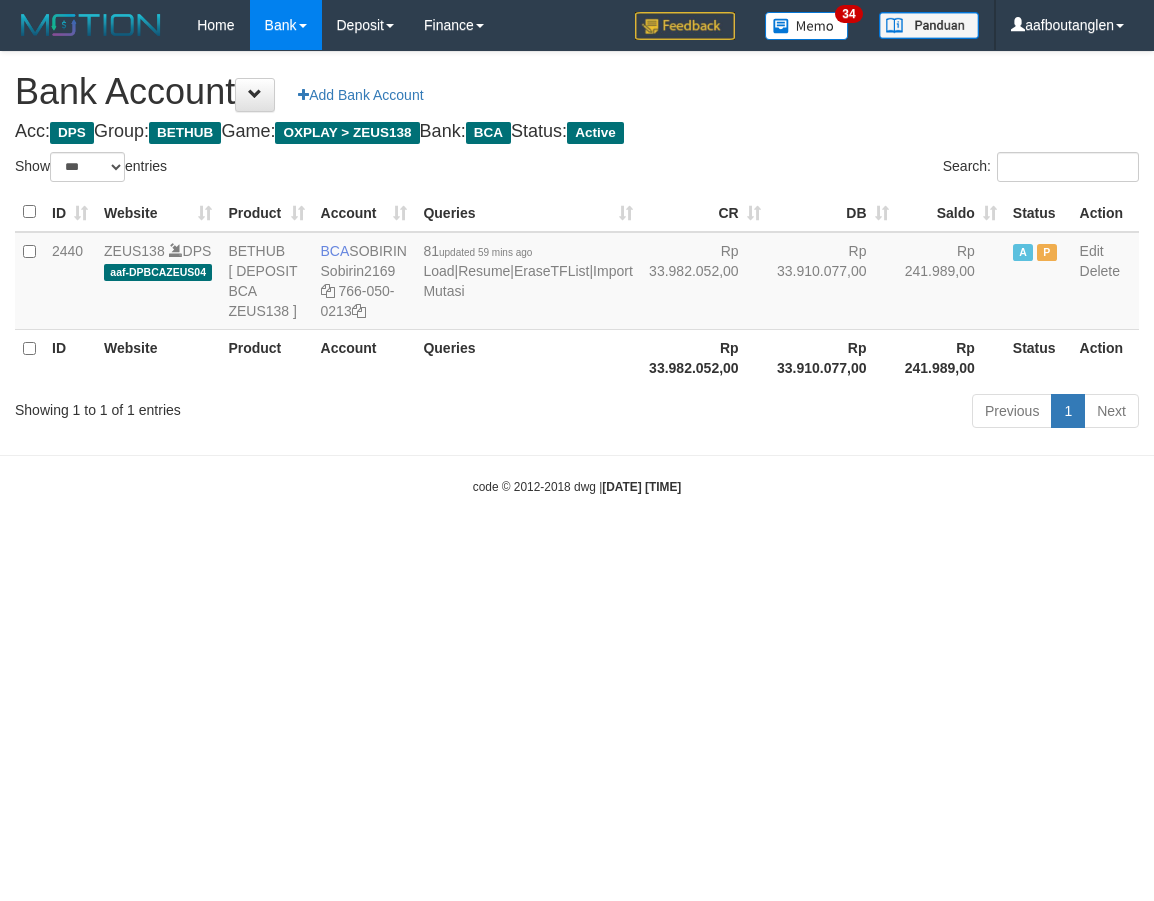 select on "***" 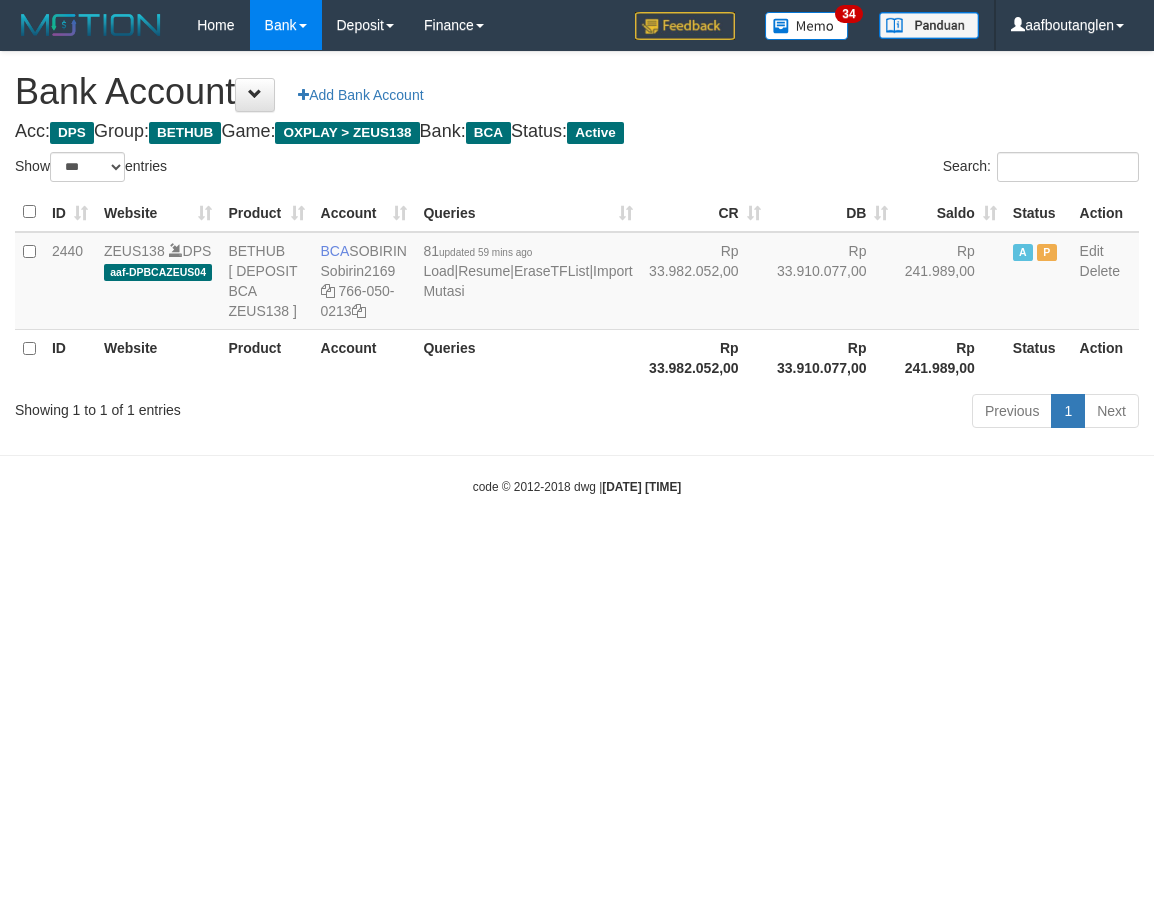 scroll, scrollTop: 0, scrollLeft: 0, axis: both 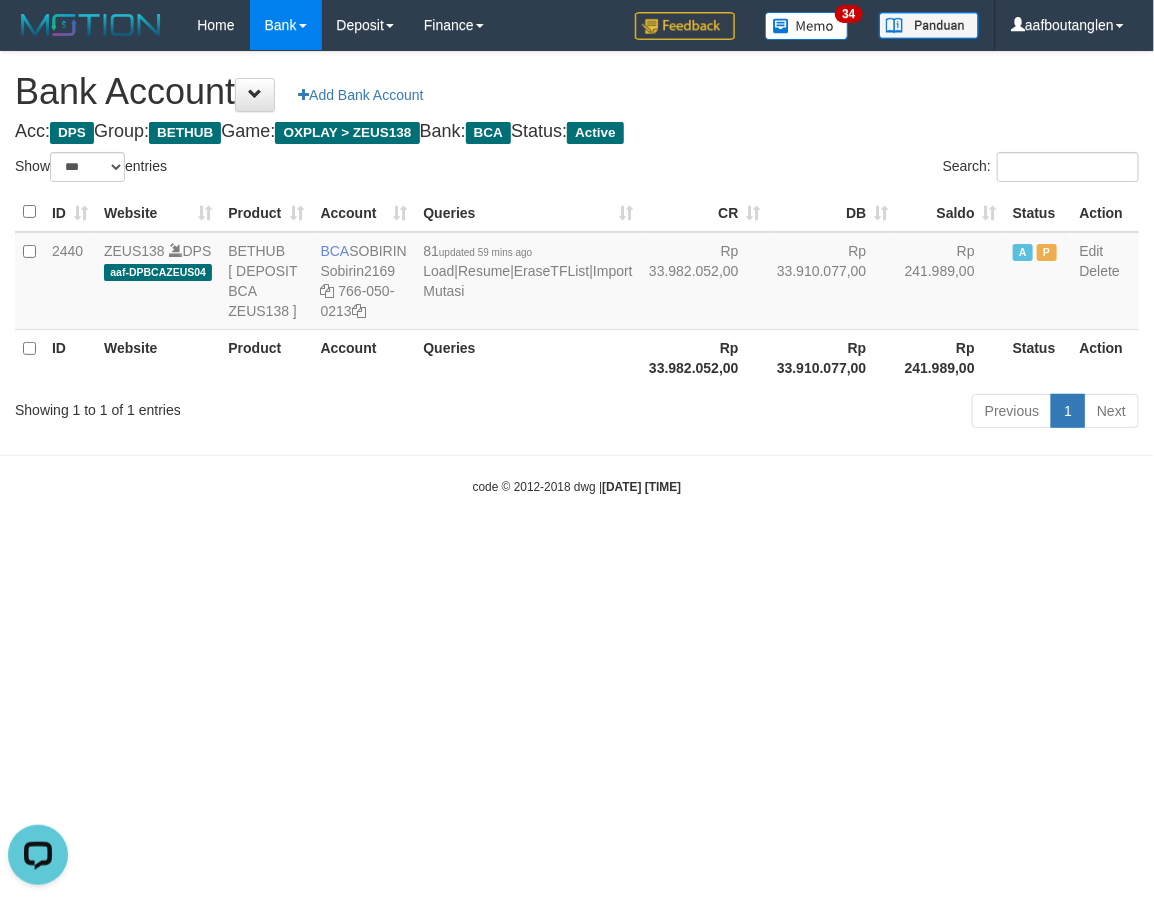 drag, startPoint x: 730, startPoint y: 560, endPoint x: 757, endPoint y: 567, distance: 27.89265 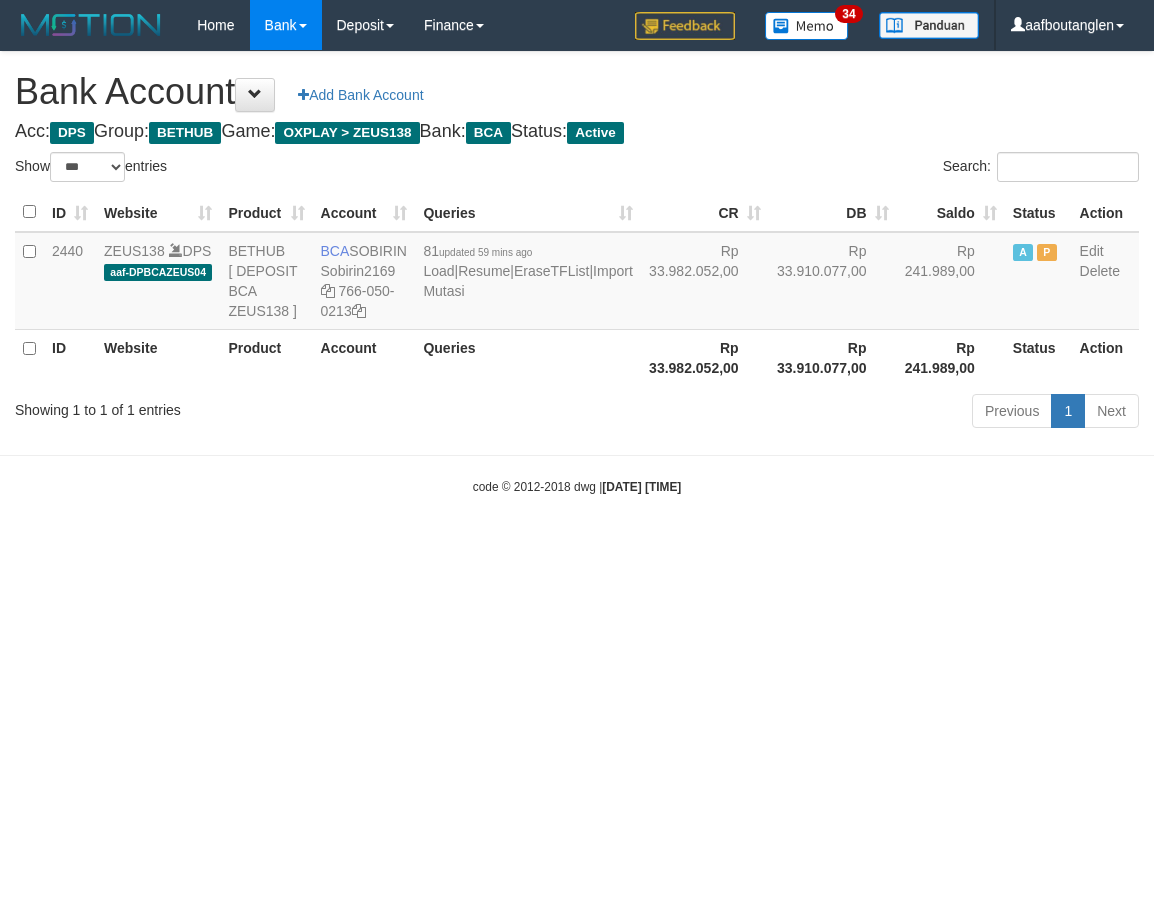 select on "***" 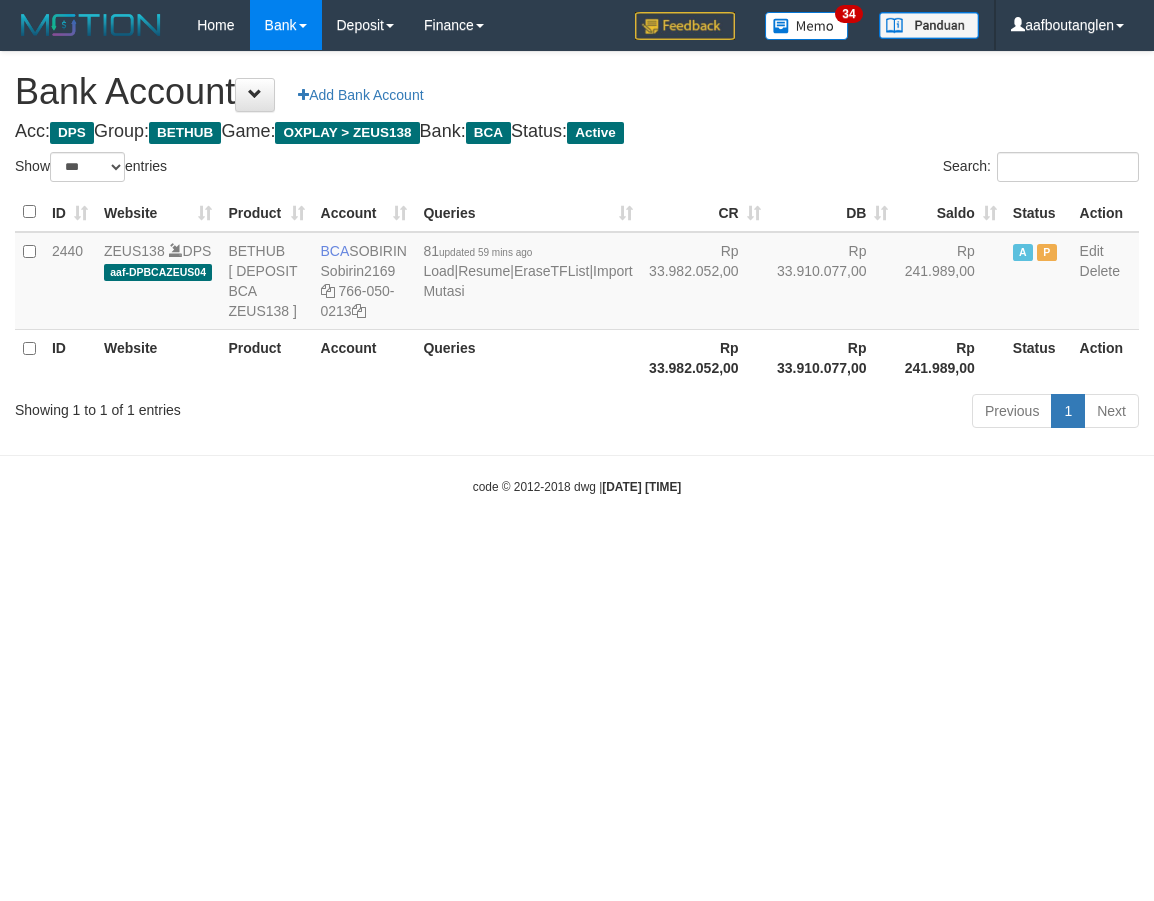 scroll, scrollTop: 0, scrollLeft: 0, axis: both 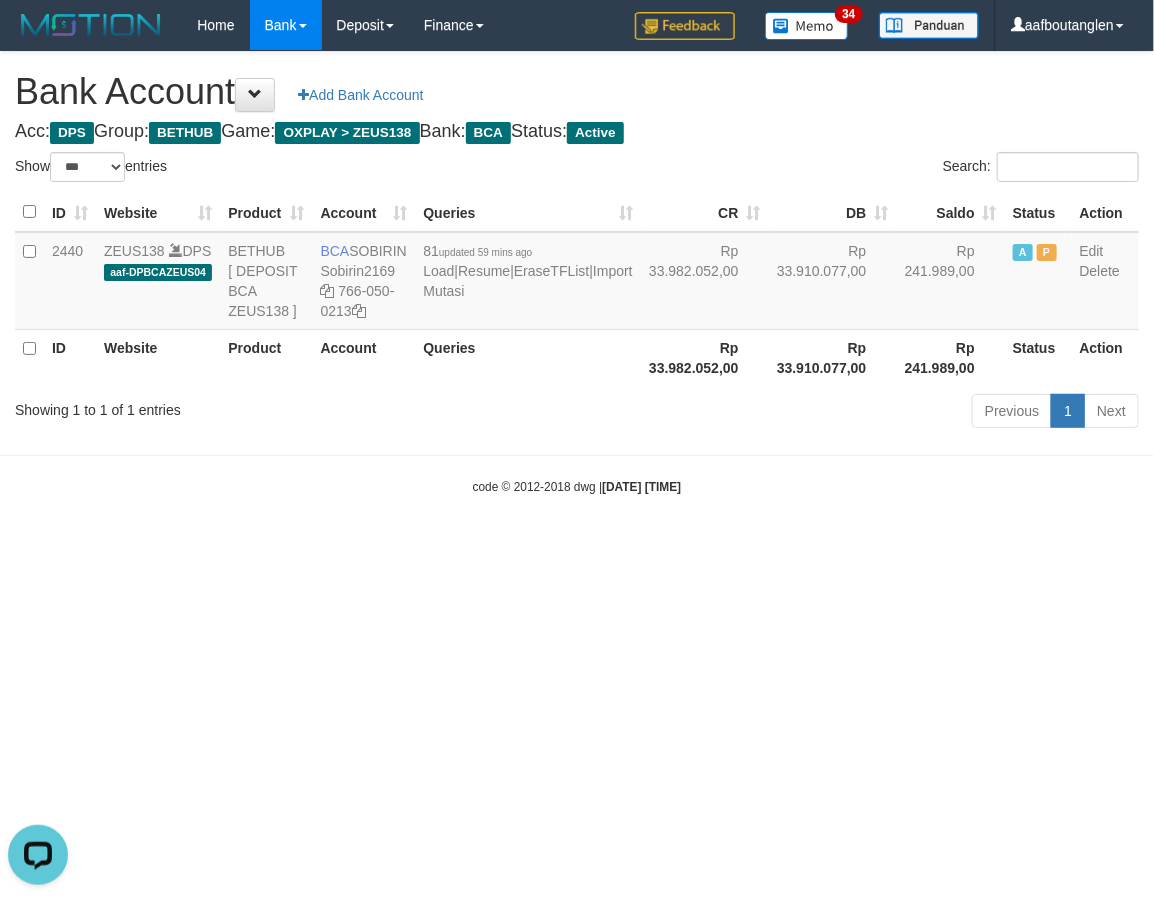drag, startPoint x: 861, startPoint y: 593, endPoint x: 870, endPoint y: 576, distance: 19.235384 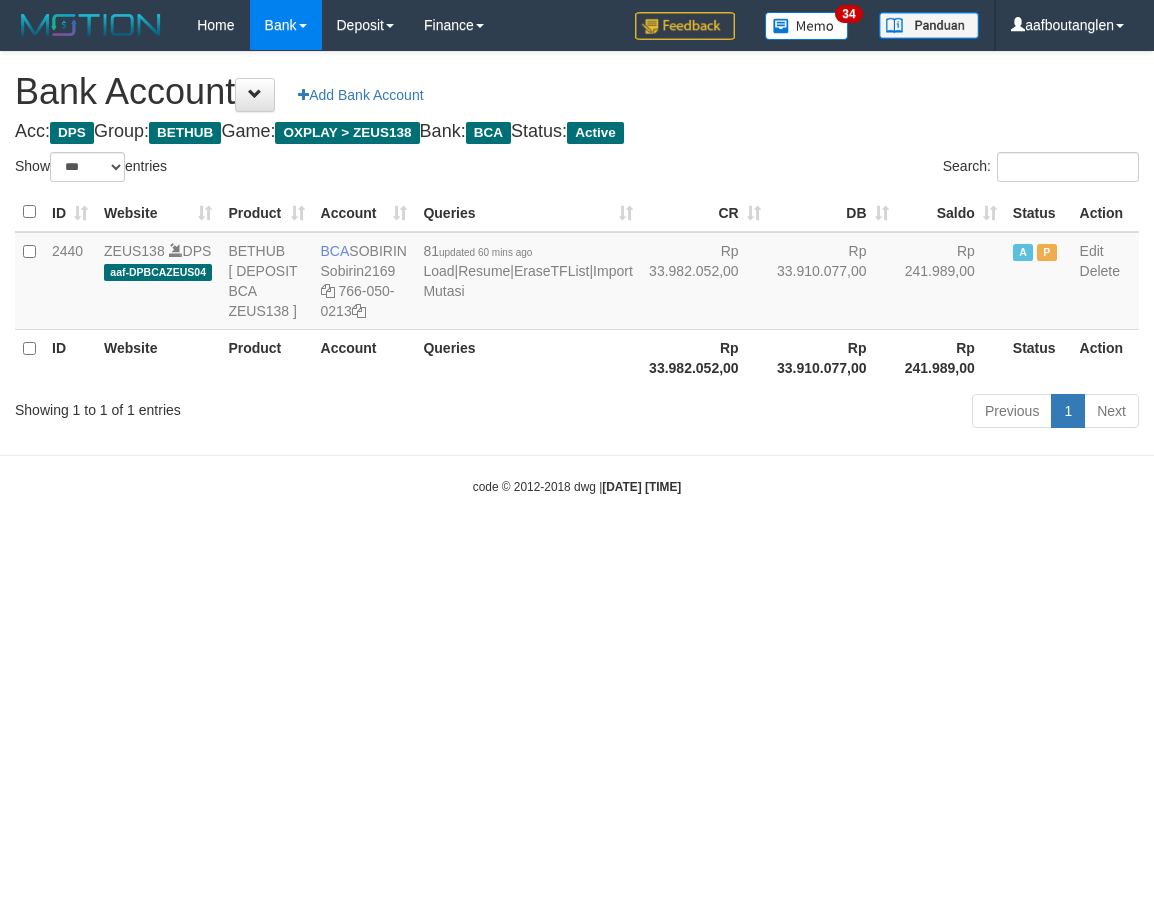select on "***" 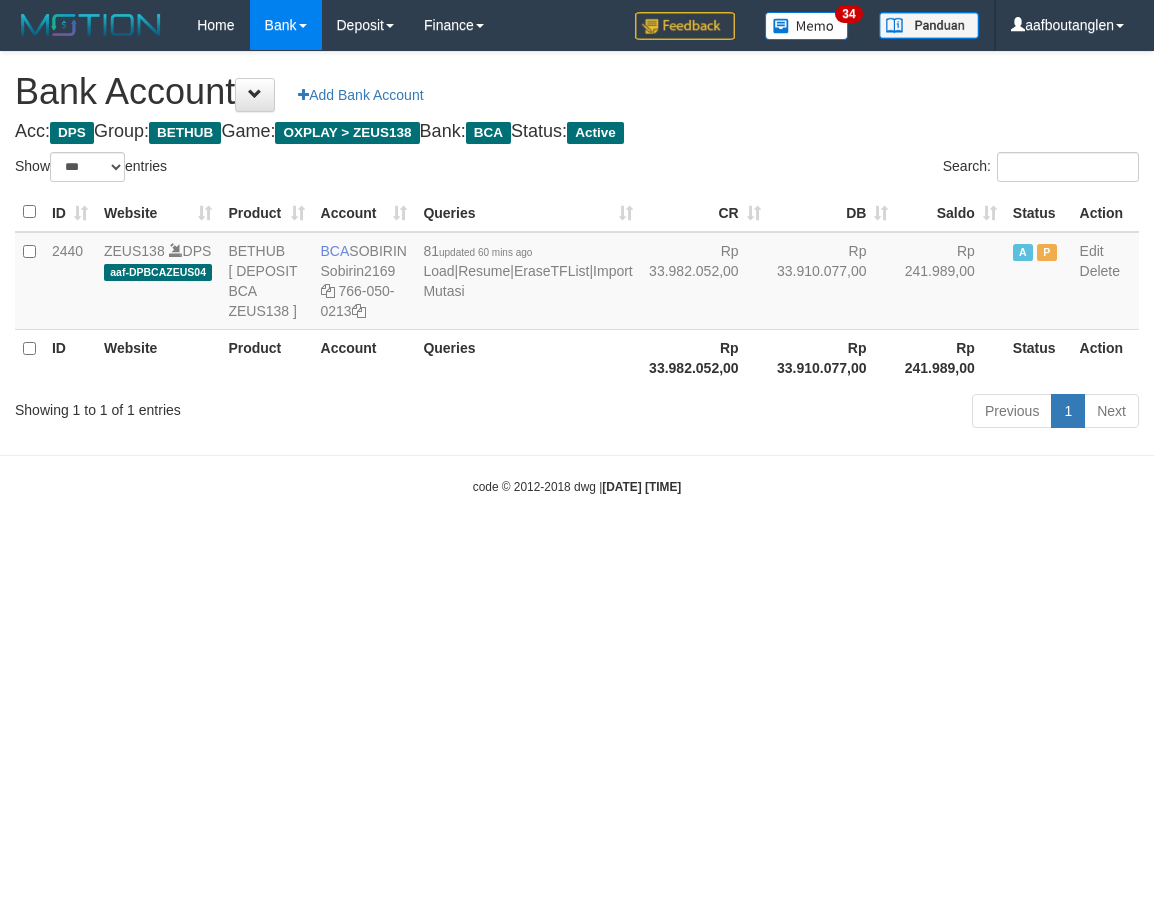 scroll, scrollTop: 0, scrollLeft: 0, axis: both 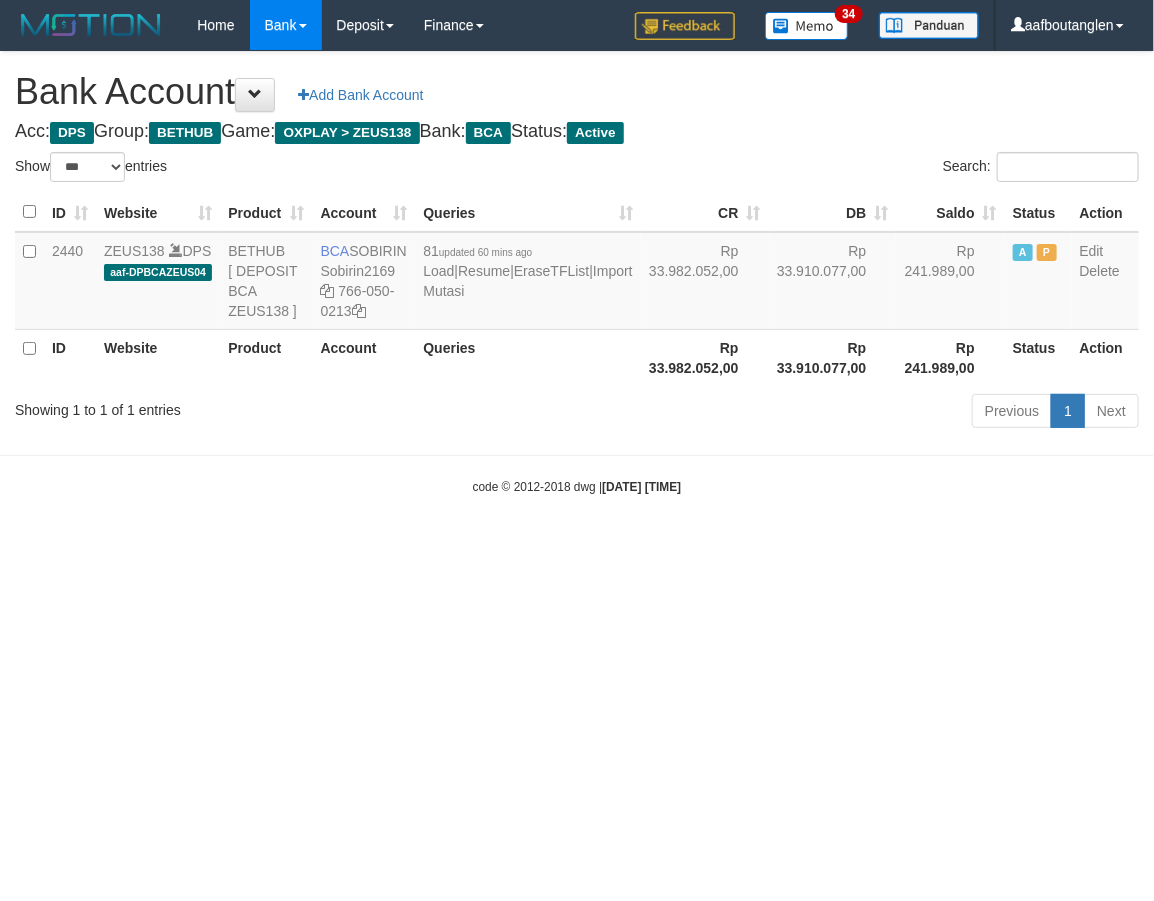 drag, startPoint x: 876, startPoint y: 697, endPoint x: 897, endPoint y: 676, distance: 29.698484 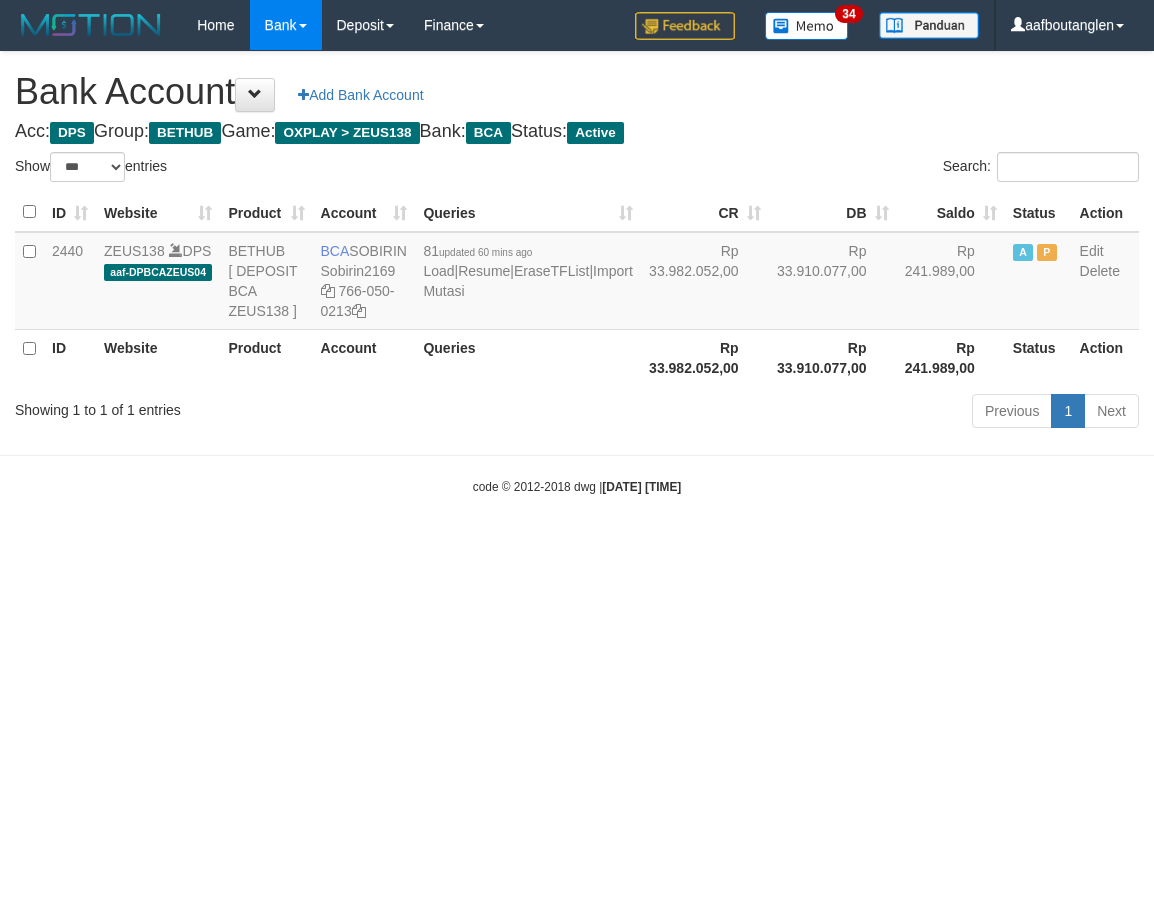 select on "***" 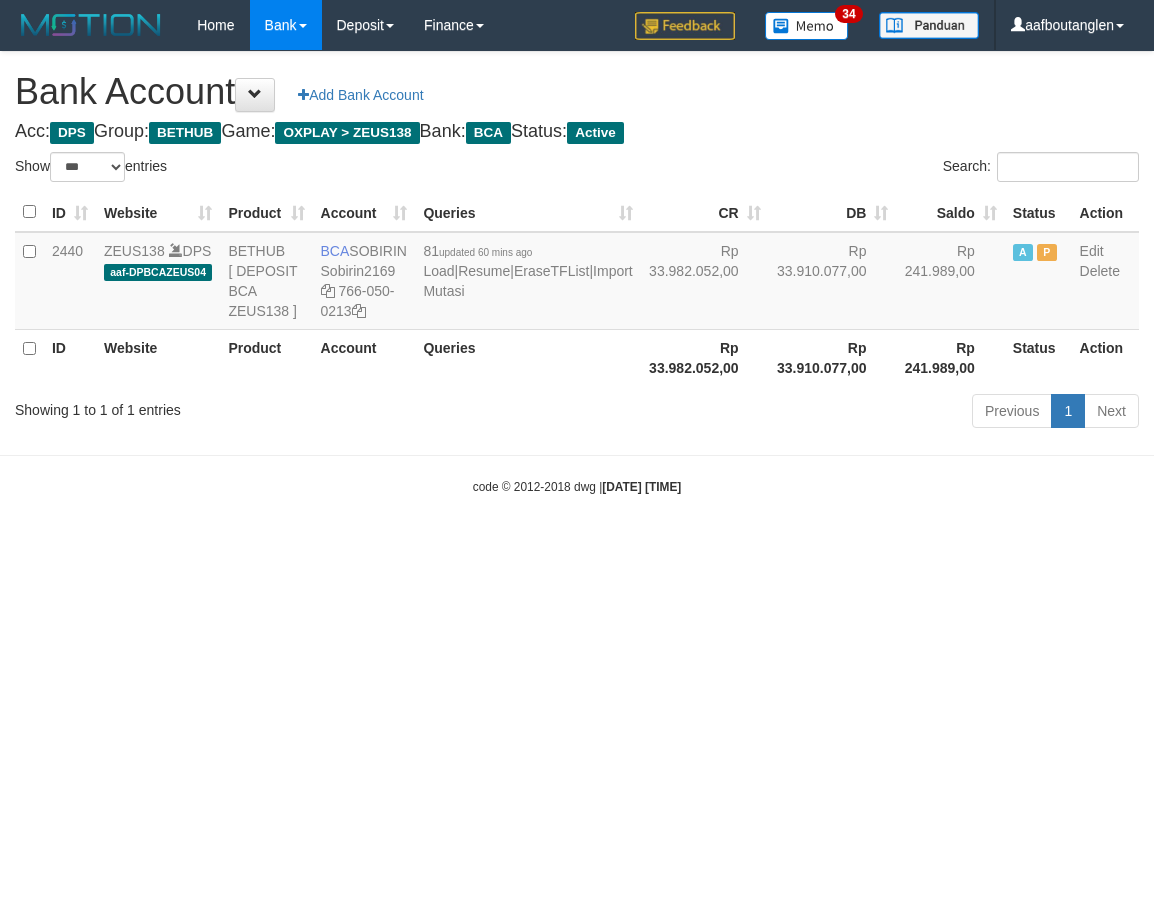 scroll, scrollTop: 0, scrollLeft: 0, axis: both 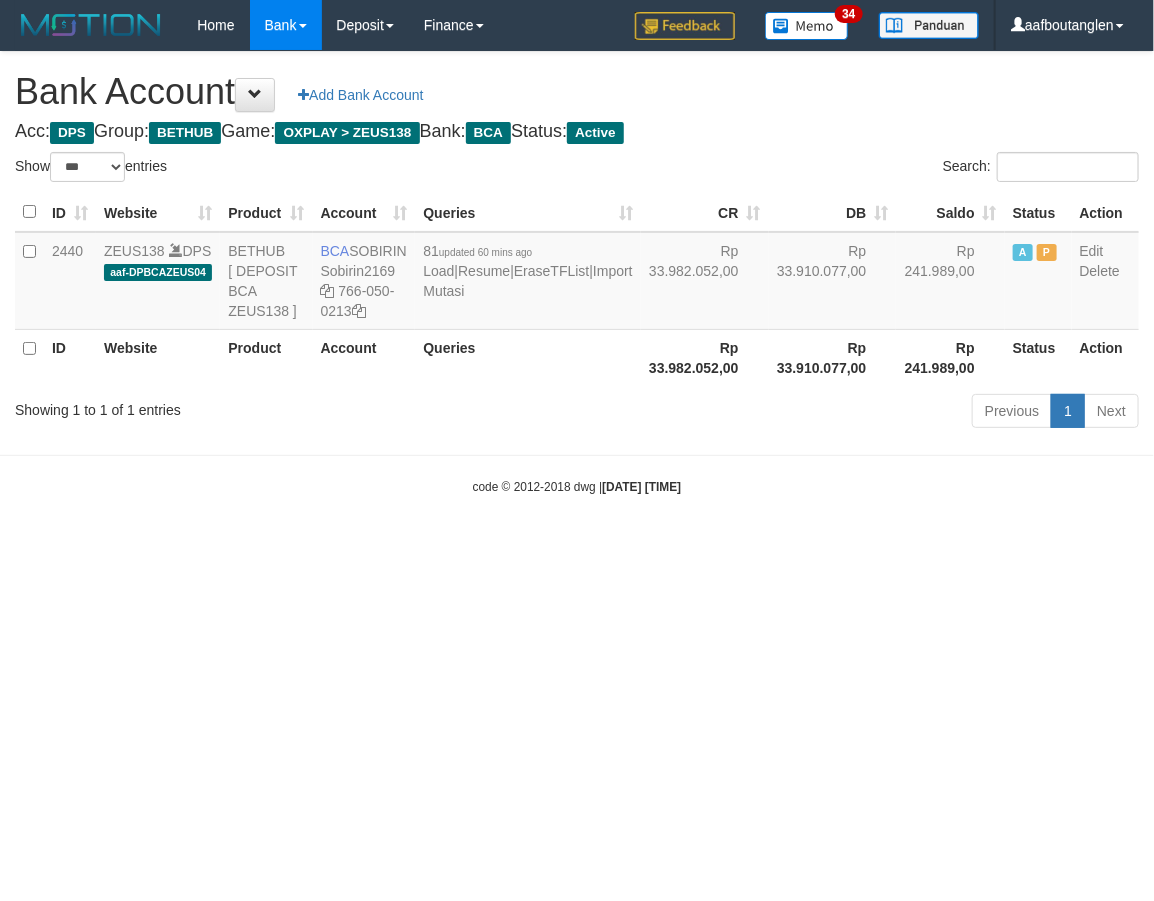 click on "Toggle navigation
Home
Bank
Account List
Deposit
DPS List
History
Note DPS
Finance
Financial Data
aafboutanglen
My Profile
Log Out
34" at bounding box center (577, 273) 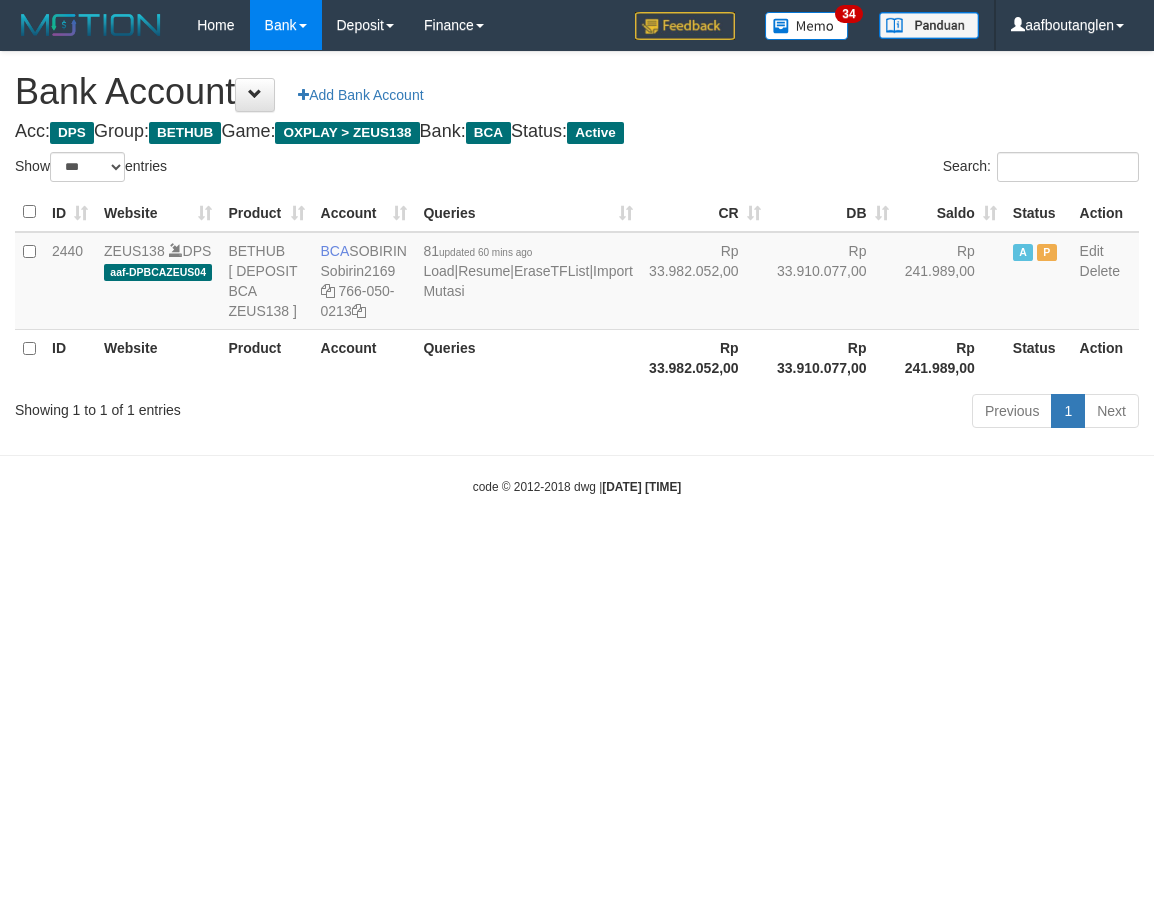 select on "***" 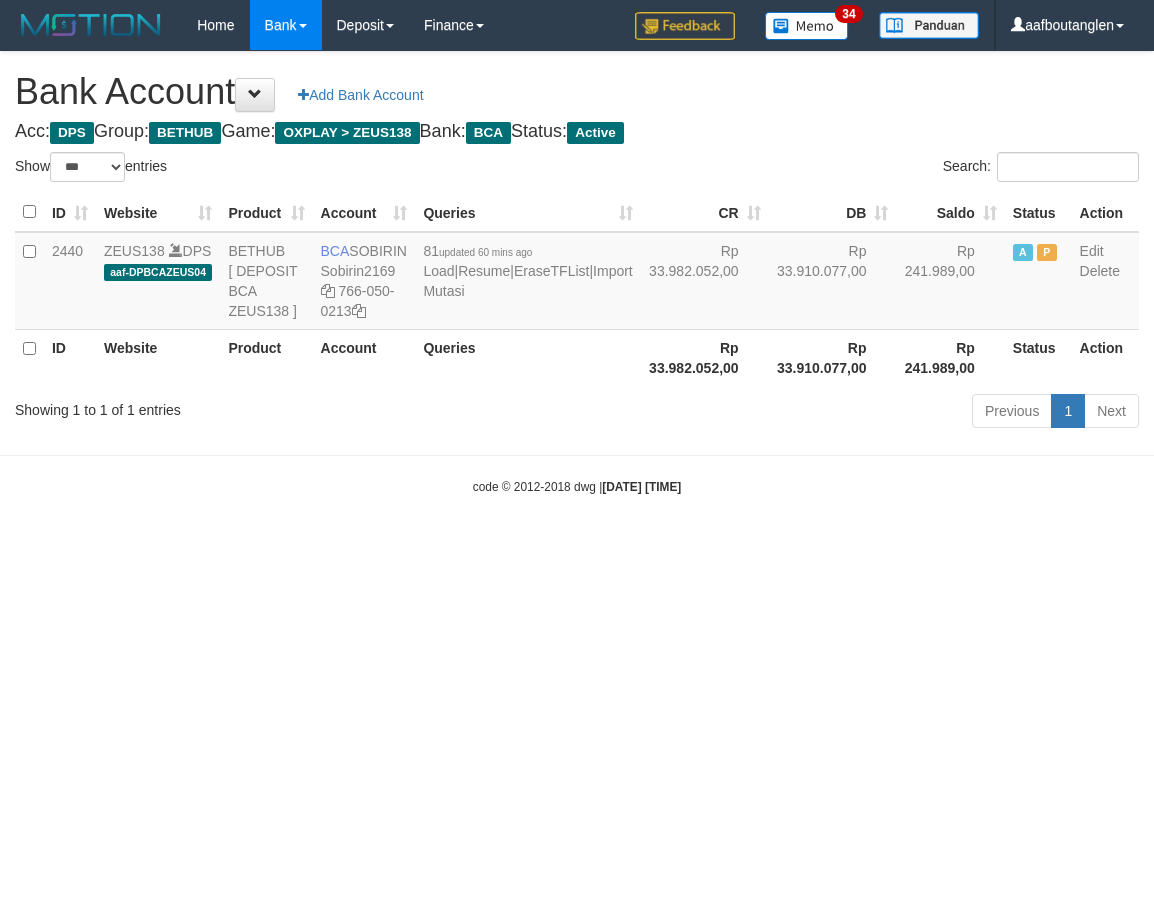 scroll, scrollTop: 0, scrollLeft: 0, axis: both 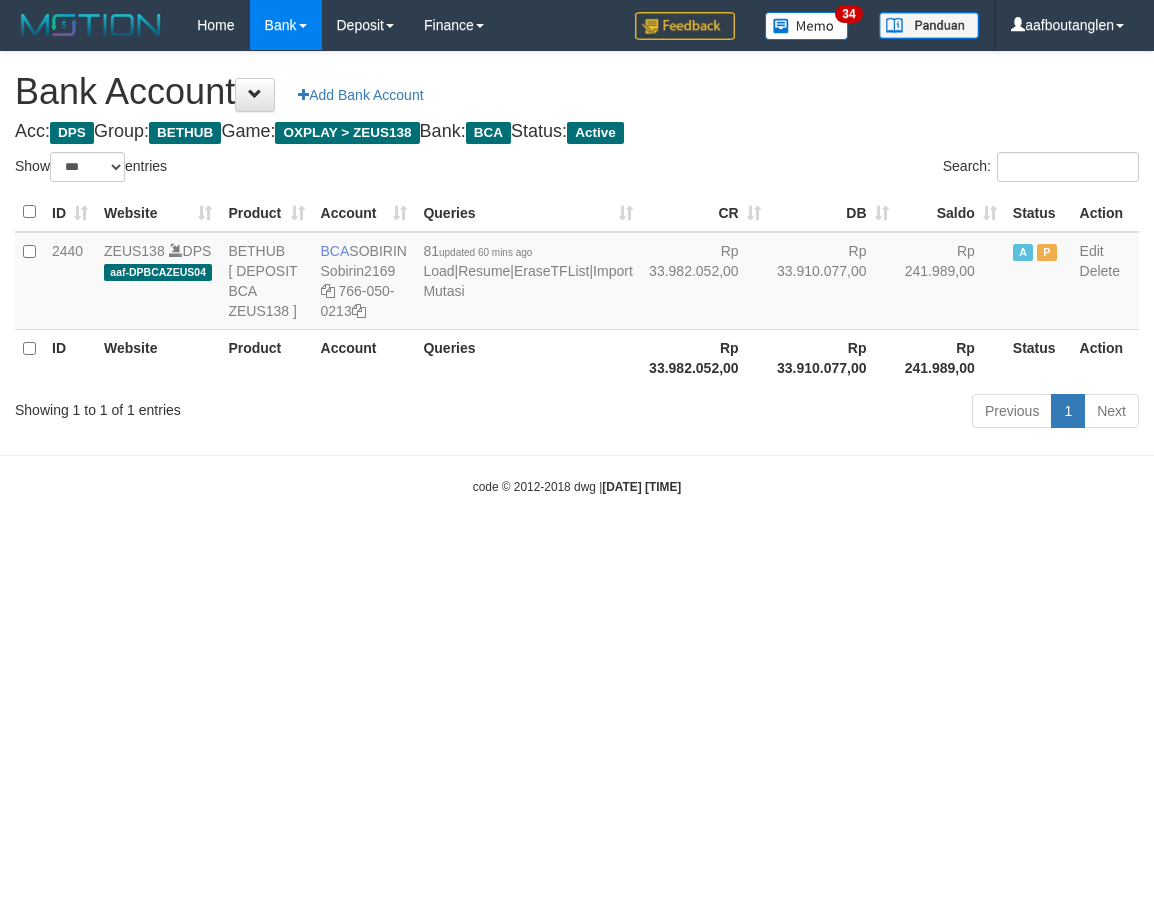 select on "***" 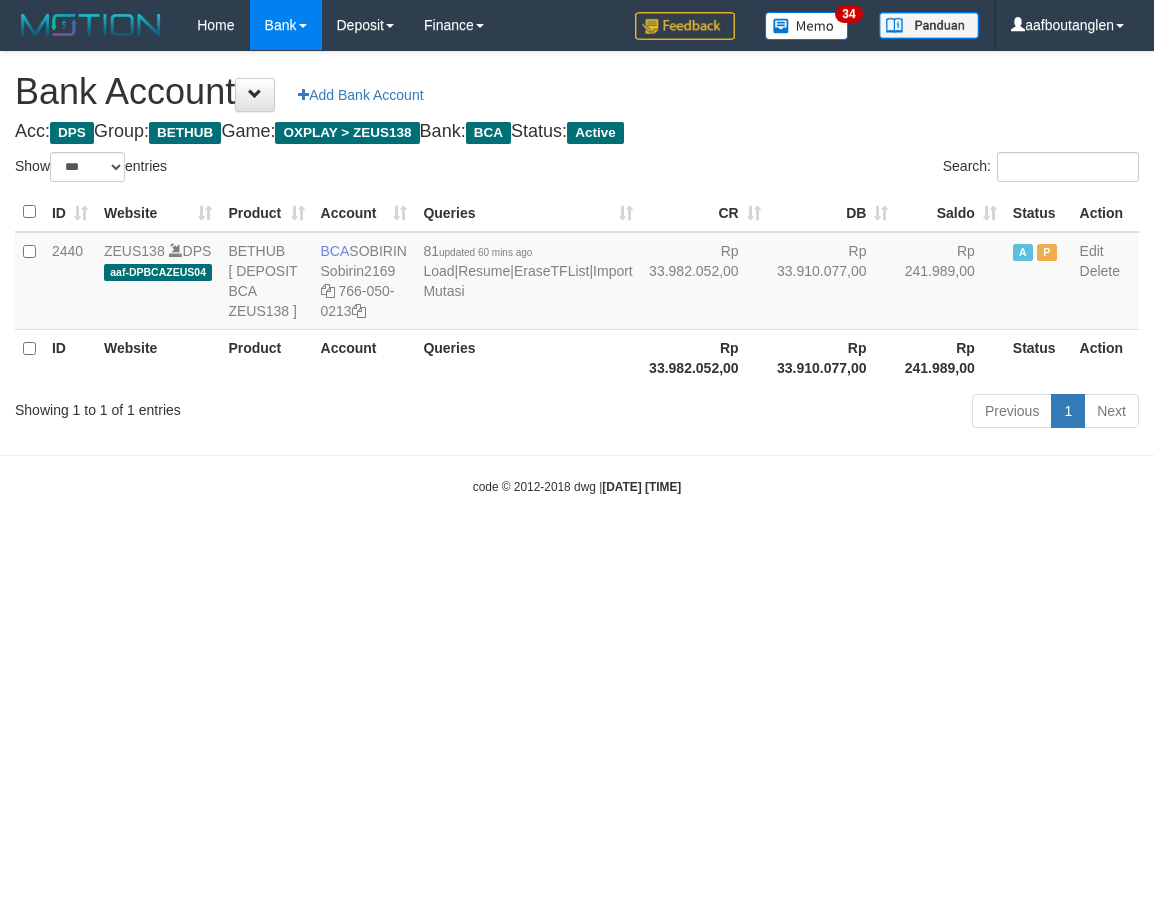 scroll, scrollTop: 0, scrollLeft: 0, axis: both 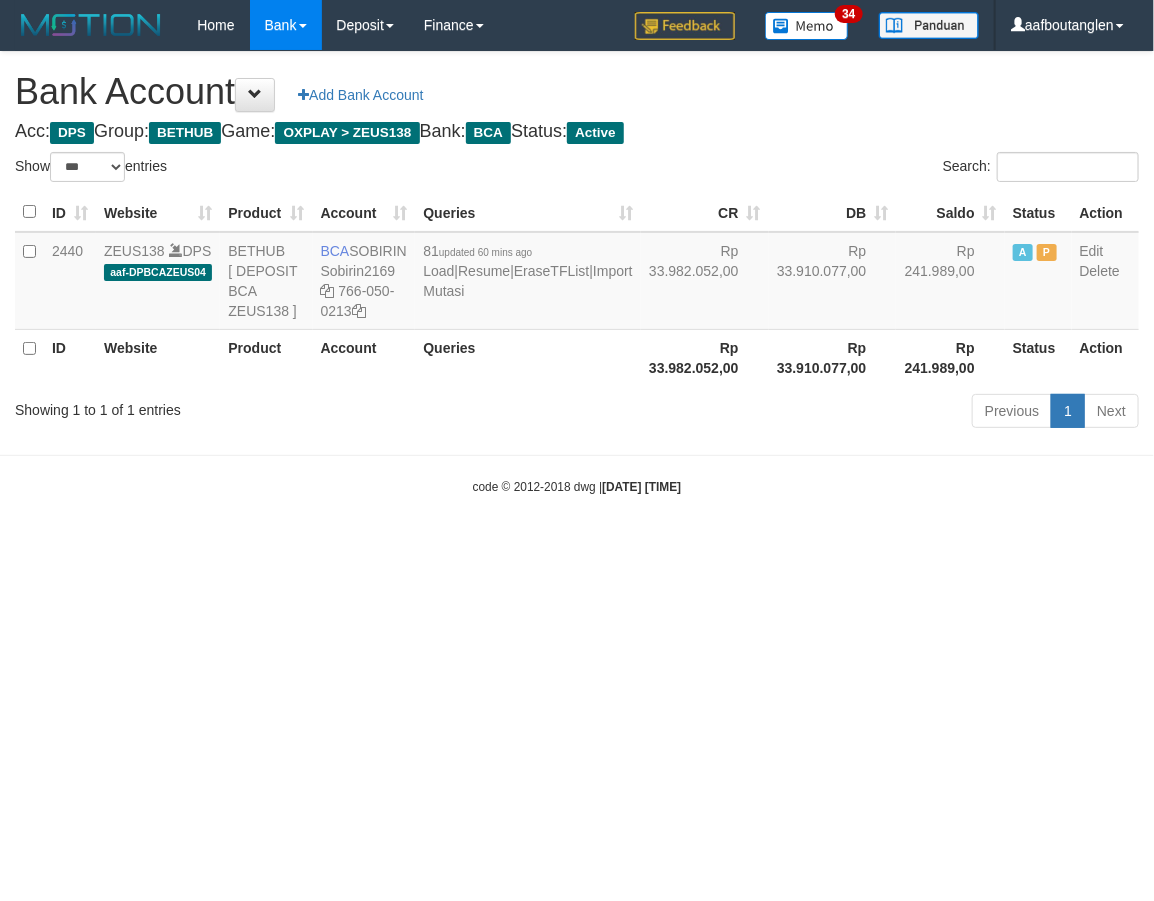click on "Toggle navigation
Home
Bank
Account List
Deposit
DPS List
History
Note DPS
Finance
Financial Data
aafboutanglen
My Profile
Log Out
34" at bounding box center (577, 273) 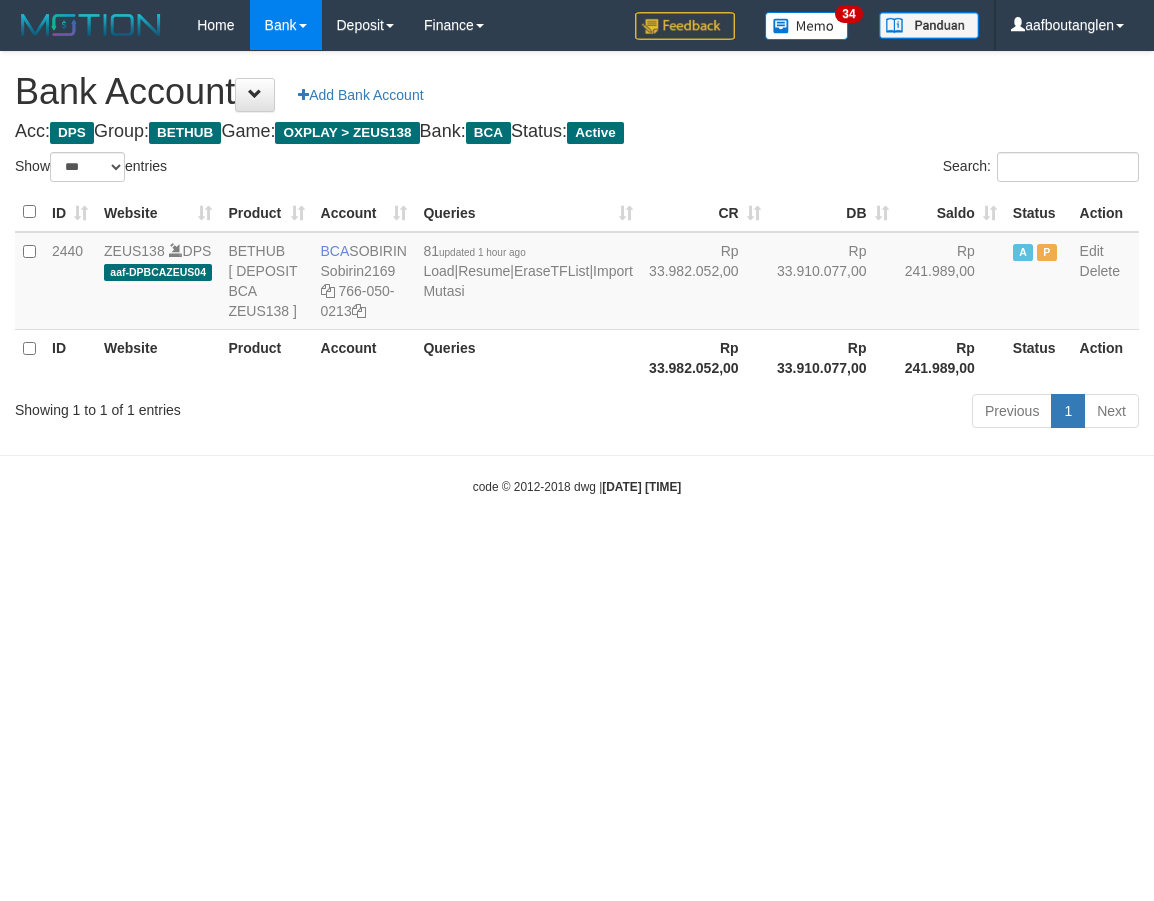 select on "***" 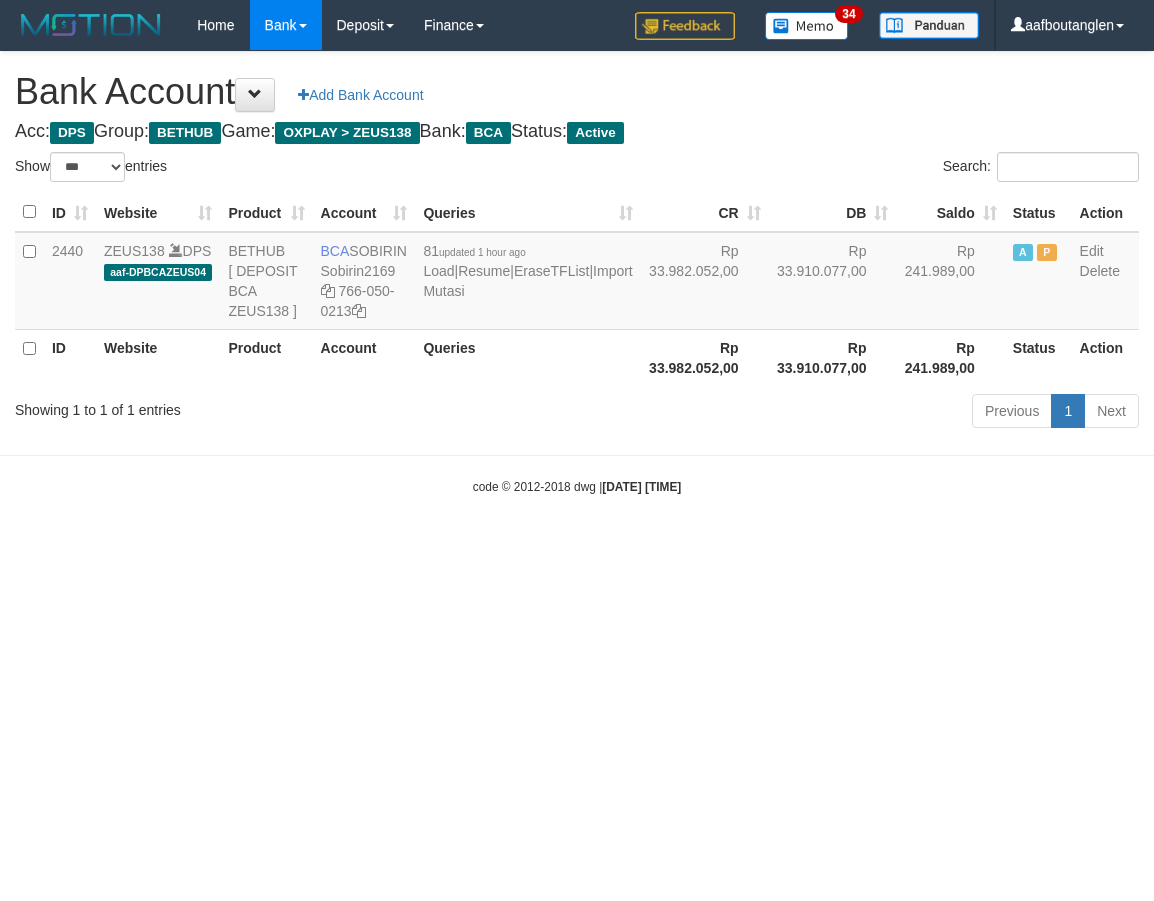 scroll, scrollTop: 0, scrollLeft: 0, axis: both 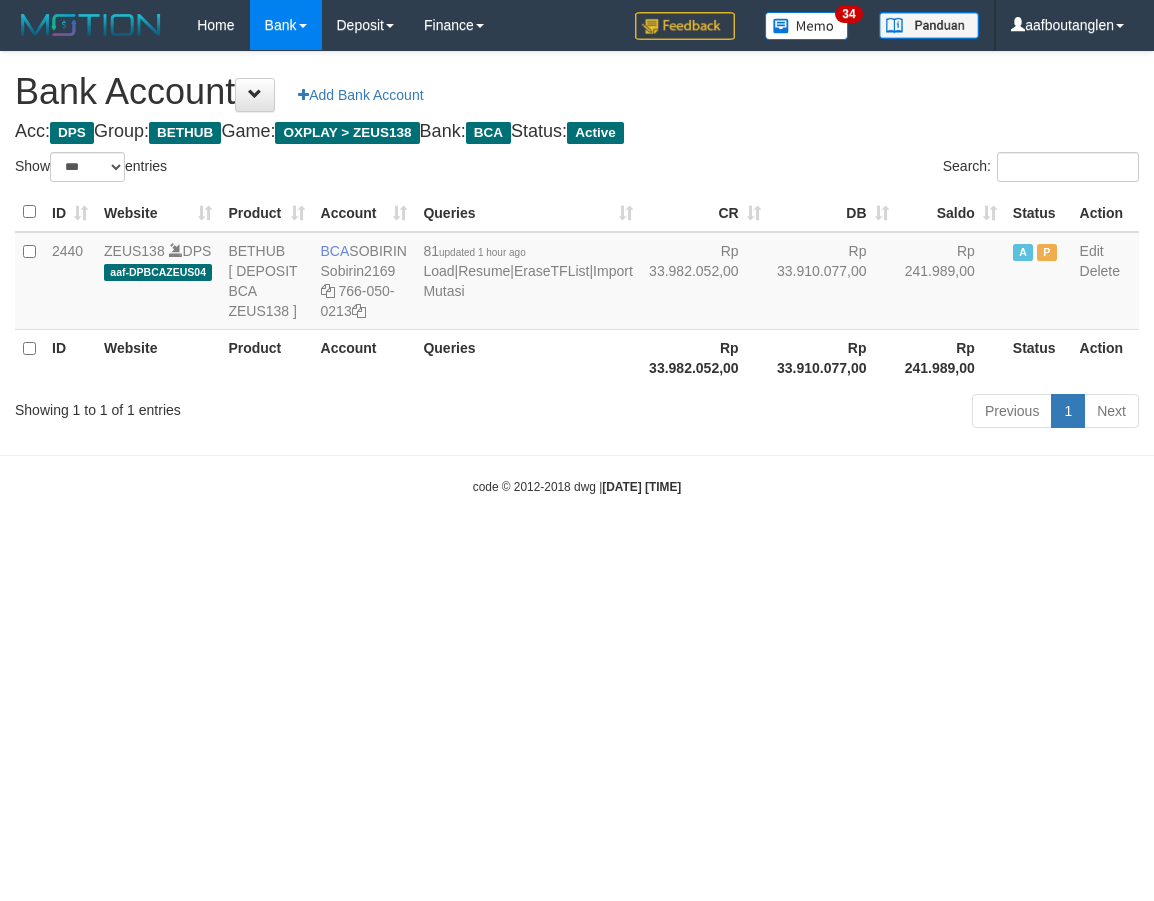 select on "***" 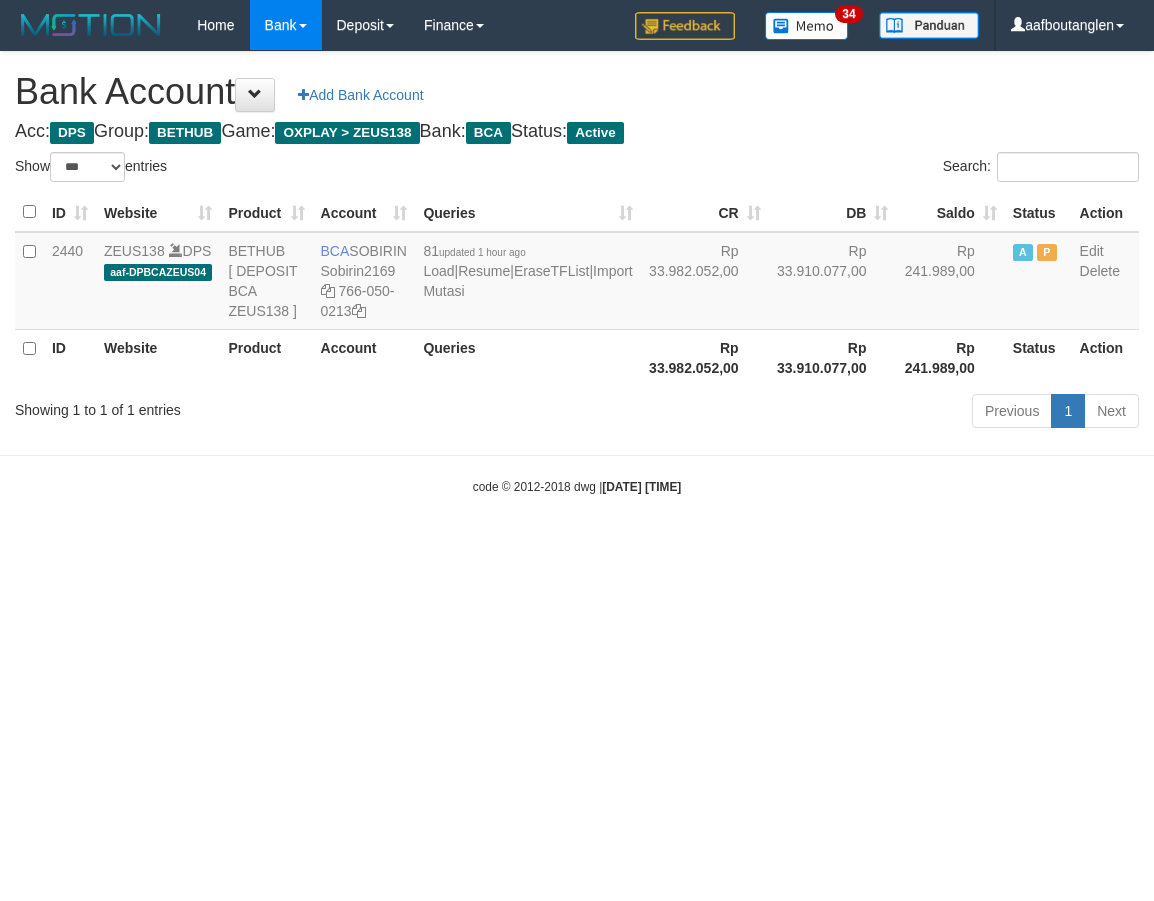 scroll, scrollTop: 0, scrollLeft: 0, axis: both 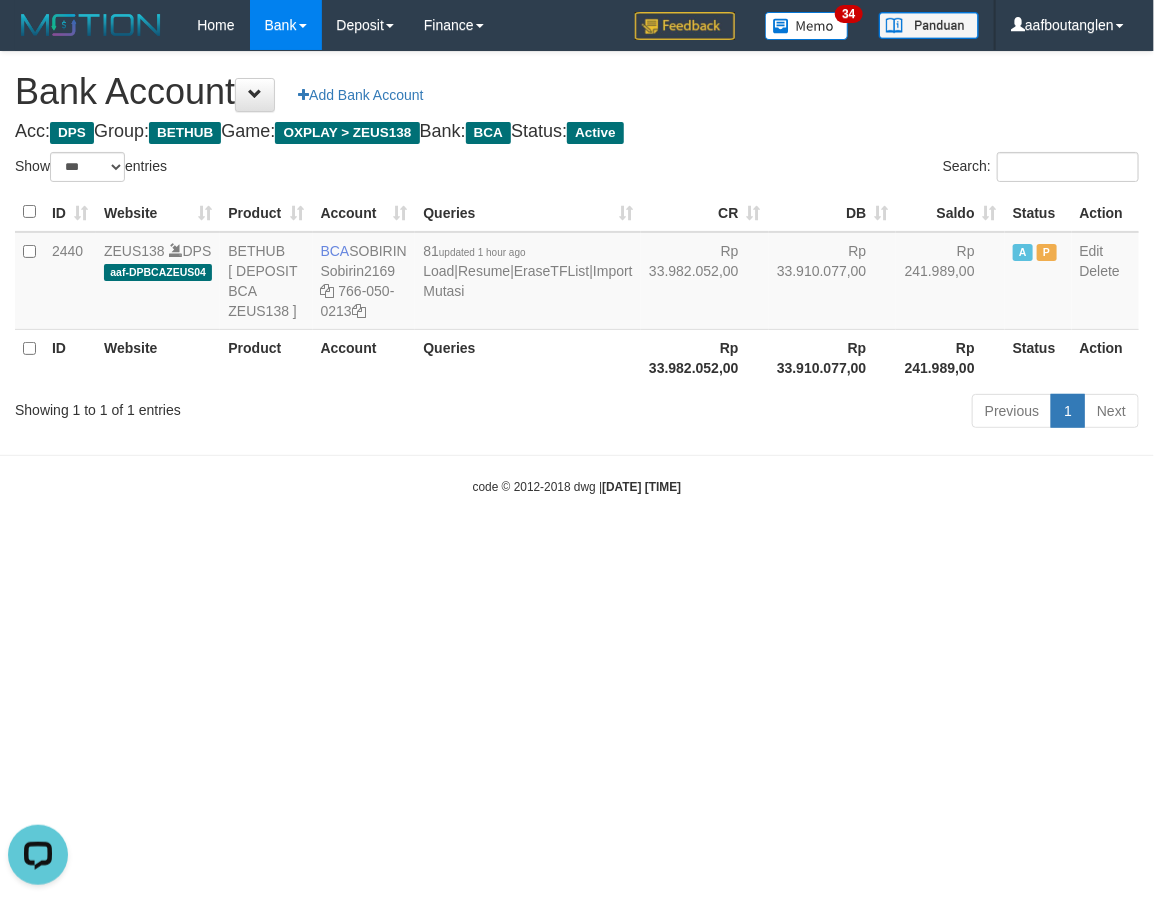 click on "Toggle navigation
Home
Bank
Account List
Deposit
DPS List
History
Note DPS
Finance
Financial Data
aafboutanglen
My Profile
Log Out
34" at bounding box center (577, 273) 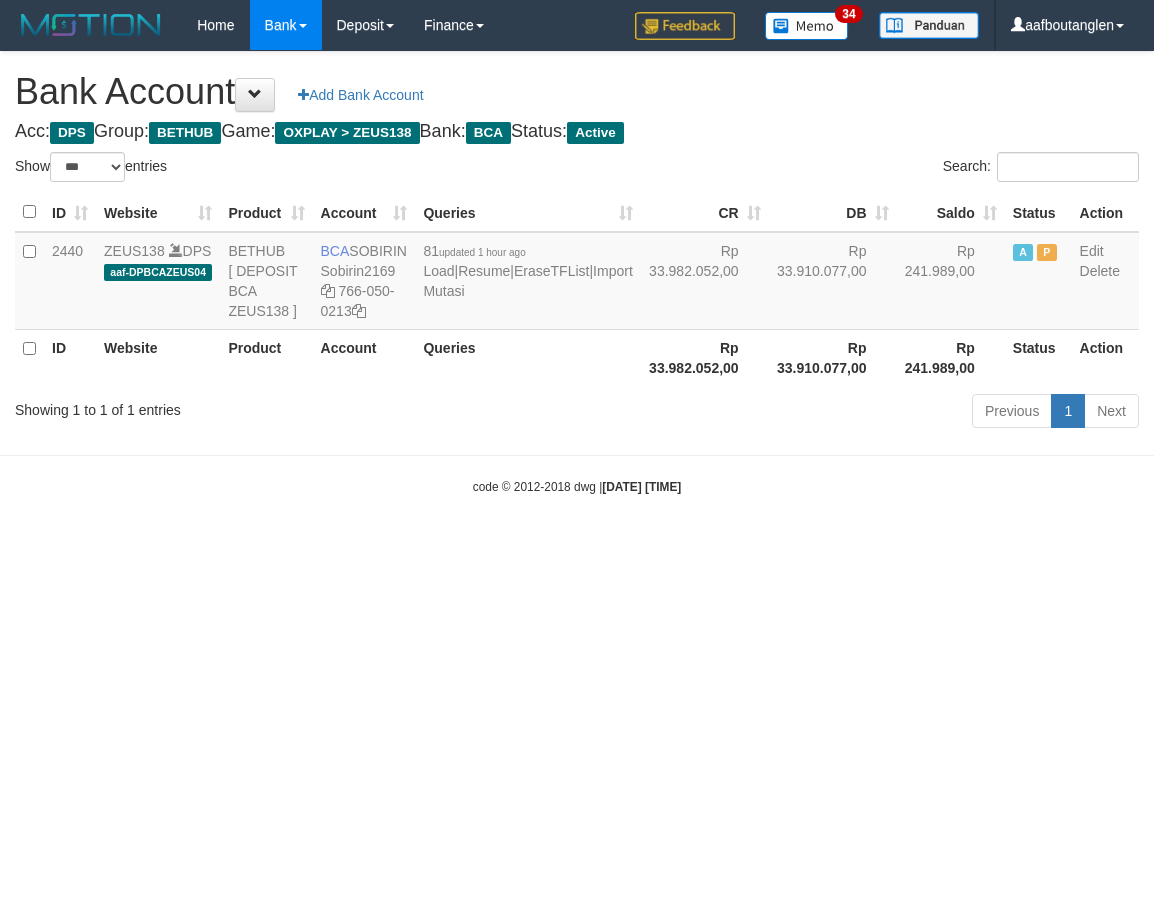 select on "***" 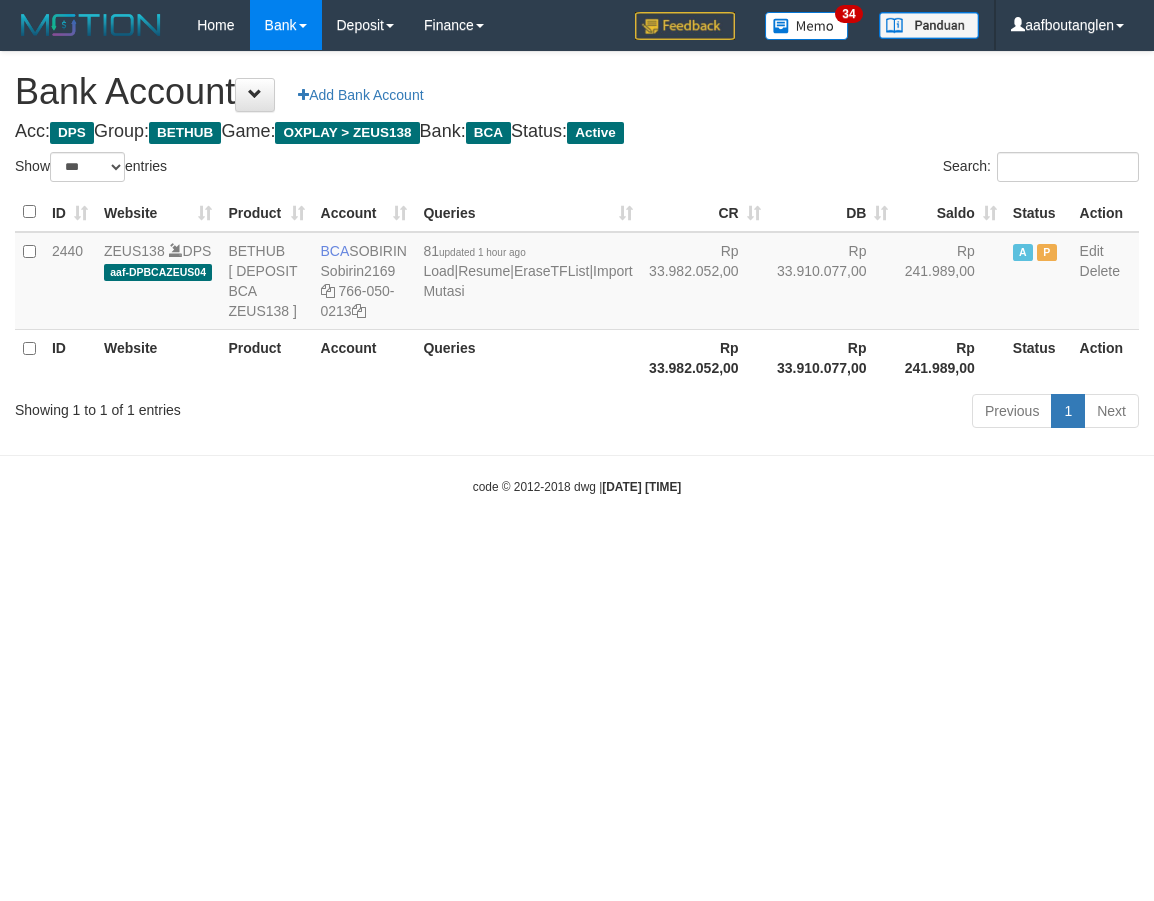 scroll, scrollTop: 0, scrollLeft: 0, axis: both 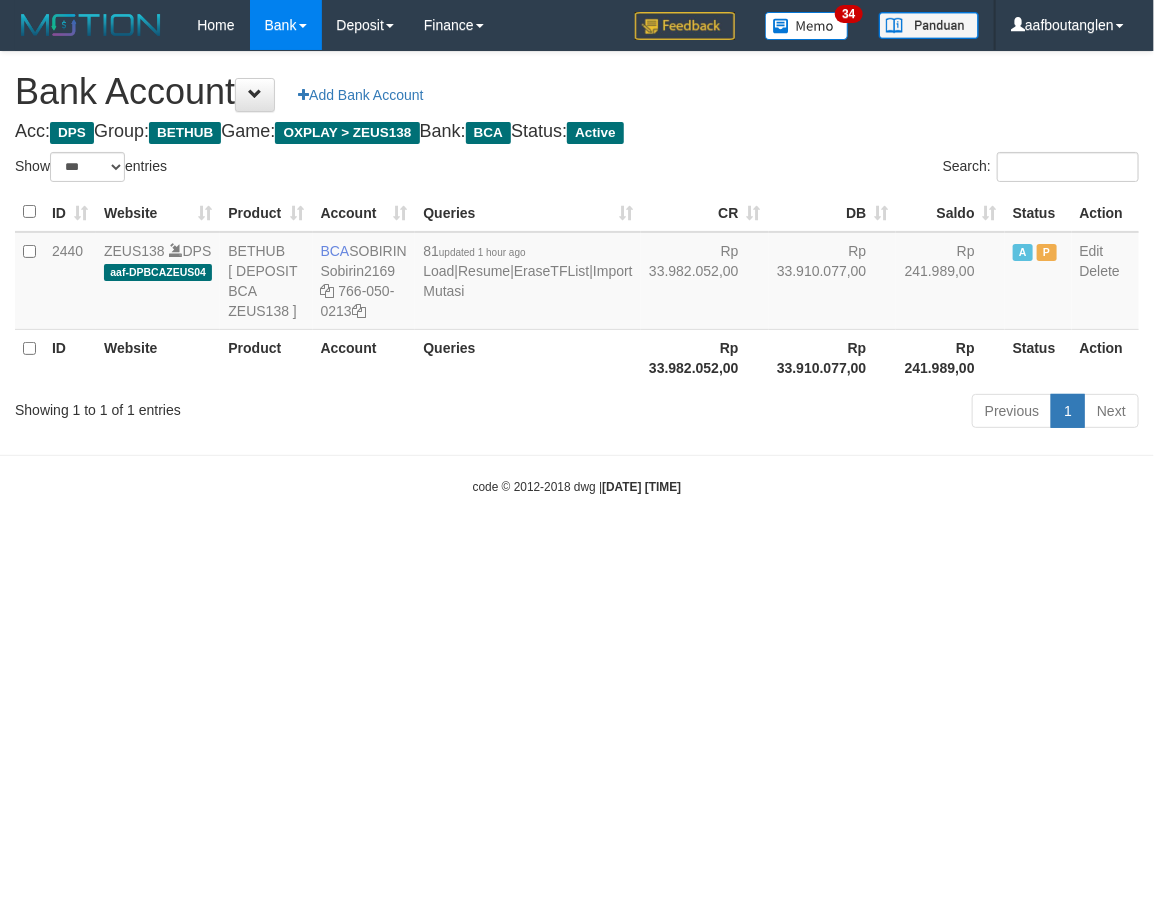 click on "Toggle navigation
Home
Bank
Account List
Deposit
DPS List
History
Note DPS
Finance
Financial Data
aafboutanglen
My Profile
Log Out
34" at bounding box center [577, 273] 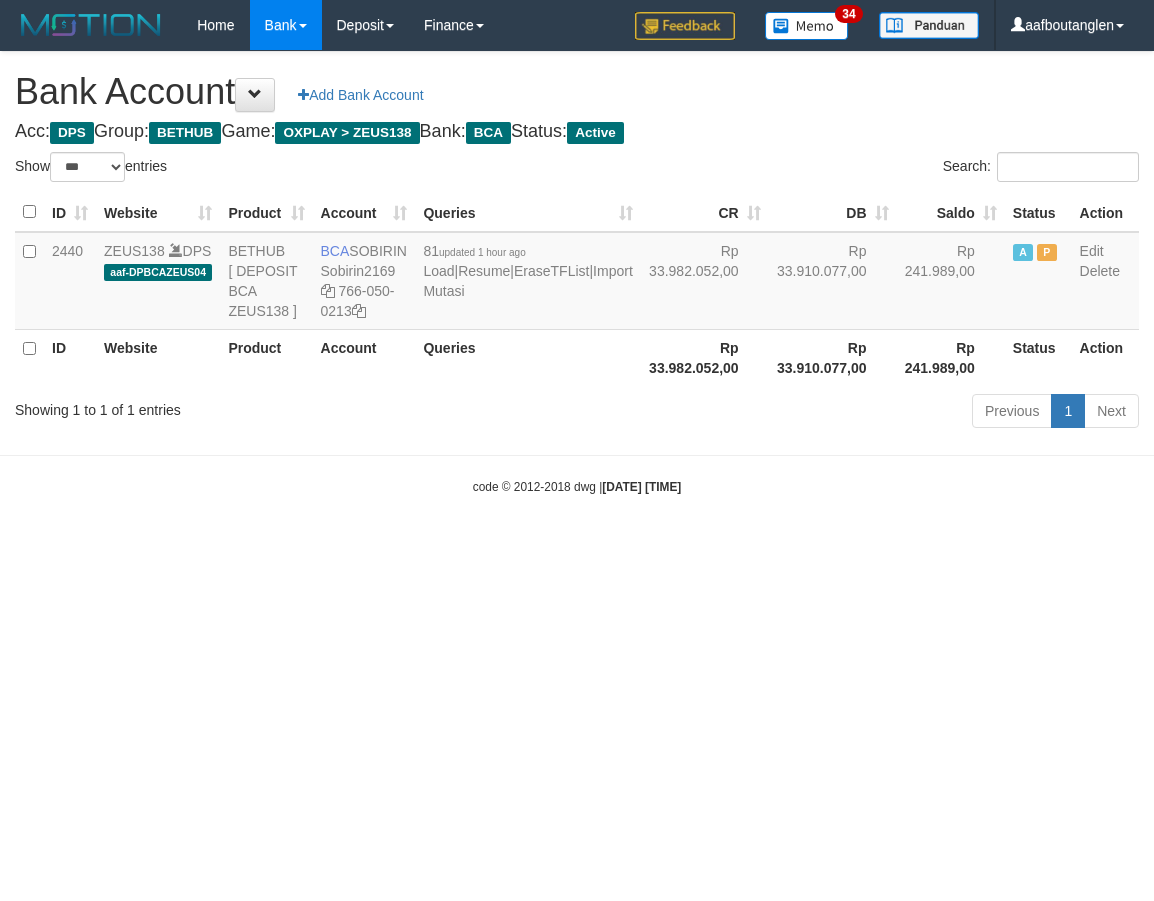 select on "***" 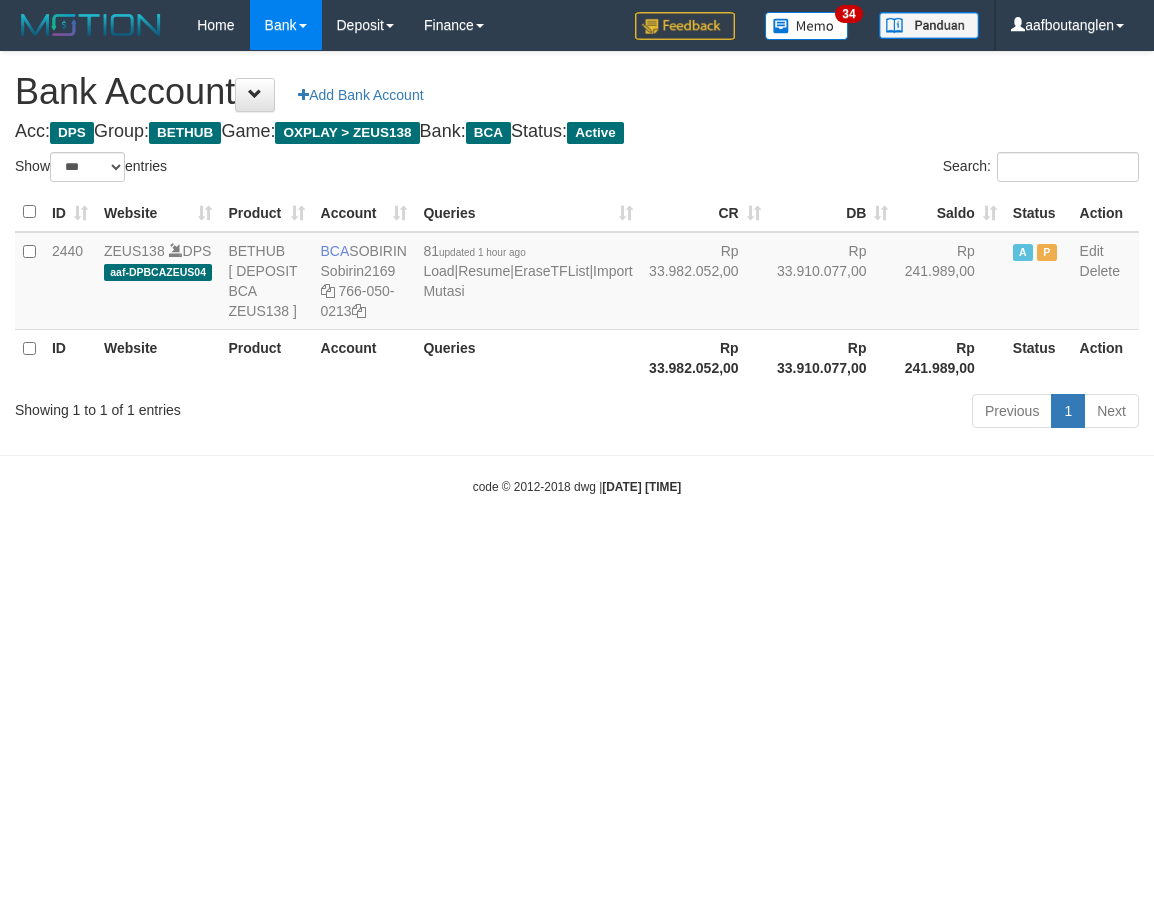 scroll, scrollTop: 0, scrollLeft: 0, axis: both 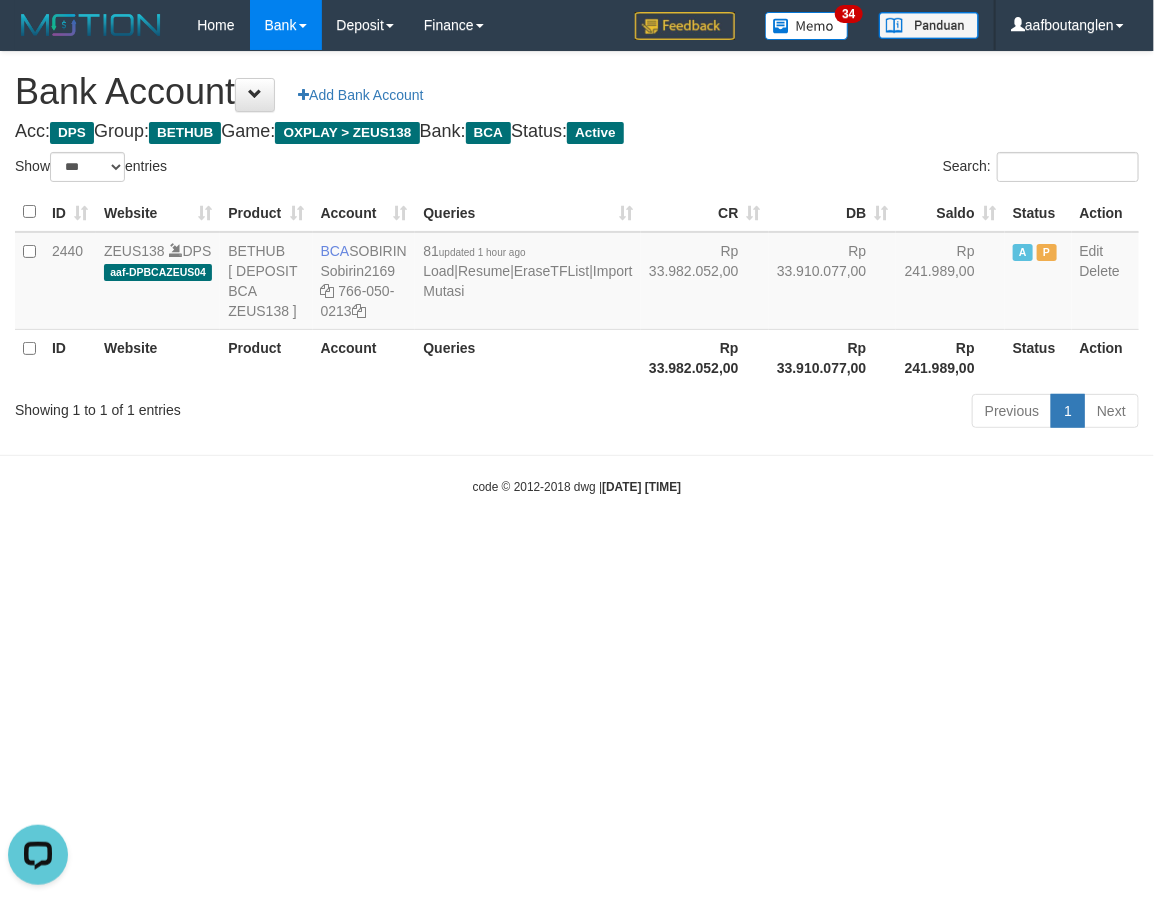 drag, startPoint x: 832, startPoint y: 683, endPoint x: 801, endPoint y: 677, distance: 31.575306 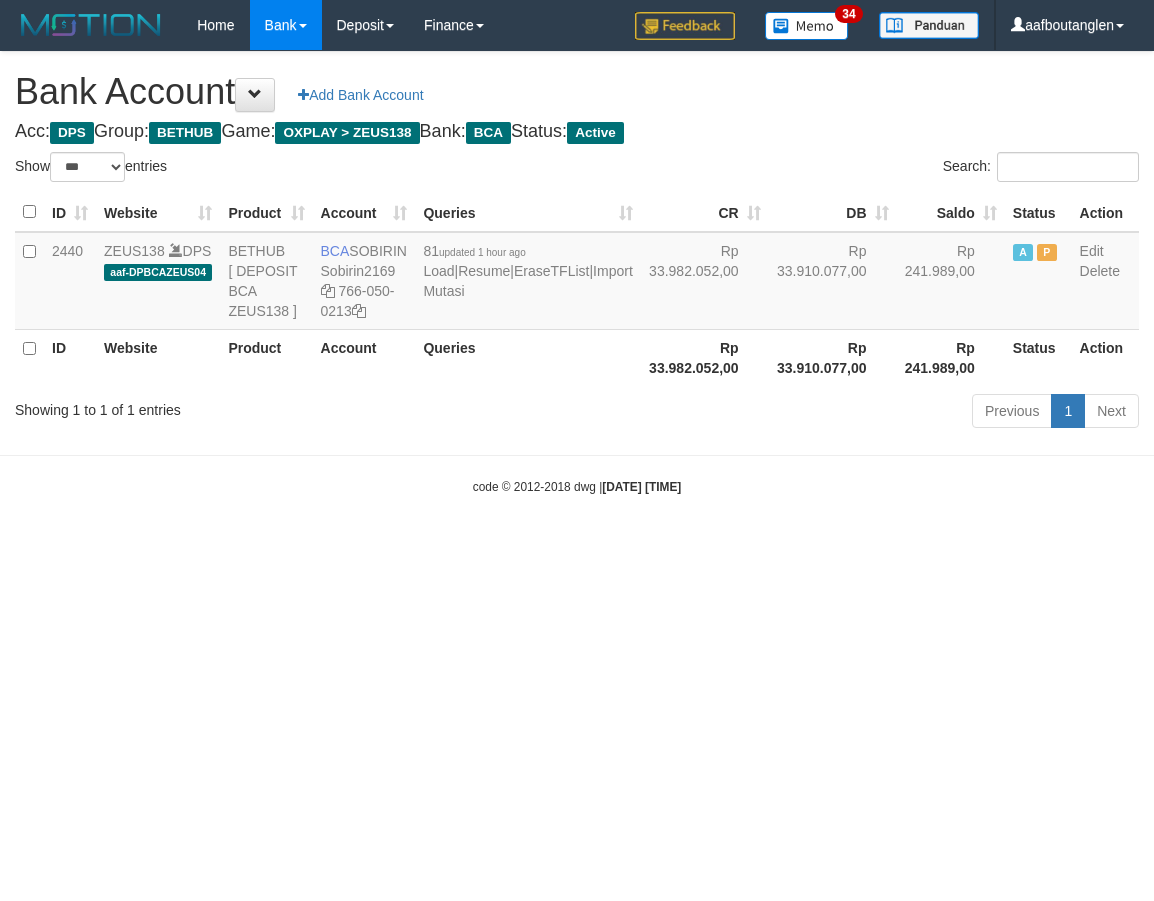 select on "***" 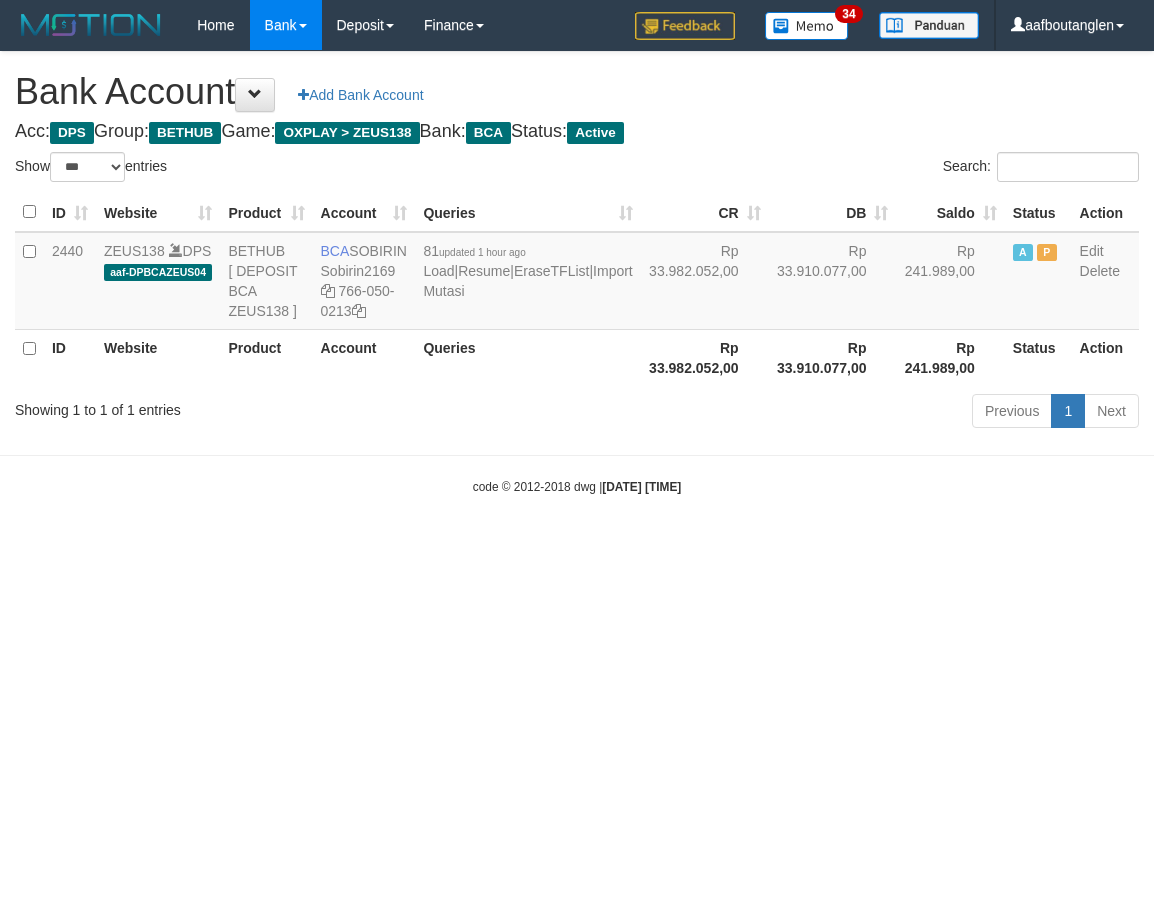 scroll, scrollTop: 0, scrollLeft: 0, axis: both 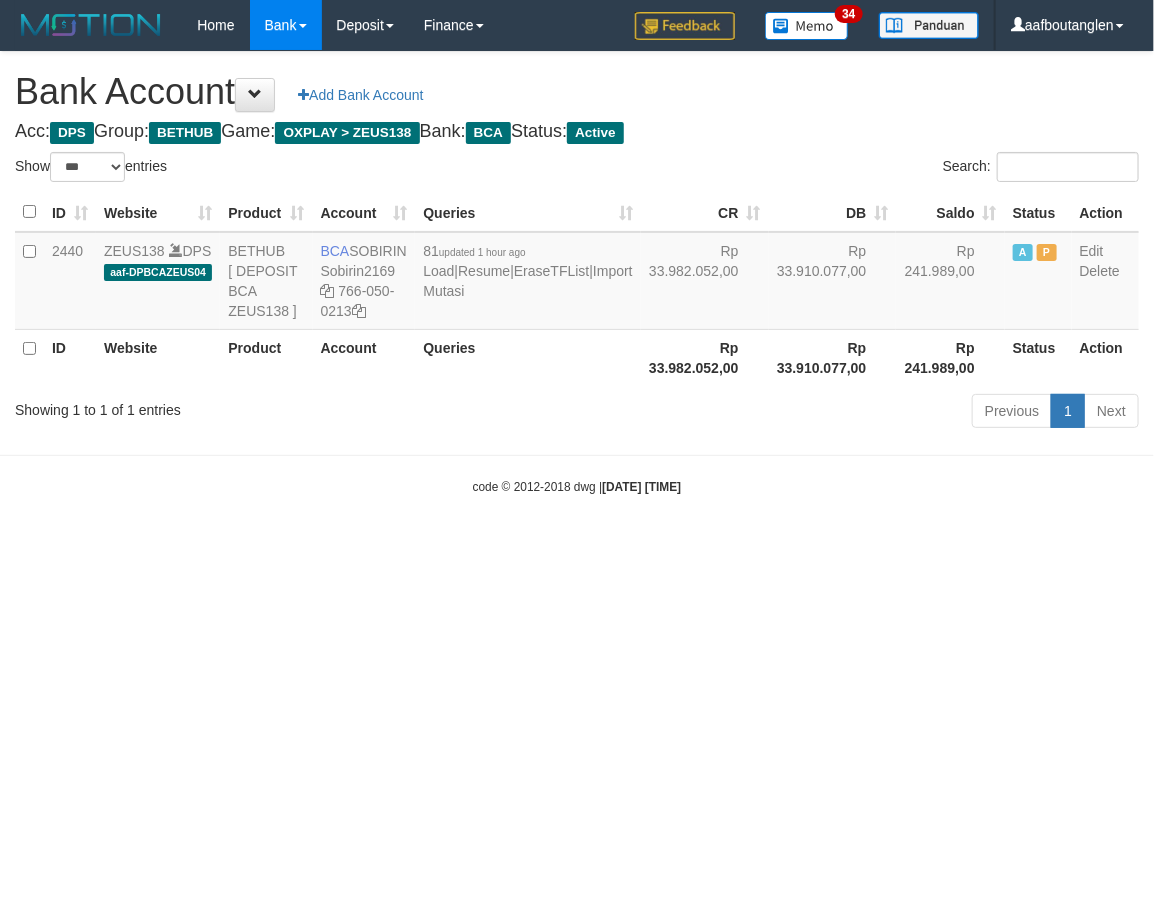 click on "Toggle navigation
Home
Bank
Account List
Deposit
DPS List
History
Note DPS
Finance
Financial Data
aafboutanglen
My Profile
Log Out
34" at bounding box center [577, 273] 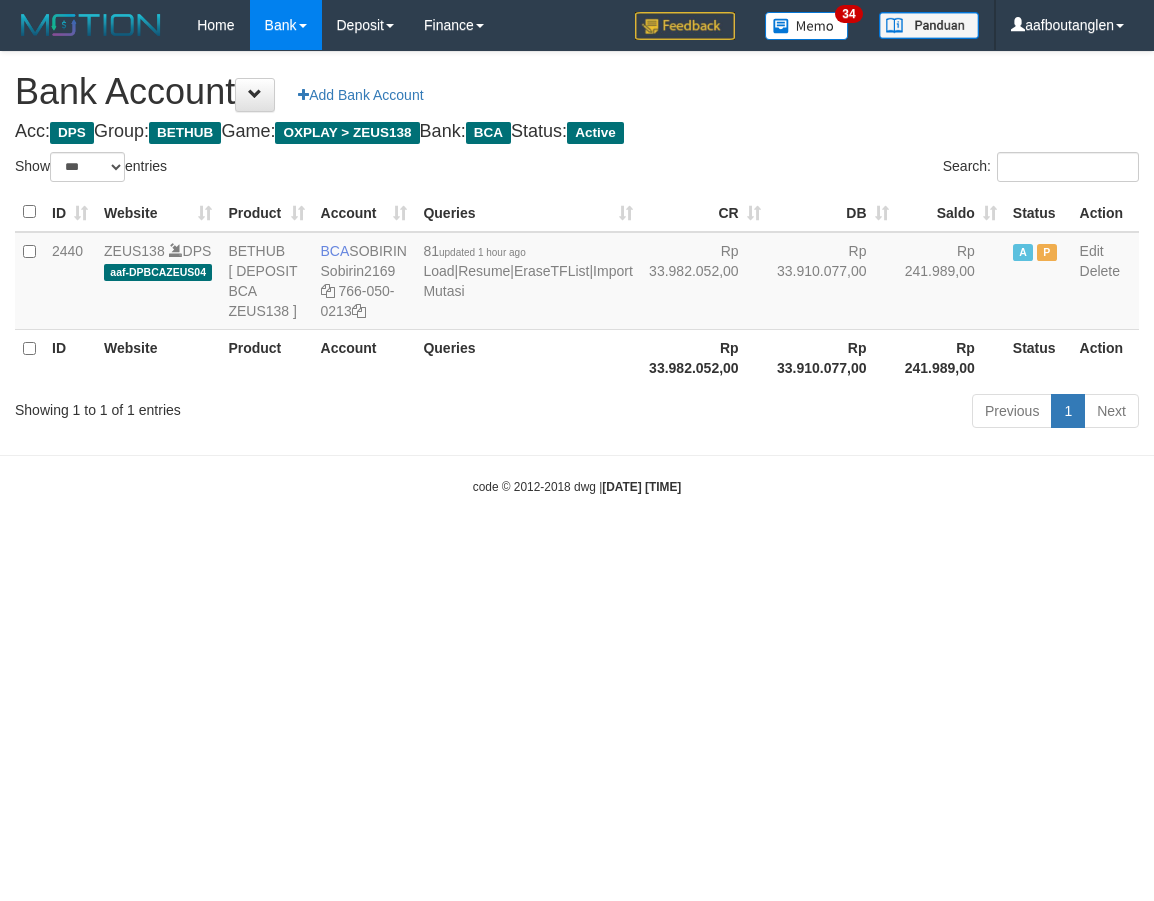 select on "***" 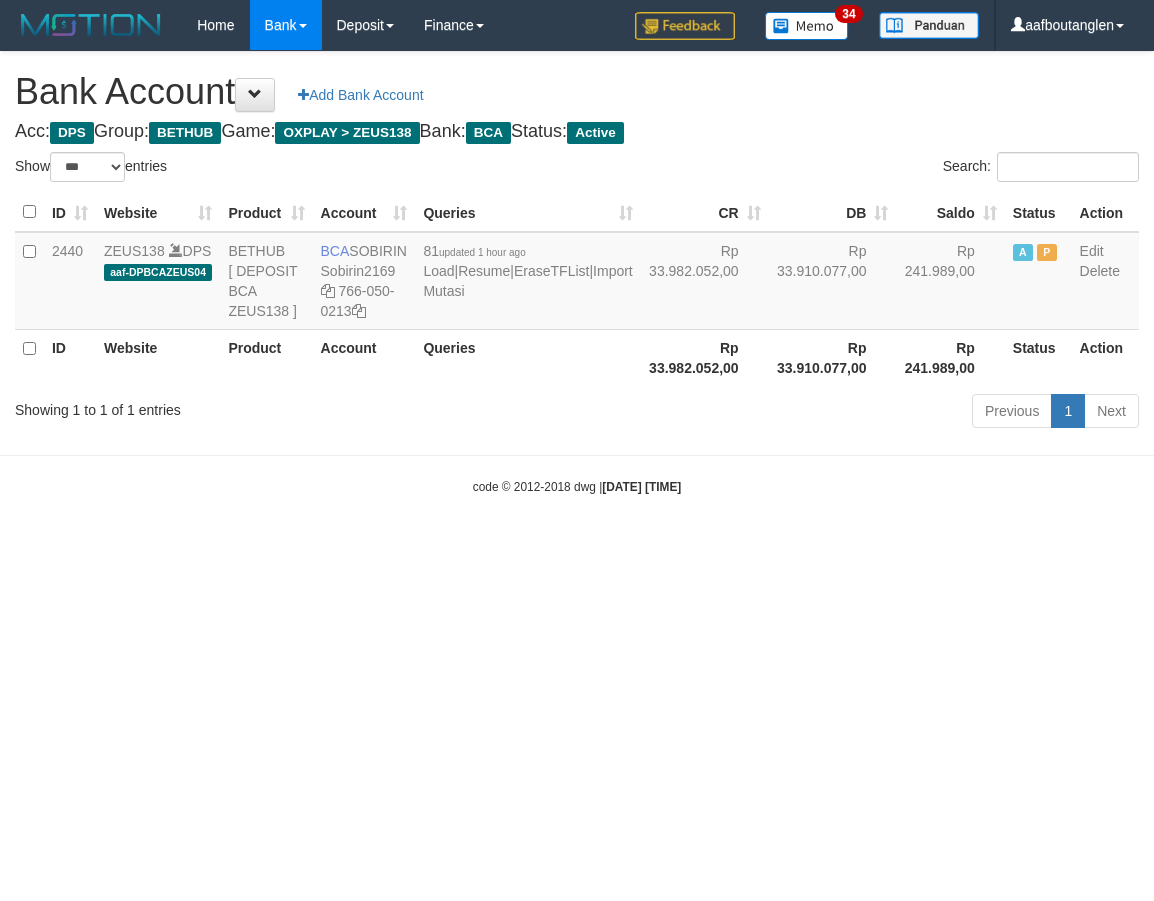 scroll, scrollTop: 0, scrollLeft: 0, axis: both 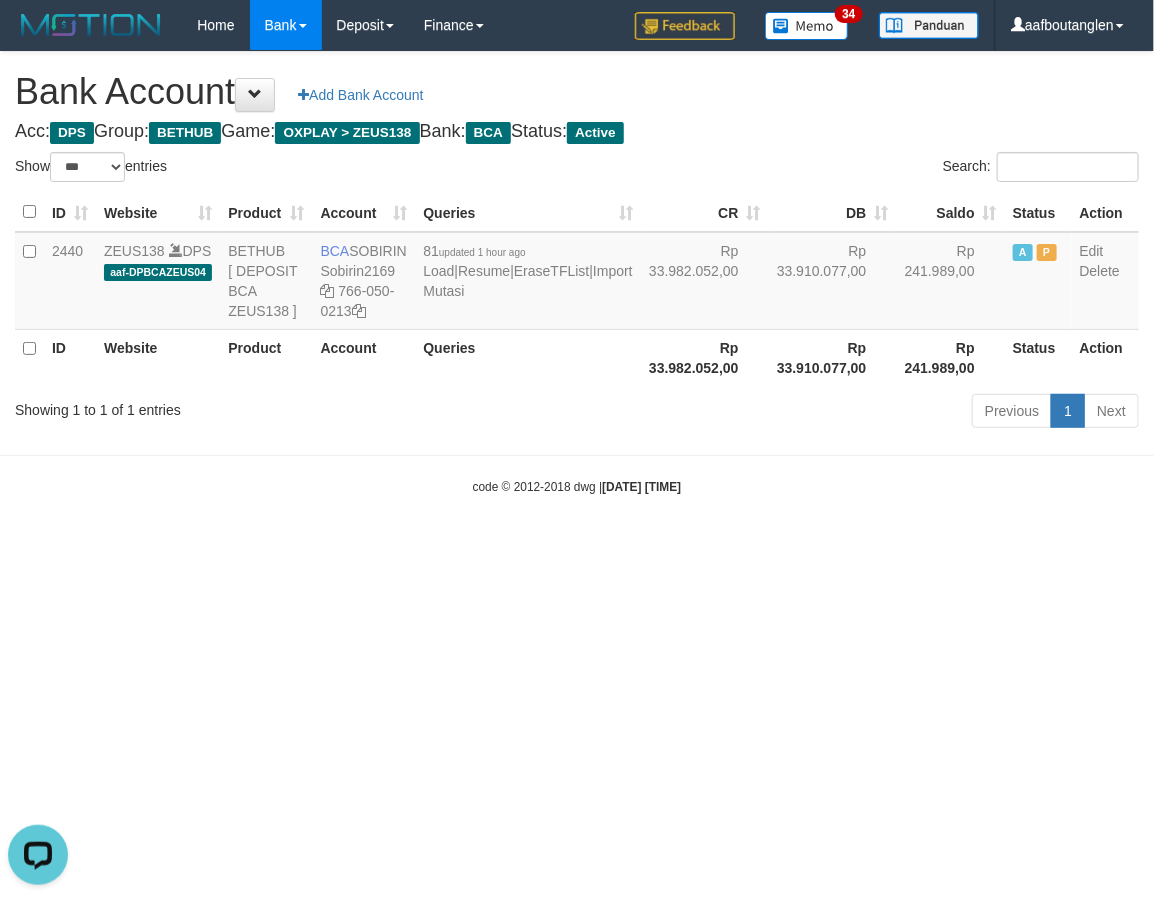 click on "Toggle navigation
Home
Bank
Account List
Deposit
DPS List
History
Note DPS
Finance
Financial Data
aafboutanglen
My Profile
Log Out
34" at bounding box center [577, 273] 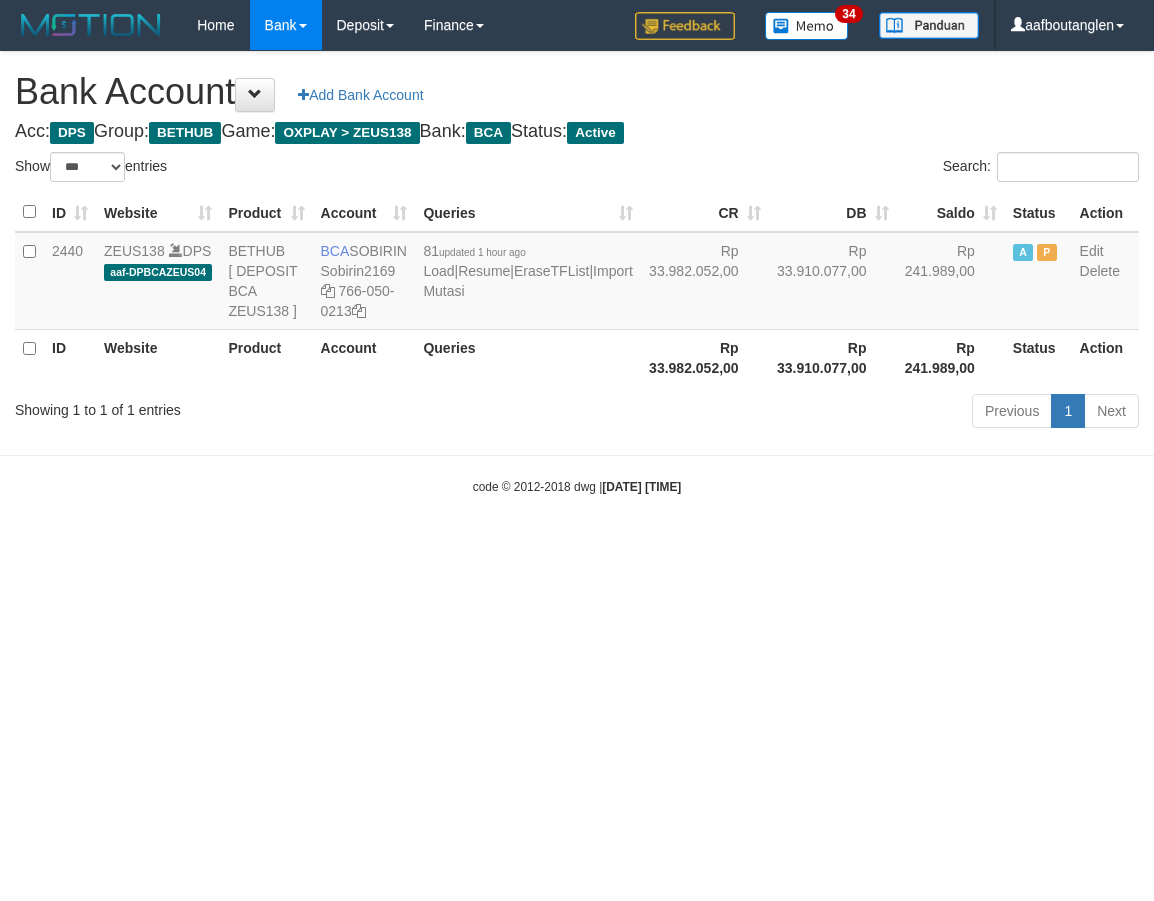 select on "***" 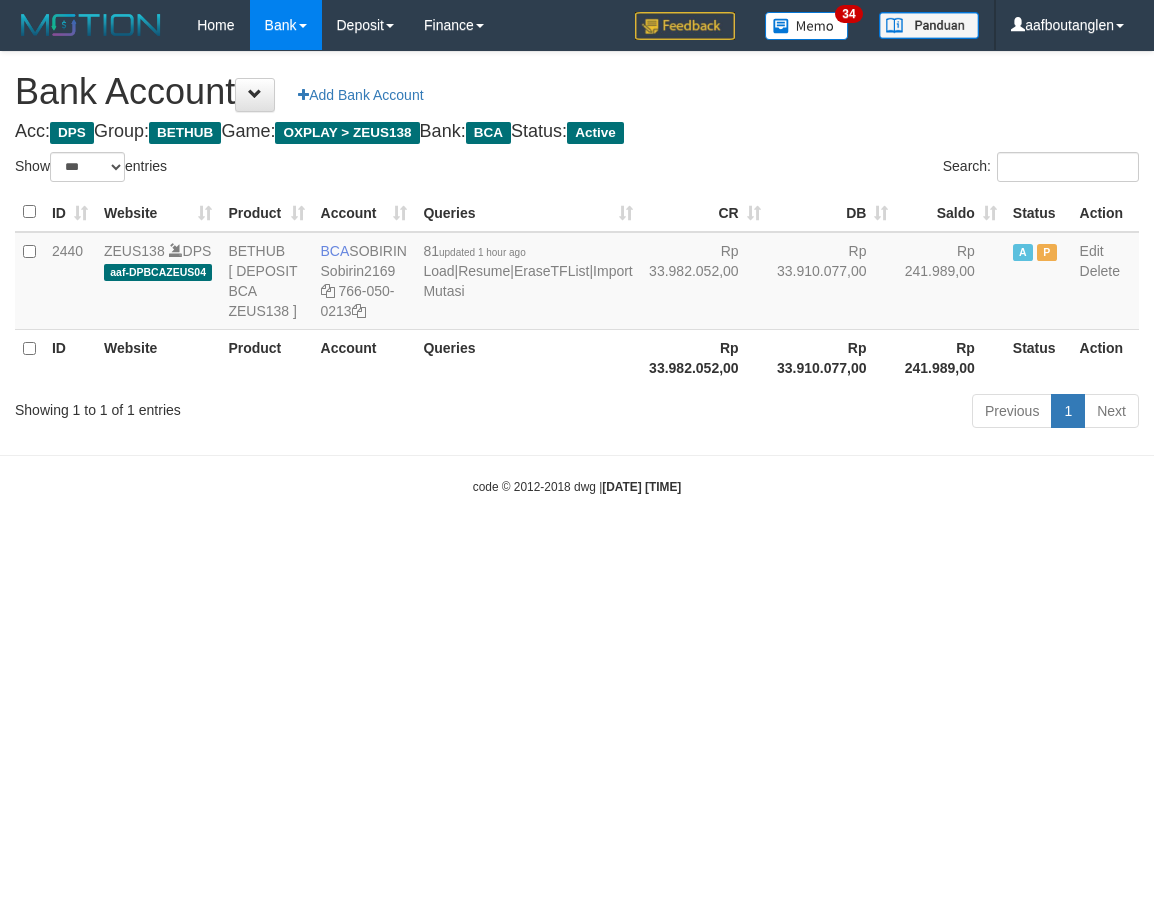 scroll, scrollTop: 0, scrollLeft: 0, axis: both 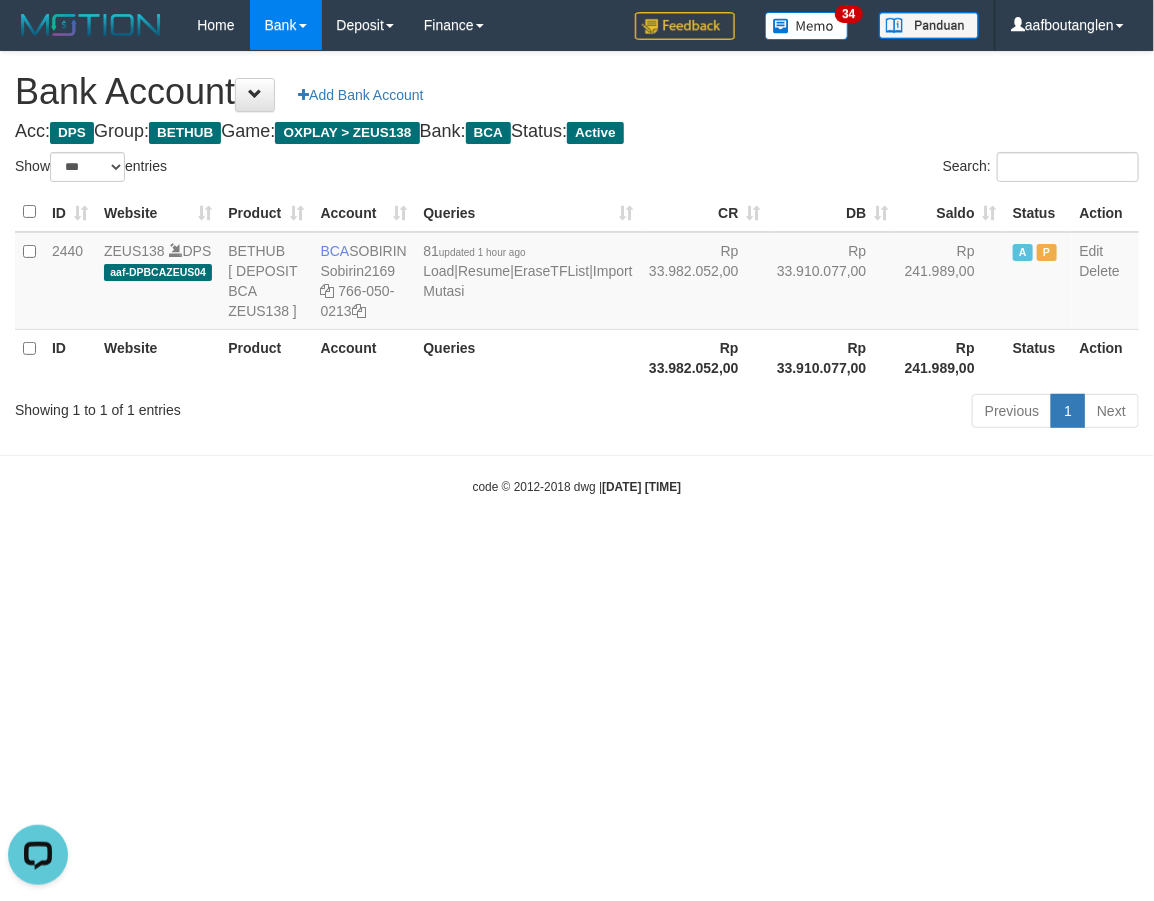 drag, startPoint x: 901, startPoint y: 654, endPoint x: 890, endPoint y: 640, distance: 17.804493 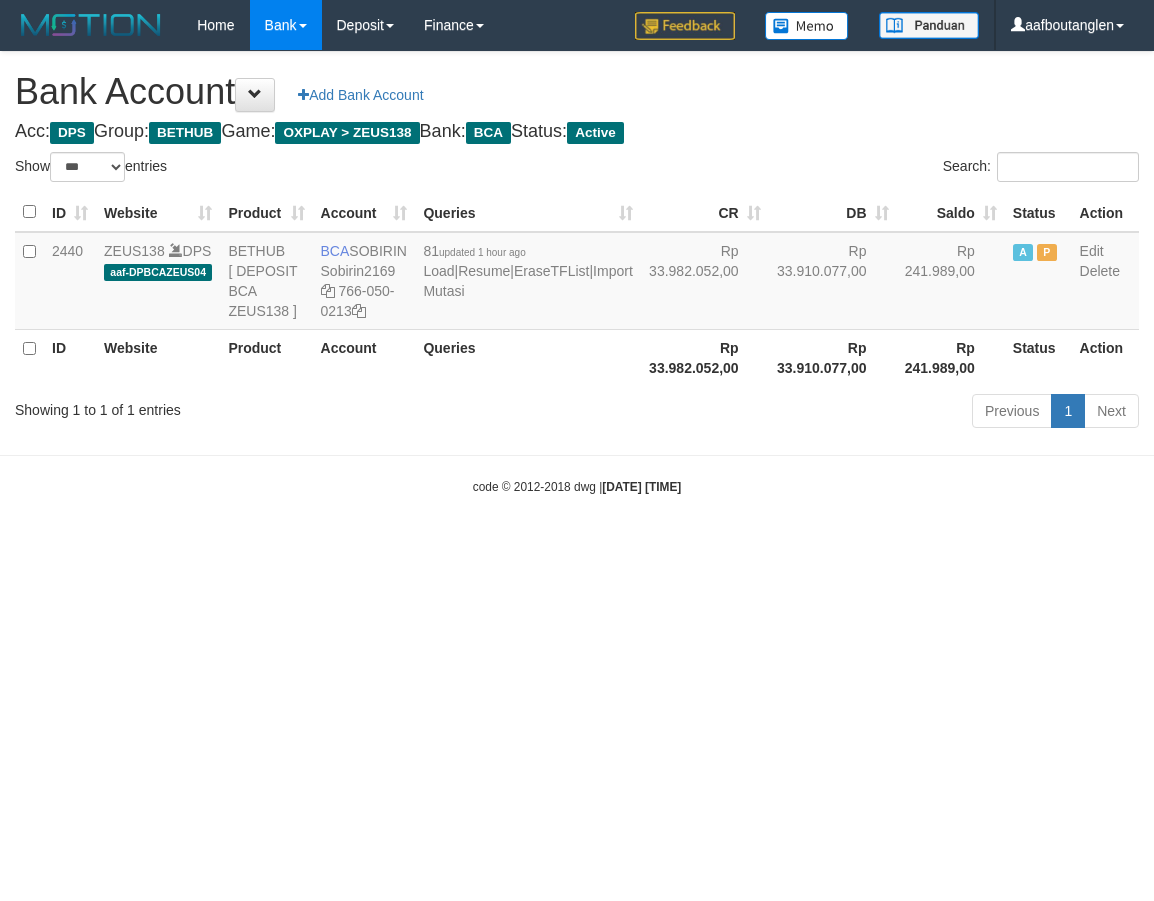 select on "***" 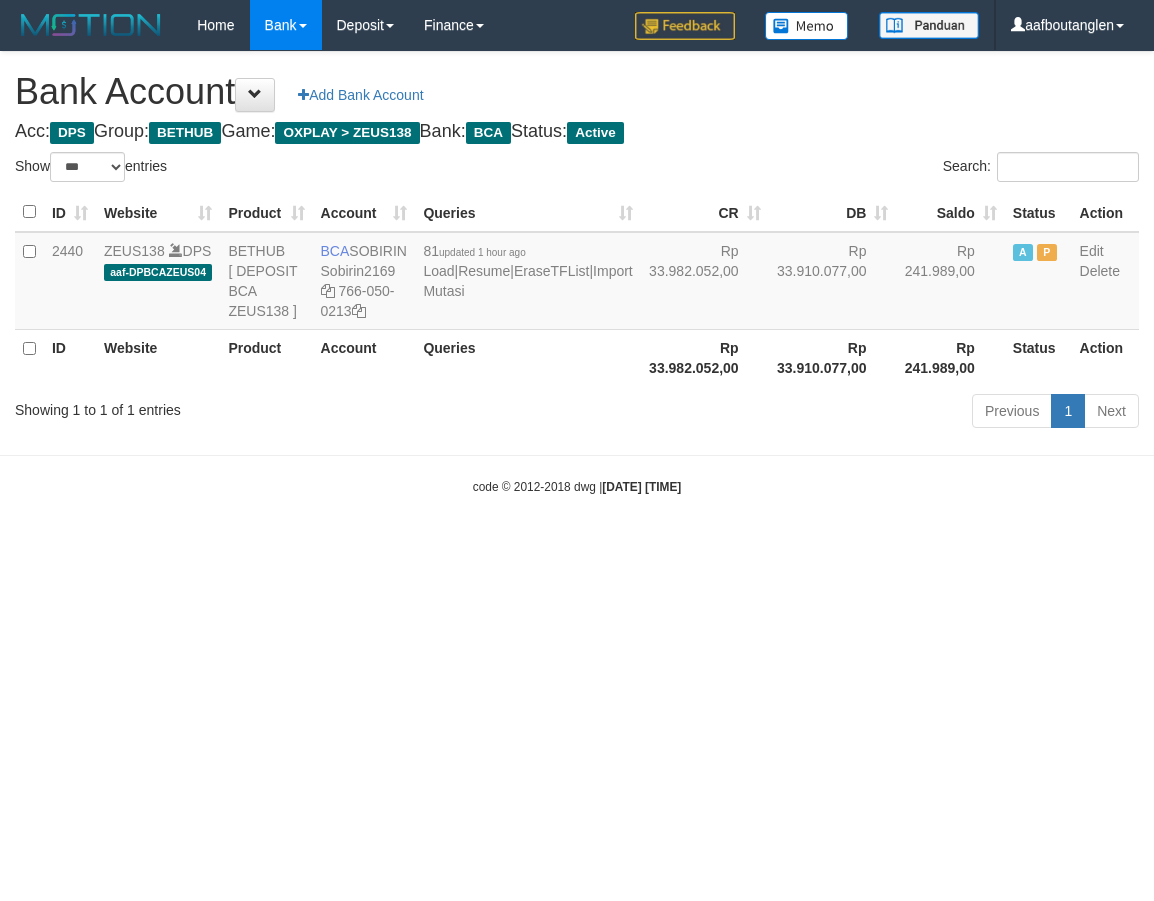 scroll, scrollTop: 0, scrollLeft: 0, axis: both 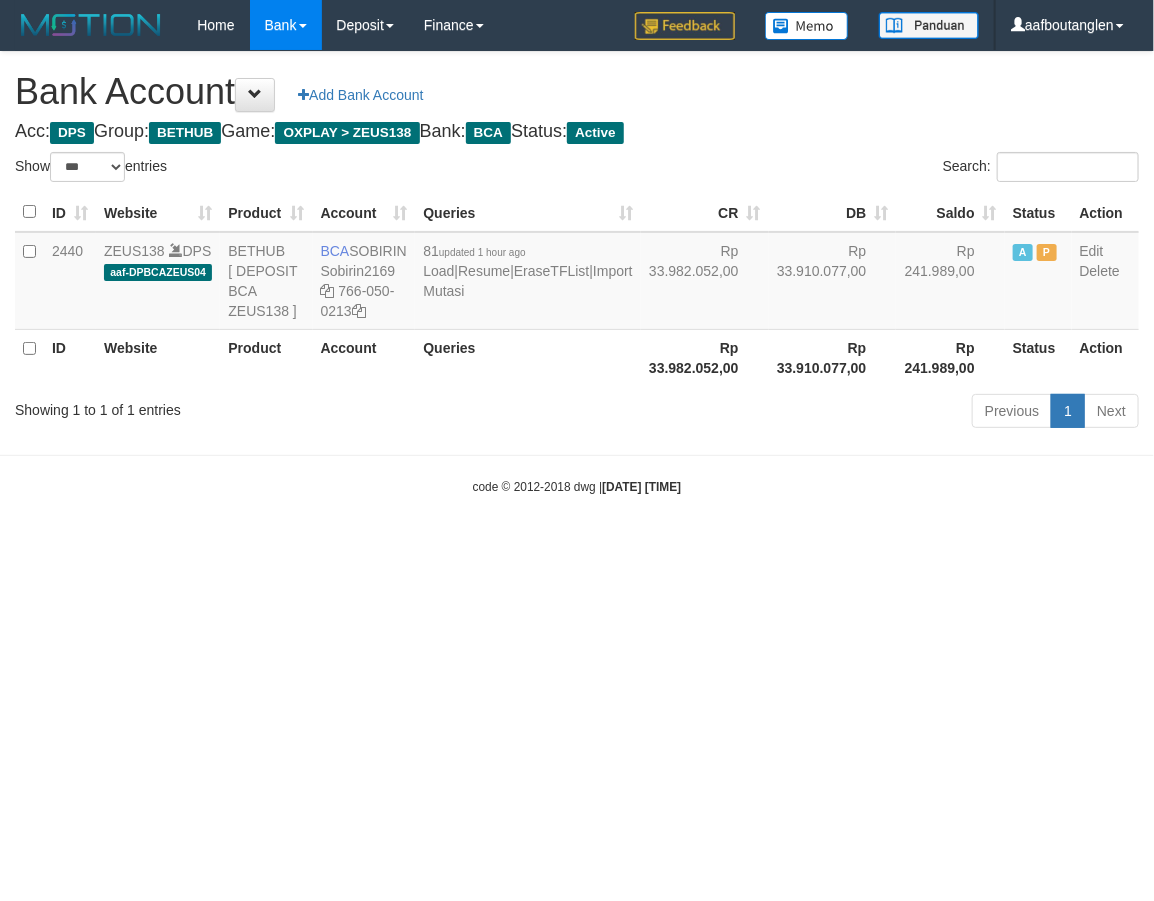 click on "Toggle navigation
Home
Bank
Account List
Deposit
DPS List
History
Note DPS
Finance
Financial Data
aafboutanglen
My Profile
Log Out
-" at bounding box center (577, 273) 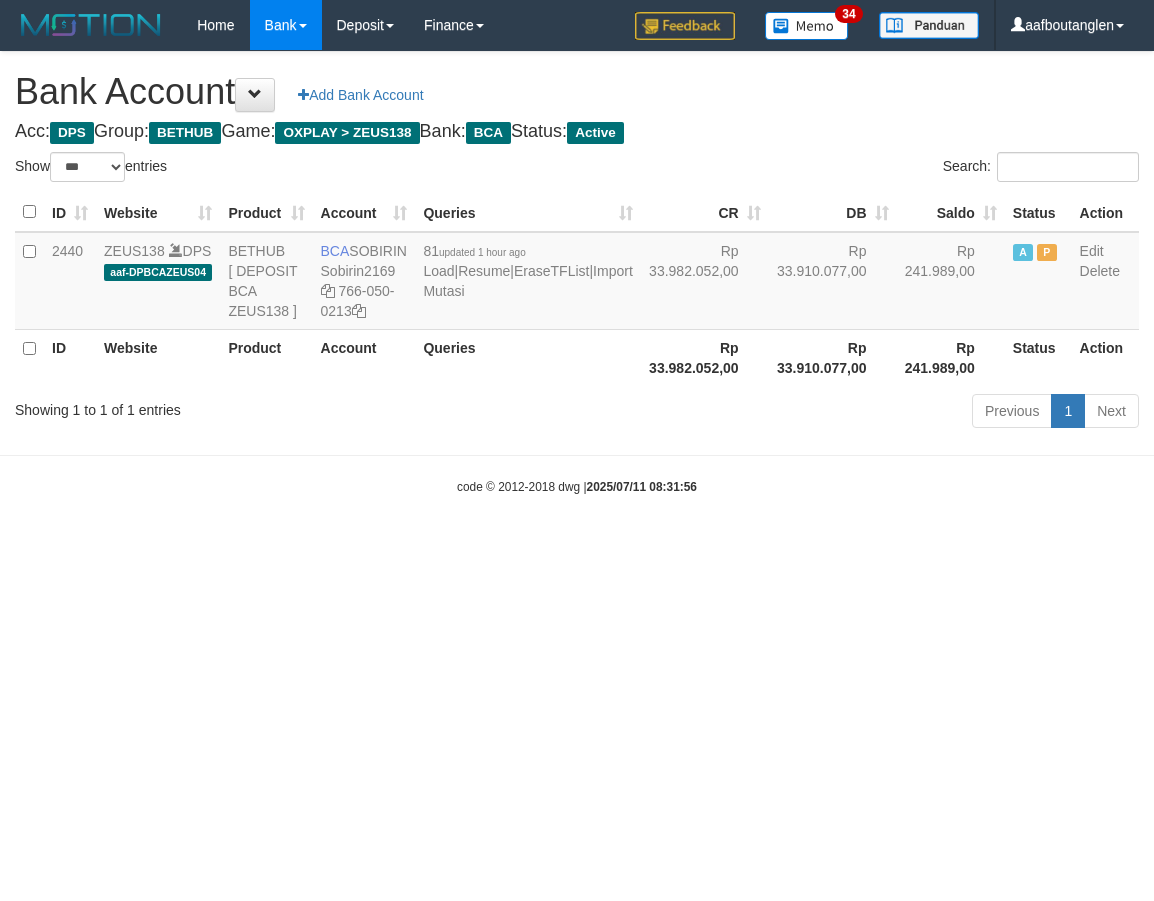 select on "***" 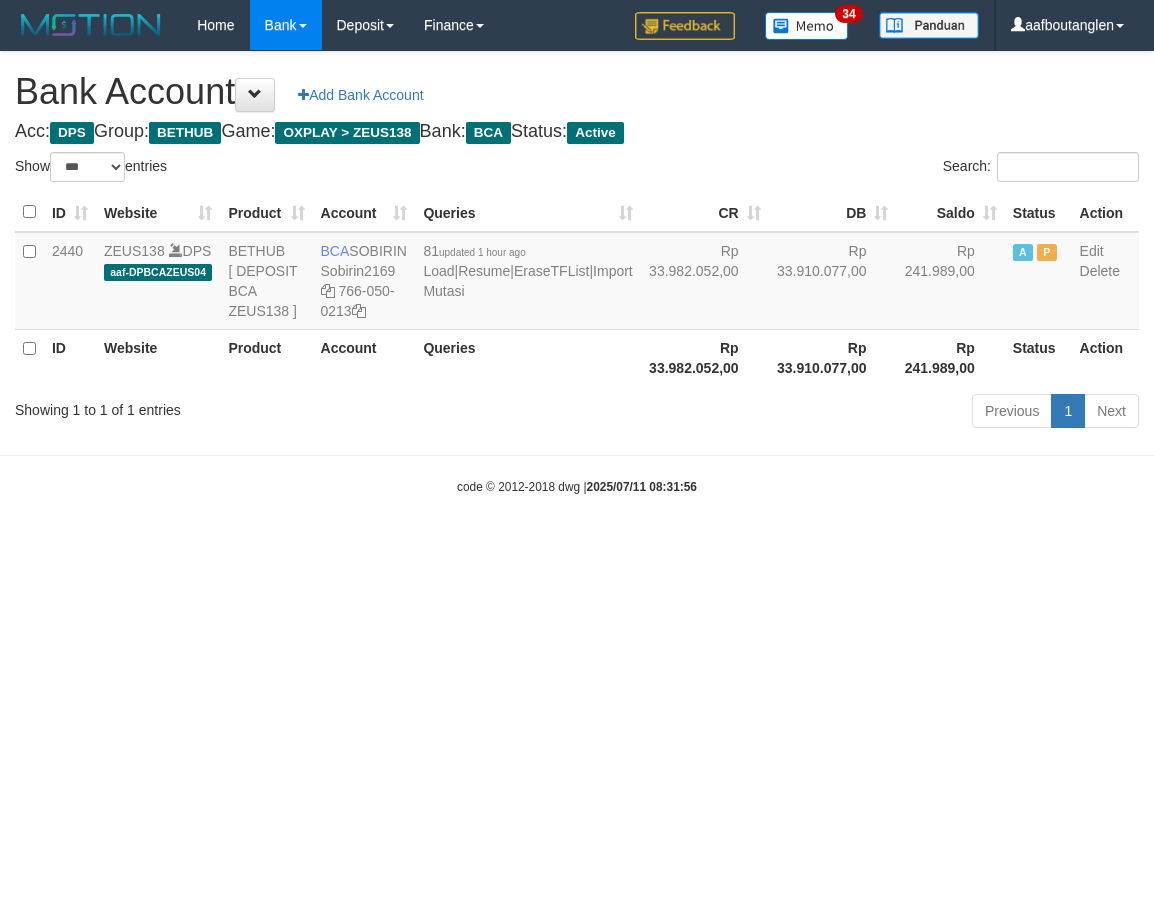 scroll, scrollTop: 0, scrollLeft: 0, axis: both 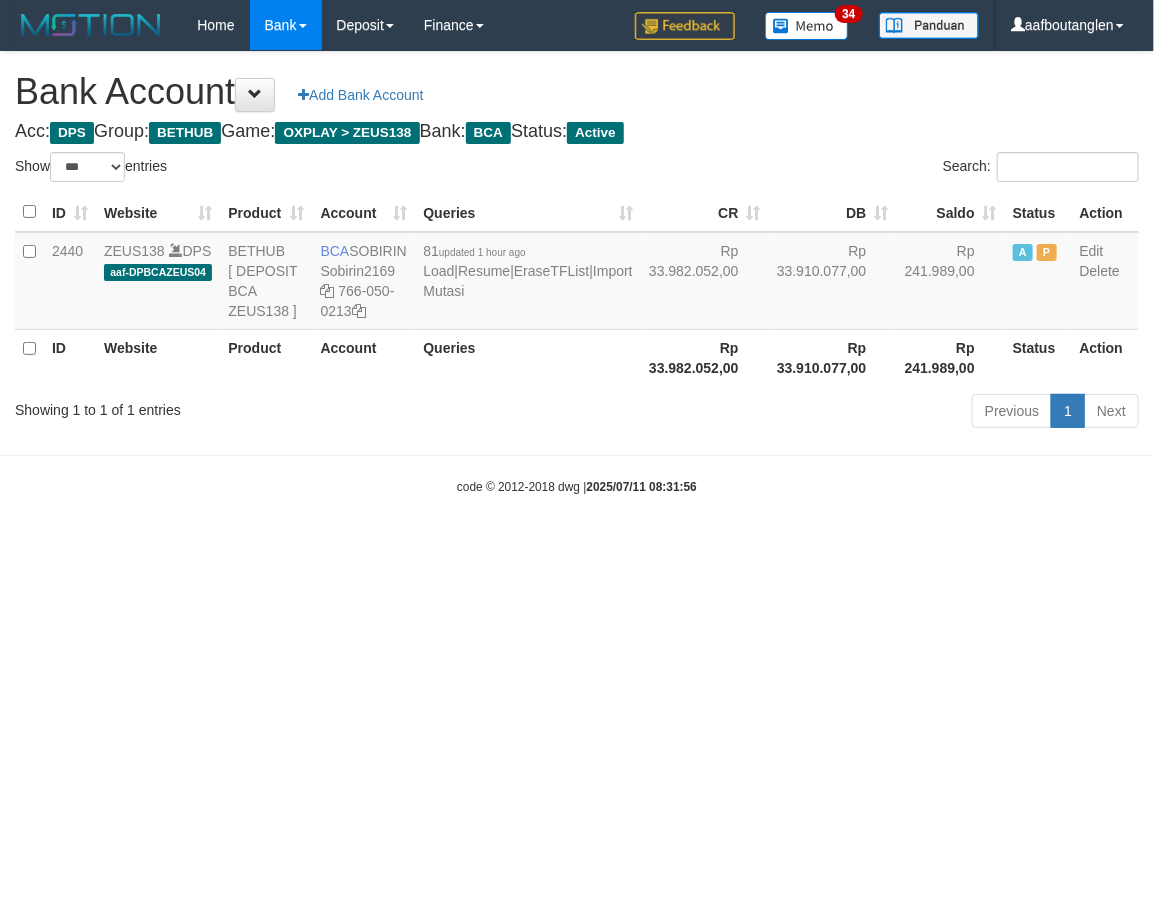 click on "Toggle navigation
Home
Bank
Account List
Deposit
DPS List
History
Note DPS
Finance
Financial Data
aafboutanglen
My Profile
Log Out
34" at bounding box center [577, 273] 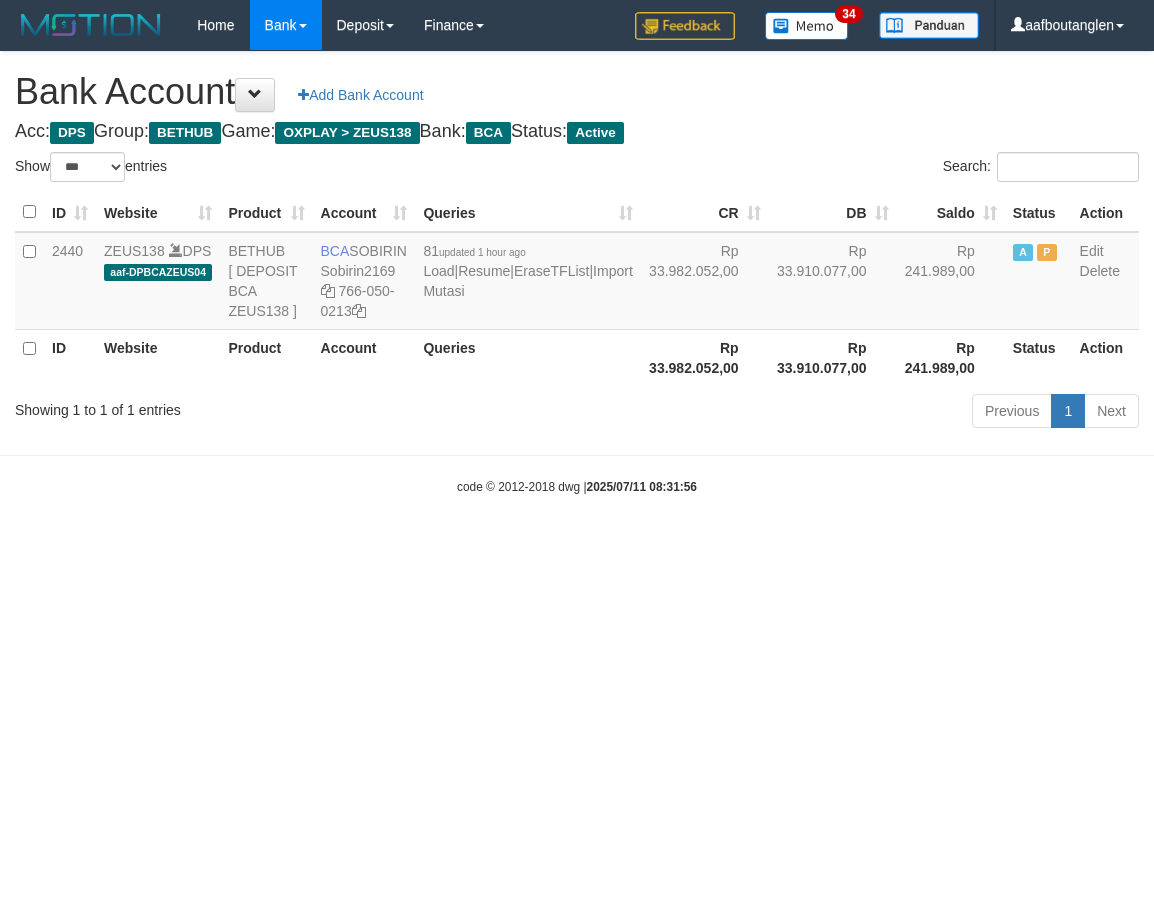 select on "***" 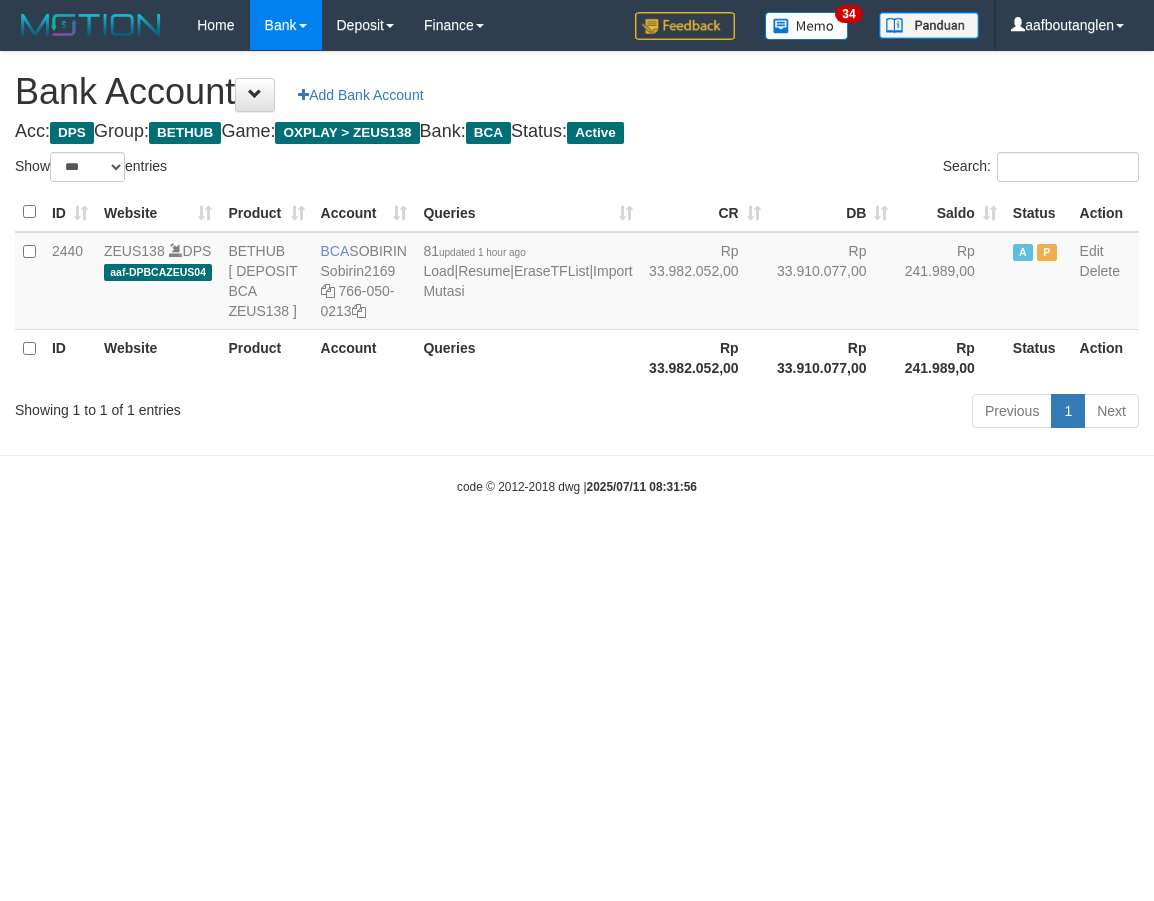 scroll, scrollTop: 0, scrollLeft: 0, axis: both 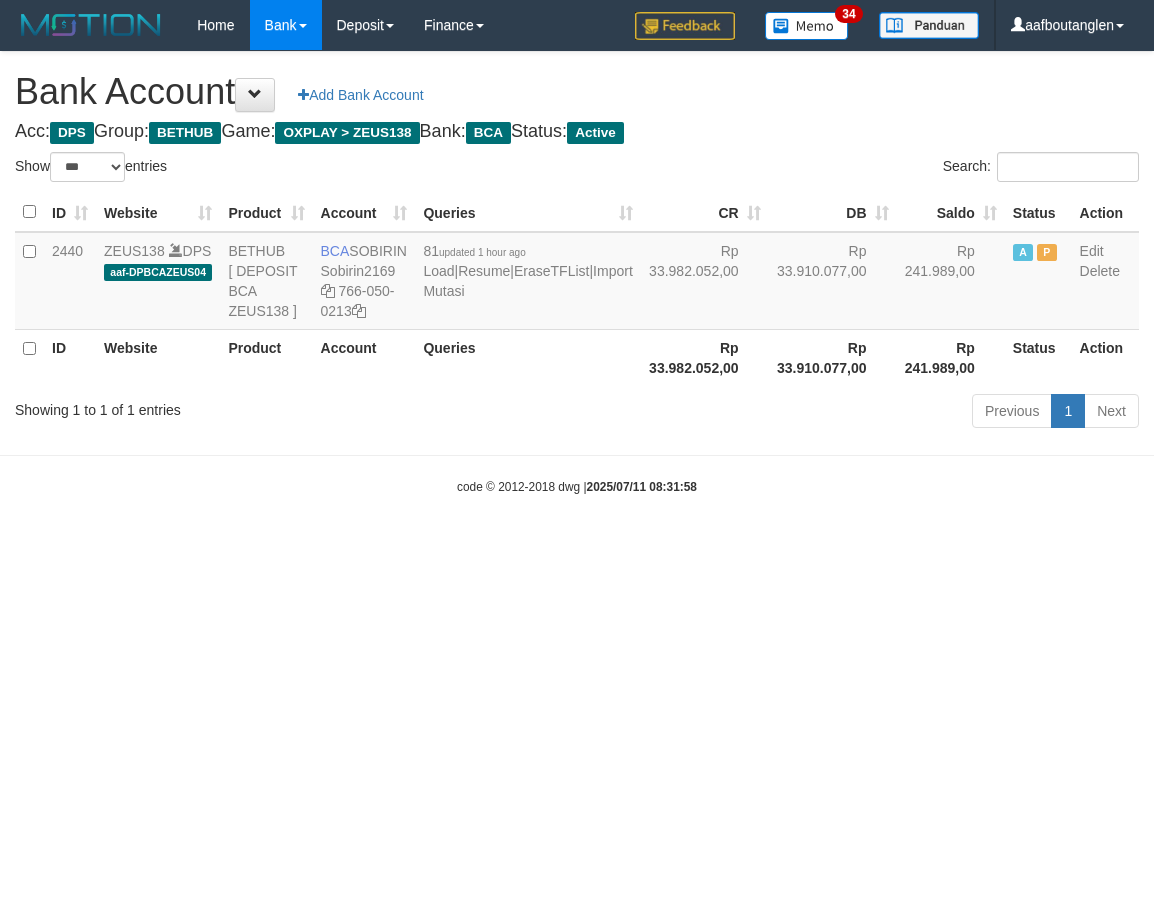 select on "***" 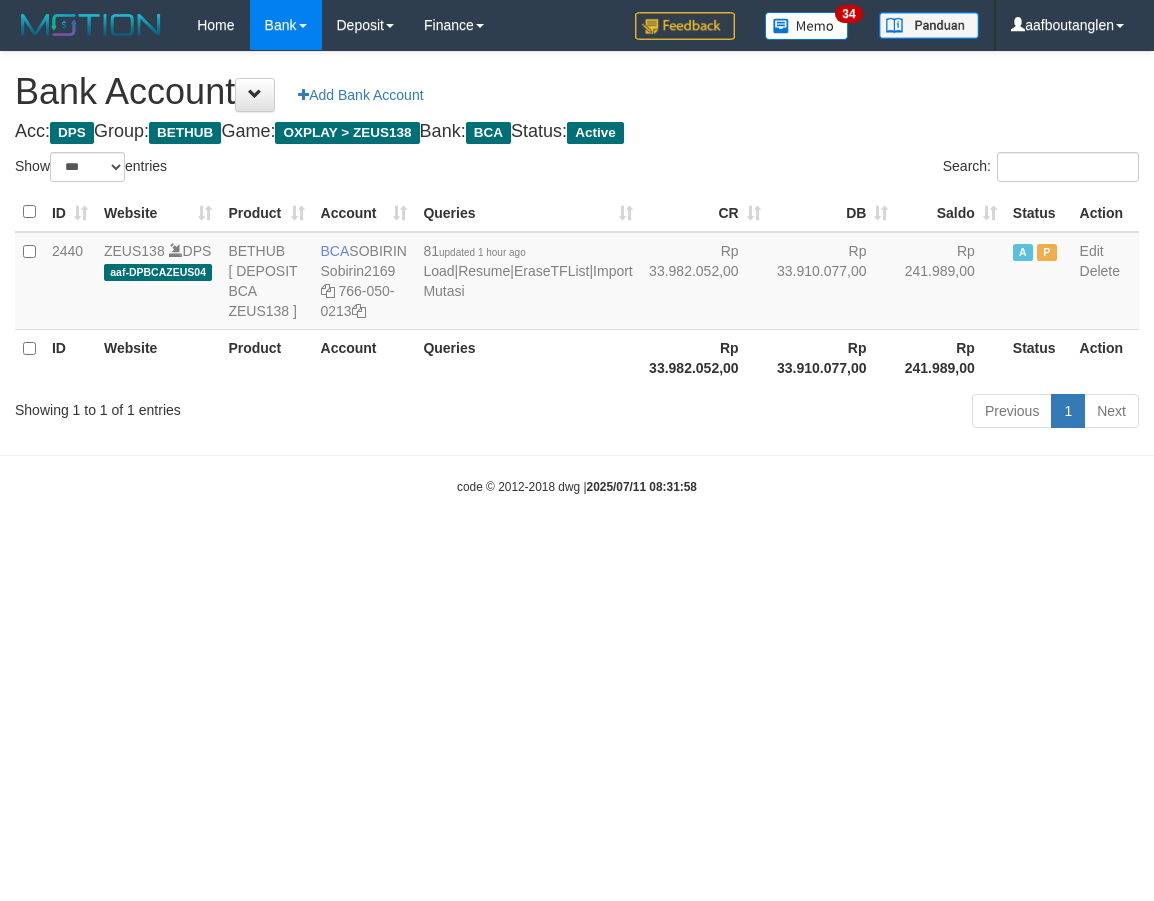 scroll, scrollTop: 0, scrollLeft: 0, axis: both 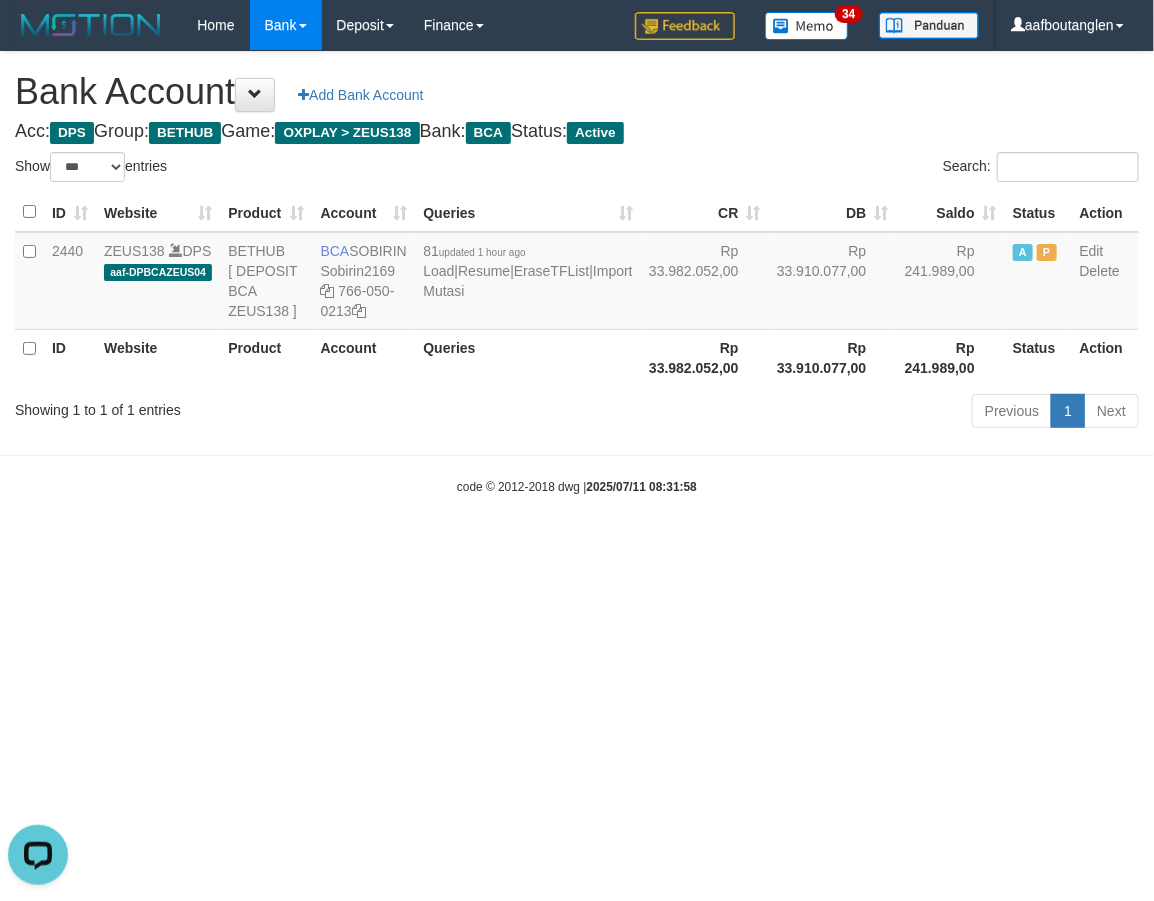 click on "Toggle navigation
Home
Bank
Account List
Deposit
DPS List
History
Note DPS
Finance
Financial Data
aafboutanglen
My Profile
Log Out
34" at bounding box center [577, 273] 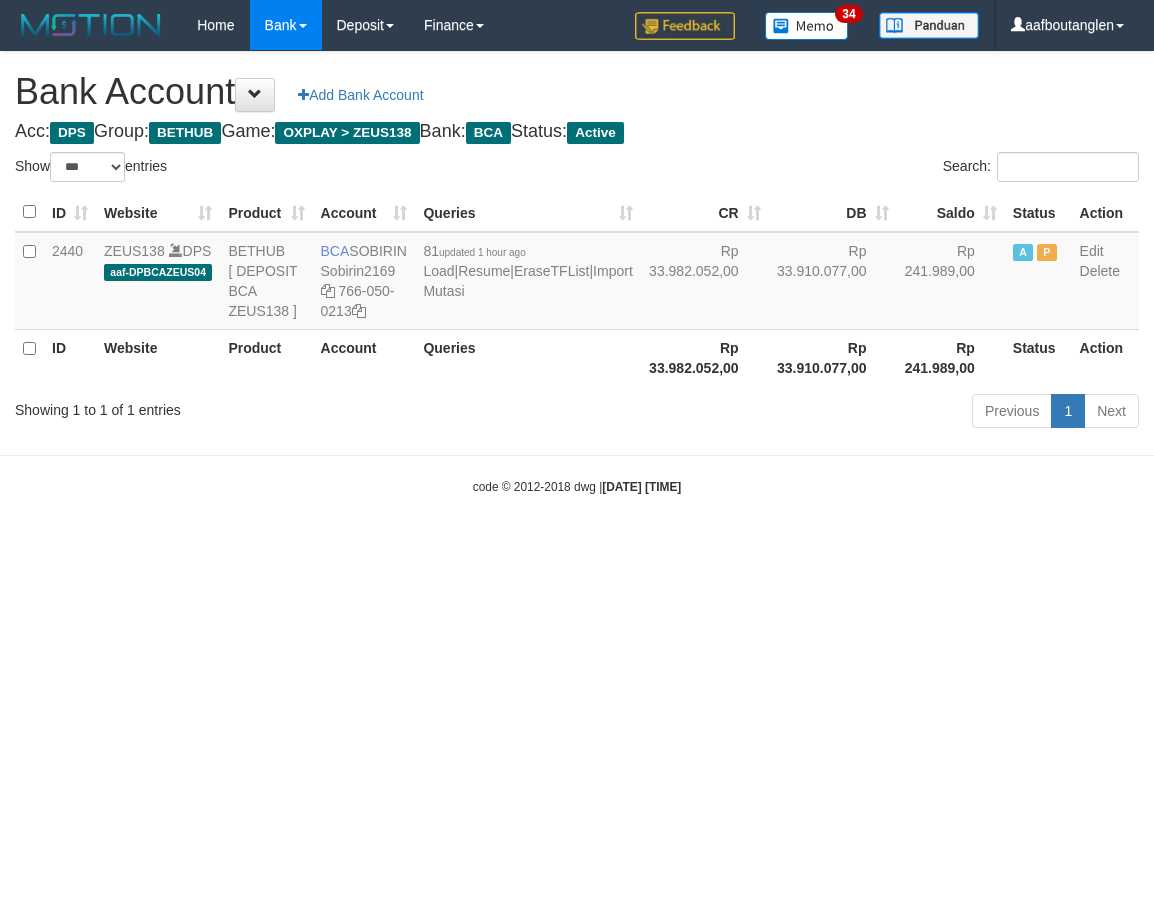 select on "***" 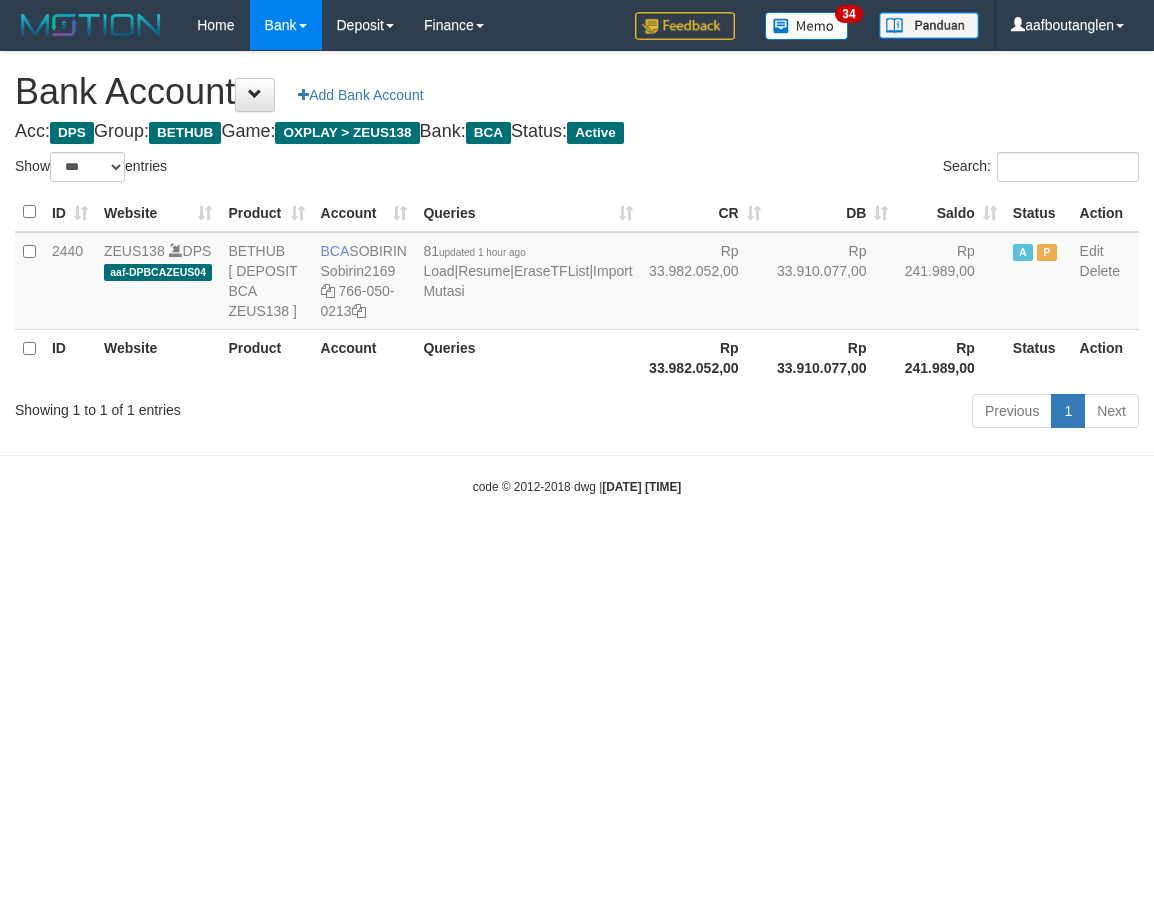 scroll, scrollTop: 0, scrollLeft: 0, axis: both 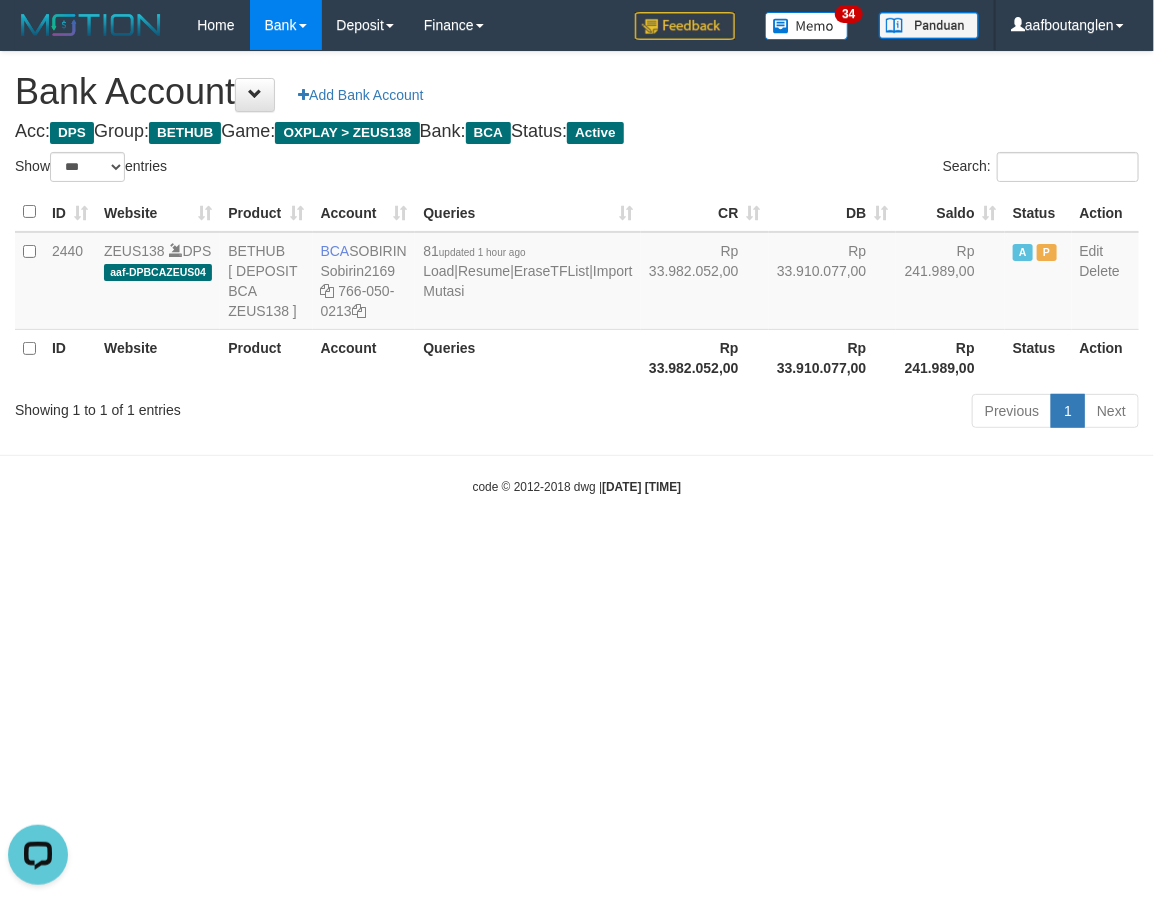 click on "Toggle navigation
Home
Bank
Account List
Deposit
DPS List
History
Note DPS
Finance
Financial Data
aafboutanglen
My Profile
Log Out
34" at bounding box center (577, 273) 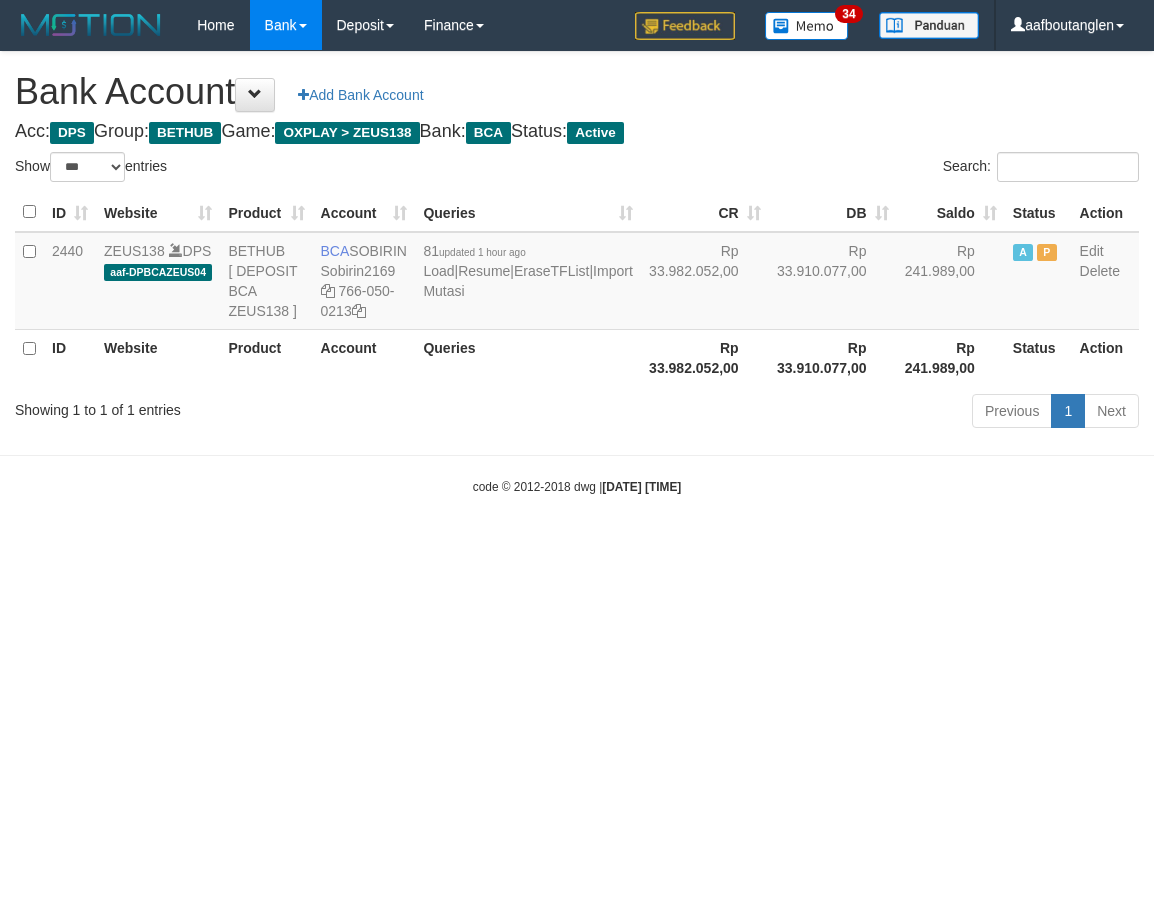 select on "***" 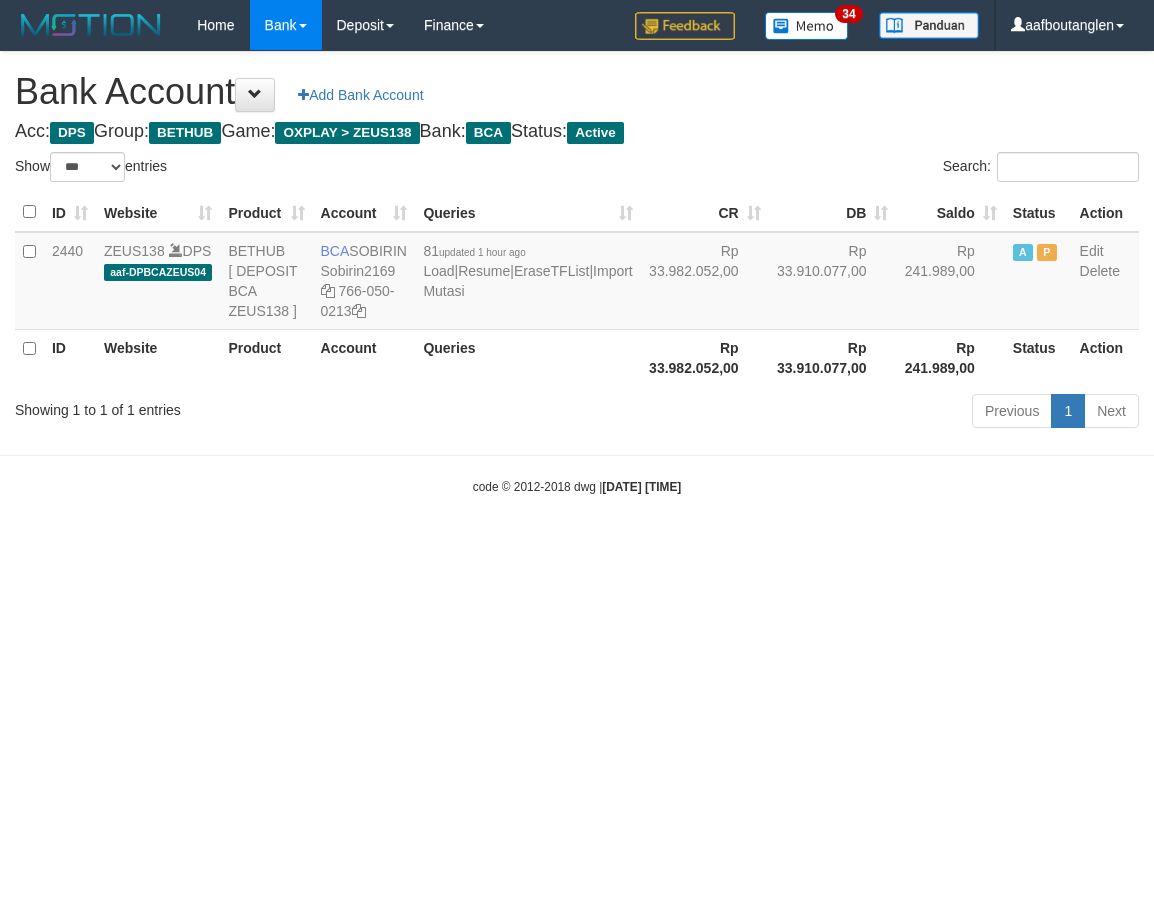 scroll, scrollTop: 0, scrollLeft: 0, axis: both 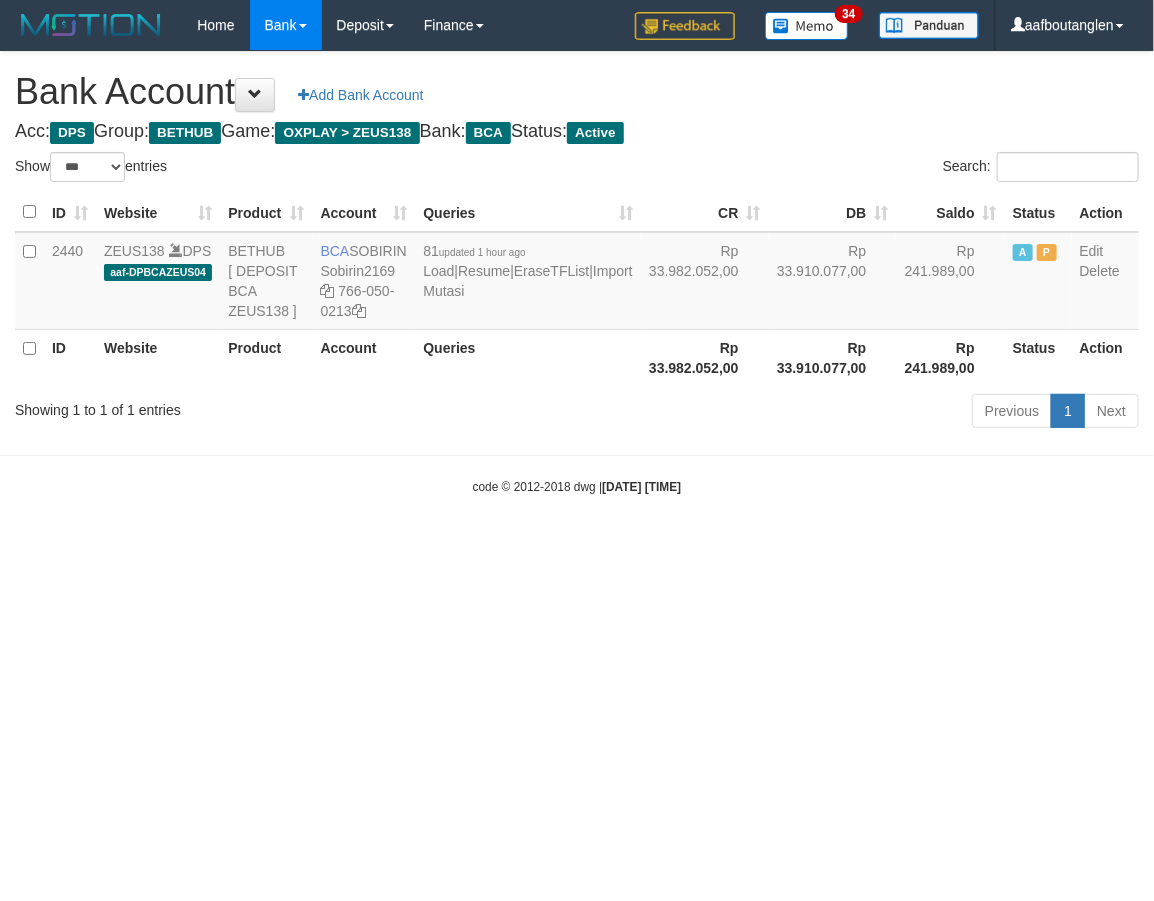 click on "Toggle navigation
Home
Bank
Account List
Deposit
DPS List
History
Note DPS
Finance
Financial Data
aafboutanglen
My Profile
Log Out
34" at bounding box center (577, 273) 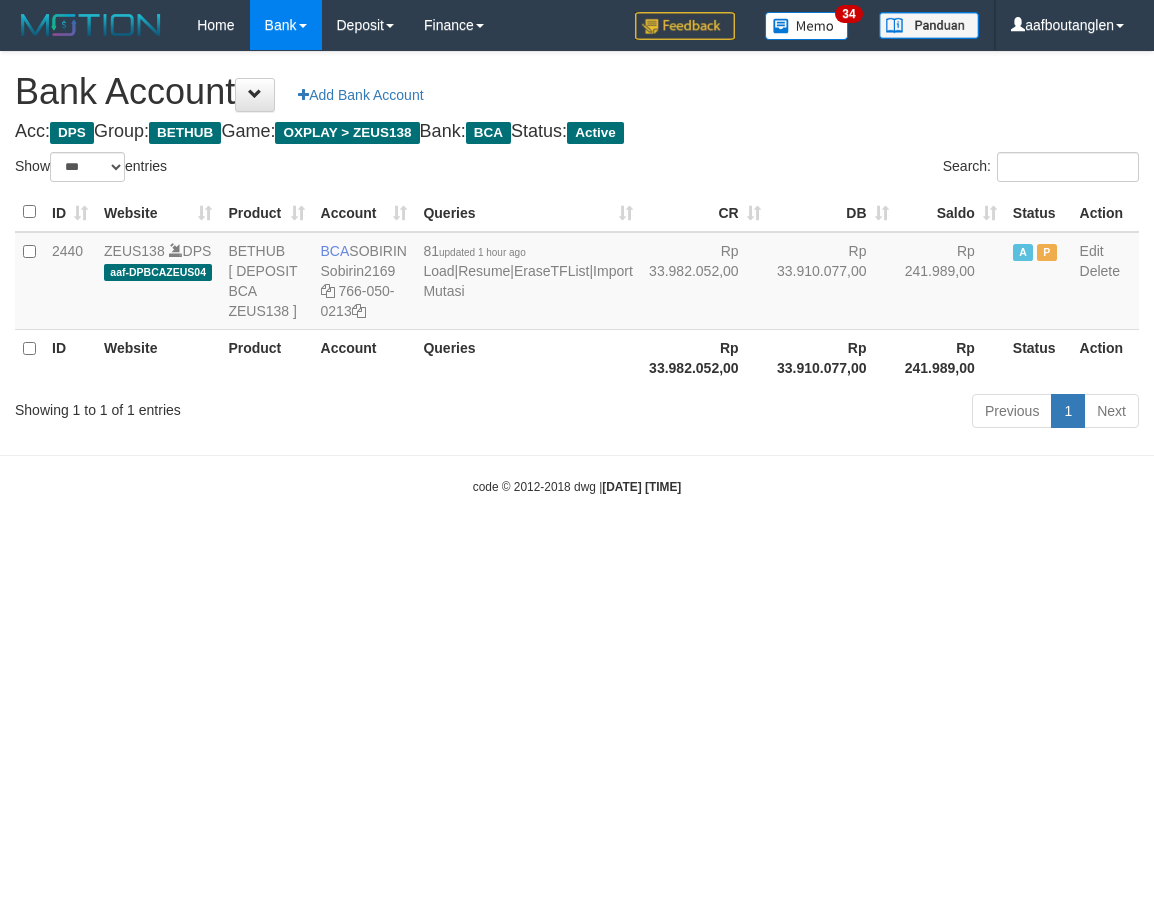 select on "***" 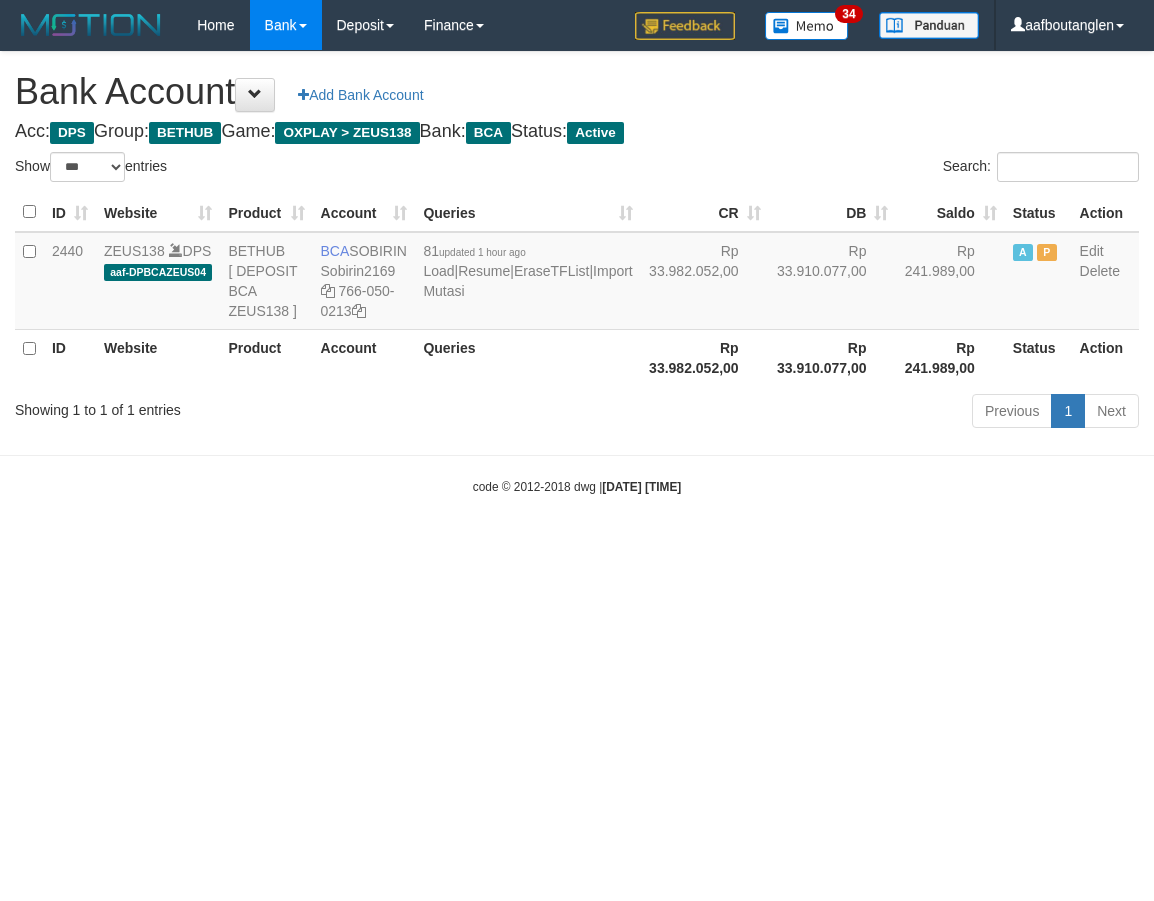 scroll, scrollTop: 0, scrollLeft: 0, axis: both 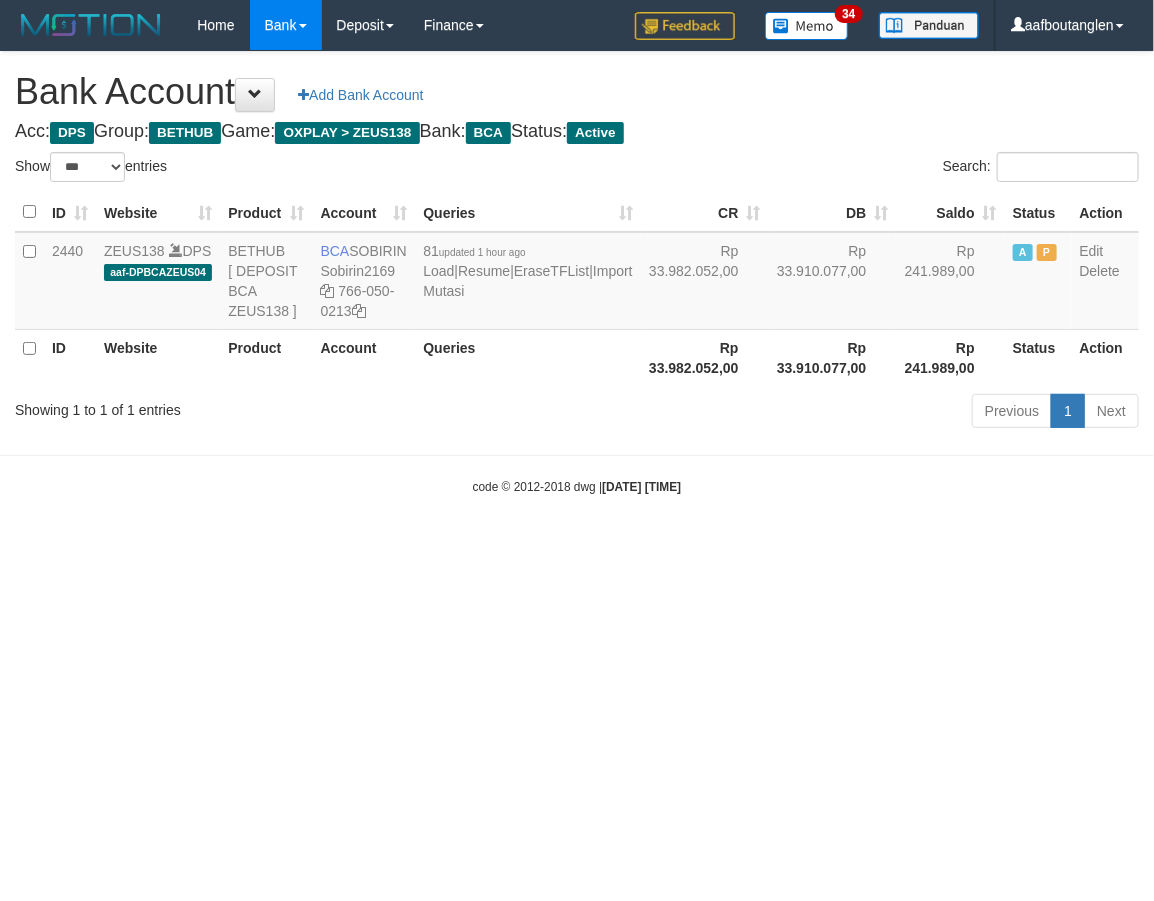 drag, startPoint x: 944, startPoint y: 676, endPoint x: 931, endPoint y: 678, distance: 13.152946 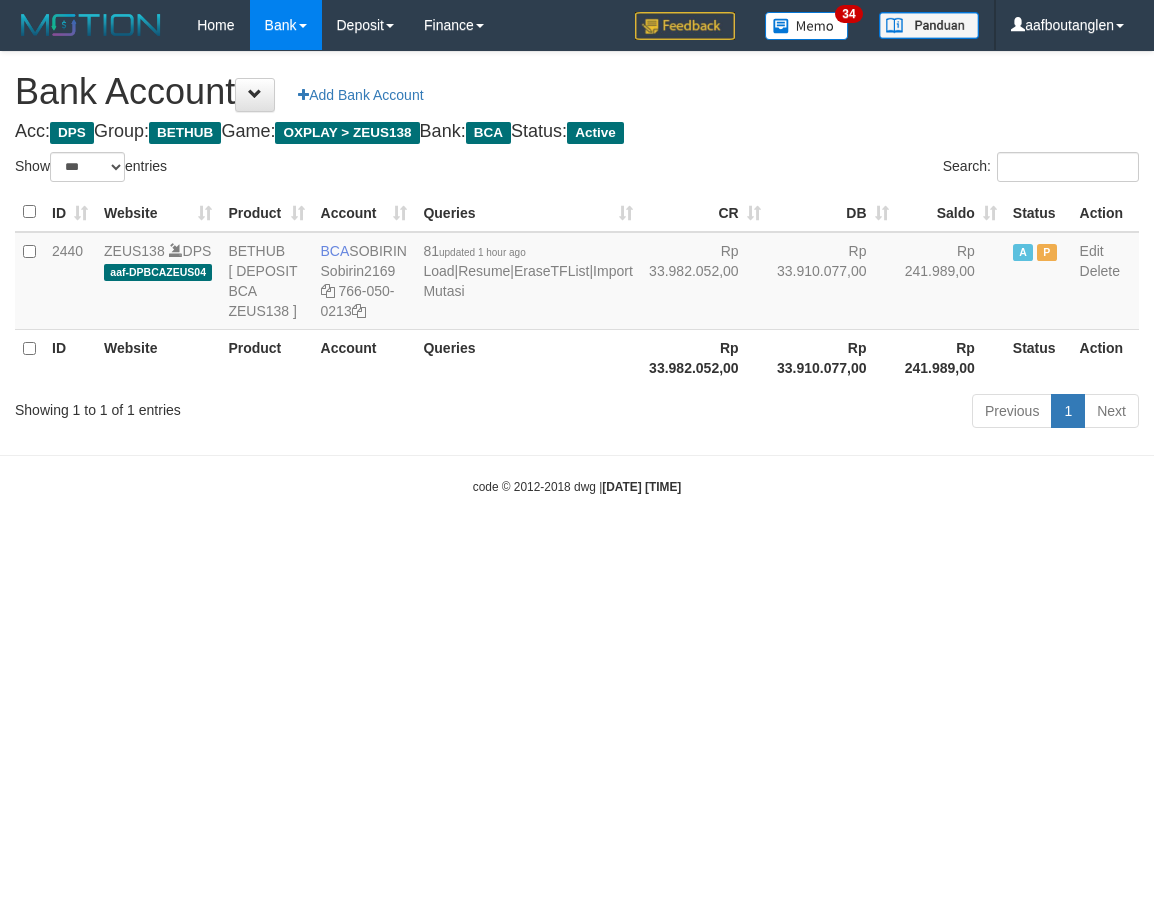 select on "***" 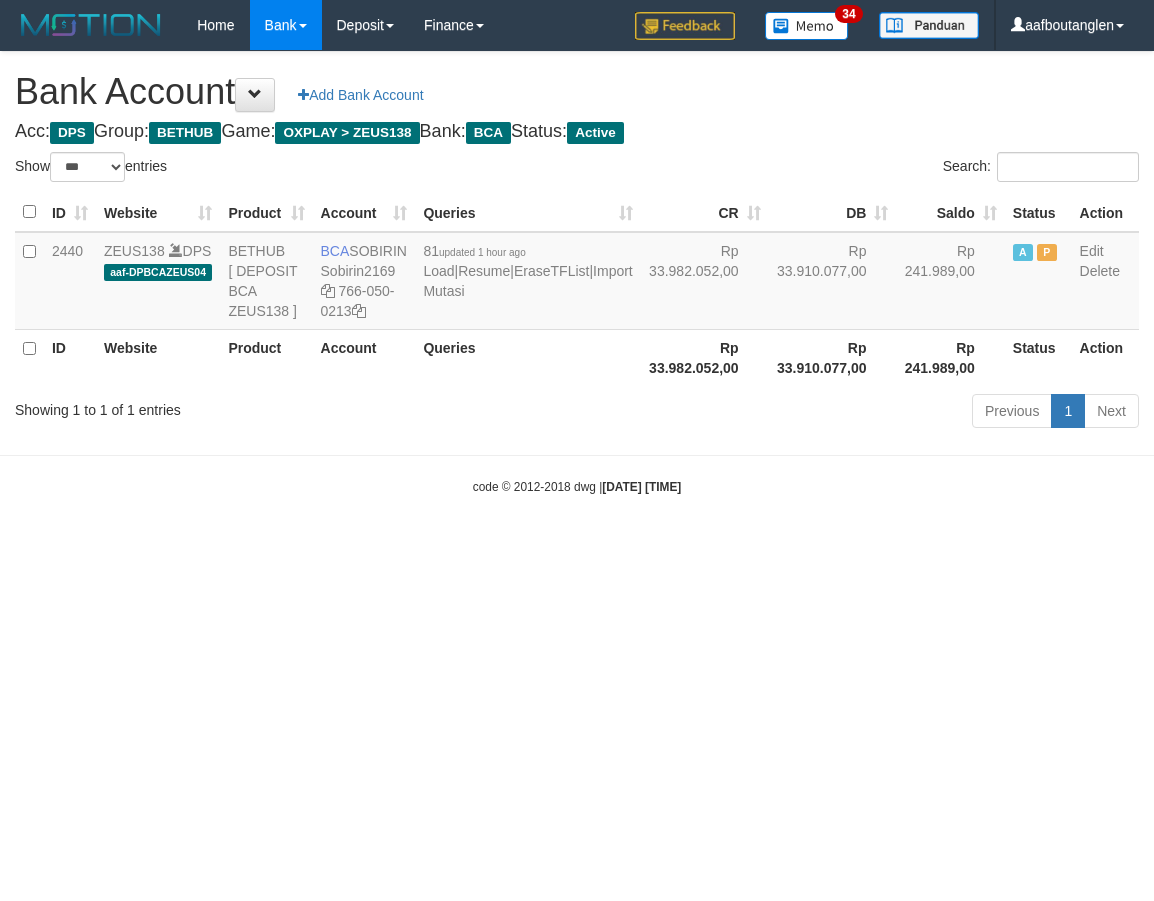 scroll, scrollTop: 0, scrollLeft: 0, axis: both 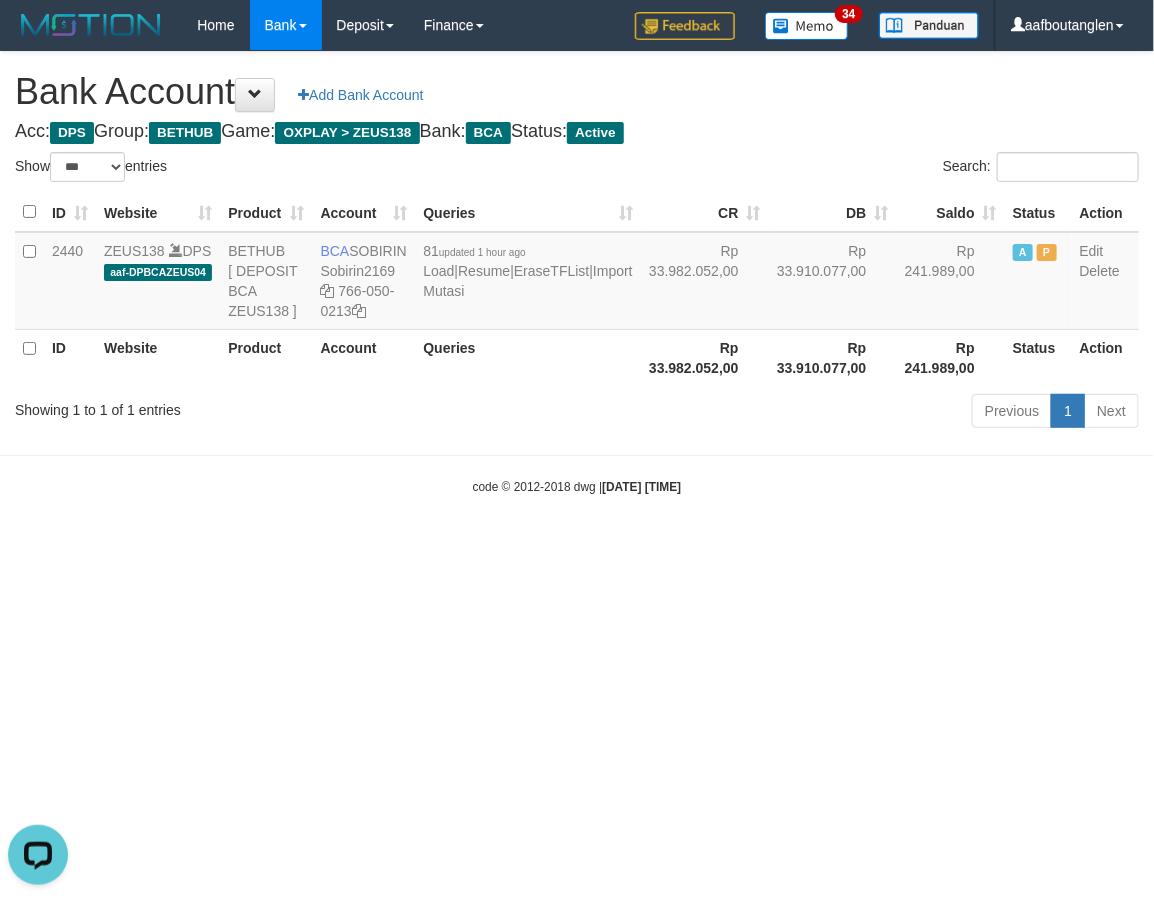 drag, startPoint x: 114, startPoint y: 546, endPoint x: 356, endPoint y: 558, distance: 242.29733 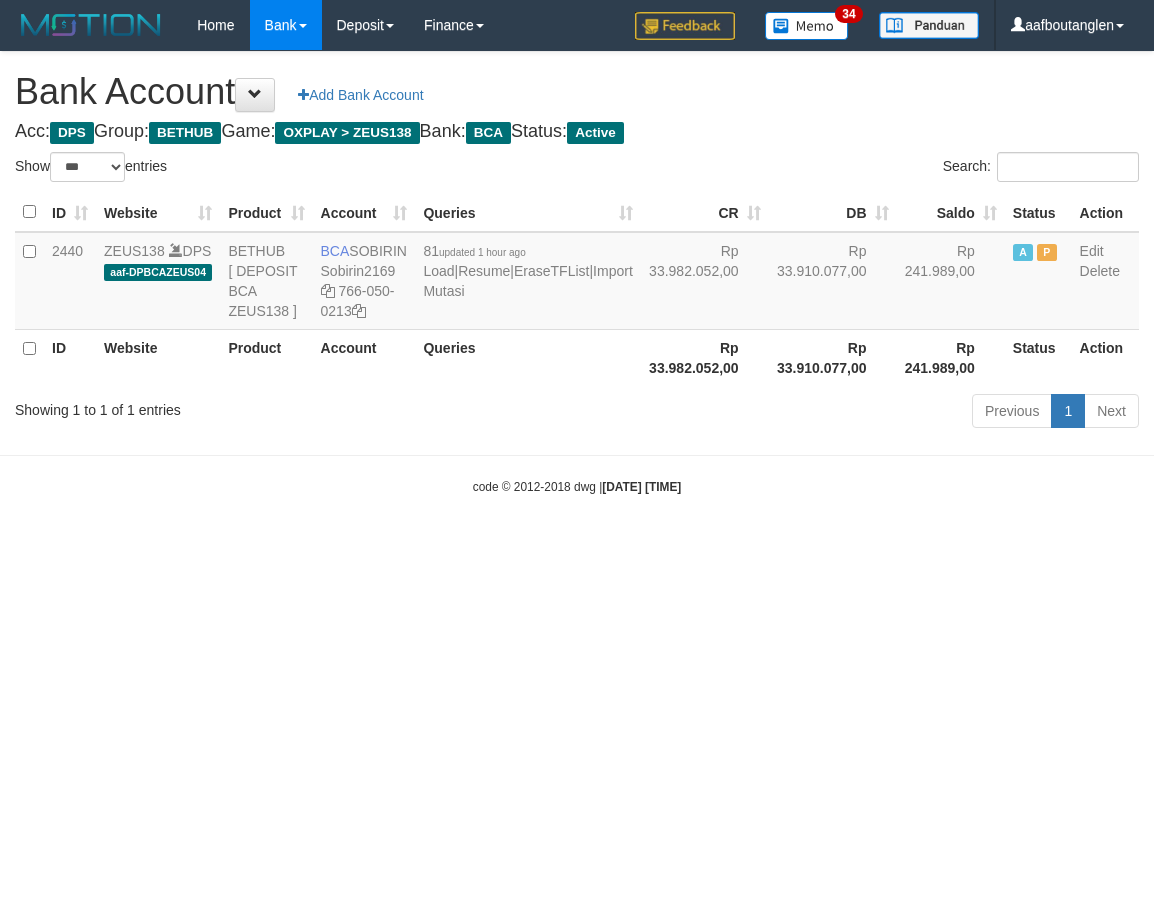 select on "***" 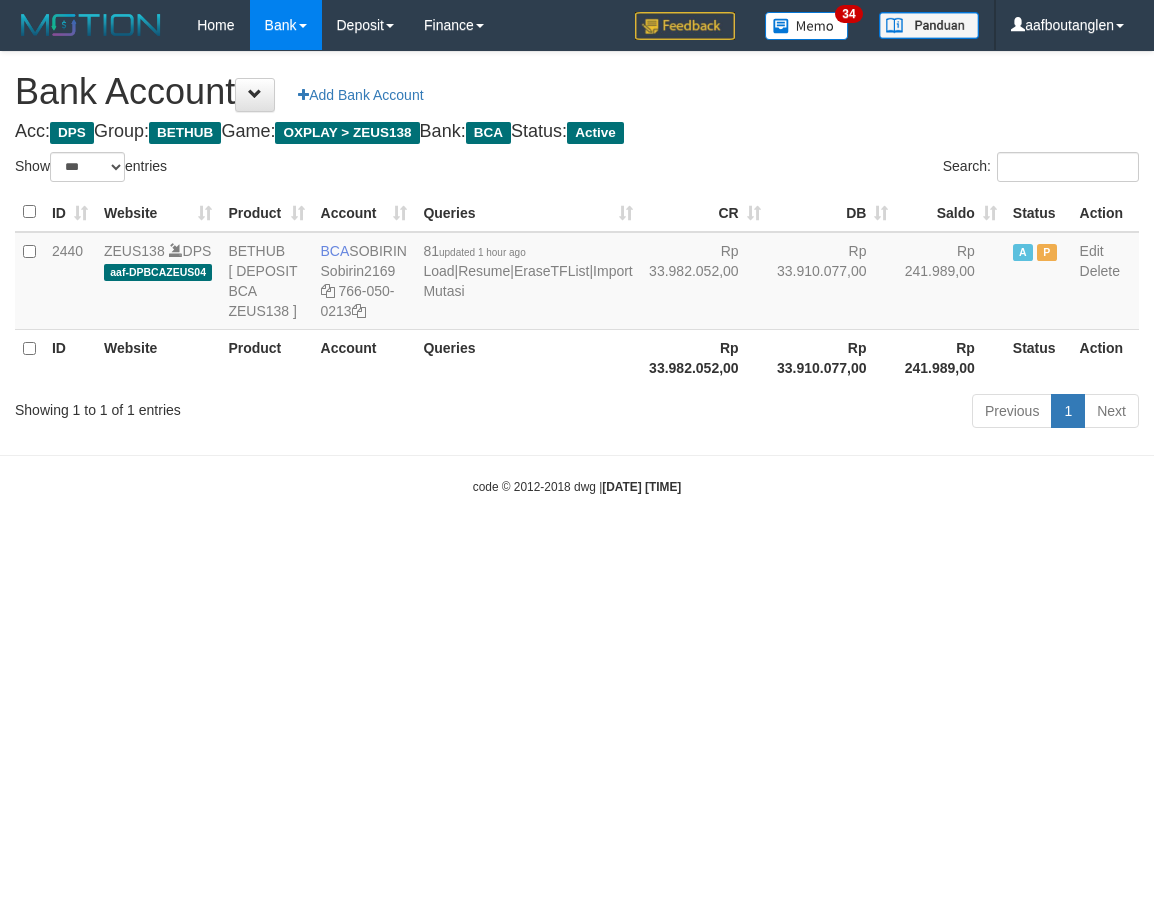 scroll, scrollTop: 0, scrollLeft: 0, axis: both 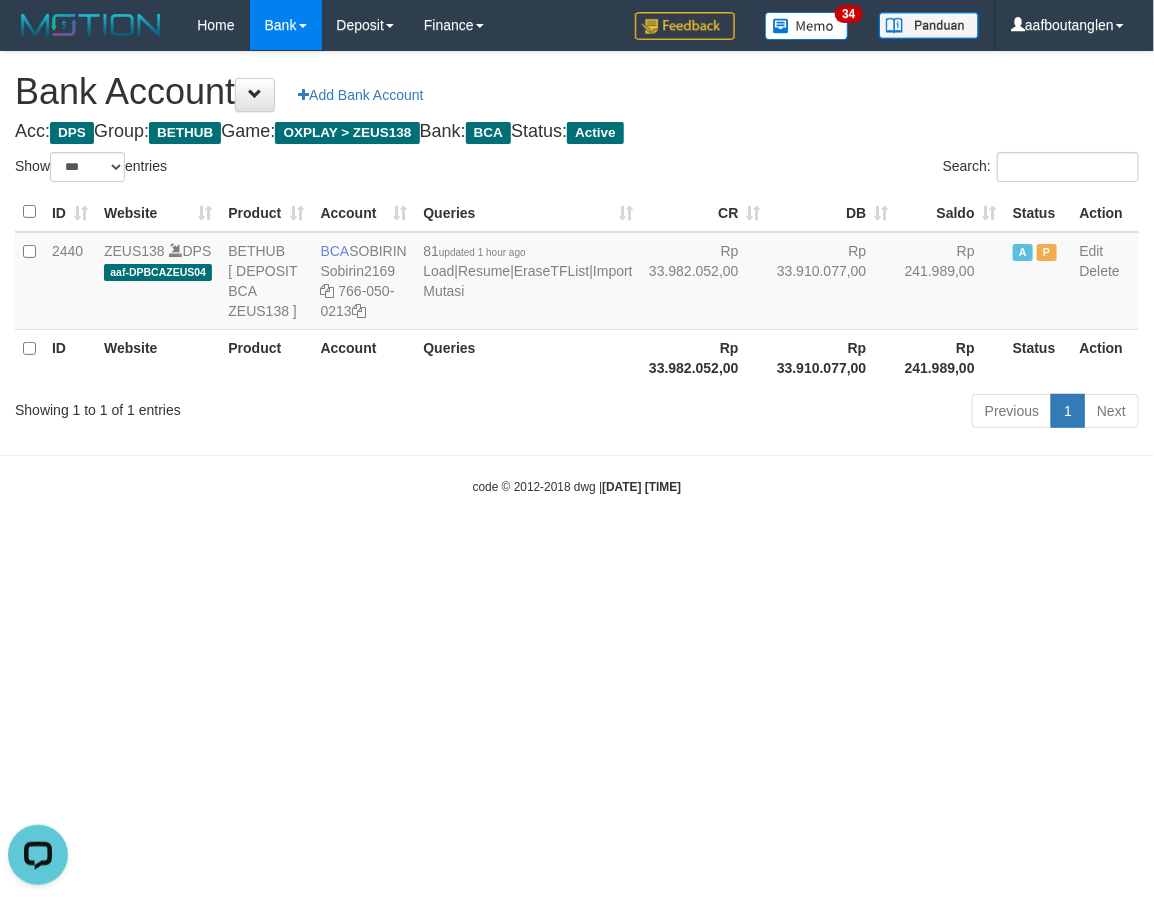 click on "Toggle navigation
Home
Bank
Account List
Deposit
DPS List
History
Note DPS
Finance
Financial Data
aafboutanglen
My Profile
Log Out
34" at bounding box center [577, 273] 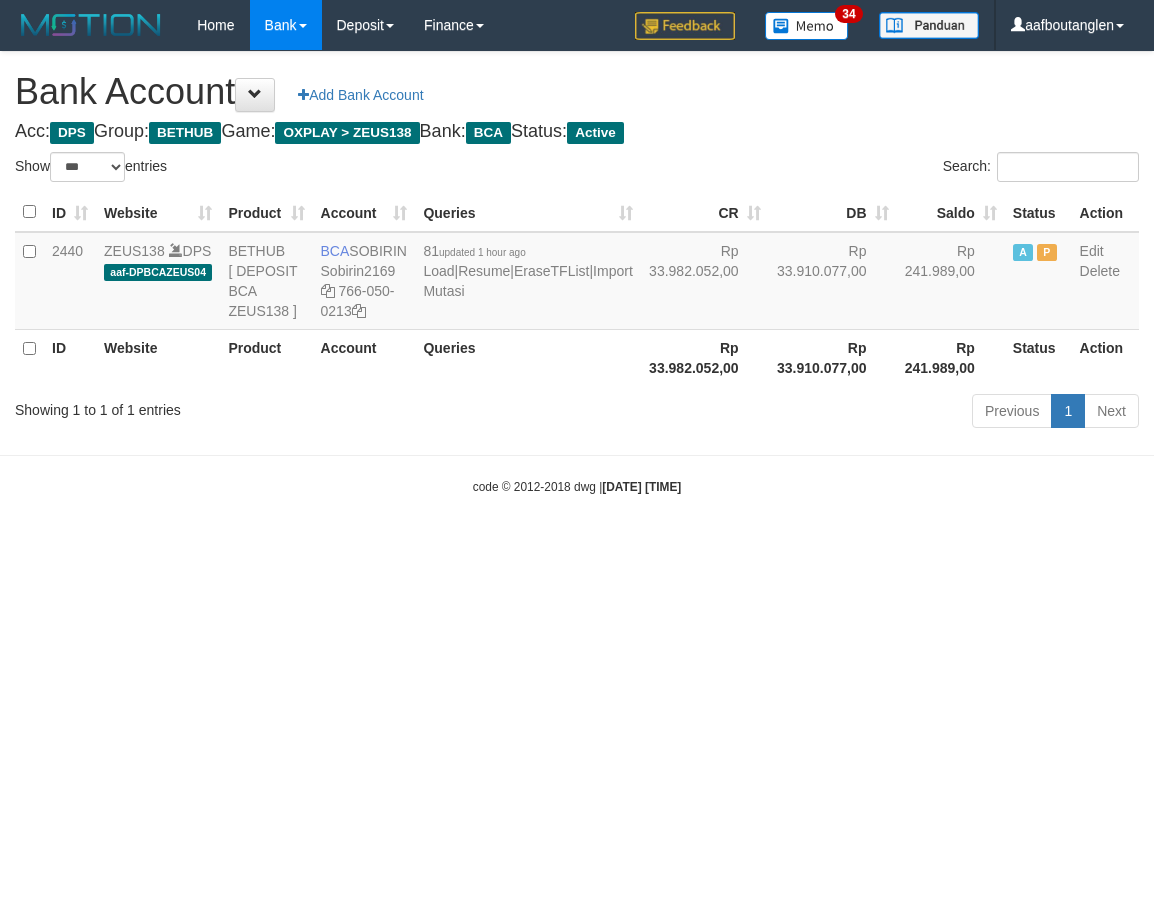 select on "***" 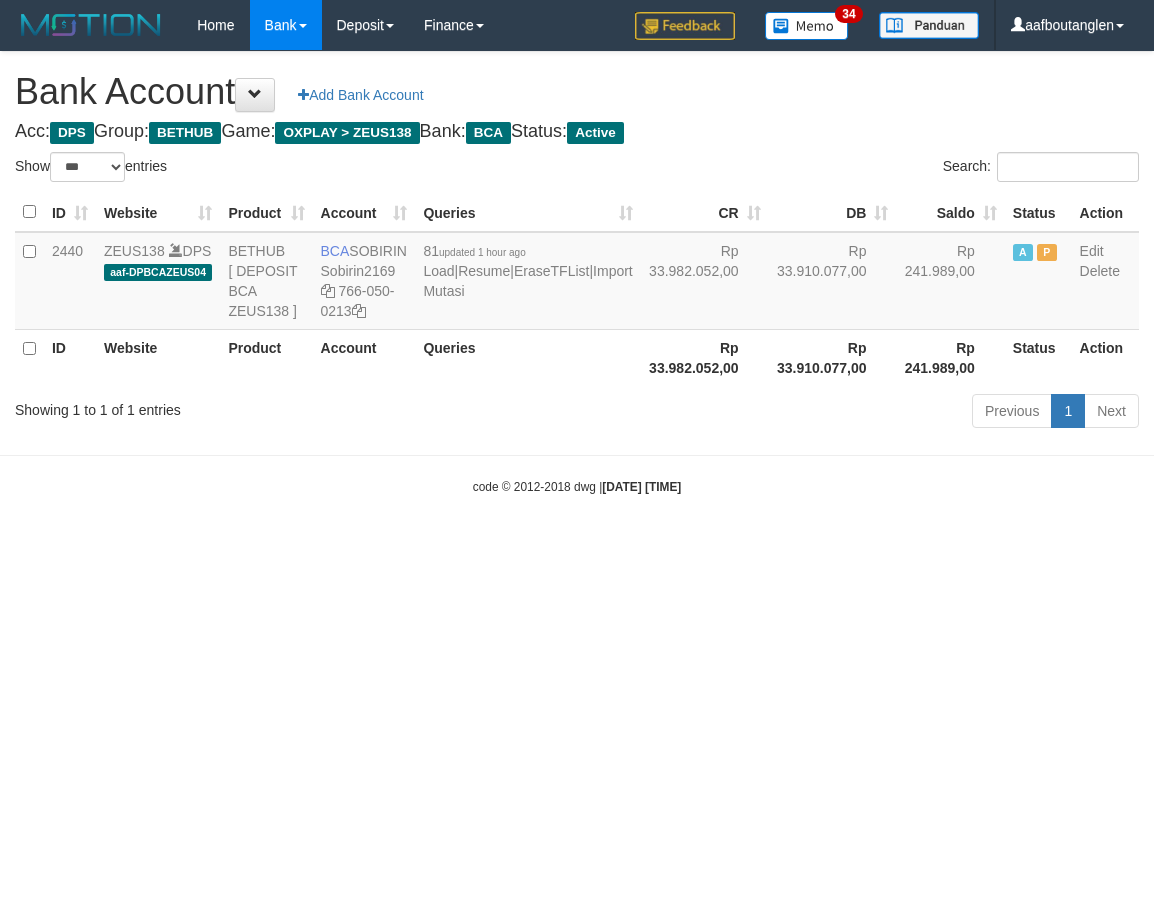scroll, scrollTop: 0, scrollLeft: 0, axis: both 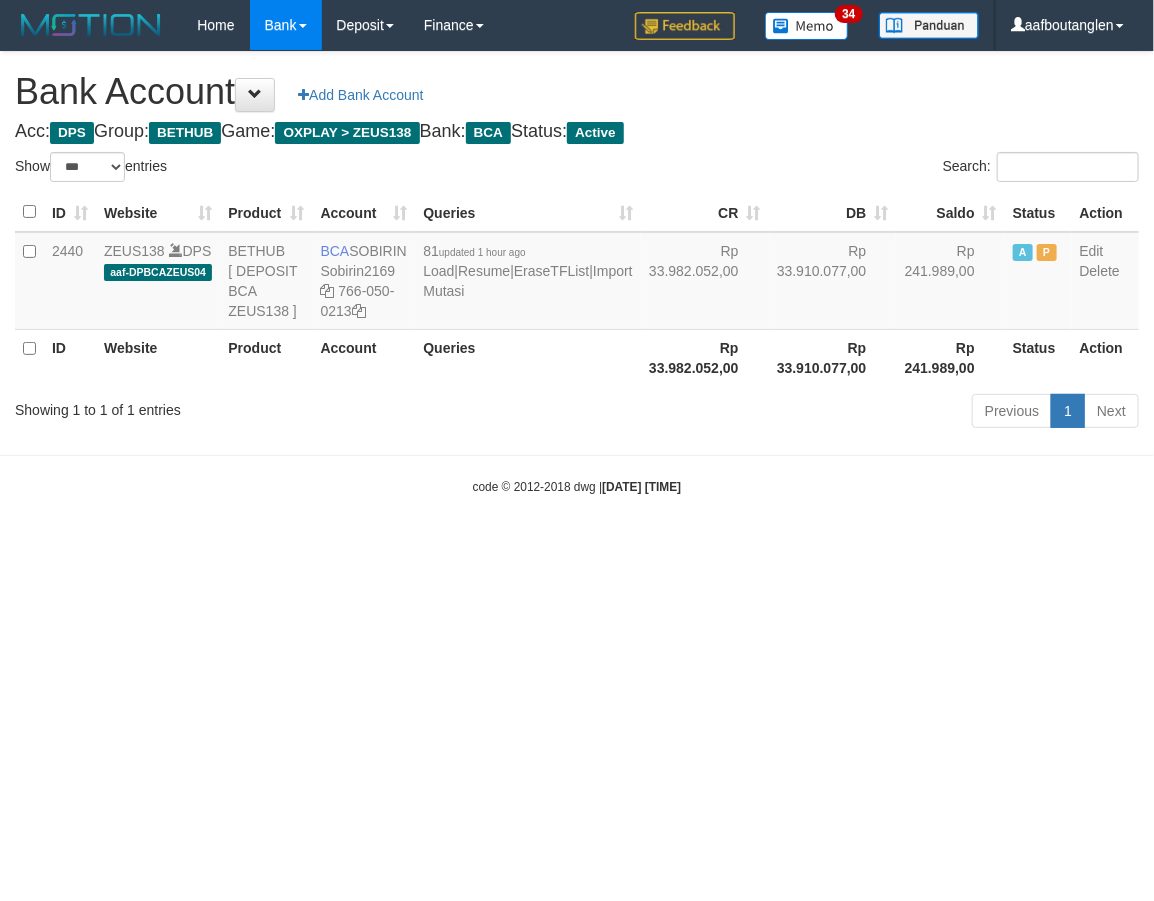 drag, startPoint x: 0, startPoint y: 0, endPoint x: 821, endPoint y: 506, distance: 964.40497 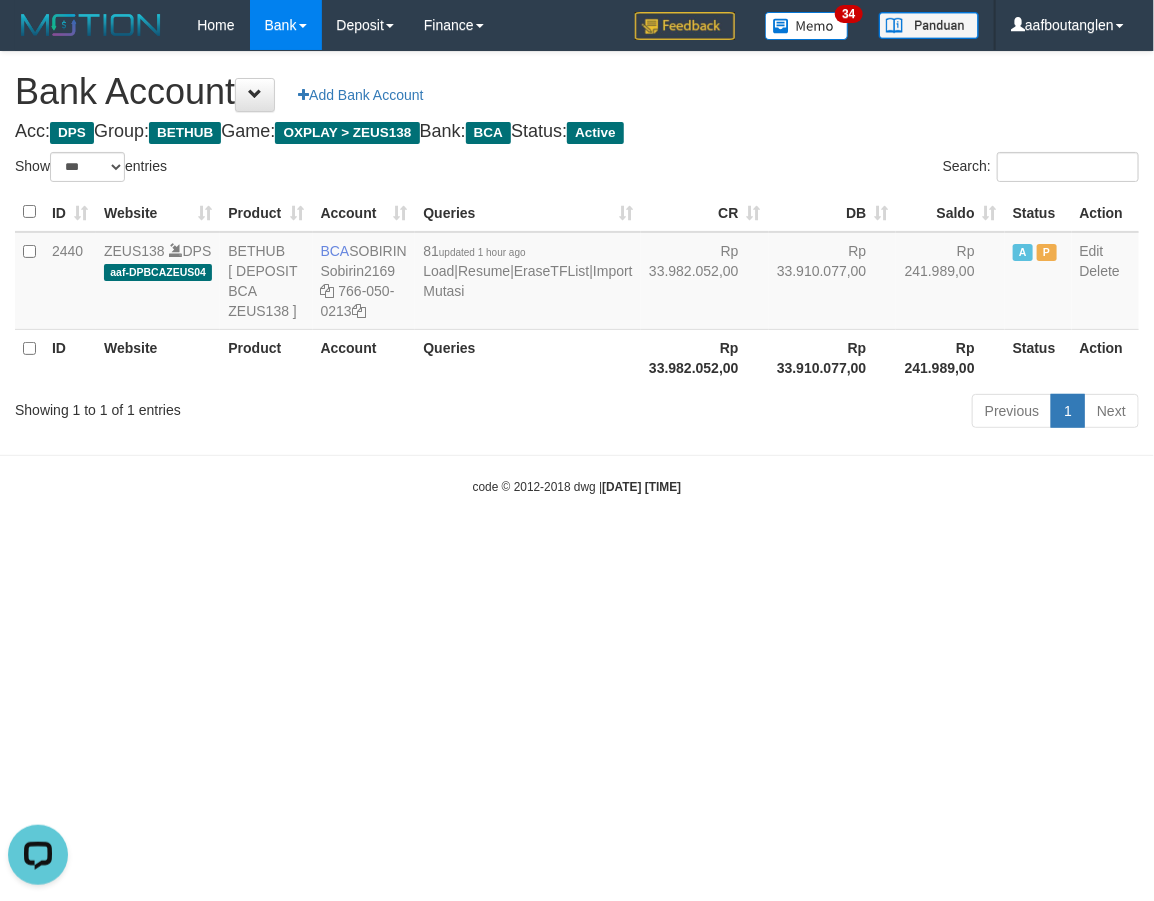 scroll, scrollTop: 0, scrollLeft: 0, axis: both 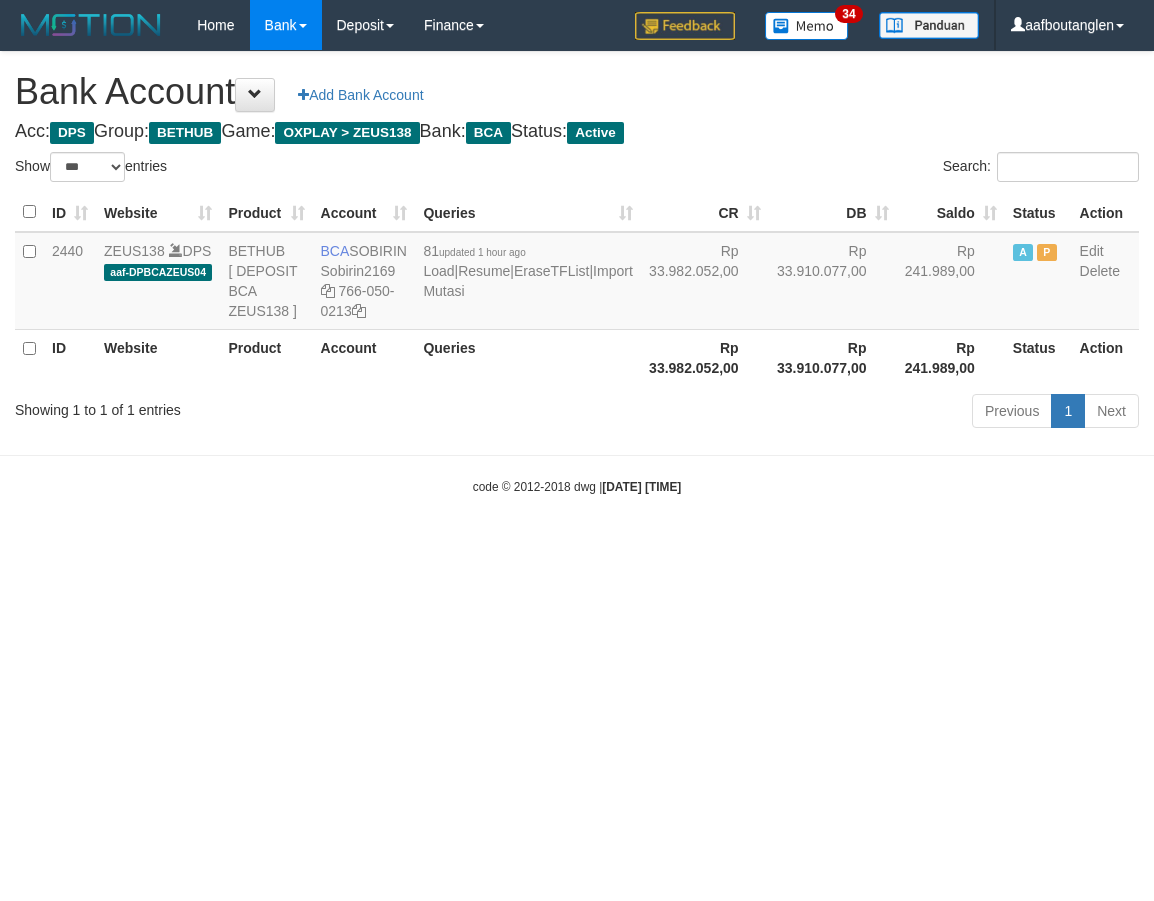 select on "***" 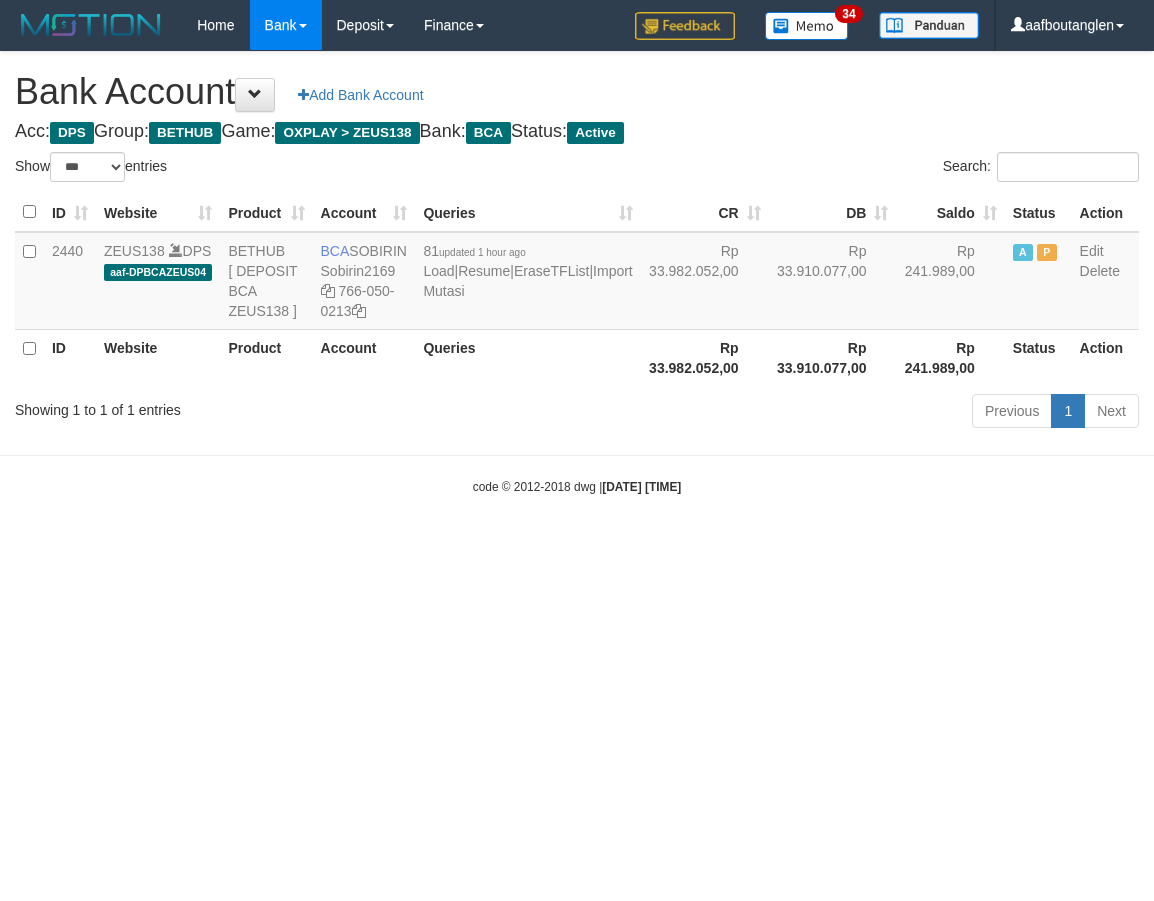 scroll, scrollTop: 0, scrollLeft: 0, axis: both 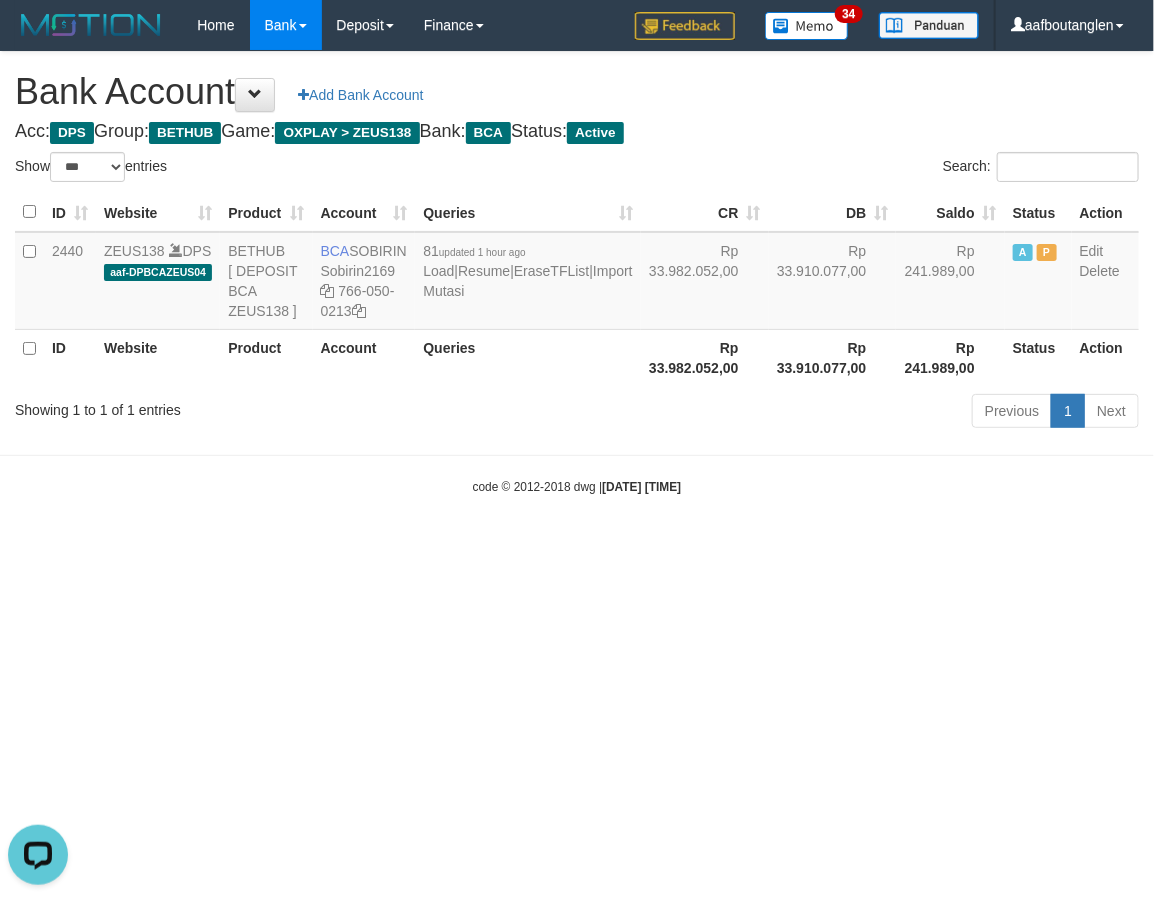 click on "Toggle navigation
Home
Bank
Account List
Deposit
DPS List
History
Note DPS
Finance
Financial Data
aafboutanglen
My Profile
Log Out
34" at bounding box center (577, 273) 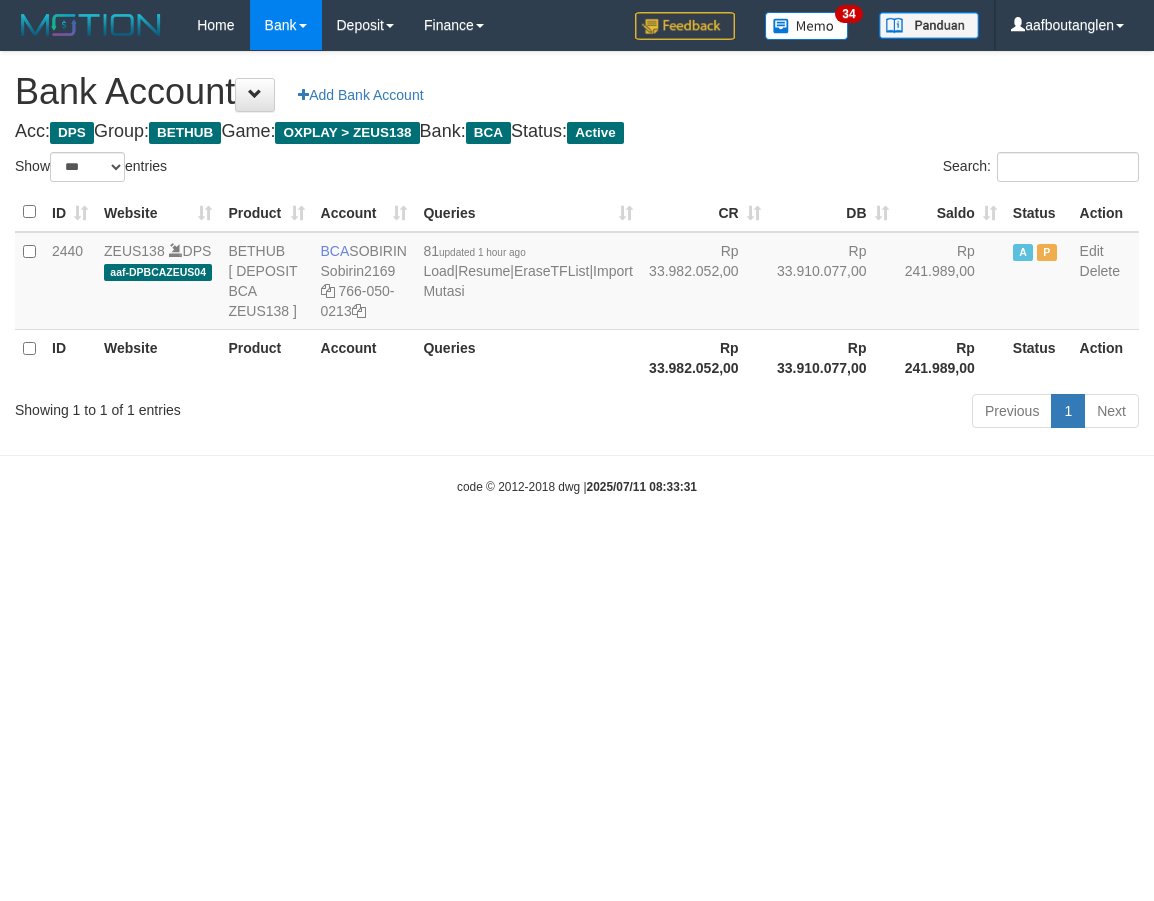 select on "***" 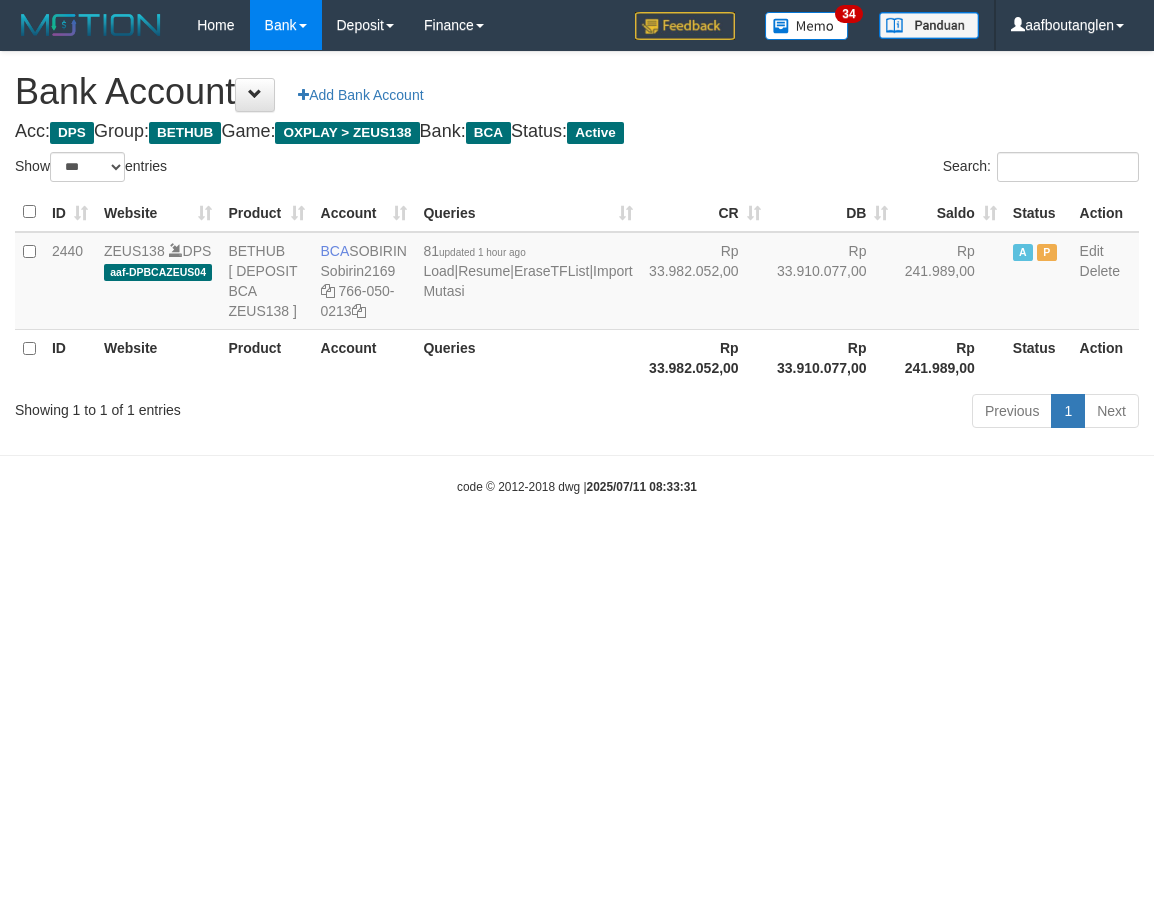 scroll, scrollTop: 0, scrollLeft: 0, axis: both 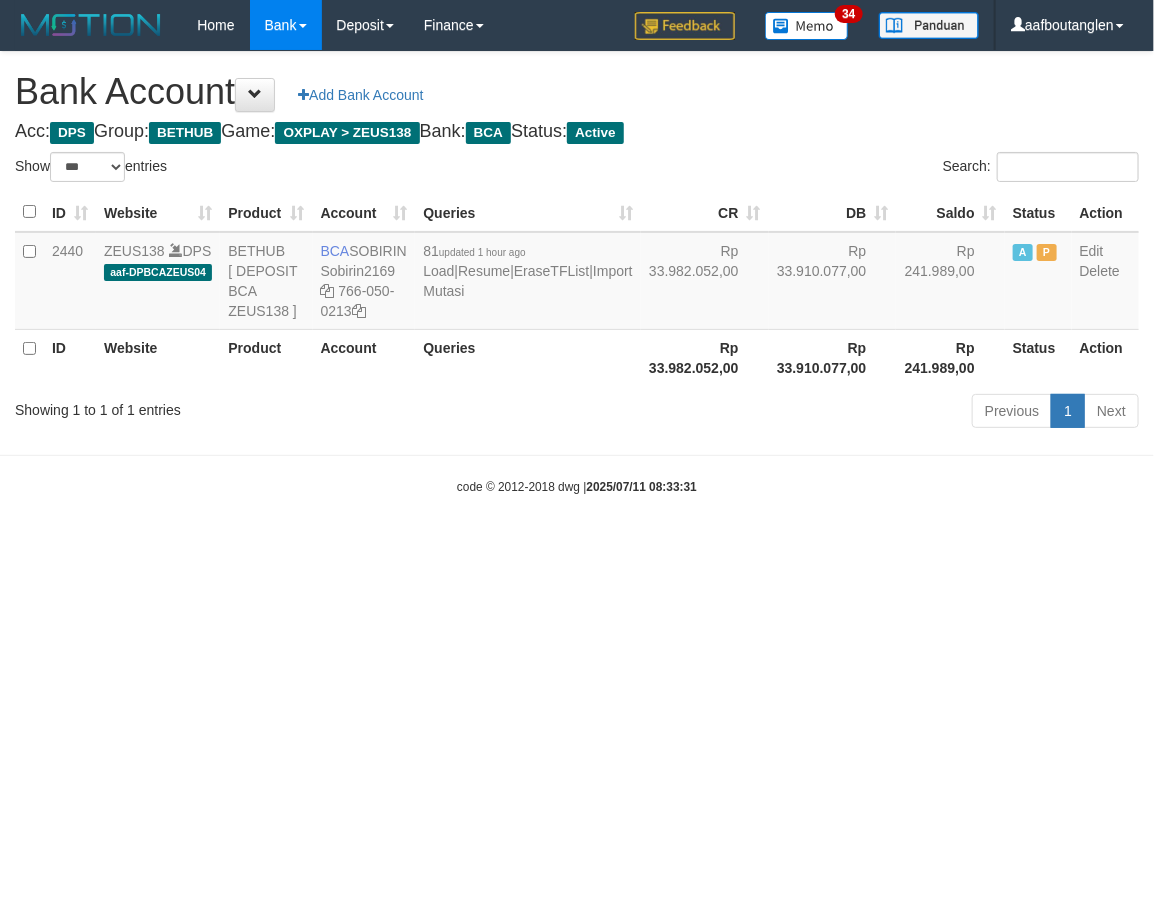 click on "Toggle navigation
Home
Bank
Account List
Deposit
DPS List
History
Note DPS
Finance
Financial Data
aafboutanglen
My Profile
Log Out
34" at bounding box center (577, 273) 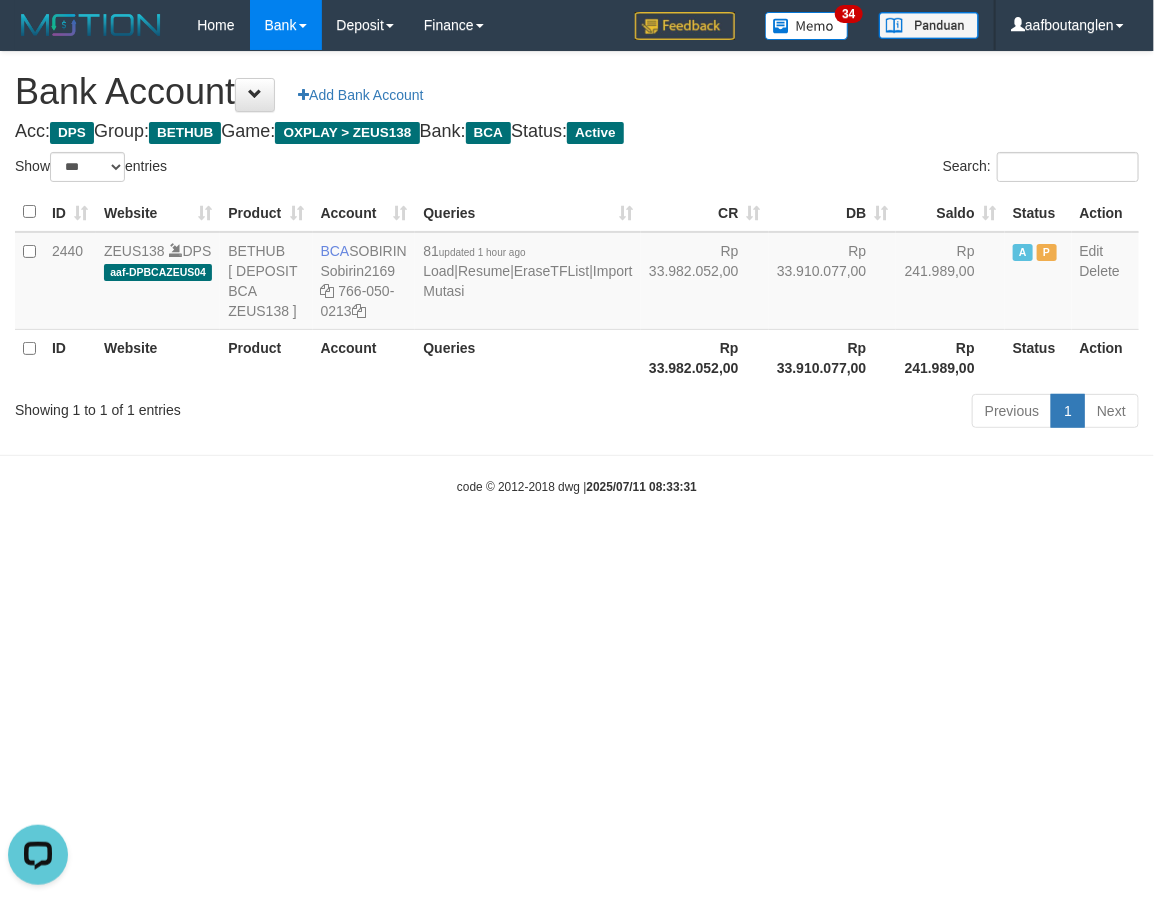 scroll, scrollTop: 0, scrollLeft: 0, axis: both 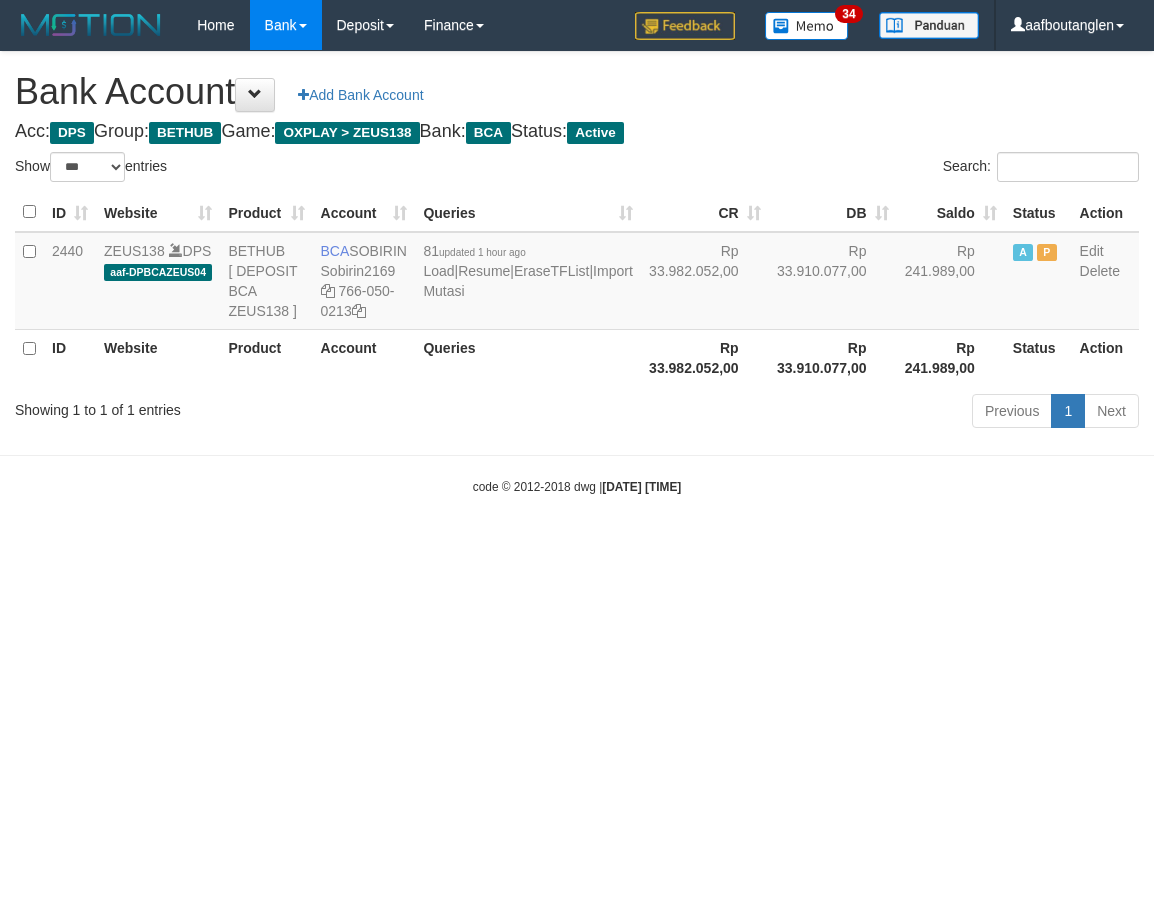 select on "***" 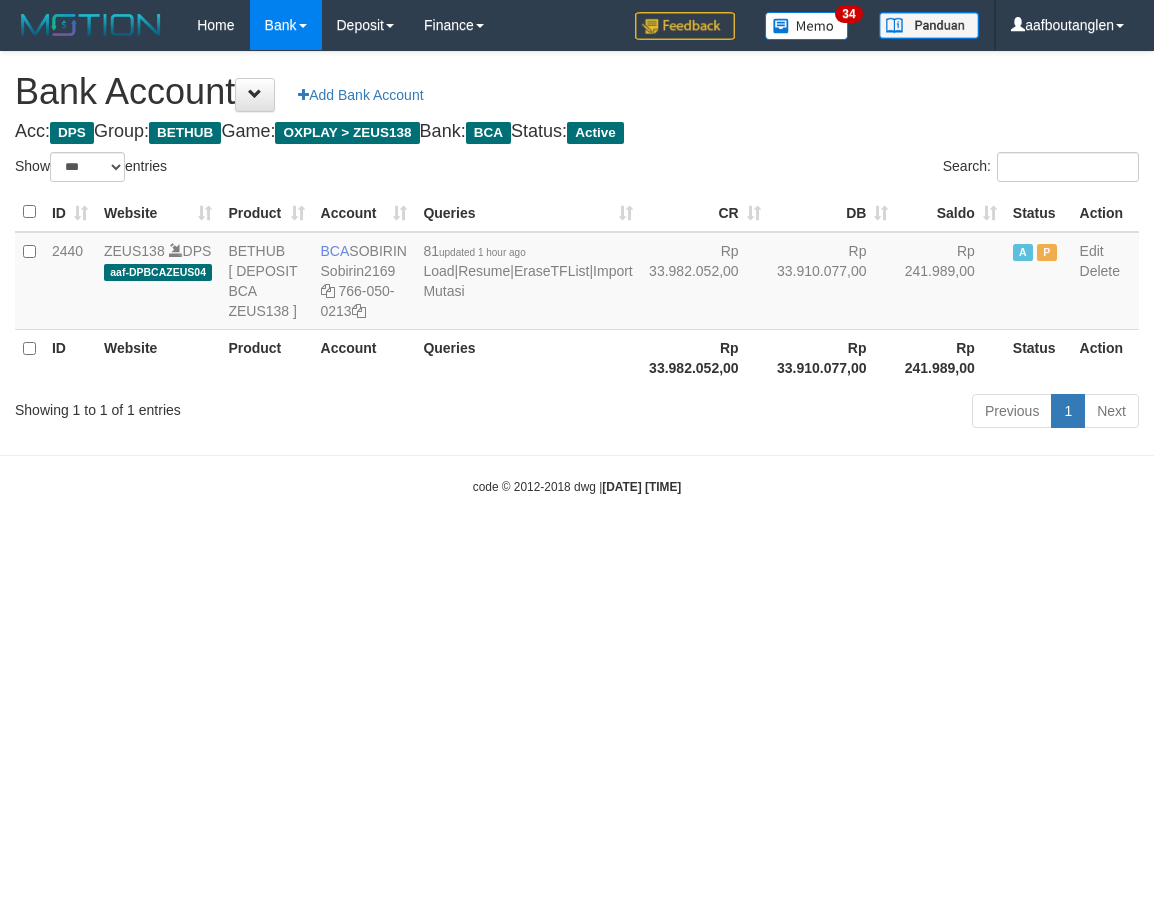 scroll, scrollTop: 0, scrollLeft: 0, axis: both 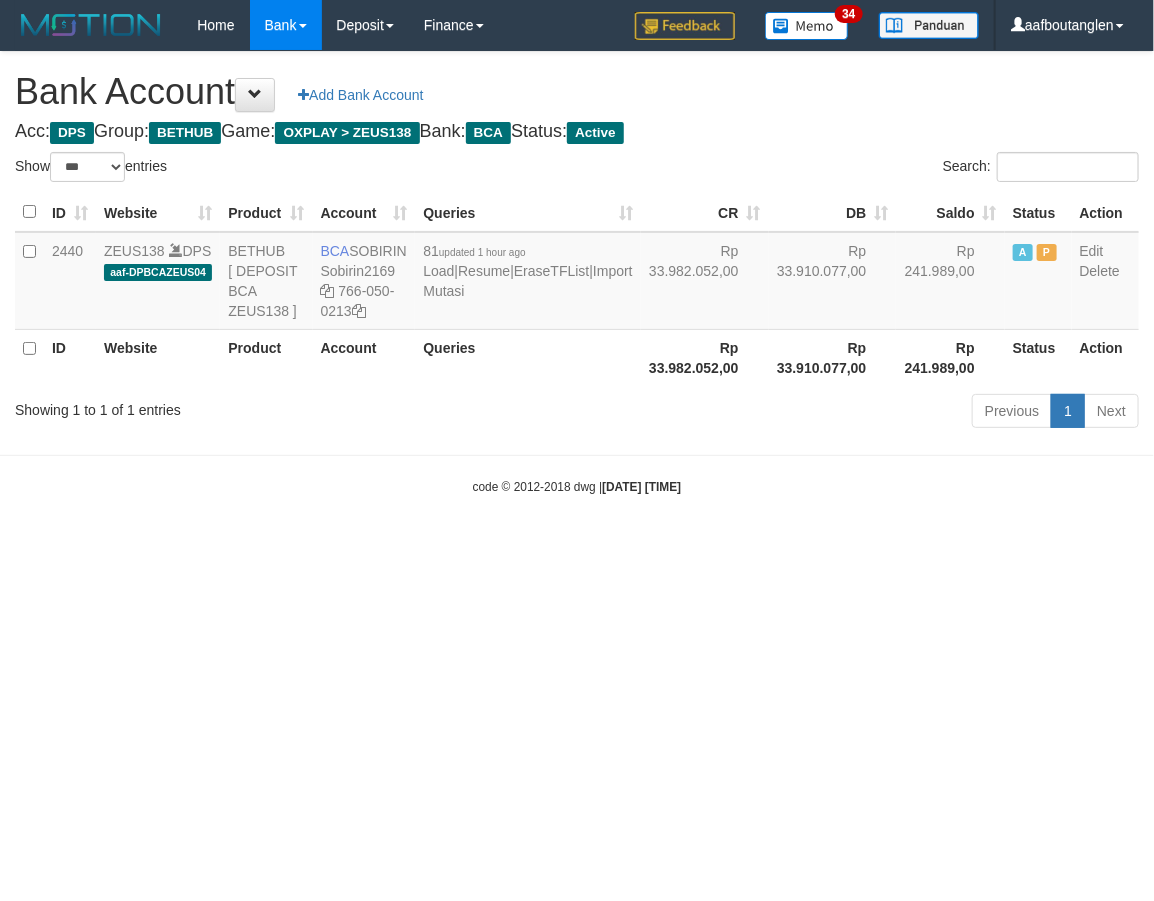 drag, startPoint x: 930, startPoint y: 528, endPoint x: 952, endPoint y: 533, distance: 22.561028 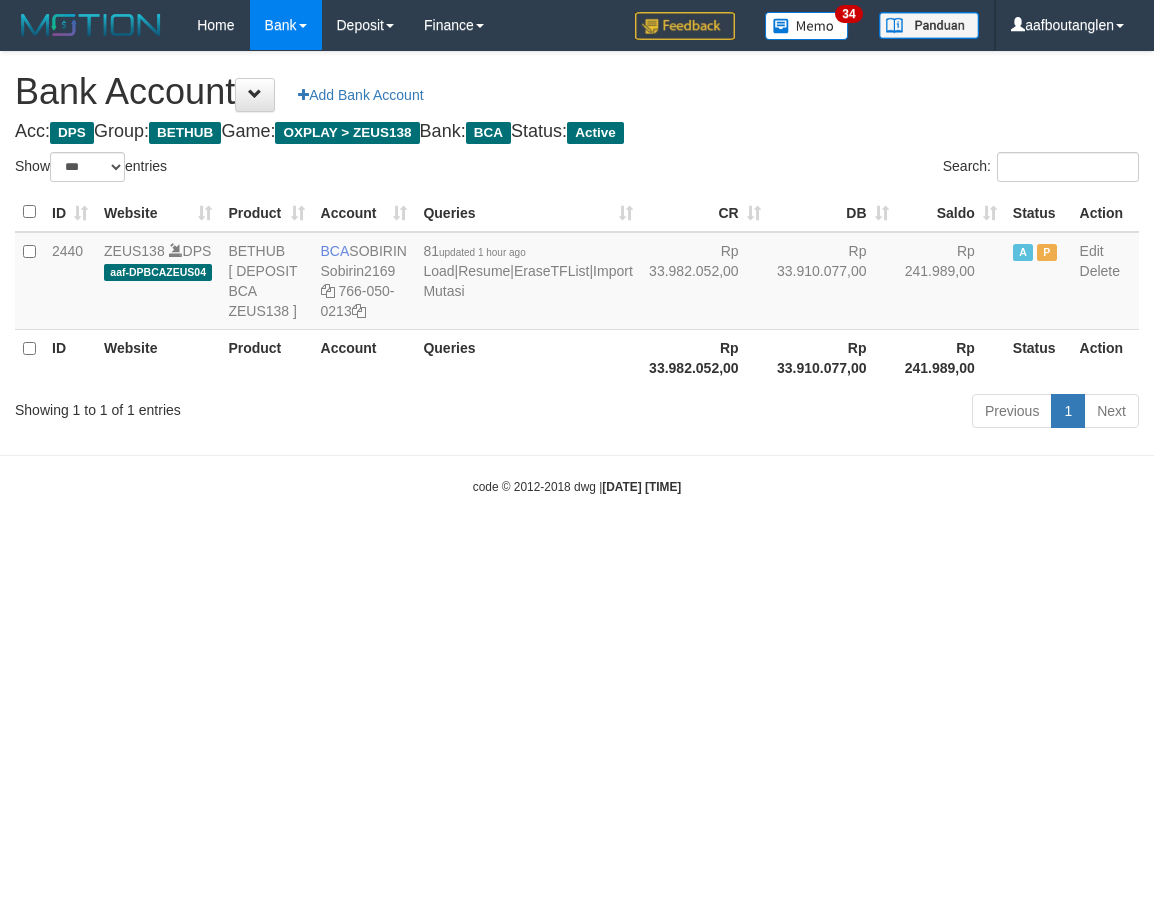 select on "***" 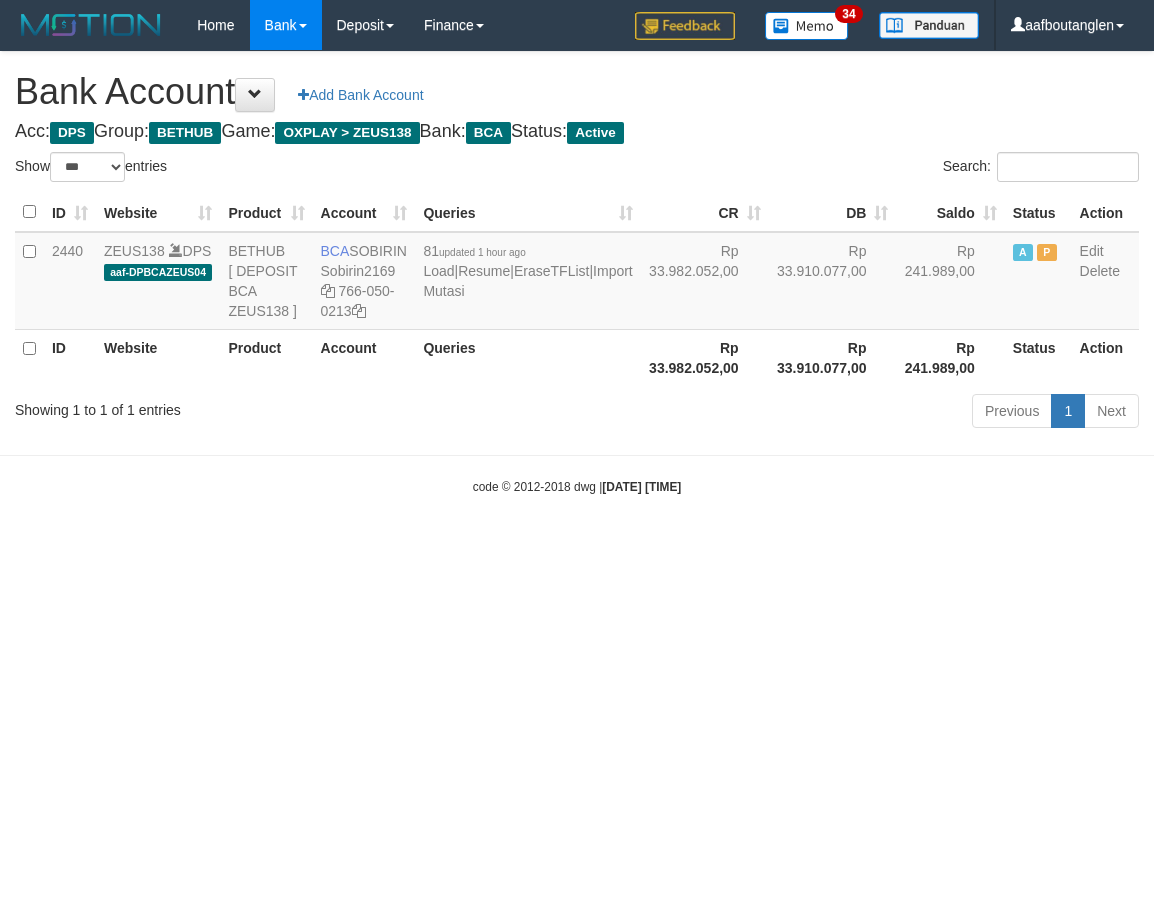 scroll, scrollTop: 0, scrollLeft: 0, axis: both 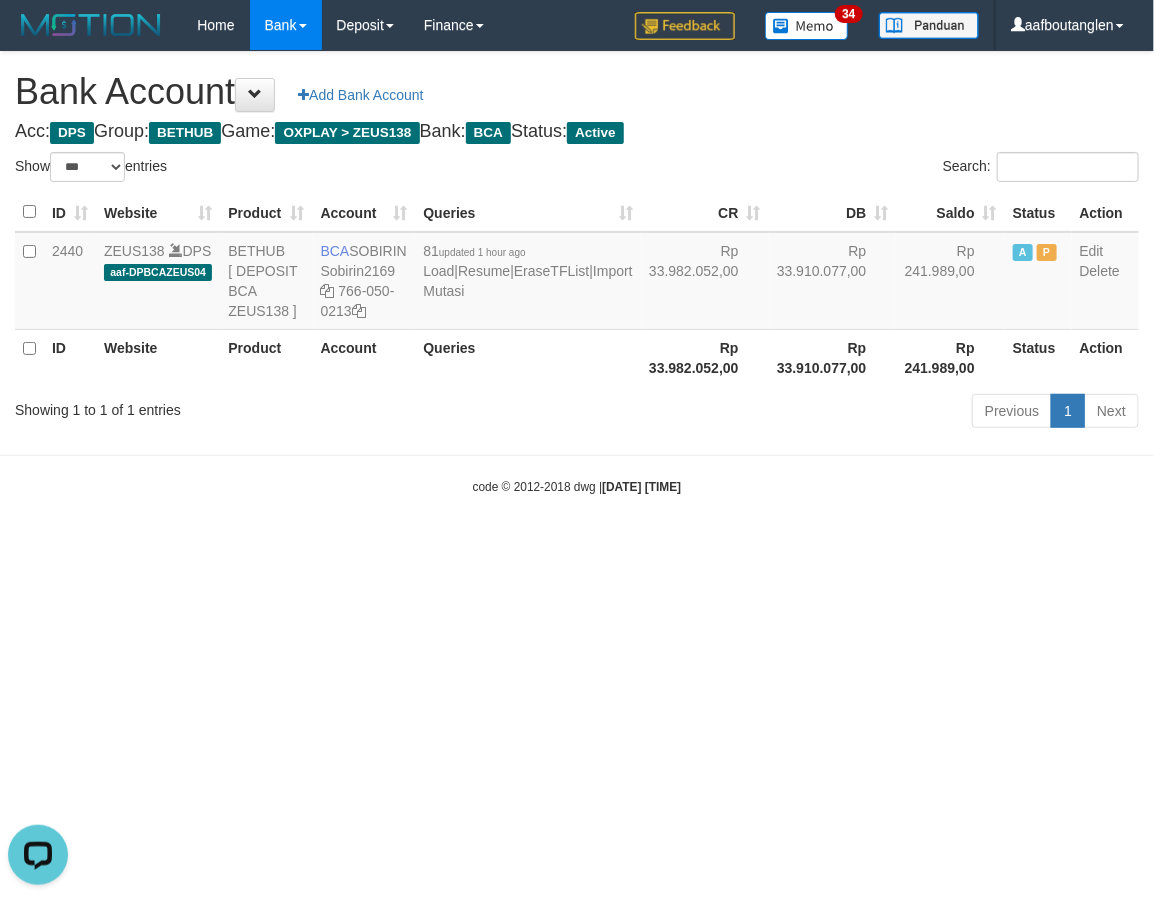 click on "Toggle navigation
Home
Bank
Account List
Deposit
DPS List
History
Note DPS
Finance
Financial Data
aafboutanglen
My Profile
Log Out
34" at bounding box center [577, 273] 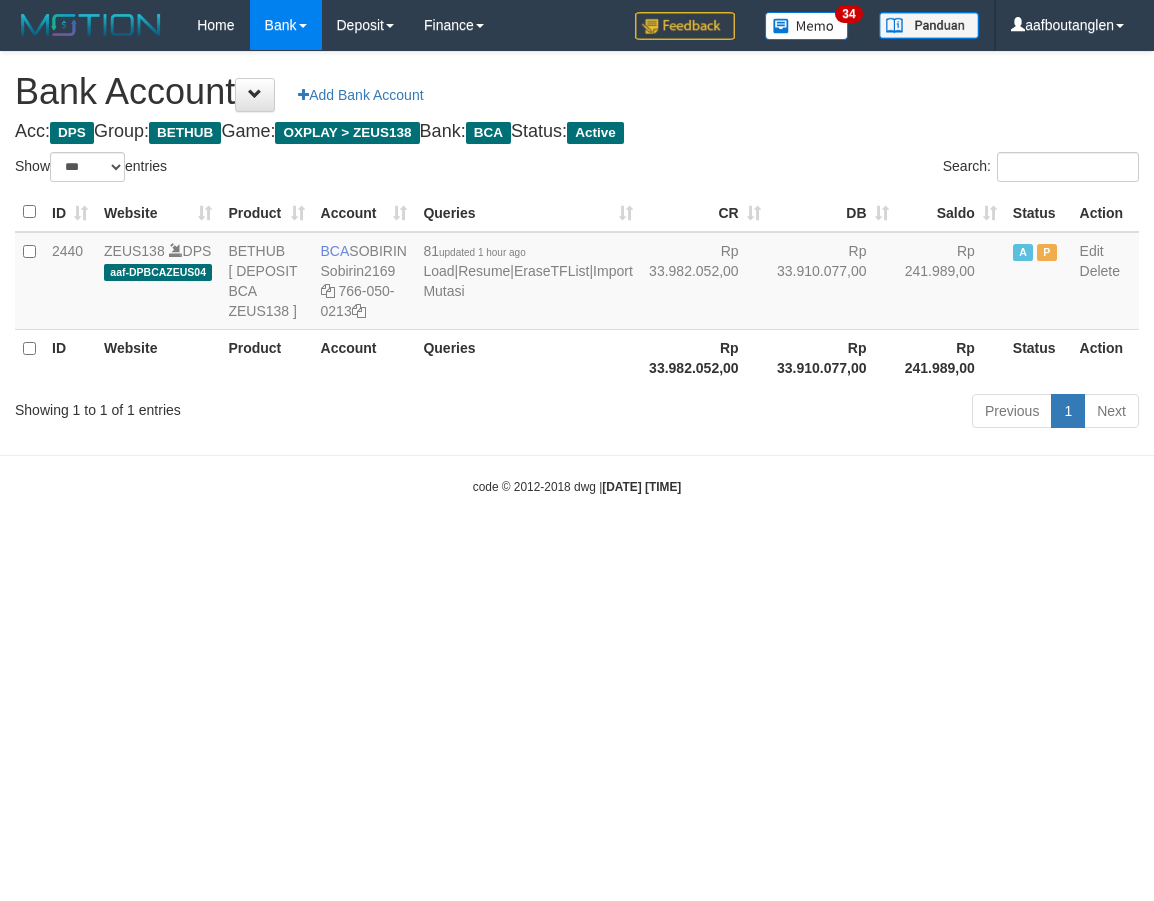 select on "***" 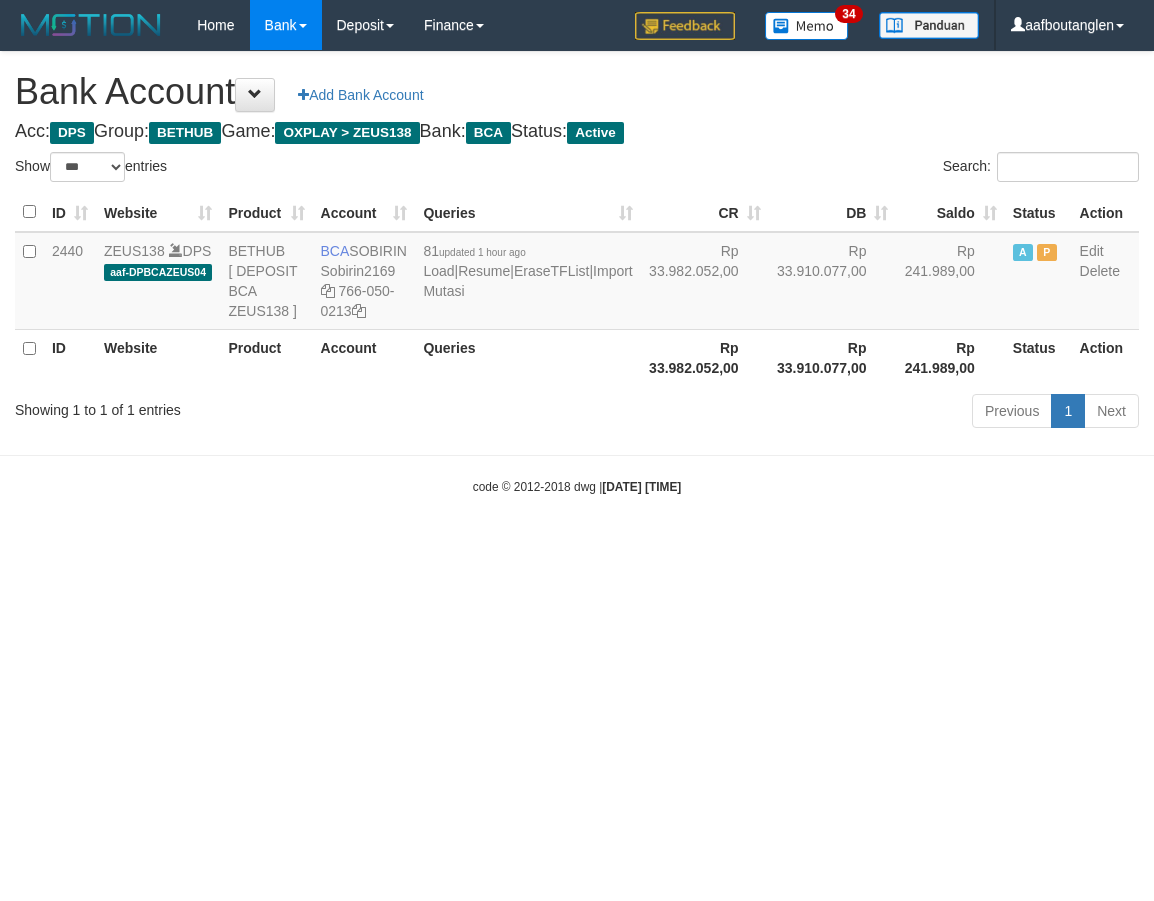 scroll, scrollTop: 0, scrollLeft: 0, axis: both 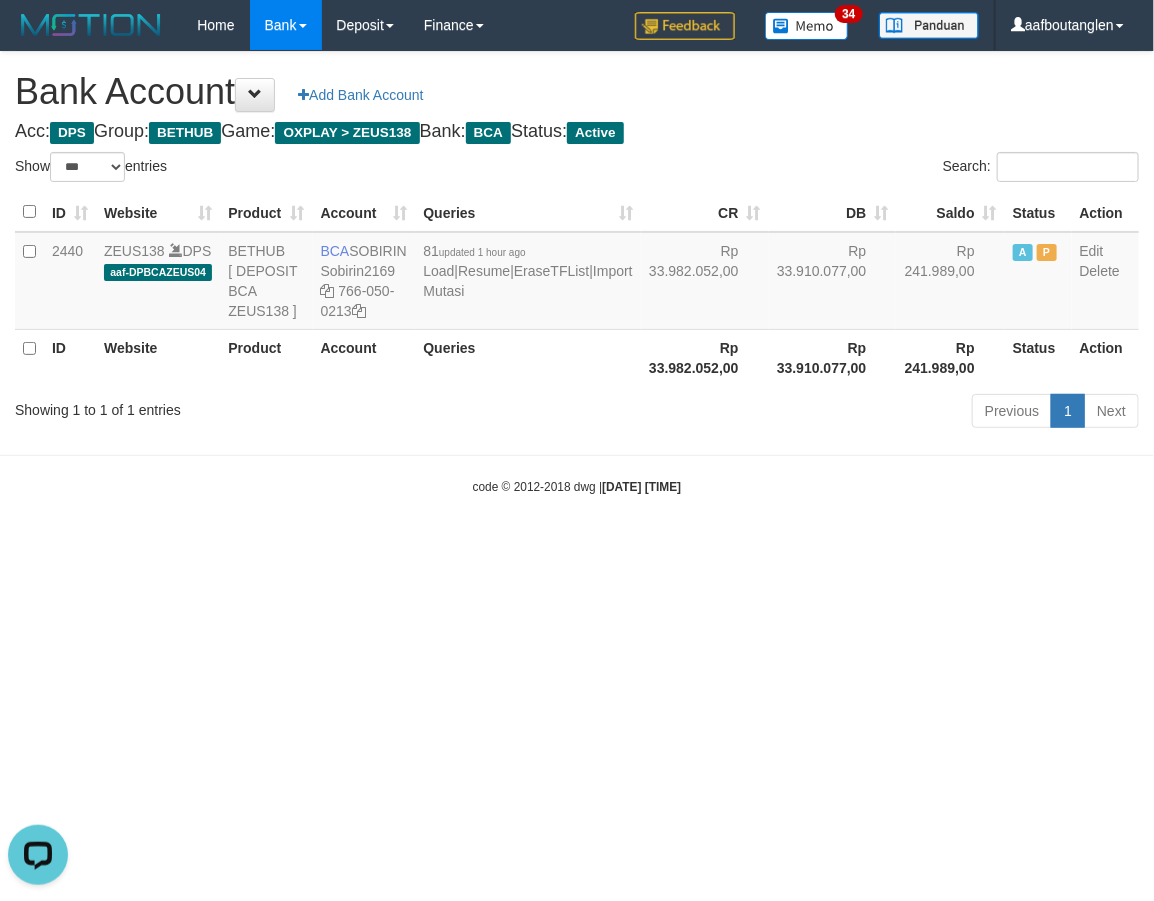 drag, startPoint x: 86, startPoint y: 544, endPoint x: 87, endPoint y: 530, distance: 14.035668 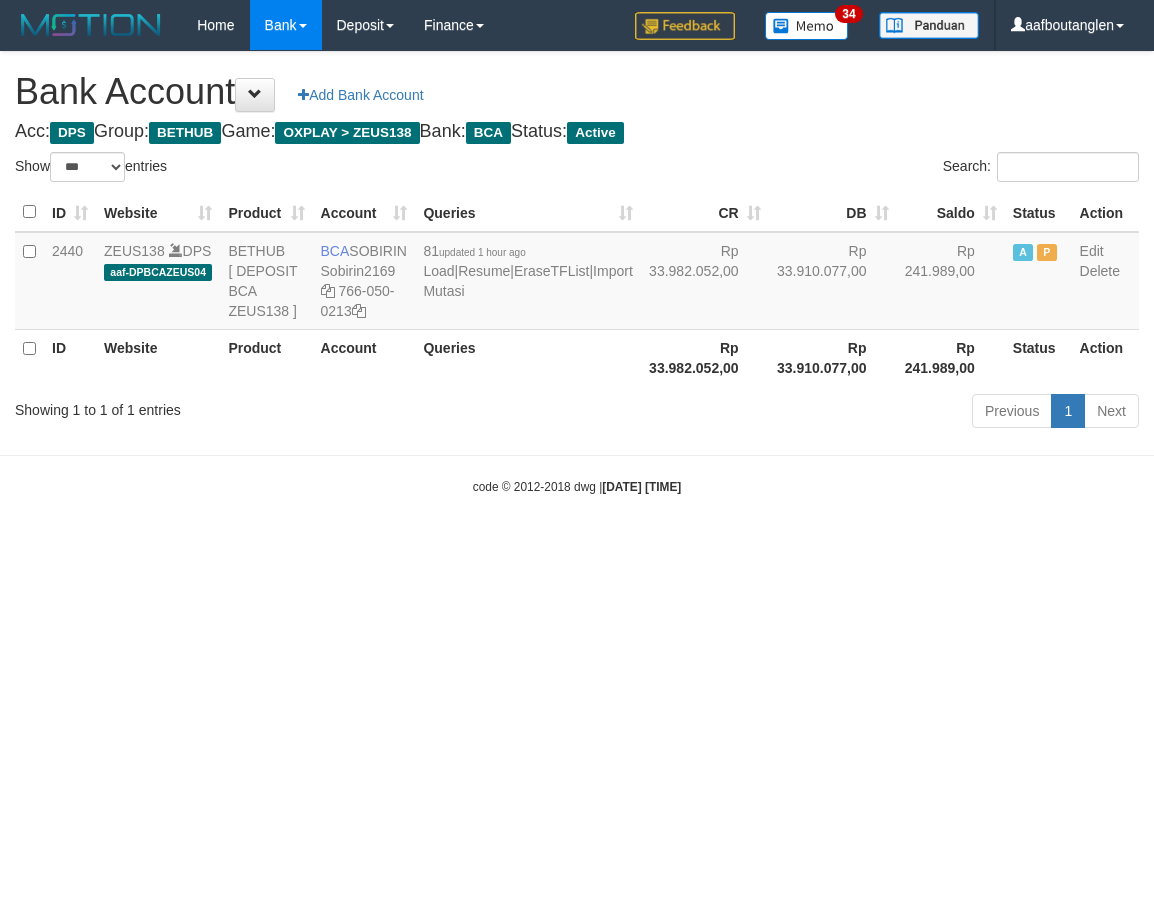 select on "***" 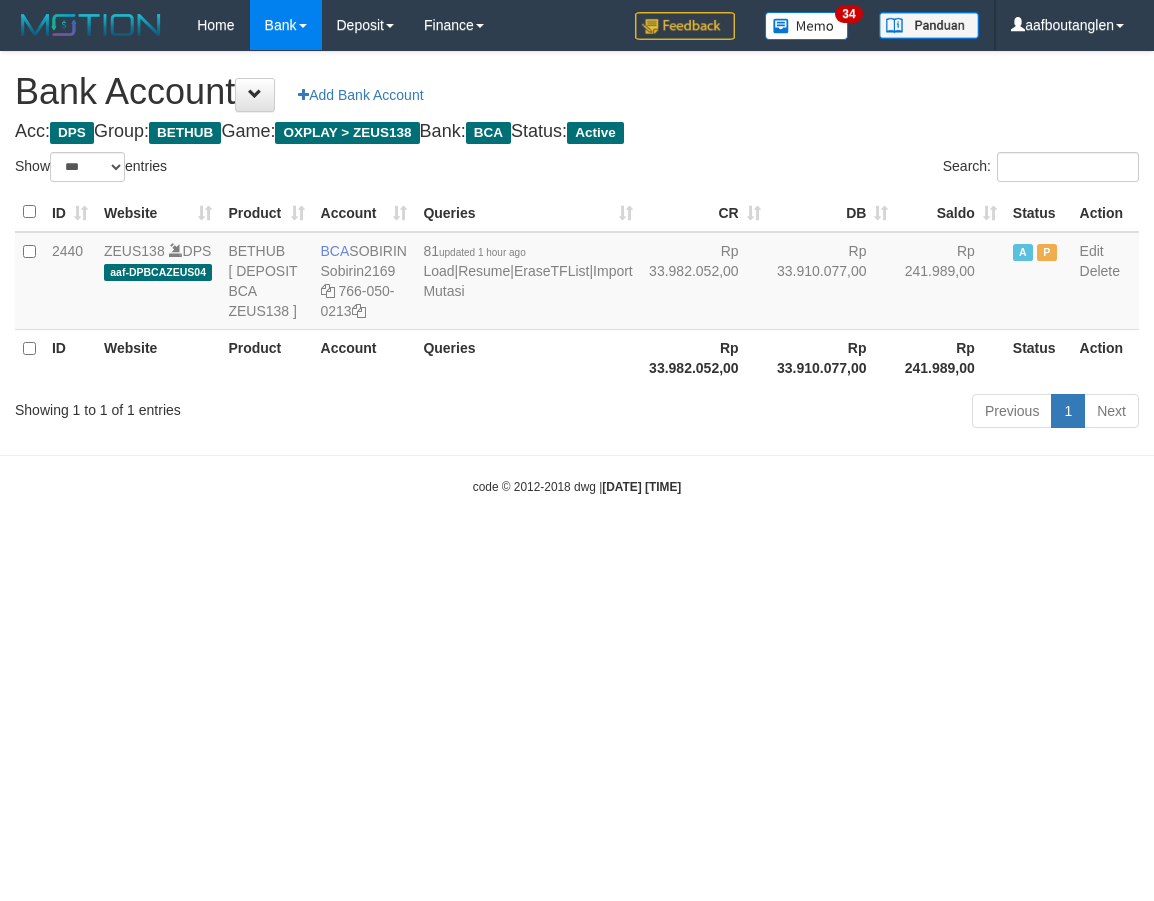 scroll, scrollTop: 0, scrollLeft: 0, axis: both 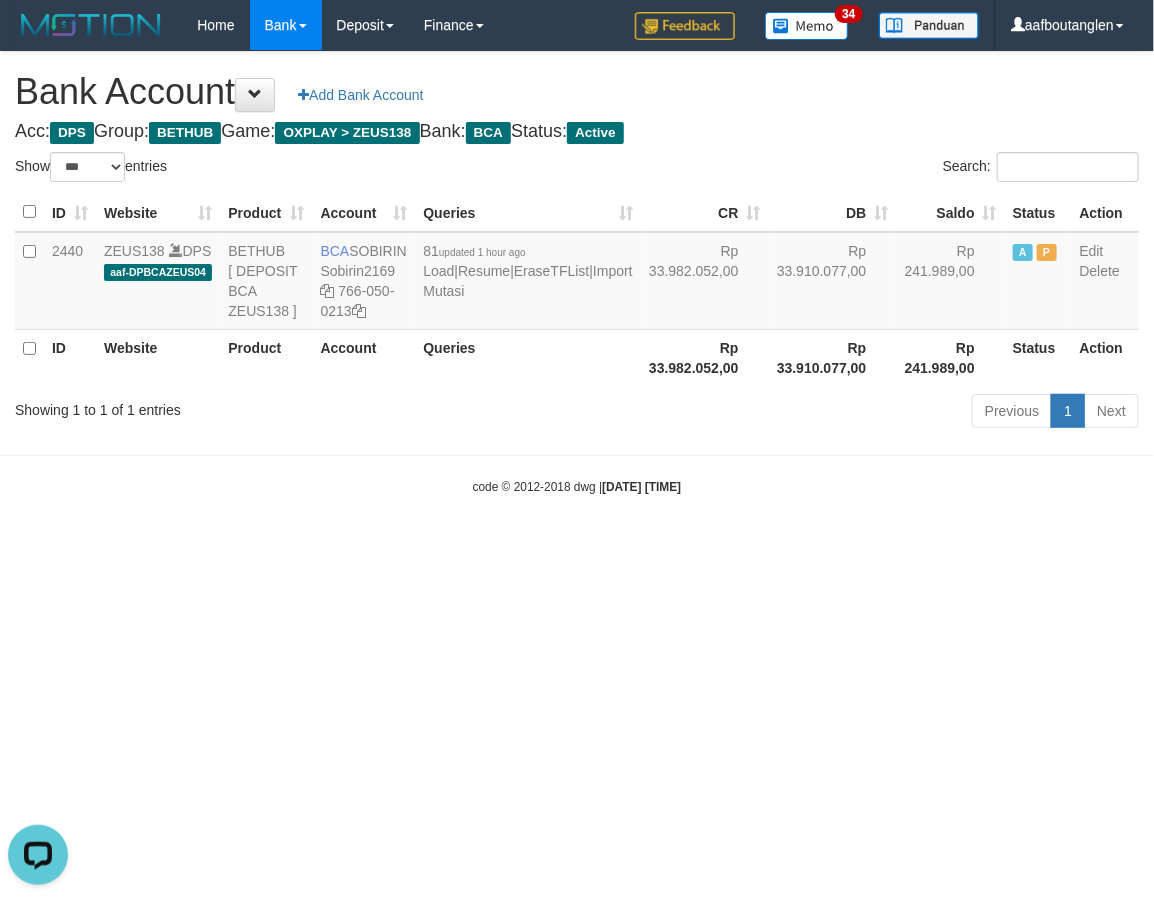 click on "Toggle navigation
Home
Bank
Account List
Deposit
DPS List
History
Note DPS
Finance
Financial Data
aafboutanglen
My Profile
Log Out
34" at bounding box center [577, 273] 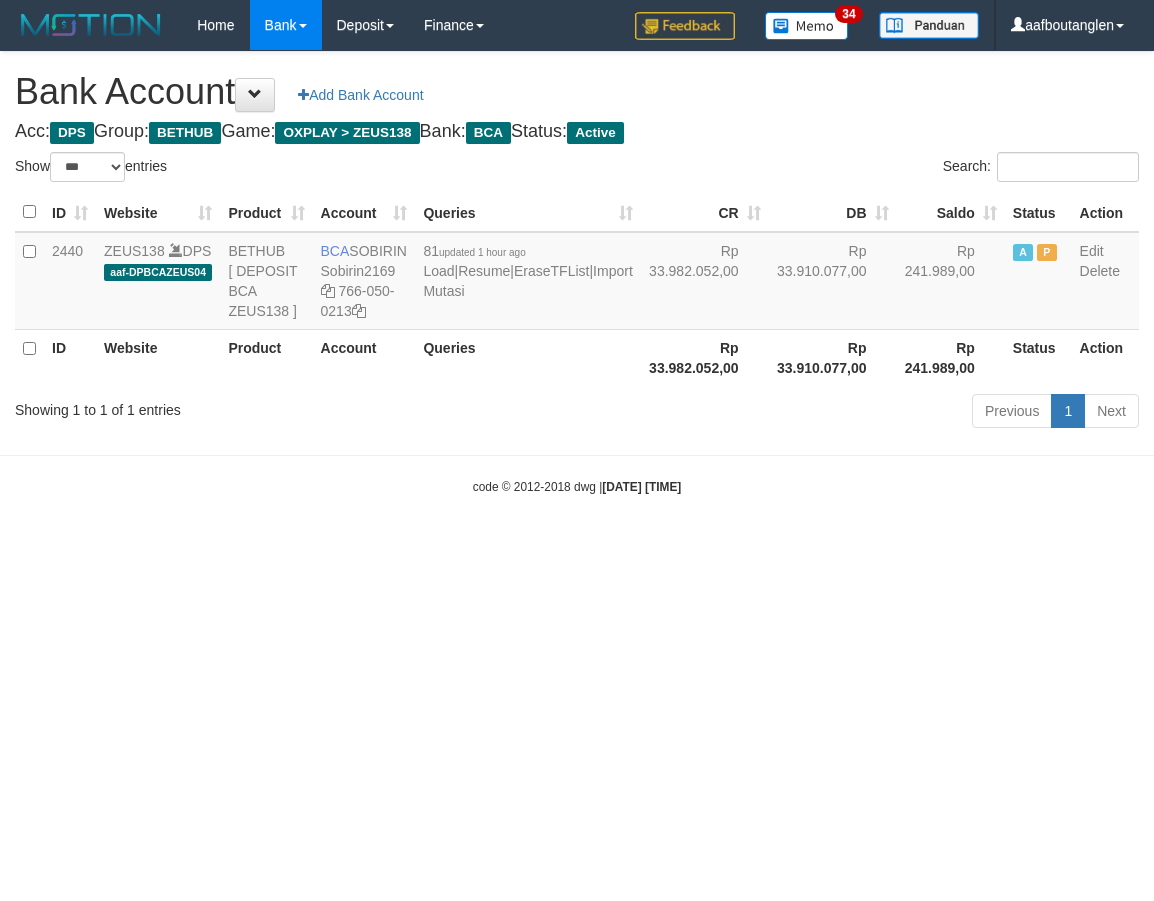 select on "***" 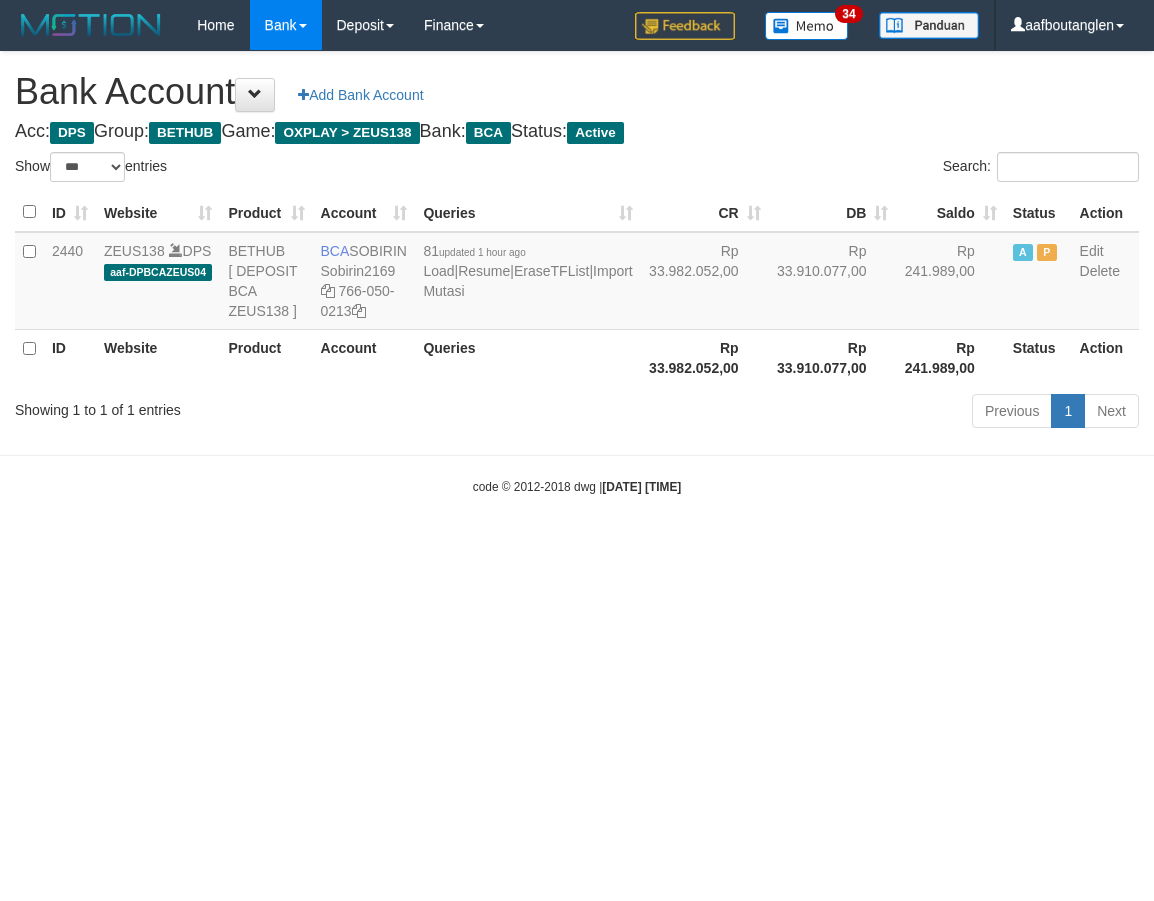 scroll, scrollTop: 0, scrollLeft: 0, axis: both 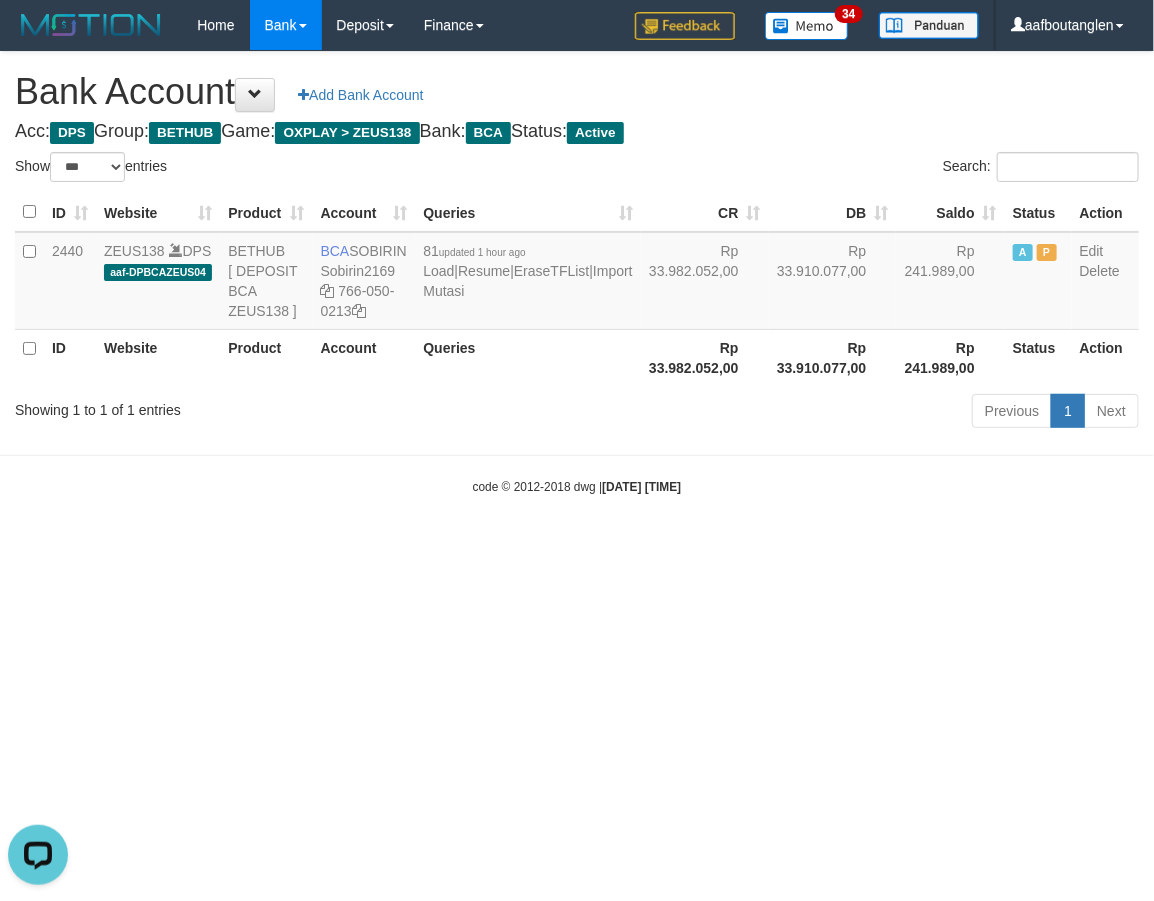 drag, startPoint x: 735, startPoint y: 641, endPoint x: 721, endPoint y: 635, distance: 15.231546 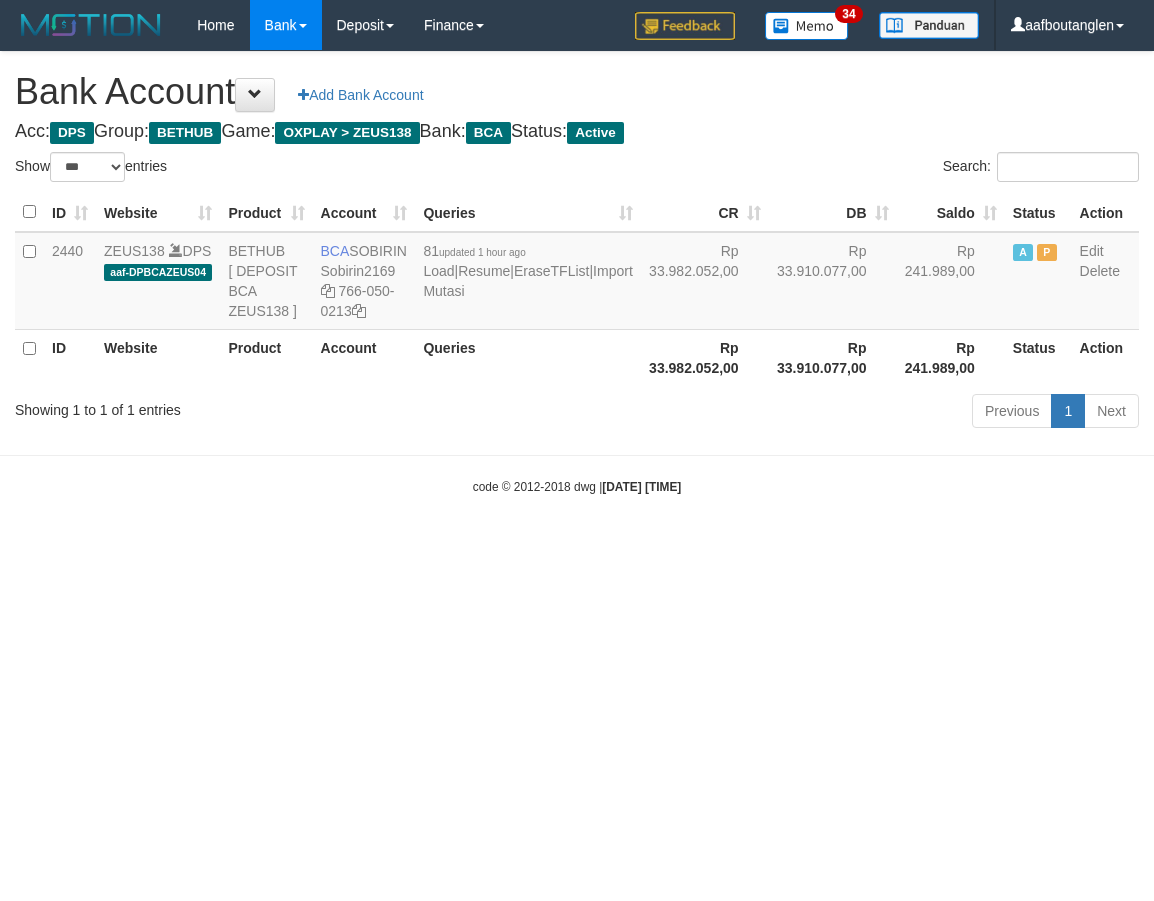 select on "***" 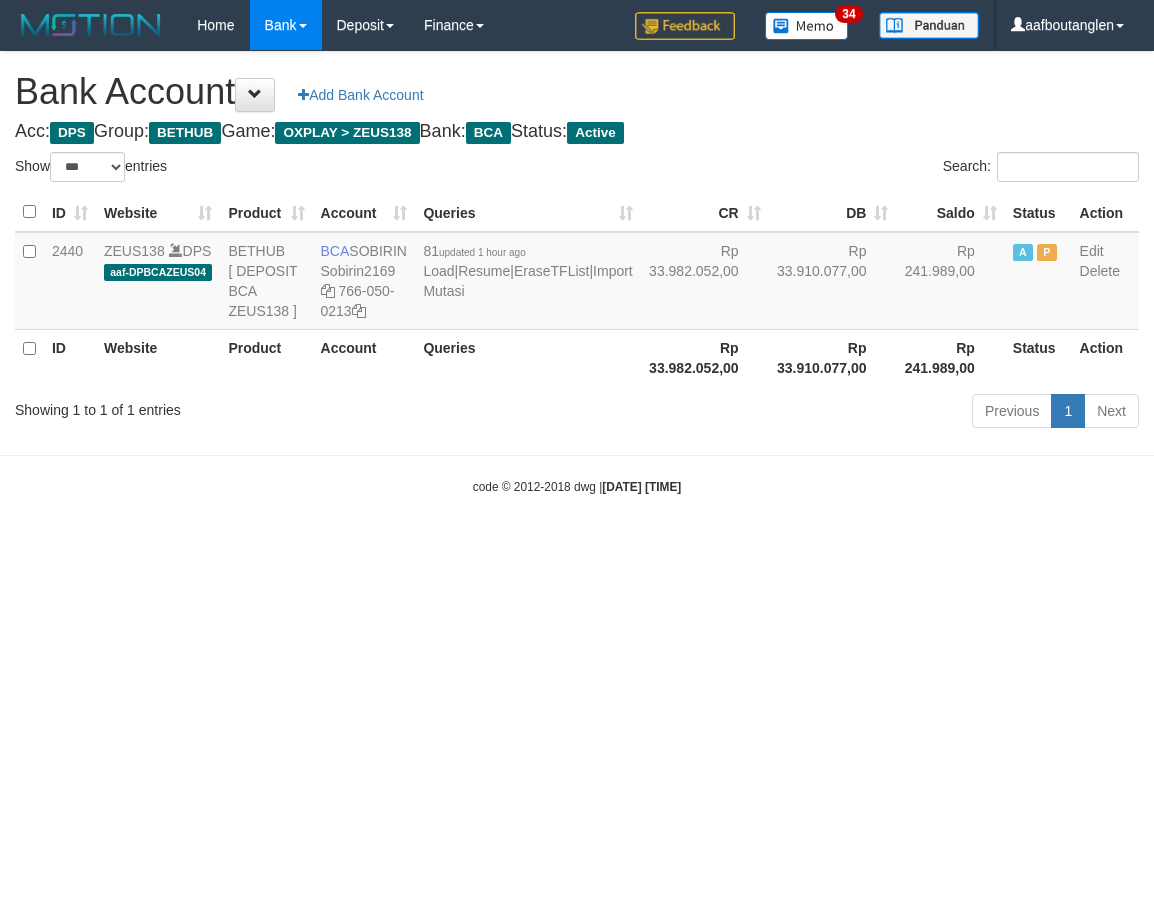 scroll, scrollTop: 0, scrollLeft: 0, axis: both 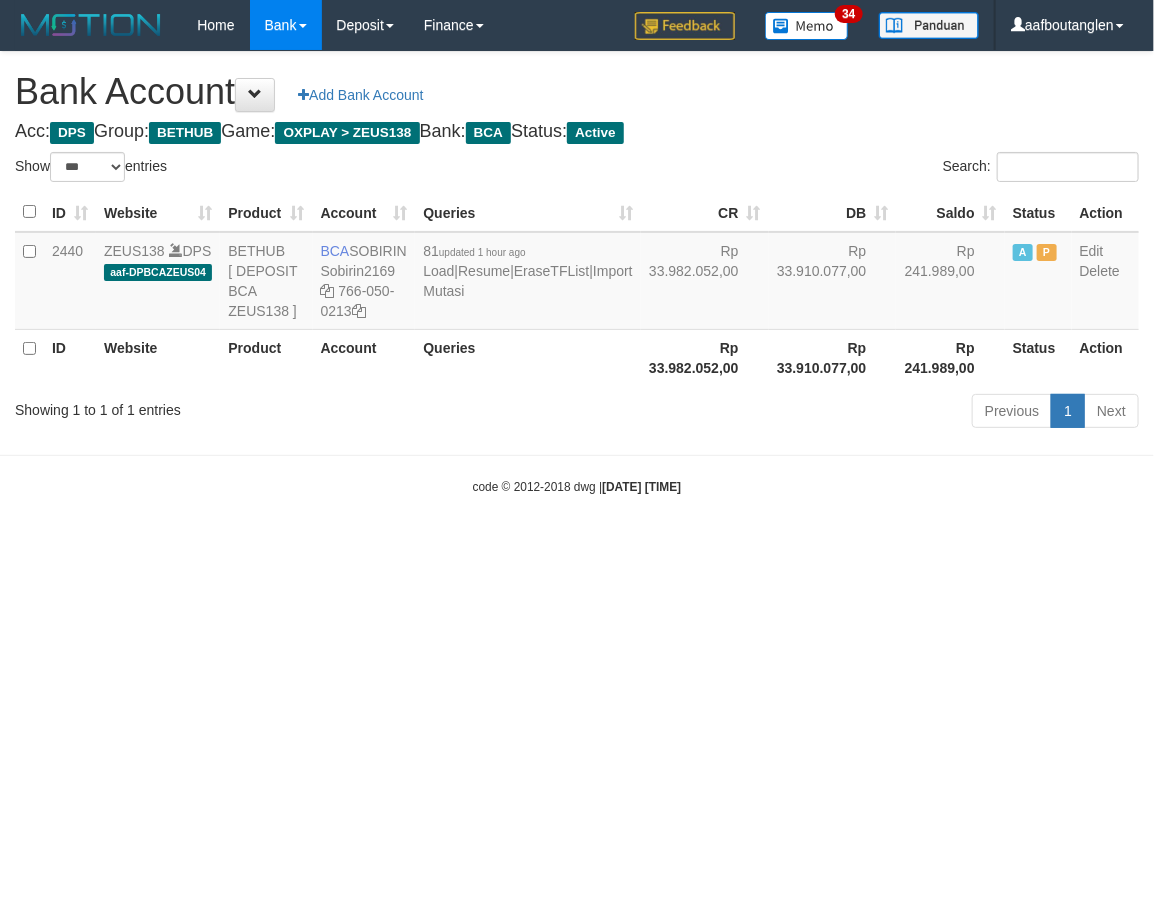 click on "Toggle navigation
Home
Bank
Account List
Deposit
DPS List
History
Note DPS
Finance
Financial Data
aafboutanglen
My Profile
Log Out
34" at bounding box center [577, 273] 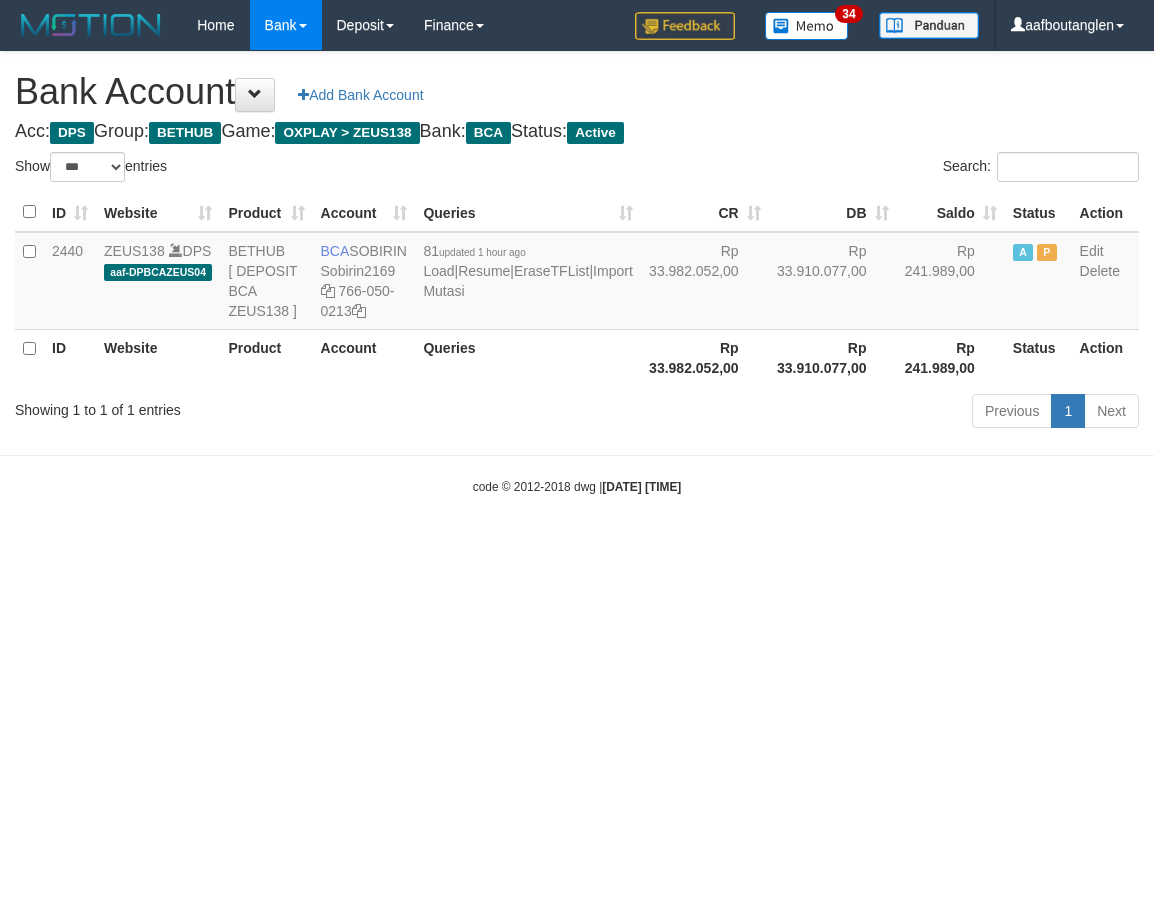 select on "***" 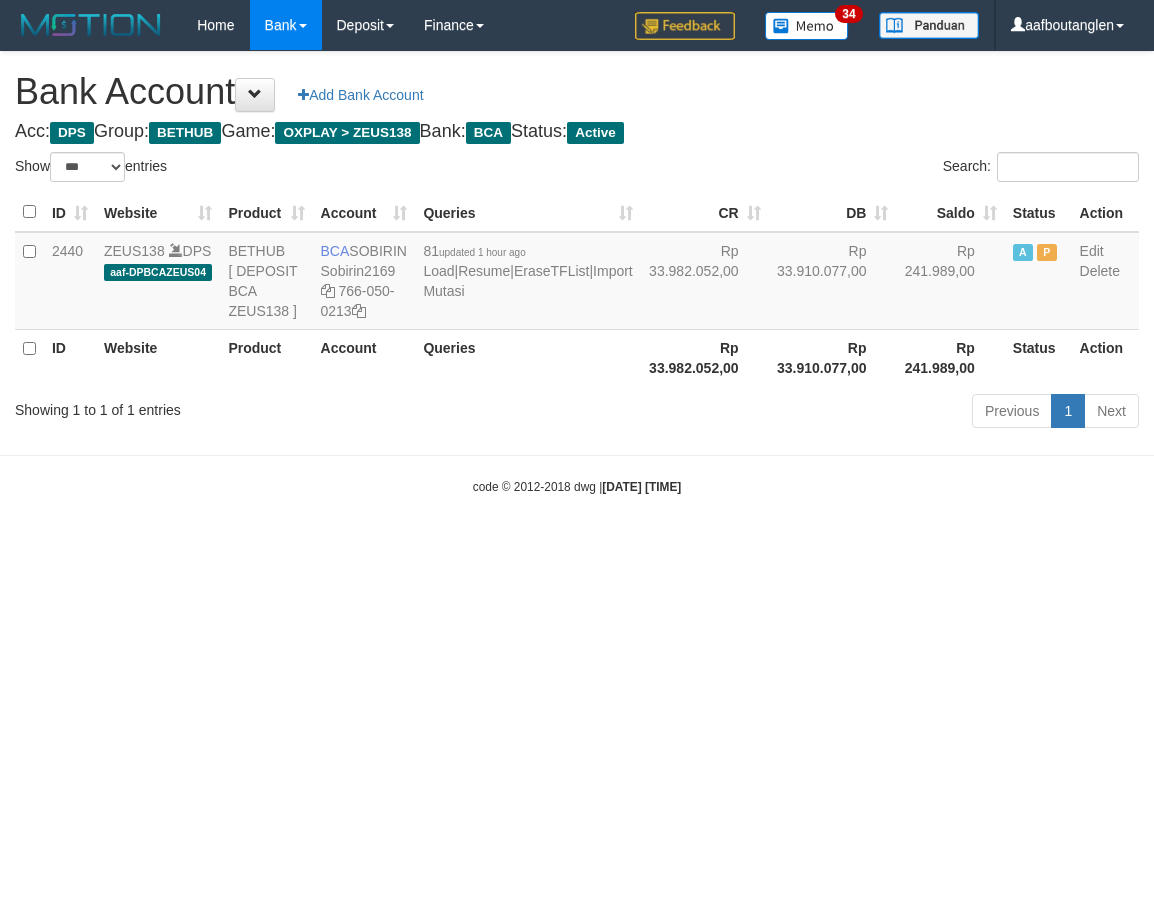 scroll, scrollTop: 0, scrollLeft: 0, axis: both 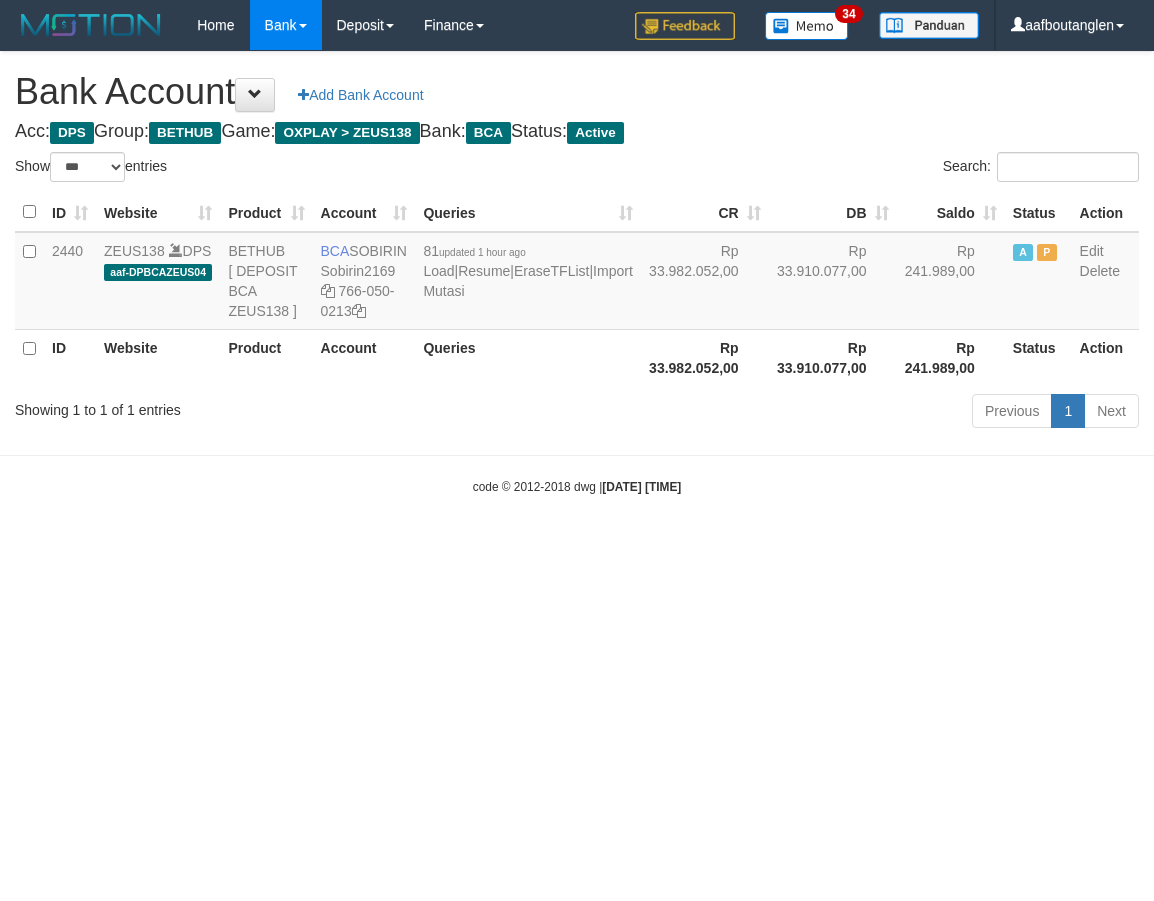 select on "***" 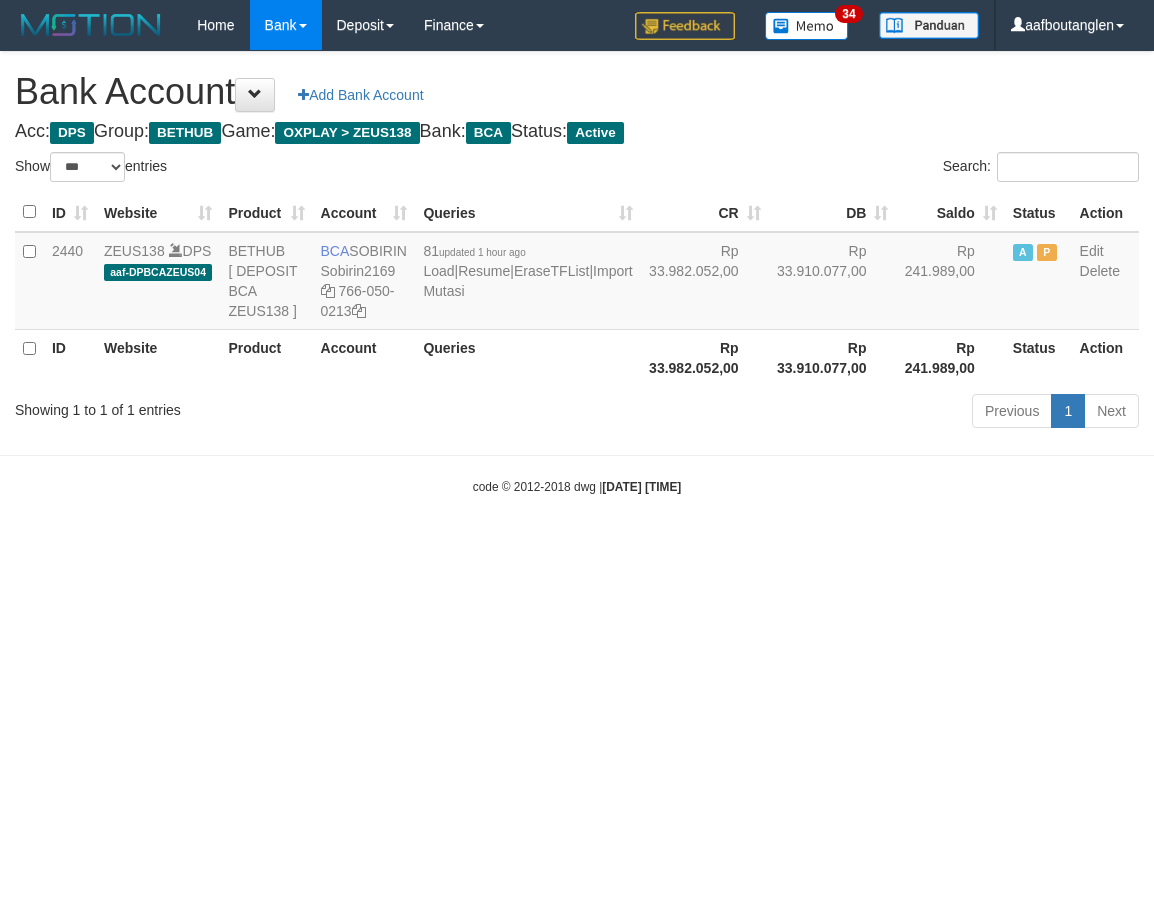 scroll, scrollTop: 0, scrollLeft: 0, axis: both 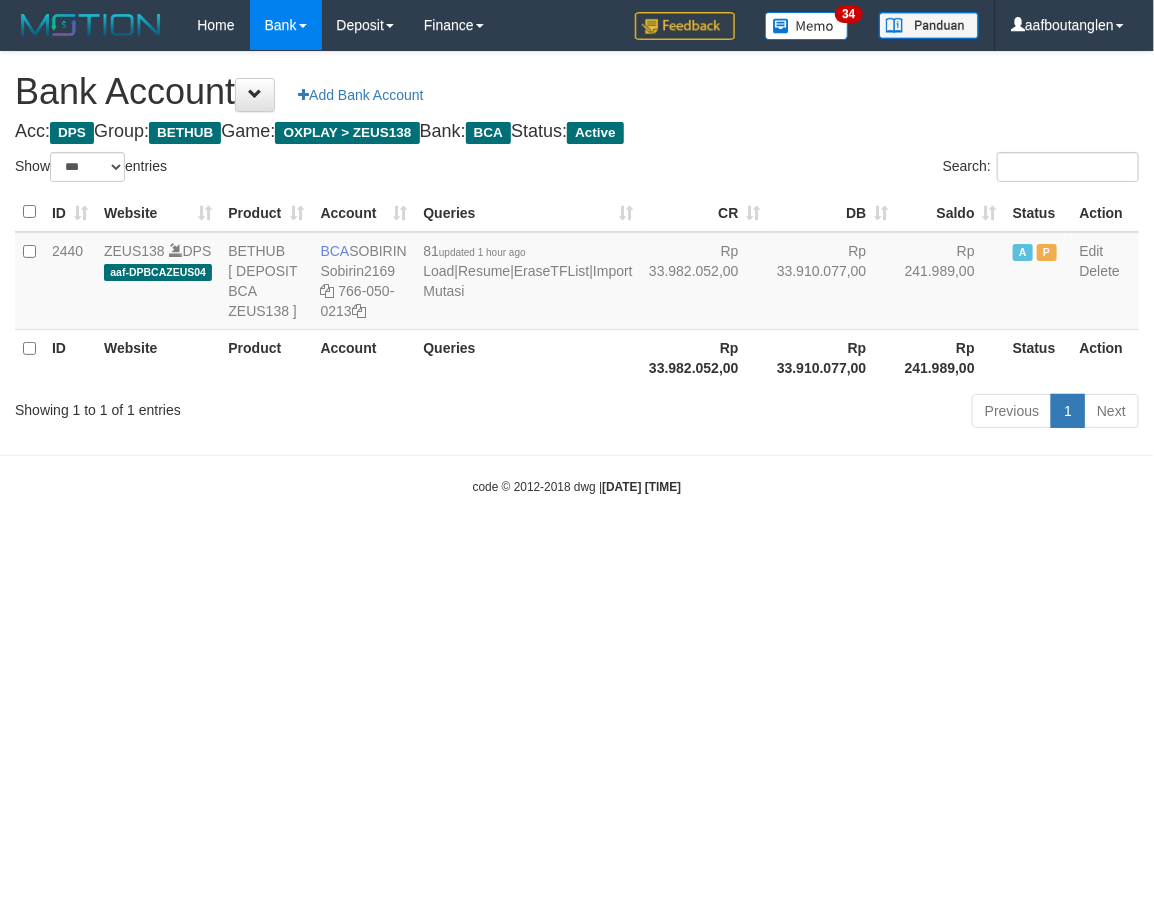 drag, startPoint x: 0, startPoint y: 0, endPoint x: 770, endPoint y: 567, distance: 956.2369 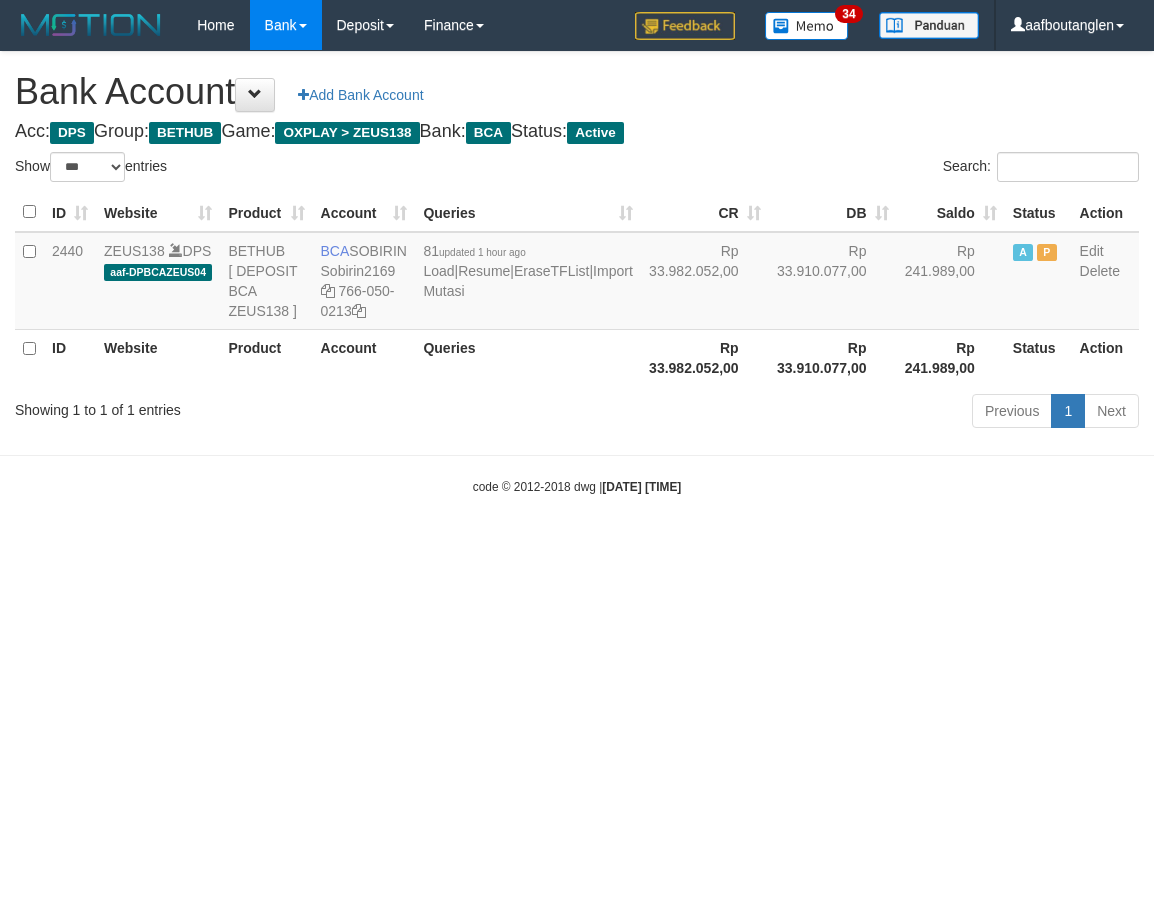 select on "***" 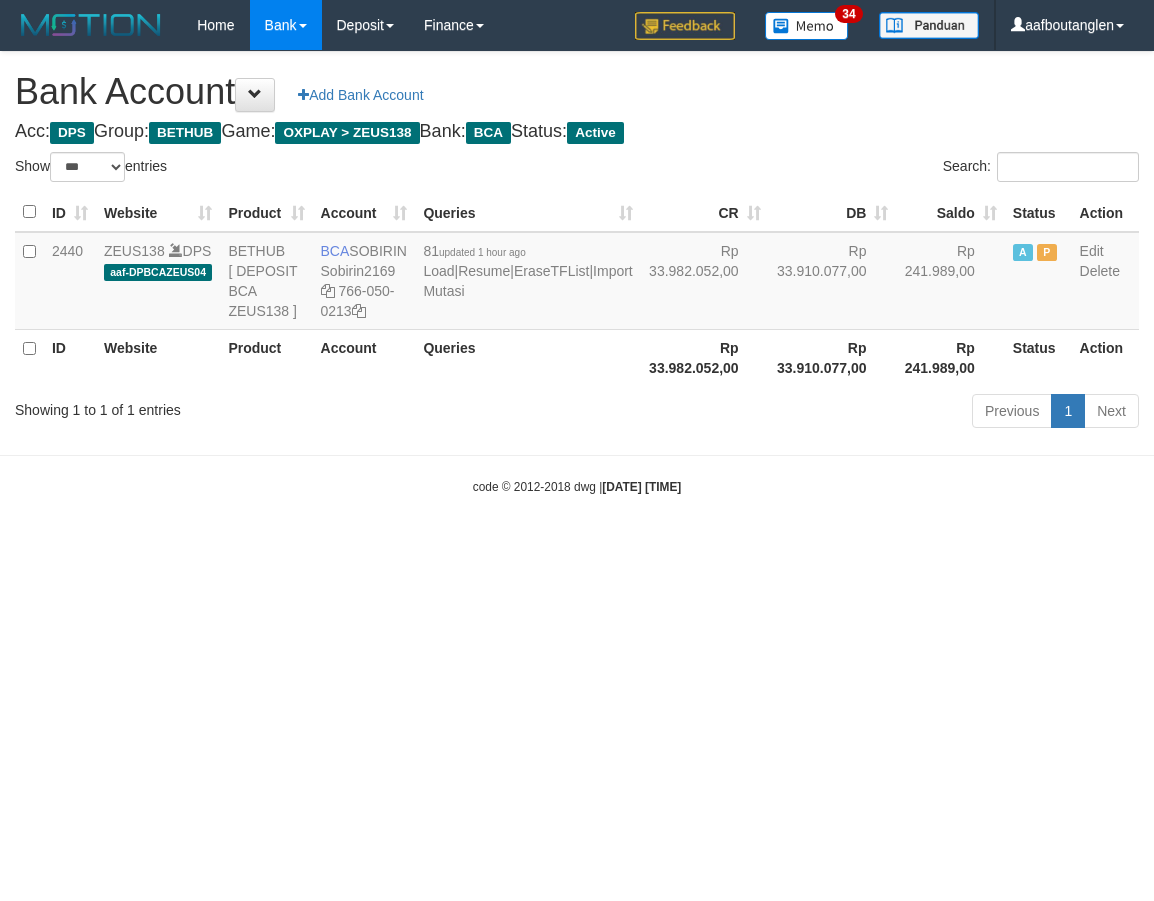 scroll, scrollTop: 0, scrollLeft: 0, axis: both 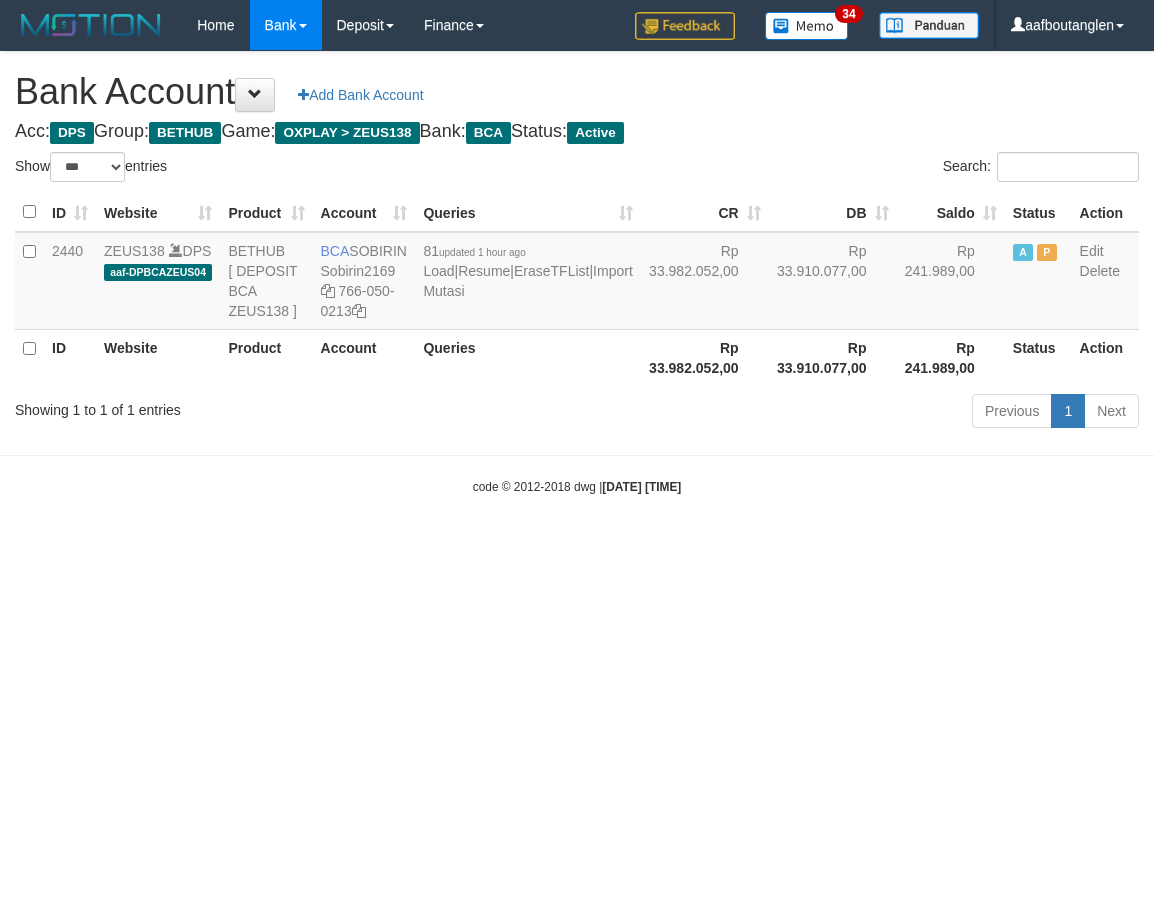 select on "***" 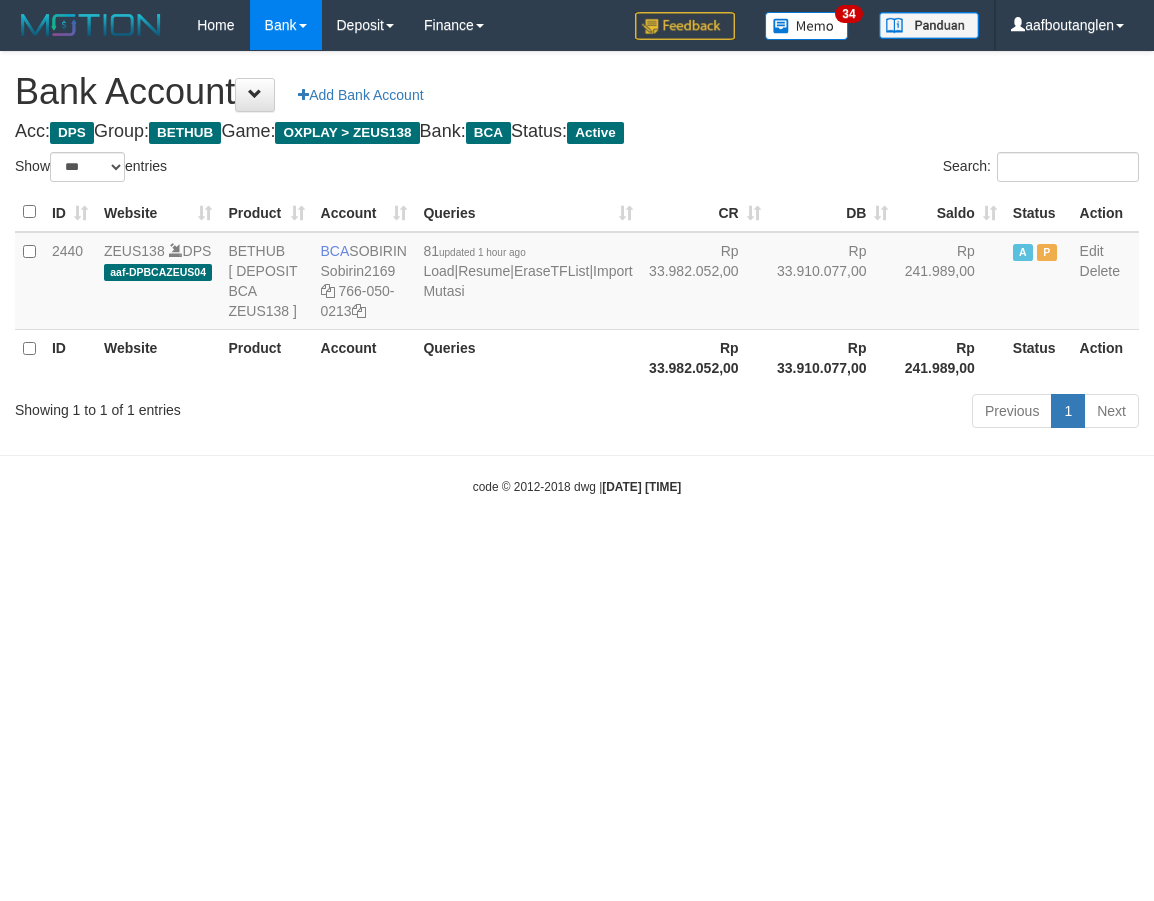 scroll, scrollTop: 0, scrollLeft: 0, axis: both 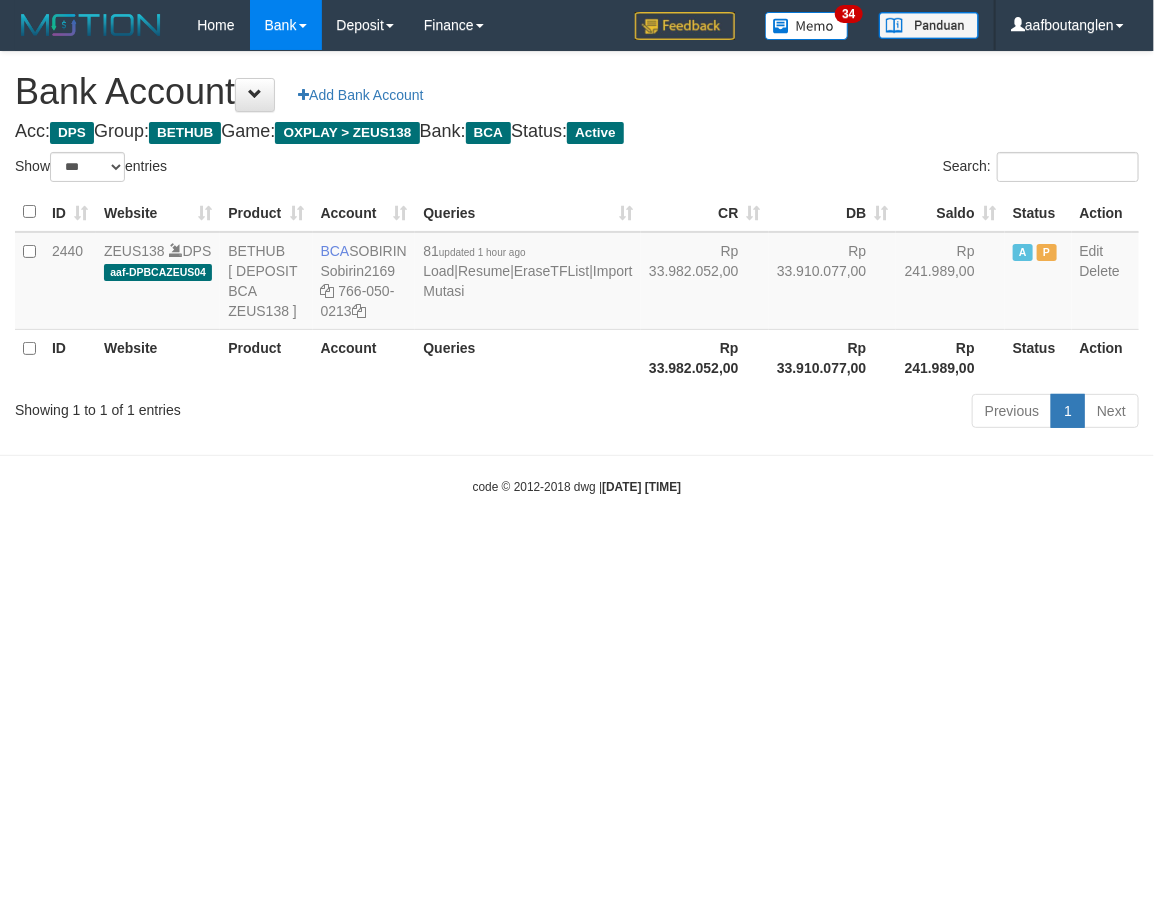 click on "Toggle navigation
Home
Bank
Account List
Deposit
DPS List
History
Note DPS
Finance
Financial Data
aafboutanglen
My Profile
Log Out
34" at bounding box center (577, 273) 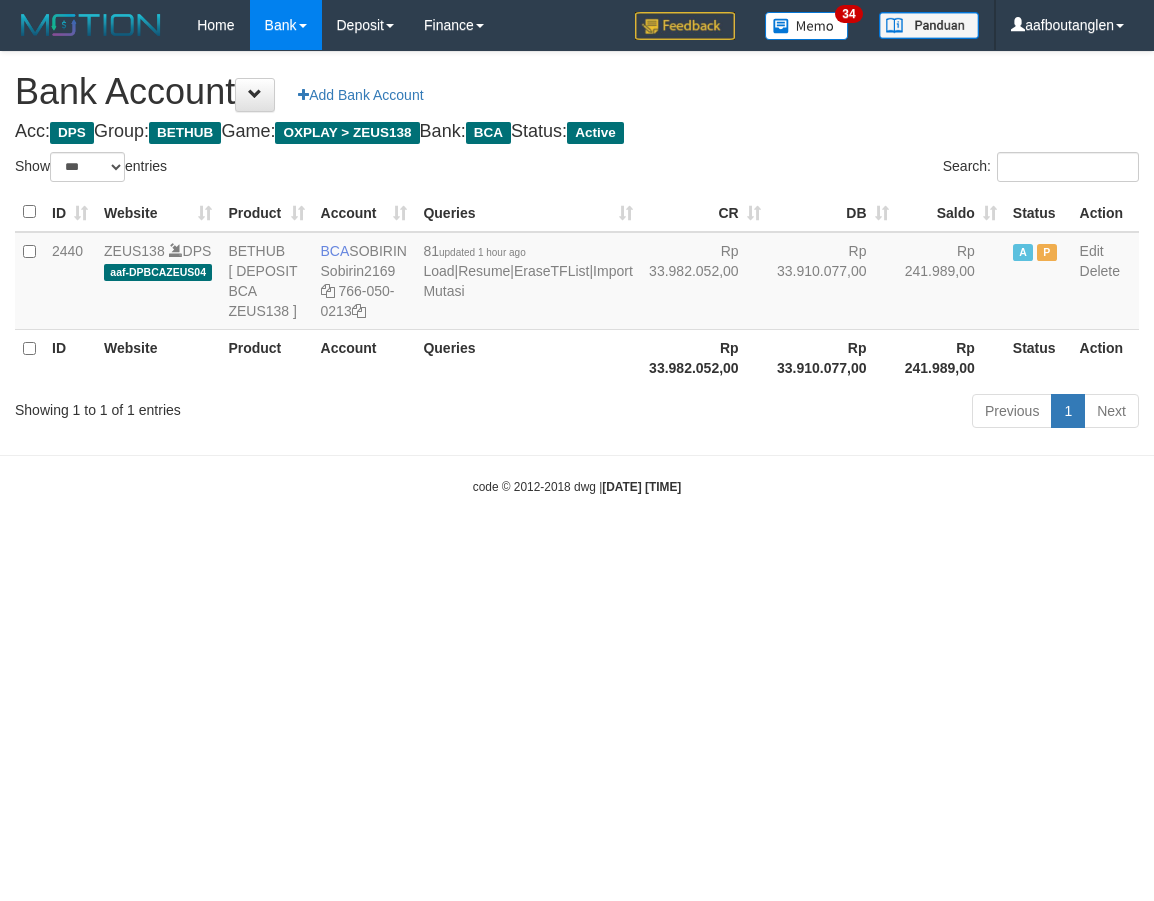 select on "***" 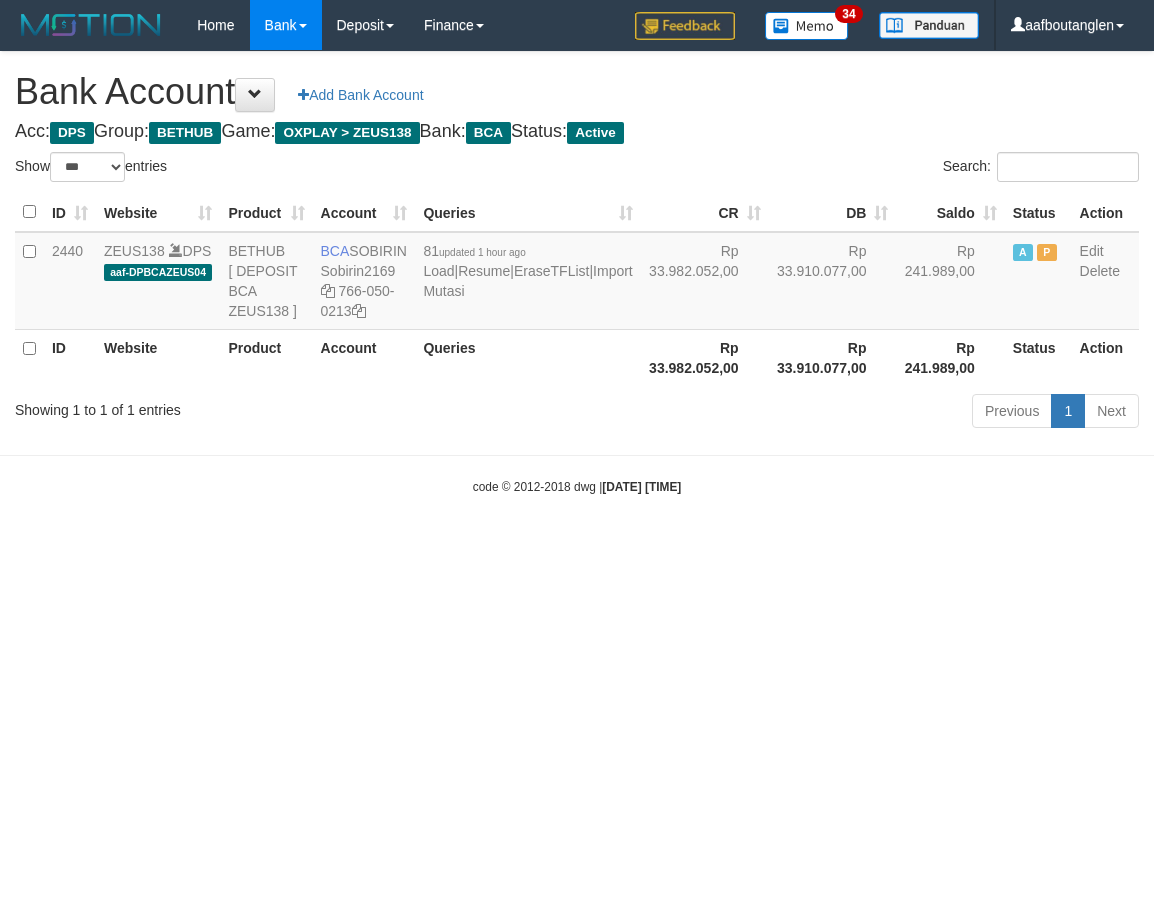 scroll, scrollTop: 0, scrollLeft: 0, axis: both 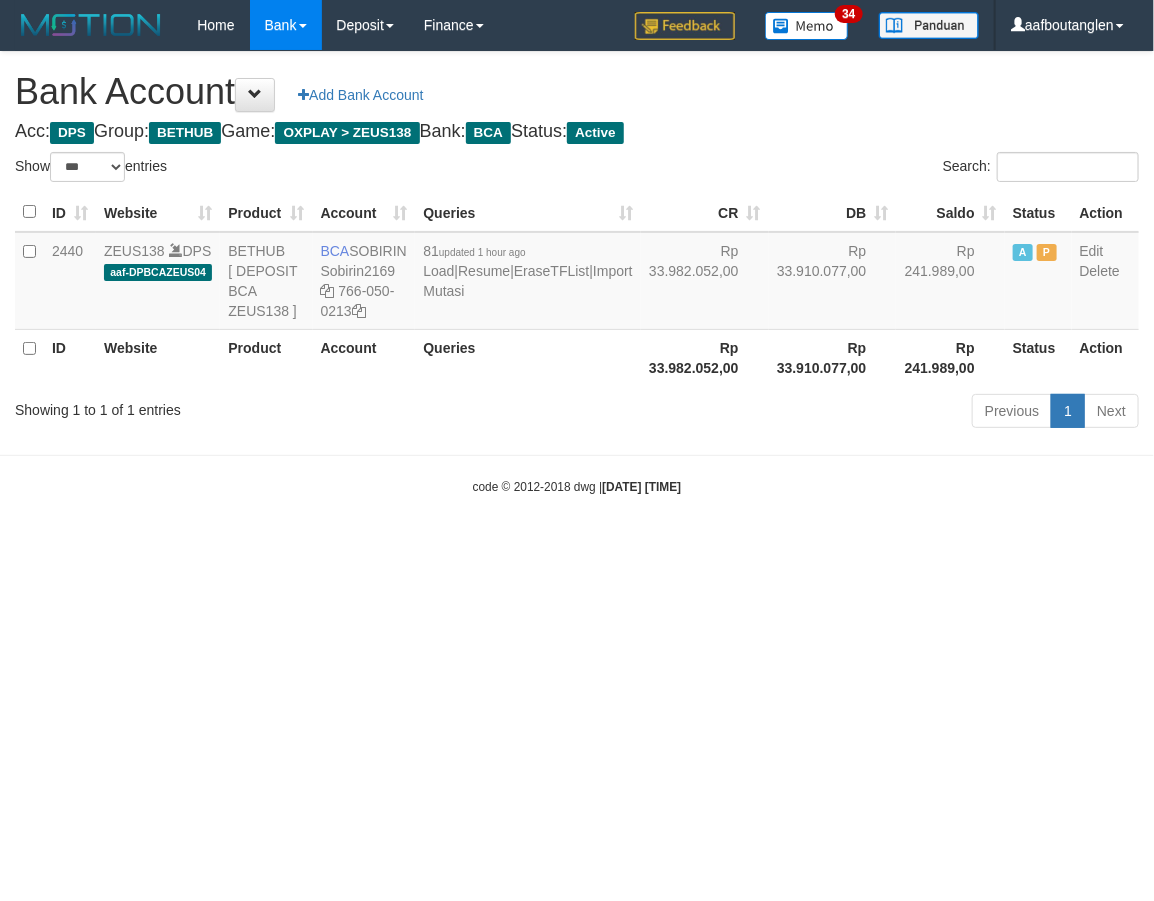 click on "Toggle navigation
Home
Bank
Account List
Deposit
DPS List
History
Note DPS
Finance
Financial Data
aafboutanglen
My Profile
Log Out
34" at bounding box center (577, 273) 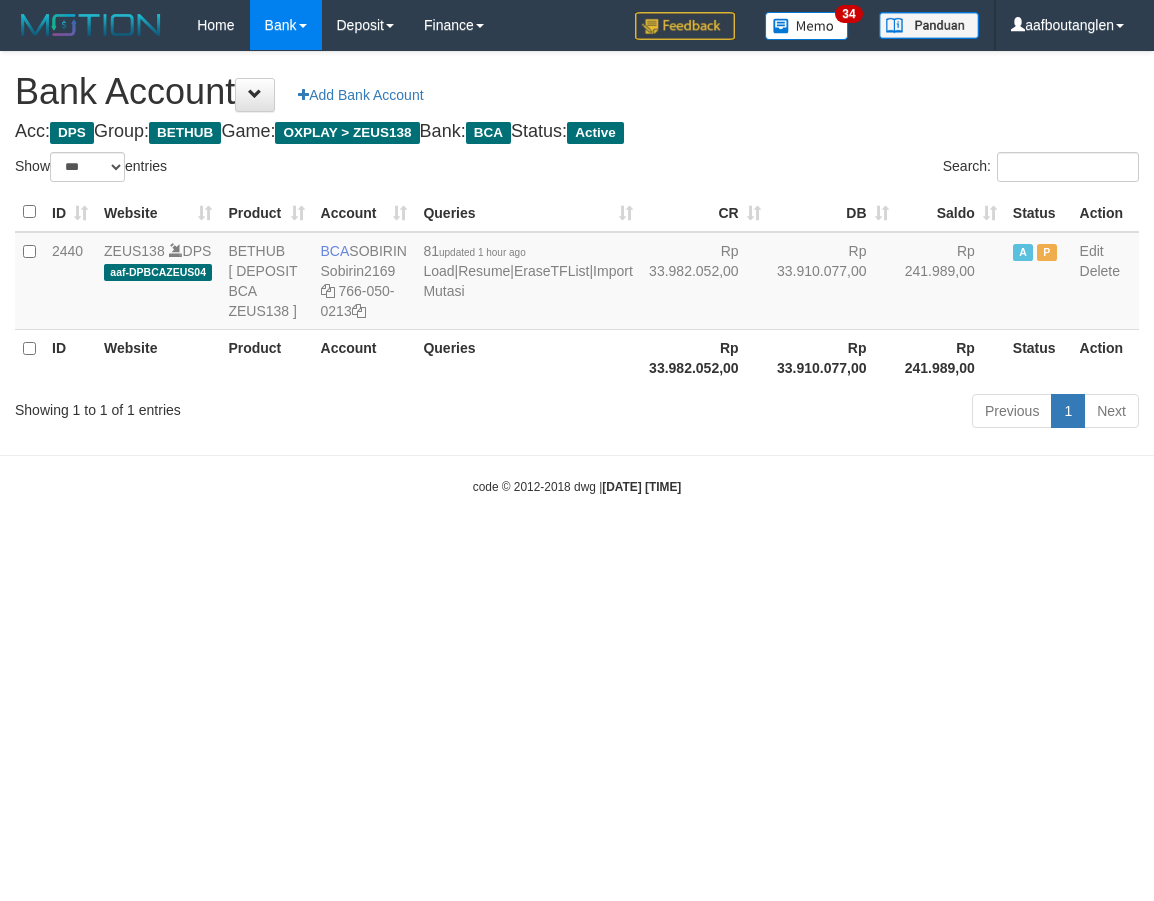 select on "***" 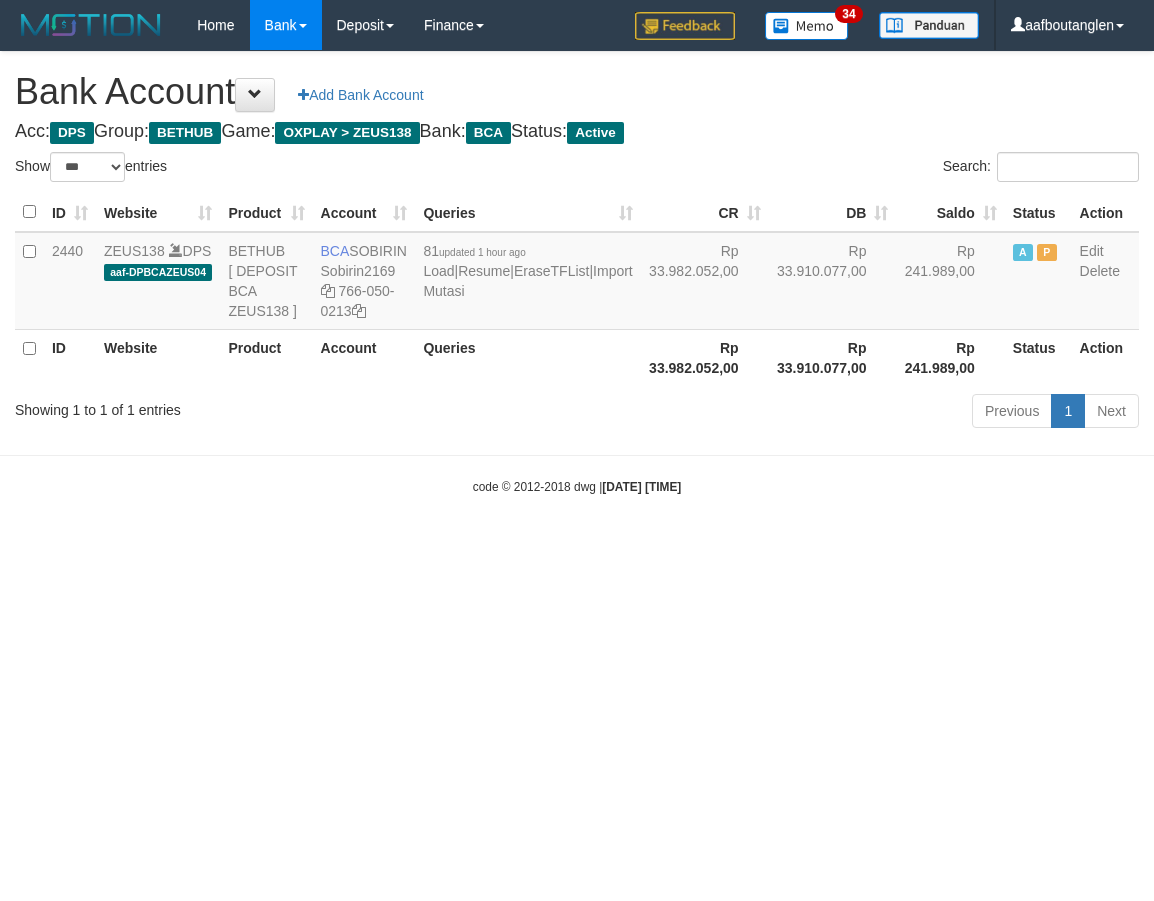 scroll, scrollTop: 0, scrollLeft: 0, axis: both 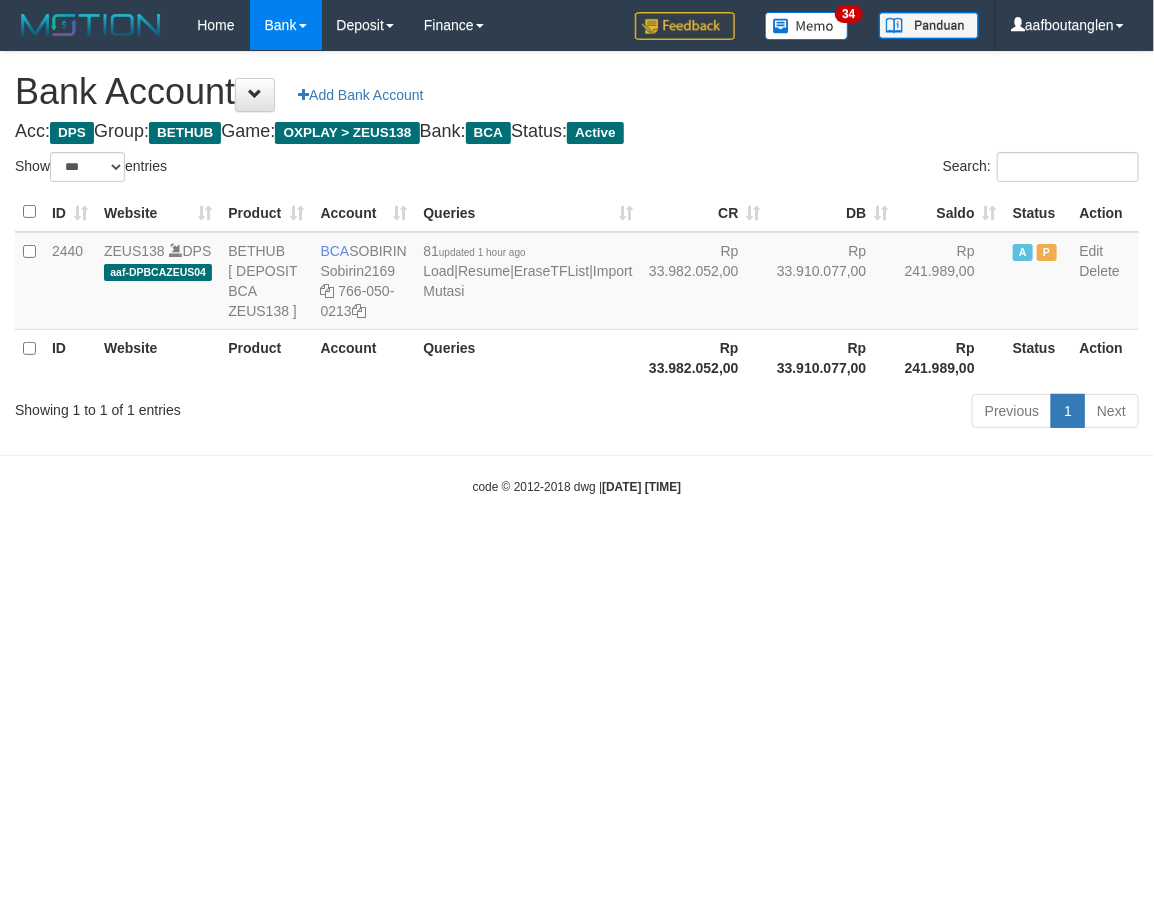 drag, startPoint x: 0, startPoint y: 0, endPoint x: 762, endPoint y: 566, distance: 949.2102 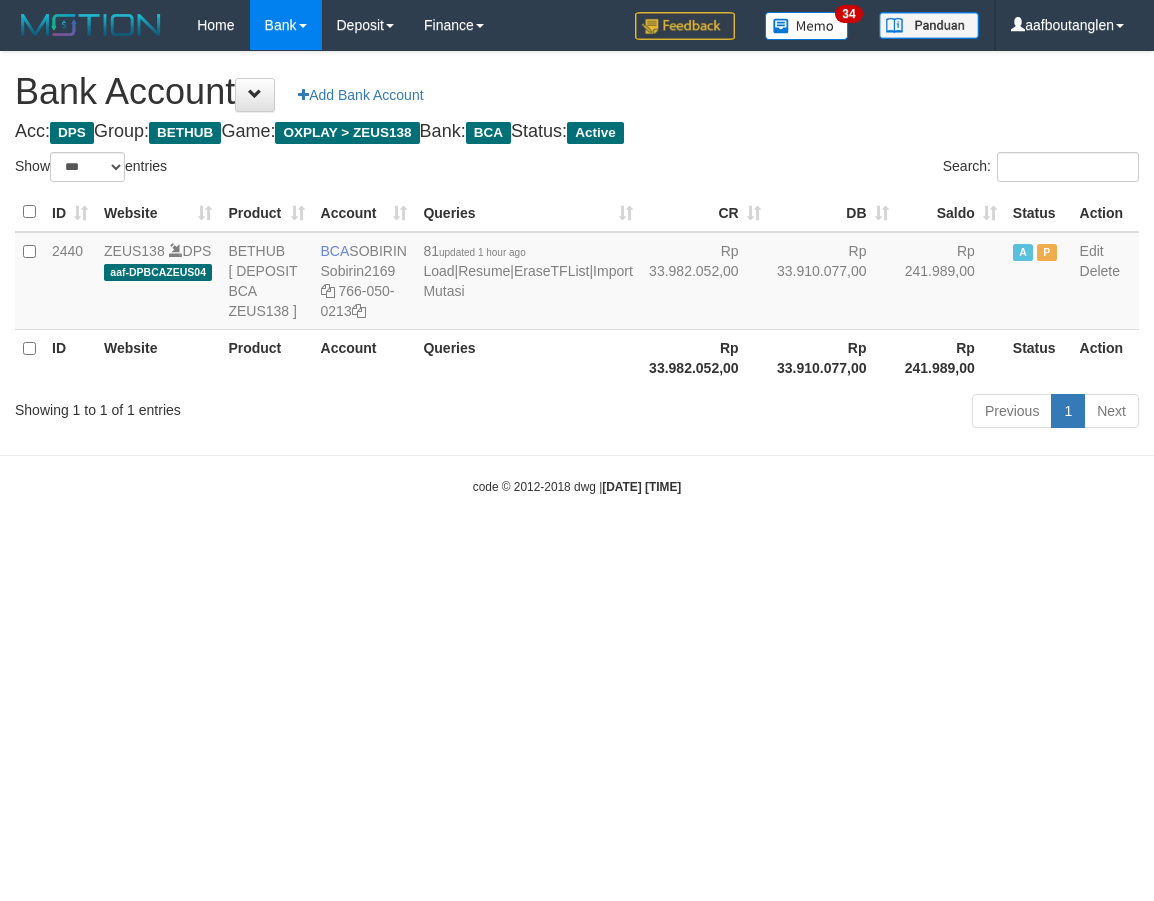 select on "***" 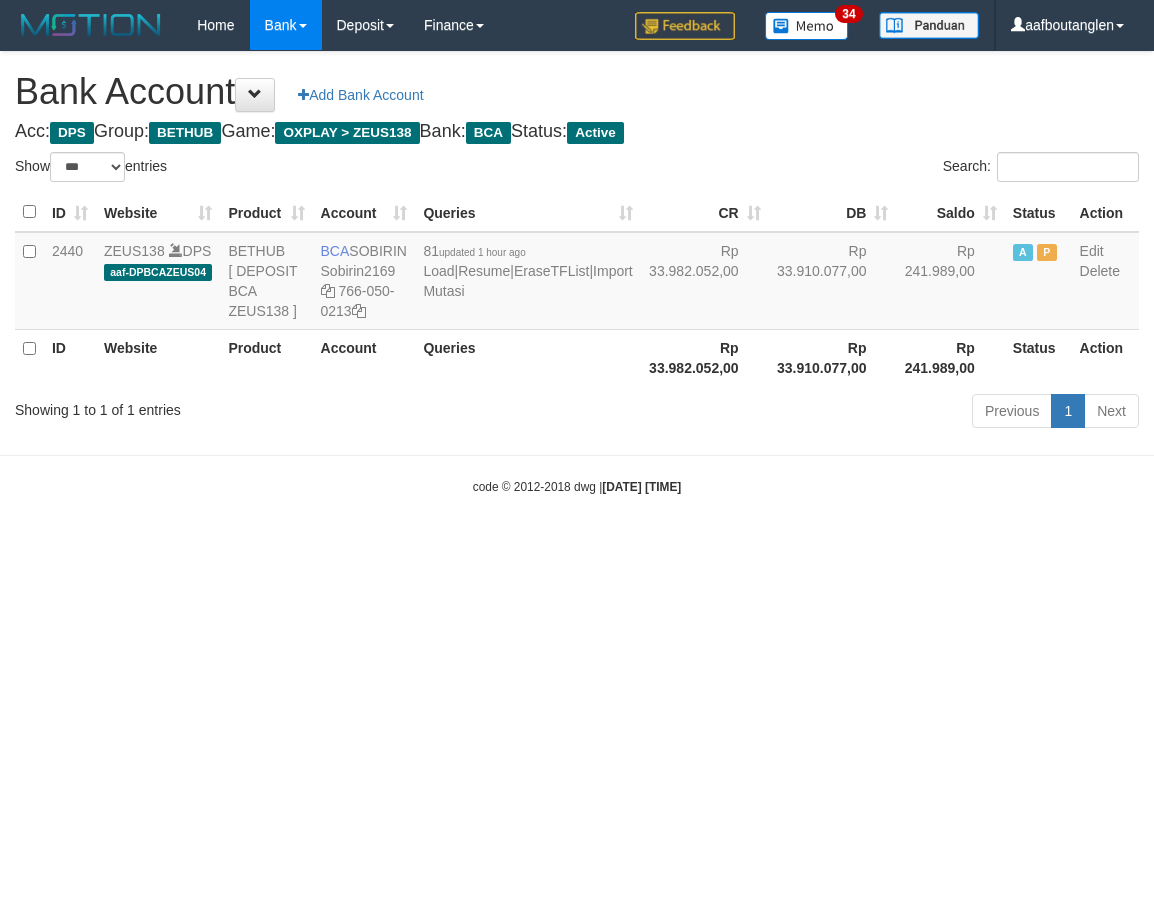 scroll, scrollTop: 0, scrollLeft: 0, axis: both 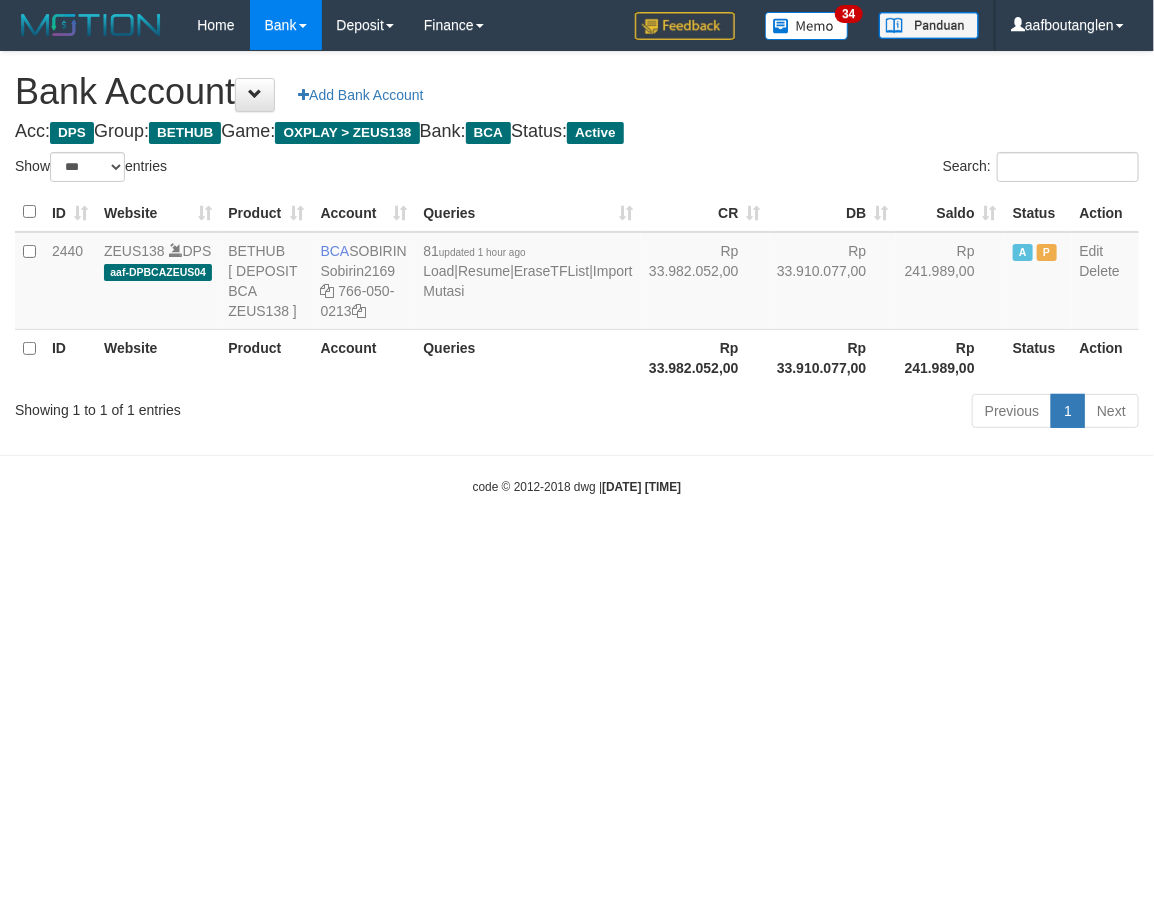 click on "Toggle navigation
Home
Bank
Account List
Deposit
DPS List
History
Note DPS
Finance
Financial Data
aafboutanglen
My Profile
Log Out
34" at bounding box center (577, 273) 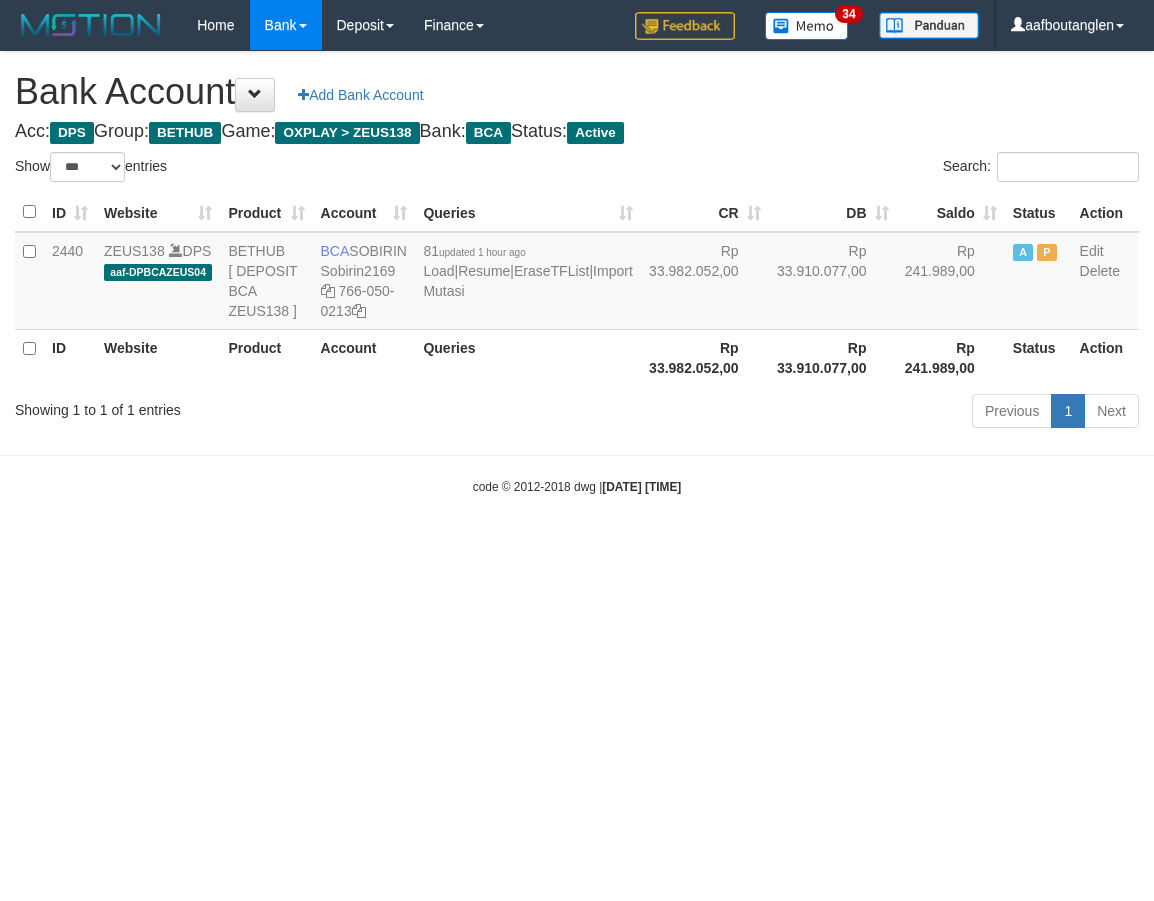 select on "***" 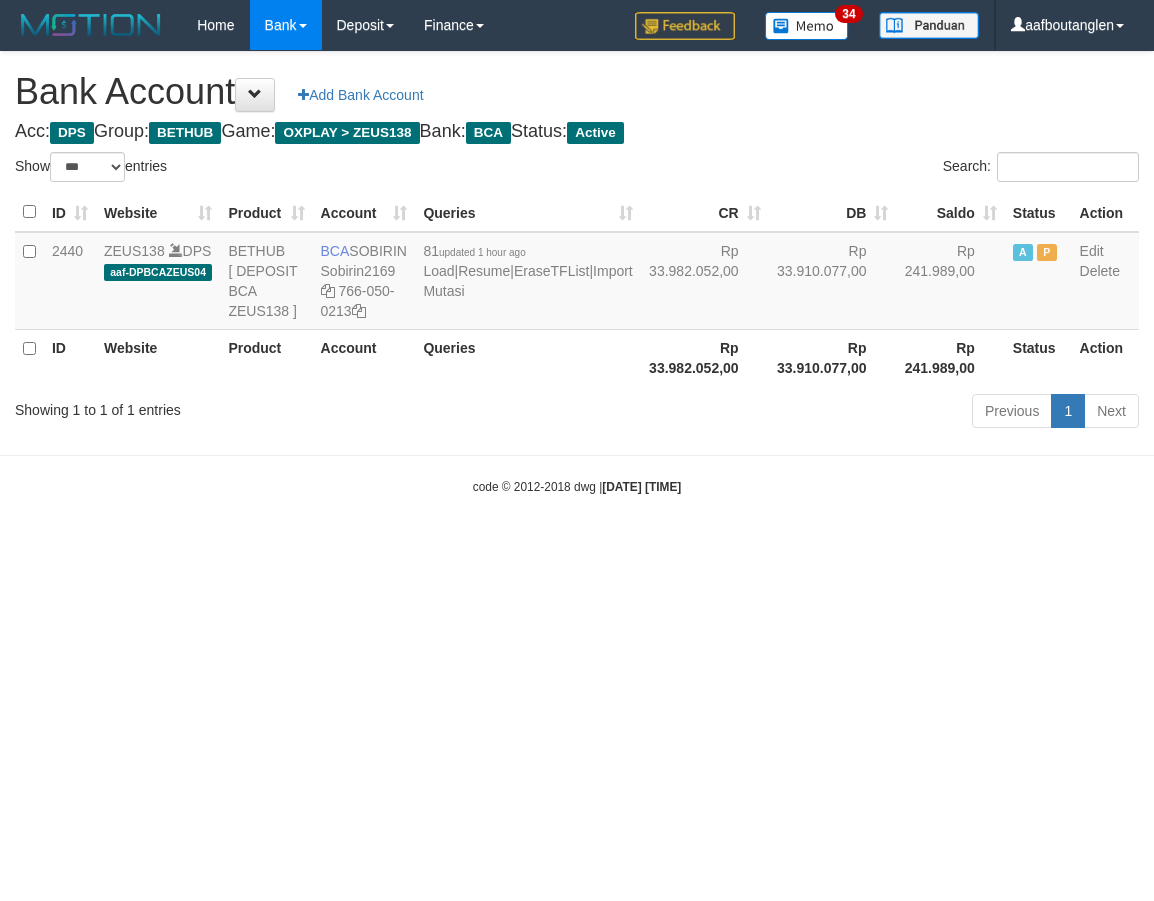 scroll, scrollTop: 0, scrollLeft: 0, axis: both 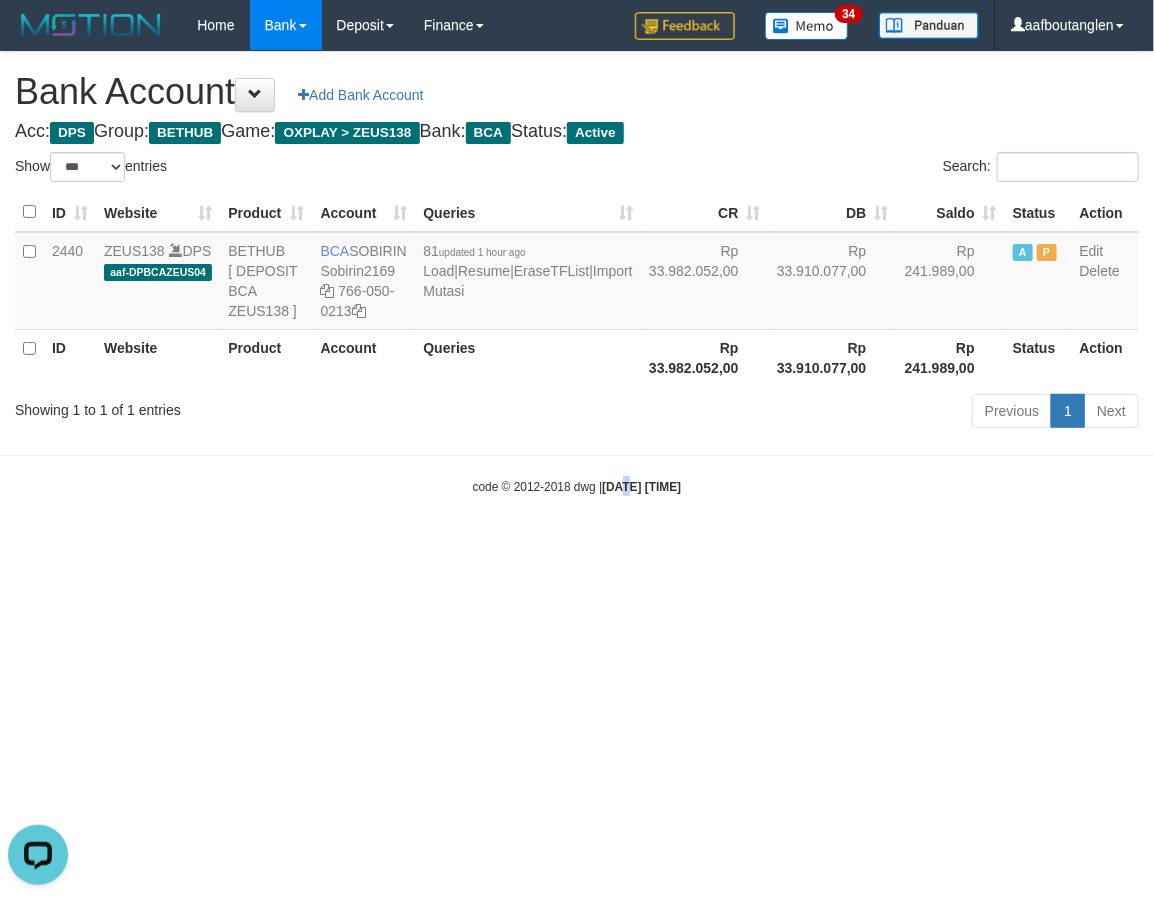click on "Toggle navigation
Home
Bank
Account List
Deposit
DPS List
History
Note DPS
Finance
Financial Data
aafboutanglen
My Profile
Log Out
34" at bounding box center (577, 273) 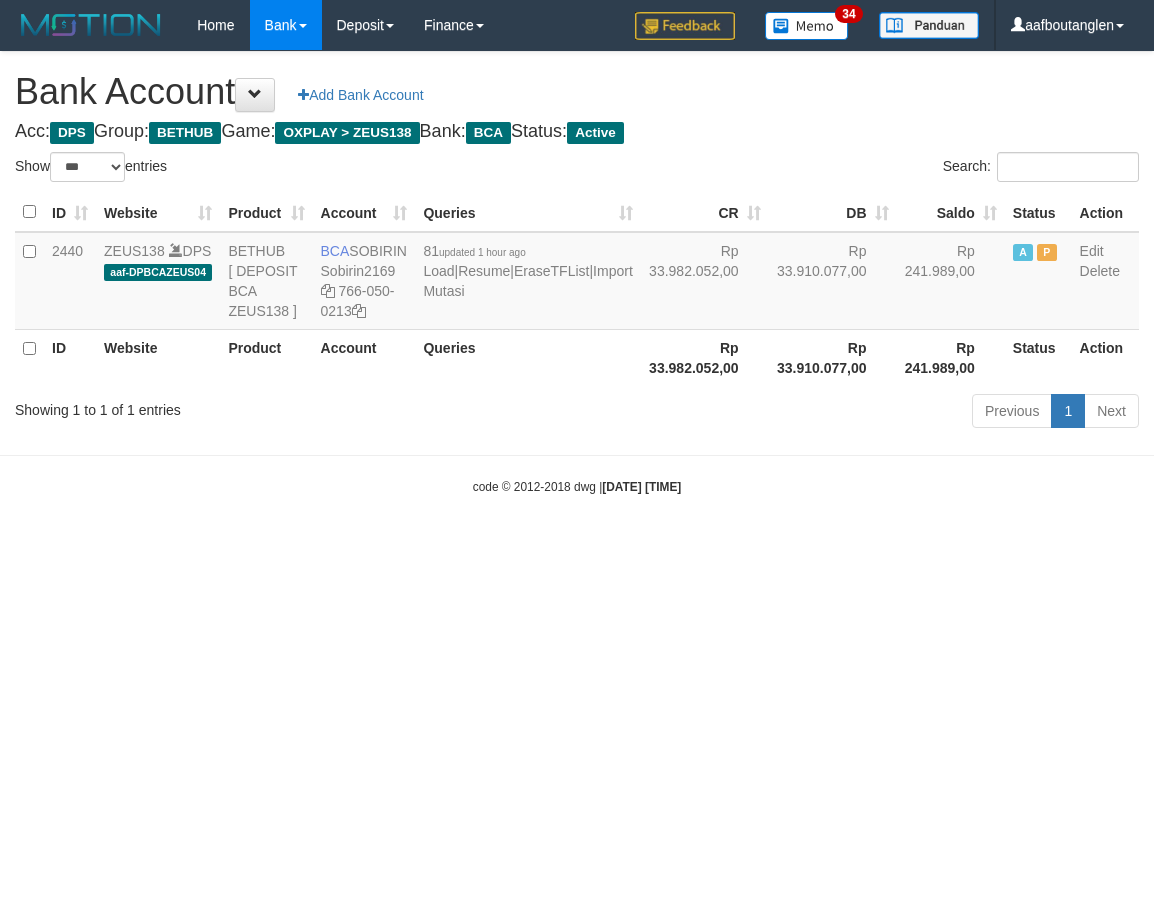 select on "***" 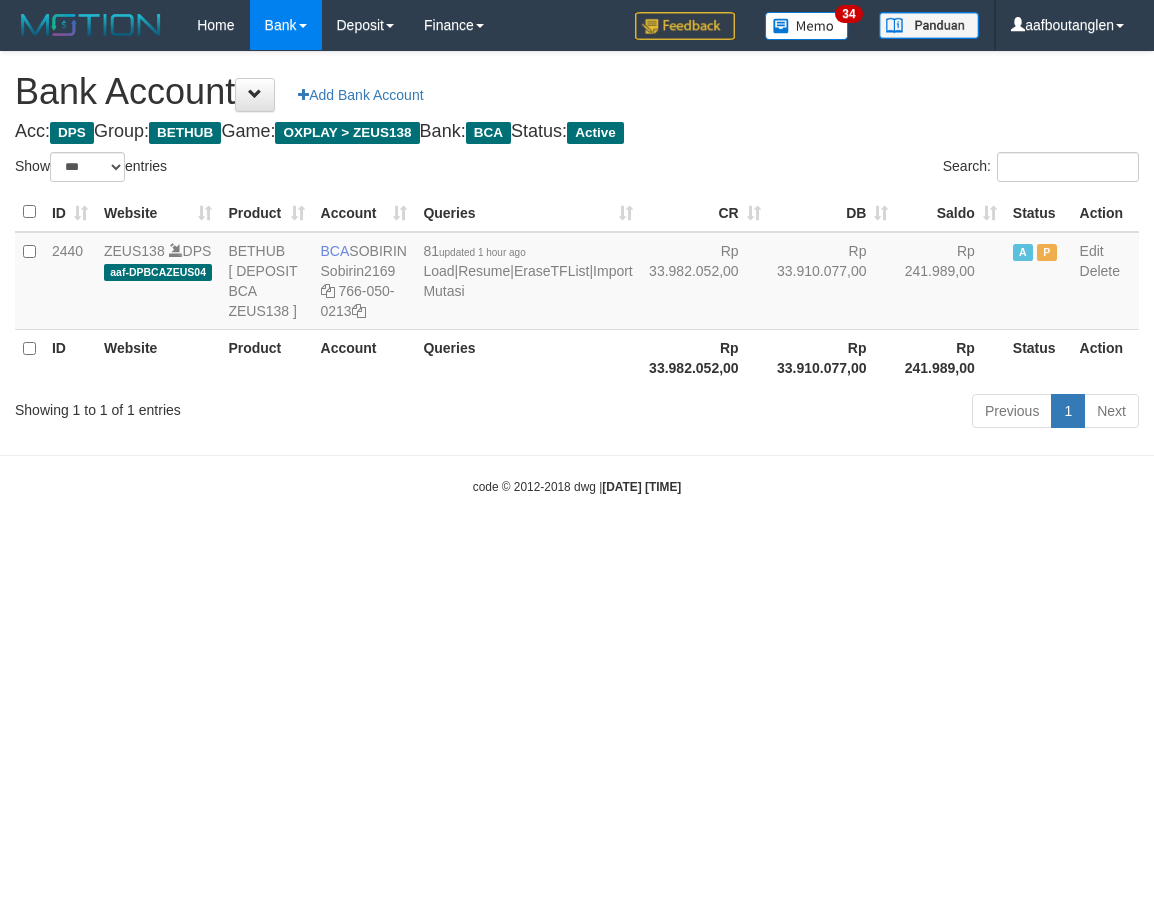 scroll, scrollTop: 0, scrollLeft: 0, axis: both 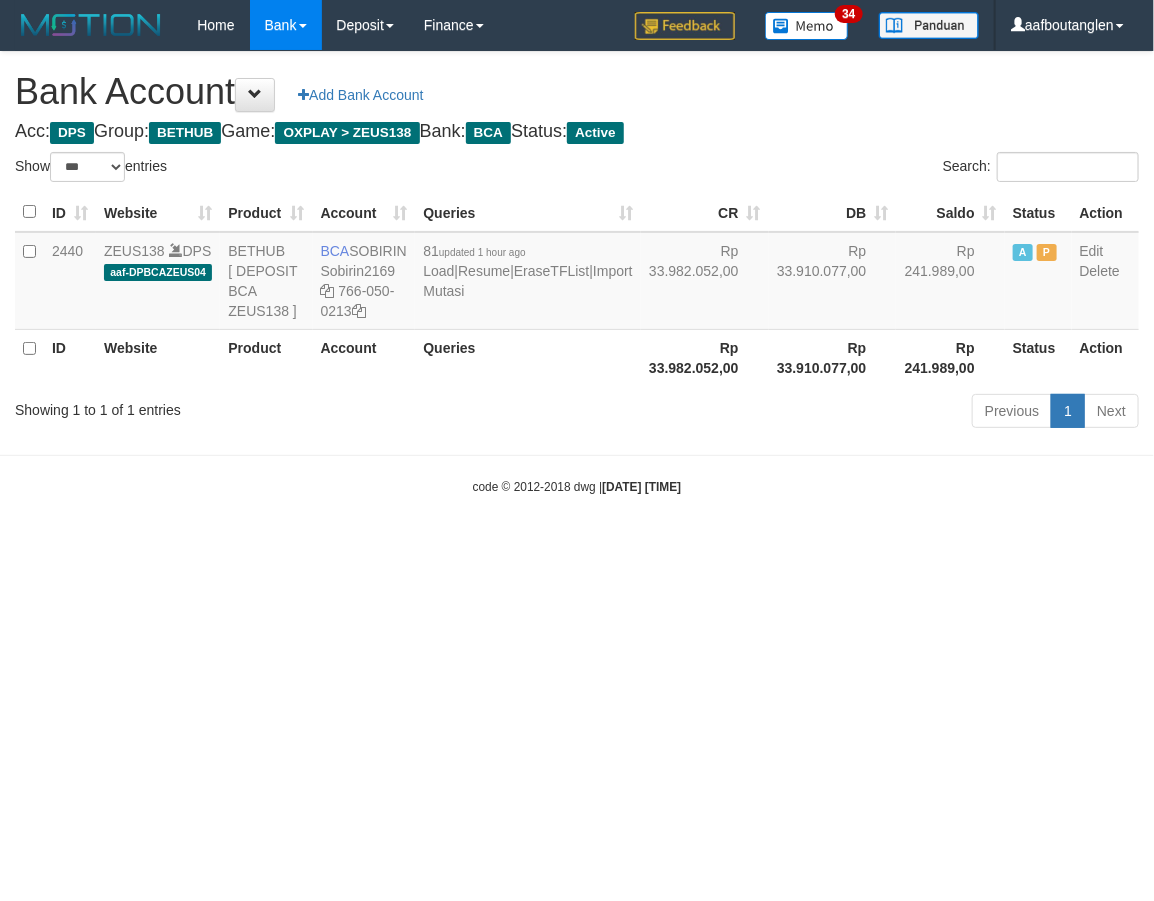 click on "Toggle navigation
Home
Bank
Account List
Deposit
DPS List
History
Note DPS
Finance
Financial Data
aafboutanglen
My Profile
Log Out
34" at bounding box center (577, 273) 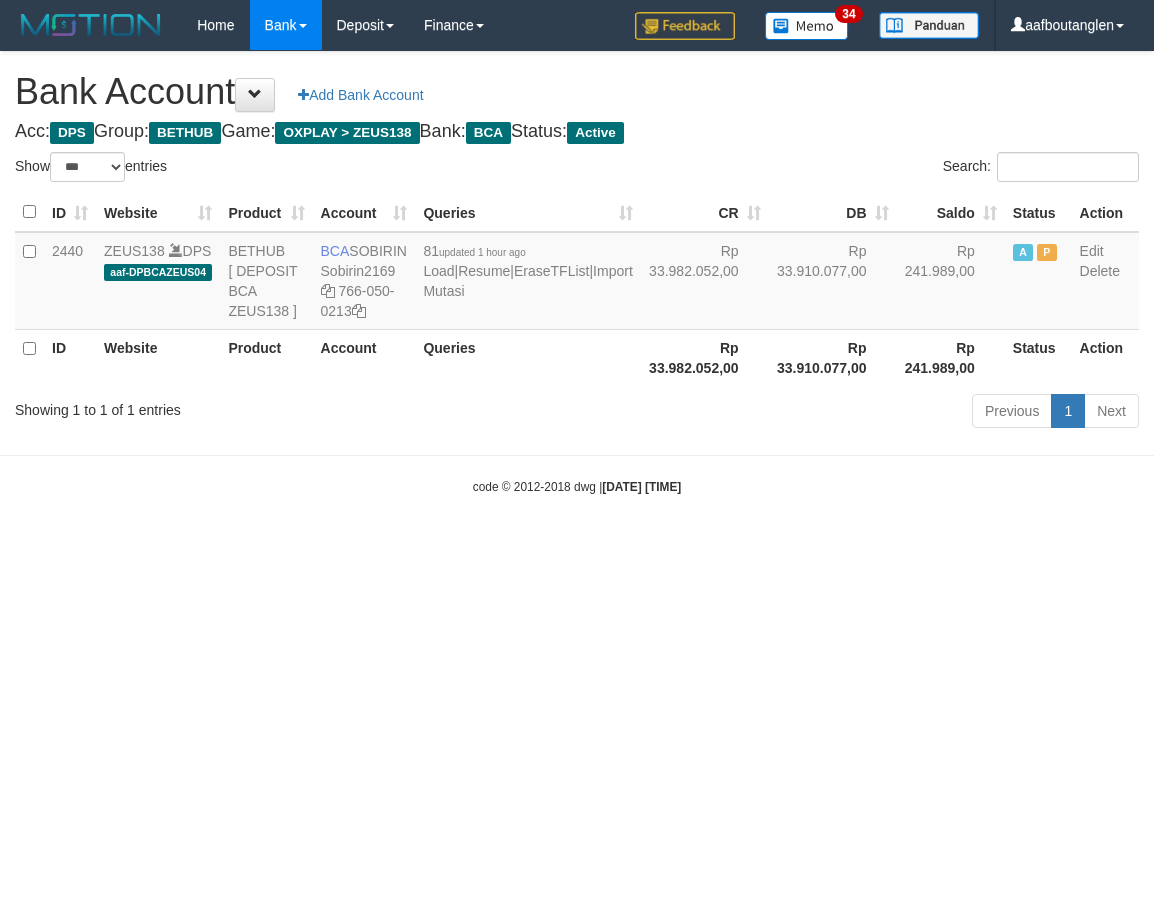 select on "***" 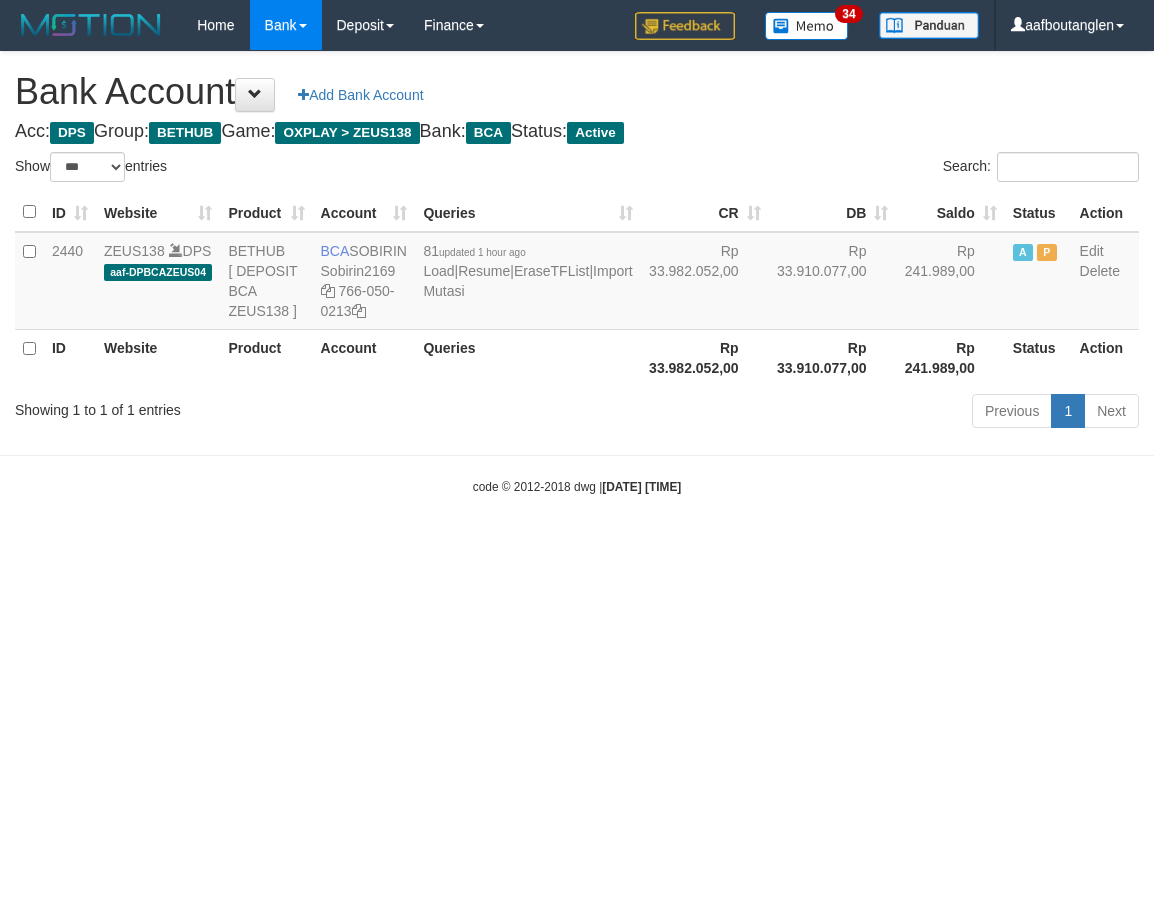 scroll, scrollTop: 0, scrollLeft: 0, axis: both 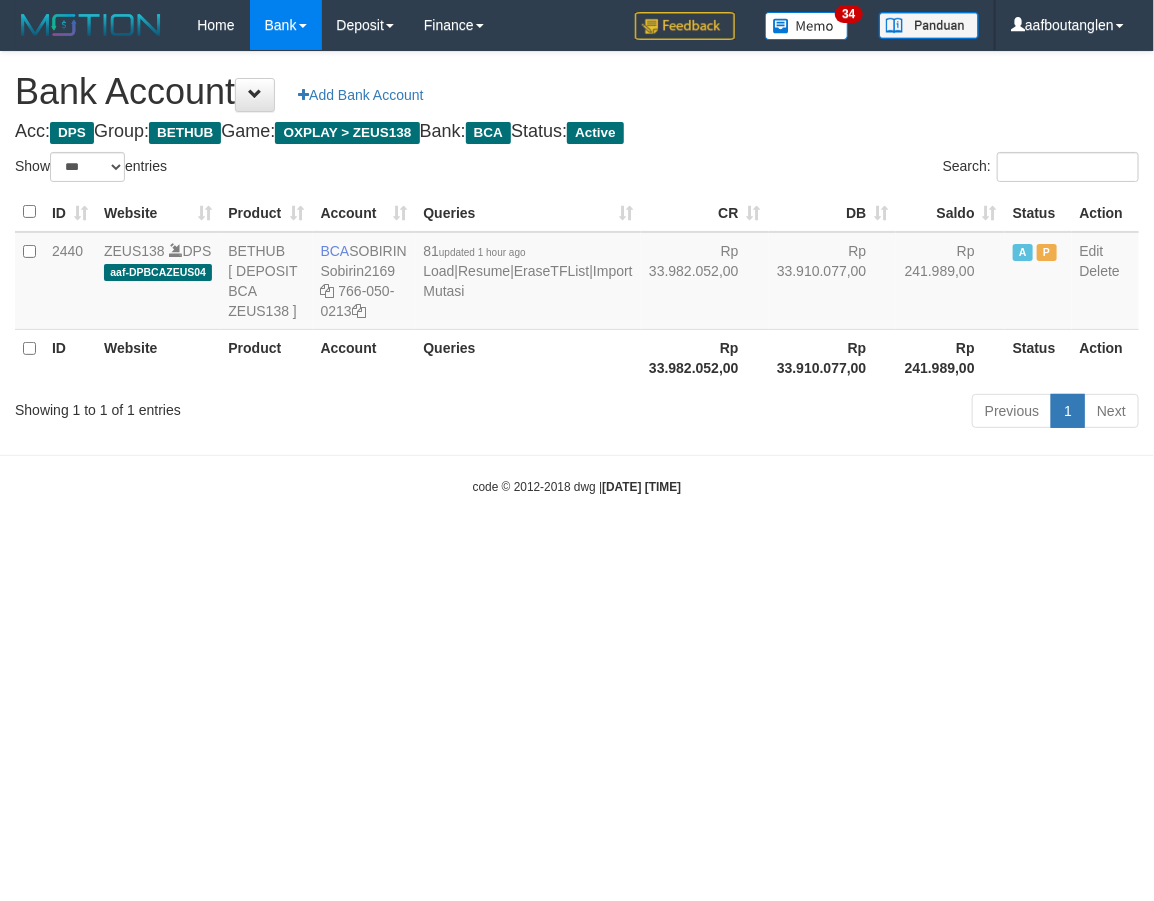 drag, startPoint x: 0, startPoint y: 0, endPoint x: 661, endPoint y: 596, distance: 890.0208 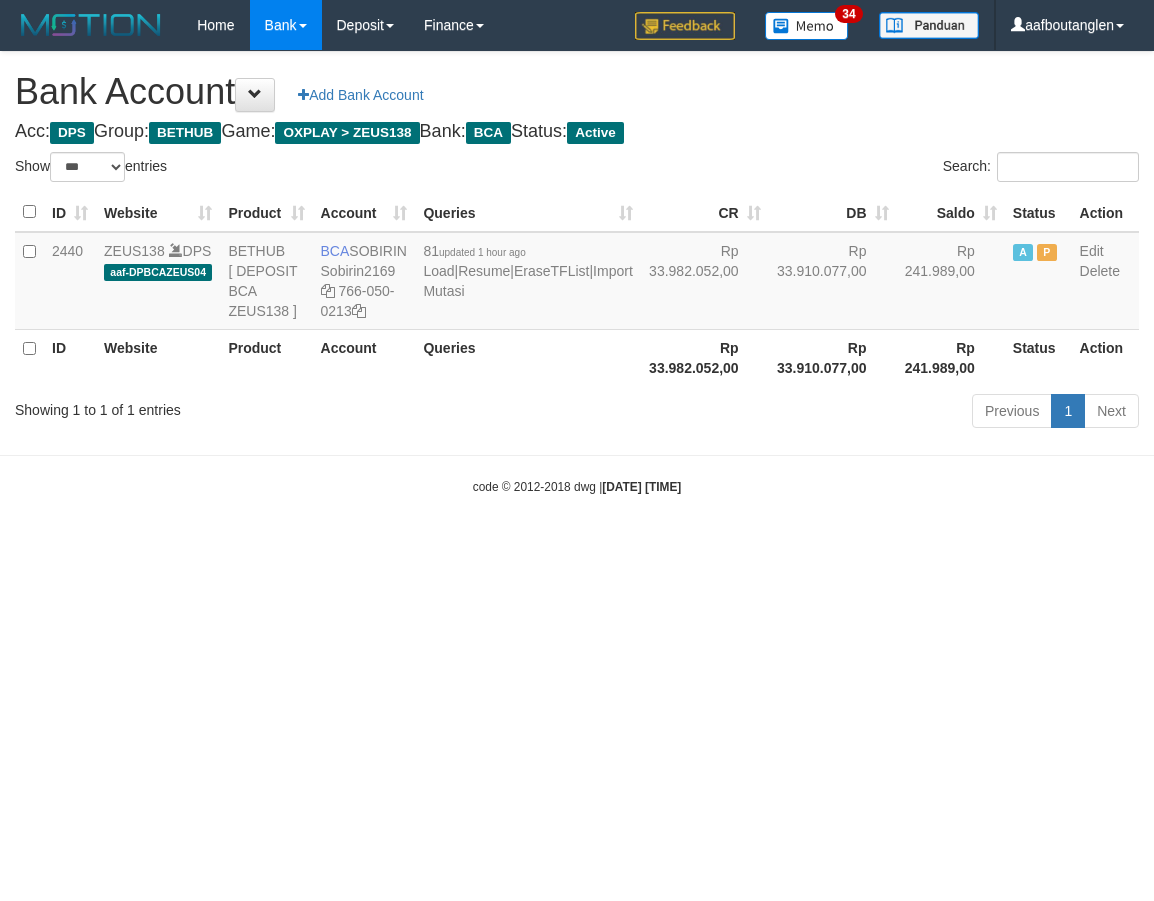 select on "***" 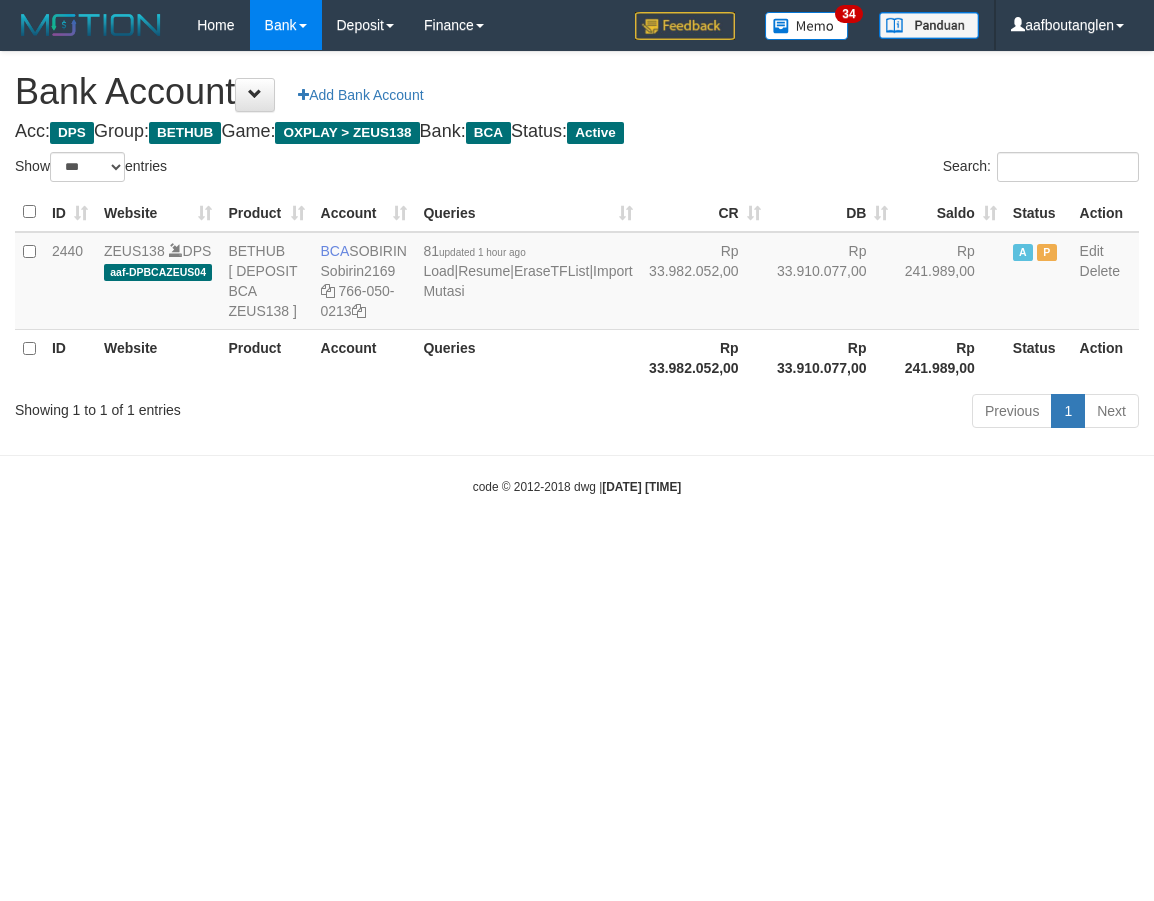 scroll, scrollTop: 0, scrollLeft: 0, axis: both 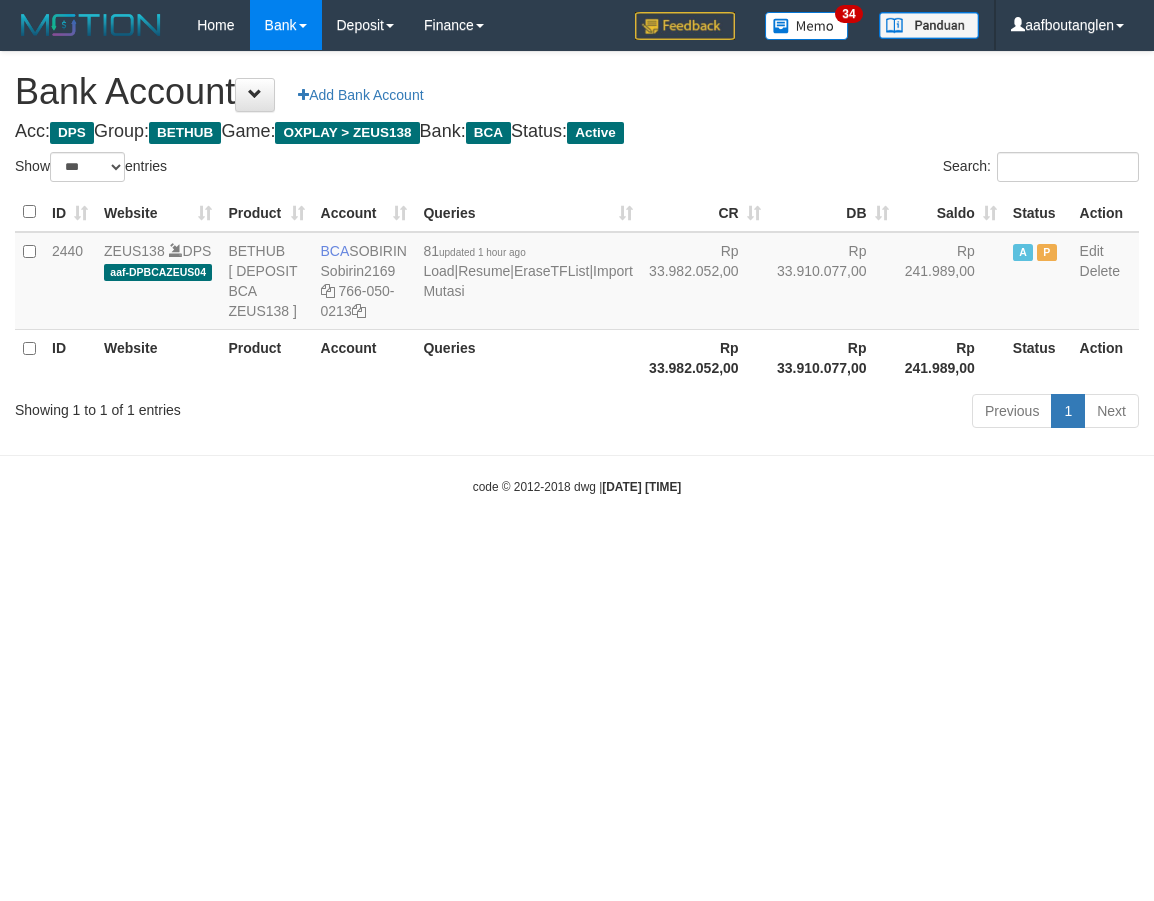 select on "***" 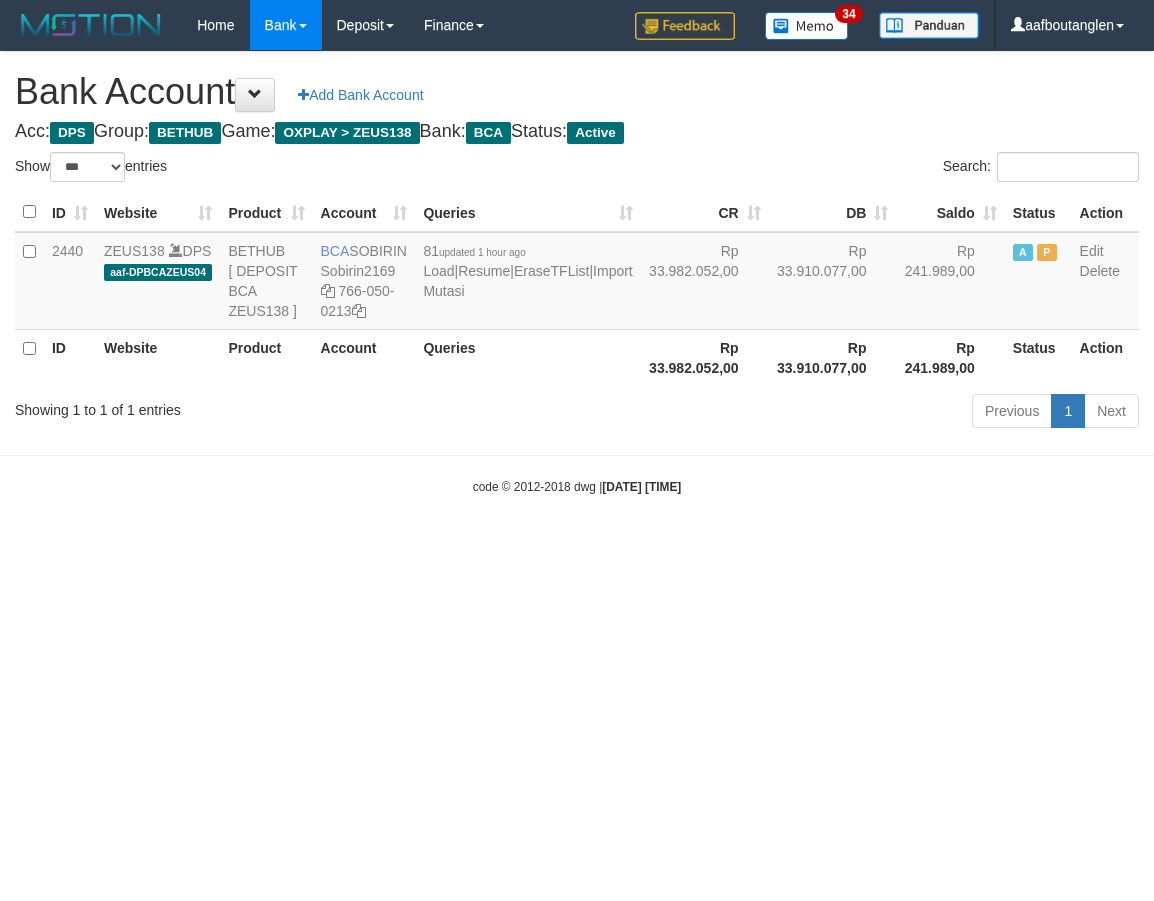 scroll, scrollTop: 0, scrollLeft: 0, axis: both 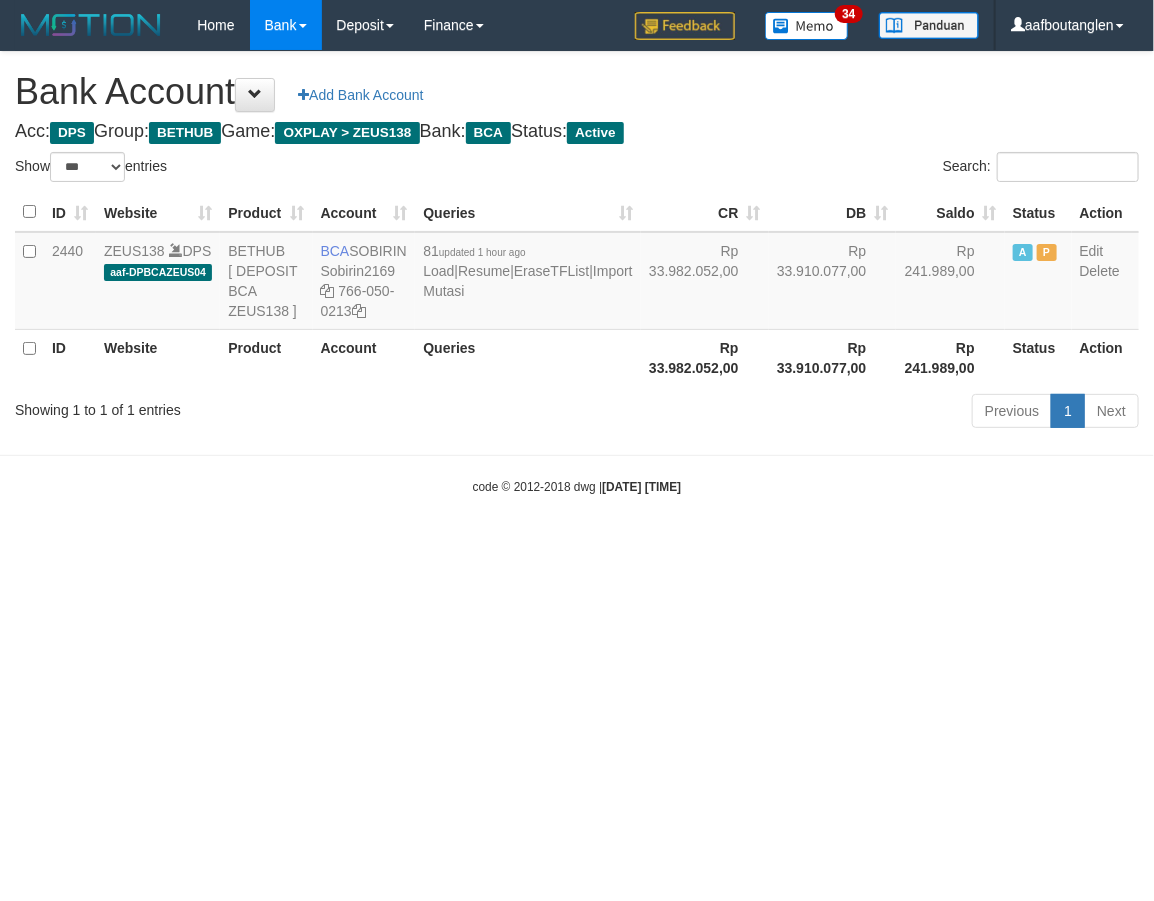 click on "Toggle navigation
Home
Bank
Account List
Deposit
DPS List
History
Note DPS
Finance
Financial Data
aafboutanglen
My Profile
Log Out
34" at bounding box center (577, 273) 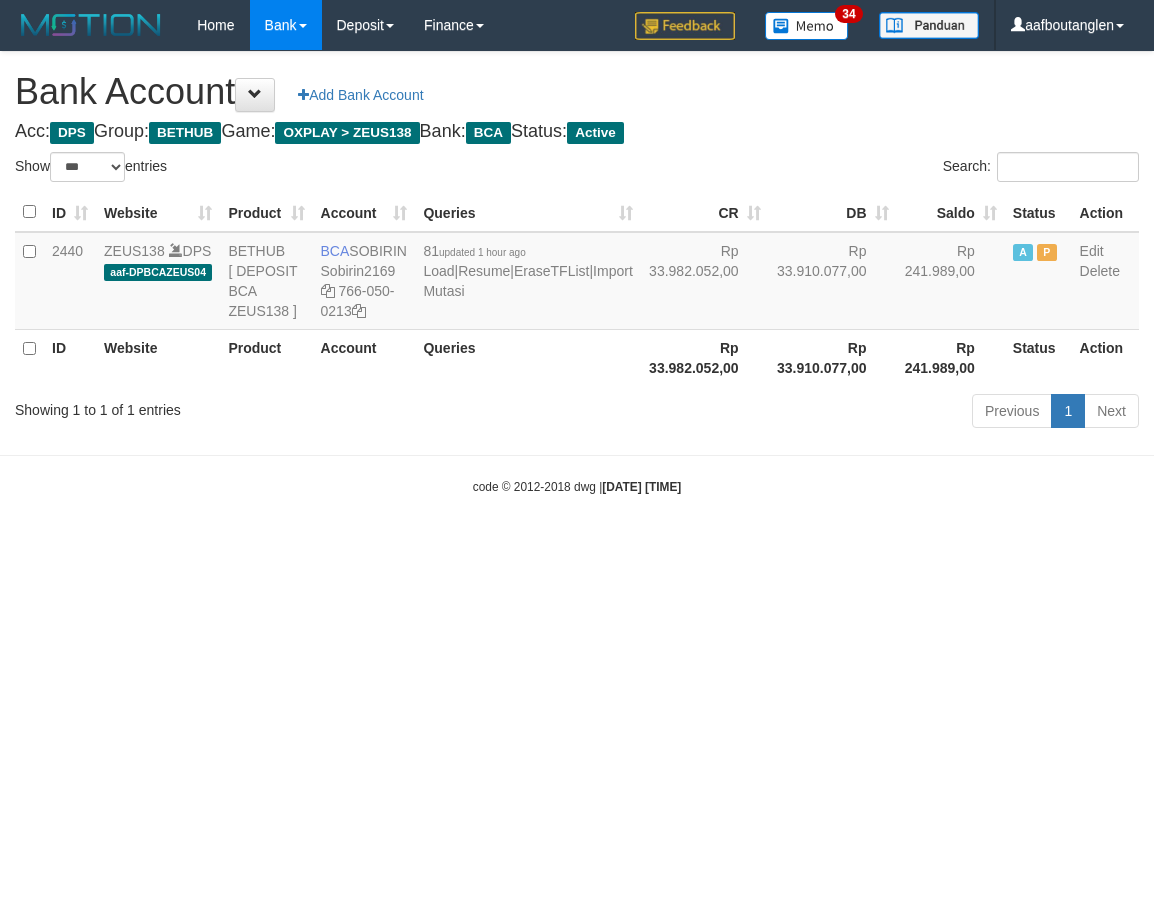 select on "***" 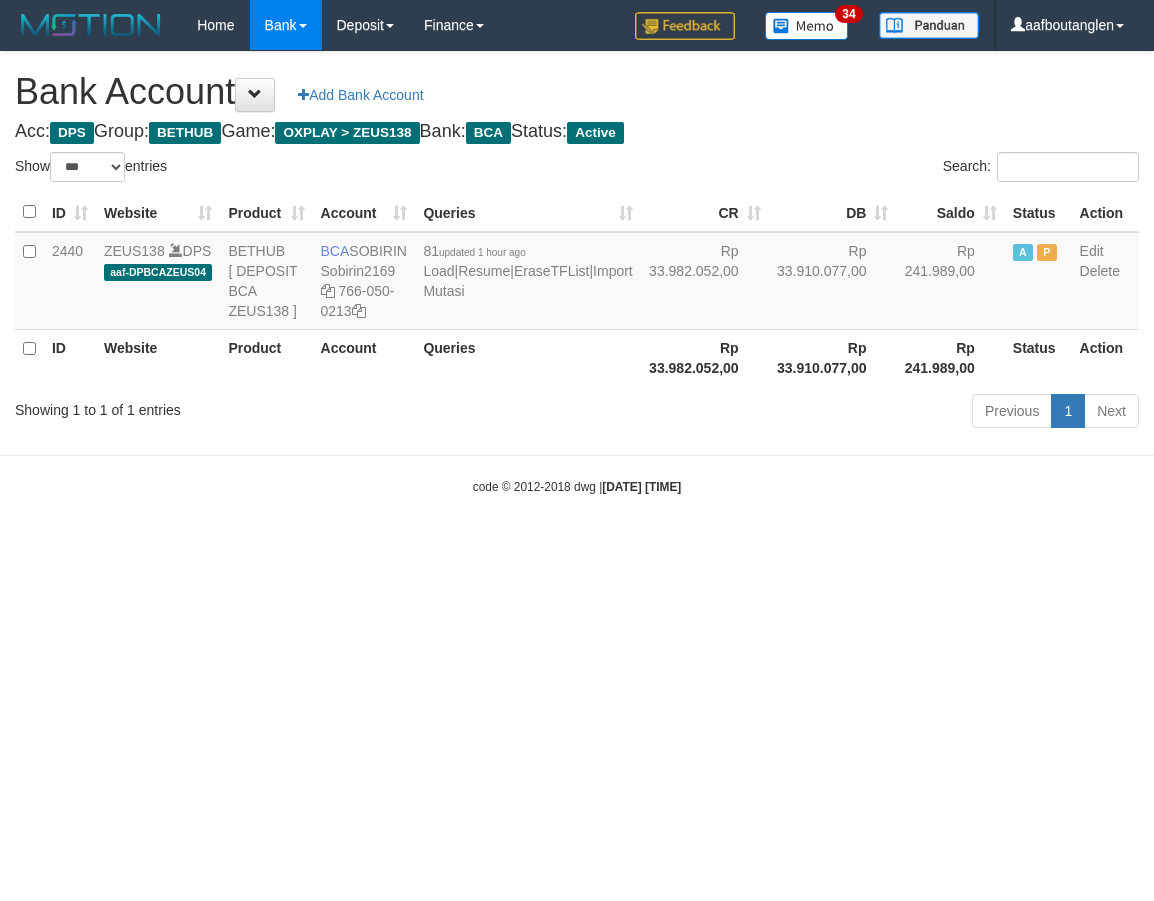 scroll, scrollTop: 0, scrollLeft: 0, axis: both 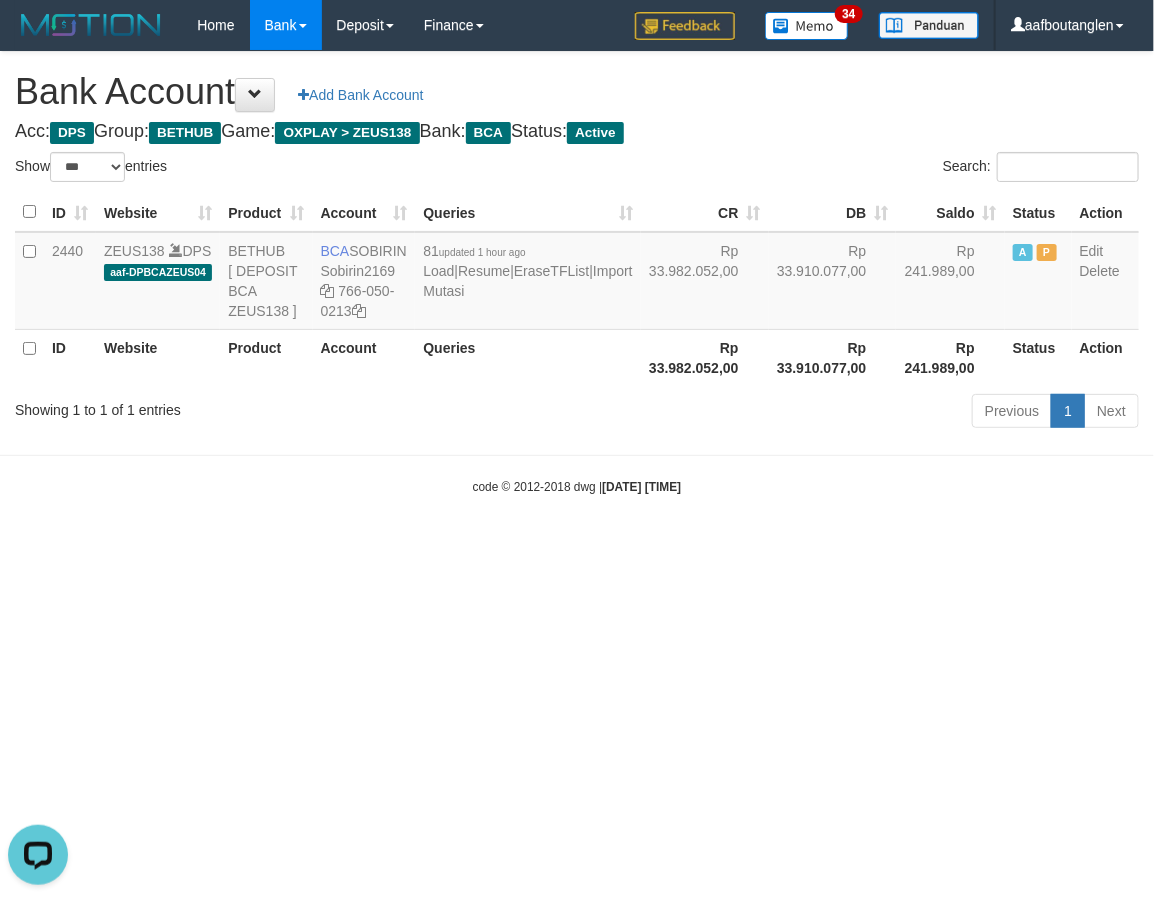 drag, startPoint x: 886, startPoint y: 613, endPoint x: 863, endPoint y: 606, distance: 24.04163 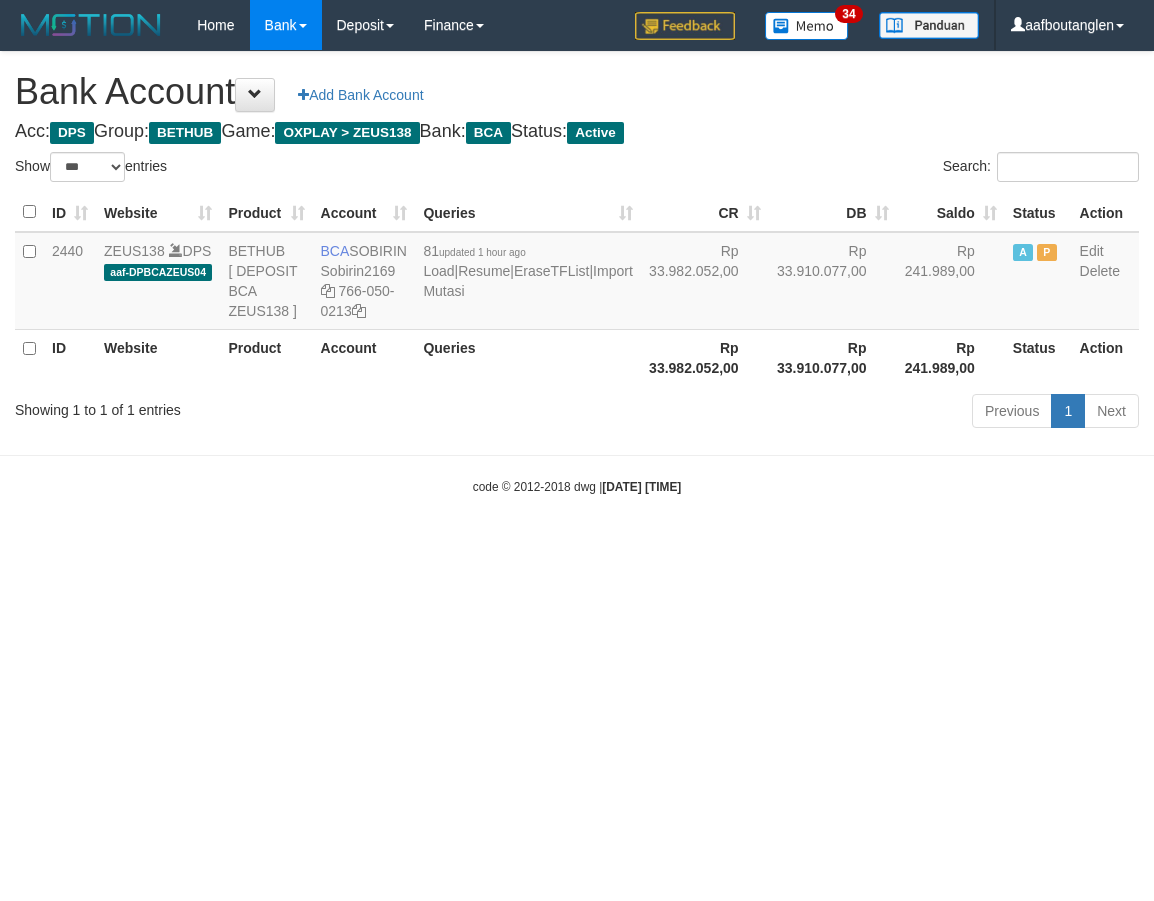 select on "***" 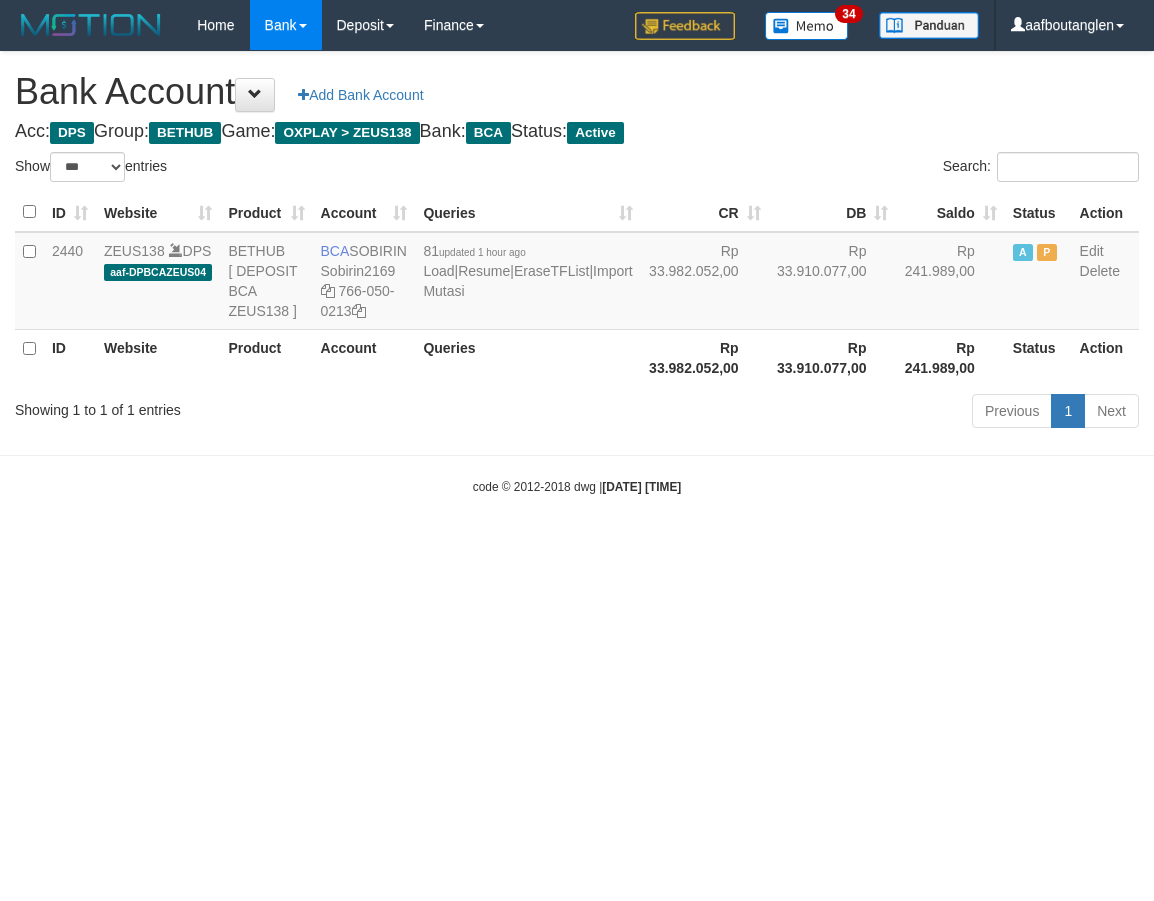 scroll, scrollTop: 0, scrollLeft: 0, axis: both 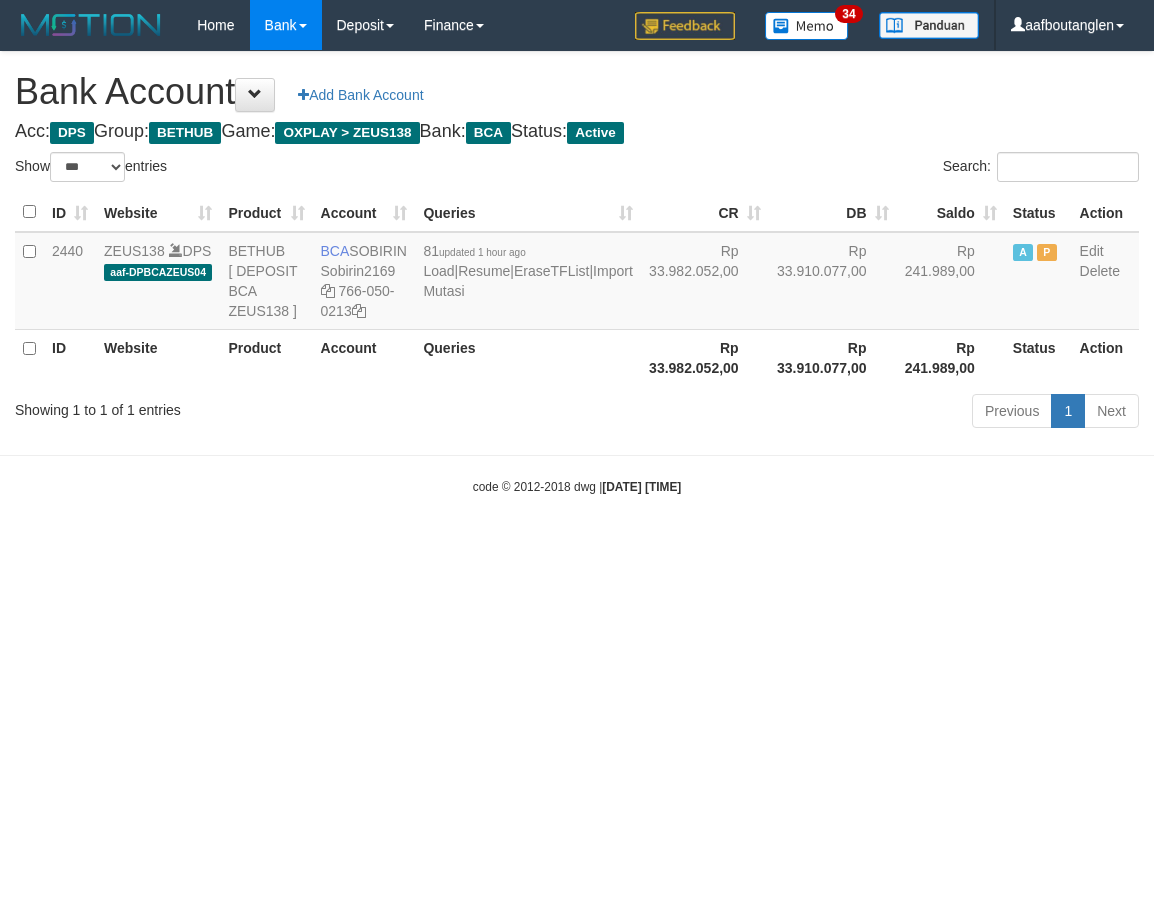 select on "***" 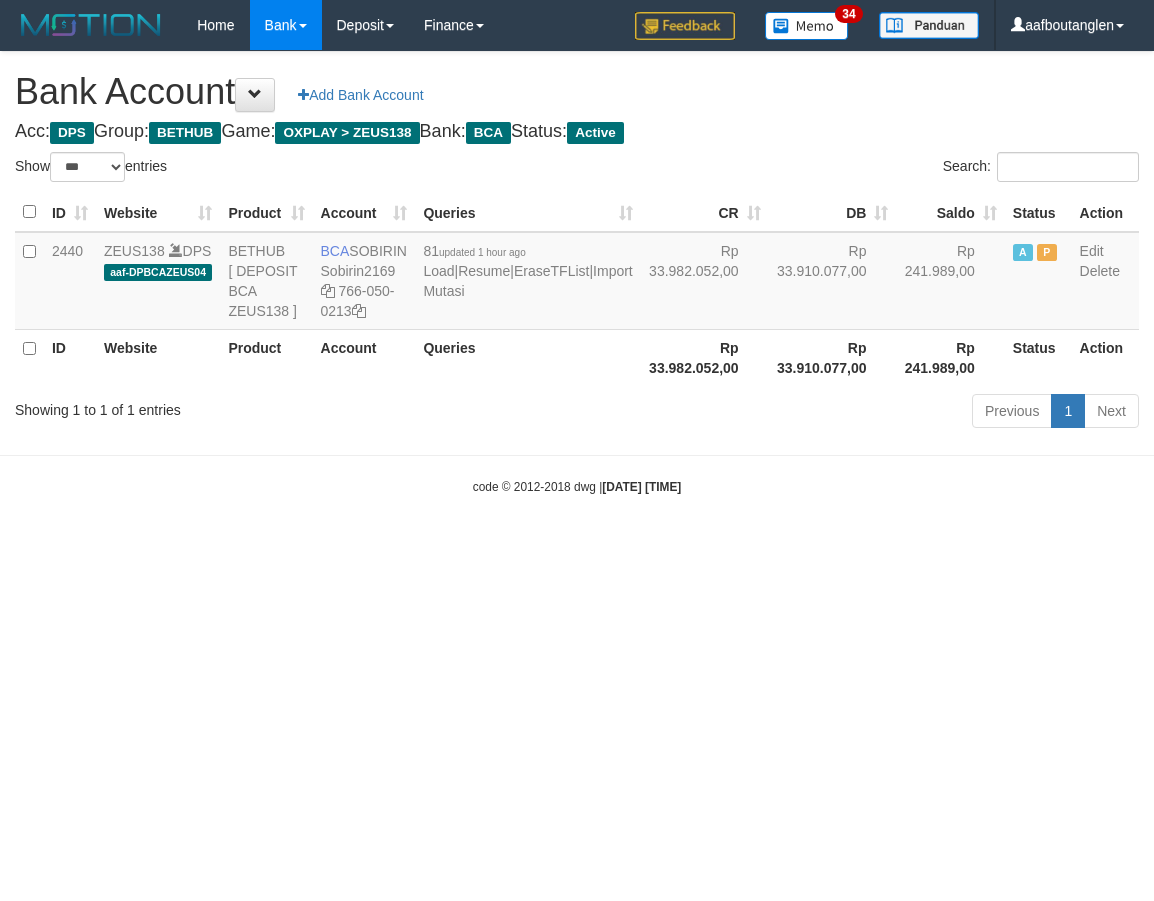 scroll, scrollTop: 0, scrollLeft: 0, axis: both 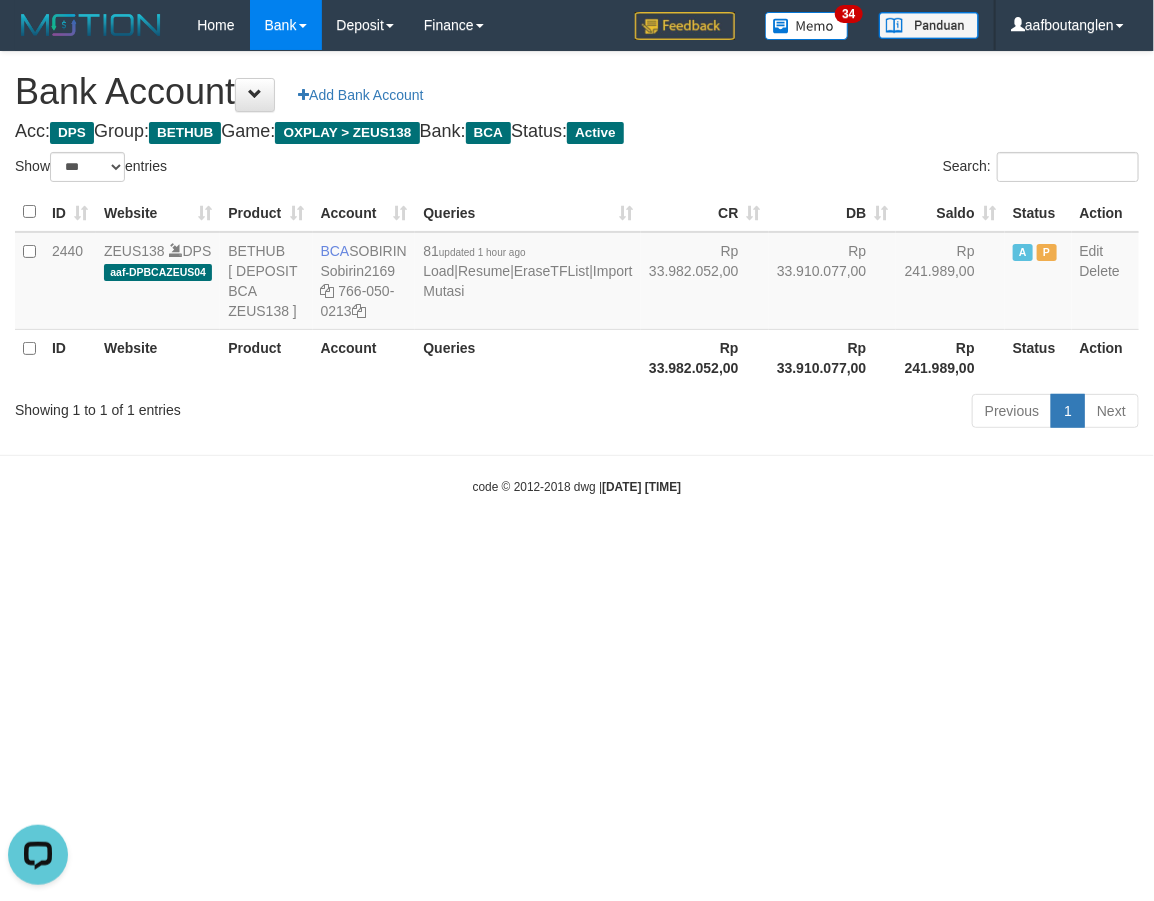click on "Toggle navigation
Home
Bank
Account List
Deposit
DPS List
History
Note DPS
Finance
Financial Data
aafboutanglen
My Profile
Log Out
34" at bounding box center (577, 273) 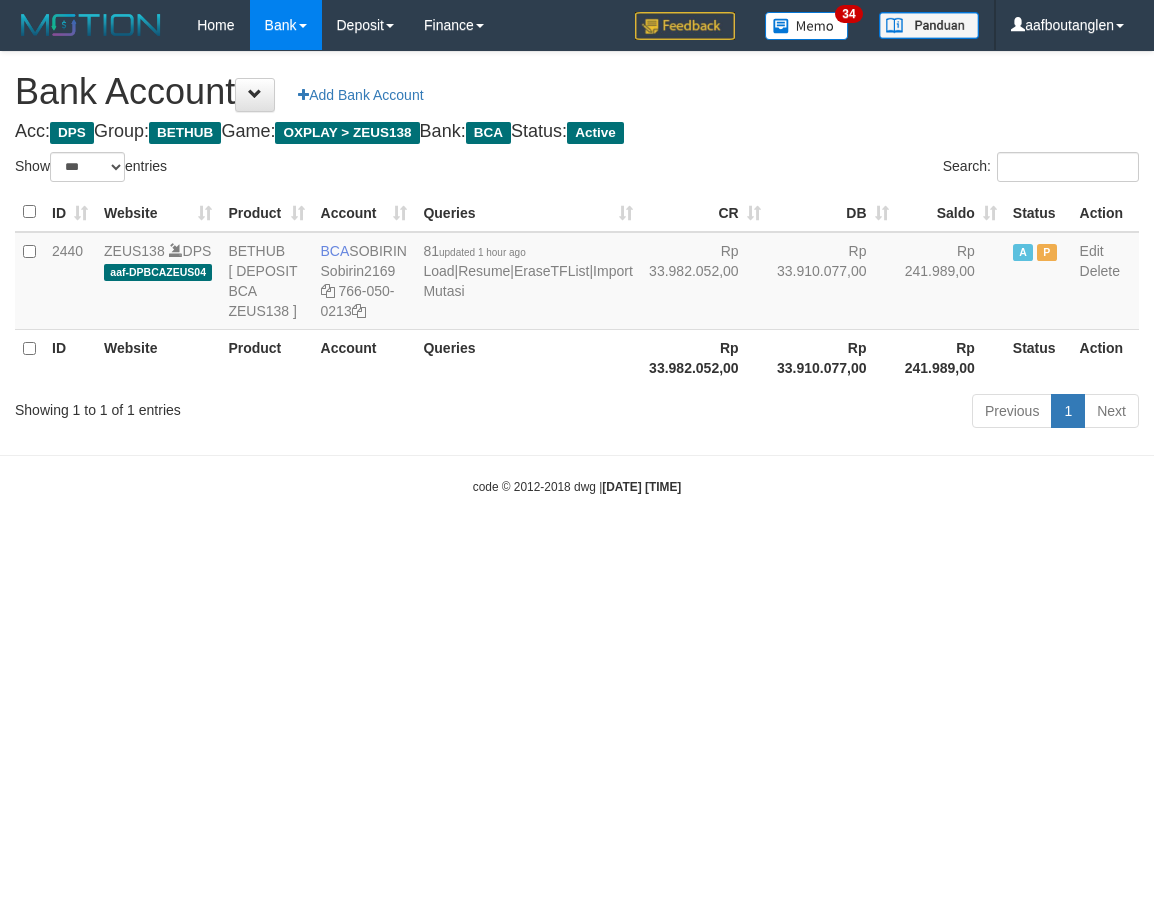 select on "***" 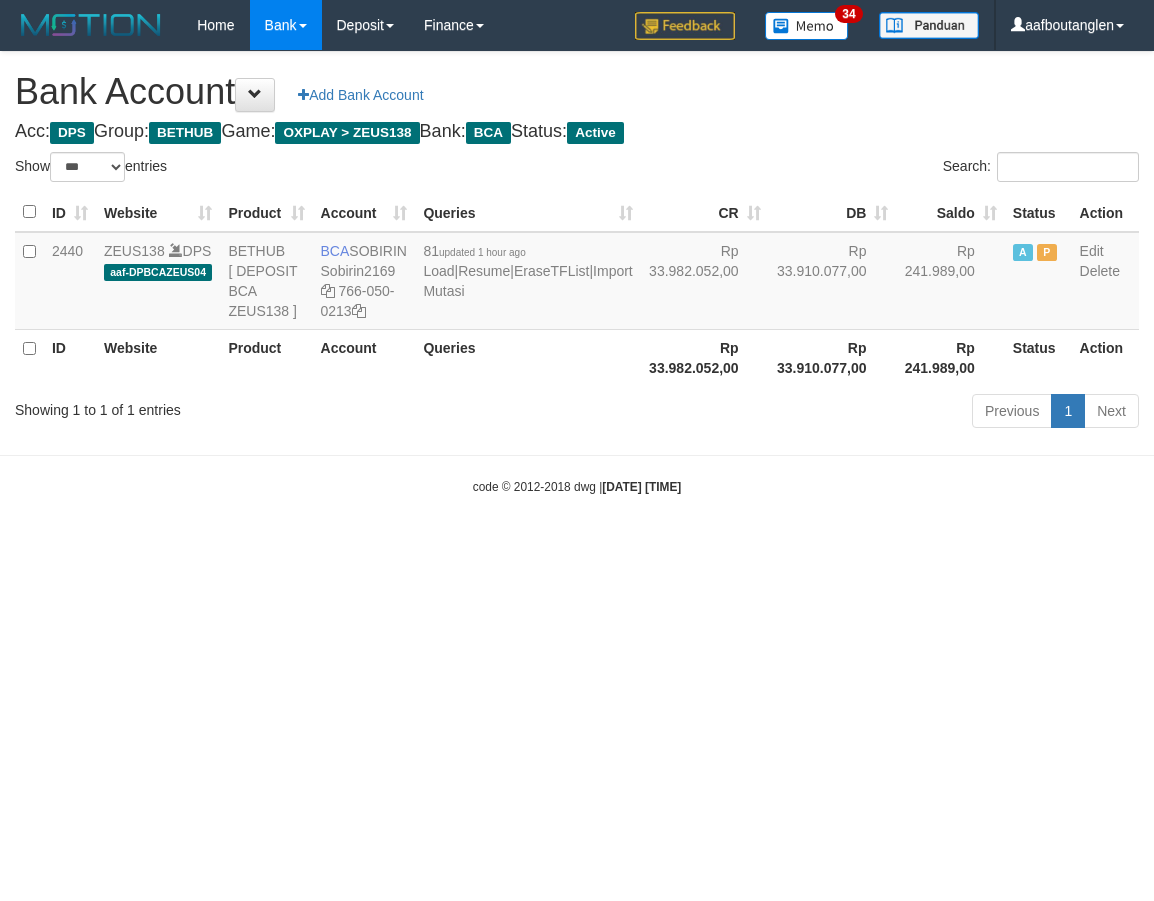 scroll, scrollTop: 0, scrollLeft: 0, axis: both 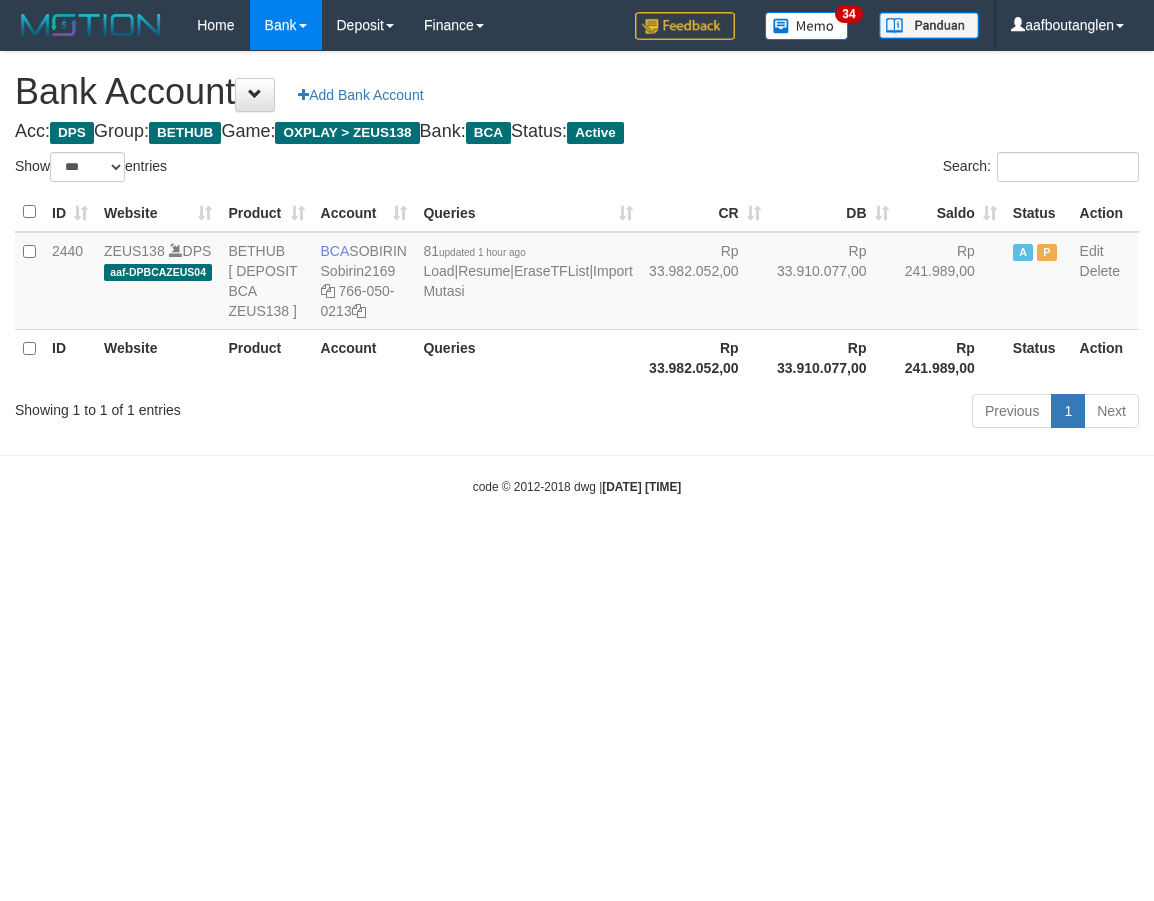 select on "***" 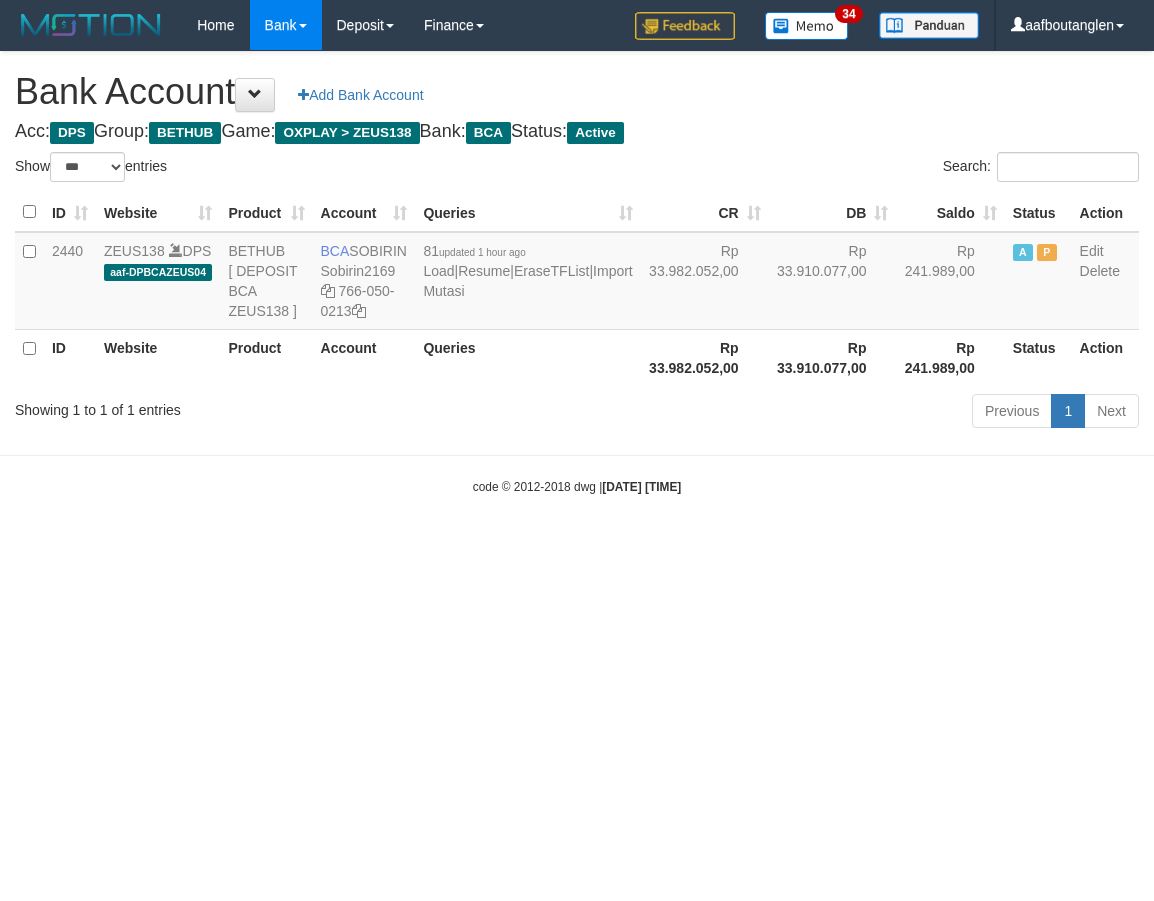 scroll, scrollTop: 0, scrollLeft: 0, axis: both 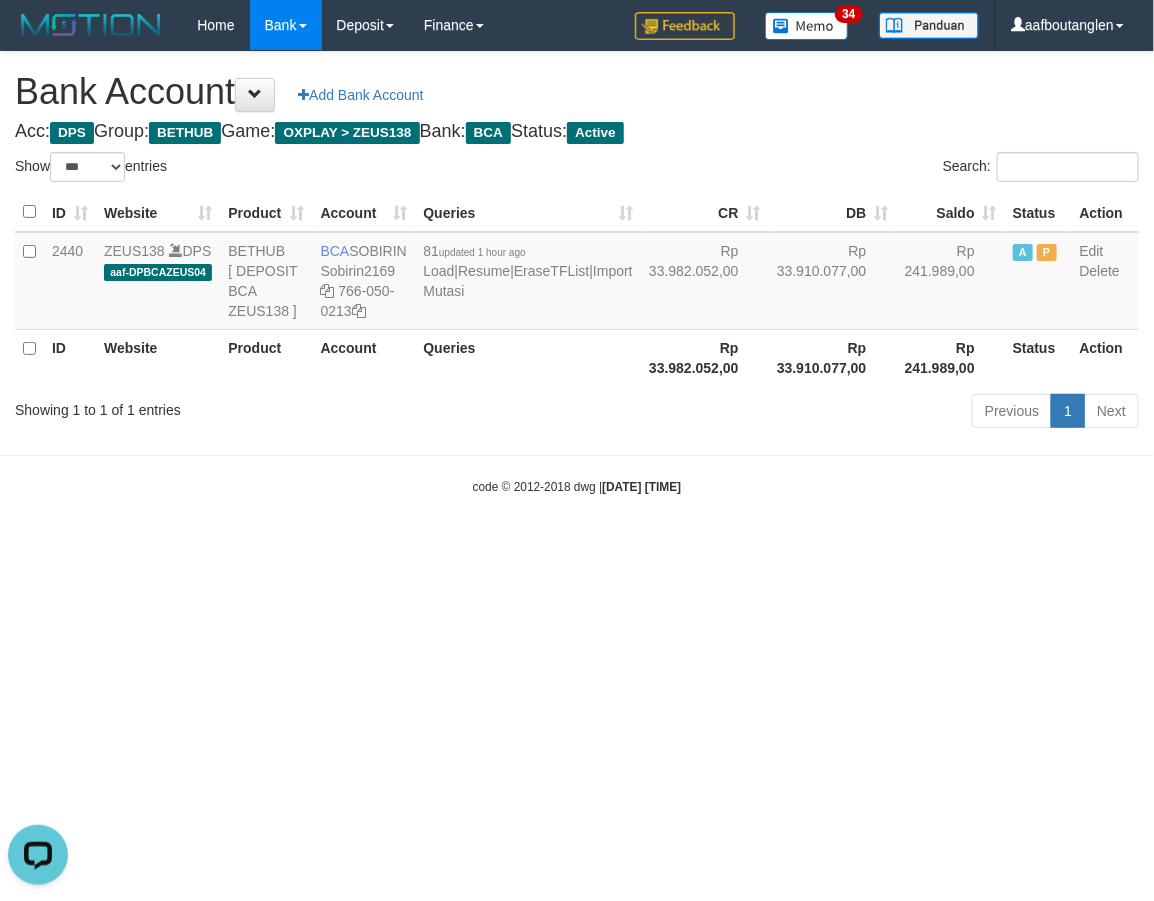 click on "Toggle navigation
Home
Bank
Account List
Deposit
DPS List
History
Note DPS
Finance
Financial Data
aafboutanglen
My Profile
Log Out
34" at bounding box center [577, 273] 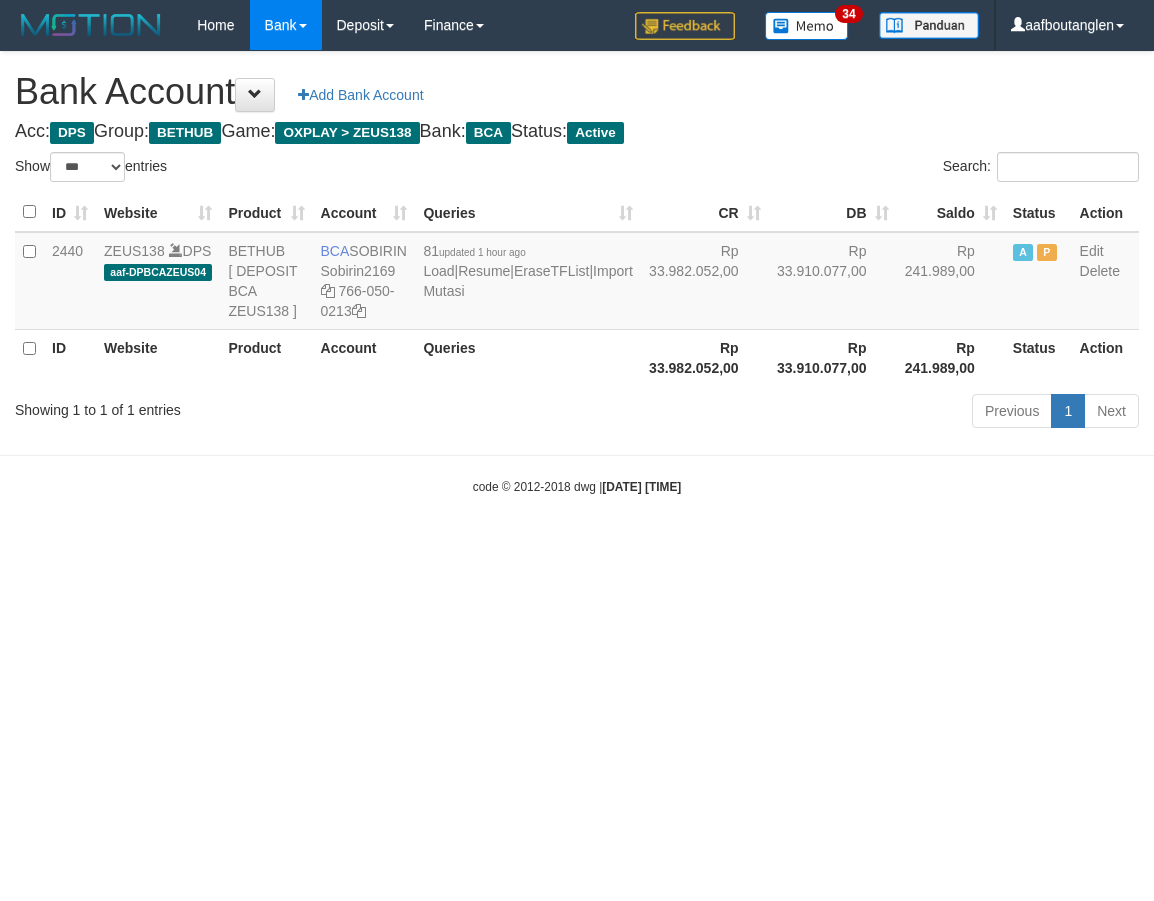 select on "***" 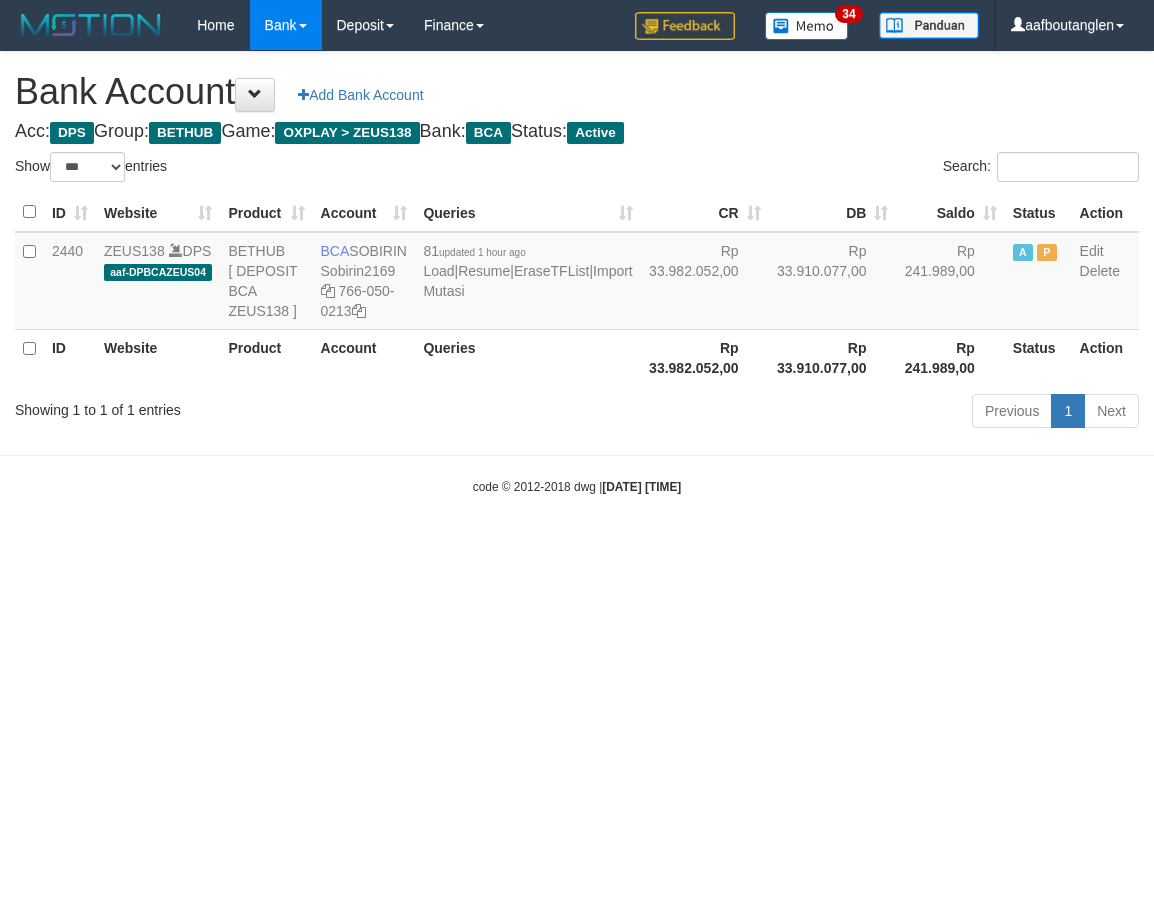 scroll, scrollTop: 0, scrollLeft: 0, axis: both 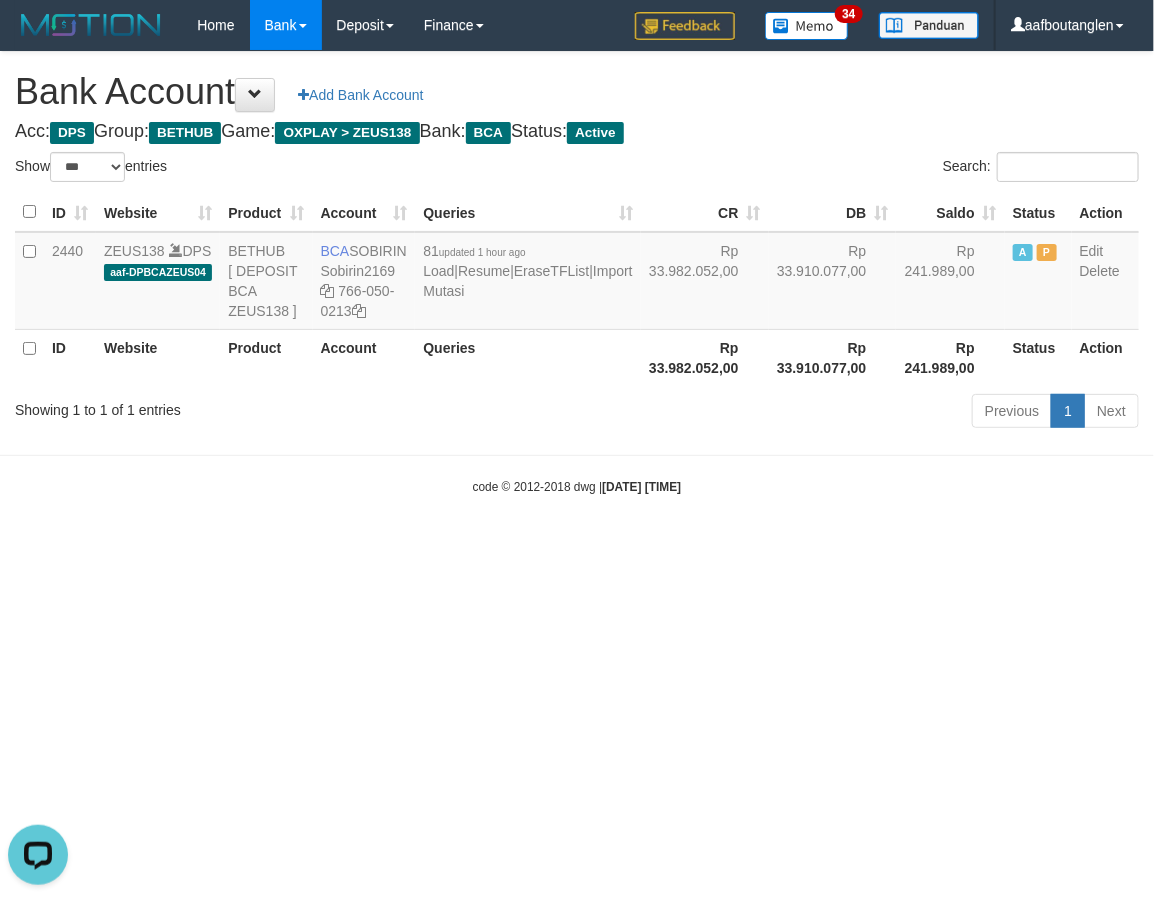 click on "Toggle navigation
Home
Bank
Account List
Deposit
DPS List
History
Note DPS
Finance
Financial Data
aafboutanglen
My Profile
Log Out
34" at bounding box center [577, 273] 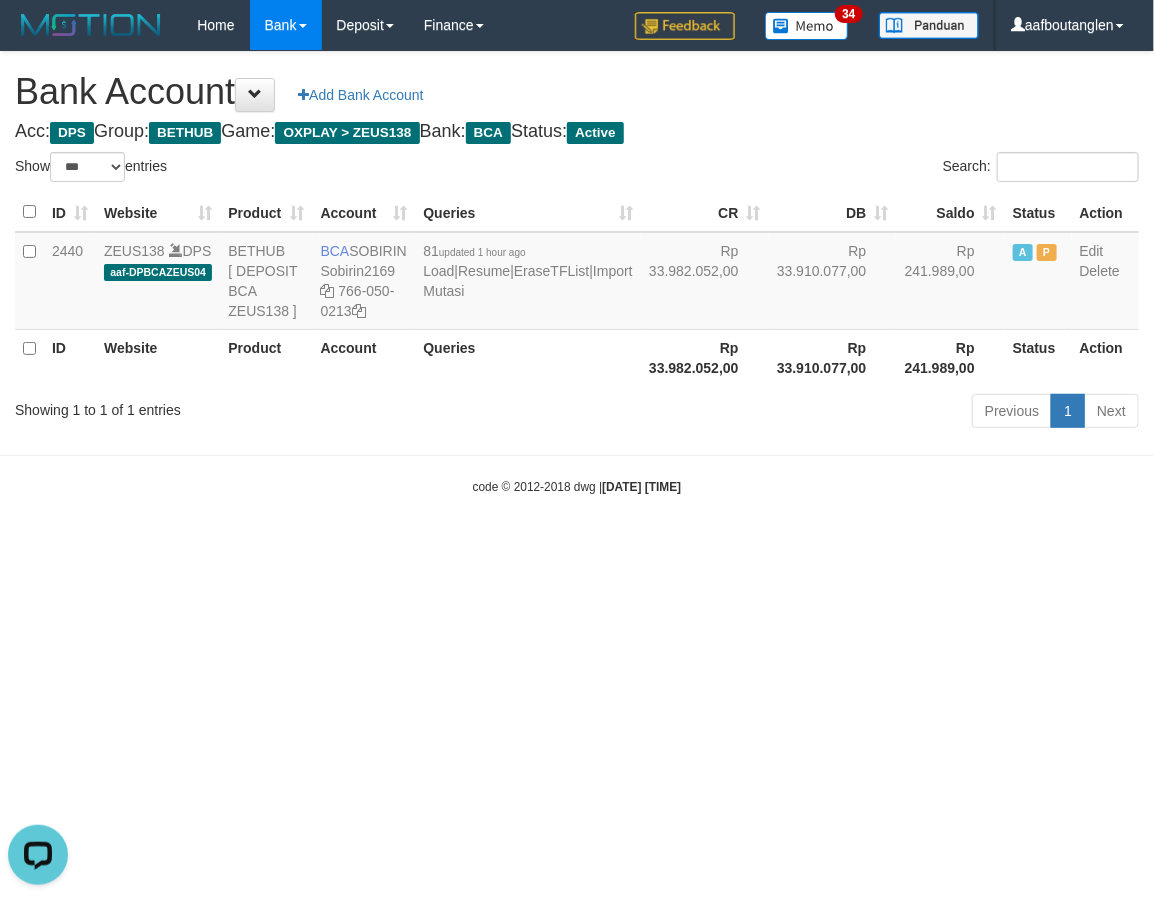 click on "Toggle navigation
Home
Bank
Account List
Deposit
DPS List
History
Note DPS
Finance
Financial Data
aafboutanglen
My Profile
Log Out
34" at bounding box center (577, 273) 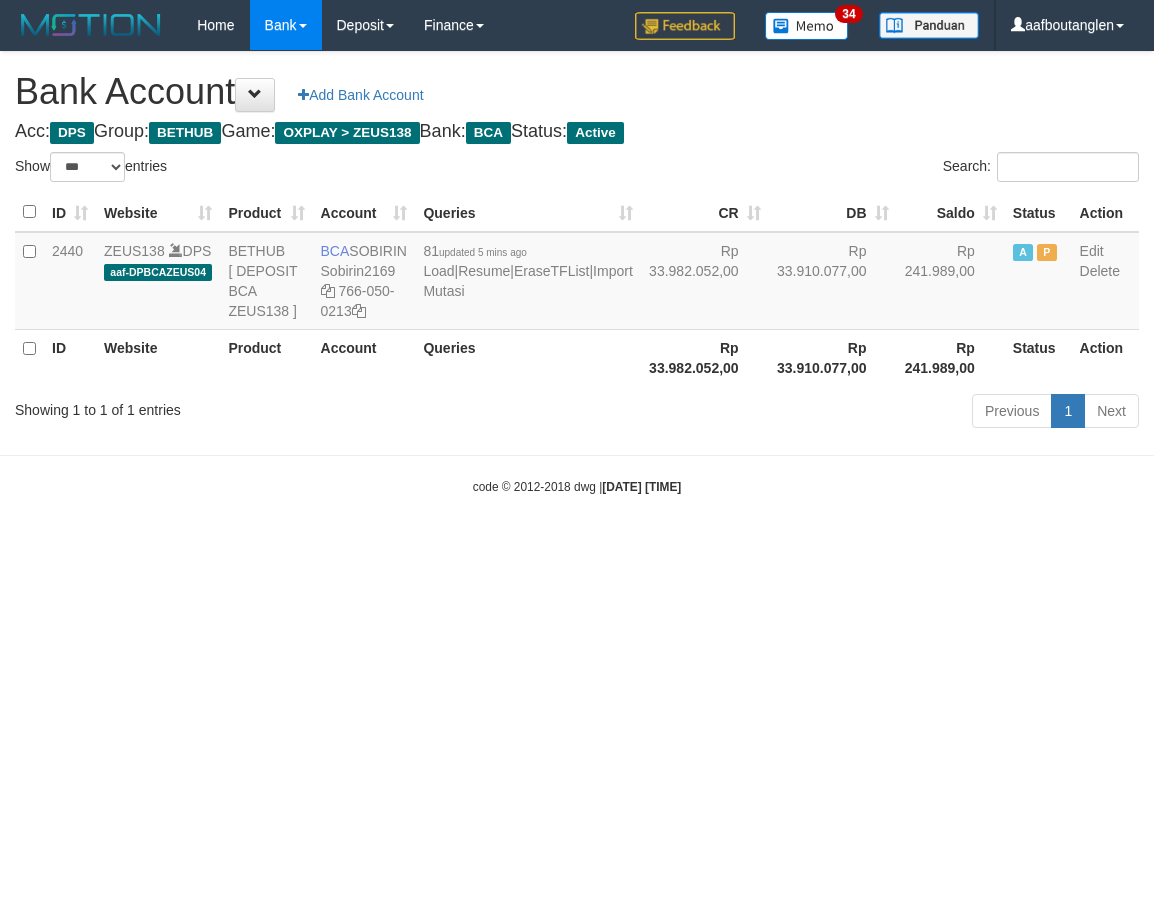 select on "***" 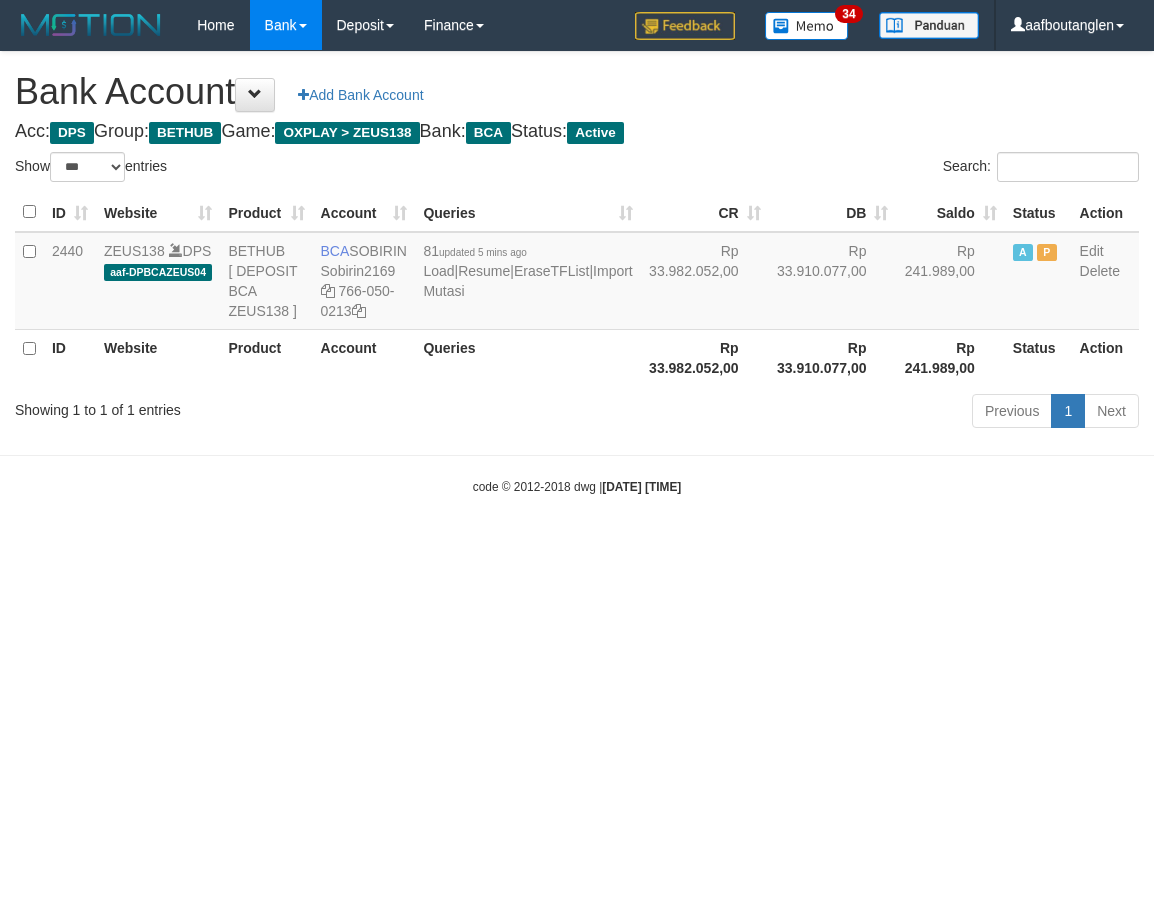 scroll, scrollTop: 0, scrollLeft: 0, axis: both 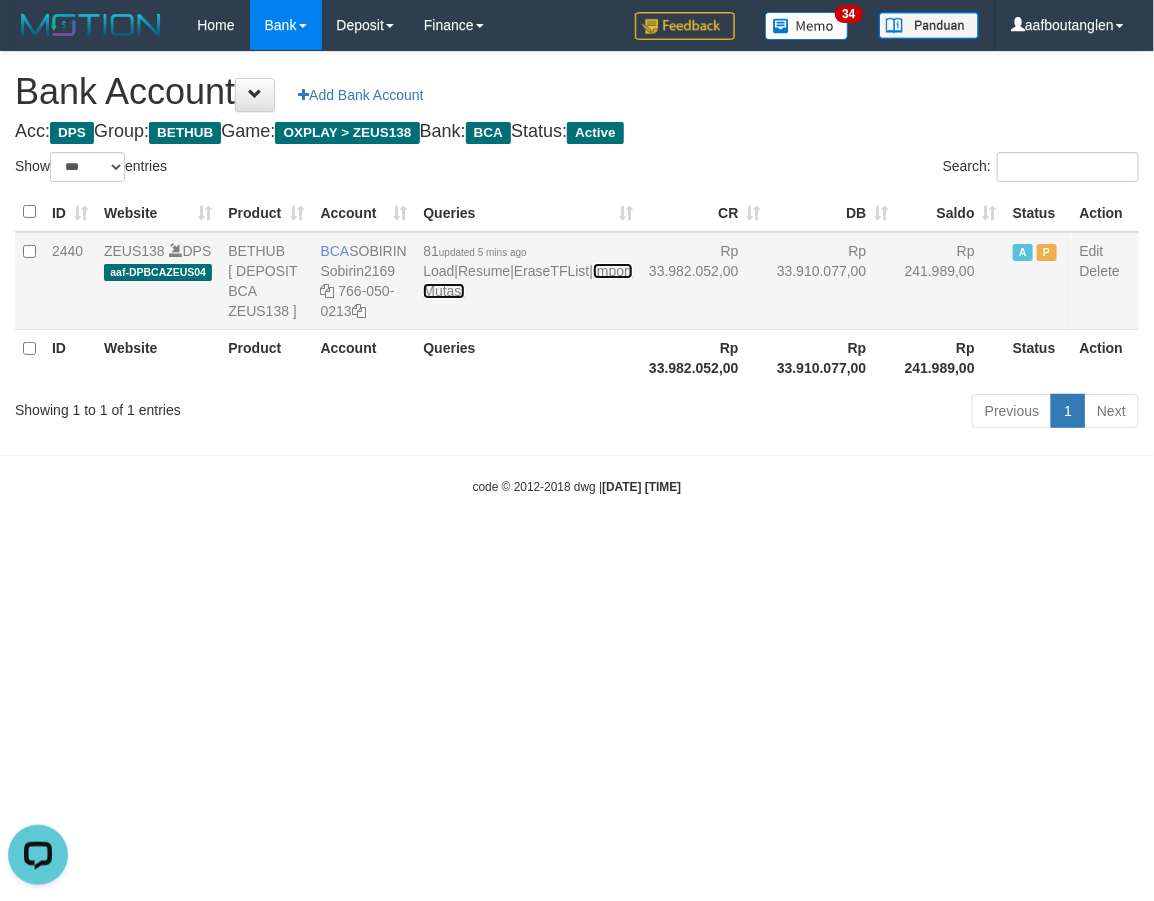 click on "Import Mutasi" at bounding box center (527, 281) 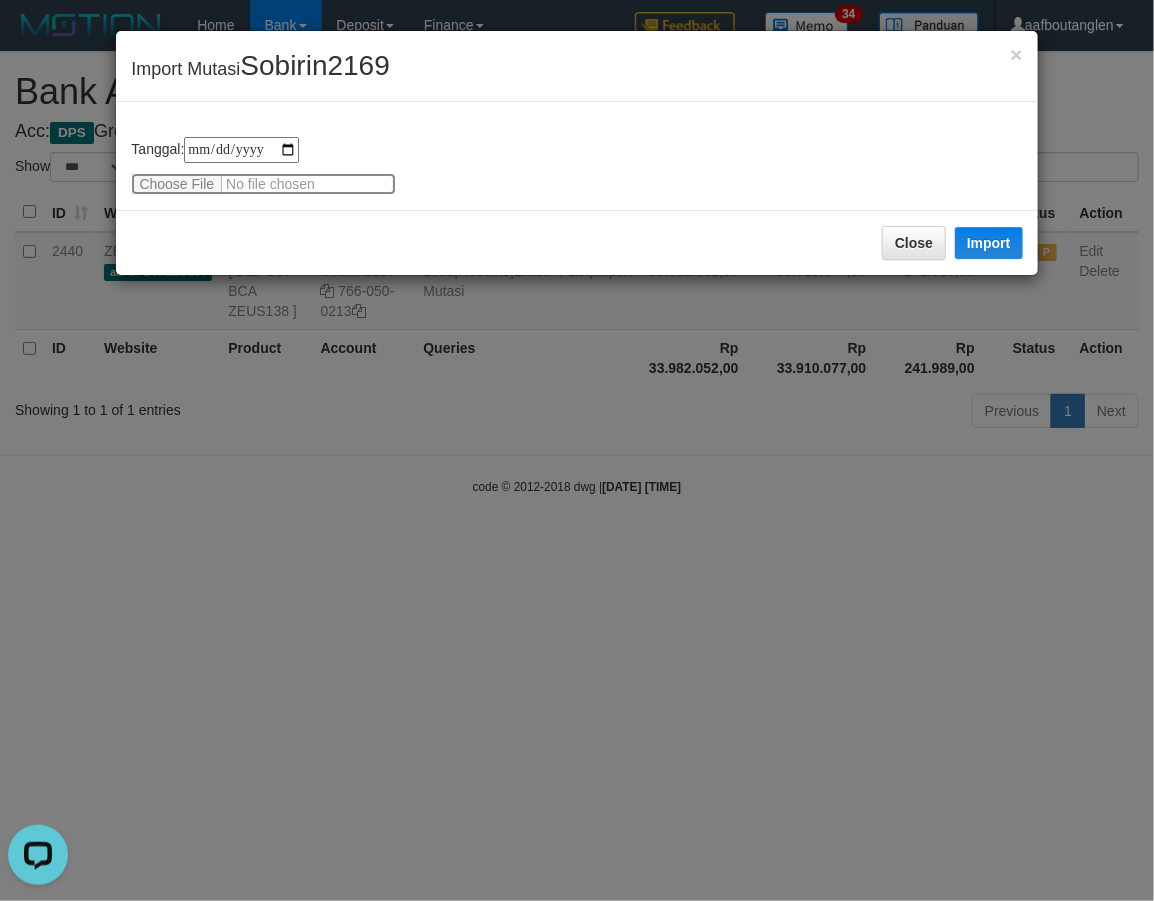 click at bounding box center [263, 184] 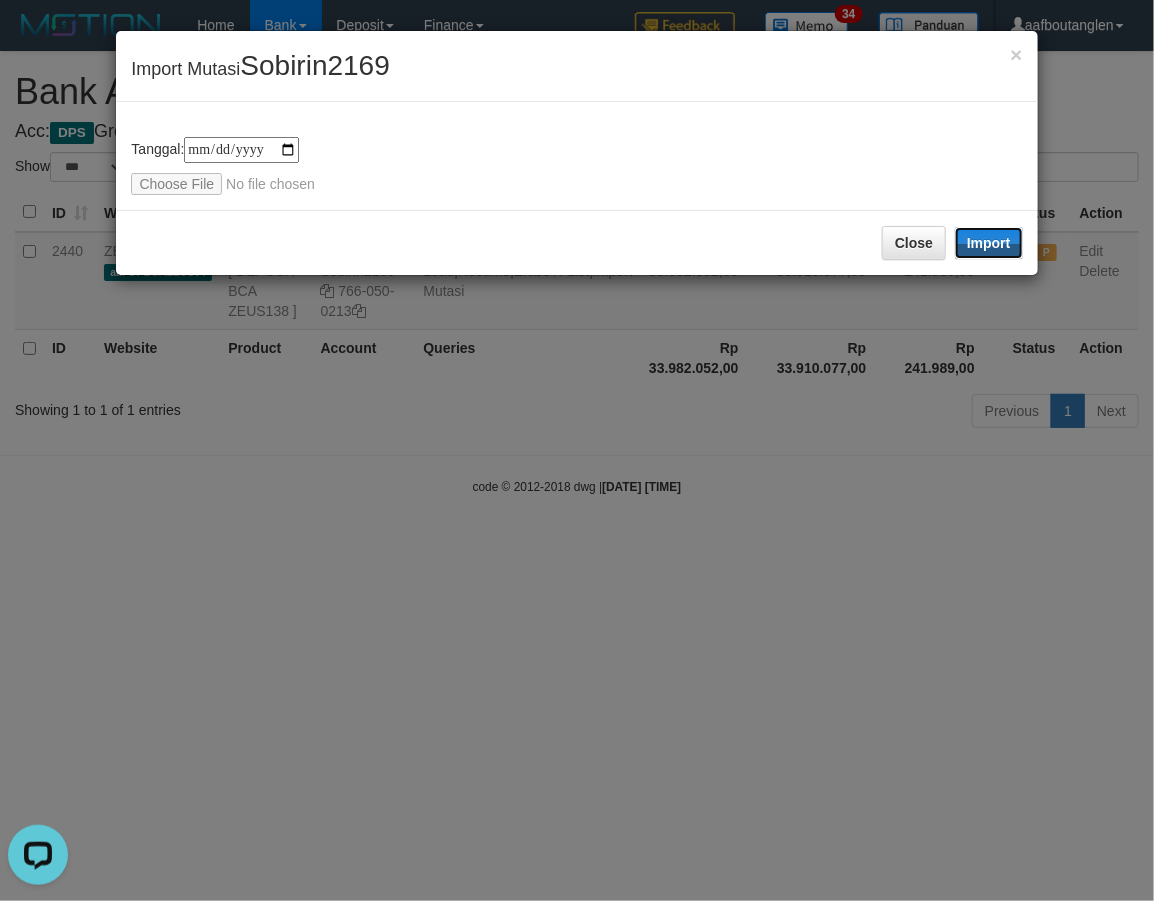 click on "Import" at bounding box center [989, 243] 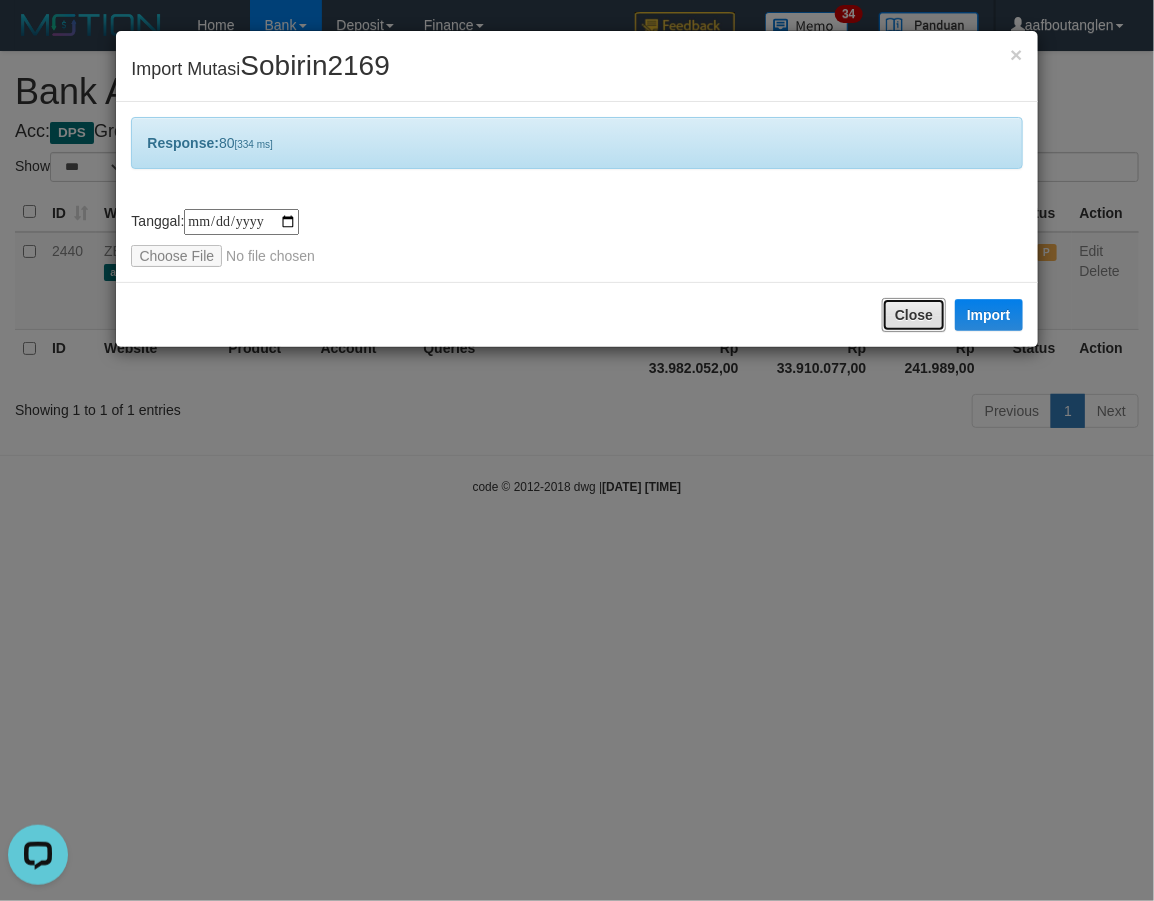 drag, startPoint x: 910, startPoint y: 312, endPoint x: 874, endPoint y: 348, distance: 50.91169 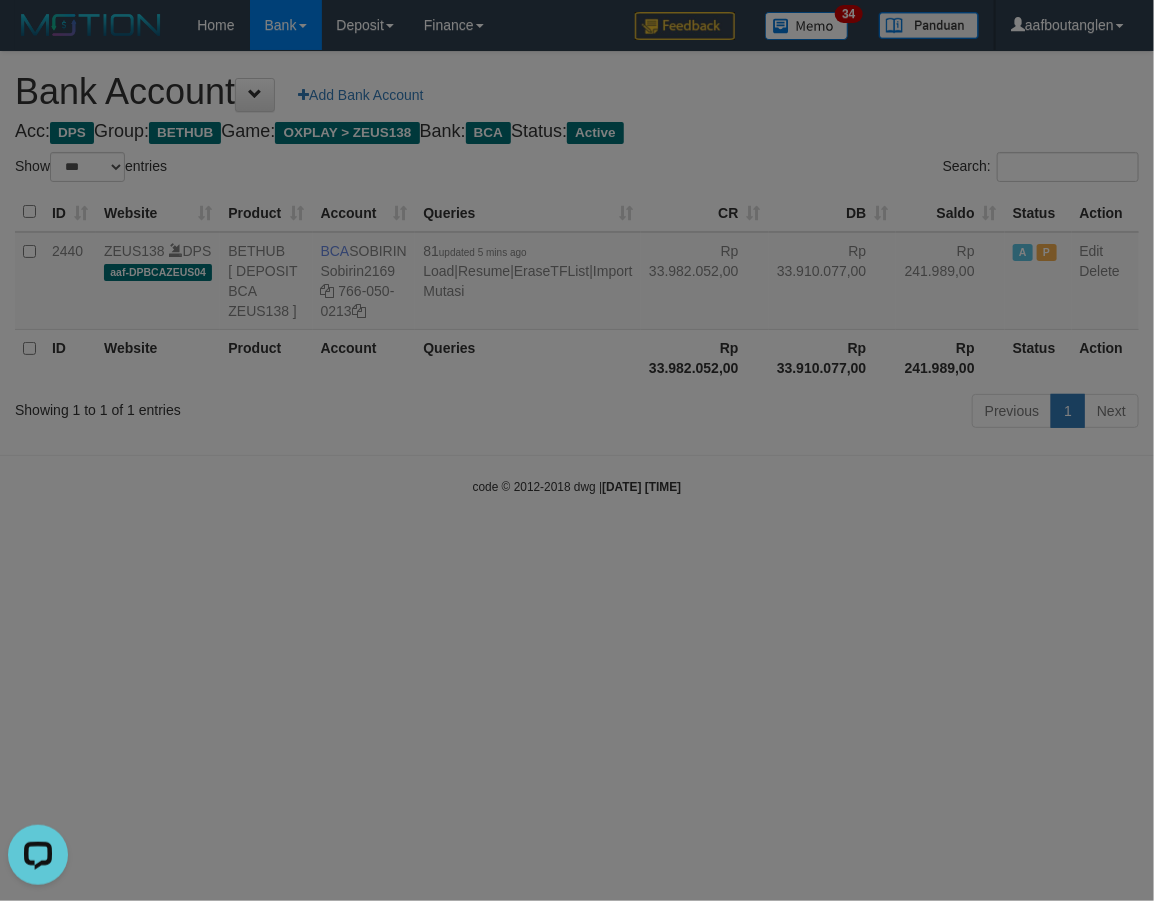 click at bounding box center (577, 450) 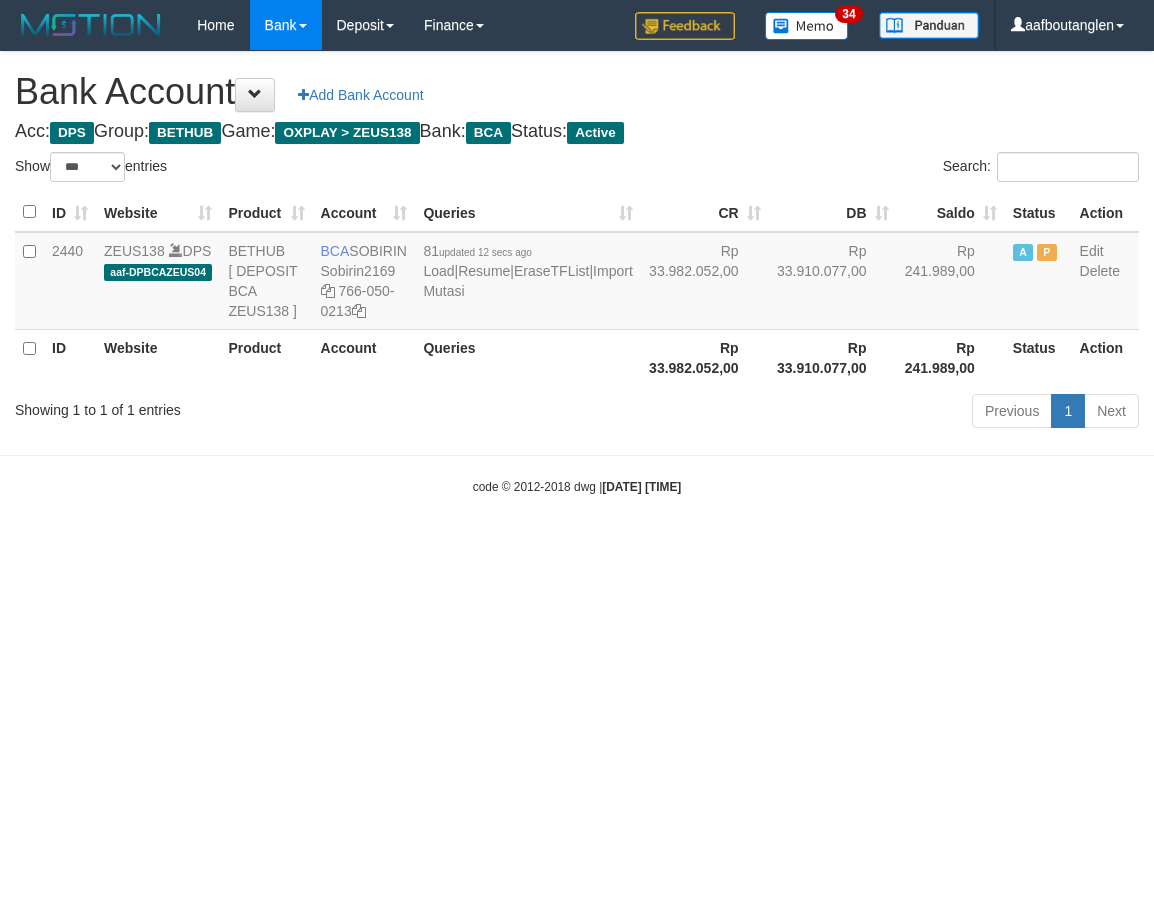 select on "***" 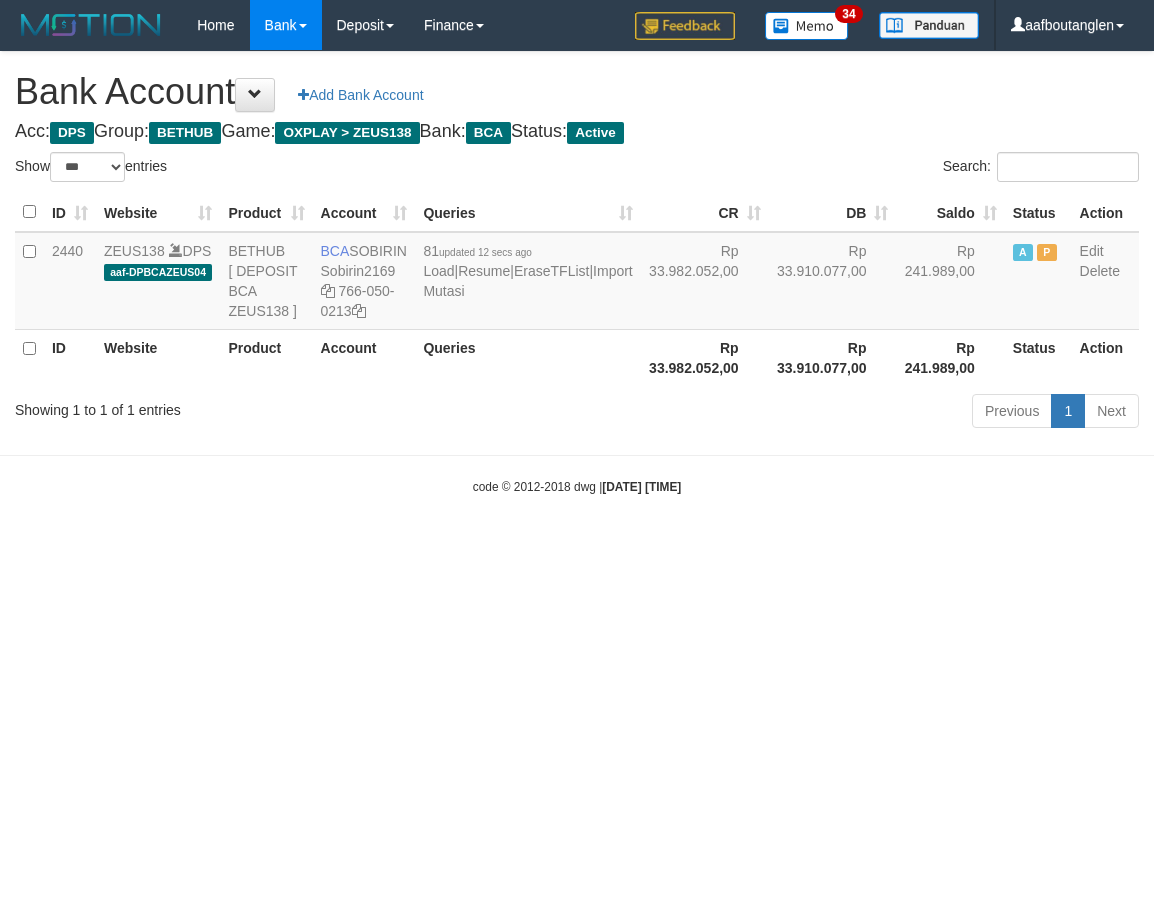 scroll, scrollTop: 0, scrollLeft: 0, axis: both 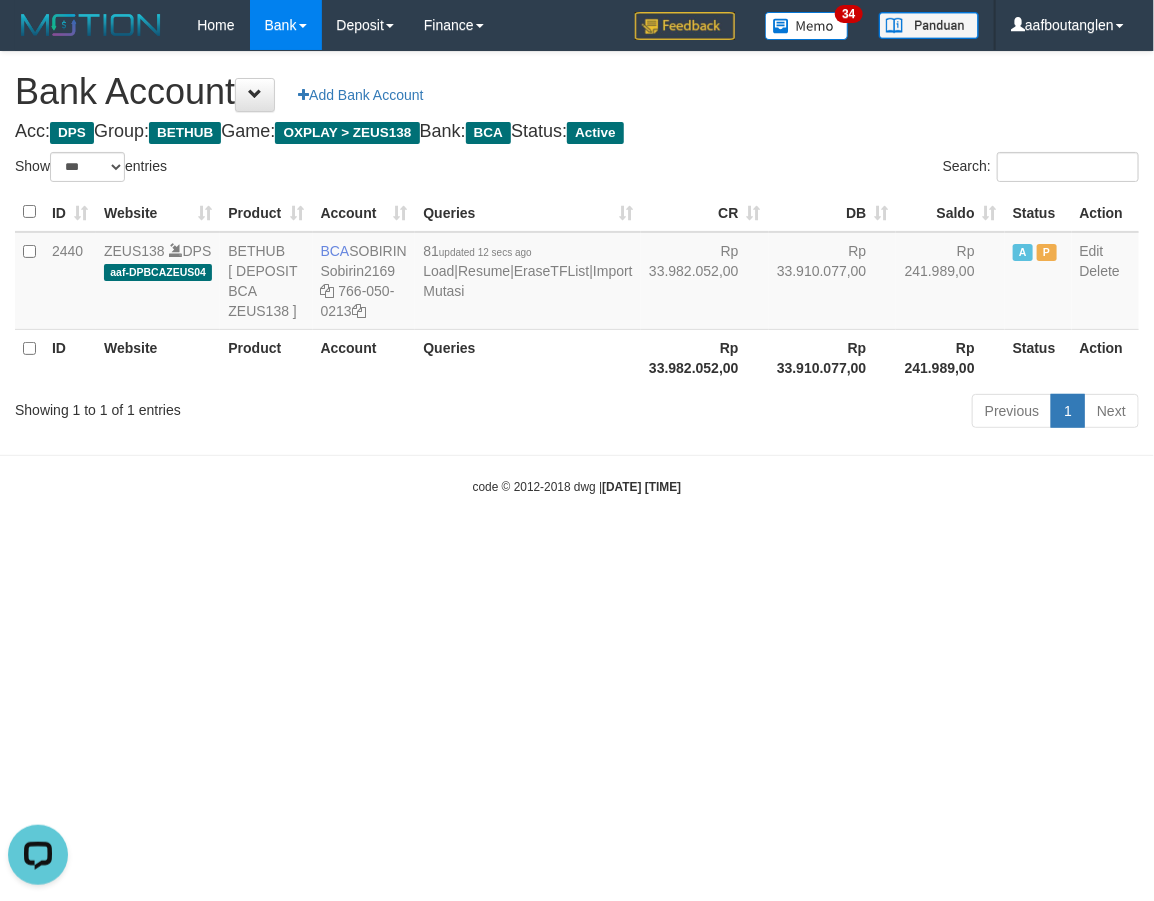 drag, startPoint x: 732, startPoint y: 681, endPoint x: 756, endPoint y: 682, distance: 24.020824 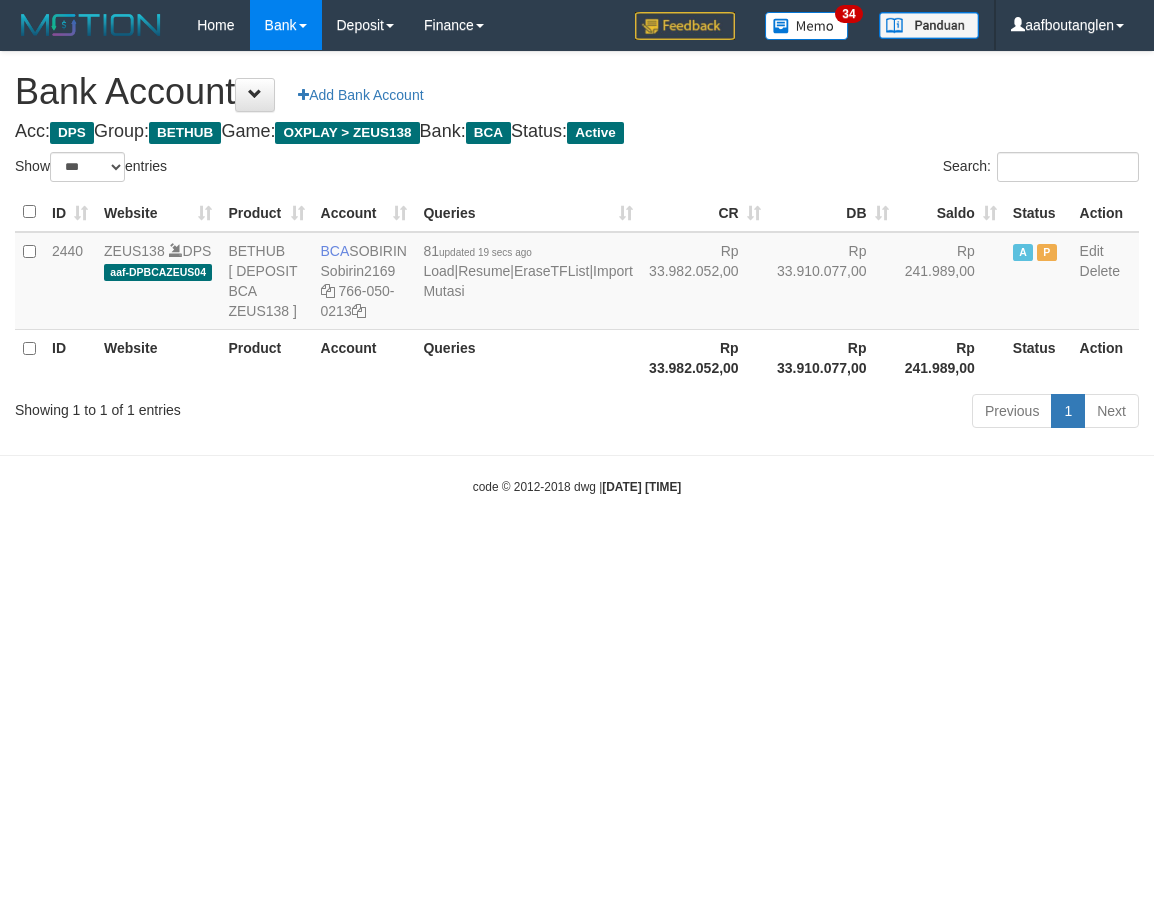 select on "***" 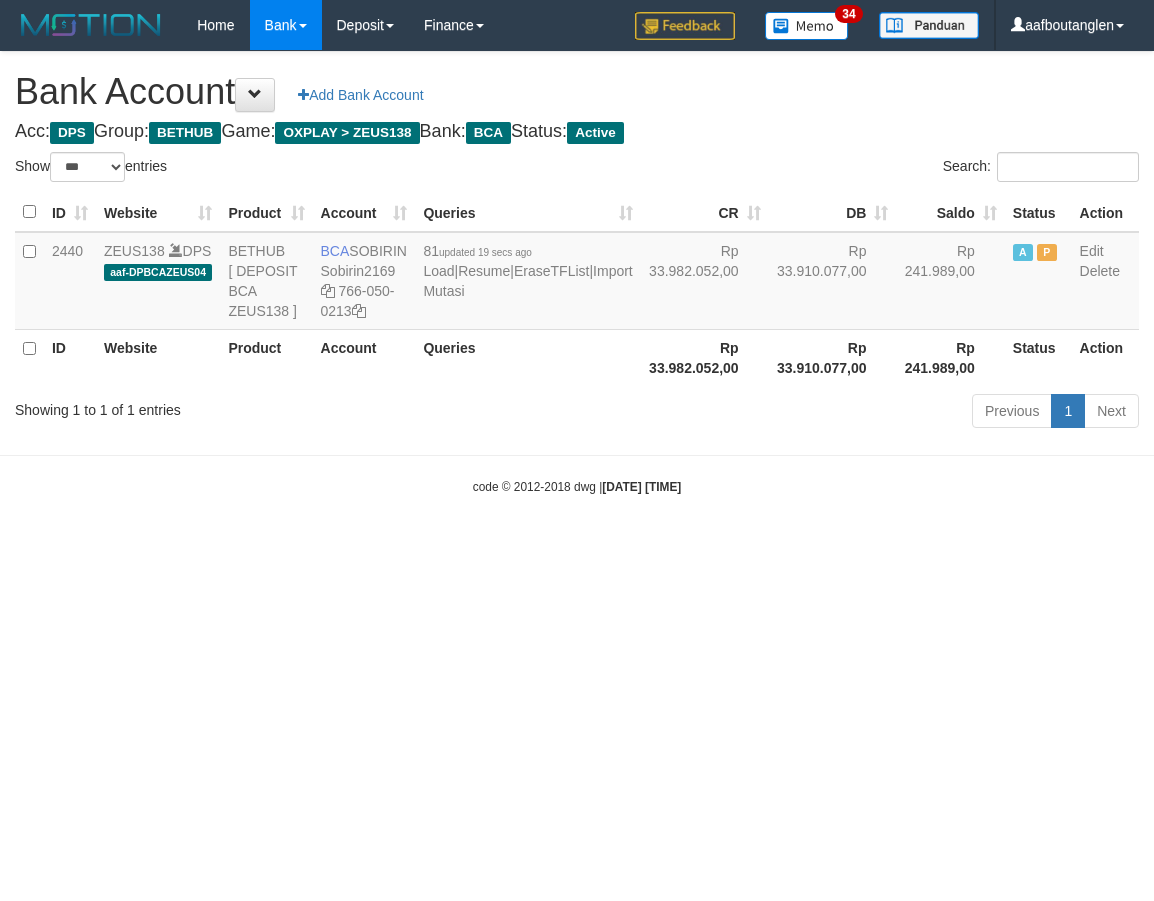 scroll, scrollTop: 0, scrollLeft: 0, axis: both 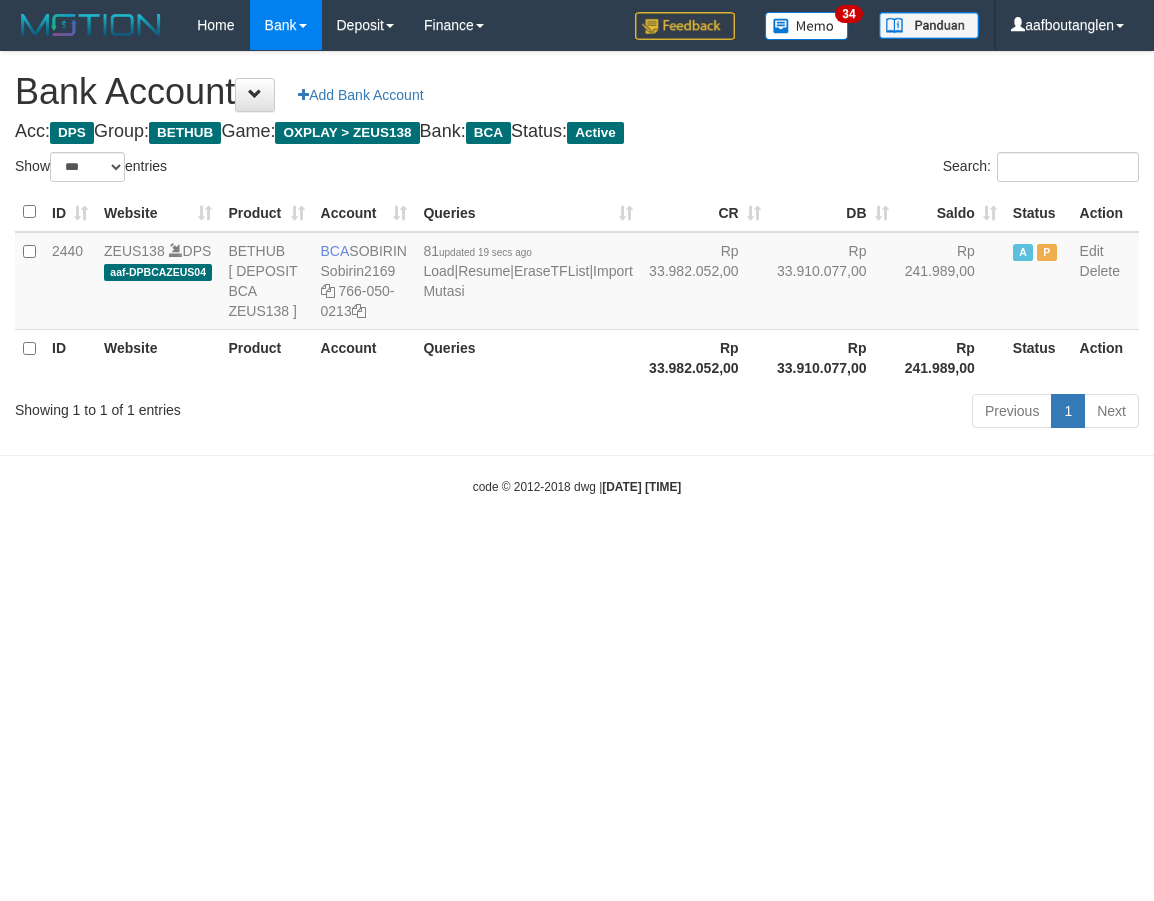 select on "***" 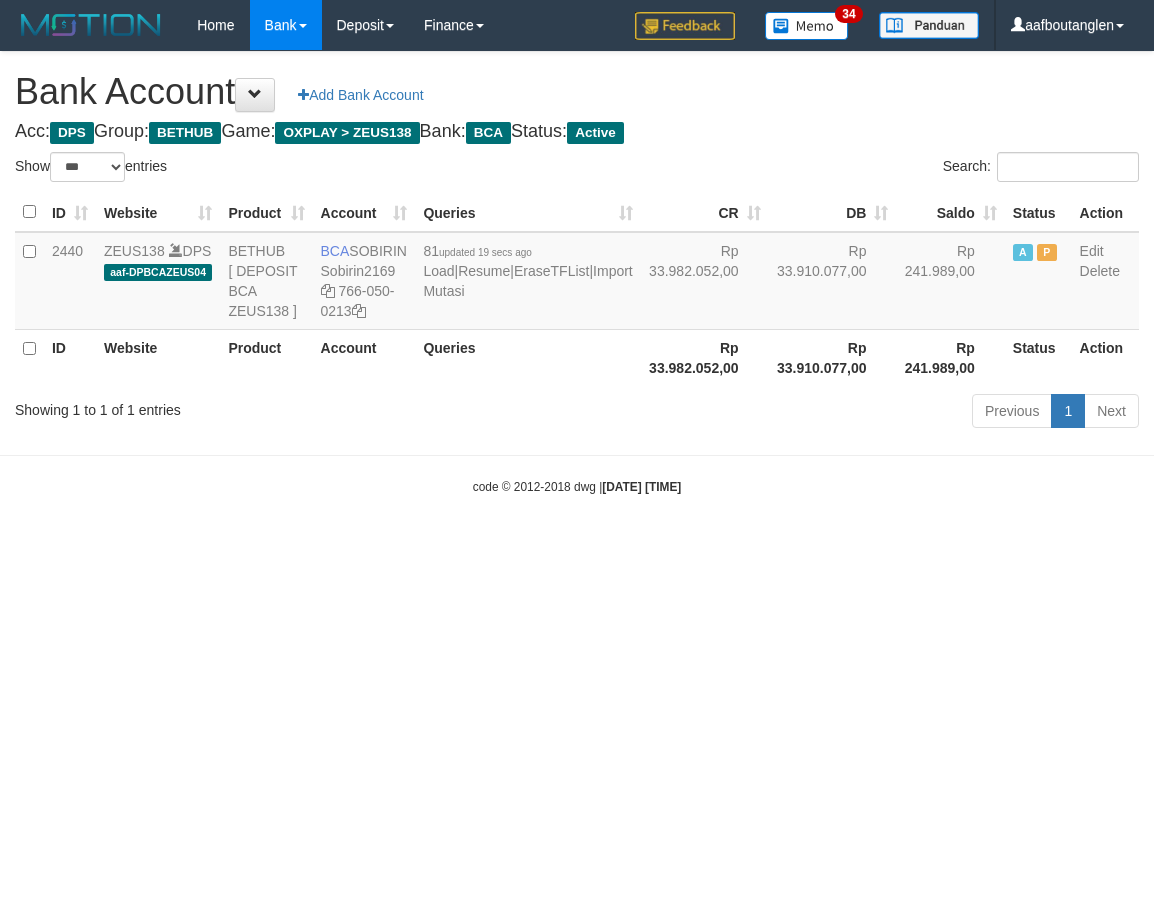 scroll, scrollTop: 0, scrollLeft: 0, axis: both 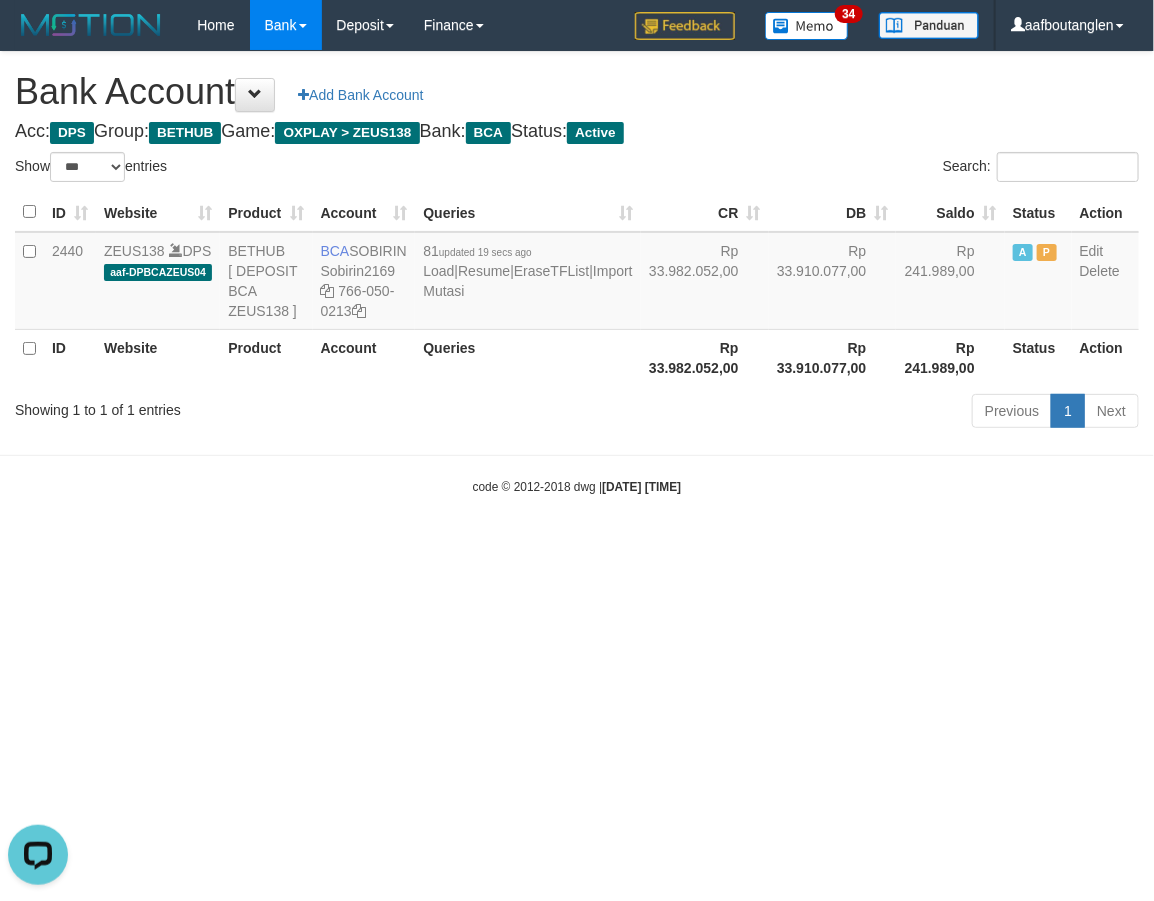 drag, startPoint x: 818, startPoint y: 675, endPoint x: 834, endPoint y: 675, distance: 16 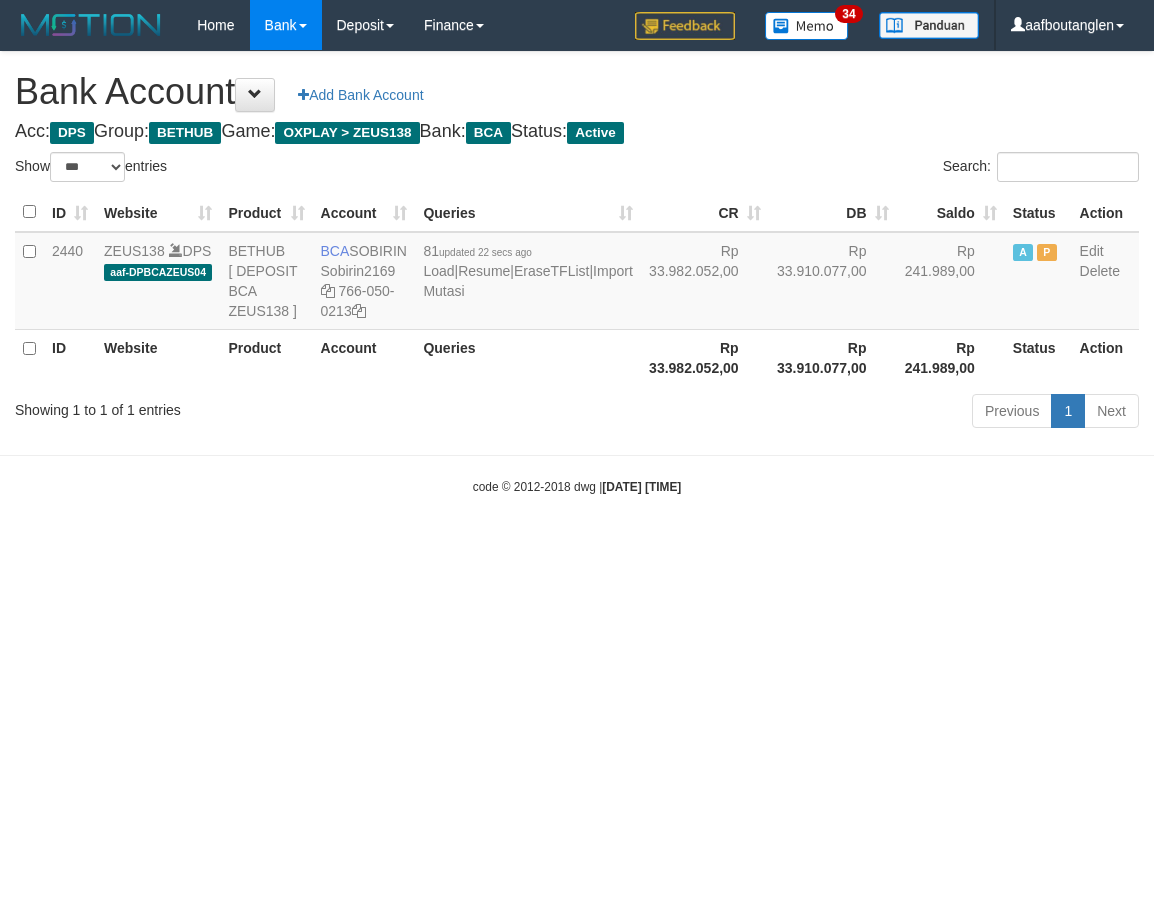 select on "***" 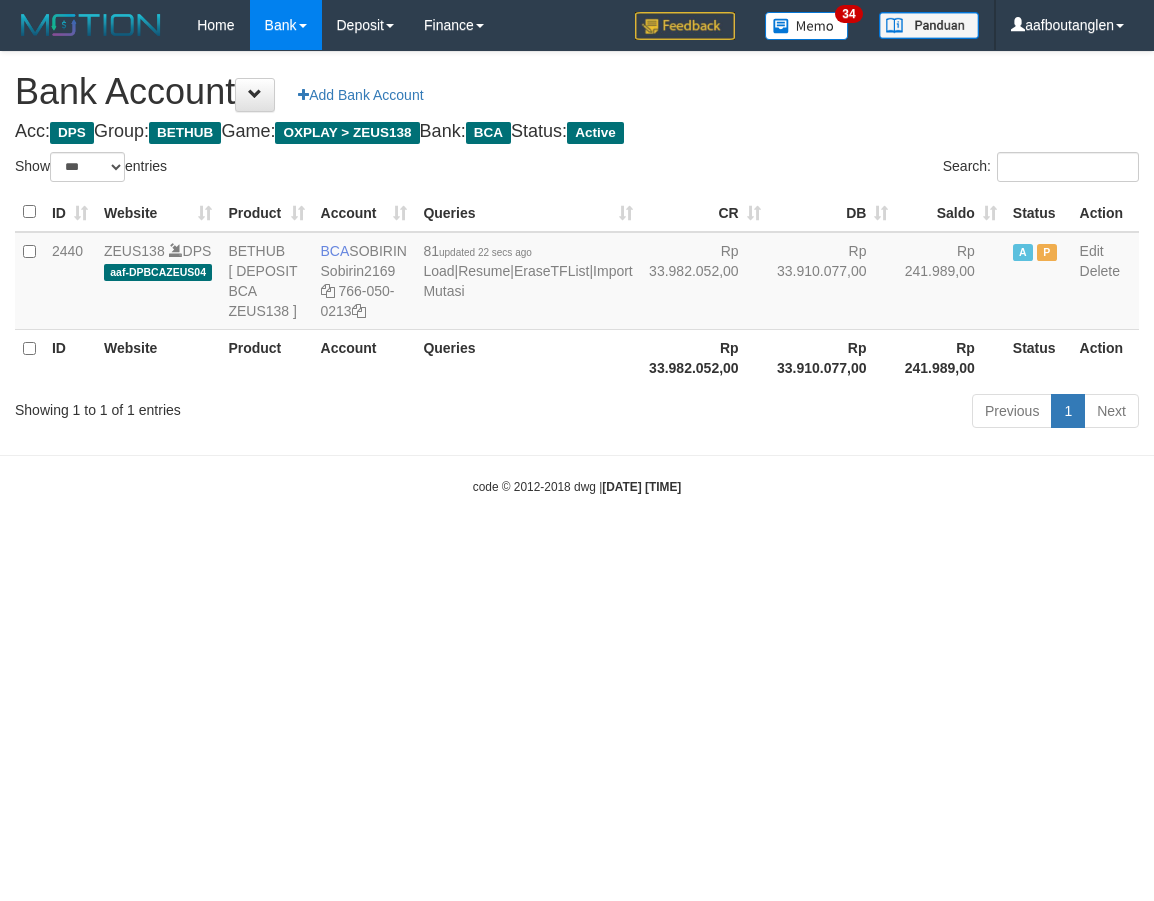 scroll, scrollTop: 0, scrollLeft: 0, axis: both 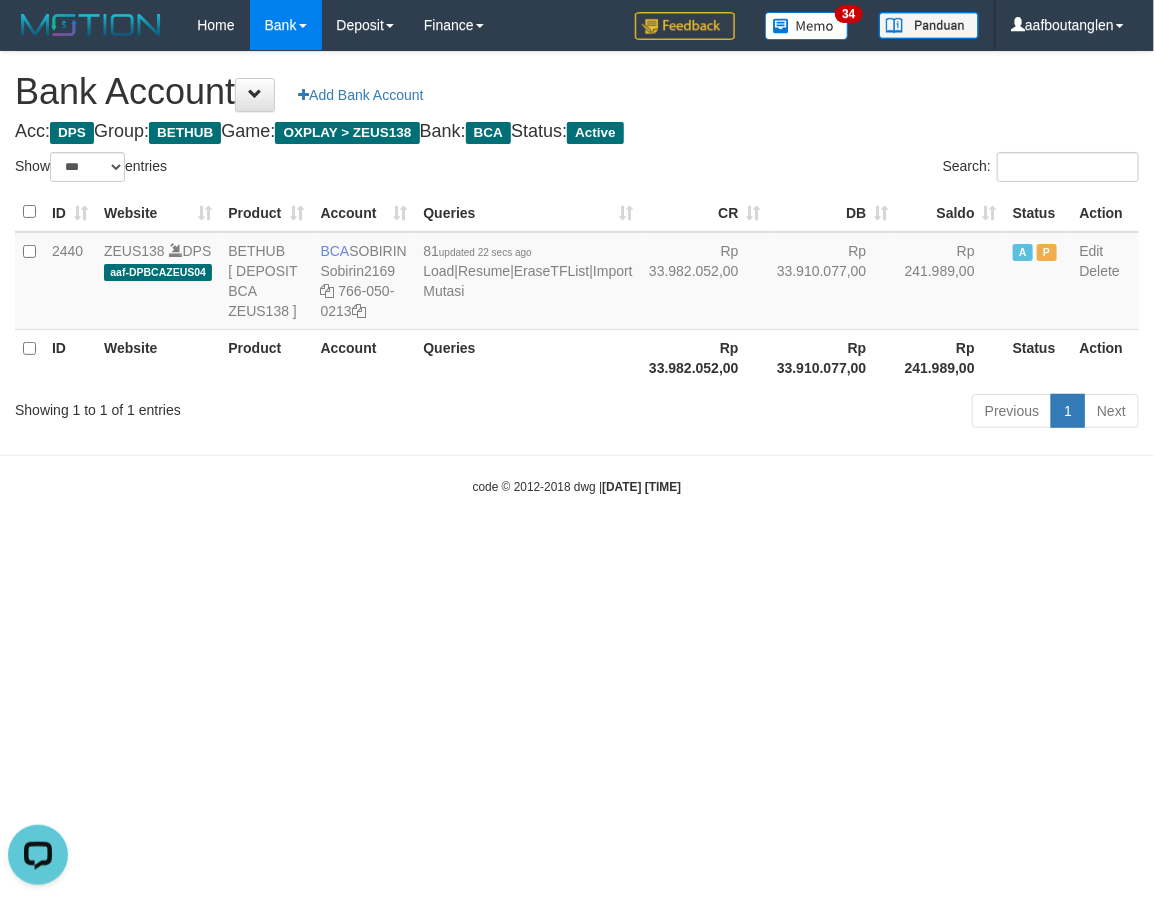 click on "Toggle navigation
Home
Bank
Account List
Deposit
DPS List
History
Note DPS
Finance
Financial Data
aafboutanglen
My Profile
Log Out
34" at bounding box center [577, 273] 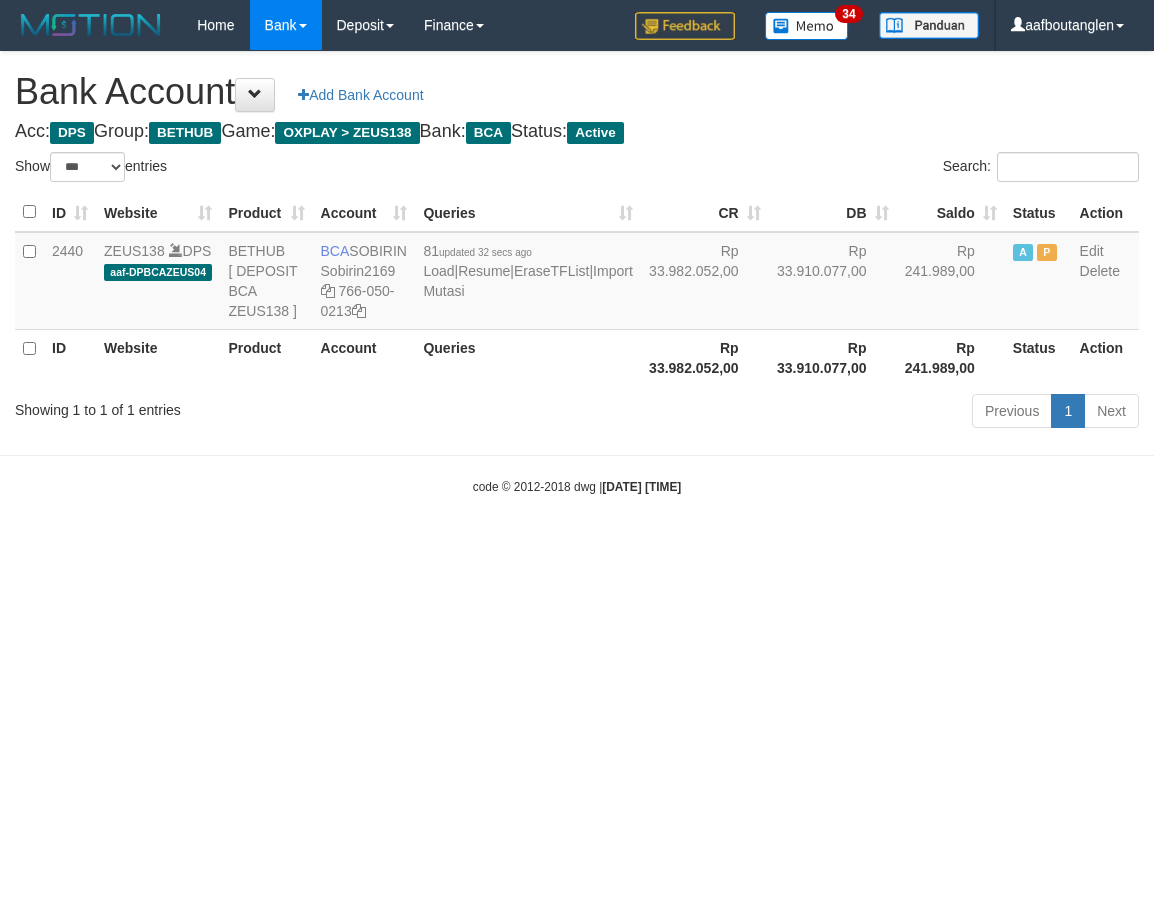 select on "***" 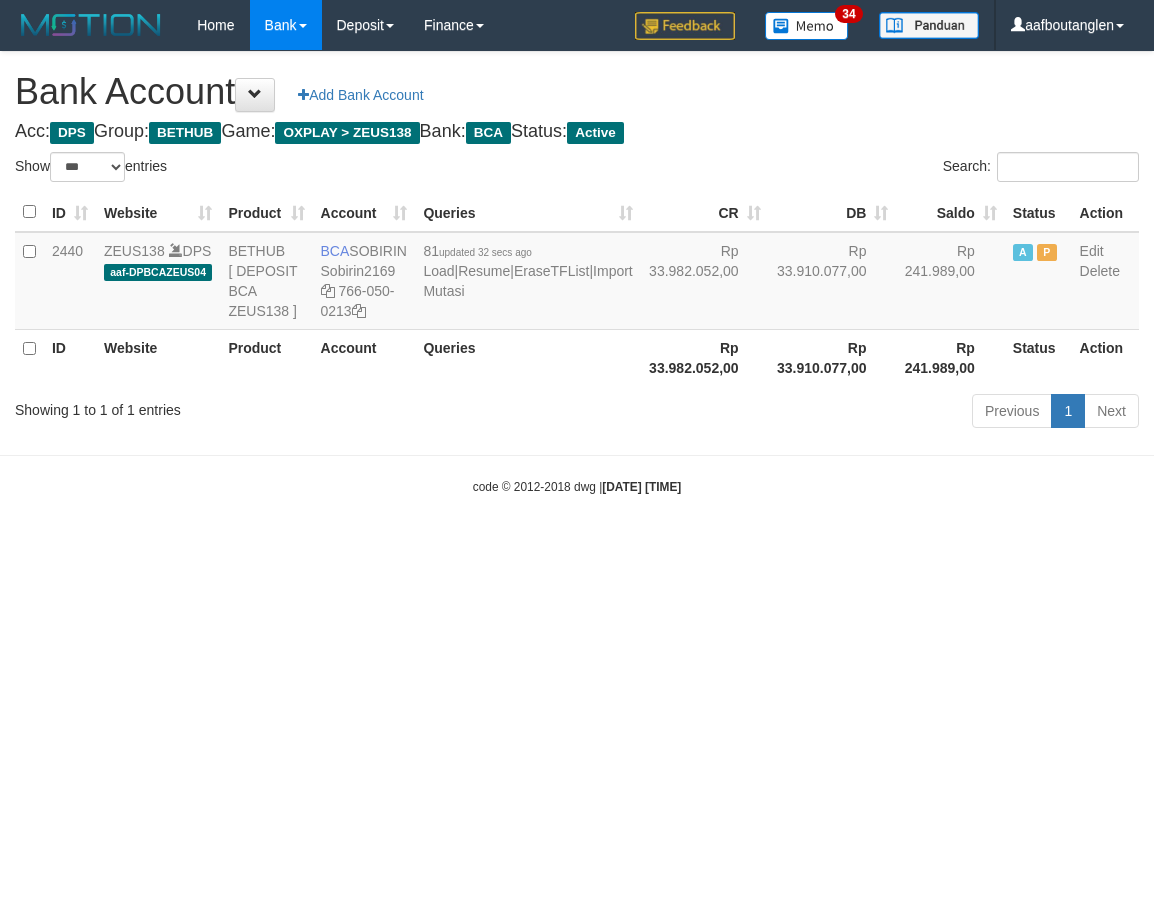 scroll, scrollTop: 0, scrollLeft: 0, axis: both 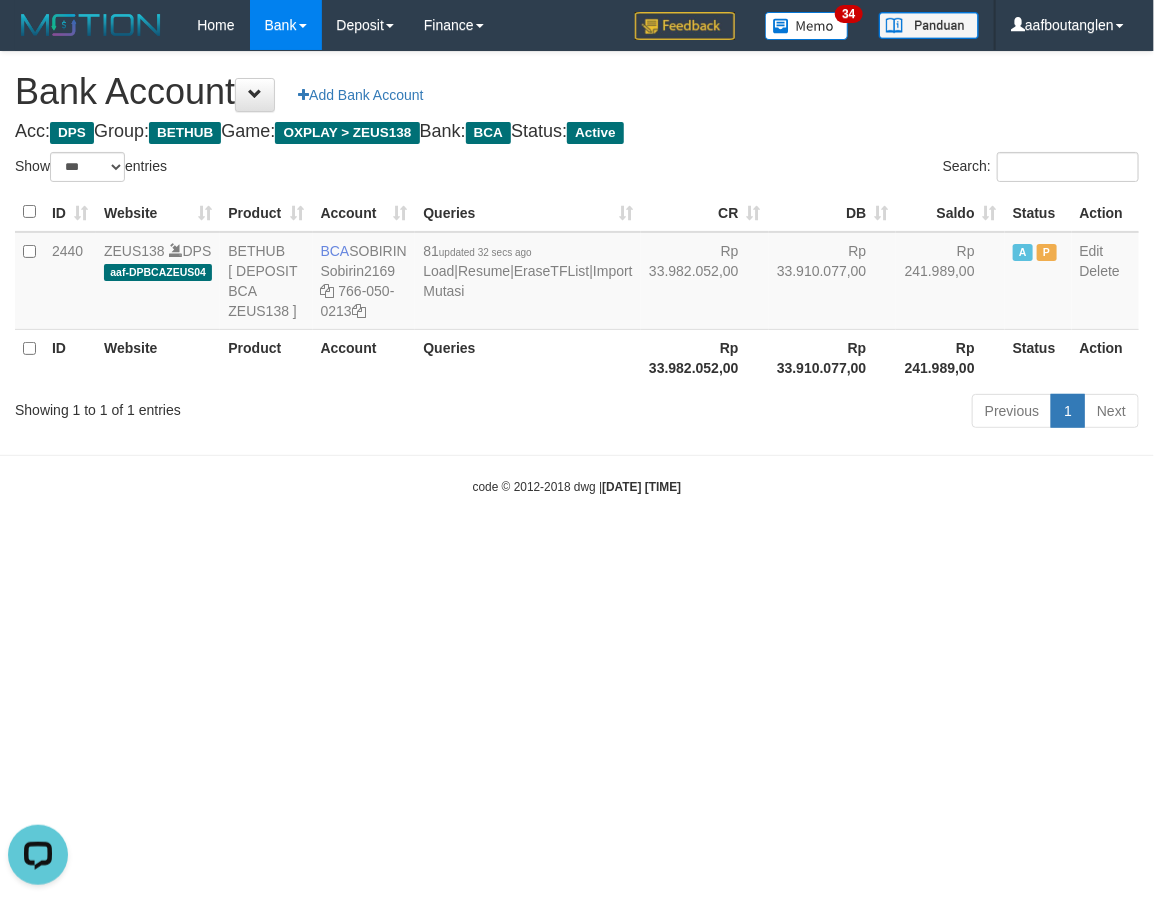 click on "Toggle navigation
Home
Bank
Account List
Deposit
DPS List
History
Note DPS
Finance
Financial Data
aafboutanglen
My Profile
Log Out
34" at bounding box center [577, 273] 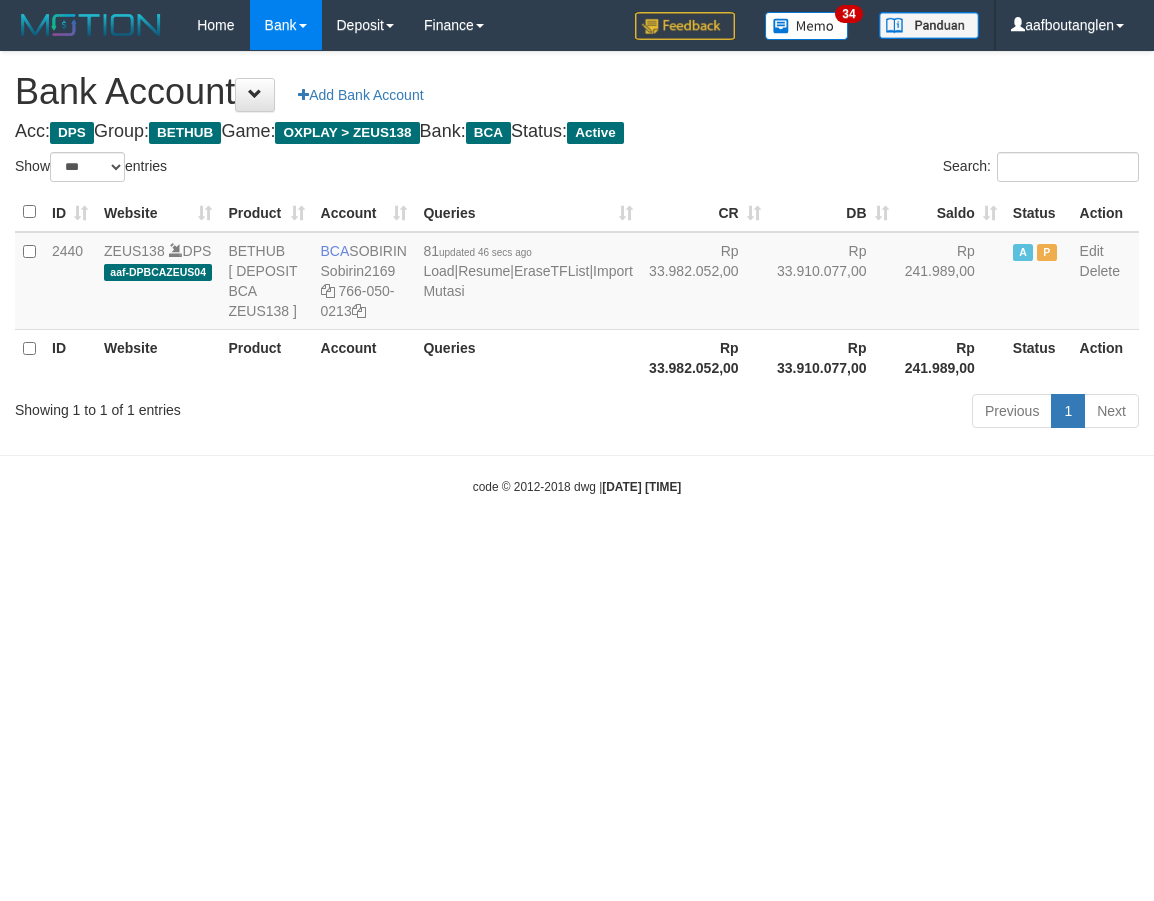 select on "***" 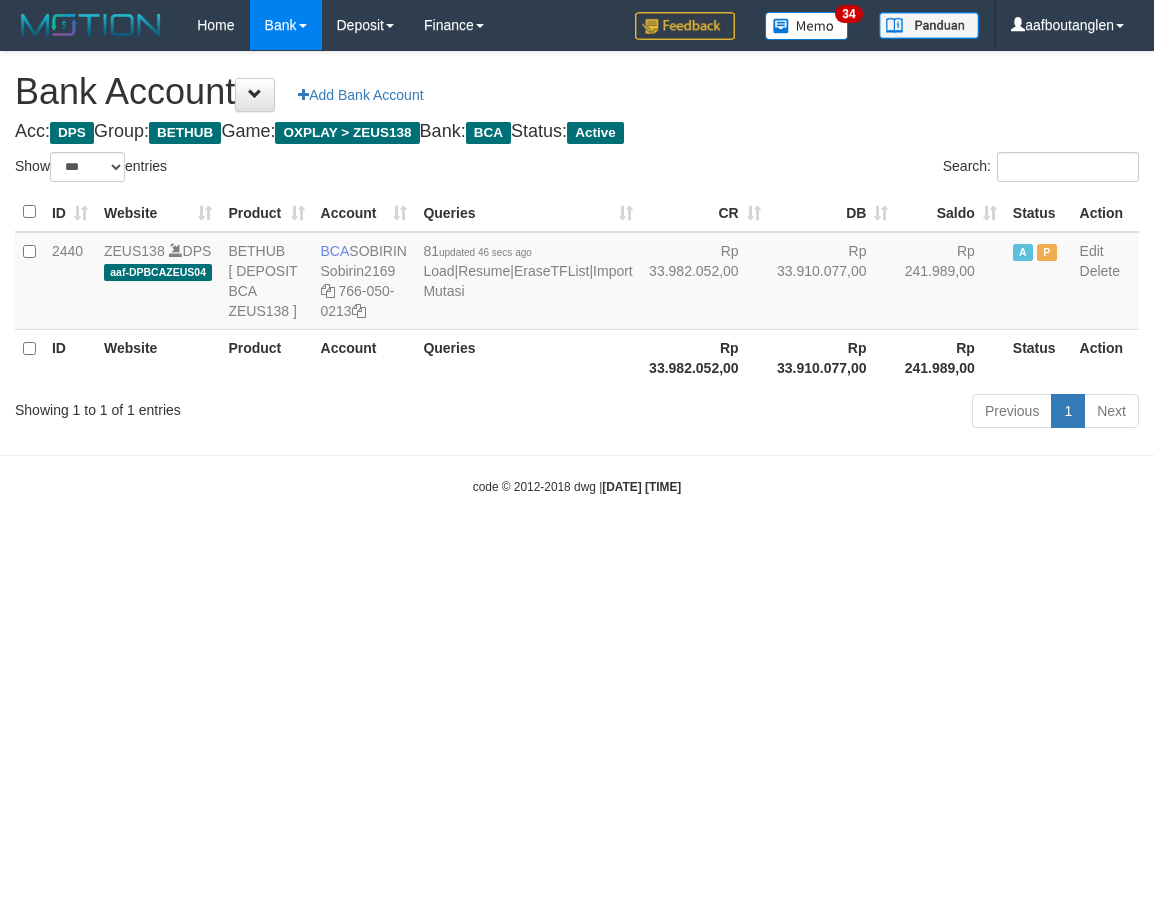 scroll, scrollTop: 0, scrollLeft: 0, axis: both 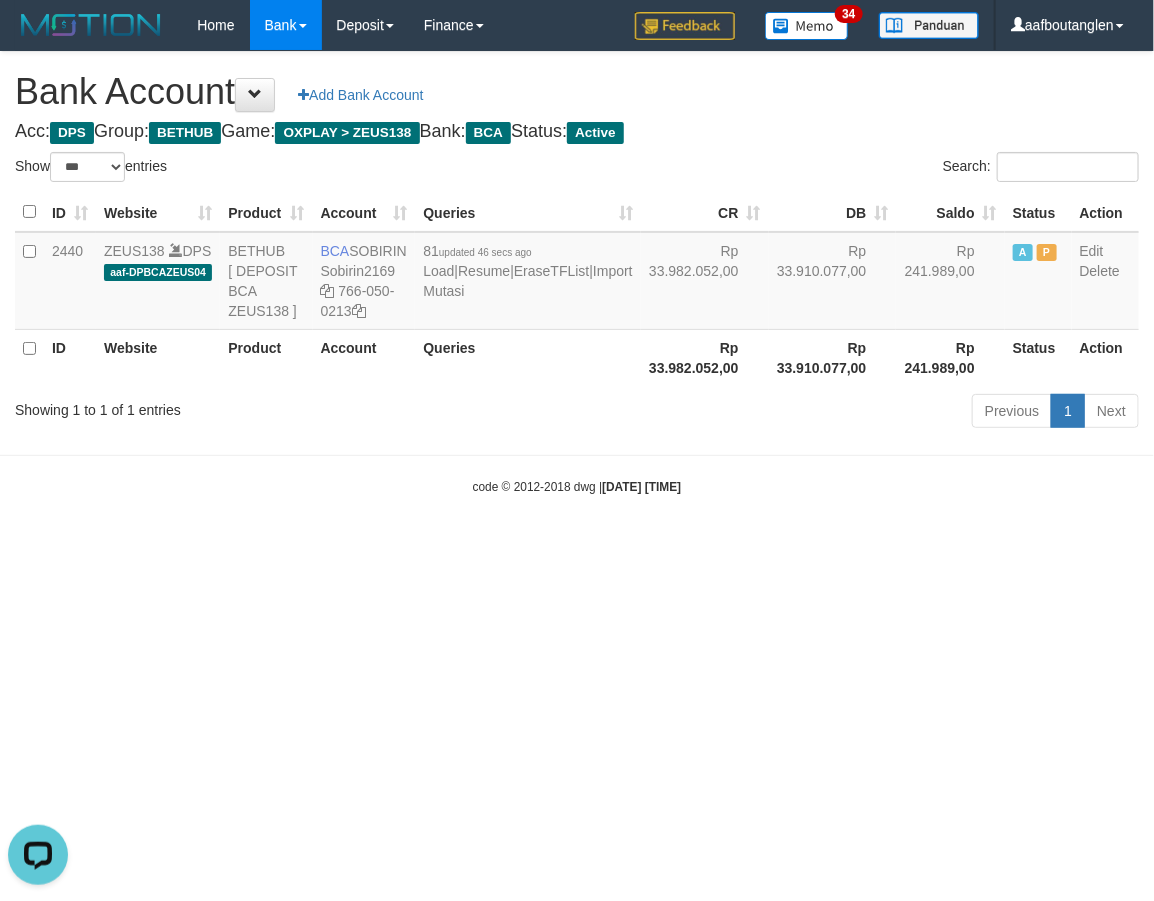 click on "Toggle navigation
Home
Bank
Account List
Deposit
DPS List
History
Note DPS
Finance
Financial Data
aafboutanglen
My Profile
Log Out
34" at bounding box center (577, 273) 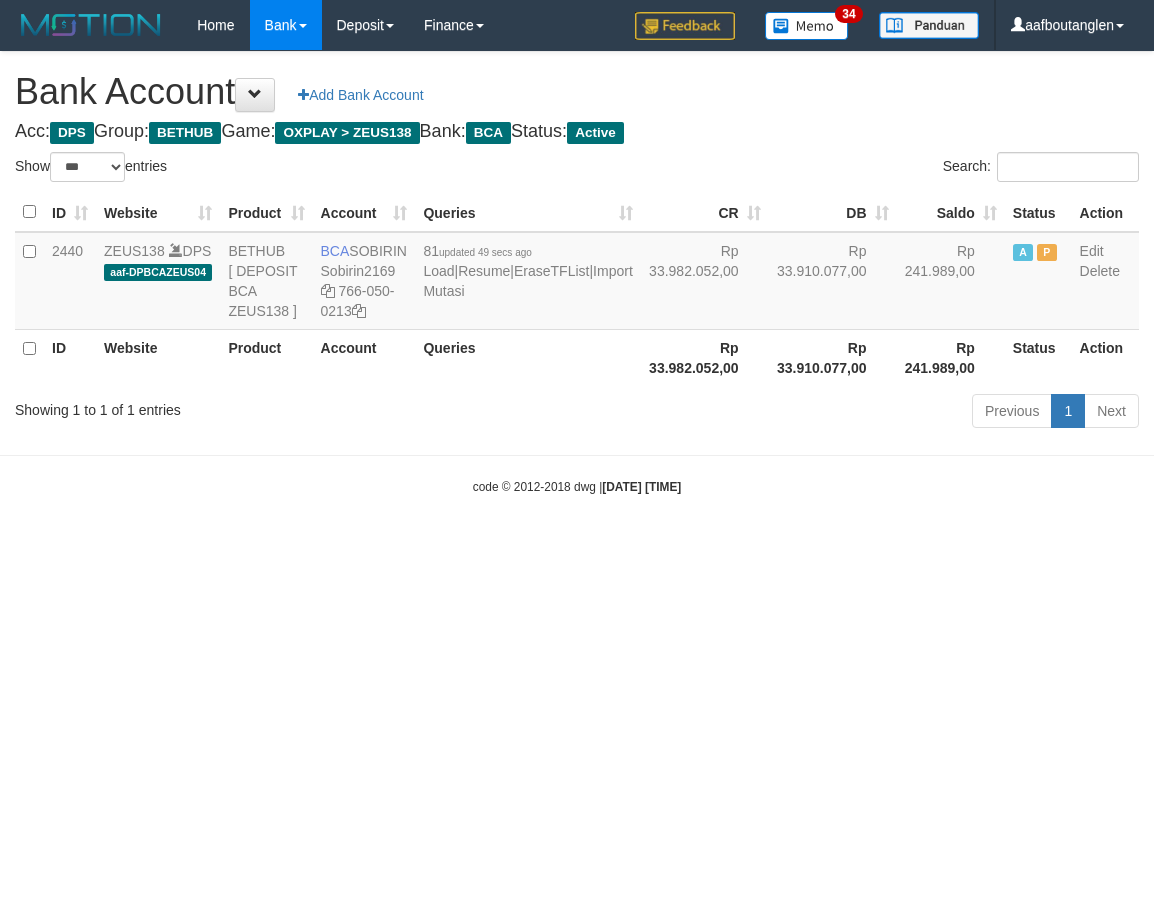 select on "***" 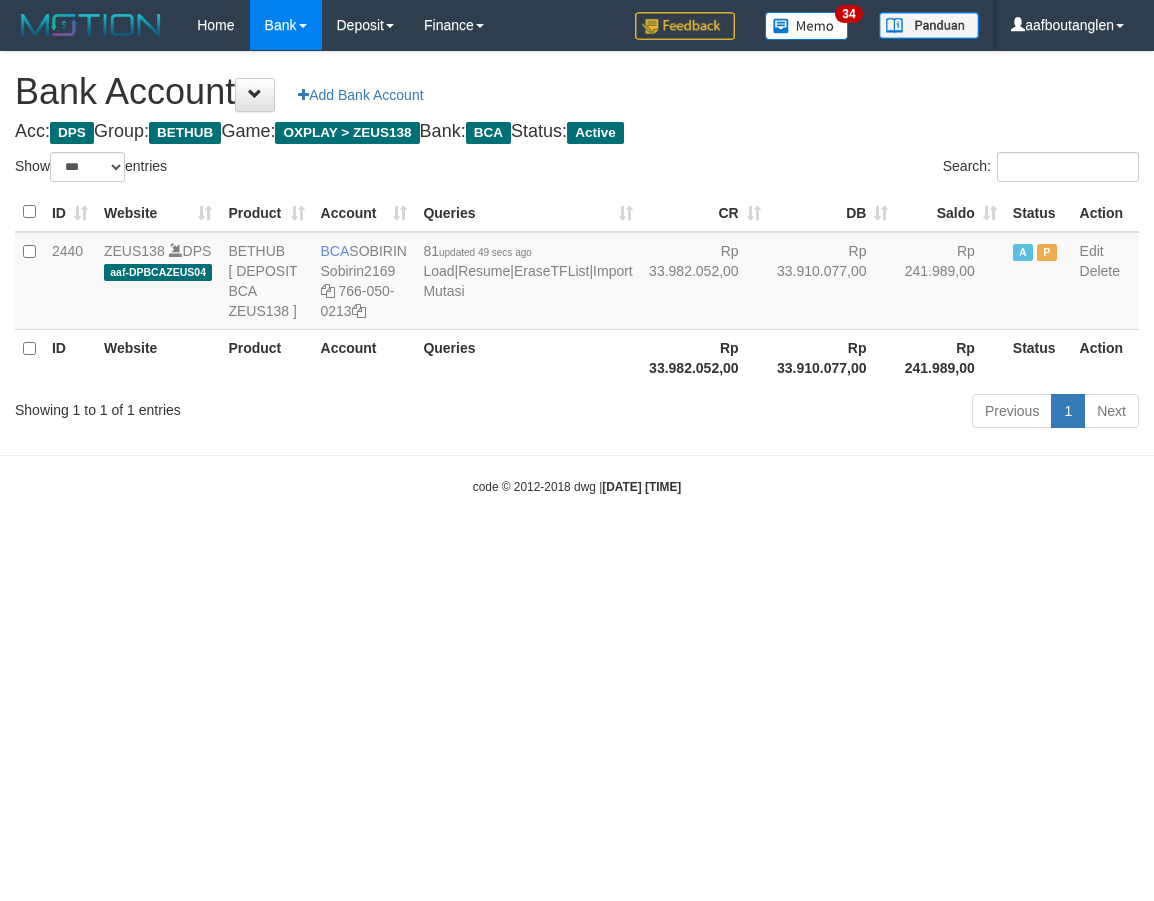 scroll, scrollTop: 0, scrollLeft: 0, axis: both 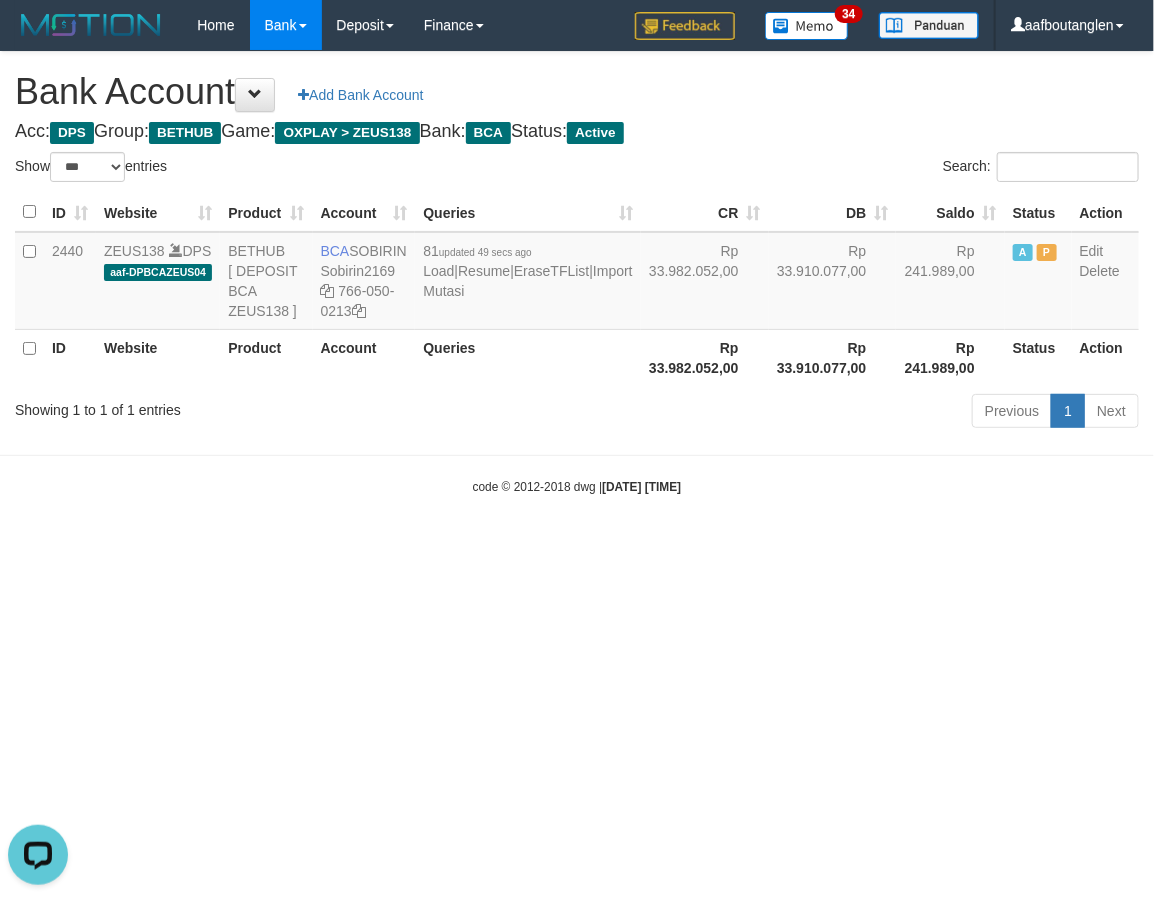 drag, startPoint x: 606, startPoint y: 500, endPoint x: 622, endPoint y: 471, distance: 33.12099 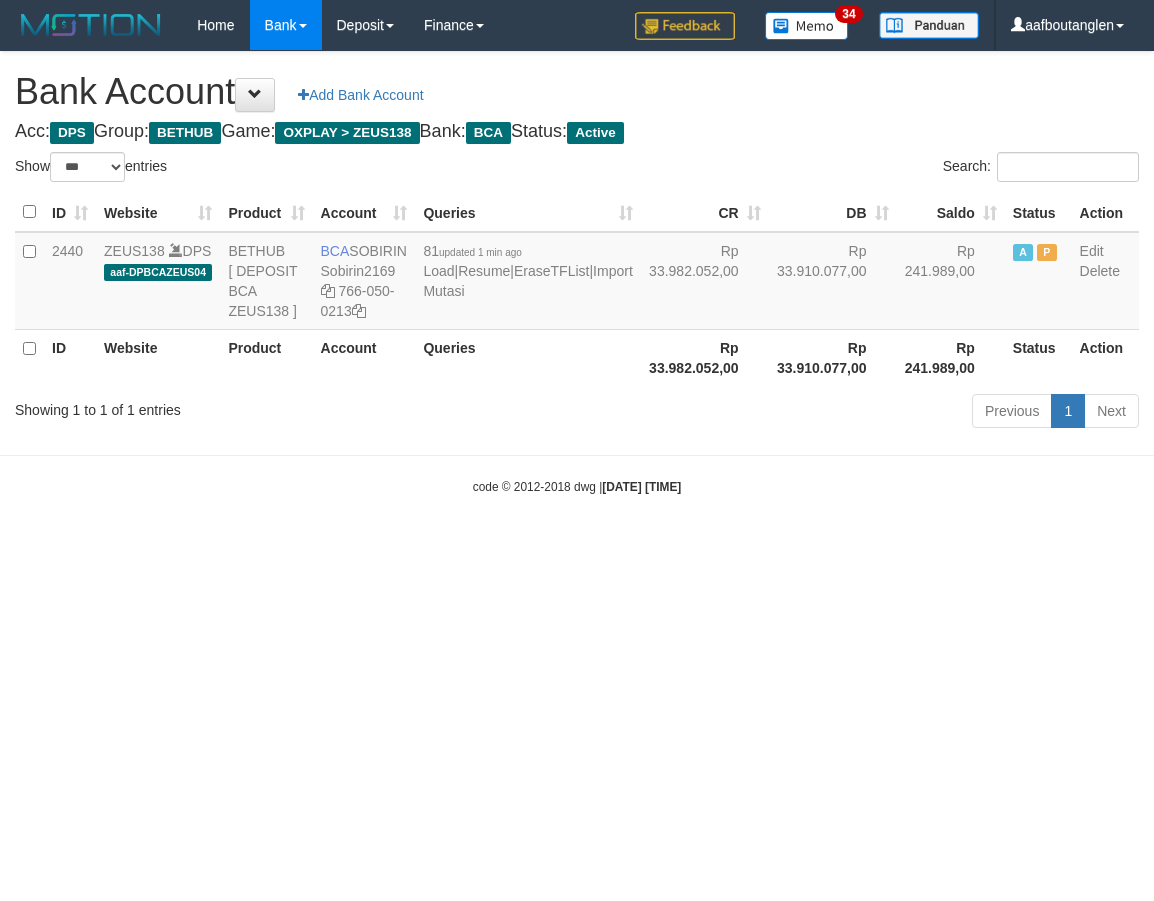 select on "***" 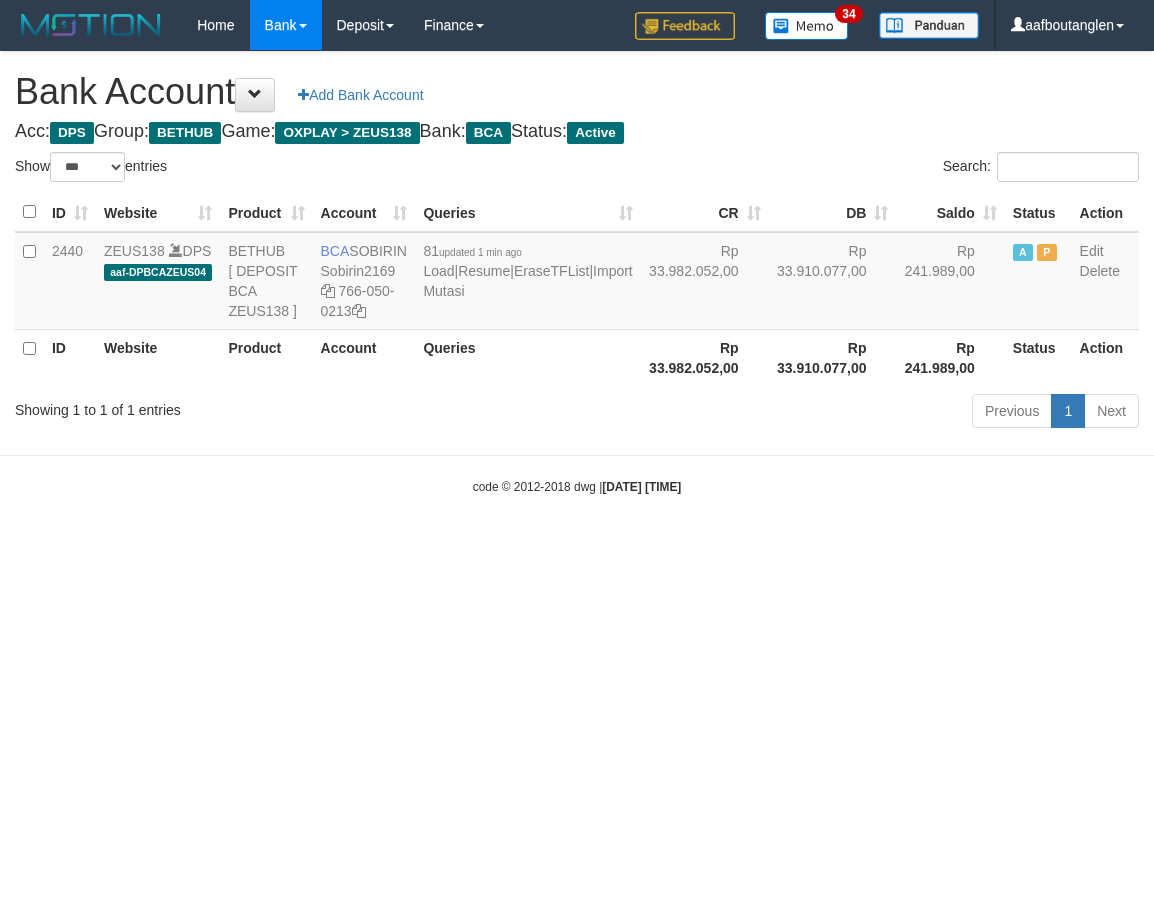 scroll, scrollTop: 0, scrollLeft: 0, axis: both 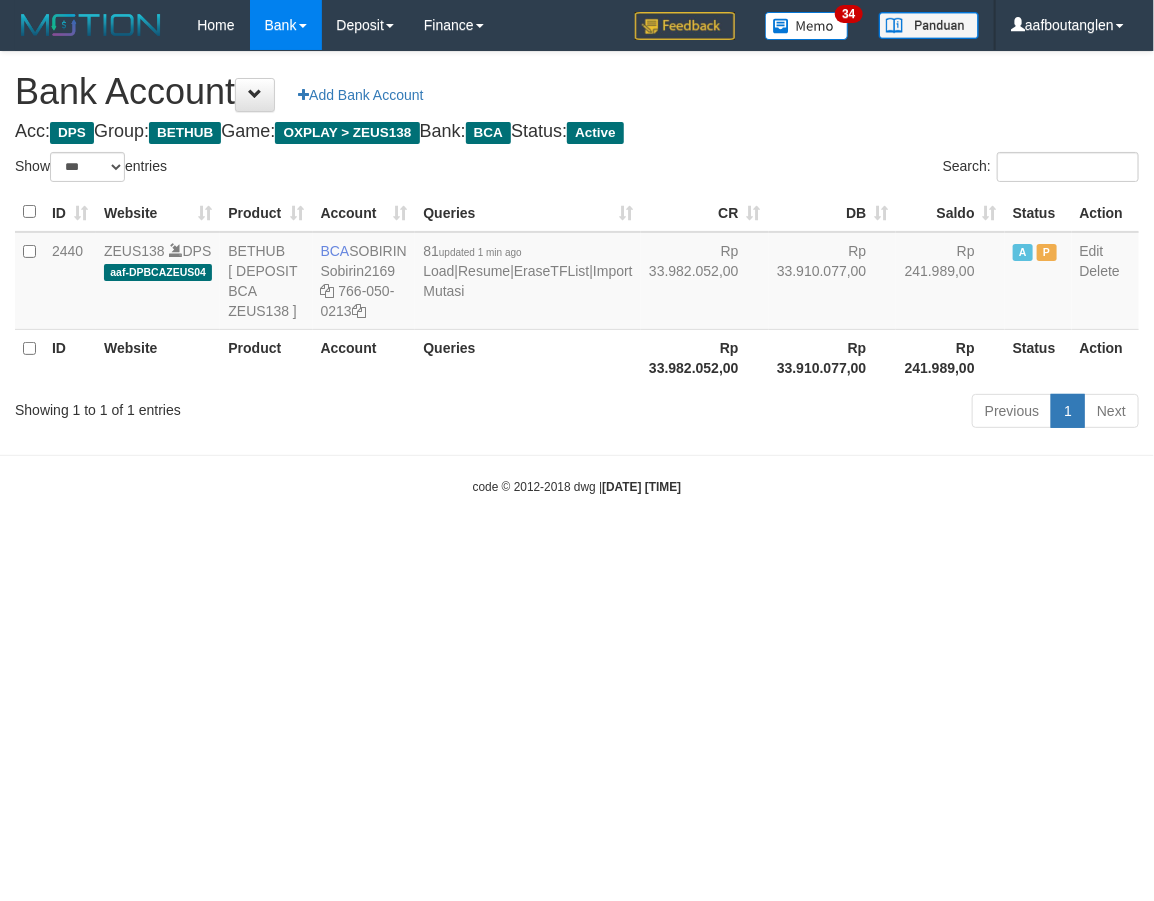 drag, startPoint x: 112, startPoint y: 560, endPoint x: 194, endPoint y: 543, distance: 83.74366 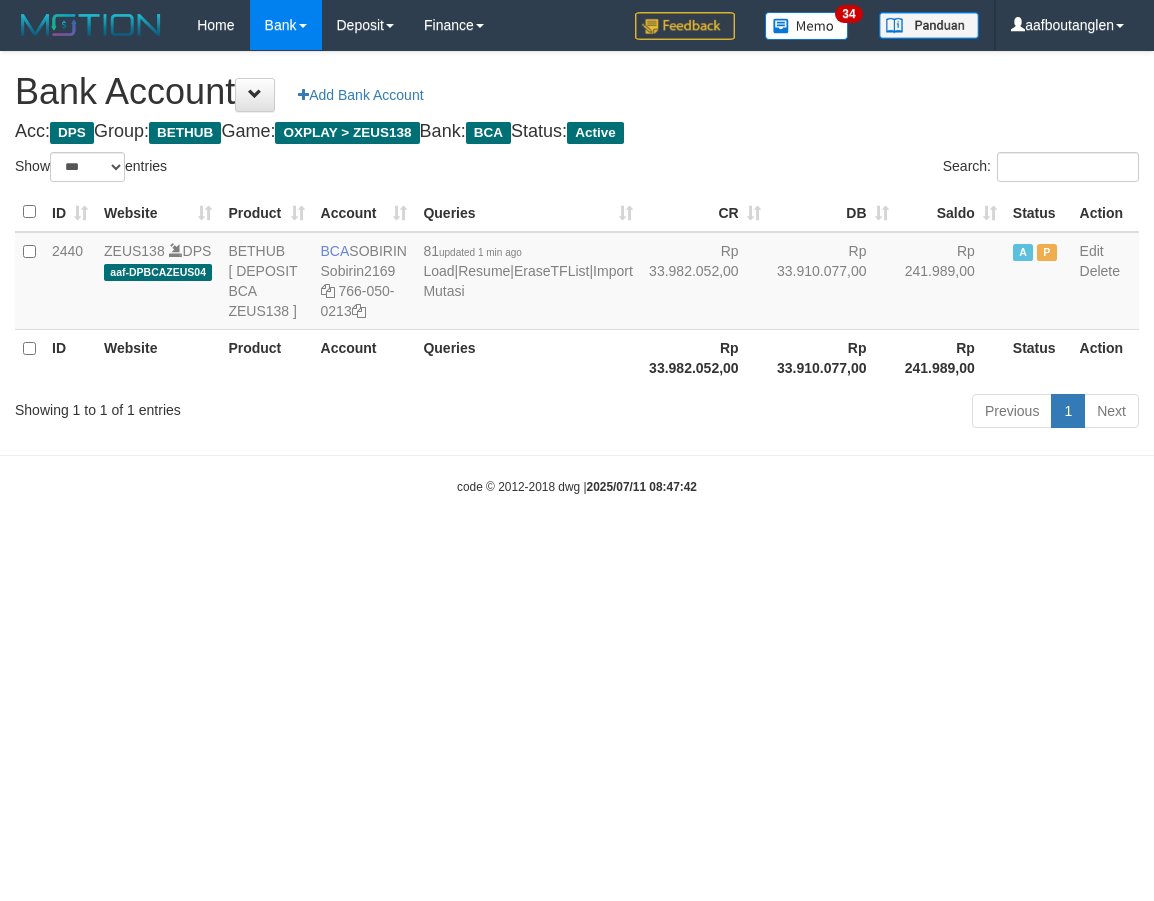 select on "***" 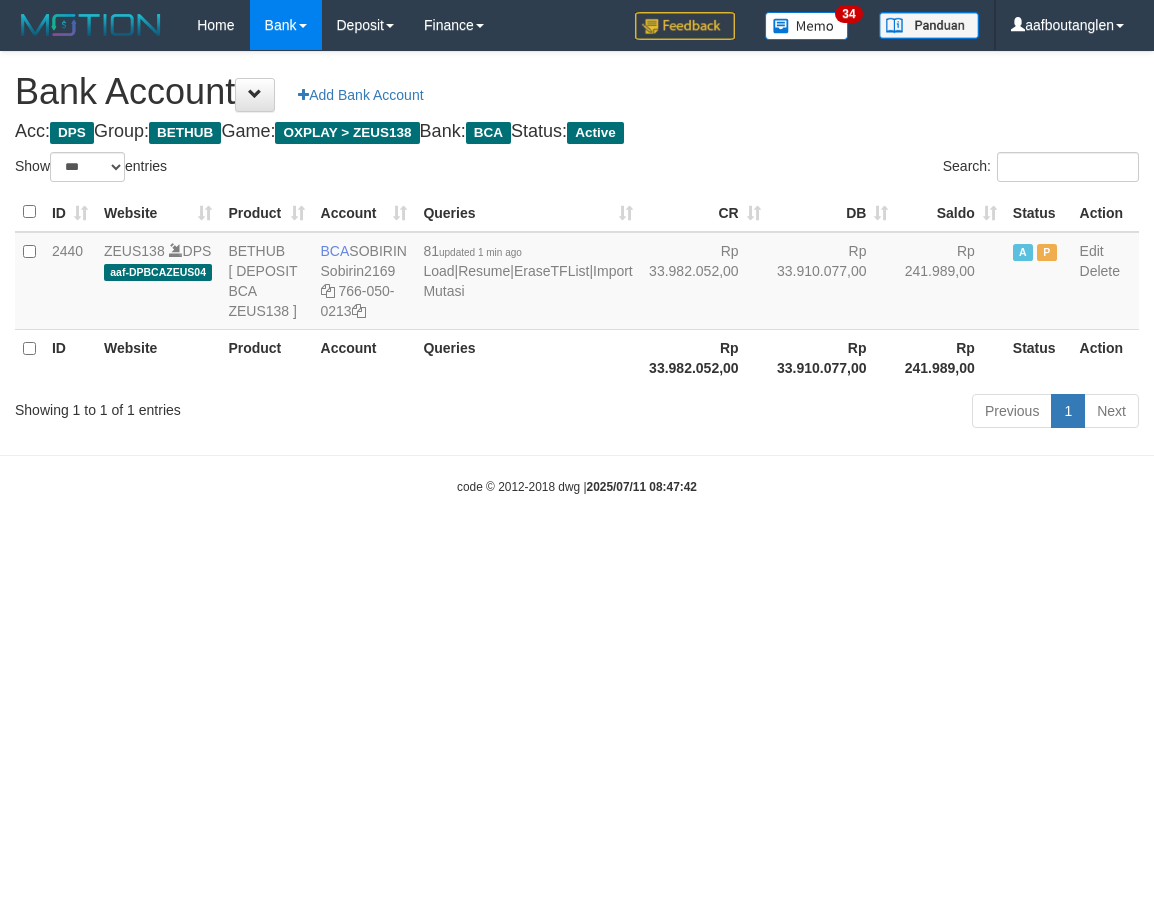 scroll, scrollTop: 0, scrollLeft: 0, axis: both 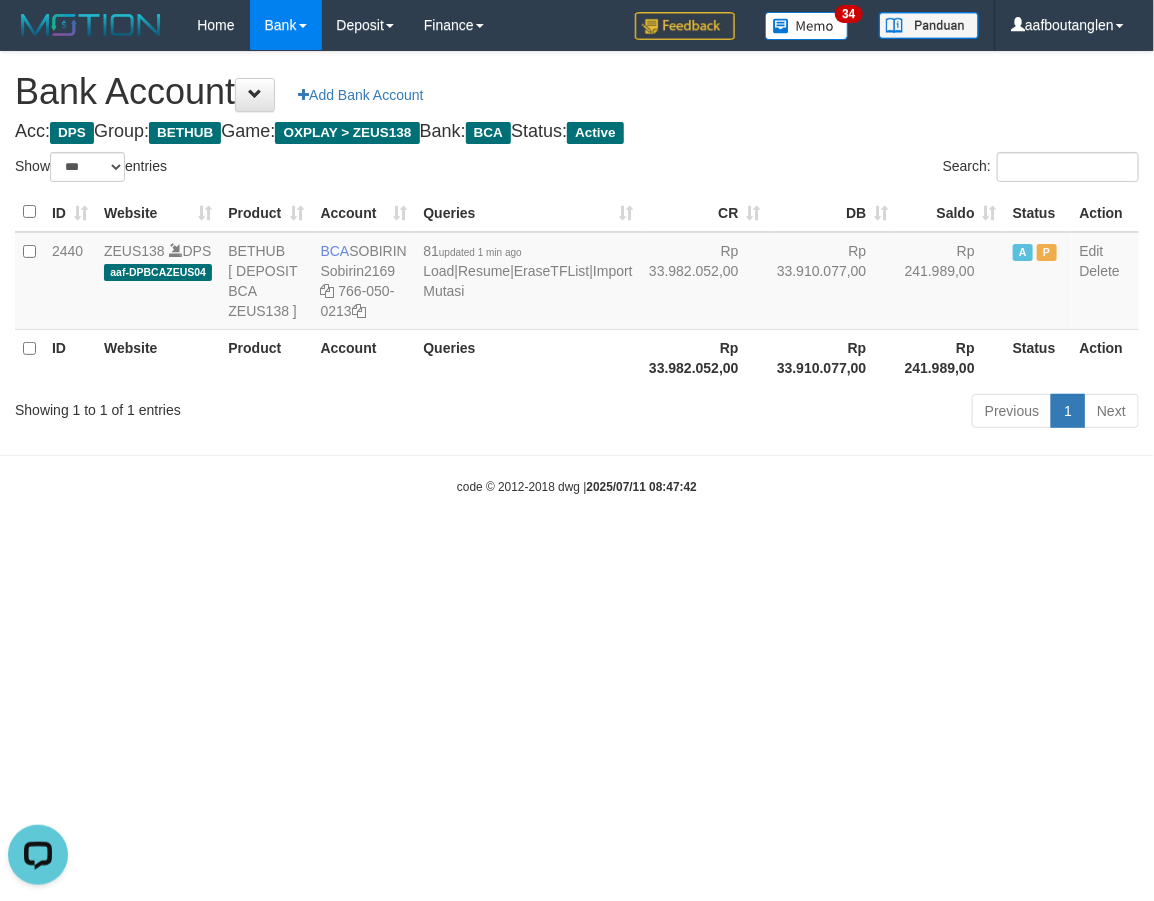 drag, startPoint x: 920, startPoint y: 602, endPoint x: 913, endPoint y: 594, distance: 10.630146 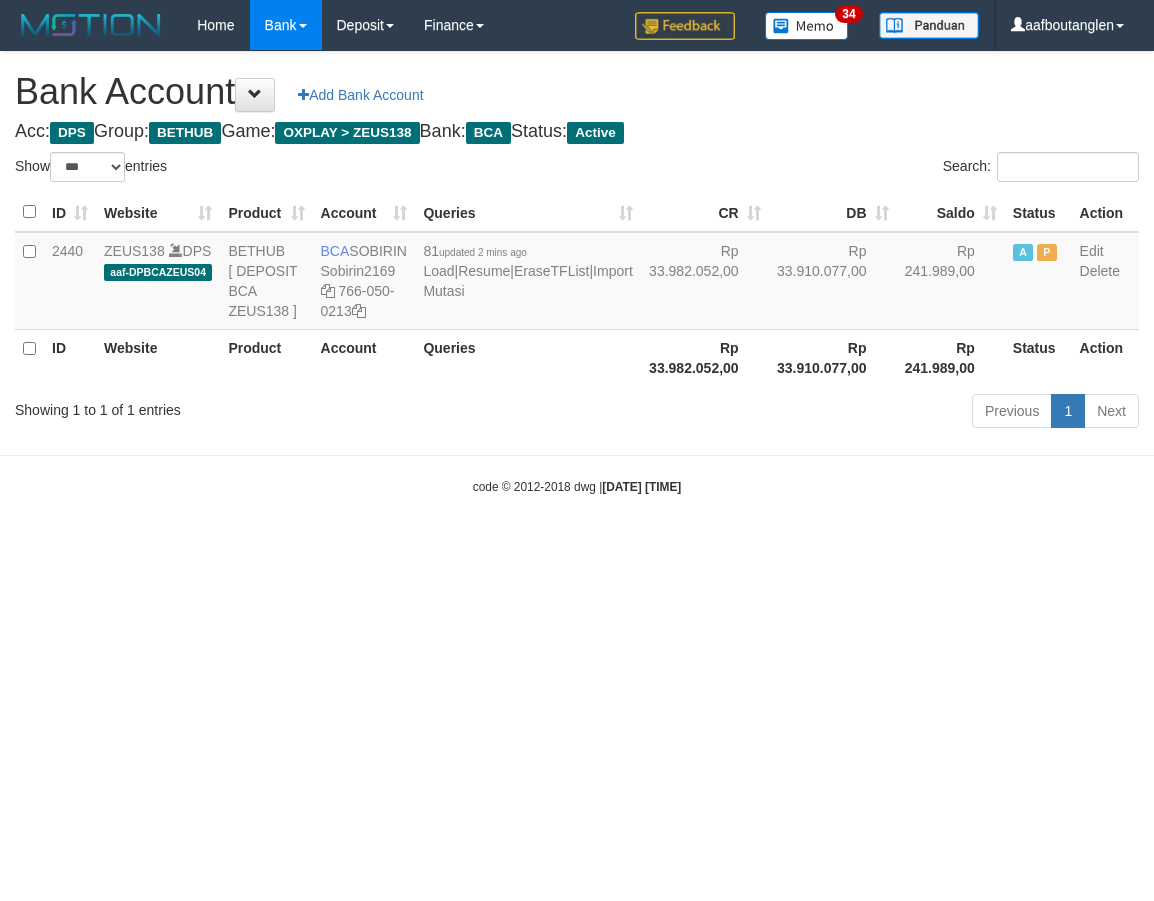select on "***" 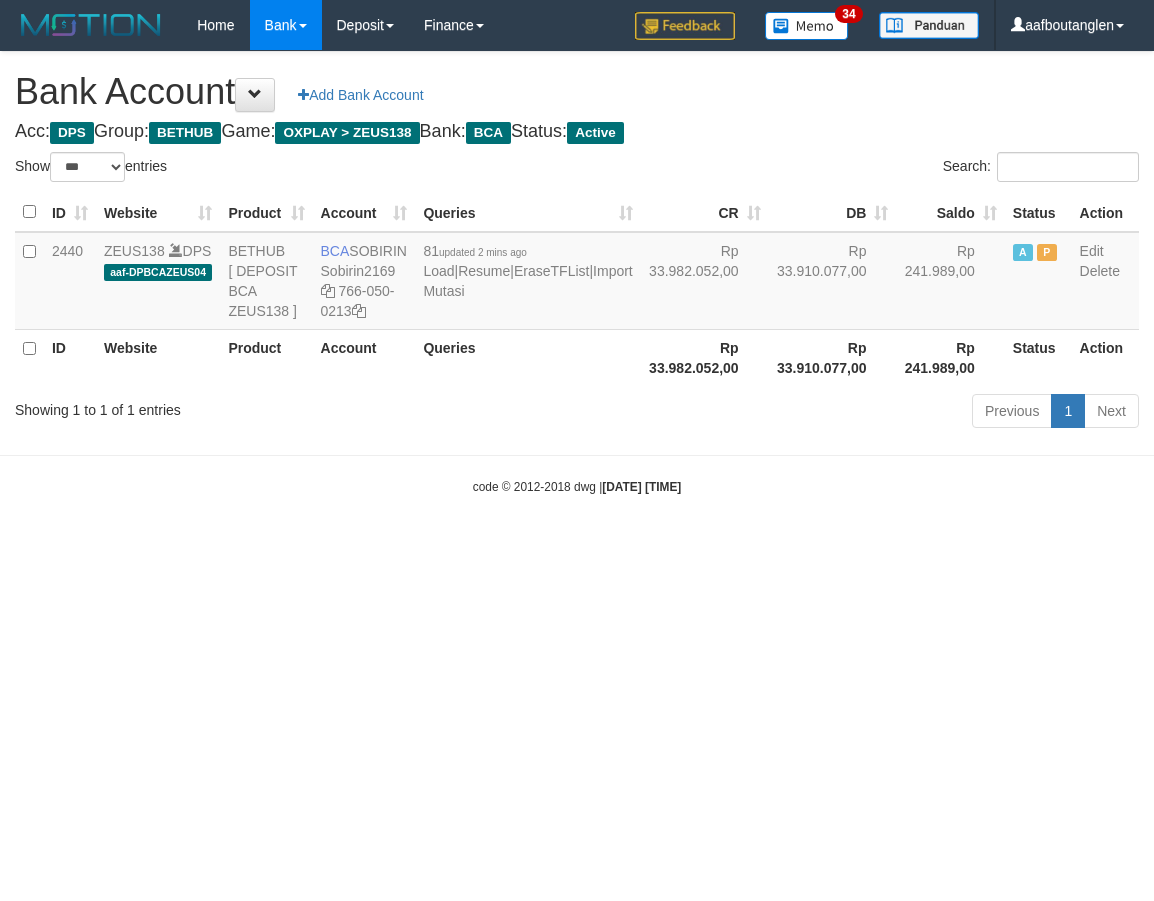 scroll, scrollTop: 0, scrollLeft: 0, axis: both 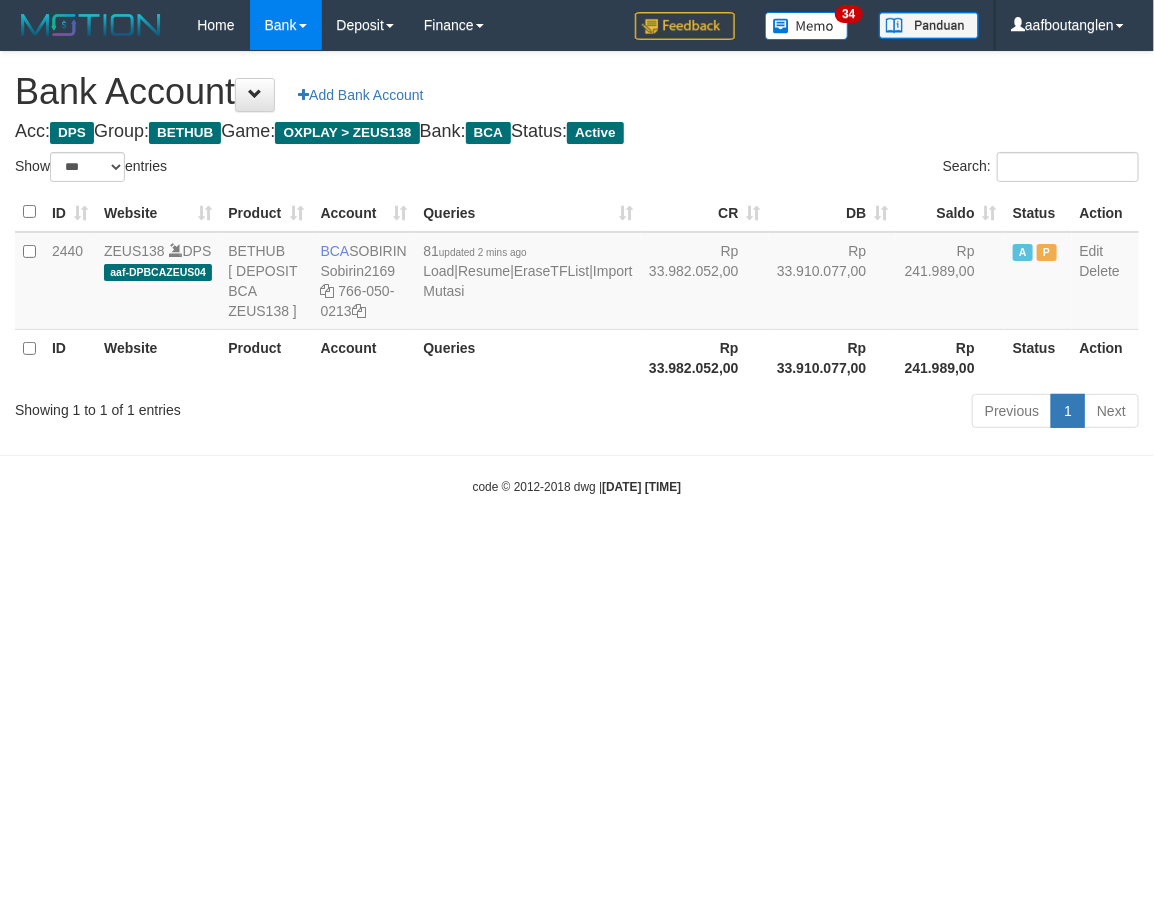 drag, startPoint x: 876, startPoint y: 583, endPoint x: 890, endPoint y: 572, distance: 17.804493 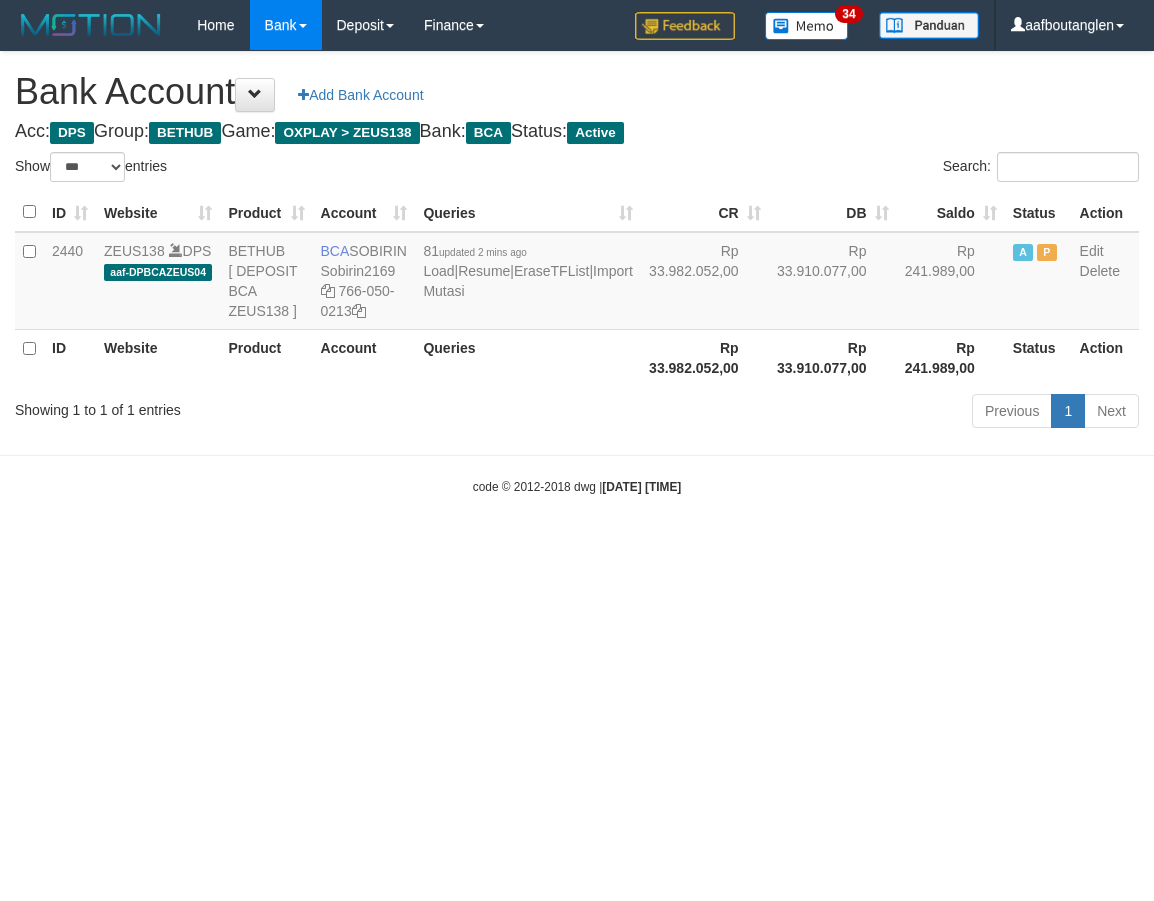 select on "***" 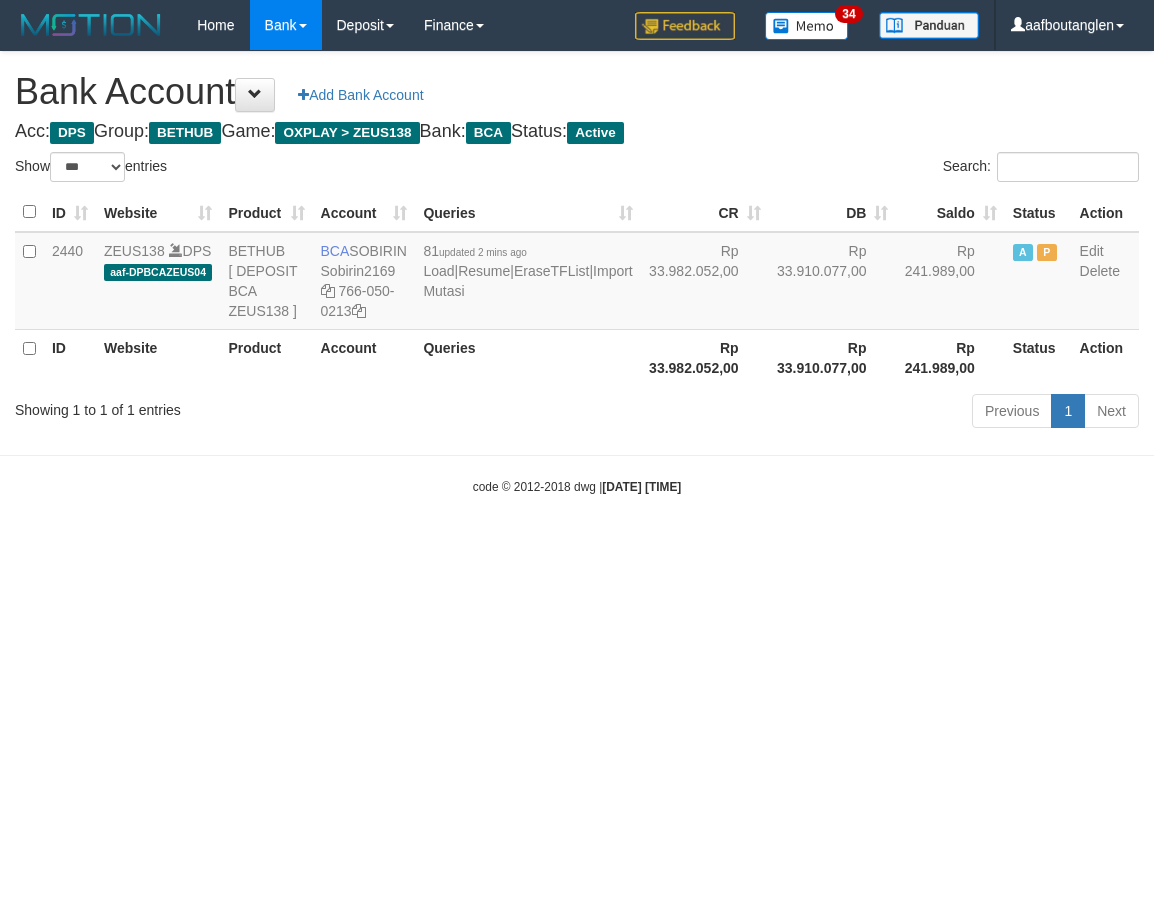 scroll, scrollTop: 0, scrollLeft: 0, axis: both 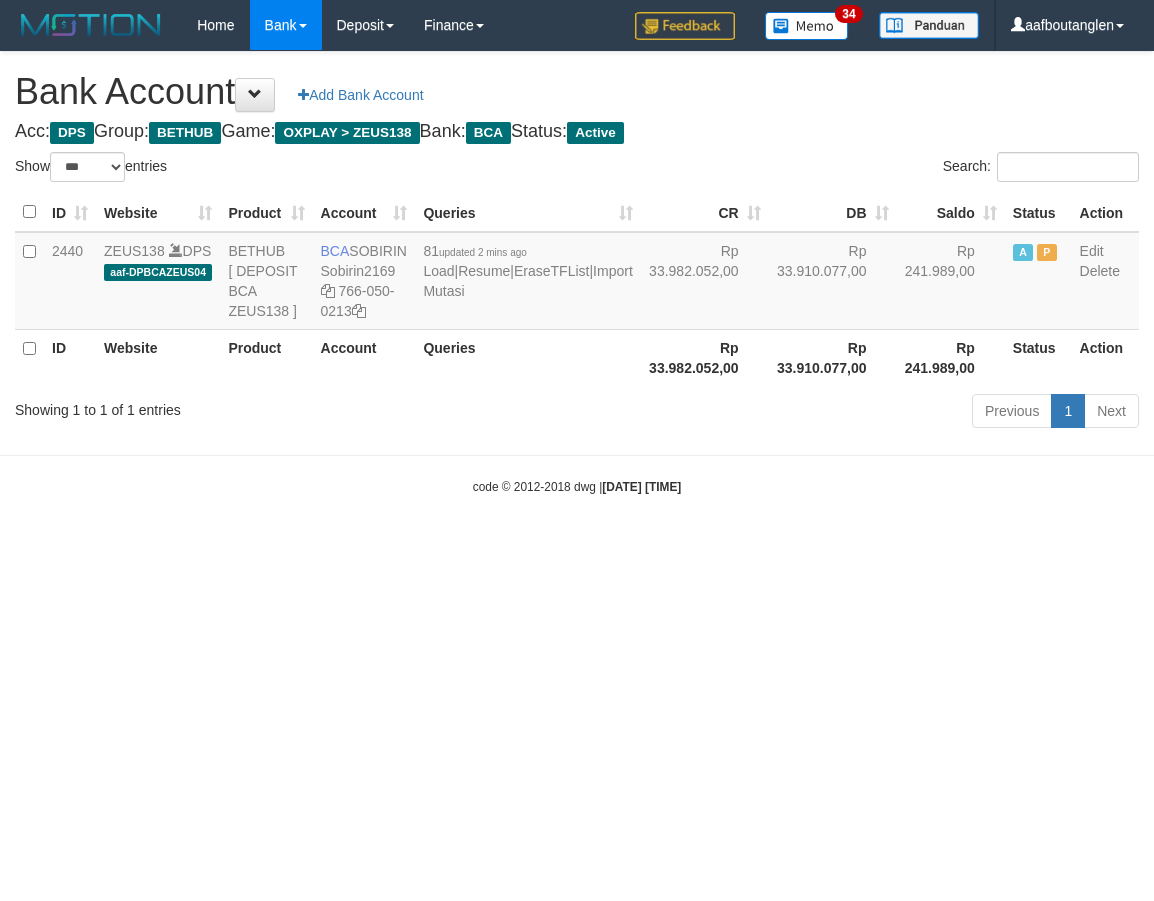 select on "***" 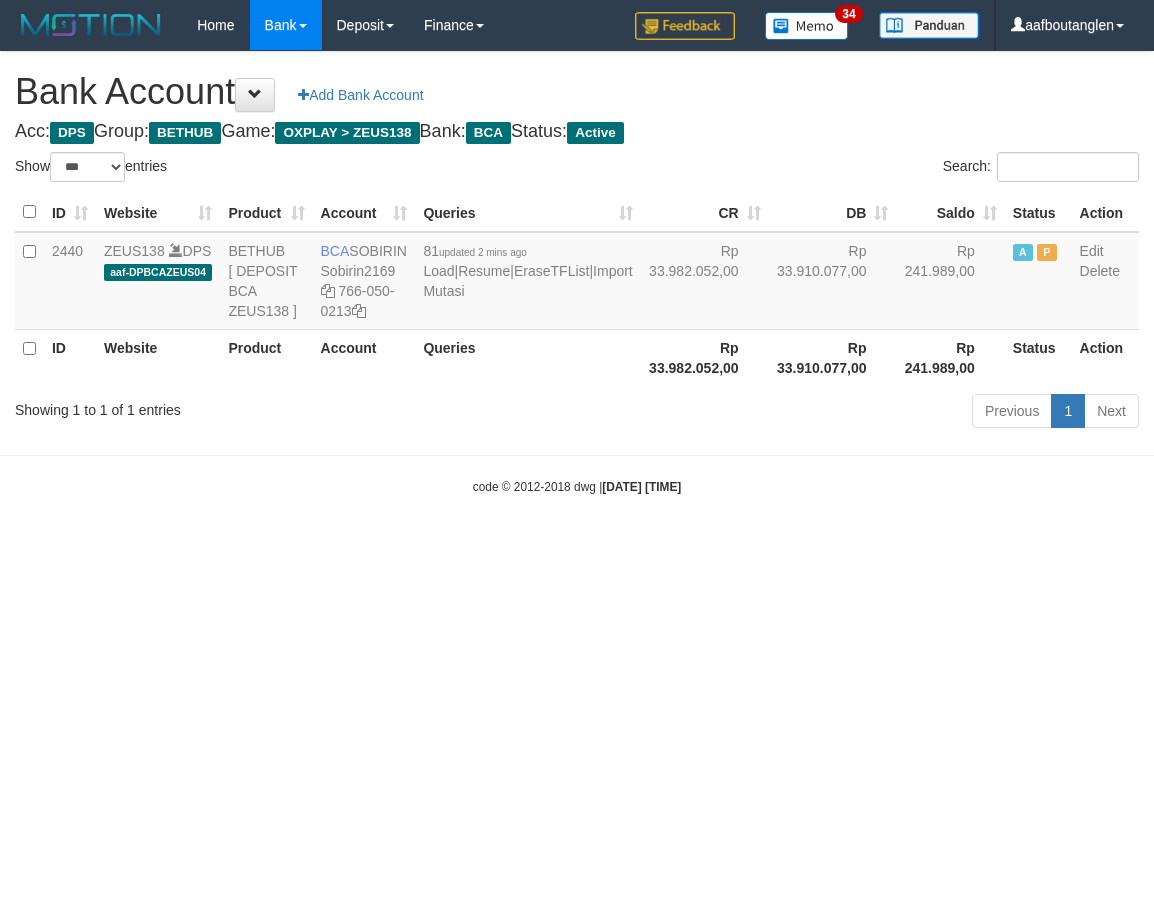 scroll, scrollTop: 0, scrollLeft: 0, axis: both 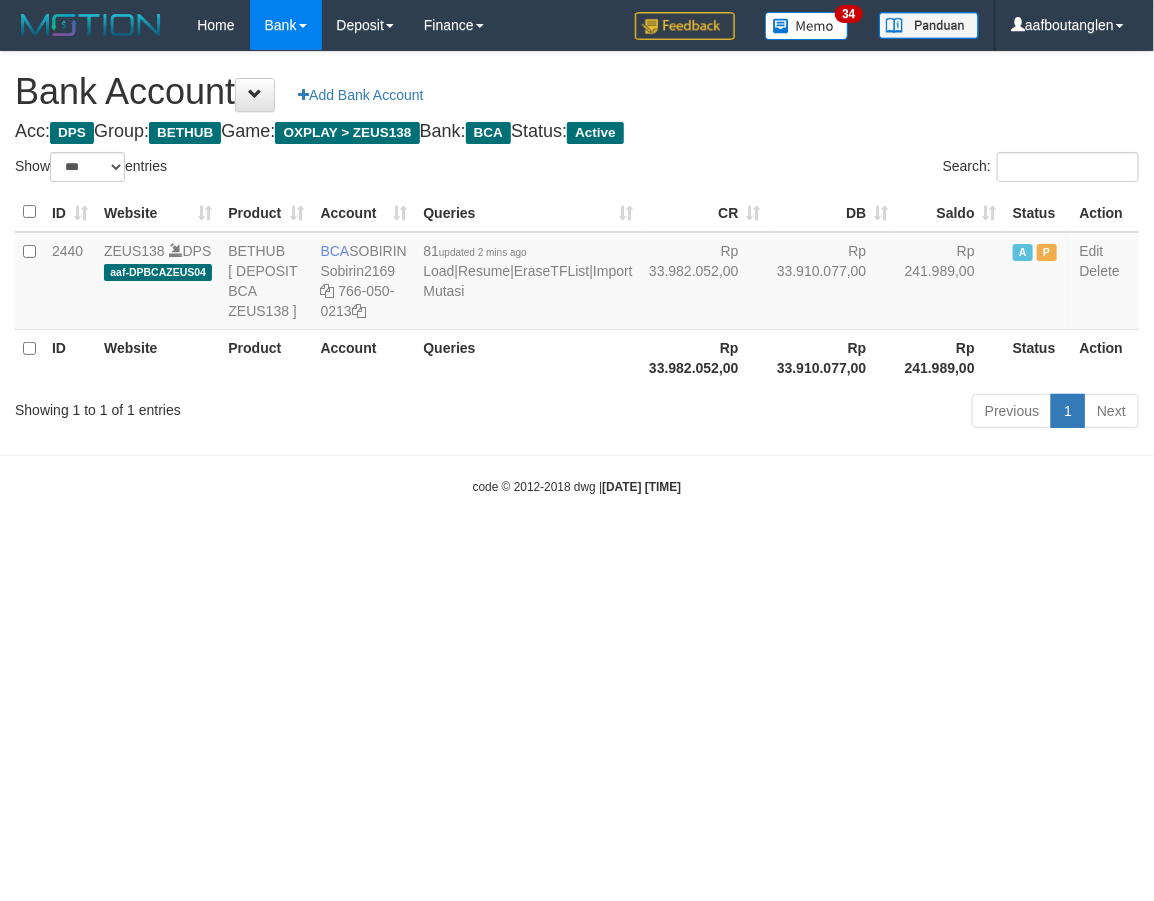 click on "Toggle navigation
Home
Bank
Account List
Deposit
DPS List
History
Note DPS
Finance
Financial Data
aafboutanglen
My Profile
Log Out
34" at bounding box center (577, 273) 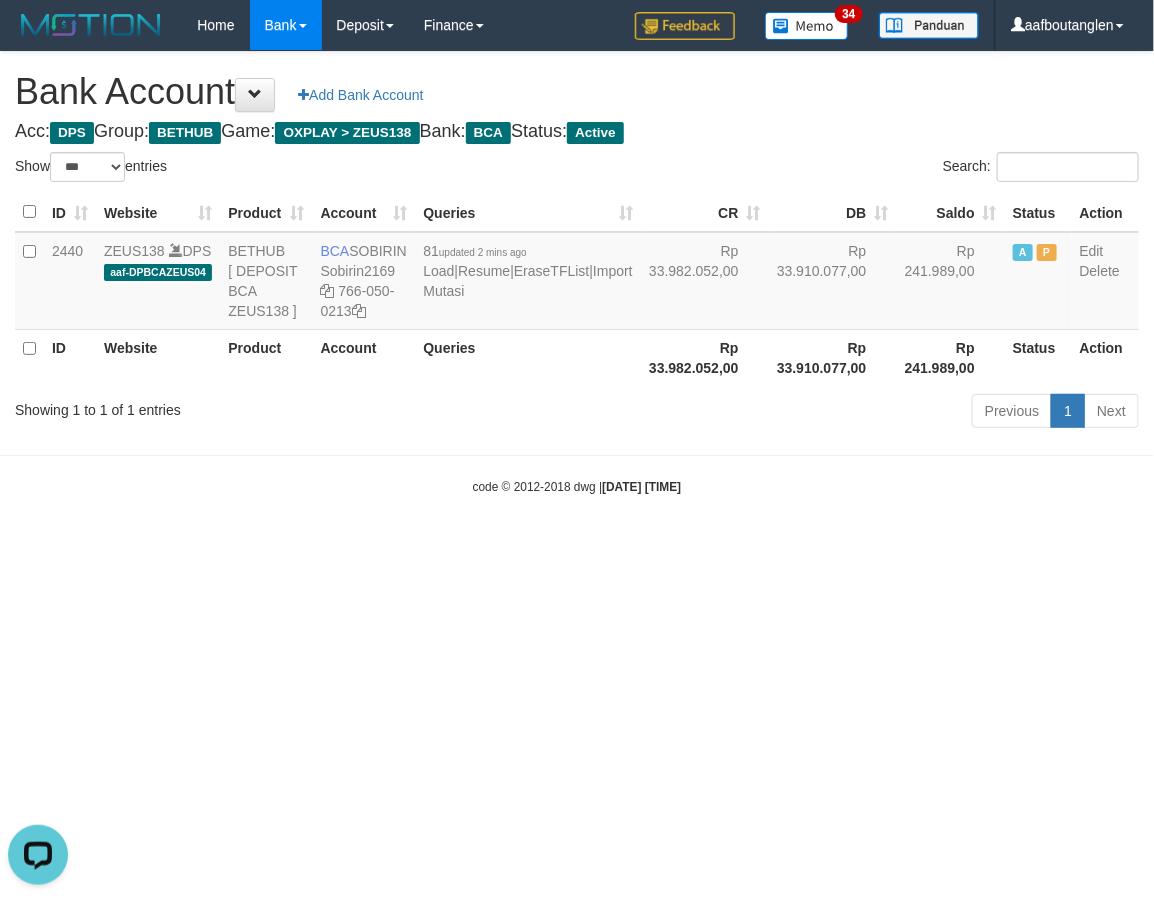 scroll, scrollTop: 0, scrollLeft: 0, axis: both 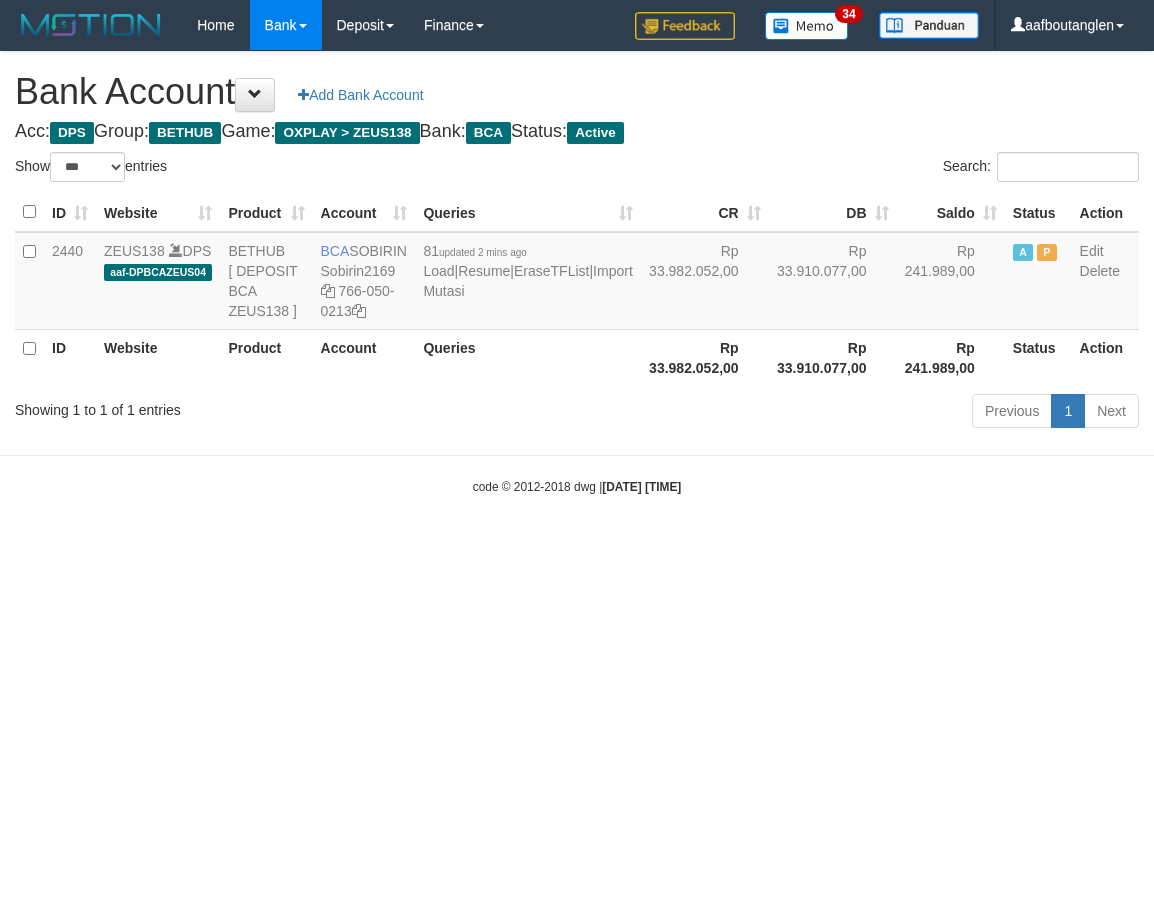 select on "***" 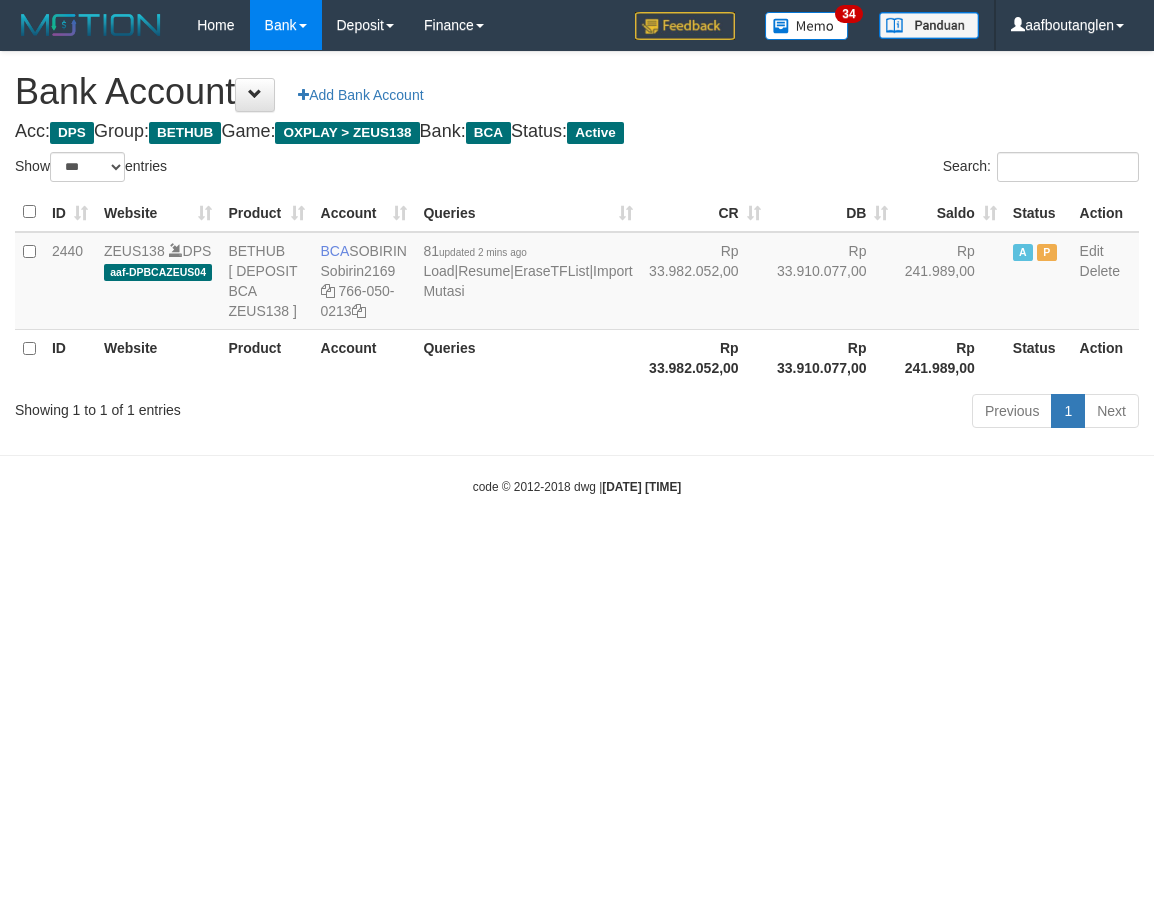 scroll, scrollTop: 0, scrollLeft: 0, axis: both 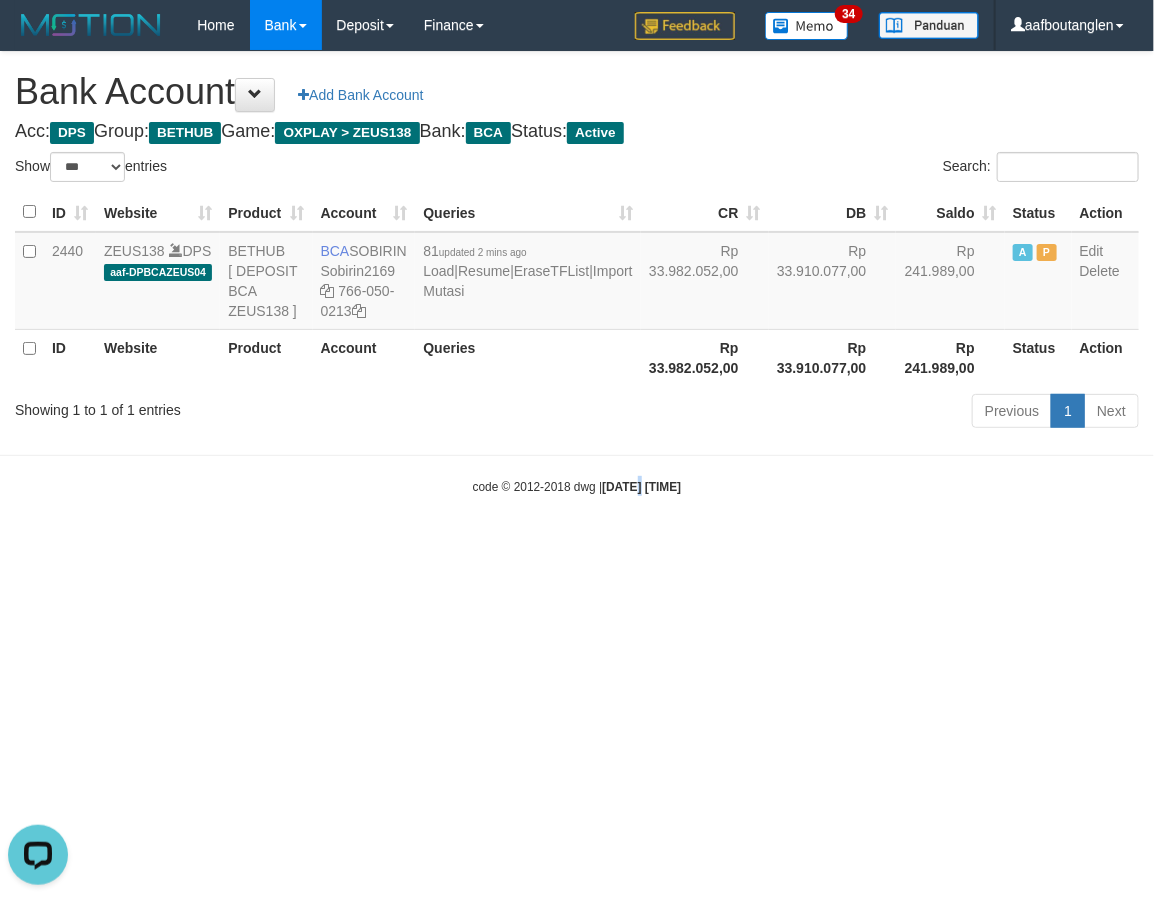 click on "Toggle navigation
Home
Bank
Account List
Deposit
DPS List
History
Note DPS
Finance
Financial Data
aafboutanglen
My Profile
Log Out
34" at bounding box center (577, 273) 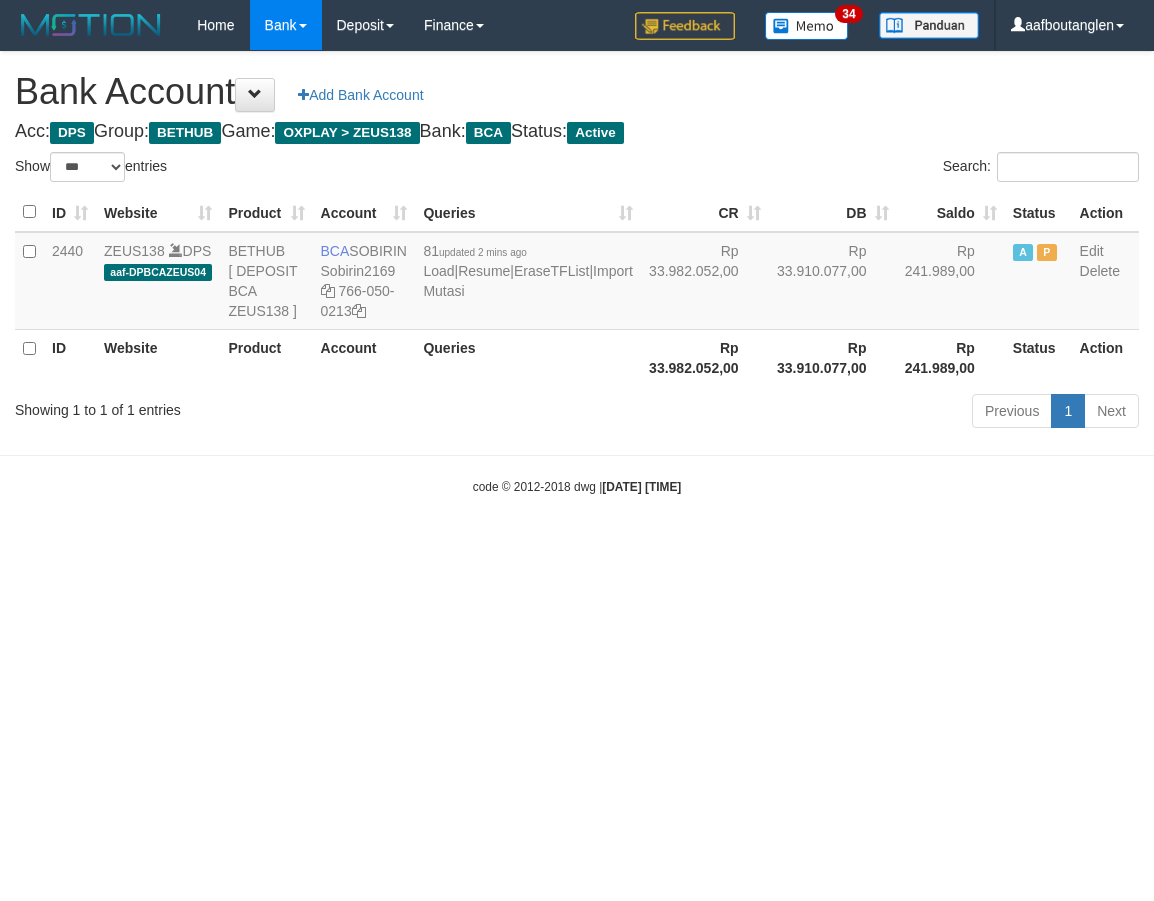 select on "***" 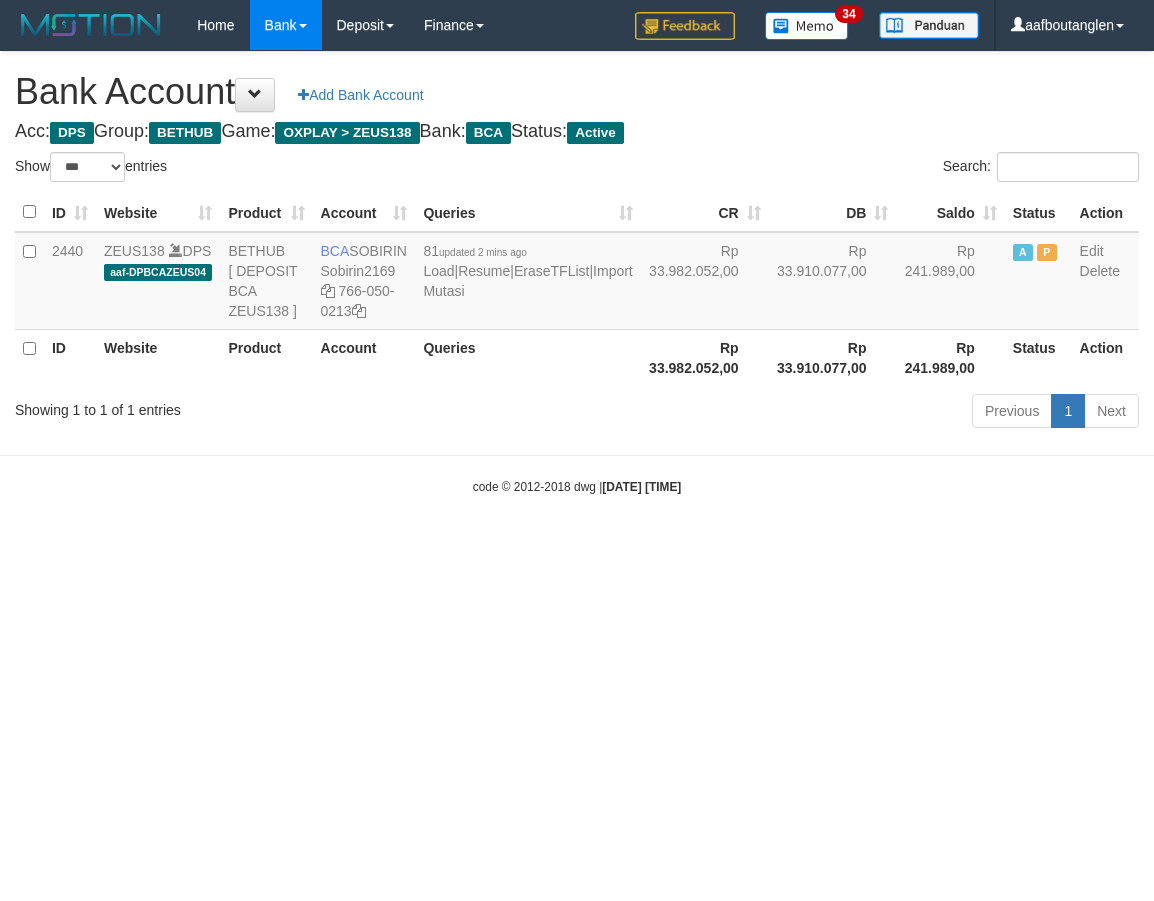 scroll, scrollTop: 0, scrollLeft: 0, axis: both 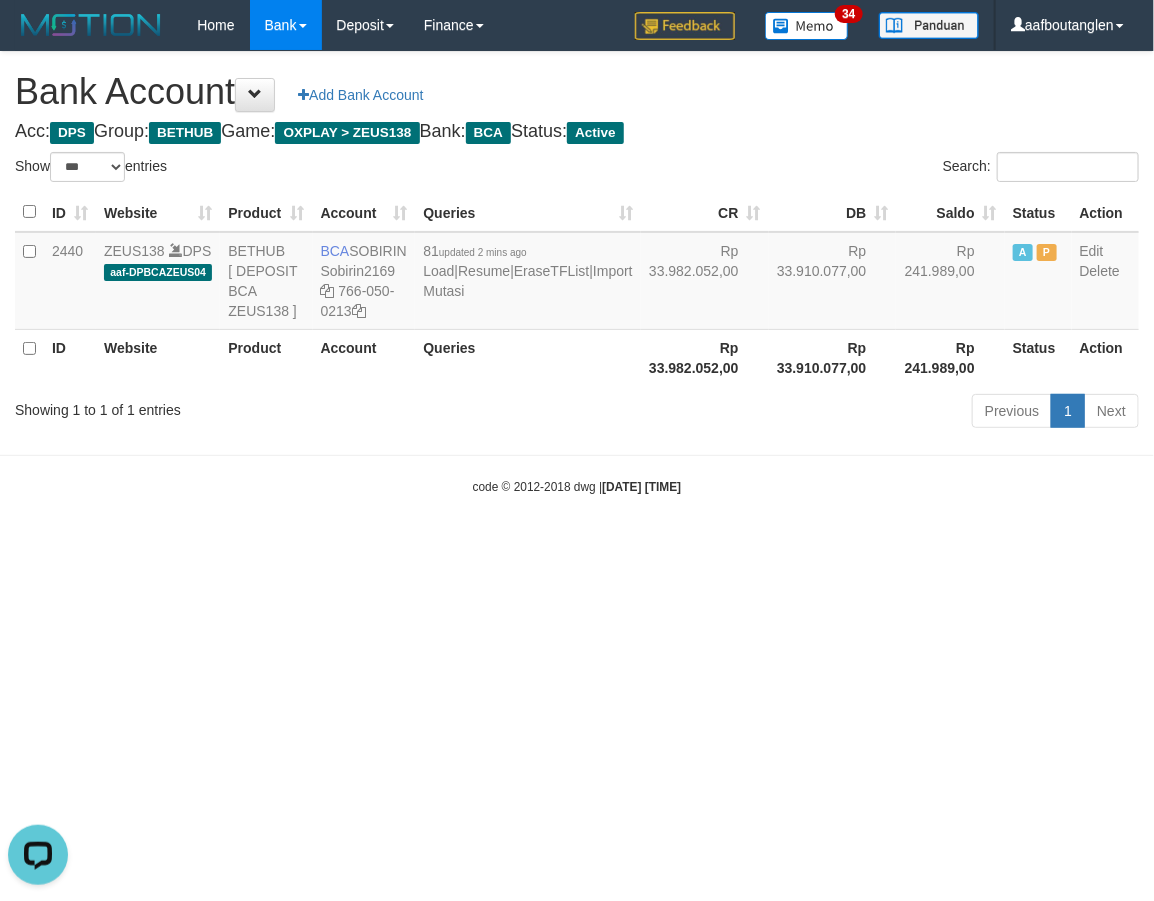 drag, startPoint x: 938, startPoint y: 616, endPoint x: 886, endPoint y: 625, distance: 52.773098 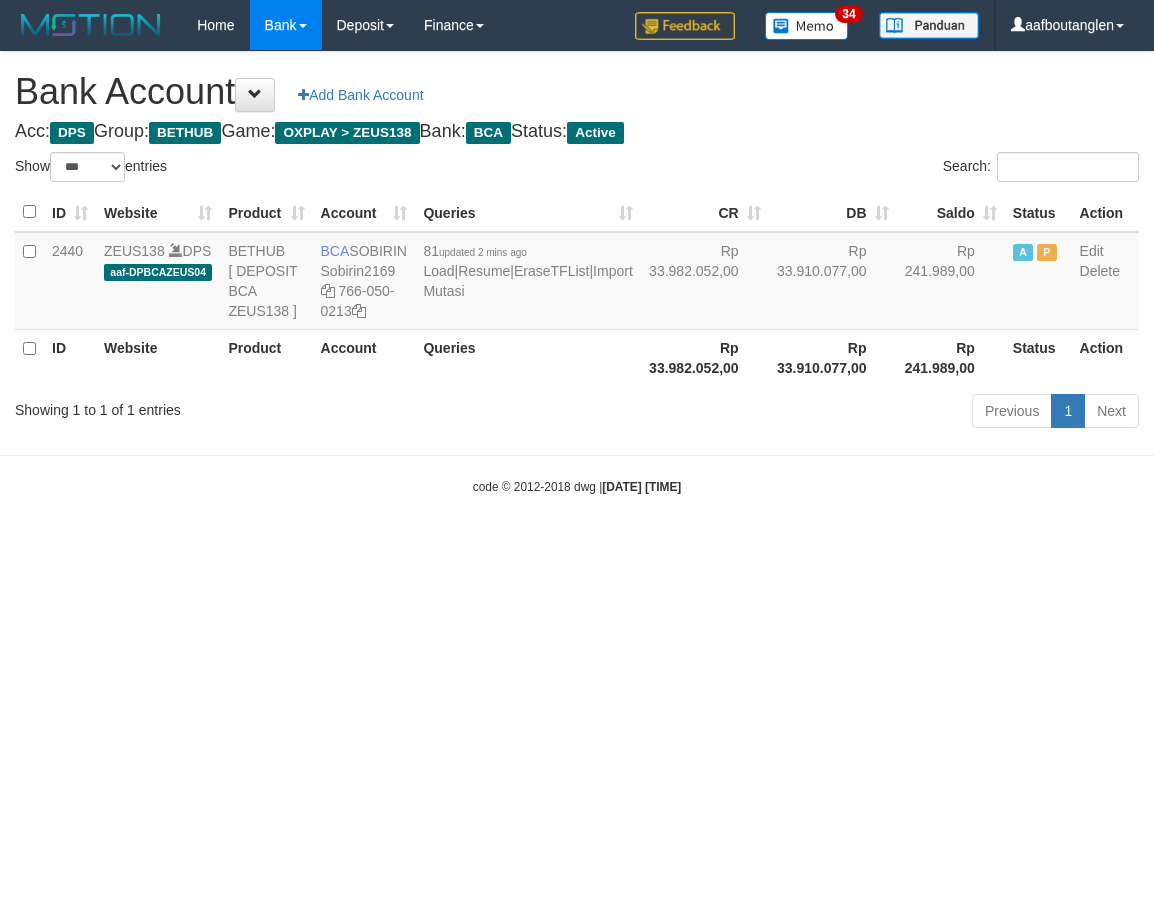 select on "***" 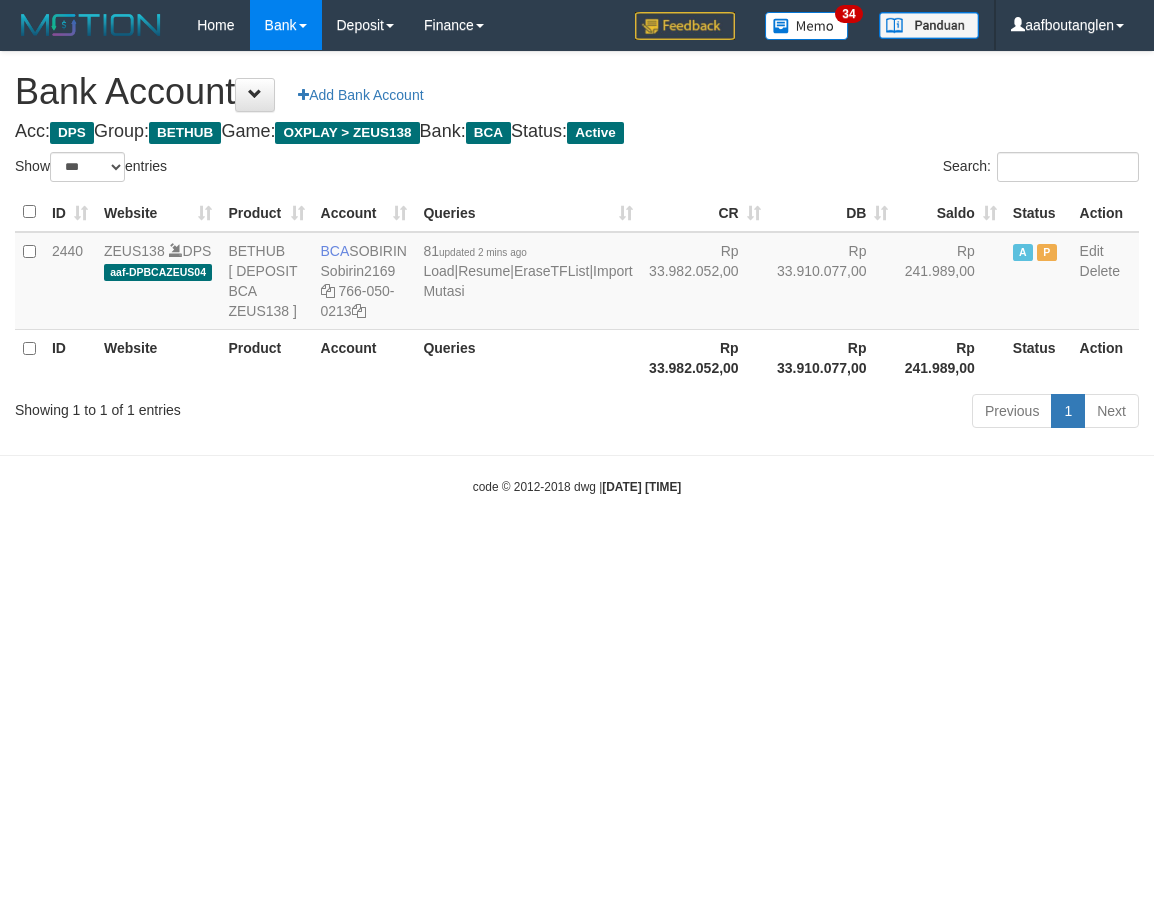 scroll, scrollTop: 0, scrollLeft: 0, axis: both 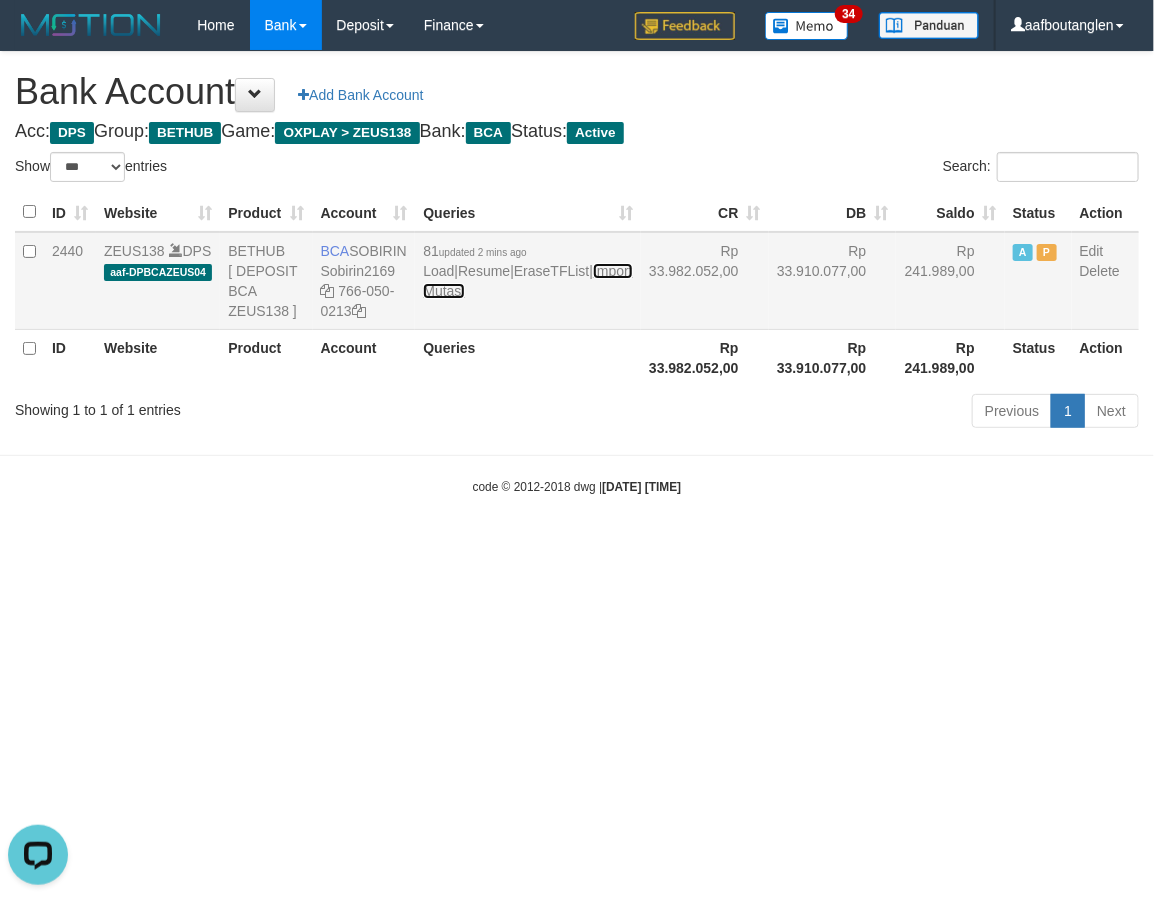 click on "Import Mutasi" at bounding box center [527, 281] 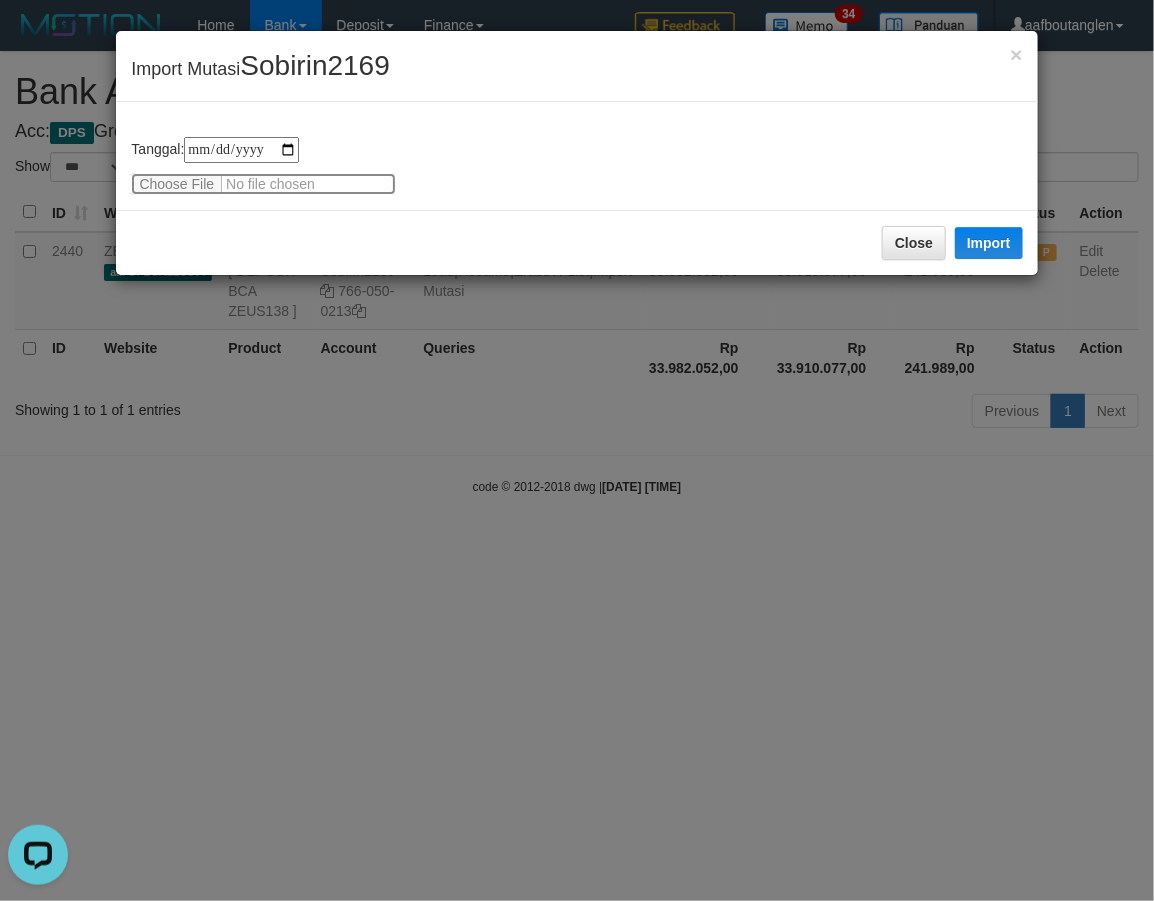 click at bounding box center [263, 184] 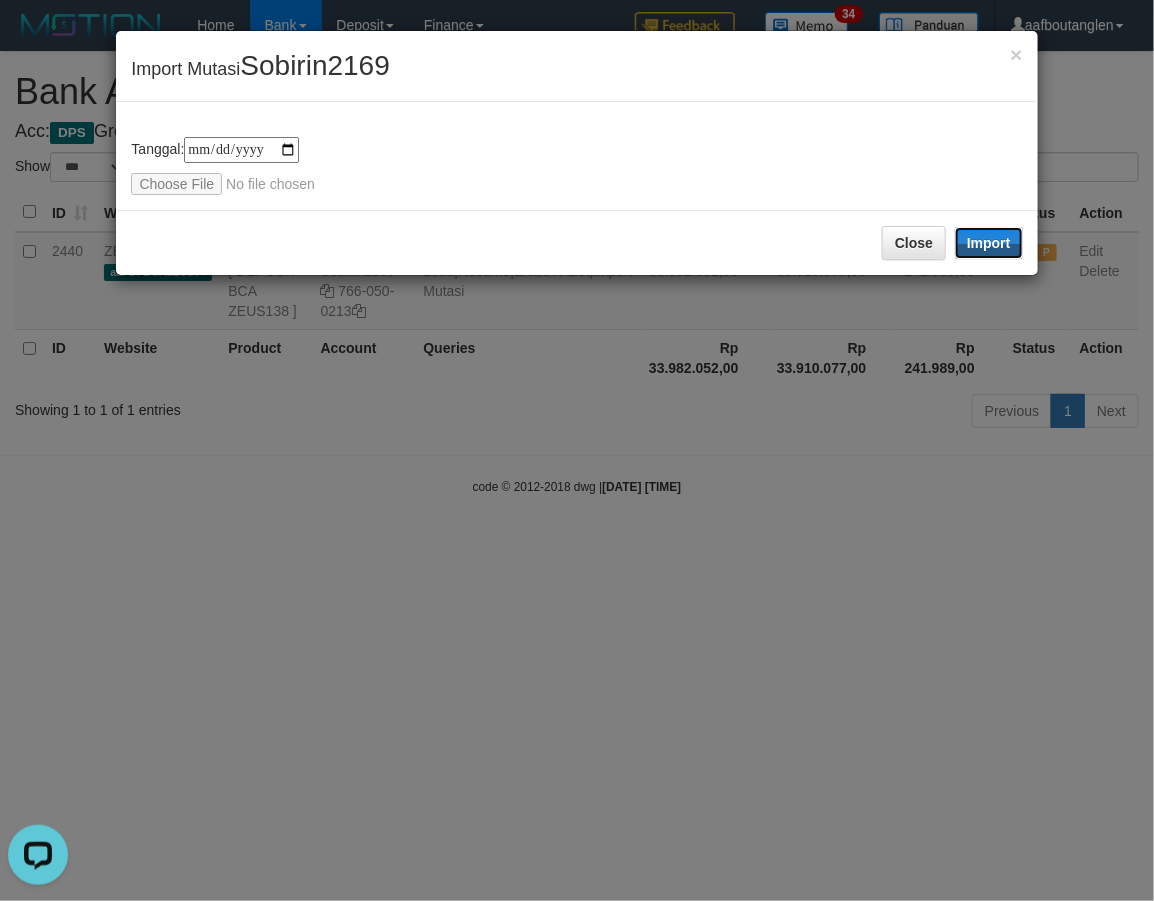 drag, startPoint x: 1013, startPoint y: 234, endPoint x: 907, endPoint y: 280, distance: 115.55086 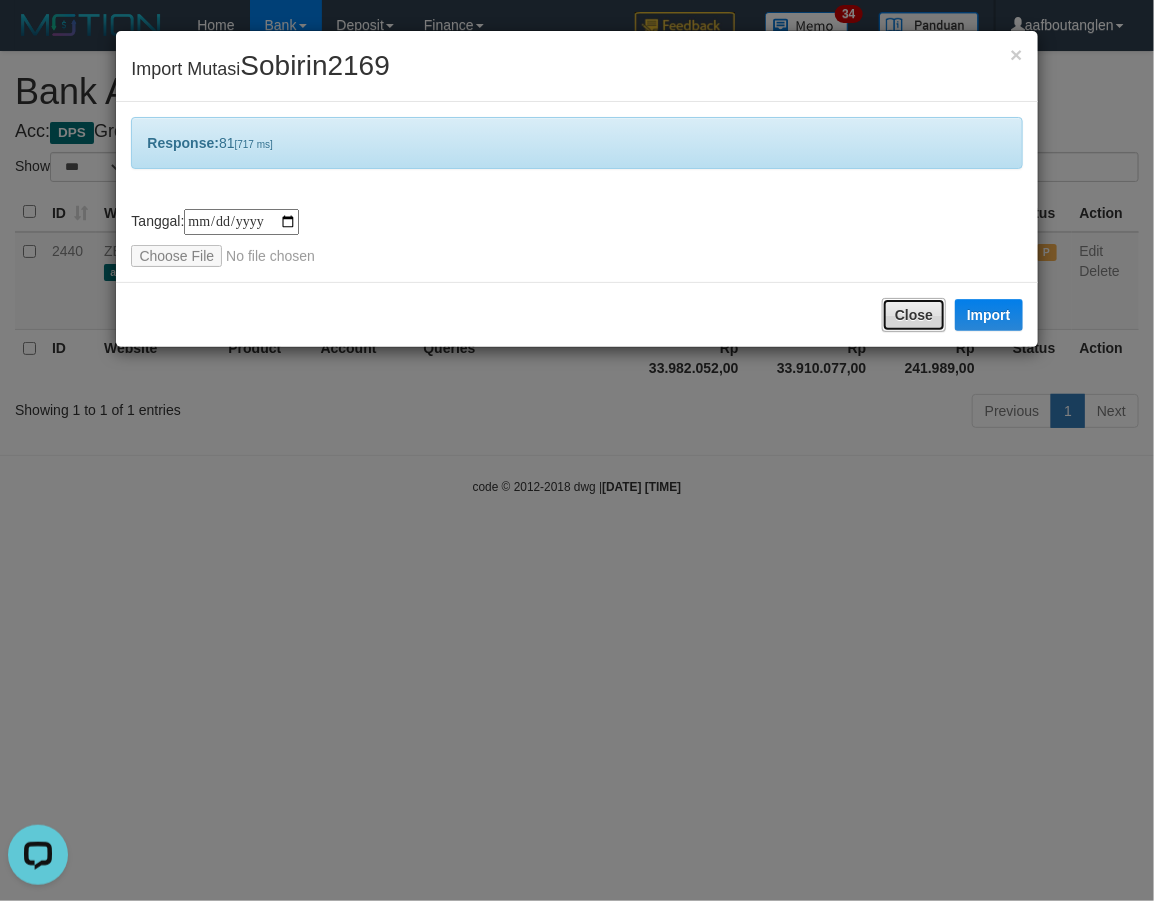 click on "Close" at bounding box center [914, 315] 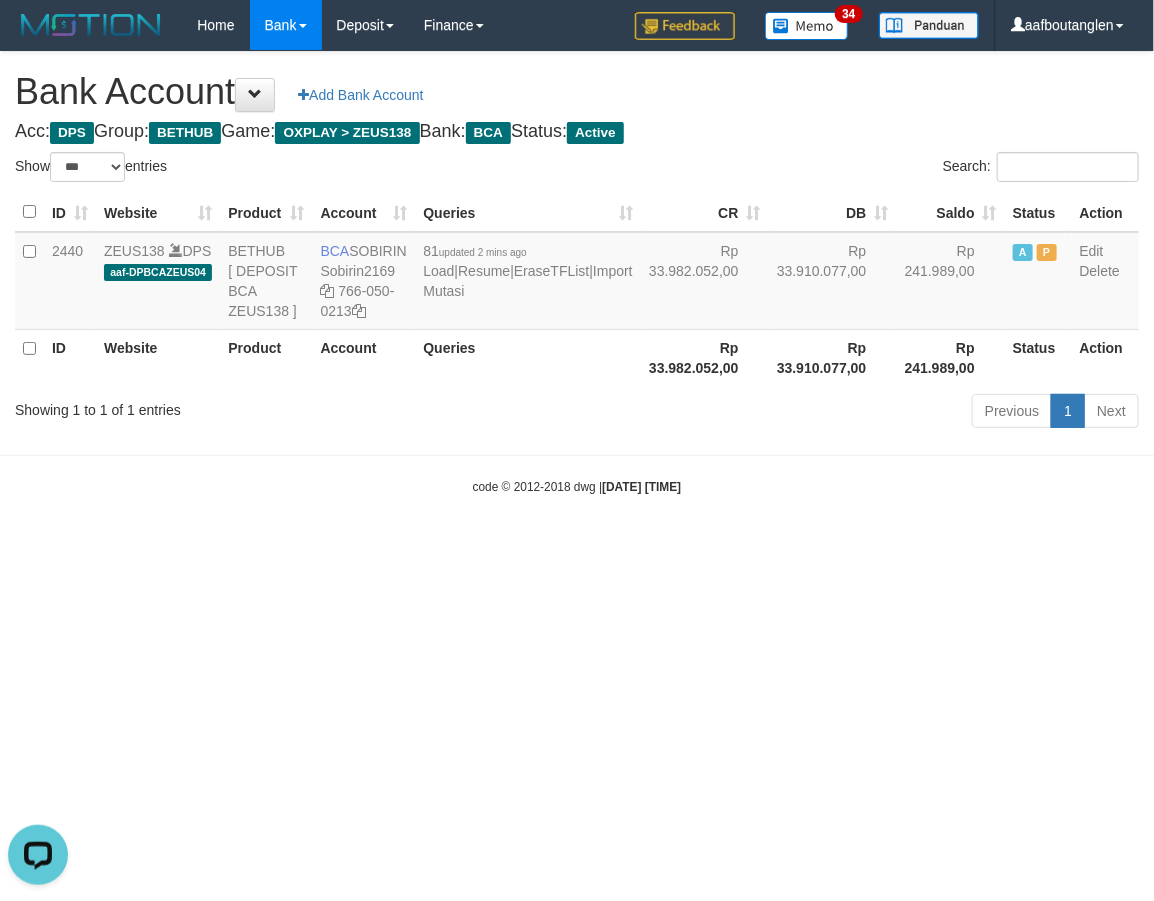 click at bounding box center (577, 450) 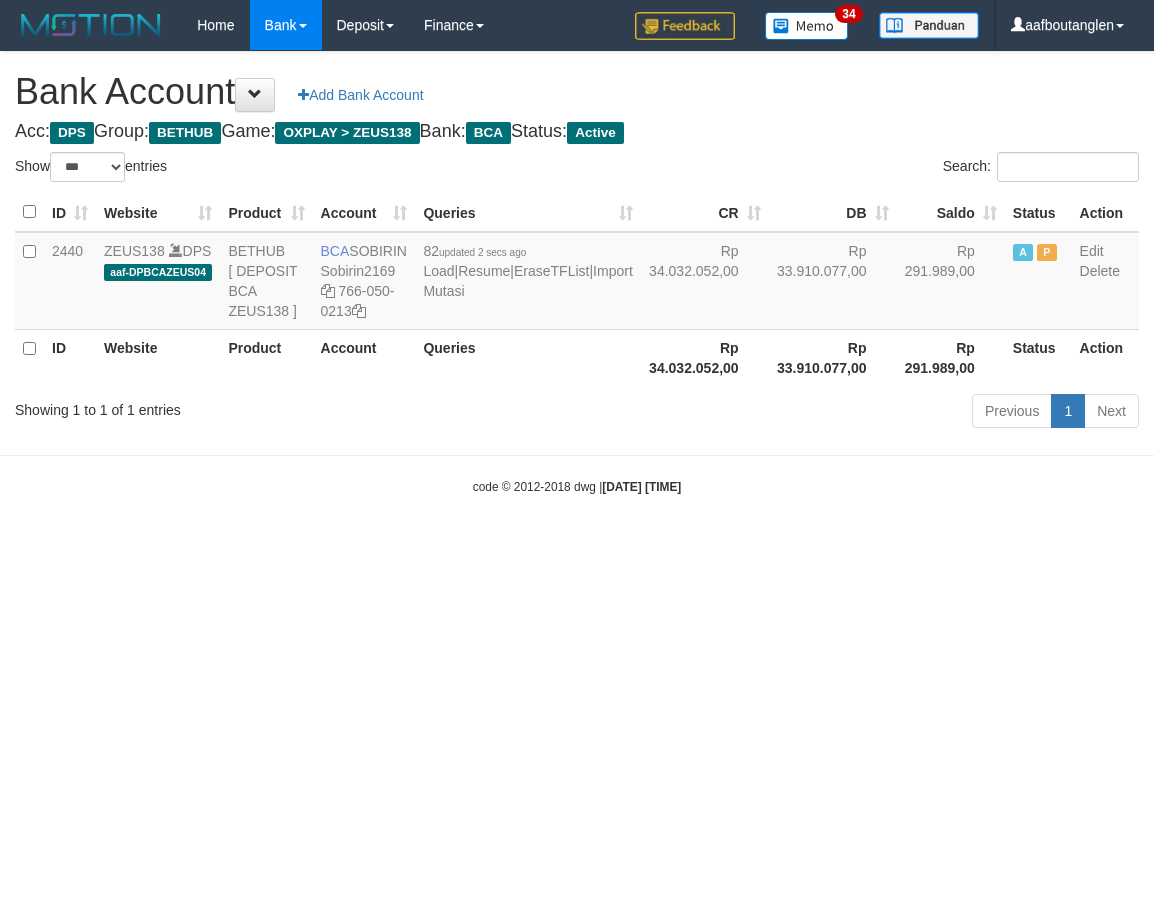 select on "***" 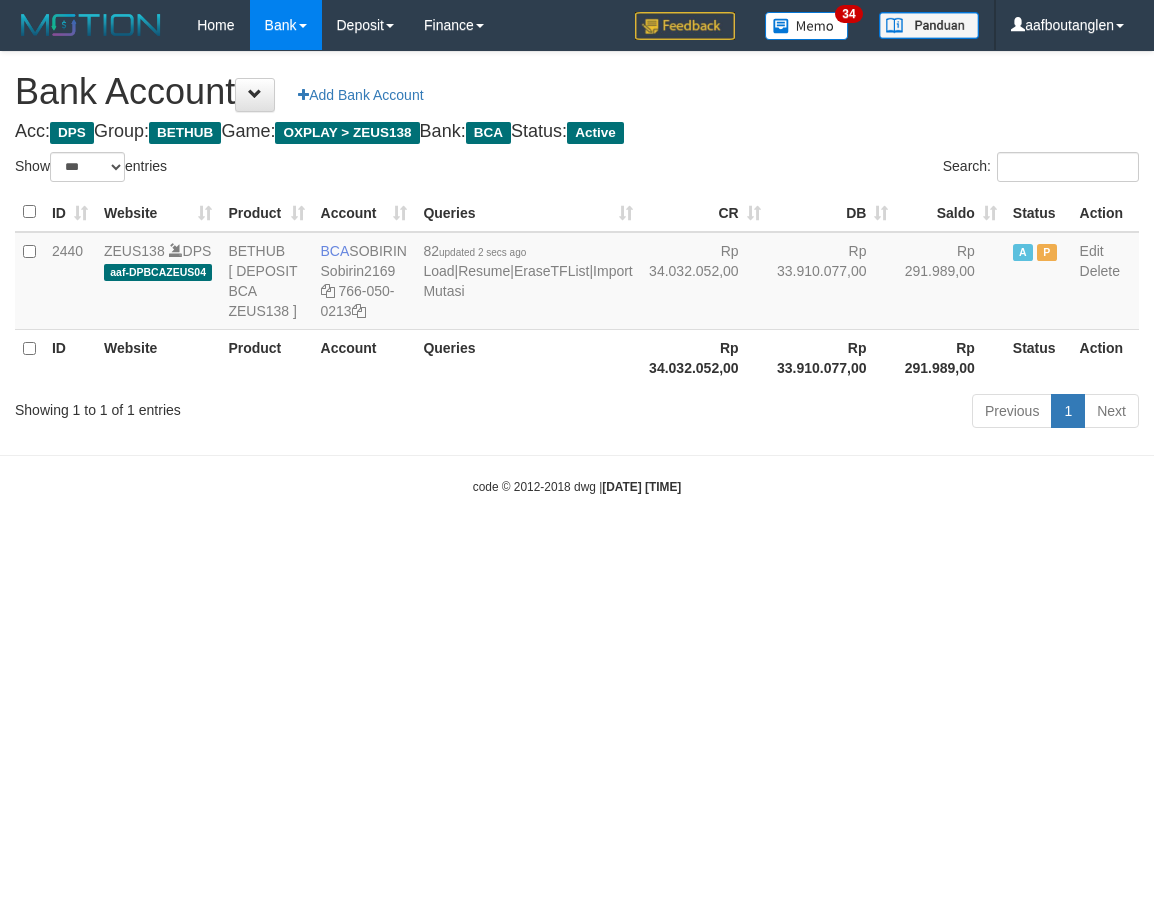 scroll, scrollTop: 0, scrollLeft: 0, axis: both 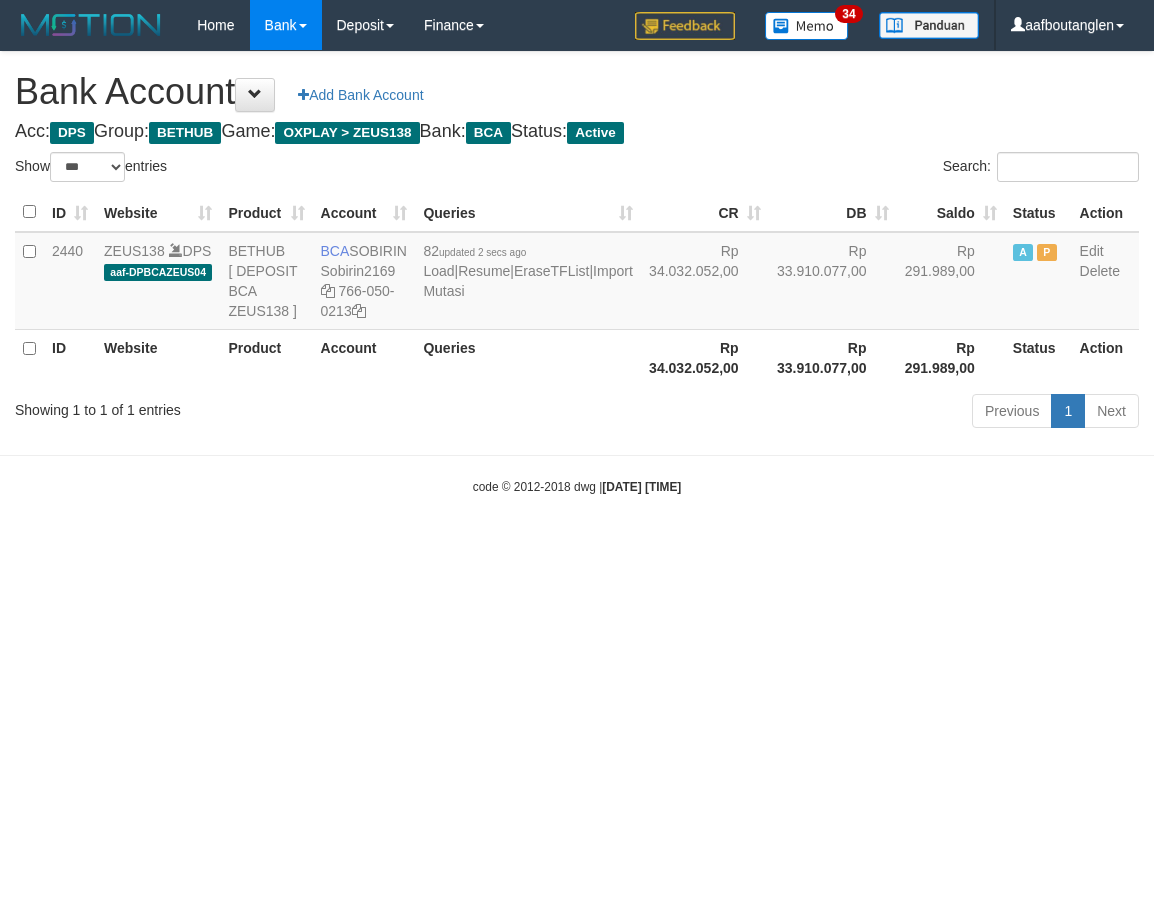 select on "***" 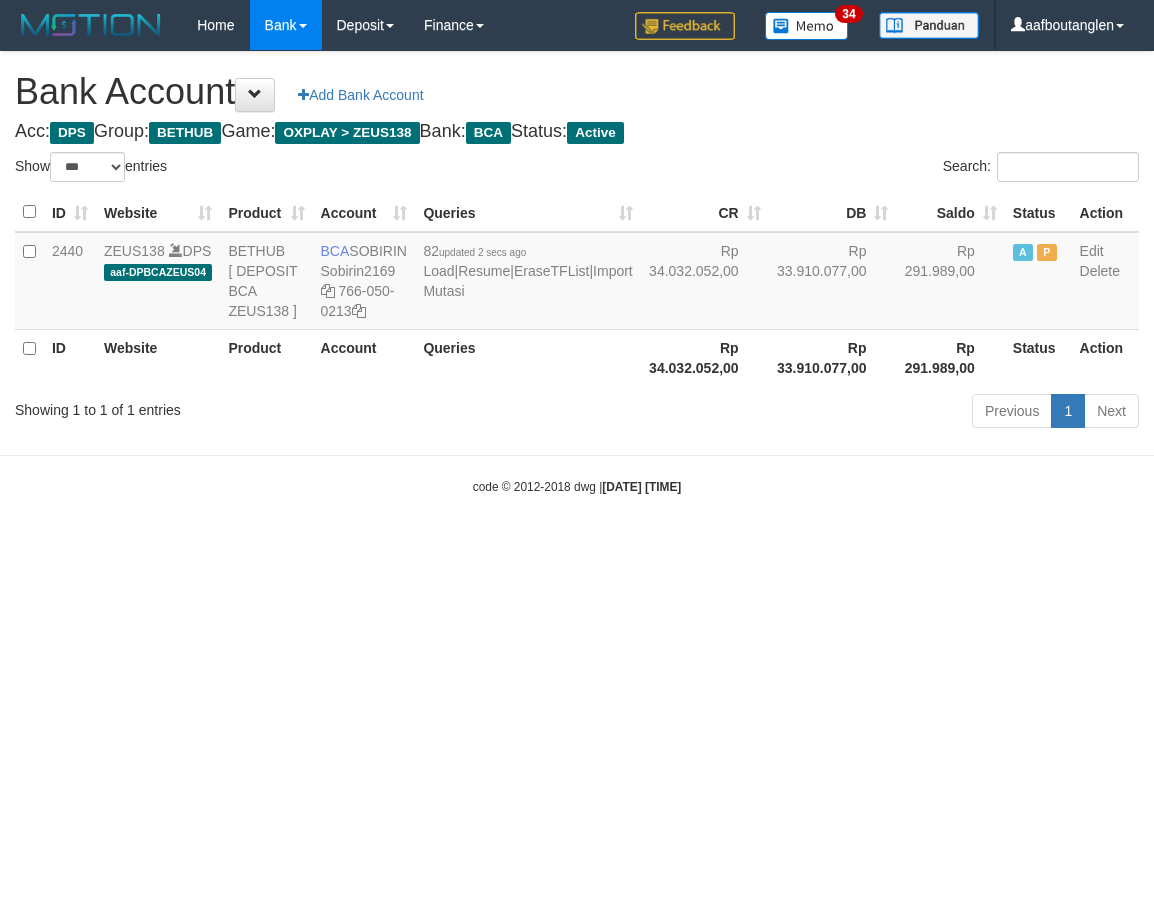 scroll, scrollTop: 0, scrollLeft: 0, axis: both 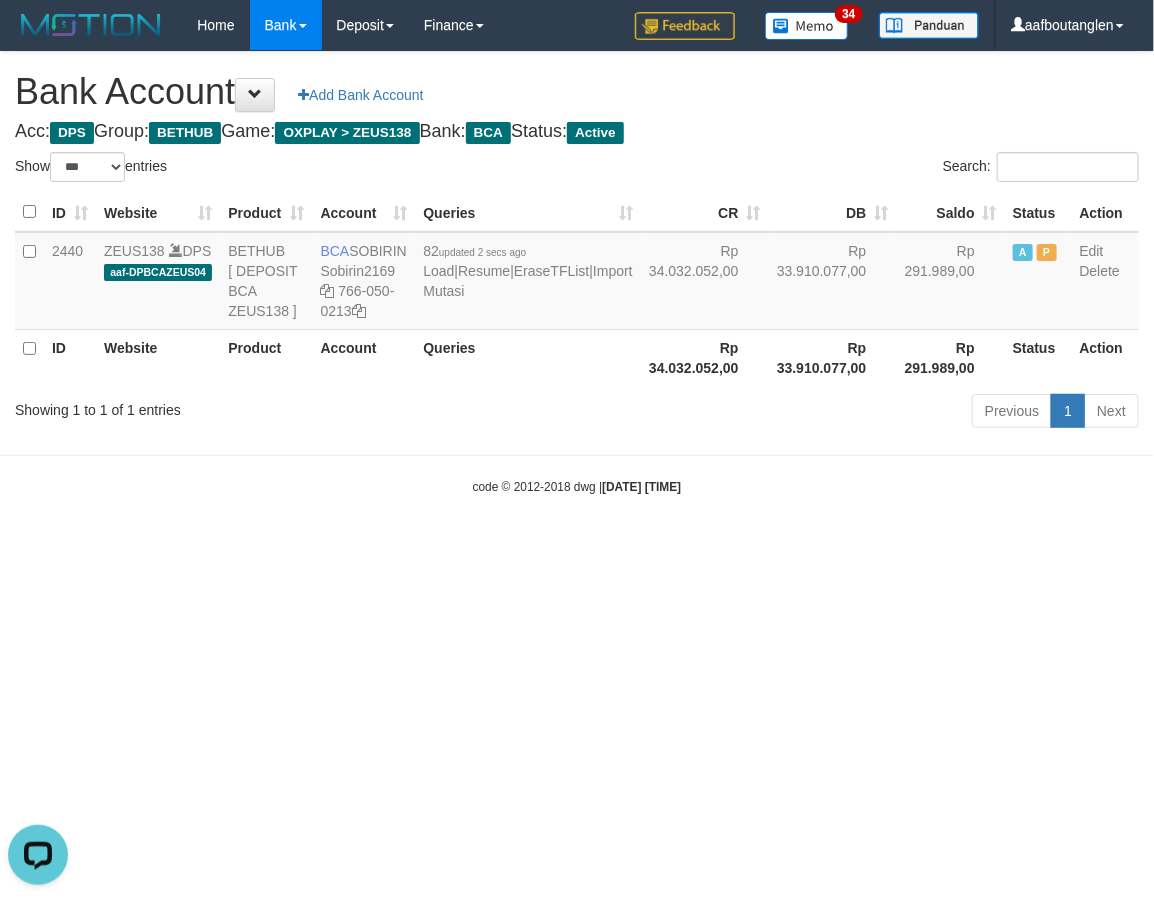 click on "Toggle navigation
Home
Bank
Account List
Deposit
DPS List
History
Note DPS
Finance
Financial Data
aafboutanglen
My Profile
Log Out
34" at bounding box center [577, 273] 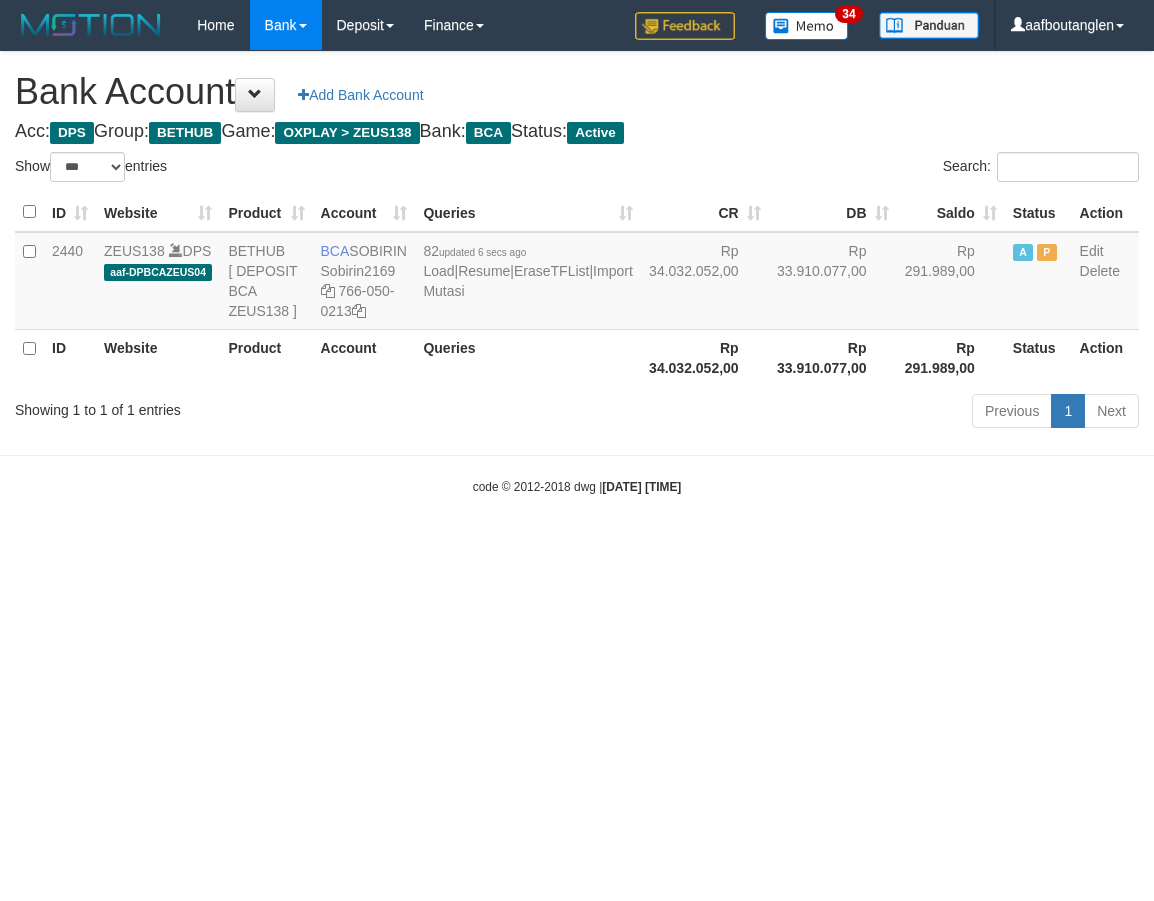 select on "***" 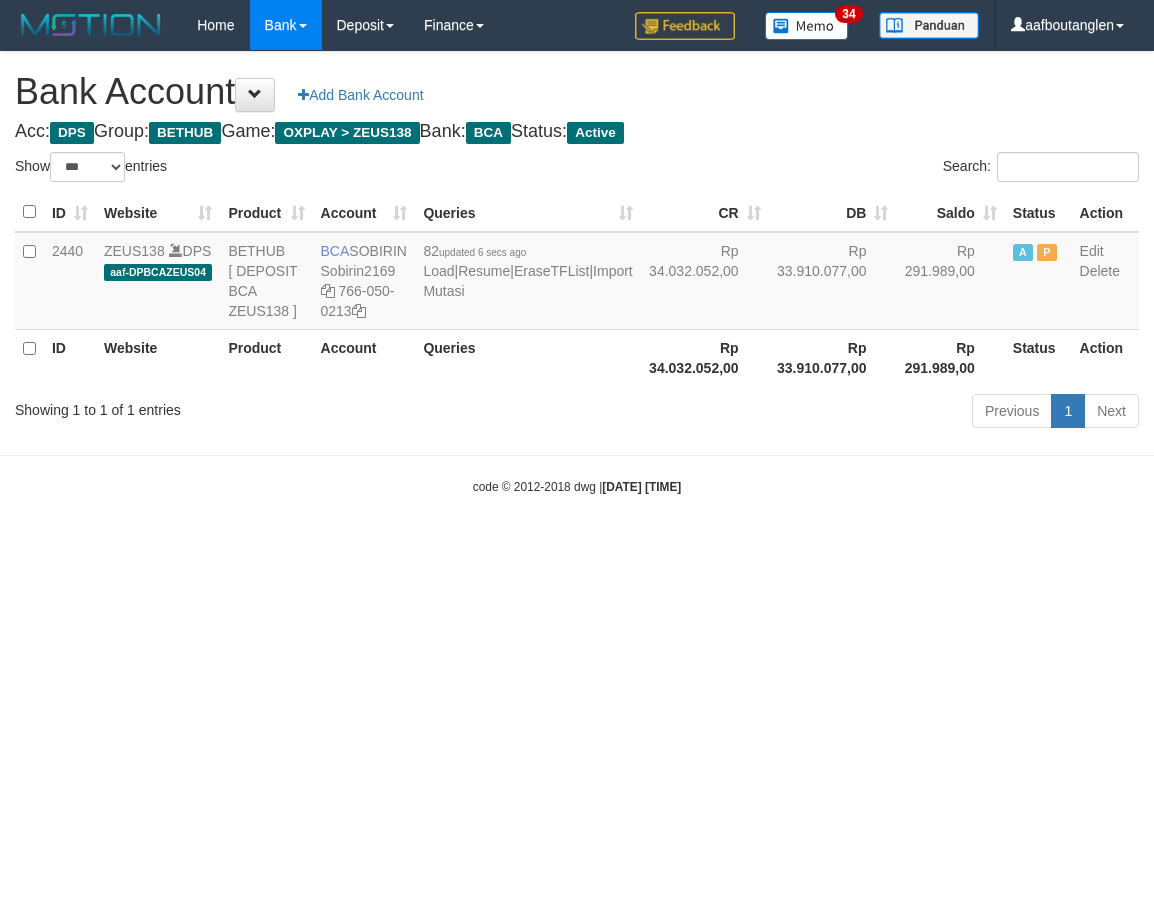 scroll, scrollTop: 0, scrollLeft: 0, axis: both 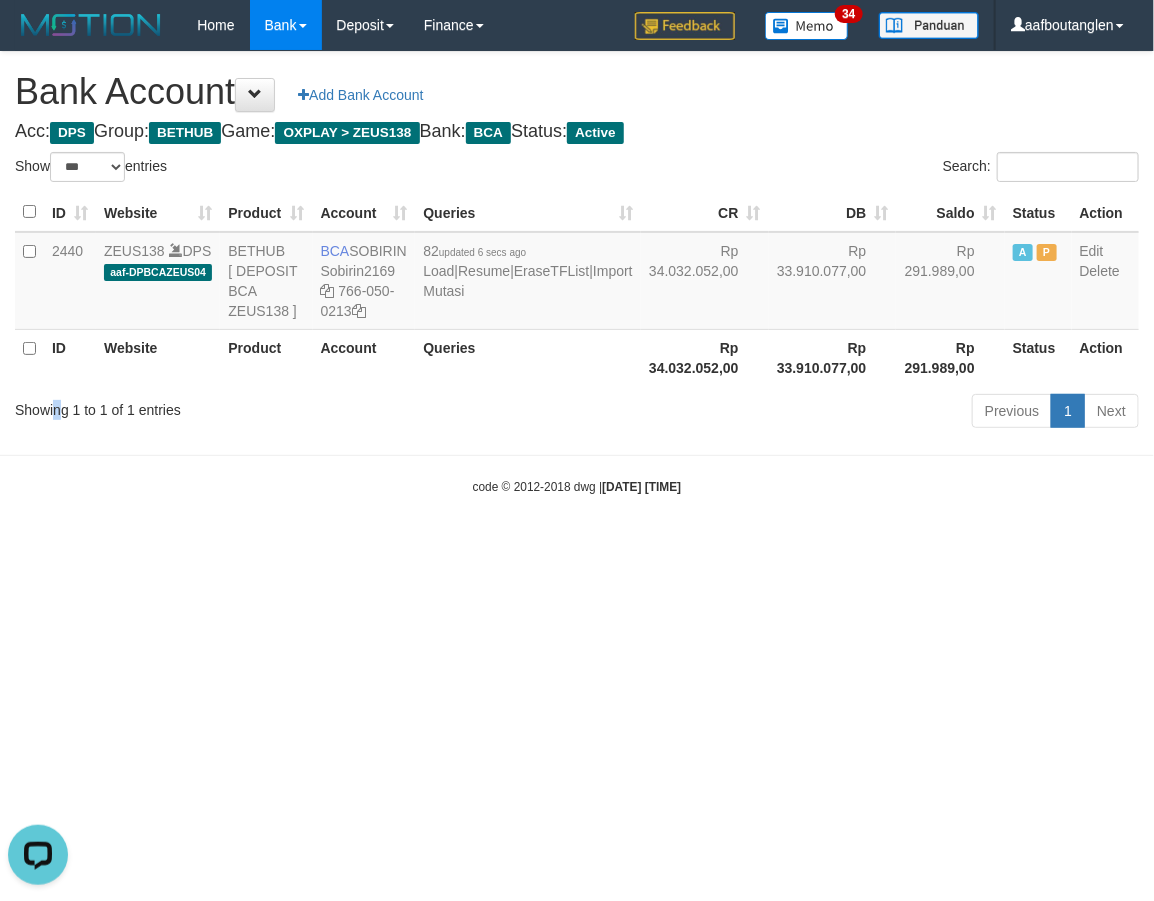 click on "Showing 1 to 1 of 1 entries" at bounding box center [240, 406] 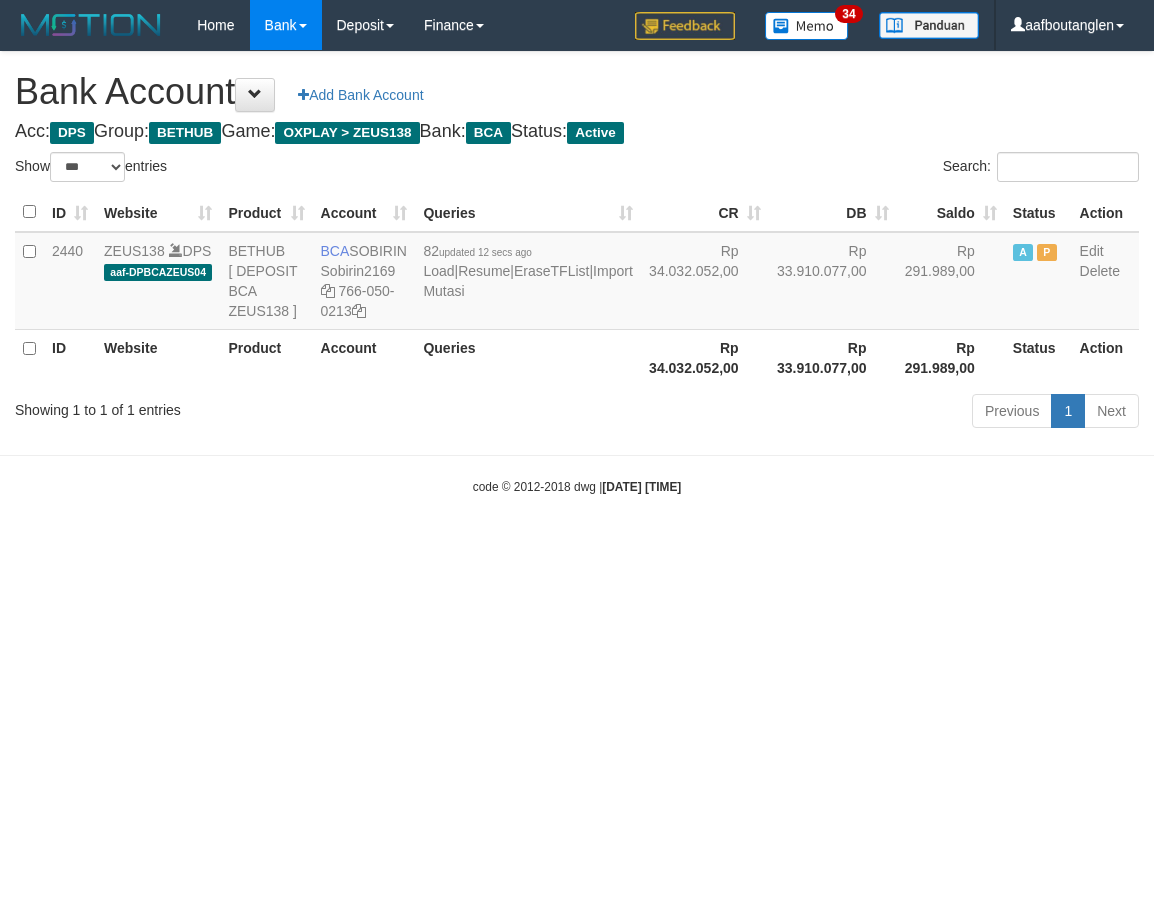 select on "***" 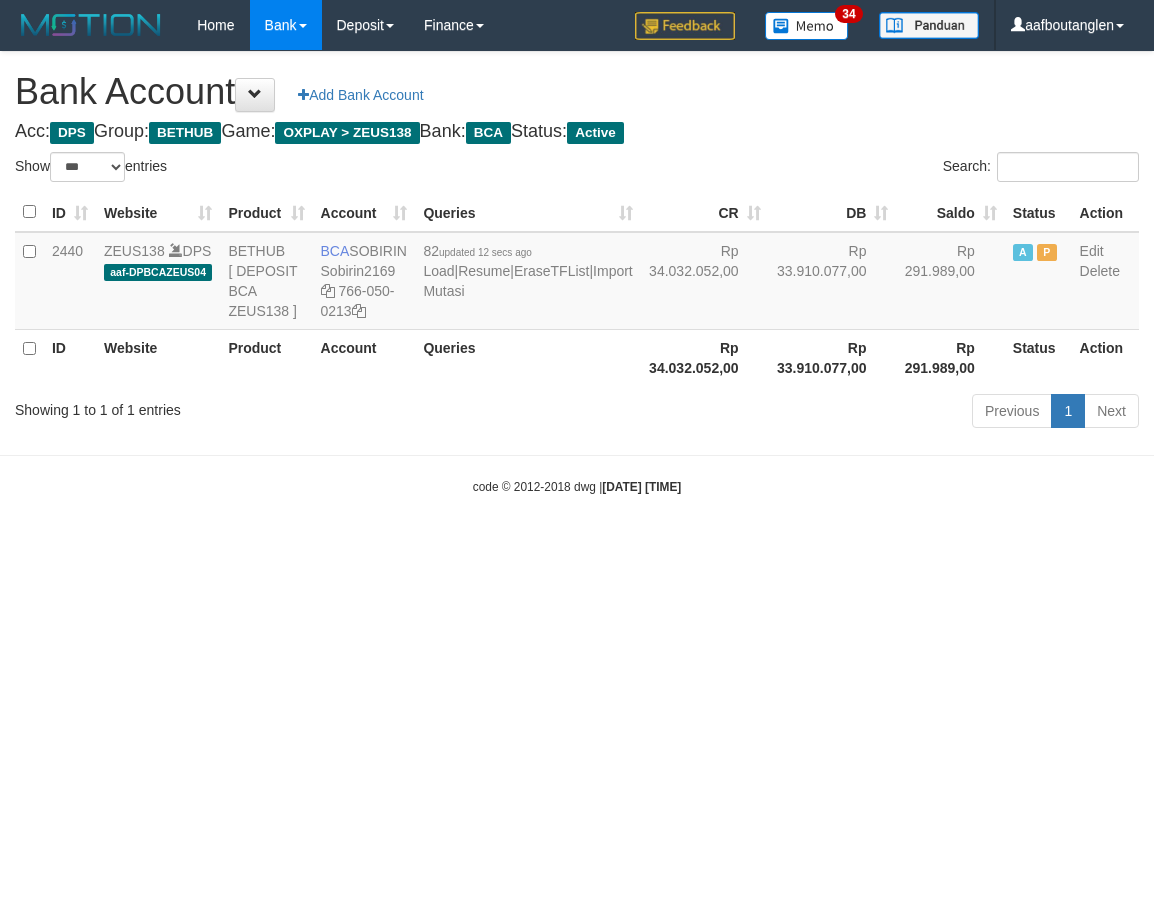scroll, scrollTop: 0, scrollLeft: 0, axis: both 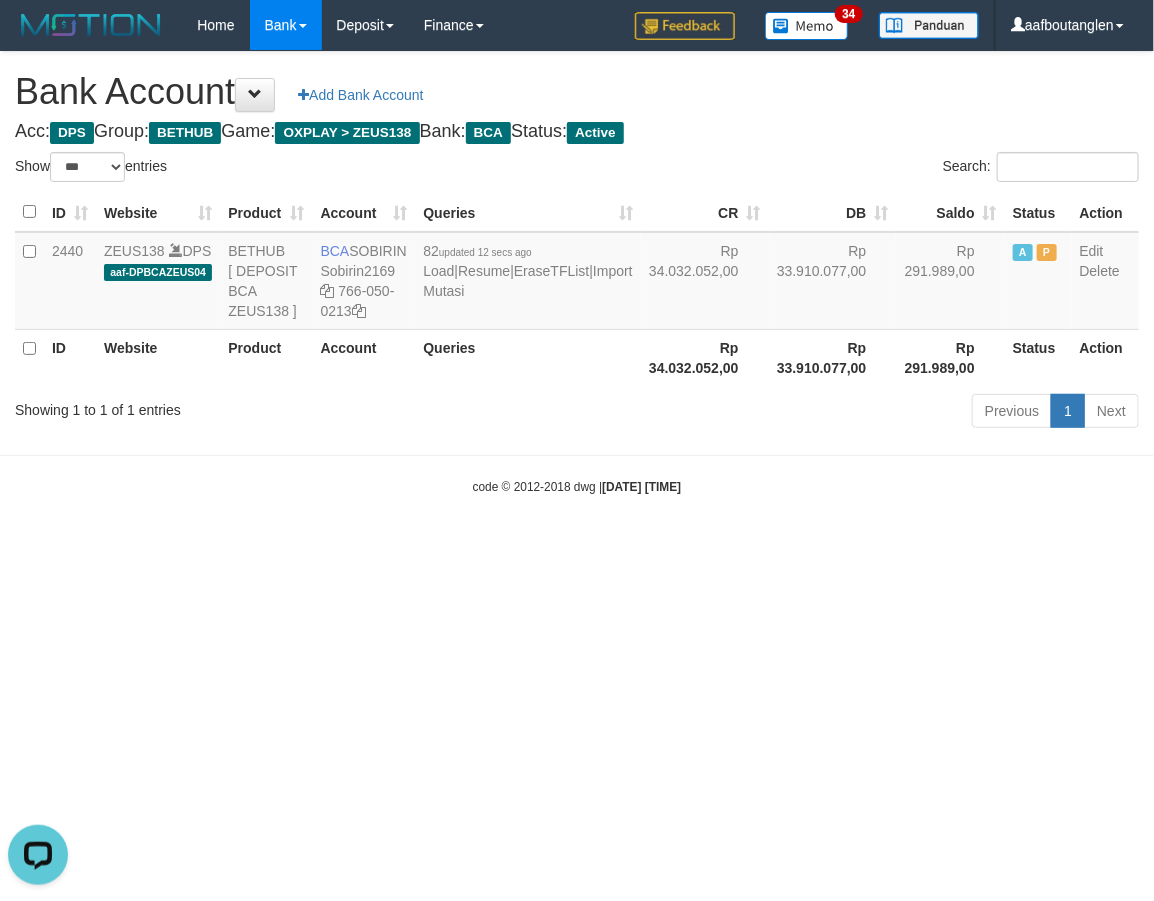 click on "Toggle navigation
Home
Bank
Account List
Deposit
DPS List
History
Note DPS
Finance
Financial Data
aafboutanglen
My Profile
Log Out
34" at bounding box center [577, 273] 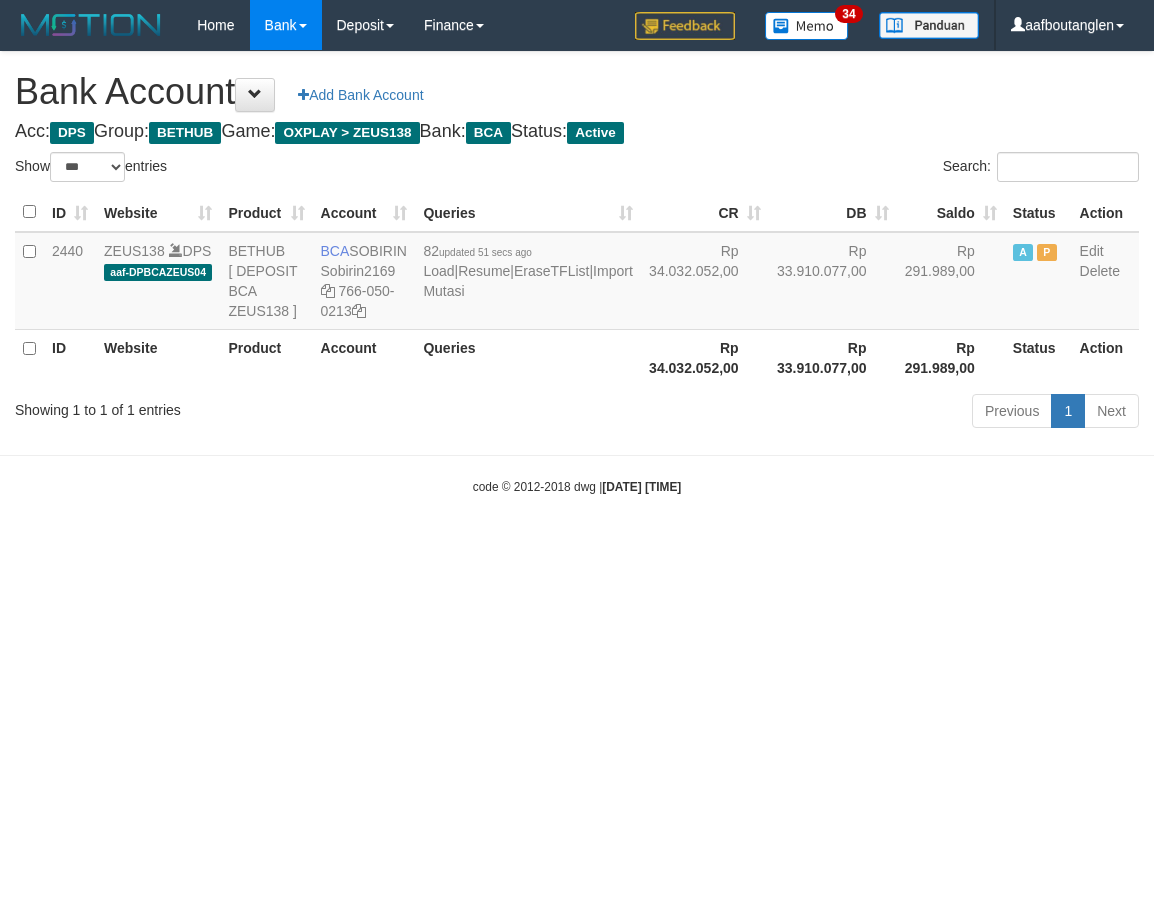 select on "***" 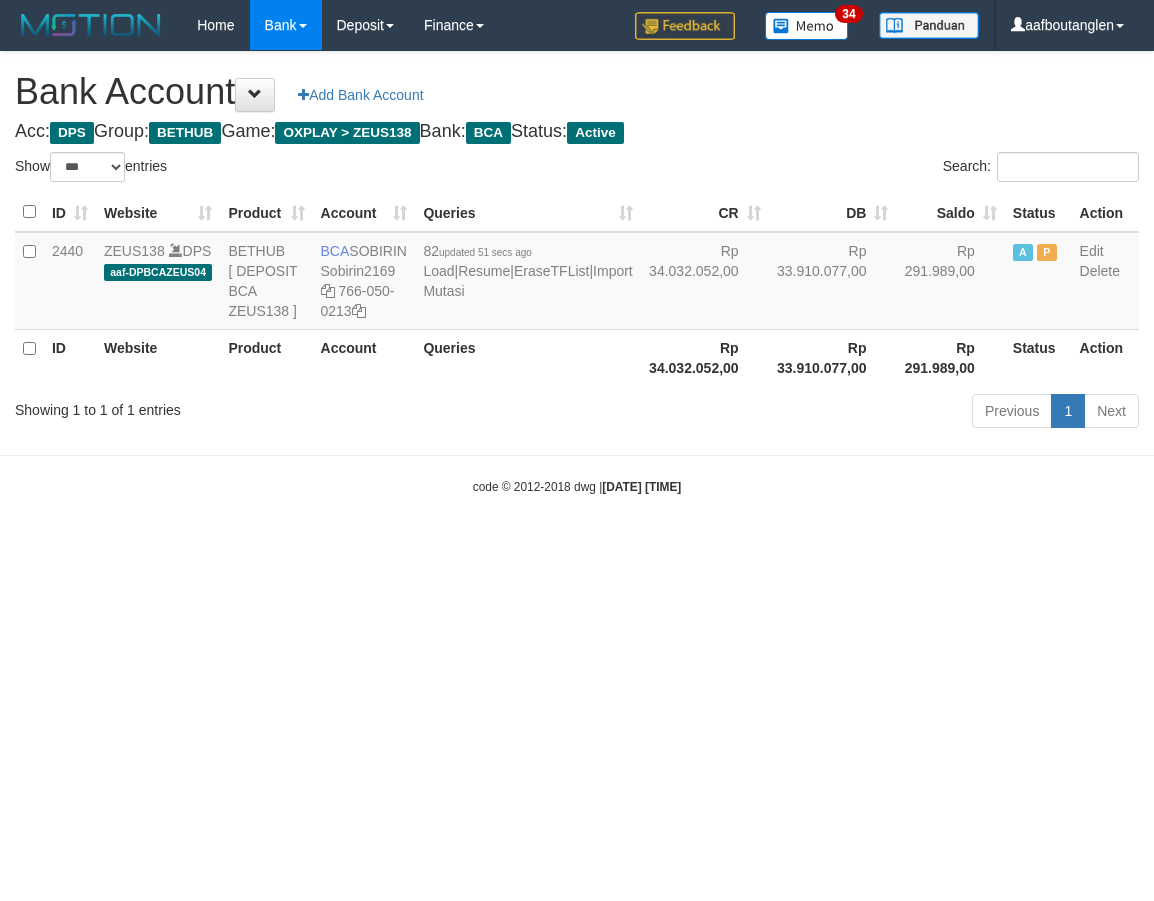 scroll, scrollTop: 0, scrollLeft: 0, axis: both 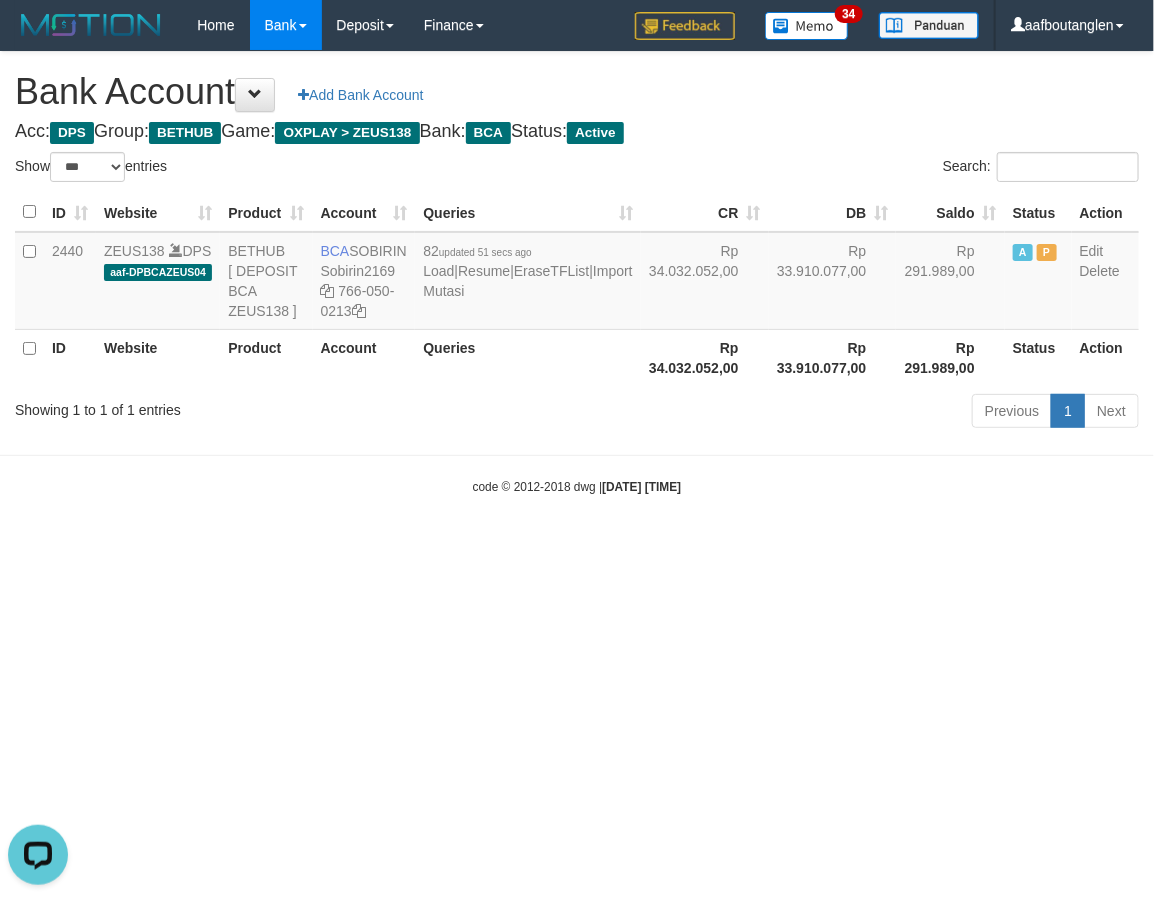 click on "Toggle navigation
Home
Bank
Account List
Deposit
DPS List
History
Note DPS
Finance
Financial Data
aafboutanglen
My Profile
Log Out
34" at bounding box center (577, 273) 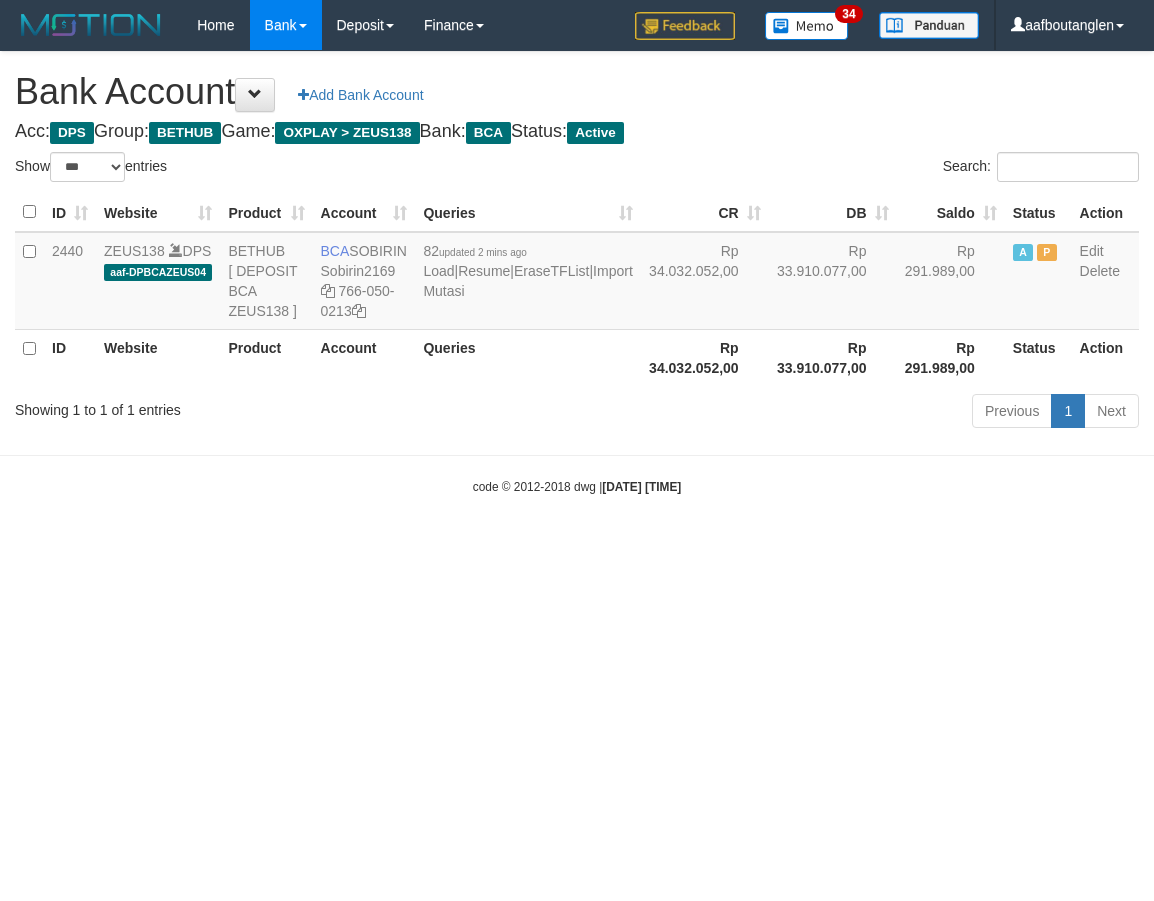 select on "***" 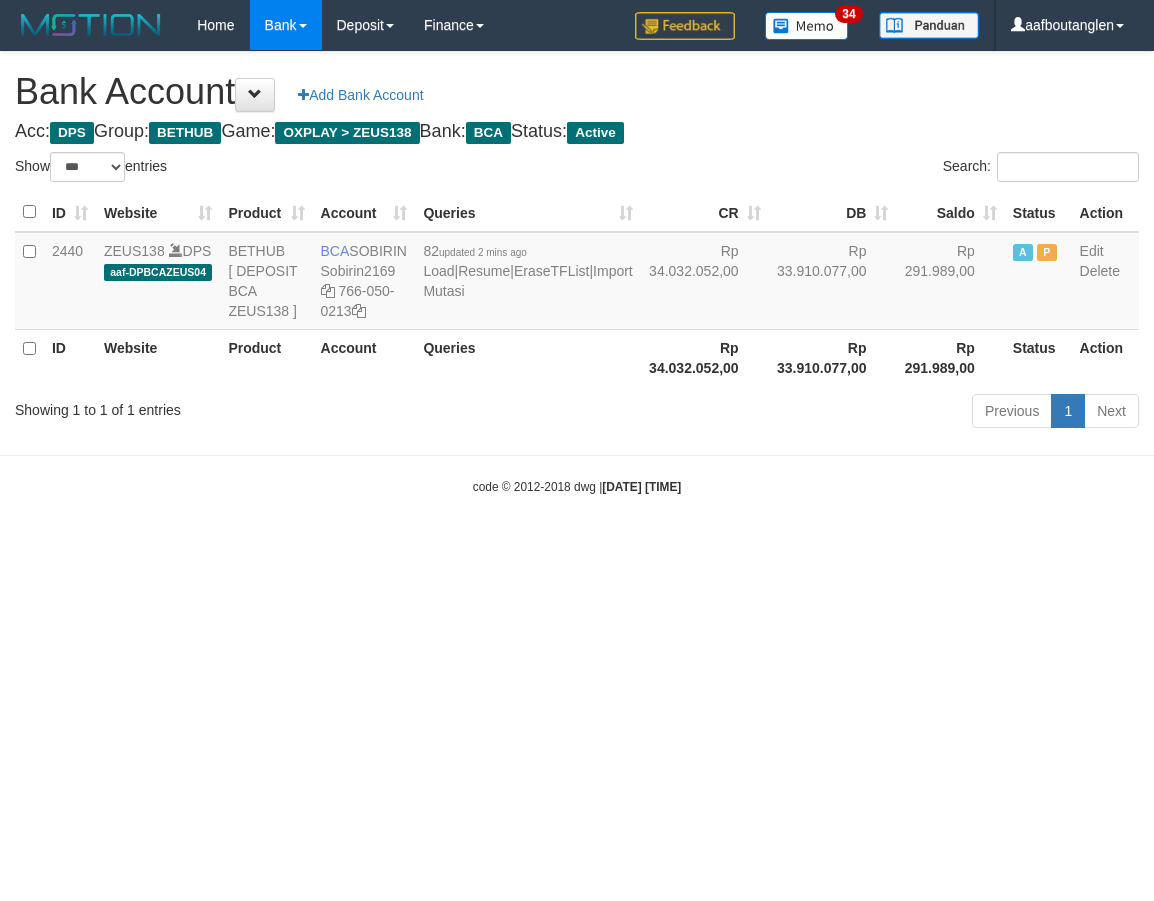 scroll, scrollTop: 0, scrollLeft: 0, axis: both 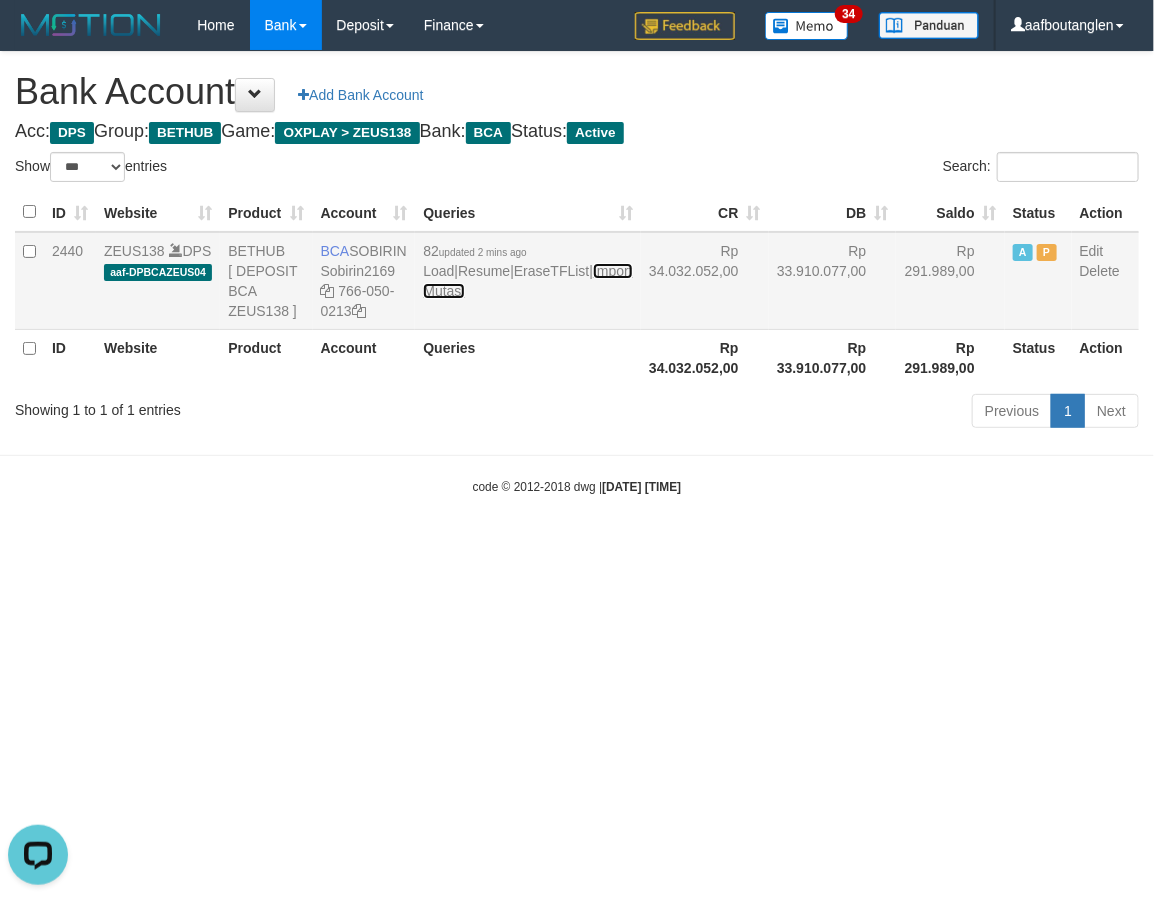 click on "Import Mutasi" at bounding box center [527, 281] 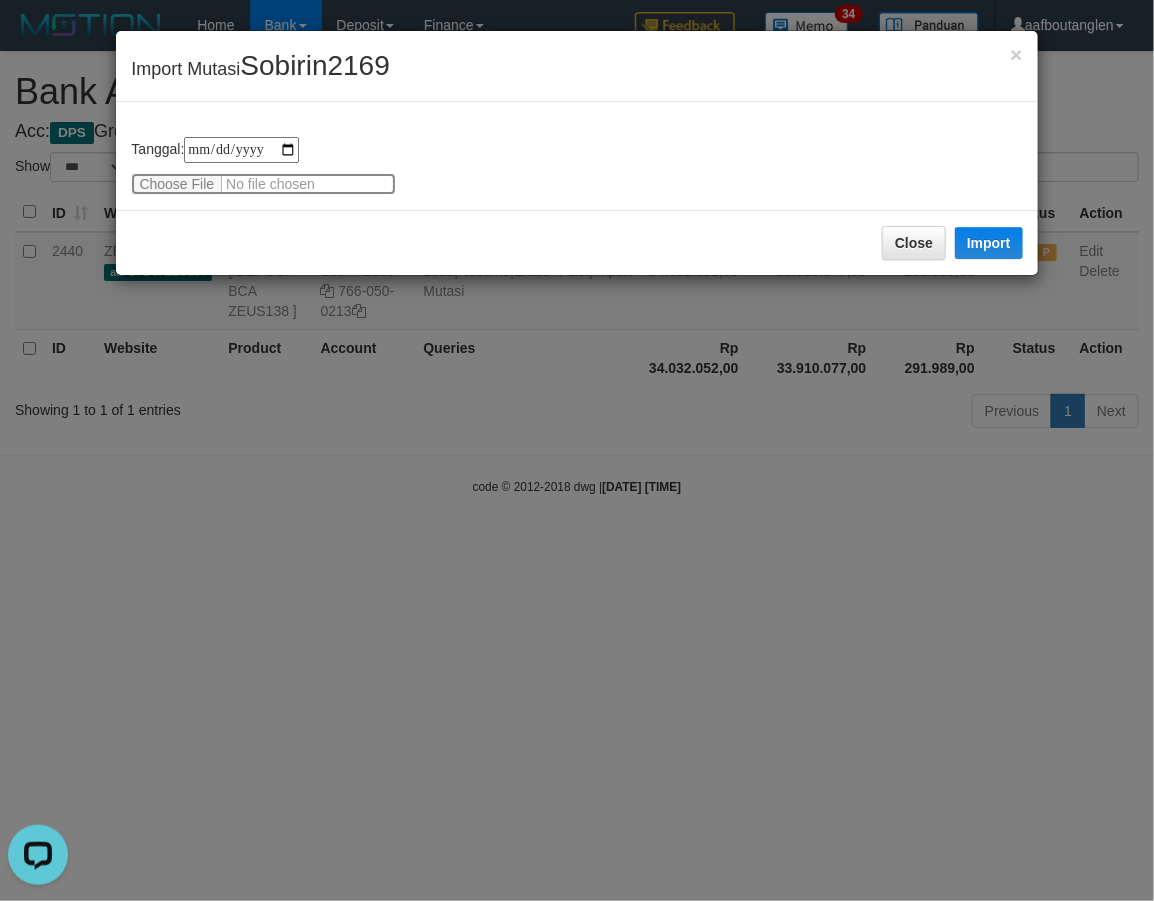 click at bounding box center (263, 184) 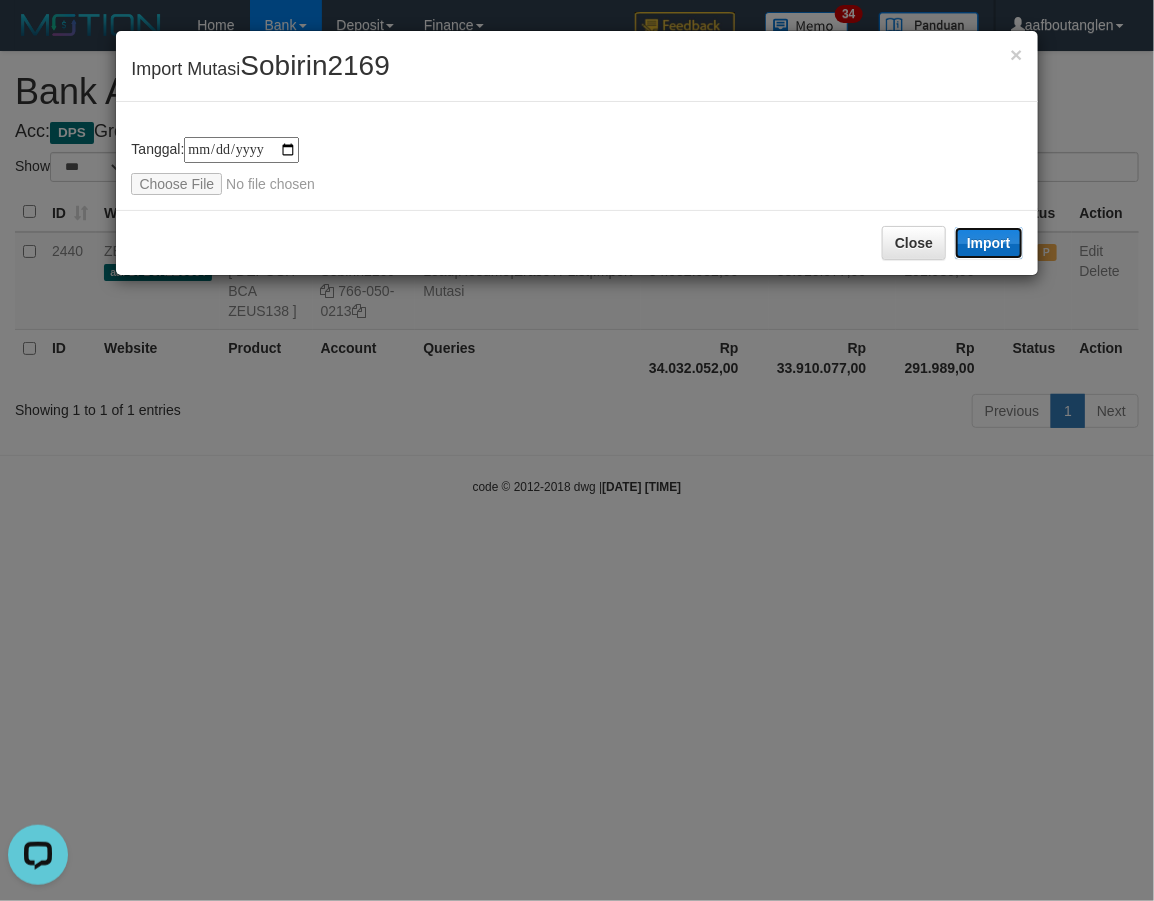 click on "Import" at bounding box center (989, 243) 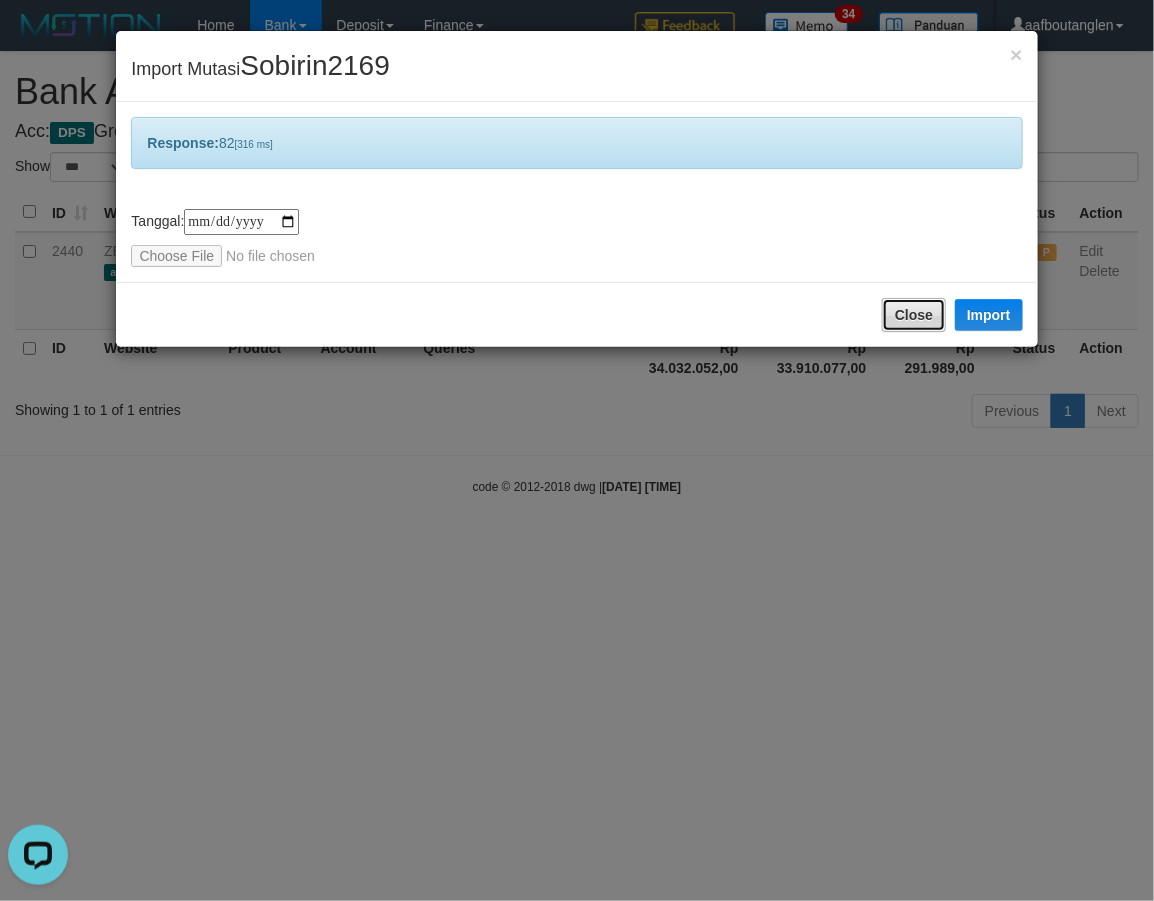click on "Close" at bounding box center [914, 315] 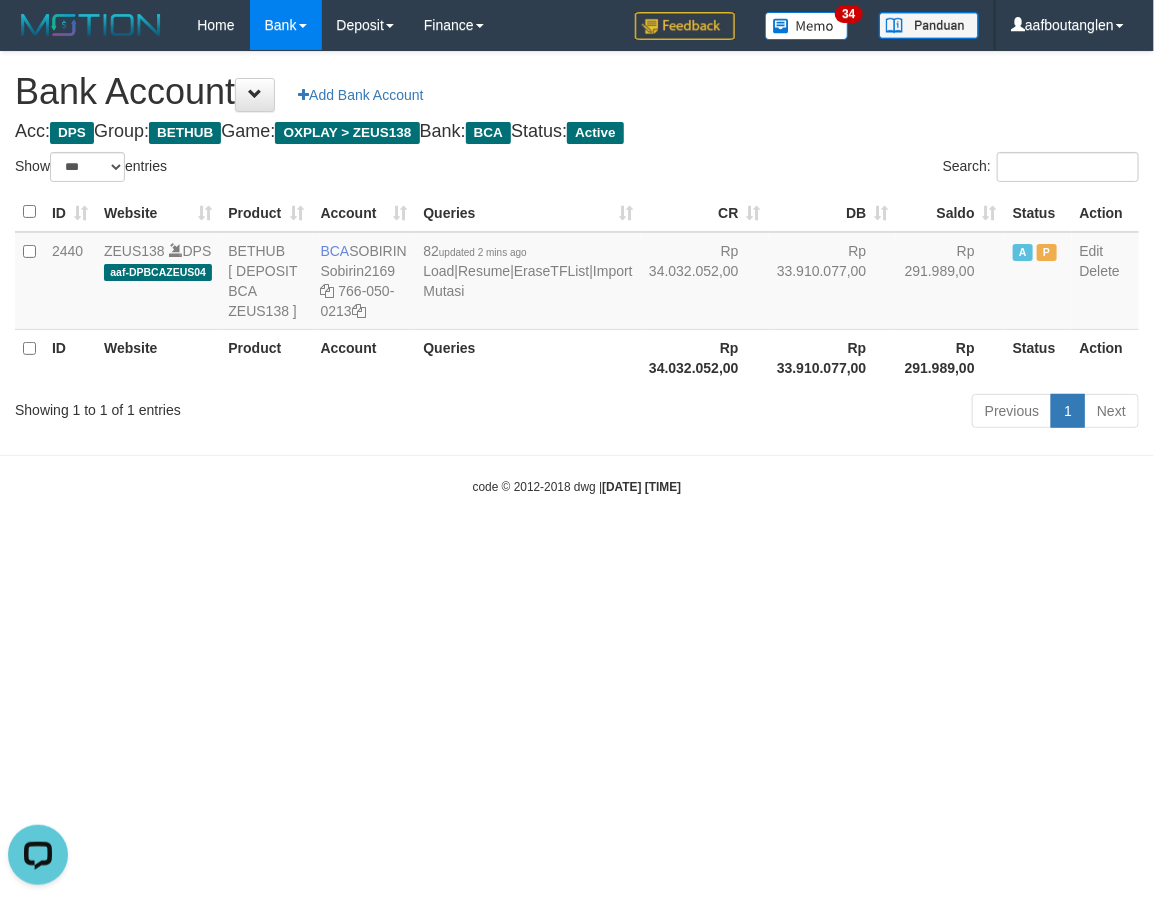 drag, startPoint x: 583, startPoint y: 611, endPoint x: 551, endPoint y: 608, distance: 32.140316 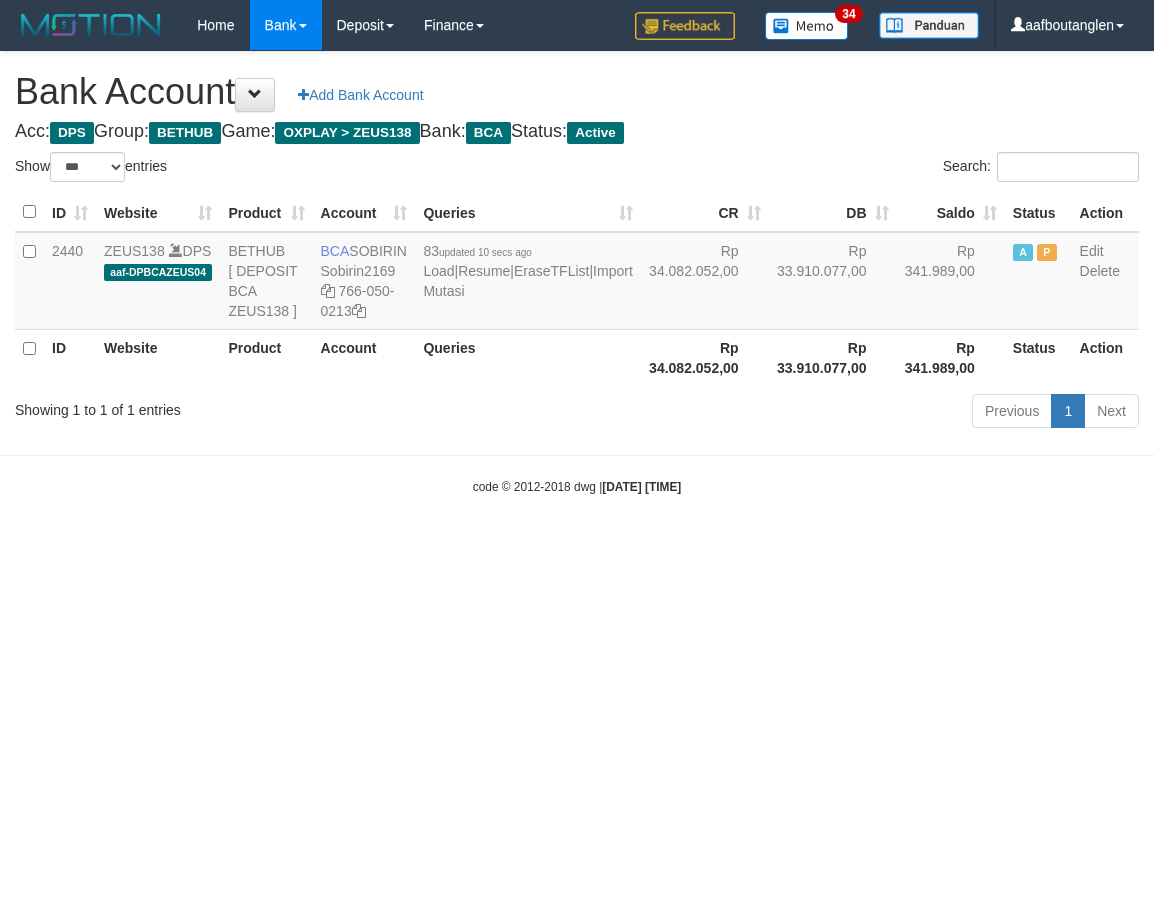 select on "***" 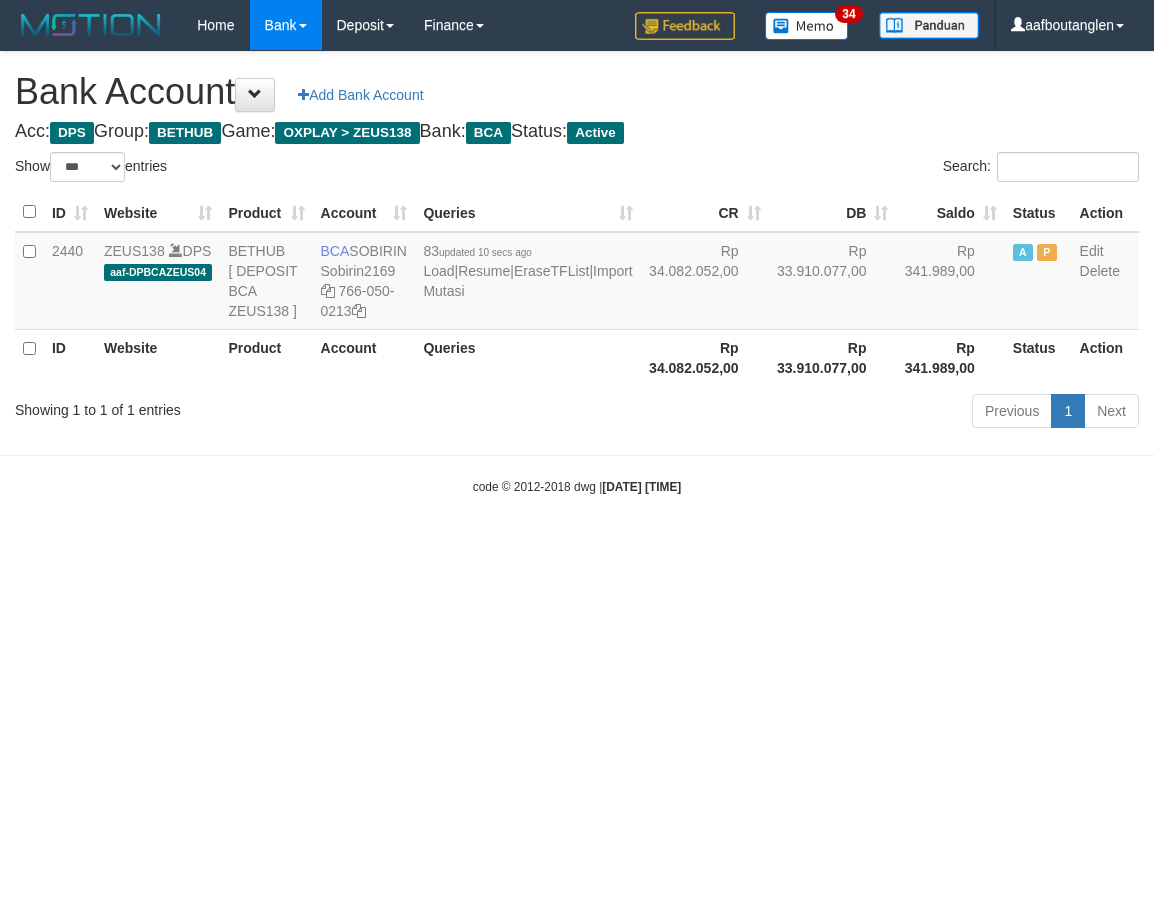 scroll, scrollTop: 0, scrollLeft: 0, axis: both 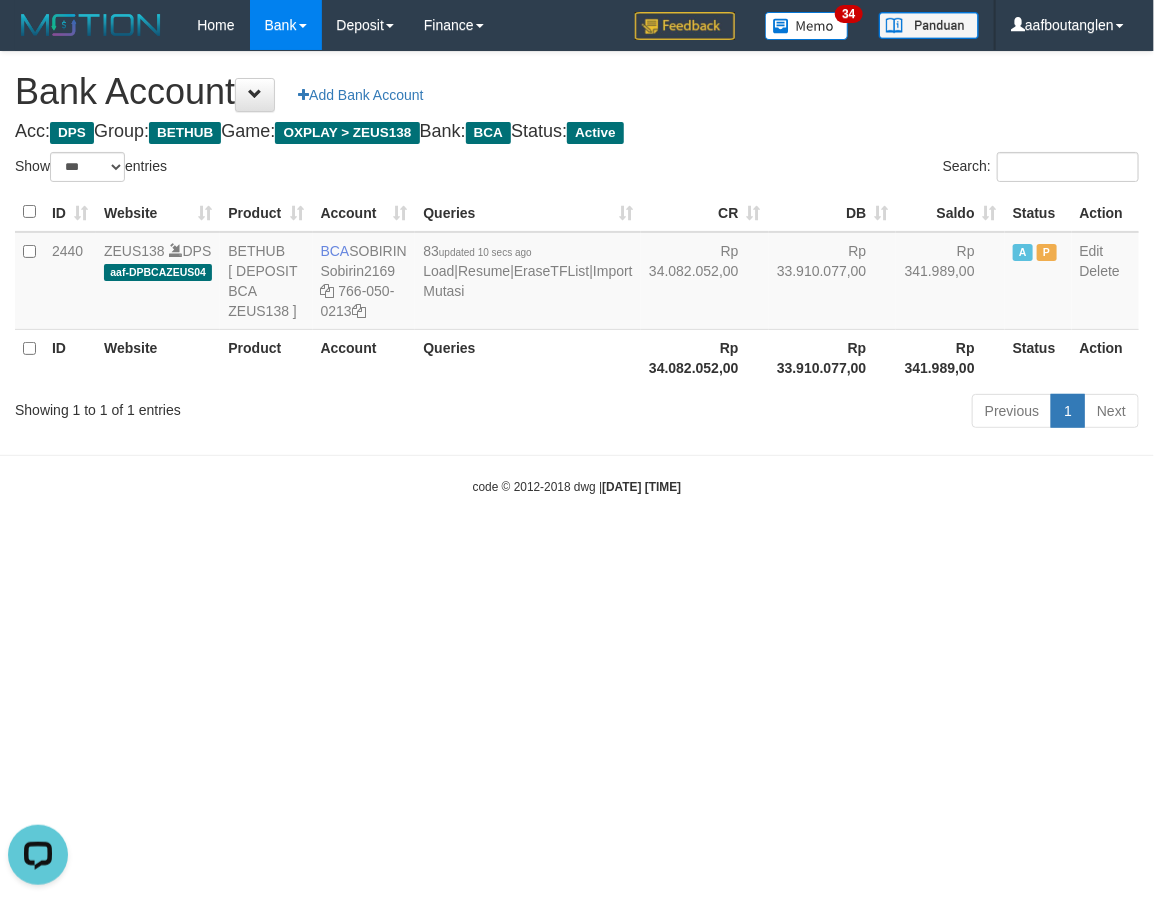 drag, startPoint x: 90, startPoint y: 554, endPoint x: 73, endPoint y: 551, distance: 17.262676 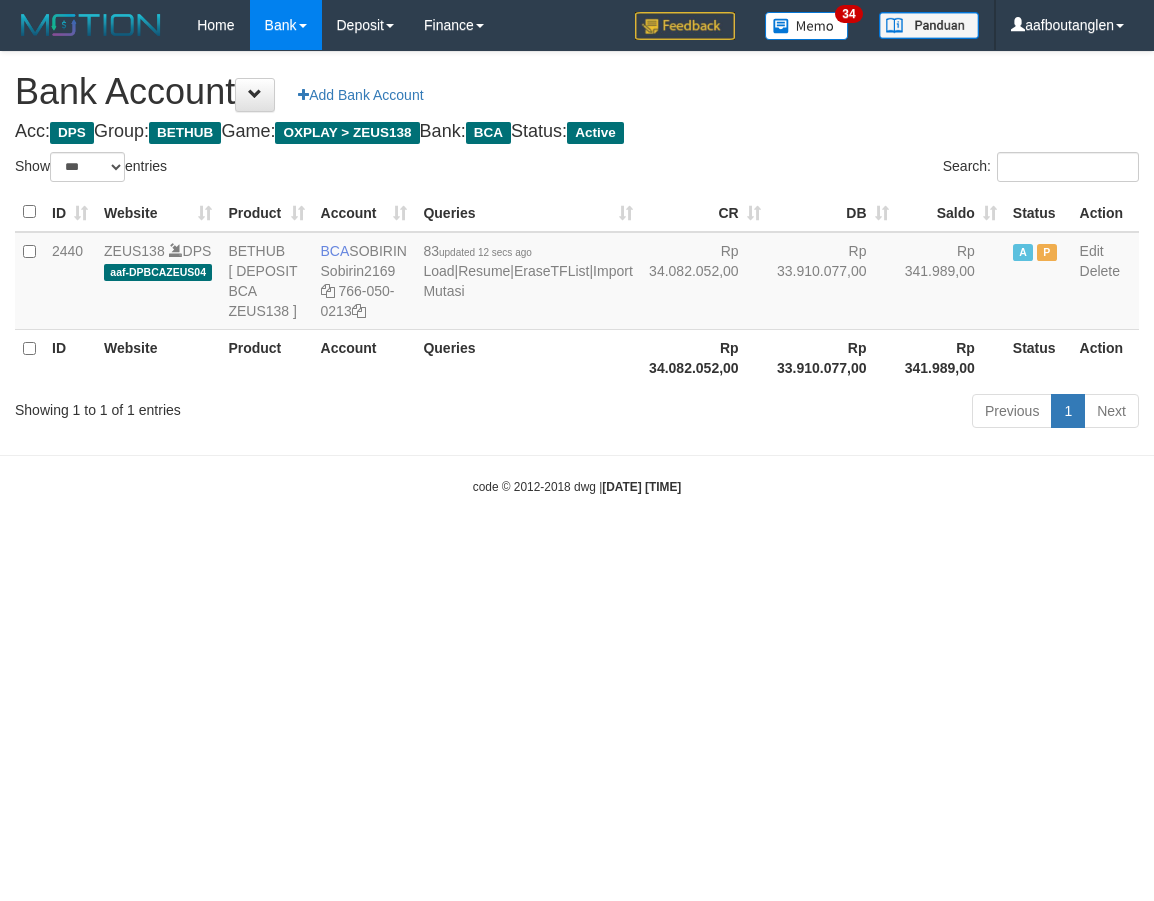 select on "***" 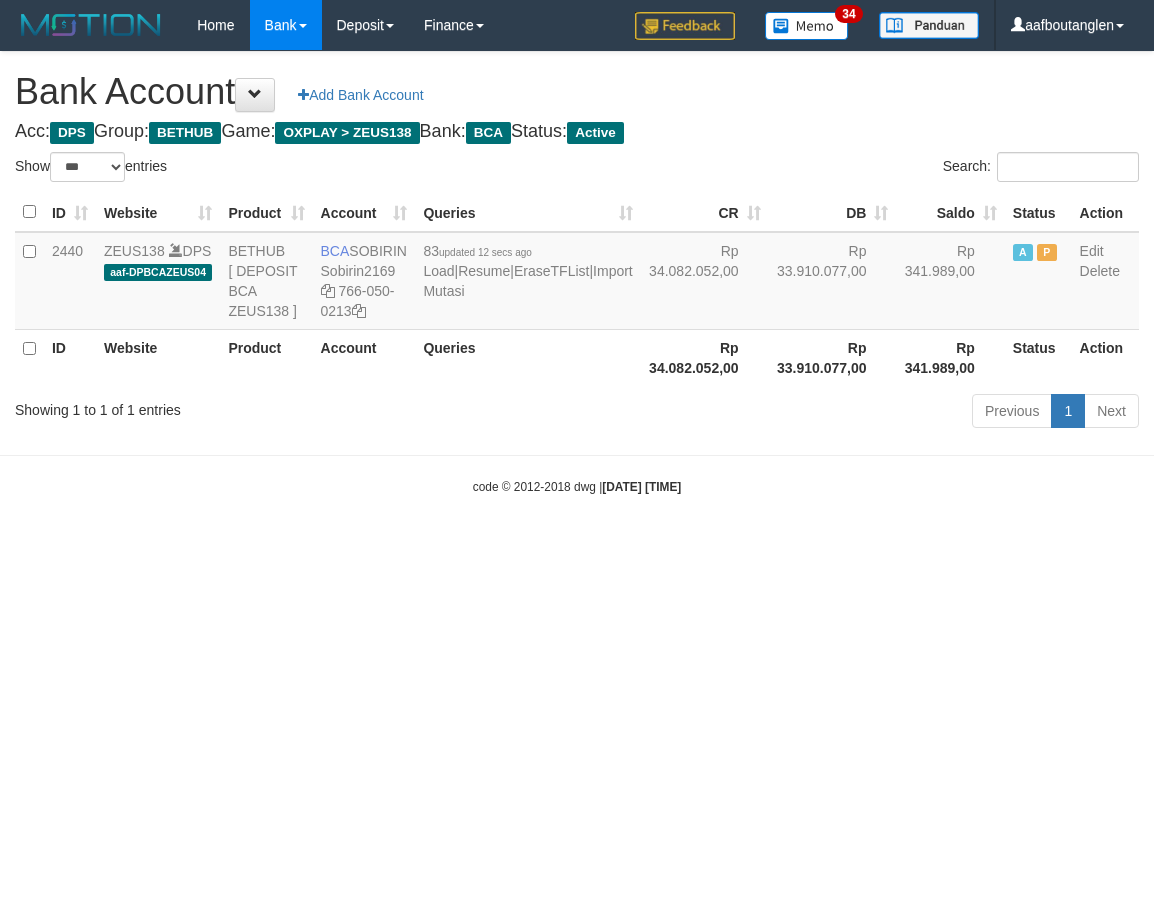 scroll, scrollTop: 0, scrollLeft: 0, axis: both 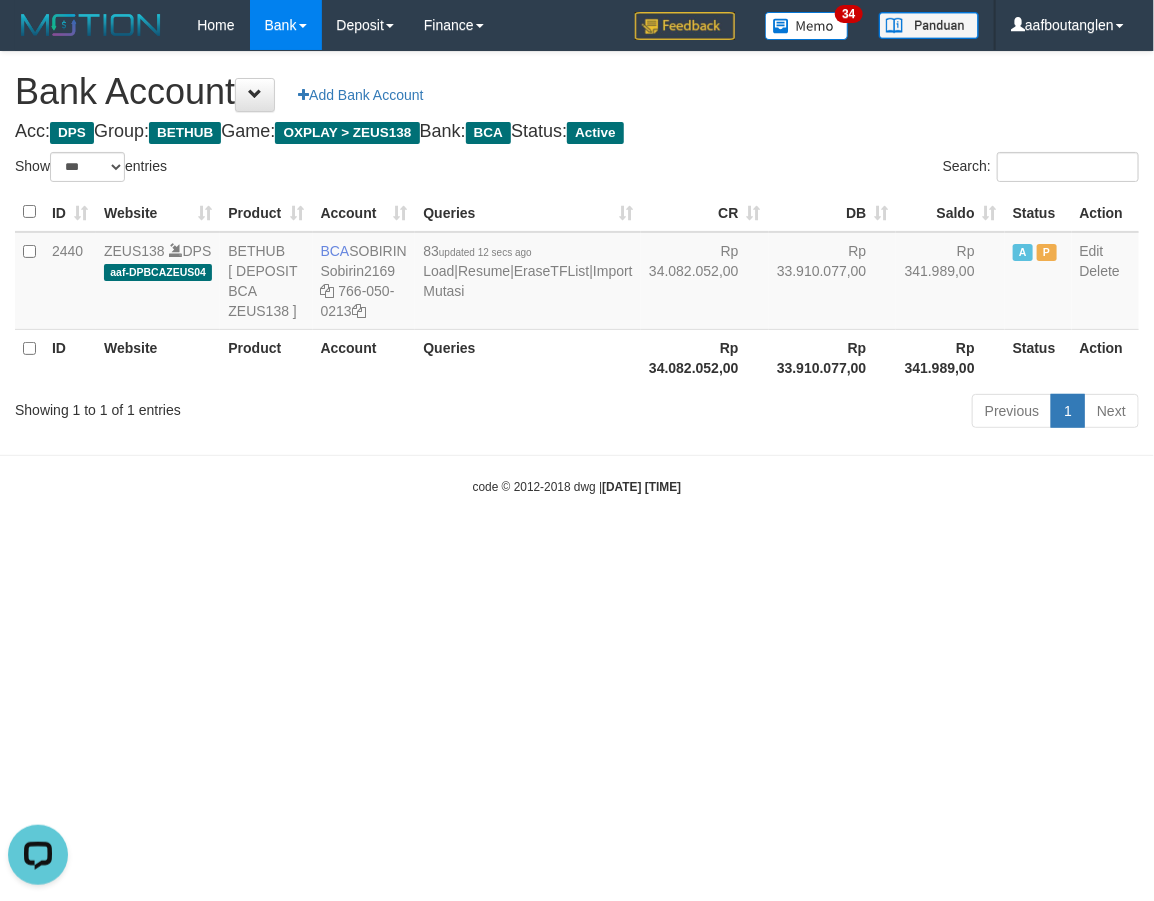 click on "Toggle navigation
Home
Bank
Account List
Deposit
DPS List
History
Note DPS
Finance
Financial Data
aafboutanglen
My Profile
Log Out
34" at bounding box center [577, 273] 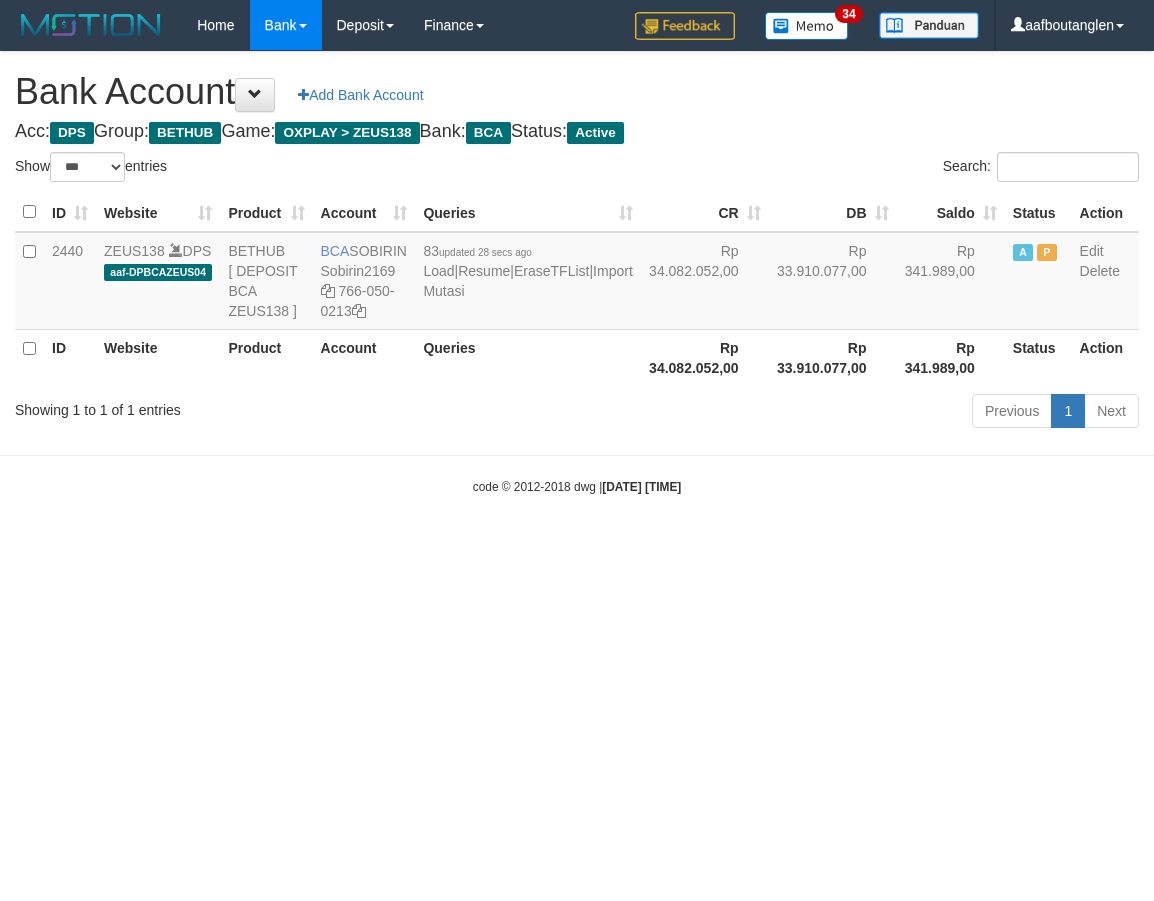 select on "***" 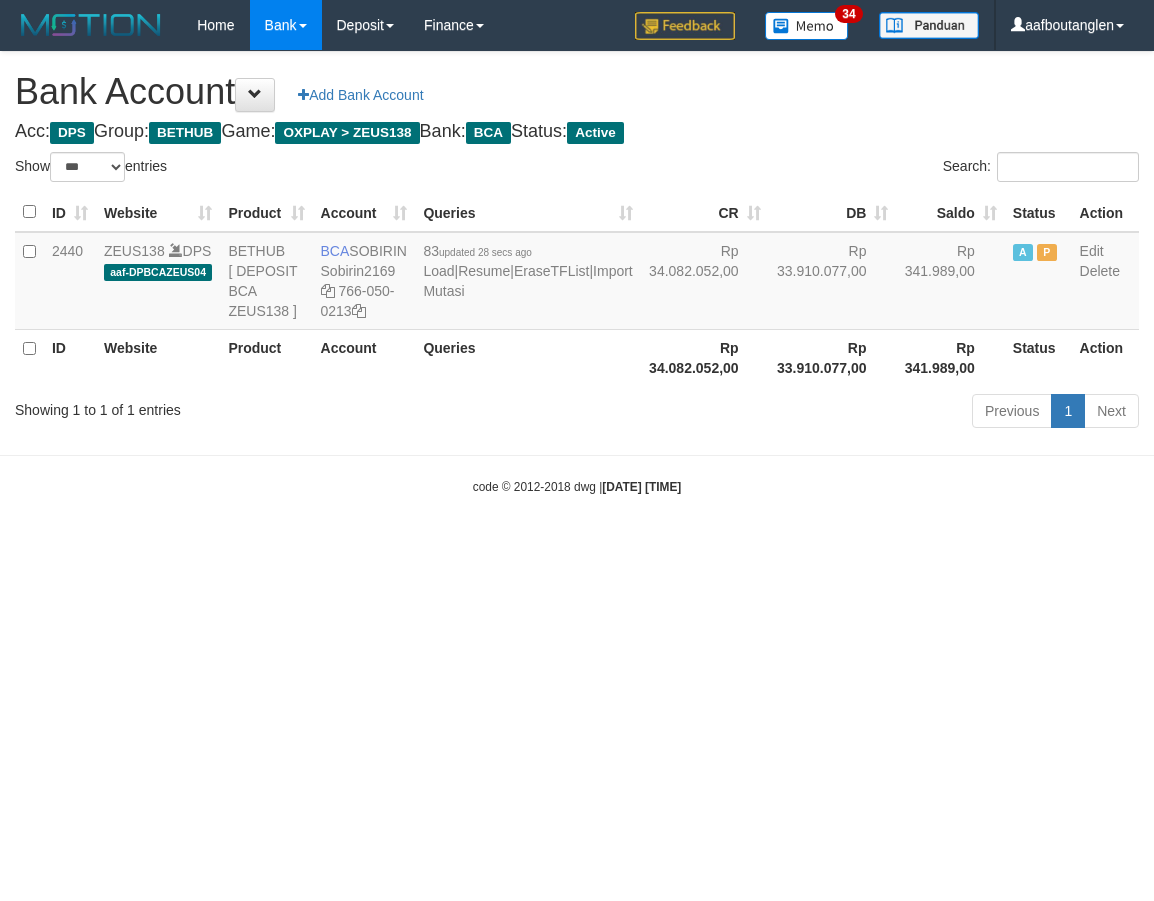 scroll, scrollTop: 0, scrollLeft: 0, axis: both 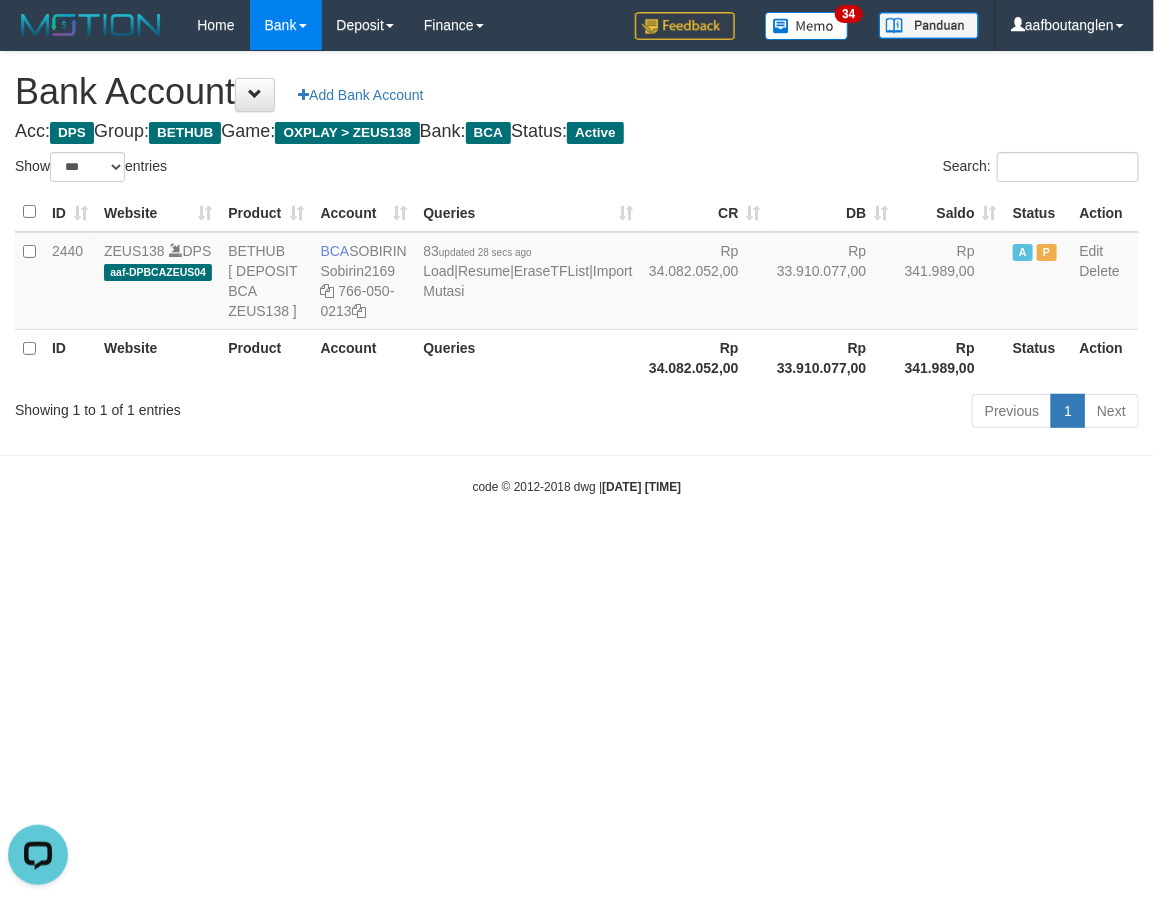 click on "Toggle navigation
Home
Bank
Account List
Deposit
DPS List
History
Note DPS
Finance
Financial Data
aafboutanglen
My Profile
Log Out
34" at bounding box center (577, 273) 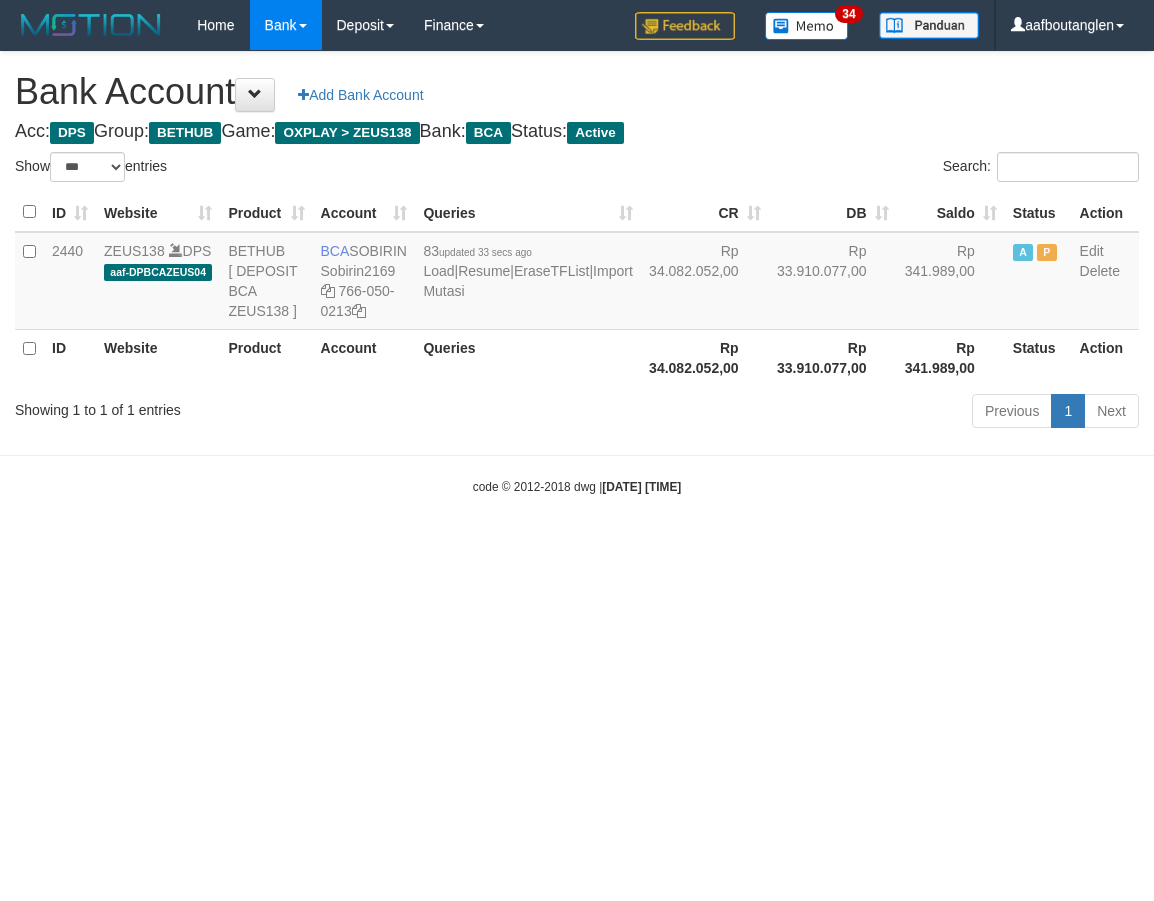 select on "***" 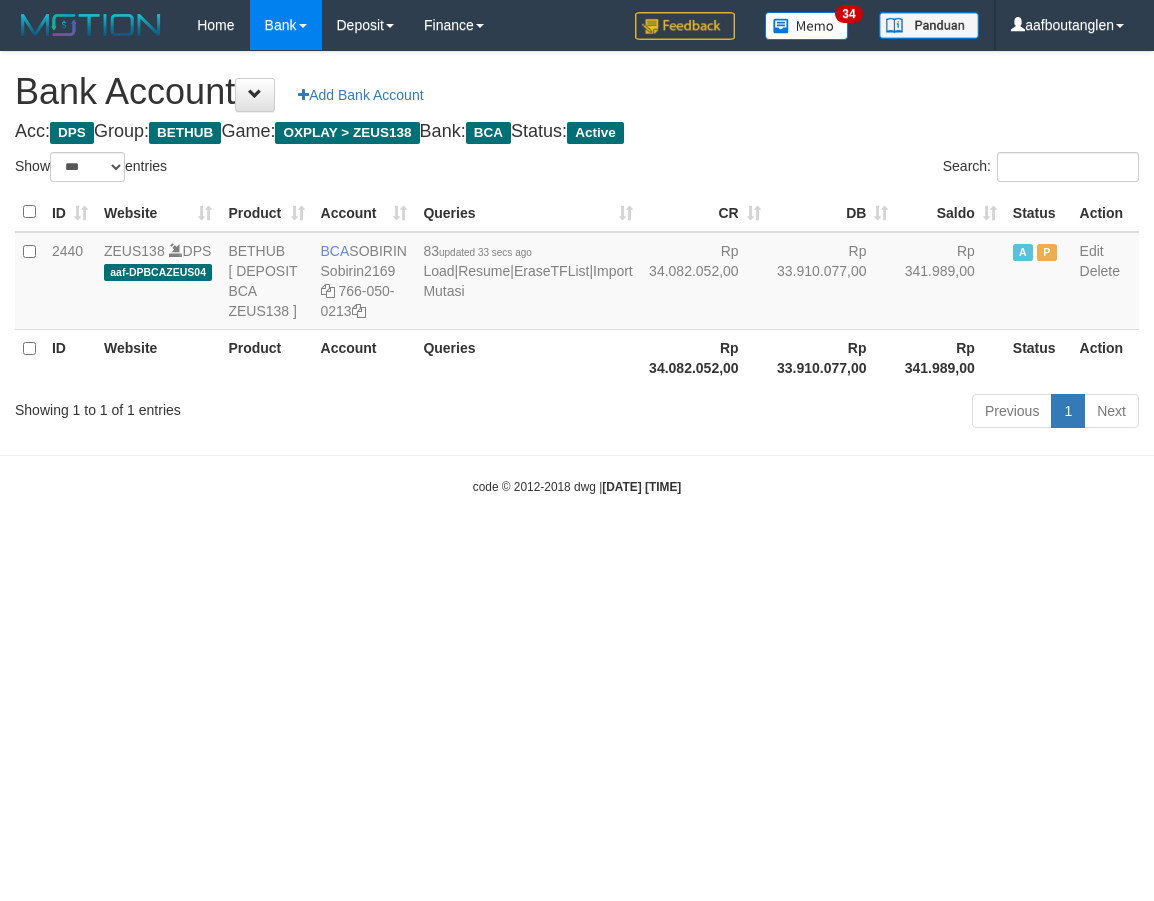 scroll, scrollTop: 0, scrollLeft: 0, axis: both 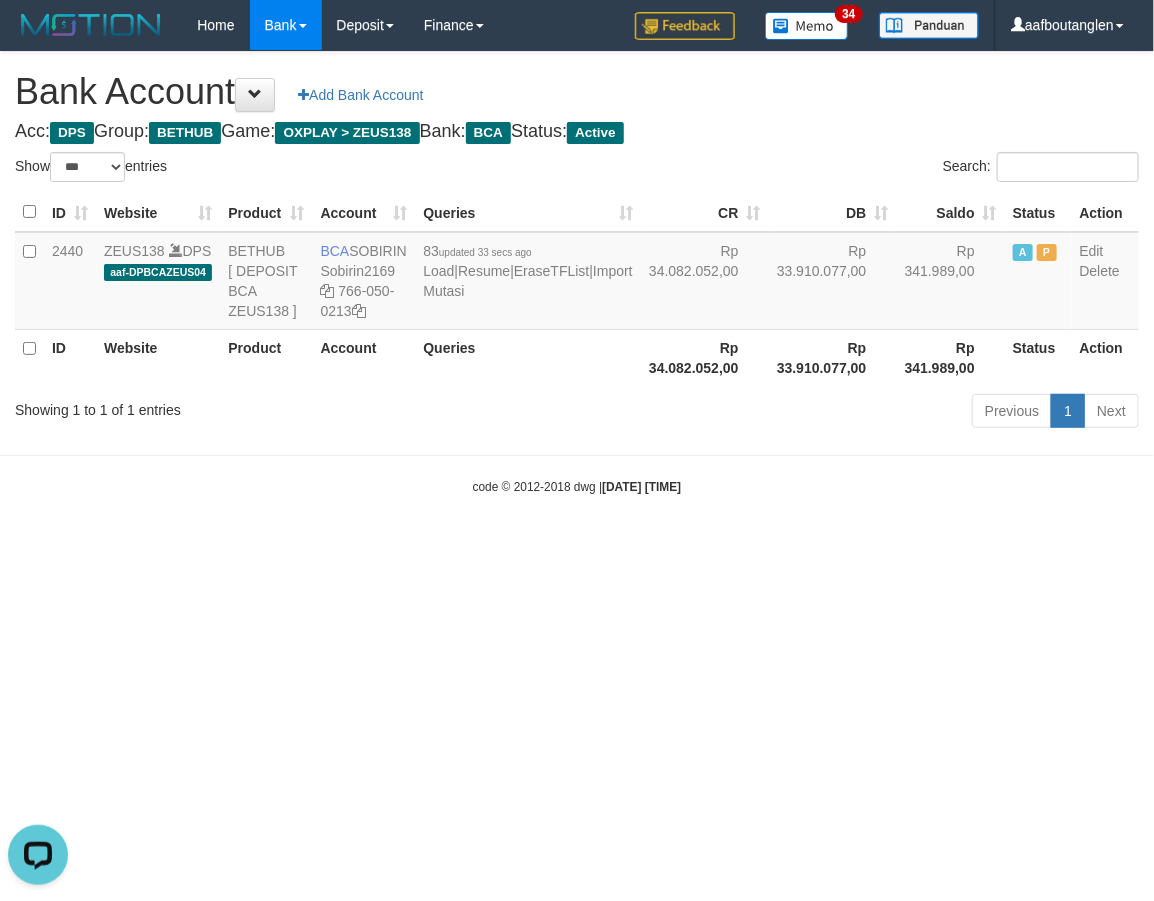 click on "Toggle navigation
Home
Bank
Account List
Deposit
DPS List
History
Note DPS
Finance
Financial Data
aafboutanglen
My Profile
Log Out
34" at bounding box center (577, 273) 